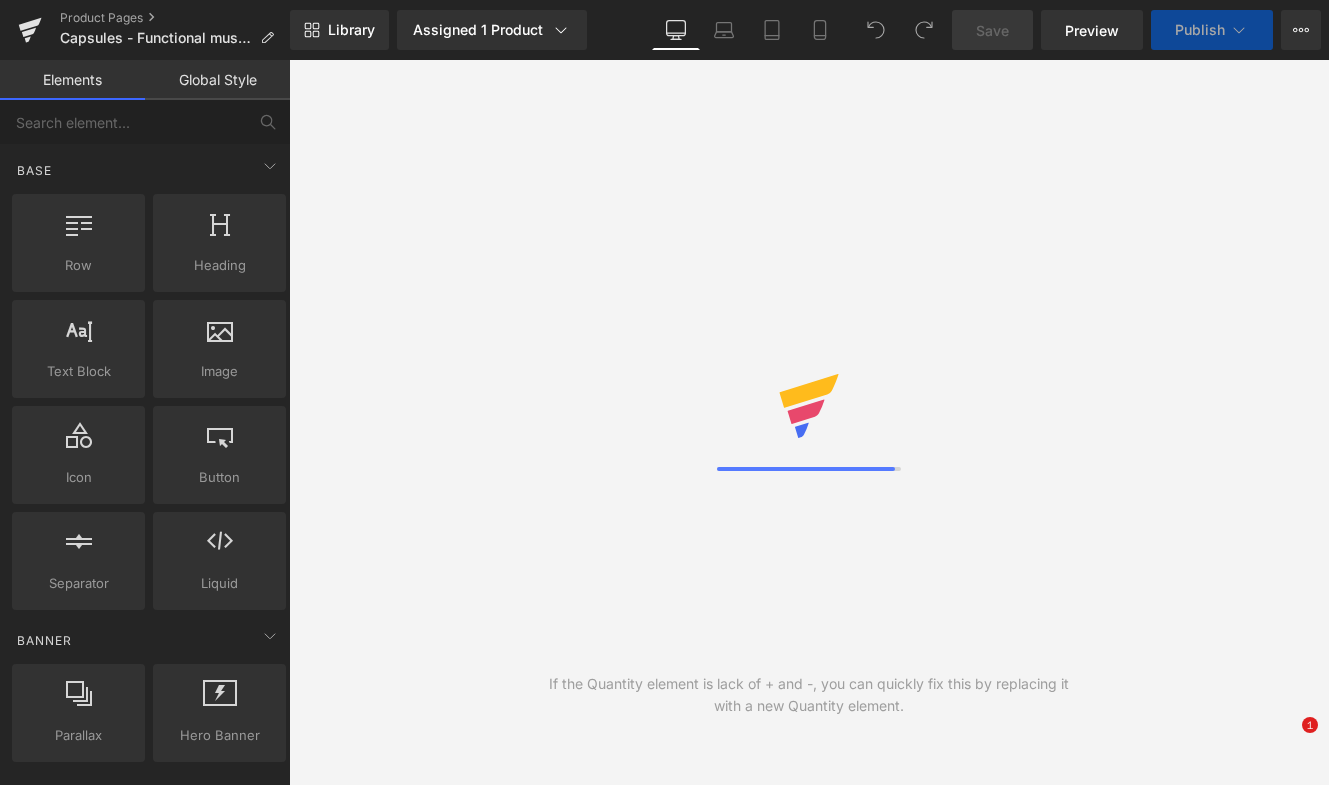 scroll, scrollTop: 0, scrollLeft: 0, axis: both 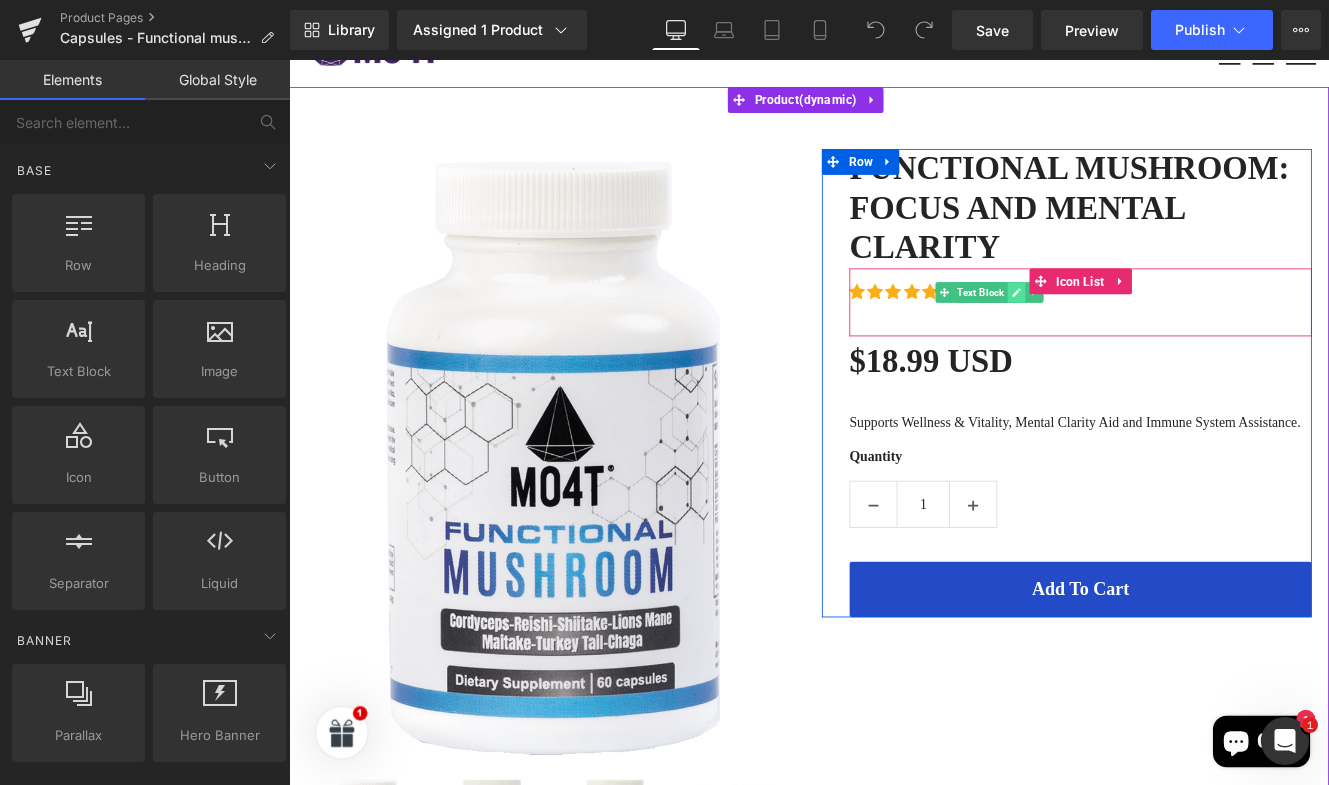 click 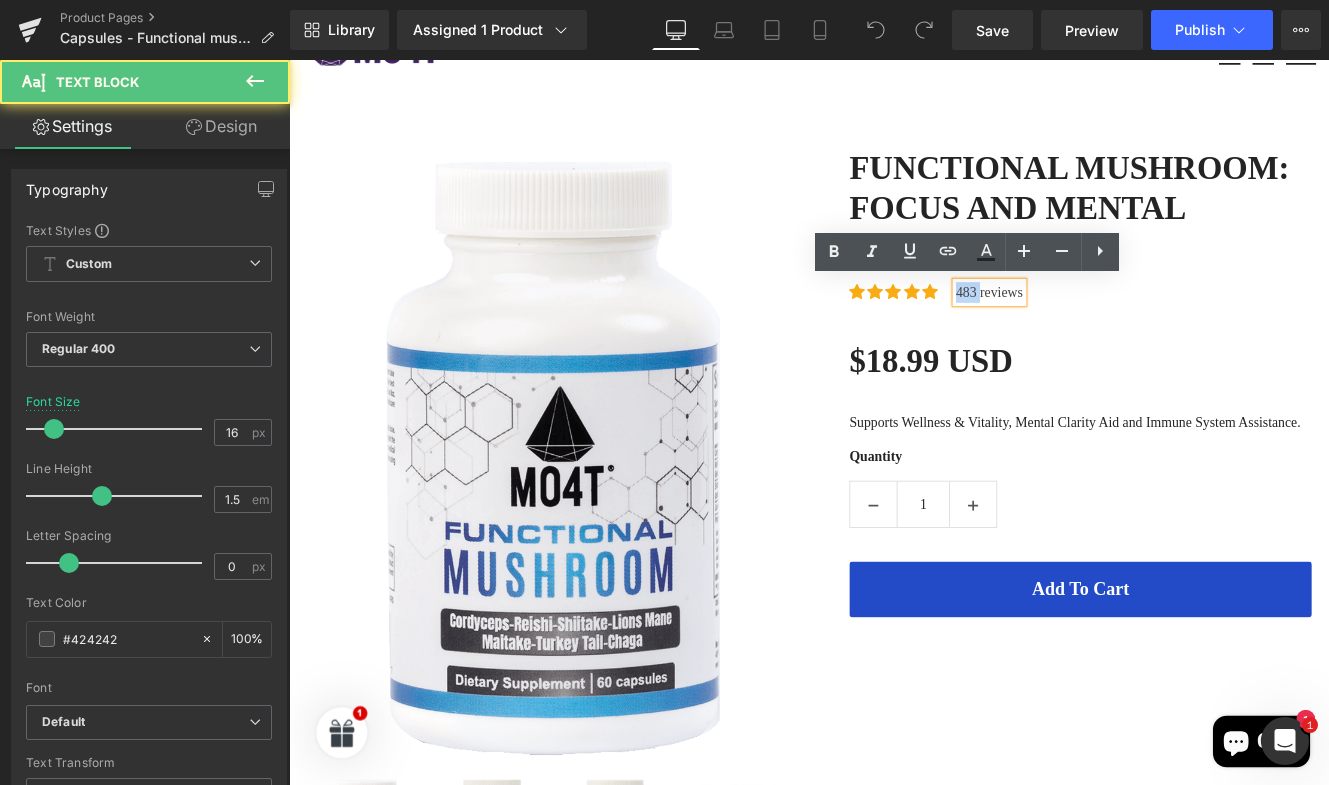 drag, startPoint x: 1089, startPoint y: 328, endPoint x: 1065, endPoint y: 326, distance: 24.083189 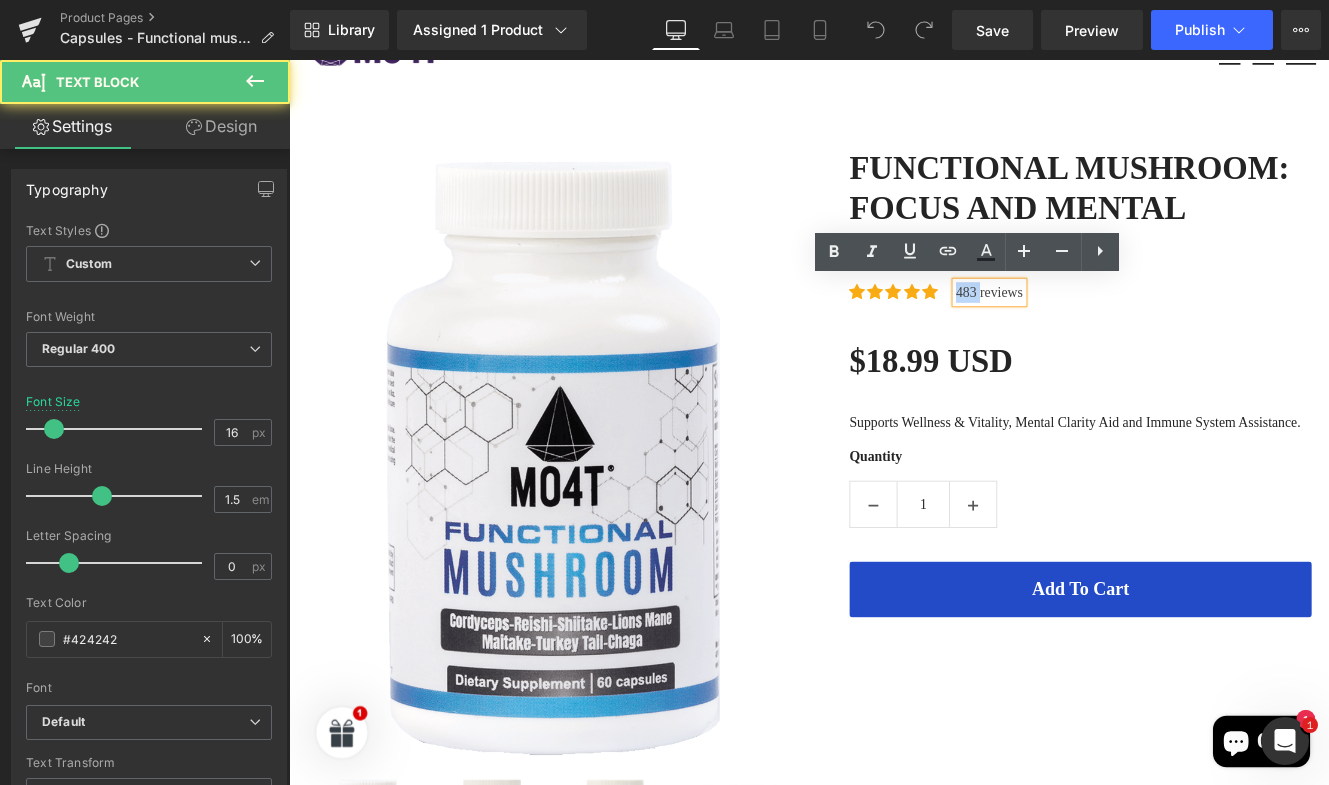 click on "483 reviews" at bounding box center [1104, 331] 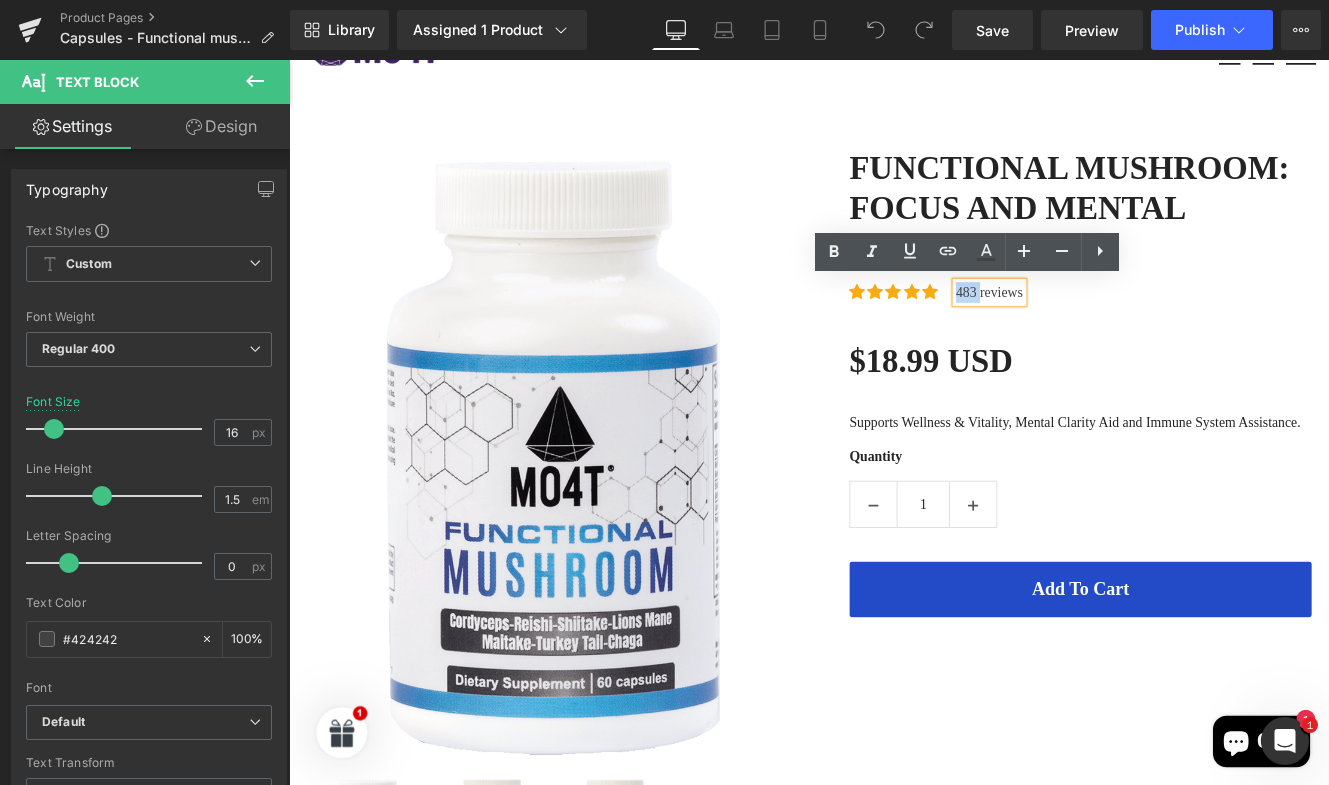 type 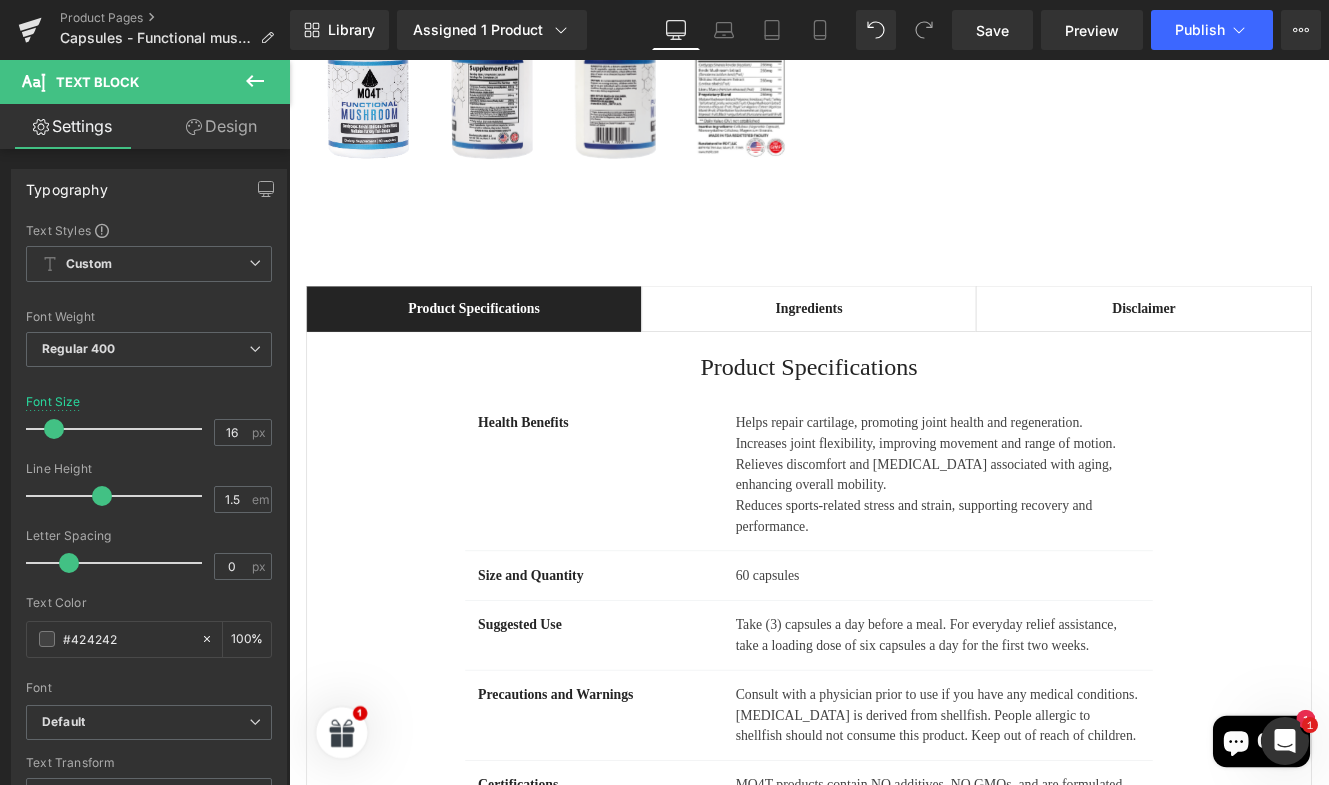 scroll, scrollTop: 1003, scrollLeft: 0, axis: vertical 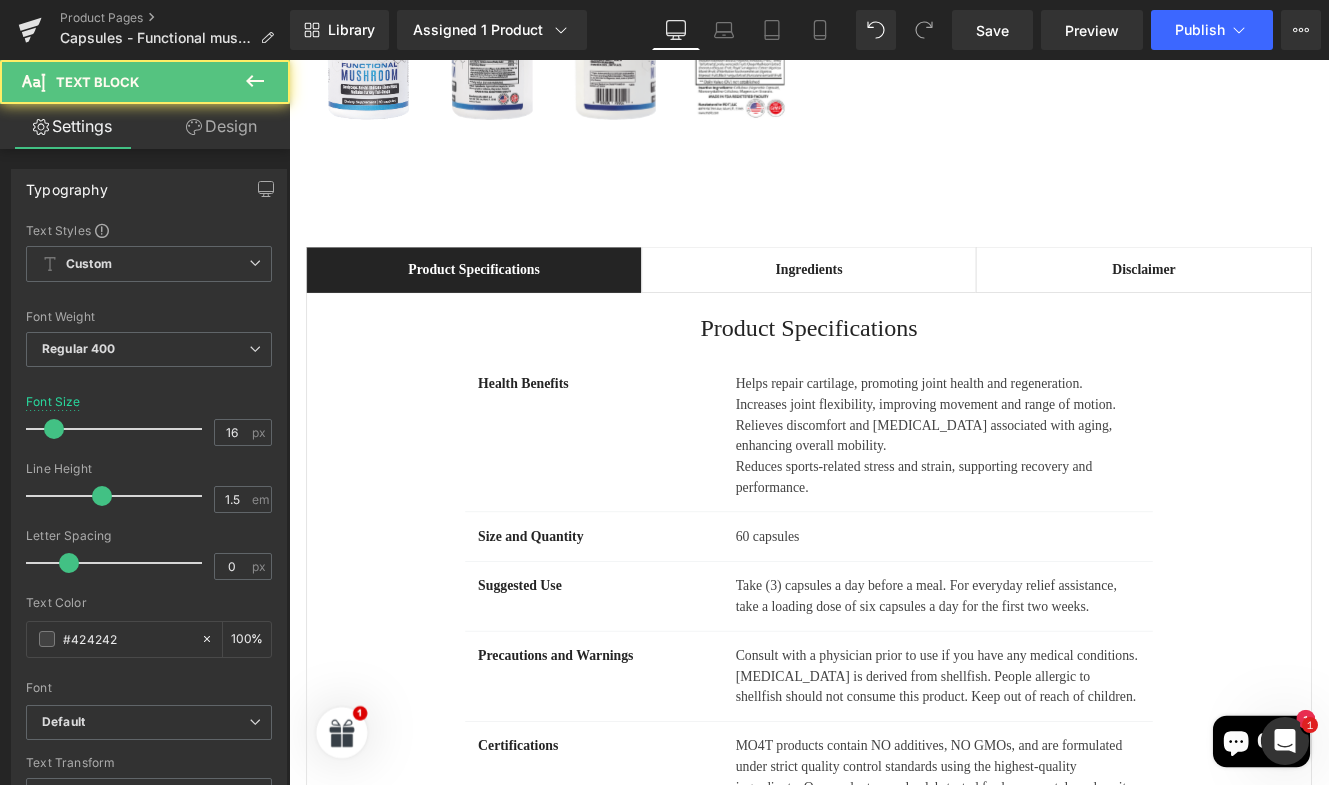 click on "Relieves discomfort and stiffness associated with aging, enhancing overall mobility." at bounding box center (1044, 497) 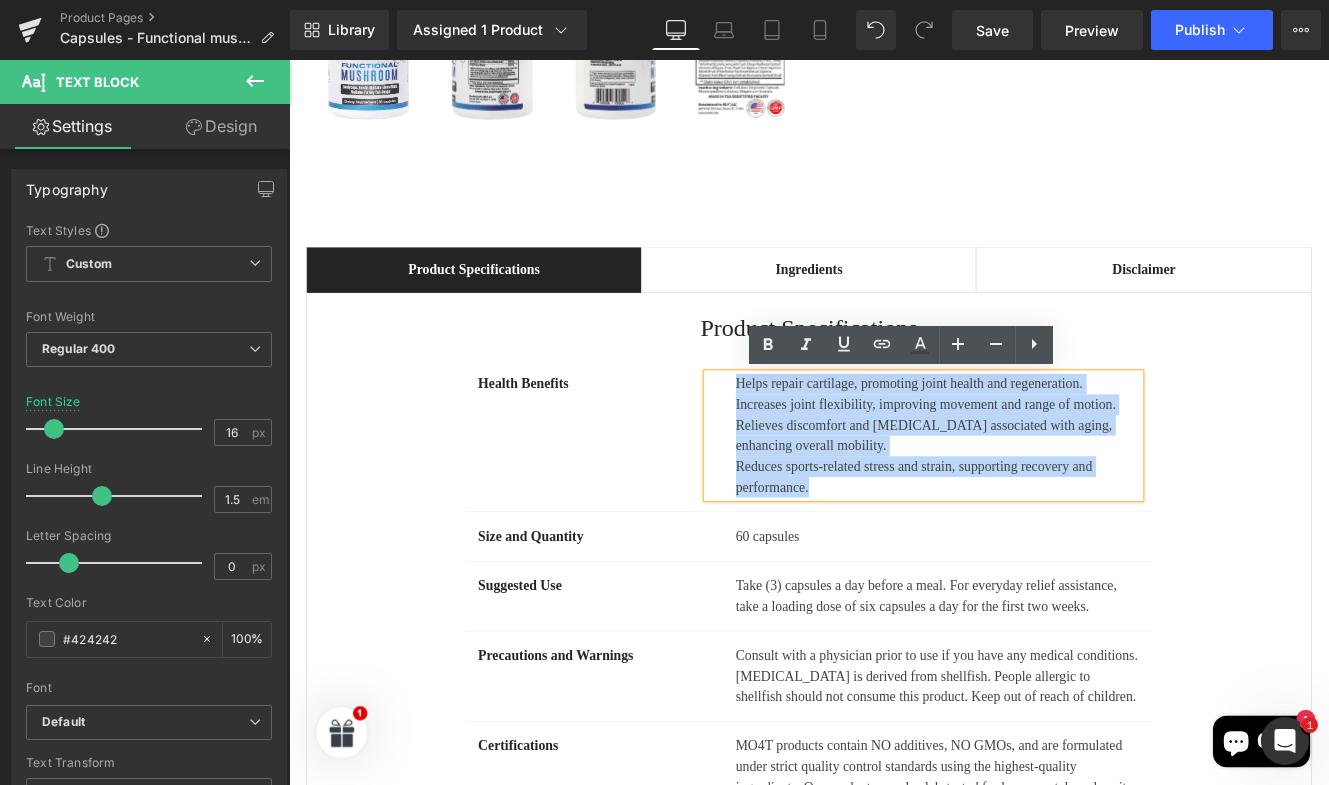 drag, startPoint x: 909, startPoint y: 566, endPoint x: 789, endPoint y: 430, distance: 181.37254 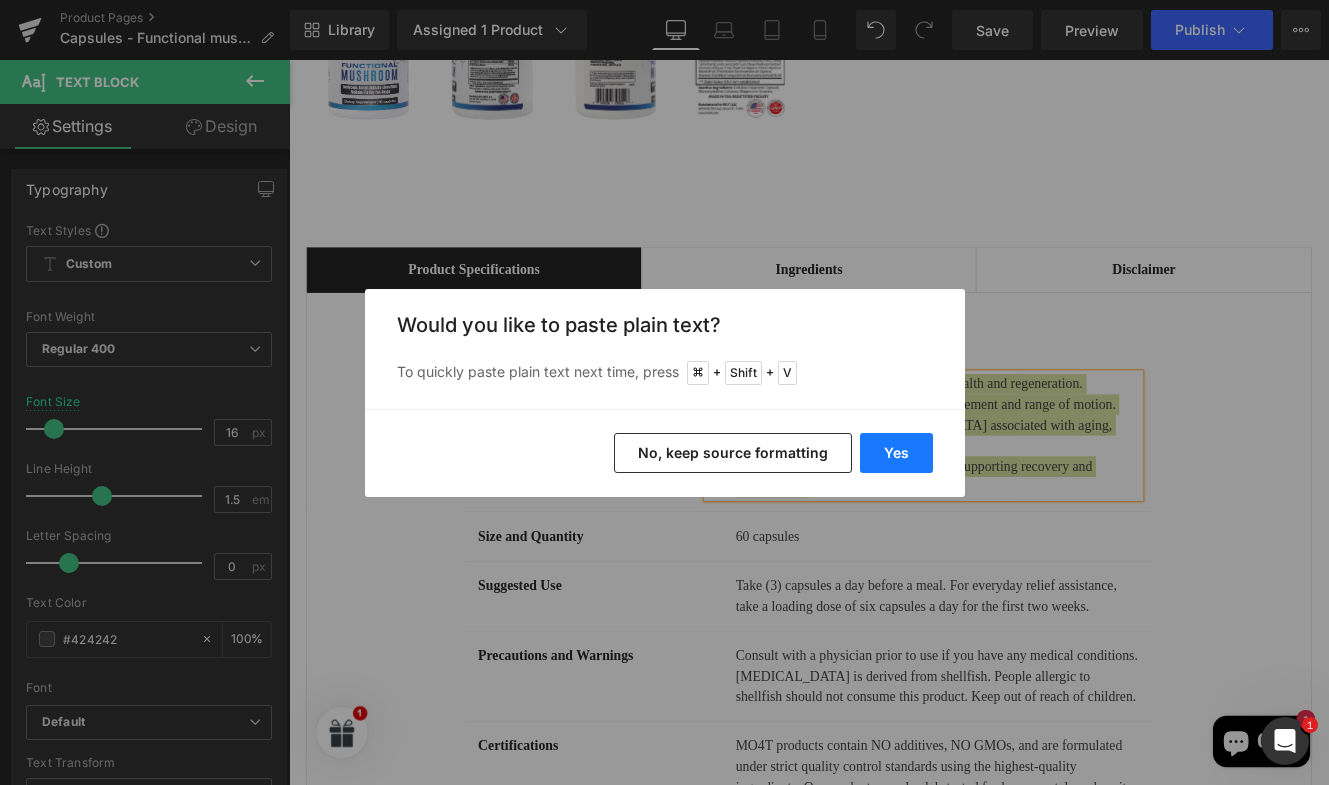 click on "Yes" at bounding box center (896, 453) 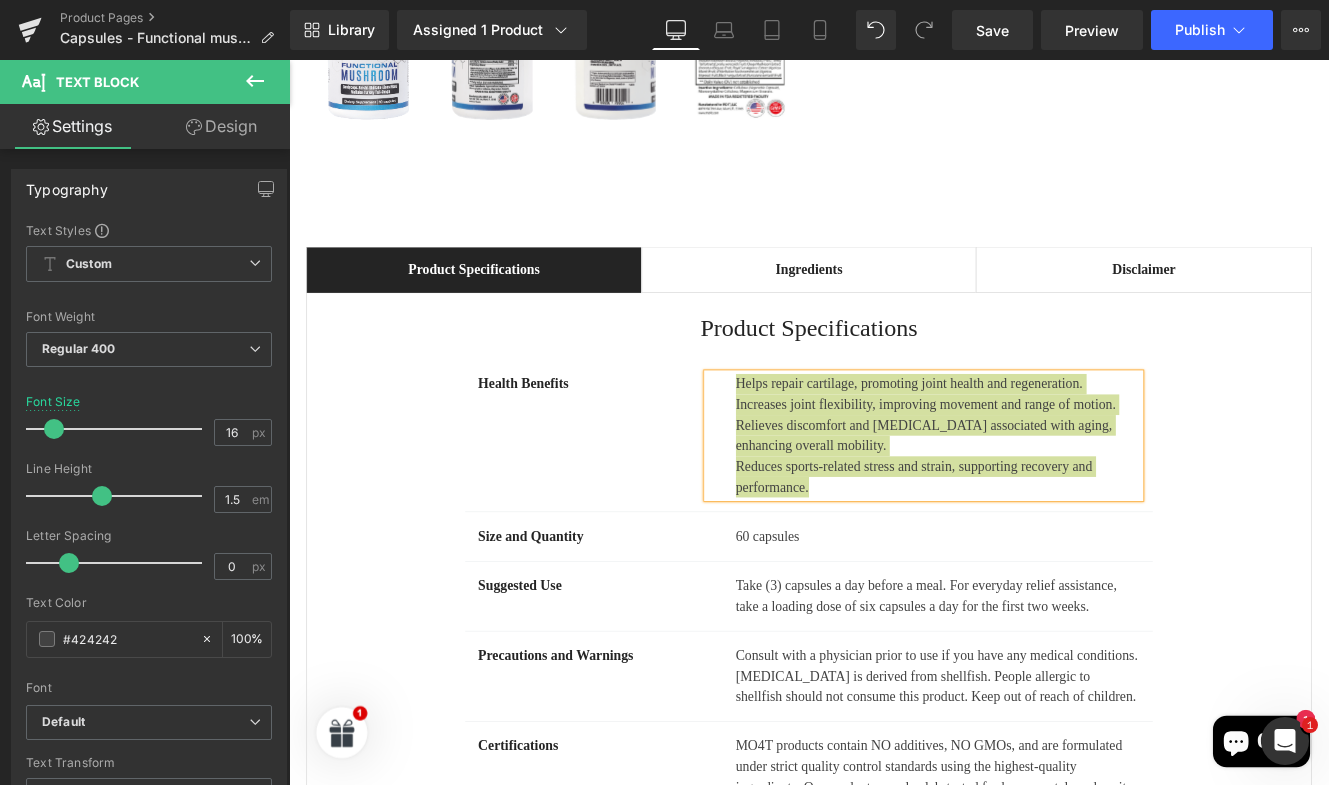 type 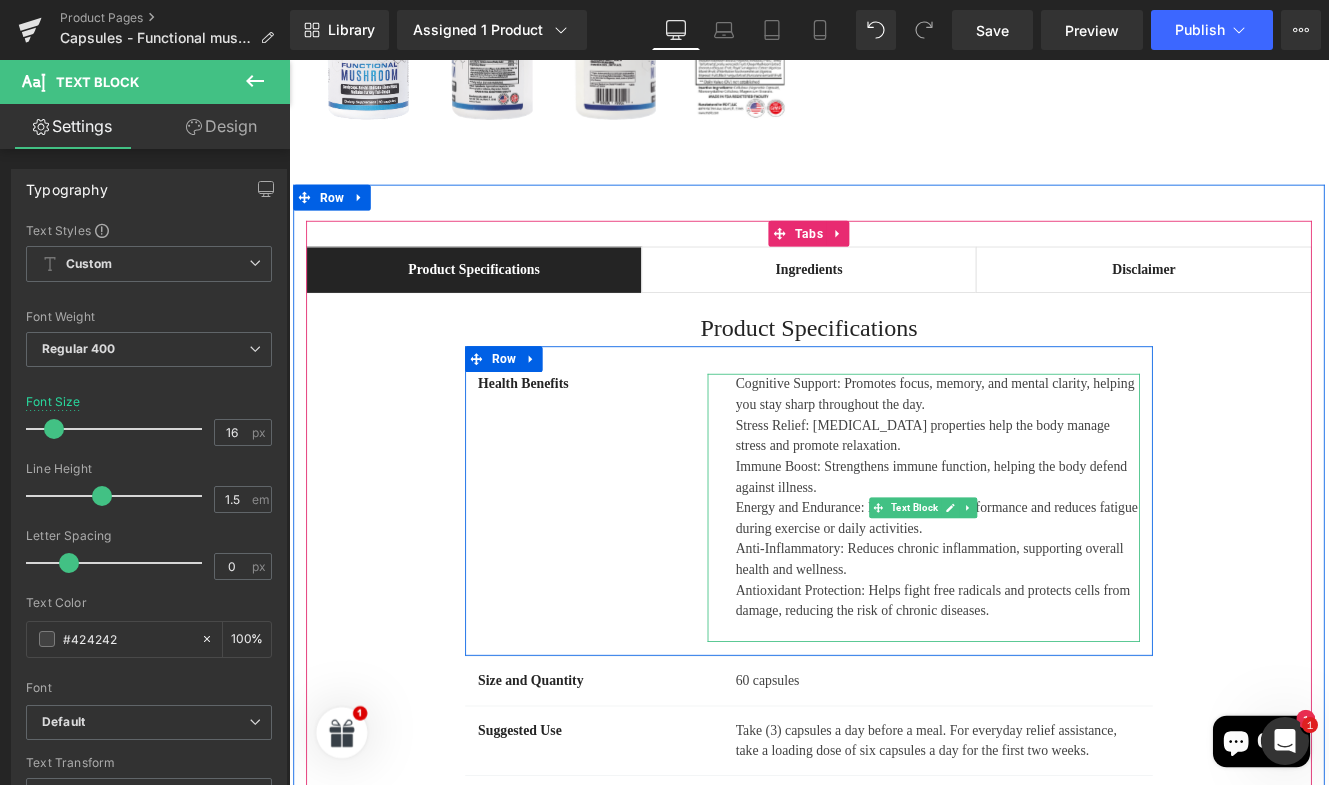 click at bounding box center [1044, 725] 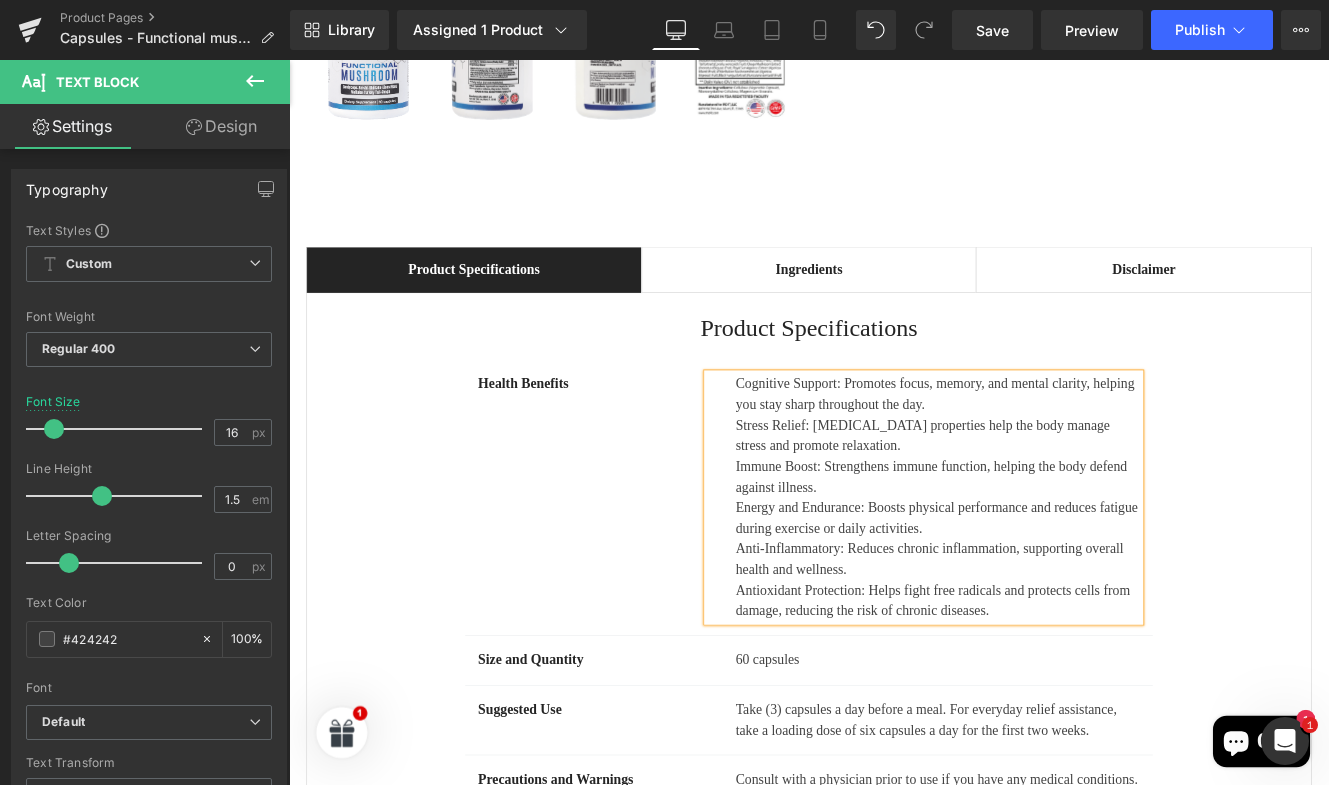 scroll, scrollTop: 1016, scrollLeft: 0, axis: vertical 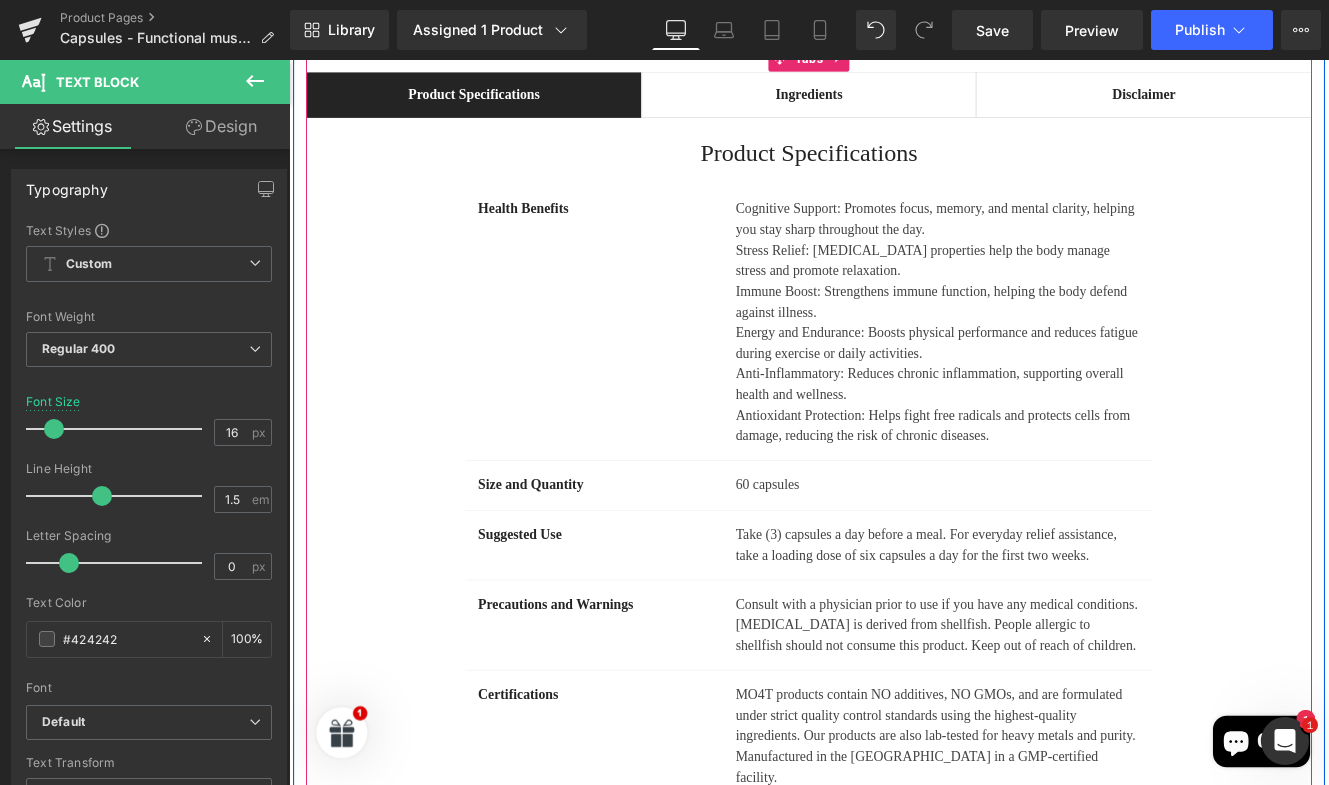 click on "Text Block" at bounding box center [1016, 625] 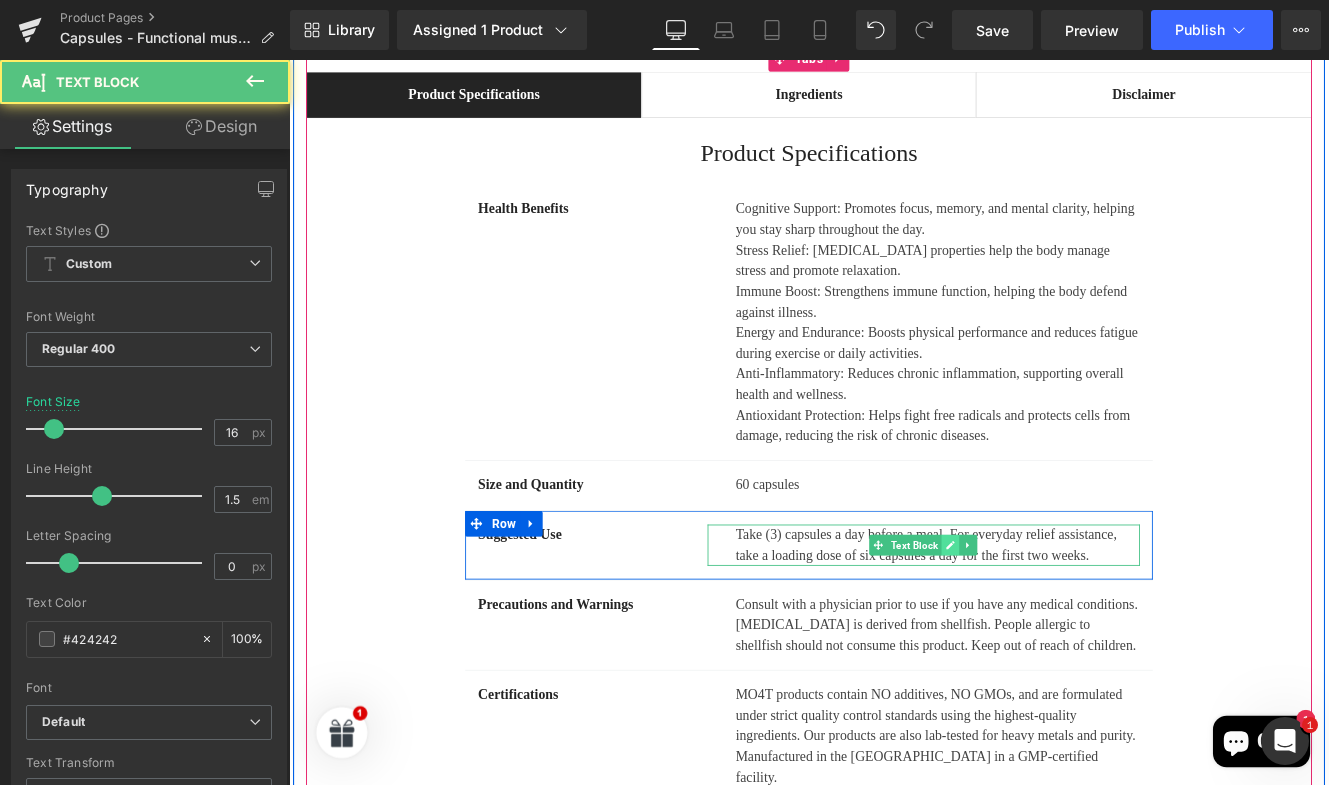 click 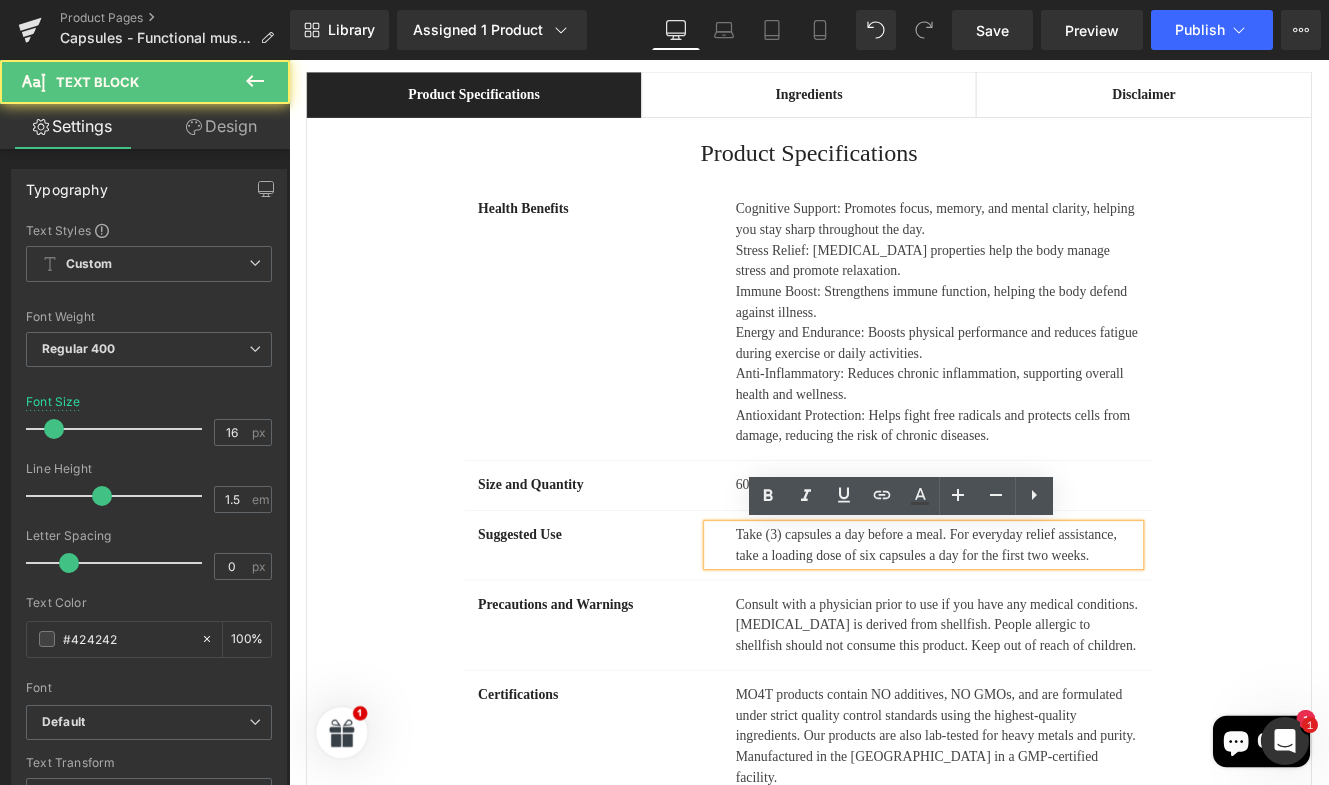 drag, startPoint x: 1238, startPoint y: 643, endPoint x: 801, endPoint y: 610, distance: 438.24423 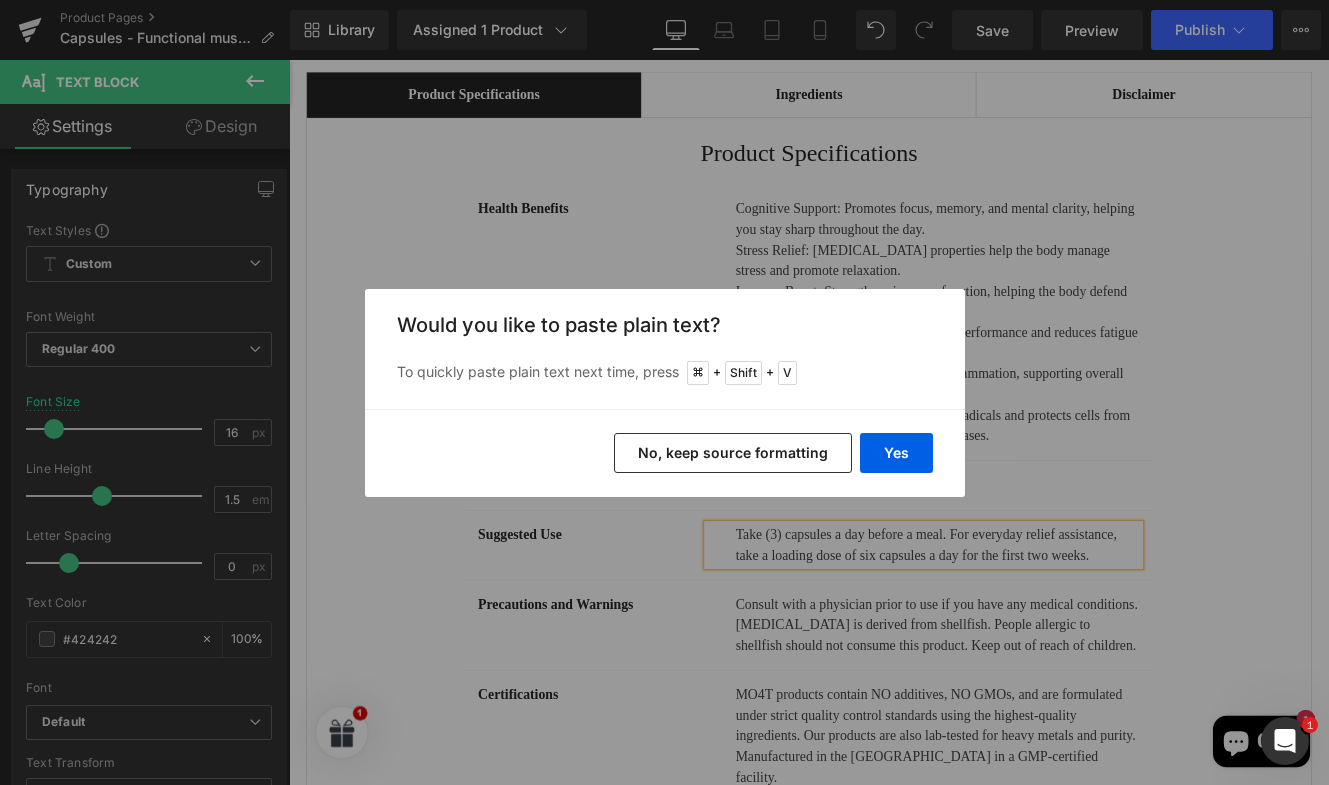 click on "Yes No, keep source formatting" at bounding box center (665, 453) 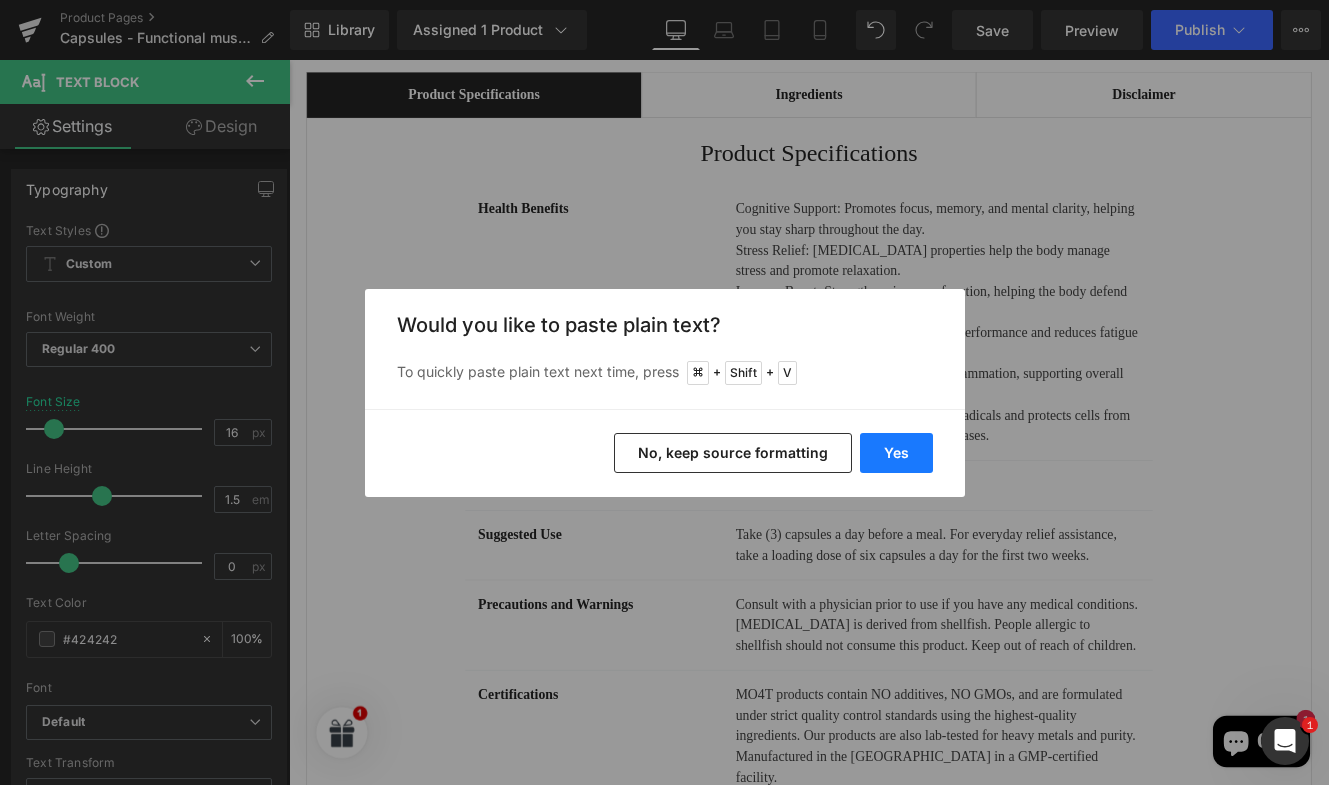 click on "Yes" at bounding box center [896, 453] 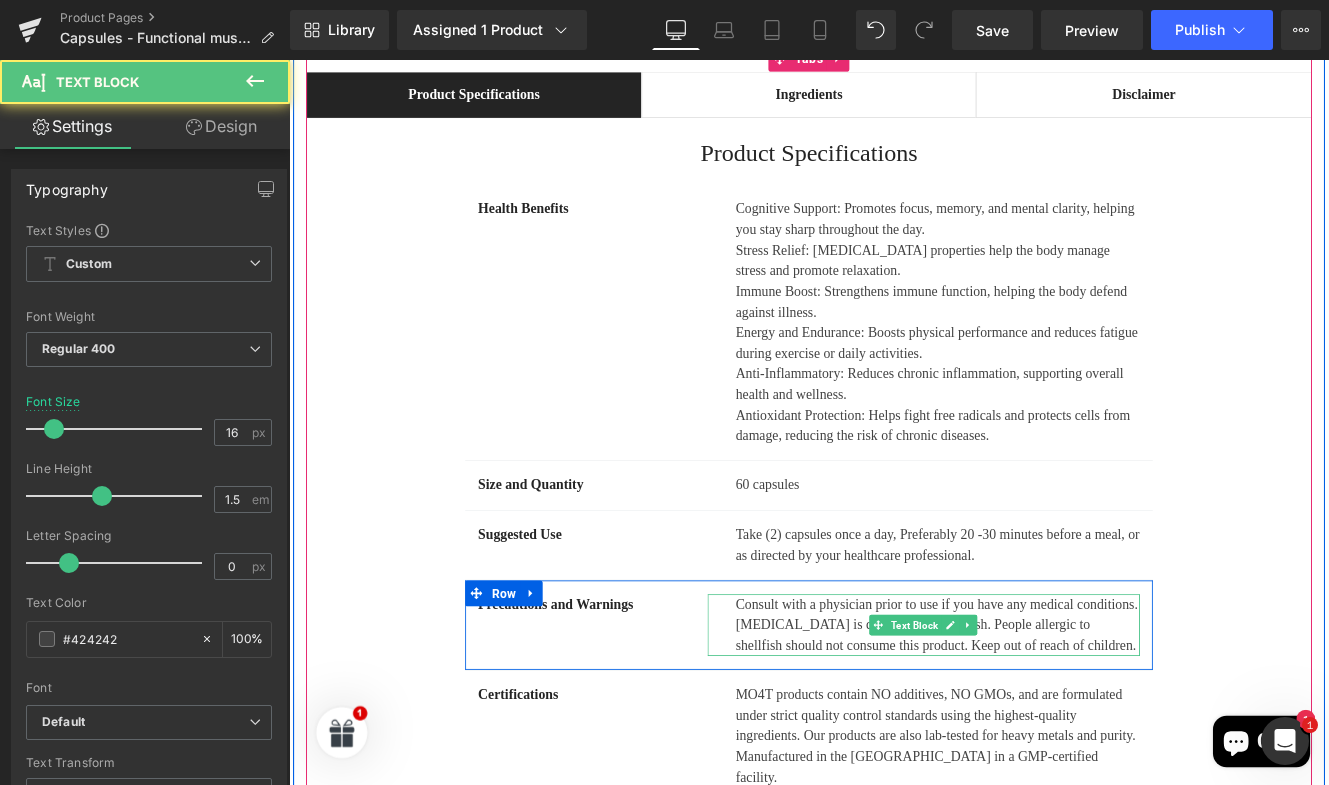 click on "Consult with a physician prior to use if you have any medical conditions. Glucosamine is derived from shellfish. People allergic to shellfish should not consume this product. Keep out of reach of children." at bounding box center [1044, 718] 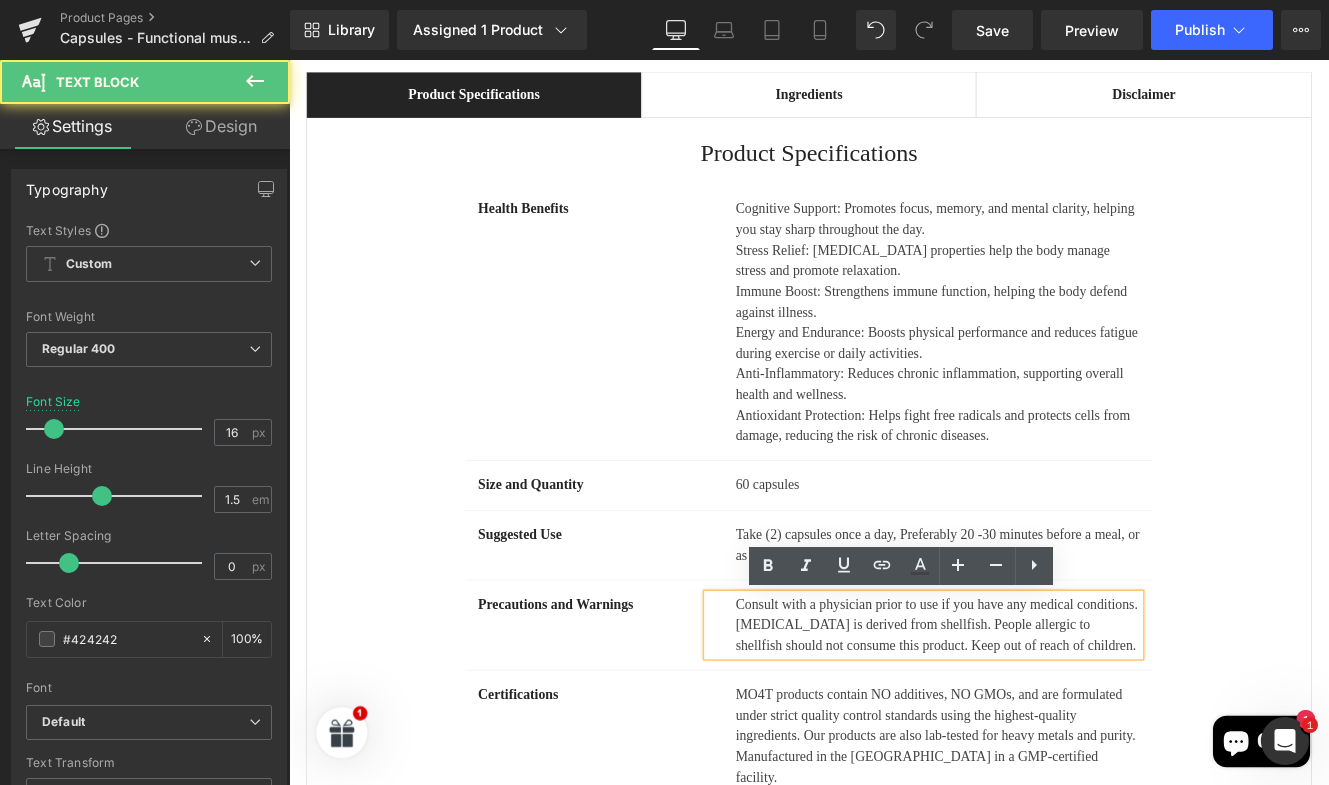 click on "Consult with a physician prior to use if you have any medical conditions. Glucosamine is derived from shellfish. People allergic to shellfish should not consume this product. Keep out of reach of children." at bounding box center [1044, 718] 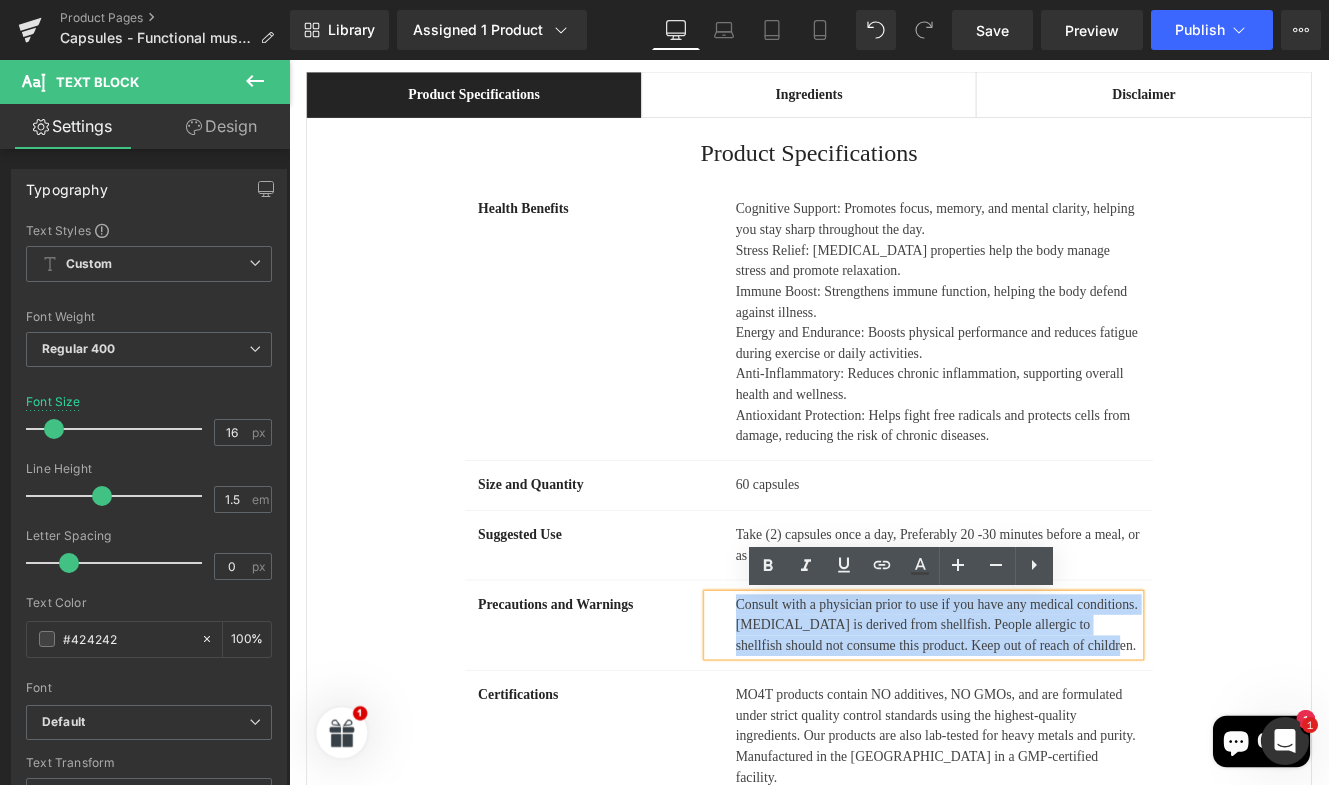 drag, startPoint x: 1174, startPoint y: 736, endPoint x: 778, endPoint y: 702, distance: 397.4569 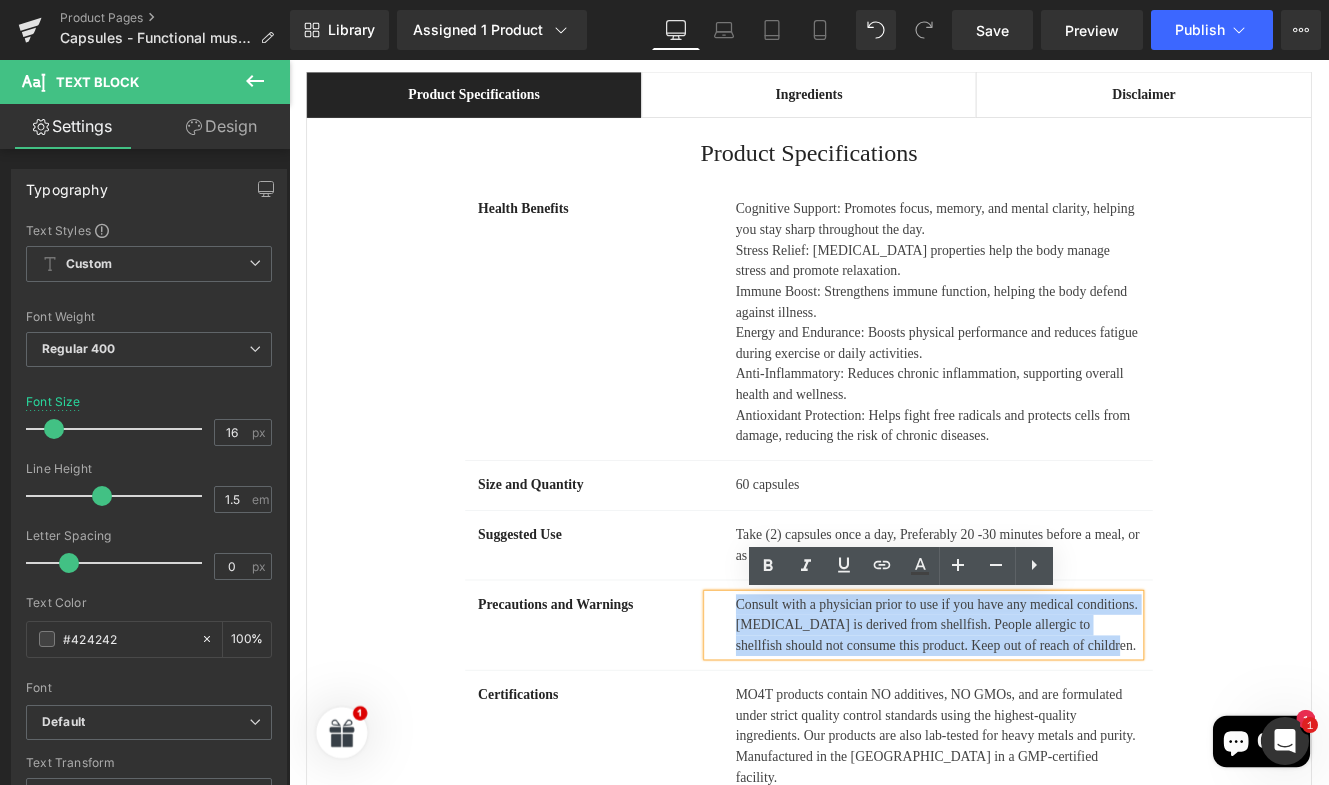 click on "Consult with a physician prior to use if you have any medical conditions. Glucosamine is derived from shellfish. People allergic to shellfish should not consume this product. Keep out of reach of children." at bounding box center (1027, 718) 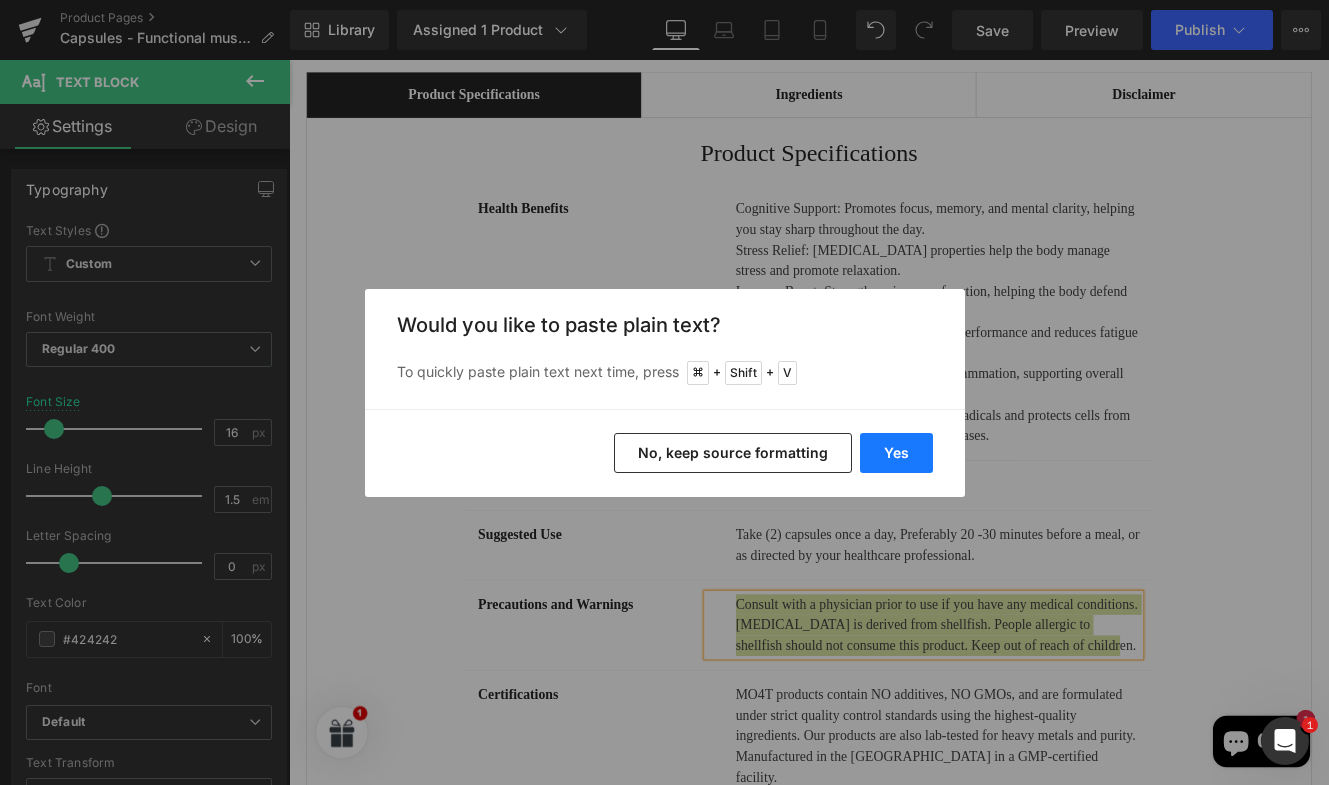 click on "Yes" at bounding box center [896, 453] 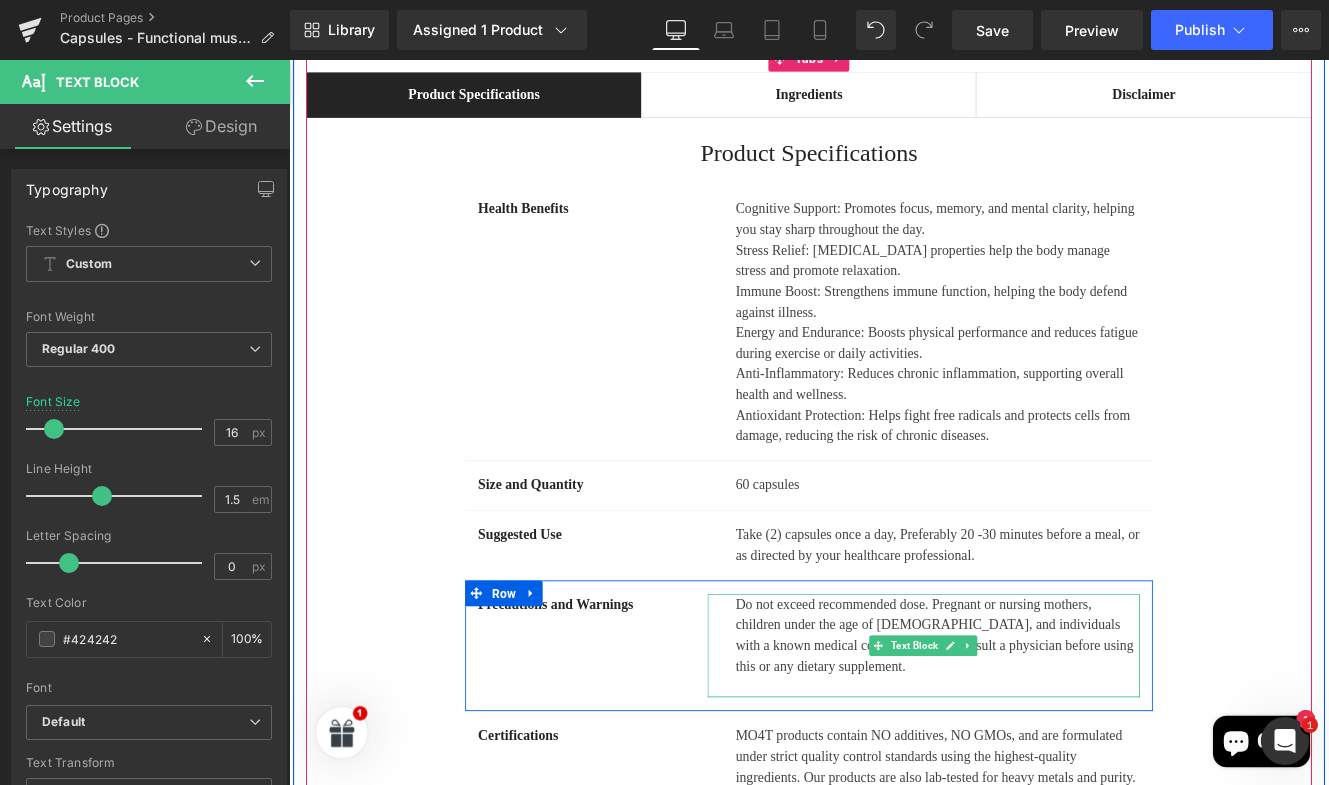 click at bounding box center [1044, 790] 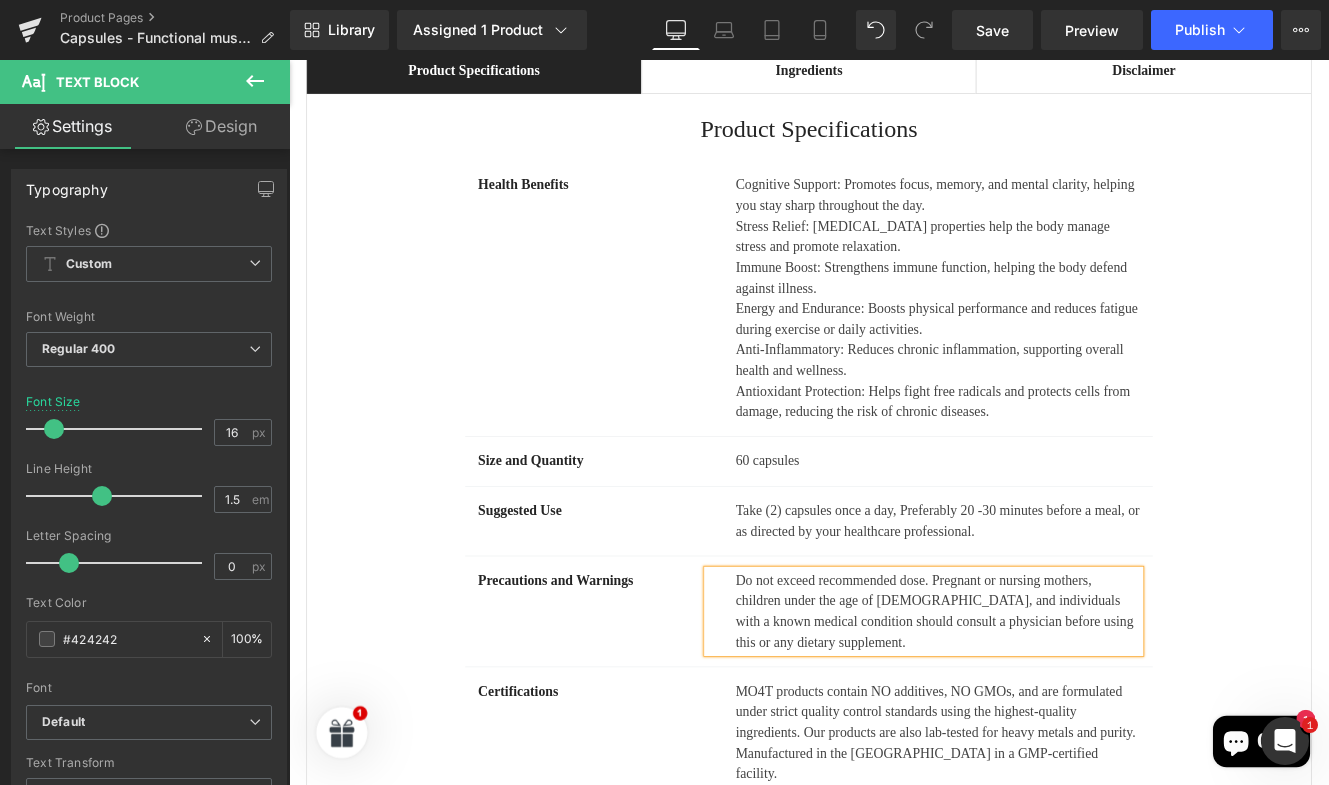 scroll, scrollTop: 1414, scrollLeft: 0, axis: vertical 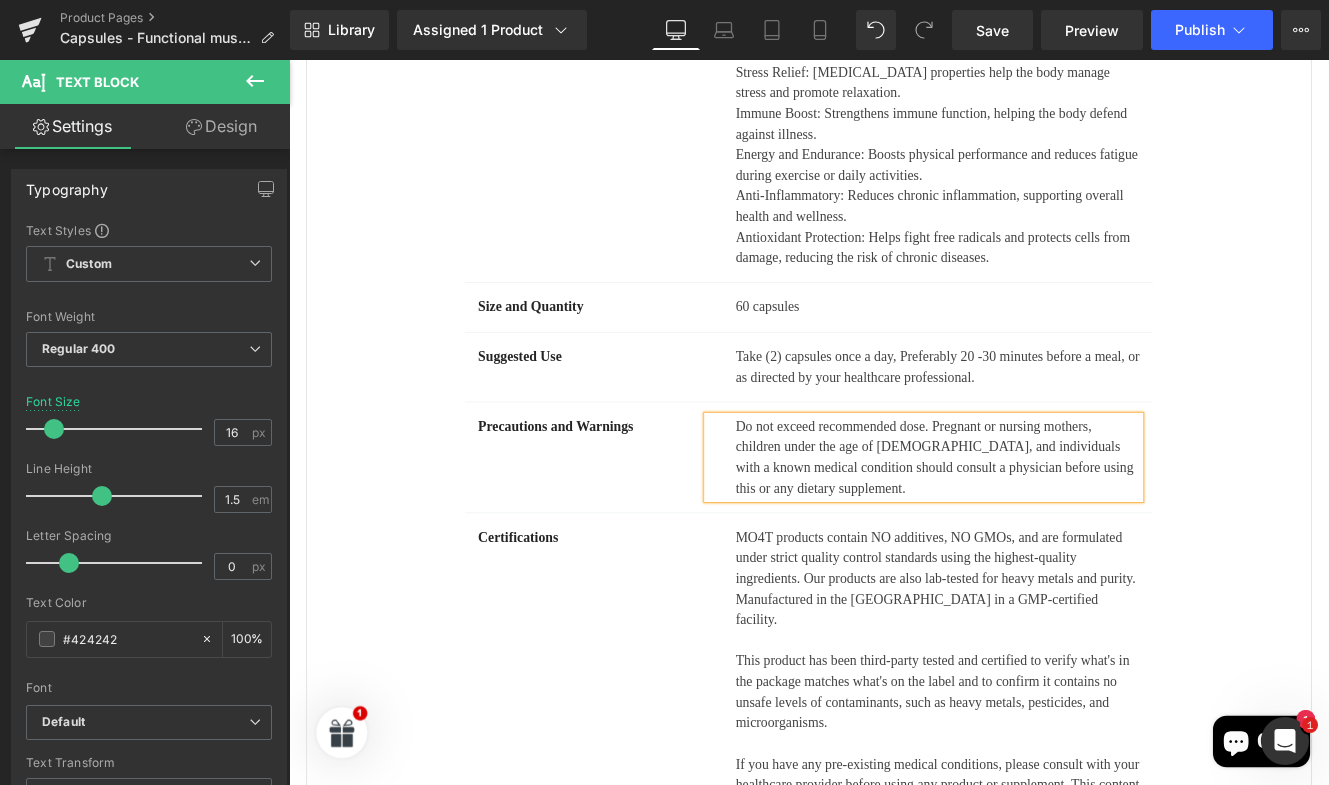 click on "MO4T products contain NO additives, NO GMOs, and are formulated under strict quality control standards using the highest-quality ingredients. Our products are also lab-tested for heavy metals and purity. Manufactured in the [GEOGRAPHIC_DATA] in a GMP-certified facility." at bounding box center [1044, 663] 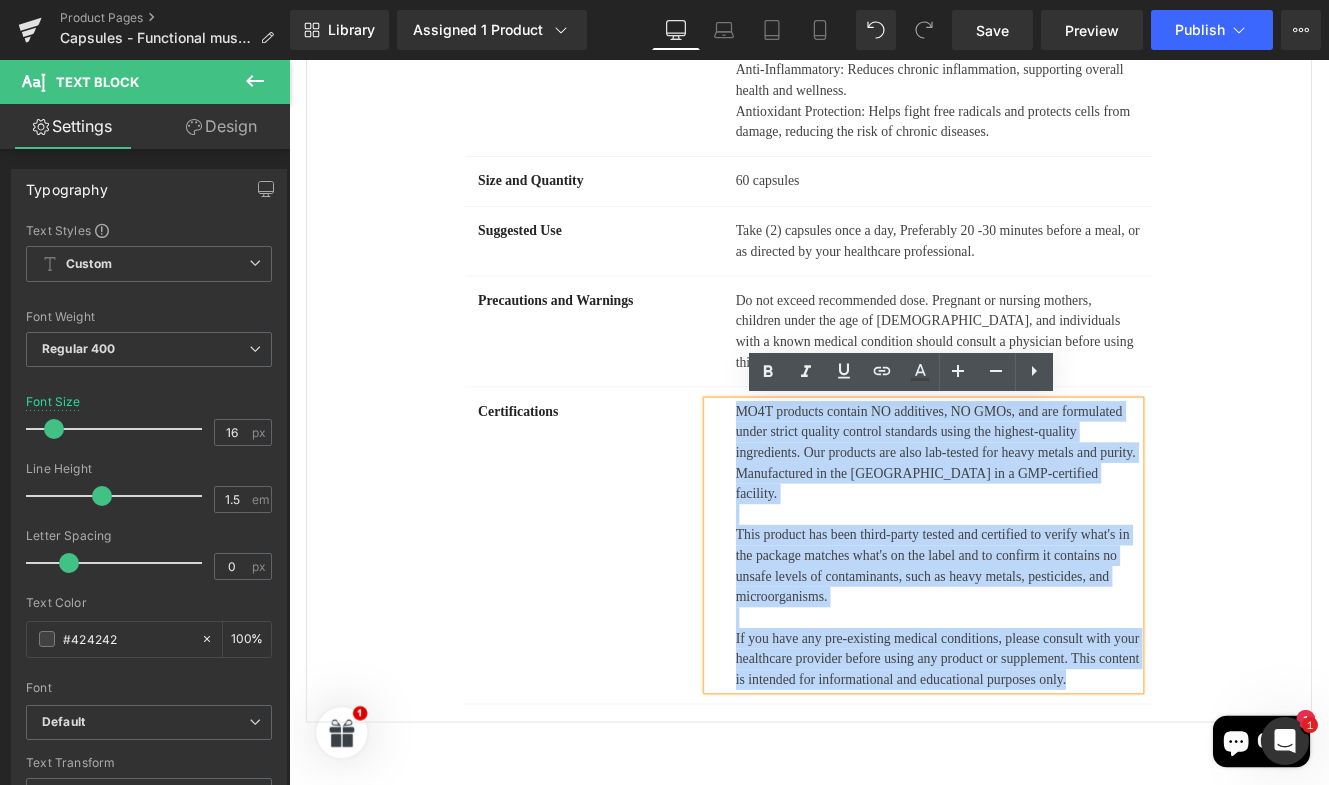 scroll, scrollTop: 1656, scrollLeft: 0, axis: vertical 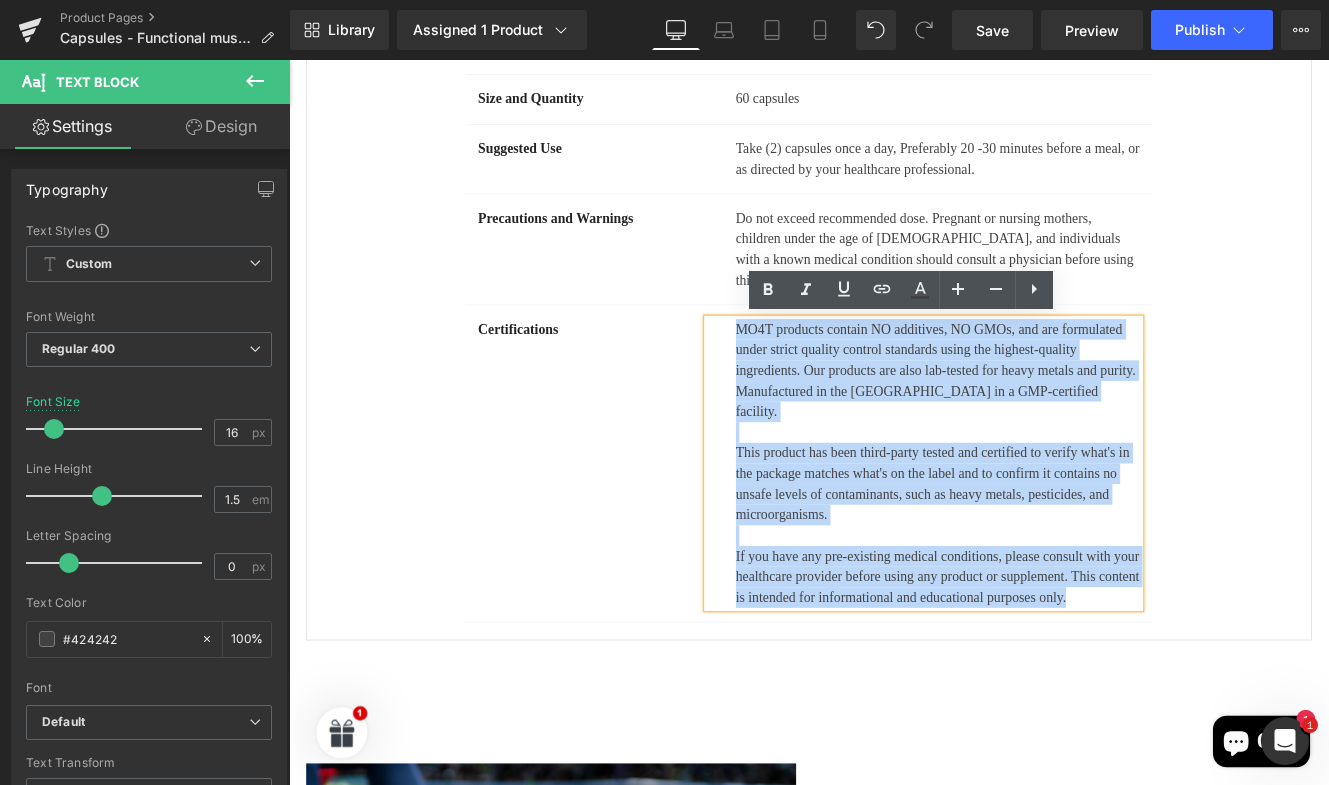 drag, startPoint x: 801, startPoint y: 611, endPoint x: 1219, endPoint y: 654, distance: 420.2059 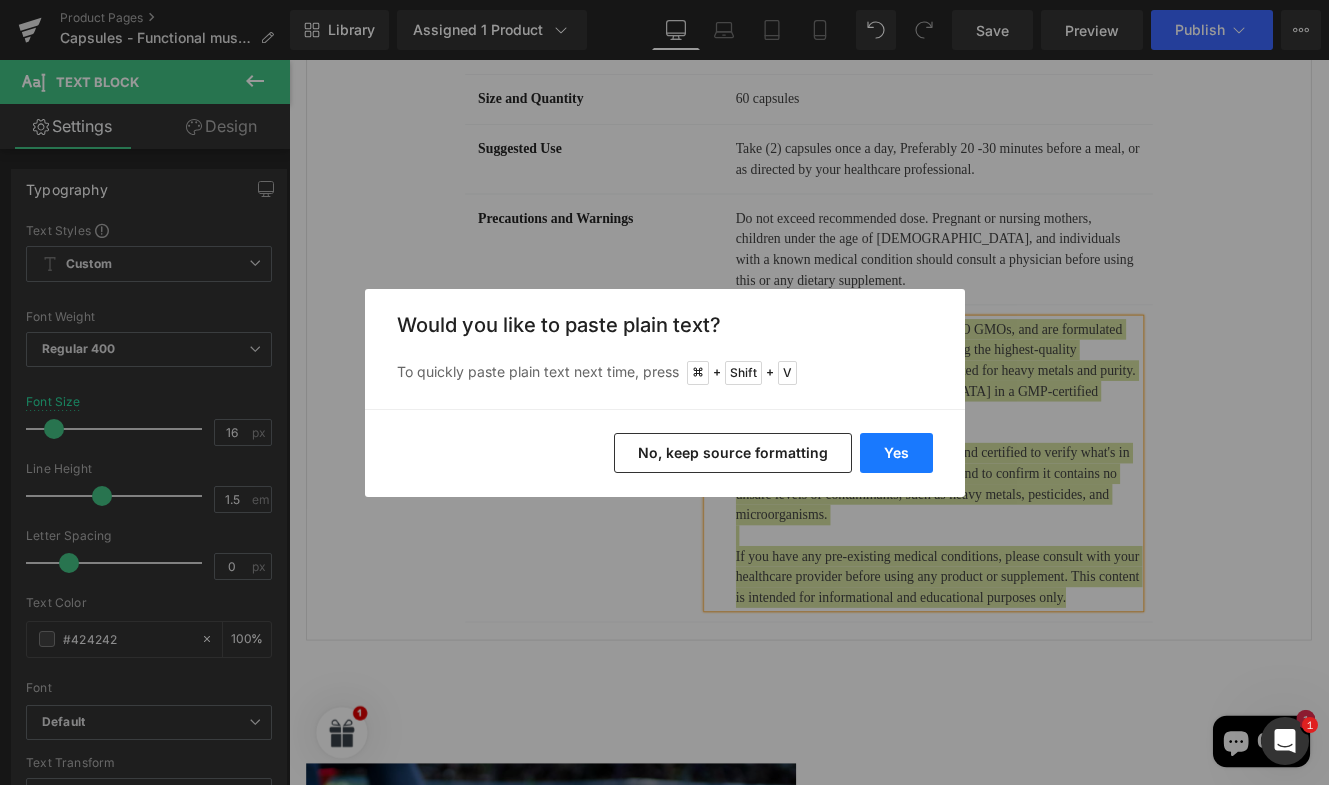click on "Yes" at bounding box center (896, 453) 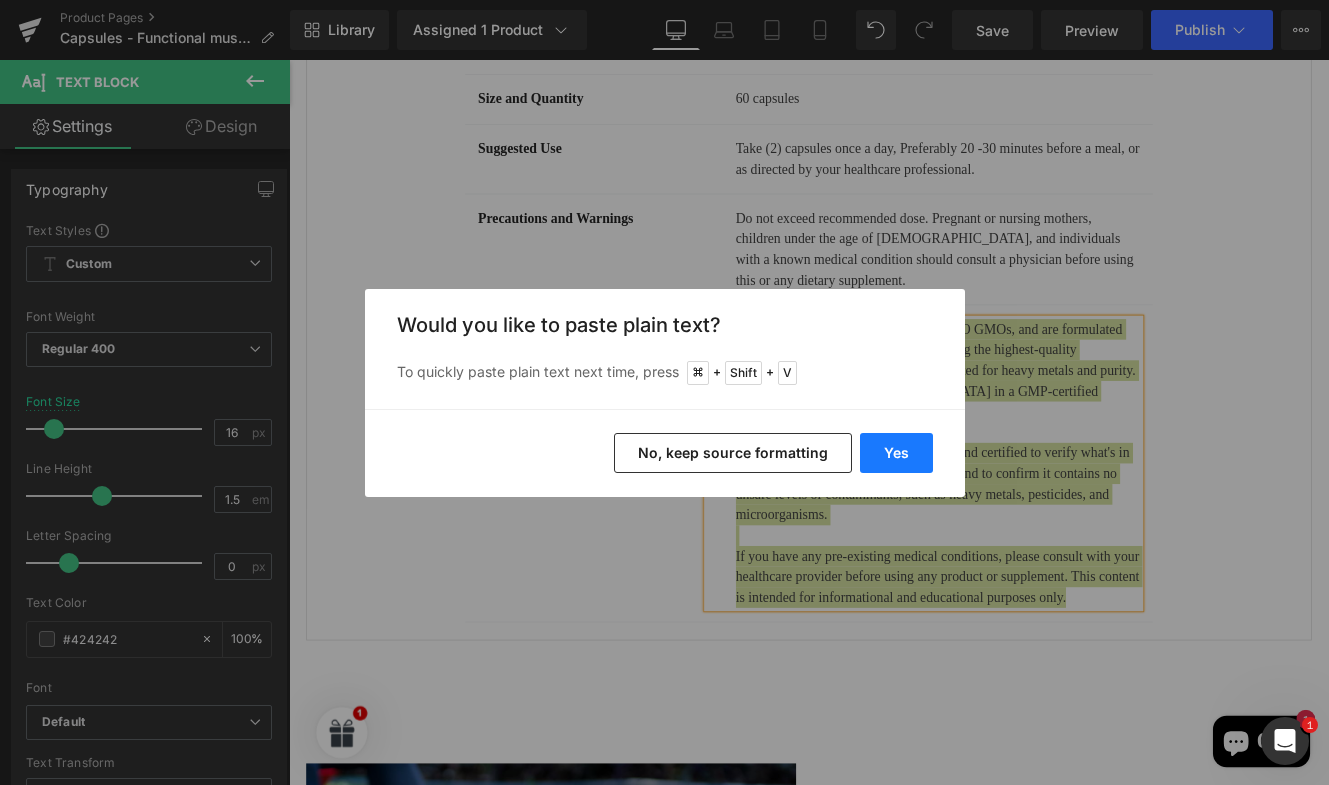 type 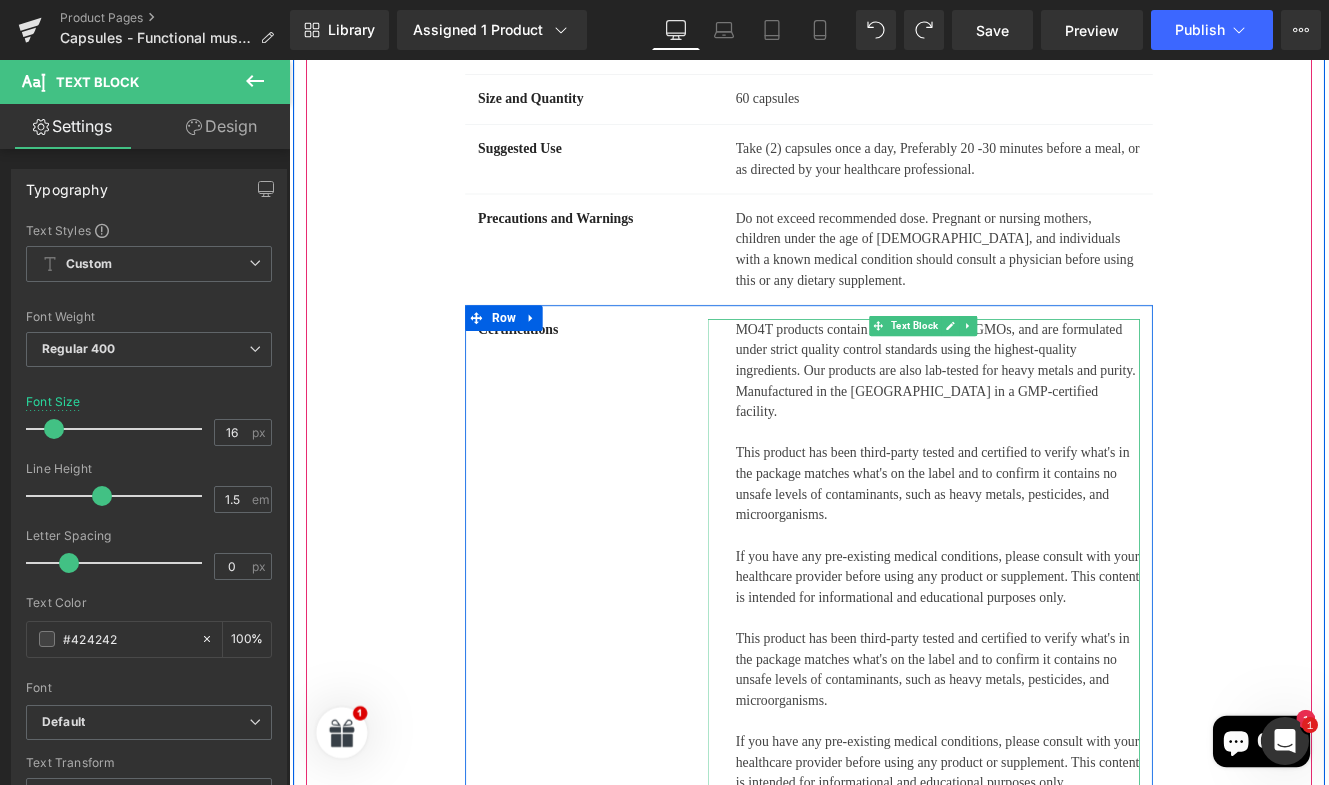click on "If you have any pre-existing medical conditions, please consult with your healthcare provider before using any product or supplement. This content is intended for informational and educational purposes only." at bounding box center (1044, 661) 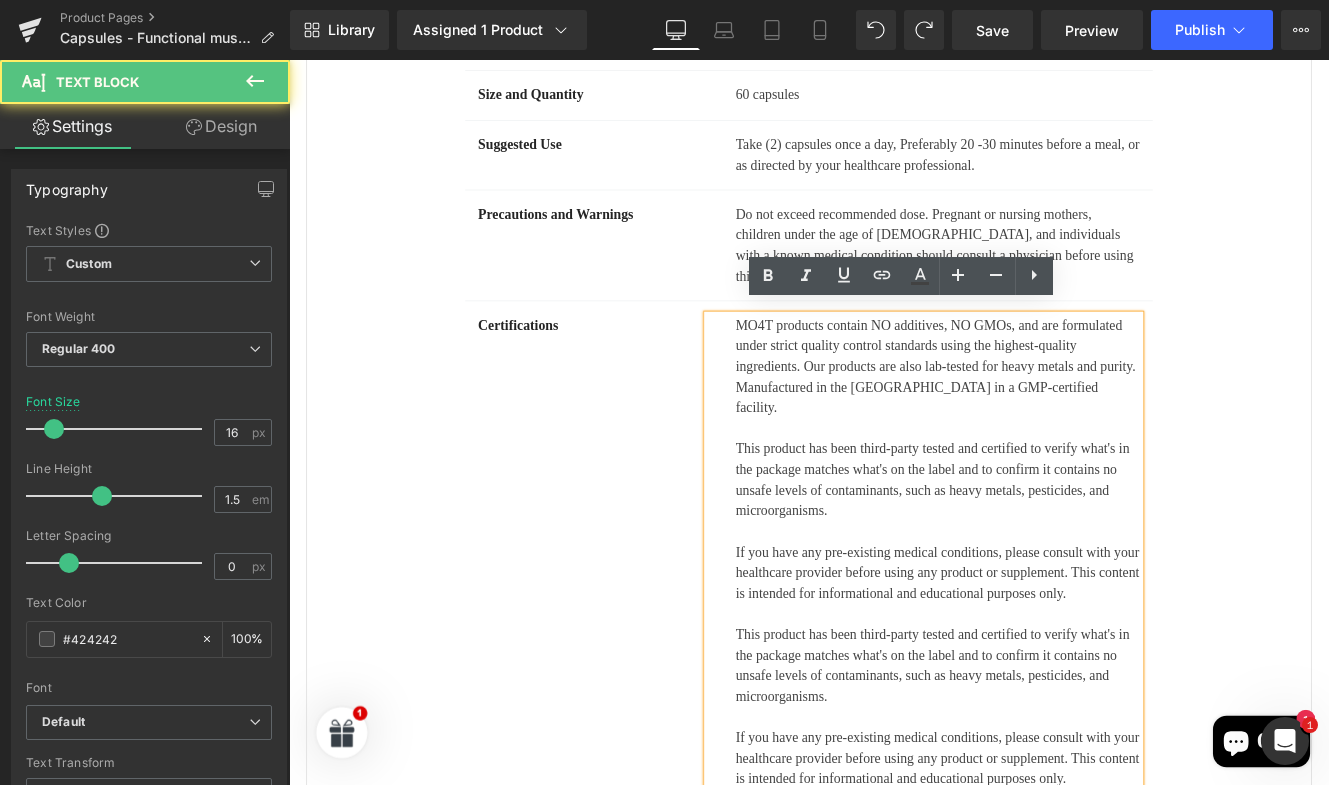 scroll, scrollTop: 1672, scrollLeft: 0, axis: vertical 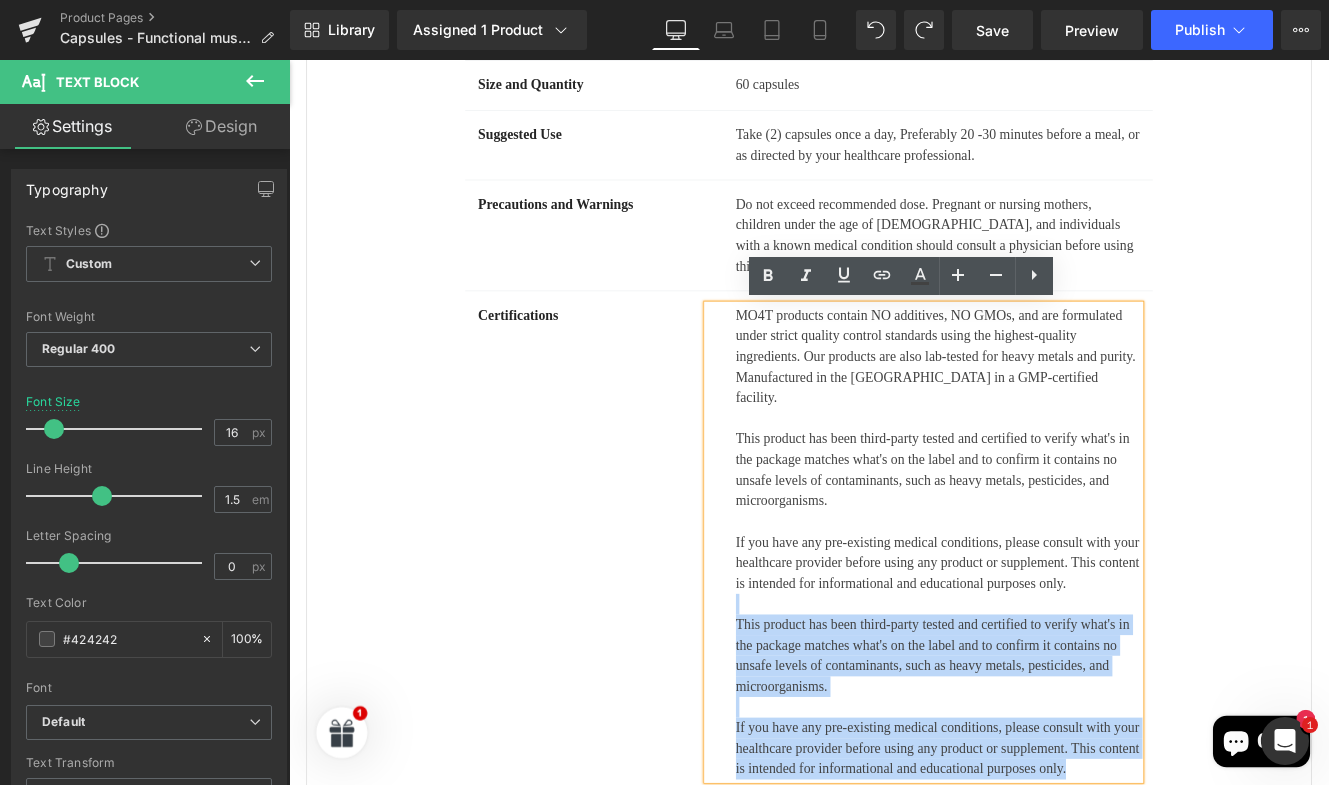 drag, startPoint x: 1205, startPoint y: 858, endPoint x: 975, endPoint y: 658, distance: 304.795 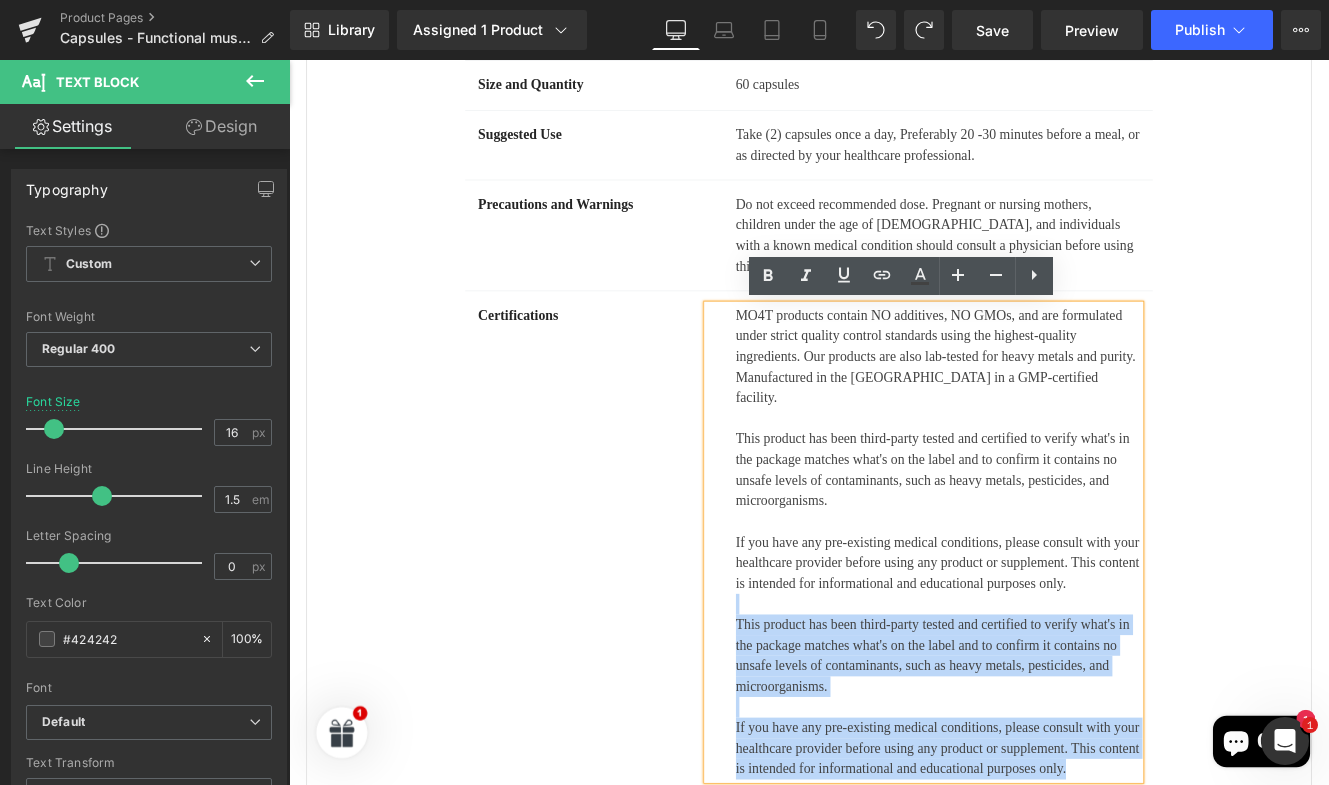 click on "MO4T products contain NO additives, NO GMOs, and are formulated under strict quality control standards using the highest-quality ingredients. Our products are also lab-tested for heavy metals and purity. Manufactured in the USA in a GMP-certified facility. This product has been third-party tested and certified to verify what's in the package matches what's on the label and to confirm it contains no unsafe levels of contaminants, such as heavy metals, pesticides, and microorganisms. If you have any pre-existing medical conditions, please consult with your healthcare provider before using any product or supplement. This content is intended for informational and educational purposes only. This product has been third-party tested and certified to verify what's in the package matches what's on the label and to confirm it contains no unsafe levels of contaminants, such as heavy metals, pesticides, and microorganisms." at bounding box center (1027, 621) 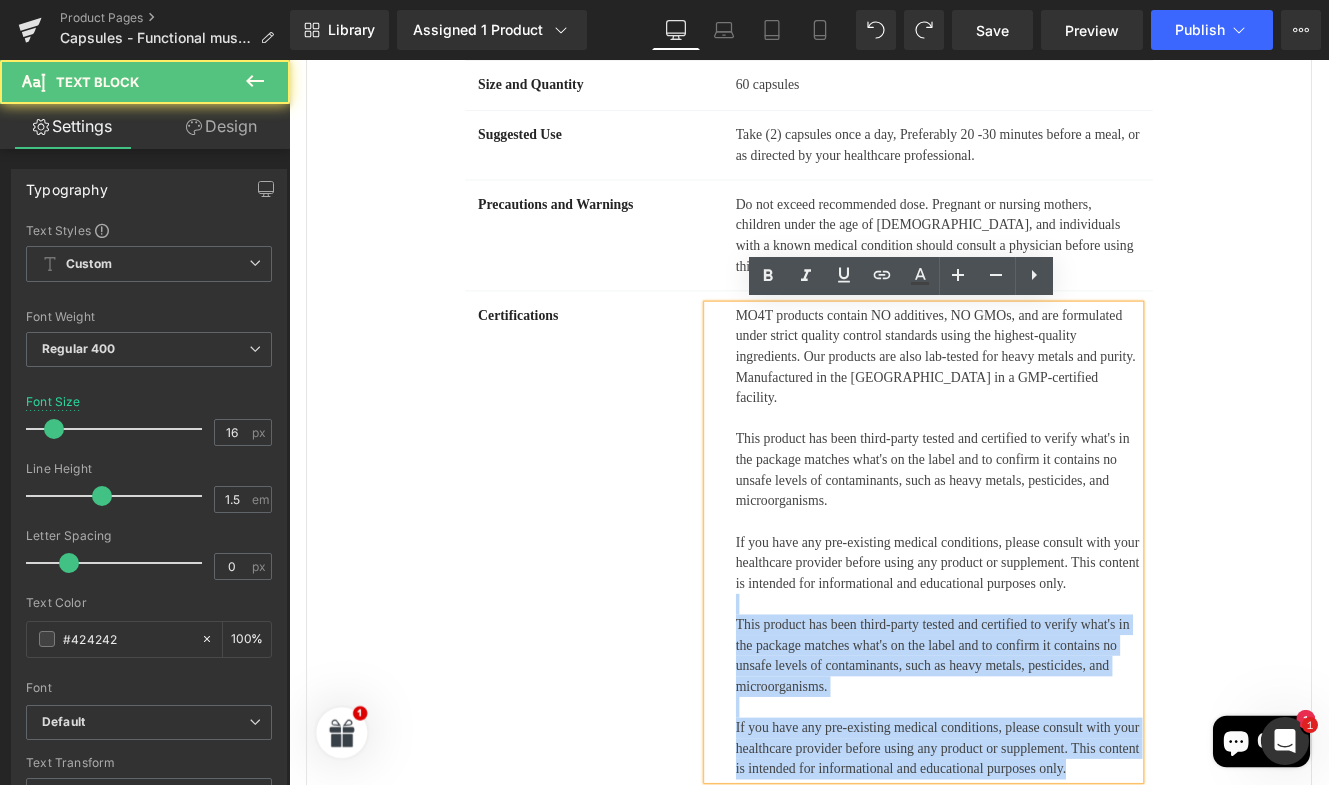 click at bounding box center (1044, 693) 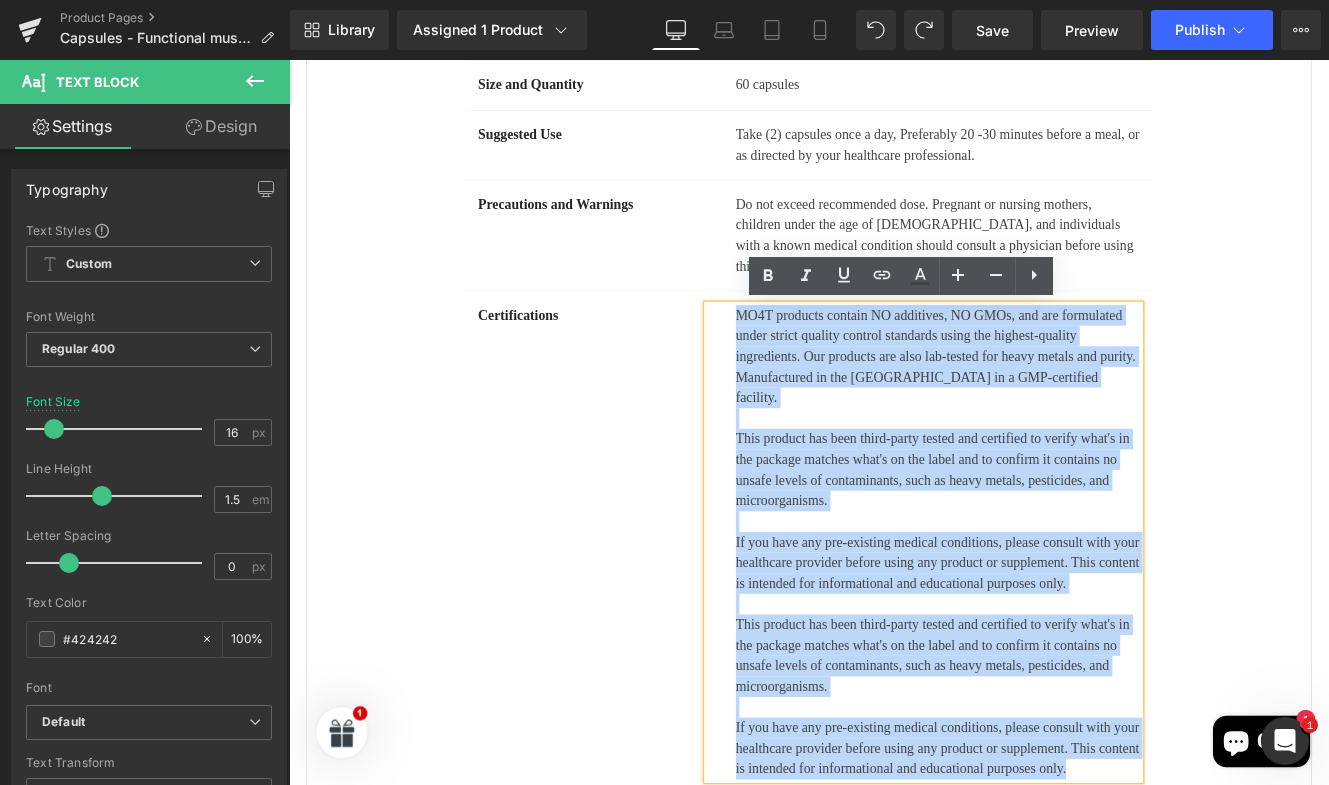 drag, startPoint x: 803, startPoint y: 354, endPoint x: 1198, endPoint y: 863, distance: 644.28723 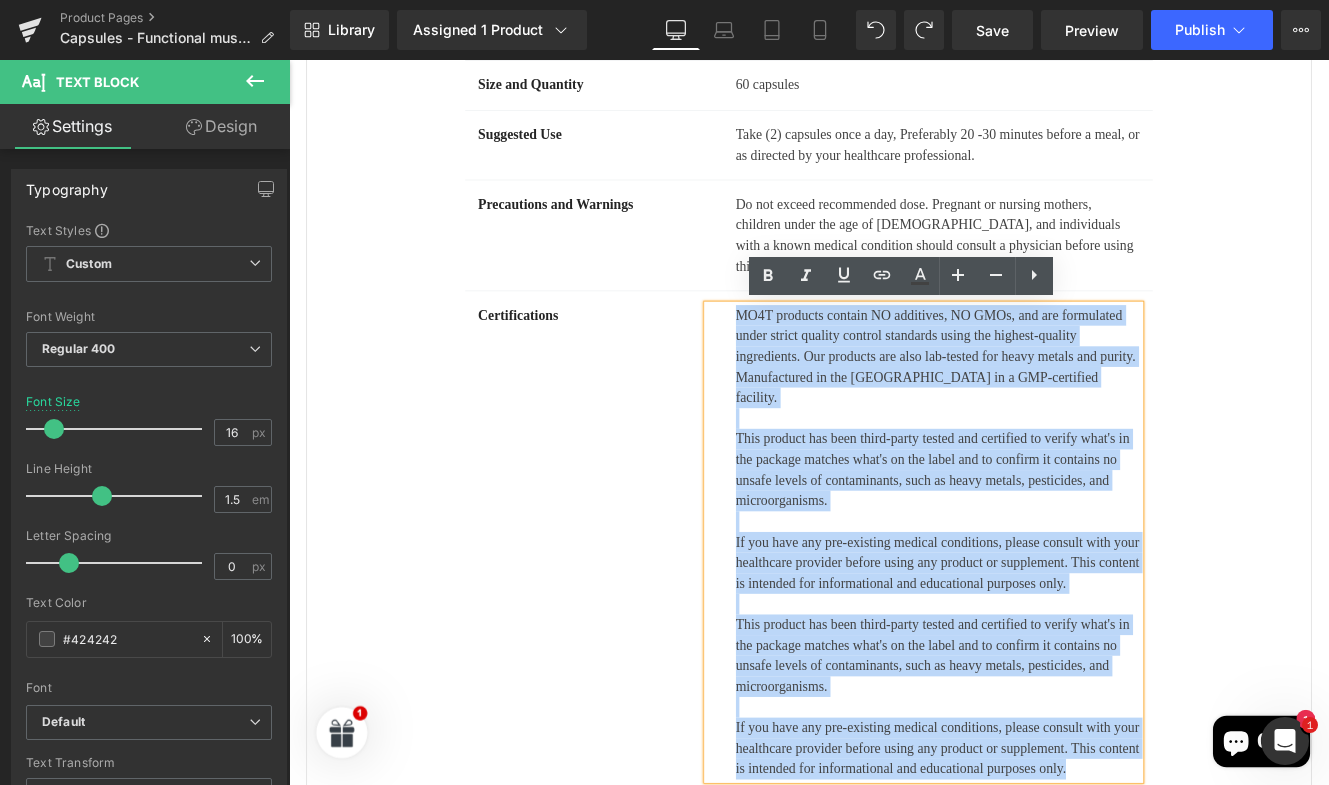 click on "MO4T products contain NO additives, NO GMOs, and are formulated under strict quality control standards using the highest-quality ingredients. Our products are also lab-tested for heavy metals and purity. Manufactured in the USA in a GMP-certified facility. This product has been third-party tested and certified to verify what's in the package matches what's on the label and to confirm it contains no unsafe levels of contaminants, such as heavy metals, pesticides, and microorganisms. If you have any pre-existing medical conditions, please consult with your healthcare provider before using any product or supplement. This content is intended for informational and educational purposes only. This product has been third-party tested and certified to verify what's in the package matches what's on the label and to confirm it contains no unsafe levels of contaminants, such as heavy metals, pesticides, and microorganisms." at bounding box center [1027, 621] 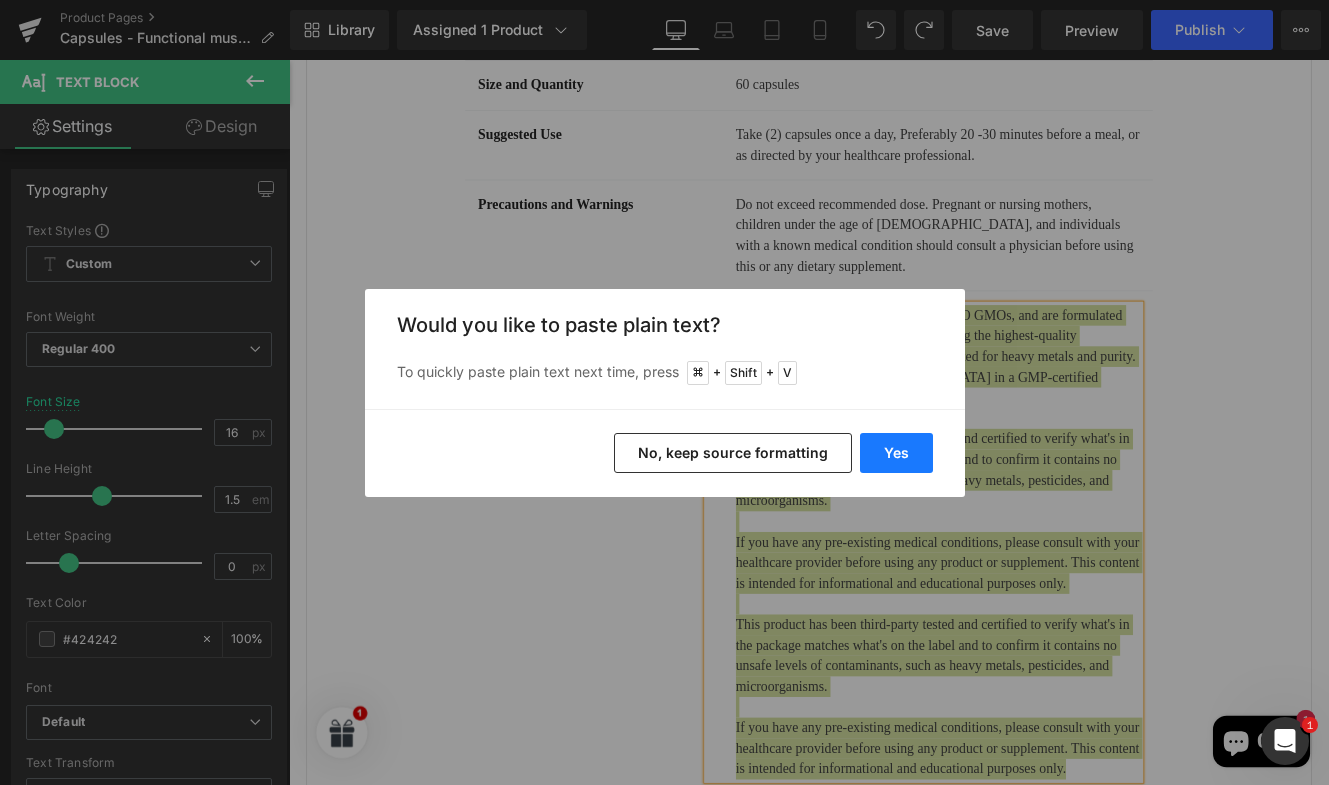 click on "Yes" at bounding box center [896, 453] 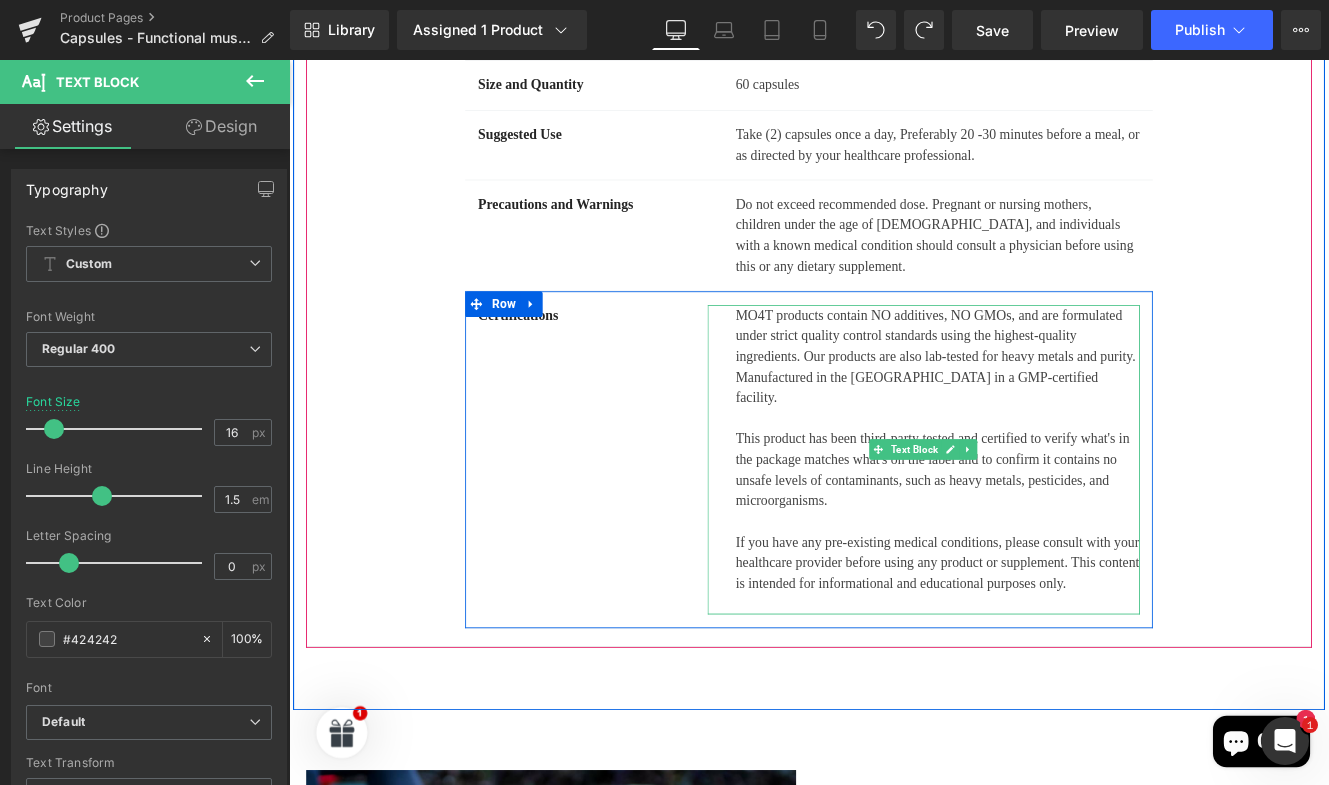 click at bounding box center (1027, 702) 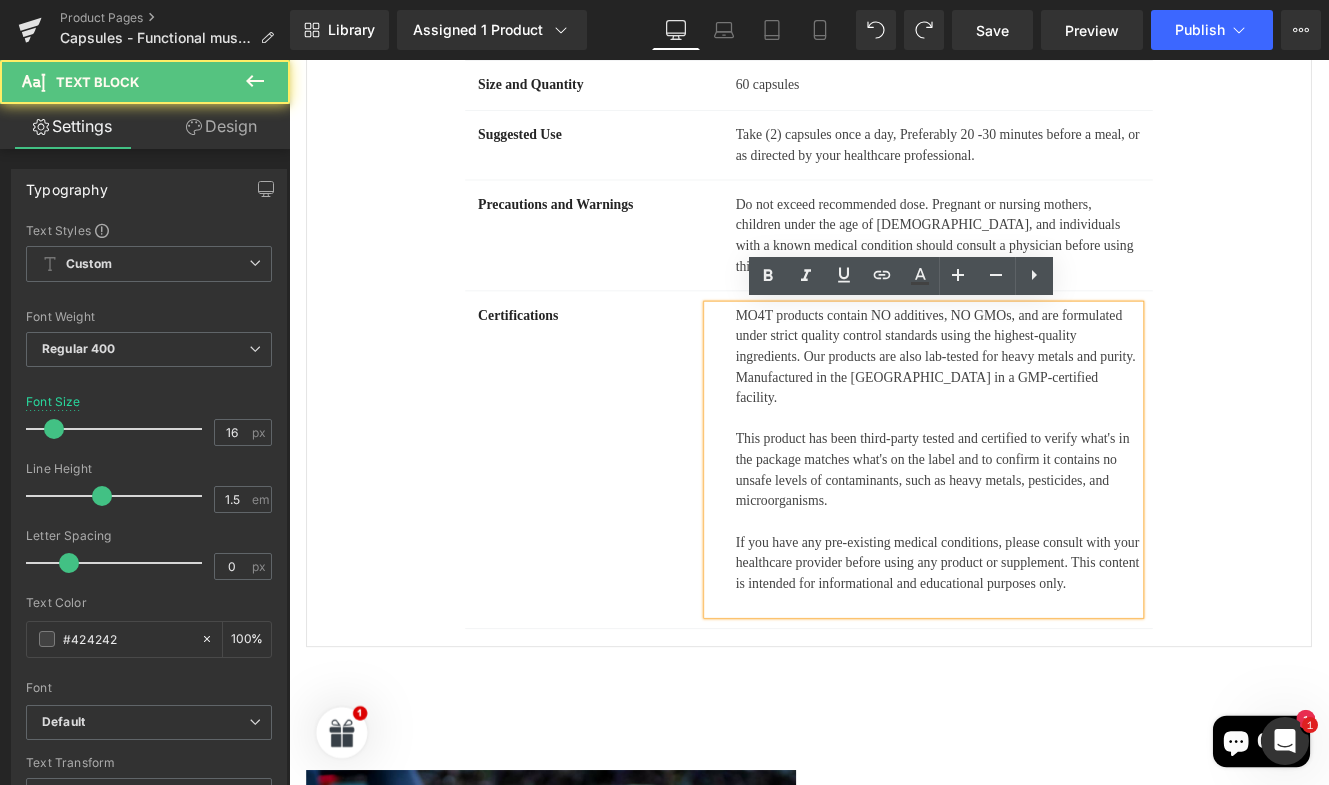 click at bounding box center (1044, 693) 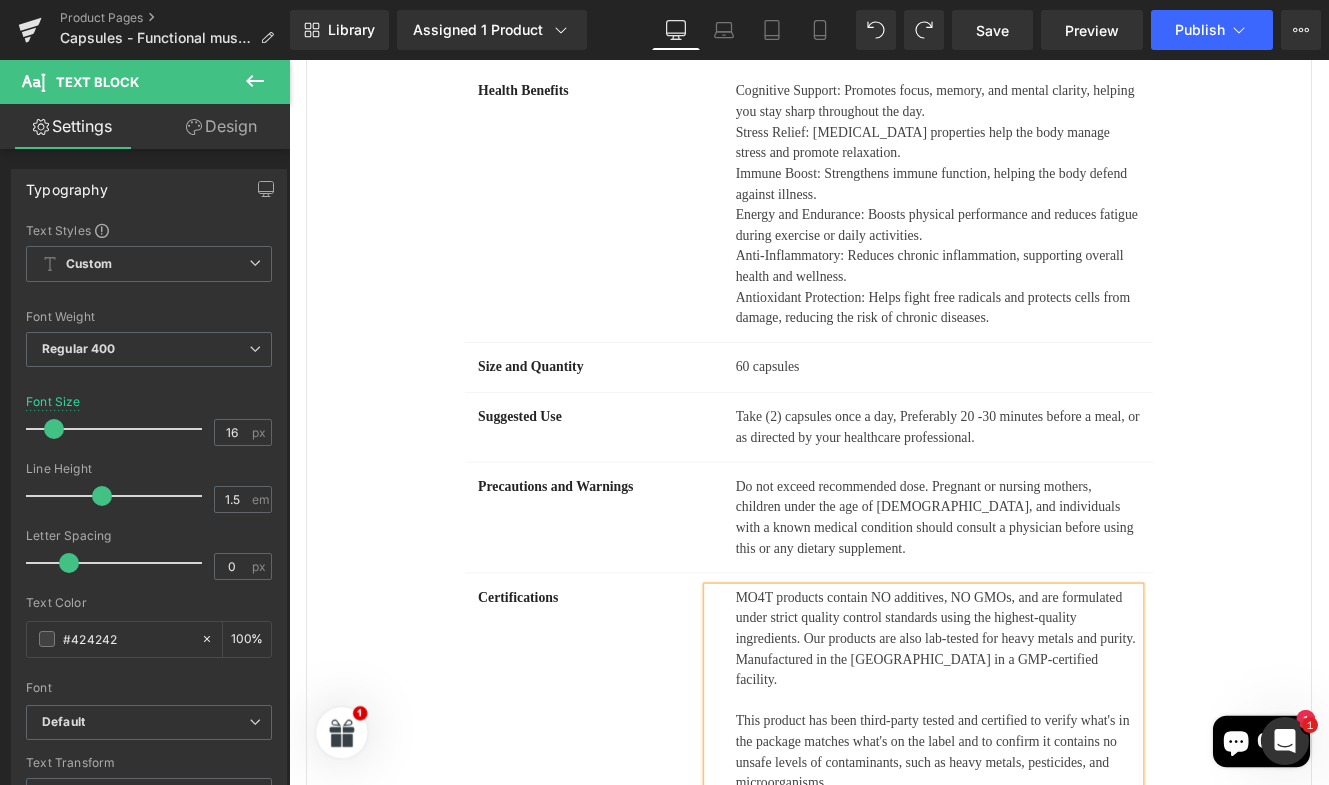 scroll, scrollTop: 958, scrollLeft: 0, axis: vertical 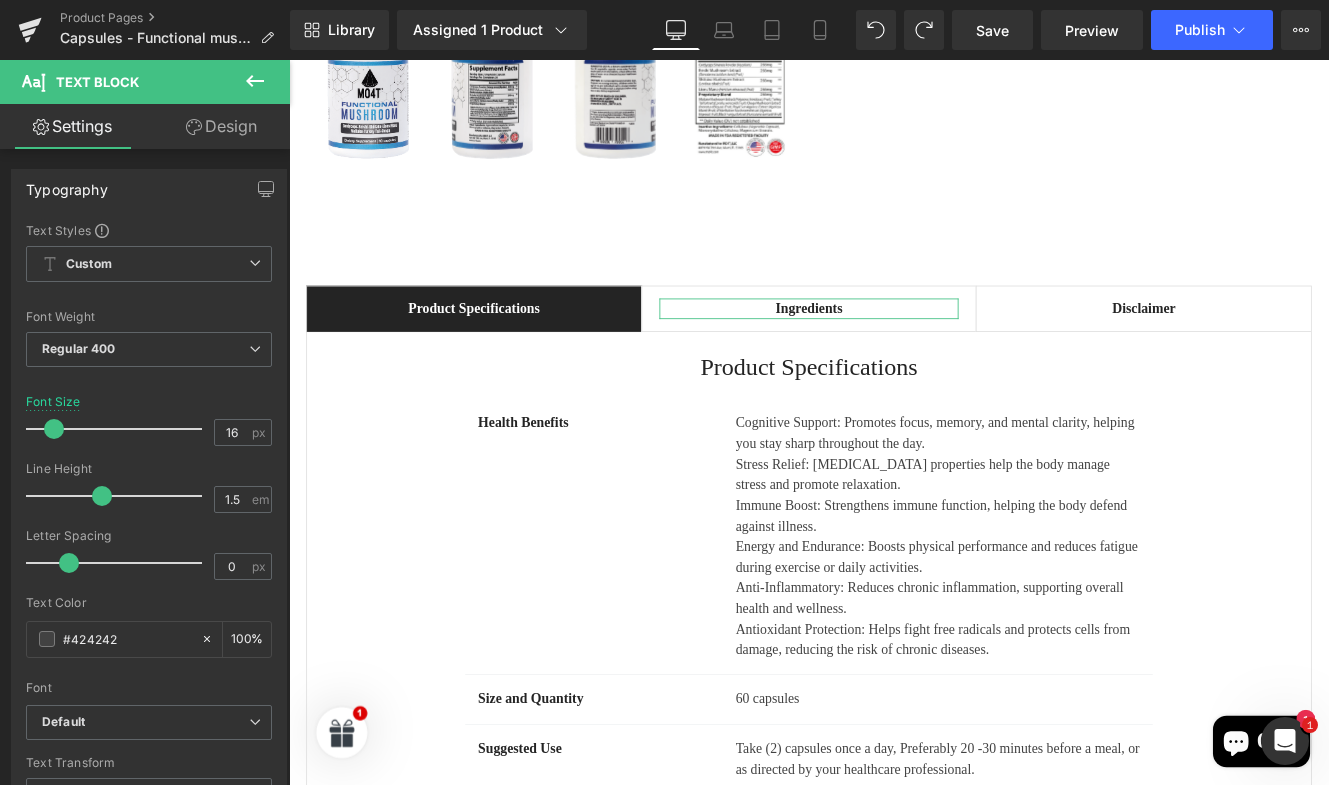 click on "Ingredients" at bounding box center [894, 348] 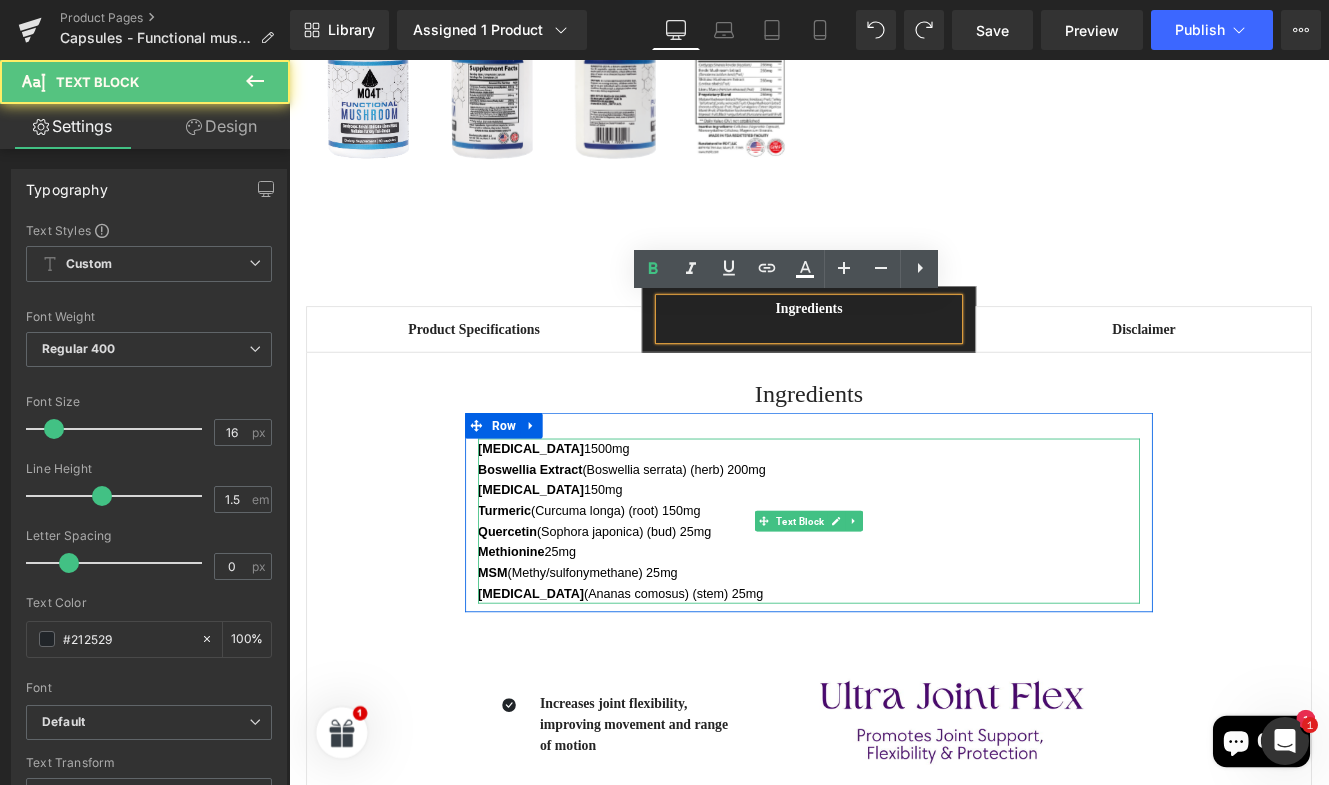 click on "Turmeric  (Curcuma longa) (root) 150mg" at bounding box center [638, 584] 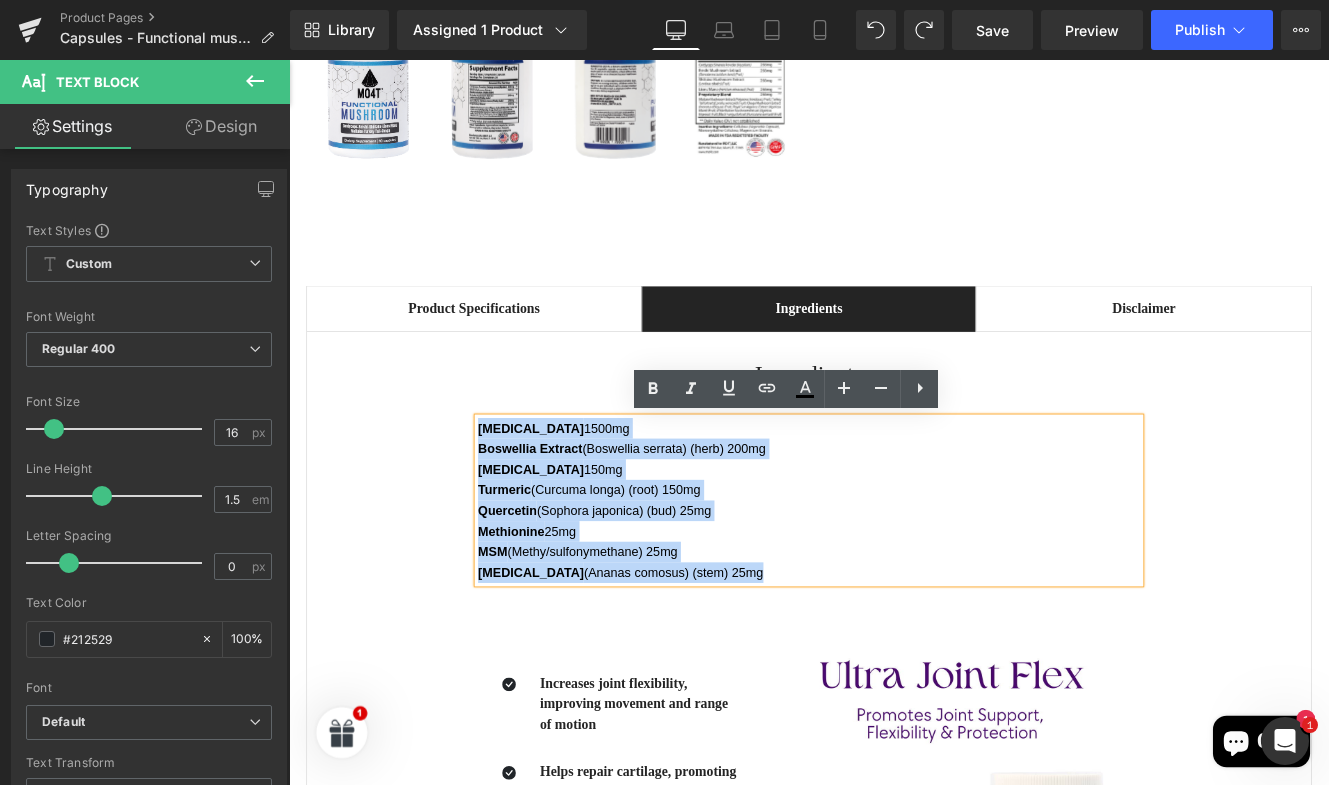 drag, startPoint x: 834, startPoint y: 664, endPoint x: 491, endPoint y: 453, distance: 402.70337 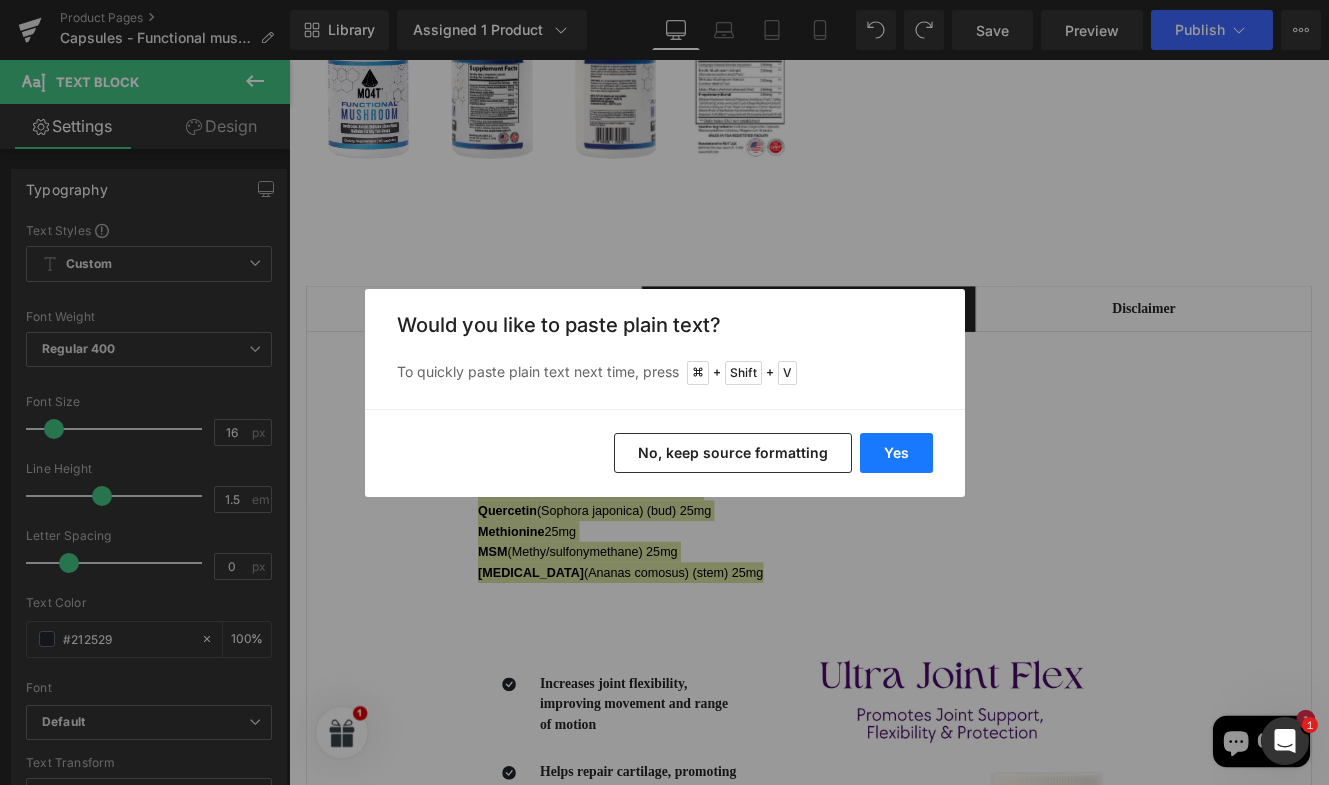 click on "Yes" at bounding box center [896, 453] 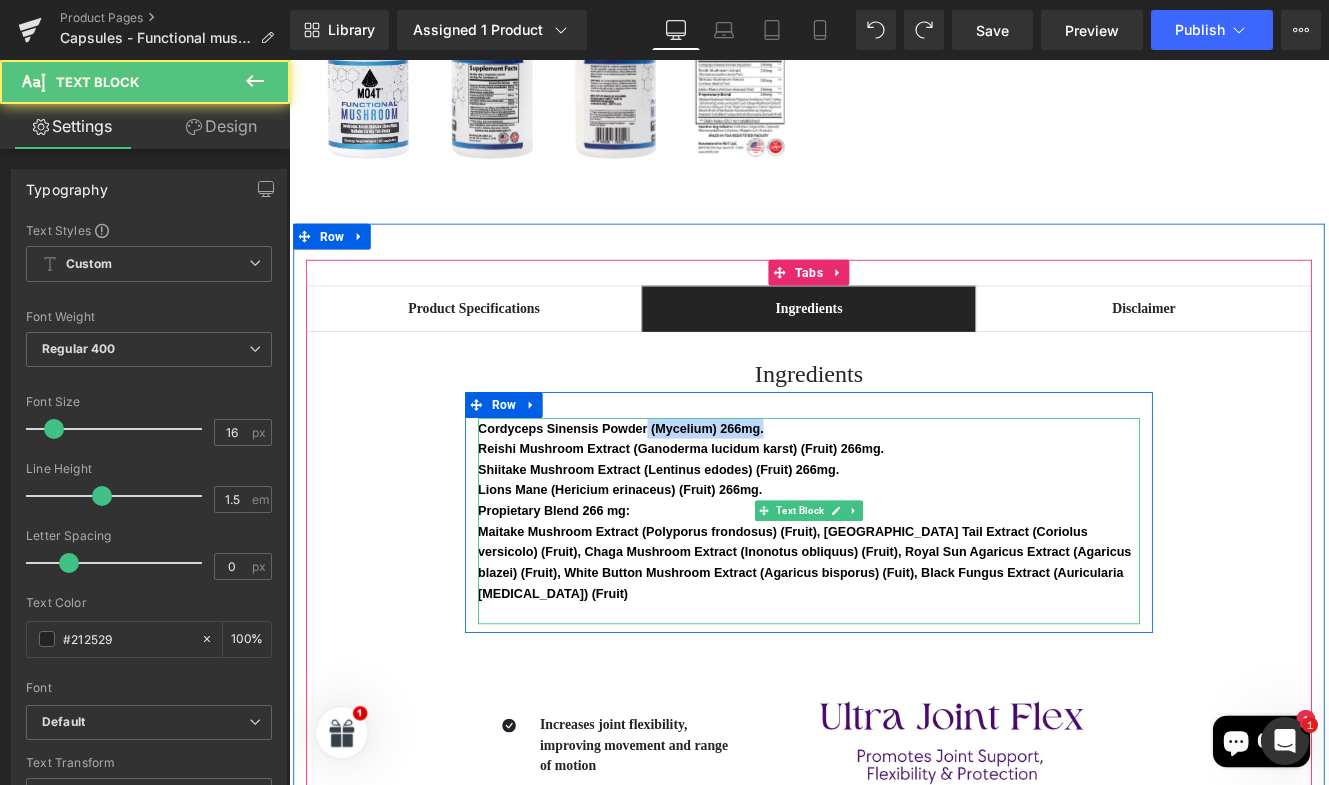 drag, startPoint x: 704, startPoint y: 488, endPoint x: 845, endPoint y: 488, distance: 141 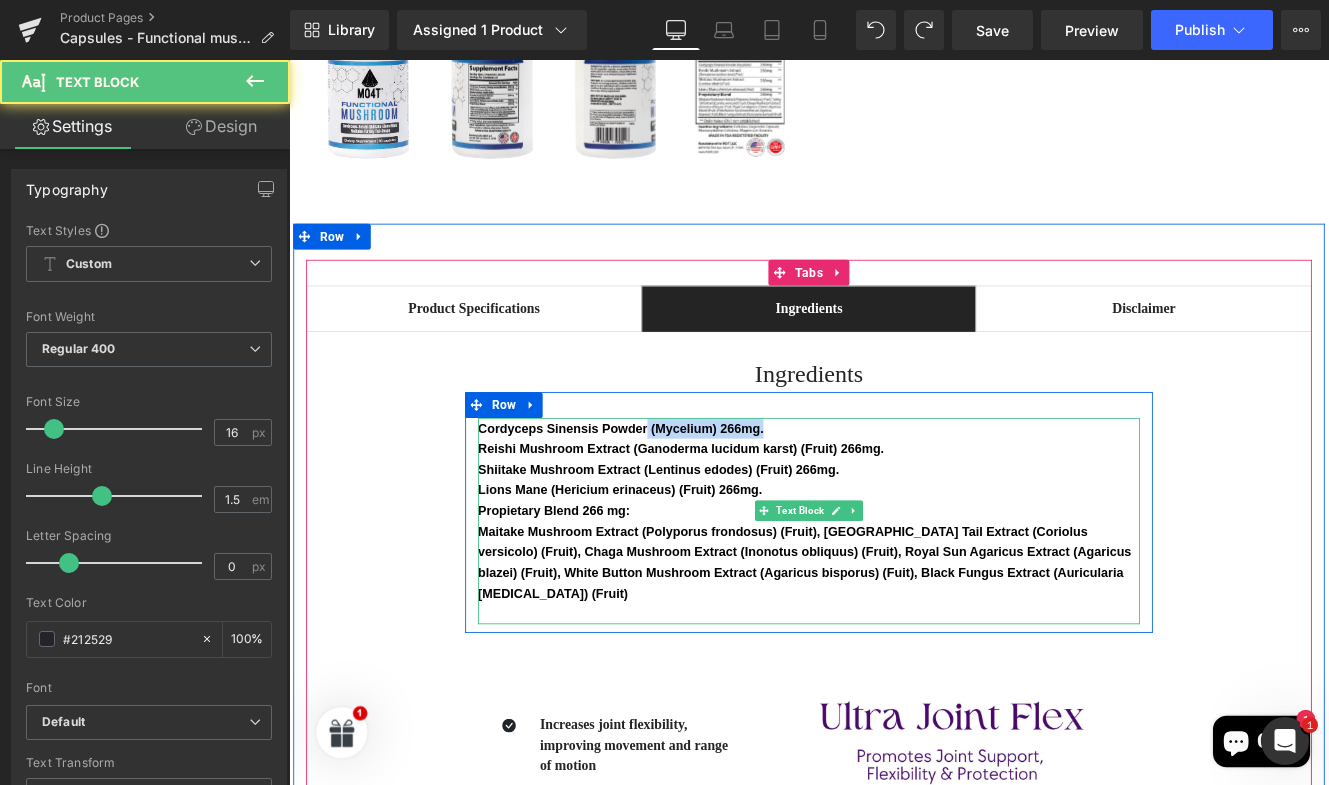 click on "Cordyceps Sinensis Powder (Mycelium) 266mg." at bounding box center [894, 488] 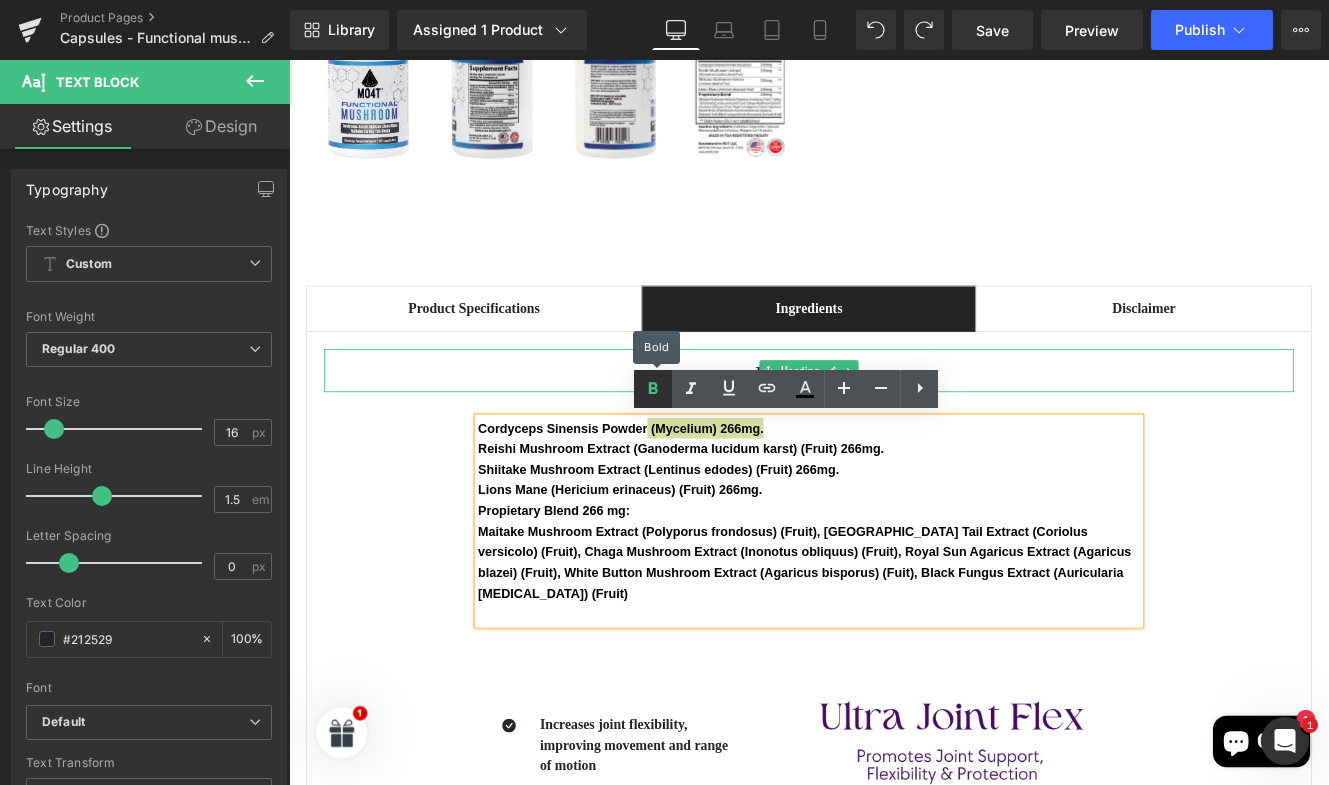 click 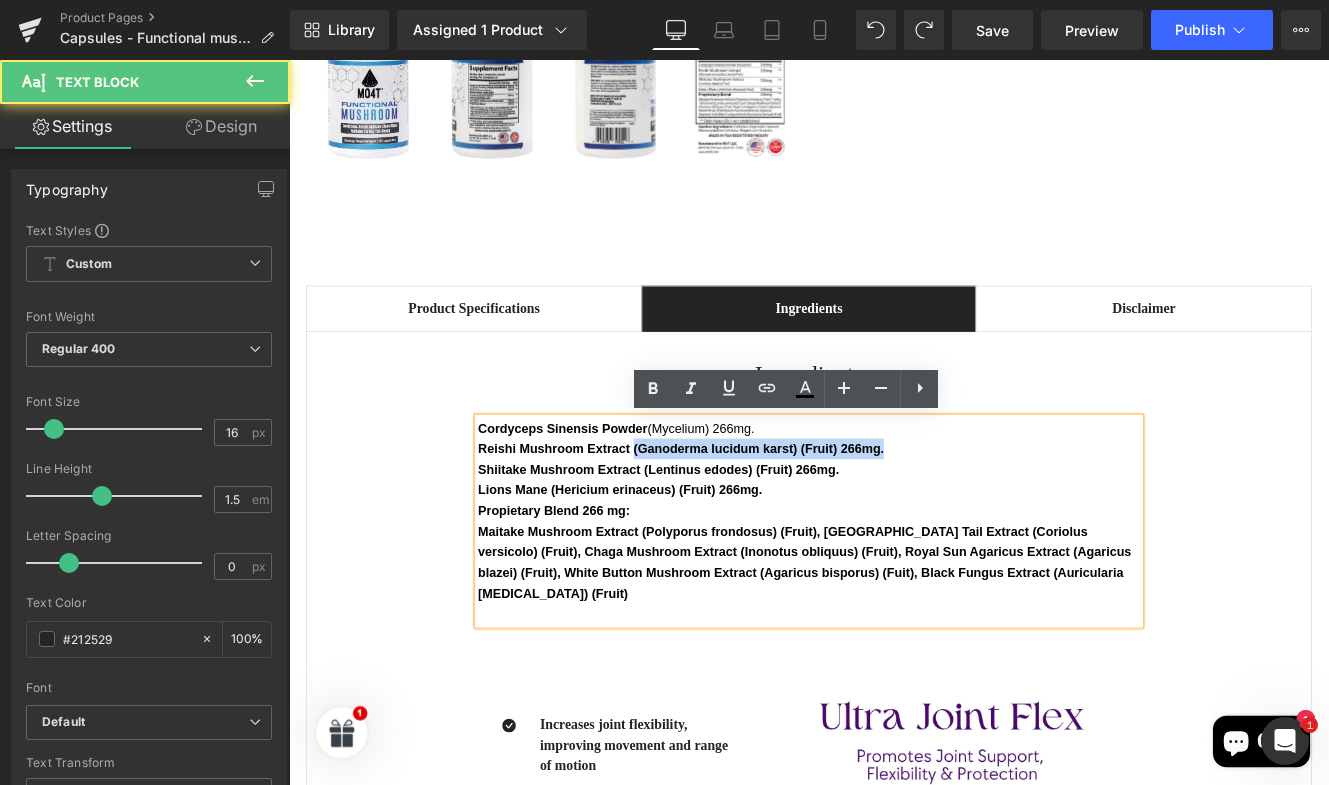 drag, startPoint x: 686, startPoint y: 515, endPoint x: 1024, endPoint y: 466, distance: 341.5333 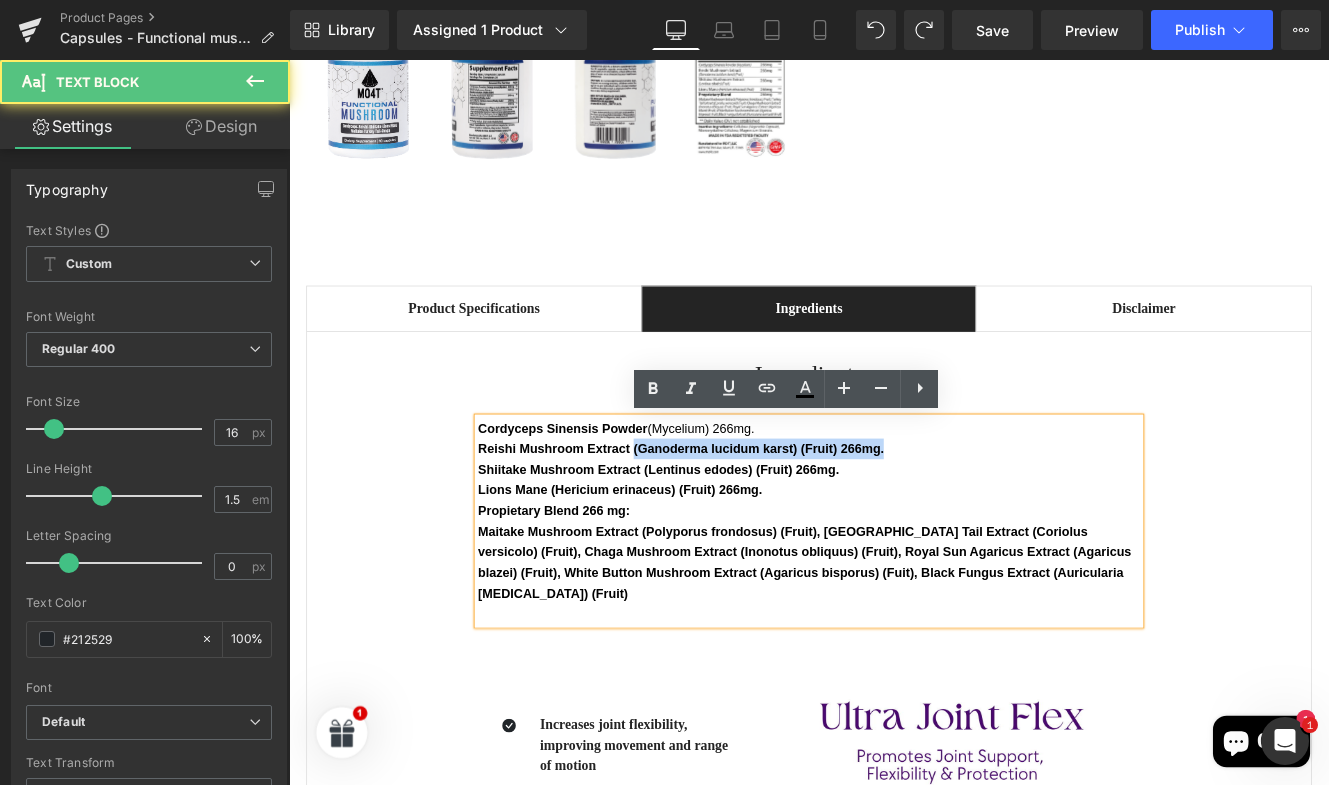 click on "Reishi Mushroom Extract (Ganoderma lucidum karst) (Fruit) 266mg." at bounding box center (894, 512) 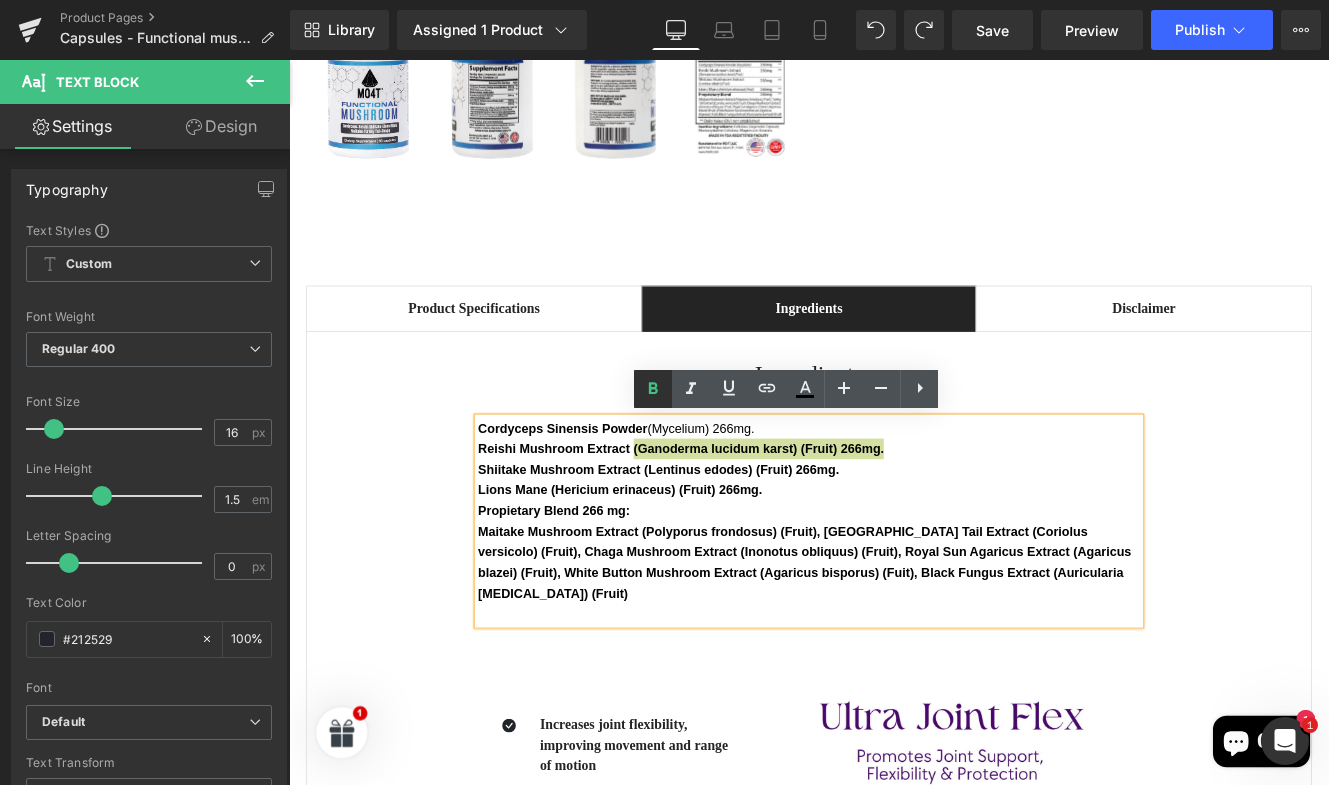 click 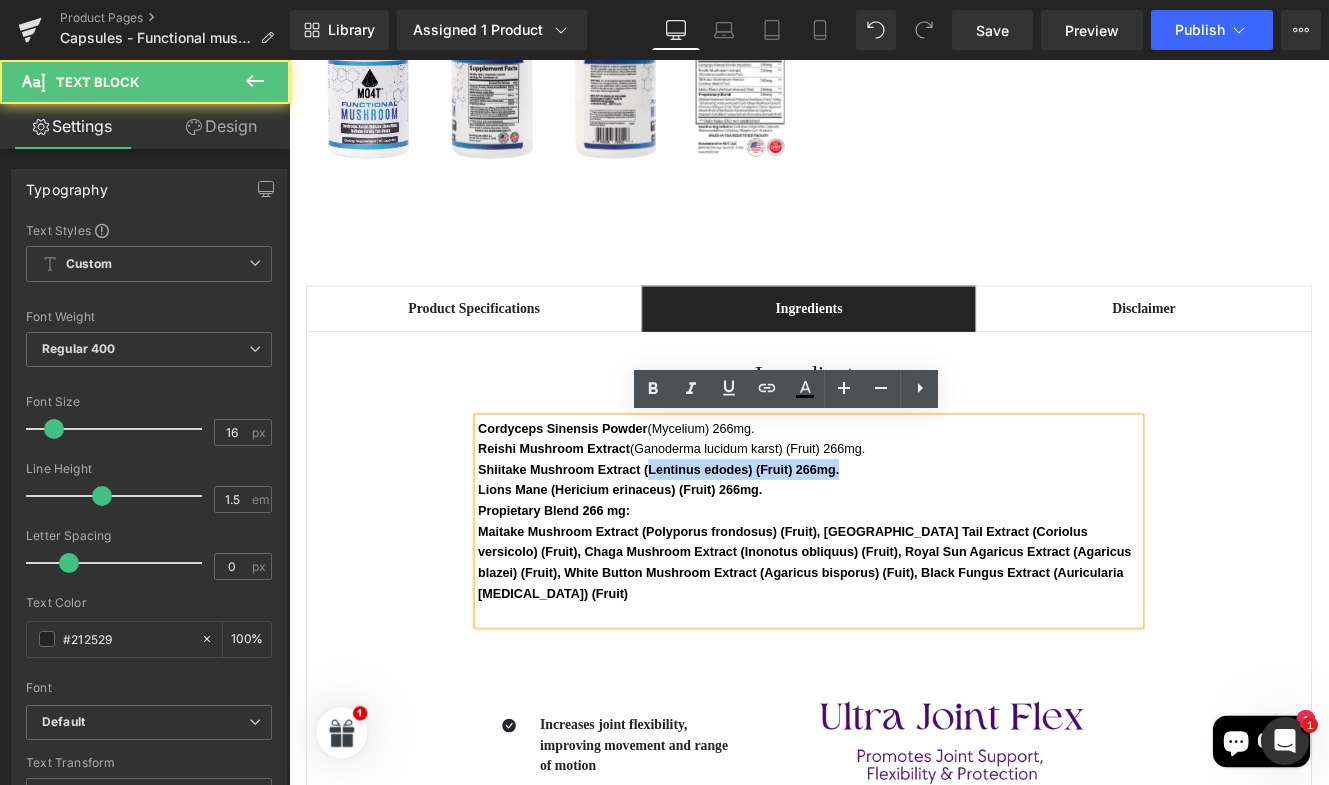 drag, startPoint x: 701, startPoint y: 532, endPoint x: 950, endPoint y: 532, distance: 249 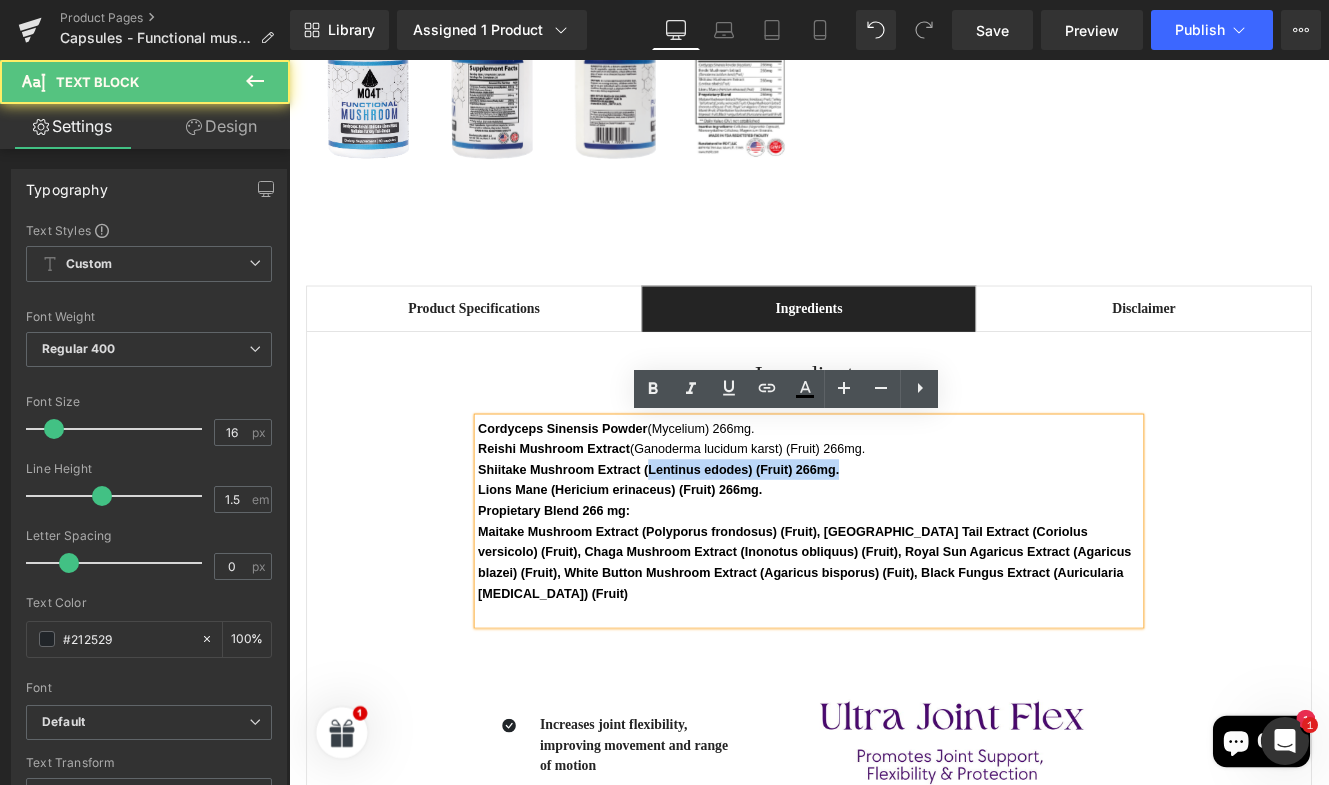 click on "Shiitake Mushroom Extract (Lentinus edodes) (Fruit) 266mg." at bounding box center [894, 536] 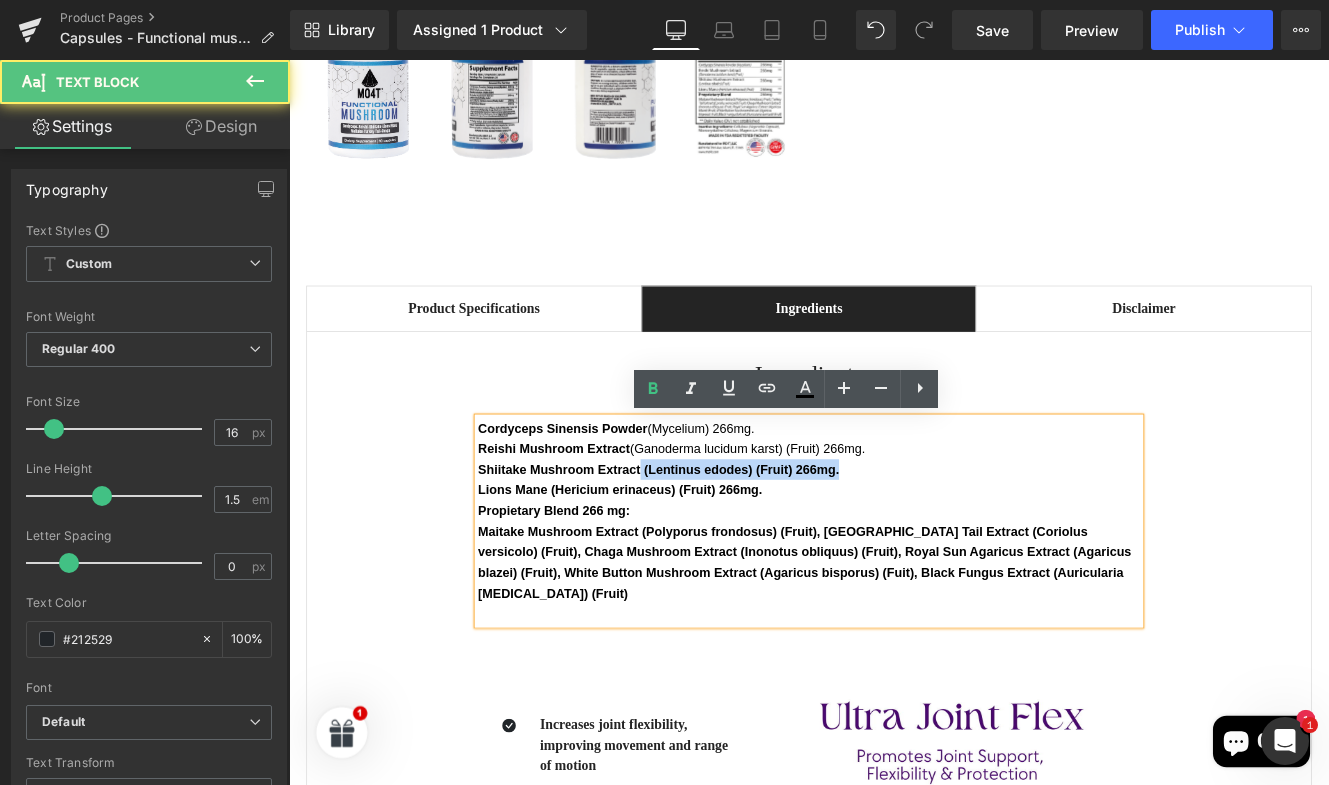 drag, startPoint x: 694, startPoint y: 538, endPoint x: 959, endPoint y: 537, distance: 265.0019 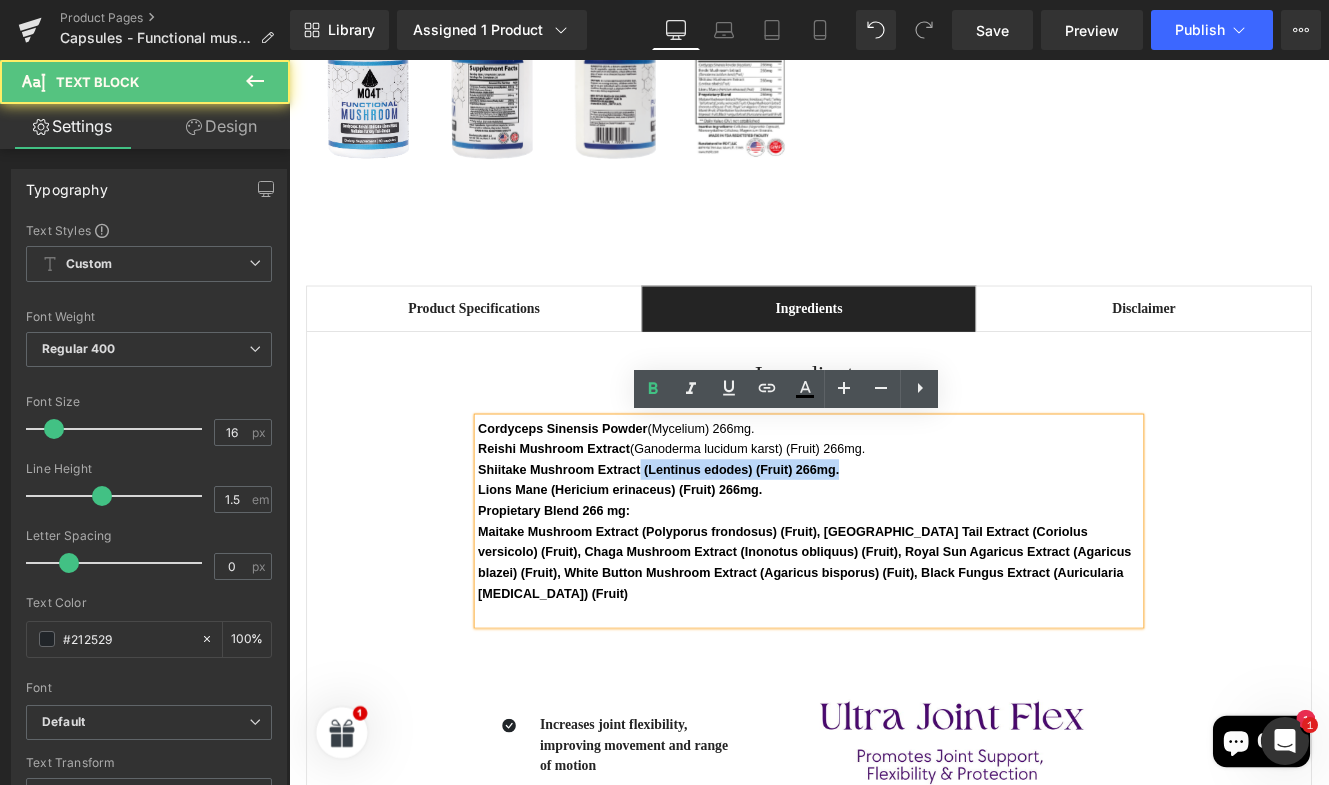 click on "Shiitake Mushroom Extract (Lentinus edodes) (Fruit) 266mg." at bounding box center [894, 536] 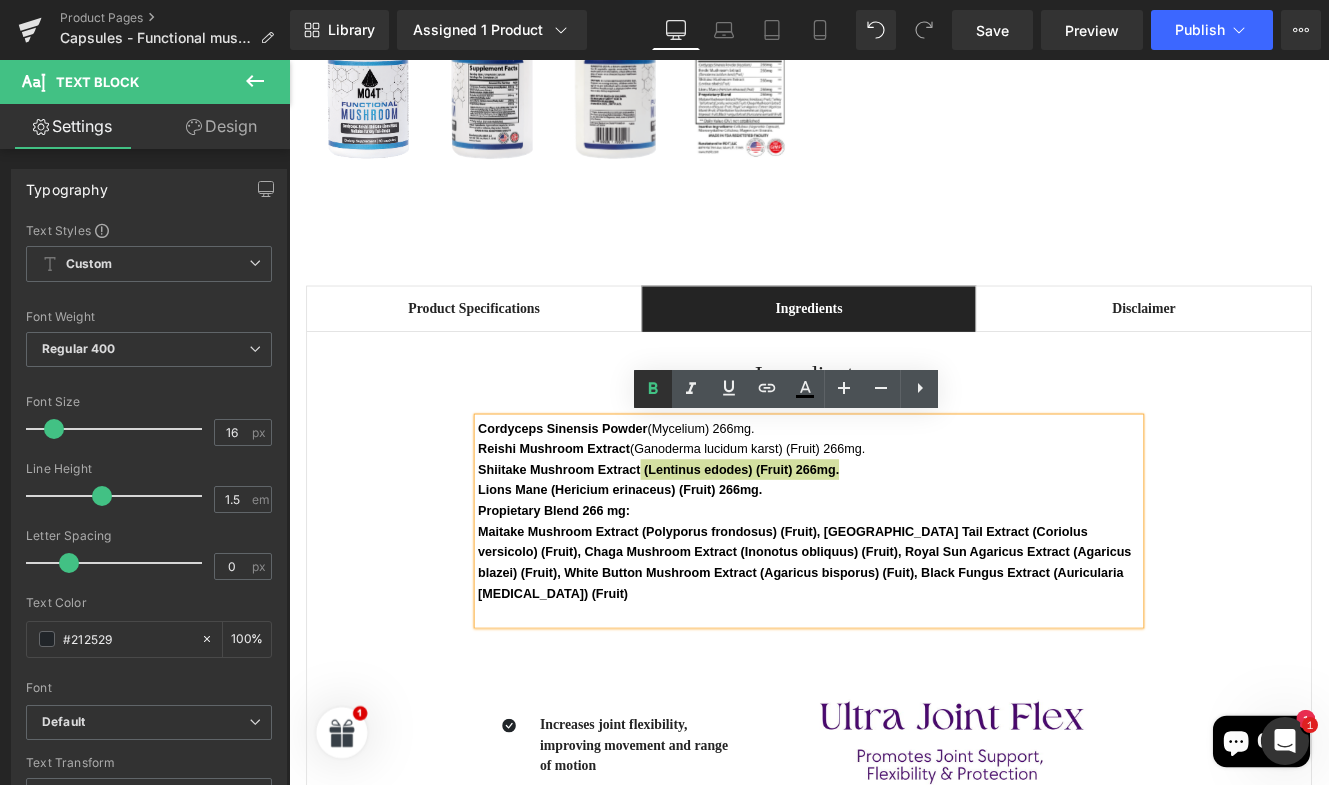 click 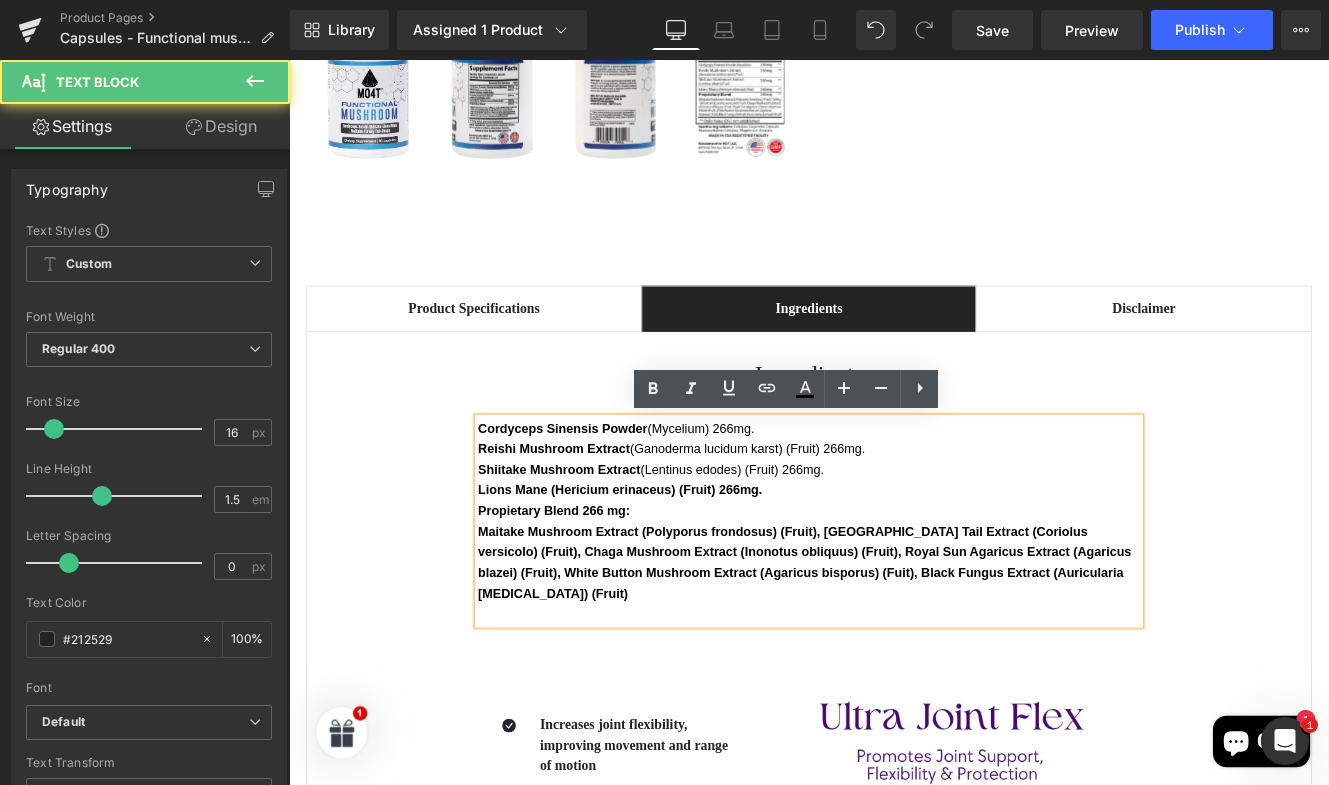 drag, startPoint x: 592, startPoint y: 560, endPoint x: 875, endPoint y: 560, distance: 283 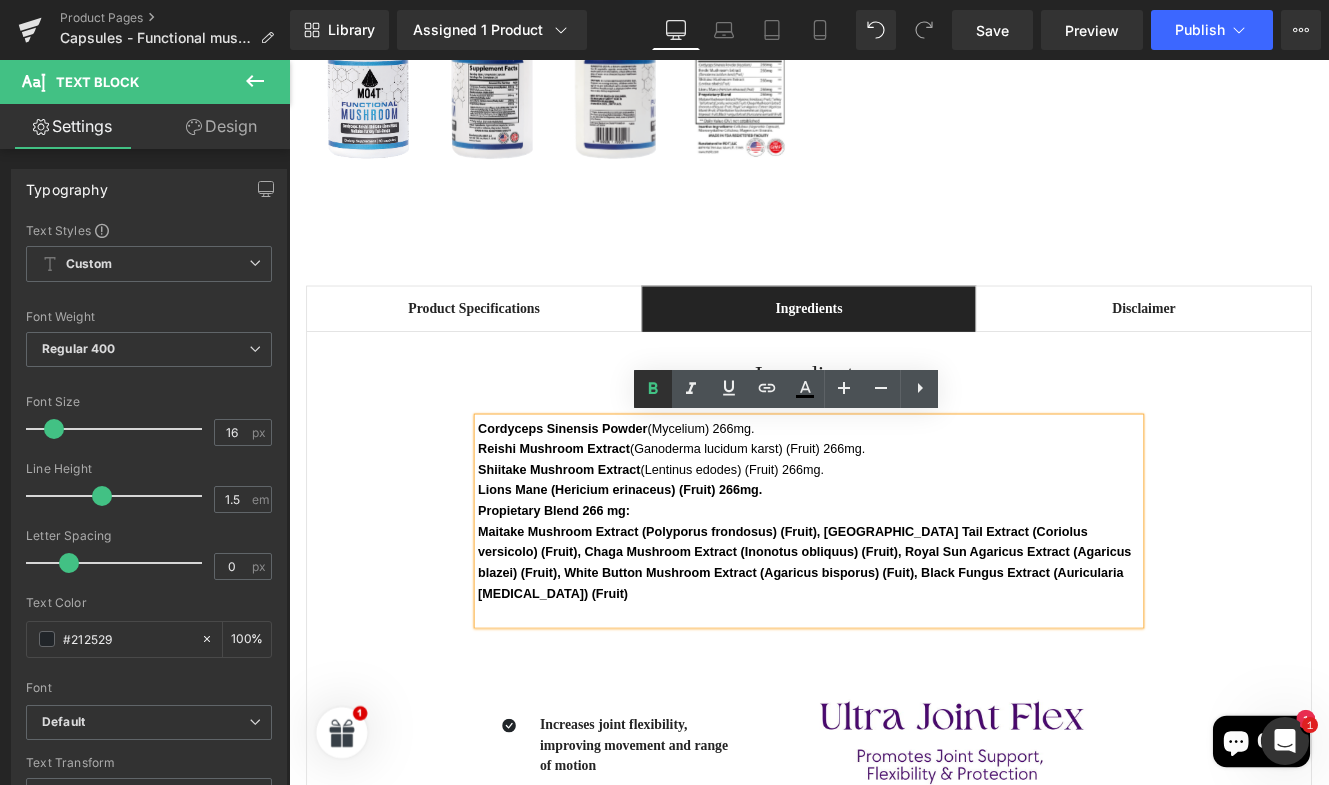 click 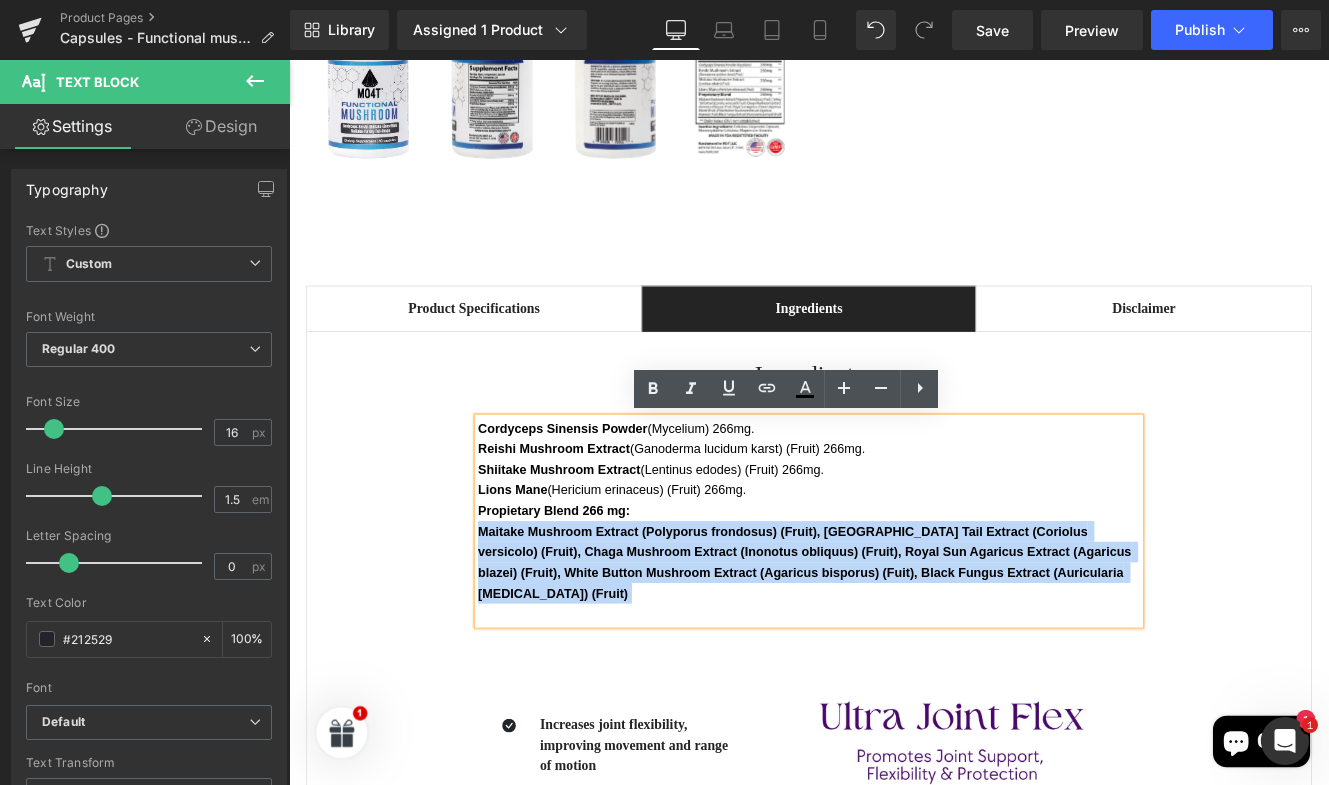 drag, startPoint x: 688, startPoint y: 584, endPoint x: 1276, endPoint y: 665, distance: 593.55286 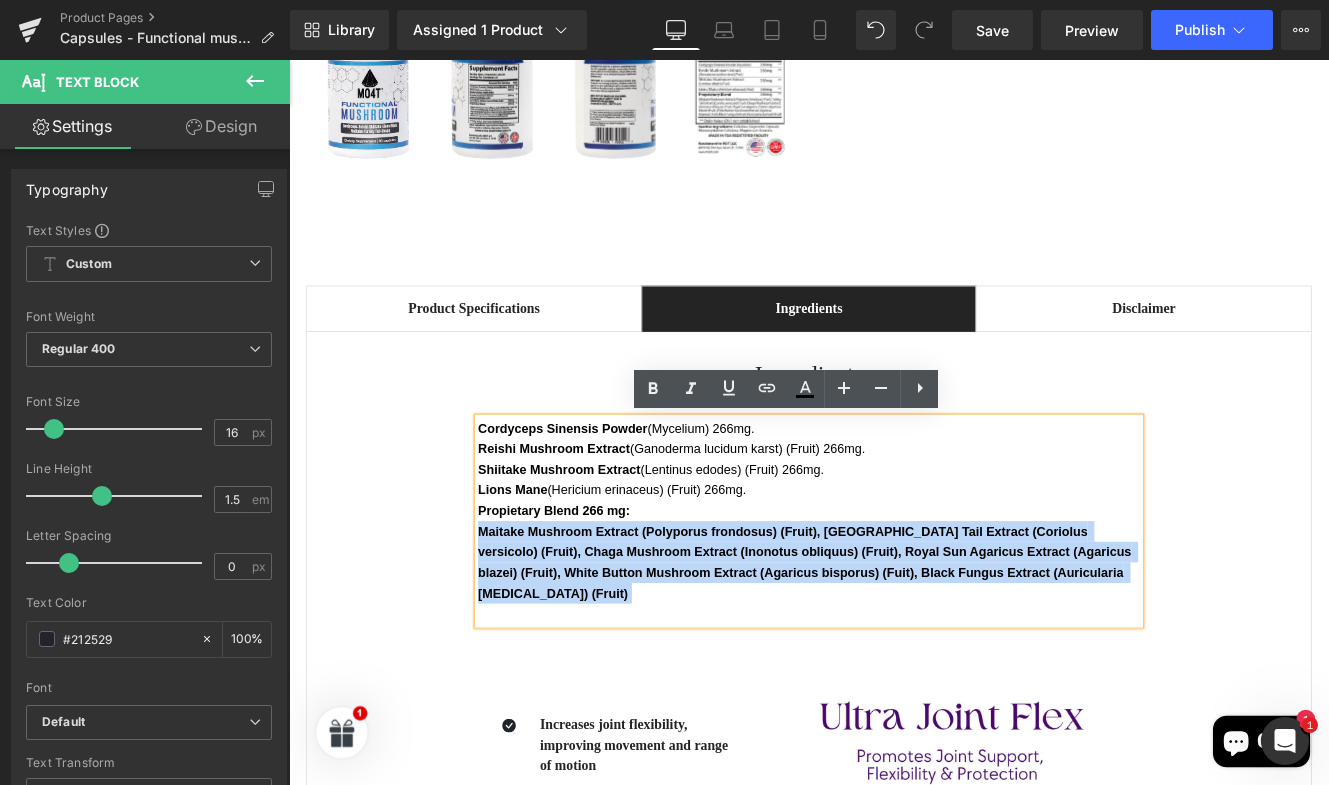click on "Cordyceps Sinensis Powder  (Mycelium) 266mg. Reishi Mushroom Extract  (Ganoderma lucidum karst) (Fruit) 266mg. Shiitake Mushroom Extract  (Lentinus edodes) (Fruit) 266mg. Lions Mane  (Hericium erinaceus) (Fruit) 266mg.  Propietary Blend 266 mg: Maitake Mushroom Extract (Polyporus frondosus) (Fruit), Turkey Tail Extract (Coriolus versicolo) (Fruit), Chaga Mushroom Extract (Inonotus obliquus) (Fruit), Royal Sun Agaricus Extract (Agaricus blazei) (Fruit), White Button Mushroom Extract (Agaricus bisporus) (Fuit), Black Fungus Extract (Auricularia [MEDICAL_DATA]) (Fruit)" at bounding box center (894, 596) 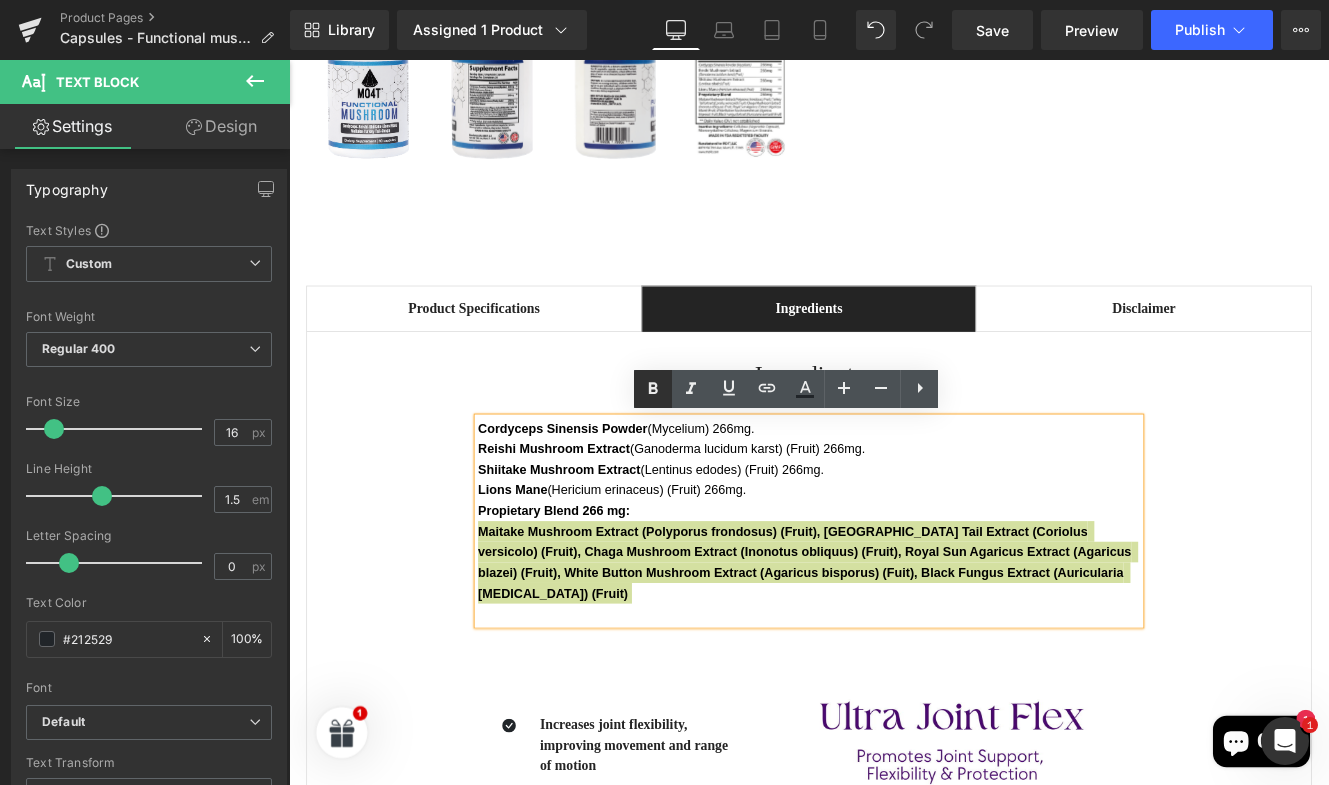 click 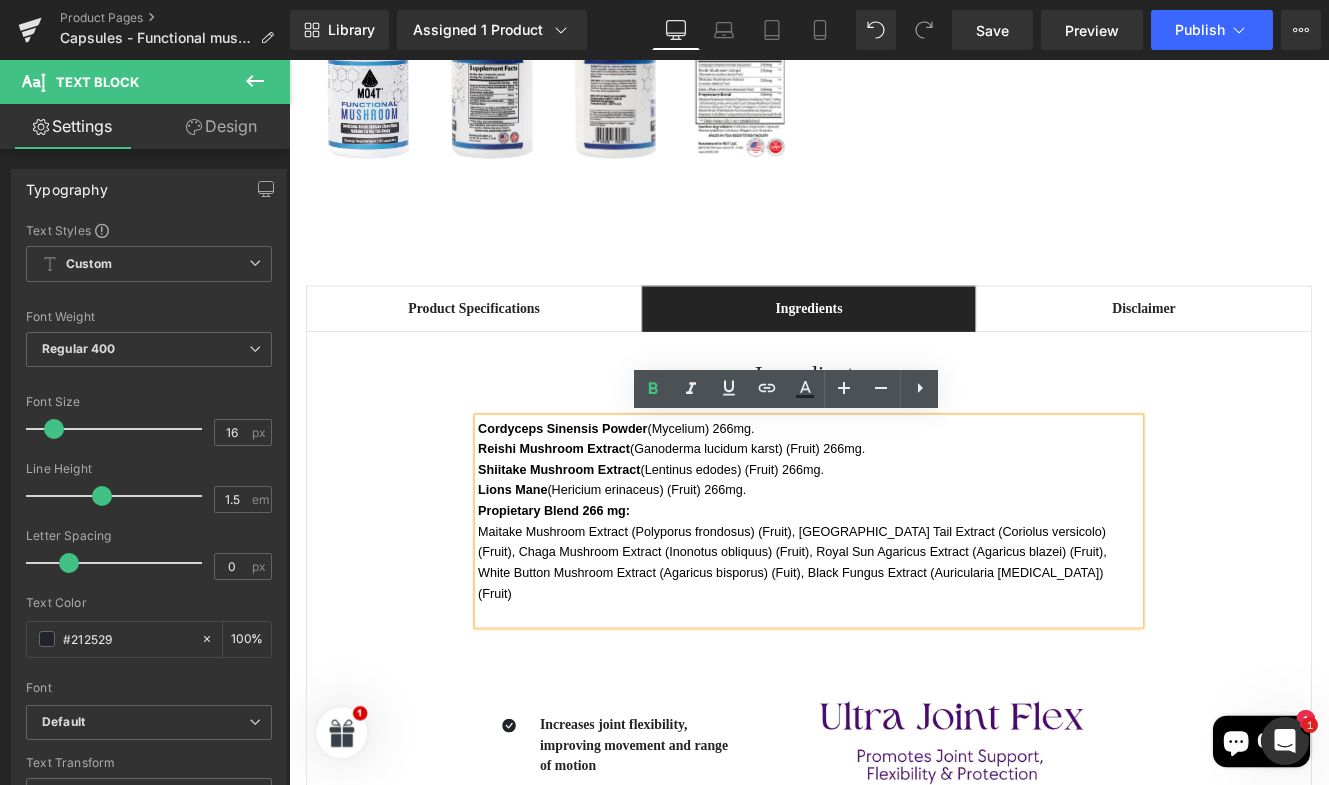 click on "Propietary Blend 266 mg:" at bounding box center (894, 584) 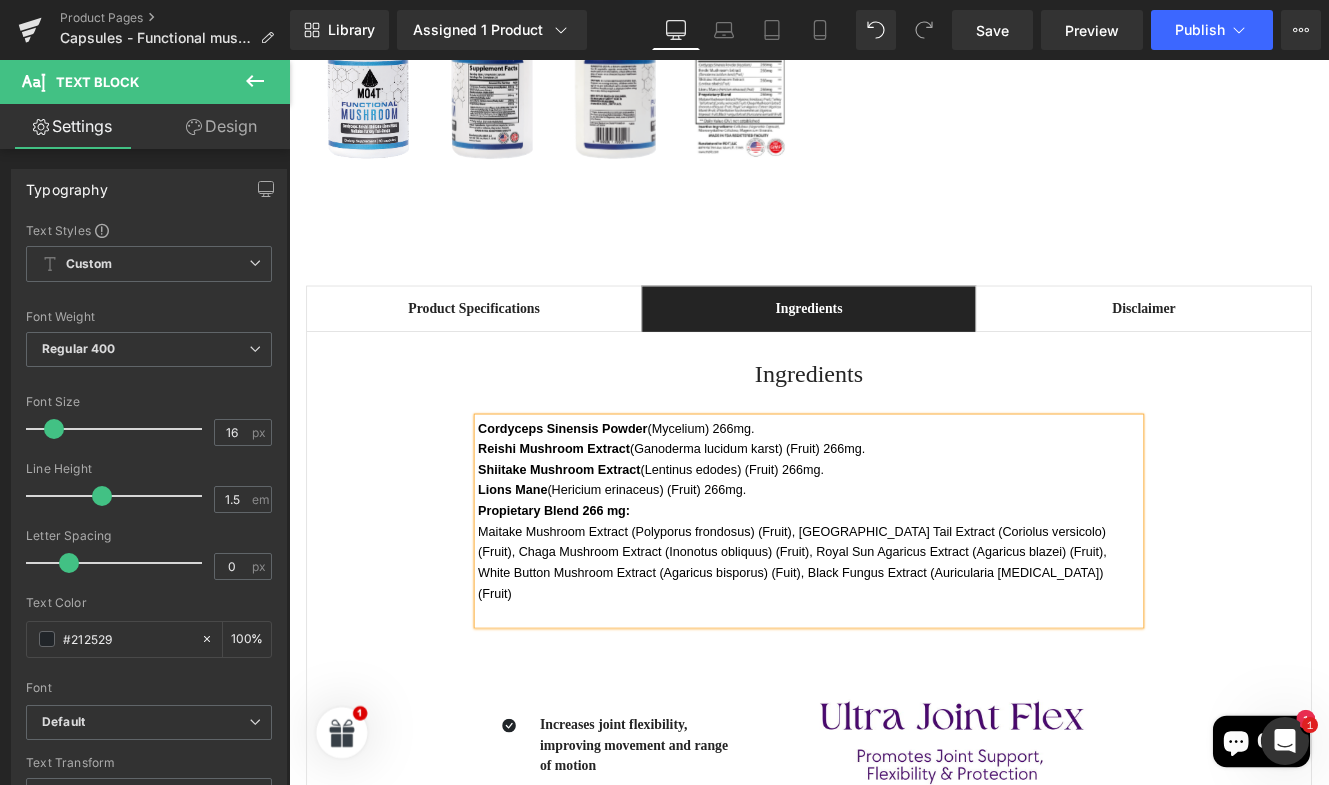 type 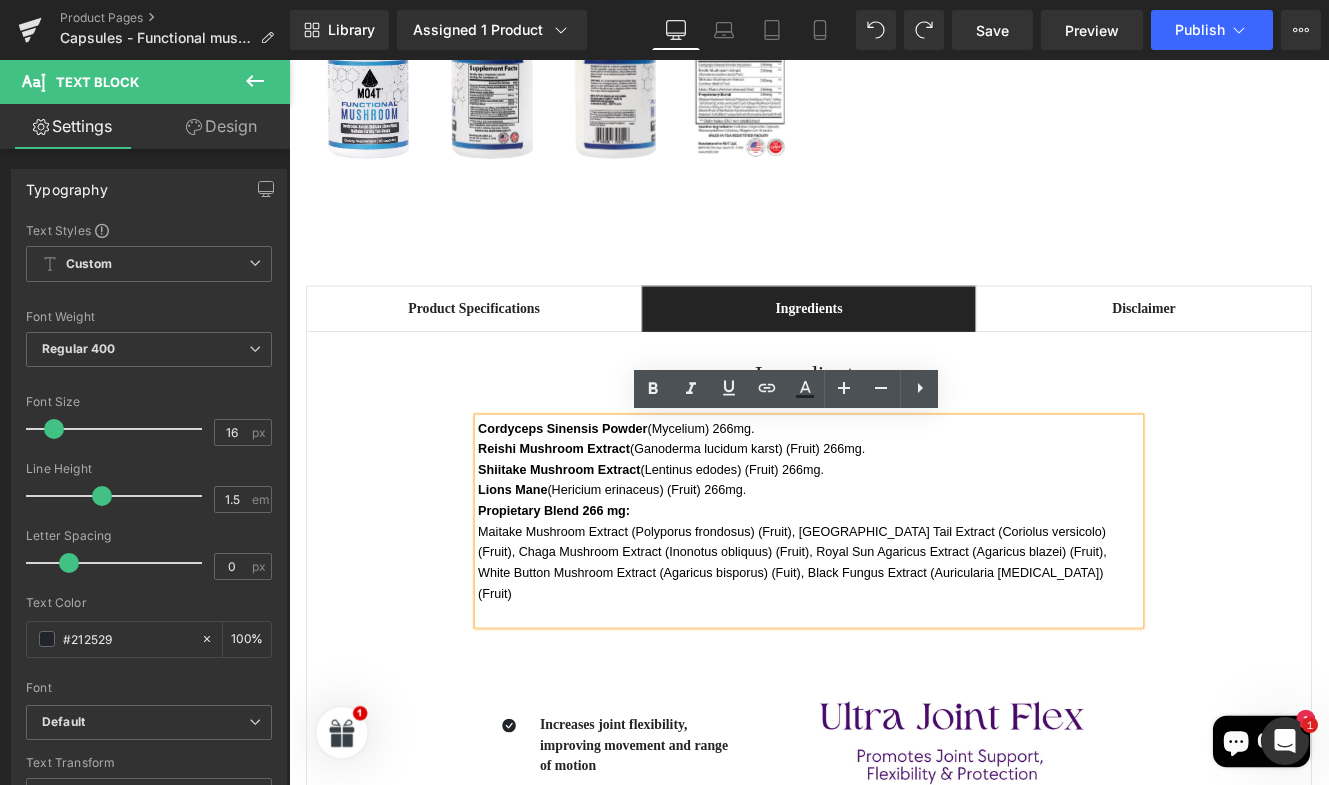 click at bounding box center (894, 704) 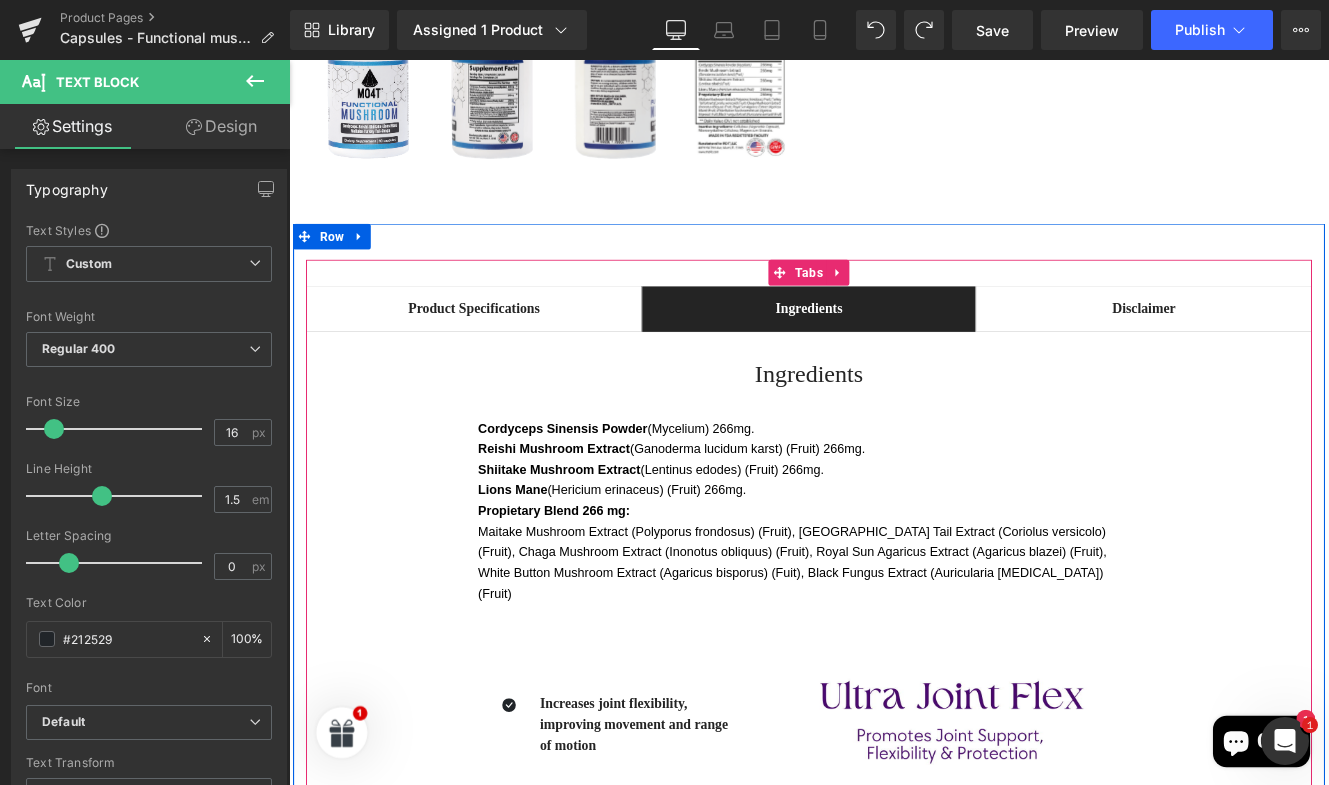 scroll, scrollTop: 1112, scrollLeft: 0, axis: vertical 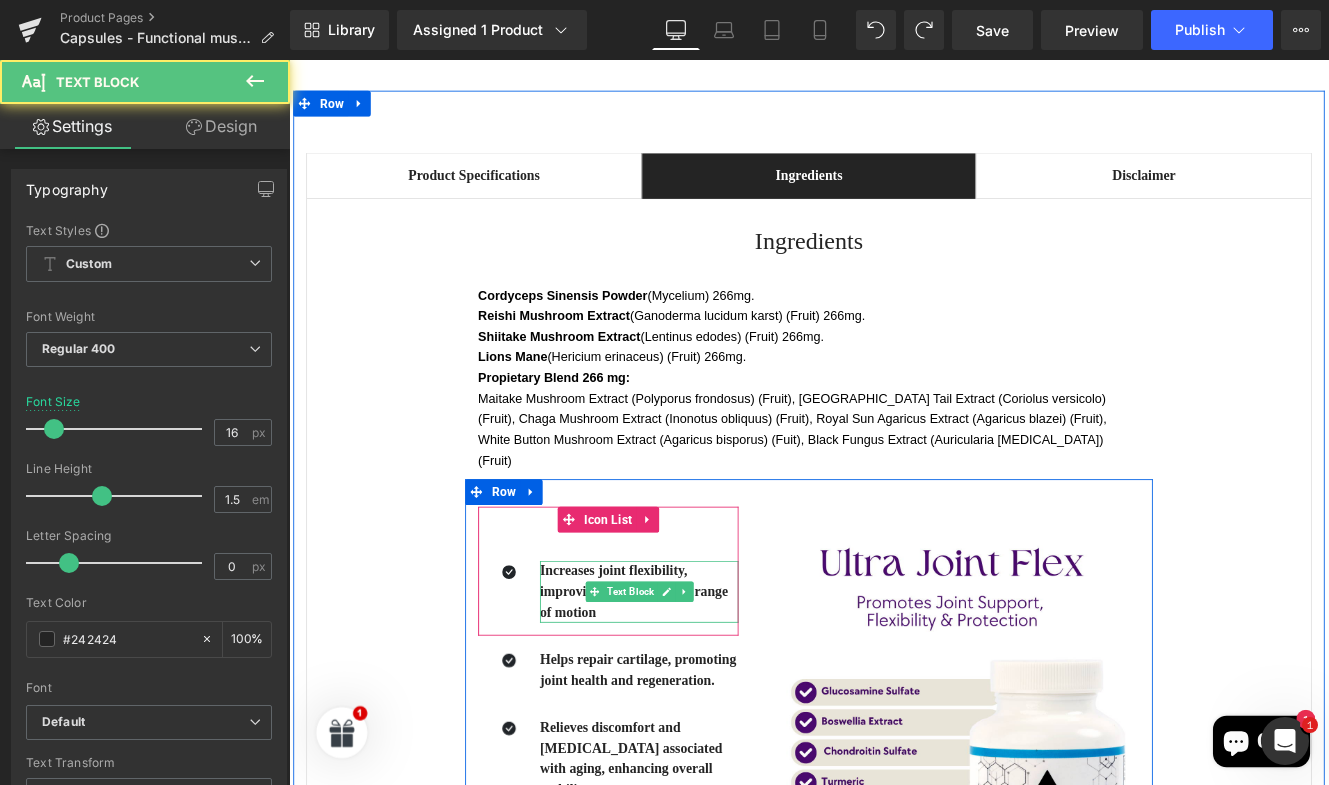 click on "Increases joint flexibility, improving movement and range of motion" at bounding box center [690, 678] 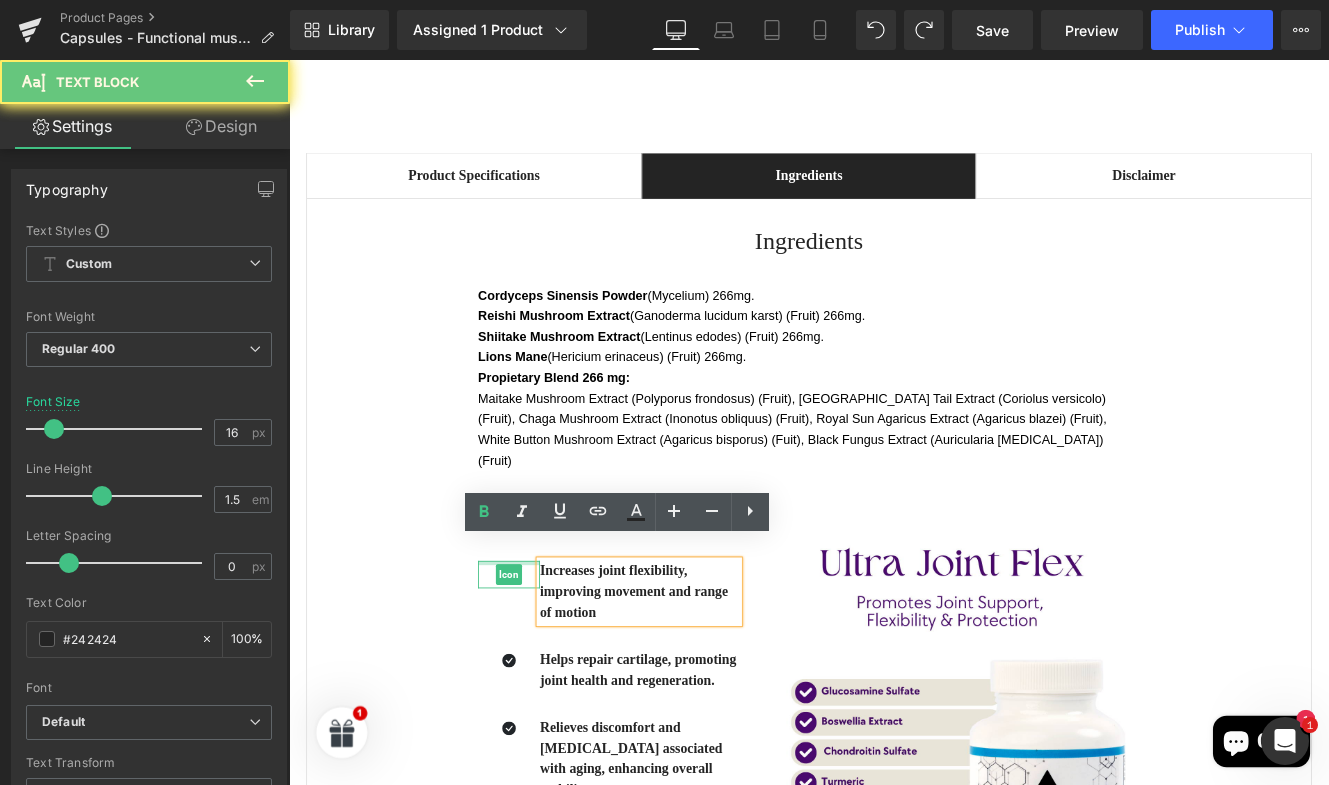 drag, startPoint x: 664, startPoint y: 675, endPoint x: 558, endPoint y: 624, distance: 117.630775 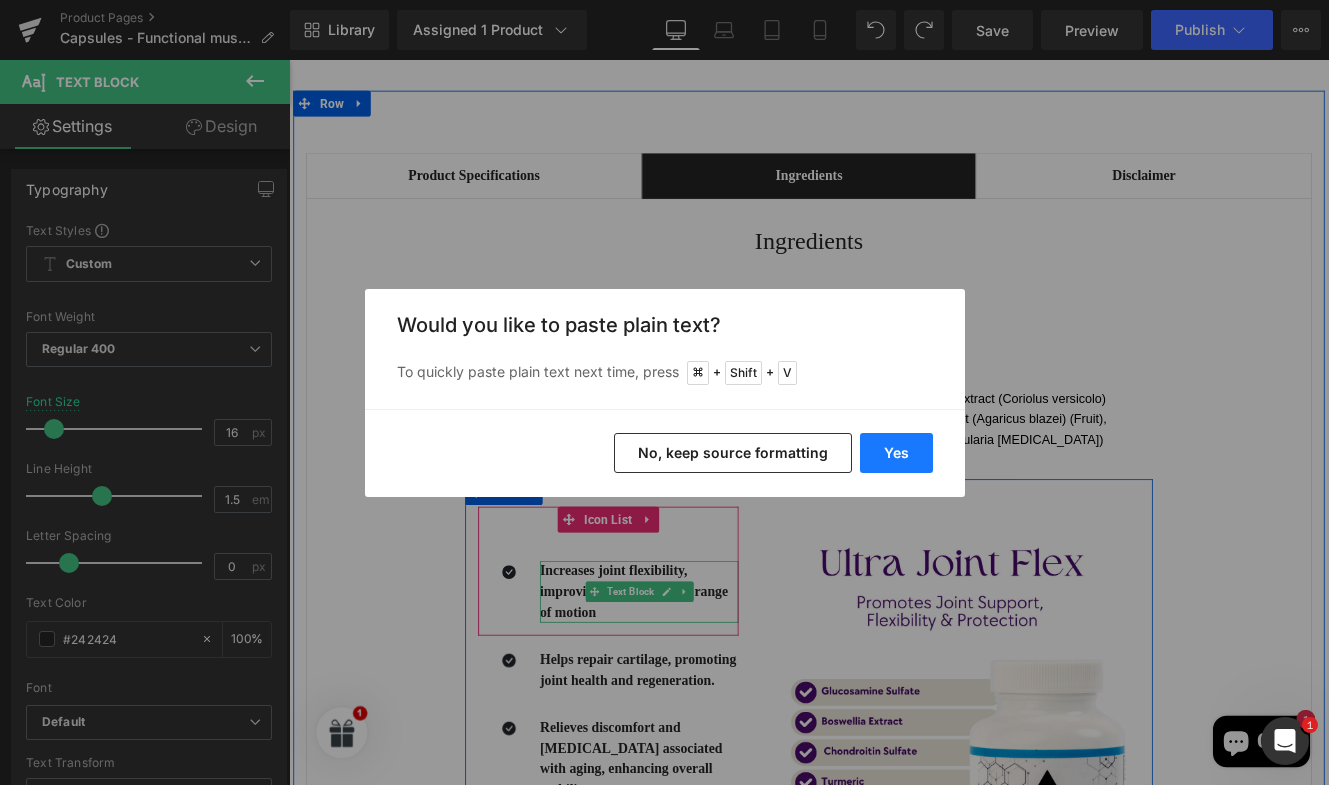 click on "Yes" at bounding box center (896, 453) 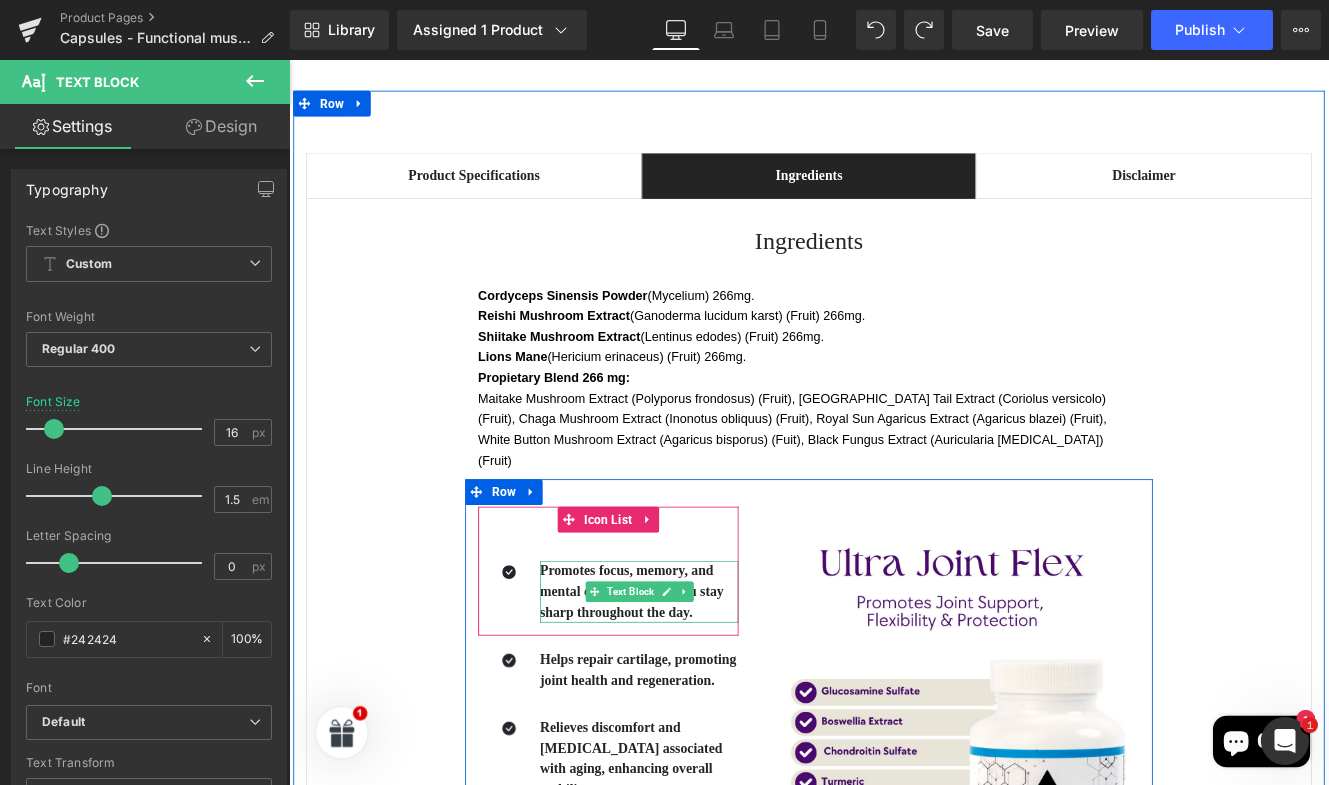 type 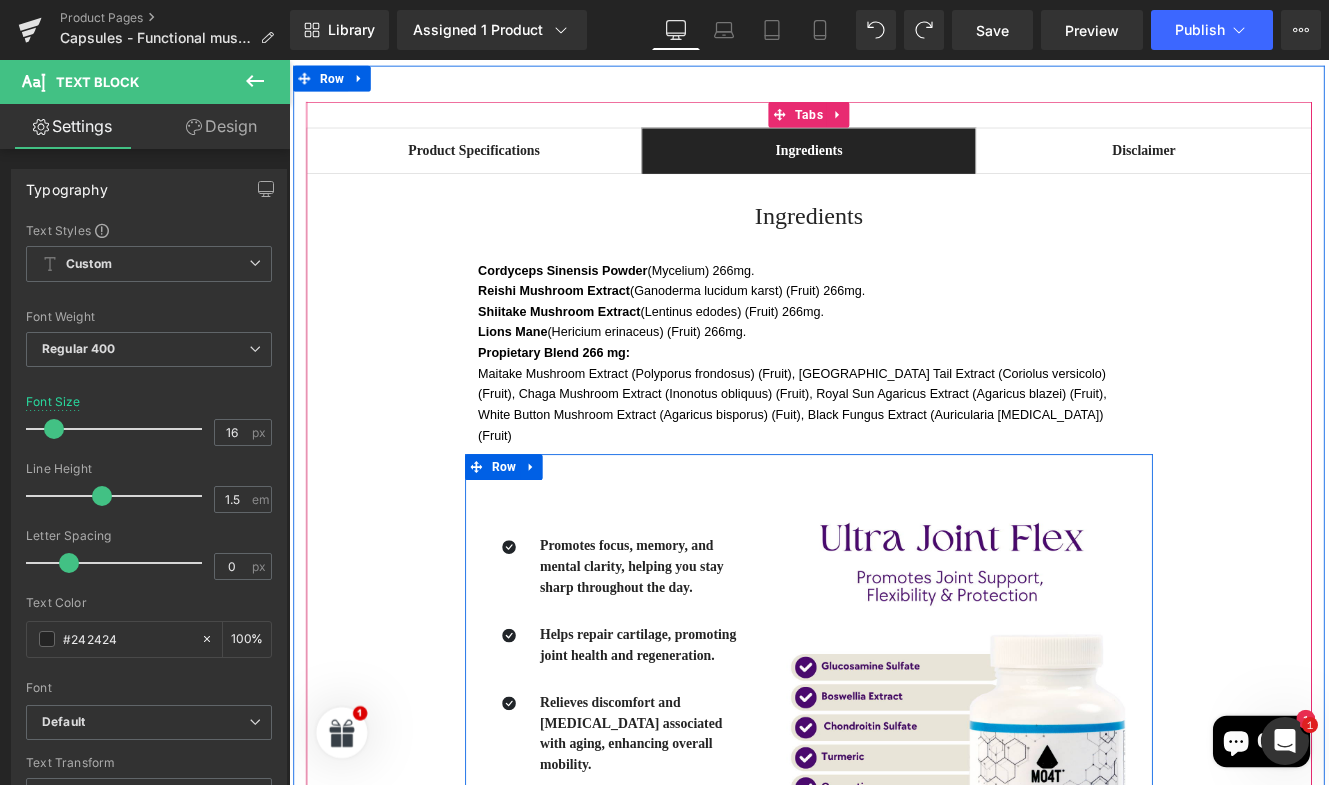 scroll, scrollTop: 1399, scrollLeft: 0, axis: vertical 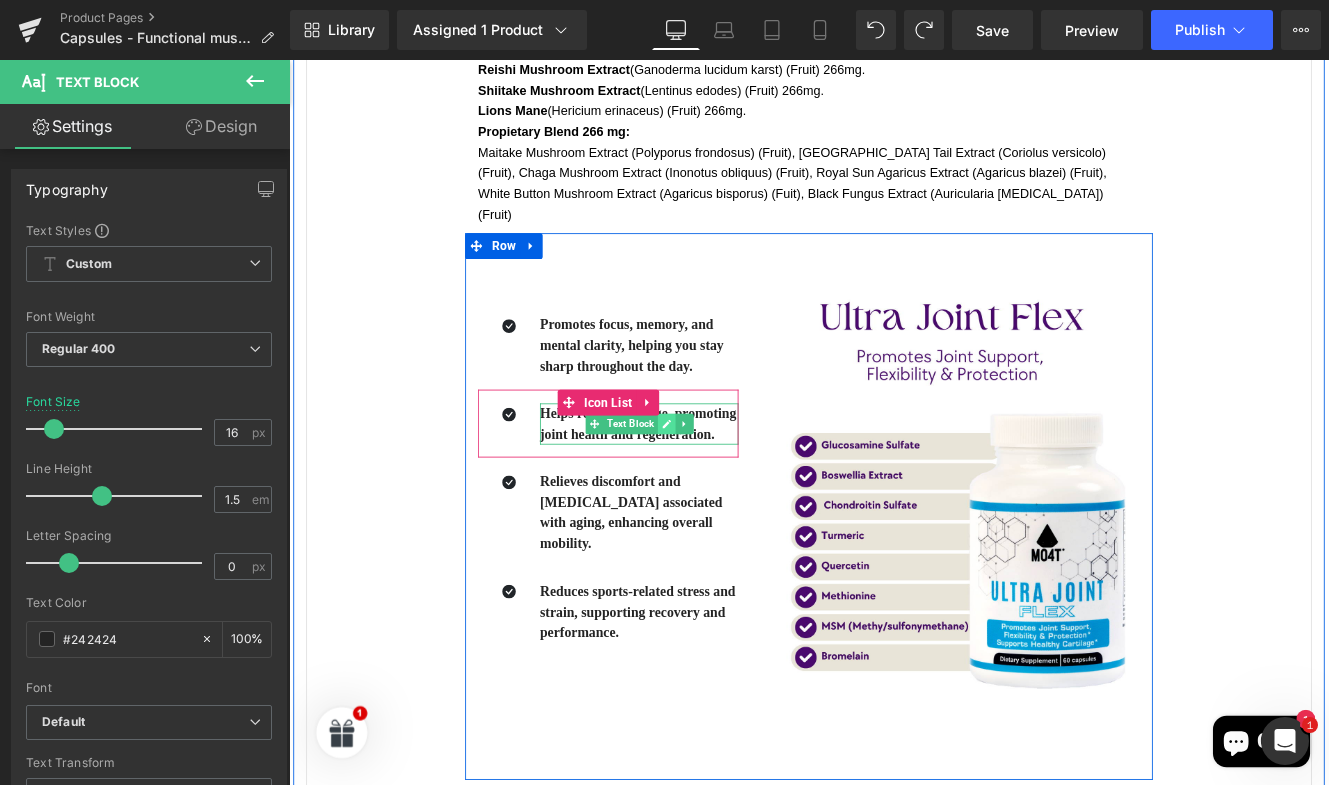 click 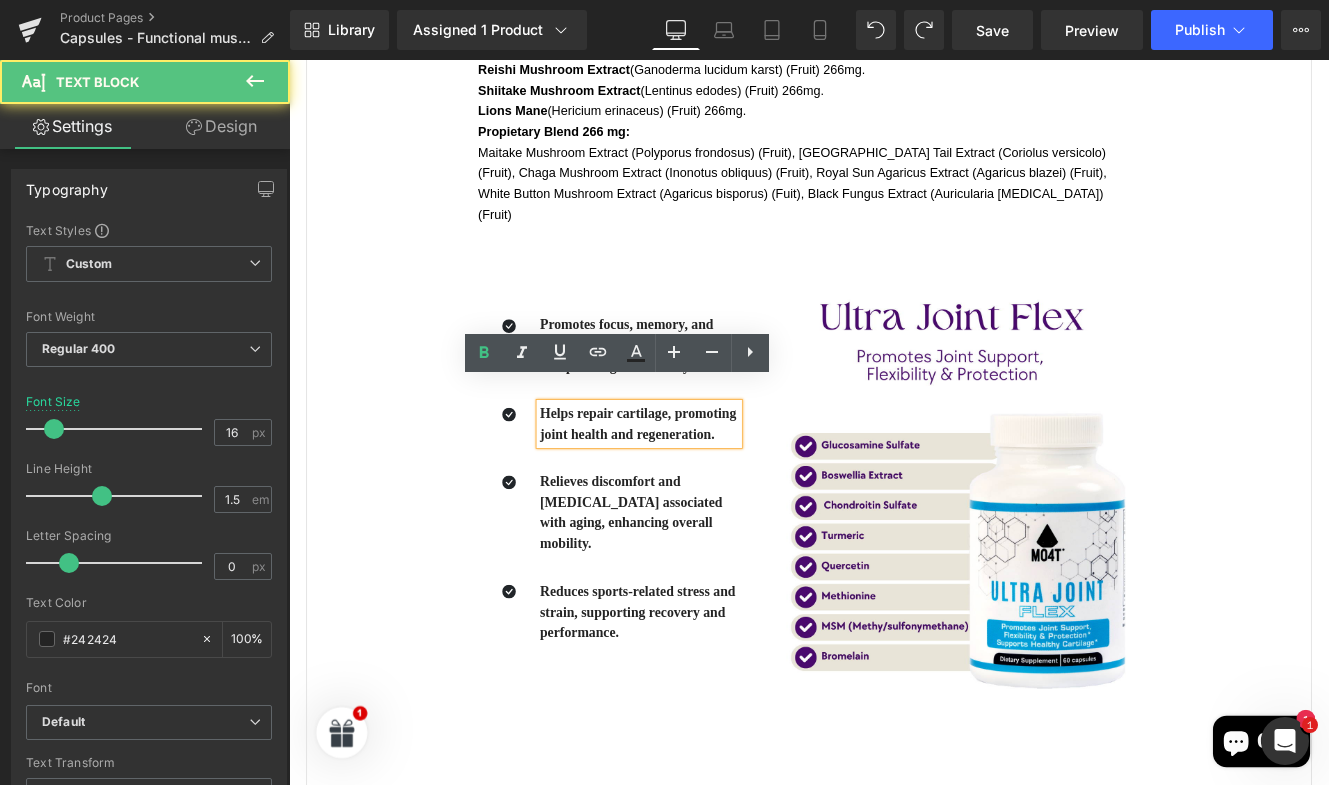 drag, startPoint x: 793, startPoint y: 471, endPoint x: 581, endPoint y: 442, distance: 213.9743 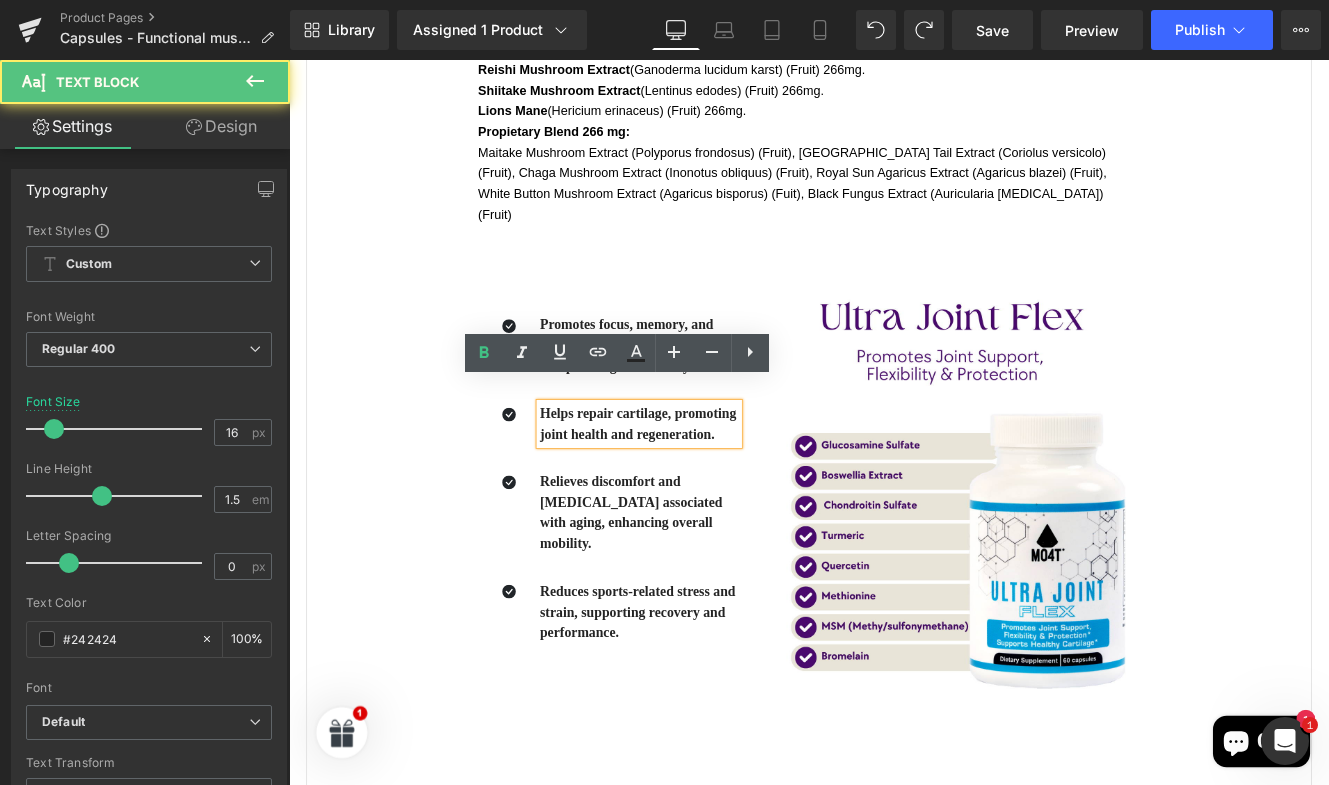 click on "Helps repair cartilage, promoting joint health and regeneration." at bounding box center [696, 483] 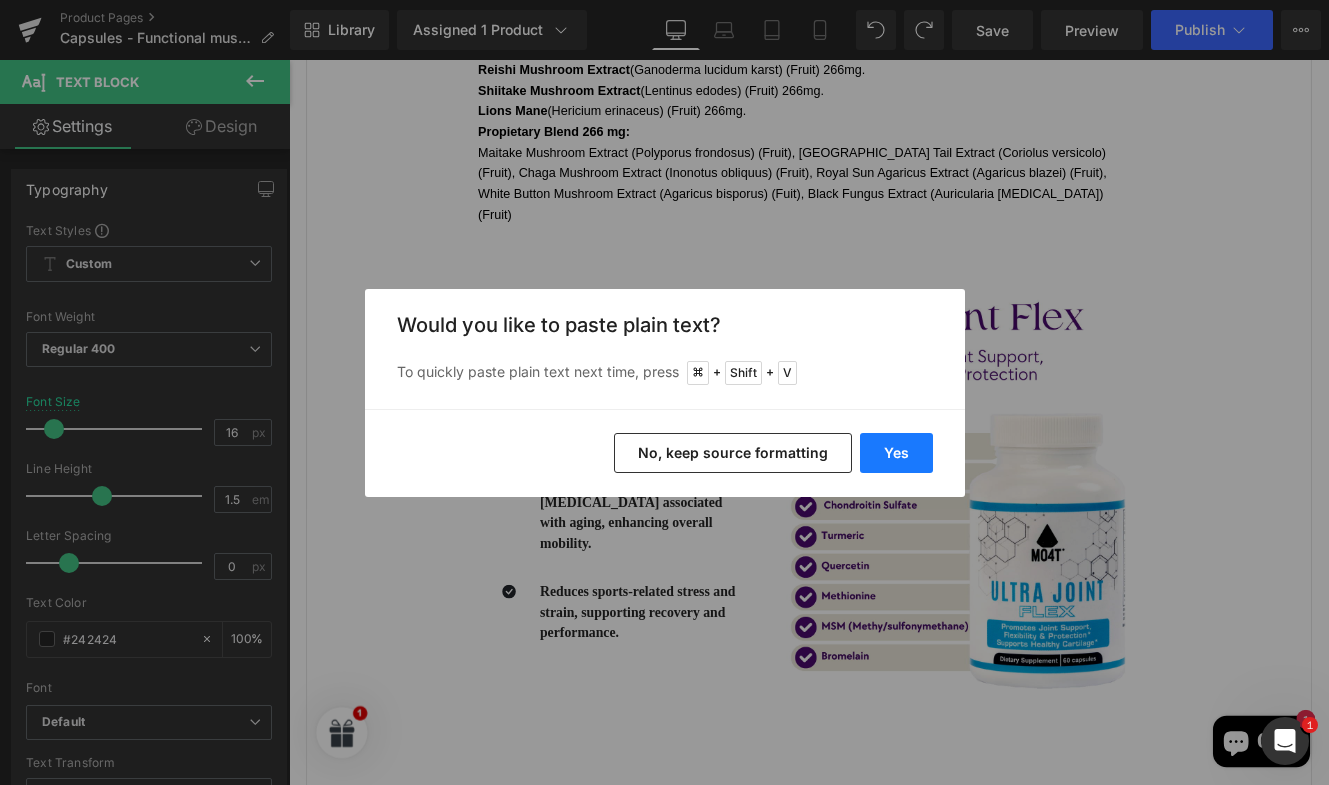click on "Yes" at bounding box center (896, 453) 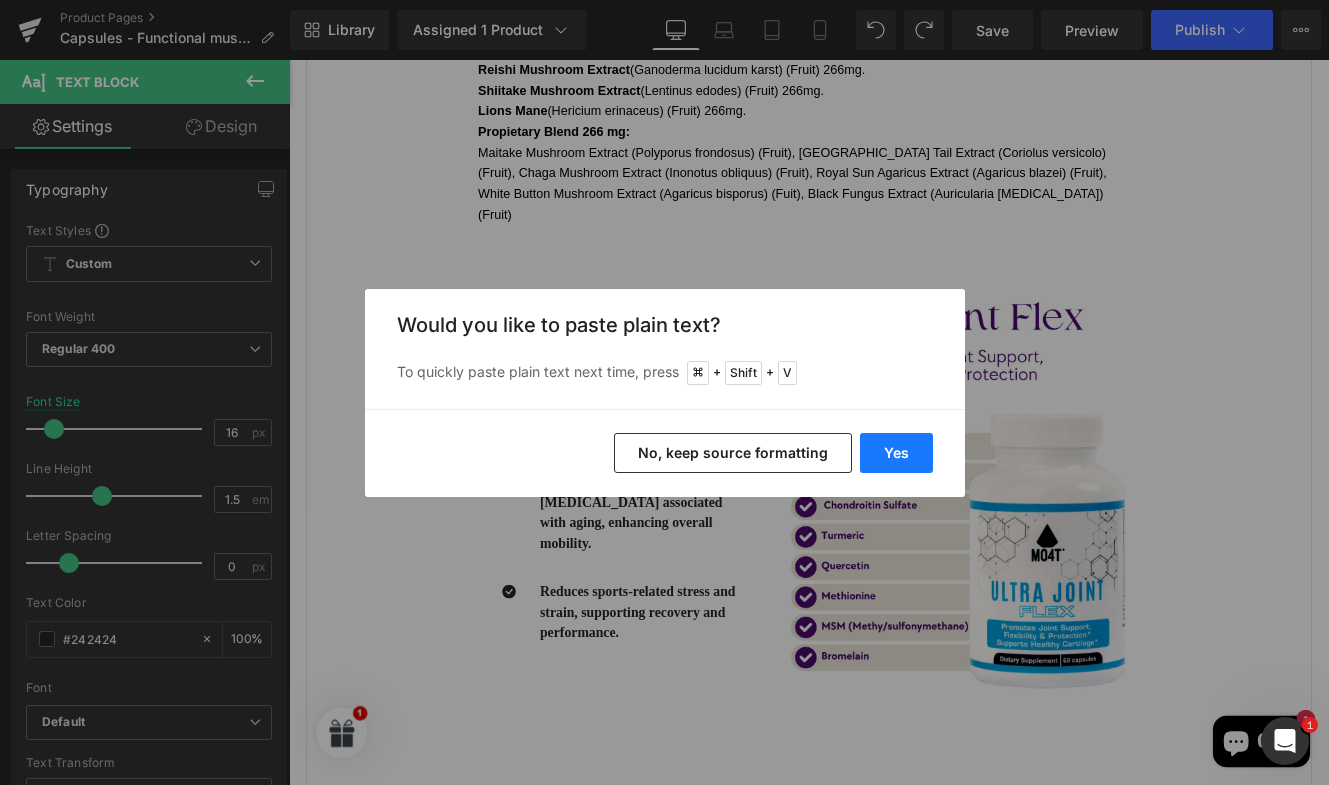 type 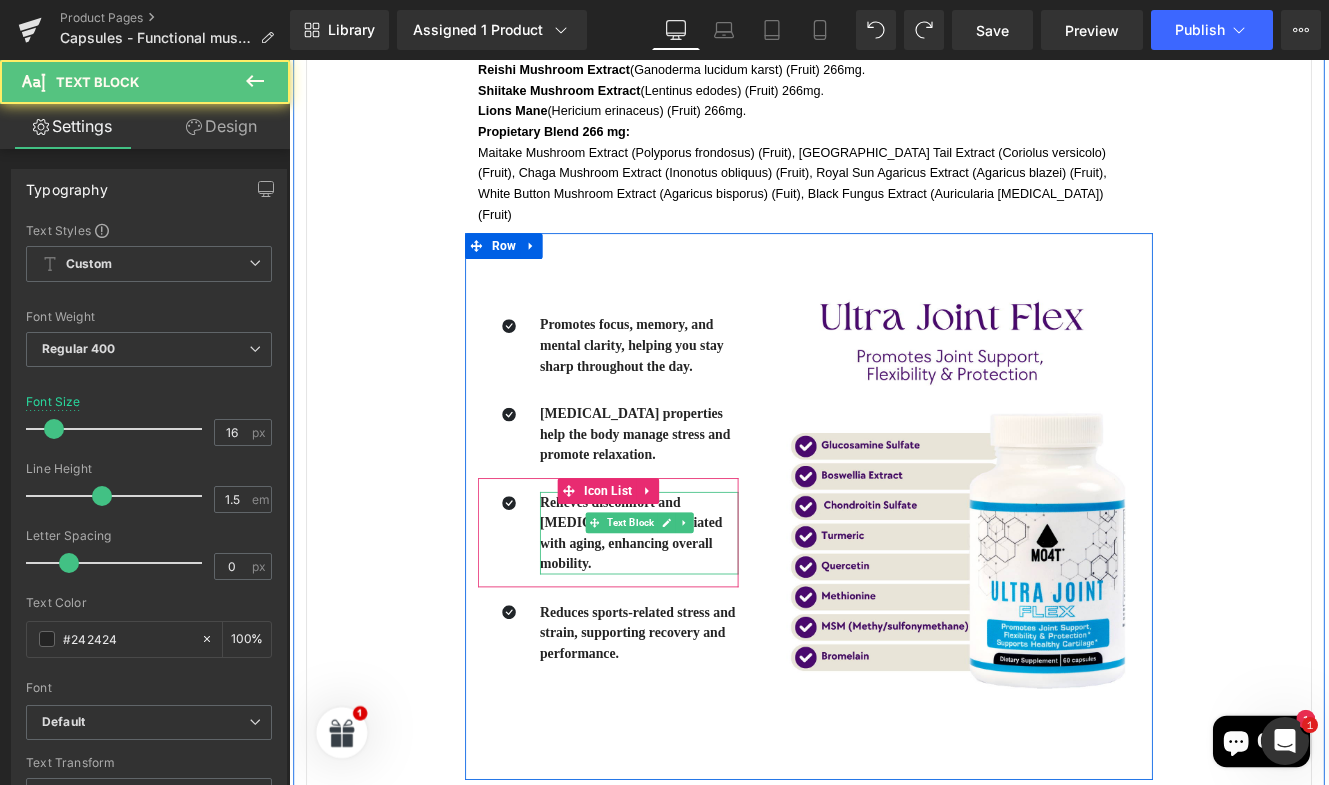 click on "Relieves discomfort and stiffness associated with aging, enhancing overall mobility." at bounding box center [687, 609] 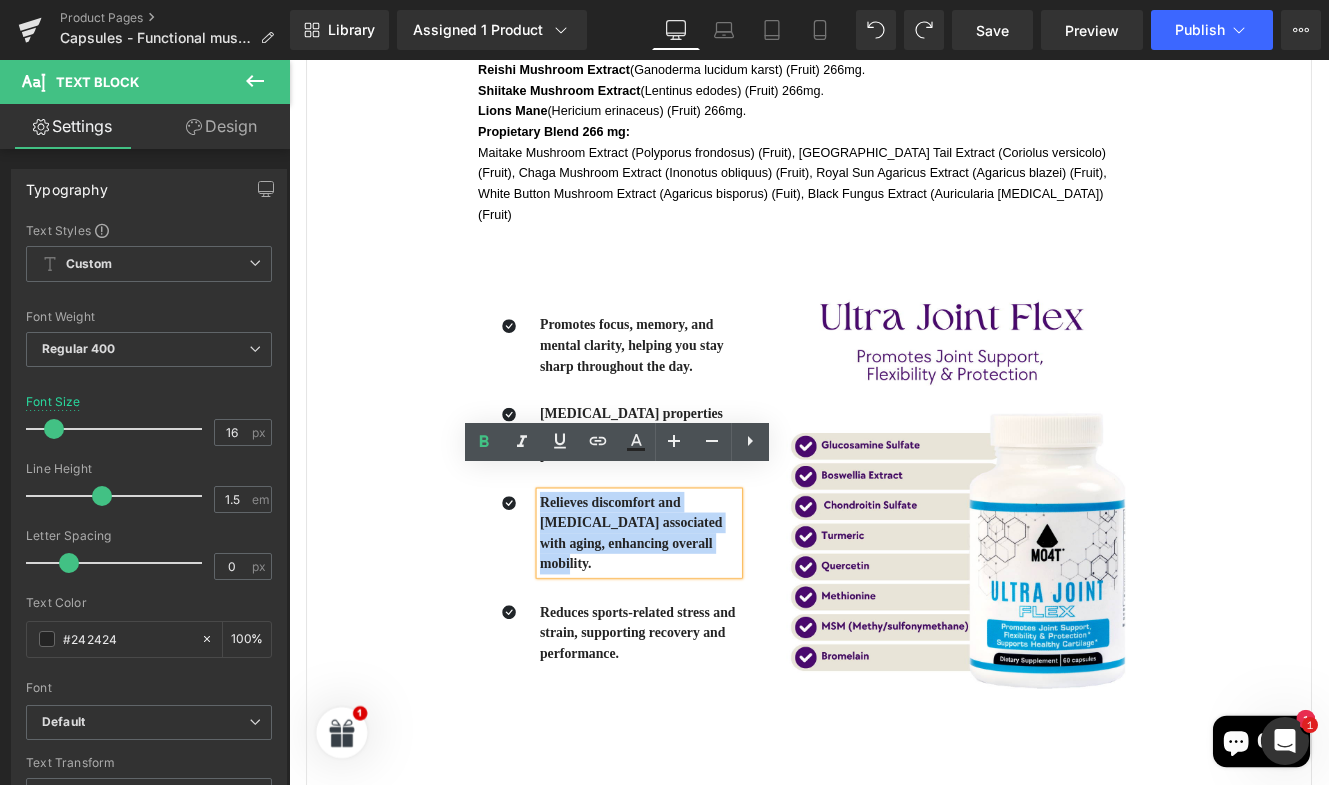 drag, startPoint x: 699, startPoint y: 595, endPoint x: 578, endPoint y: 549, distance: 129.44884 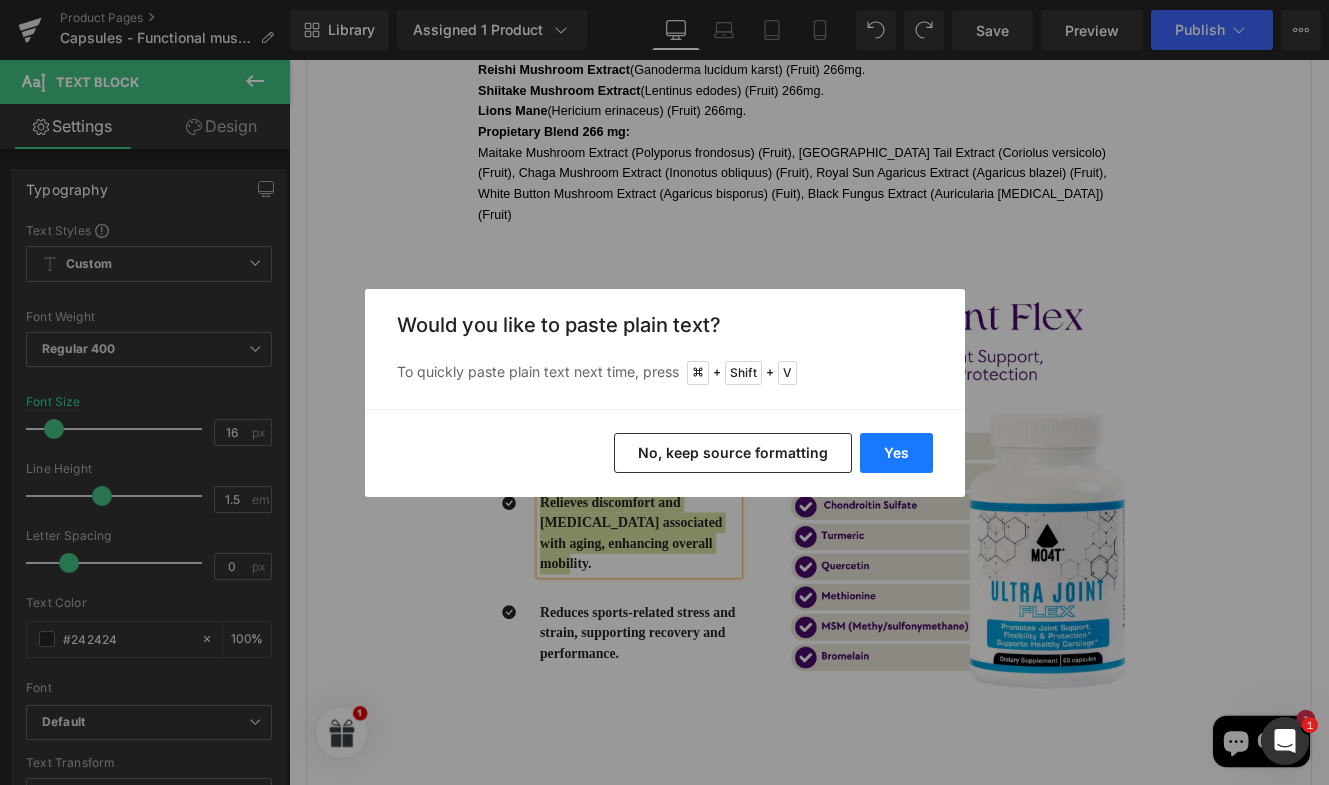 click on "Yes" at bounding box center [896, 453] 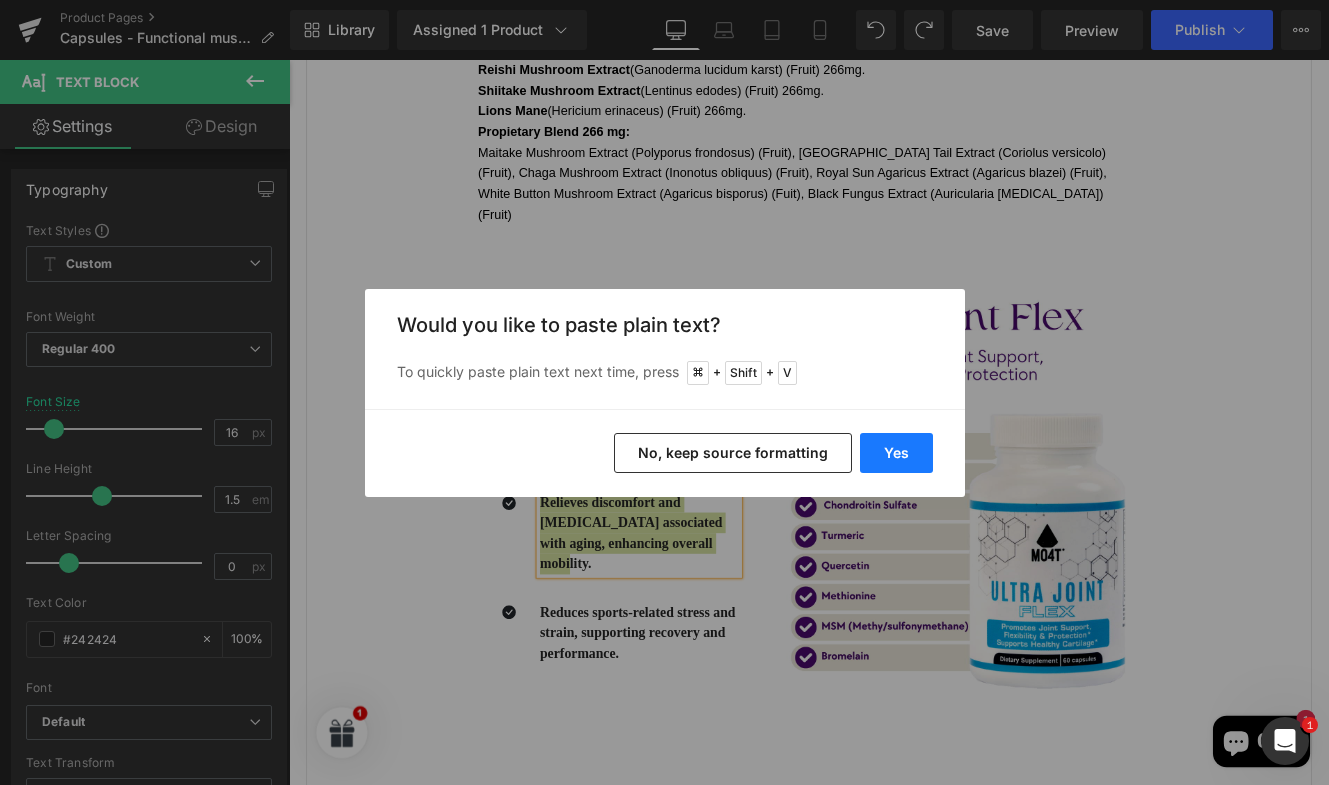 type 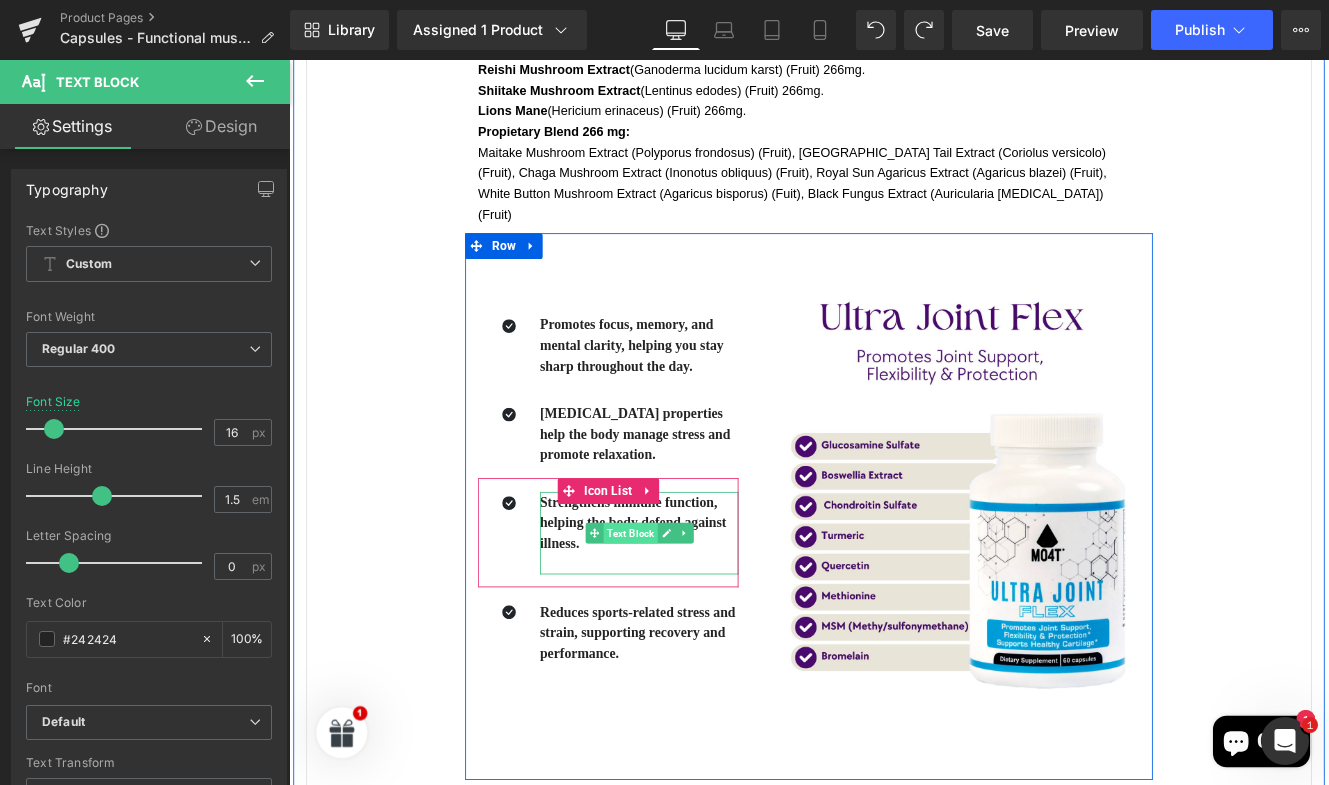 click on "Text Block" at bounding box center [686, 610] 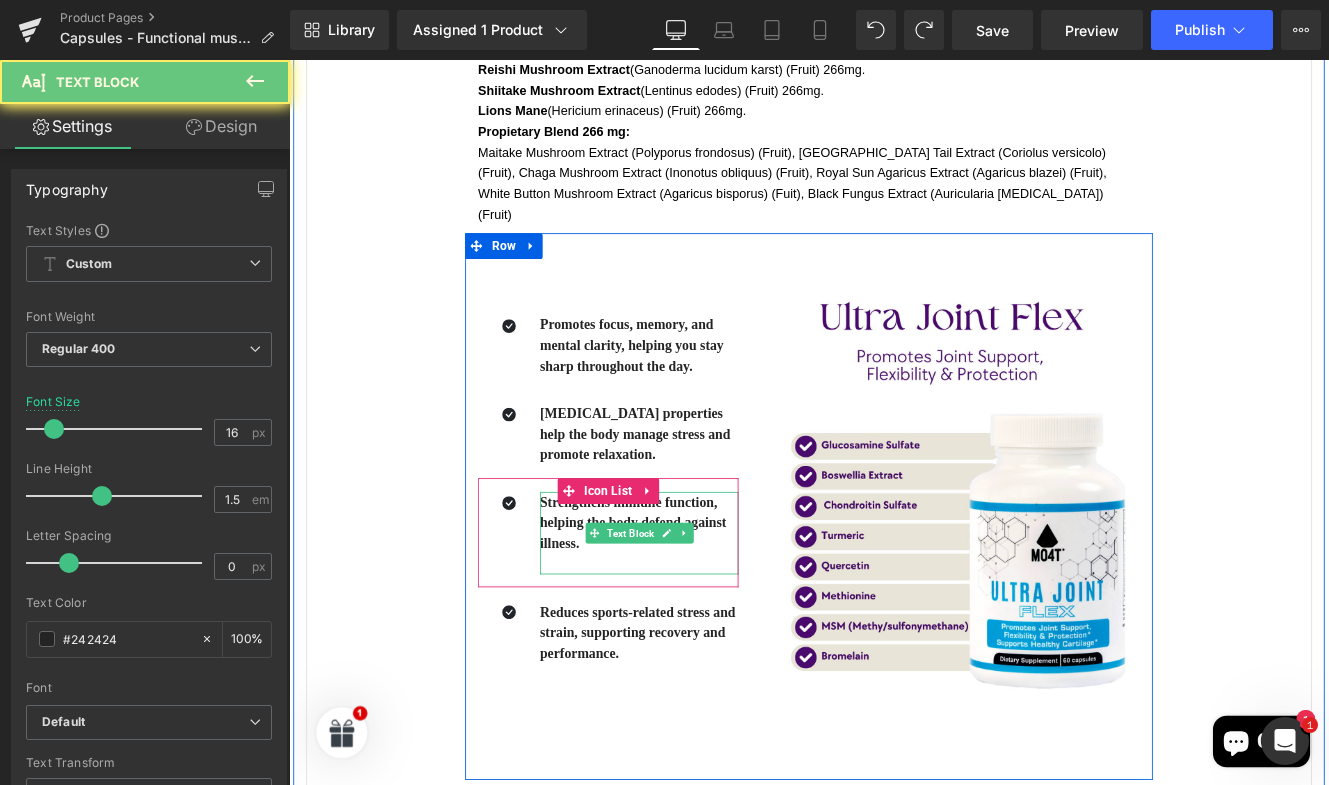 click on "Strengthens immune function, helping the body defend against illness." at bounding box center (696, 598) 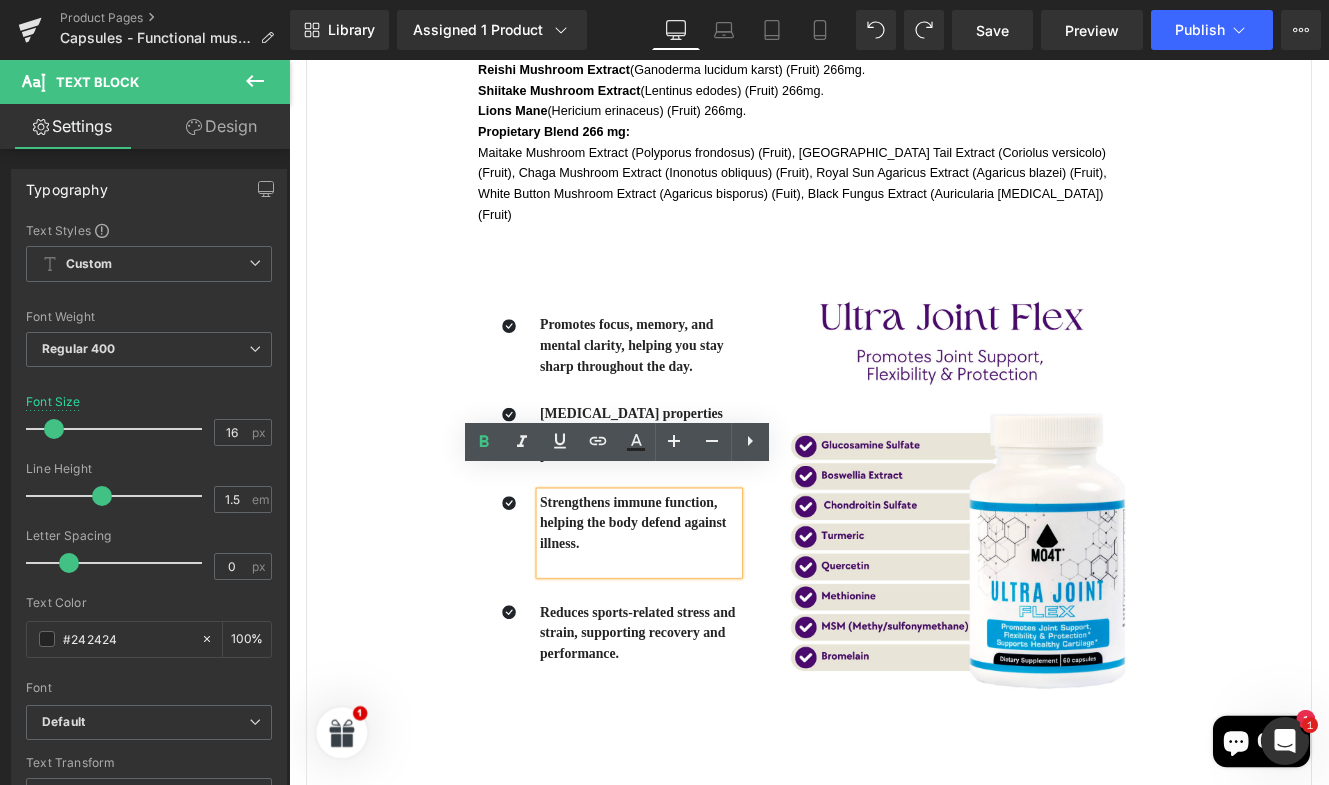 click at bounding box center (696, 646) 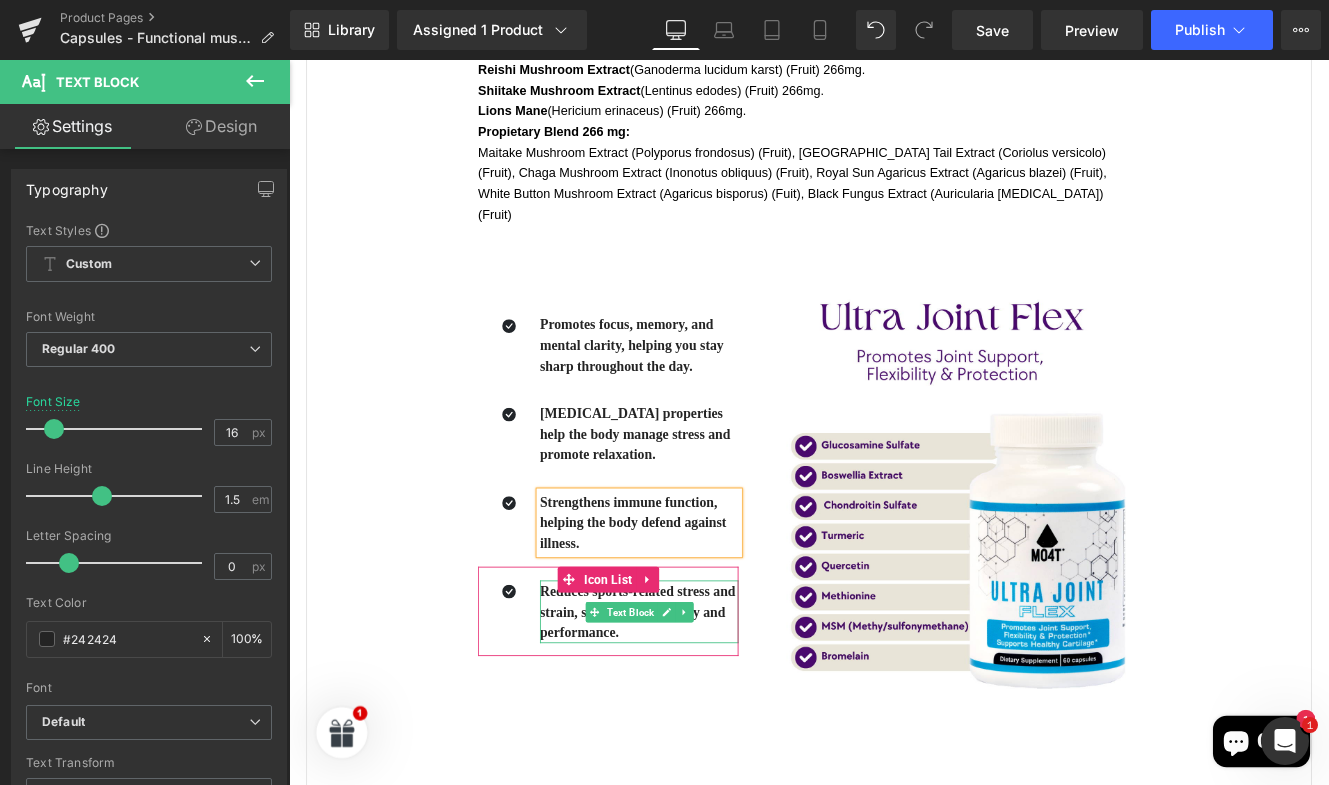 click on "Reduces sports-related stress and strain, supporting recovery and performance." at bounding box center [694, 701] 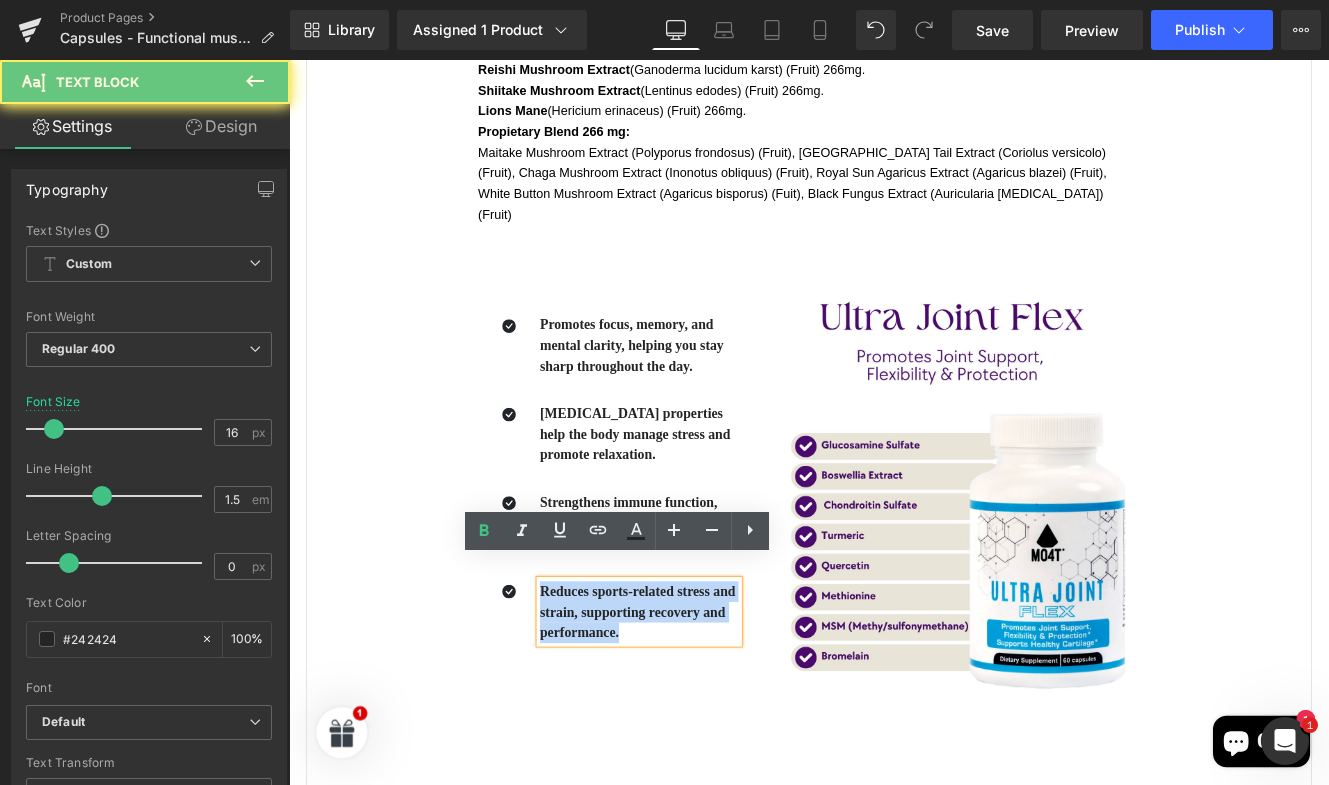 drag, startPoint x: 692, startPoint y: 705, endPoint x: 562, endPoint y: 637, distance: 146.7106 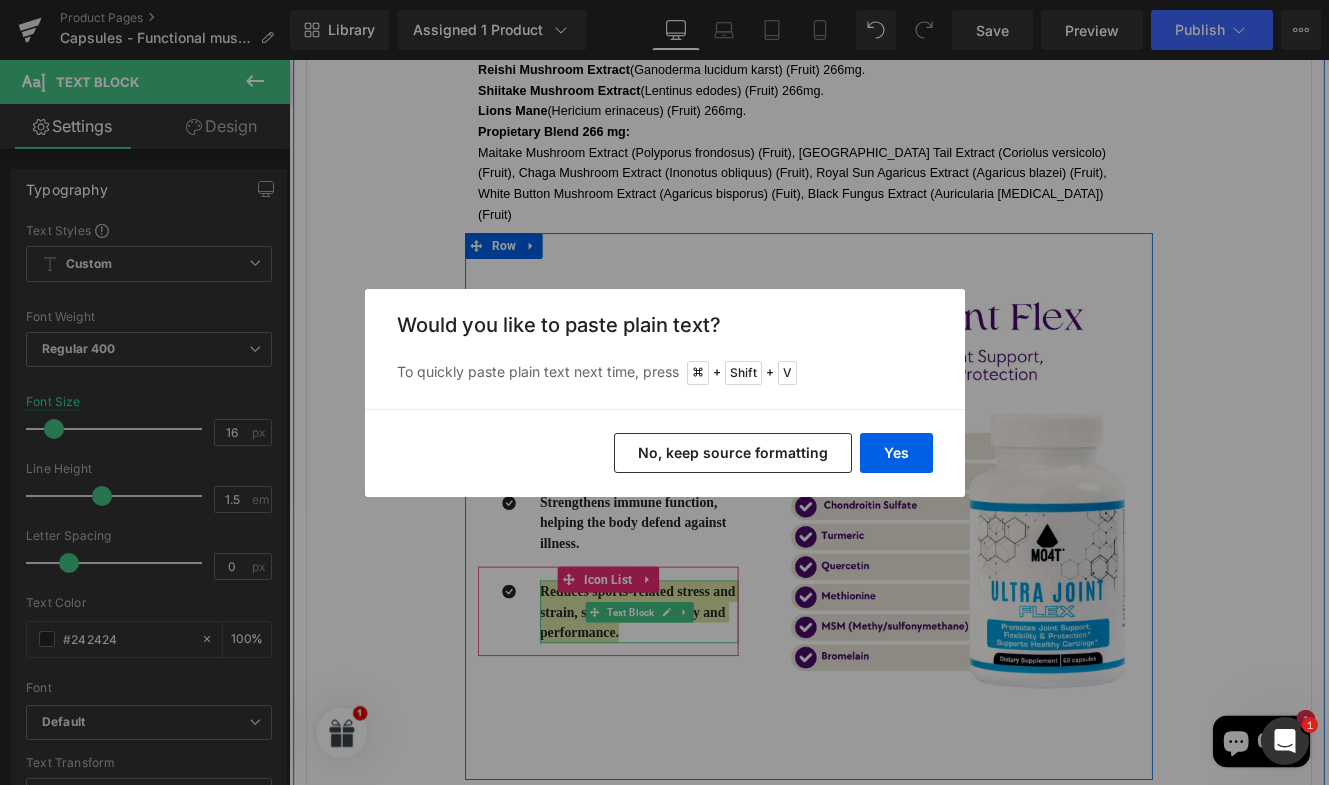 click on "Yes No, keep source formatting" at bounding box center [665, 453] 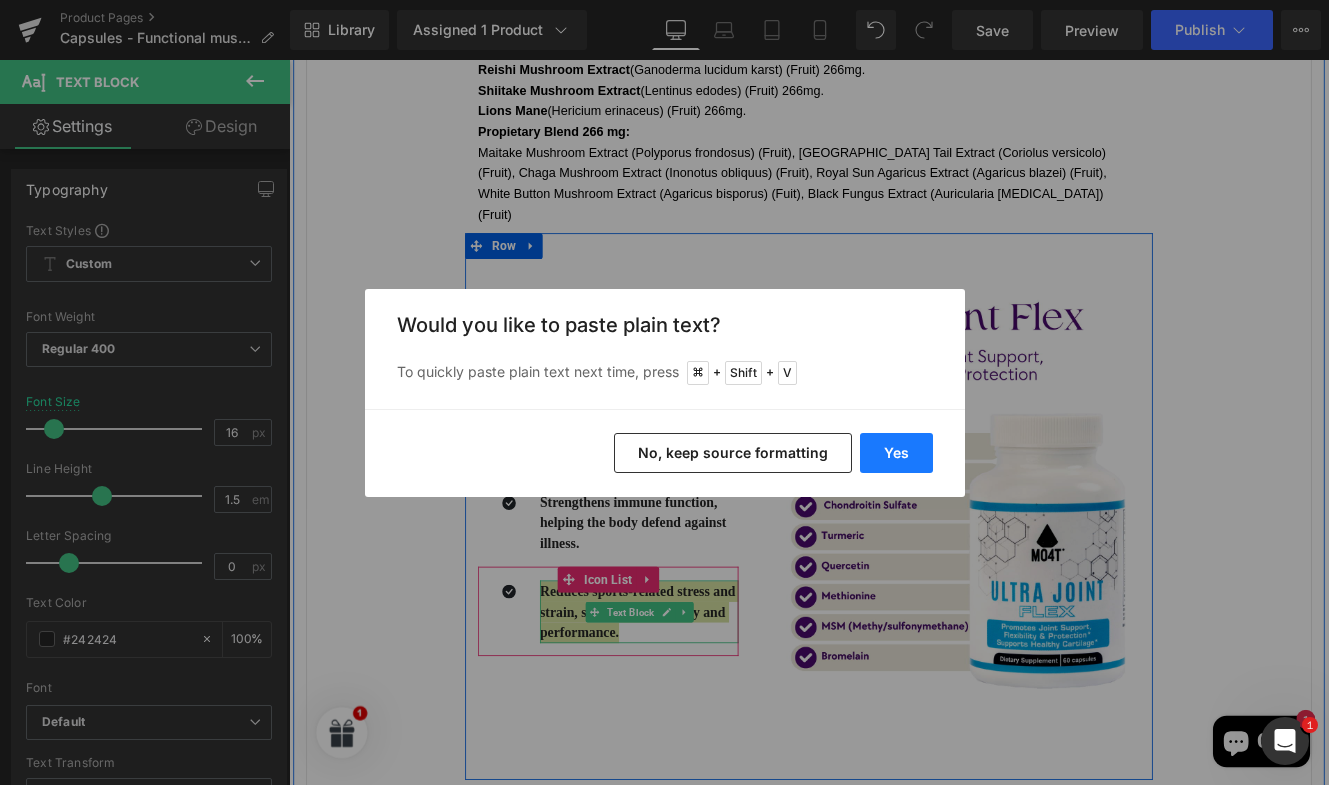click on "Yes" at bounding box center [896, 453] 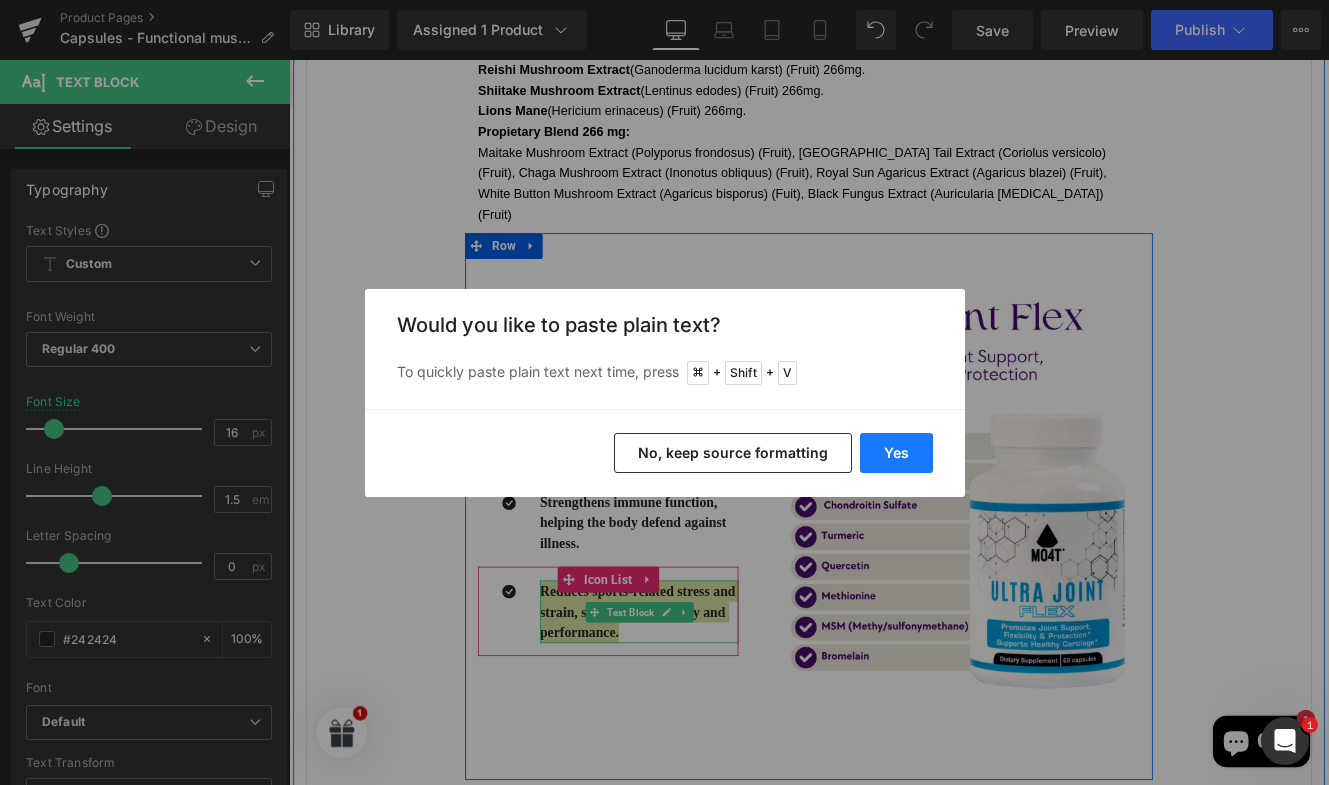 type 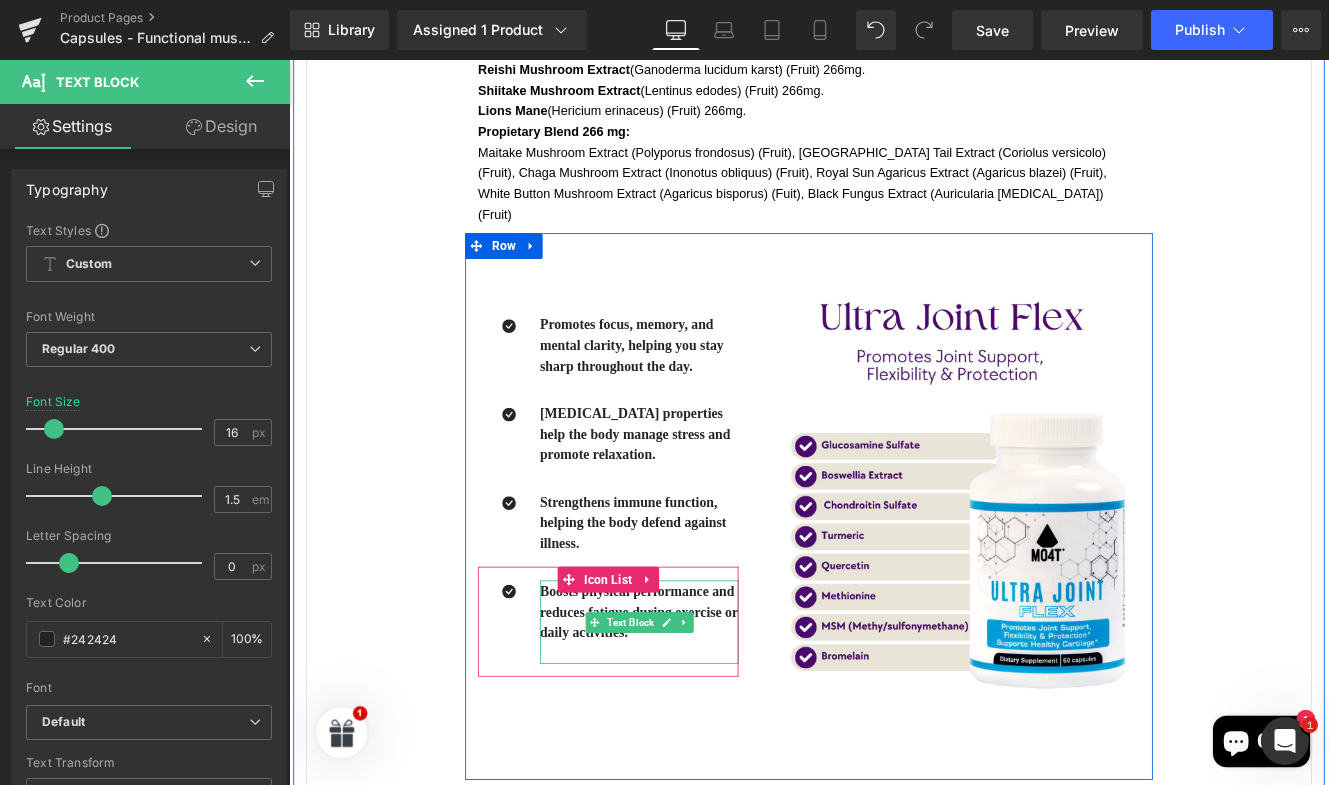 click on "Boosts physical performance and reduces fatigue during exercise or daily activities." at bounding box center [696, 702] 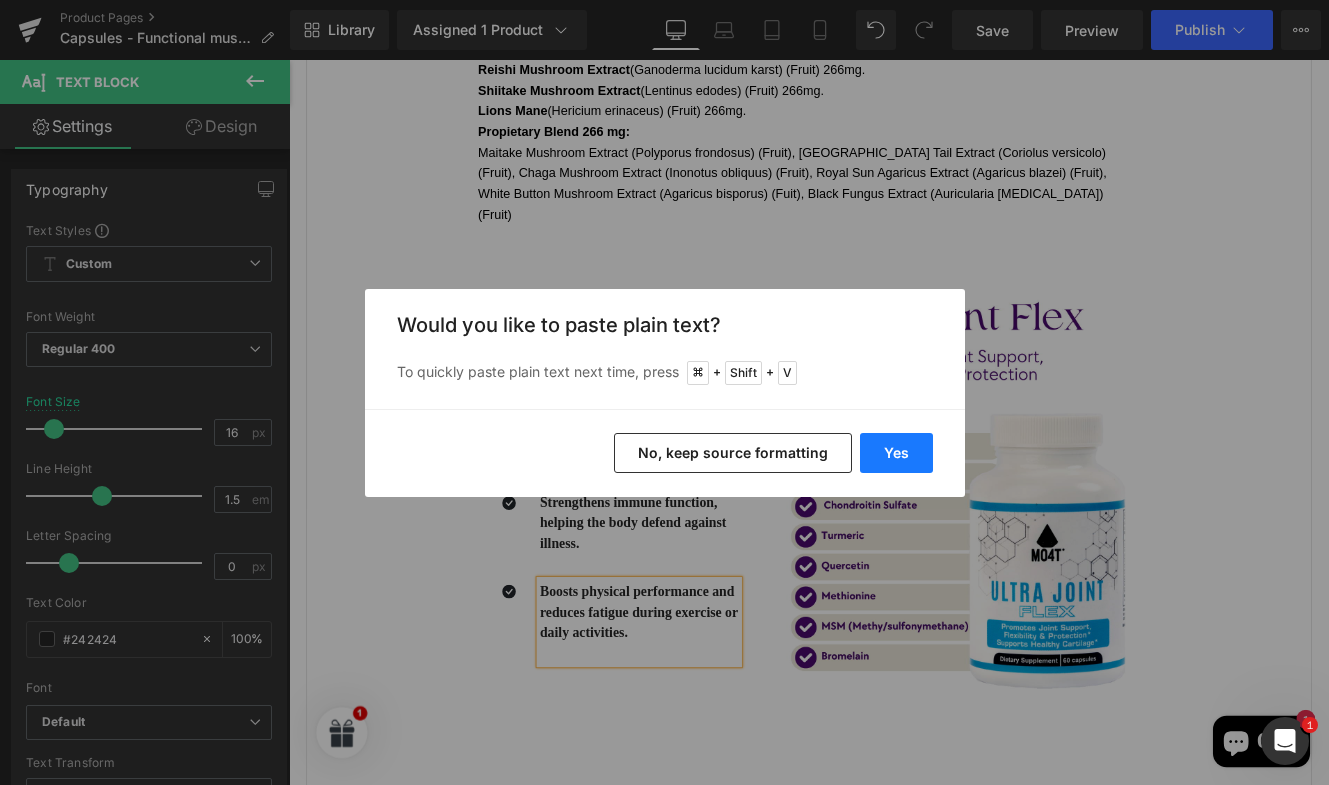 click on "Yes" at bounding box center (896, 453) 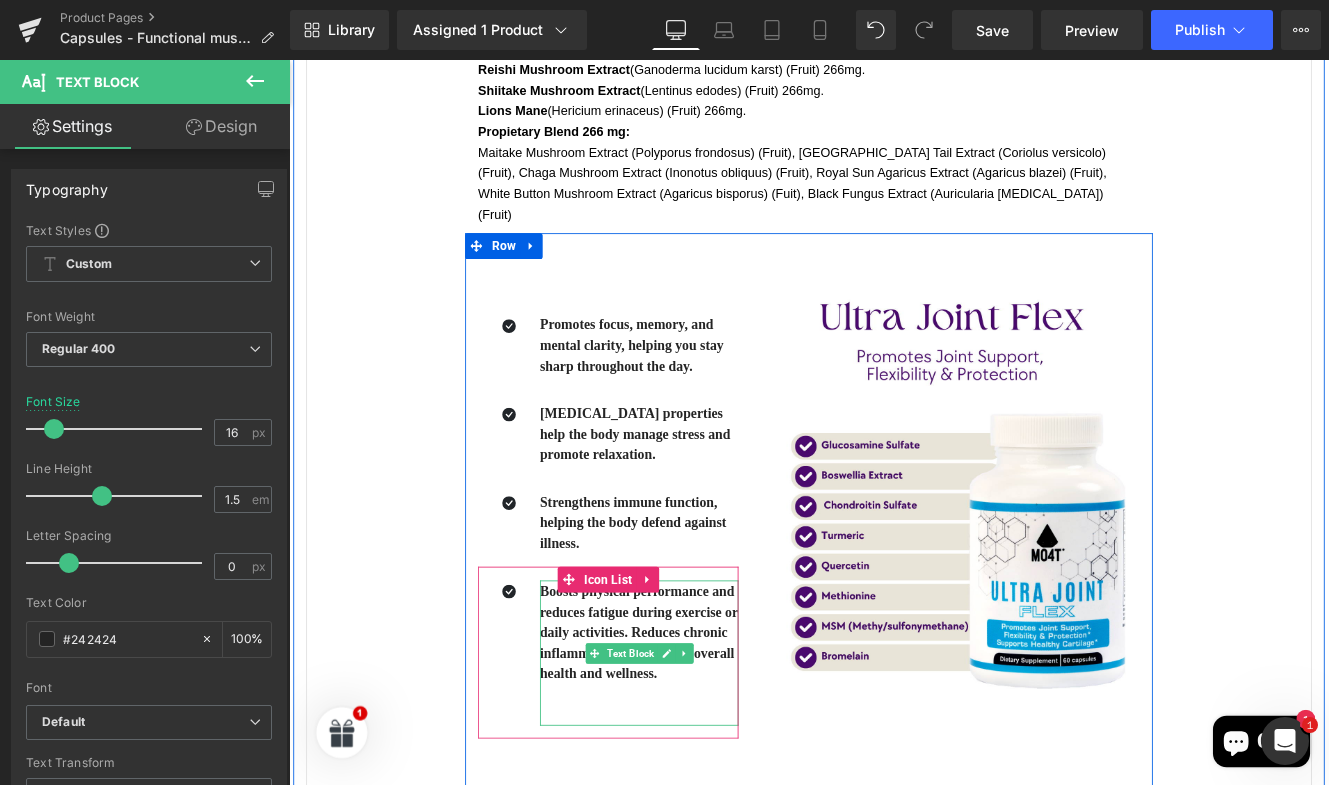 click at bounding box center [696, 798] 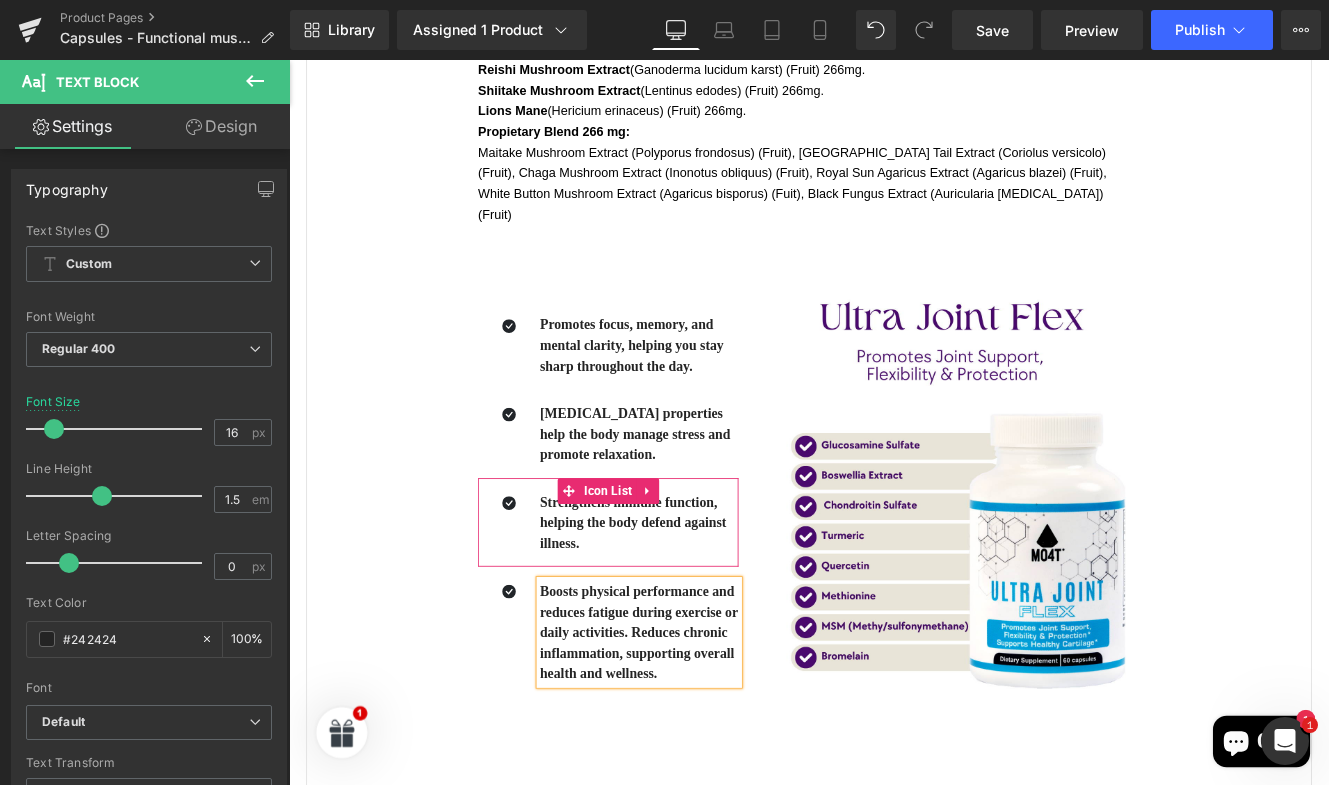 click on "Icon
Strengthens immune function, helping the body defend against illness.
Text Block" at bounding box center (660, 605) 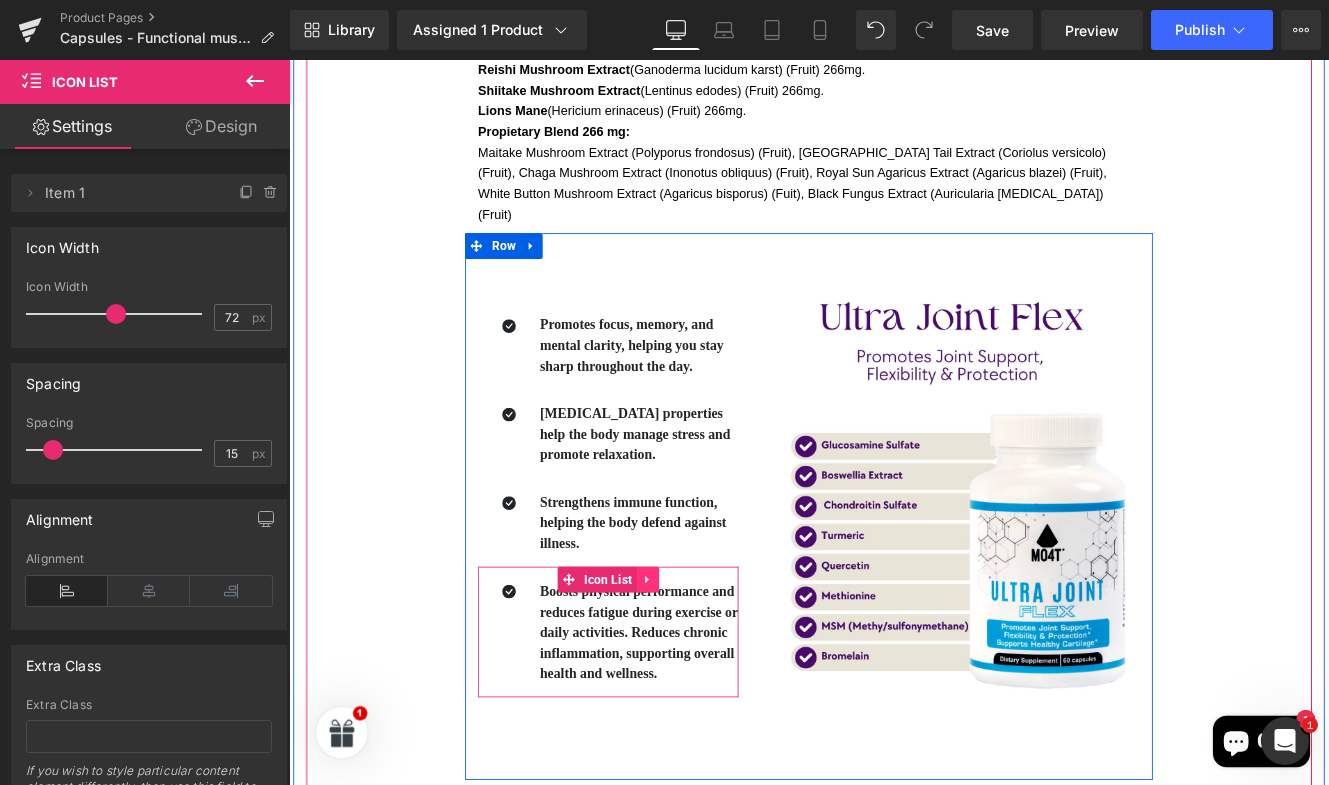 click 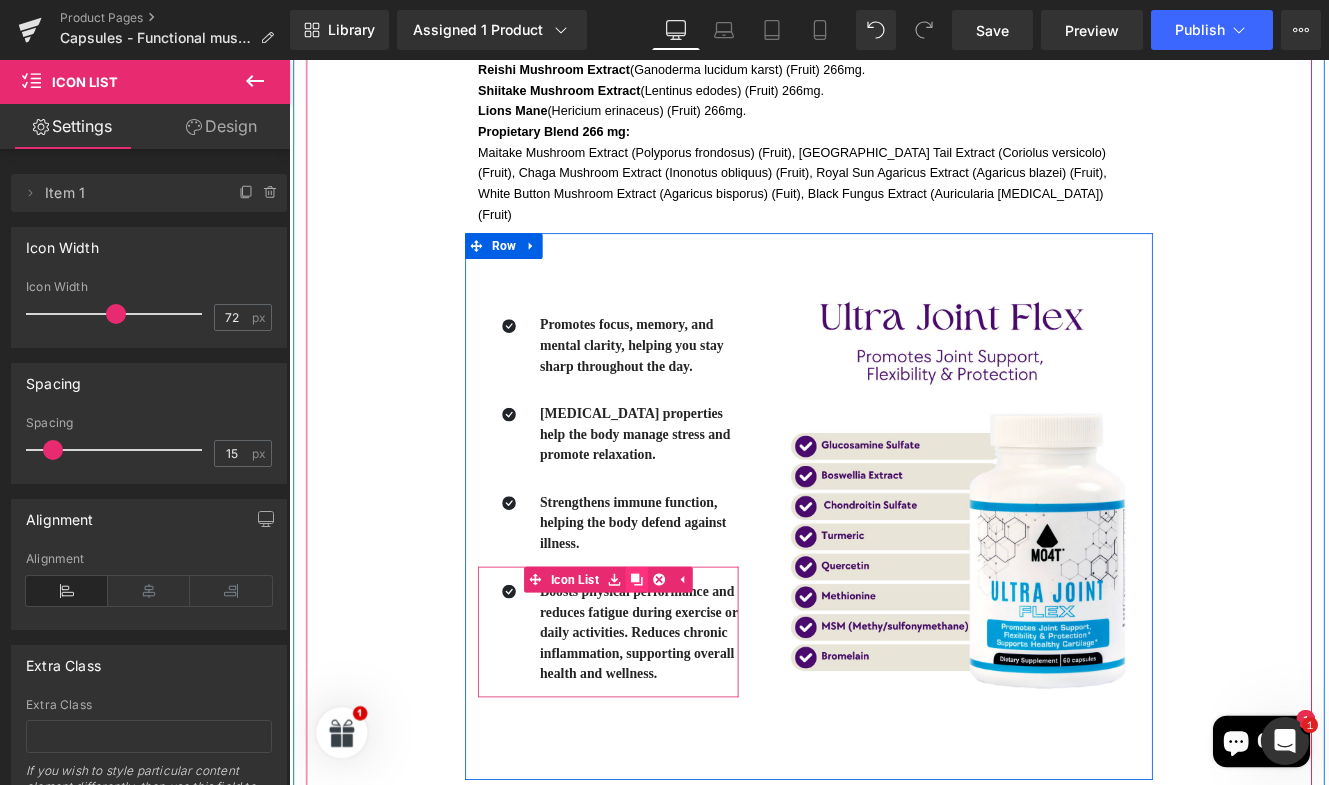 click 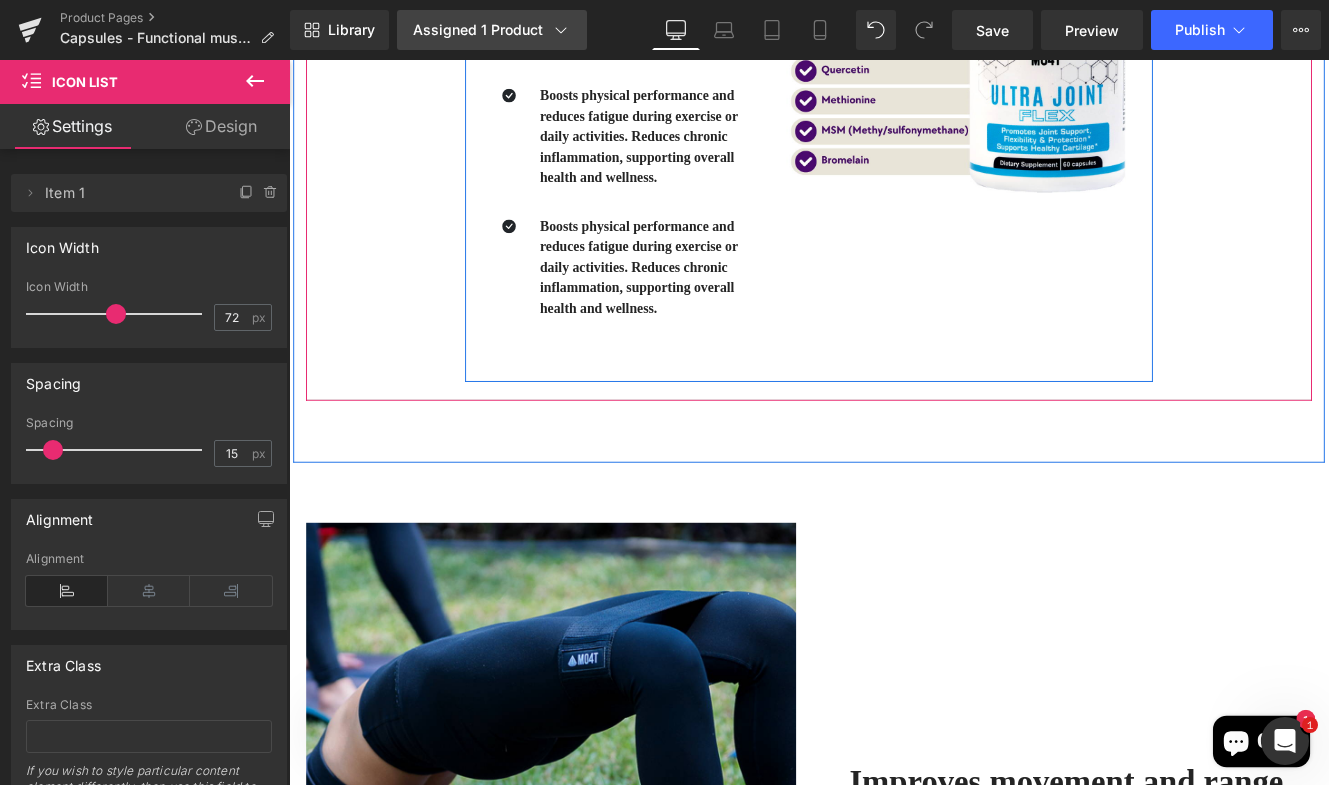 scroll, scrollTop: 2036, scrollLeft: 0, axis: vertical 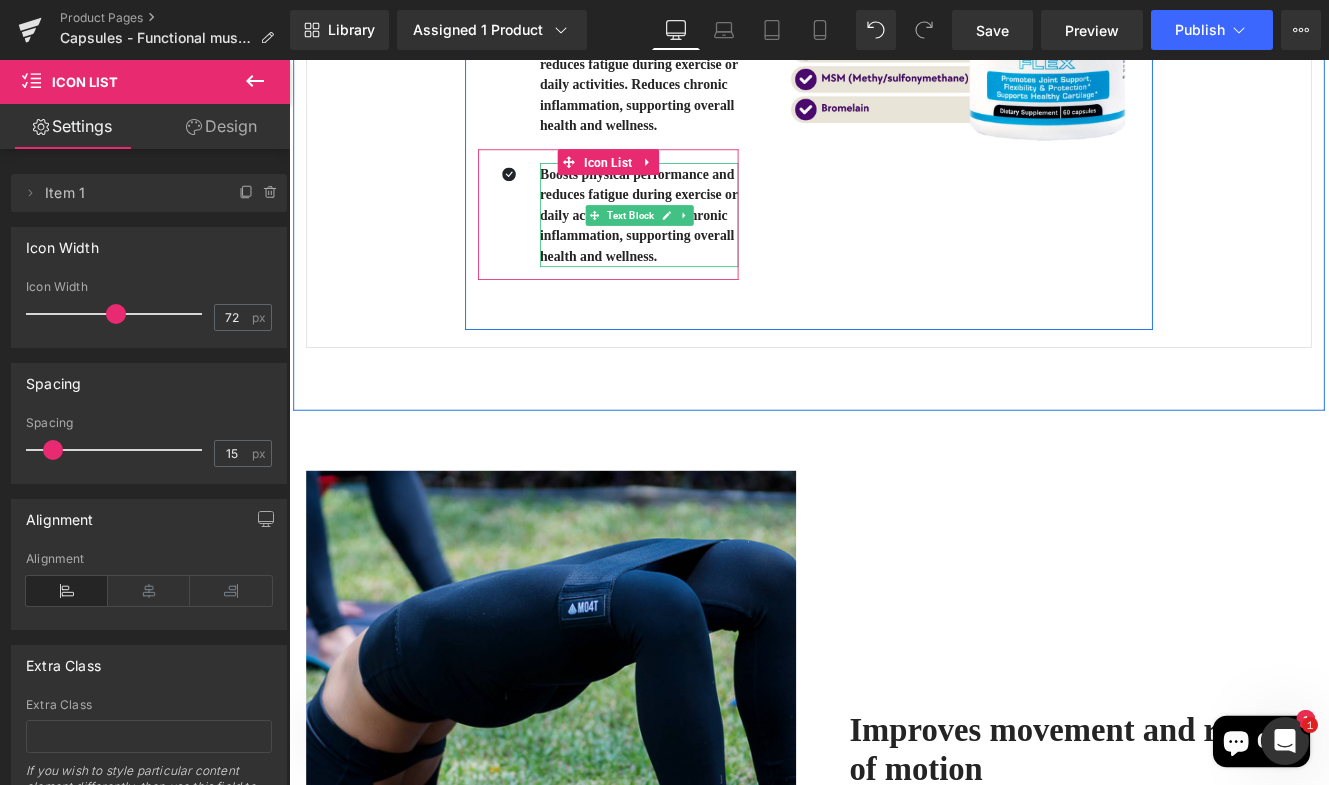 click on "Text Block" at bounding box center [686, 241] 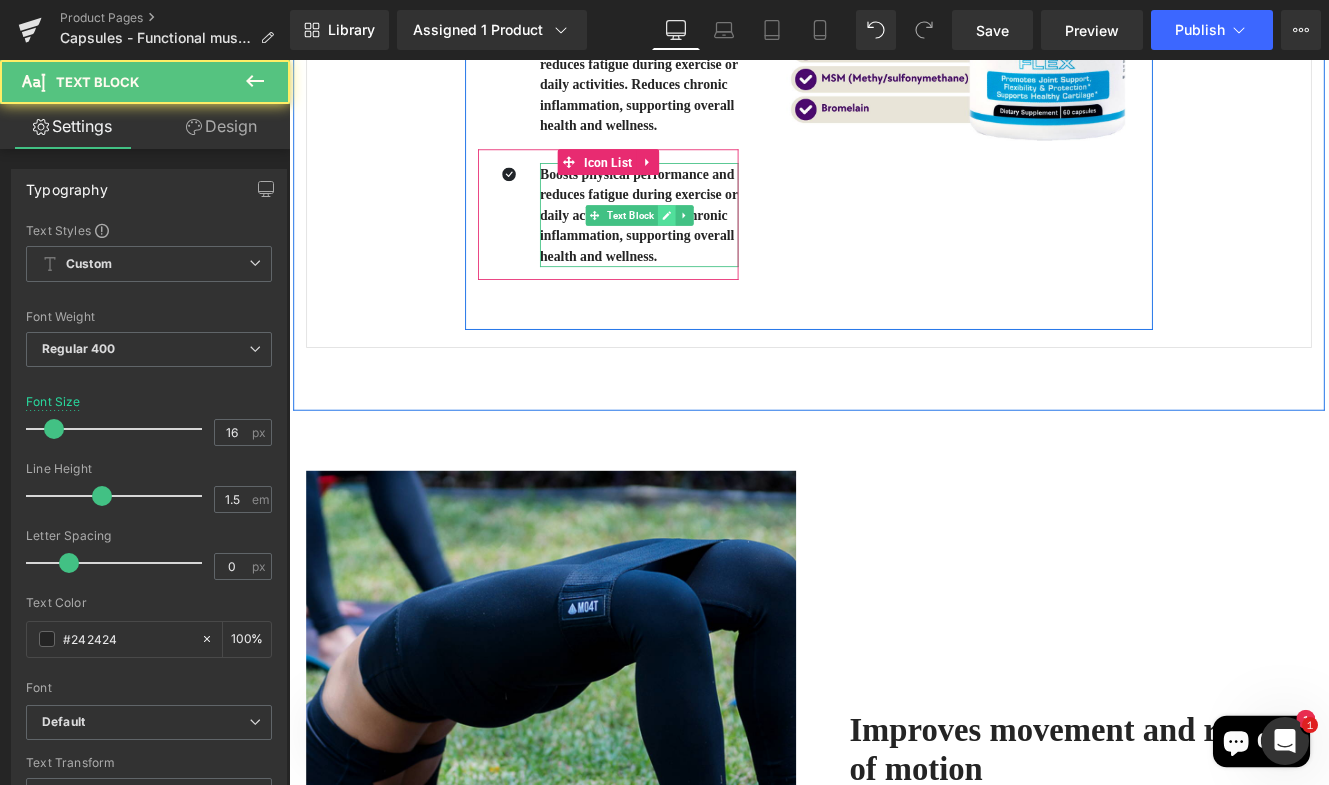 click at bounding box center (728, 241) 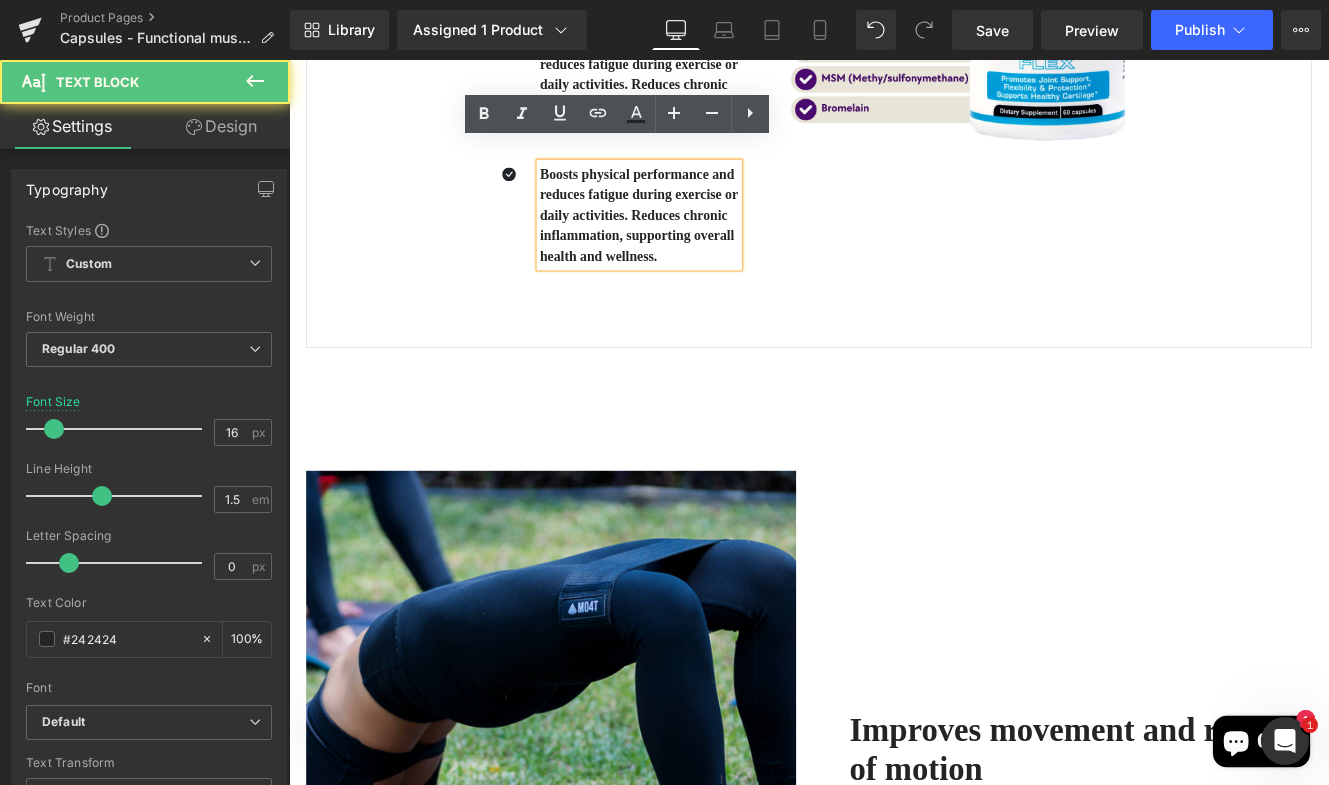 drag, startPoint x: 715, startPoint y: 267, endPoint x: 551, endPoint y: 150, distance: 201.4572 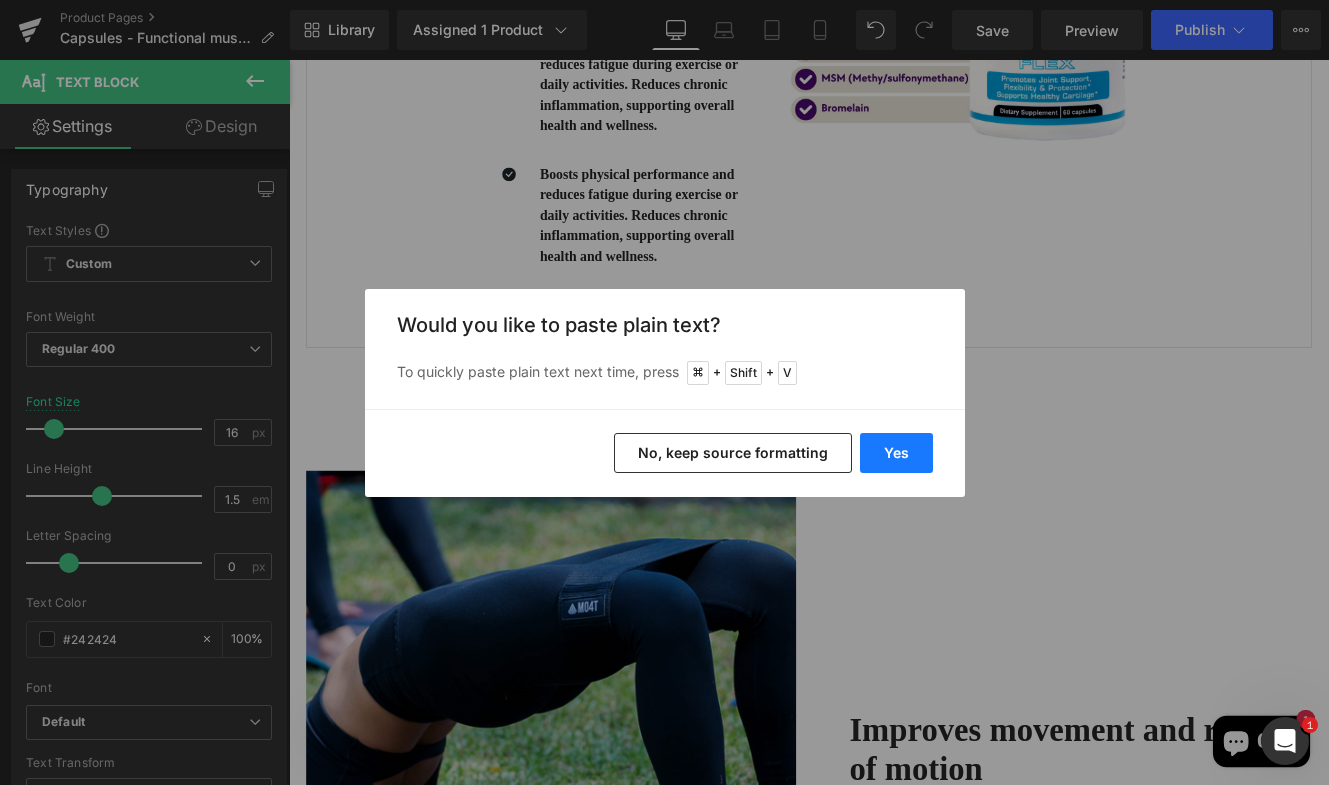 click on "Yes" at bounding box center (896, 453) 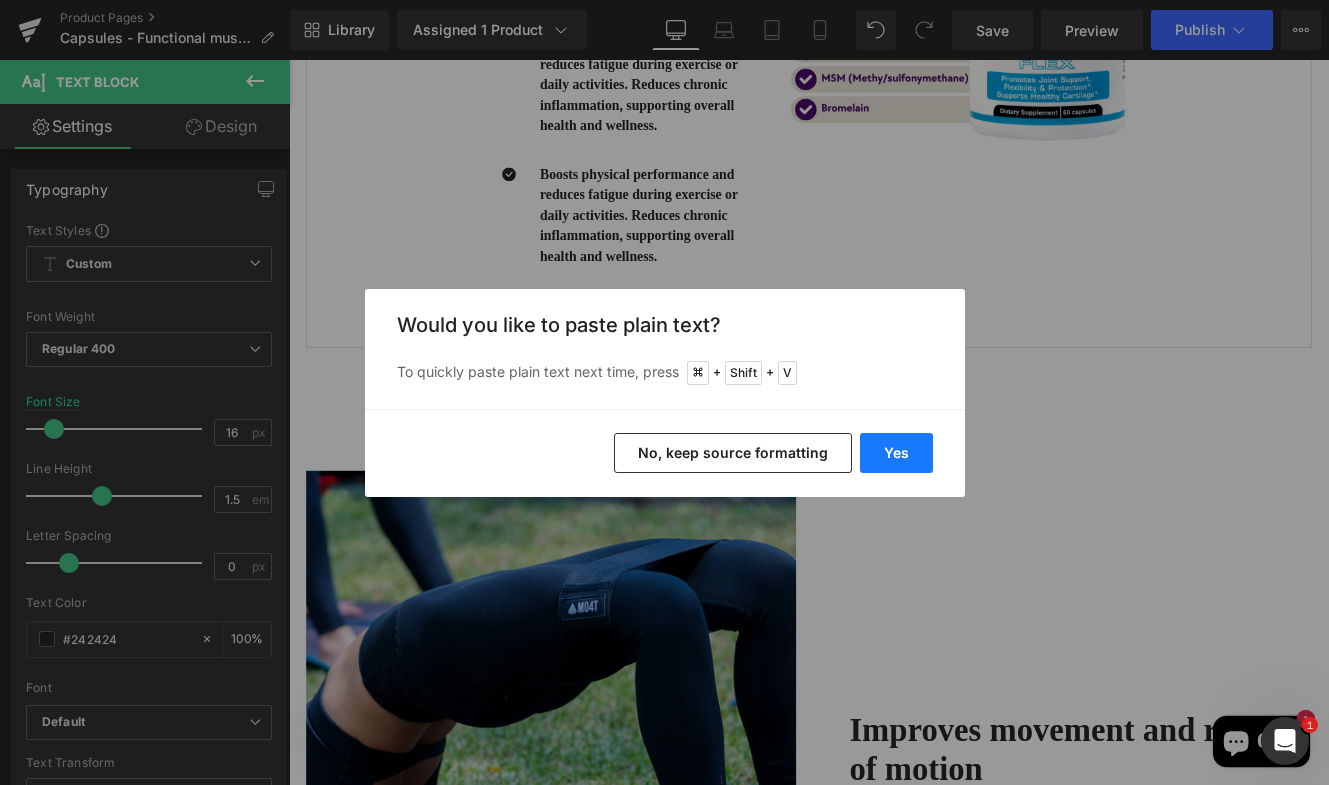 type 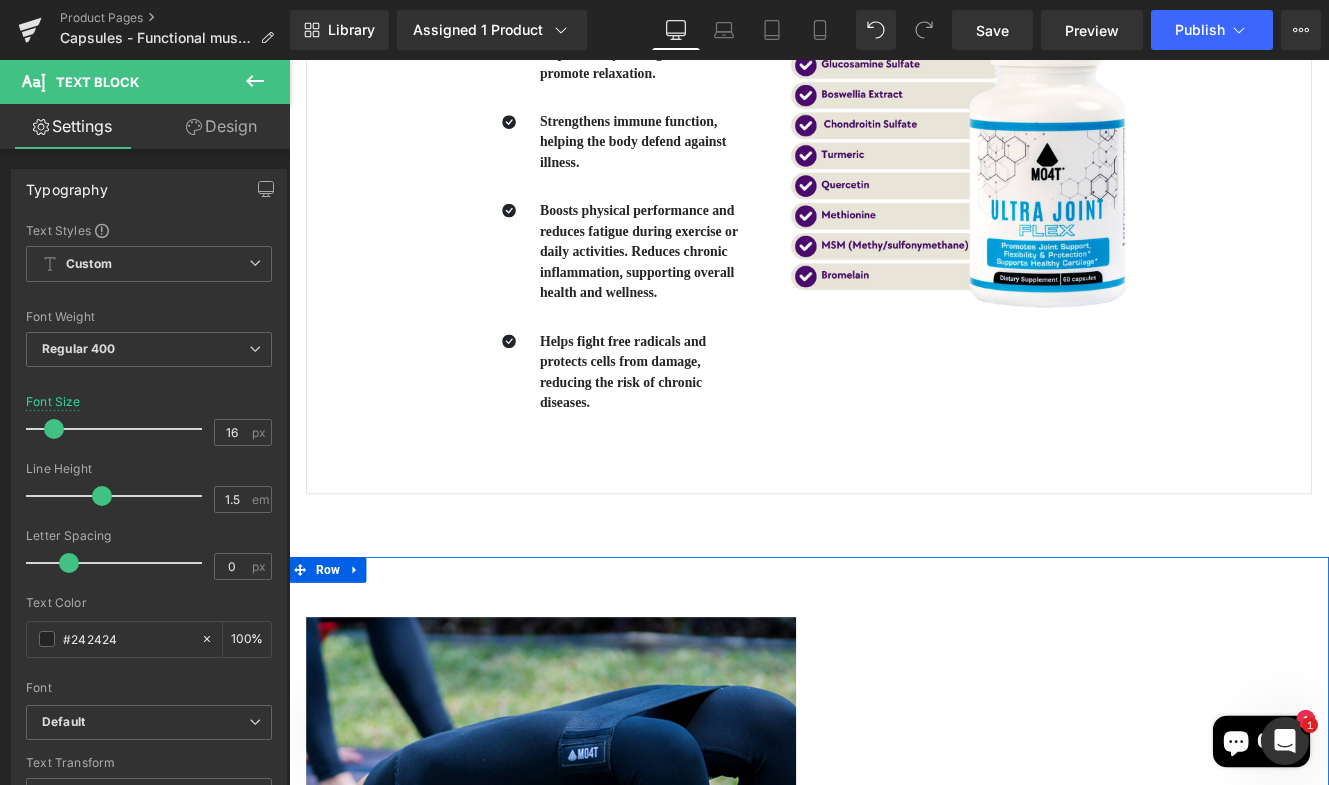 scroll, scrollTop: 1662, scrollLeft: 0, axis: vertical 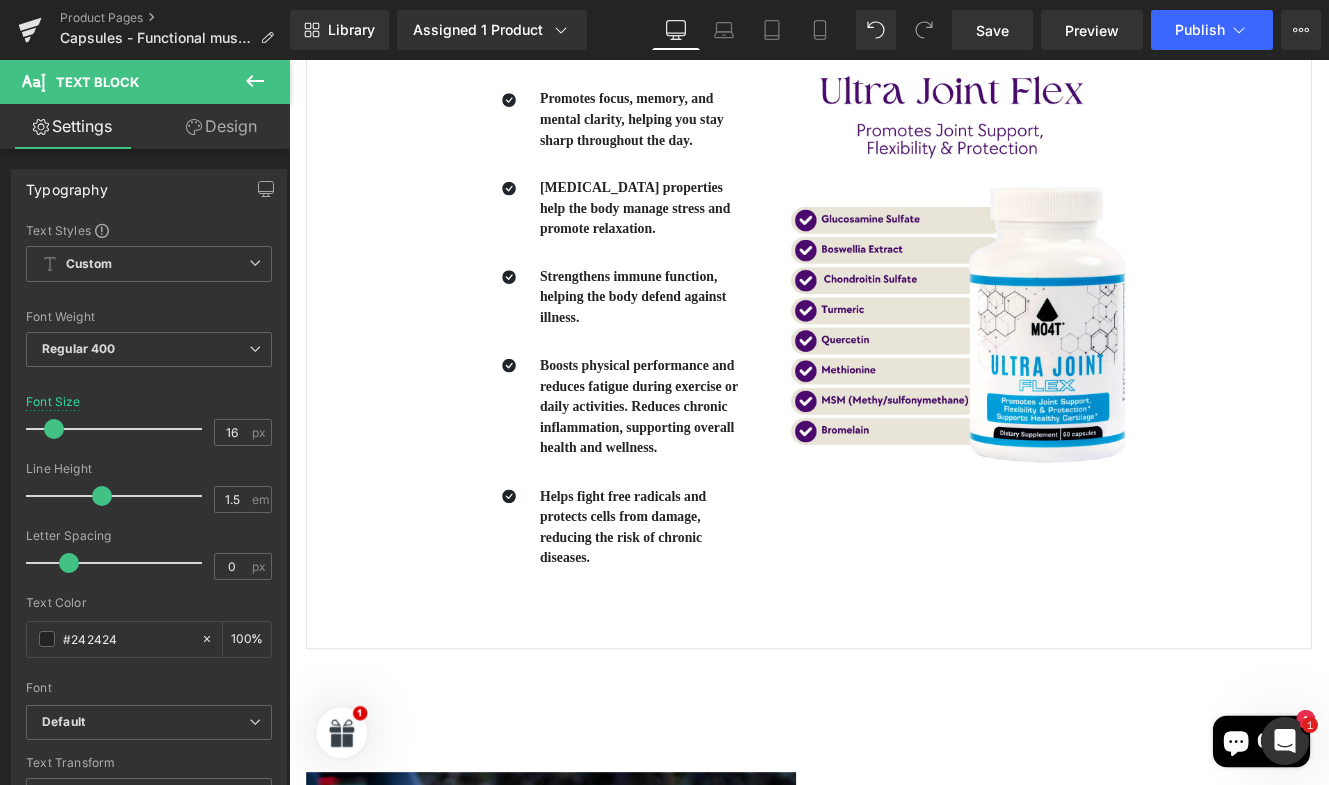 click on "Boosts physical performance and reduces fatigue during exercise or daily activities. Reduces chronic inflammation, supporting overall health and wellness.
Text Block" at bounding box center (696, 462) 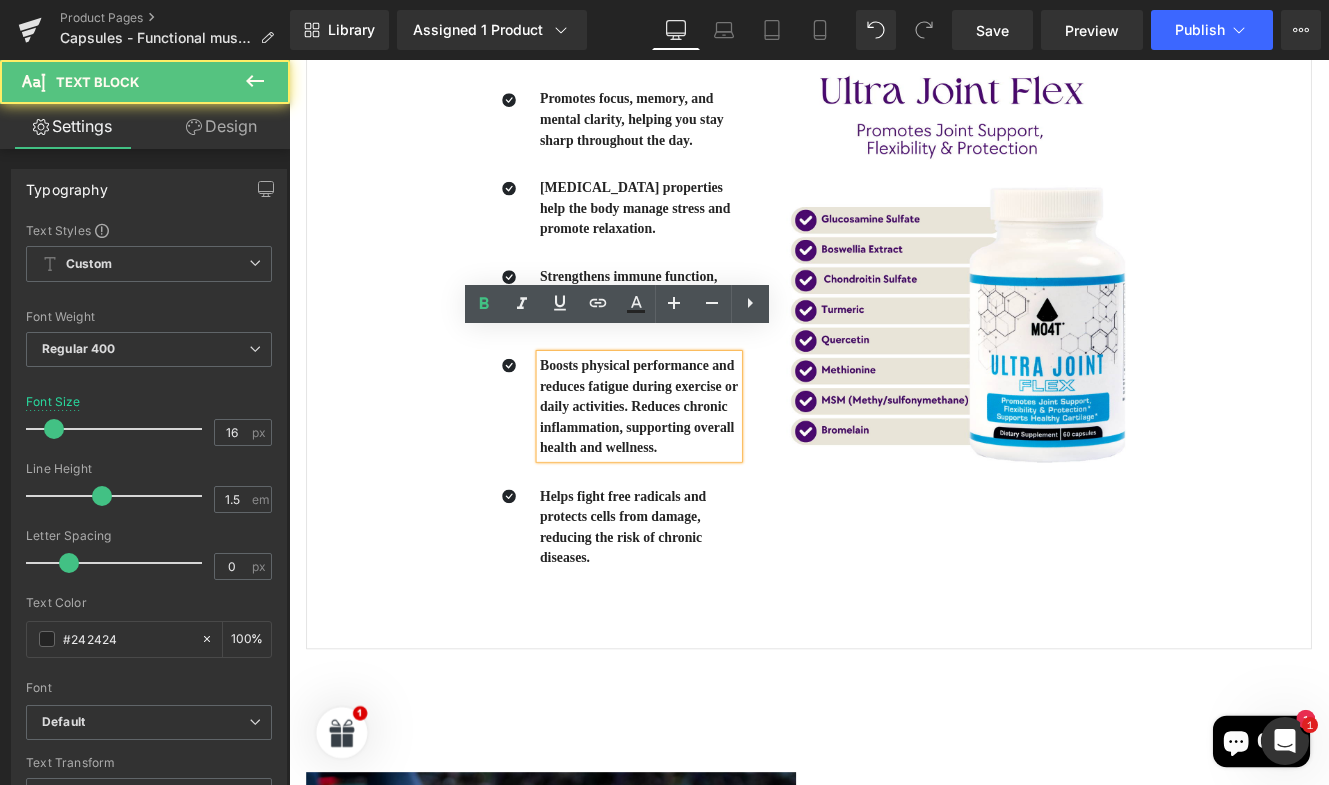 click on "Boosts physical performance and reduces fatigue during exercise or daily activities. Reduces chronic inflammation, supporting overall health and wellness." at bounding box center (696, 463) 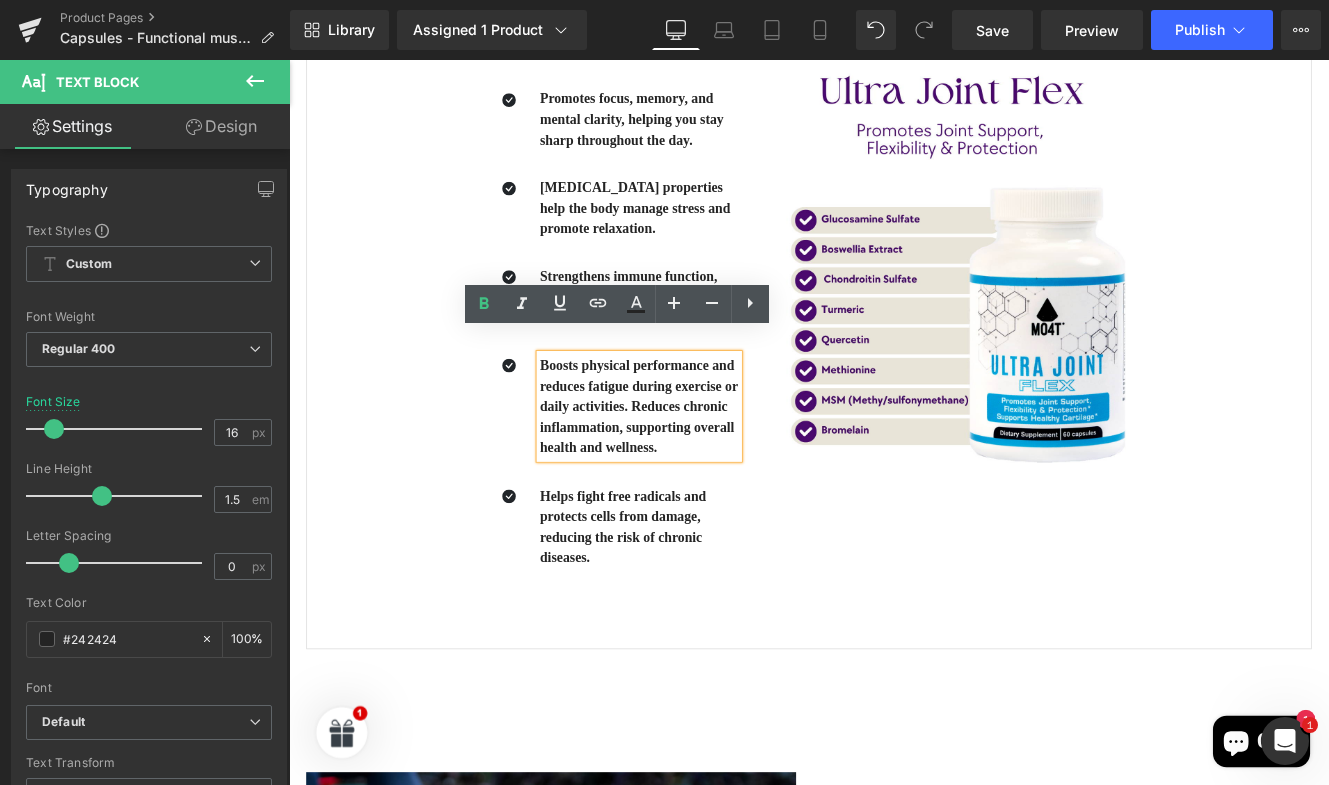 drag, startPoint x: 731, startPoint y: 483, endPoint x: 668, endPoint y: 461, distance: 66.730804 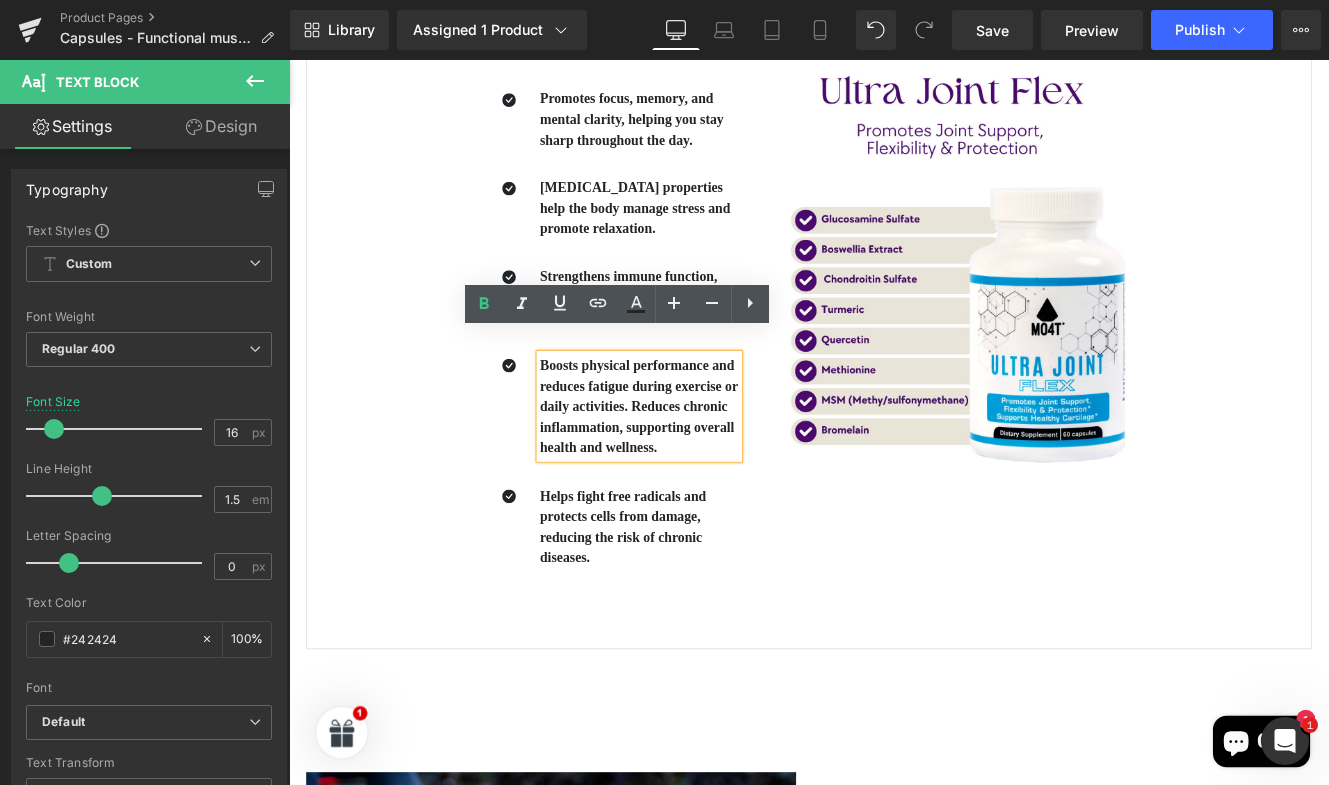click on "Boosts physical performance and reduces fatigue during exercise or daily activities. Reduces chronic inflammation, supporting overall health and wellness." at bounding box center [696, 463] 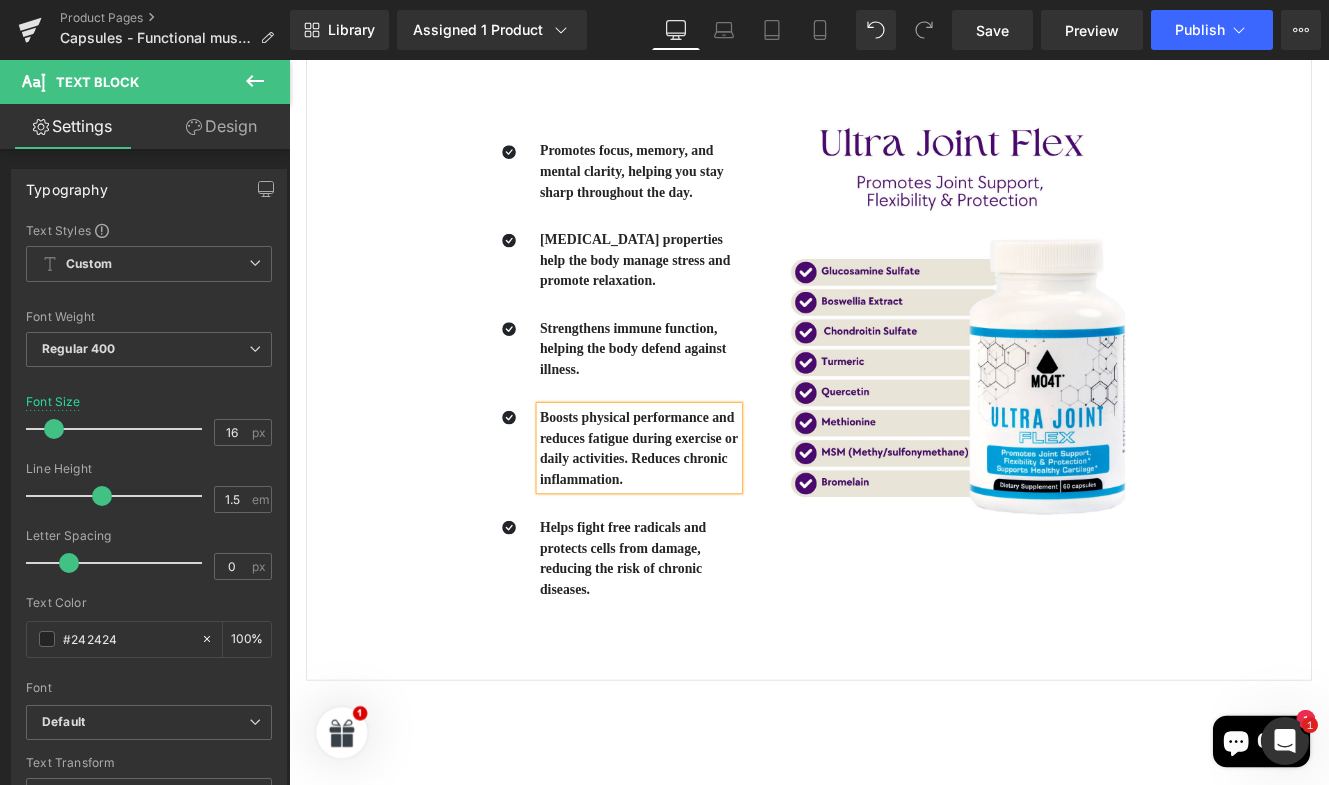 scroll, scrollTop: 1528, scrollLeft: 0, axis: vertical 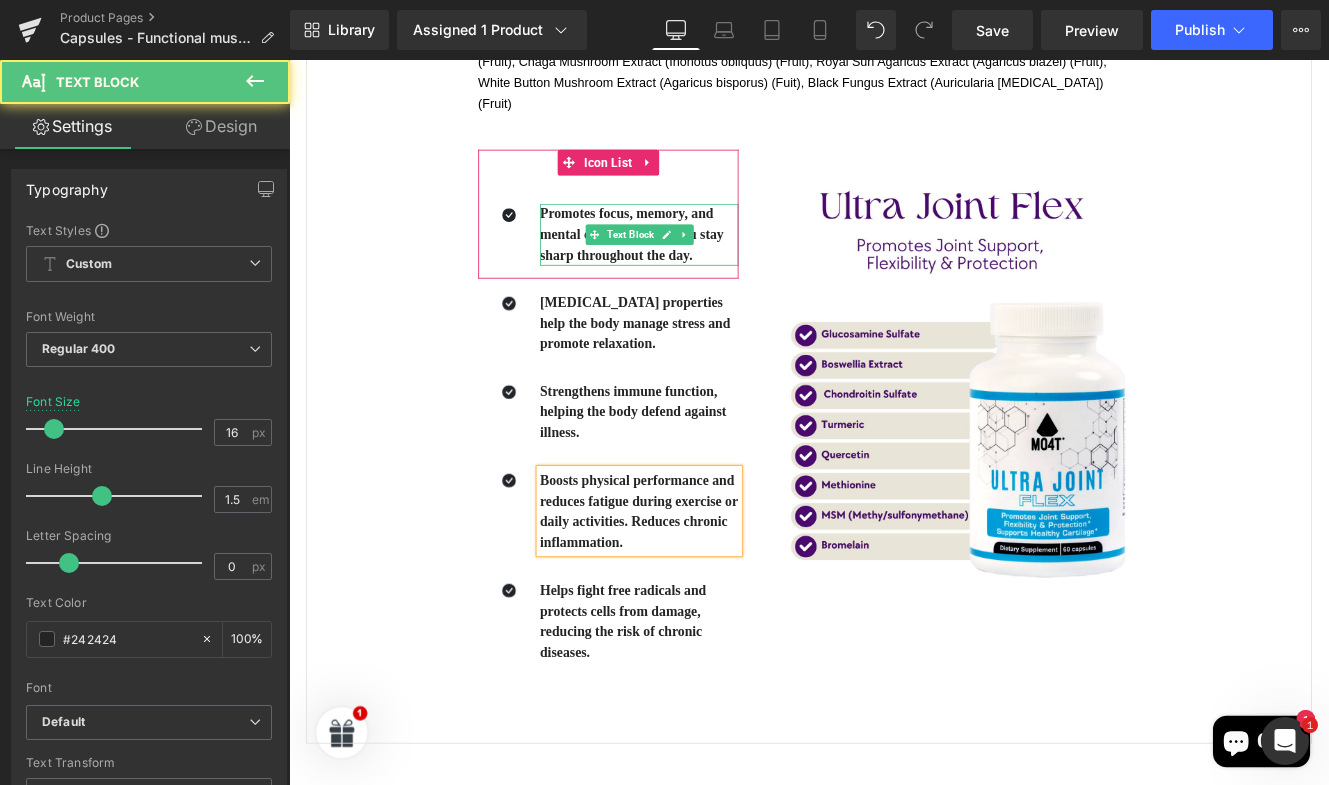 click on "Promotes focus, memory, and mental clarity, helping you stay sharp throughout the day." at bounding box center [696, 263] 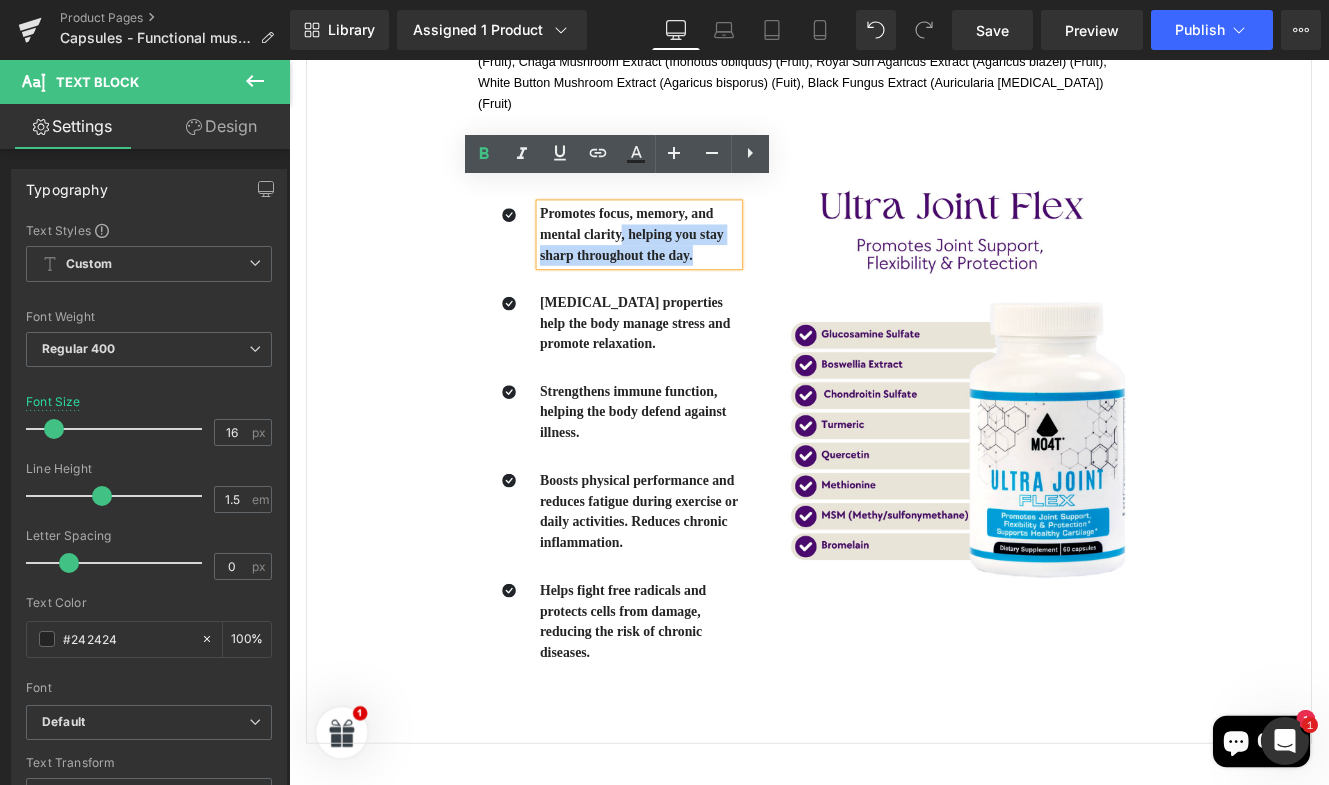 drag, startPoint x: 765, startPoint y: 261, endPoint x: 671, endPoint y: 237, distance: 97.015465 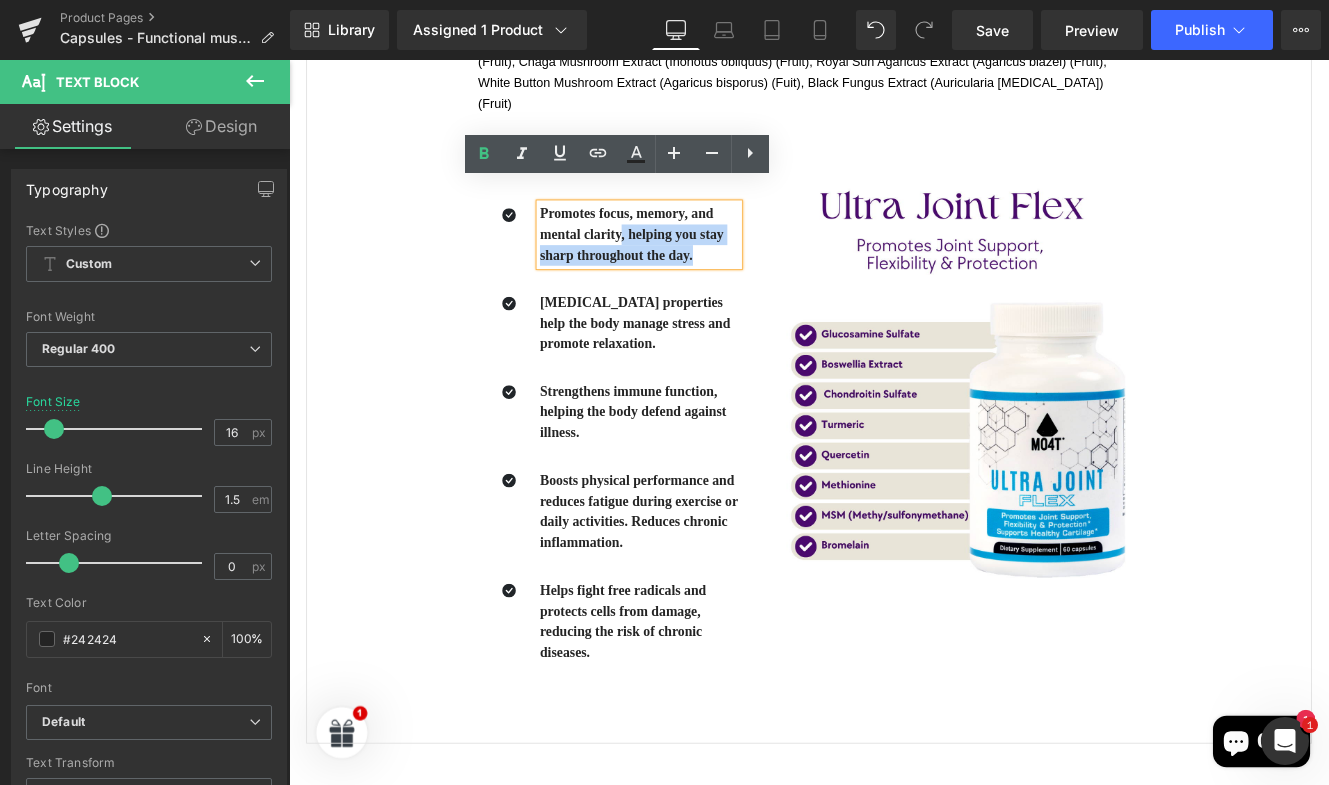 click on "Promotes focus, memory, and mental clarity, helping you stay sharp throughout the day." at bounding box center (696, 263) 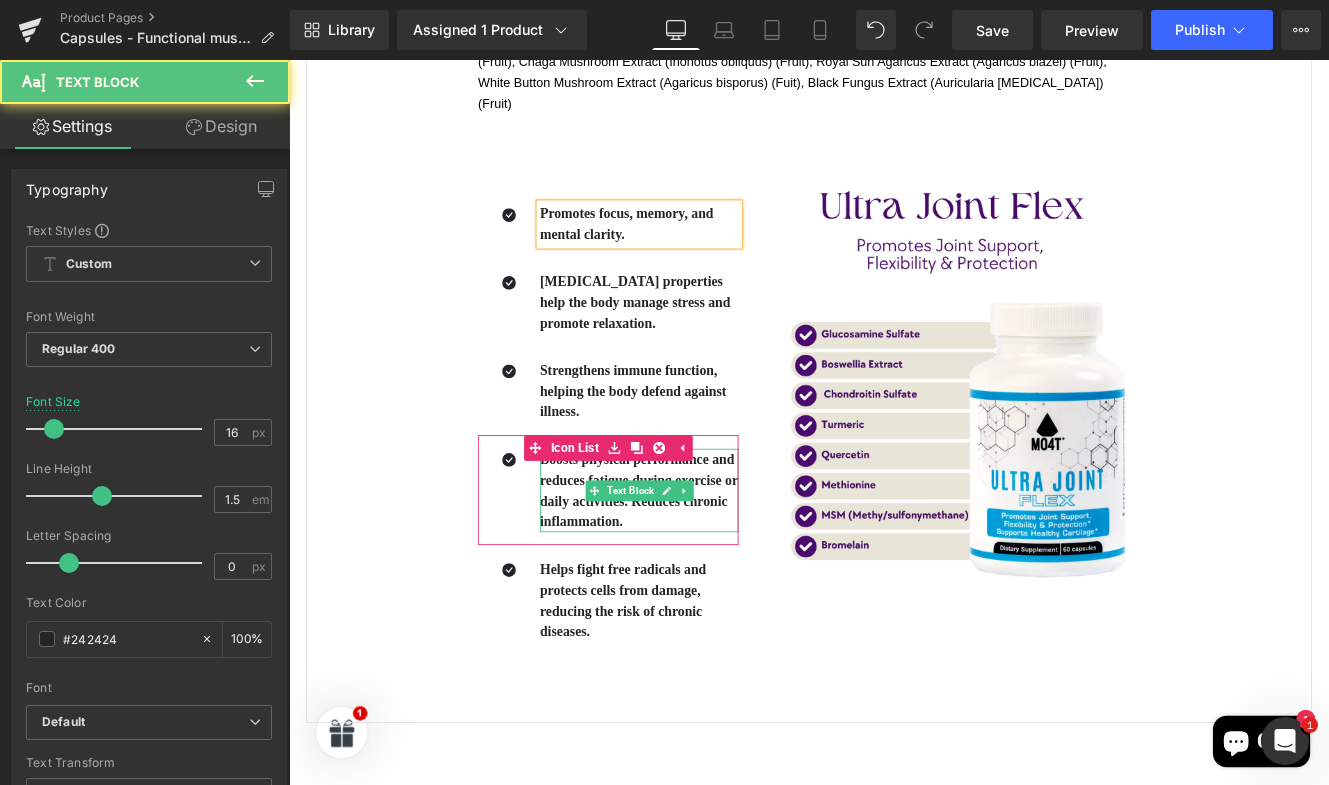 click on "Boosts physical performance and reduces fatigue during exercise or daily activities. Reduces chronic inflammation." at bounding box center [696, 560] 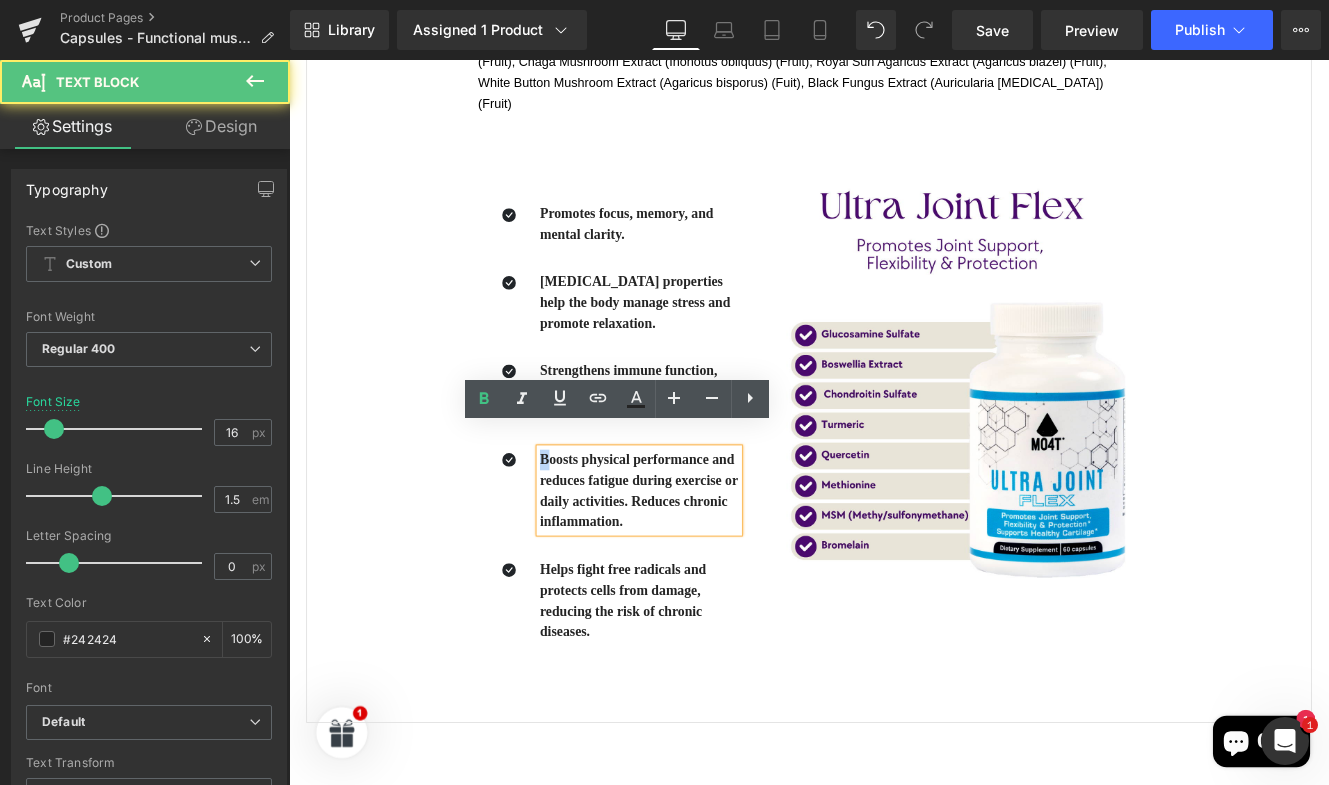 drag, startPoint x: 585, startPoint y: 495, endPoint x: 560, endPoint y: 495, distance: 25 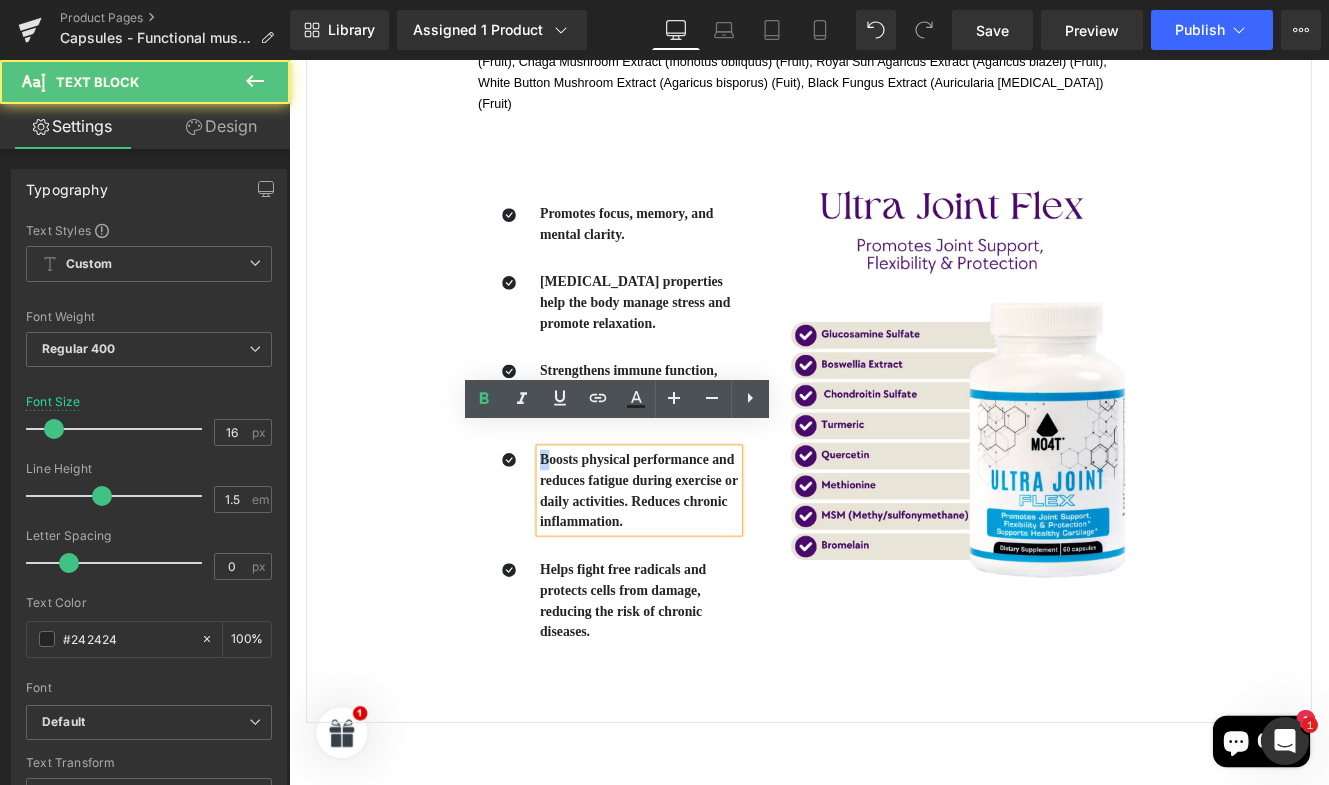 click on "Icon
Boosts physical performance and reduces fatigue during exercise or daily activities. Reduces chronic inflammation.
Text Block" at bounding box center [660, 560] 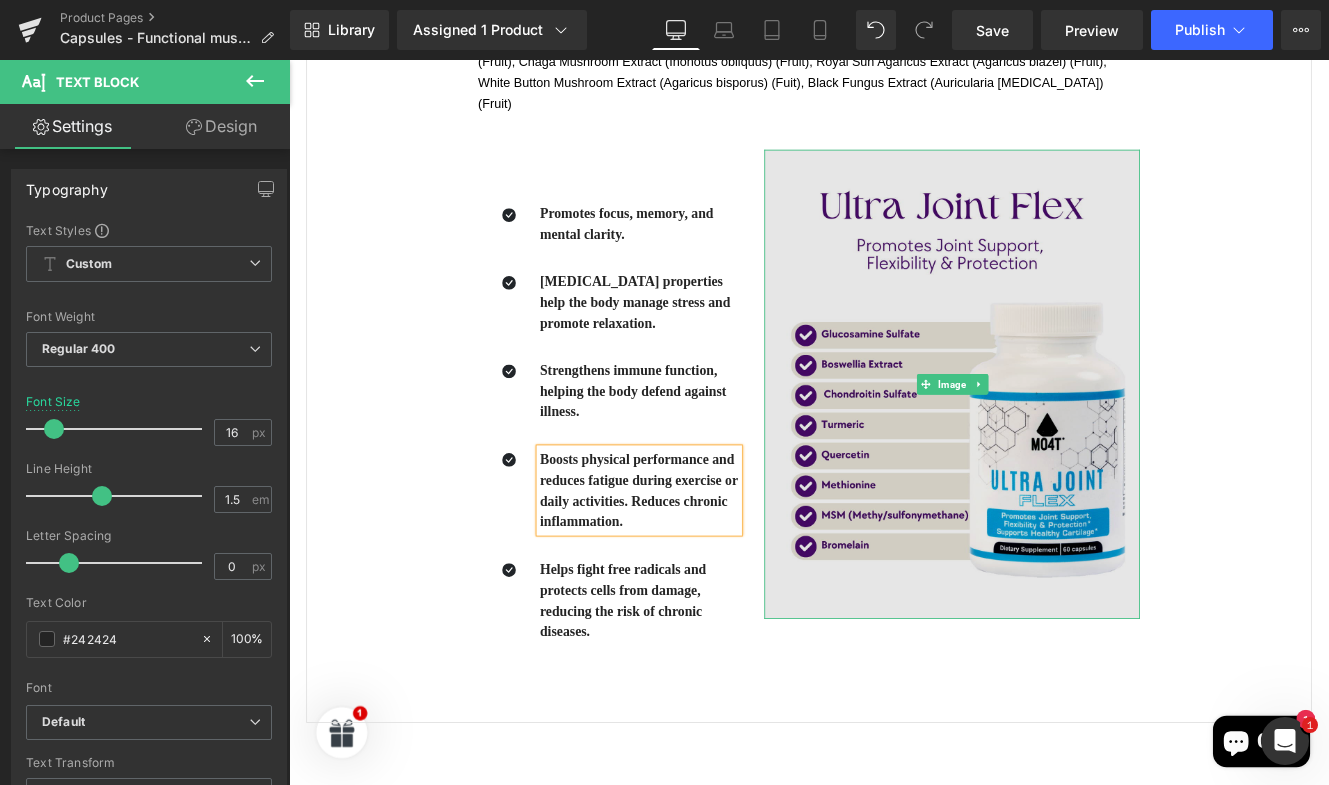 click at bounding box center [1060, 437] 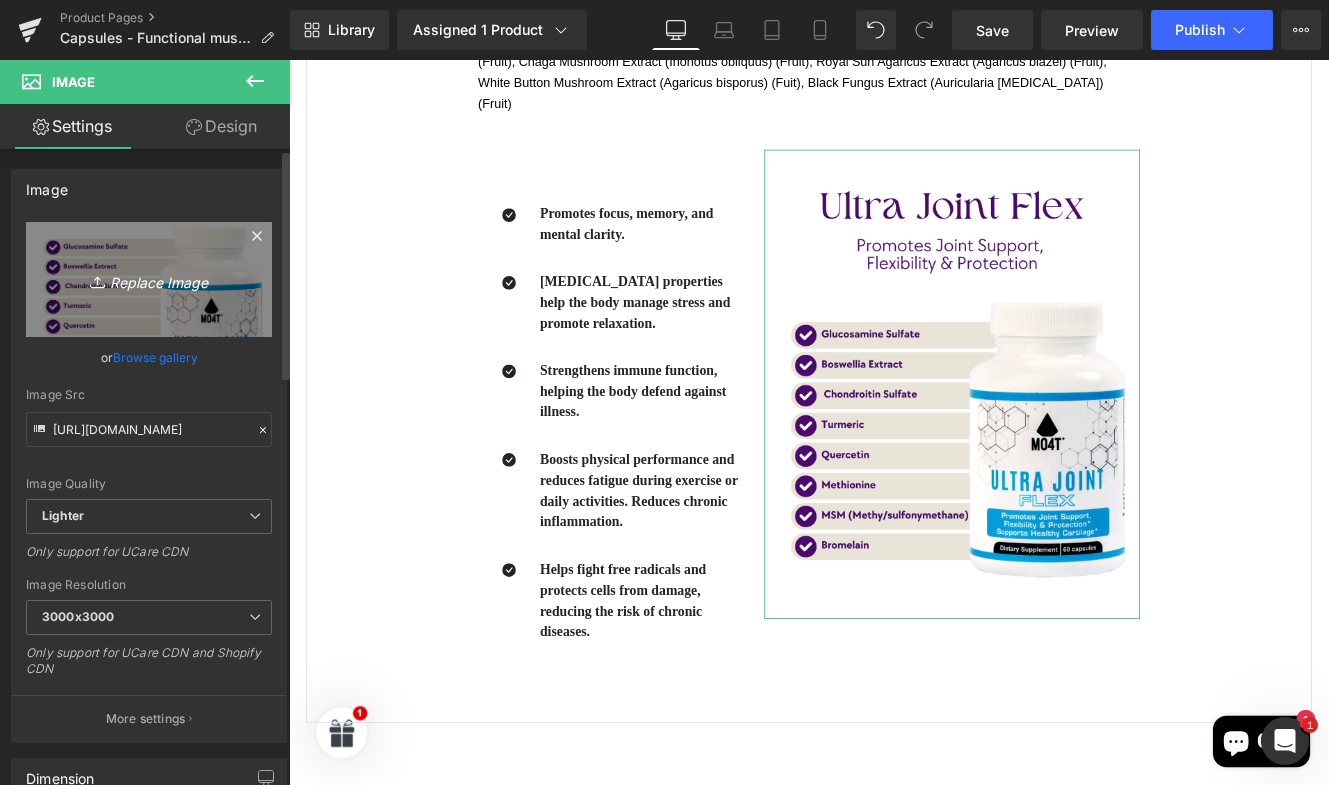 click on "Replace Image" at bounding box center [149, 279] 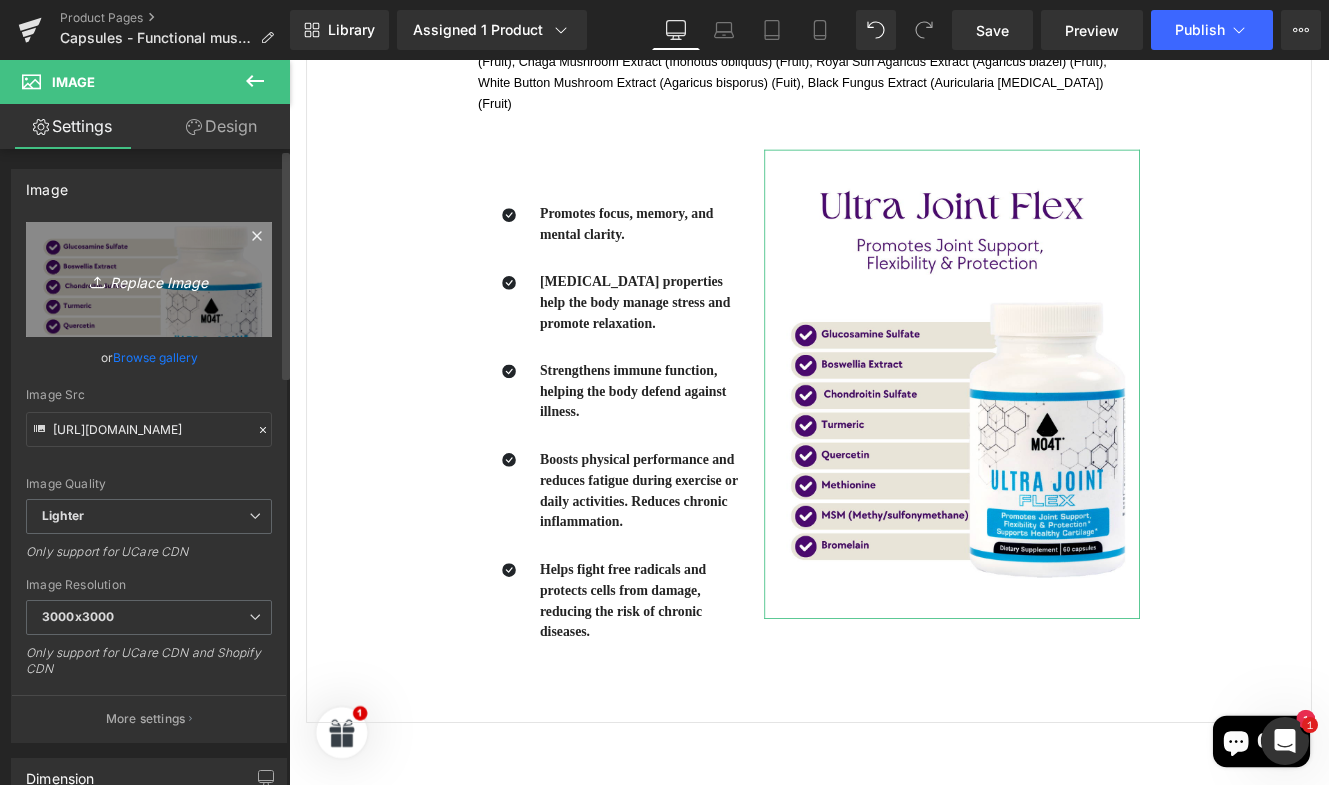 type on "C:\fakepath\4.png" 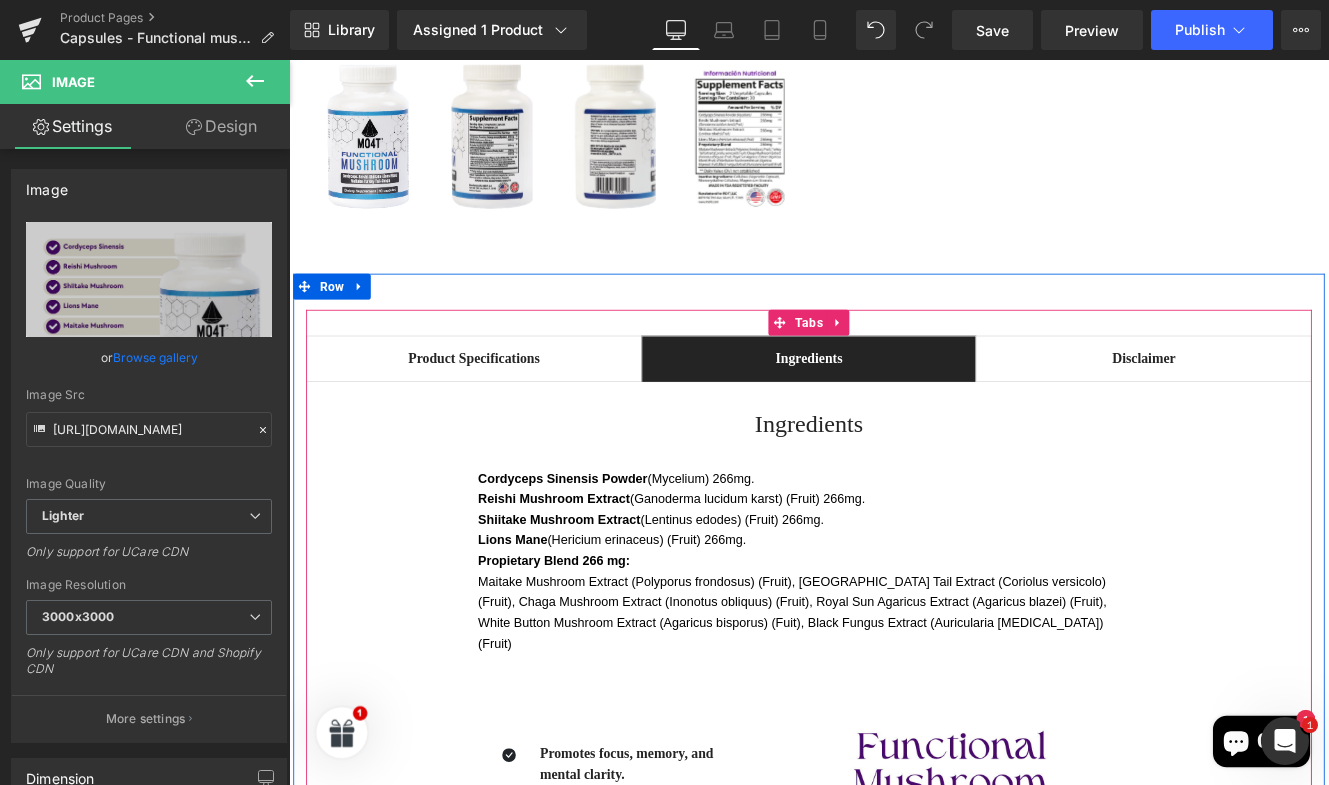 scroll, scrollTop: 1001, scrollLeft: 0, axis: vertical 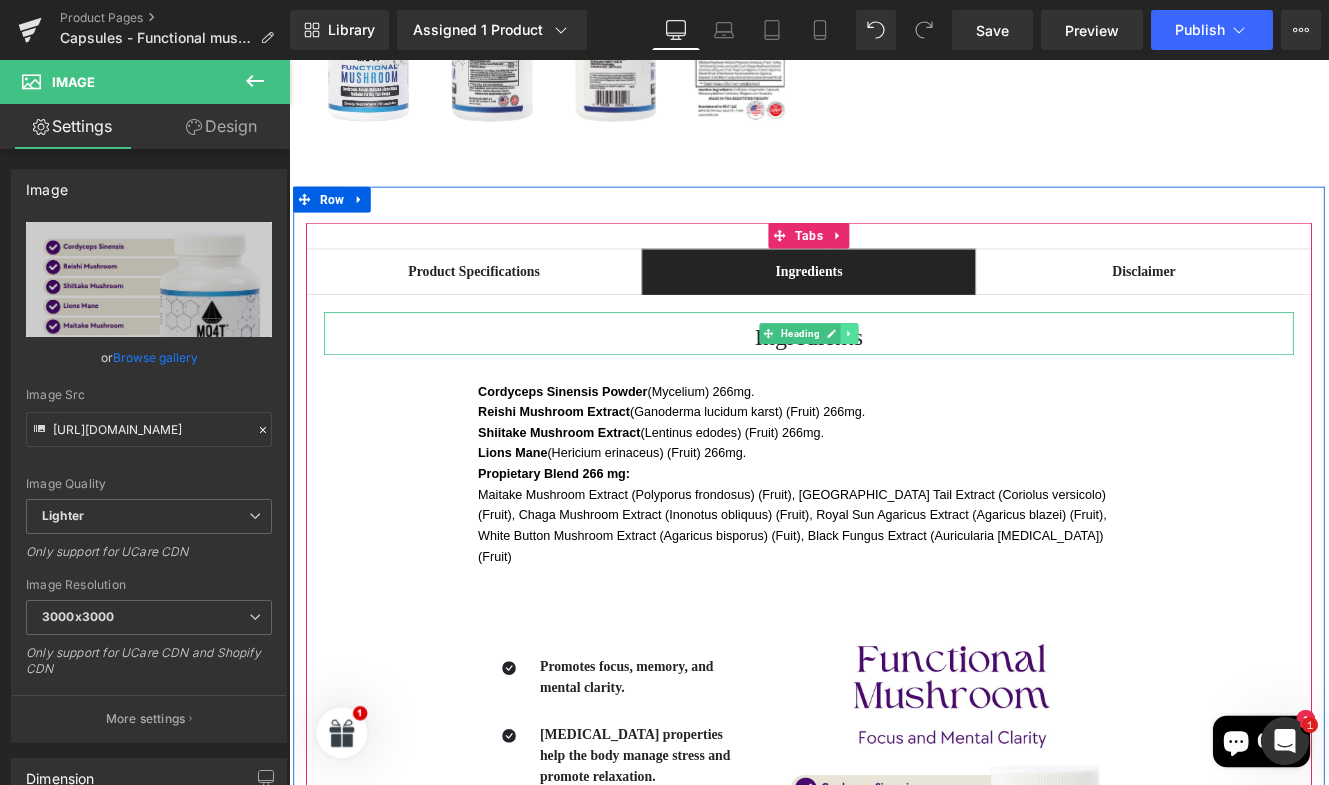 click 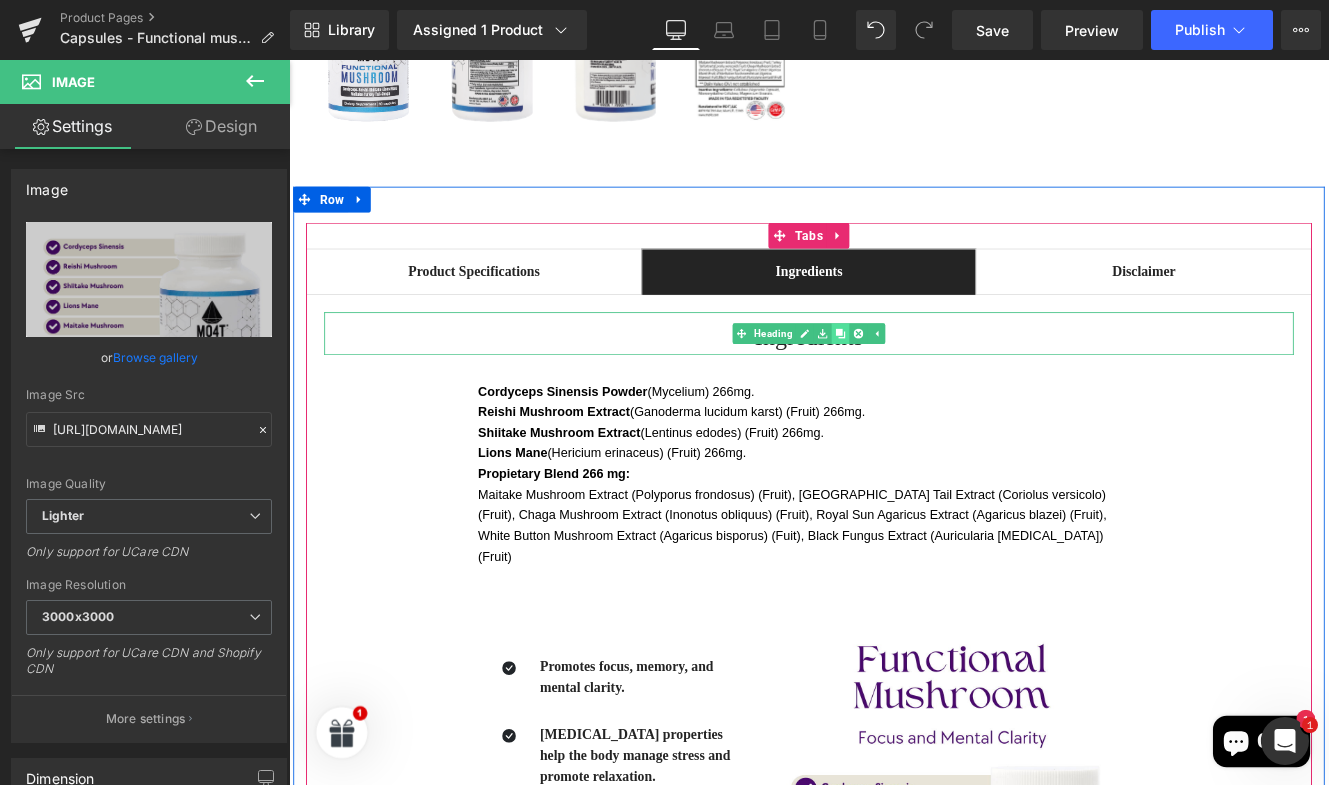 click 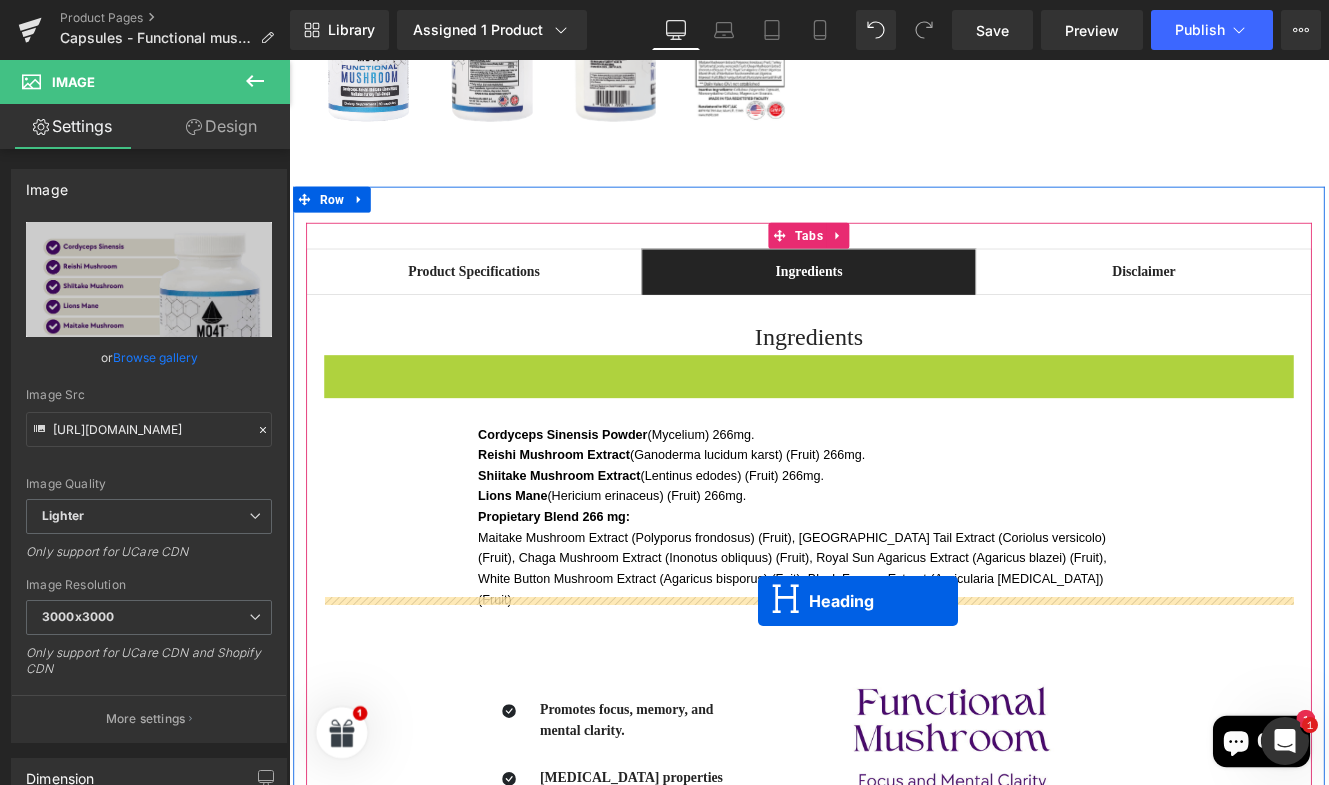 drag, startPoint x: 840, startPoint y: 426, endPoint x: 835, endPoint y: 691, distance: 265.04718 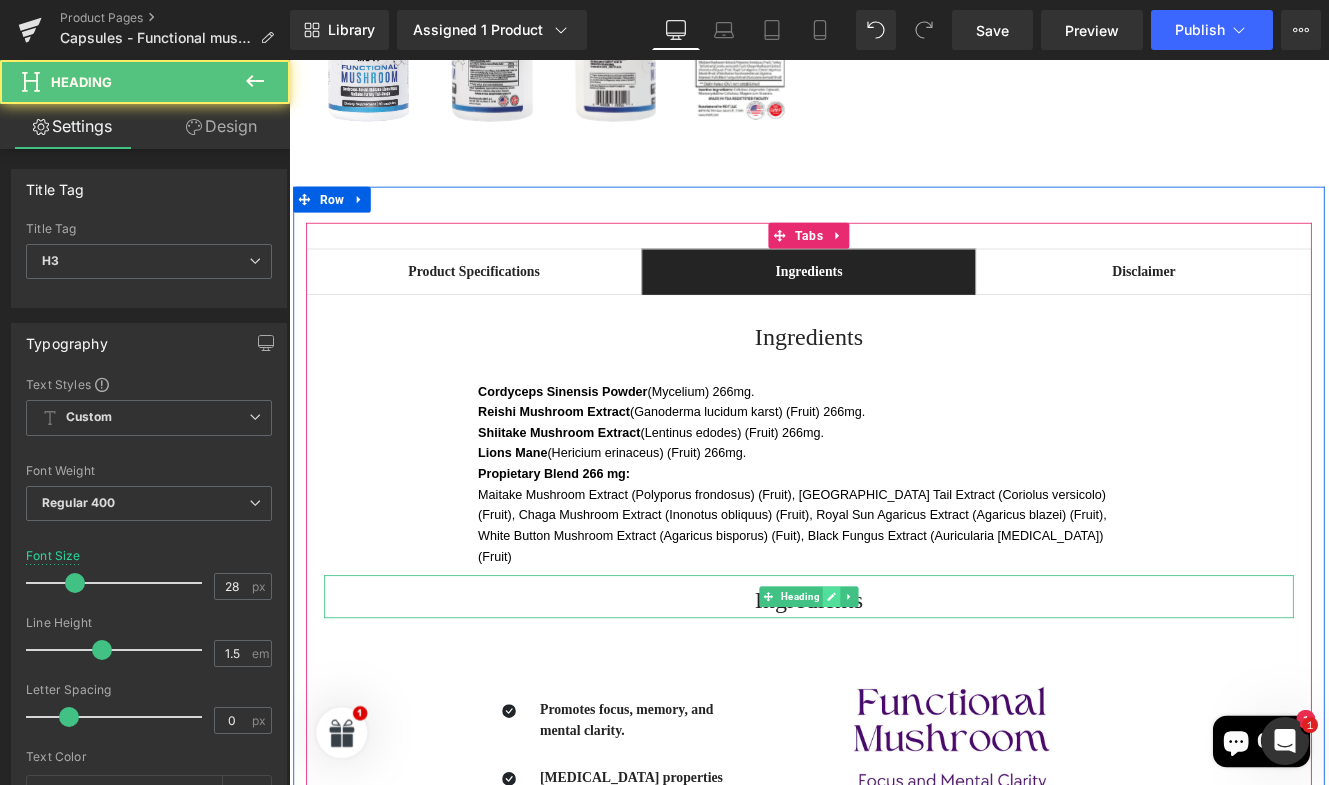 click 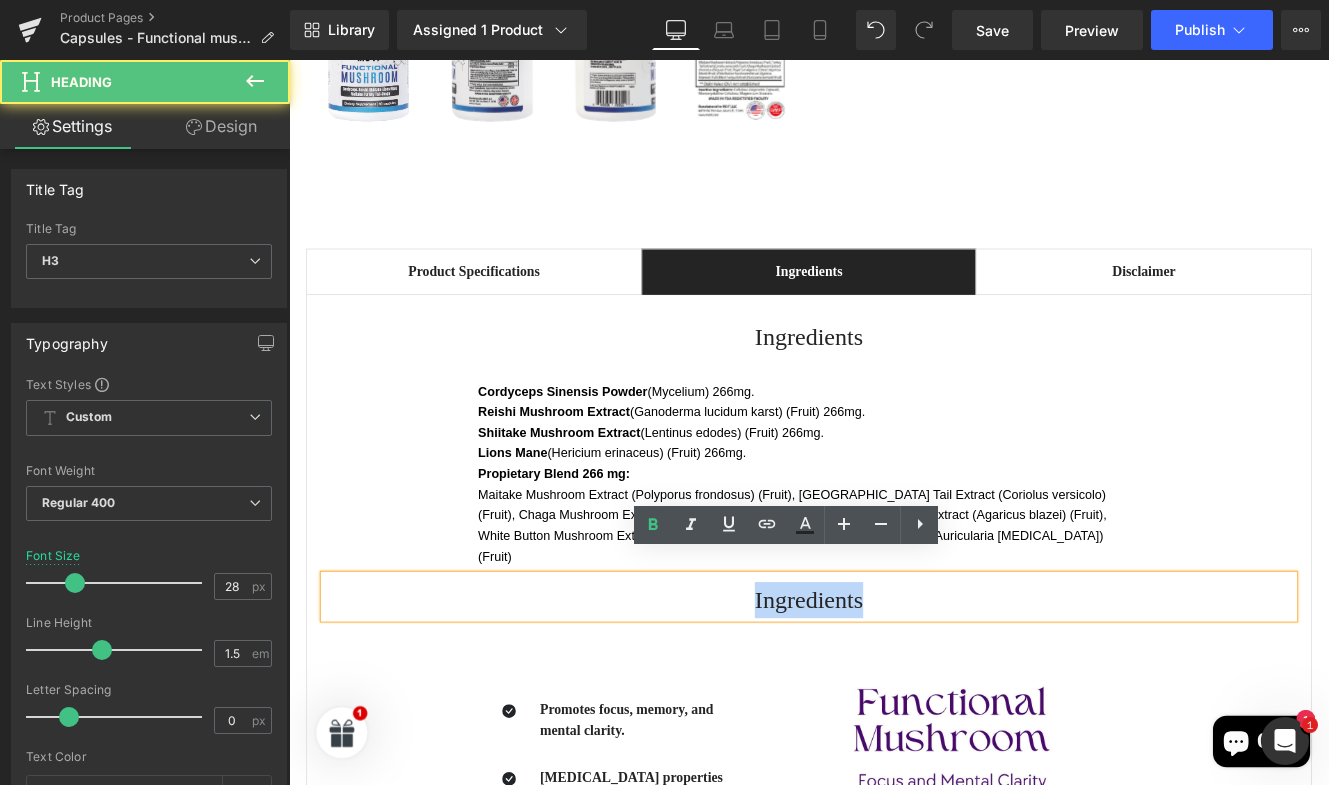 drag, startPoint x: 951, startPoint y: 660, endPoint x: 815, endPoint y: 660, distance: 136 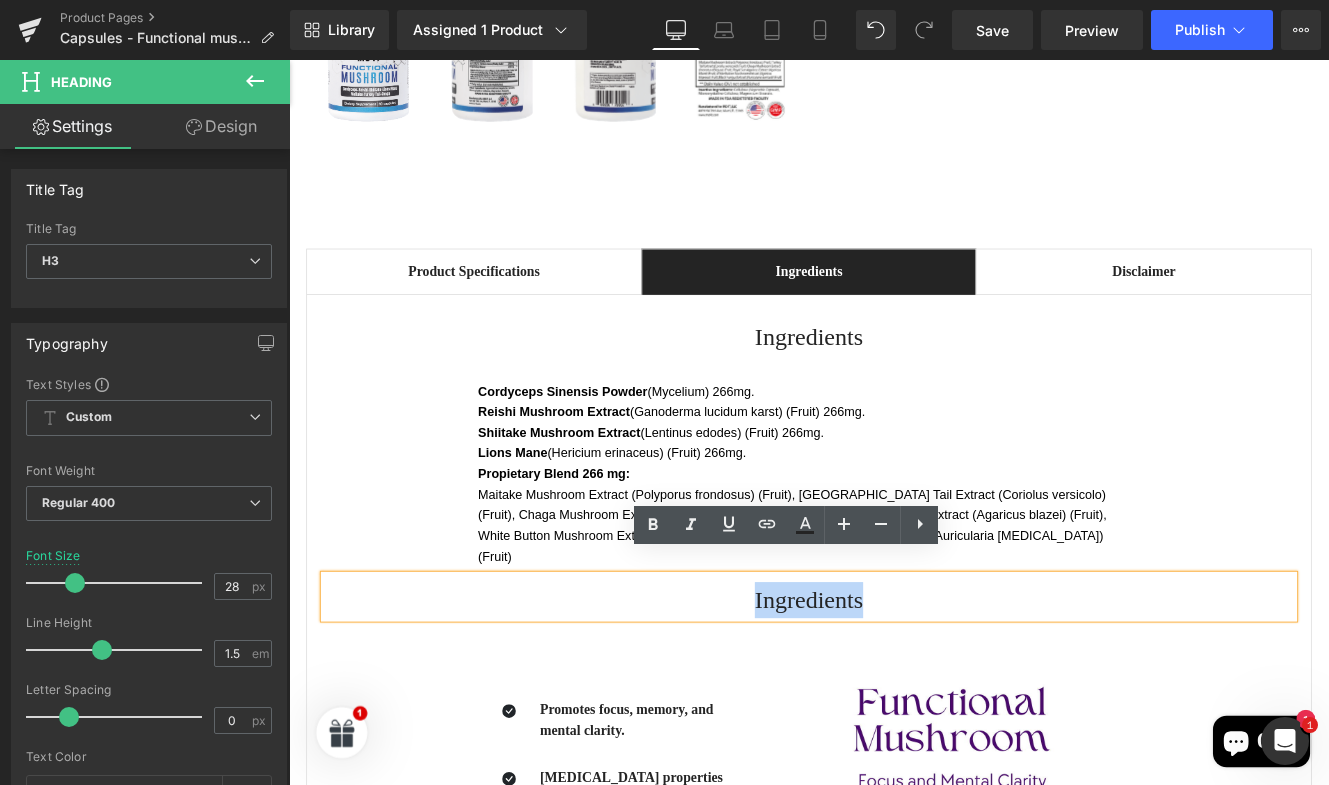 type 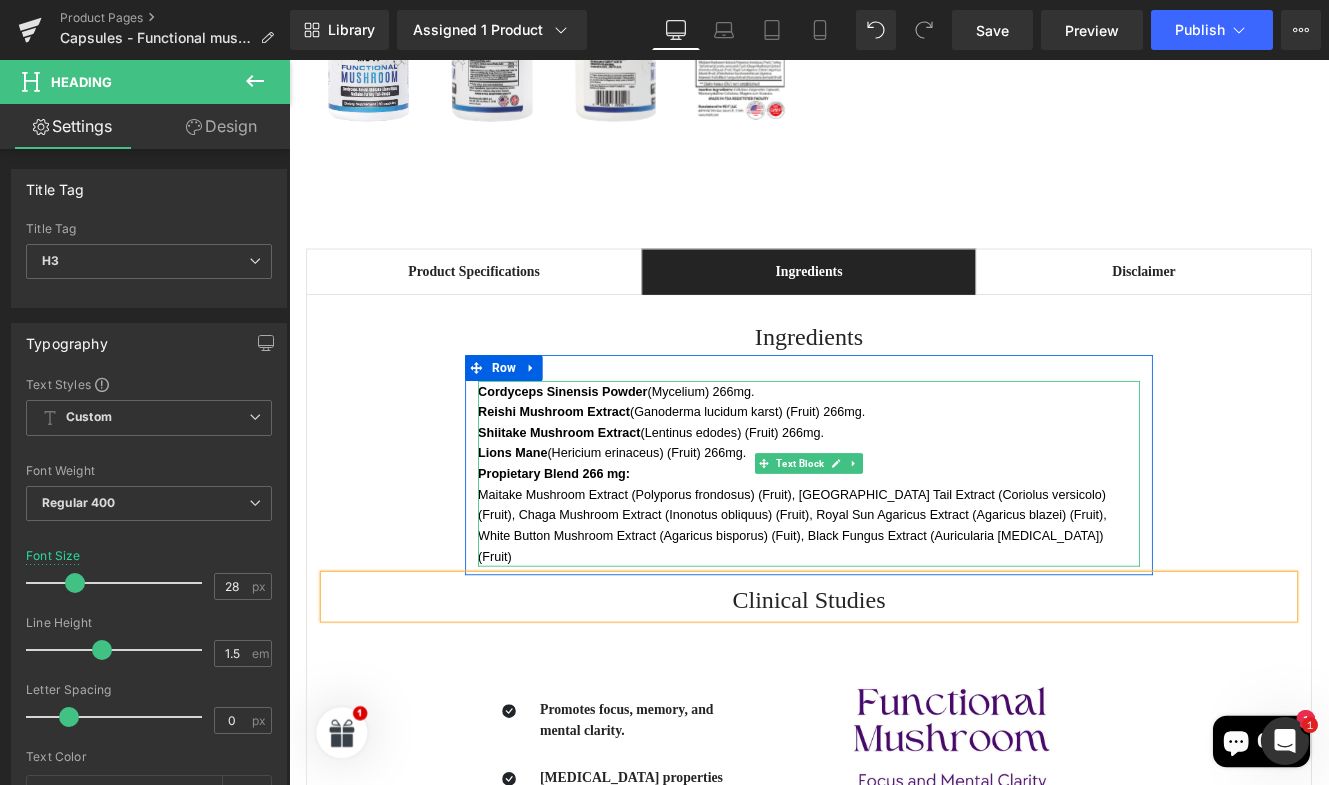 click on "Propietary Blend 266 mg:" at bounding box center [894, 541] 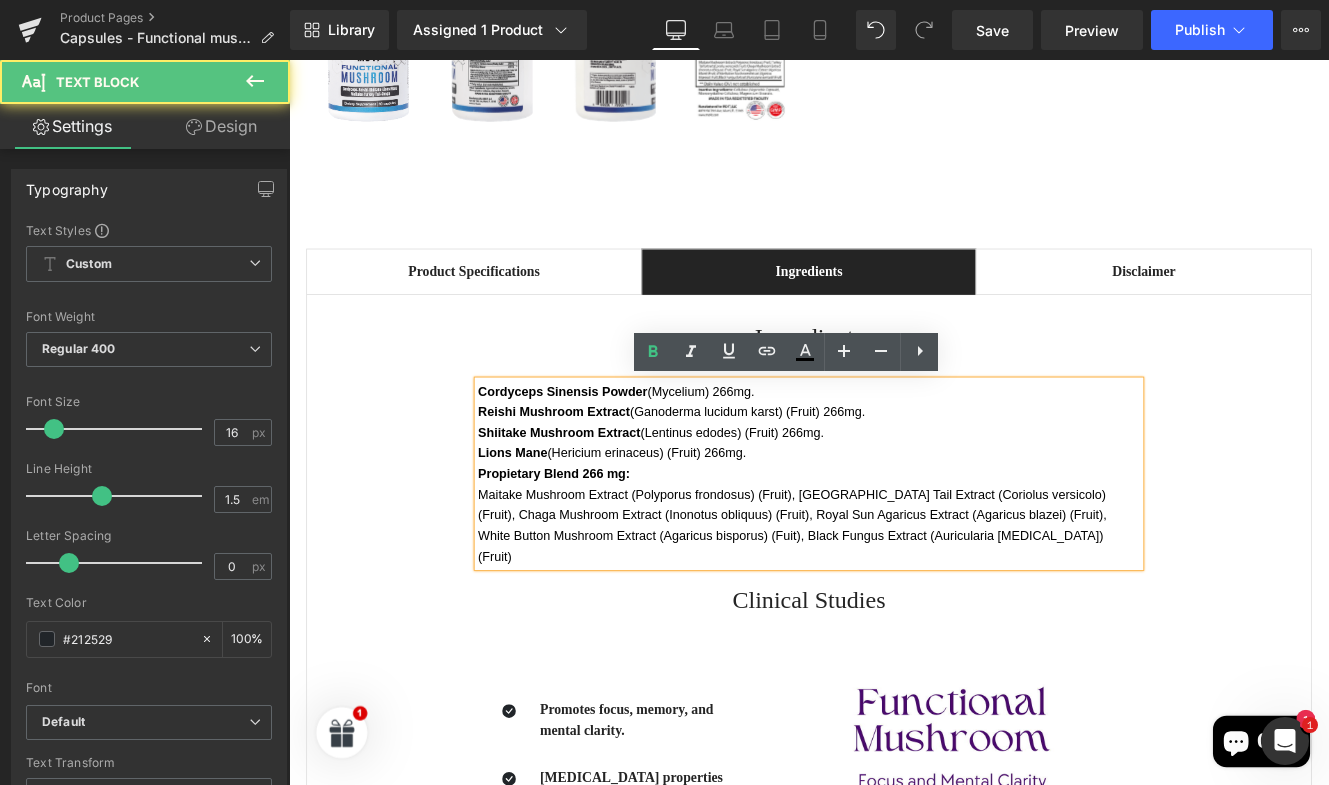 click at bounding box center (289, 60) 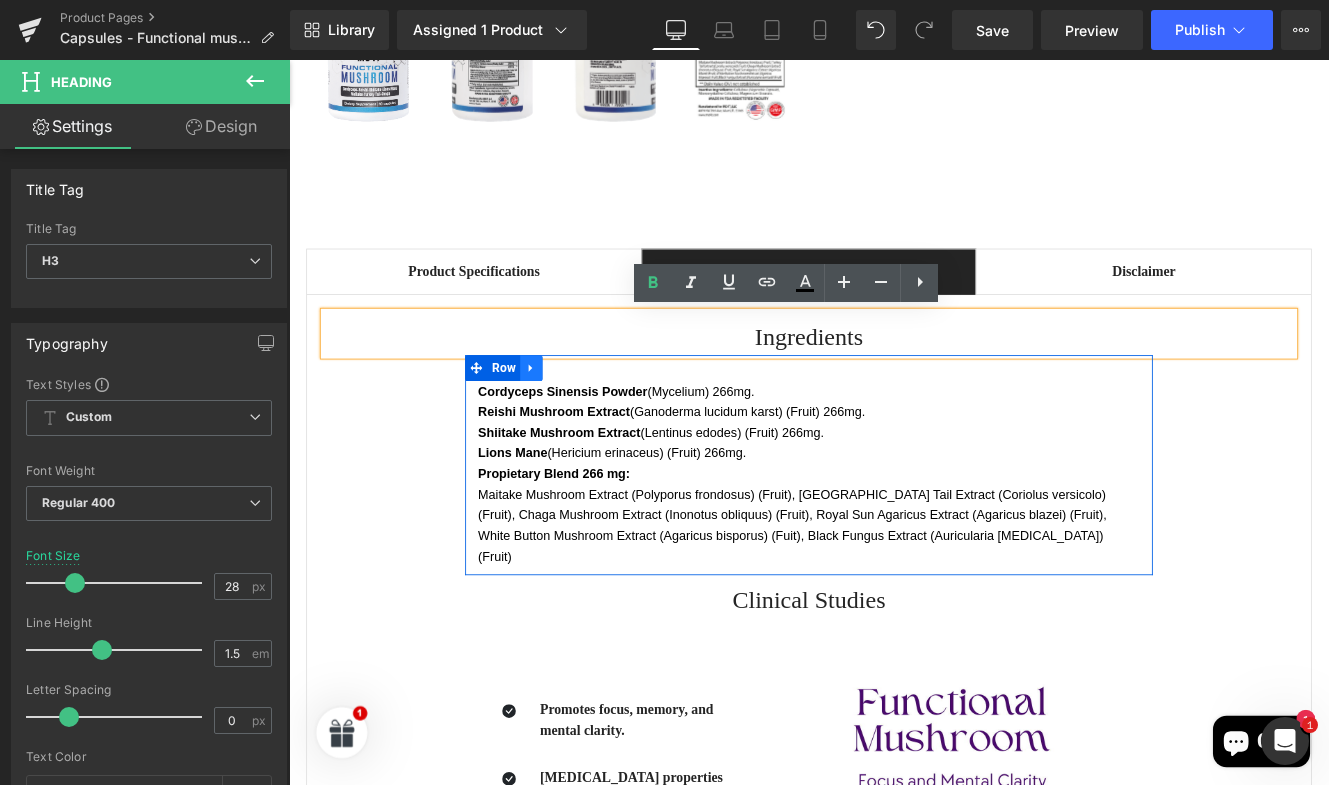 click 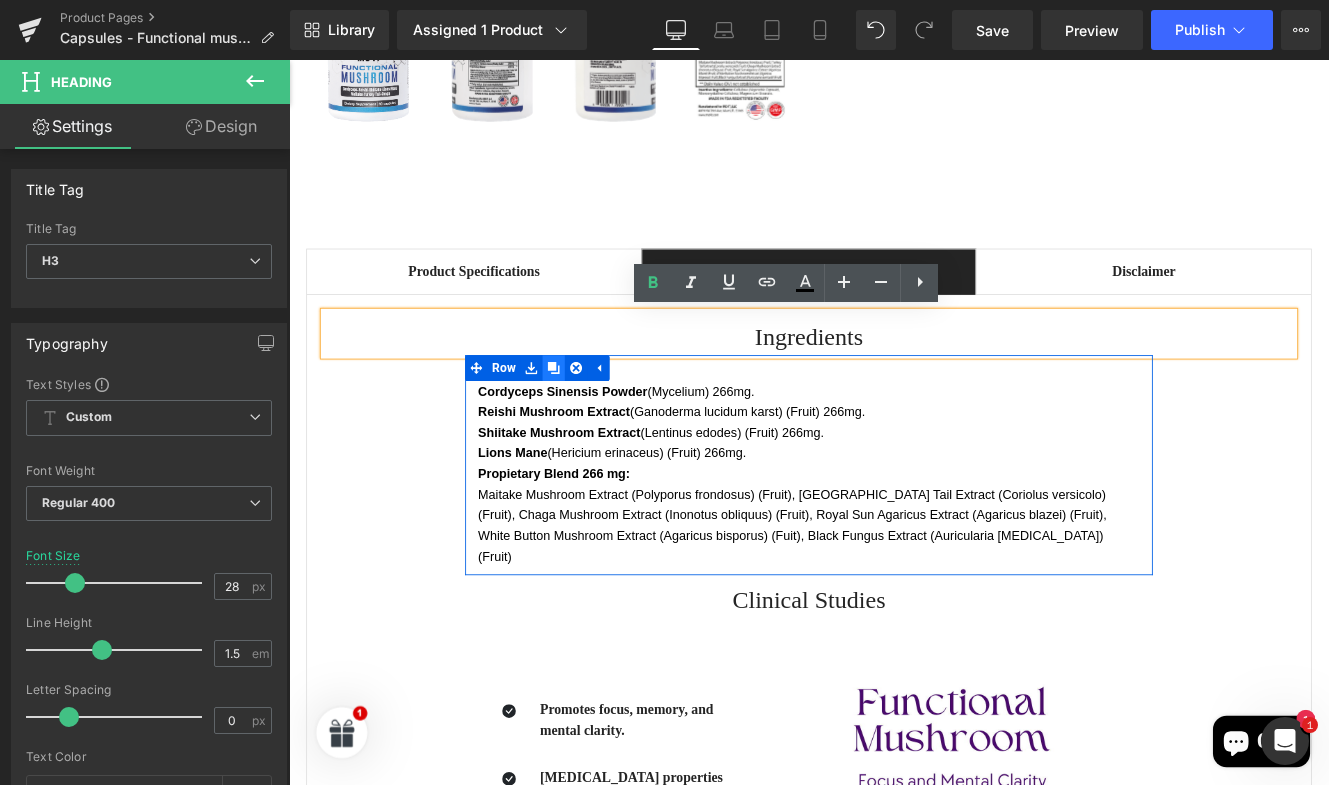 click 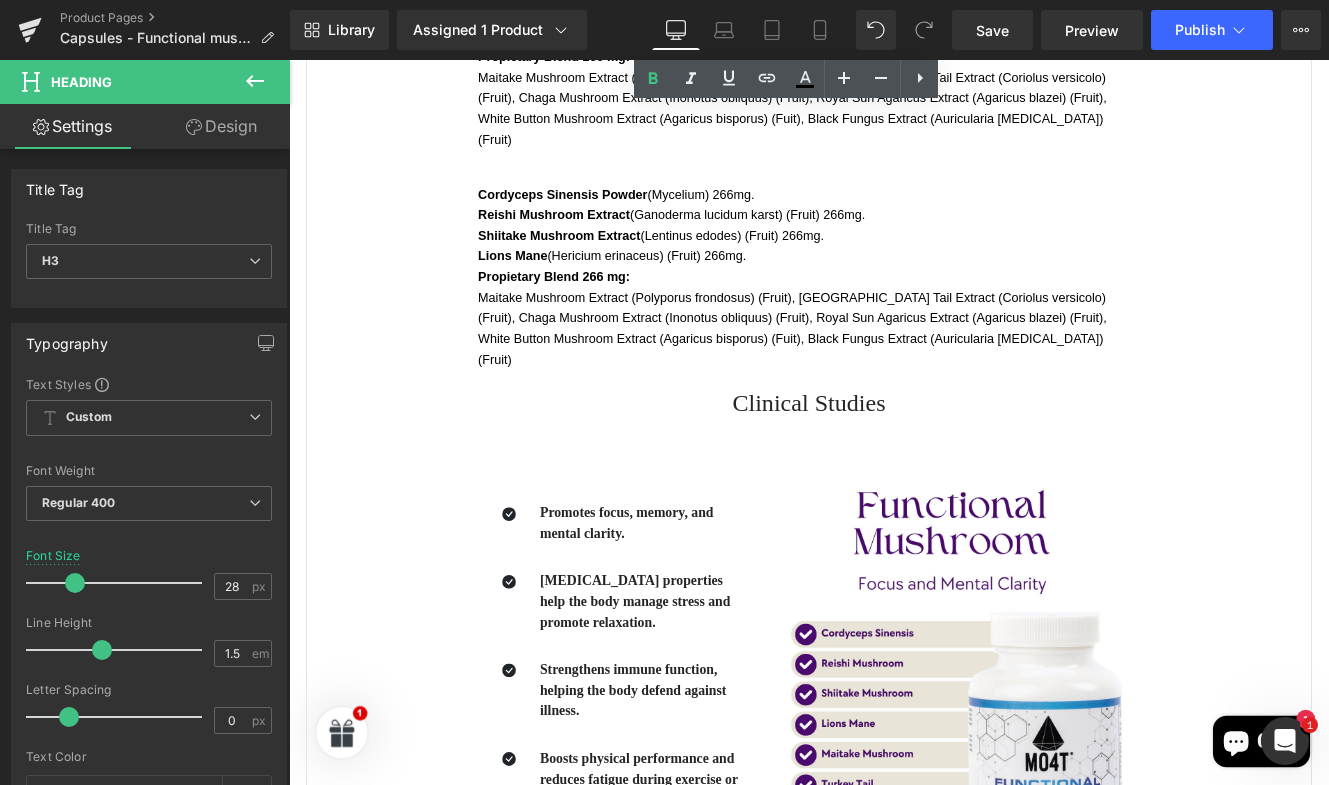 scroll, scrollTop: 1496, scrollLeft: 0, axis: vertical 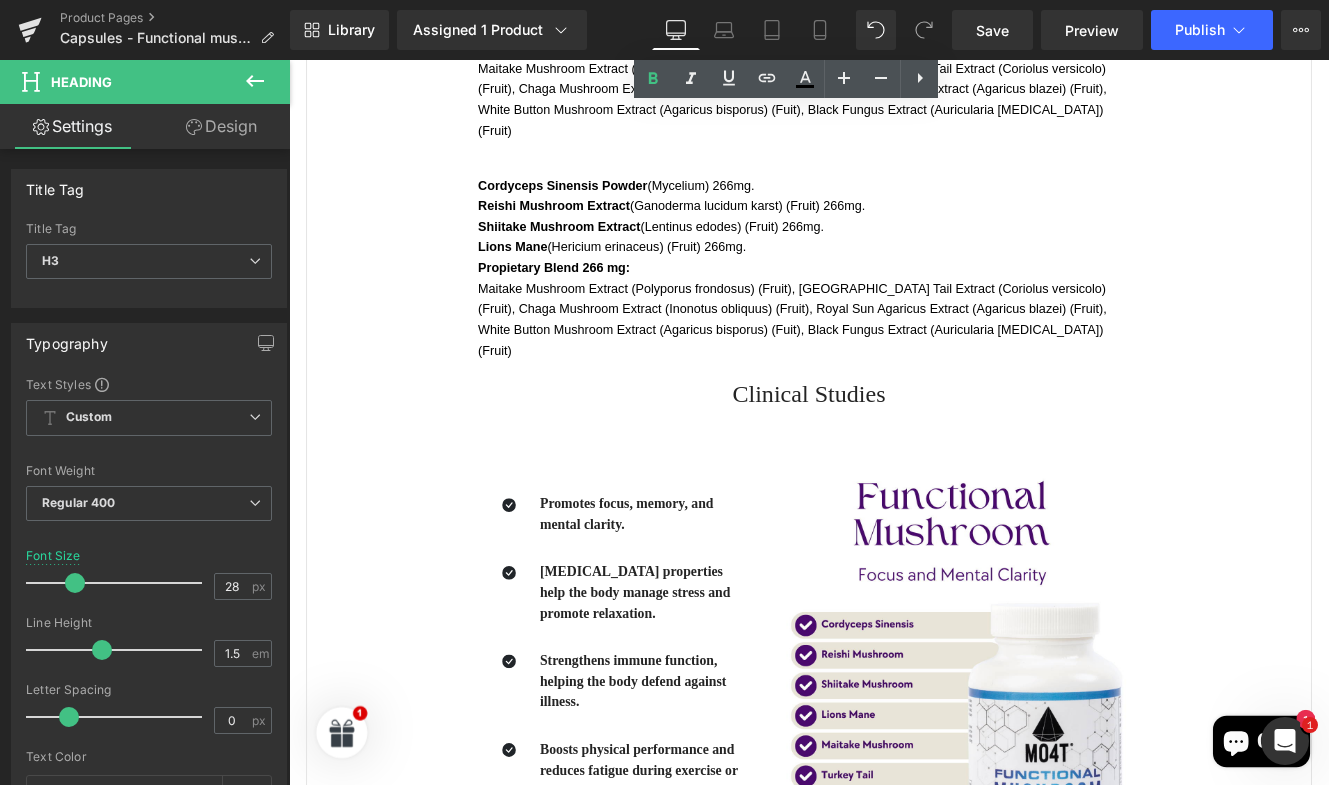 click on "Shiitake Mushroom Extract  (Lentinus edodes) (Fruit) 266mg." at bounding box center [894, 254] 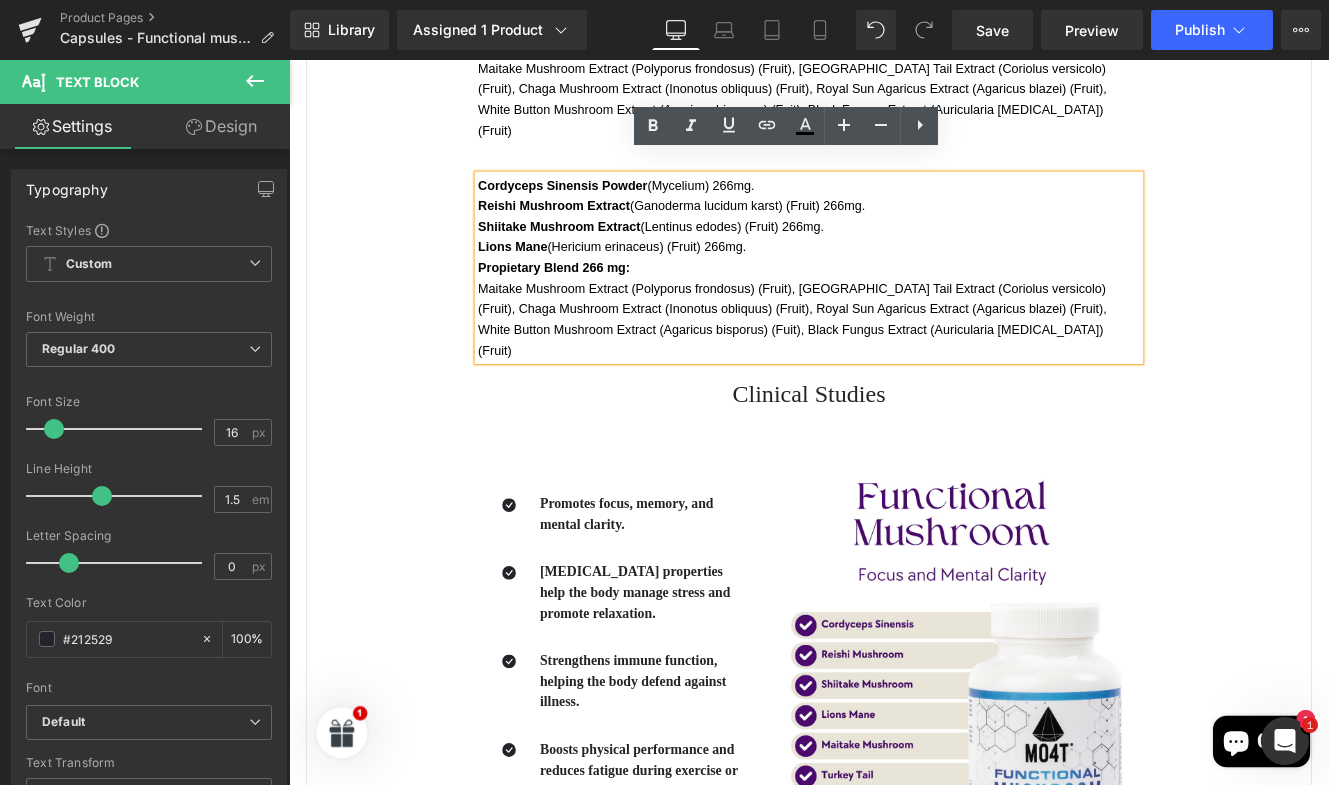 click on "Cordyceps Sinensis Powder  (Mycelium) 266mg. Reishi Mushroom Extract  (Ganoderma lucidum karst) (Fruit) 266mg. Shiitake Mushroom Extract  (Lentinus edodes) (Fruit) 266mg. Lions Mane  (Hericium erinaceus) (Fruit) 266mg.  Propietary Blend 266 mg: Maitake Mushroom Extract (Polyporus frondosus) (Fruit), Turkey Tail Extract (Coriolus versicolo) (Fruit), Chaga Mushroom Extract (Inonotus obliquus) (Fruit), Royal Sun Agaricus Extract (Agaricus blazei) (Fruit), White Button Mushroom Extract (Agaricus bisporus) (Fuit), Black Fungus Extract (Auricularia auricula) (Fruit) Text Block         Row" at bounding box center [894, 292] 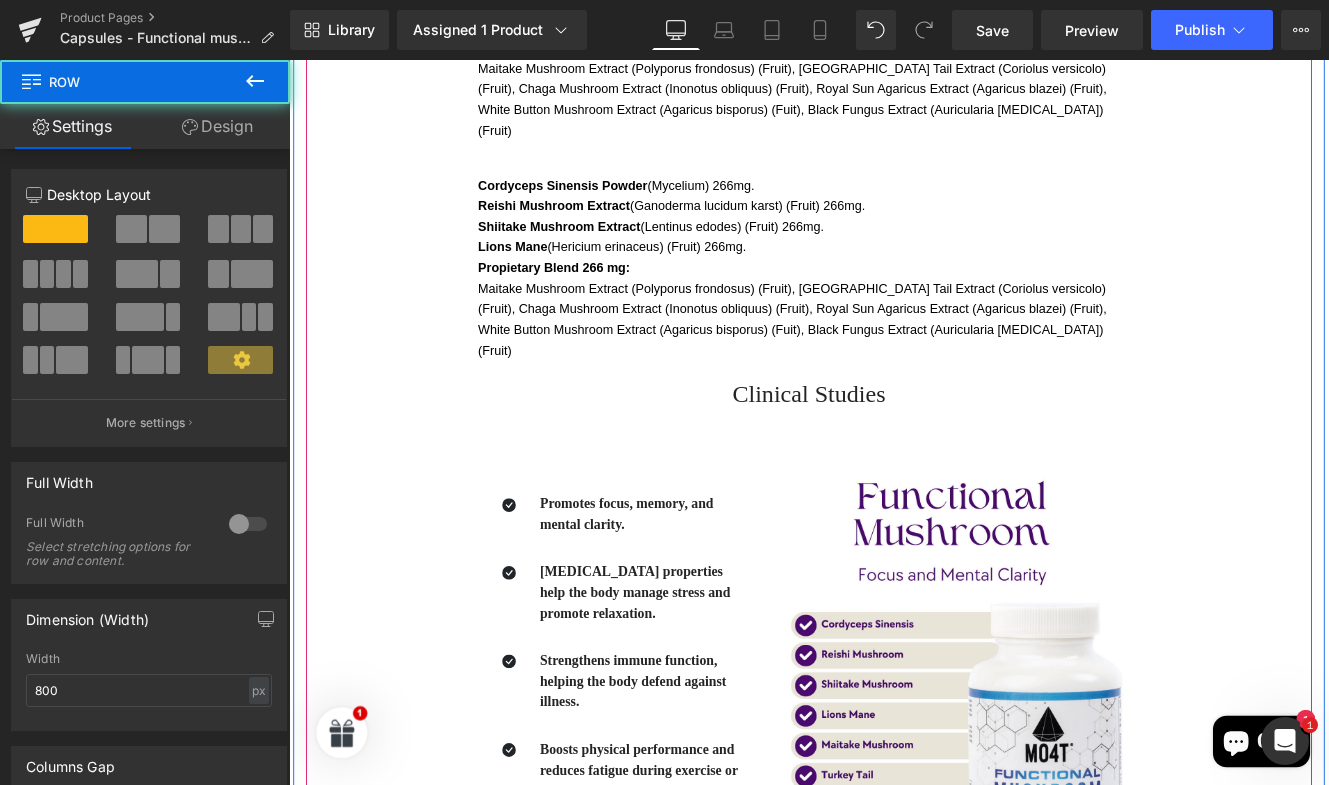 click on "Cordyceps Sinensis Powder" at bounding box center [607, 206] 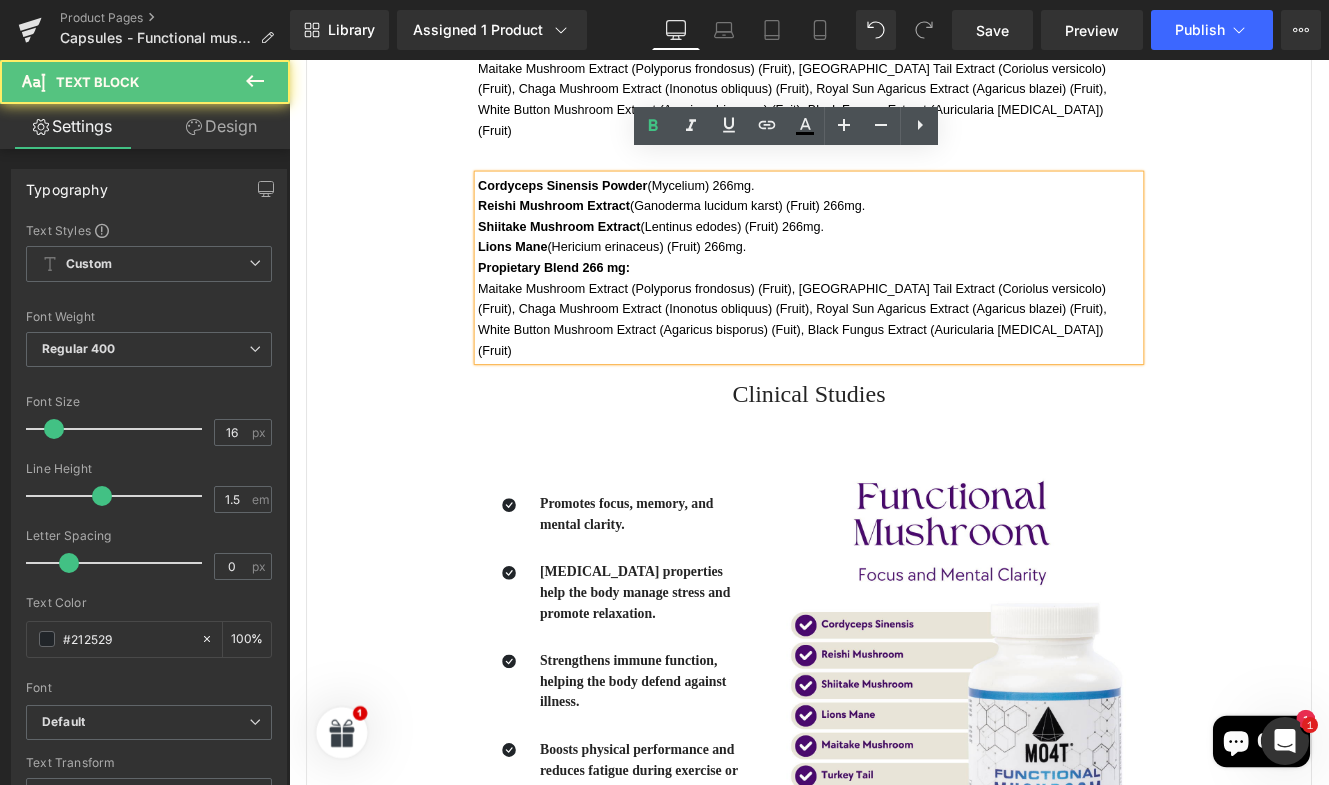 drag, startPoint x: 1176, startPoint y: 180, endPoint x: 1172, endPoint y: 343, distance: 163.04907 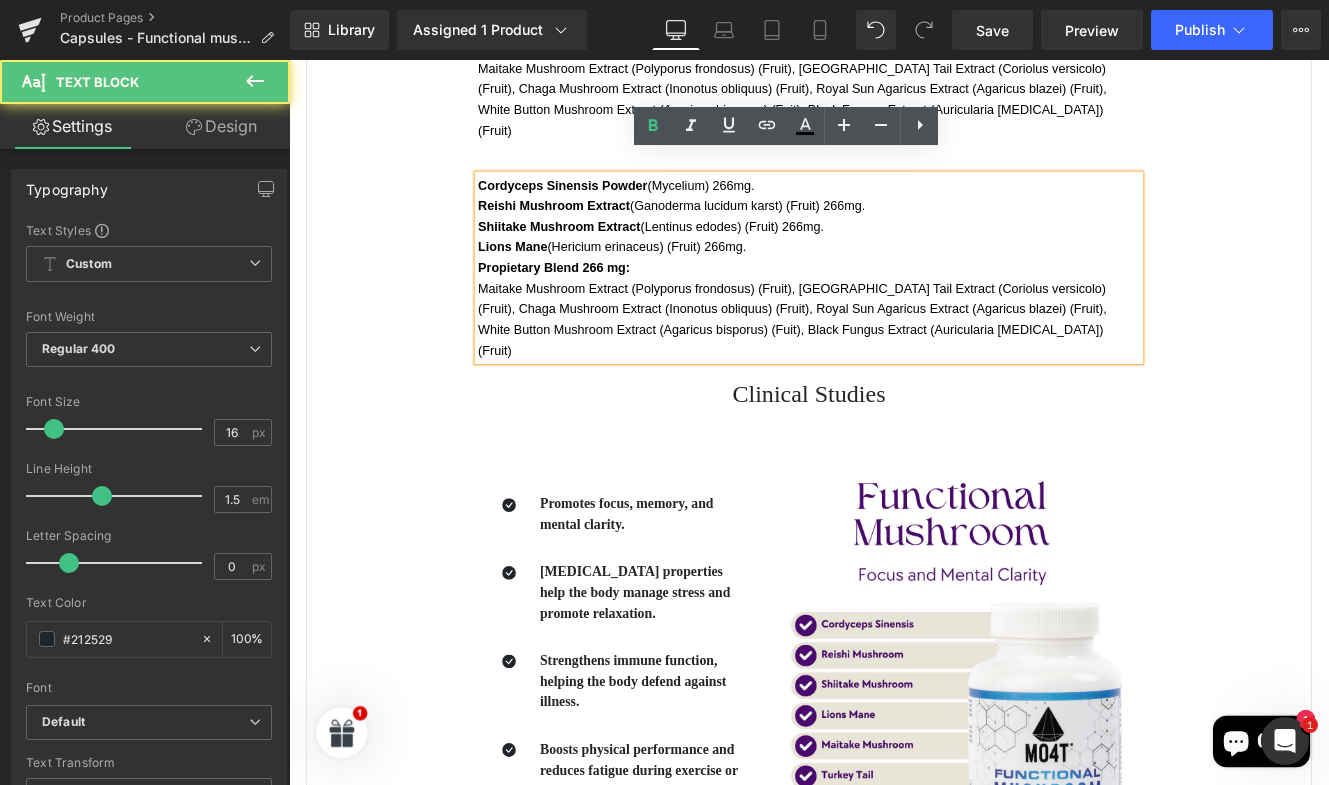 click on "Ingredients Heading
Cordyceps Sinensis Powder  (Mycelium) 266mg. Reishi Mushroom Extract  (Ganoderma lucidum karst) (Fruit) 266mg. Shiitake Mushroom Extract  (Lentinus edodes) (Fruit) 266mg. Lions Mane  (Hericium erinaceus) (Fruit) 266mg.  Propietary Blend 266 mg: Maitake Mushroom Extract (Polyporus frondosus) (Fruit), Turkey Tail Extract (Coriolus versicolo) (Fruit), Chaga Mushroom Extract (Inonotus obliquus) (Fruit), Royal Sun Agaricus Extract (Agaricus blazei) (Fruit), White Button Mushroom Extract (Agaricus bisporus) (Fuit), Black Fungus Extract (Auricularia auricula) (Fruit)
Text Block
Row         Cordyceps Sinensis Powder  (Mycelium) 266mg. Reishi Mushroom Extract  (Ganoderma lucidum karst) (Fruit) 266mg. Shiitake Mushroom Extract  (Lentinus edodes) (Fruit) 266mg. Lions Mane  (Hericium erinaceus) (Fruit) 266mg.  Propietary Blend 266 mg: Text Block" at bounding box center [894, 503] 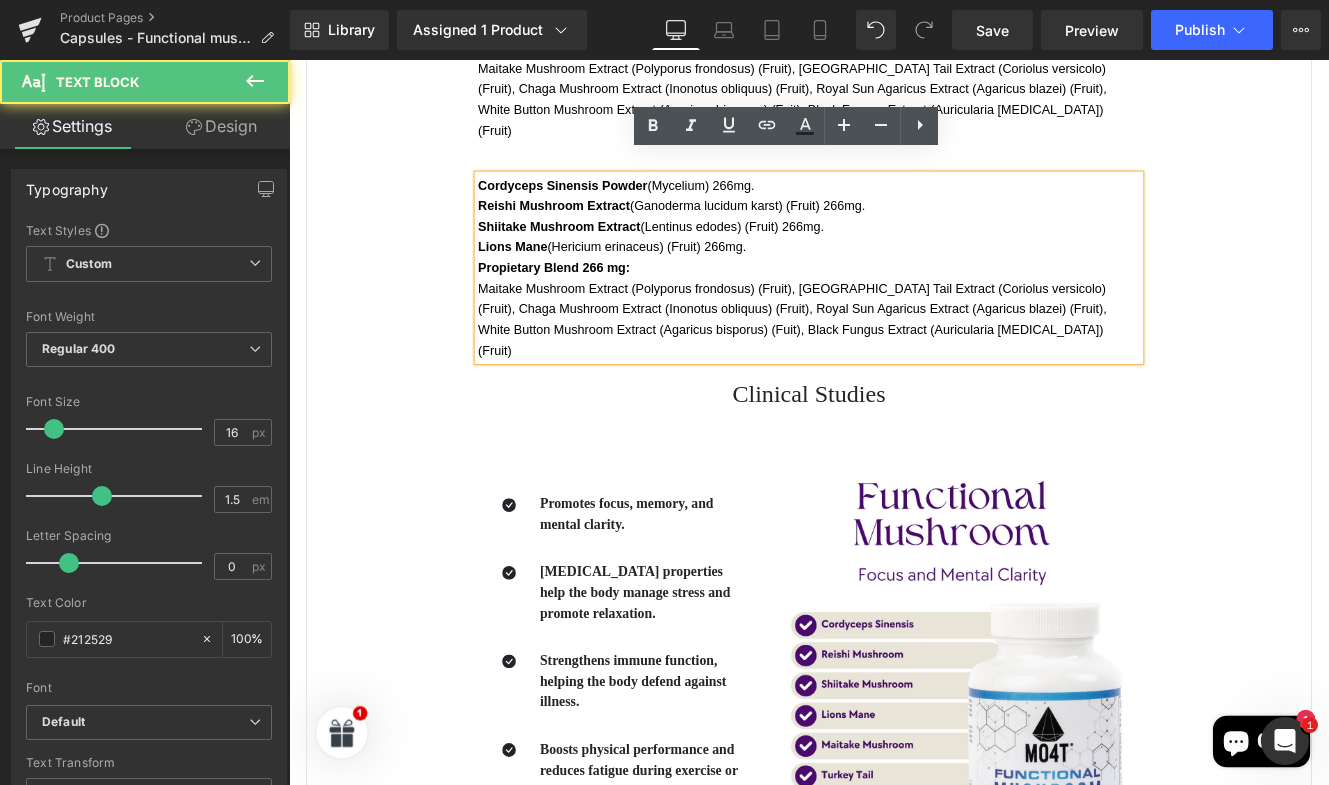 click on "Ingredients Heading
Cordyceps Sinensis Powder  (Mycelium) 266mg. Reishi Mushroom Extract  (Ganoderma lucidum karst) (Fruit) 266mg. Shiitake Mushroom Extract  (Lentinus edodes) (Fruit) 266mg. Lions Mane  (Hericium erinaceus) (Fruit) 266mg.  Propietary Blend 266 mg: Maitake Mushroom Extract (Polyporus frondosus) (Fruit), Turkey Tail Extract (Coriolus versicolo) (Fruit), Chaga Mushroom Extract (Inonotus obliquus) (Fruit), Royal Sun Agaricus Extract (Agaricus blazei) (Fruit), White Button Mushroom Extract (Agaricus bisporus) (Fuit), Black Fungus Extract (Auricularia auricula) (Fruit)
Text Block
Row         Cordyceps Sinensis Powder  (Mycelium) 266mg. Reishi Mushroom Extract  (Ganoderma lucidum karst) (Fruit) 266mg. Shiitake Mushroom Extract  (Lentinus edodes) (Fruit) 266mg. Lions Mane  (Hericium erinaceus) (Fruit) 266mg.  Propietary Blend 266 mg: Text Block" at bounding box center [894, 503] 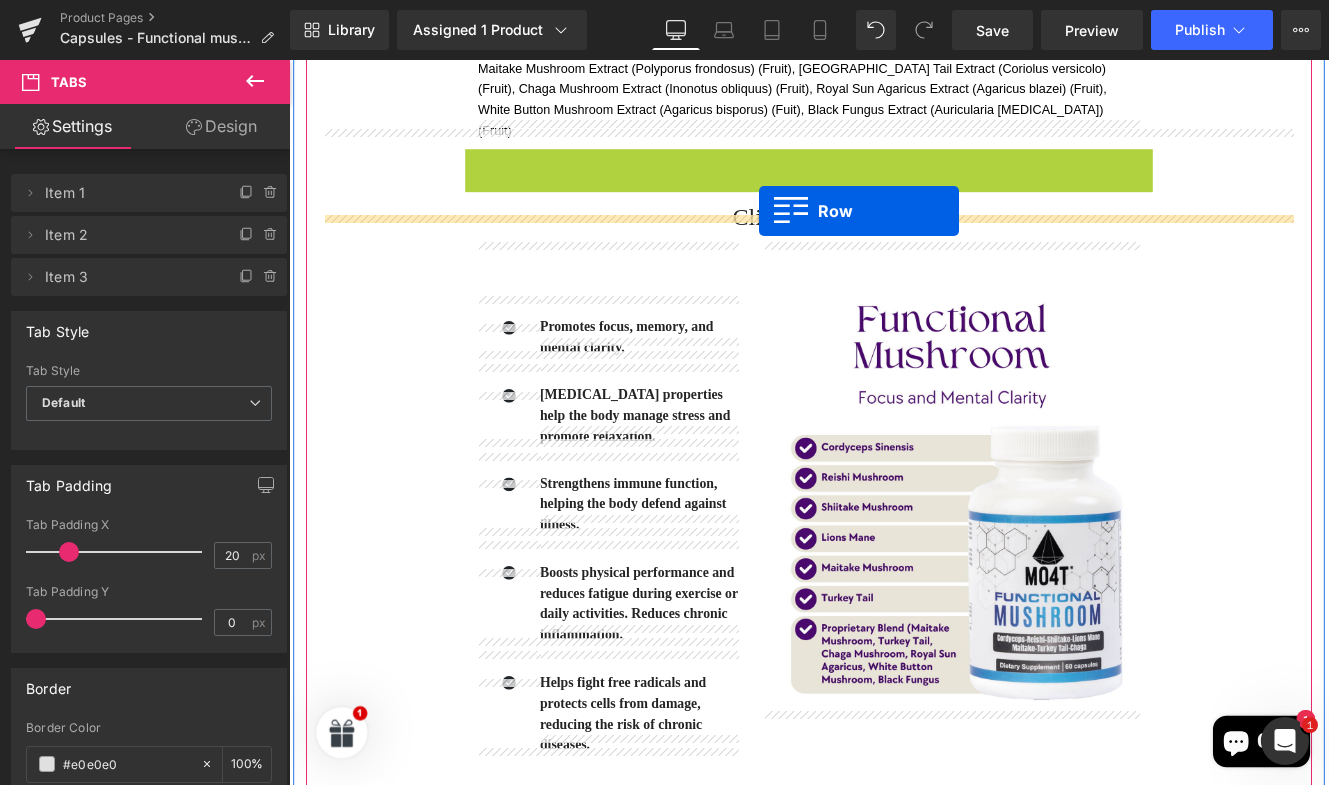 drag, startPoint x: 510, startPoint y: 155, endPoint x: 836, endPoint y: 236, distance: 335.9122 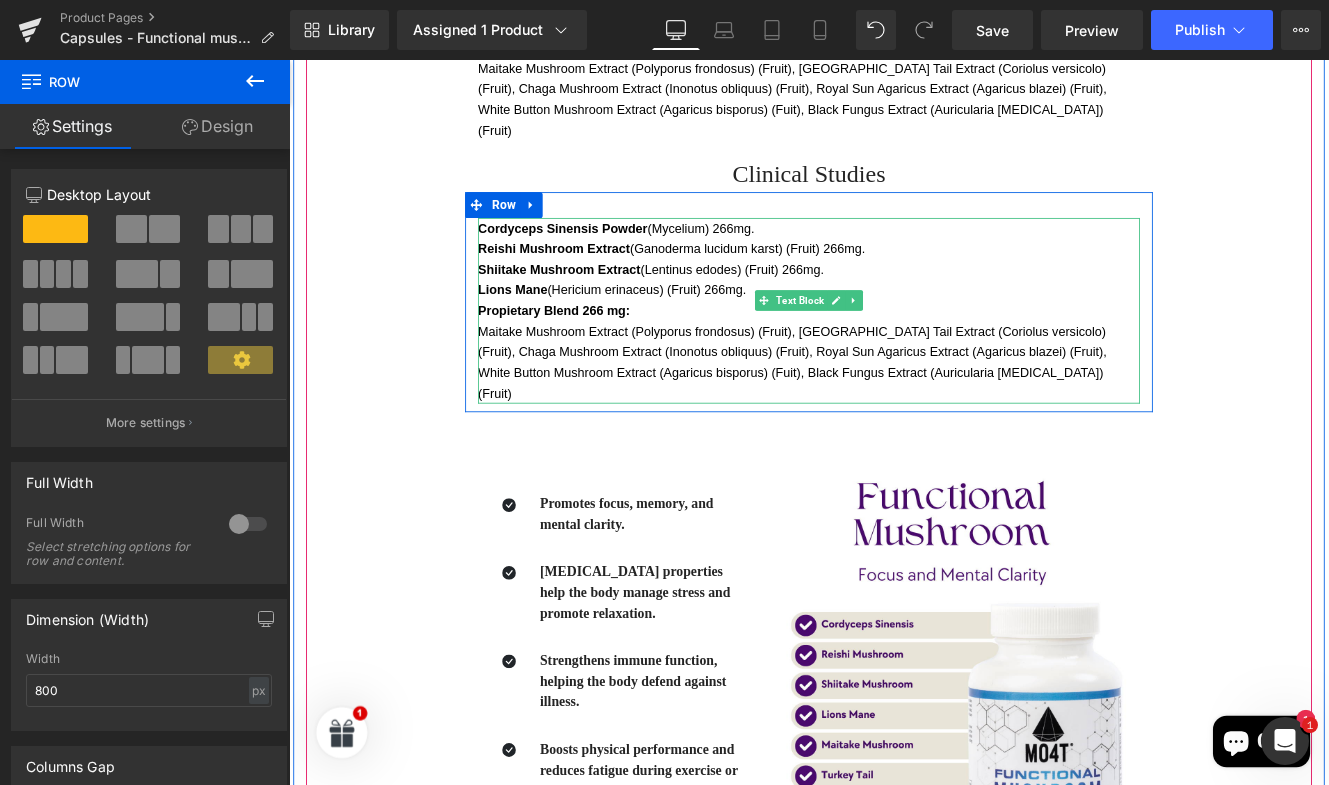 click on "Propietary Blend 266 mg:" at bounding box center [894, 352] 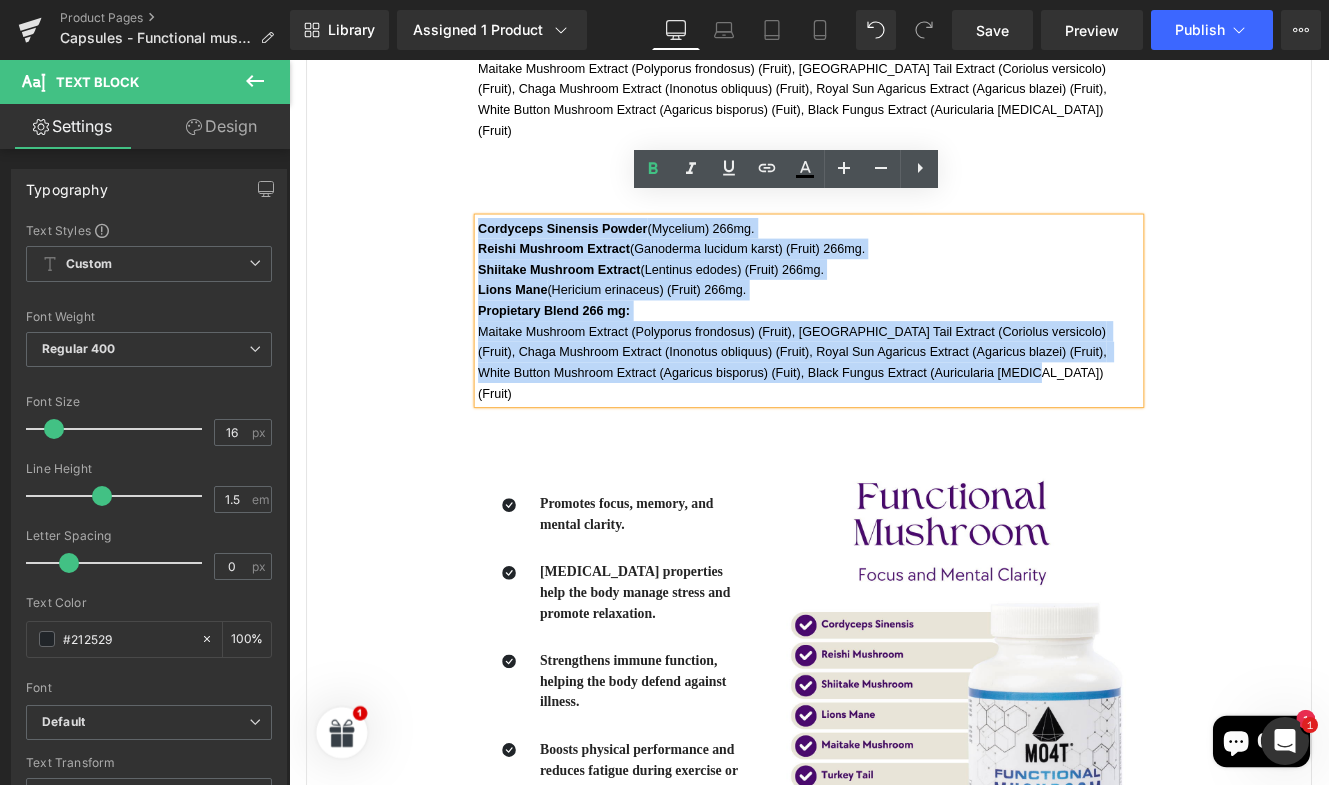 drag, startPoint x: 1007, startPoint y: 371, endPoint x: 502, endPoint y: 226, distance: 525.4046 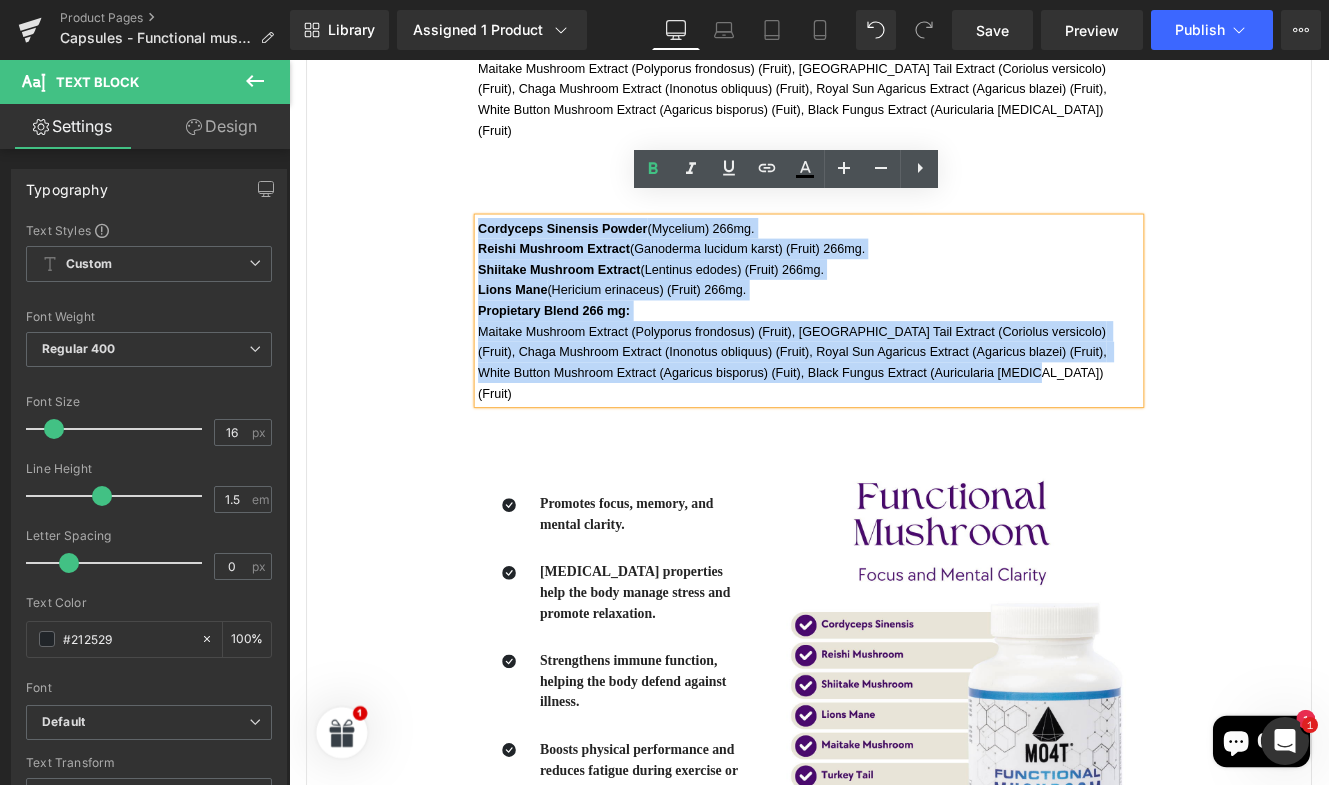click on "Cordyceps Sinensis Powder  (Mycelium) 266mg. Reishi Mushroom Extract  (Ganoderma lucidum karst) (Fruit) 266mg. Shiitake Mushroom Extract  (Lentinus edodes) (Fruit) 266mg. Lions Mane  (Hericium erinaceus) (Fruit) 266mg.  Propietary Blend 266 mg: Maitake Mushroom Extract (Polyporus frondosus) (Fruit), Turkey Tail Extract (Coriolus versicolo) (Fruit), Chaga Mushroom Extract (Inonotus obliquus) (Fruit), Royal Sun Agaricus Extract (Agaricus blazei) (Fruit), White Button Mushroom Extract (Agaricus bisporus) (Fuit), Black Fungus Extract (Auricularia [MEDICAL_DATA]) (Fruit)" at bounding box center (894, 352) 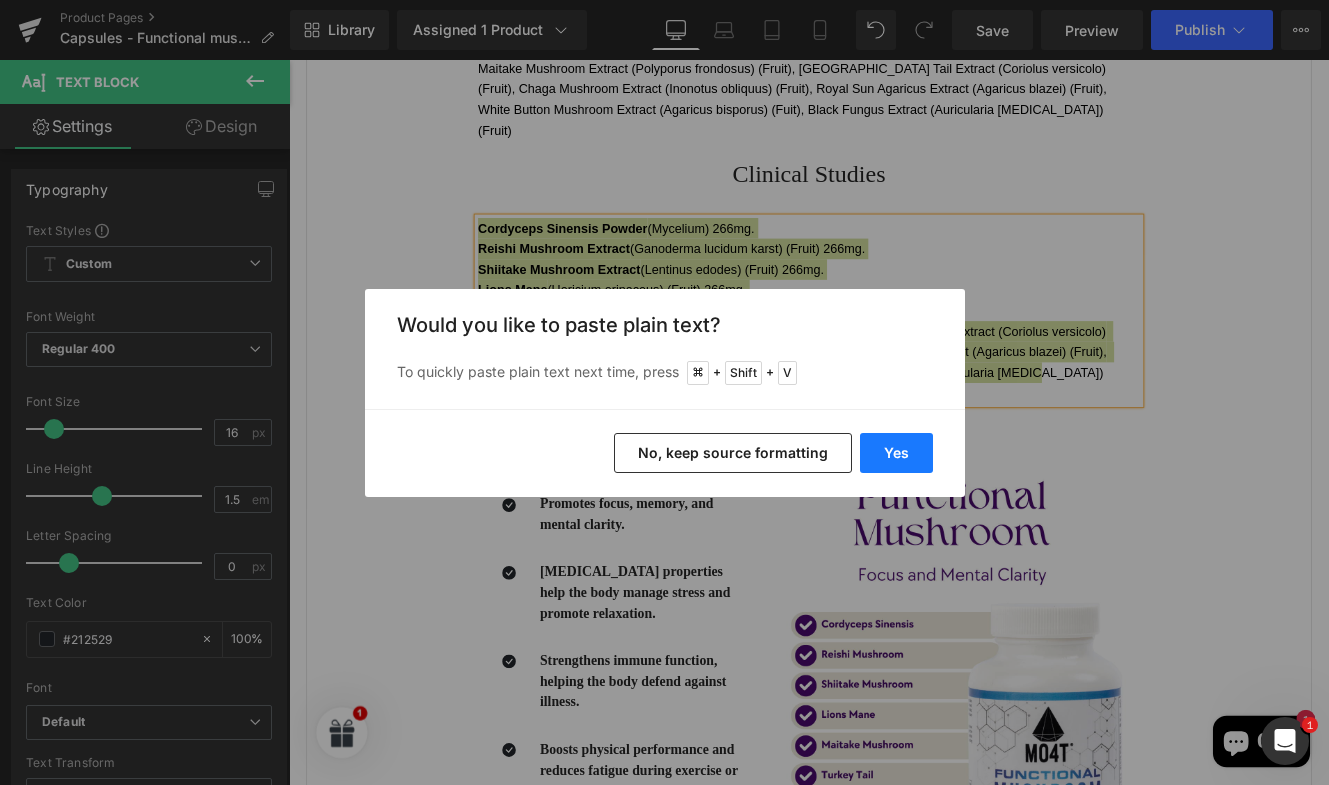 click on "Yes" at bounding box center [896, 453] 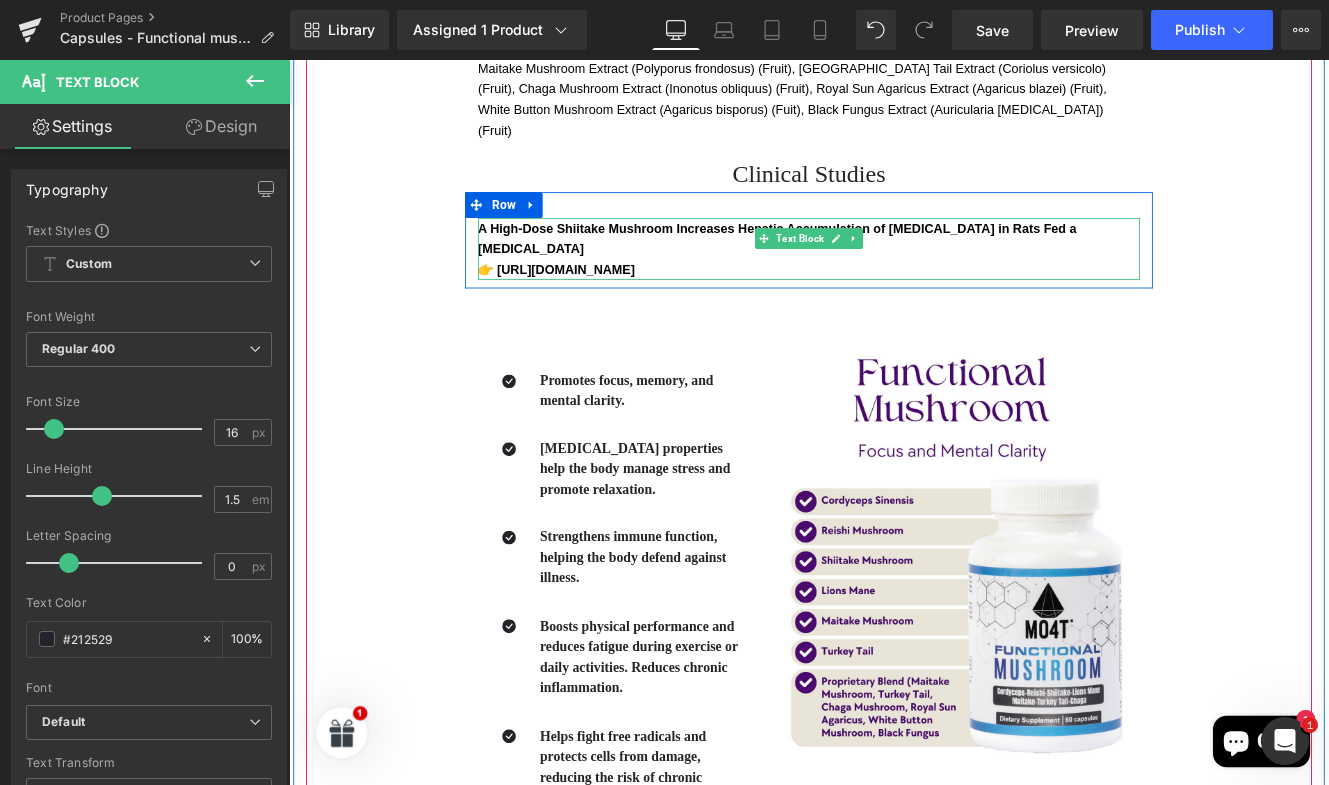 click on "👉 https://www.ncbi.nlm.nih.gov/pmc/articles/PMC3942724/" at bounding box center [600, 304] 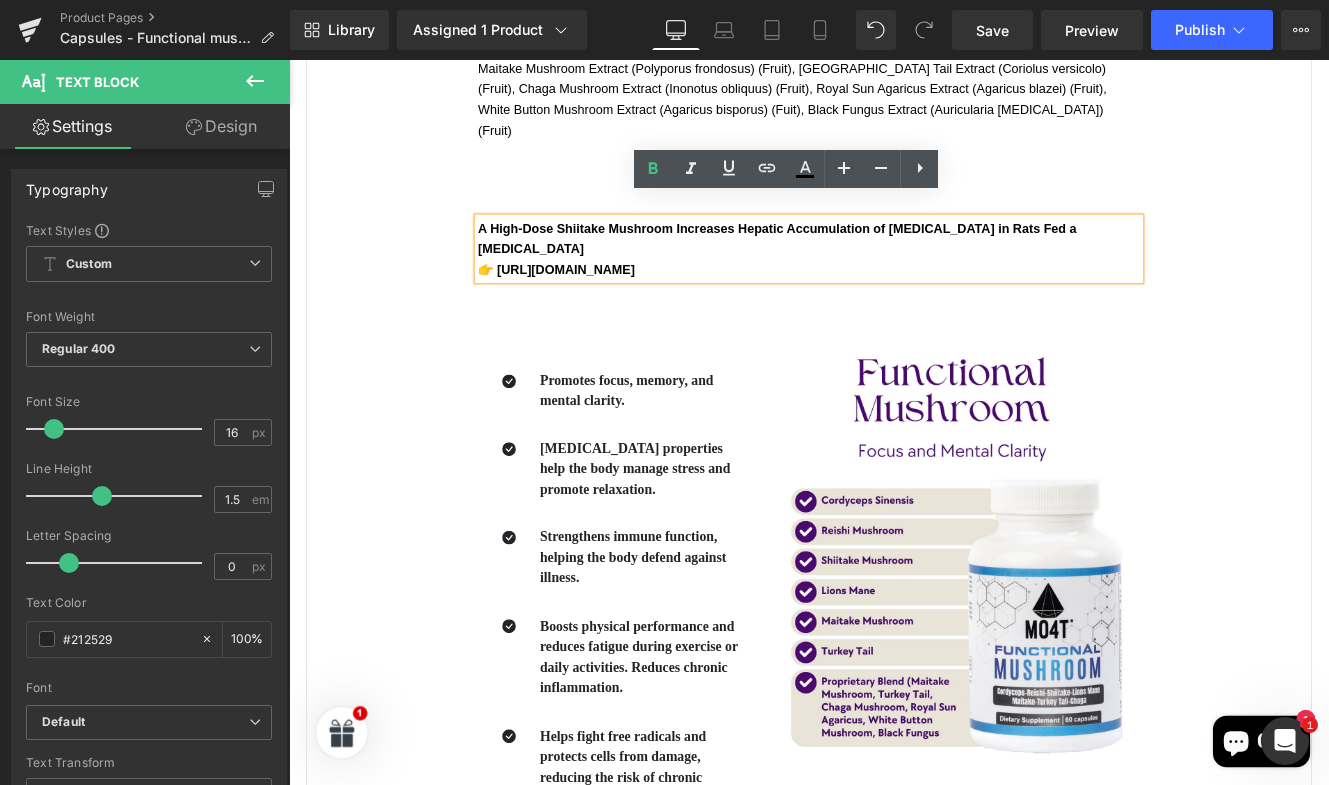 drag, startPoint x: 943, startPoint y: 252, endPoint x: 528, endPoint y: 250, distance: 415.00482 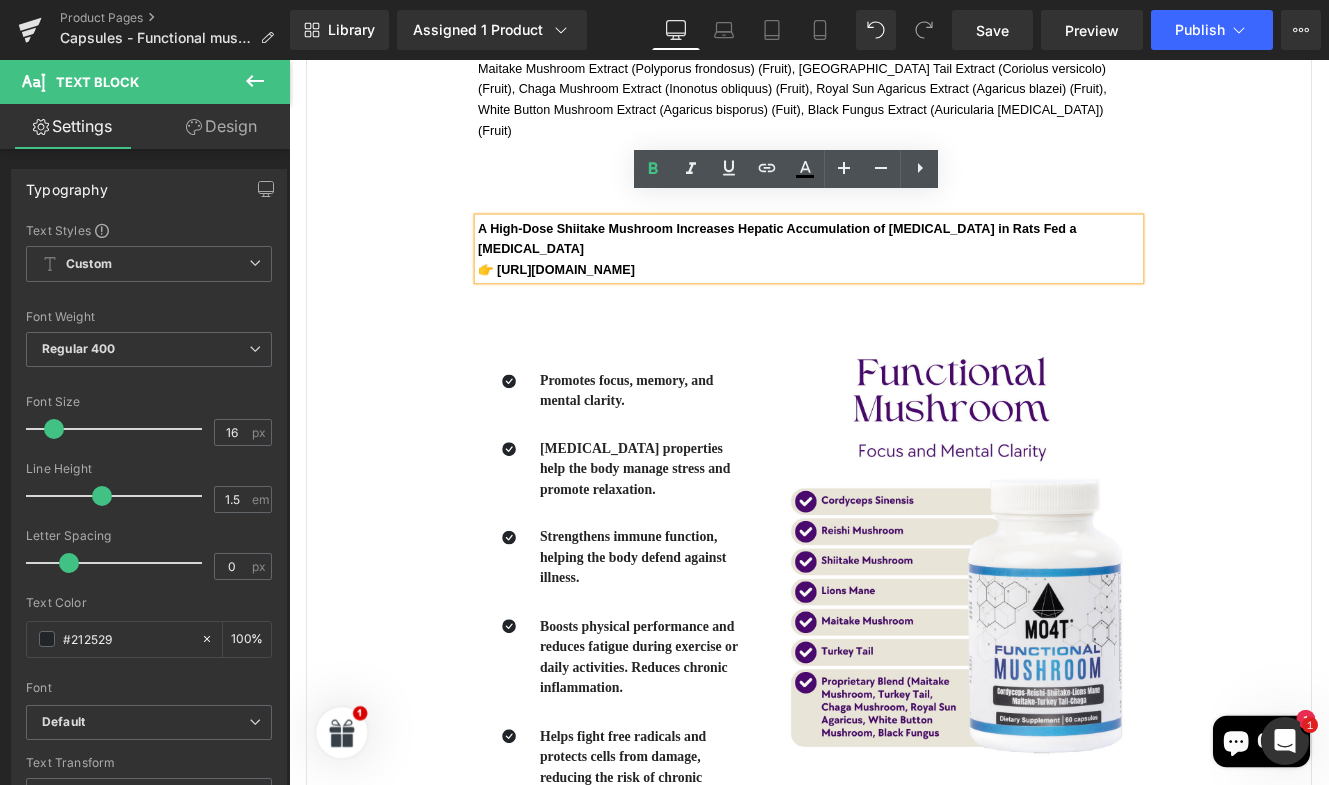 click on "👉 https://www.ncbi.nlm.nih.gov/pmc/articles/PMC3942724/" at bounding box center [894, 304] 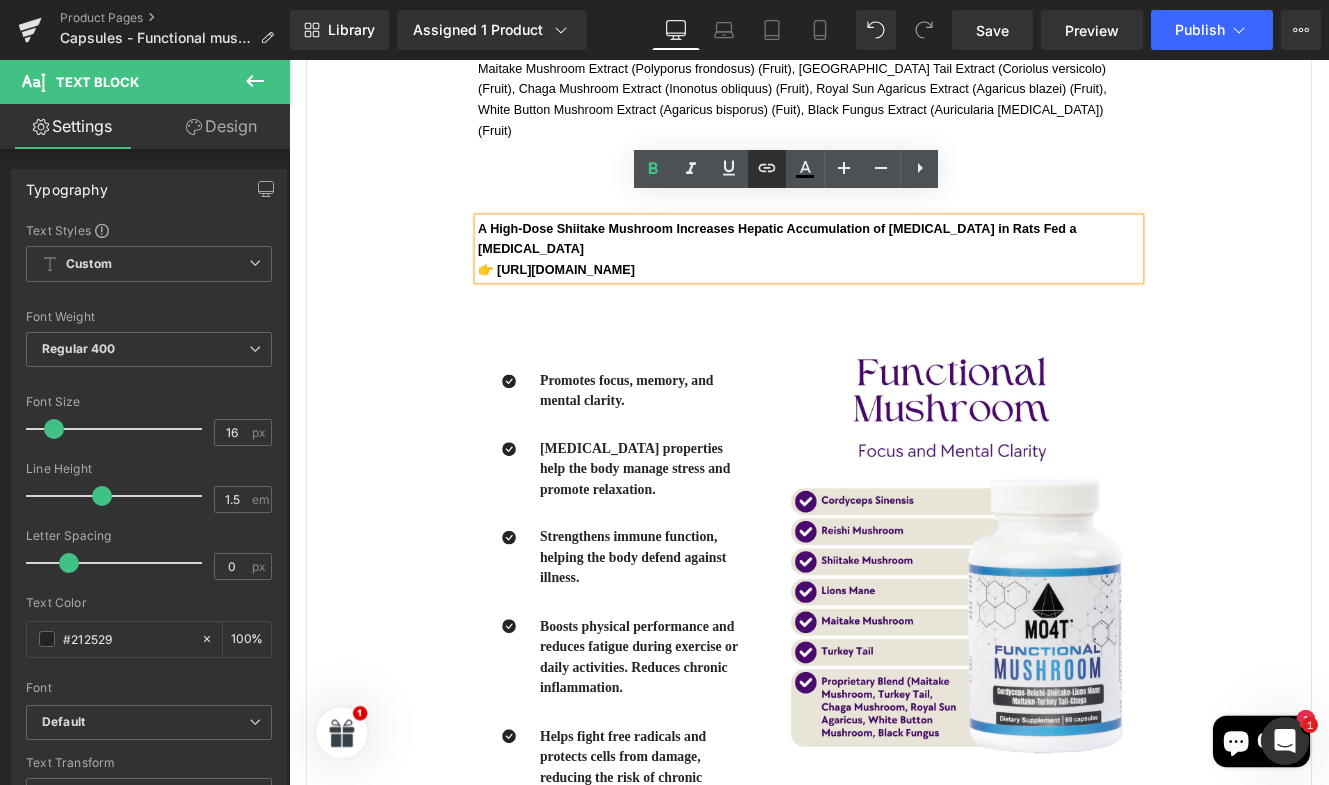 click 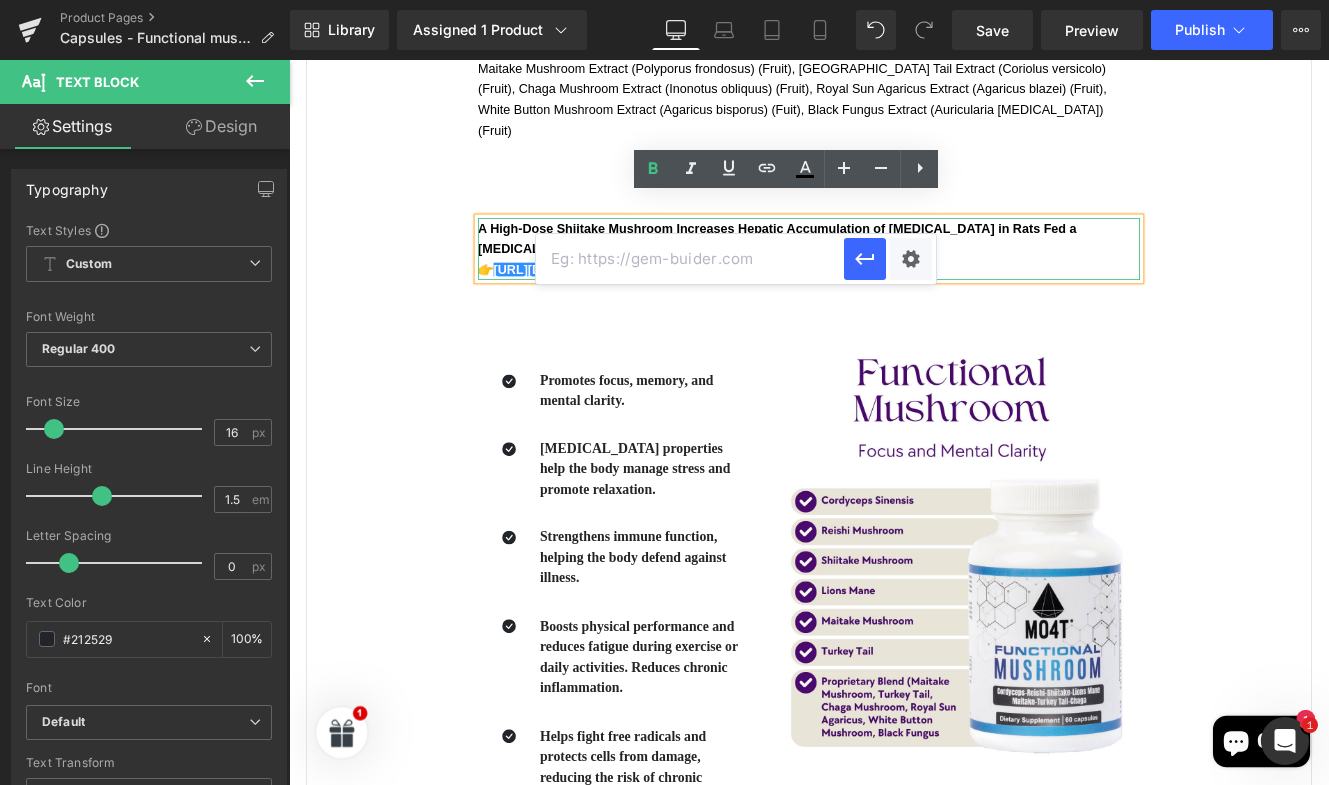 click at bounding box center [690, 259] 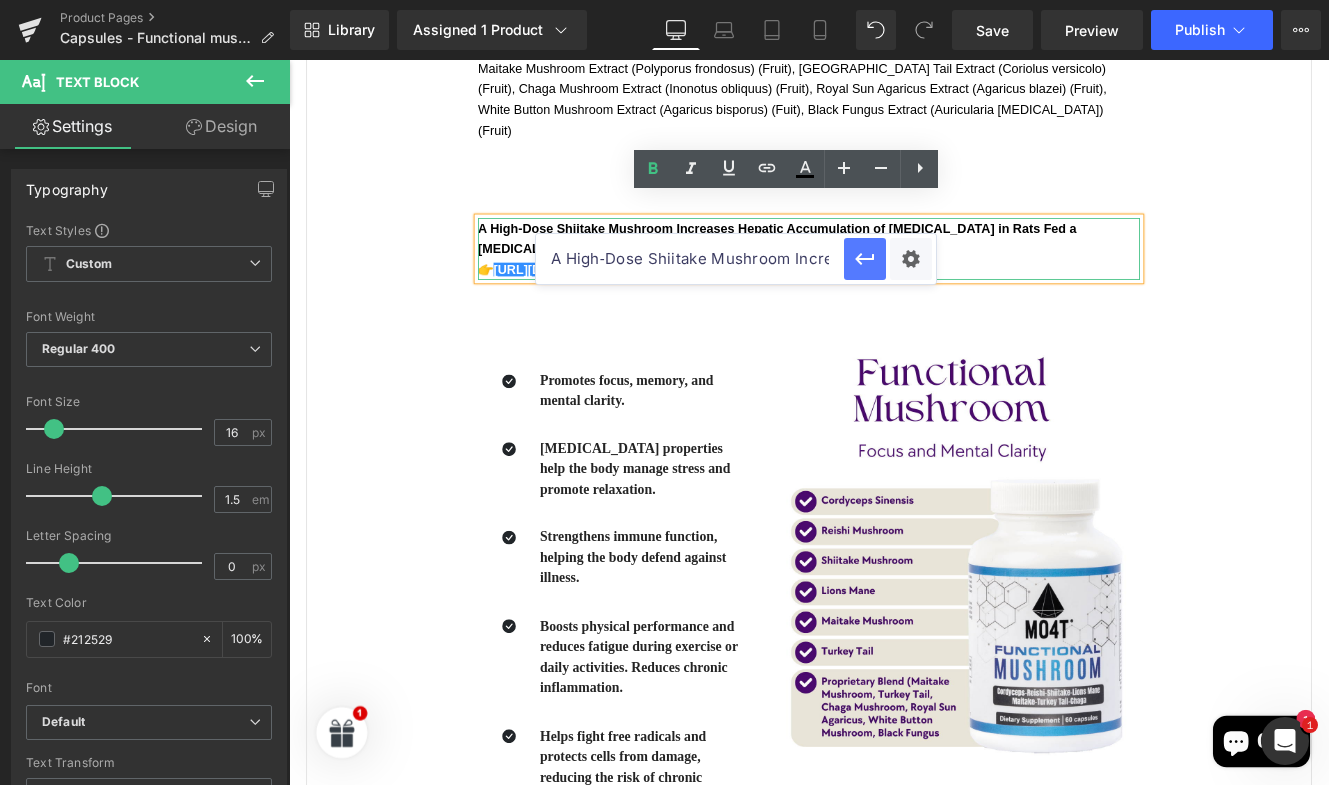 type on "A High‑Dose Shiitake Mushroom Increases Hepatic Accumulation of Triglycerides in Rats Fed a High‑Fat Diet 👉 https://www.ncbi.nlm.nih.gov/pmc/articles/PMC3942724/" 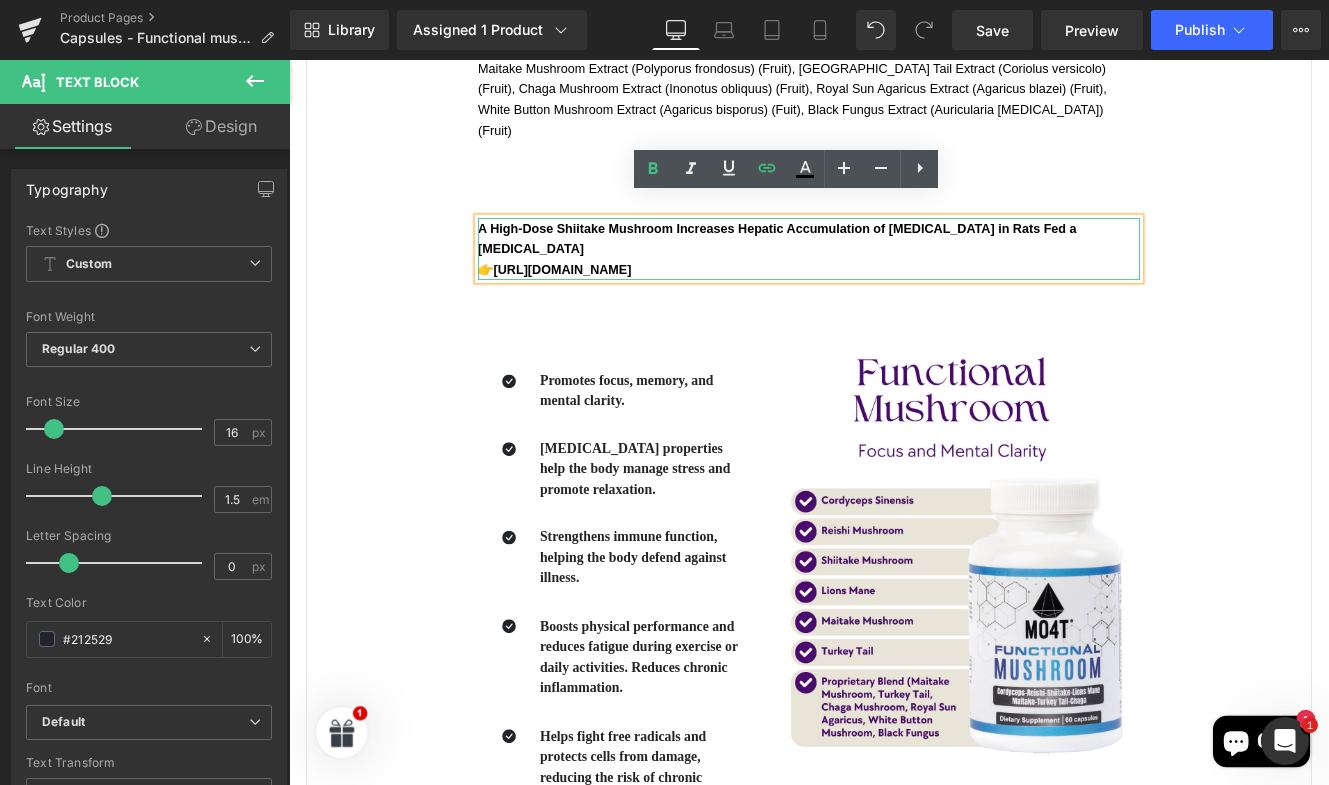 click on "👉  https://www.ncbi.nlm.nih.gov/pmc/articles/PMC3942724/" at bounding box center (598, 304) 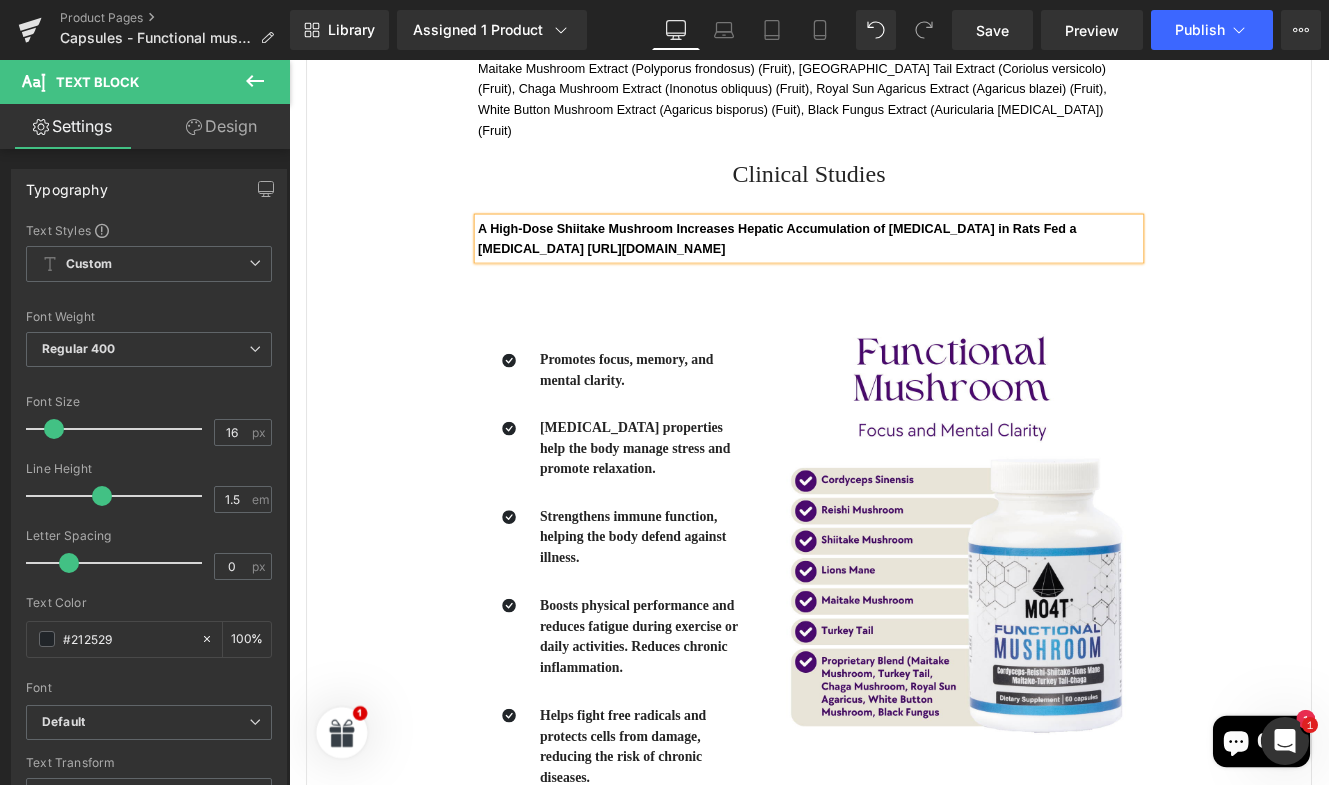 drag, startPoint x: 903, startPoint y: 253, endPoint x: 496, endPoint y: 257, distance: 407.01965 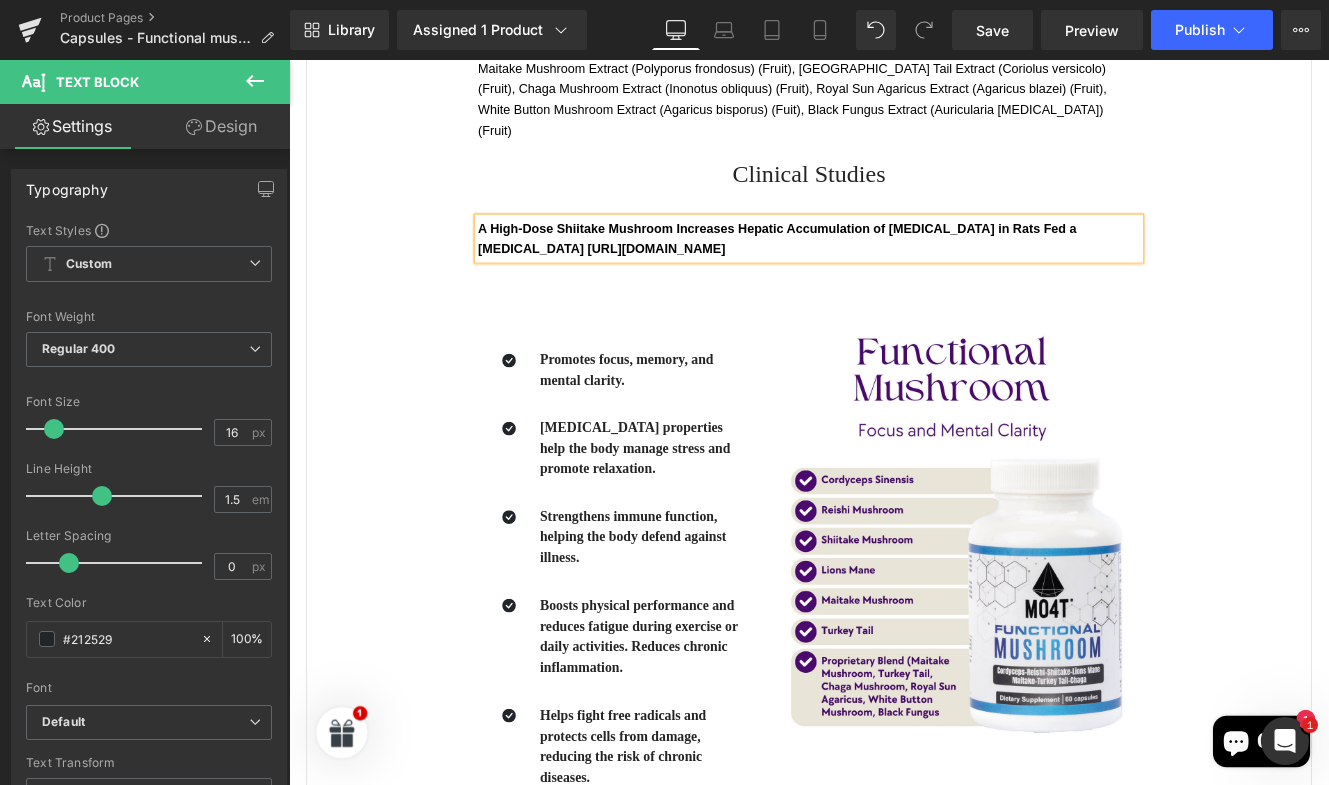 click on "A High‑Dose Shiitake Mushroom Increases Hepatic Accumulation of Triglycerides in Rats Fed a High‑Fat Diet   https://www.ncbi.nlm.nih.gov/pmc/articles/PMC3942724/ Text Block" at bounding box center [894, 268] 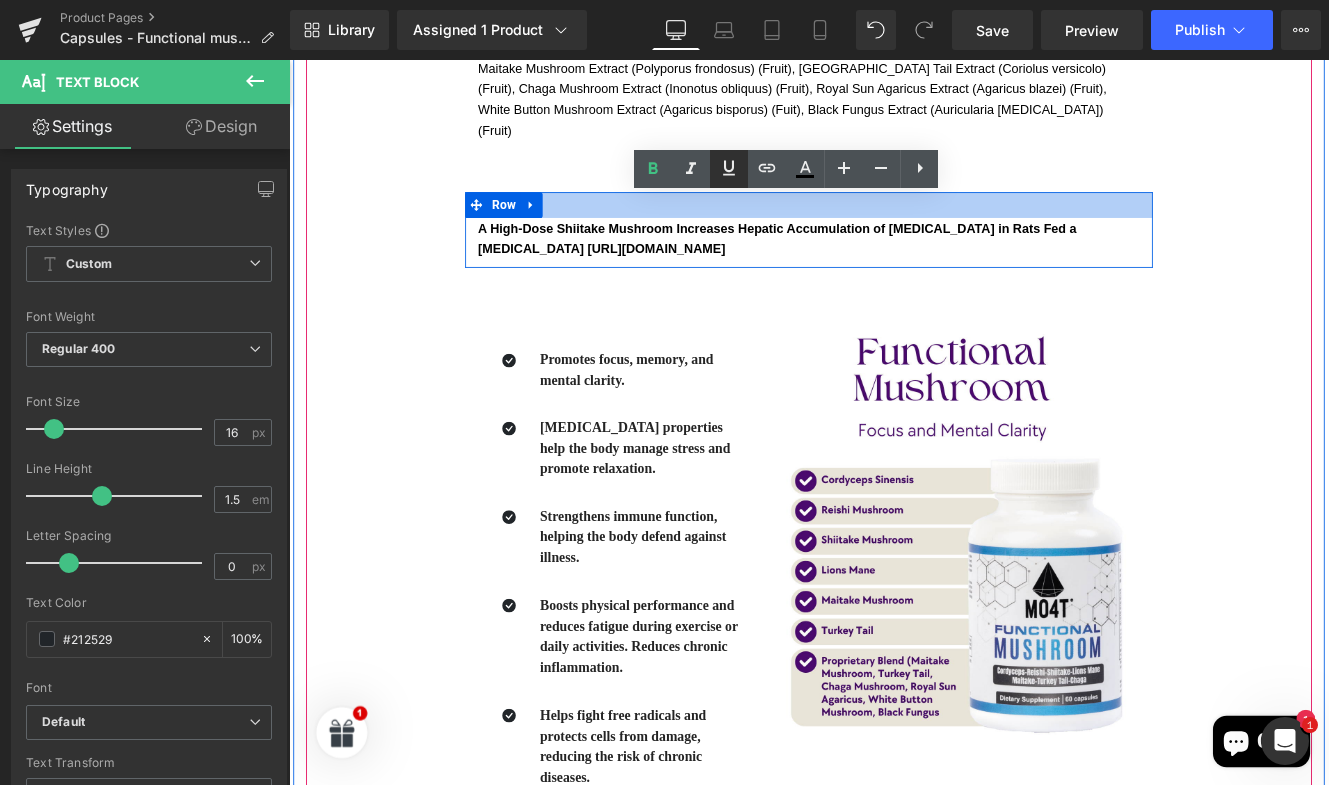 click 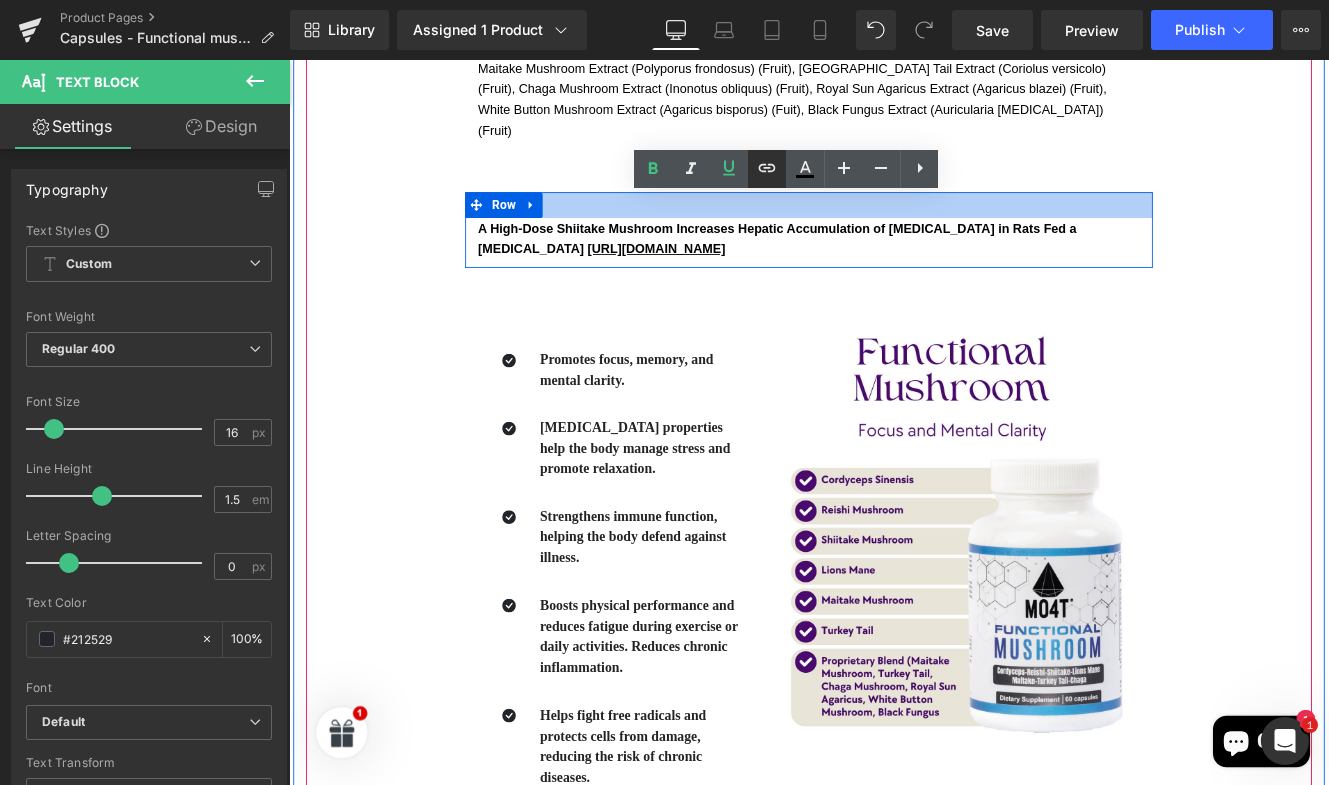 click 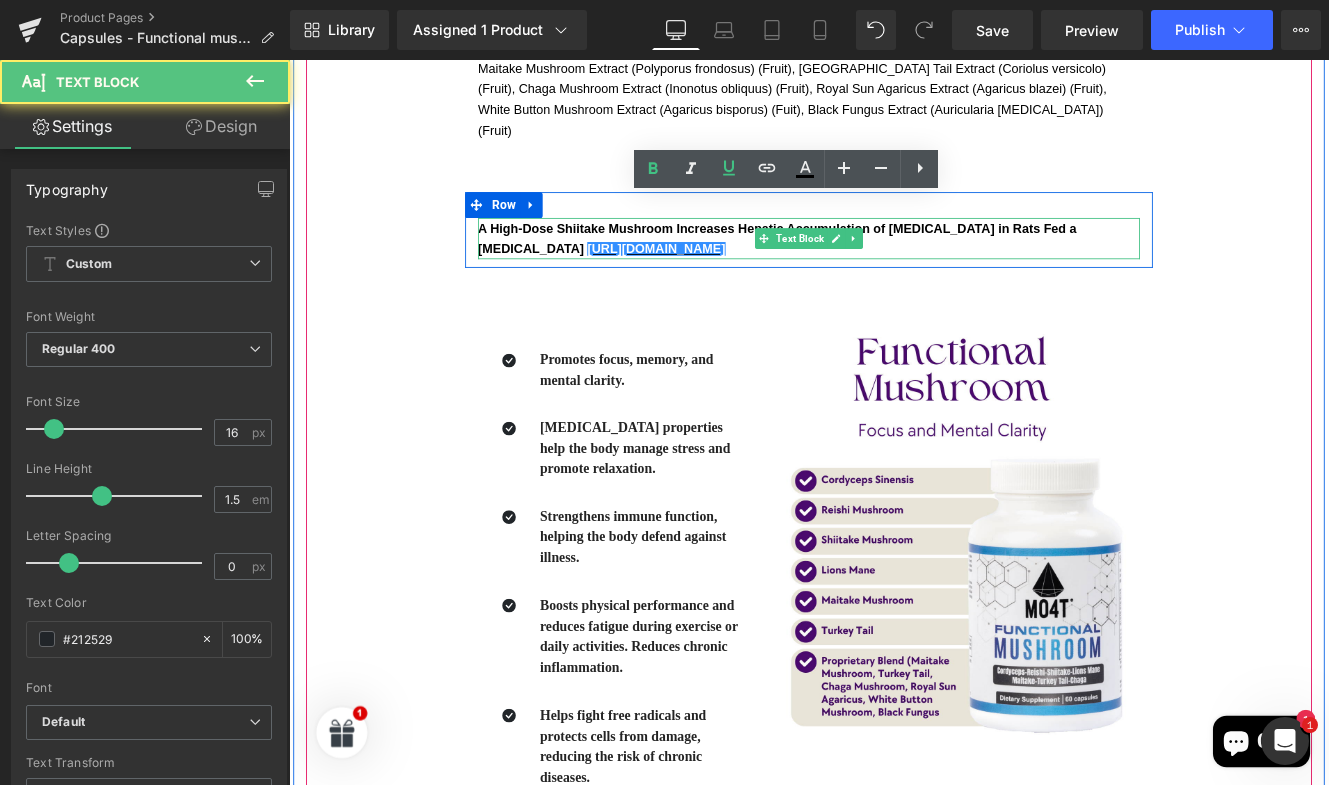 click on "A High‑Dose Shiitake Mushroom Increases Hepatic Accumulation of Triglycerides in Rats Fed a High‑Fat Diet   https://www.ncbi.nlm.nih.gov/pmc/articles/PMC3942724/ Text Block" at bounding box center [894, 268] 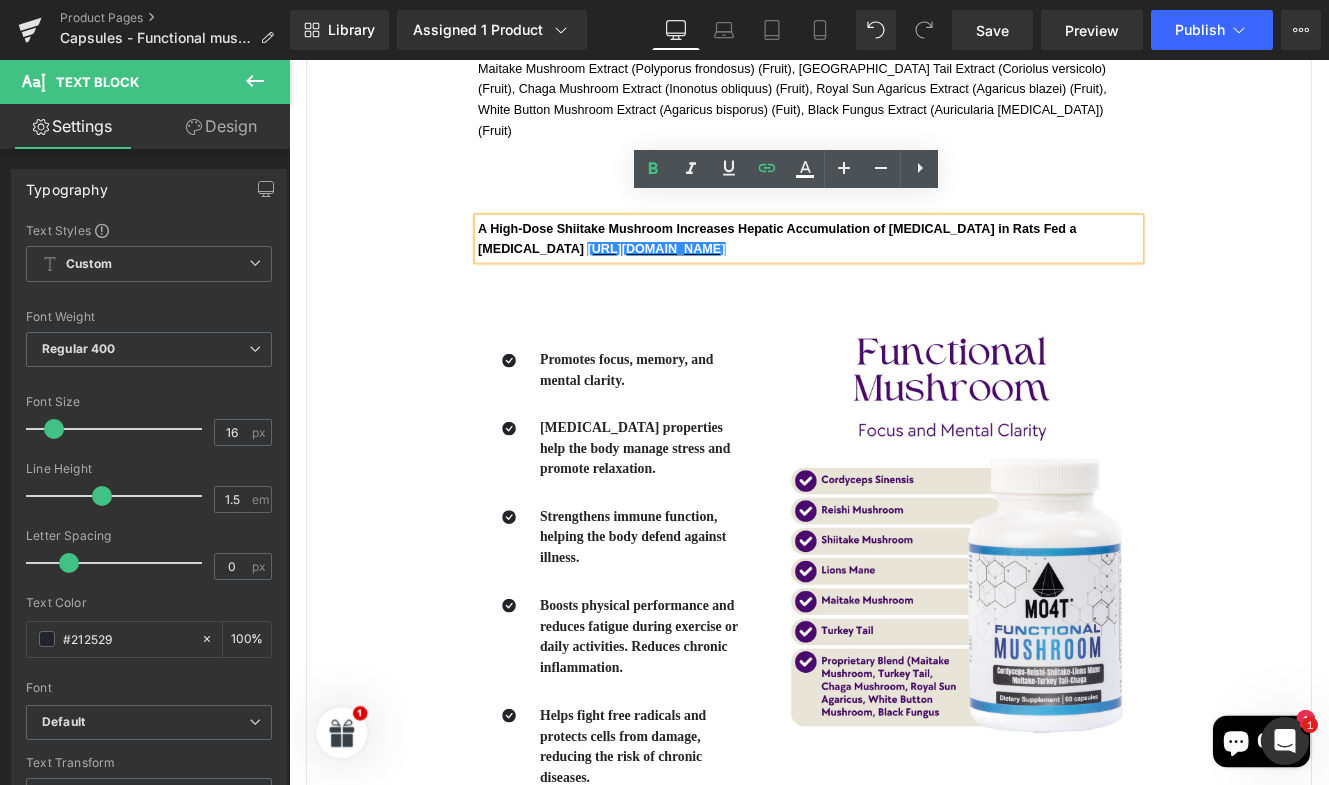 drag, startPoint x: 934, startPoint y: 253, endPoint x: 494, endPoint y: 237, distance: 440.2908 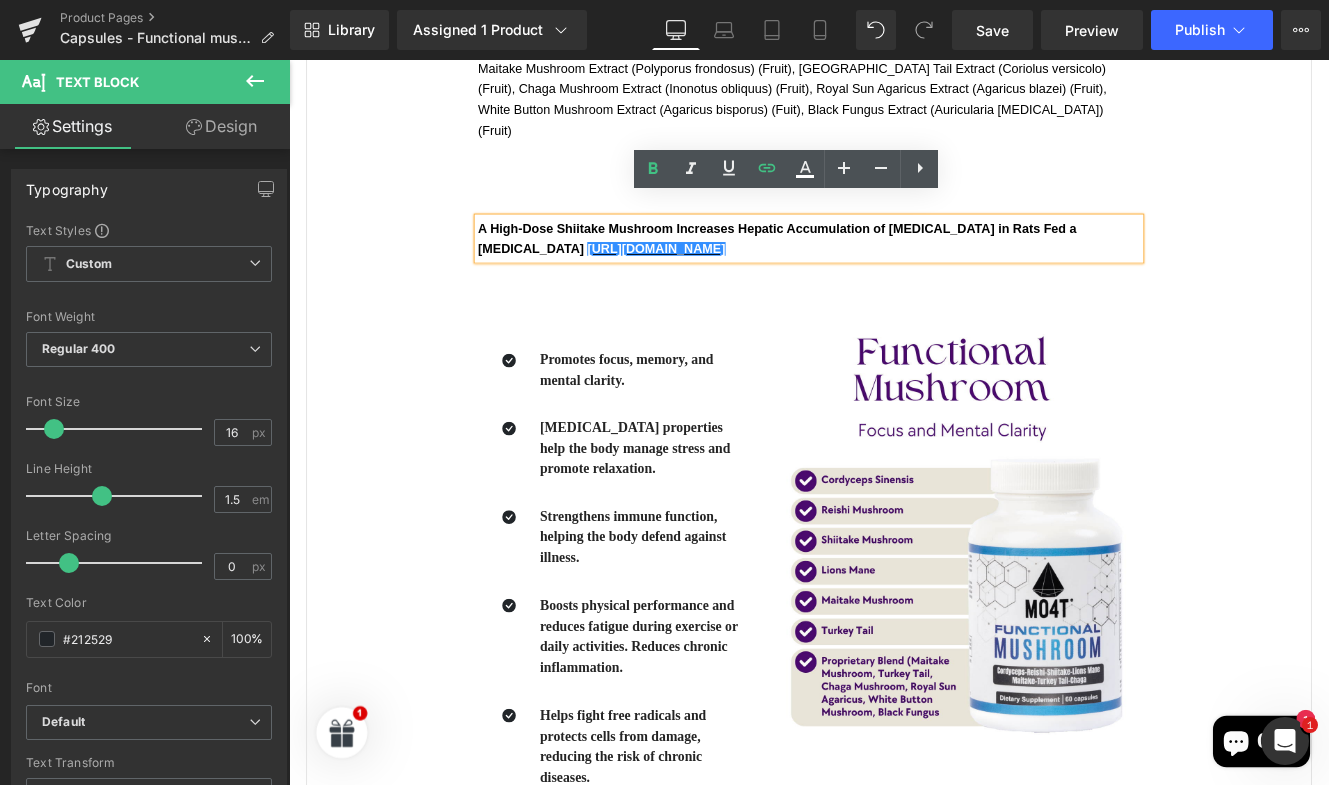 click on "A High‑Dose Shiitake Mushroom Increases Hepatic Accumulation of Triglycerides in Rats Fed a High‑Fat Diet   https://www.ncbi.nlm.nih.gov/pmc/articles/PMC3942724/ Text Block" at bounding box center [894, 268] 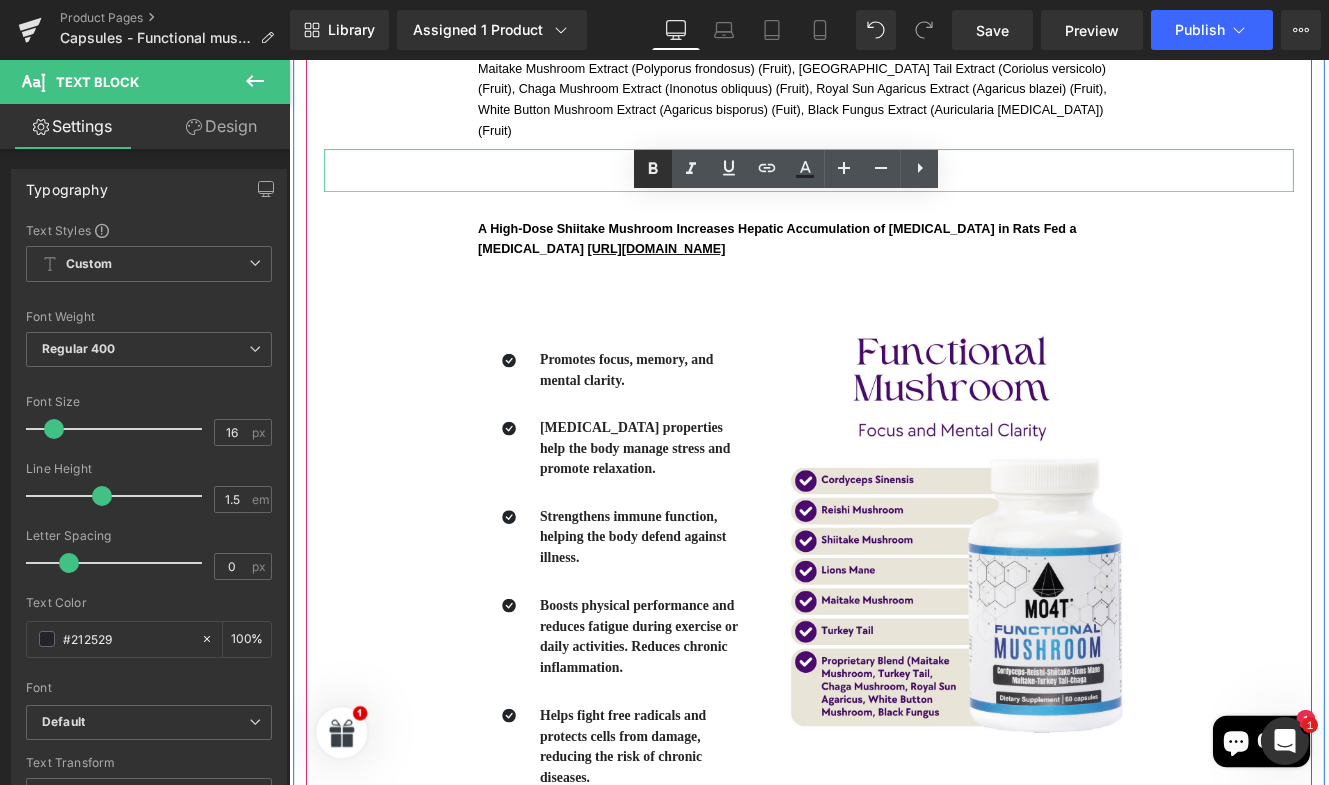 click 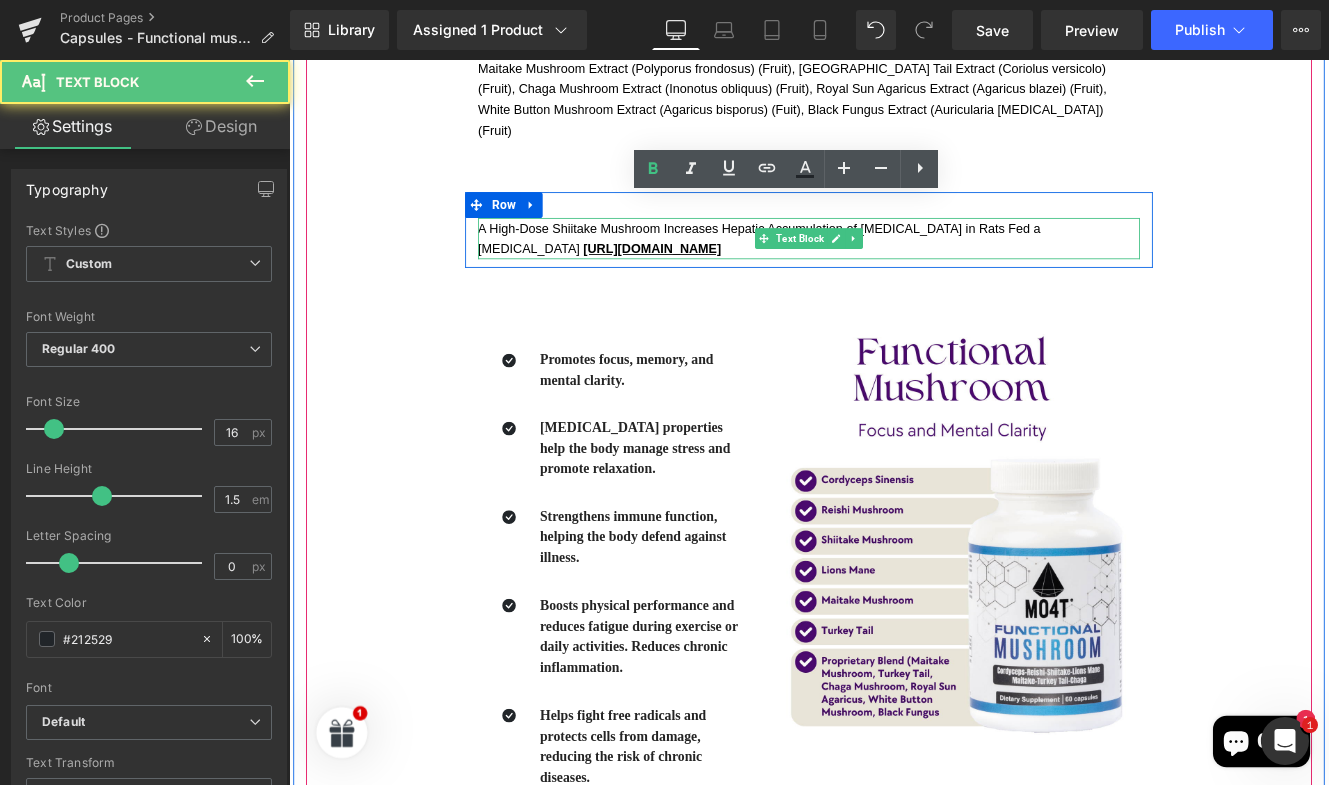 click on "A High‑Dose Shiitake Mushroom Increases Hepatic Accumulation of Triglycerides in Rats Fed a High‑Fat Diet   https://www.ncbi.nlm.nih.gov/pmc/articles/PMC3942724/" at bounding box center [894, 268] 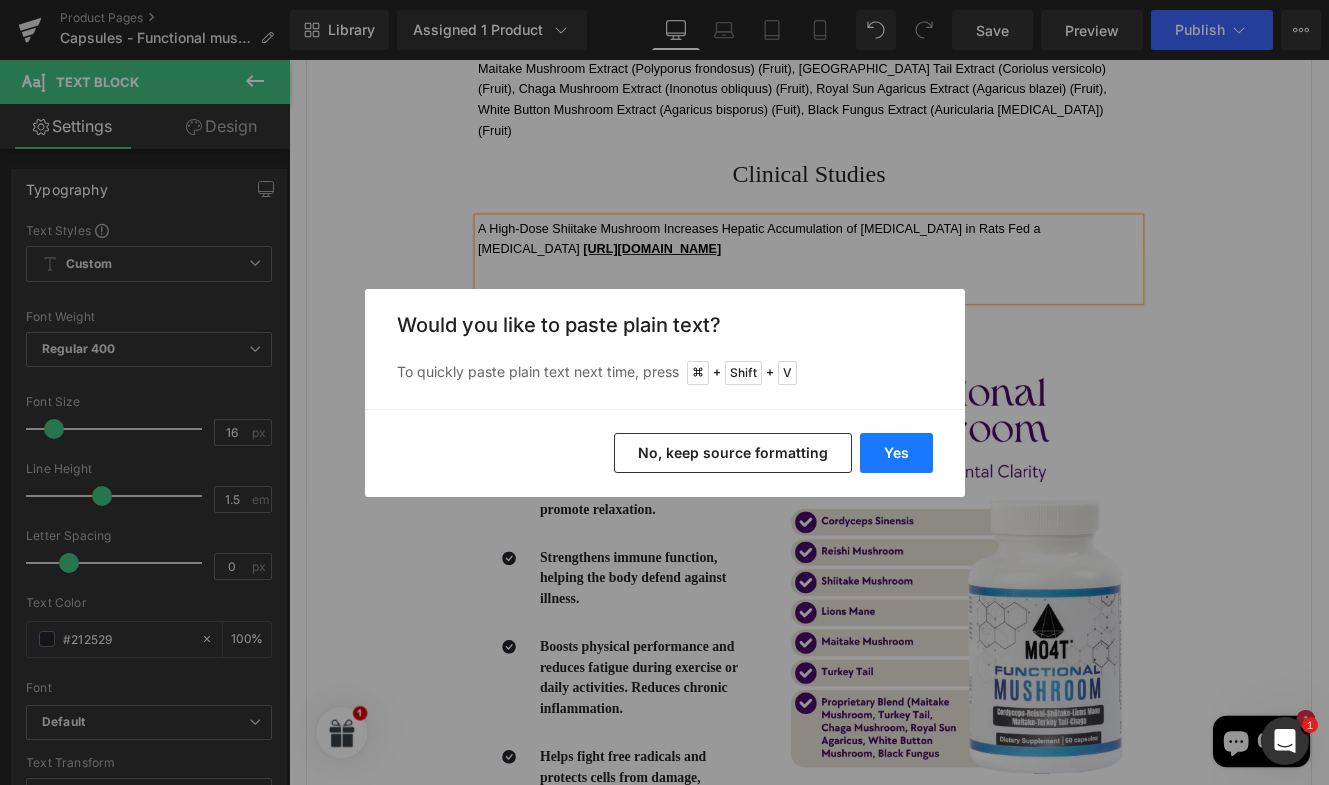 click on "Yes" at bounding box center [896, 453] 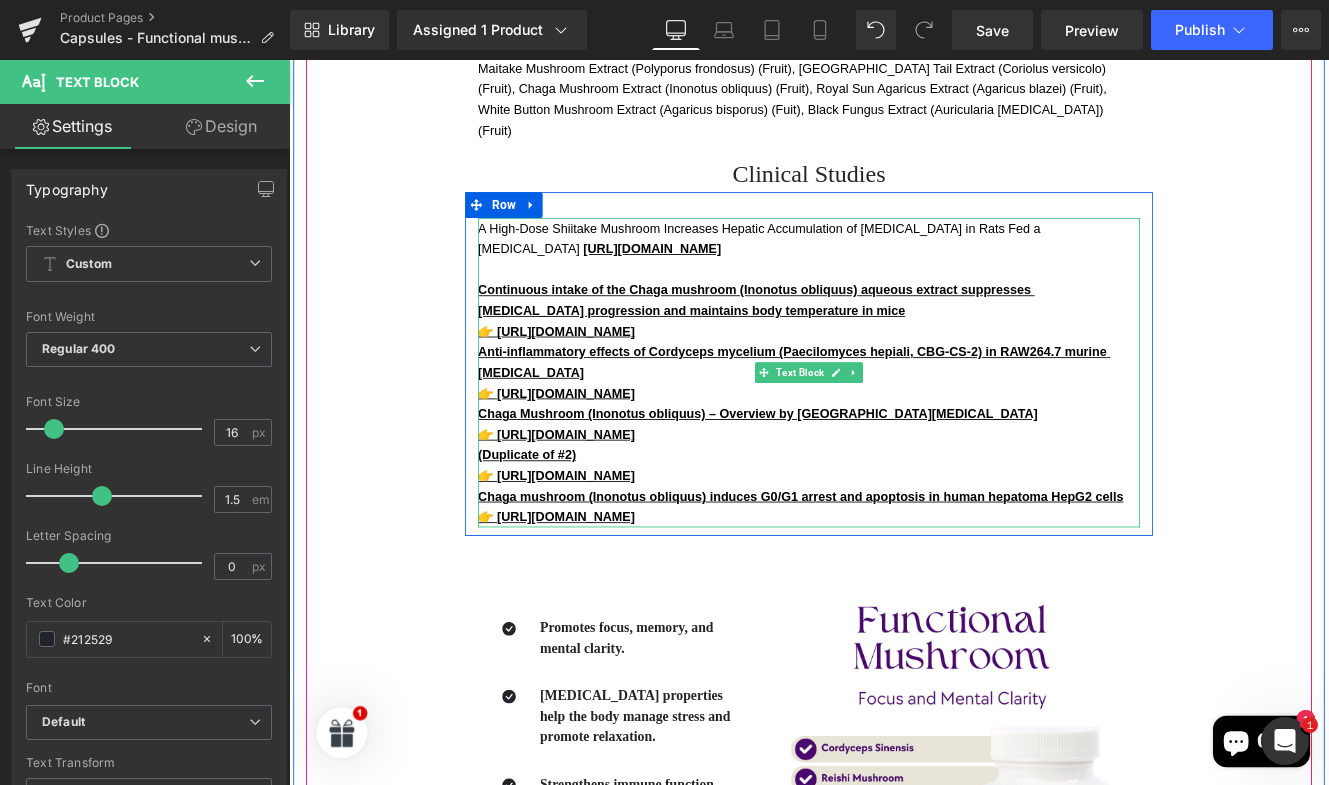 click on "👉 https://www.ncbi.nlm.nih.gov/pmc/articles/PMC4946216/" at bounding box center [894, 376] 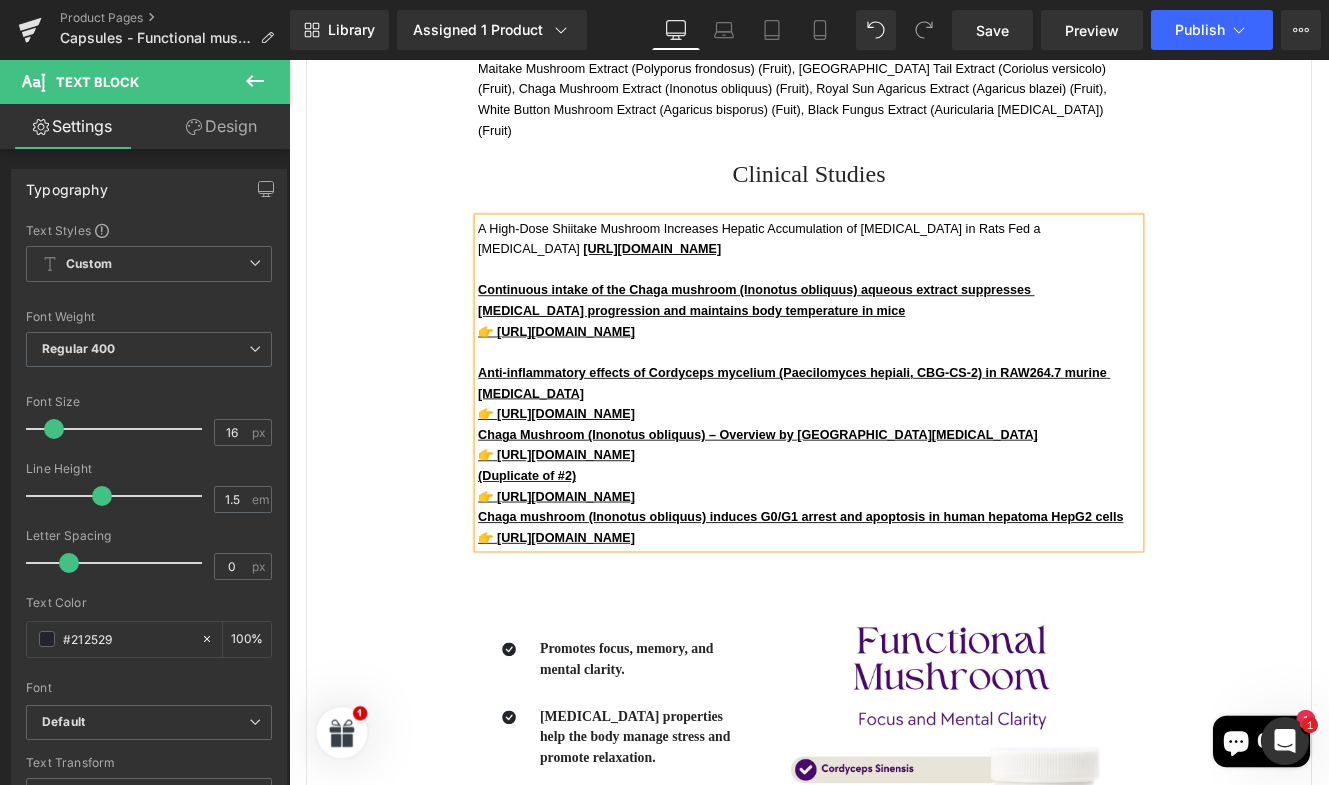 click on "👉 https://www.ncbi.nlm.nih.gov/pmc/articles/PMC4371127/" at bounding box center [894, 472] 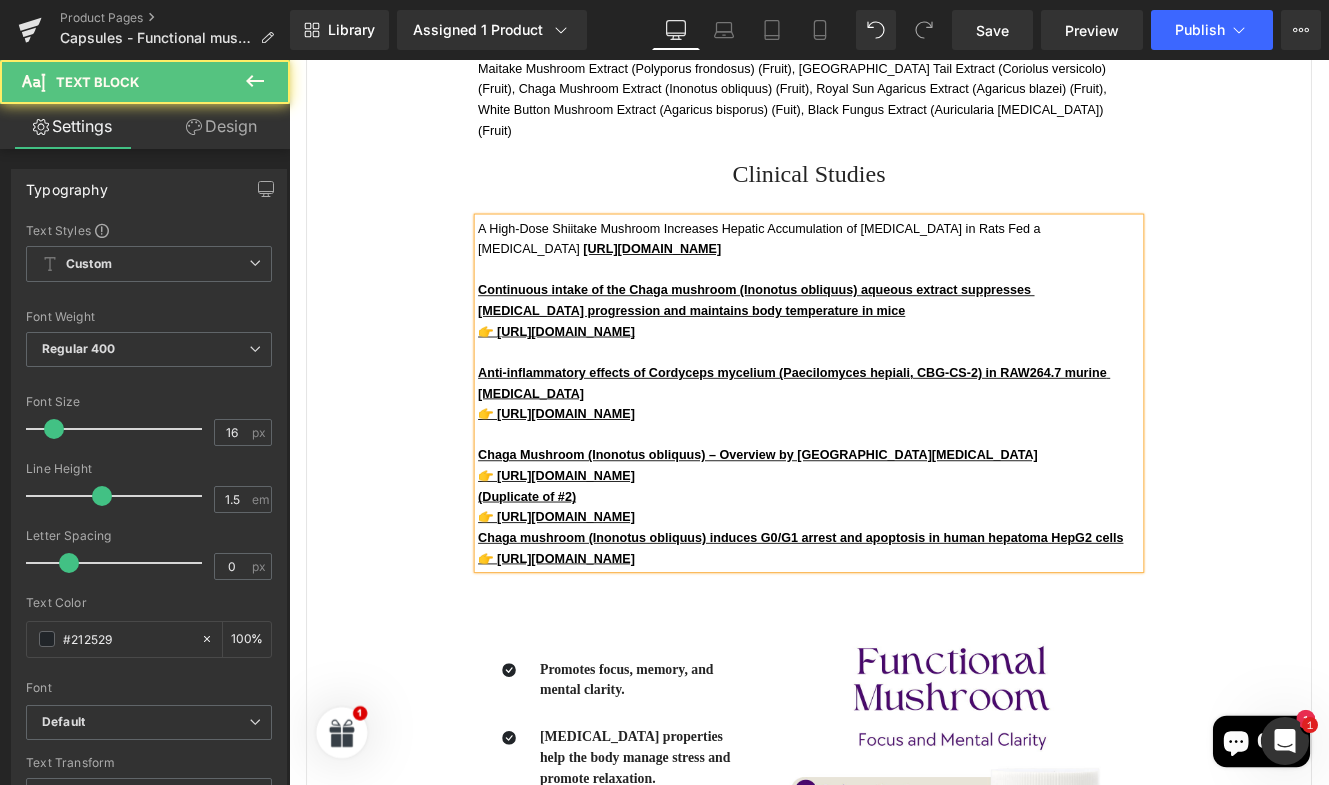 click on "(Duplicate of #2)" at bounding box center (894, 568) 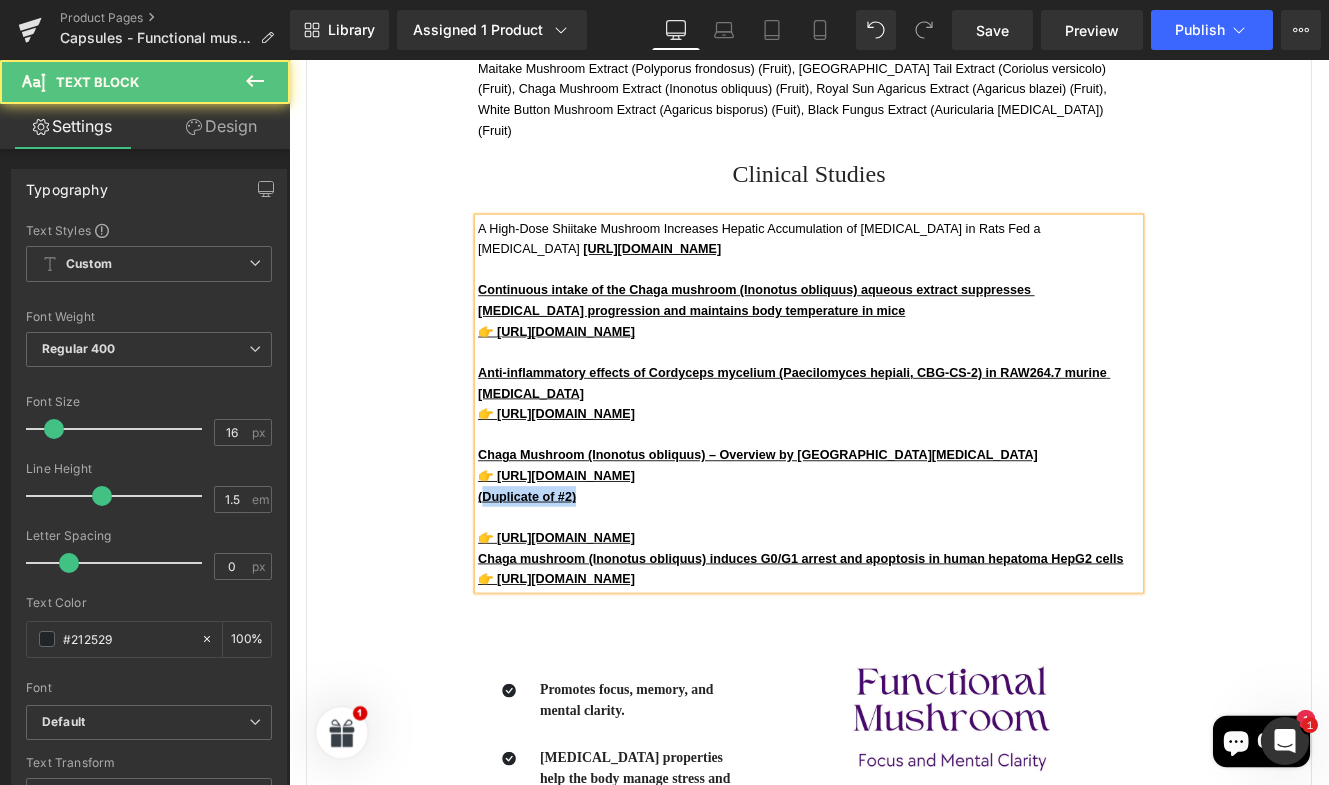 drag, startPoint x: 625, startPoint y: 544, endPoint x: 508, endPoint y: 542, distance: 117.01709 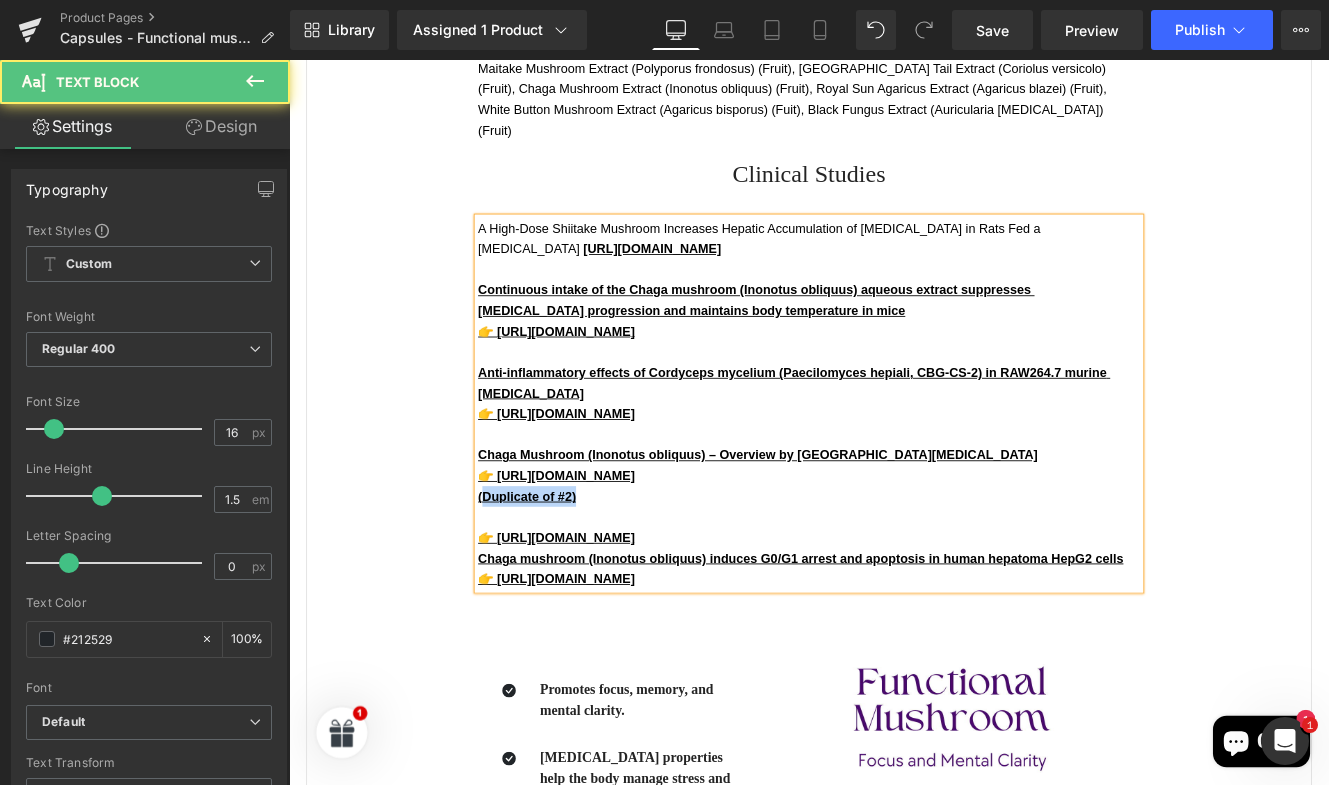 click on "(Duplicate of #2)" at bounding box center [894, 568] 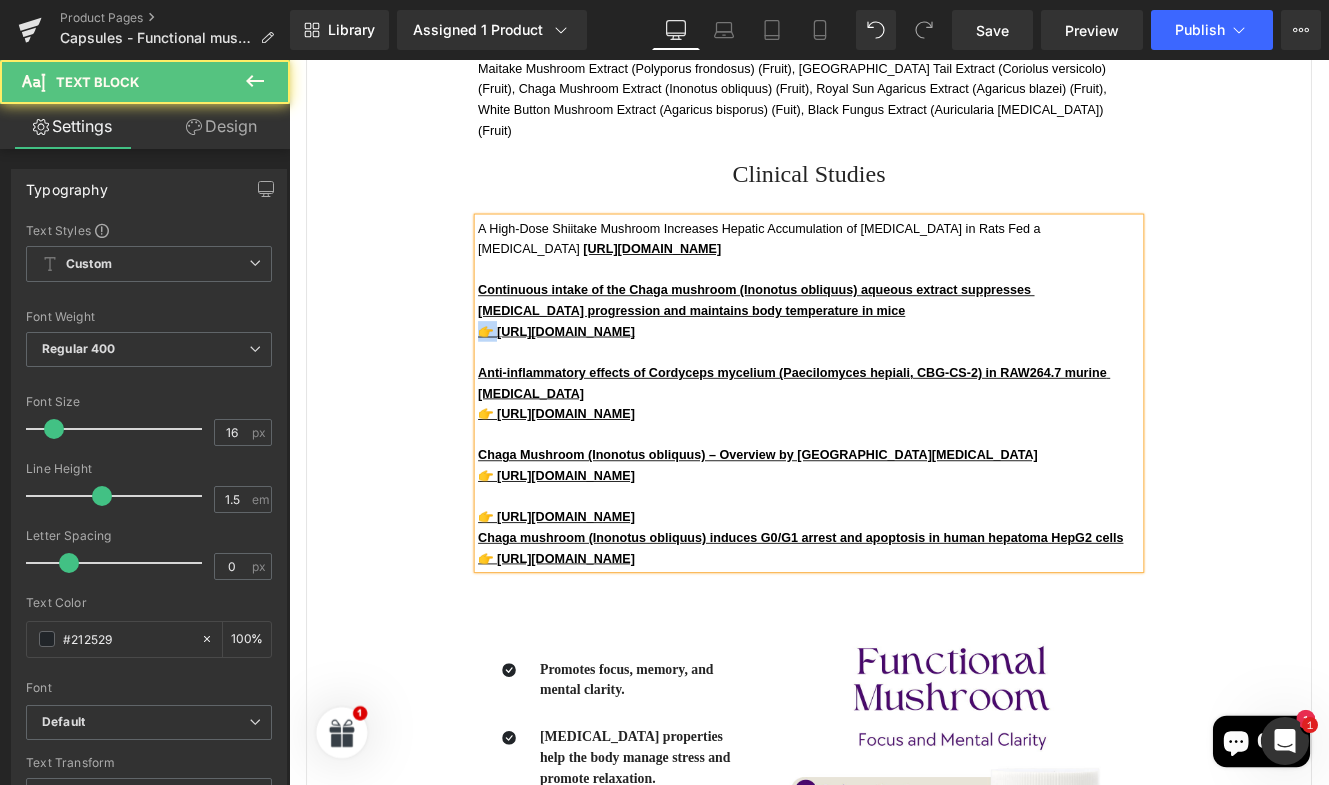 drag, startPoint x: 530, startPoint y: 348, endPoint x: 503, endPoint y: 348, distance: 27 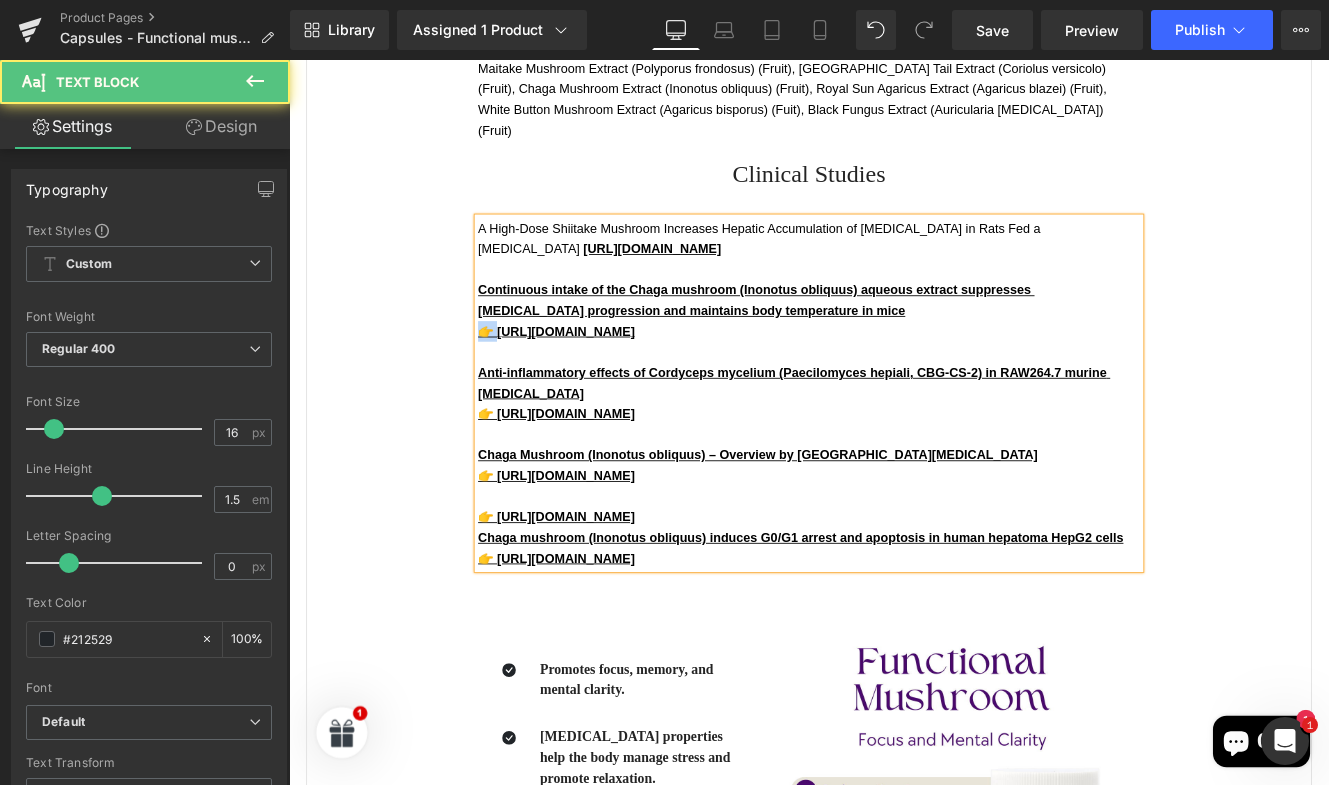 click on "A High‑Dose Shiitake Mushroom Increases Hepatic Accumulation of Triglycerides in Rats Fed a High‑Fat Diet   https://www.ncbi.nlm.nih.gov/pmc/articles/PMC3942724/ Continuous intake of the Chaga mushroom (Inonotus obliquus) aqueous extract suppresses cancer progression and maintains body temperature in mice 👉 https://www.ncbi.nlm.nih.gov/pmc/articles/PMC4946216/ Anti‑inflammatory effects of Cordyceps mycelium (Paecilomyces hepiali, CBG‑CS‑2) in RAW264.7 murine macrophages 👉 https://www.ncbi.nlm.nih.gov/pmc/articles/PMC4371127/ Chaga Mushroom (Inonotus obliquus) – Overview by Memorial Sloan Kettering Cancer Center 👉 https://www.mskcc.org/cancer-care/integrative-medicine/herbs/chaga-mushroom 👉 https://www.ncbi.nlm.nih.gov/pmc/articles/PMC4946216/ Chaga mushroom (Inonotus obliquus) induces G0/G1 arrest and apoptosis in human hepatoma HepG2 cells 👉 https://pubmed.ncbi.nlm.nih.gov/18203281/" at bounding box center [894, 448] 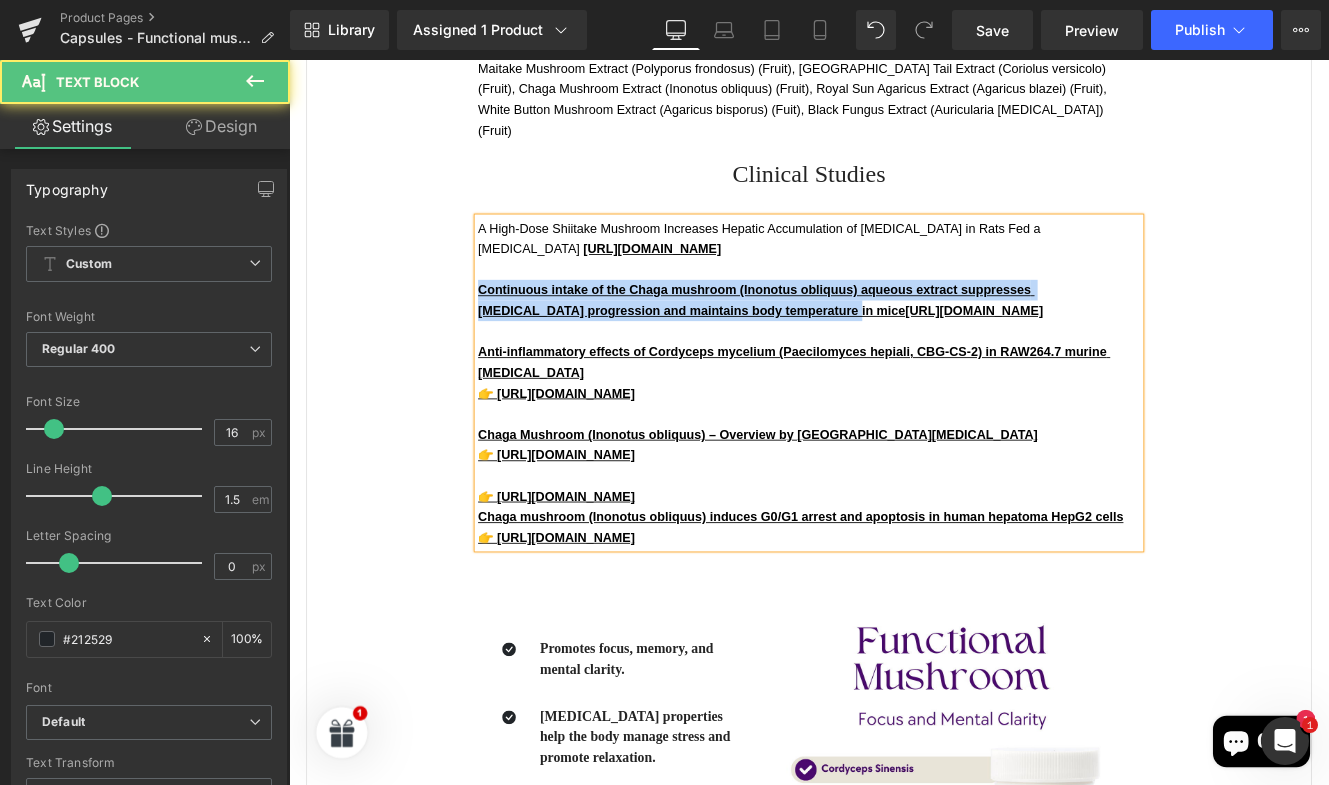 drag, startPoint x: 879, startPoint y: 328, endPoint x: 496, endPoint y: 304, distance: 383.75122 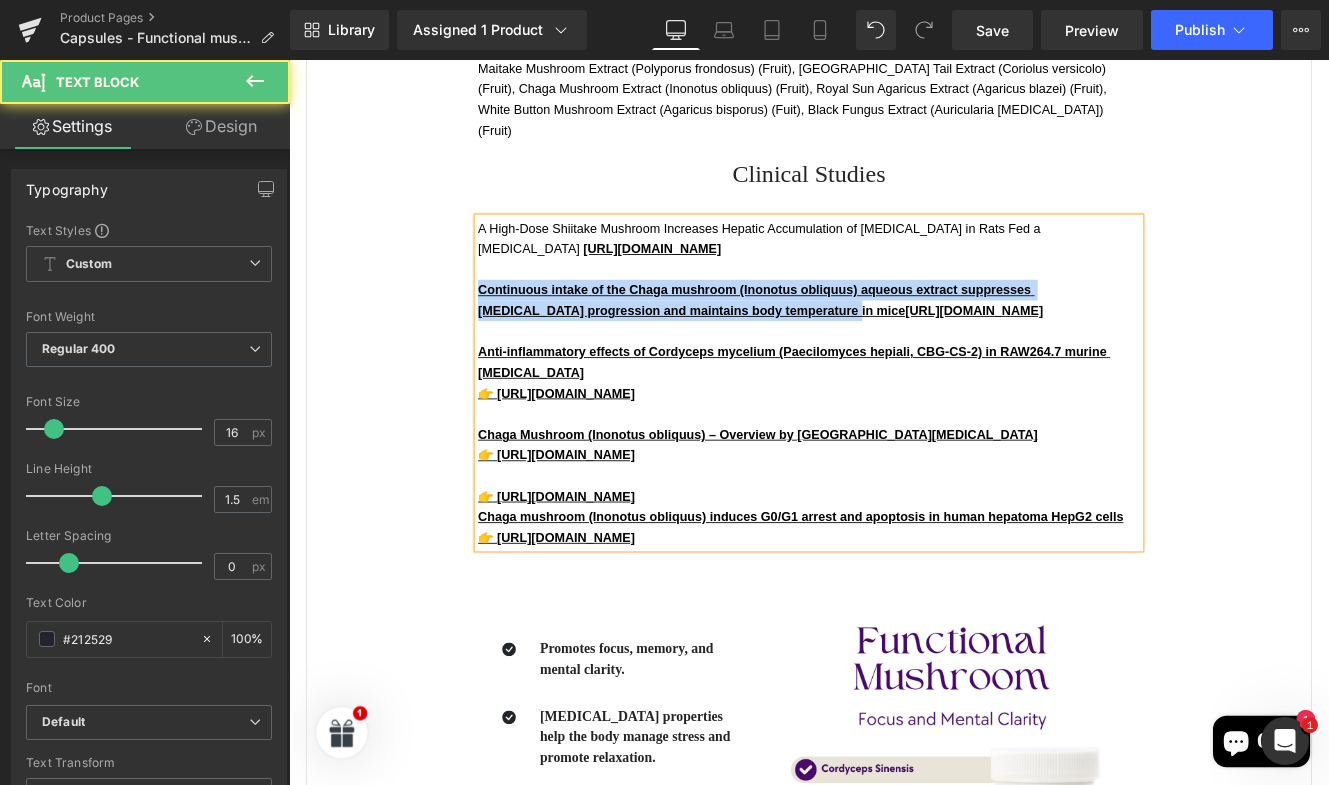 click on "A High‑Dose Shiitake Mushroom Increases Hepatic Accumulation of Triglycerides in Rats Fed a High‑Fat Diet   https://www.ncbi.nlm.nih.gov/pmc/articles/PMC3942724/ Continuous intake of the Chaga mushroom (Inonotus obliquus) aqueous extract suppresses cancer progression and maintains body temperature in mice  https://www.ncbi.nlm.nih.gov/pmc/articles/PMC4946216/ Anti‑inflammatory effects of Cordyceps mycelium (Paecilomyces hepiali, CBG‑CS‑2) in RAW264.7 murine macrophages 👉 https://www.ncbi.nlm.nih.gov/pmc/articles/PMC4371127/ Chaga Mushroom (Inonotus obliquus) – Overview by Memorial Sloan Kettering Cancer Center 👉 https://www.mskcc.org/cancer-care/integrative-medicine/herbs/chaga-mushroom 👉 https://www.ncbi.nlm.nih.gov/pmc/articles/PMC4946216/ Chaga mushroom (Inonotus obliquus) induces G0/G1 arrest and apoptosis in human hepatoma HepG2 cells 👉 https://pubmed.ncbi.nlm.nih.gov/18203281/ Text Block" at bounding box center (894, 436) 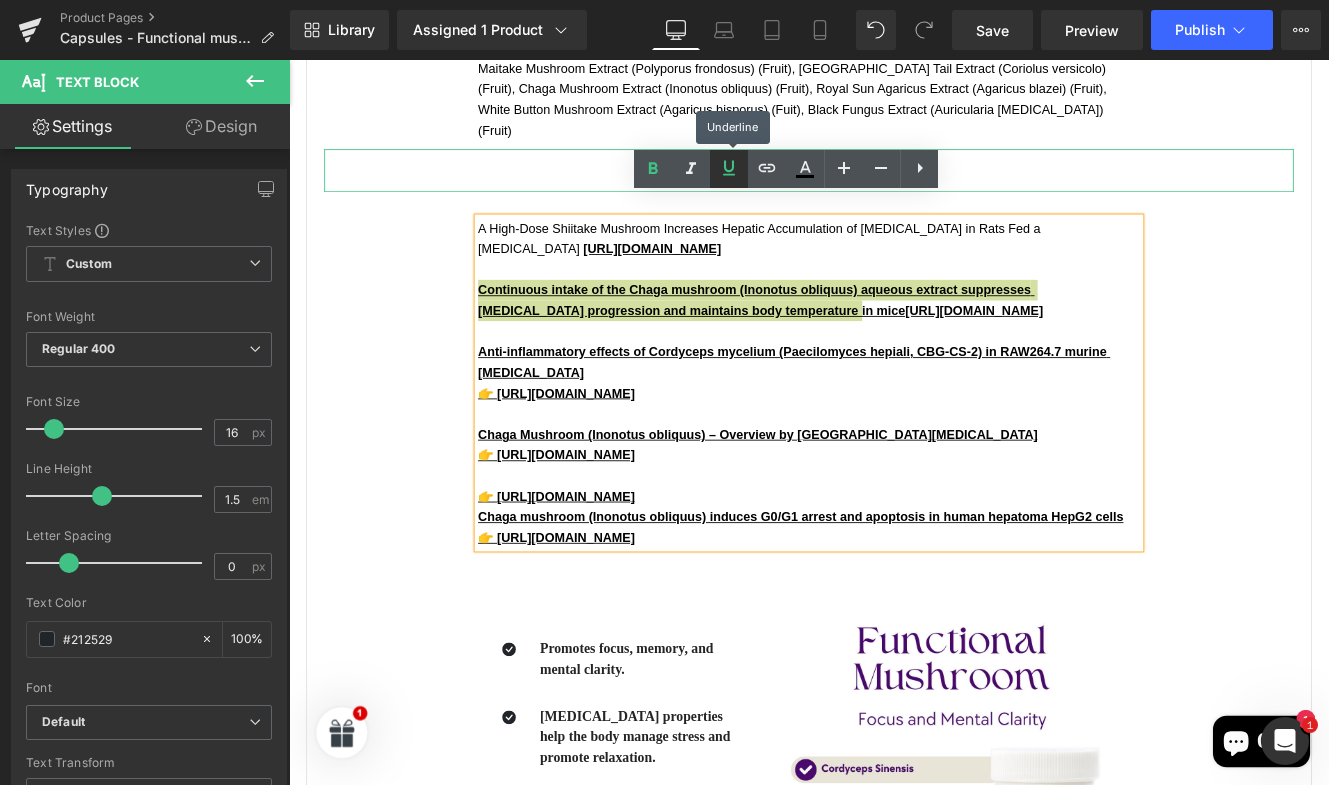 click 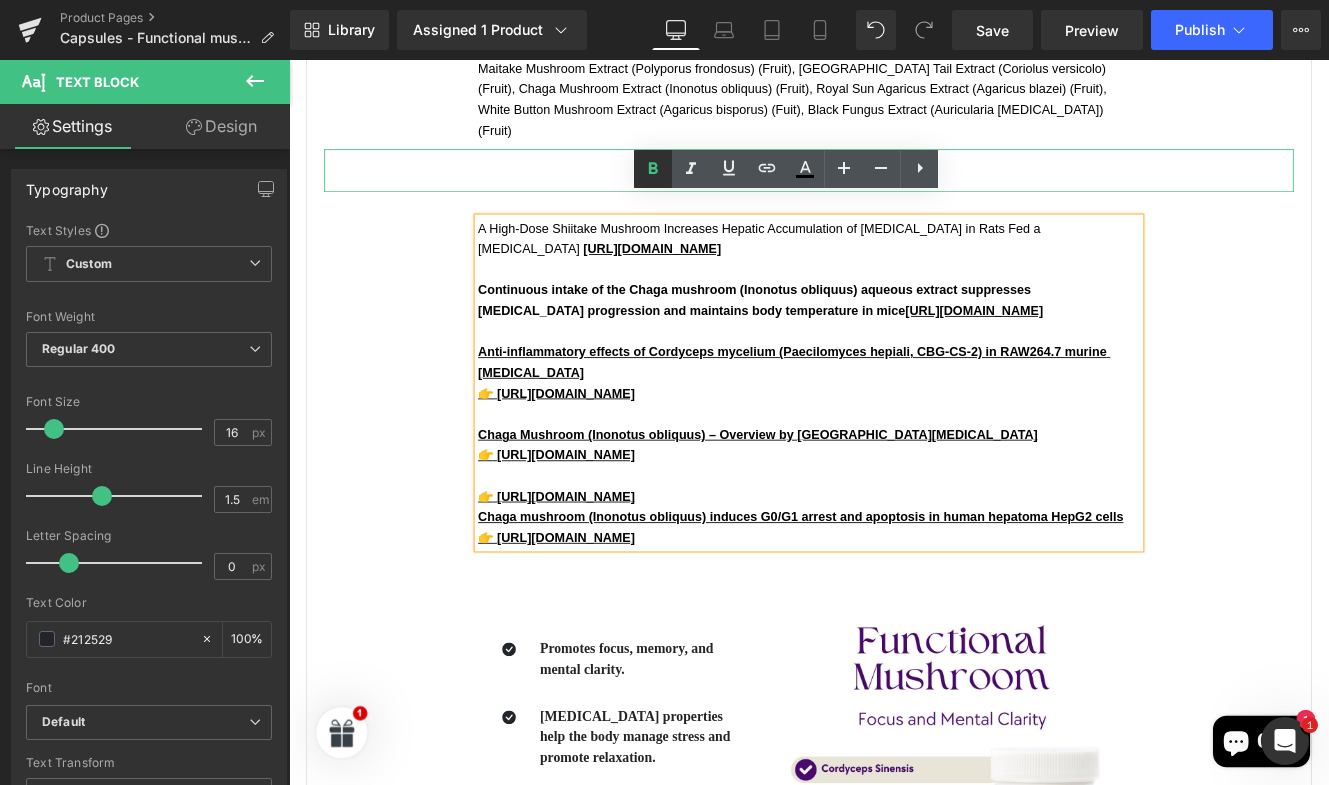 click 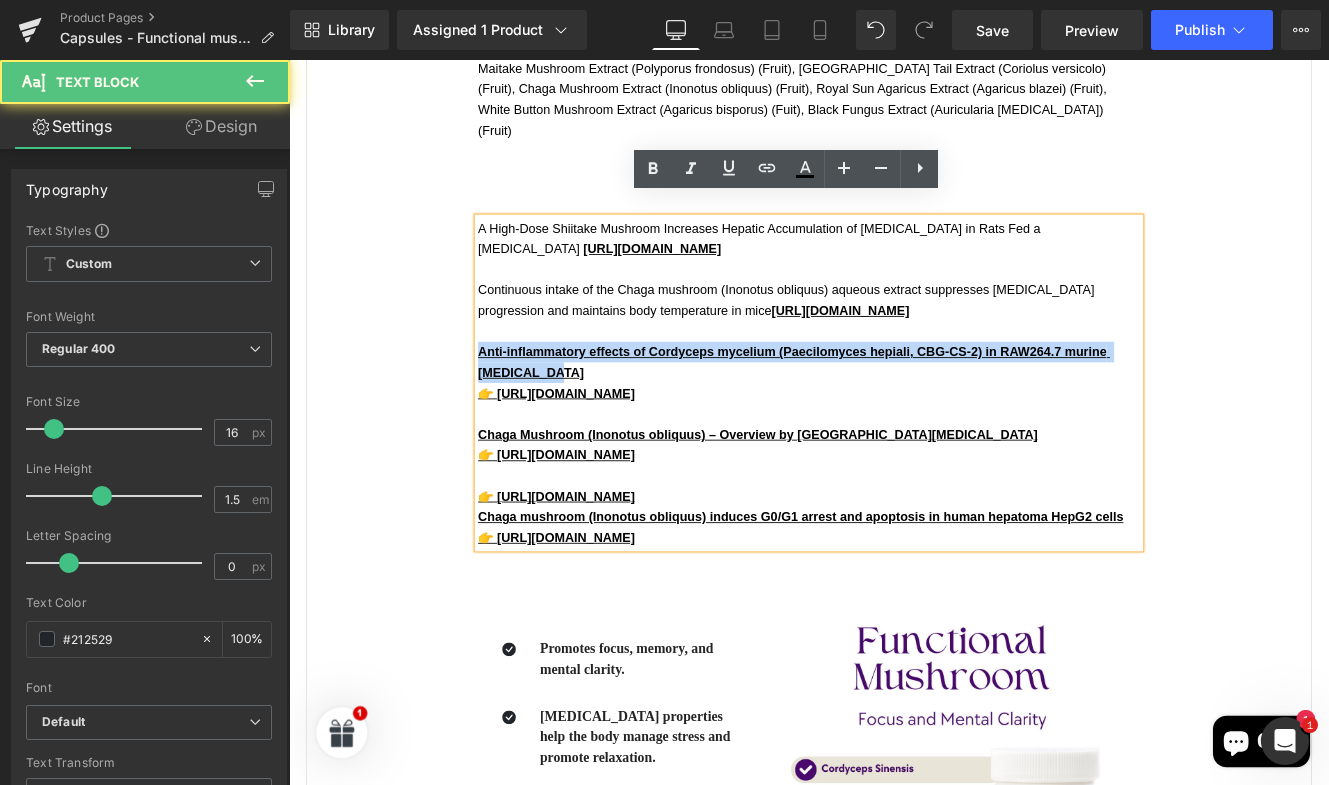 drag, startPoint x: 607, startPoint y: 401, endPoint x: 505, endPoint y: 382, distance: 103.75452 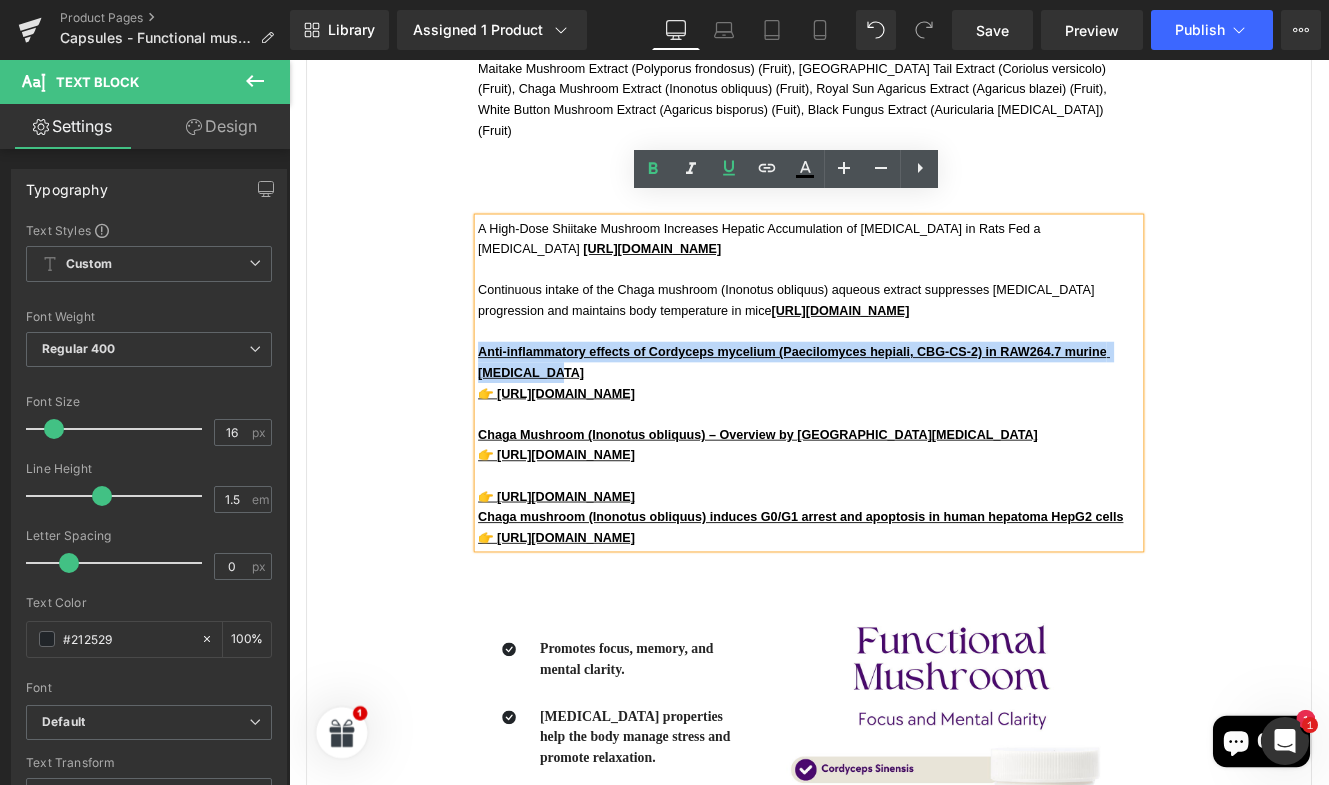 click on "Anti‑inflammatory effects of Cordyceps mycelium (Paecilomyces hepiali, CBG‑CS‑2) in RAW264.7 murine [MEDICAL_DATA]" at bounding box center [894, 412] 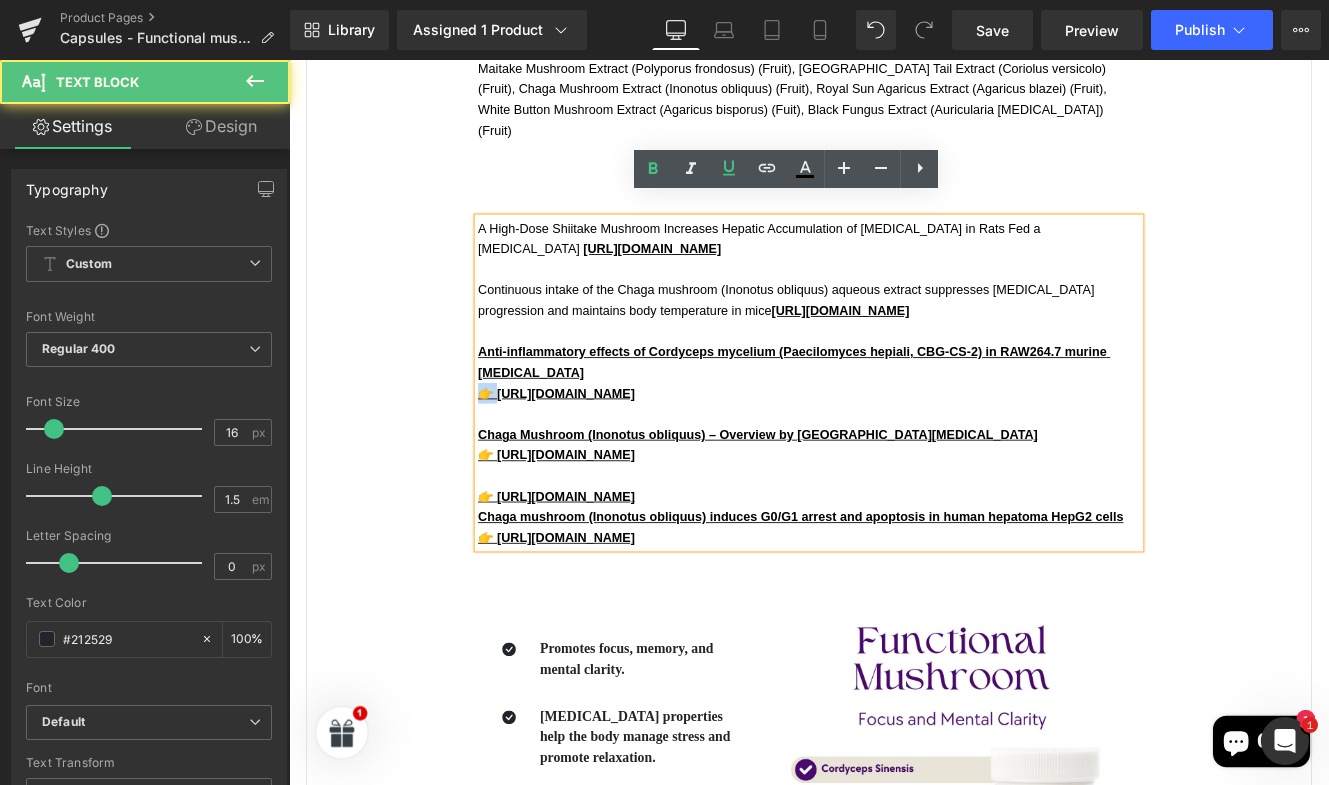 drag, startPoint x: 530, startPoint y: 423, endPoint x: 502, endPoint y: 424, distance: 28.01785 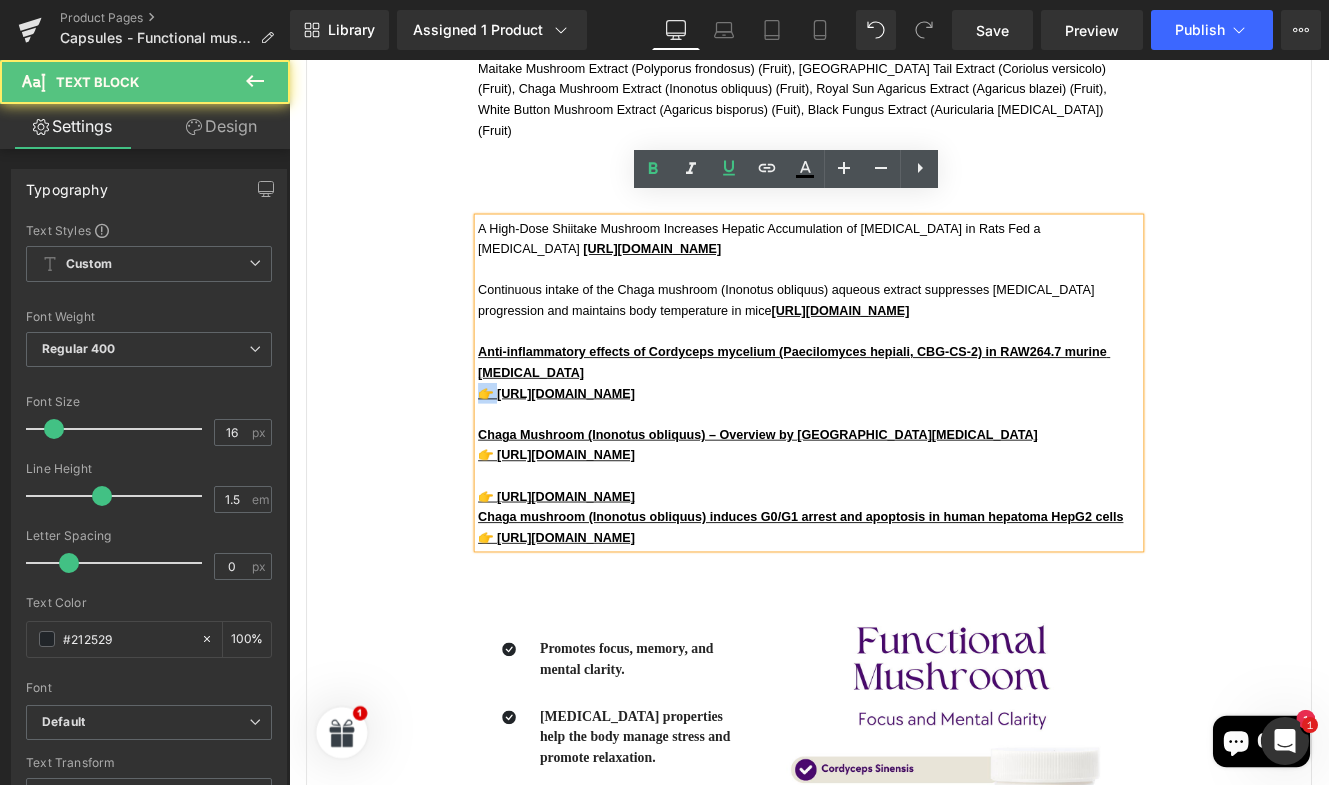 click on "A High‑Dose Shiitake Mushroom Increases Hepatic Accumulation of Triglycerides in Rats Fed a High‑Fat Diet   https://www.ncbi.nlm.nih.gov/pmc/articles/PMC3942724/ Continuous intake of the Chaga mushroom (Inonotus obliquus) aqueous extract suppresses cancer progression and maintains body temperature in mice  https://www.ncbi.nlm.nih.gov/pmc/articles/PMC4946216/ Anti‑inflammatory effects of Cordyceps mycelium (Paecilomyces hepiali, CBG‑CS‑2) in RAW264.7 murine macrophages 👉 https://www.ncbi.nlm.nih.gov/pmc/articles/PMC4371127/ Chaga Mushroom (Inonotus obliquus) – Overview by Memorial Sloan Kettering Cancer Center 👉 https://www.mskcc.org/cancer-care/integrative-medicine/herbs/chaga-mushroom 👉 https://www.ncbi.nlm.nih.gov/pmc/articles/PMC4946216/ Chaga mushroom (Inonotus obliquus) induces G0/G1 arrest and apoptosis in human hepatoma HepG2 cells 👉 https://pubmed.ncbi.nlm.nih.gov/18203281/" at bounding box center (894, 436) 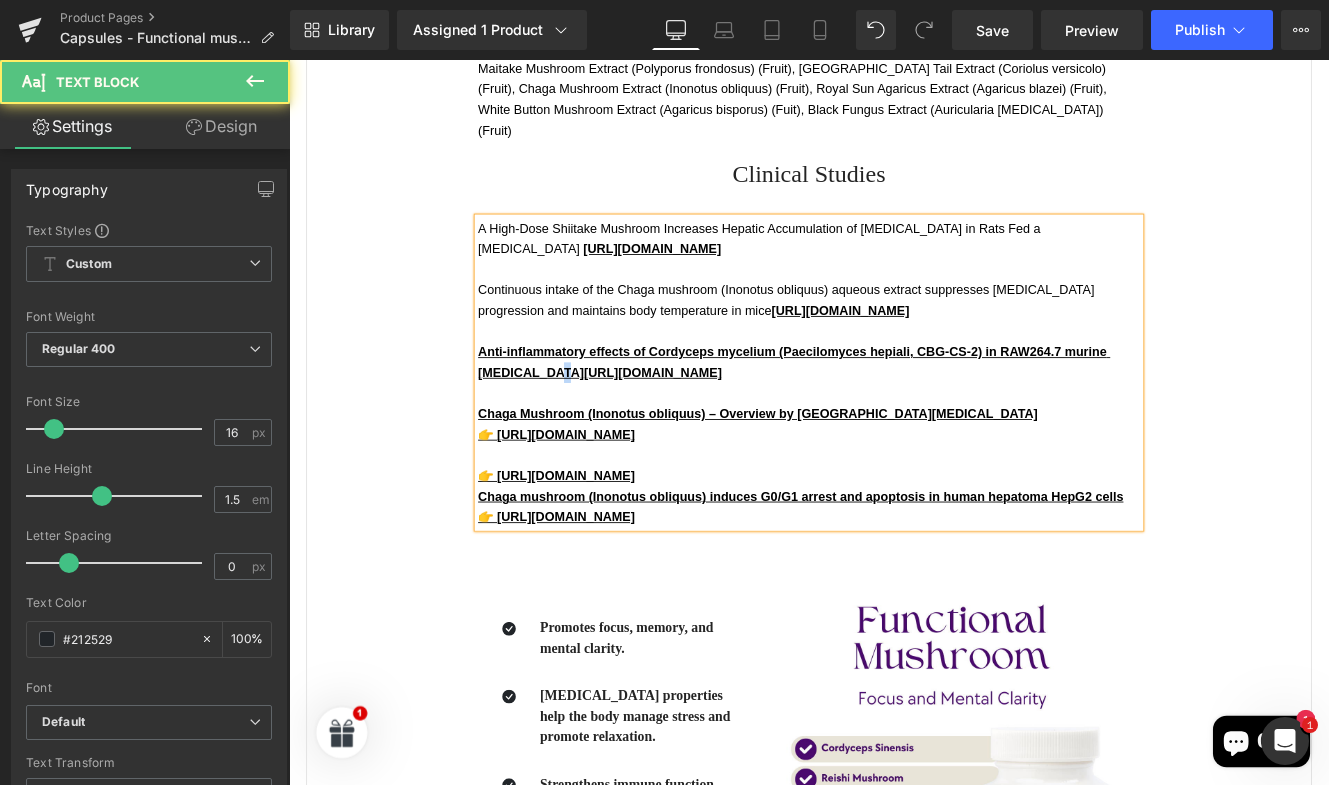click on "Anti‑inflammatory effects of Cordyceps mycelium (Paecilomyces hepiali, CBG‑CS‑2) in RAW264.7 murine [MEDICAL_DATA]" at bounding box center (876, 412) 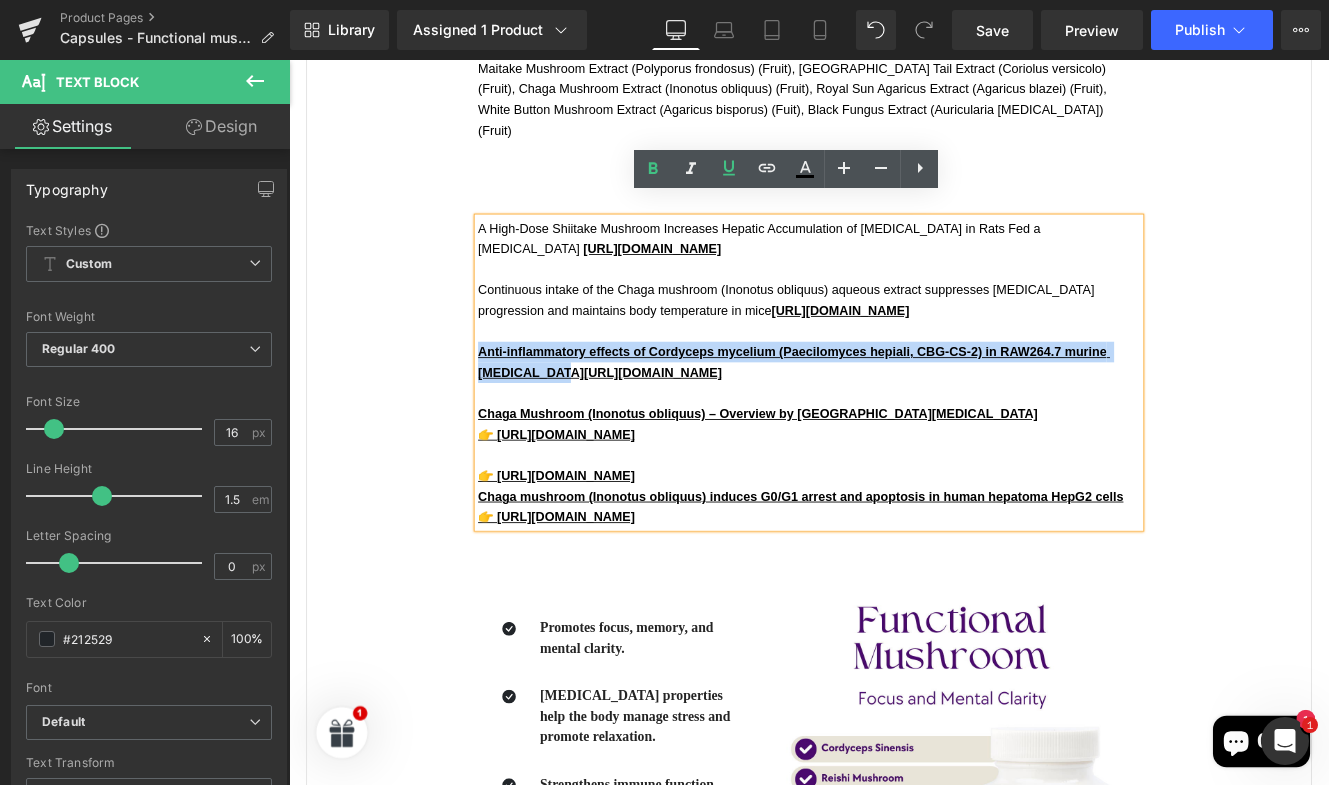 drag, startPoint x: 608, startPoint y: 397, endPoint x: 500, endPoint y: 372, distance: 110.85576 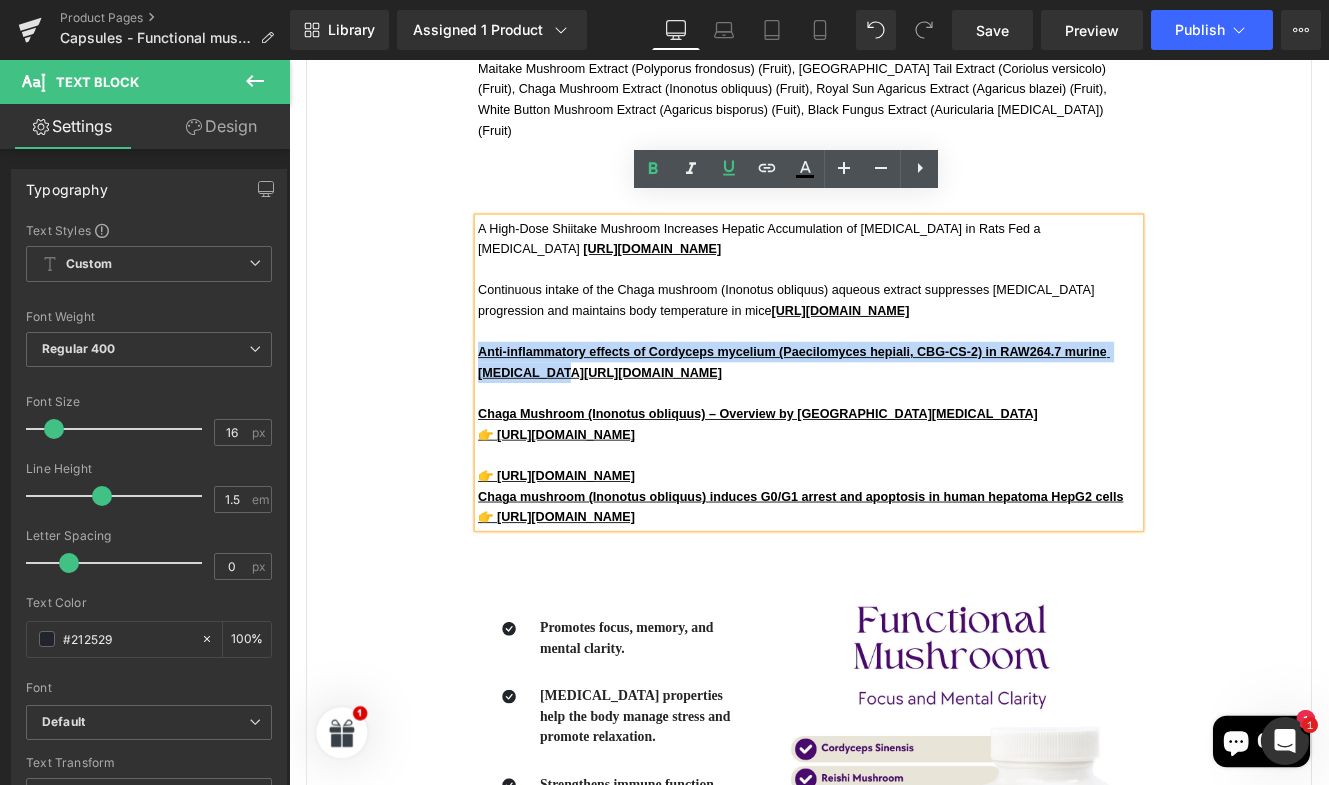 click on "A High‑Dose Shiitake Mushroom Increases Hepatic Accumulation of Triglycerides in Rats Fed a High‑Fat Diet   https://www.ncbi.nlm.nih.gov/pmc/articles/PMC3942724/ Continuous intake of the Chaga mushroom (Inonotus obliquus) aqueous extract suppresses cancer progression and maintains body temperature in mice  https://www.ncbi.nlm.nih.gov/pmc/articles/PMC4946216/ Anti‑inflammatory effects of Cordyceps mycelium (Paecilomyces hepiali, CBG‑CS‑2) in RAW264.7 murine macrophages  https://www.ncbi.nlm.nih.gov/pmc/articles/PMC4371127/ Chaga Mushroom (Inonotus obliquus) – Overview by Memorial Sloan Kettering Cancer Center 👉 https://www.mskcc.org/cancer-care/integrative-medicine/herbs/chaga-mushroom 👉 https://www.ncbi.nlm.nih.gov/pmc/articles/PMC4946216/ Chaga mushroom (Inonotus obliquus) induces G0/G1 arrest and apoptosis in human hepatoma HepG2 cells 👉 https://pubmed.ncbi.nlm.nih.gov/18203281/" at bounding box center [894, 424] 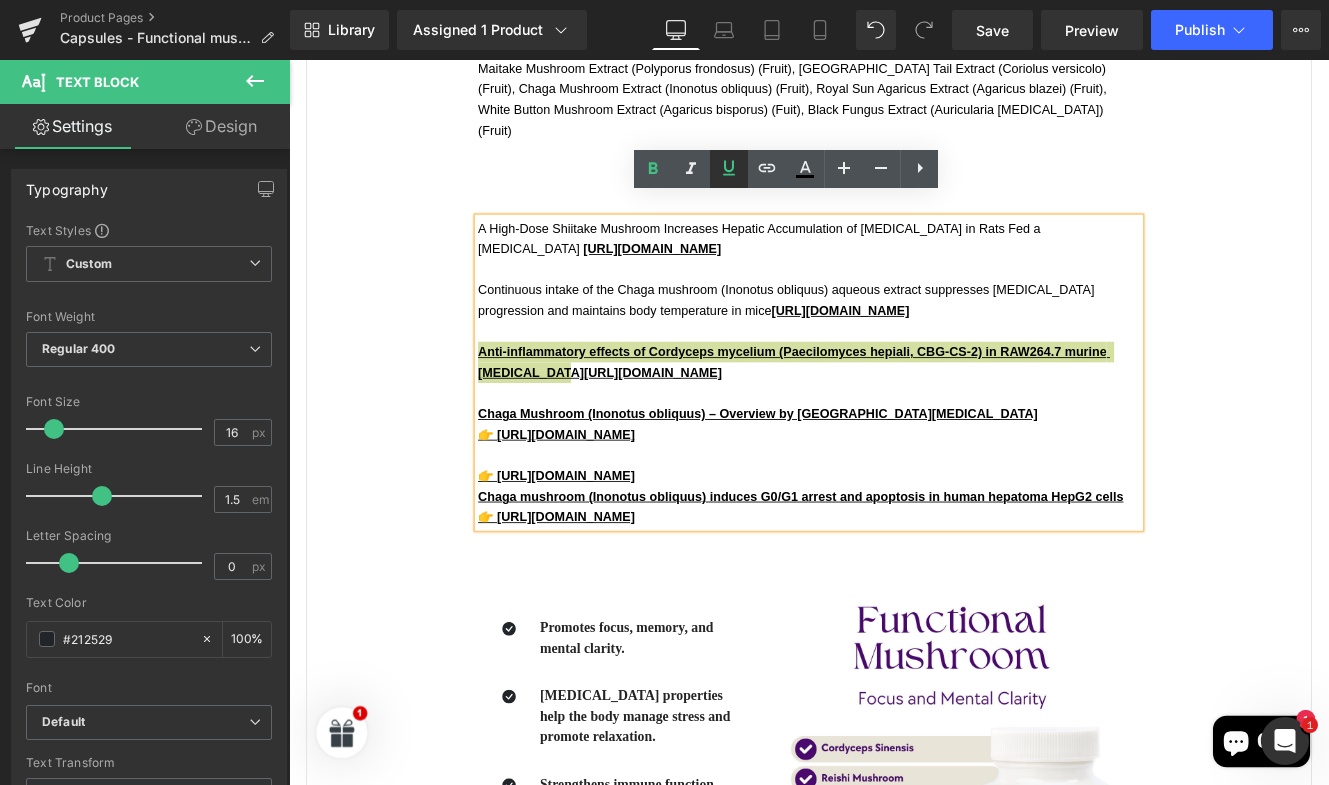 click 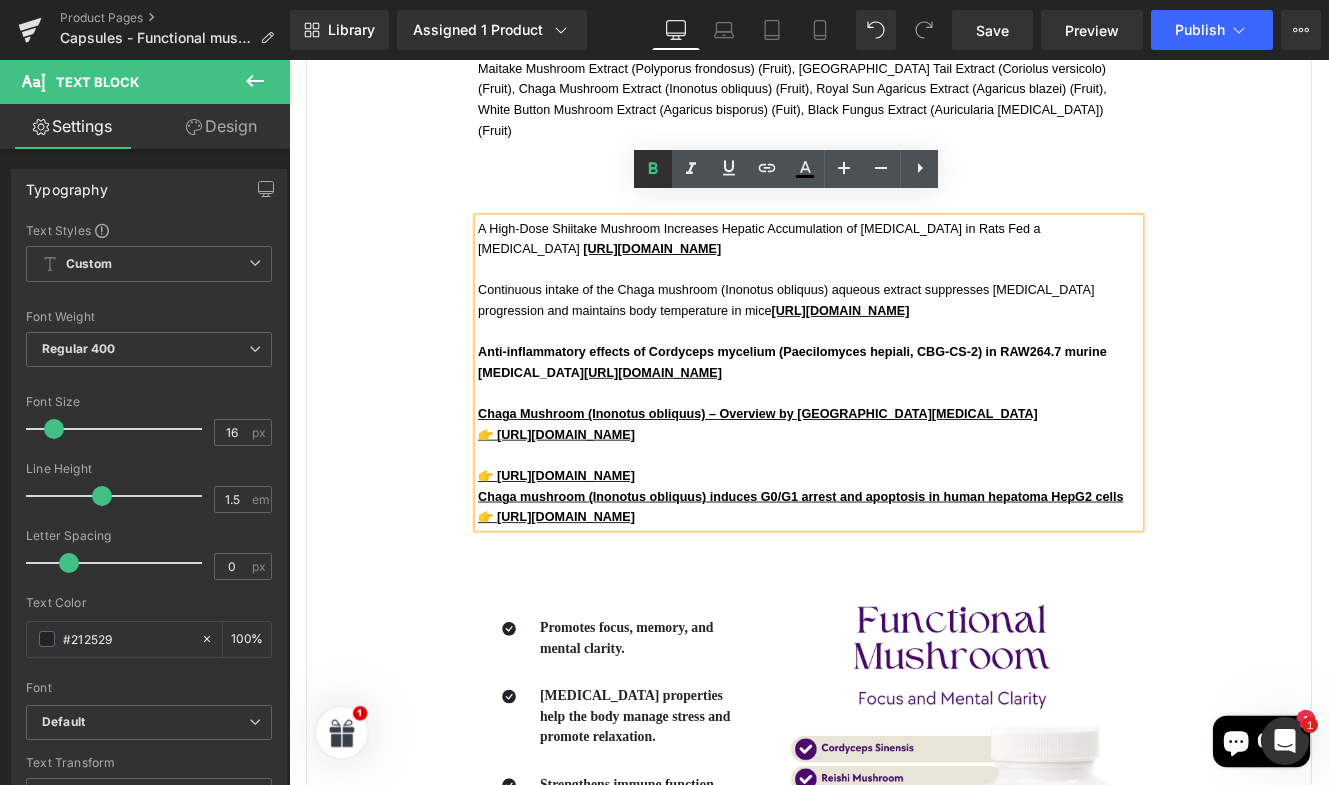 click 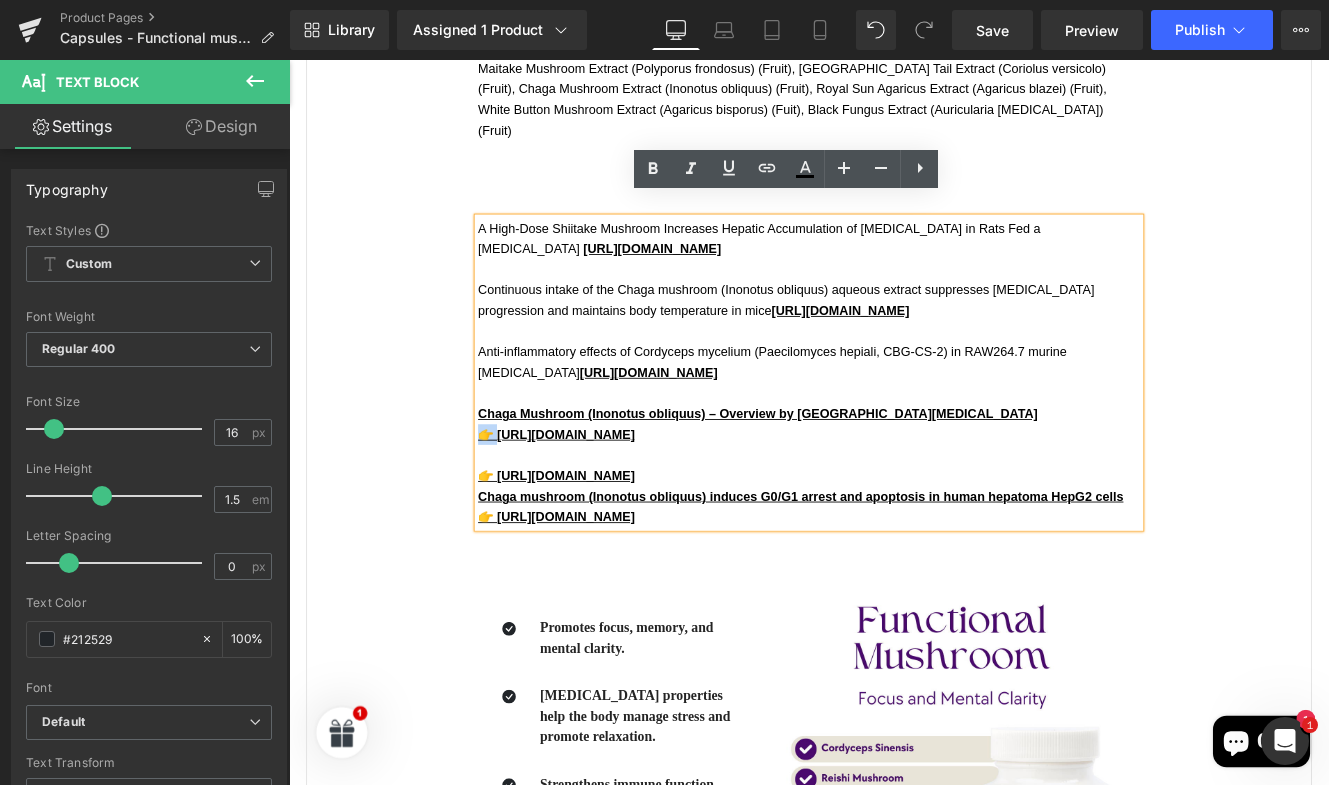 drag, startPoint x: 529, startPoint y: 473, endPoint x: 504, endPoint y: 468, distance: 25.495098 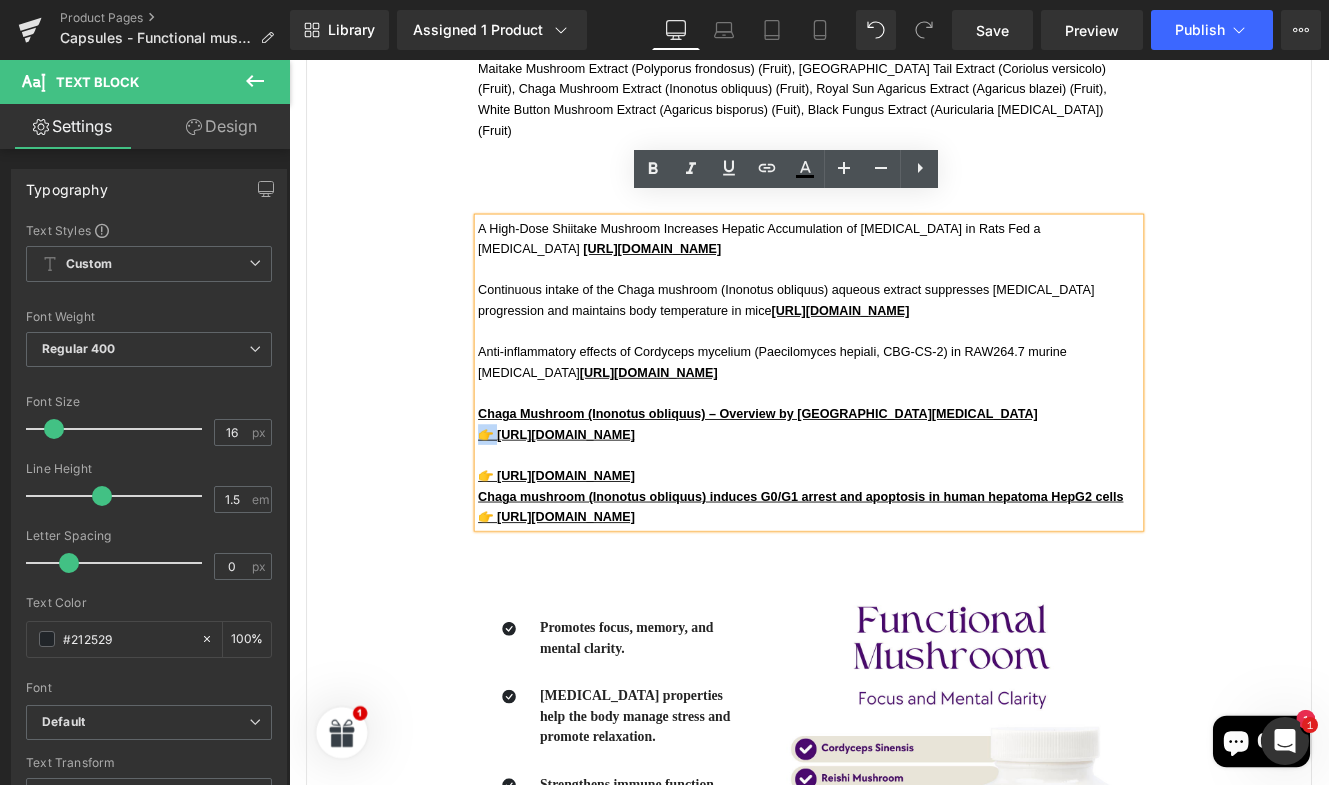 click on "A High‑Dose Shiitake Mushroom Increases Hepatic Accumulation of Triglycerides in Rats Fed a High‑Fat Diet   https://www.ncbi.nlm.nih.gov/pmc/articles/PMC3942724/ Continuous intake of the Chaga mushroom (Inonotus obliquus) aqueous extract suppresses cancer progression and maintains body temperature in mice  https://www.ncbi.nlm.nih.gov/pmc/articles/PMC4946216/ Anti‑inflammatory effects of Cordyceps mycelium (Paecilomyces hepiali, CBG‑CS‑2) in RAW264.7 murine macrophages  https://www.ncbi.nlm.nih.gov/pmc/articles/PMC4371127/ Chaga Mushroom (Inonotus obliquus) – Overview by Memorial Sloan Kettering Cancer Center 👉 https://www.mskcc.org/cancer-care/integrative-medicine/herbs/chaga-mushroom 👉 https://www.ncbi.nlm.nih.gov/pmc/articles/PMC4946216/ Chaga mushroom (Inonotus obliquus) induces G0/G1 arrest and apoptosis in human hepatoma HepG2 cells 👉 https://pubmed.ncbi.nlm.nih.gov/18203281/" at bounding box center [894, 424] 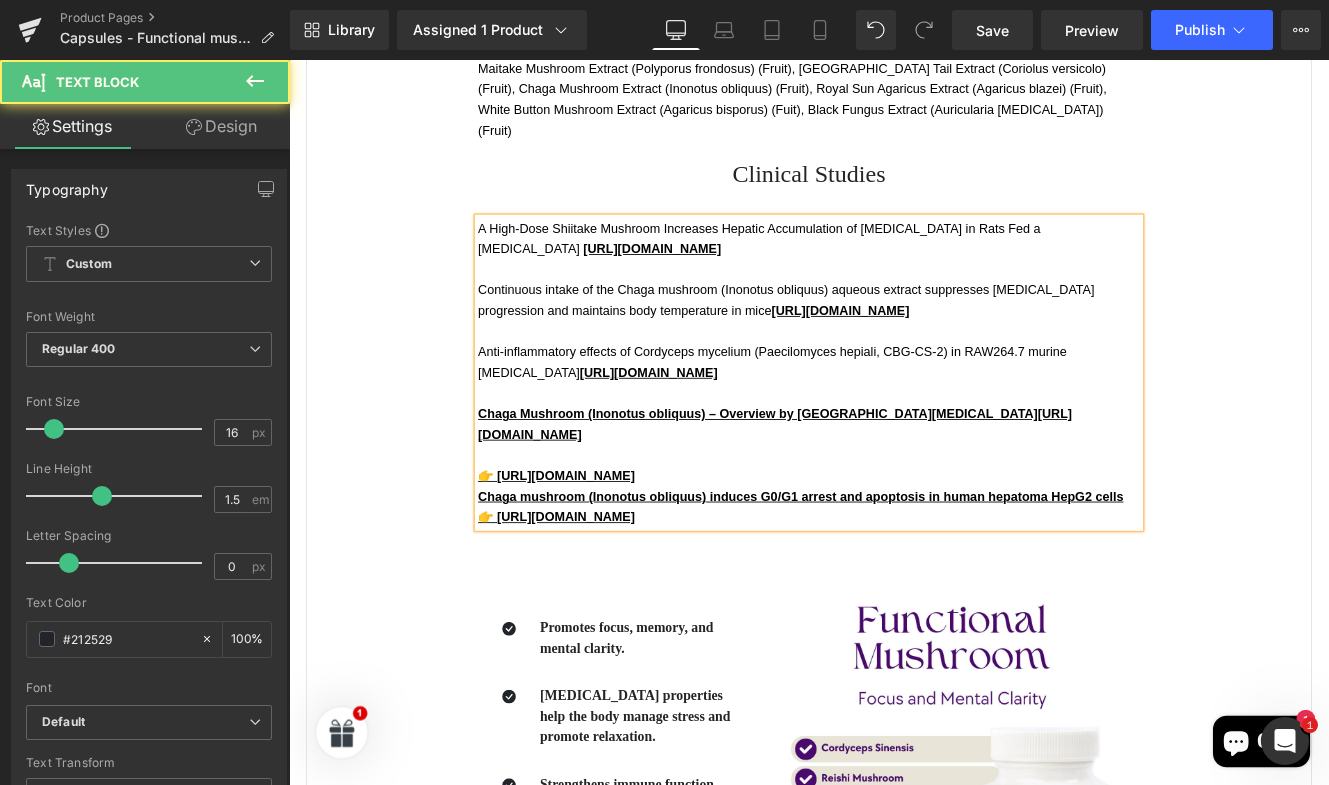 drag, startPoint x: 503, startPoint y: 445, endPoint x: 1187, endPoint y: 444, distance: 684.00073 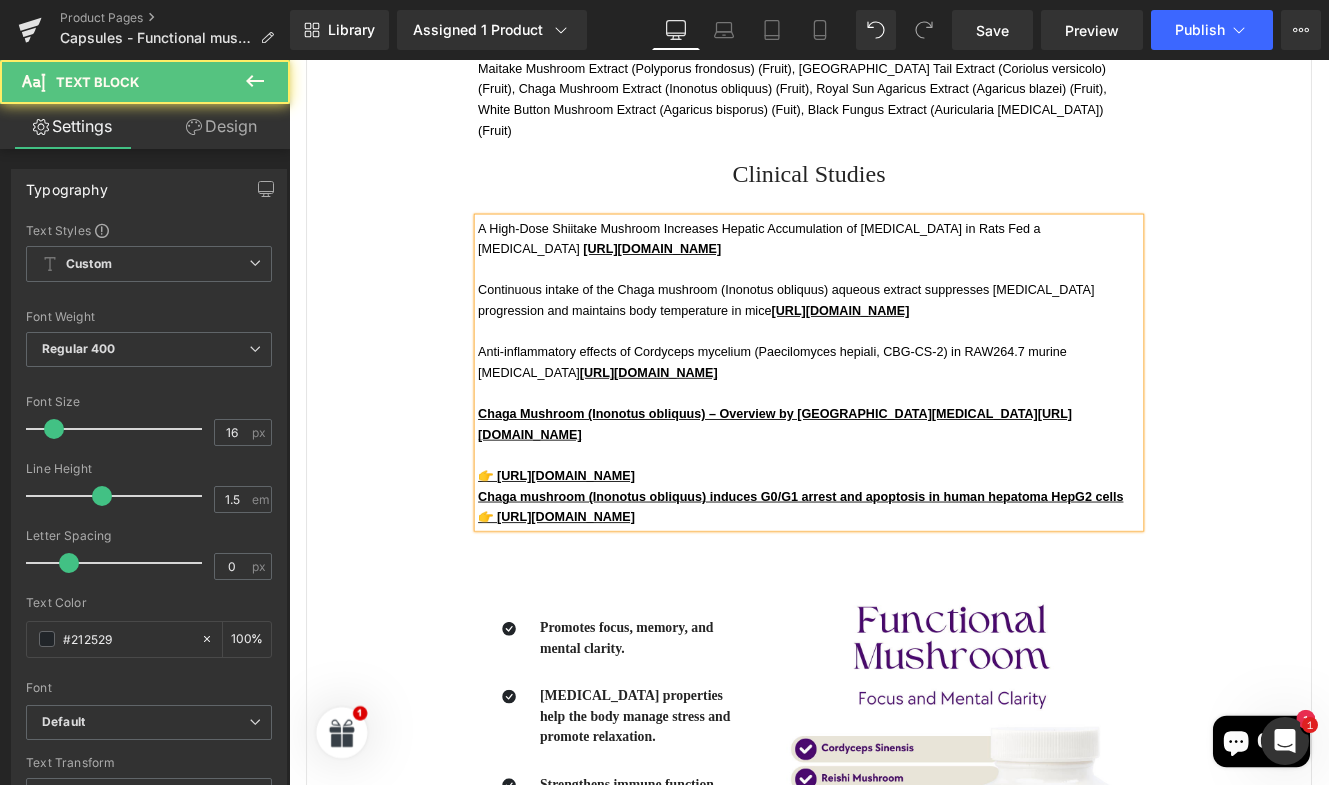 click on "A High‑Dose Shiitake Mushroom Increases Hepatic Accumulation of Triglycerides in Rats Fed a High‑Fat Diet   https://www.ncbi.nlm.nih.gov/pmc/articles/PMC3942724/ Continuous intake of the Chaga mushroom (Inonotus obliquus) aqueous extract suppresses cancer progression and maintains body temperature in mice  https://www.ncbi.nlm.nih.gov/pmc/articles/PMC4946216/ Anti‑inflammatory effects of Cordyceps mycelium (Paecilomyces hepiali, CBG‑CS‑2) in RAW264.7 murine macrophages  https://www.ncbi.nlm.nih.gov/pmc/articles/PMC4371127/ Chaga Mushroom (Inonotus obliquus) – Overview by Memorial Sloan Kettering Cancer Center  https://www.mskcc.org/cancer-care/integrative-medicine/herbs/chaga-mushroom 👉 https://www.ncbi.nlm.nih.gov/pmc/articles/PMC4946216/ Chaga mushroom (Inonotus obliquus) induces G0/G1 arrest and apoptosis in human hepatoma HepG2 cells 👉 https://pubmed.ncbi.nlm.nih.gov/18203281/" at bounding box center [894, 424] 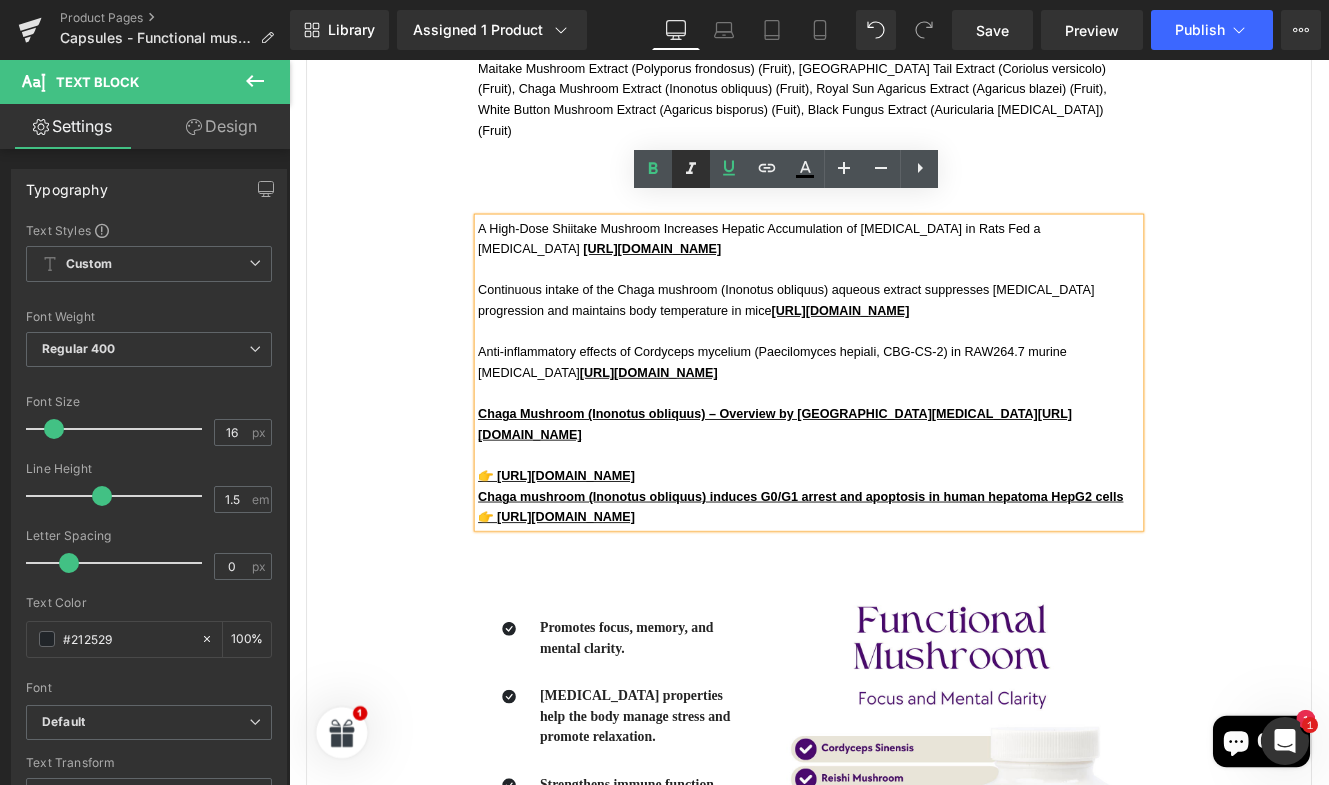 click at bounding box center [691, 169] 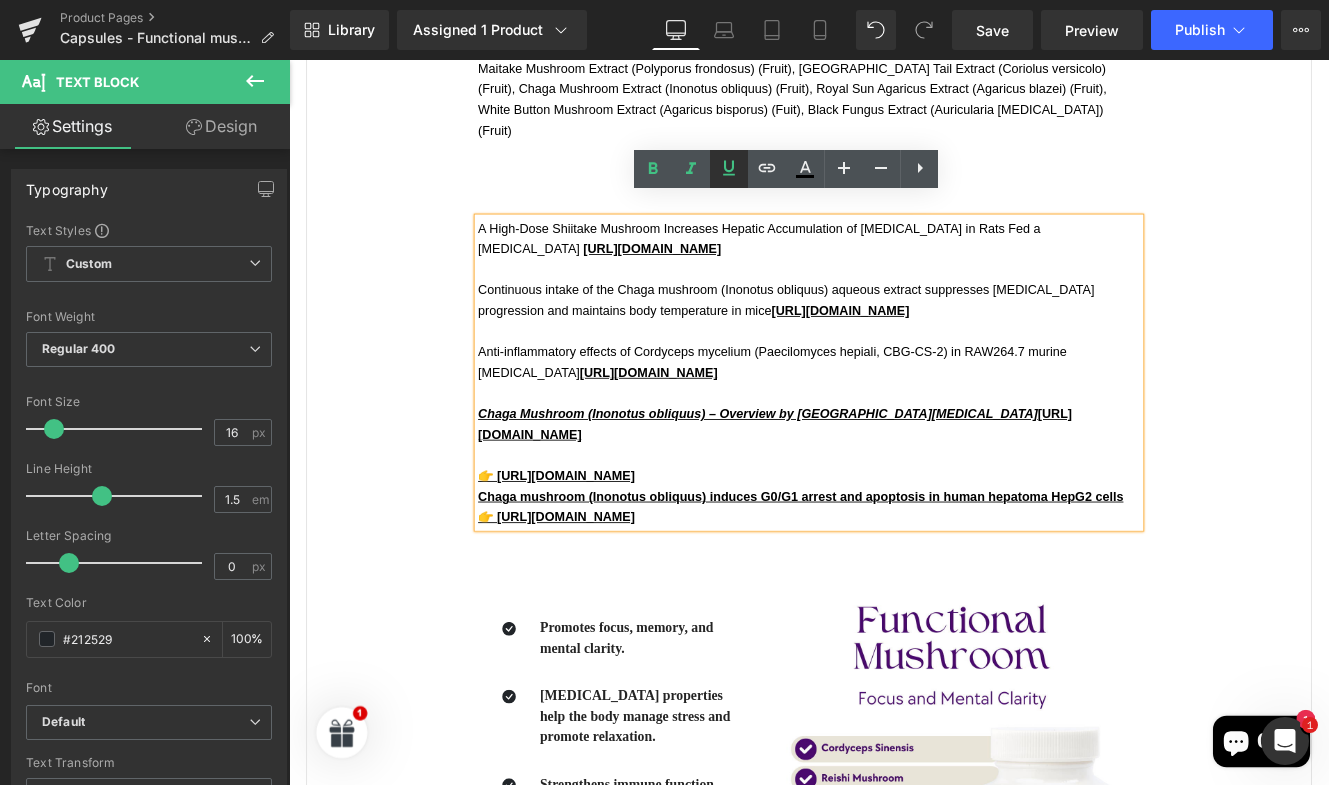 click 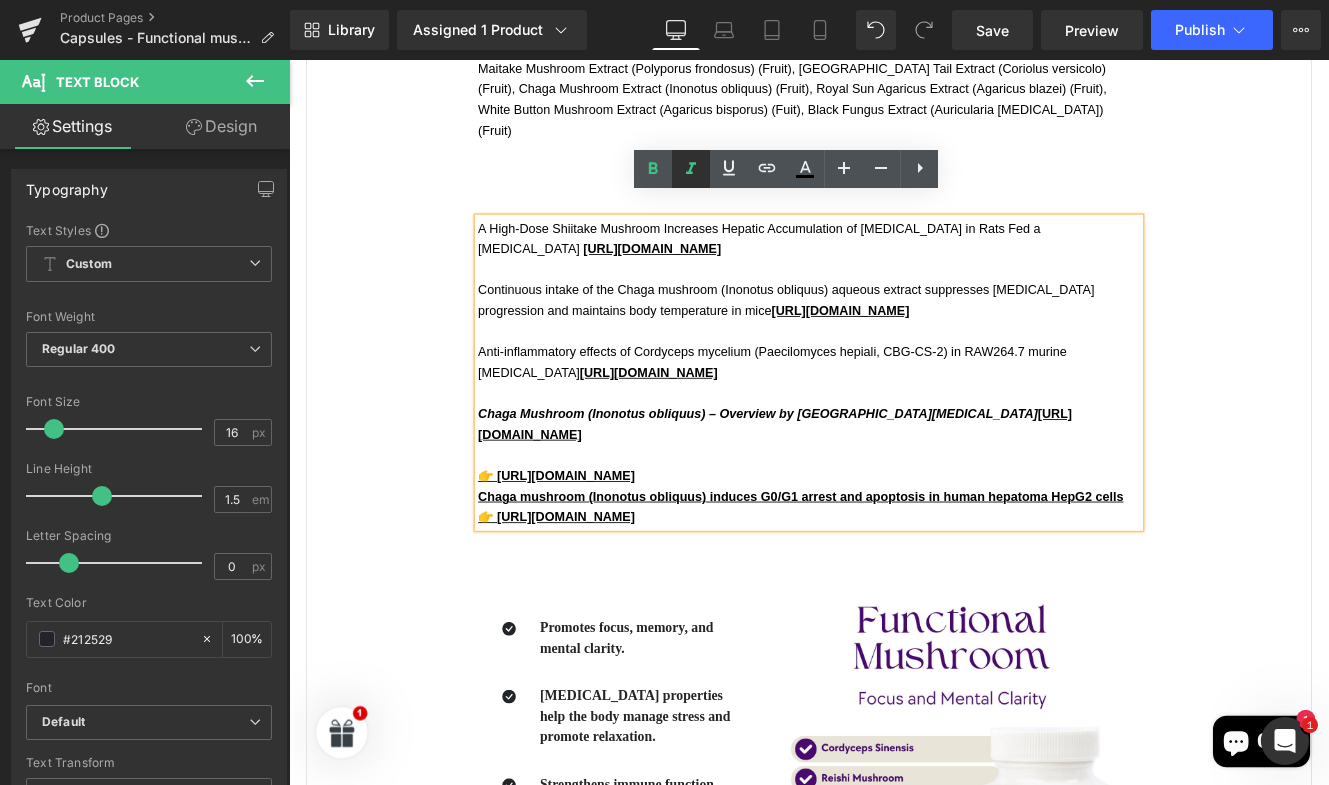 click 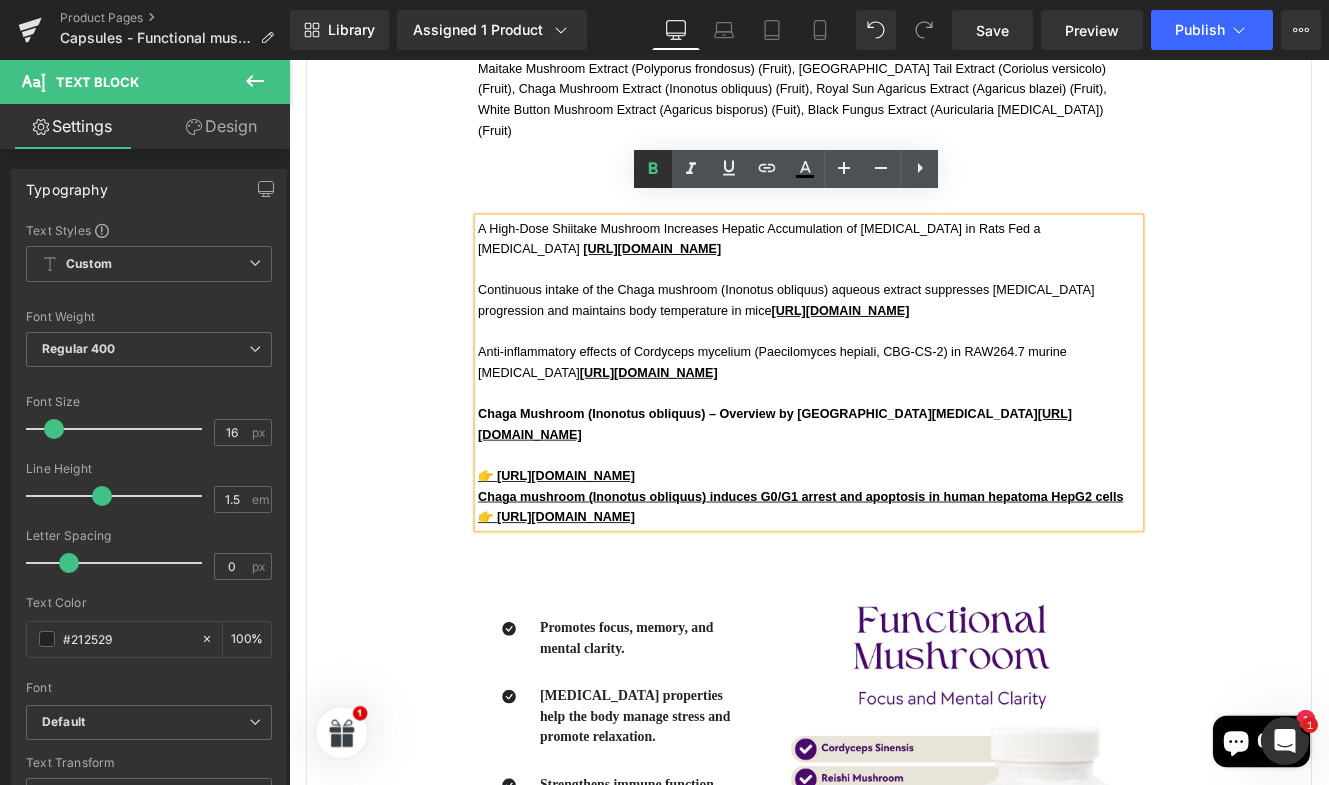 click 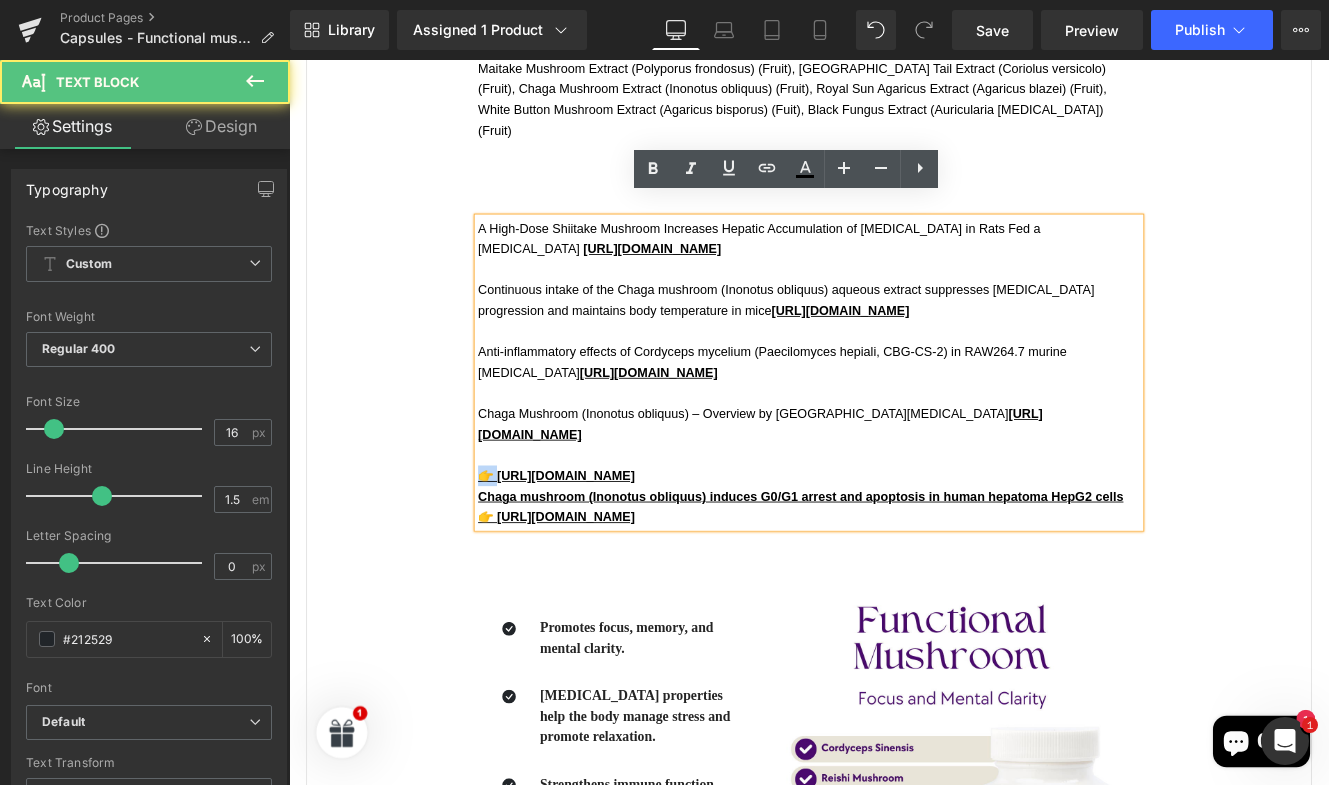 drag, startPoint x: 529, startPoint y: 517, endPoint x: 489, endPoint y: 517, distance: 40 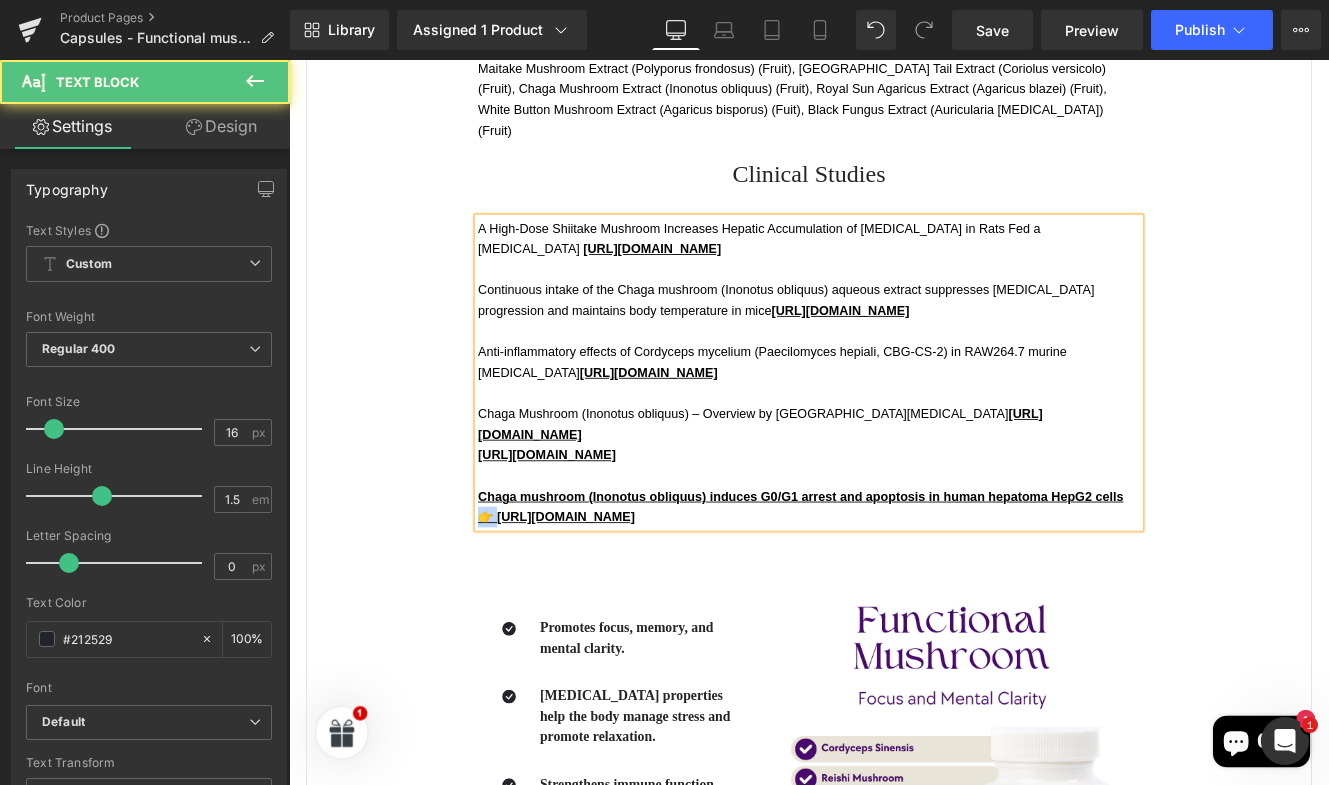 drag, startPoint x: 529, startPoint y: 566, endPoint x: 476, endPoint y: 566, distance: 53 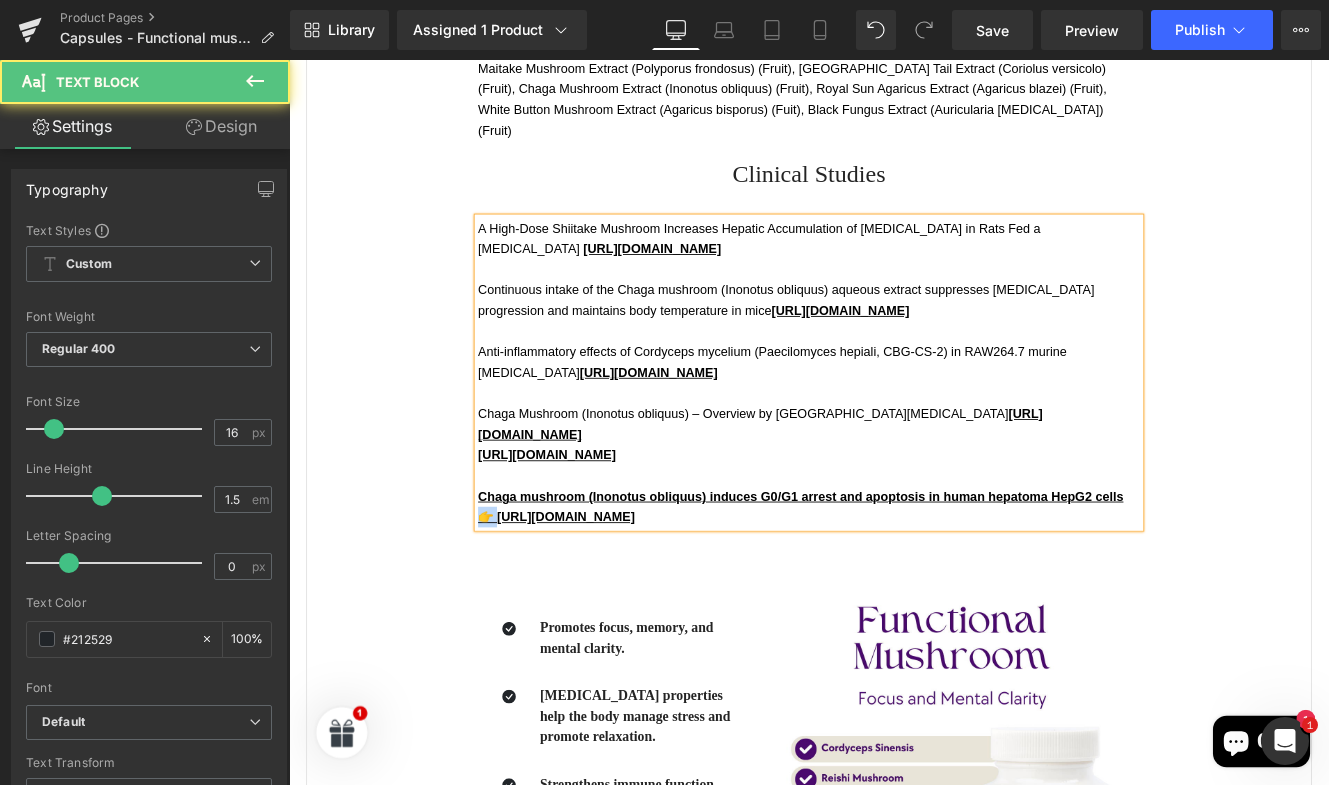click on "Ingredients Heading
Cordyceps Sinensis Powder  (Mycelium) 266mg. Reishi Mushroom Extract  (Ganoderma lucidum karst) (Fruit) 266mg. Shiitake Mushroom Extract  (Lentinus edodes) (Fruit) 266mg. Lions Mane  (Hericium erinaceus) (Fruit) 266mg.  Propietary Blend 266 mg: Maitake Mushroom Extract (Polyporus frondosus) (Fruit), Turkey Tail Extract (Coriolus versicolo) (Fruit), Chaga Mushroom Extract (Inonotus obliquus) (Fruit), Royal Sun Agaricus Extract (Agaricus blazei) (Fruit), White Button Mushroom Extract (Agaricus bisporus) (Fuit), Black Fungus Extract (Auricularia auricula) (Fruit)
Text Block
Row         Clinical Studies Heading         A High‑Dose Shiitake Mushroom Increases Hepatic Accumulation of Triglycerides in Rats Fed a High‑Fat Diet   https://www.ncbi.nlm.nih.gov/pmc/articles/PMC3942724/ https://www.ncbi.nlm.nih.gov/pmc/articles/PMC4946216/ Text Block" at bounding box center [894, 575] 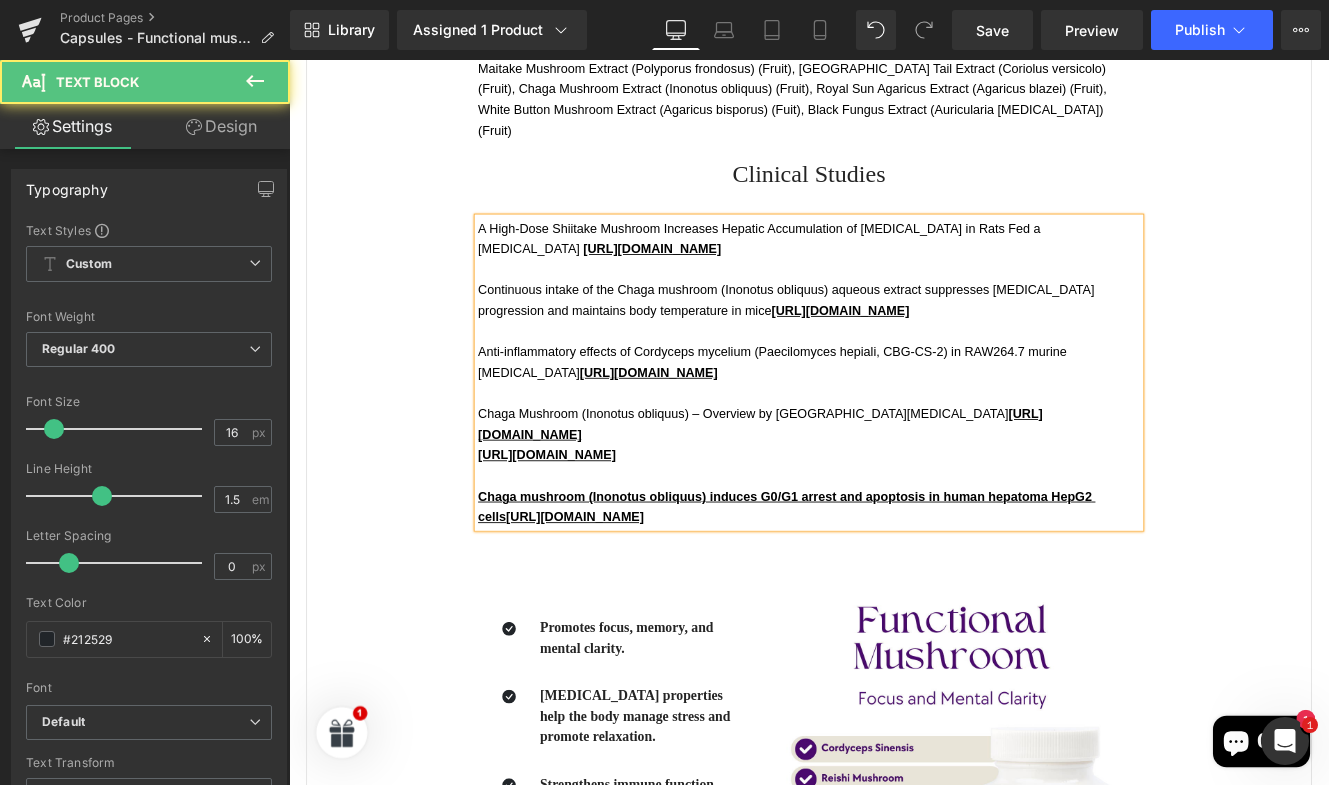 drag, startPoint x: 508, startPoint y: 540, endPoint x: 1285, endPoint y: 540, distance: 777 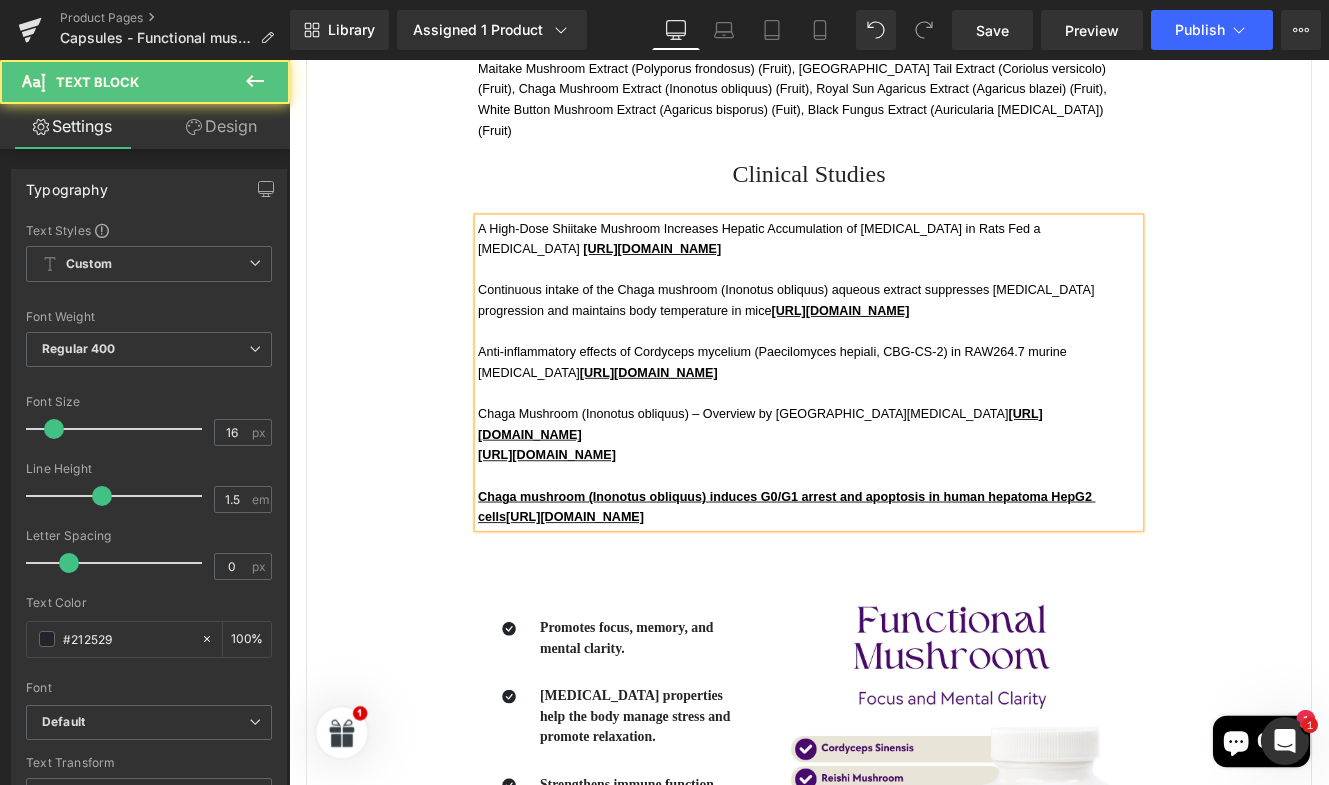 click on "A High‑Dose Shiitake Mushroom Increases Hepatic Accumulation of Triglycerides in Rats Fed a High‑Fat Diet   https://www.ncbi.nlm.nih.gov/pmc/articles/PMC3942724/ Continuous intake of the Chaga mushroom (Inonotus obliquus) aqueous extract suppresses cancer progression and maintains body temperature in mice  https://www.ncbi.nlm.nih.gov/pmc/articles/PMC4946216/ Anti‑inflammatory effects of Cordyceps mycelium (Paecilomyces hepiali, CBG‑CS‑2) in RAW264.7 murine macrophages  https://www.ncbi.nlm.nih.gov/pmc/articles/PMC4371127/ Chaga Mushroom (Inonotus obliquus) – Overview by Memorial Sloan Kettering Cancer Center  https://www.mskcc.org/cancer-care/integrative-medicine/herbs/chaga-mushroom https://www.ncbi.nlm.nih.gov/pmc/articles/PMC4946216/ Chaga mushroom (Inonotus obliquus) induces G0/G1 arrest and apoptosis in human hepatoma HepG2 cells  https://pubmed.ncbi.nlm.nih.gov/18203281/ Text Block" at bounding box center (894, 424) 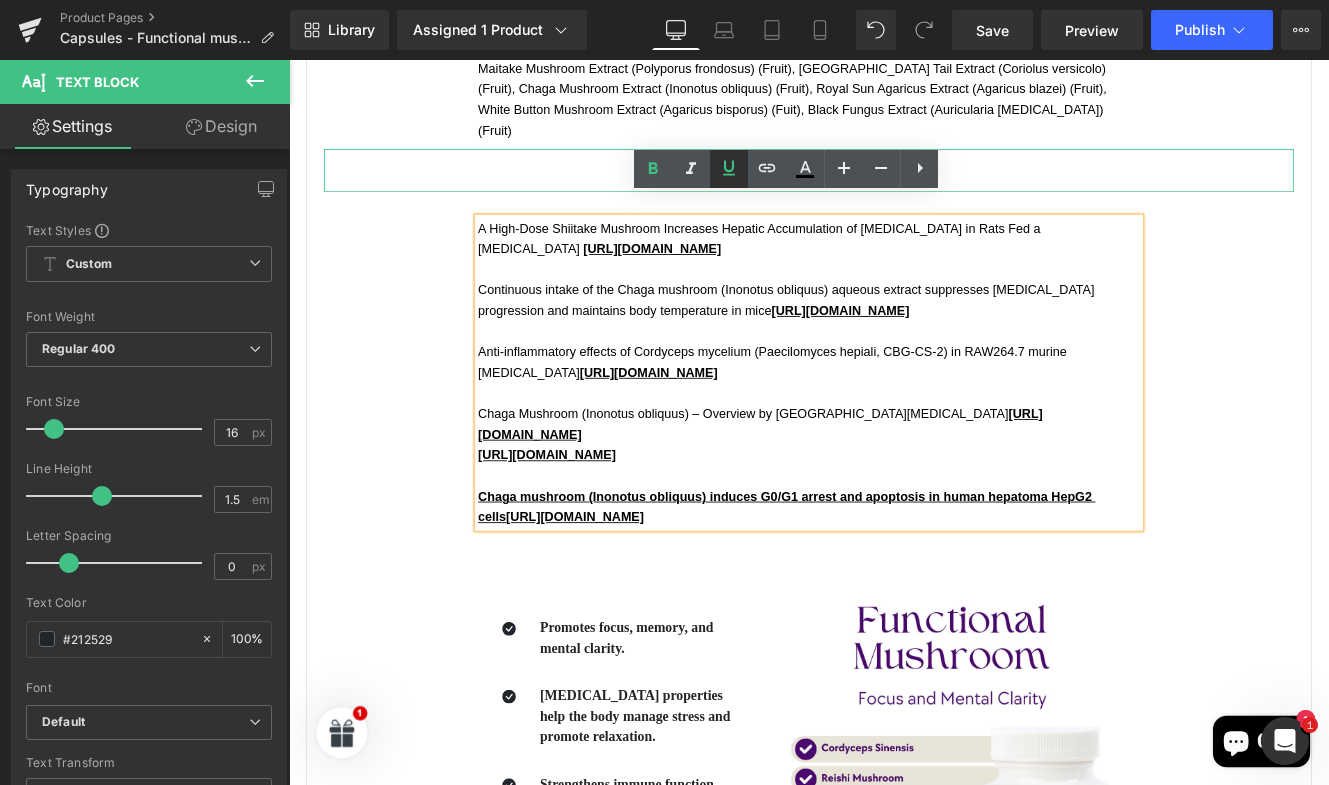 click 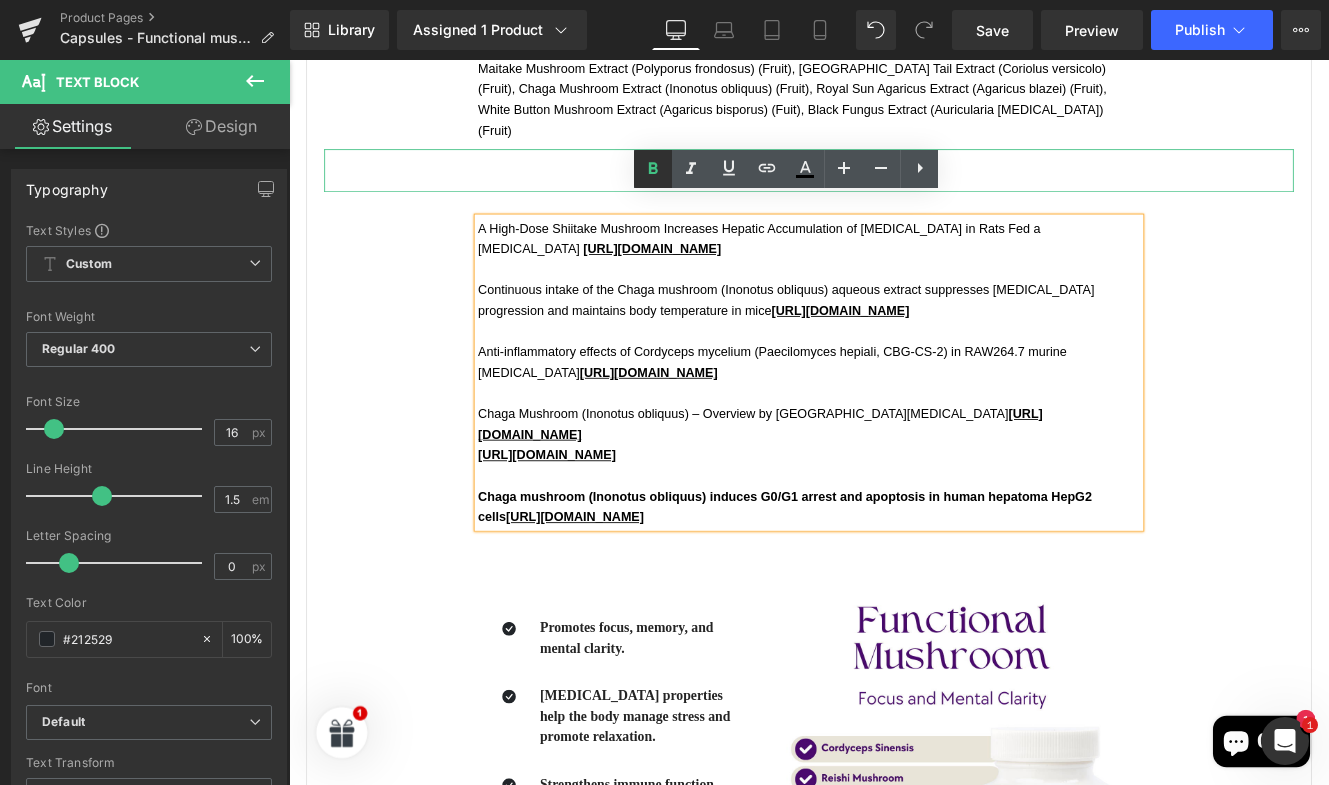 click 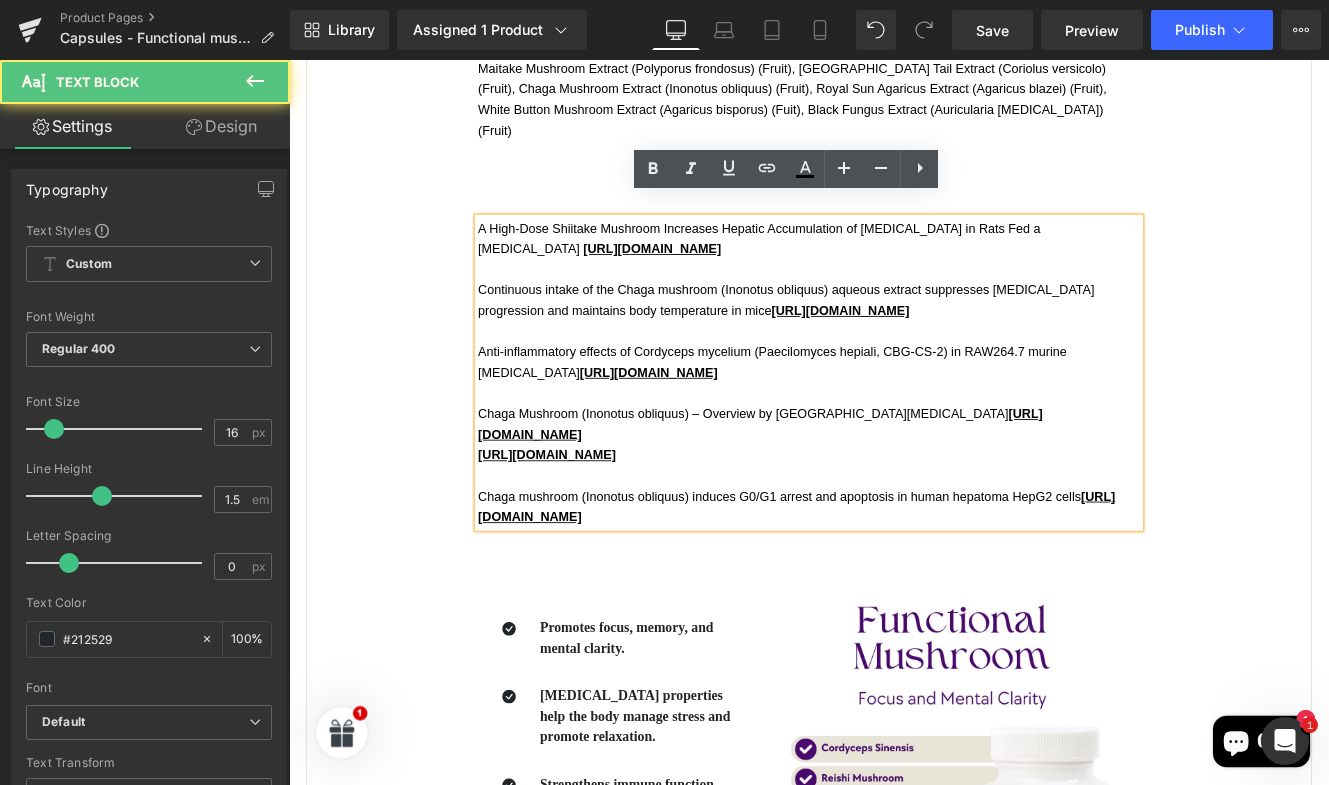 drag, startPoint x: 817, startPoint y: 570, endPoint x: 498, endPoint y: 570, distance: 319 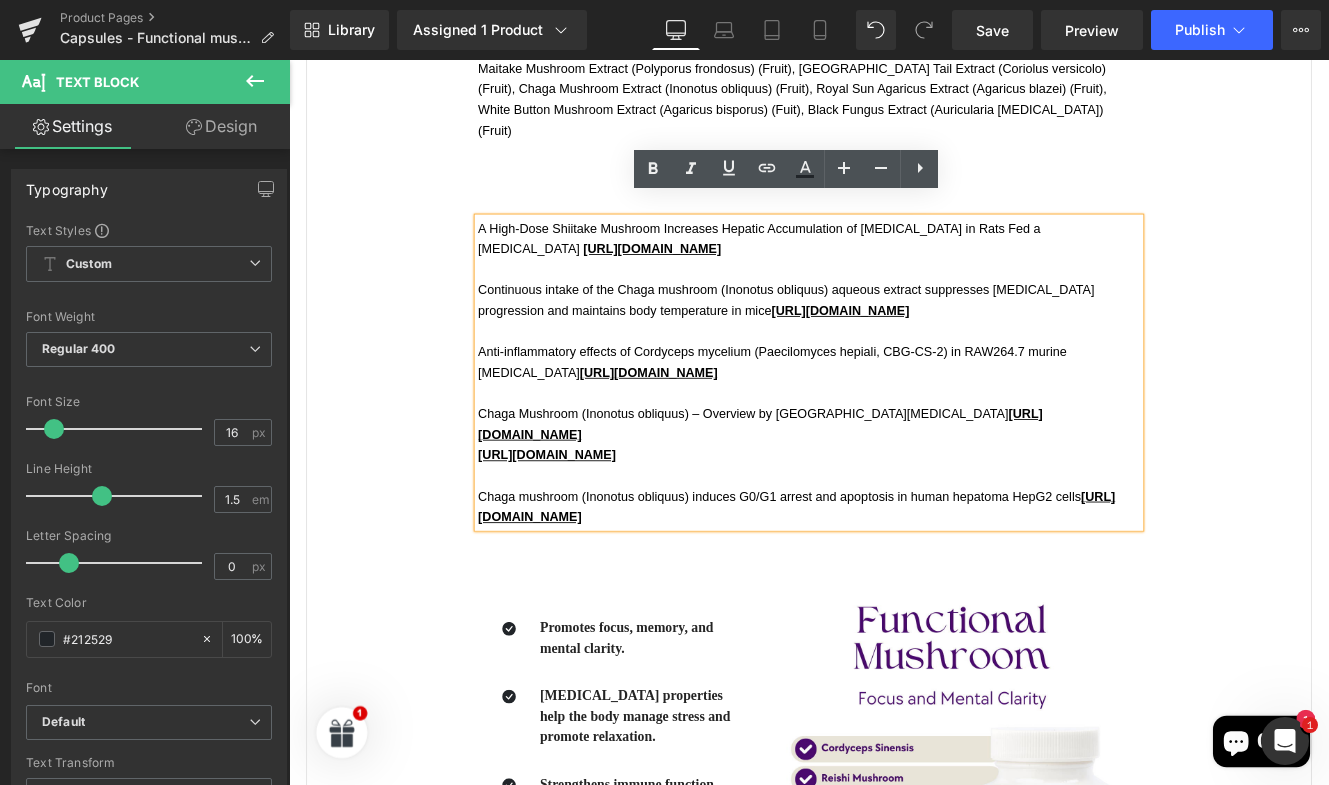 copy on "[URL][DOMAIN_NAME]" 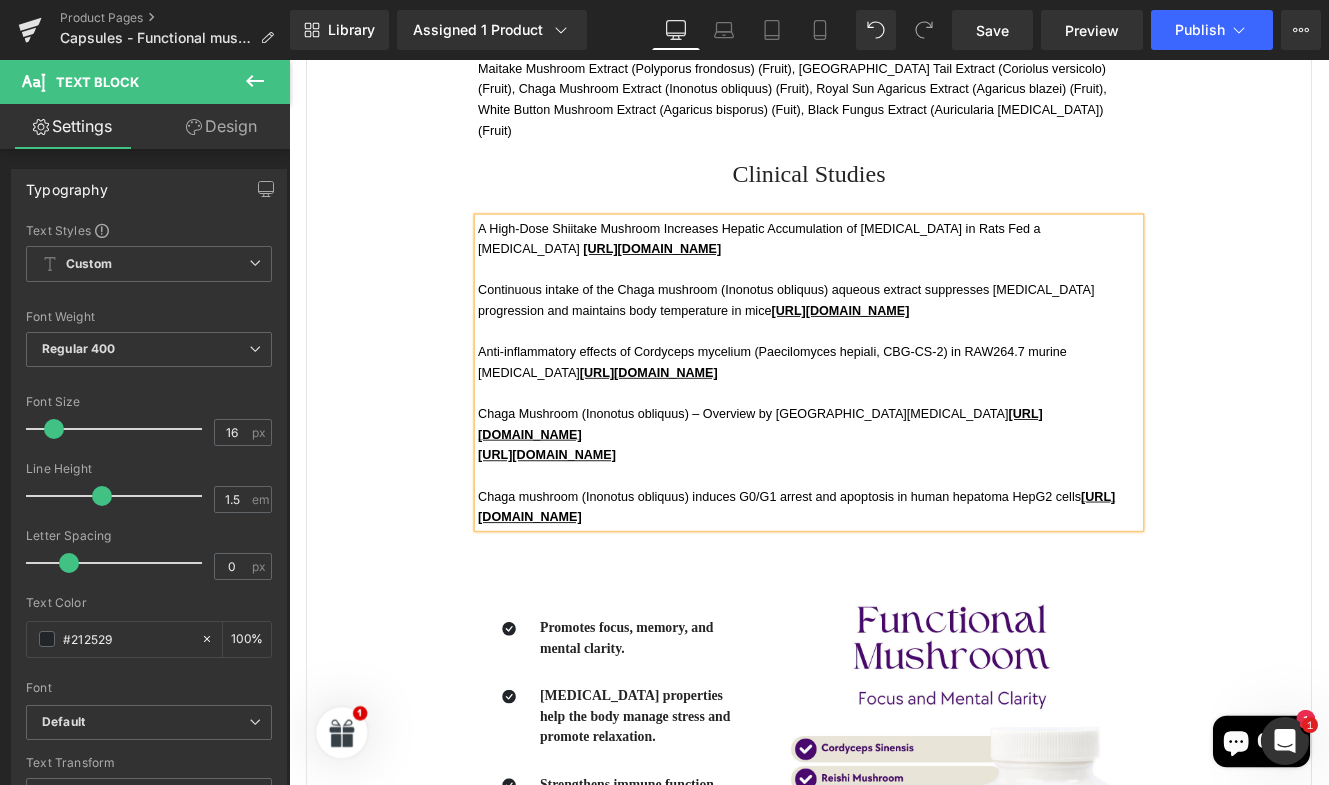 click on "[URL][DOMAIN_NAME]" at bounding box center (879, 580) 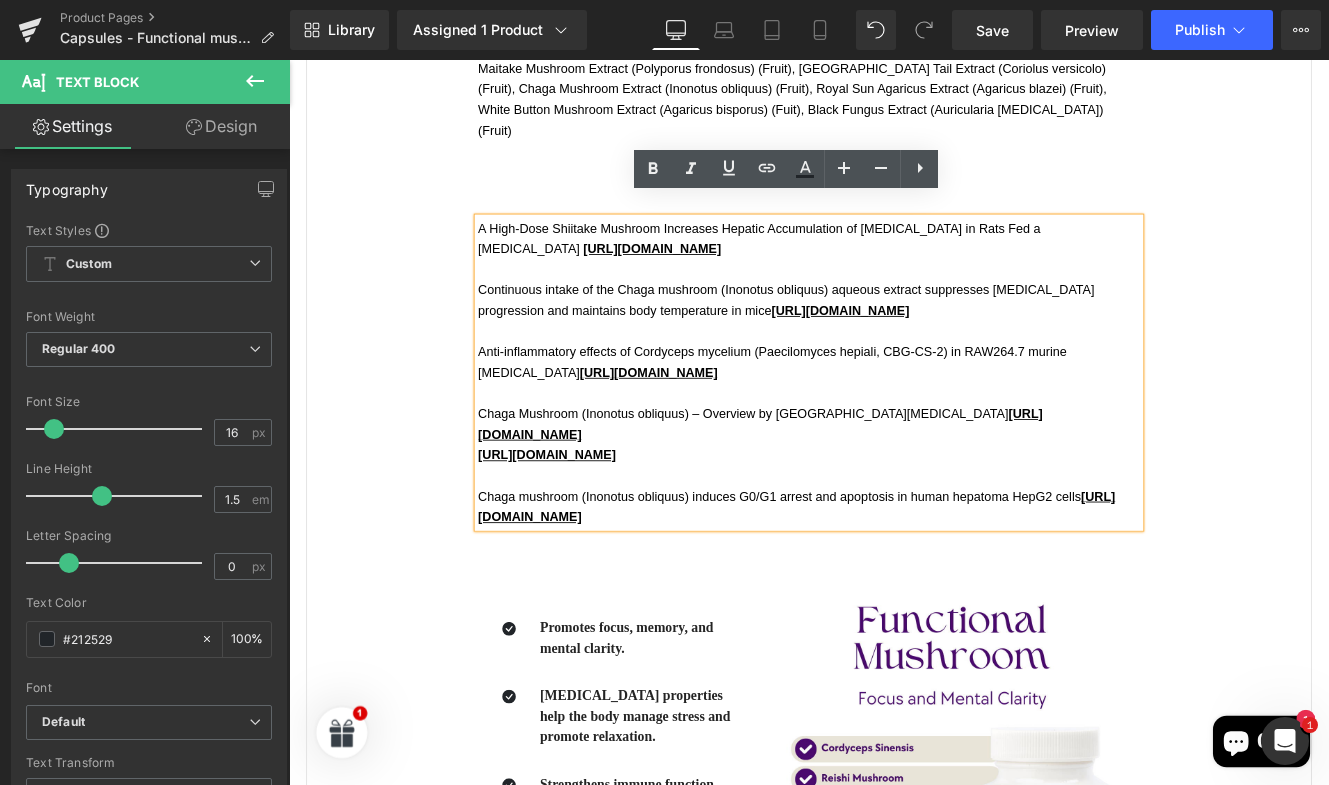drag, startPoint x: 831, startPoint y: 566, endPoint x: 496, endPoint y: 572, distance: 335.05374 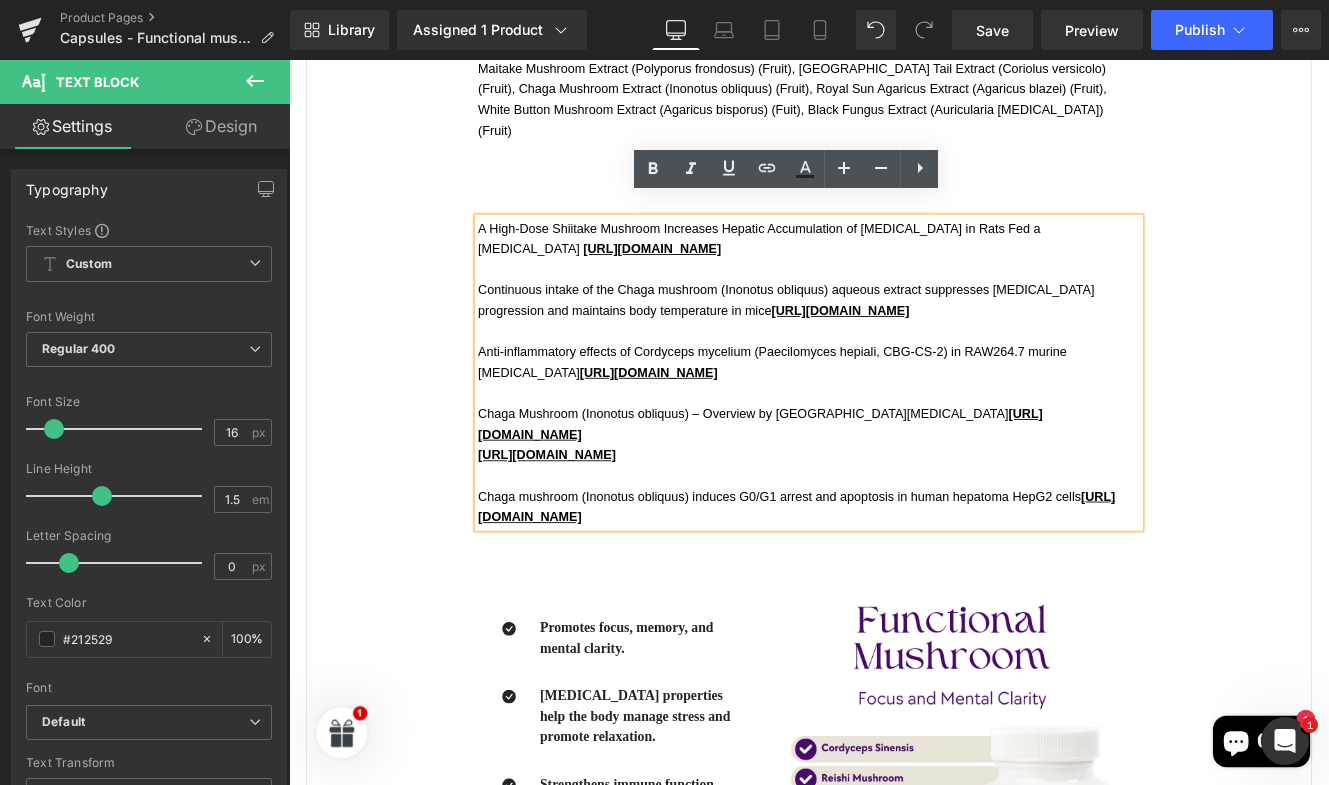 click on "A High‑Dose Shiitake Mushroom Increases Hepatic Accumulation of Triglycerides in Rats Fed a High‑Fat Diet   https://www.ncbi.nlm.nih.gov/pmc/articles/PMC3942724/ Continuous intake of the Chaga mushroom (Inonotus obliquus) aqueous extract suppresses cancer progression and maintains body temperature in mice  https://www.ncbi.nlm.nih.gov/pmc/articles/PMC4946216/ Anti‑inflammatory effects of Cordyceps mycelium (Paecilomyces hepiali, CBG‑CS‑2) in RAW264.7 murine macrophages  https://www.ncbi.nlm.nih.gov/pmc/articles/PMC4371127/ Chaga Mushroom (Inonotus obliquus) – Overview by Memorial Sloan Kettering Cancer Center  https://www.mskcc.org/cancer-care/integrative-medicine/herbs/chaga-mushroom https://www.ncbi.nlm.nih.gov/pmc/articles/PMC4946216/ Chaga mushroom (Inonotus obliquus) induces G0/G1 arrest and apoptosis in human hepatoma HepG2 cells  https://pubmed.ncbi.nlm.nih.gov/18203281/ Text Block" at bounding box center [894, 424] 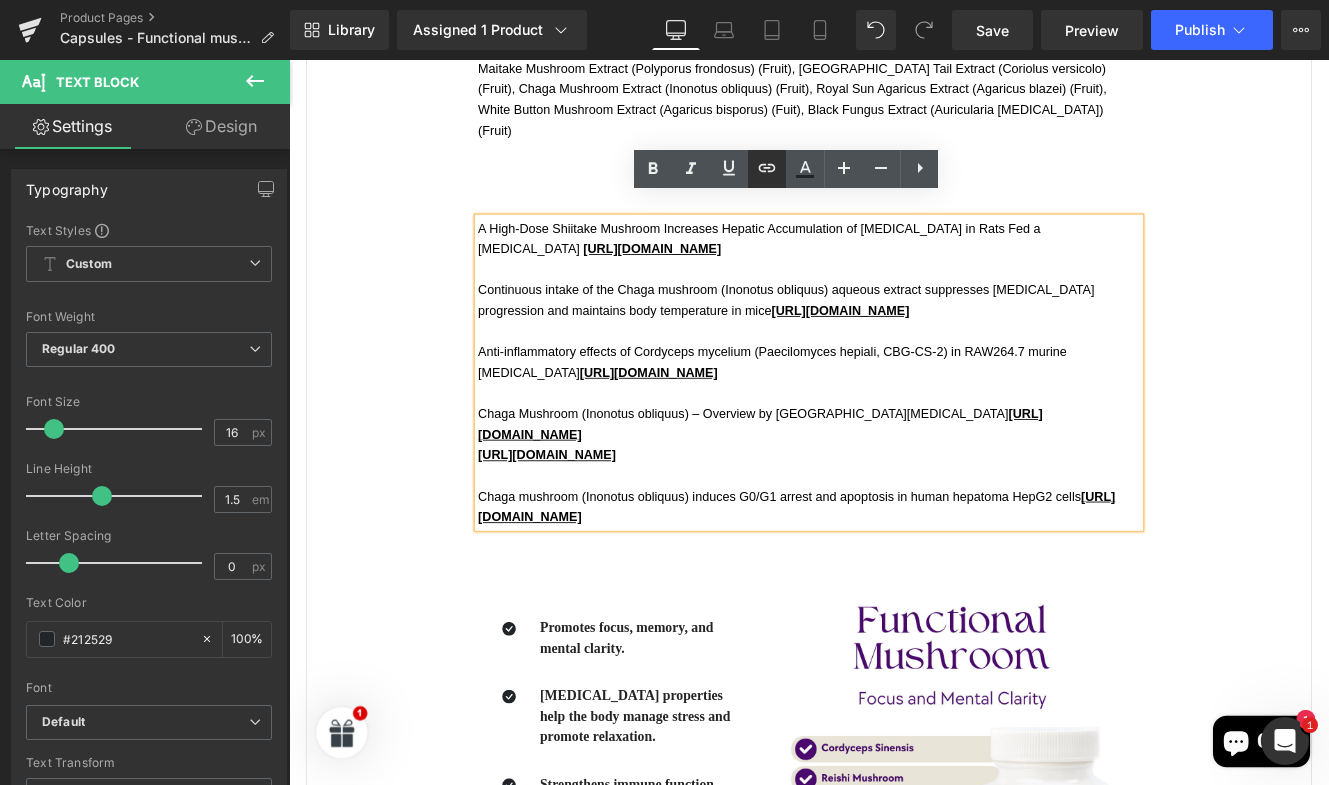 click 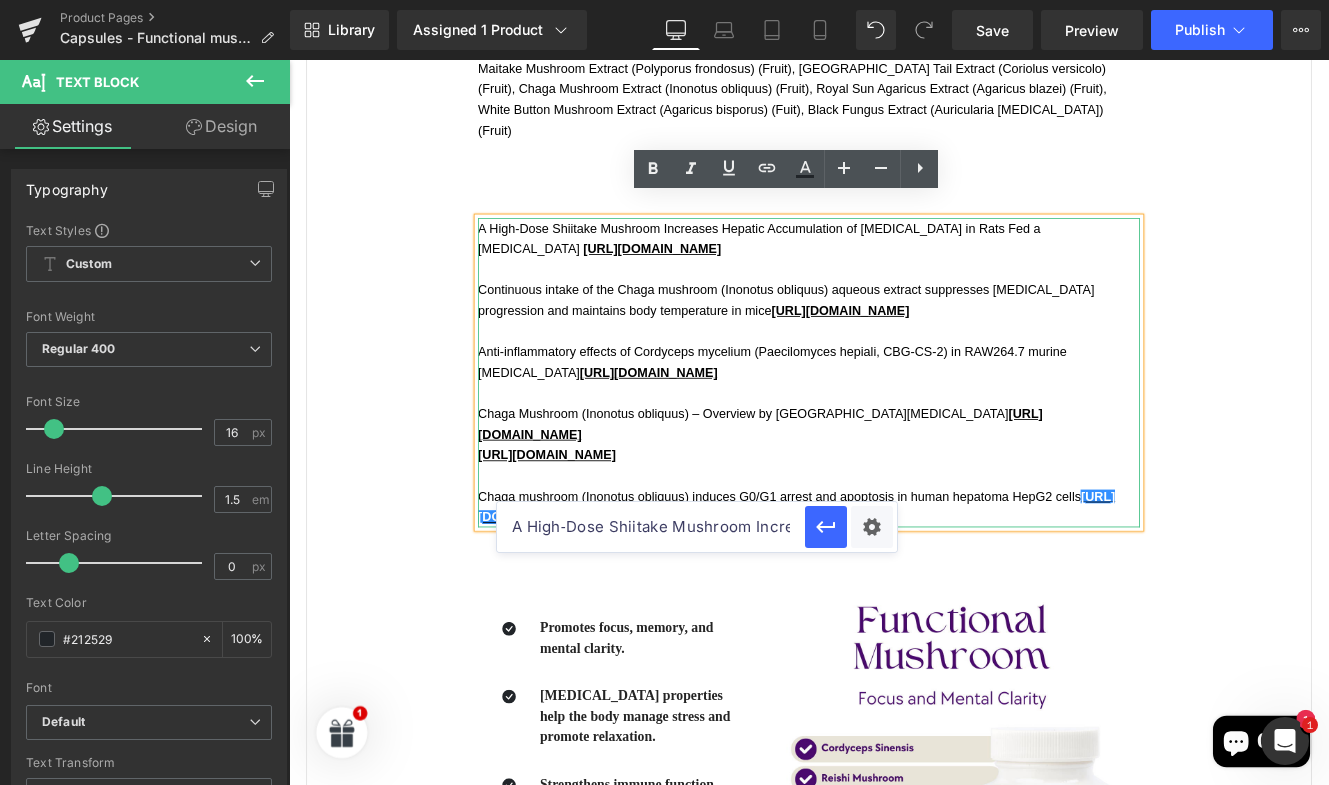 click on "A High‑Dose Shiitake Mushroom Increases Hepatic Accumulation of Triglycerides in Rats Fed a High‑Fat Diet 👉 https://www.ncbi.nlm.nih.gov/pmc/articles/PMC3942724/" at bounding box center [651, 527] 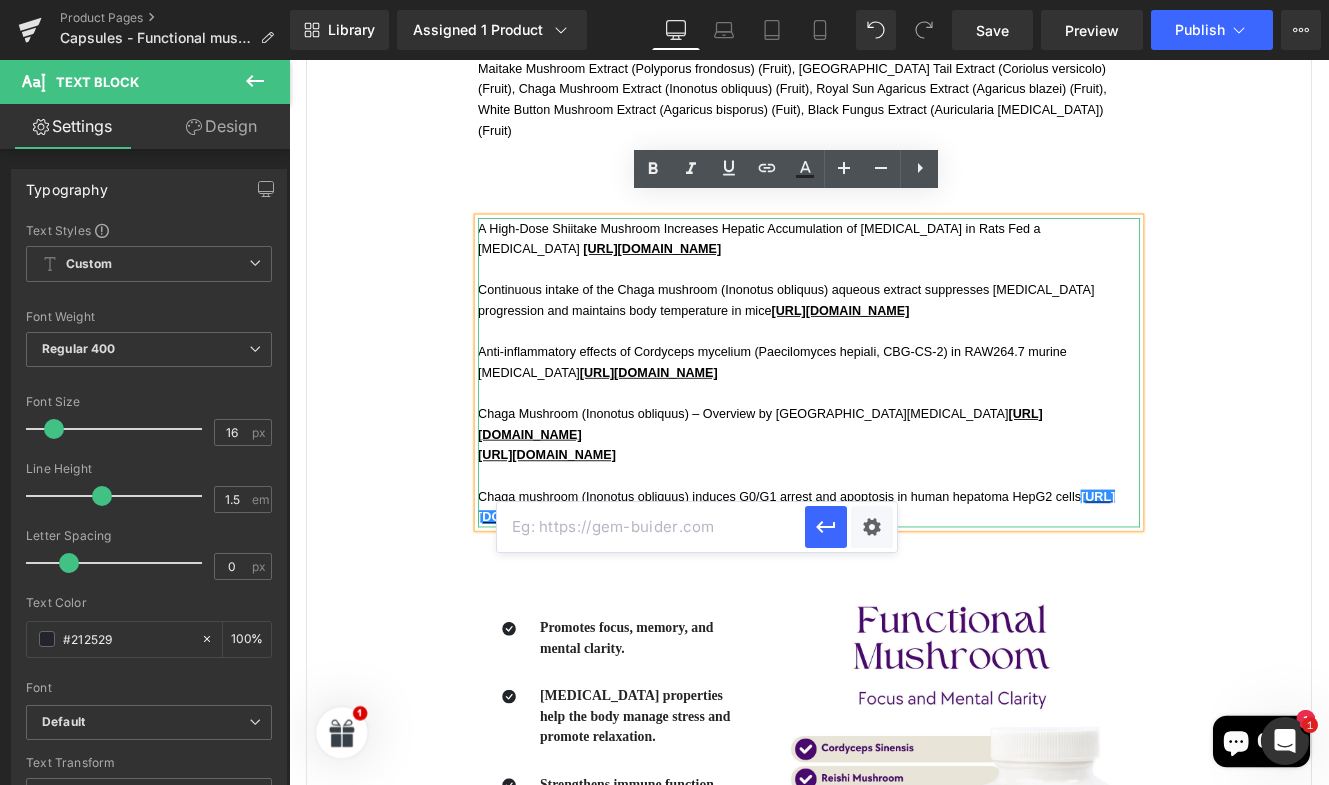 paste on "[URL][DOMAIN_NAME]" 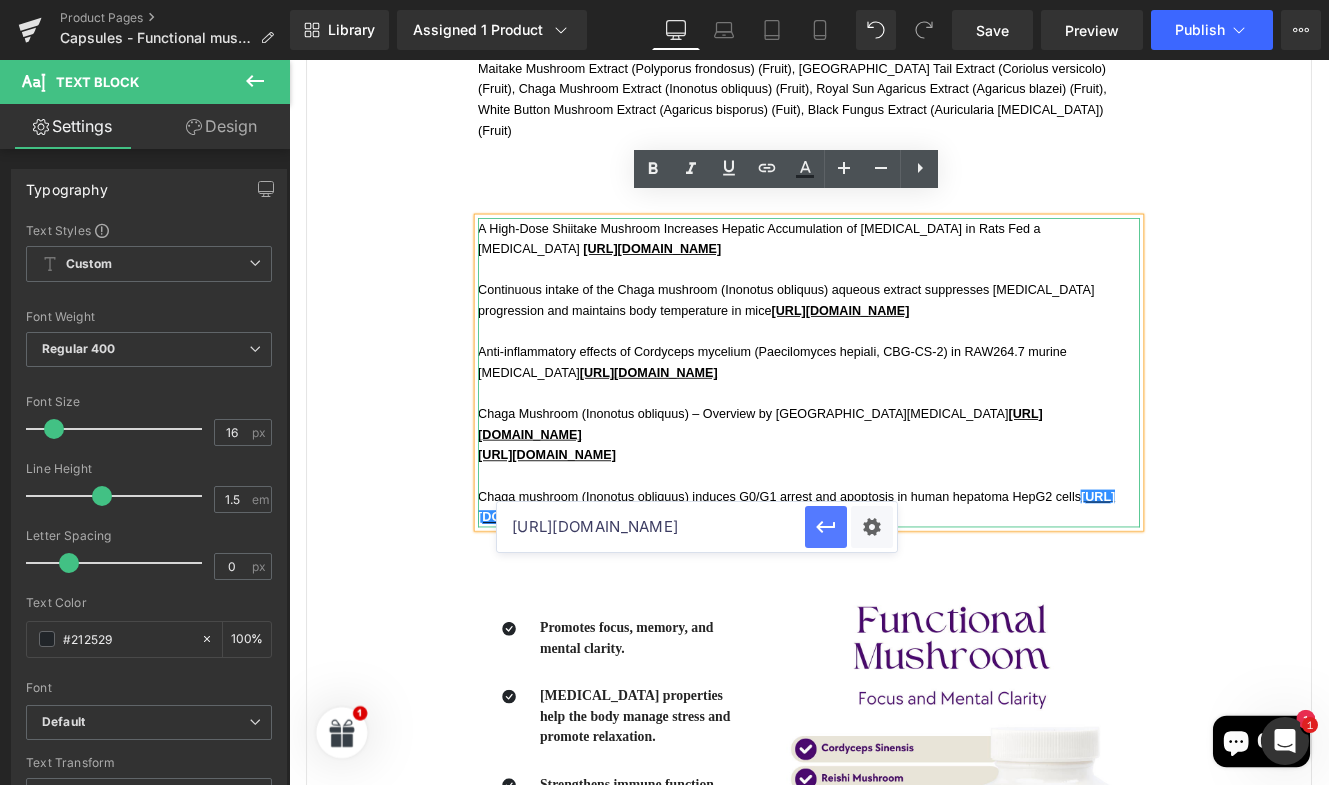 type on "[URL][DOMAIN_NAME]" 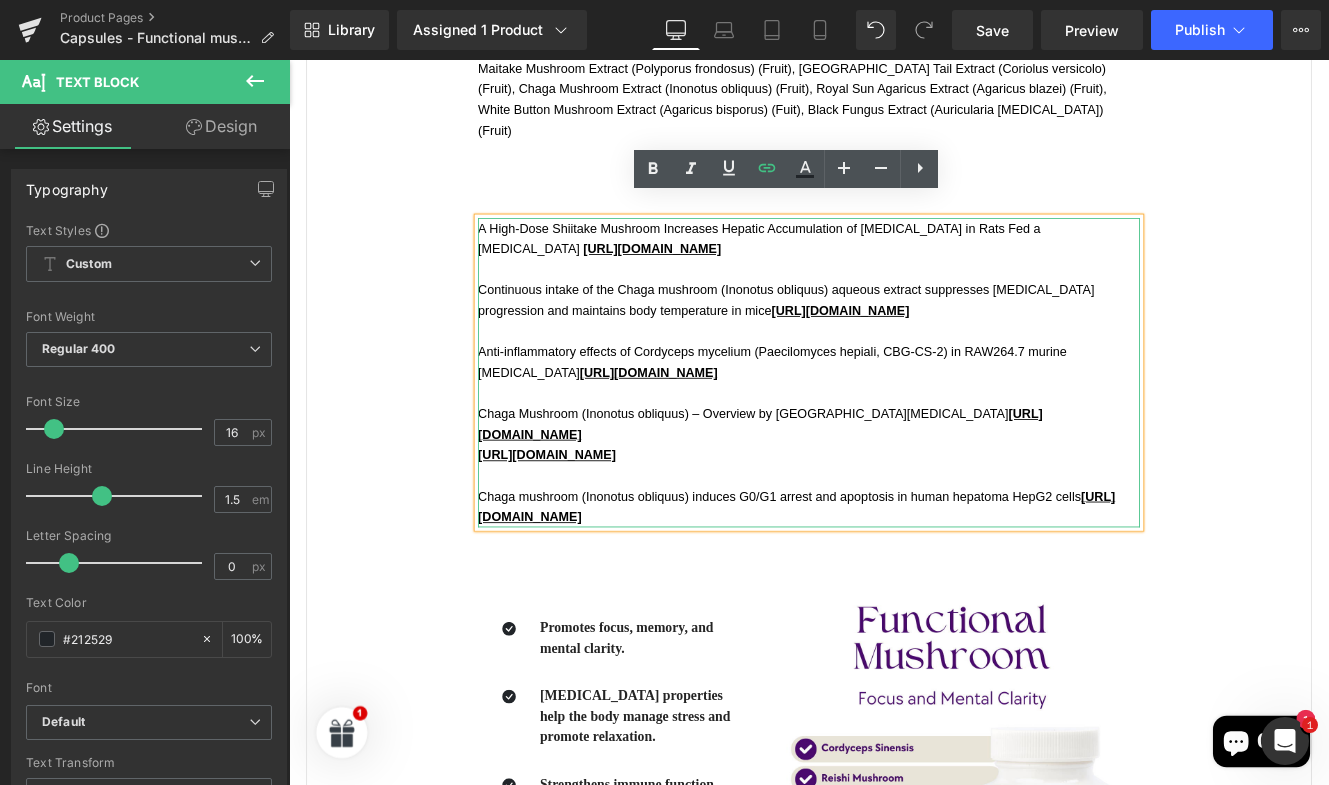 drag, startPoint x: 906, startPoint y: 500, endPoint x: 501, endPoint y: 494, distance: 405.04443 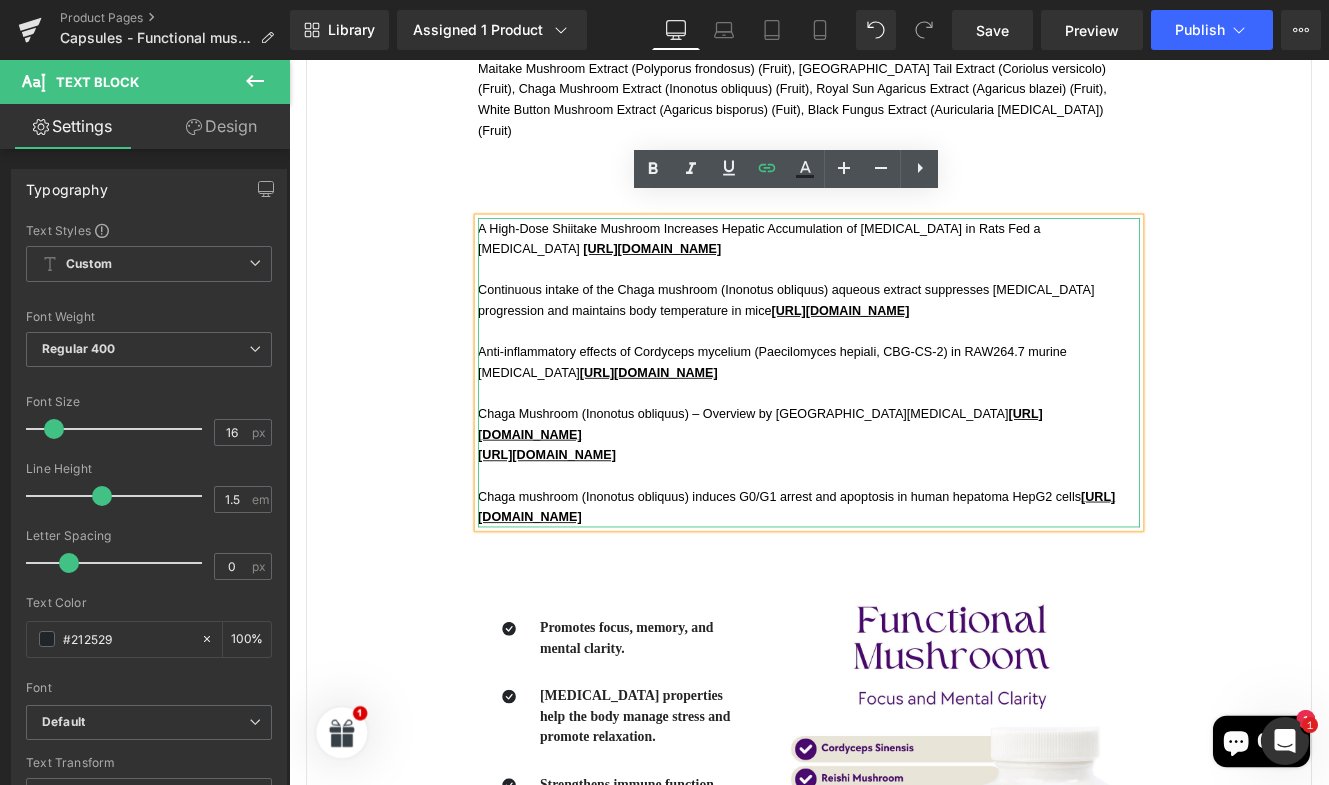 click on "A High‑Dose Shiitake Mushroom Increases Hepatic Accumulation of [MEDICAL_DATA] in Rats Fed a [MEDICAL_DATA]   [URL][DOMAIN_NAME] Continuous intake of the Chaga mushroom (Inonotus obliquus) aqueous extract suppresses [MEDICAL_DATA] progression and maintains body temperature in mice  [URL][DOMAIN_NAME] Anti‑inflammatory effects of Cordyceps mycelium (Paecilomyces hepiali, CBG‑CS‑2) in RAW264.7 murine [MEDICAL_DATA]  [URL][DOMAIN_NAME] Chaga Mushroom (Inonotus obliquus) – Overview by Memorial Sloan Kettering [MEDICAL_DATA] Center  [URL][DOMAIN_NAME] [URL][DOMAIN_NAME] Chaga mushroom (Inonotus obliquus) induces G0/G1 arrest and apoptosis in human hepatoma HepG2 cells  [URL][DOMAIN_NAME]" at bounding box center (894, 424) 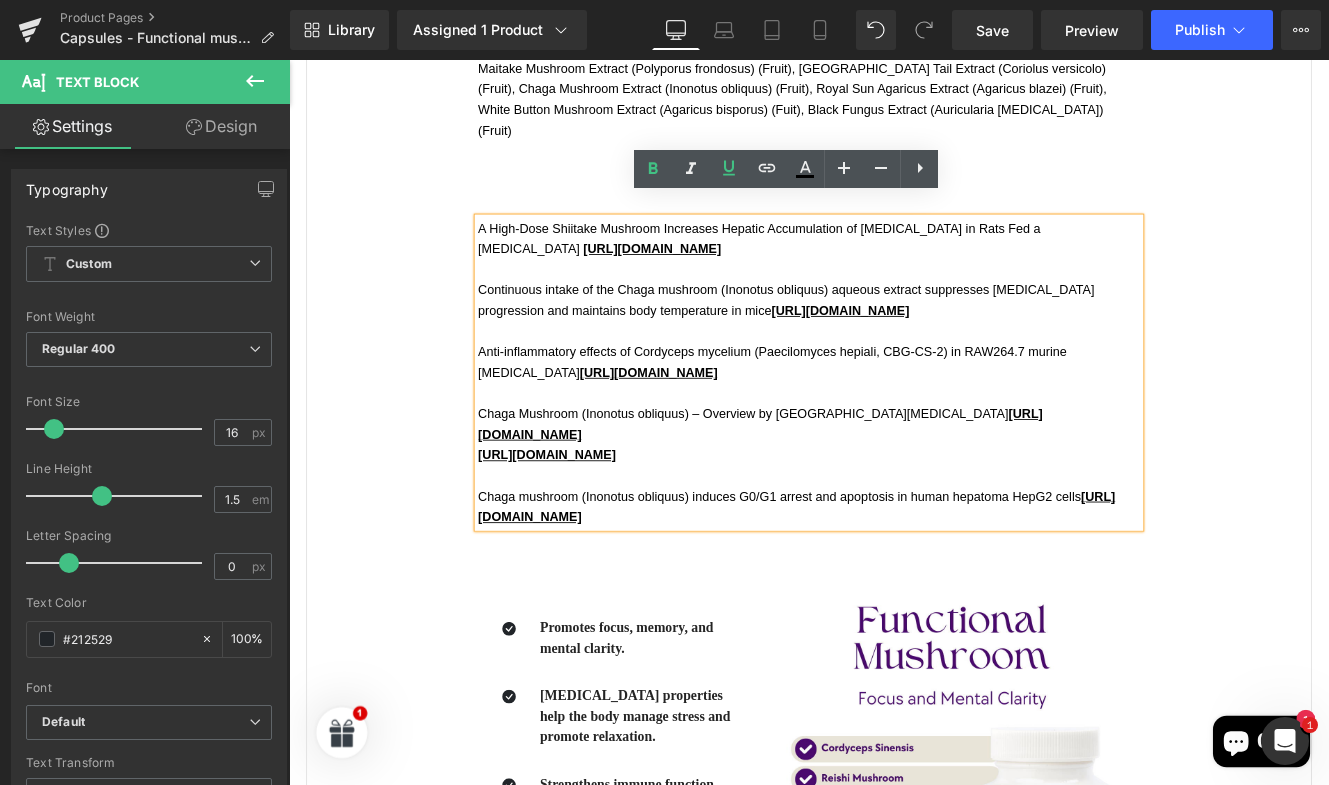 copy on "[URL][DOMAIN_NAME]" 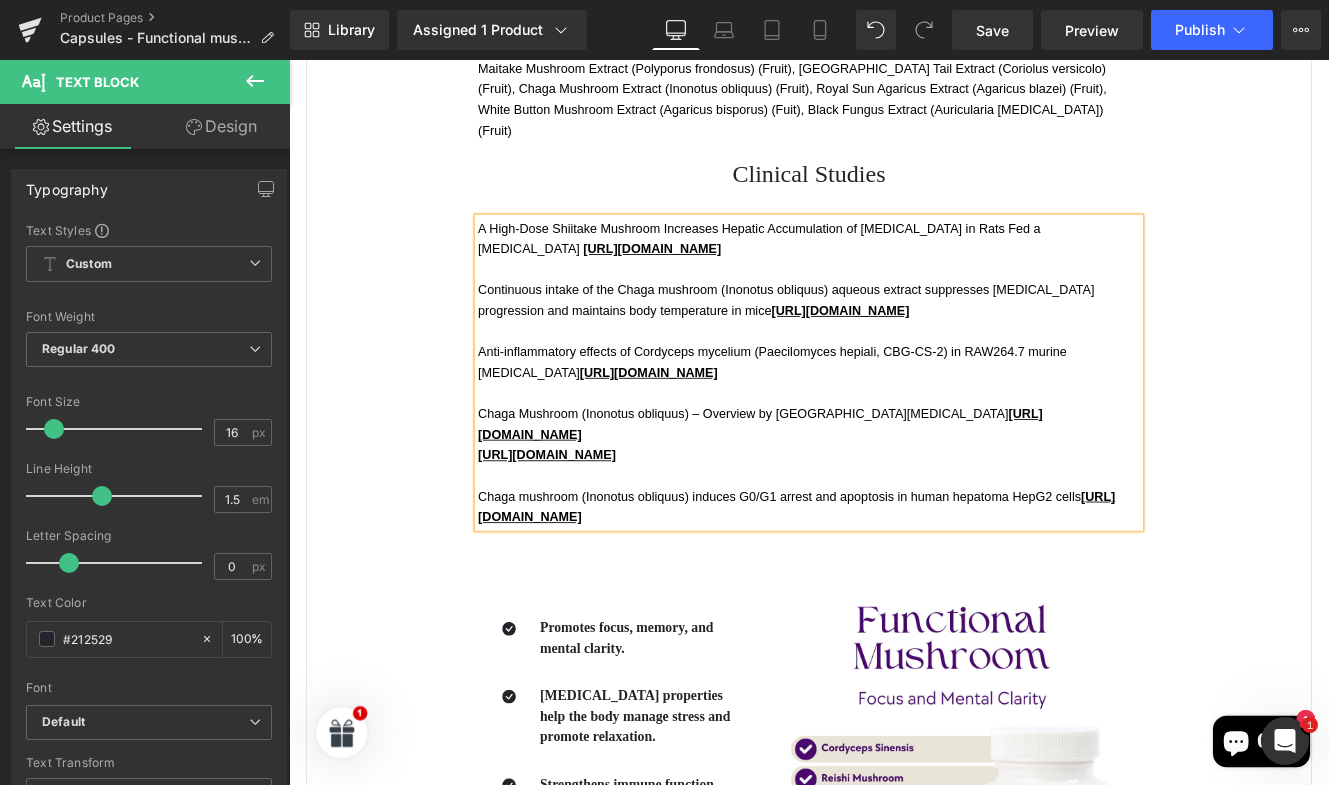 click on "[URL][DOMAIN_NAME]" at bounding box center (894, 520) 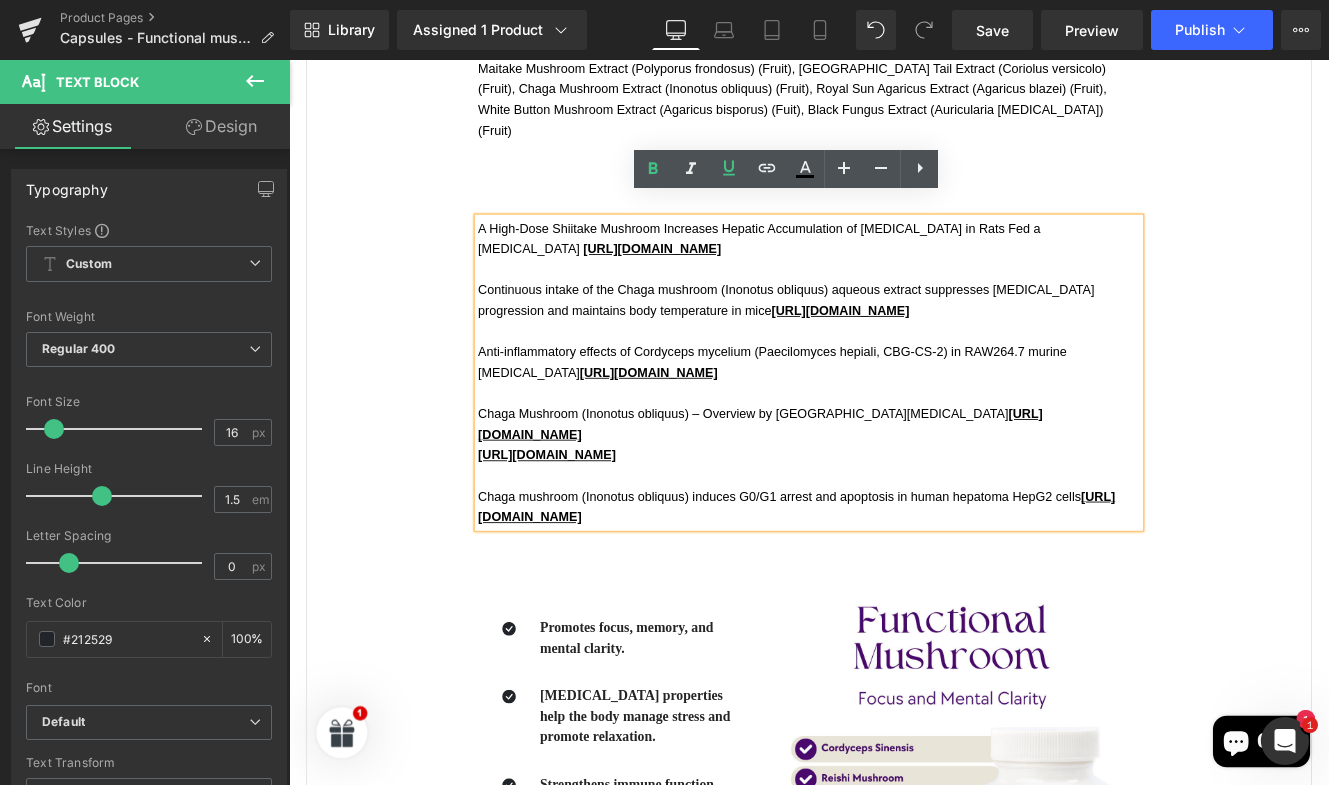 drag, startPoint x: 915, startPoint y: 499, endPoint x: 491, endPoint y: 497, distance: 424.00473 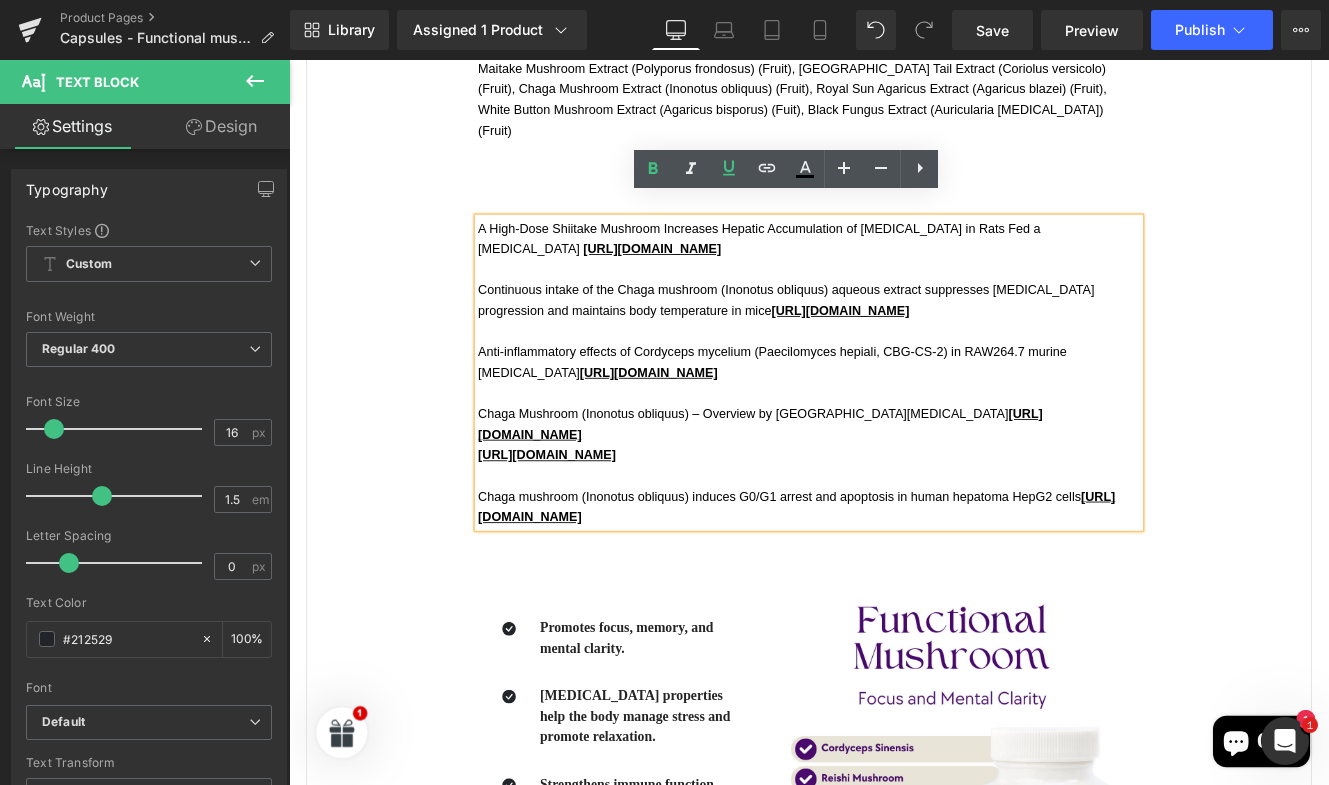 click on "A High‑Dose Shiitake Mushroom Increases Hepatic Accumulation of Triglycerides in Rats Fed a High‑Fat Diet   https://www.ncbi.nlm.nih.gov/pmc/articles/PMC3942724/ Continuous intake of the Chaga mushroom (Inonotus obliquus) aqueous extract suppresses cancer progression and maintains body temperature in mice  https://www.ncbi.nlm.nih.gov/pmc/articles/PMC4946216/ Anti‑inflammatory effects of Cordyceps mycelium (Paecilomyces hepiali, CBG‑CS‑2) in RAW264.7 murine macrophages  https://www.ncbi.nlm.nih.gov/pmc/articles/PMC4371127/ Chaga Mushroom (Inonotus obliquus) – Overview by Memorial Sloan Kettering Cancer Center  https://www.mskcc.org/cancer-care/integrative-medicine/herbs/chaga-mushroom https://www.ncbi.nlm.nih.gov/pmc/articles/PMC4946216/ Chaga mushroom (Inonotus obliquus) induces G0/G1 arrest and apoptosis in human hepatoma HepG2 cells  https://pubmed.ncbi.nlm.nih.gov/18203281/ Text Block" at bounding box center [894, 424] 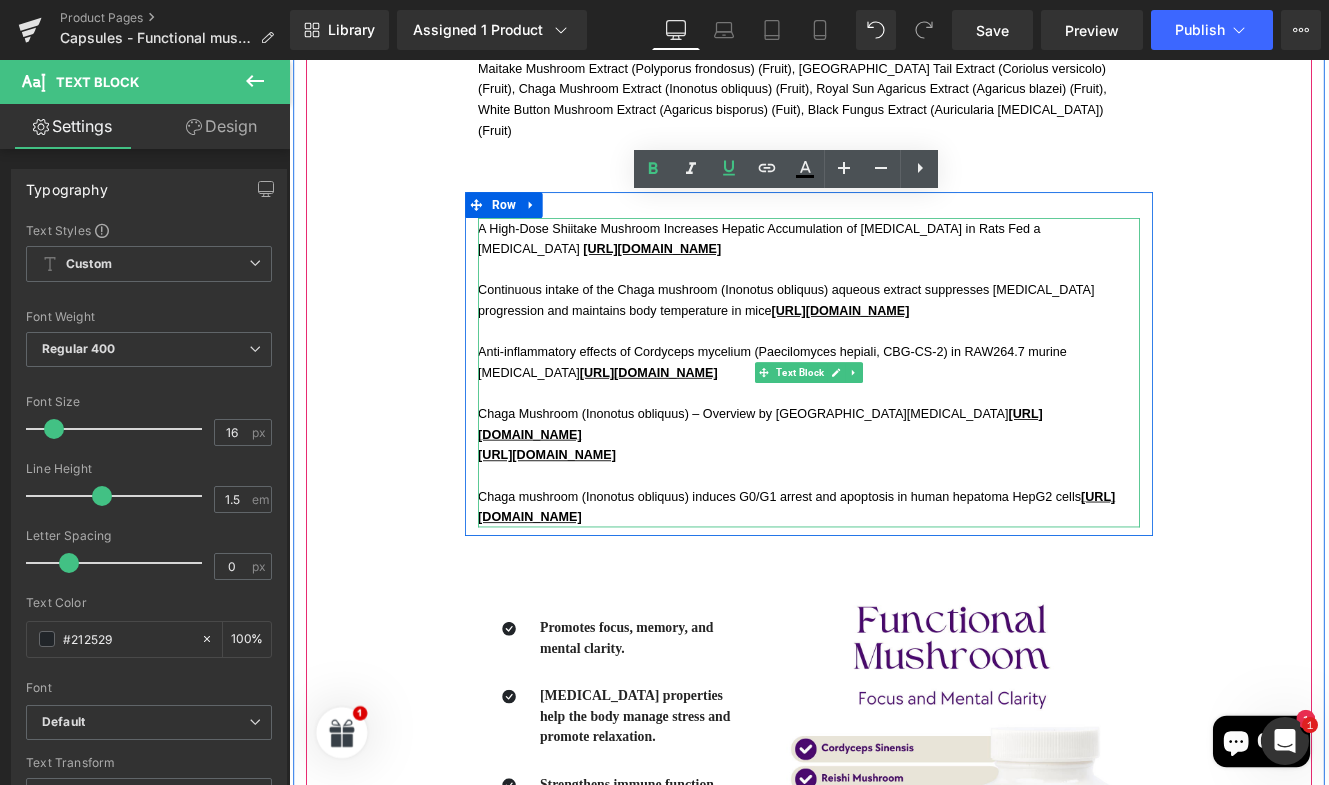 copy on "[URL][DOMAIN_NAME]" 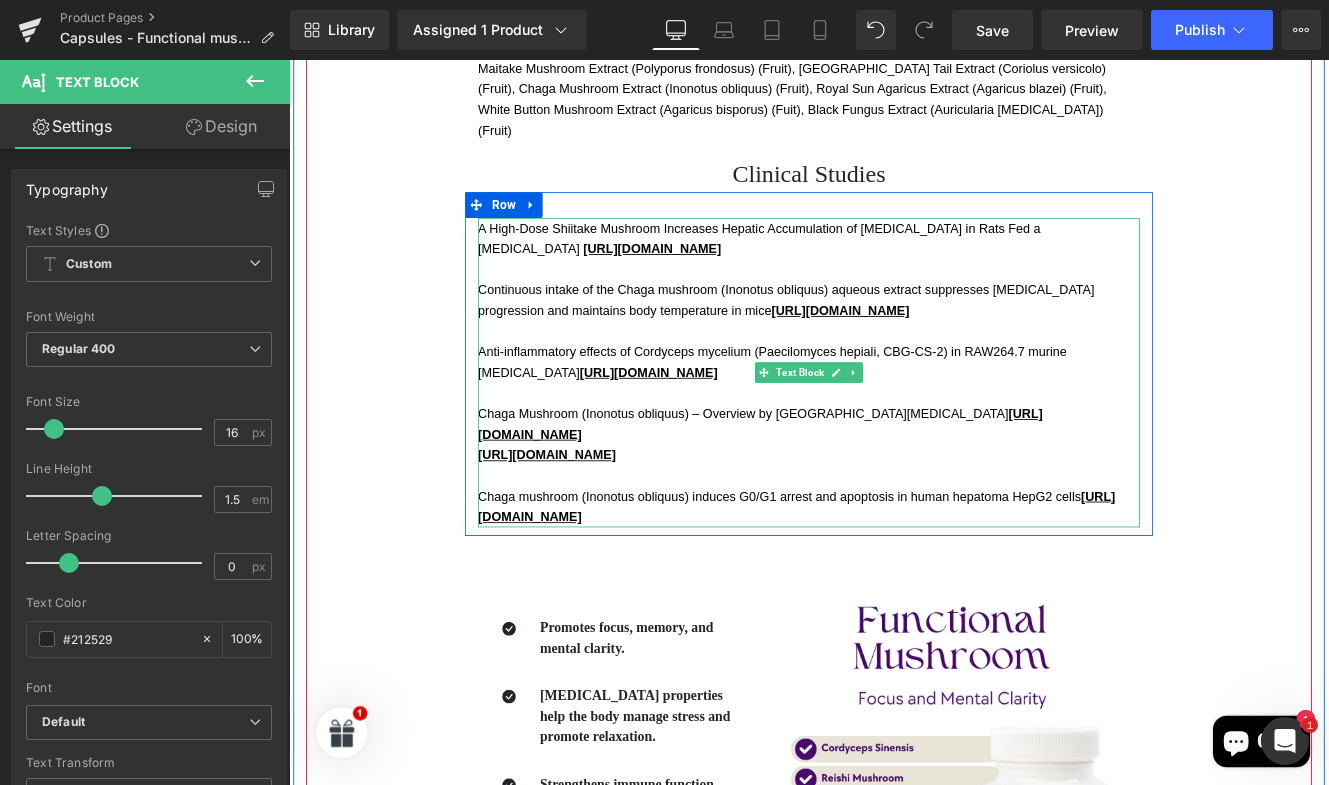click on "[URL][DOMAIN_NAME]" at bounding box center [589, 520] 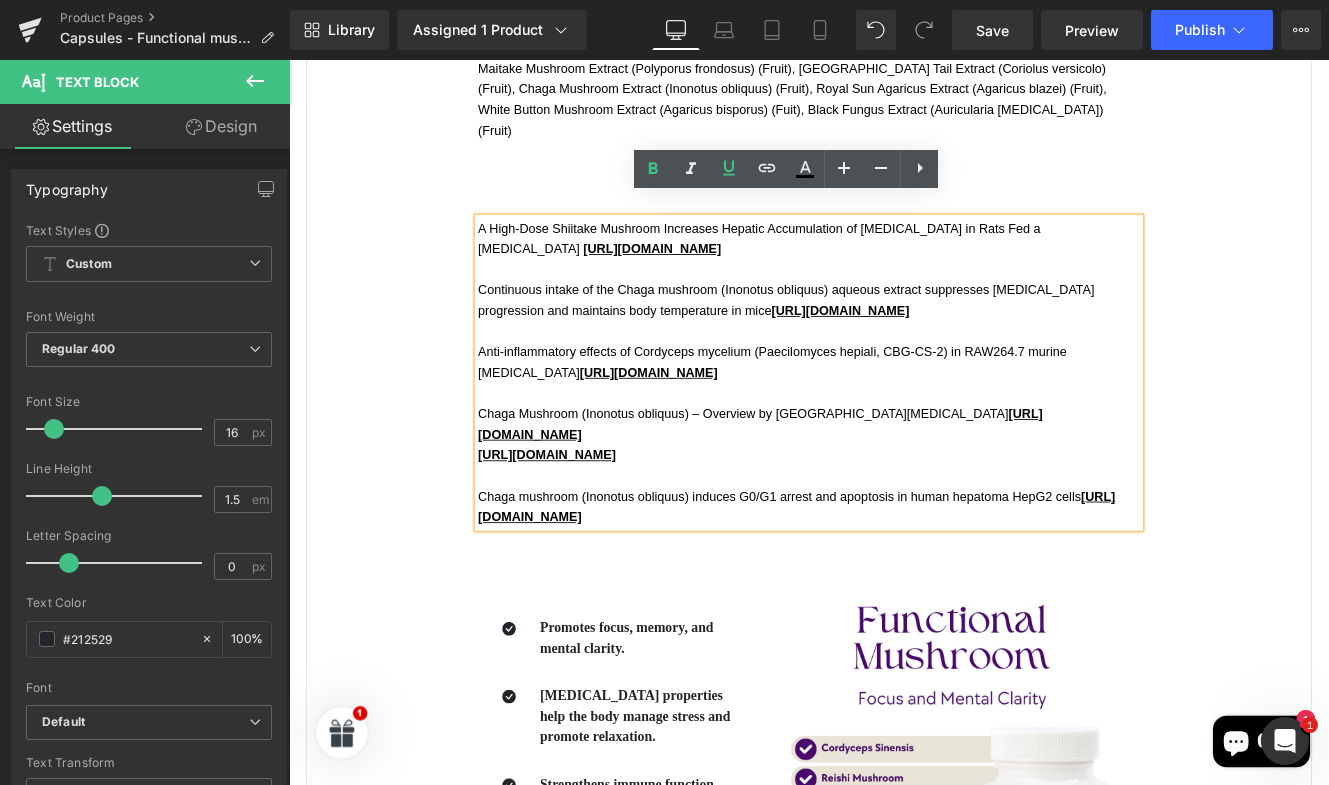 drag, startPoint x: 910, startPoint y: 496, endPoint x: 482, endPoint y: 496, distance: 428 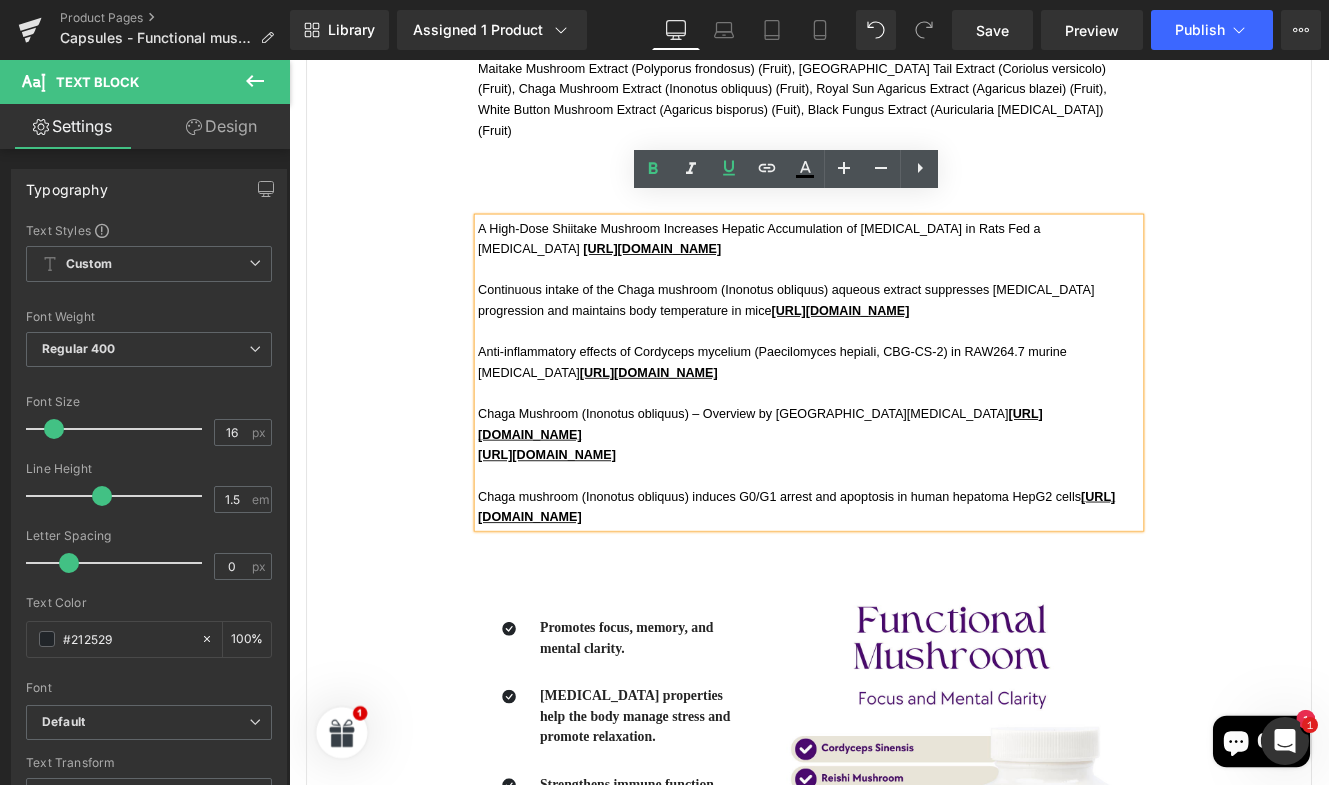 click on "Ingredients Heading
Cordyceps Sinensis Powder  (Mycelium) 266mg. Reishi Mushroom Extract  (Ganoderma lucidum karst) (Fruit) 266mg. Shiitake Mushroom Extract  (Lentinus edodes) (Fruit) 266mg. Lions Mane  (Hericium erinaceus) (Fruit) 266mg.  Propietary Blend 266 mg: Maitake Mushroom Extract (Polyporus frondosus) (Fruit), Turkey Tail Extract (Coriolus versicolo) (Fruit), Chaga Mushroom Extract (Inonotus obliquus) (Fruit), Royal Sun Agaricus Extract (Agaricus blazei) (Fruit), White Button Mushroom Extract (Agaricus bisporus) (Fuit), Black Fungus Extract (Auricularia auricula) (Fruit)
Text Block
Row         Clinical Studies Heading         A High‑Dose Shiitake Mushroom Increases Hepatic Accumulation of Triglycerides in Rats Fed a High‑Fat Diet   https://www.ncbi.nlm.nih.gov/pmc/articles/PMC3942724/ https://www.ncbi.nlm.nih.gov/pmc/articles/PMC4946216/ Text Block" at bounding box center (894, 575) 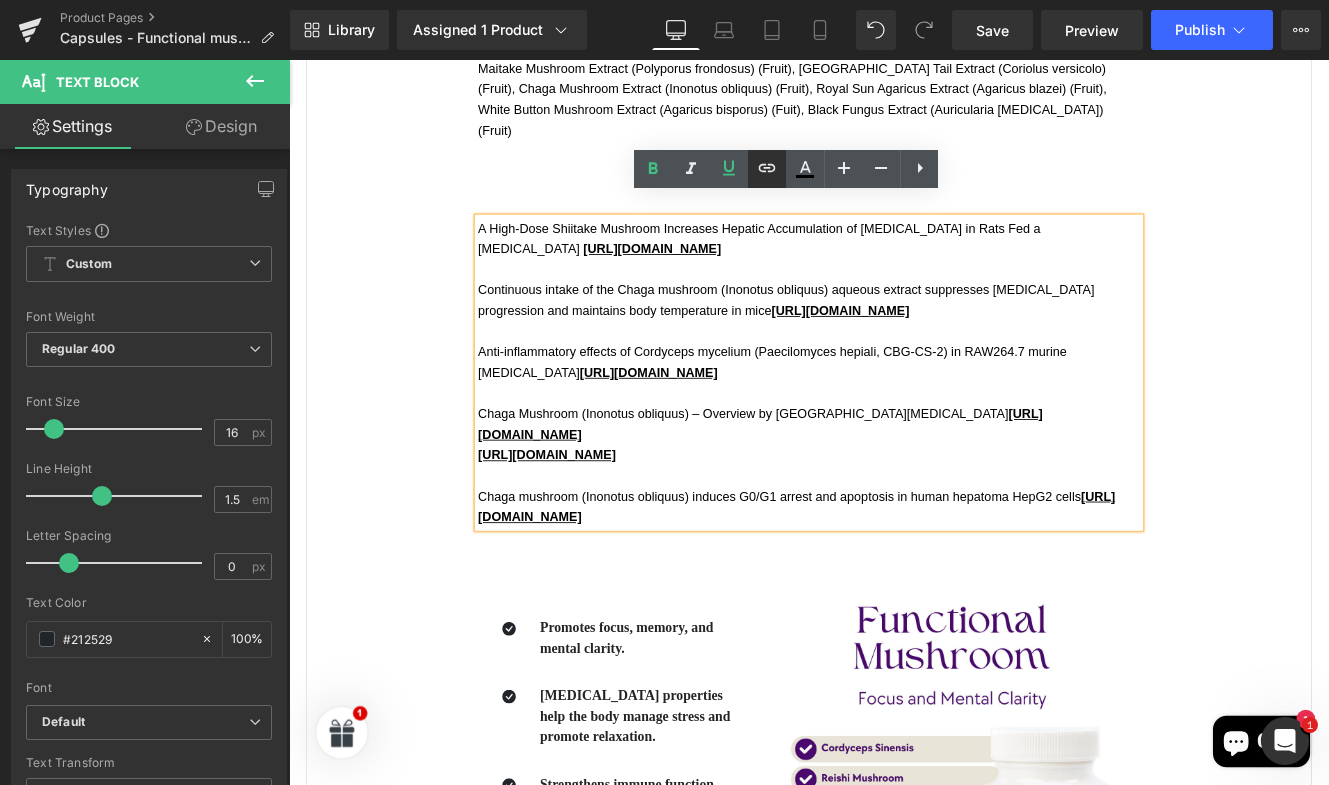 click 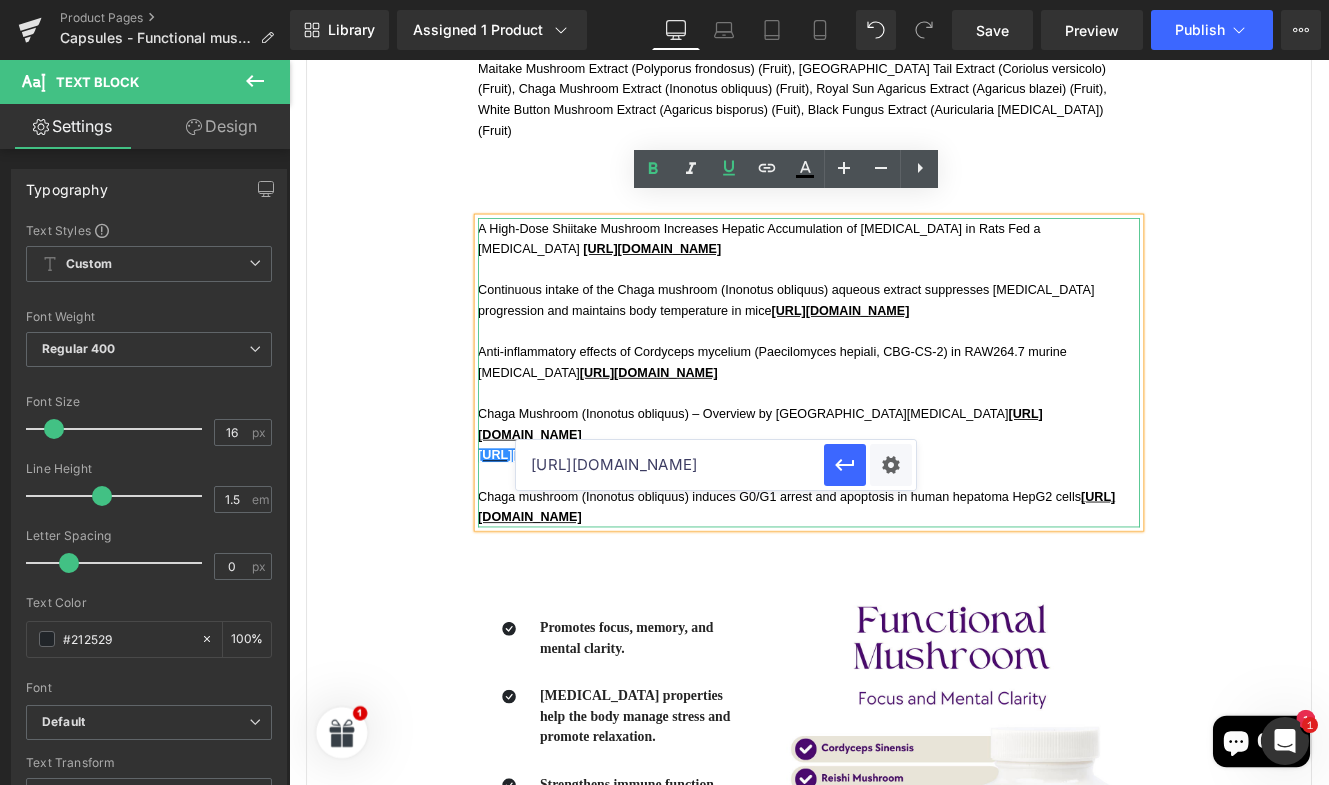 click on "[URL][DOMAIN_NAME]" at bounding box center [670, 465] 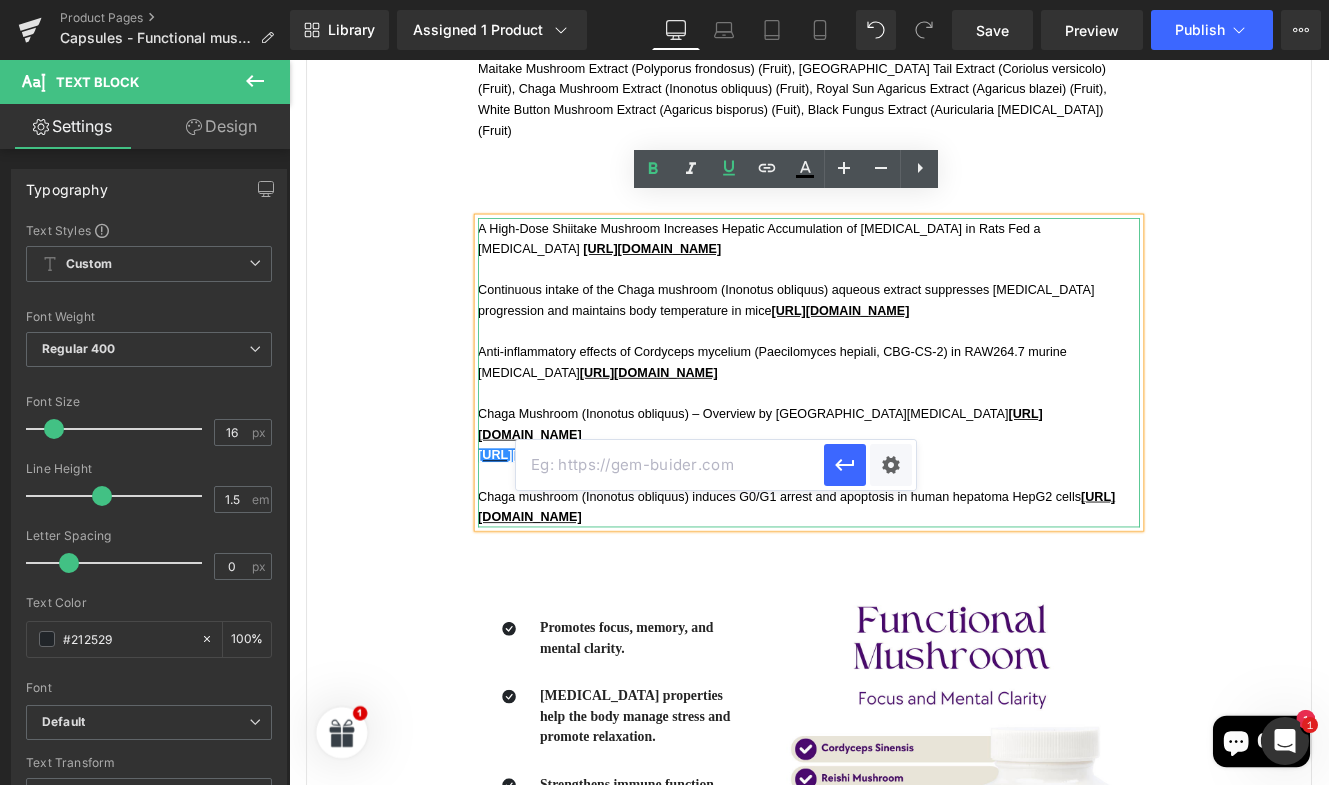 paste on "[URL][DOMAIN_NAME]" 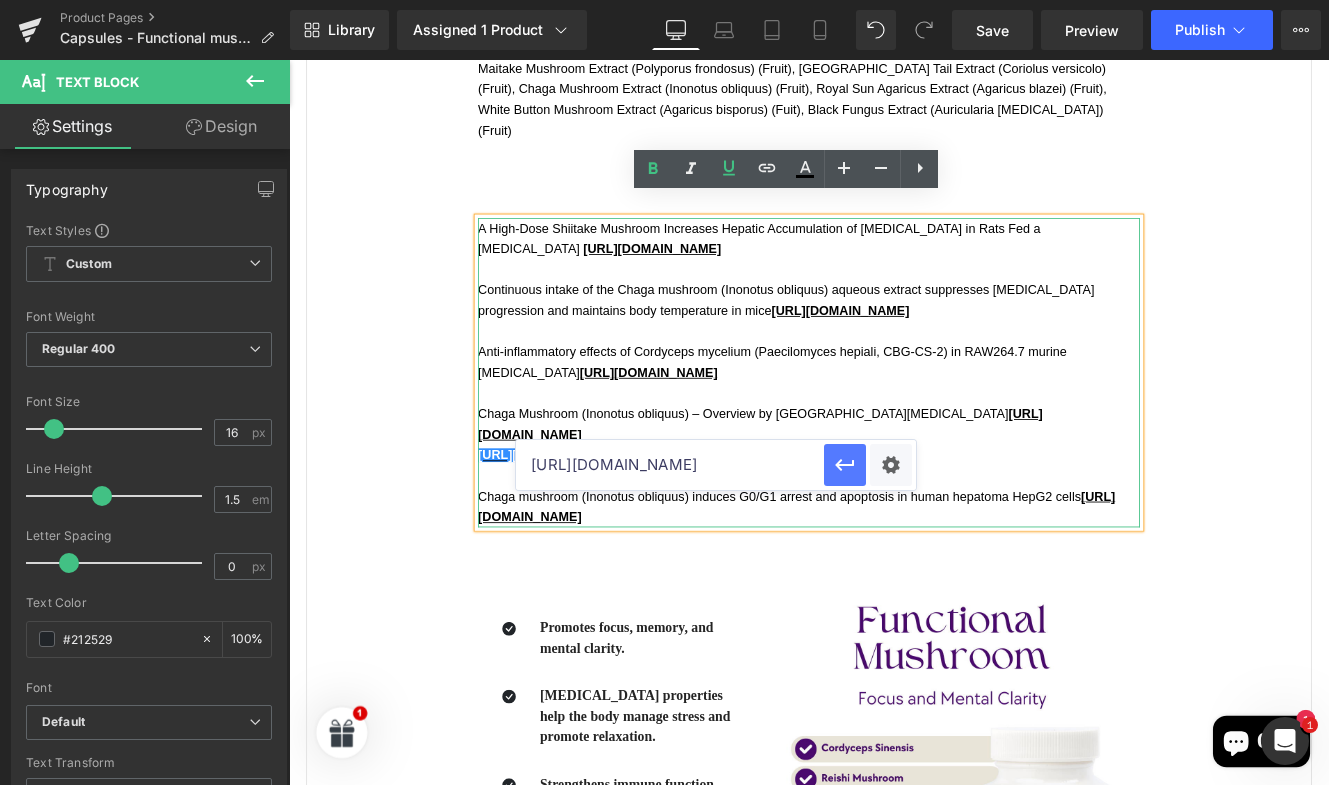 type on "[URL][DOMAIN_NAME]" 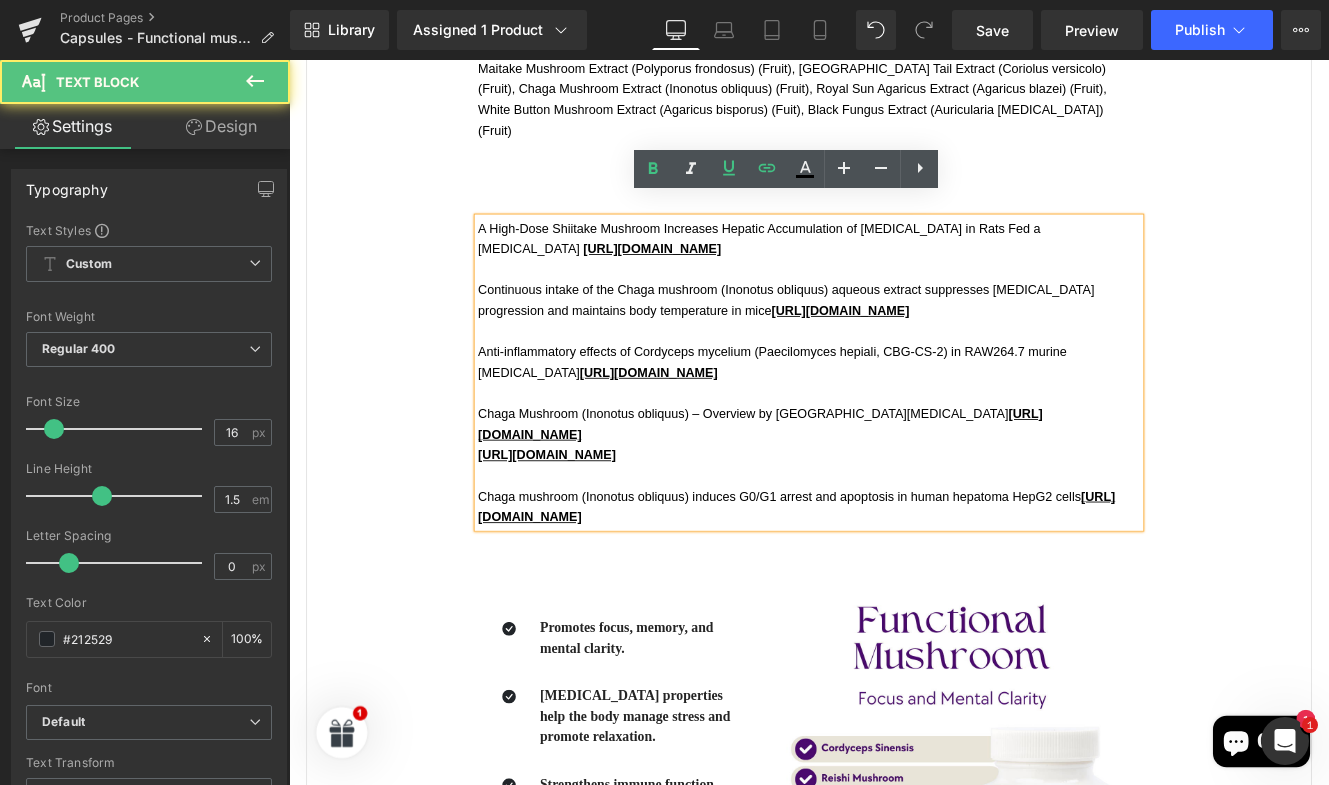 drag, startPoint x: 1076, startPoint y: 474, endPoint x: 494, endPoint y: 473, distance: 582.00085 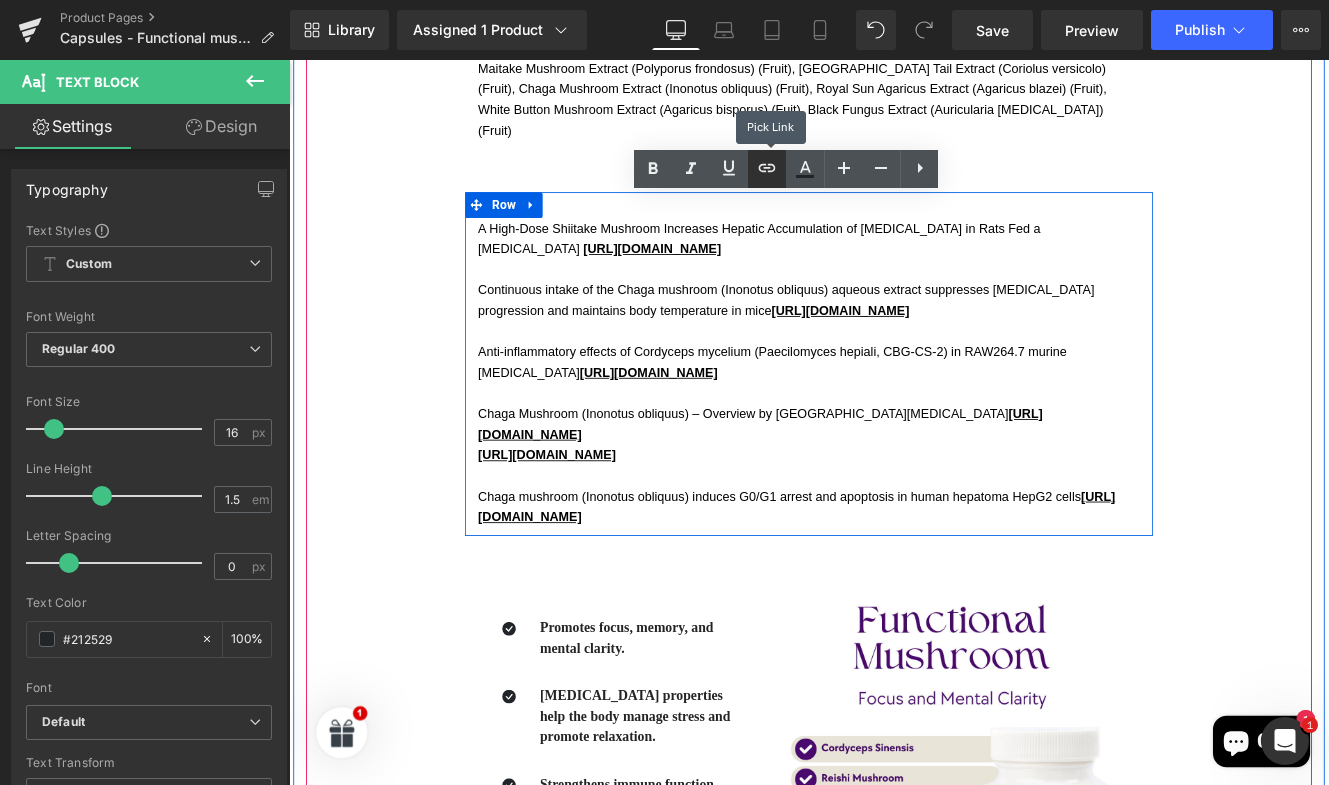 copy on "Chaga Mushroom (Inonotus obliquus) – Overview by Memorial Sloan Kettering Cancer Center  https://www.mskcc.org/cancer-care/integrative-medicine/herbs/chaga-mushroom" 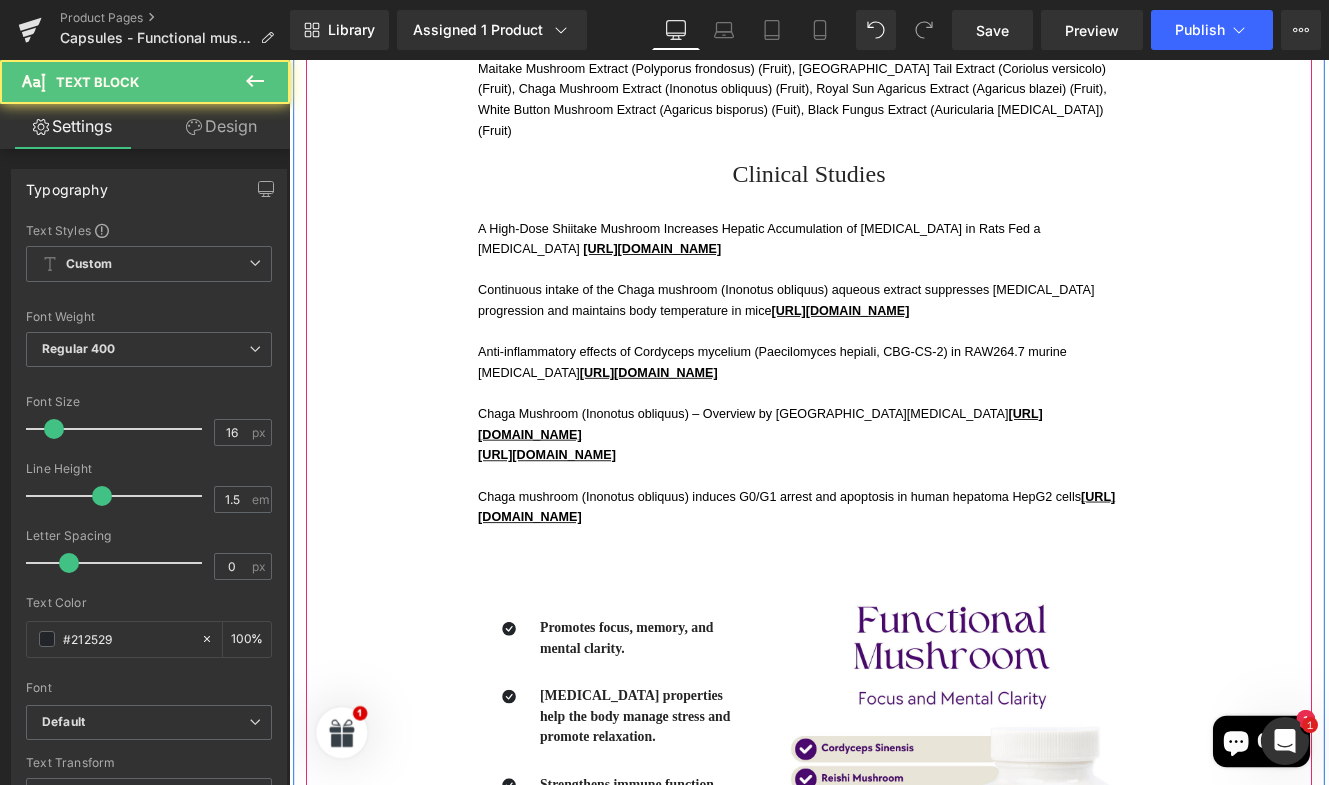 drag, startPoint x: 1106, startPoint y: 467, endPoint x: 474, endPoint y: 467, distance: 632 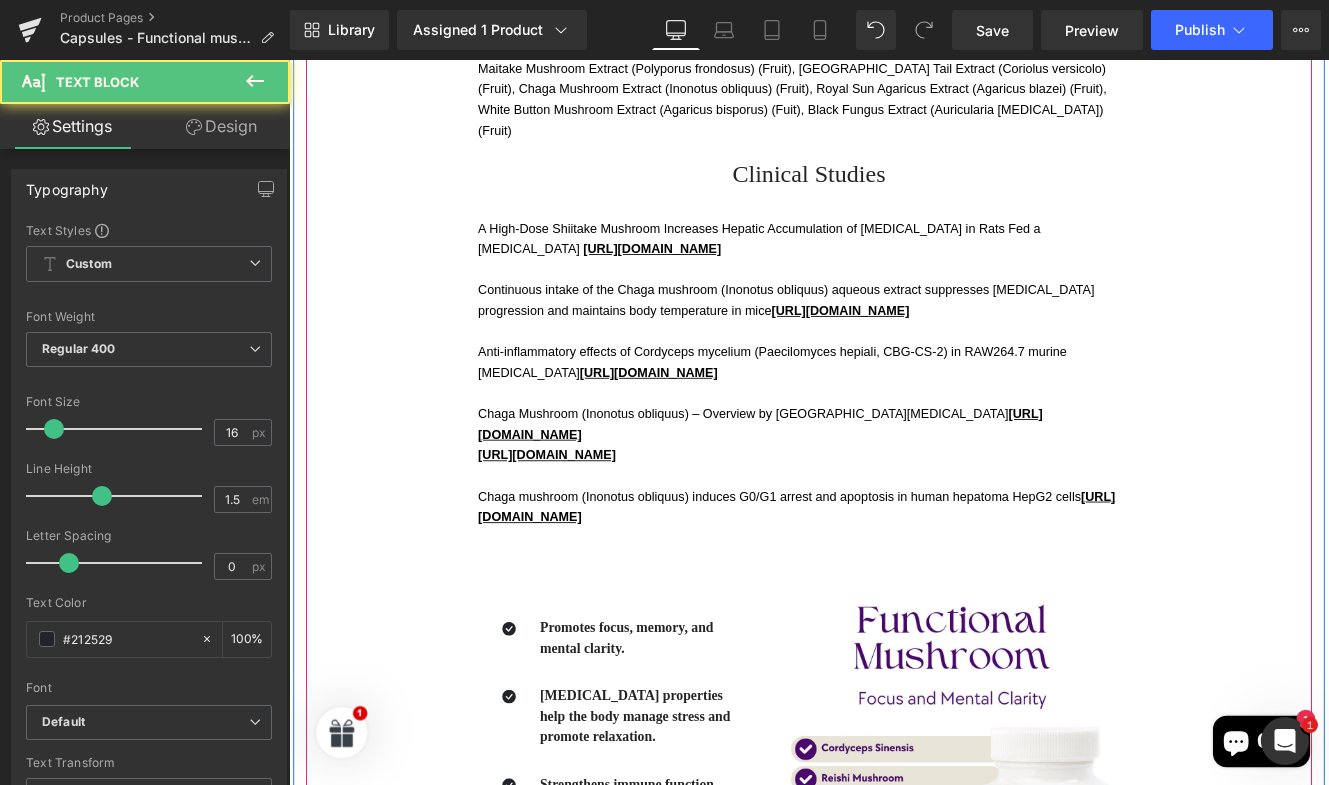 click on "Ingredients Heading
Cordyceps Sinensis Powder  (Mycelium) 266mg. Reishi Mushroom Extract  (Ganoderma lucidum karst) (Fruit) 266mg. Shiitake Mushroom Extract  (Lentinus edodes) (Fruit) 266mg. Lions Mane  (Hericium erinaceus) (Fruit) 266mg.  Propietary Blend 266 mg: Maitake Mushroom Extract (Polyporus frondosus) (Fruit), Turkey Tail Extract (Coriolus versicolo) (Fruit), Chaga Mushroom Extract (Inonotus obliquus) (Fruit), Royal Sun Agaricus Extract (Agaricus blazei) (Fruit), White Button Mushroom Extract (Agaricus bisporus) (Fuit), Black Fungus Extract (Auricularia auricula) (Fruit)
Text Block
Row         Clinical Studies Heading         A High‑Dose Shiitake Mushroom Increases Hepatic Accumulation of Triglycerides in Rats Fed a High‑Fat Diet   https://www.ncbi.nlm.nih.gov/pmc/articles/PMC3942724/ https://www.ncbi.nlm.nih.gov/pmc/articles/PMC4946216/ Text Block" at bounding box center (894, 575) 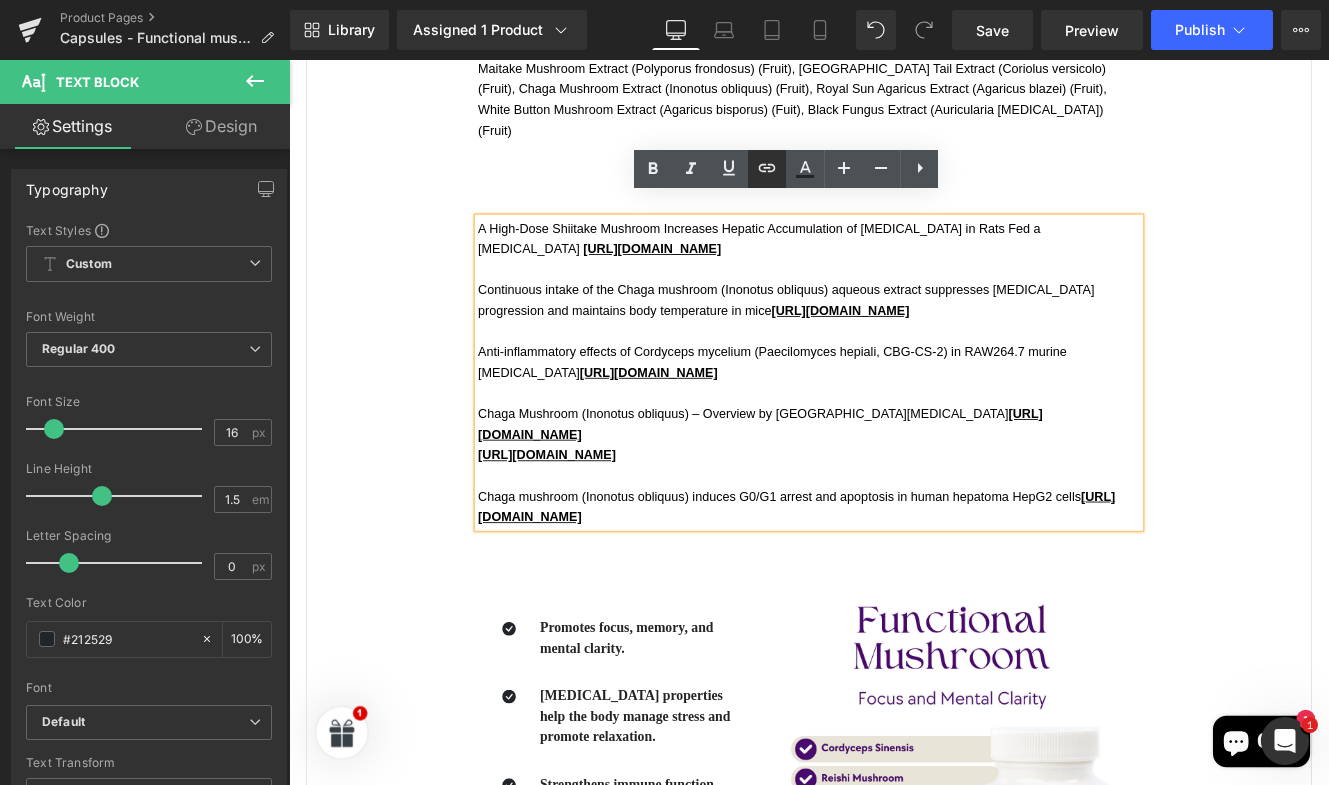 click 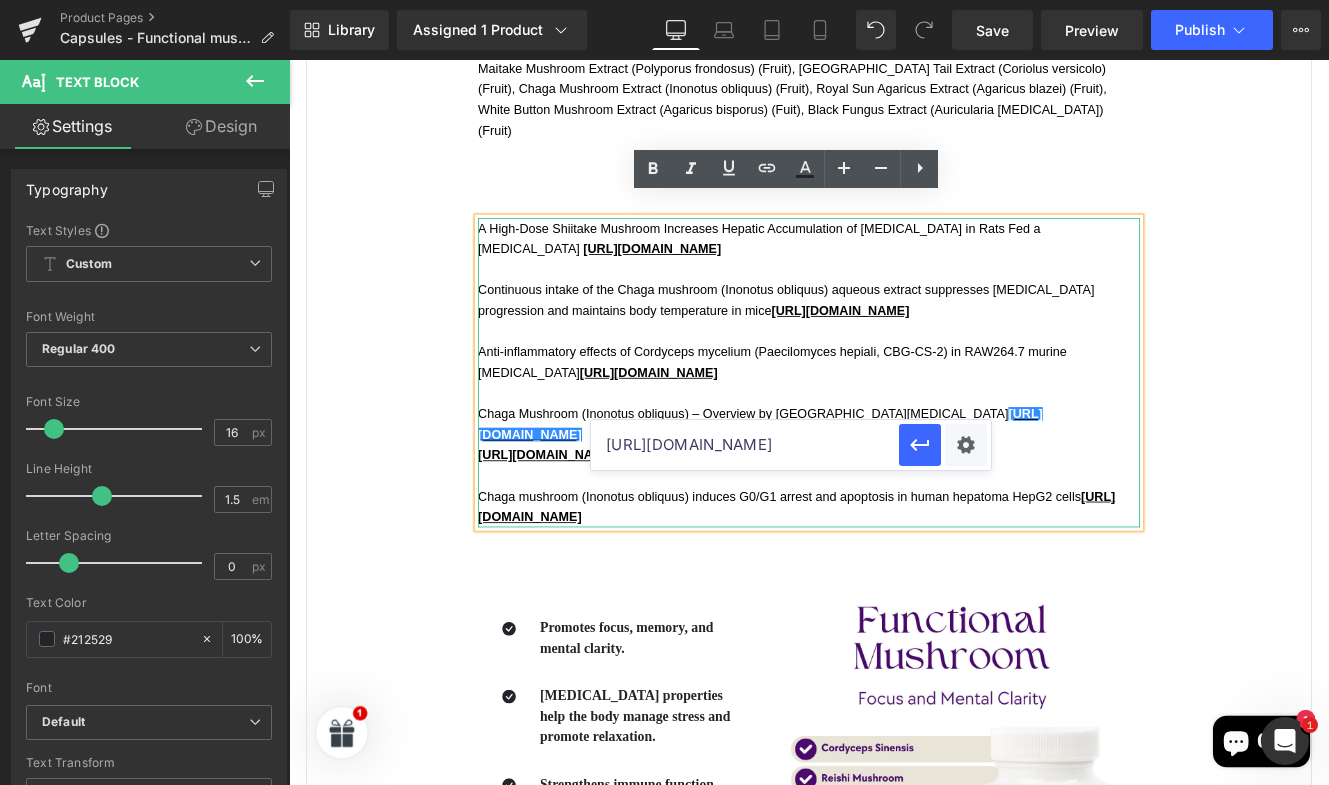 click on "[URL][DOMAIN_NAME]" at bounding box center (745, 445) 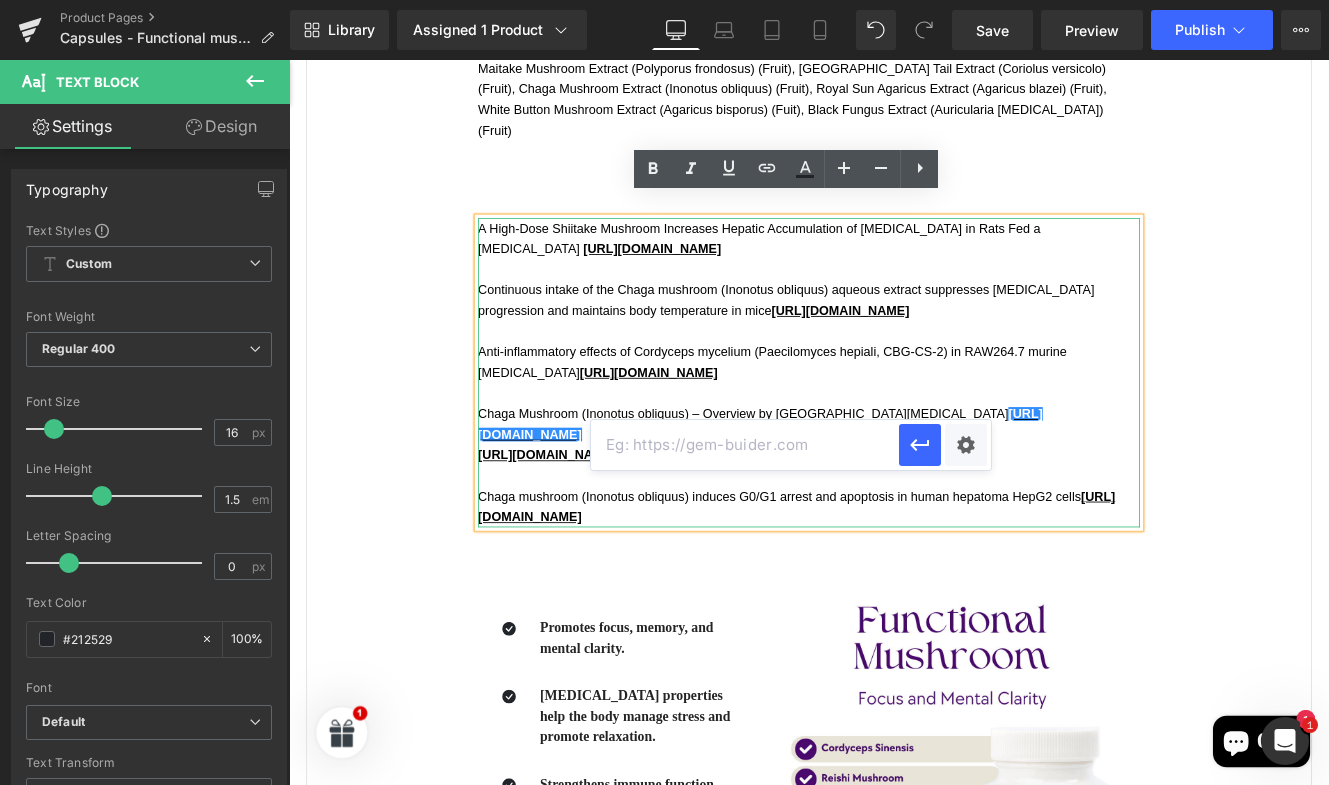 paste on "[URL][DOMAIN_NAME]" 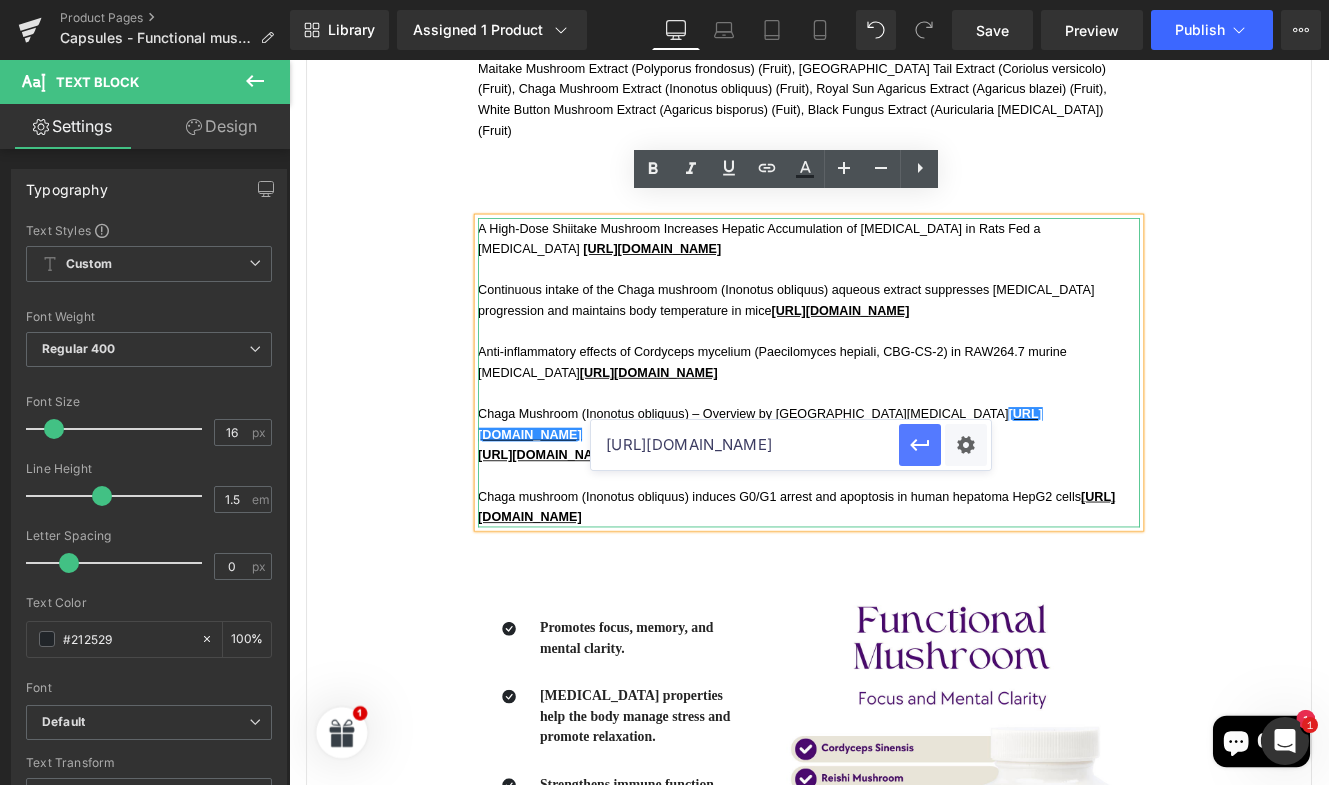 type on "[URL][DOMAIN_NAME]" 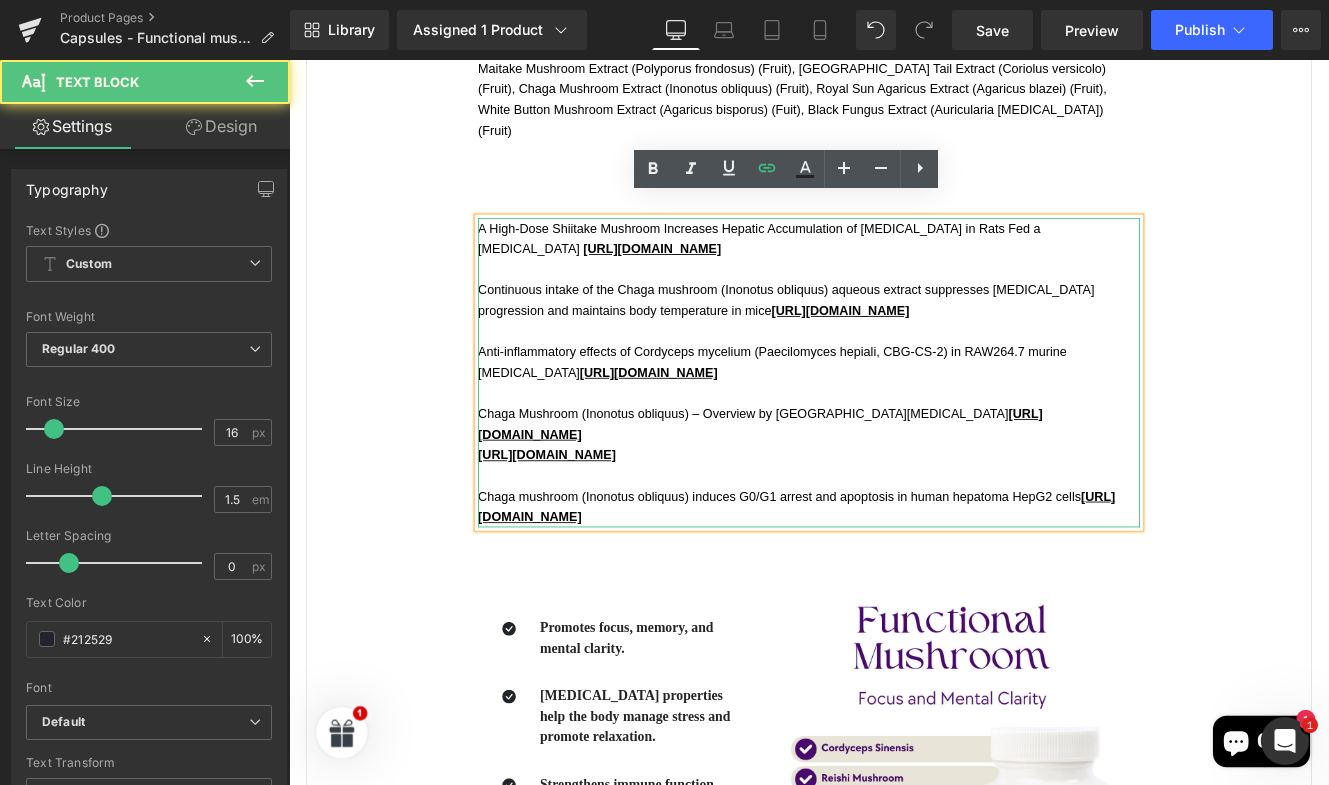 drag, startPoint x: 998, startPoint y: 395, endPoint x: 596, endPoint y: 396, distance: 402.00125 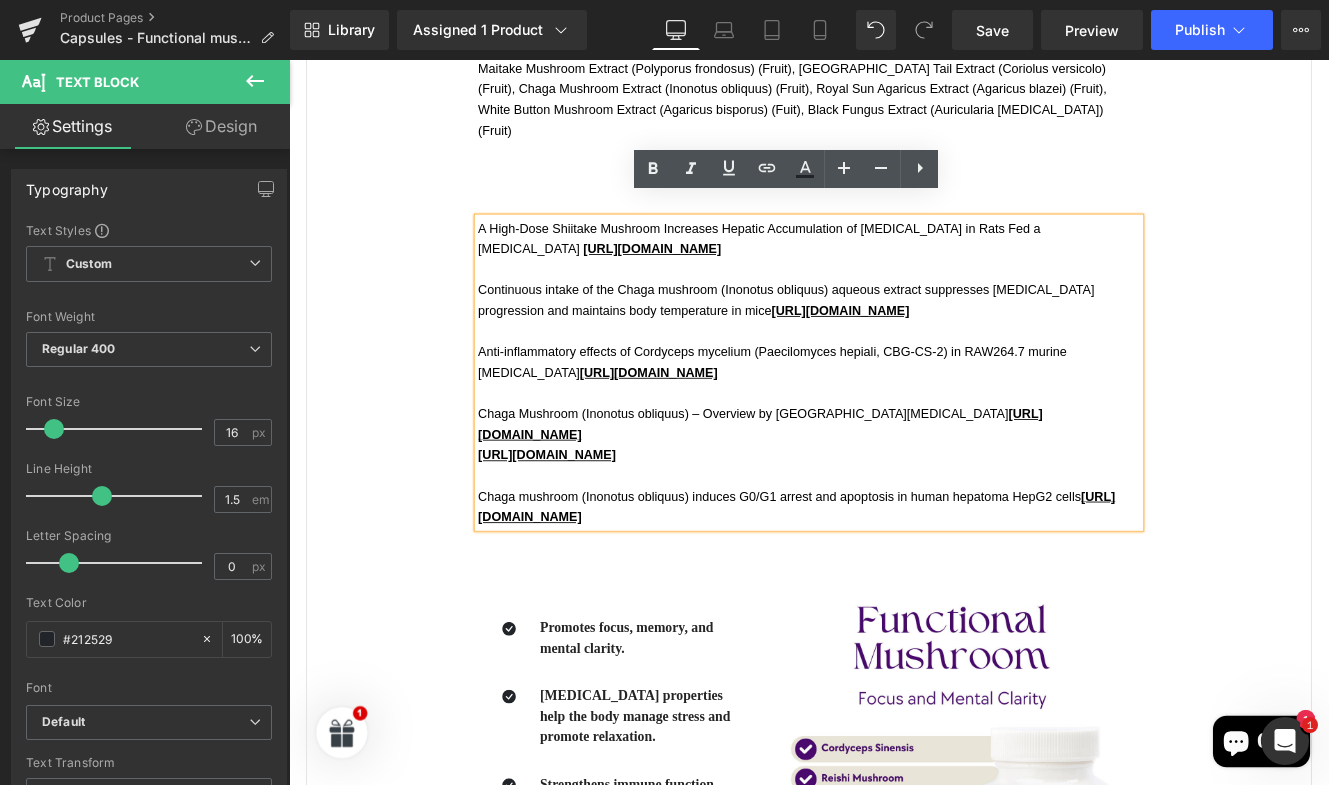 copy on "Anti‑inflammatory effects of Cordyceps mycelium (Paecilomyces hepiali, CBG‑CS‑2) in RAW264.7 murine macrophages  https://www.ncbi.nlm.nih.gov/pmc/articles/PMC4371127/" 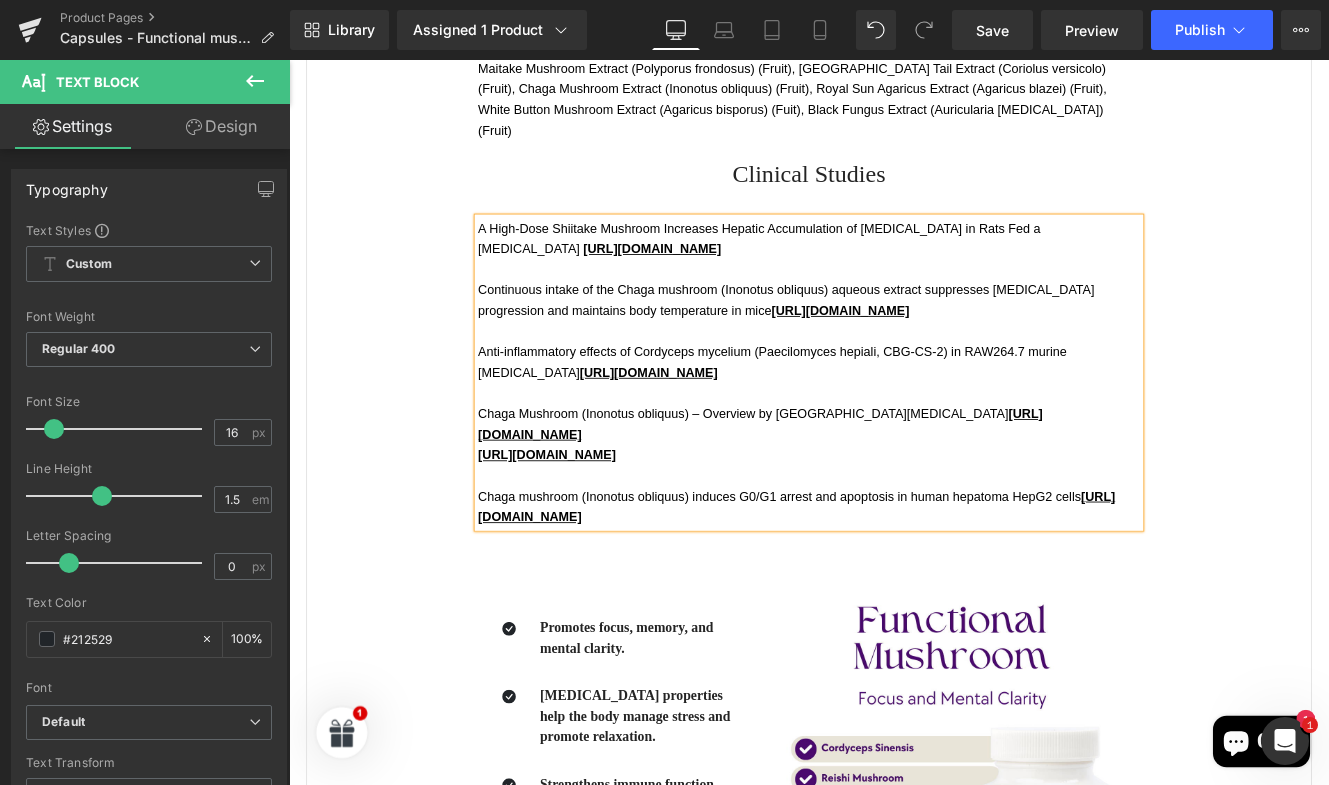 drag, startPoint x: 1012, startPoint y: 403, endPoint x: 598, endPoint y: 402, distance: 414.00122 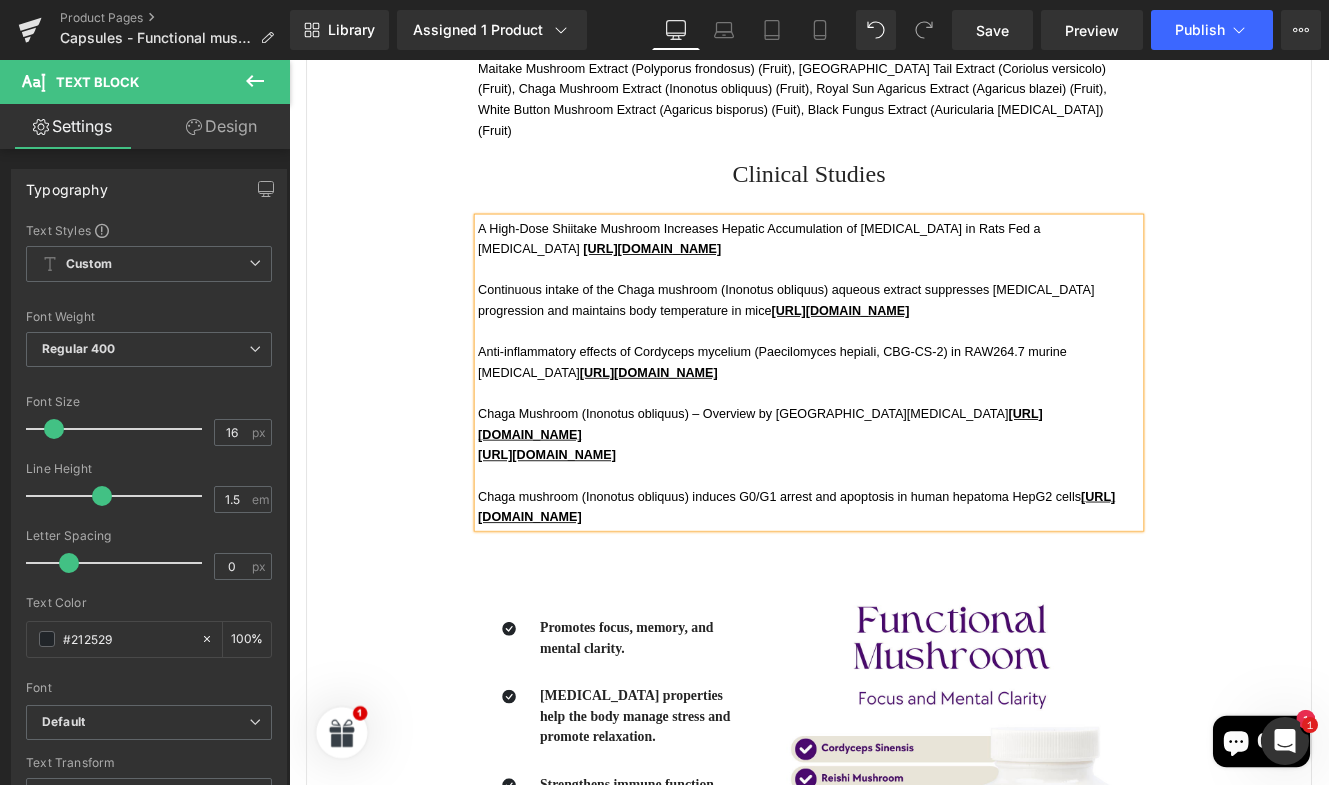 click on "Anti‑inflammatory effects of Cordyceps mycelium (Paecilomyces hepiali, CBG‑CS‑2) in RAW264.7 murine macrophages  https://www.ncbi.nlm.nih.gov/pmc/articles/PMC4371127/" at bounding box center (894, 412) 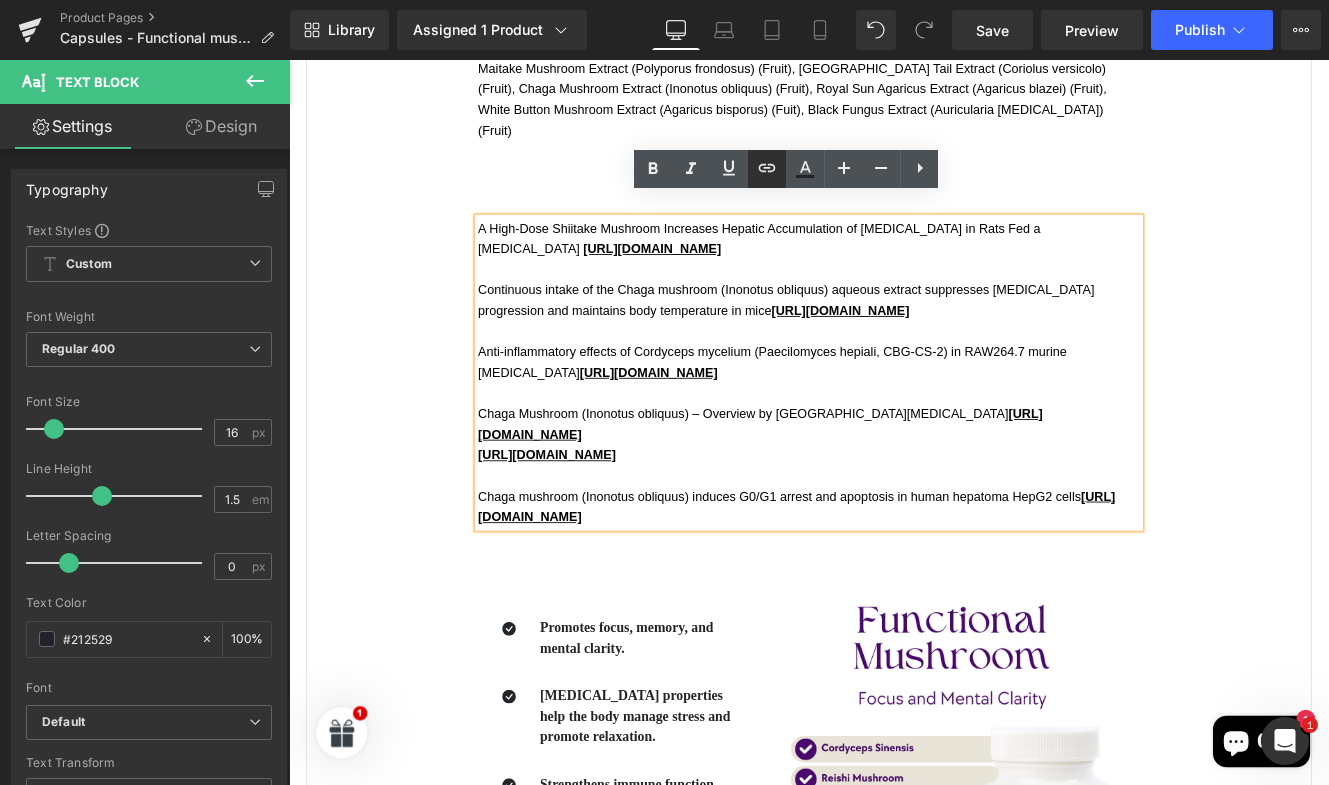 click 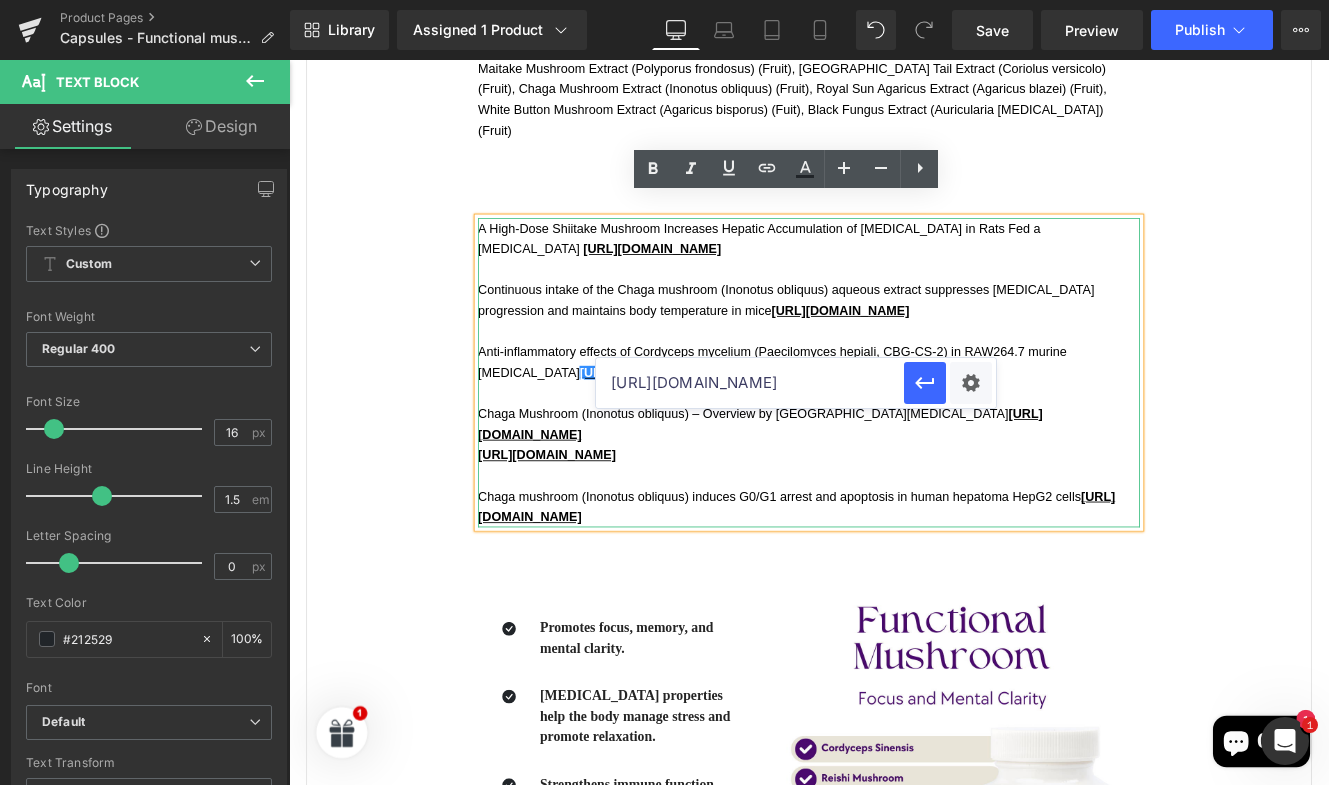 click on "[URL][DOMAIN_NAME]" at bounding box center (750, 383) 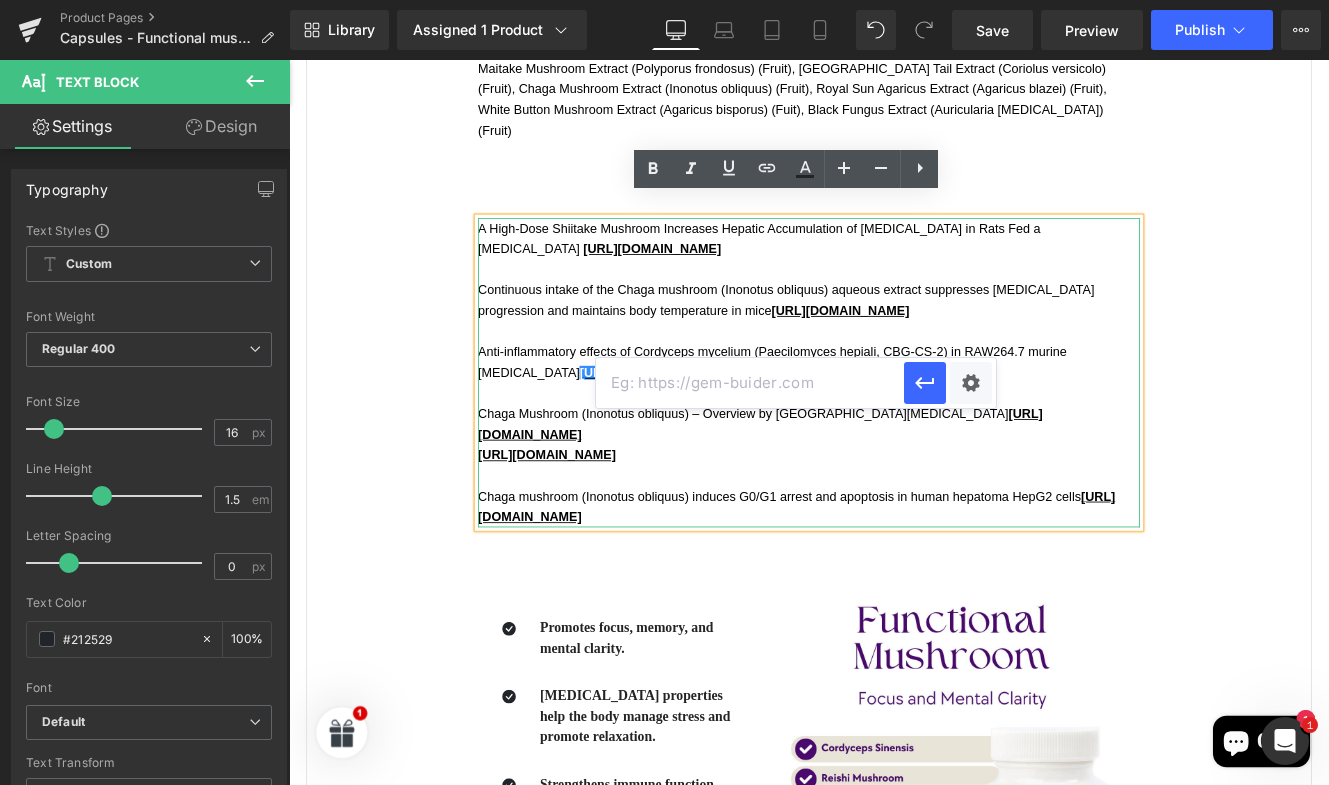 paste on "[URL][DOMAIN_NAME]" 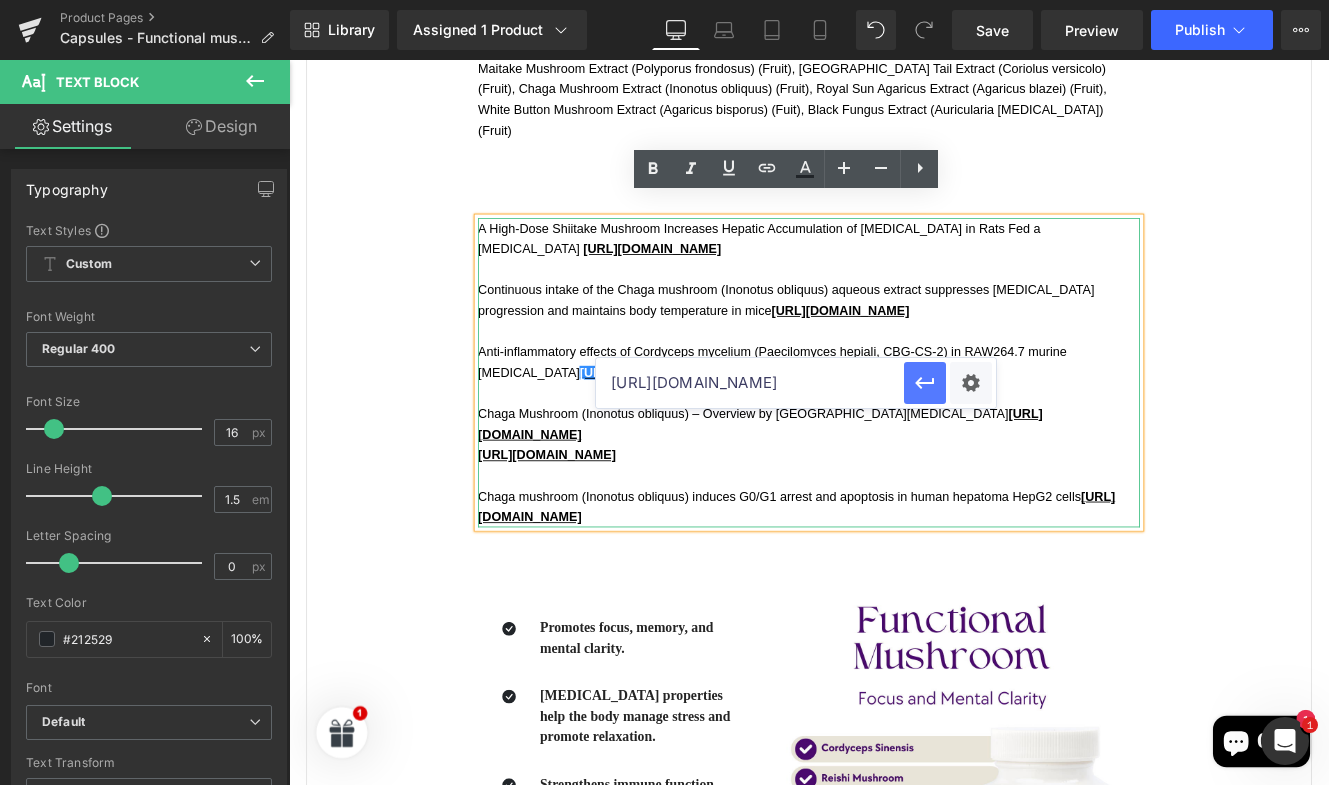 type on "[URL][DOMAIN_NAME]" 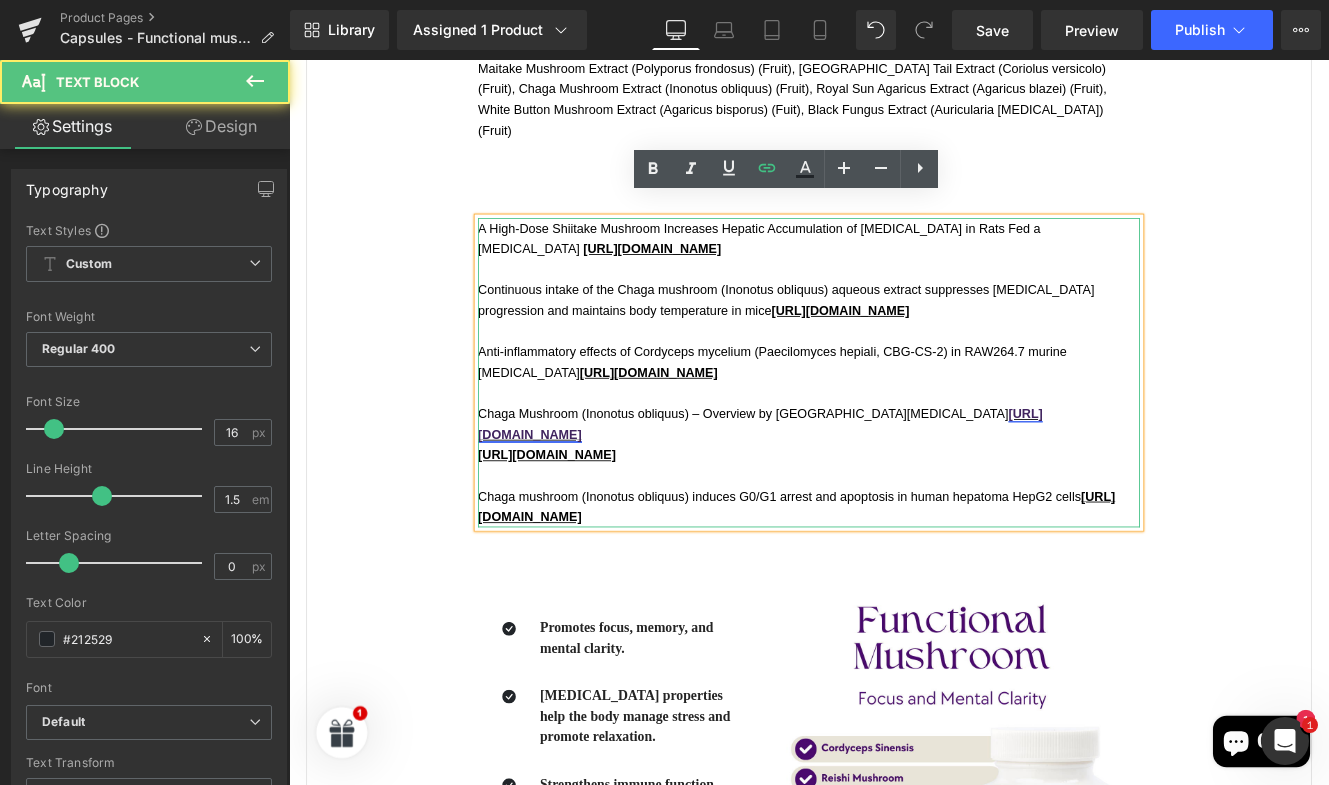 click on "[URL][DOMAIN_NAME]" at bounding box center (837, 484) 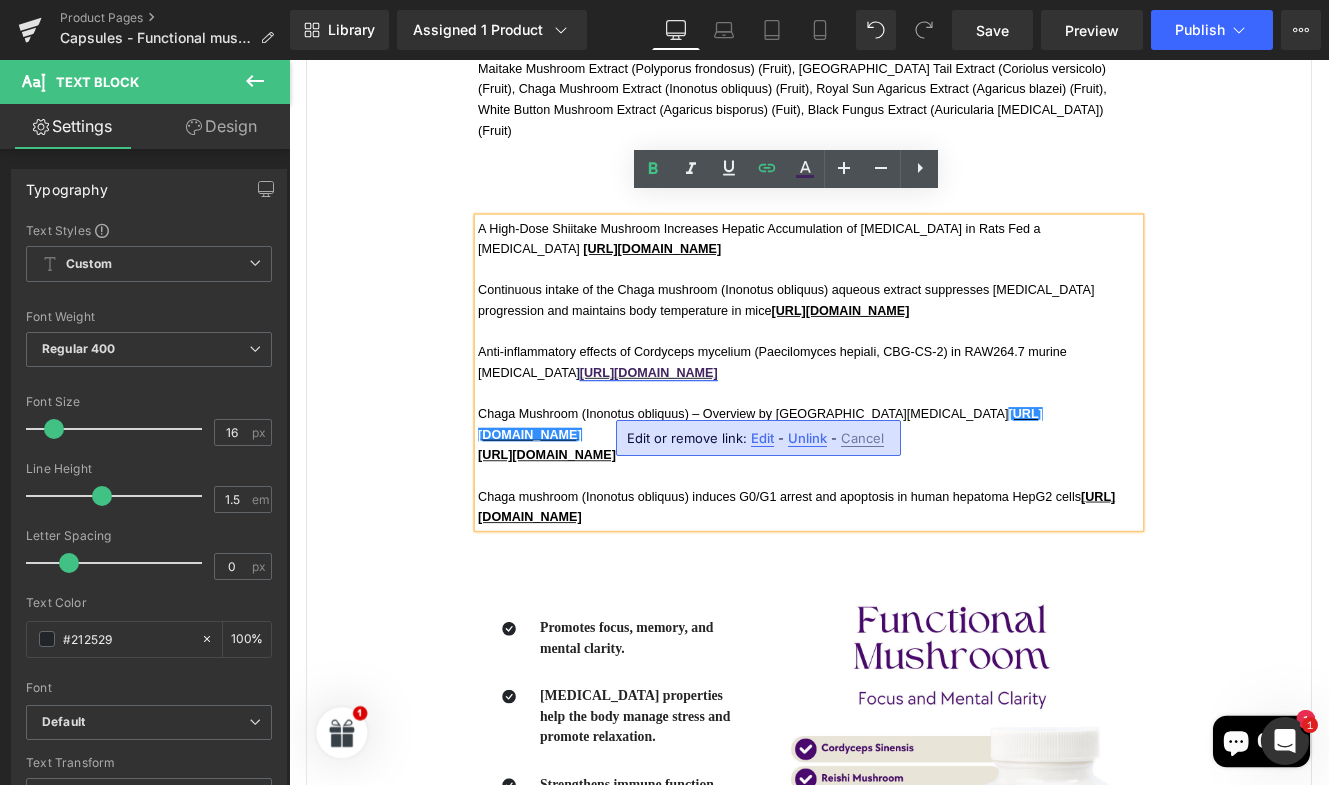 click on "[URL][DOMAIN_NAME]" at bounding box center [707, 424] 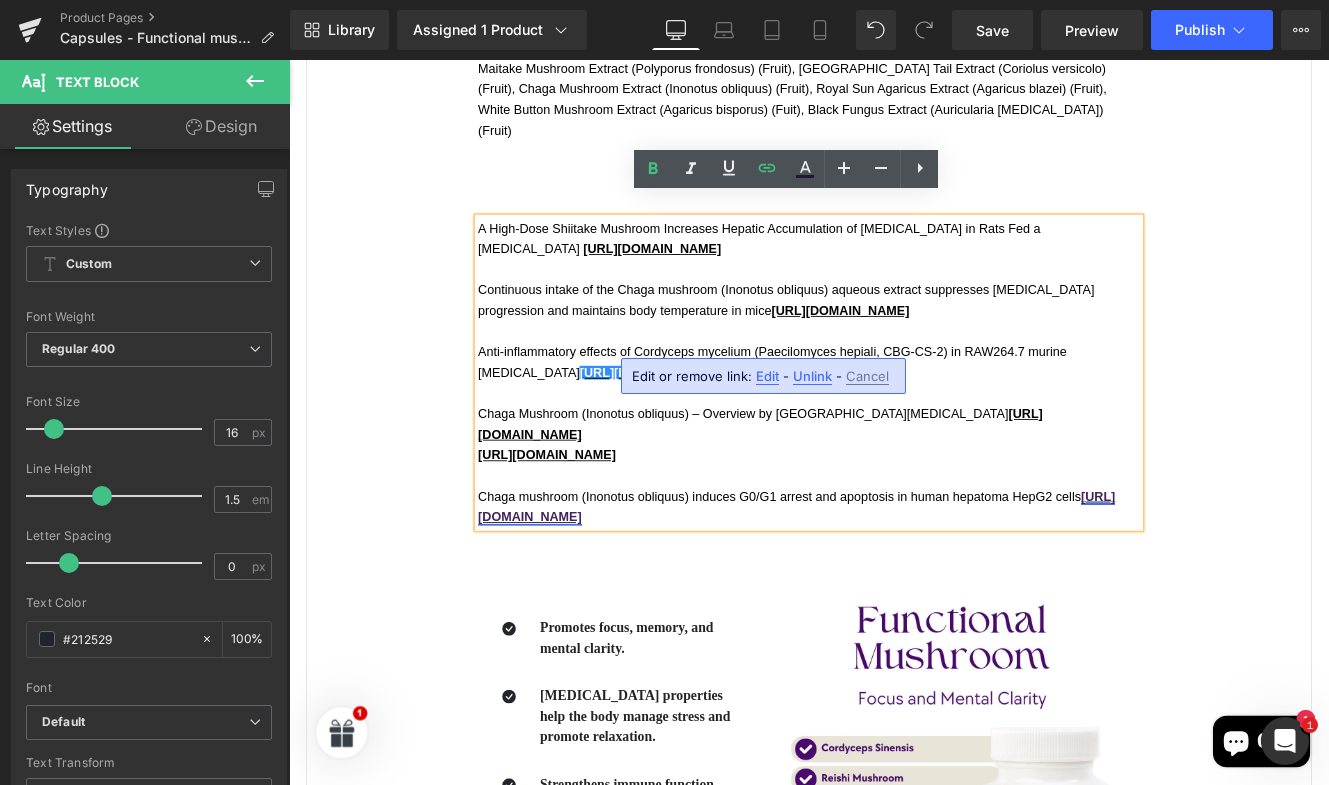 click on "[URL][DOMAIN_NAME]" at bounding box center (879, 580) 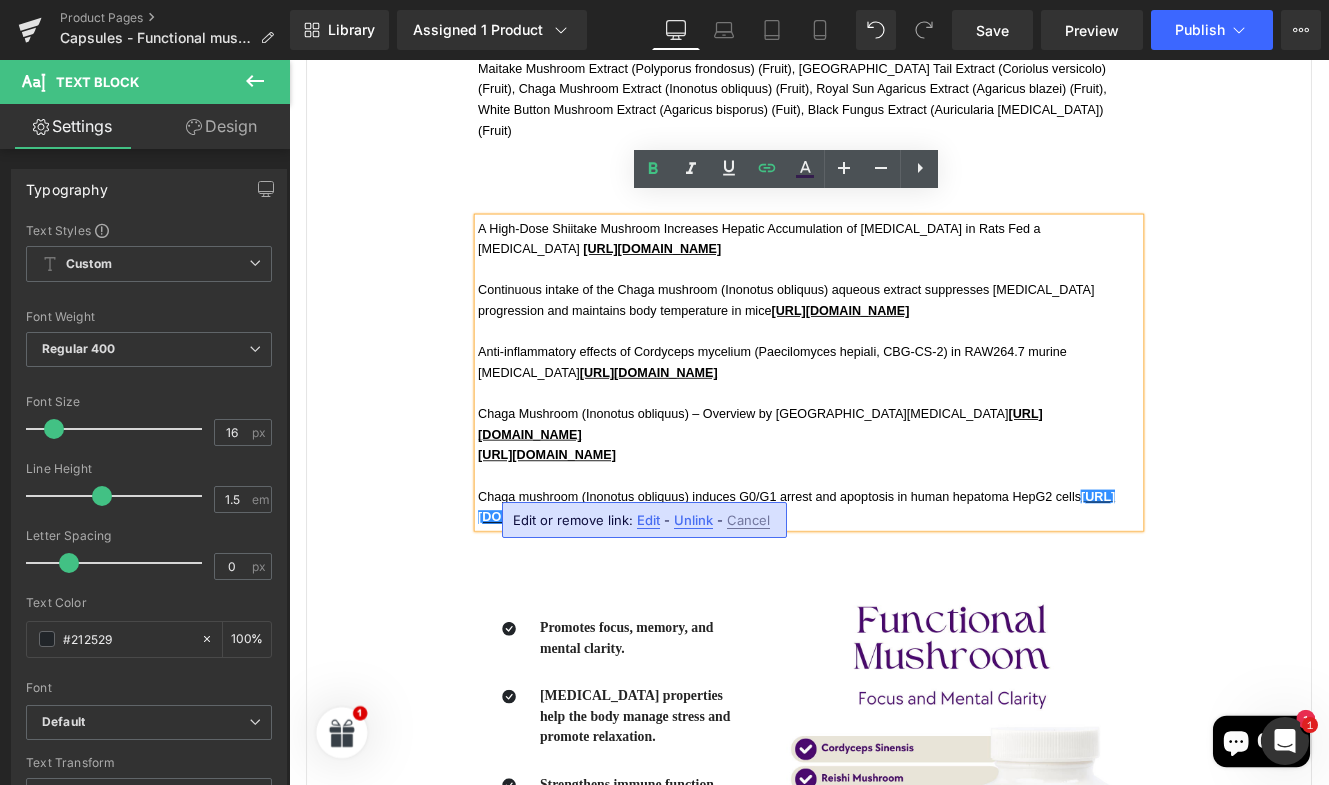 drag, startPoint x: 1155, startPoint y: 326, endPoint x: 743, endPoint y: 326, distance: 412 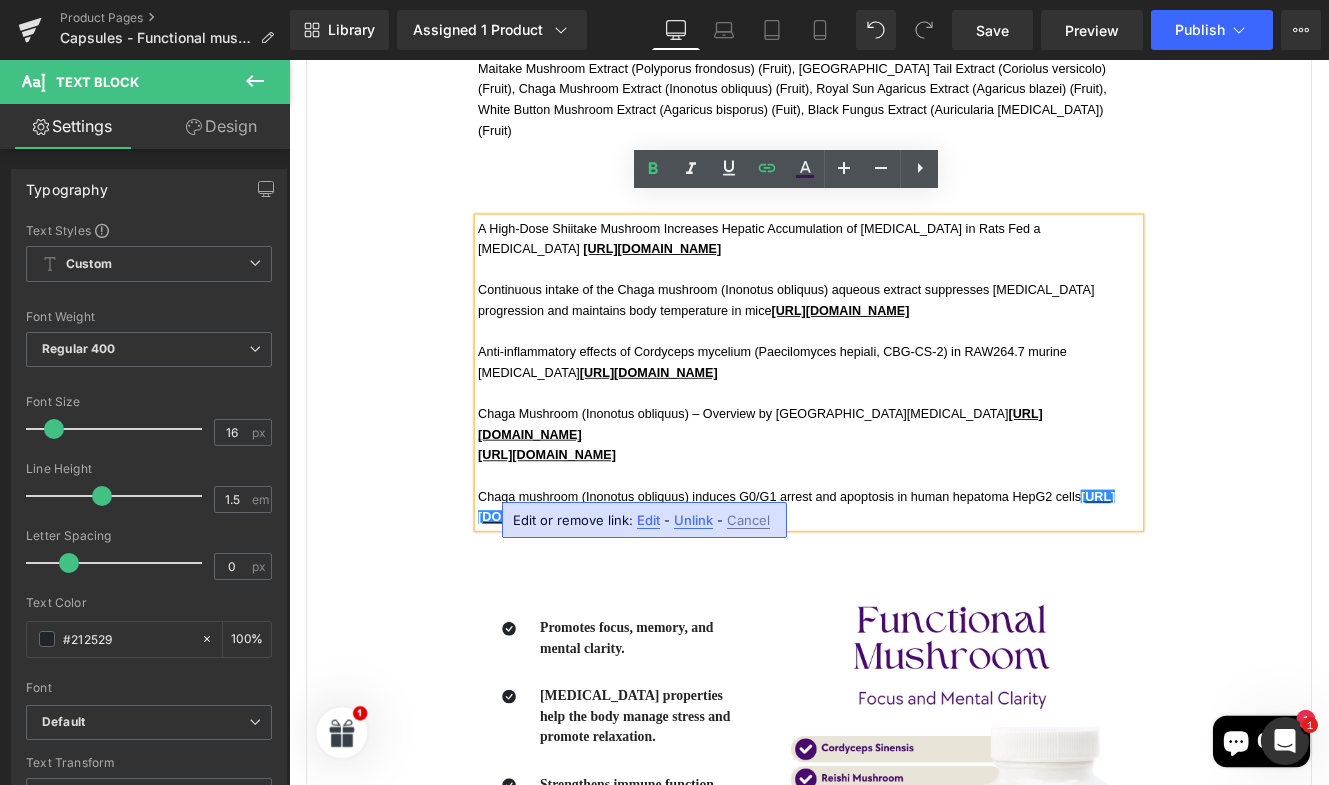 click on "Continuous intake of the Chaga mushroom (Inonotus obliquus) aqueous extract suppresses cancer progression and maintains body temperature in mice  https://www.ncbi.nlm.nih.gov/pmc/articles/PMC4946216/" at bounding box center (894, 340) 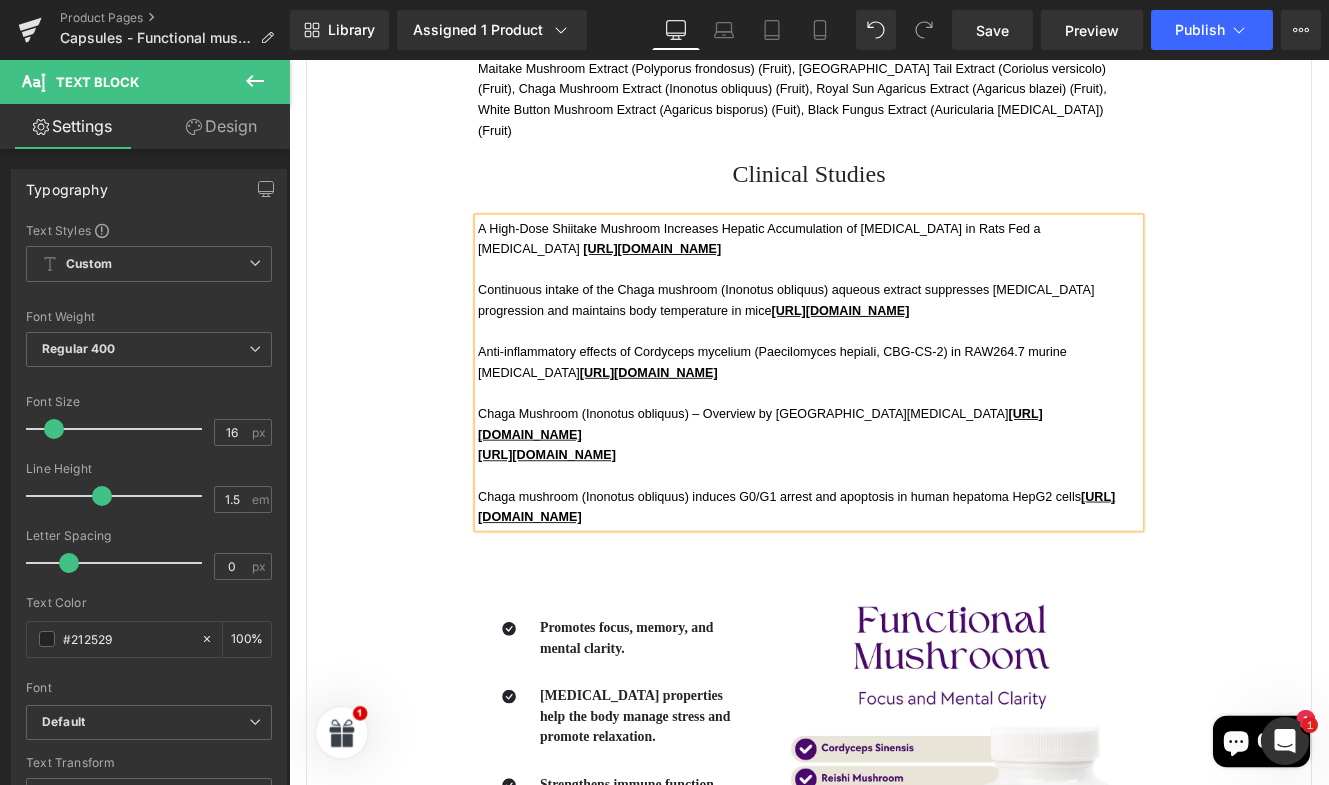 copy on "[URL][DOMAIN_NAME]" 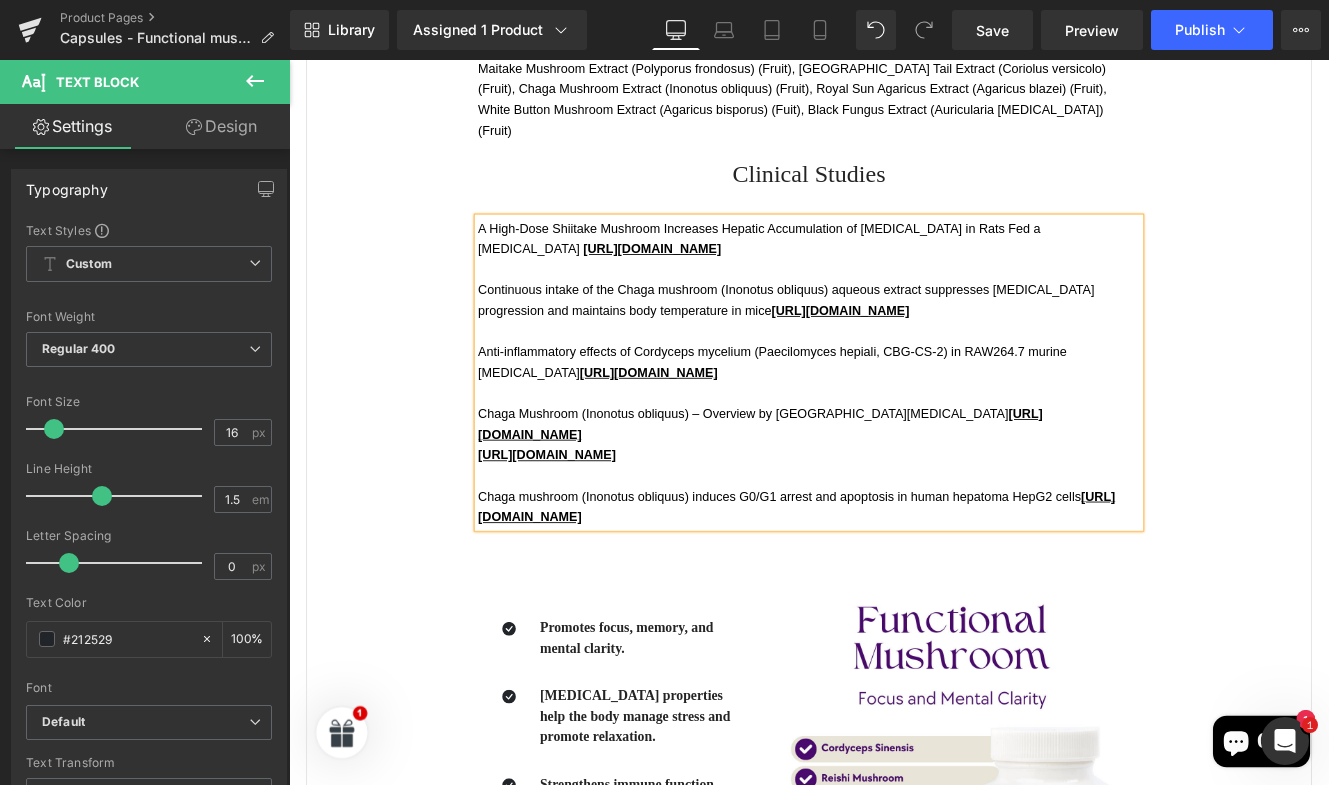 click on "[URL][DOMAIN_NAME]" at bounding box center [930, 352] 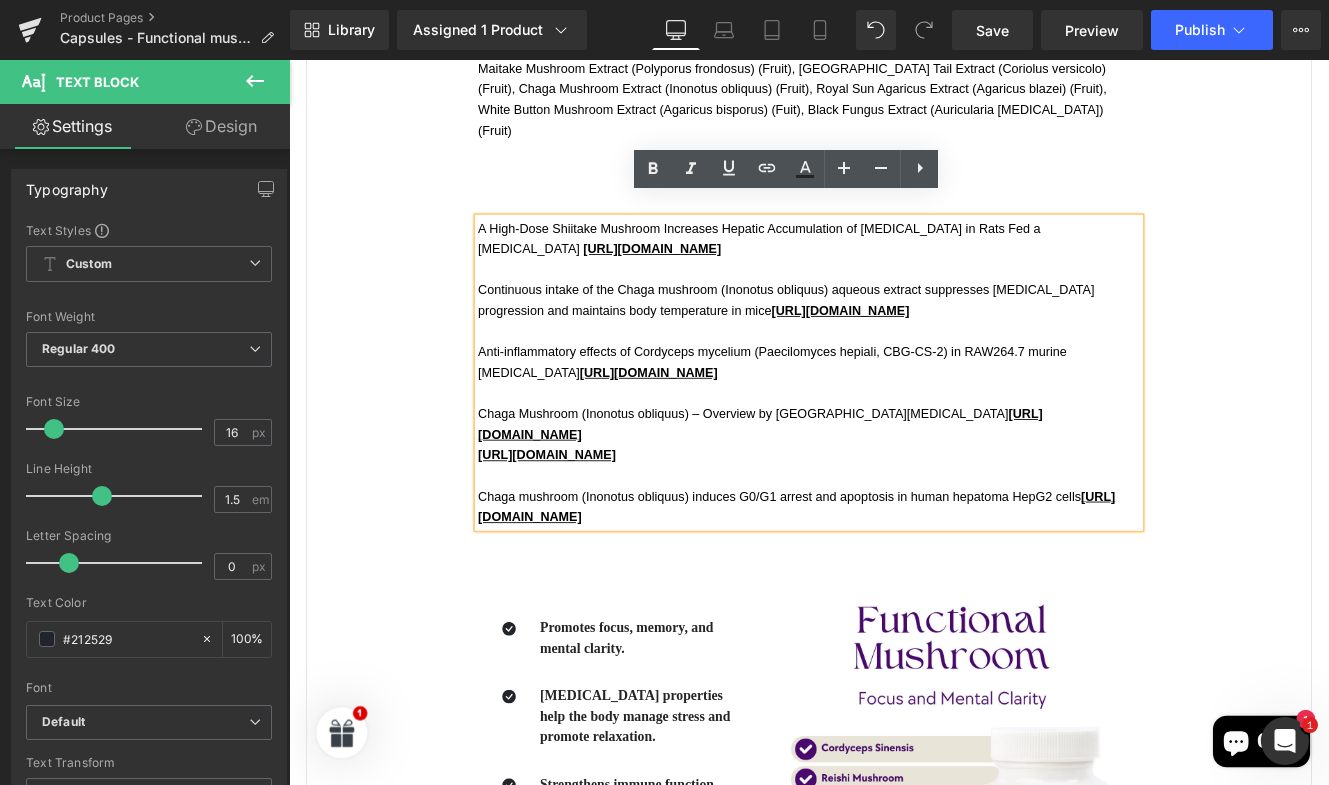 drag, startPoint x: 1145, startPoint y: 329, endPoint x: 744, endPoint y: 333, distance: 401.01996 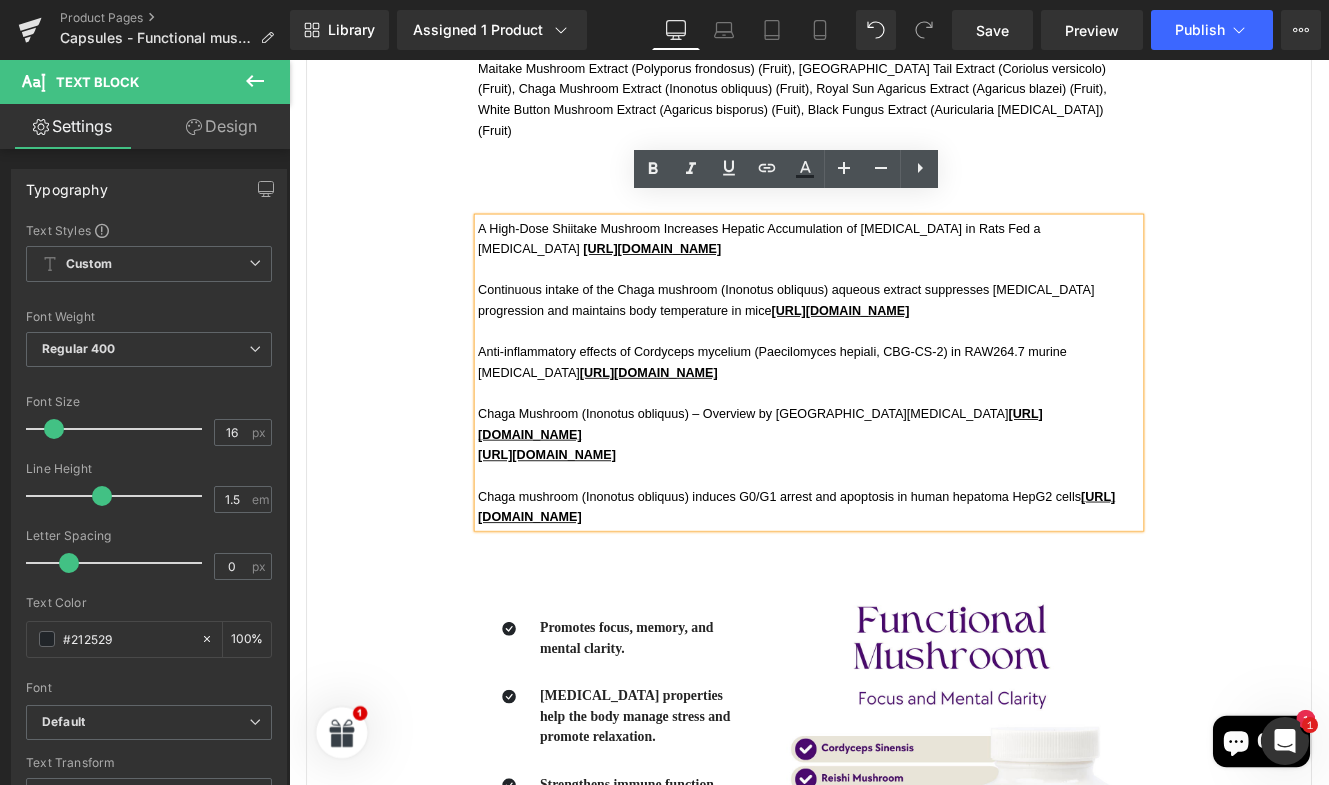 click on "Continuous intake of the Chaga mushroom (Inonotus obliquus) aqueous extract suppresses cancer progression and maintains body temperature in mice  https://www.ncbi.nlm.nih.gov/pmc/articles/PMC4946216/" at bounding box center (894, 340) 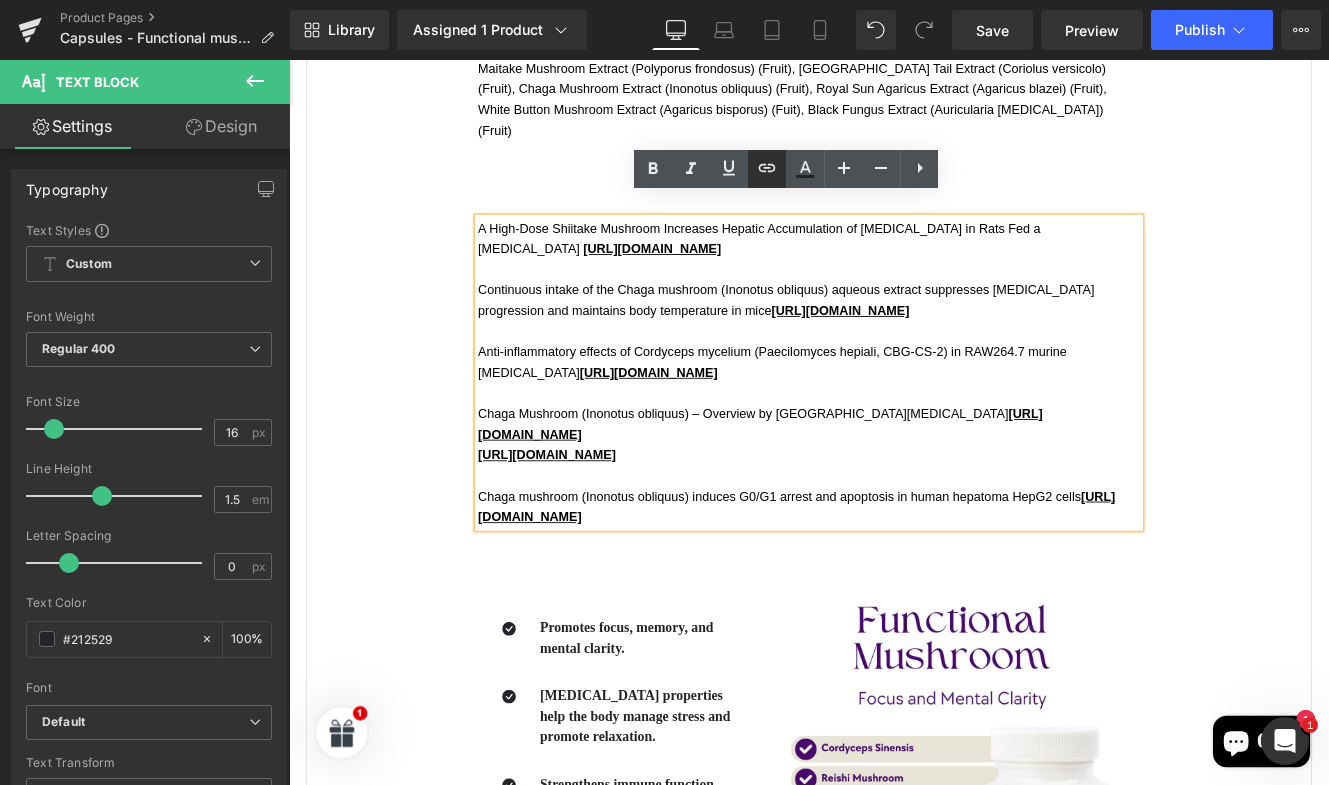 click 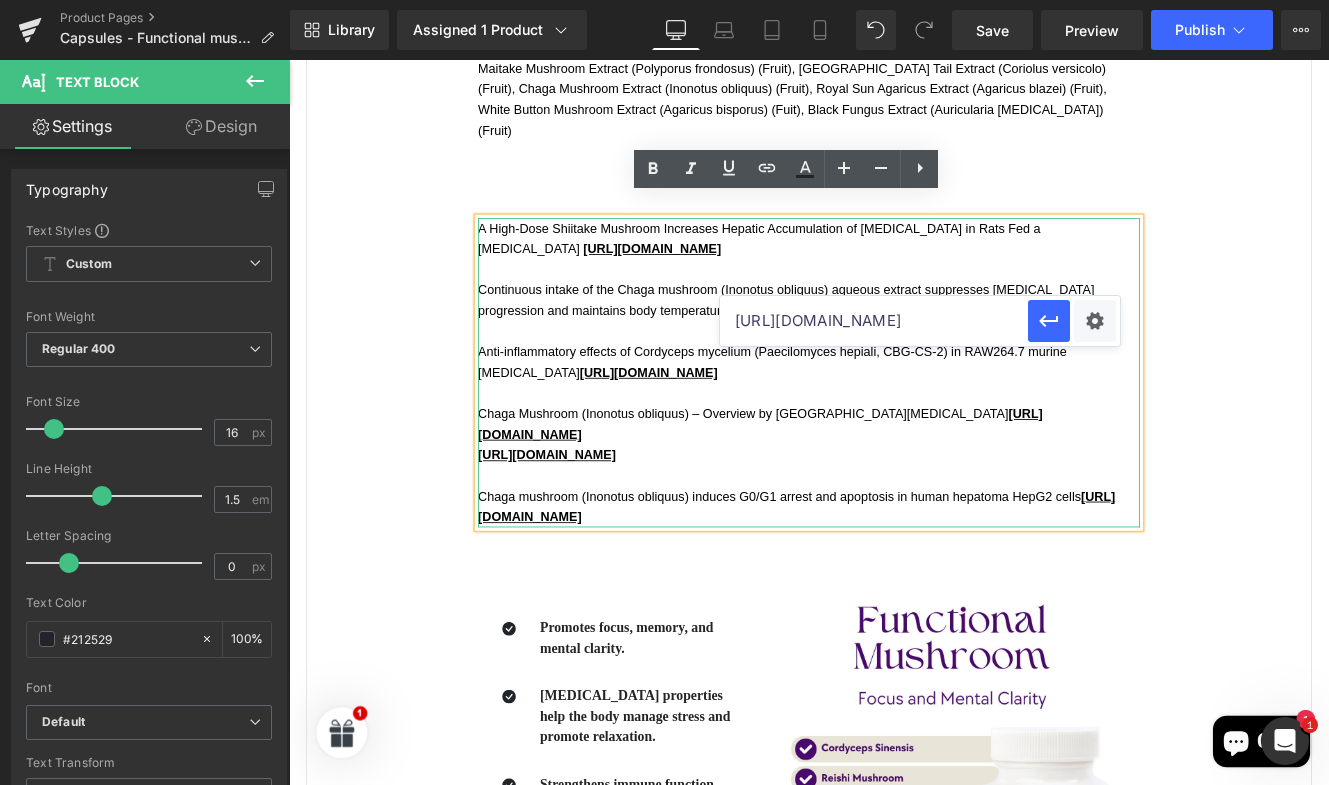 click on "[URL][DOMAIN_NAME]" at bounding box center (874, 321) 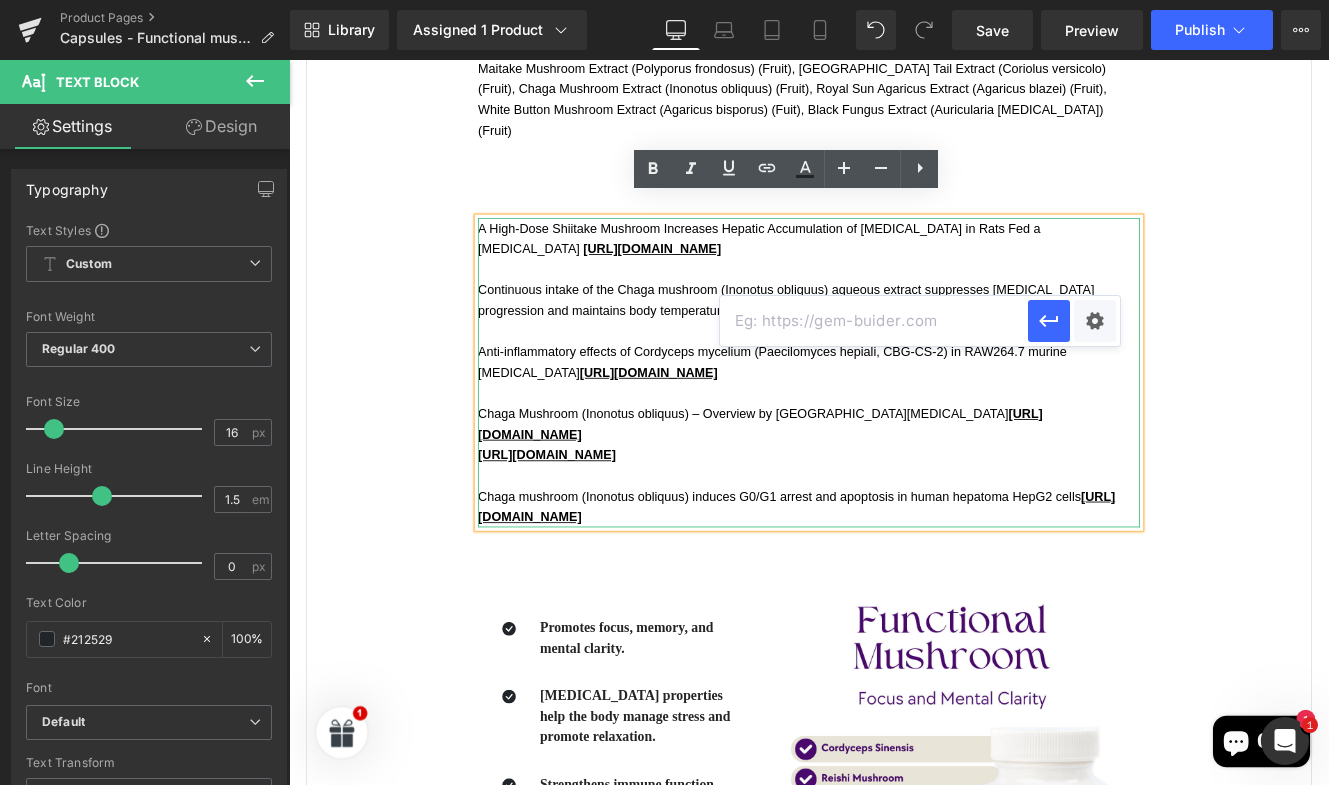 paste on "[URL][DOMAIN_NAME]" 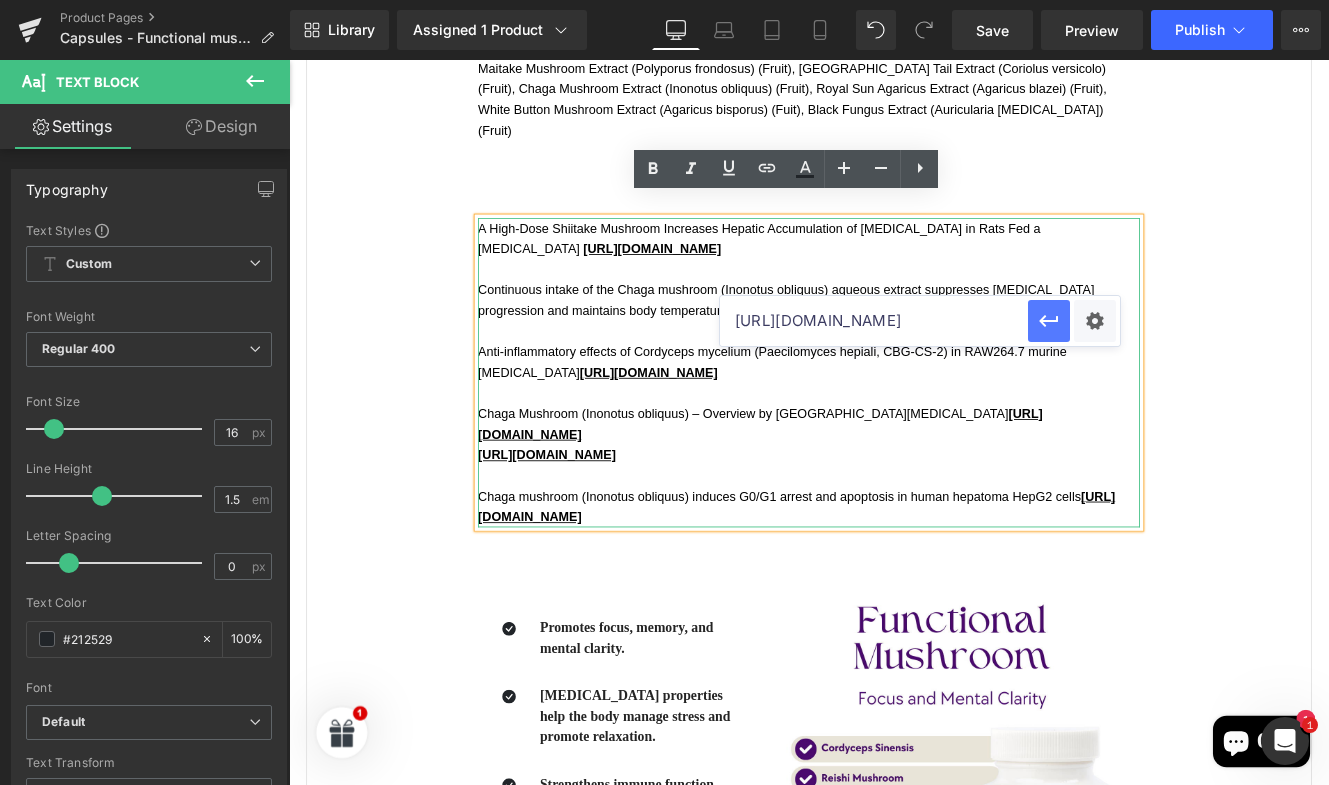 type on "[URL][DOMAIN_NAME]" 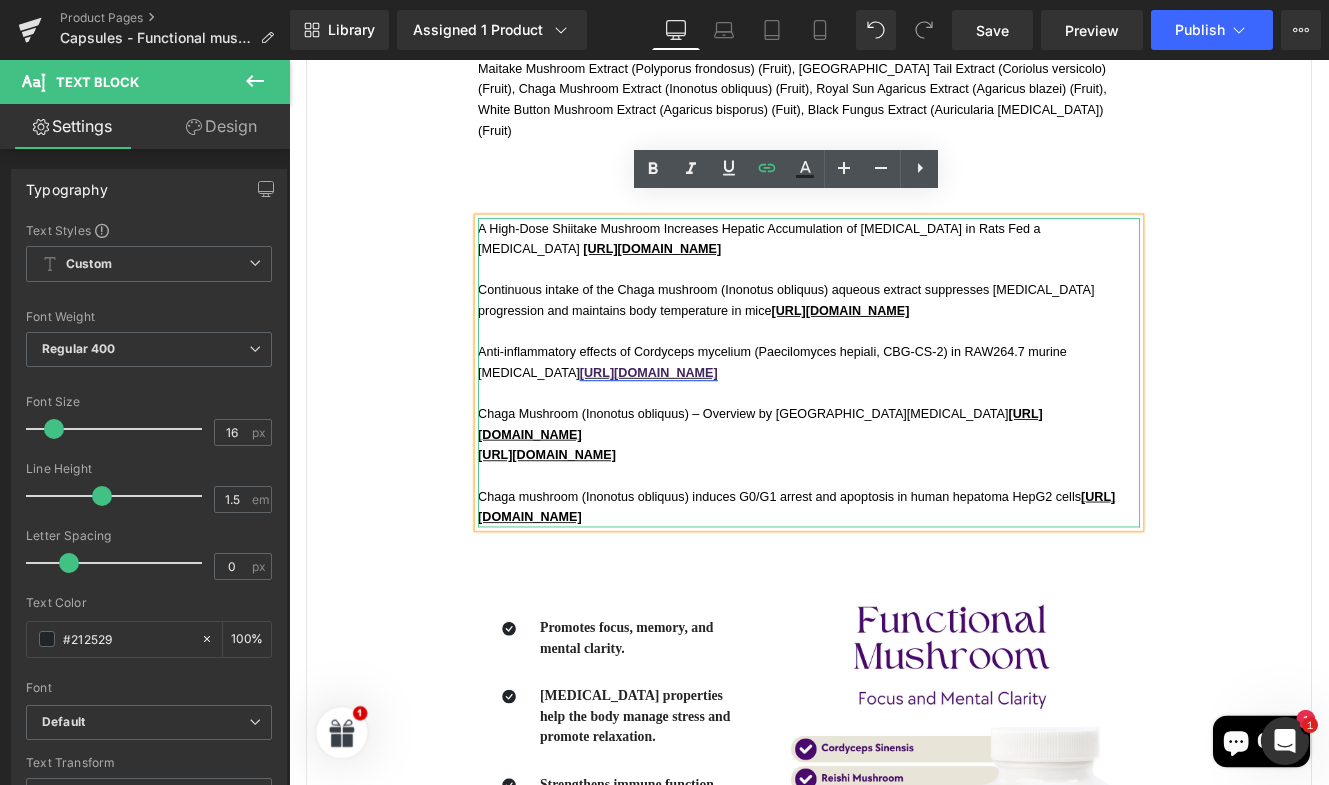 click on "[URL][DOMAIN_NAME]" at bounding box center [707, 424] 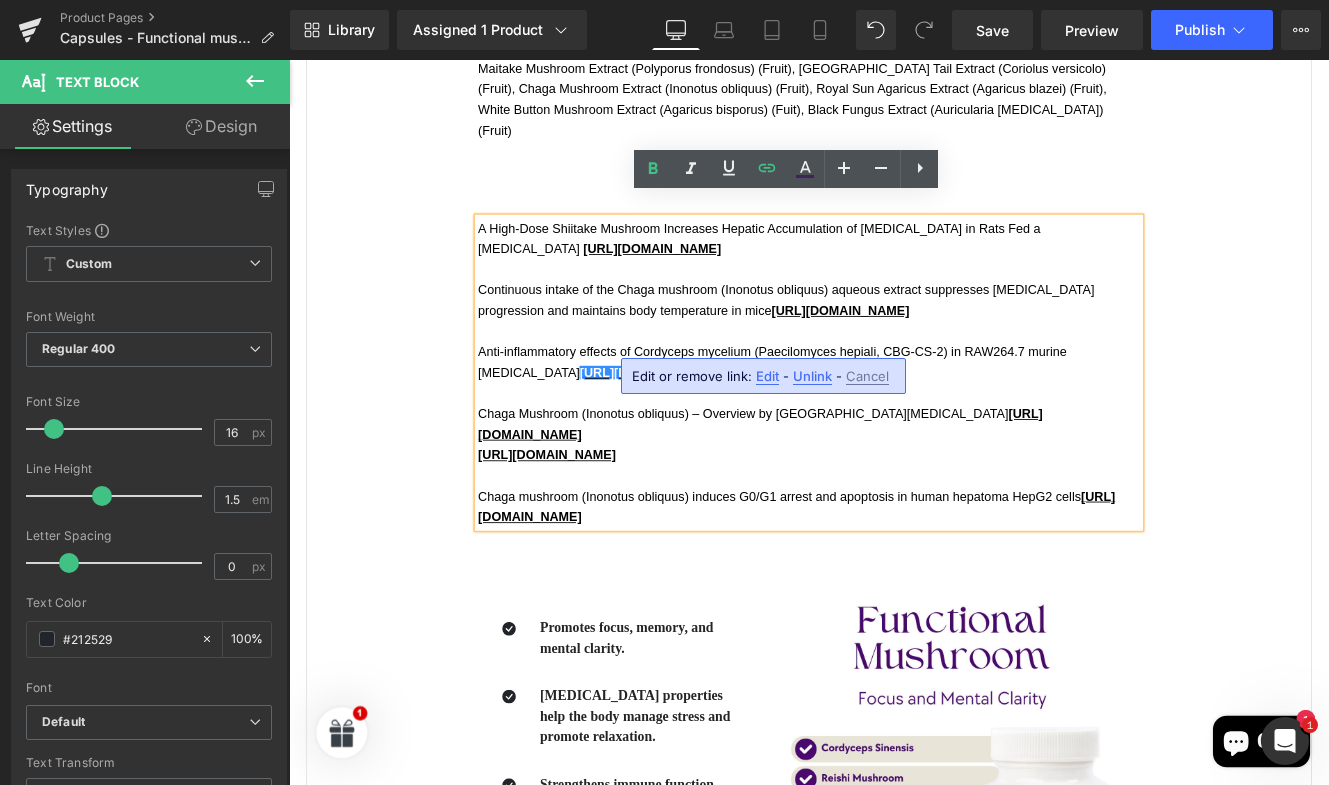 click on "Edit" at bounding box center [767, 376] 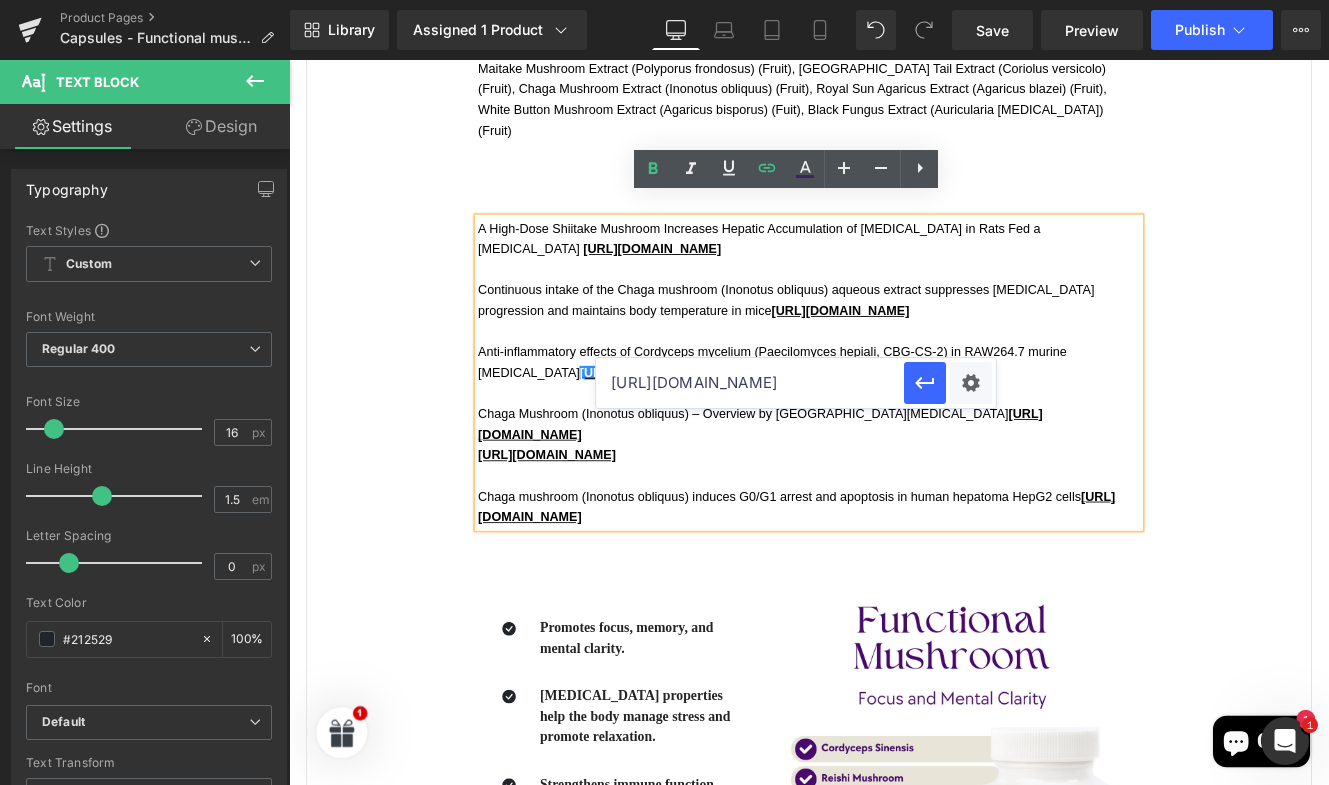 drag, startPoint x: 1053, startPoint y: 443, endPoint x: 1133, endPoint y: 436, distance: 80.305664 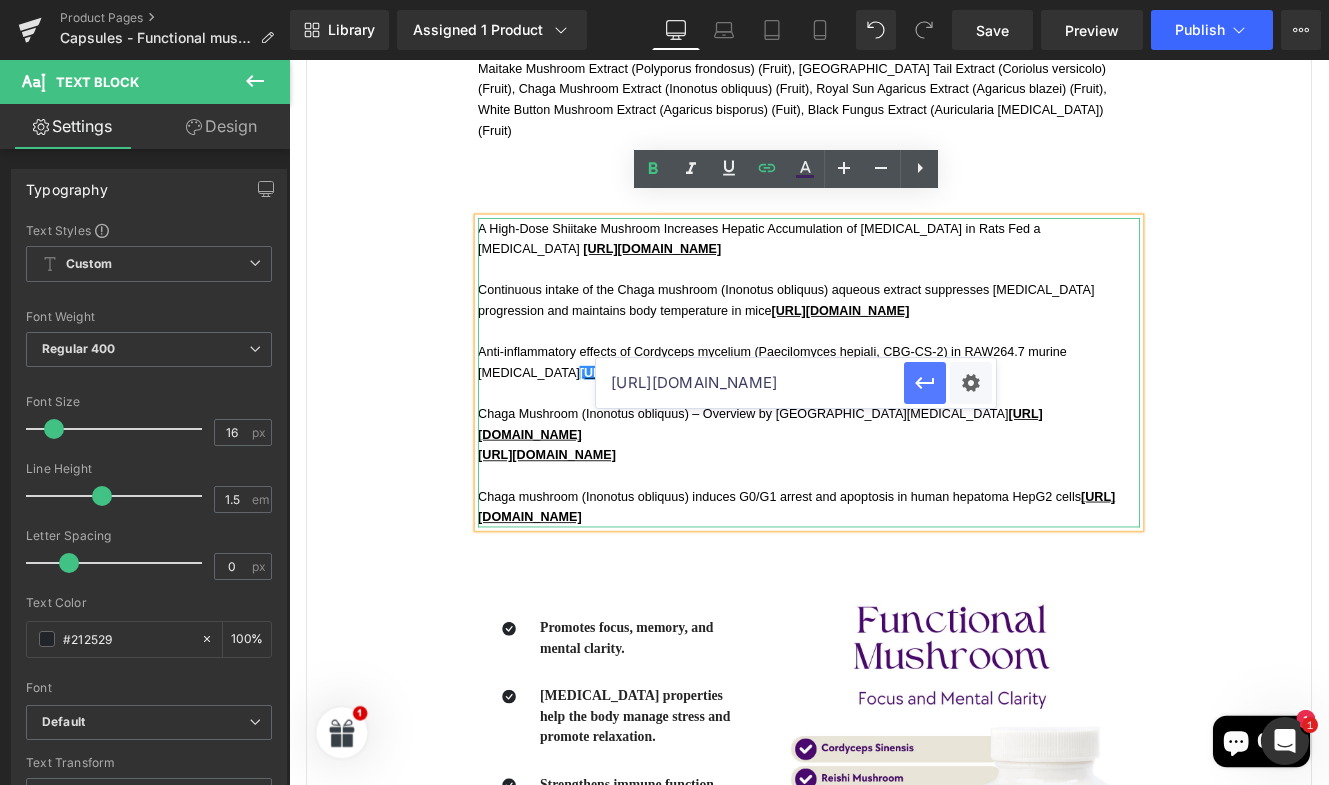 click 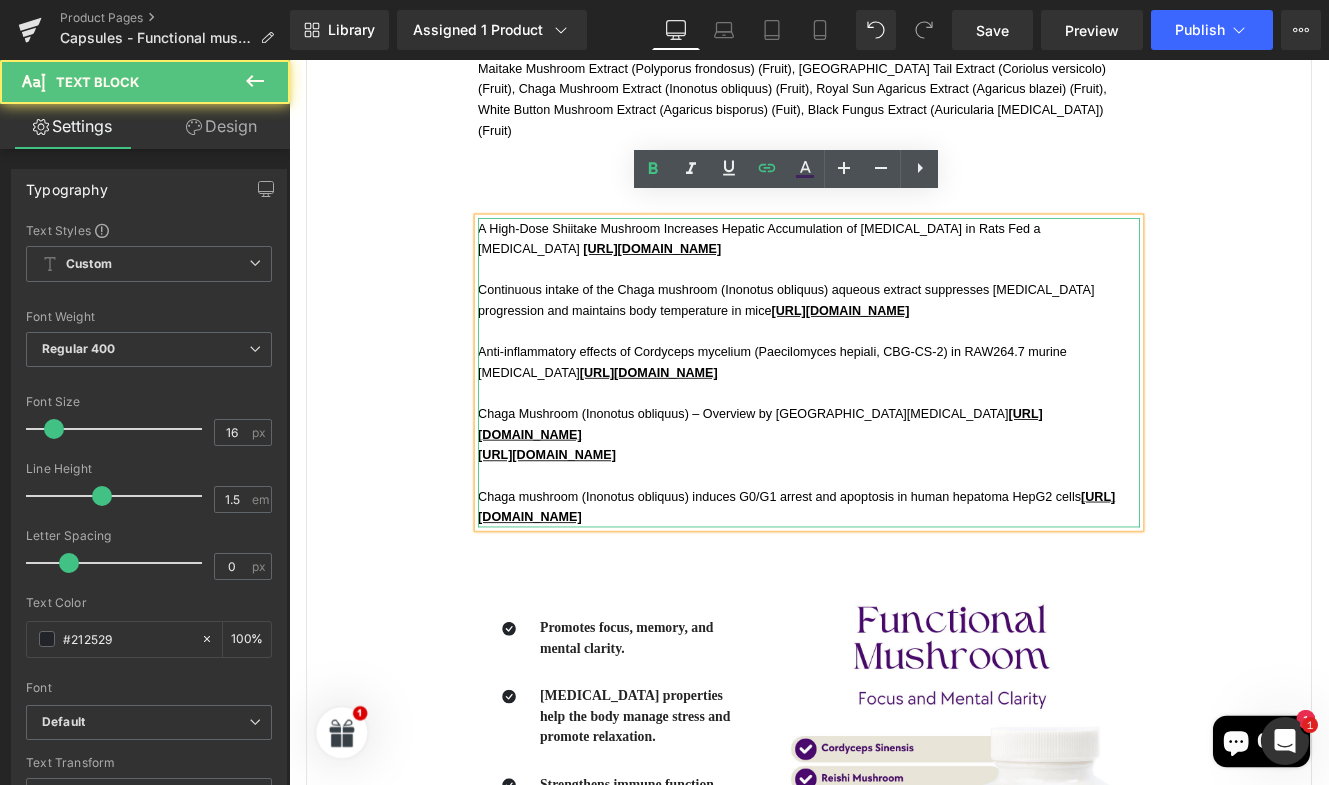 click on "Anti‑inflammatory effects of Cordyceps mycelium (Paecilomyces hepiali, CBG‑CS‑2) in RAW264.7 murine macrophages  https://www.ncbi.nlm.nih.gov/pmc/articles/PMC4371127/" at bounding box center (894, 412) 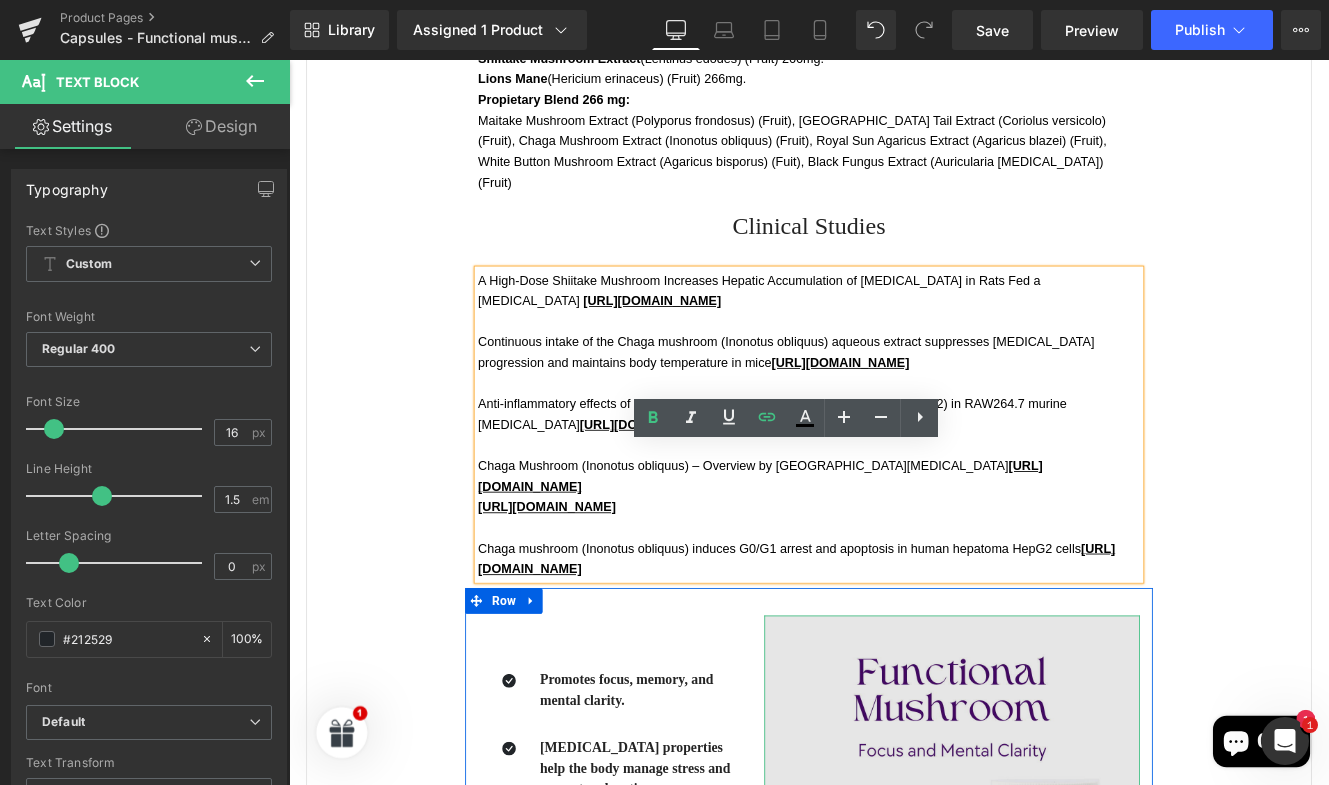scroll, scrollTop: 1206, scrollLeft: 0, axis: vertical 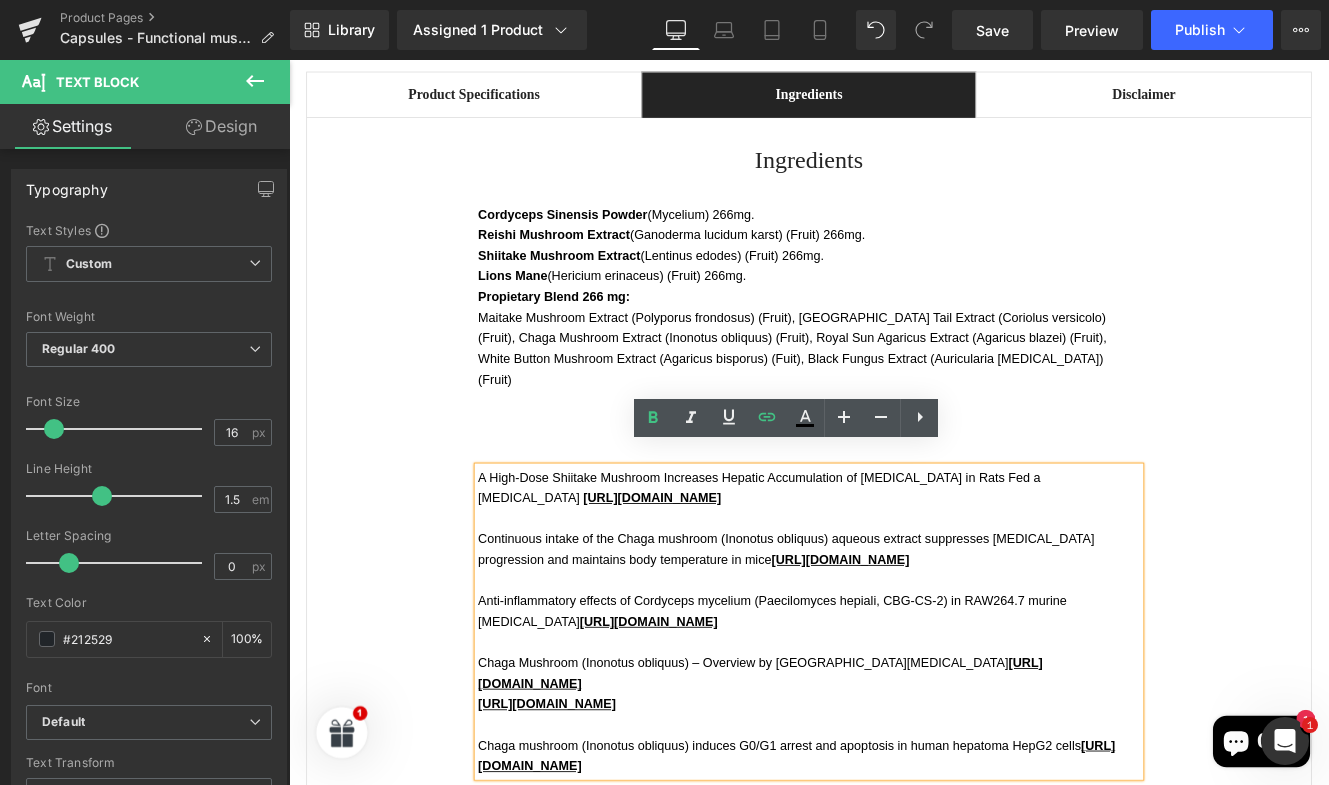 click on "Ingredients Heading
Cordyceps Sinensis Powder  (Mycelium) 266mg. Reishi Mushroom Extract  (Ganoderma lucidum karst) (Fruit) 266mg. Shiitake Mushroom Extract  (Lentinus edodes) (Fruit) 266mg. Lions Mane  (Hericium erinaceus) (Fruit) 266mg.  Propietary Blend 266 mg: Maitake Mushroom Extract (Polyporus frondosus) (Fruit), Turkey Tail Extract (Coriolus versicolo) (Fruit), Chaga Mushroom Extract (Inonotus obliquus) (Fruit), Royal Sun Agaricus Extract (Agaricus blazei) (Fruit), White Button Mushroom Extract (Agaricus bisporus) (Fuit), Black Fungus Extract (Auricularia auricula) (Fruit)
Text Block
Row         Clinical Studies Heading         A High‑Dose Shiitake Mushroom Increases Hepatic Accumulation of Triglycerides in Rats Fed a High‑Fat Diet   https://www.ncbi.nlm.nih.gov/pmc/articles/PMC3942724/ https://www.ncbi.nlm.nih.gov/pmc/articles/PMC4946216/ Text Block" at bounding box center (894, 865) 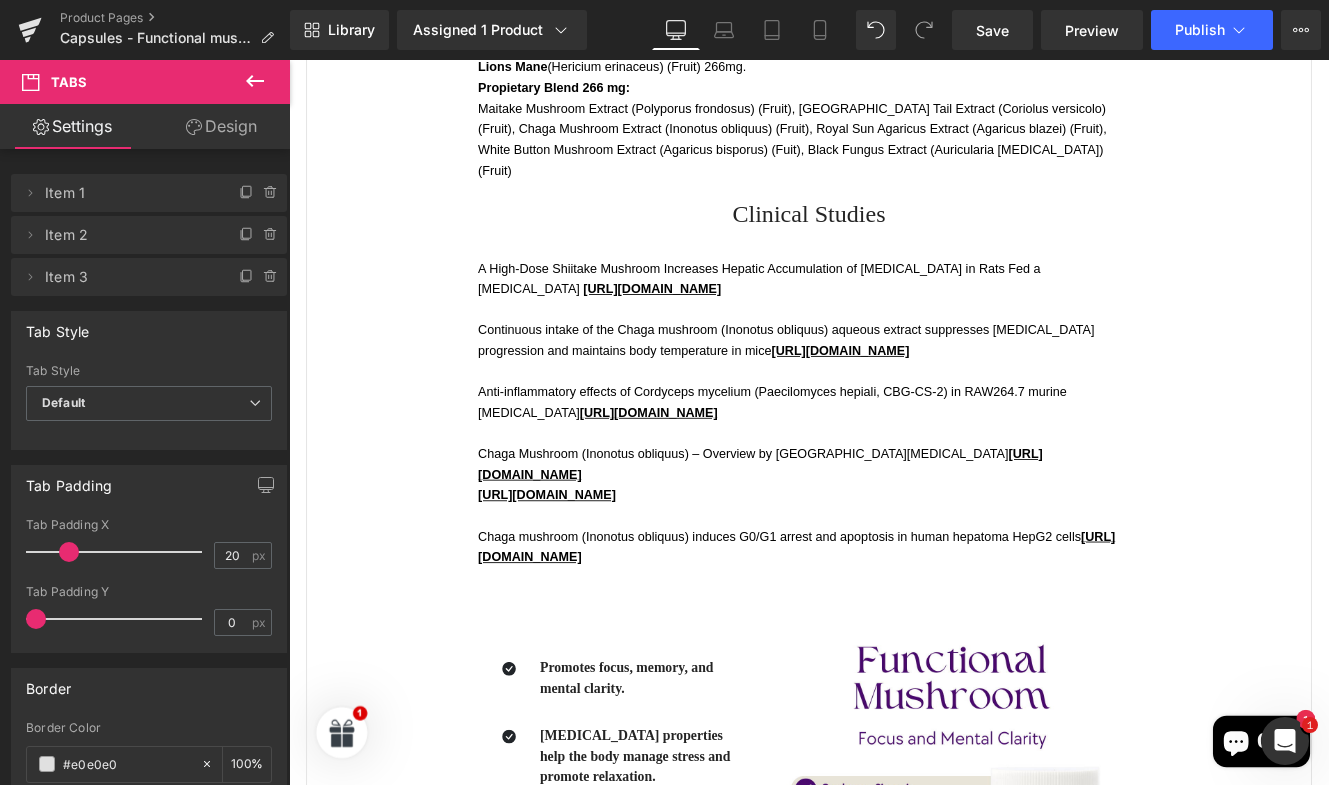 scroll, scrollTop: 1275, scrollLeft: 0, axis: vertical 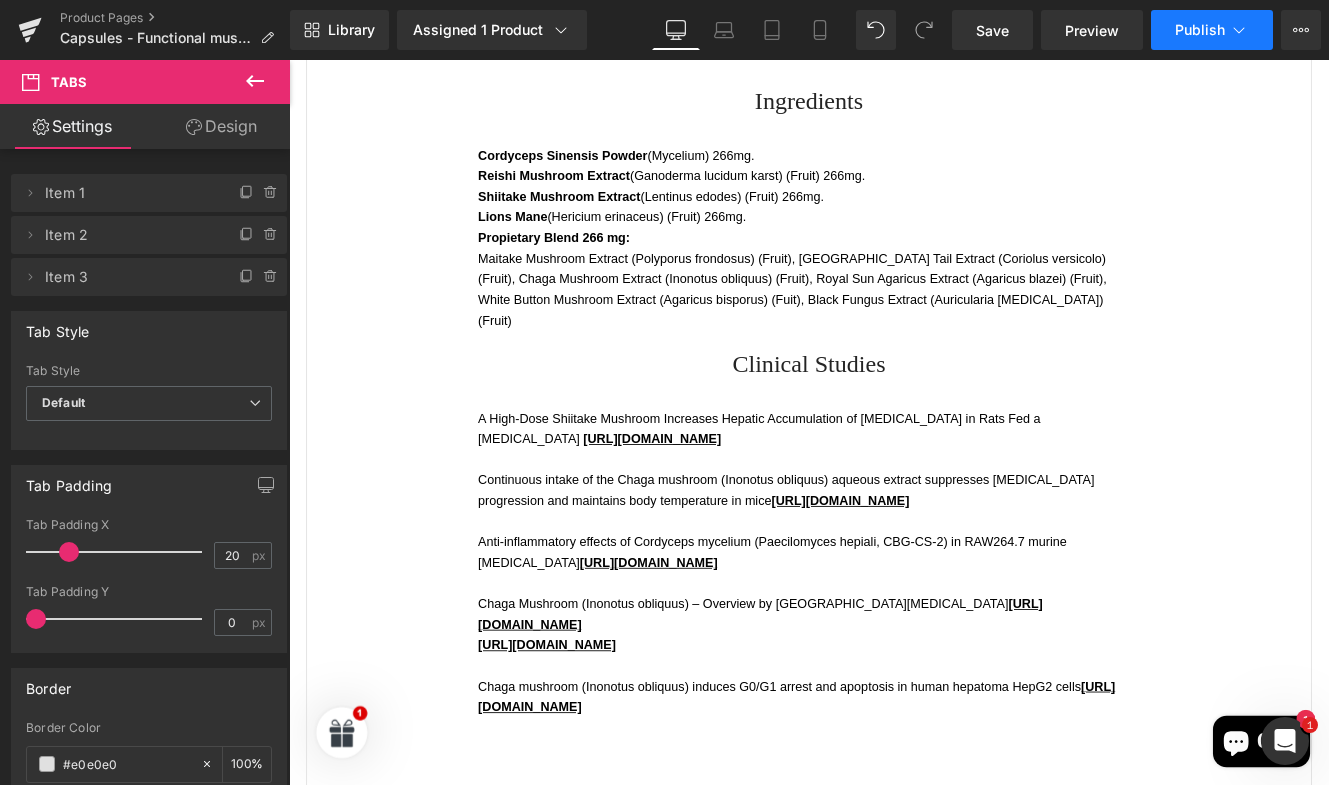 click on "Publish" at bounding box center [1200, 30] 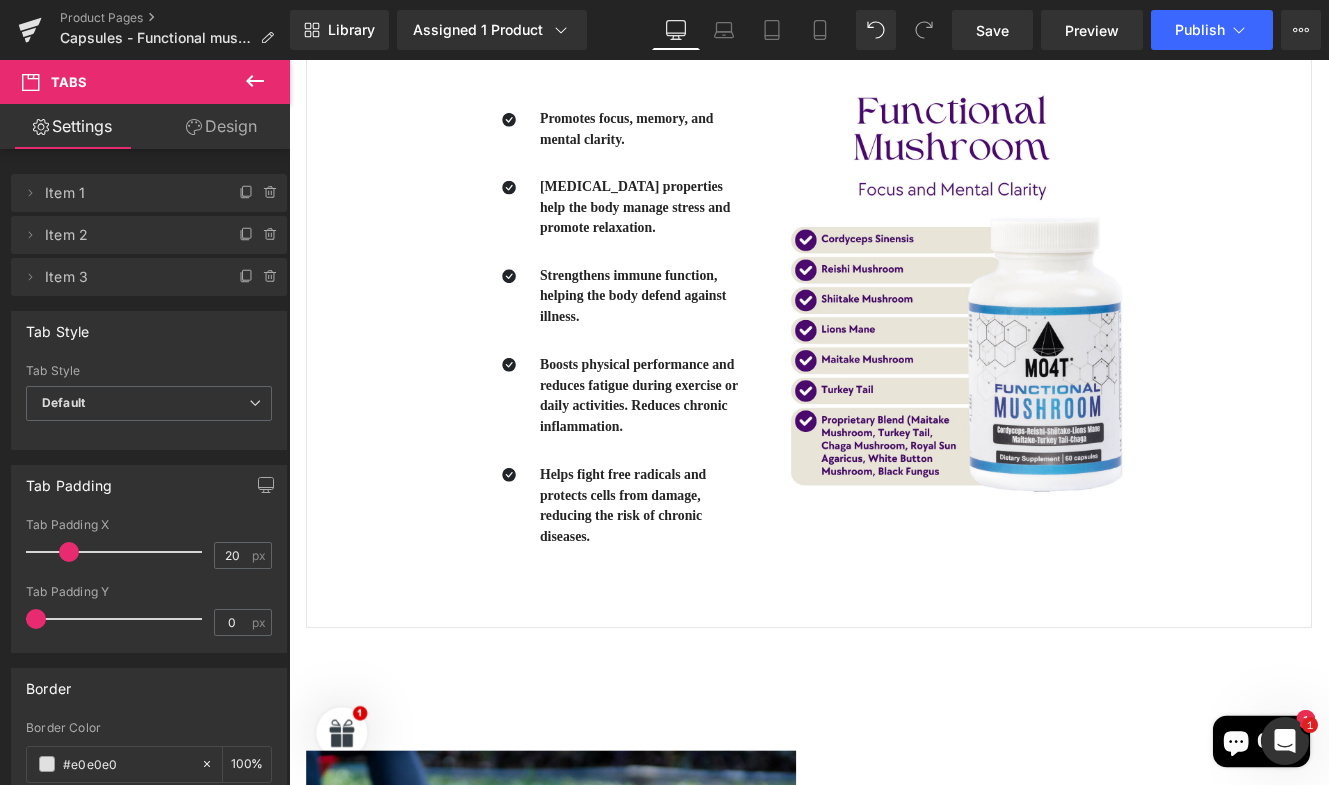 scroll, scrollTop: 2515, scrollLeft: 0, axis: vertical 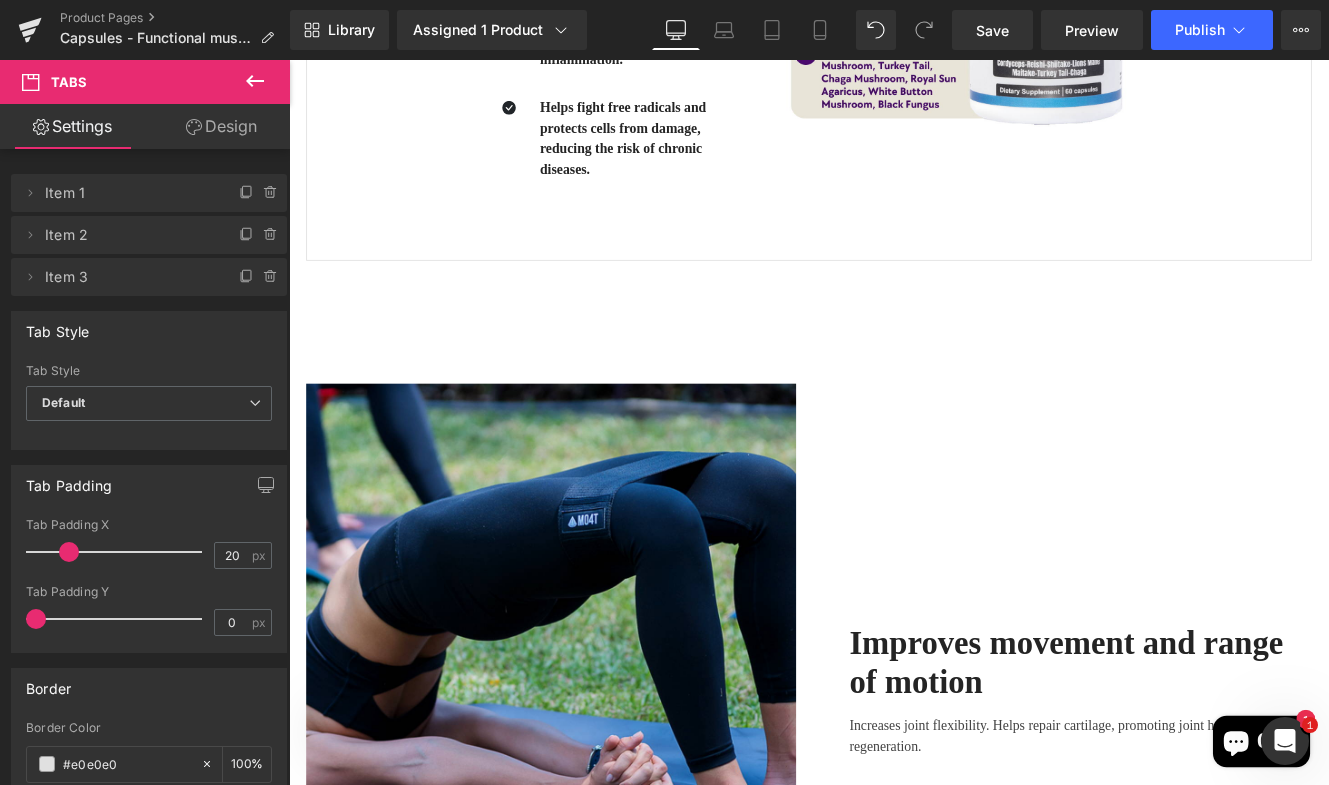 click at bounding box center [594, 793] 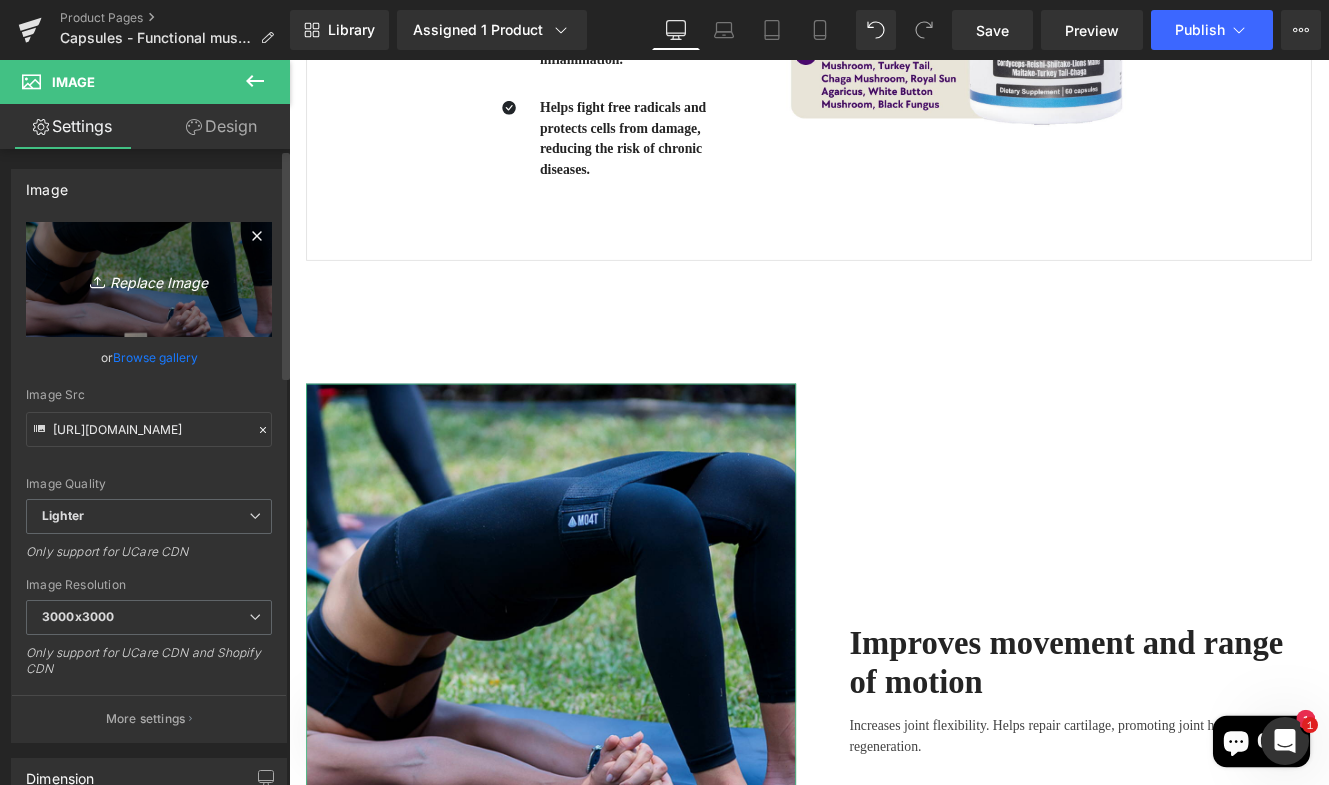 click on "Replace Image" at bounding box center [149, 279] 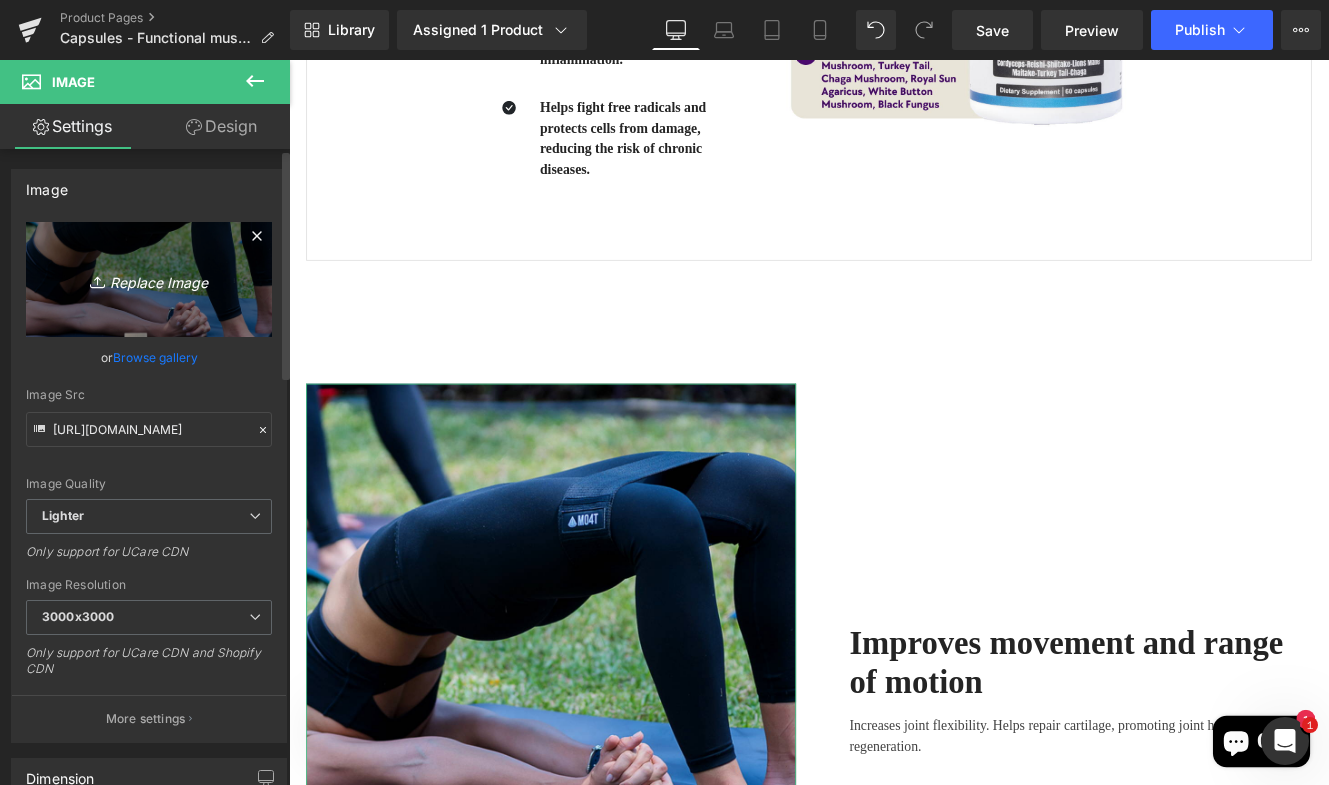 type on "C:\fakepath\5.png" 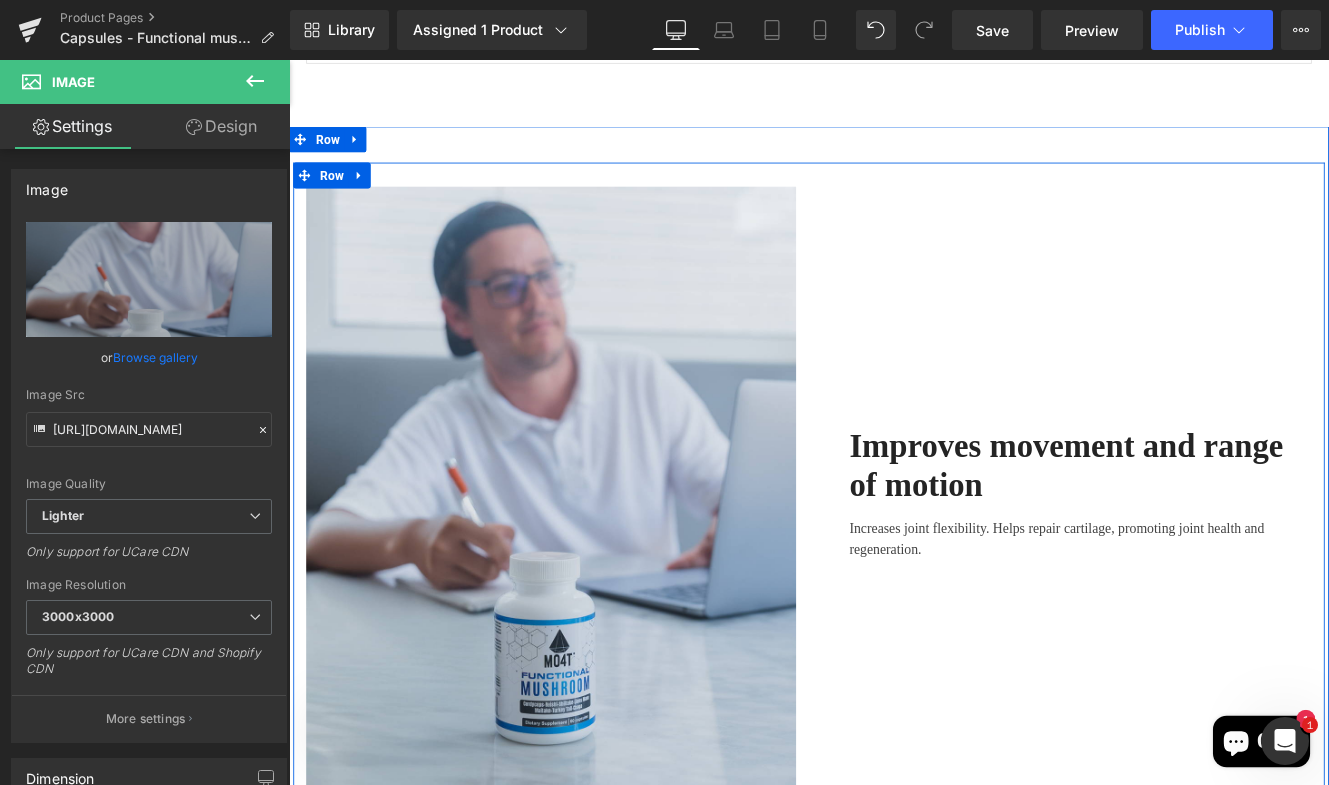 scroll, scrollTop: 2815, scrollLeft: 0, axis: vertical 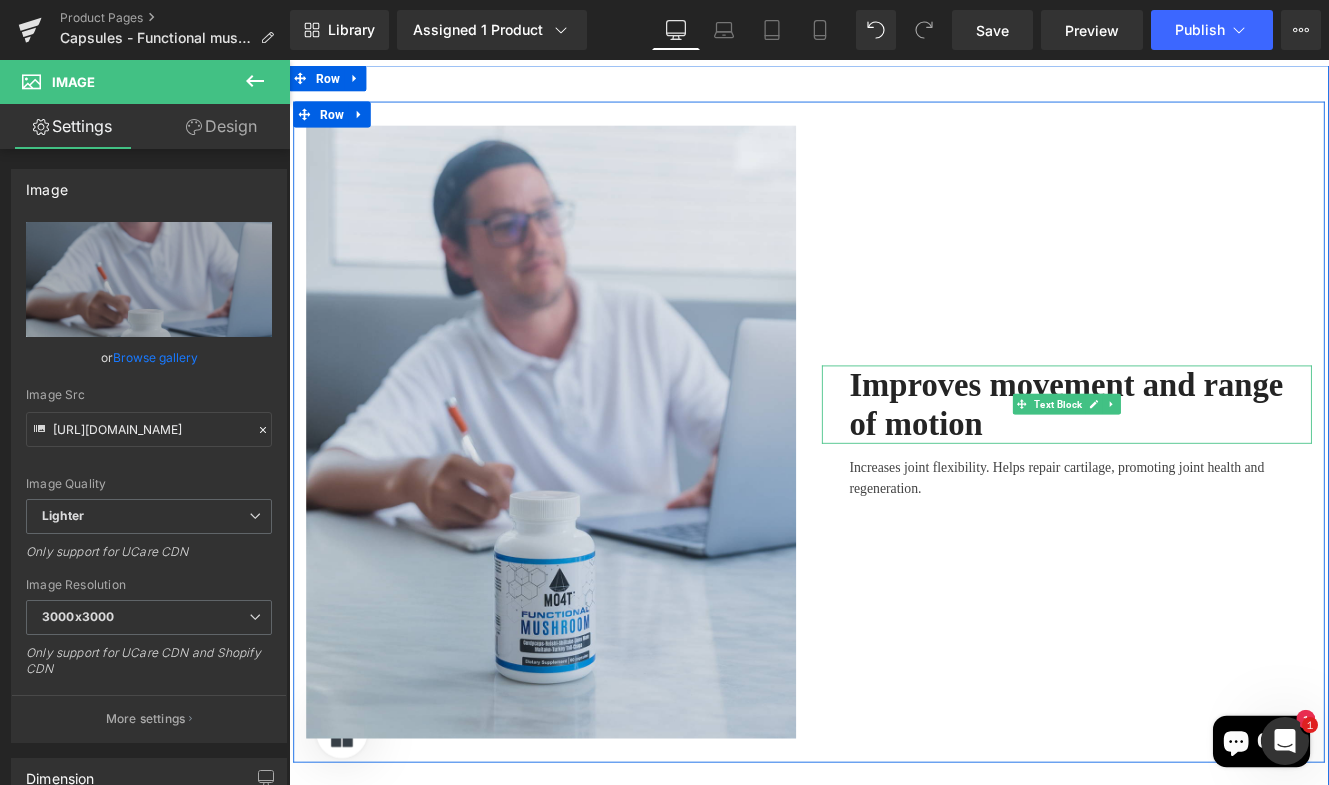 click on "Improves movement and range of motion" at bounding box center (1193, 461) 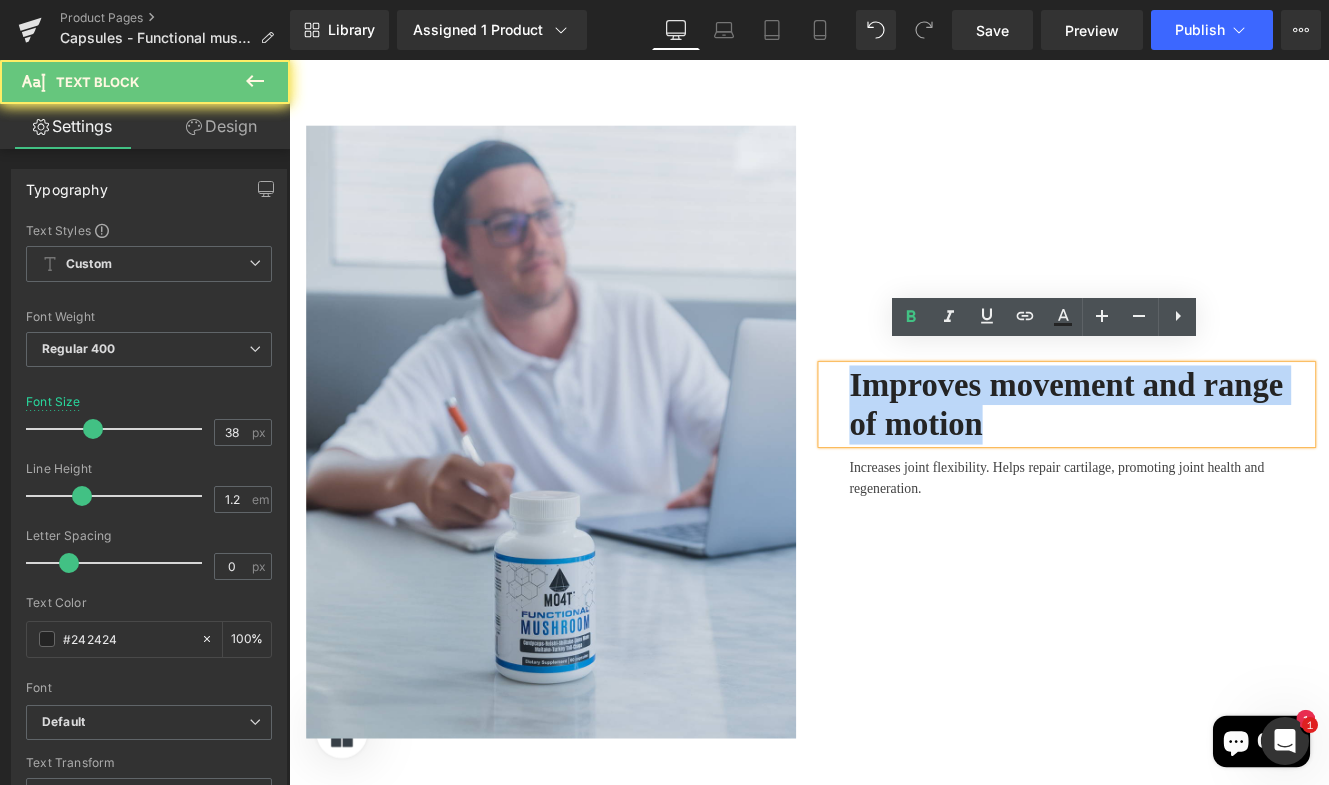 drag, startPoint x: 1085, startPoint y: 466, endPoint x: 909, endPoint y: 417, distance: 182.69373 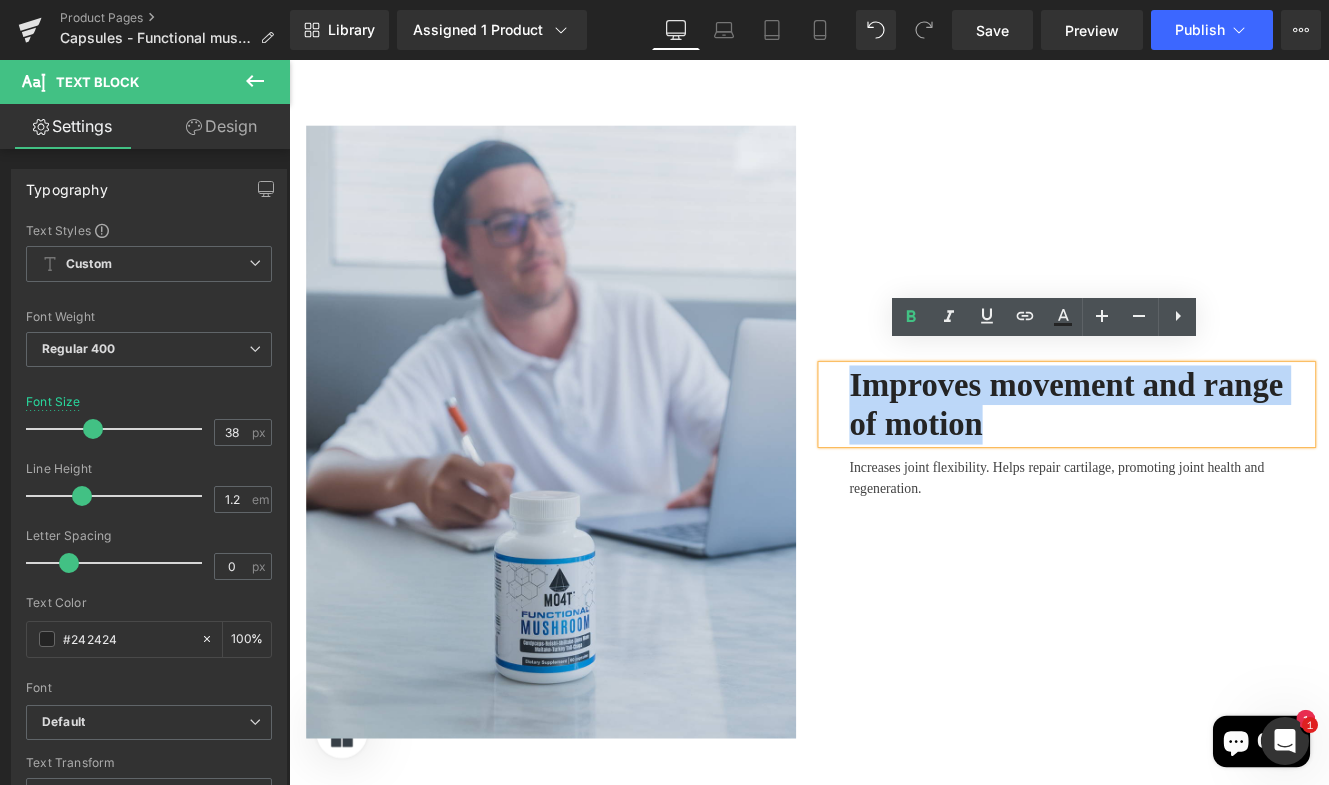 type 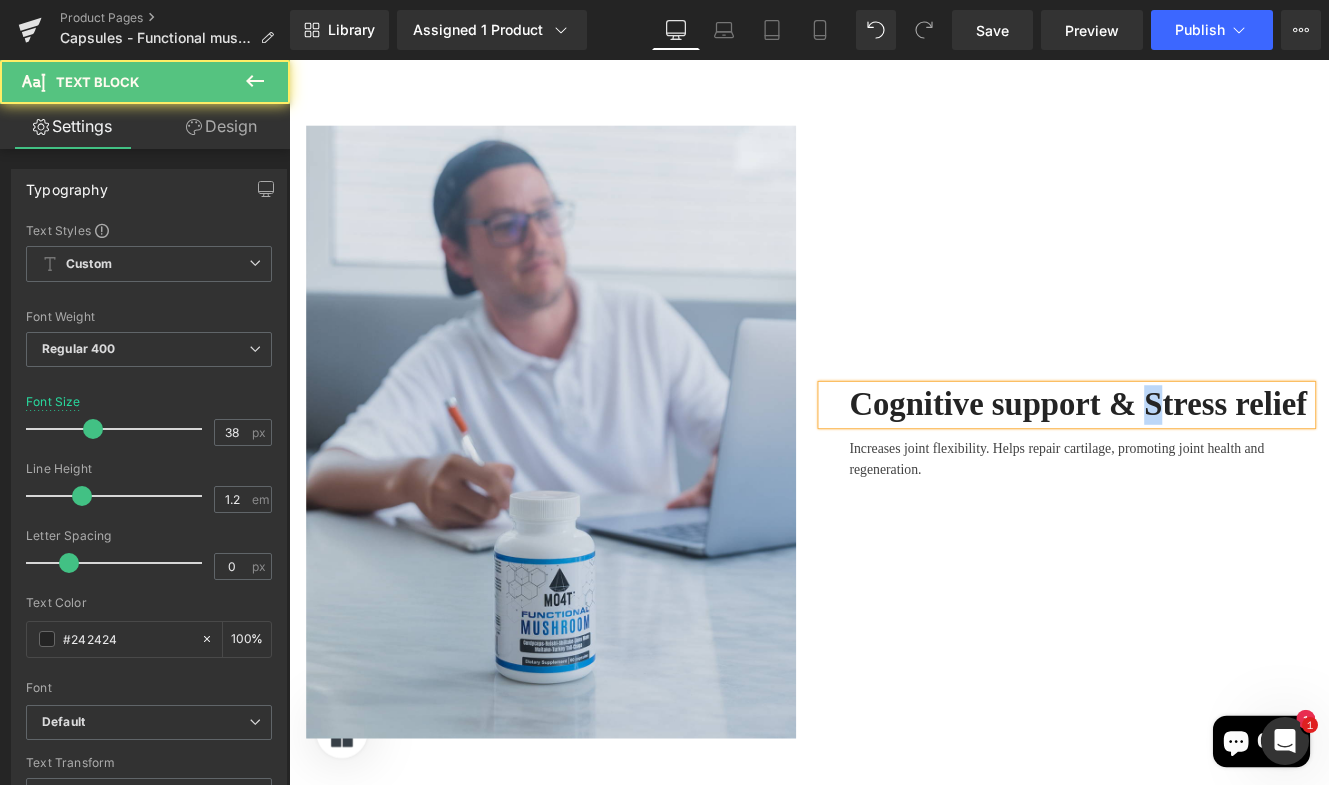 click on "Cognitive support & Stress relief" at bounding box center [1207, 461] 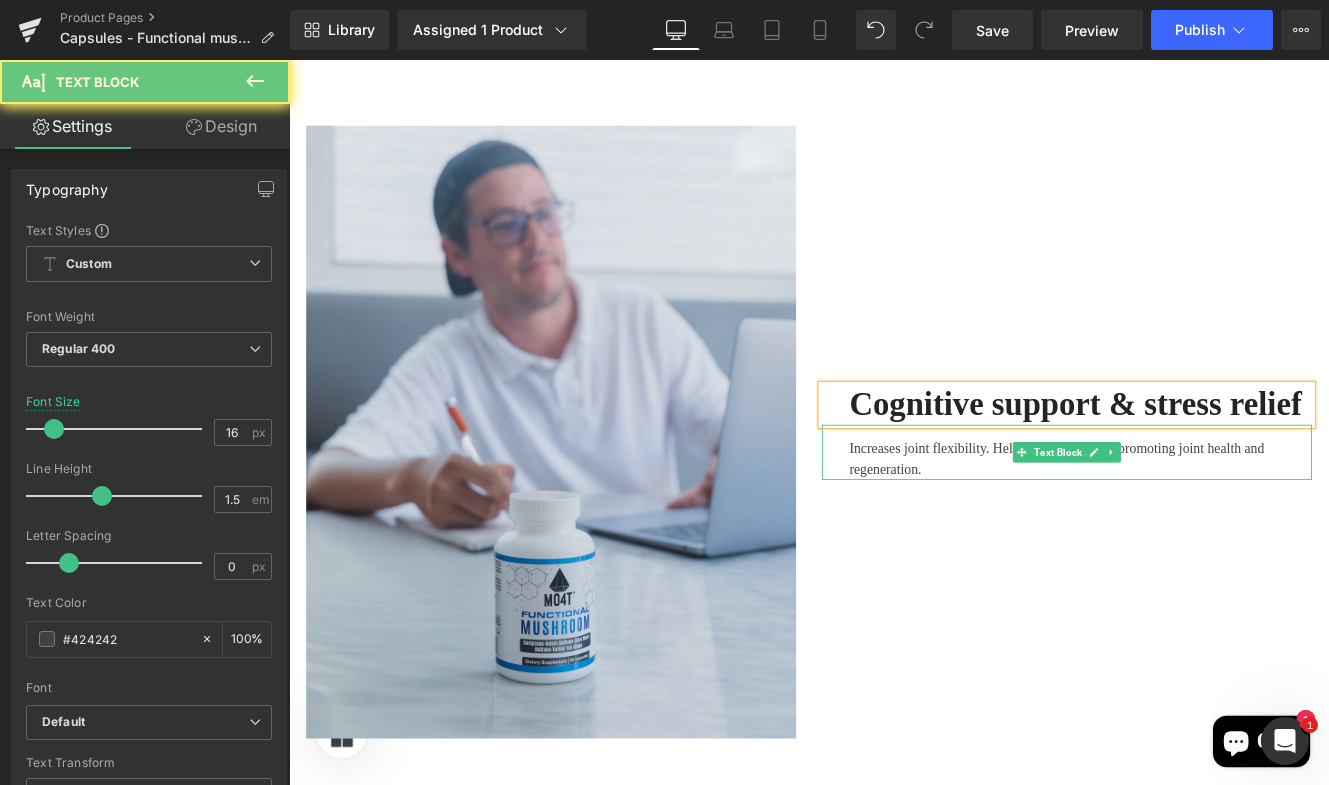 drag, startPoint x: 1002, startPoint y: 501, endPoint x: 1063, endPoint y: 501, distance: 61 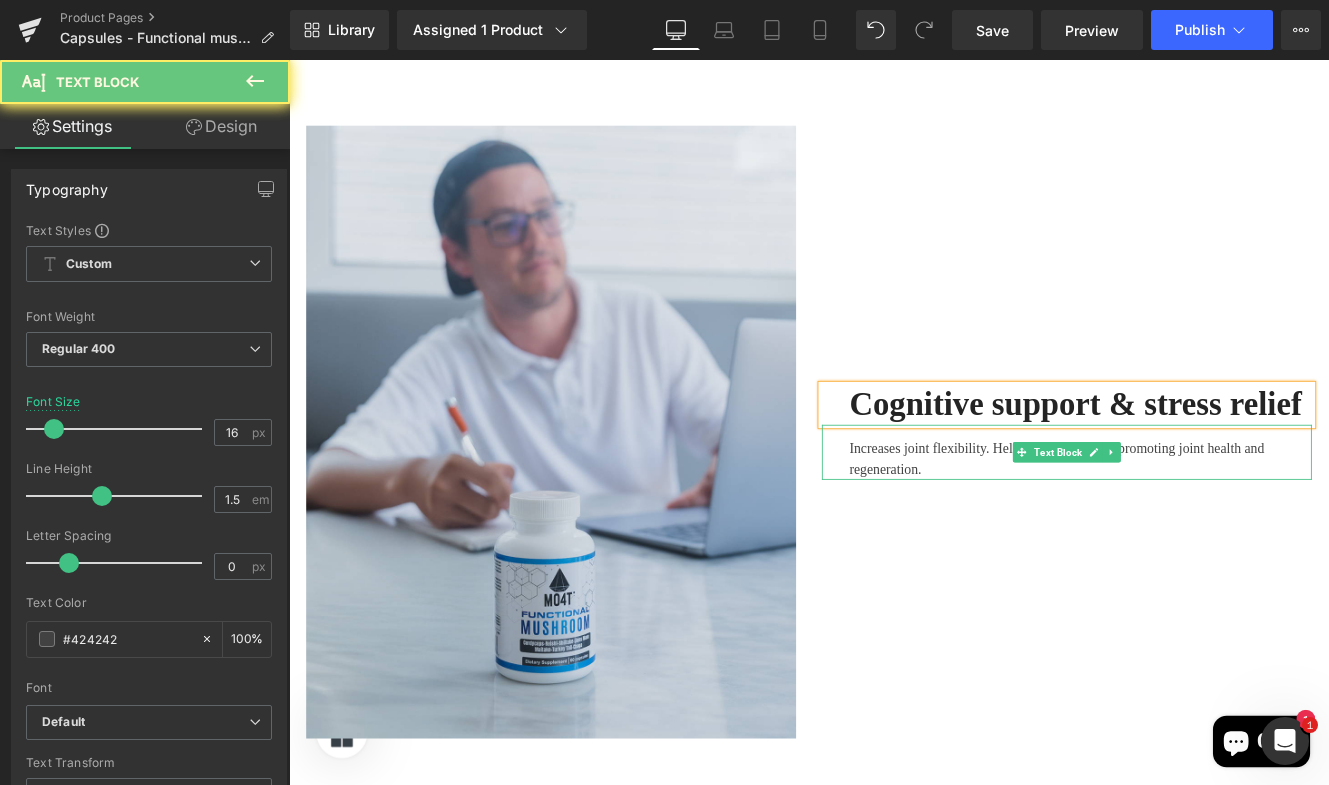 click on "Increases joint flexibility. Helps repair cartilage, promoting joint health and regeneration." at bounding box center (1210, 525) 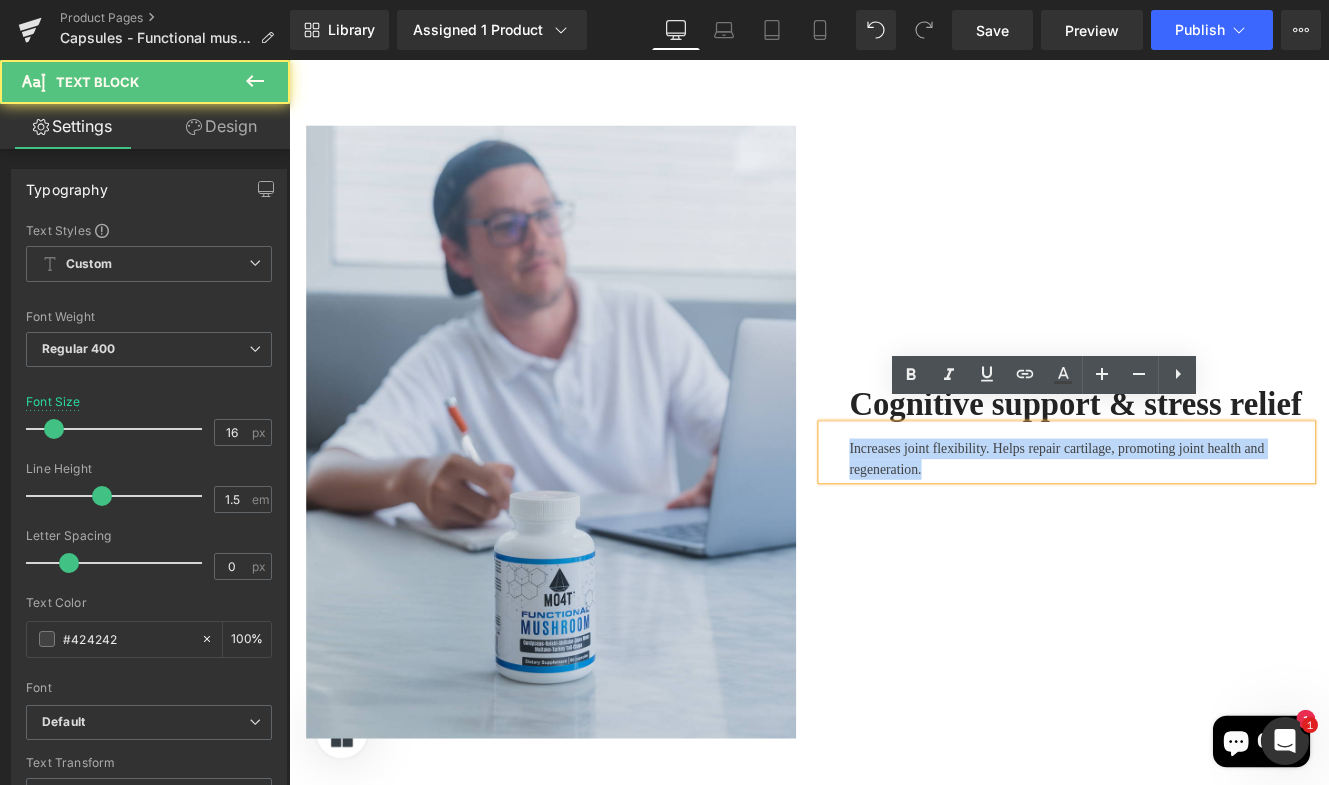 drag, startPoint x: 1063, startPoint y: 502, endPoint x: 896, endPoint y: 492, distance: 167.29913 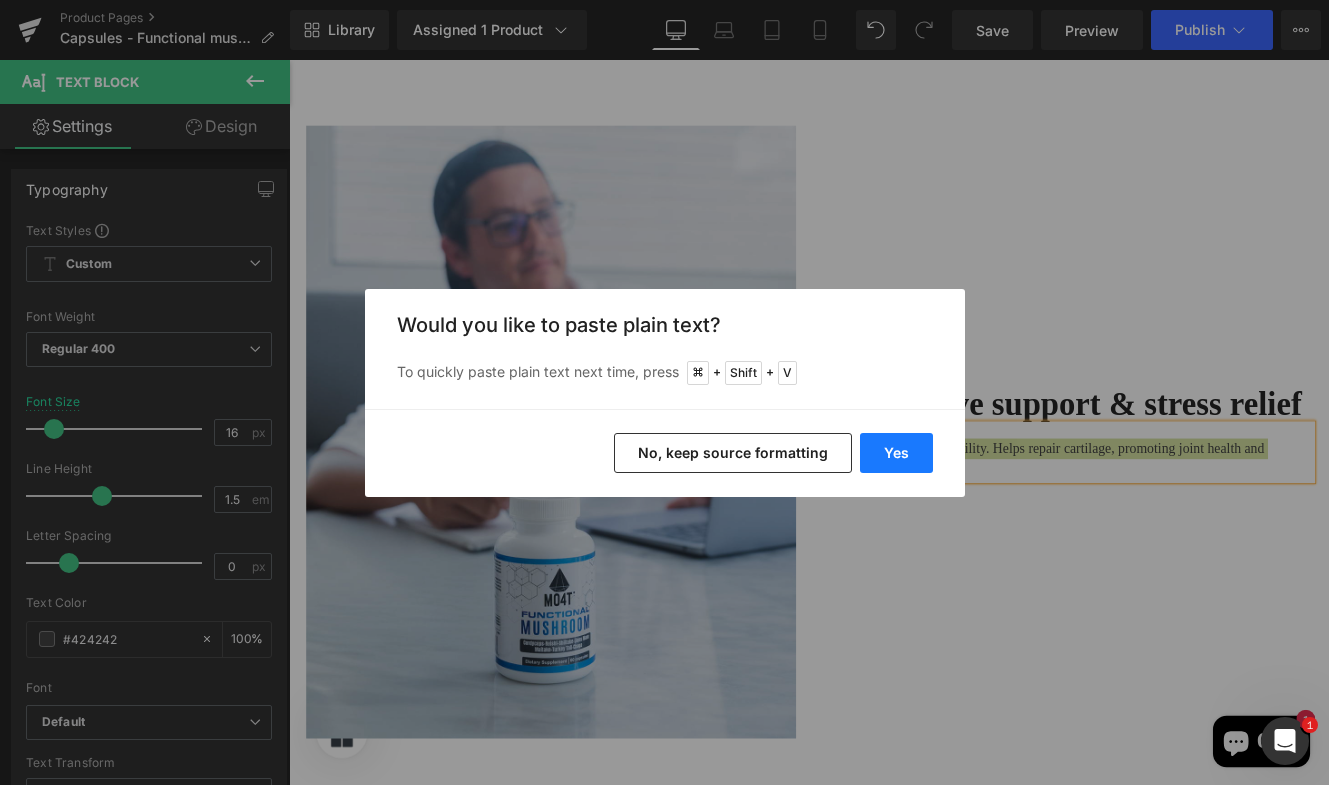 click on "Yes" at bounding box center [896, 453] 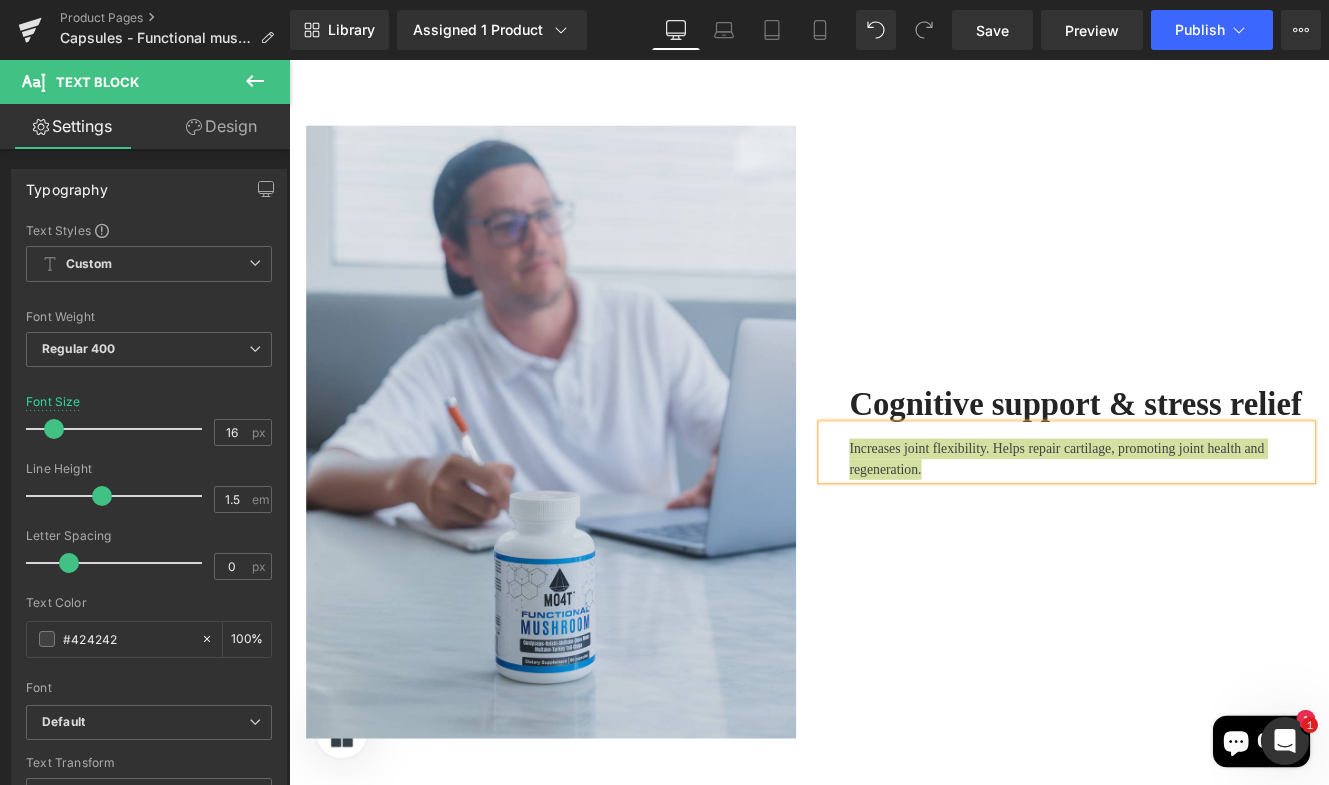 type 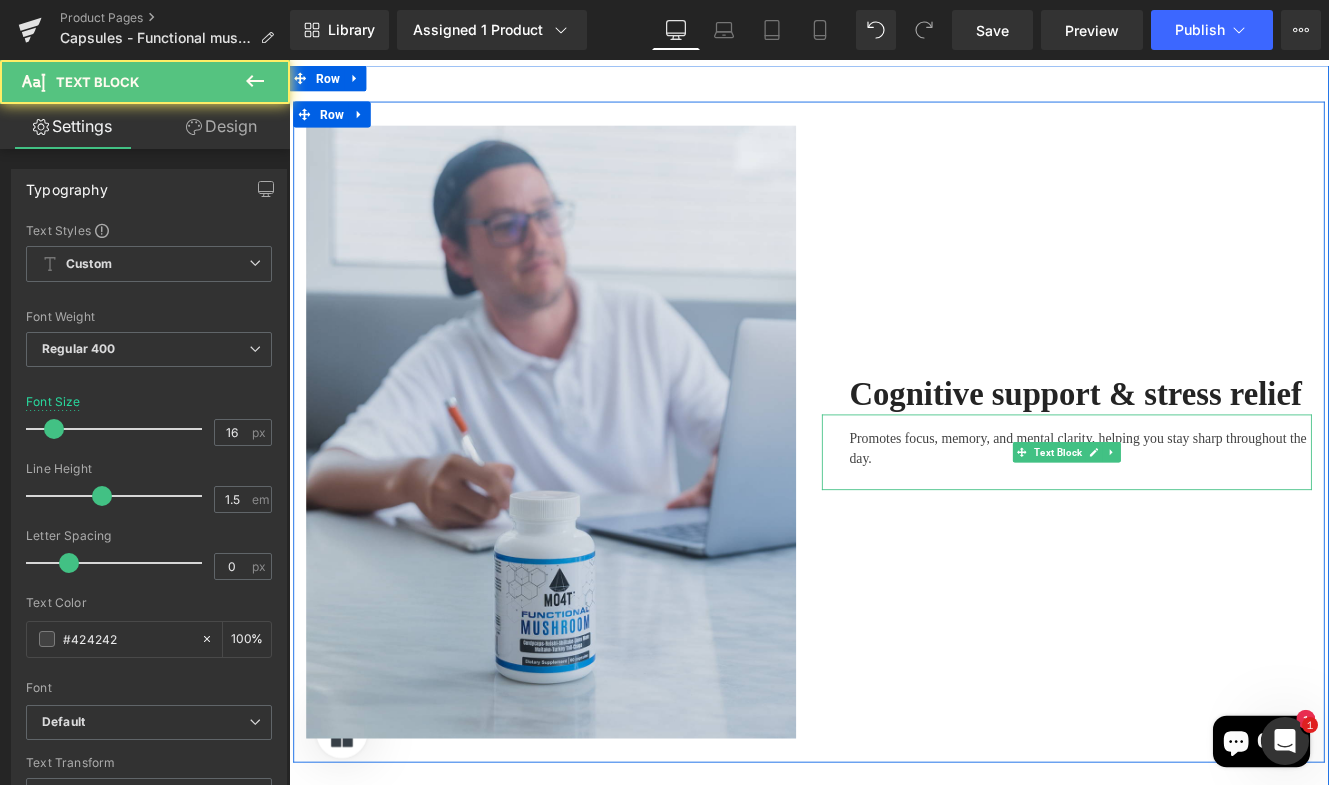 click on "Promotes focus, memory, and mental clarity, helping you stay sharp throughout the day." at bounding box center (1210, 513) 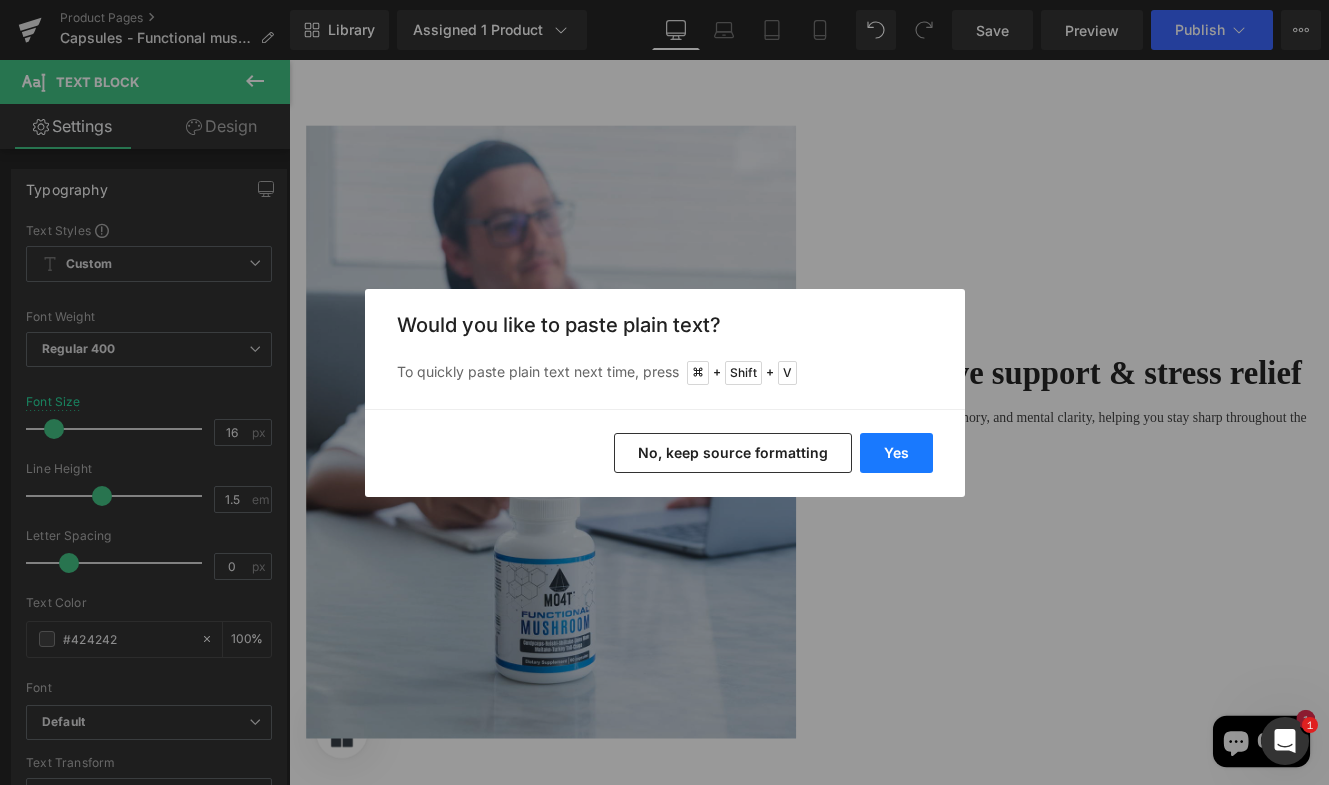 click on "Yes" at bounding box center (896, 453) 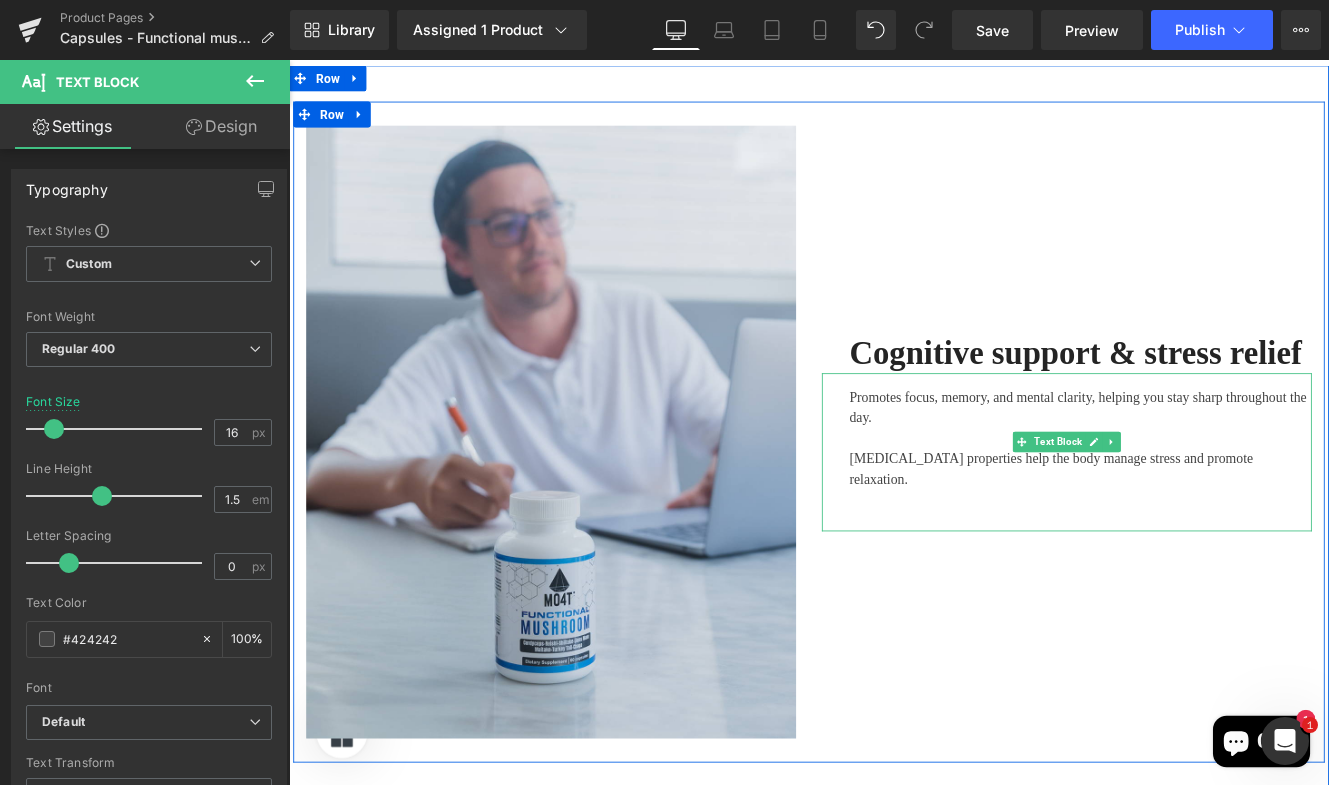 click at bounding box center (1210, 597) 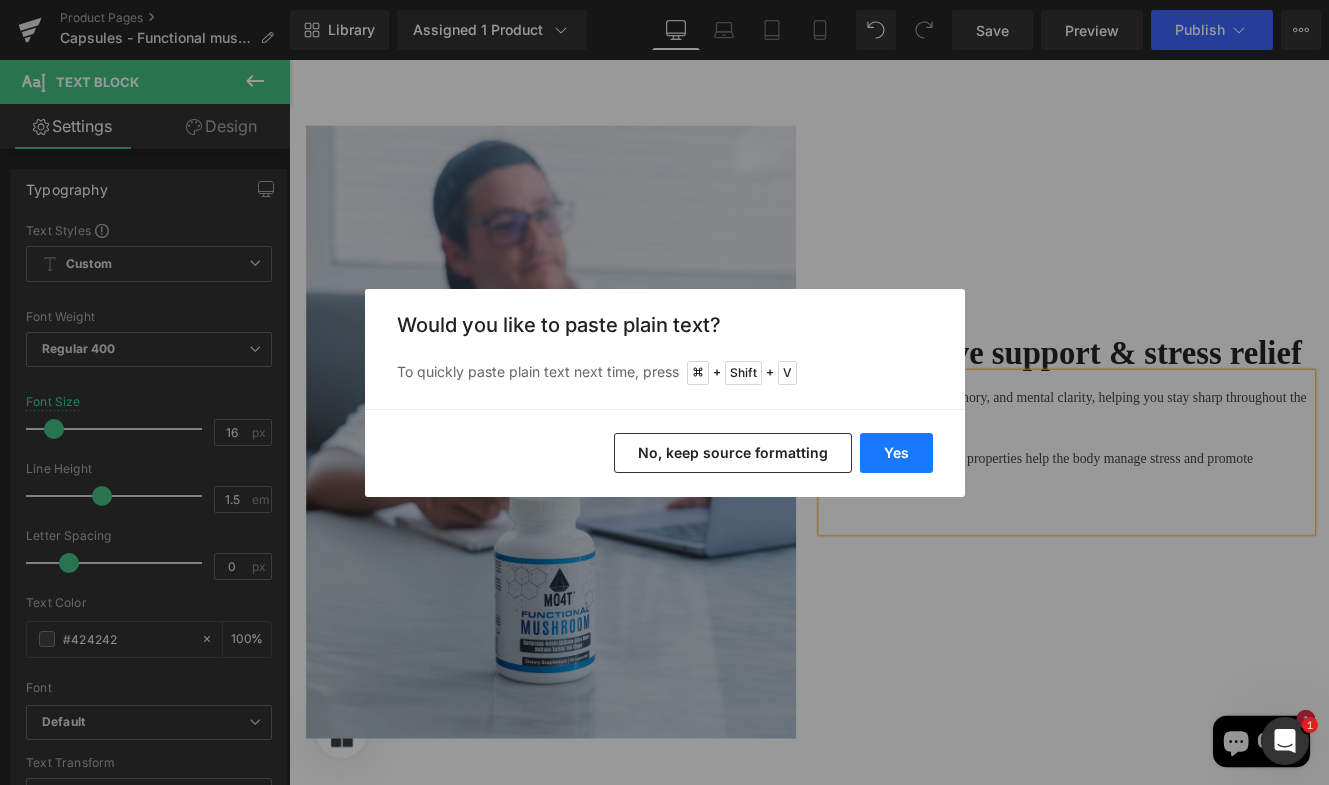 click on "Yes" at bounding box center [896, 453] 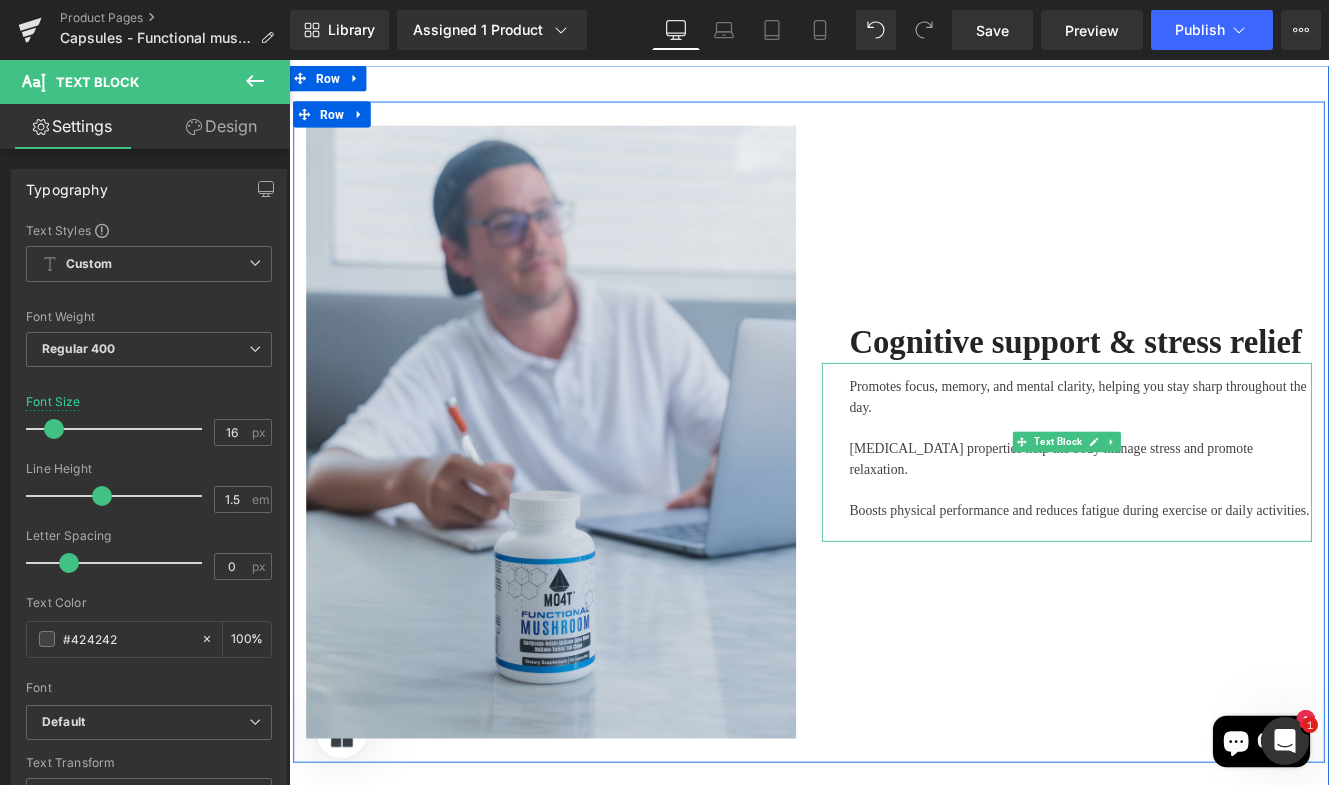 click at bounding box center (1210, 609) 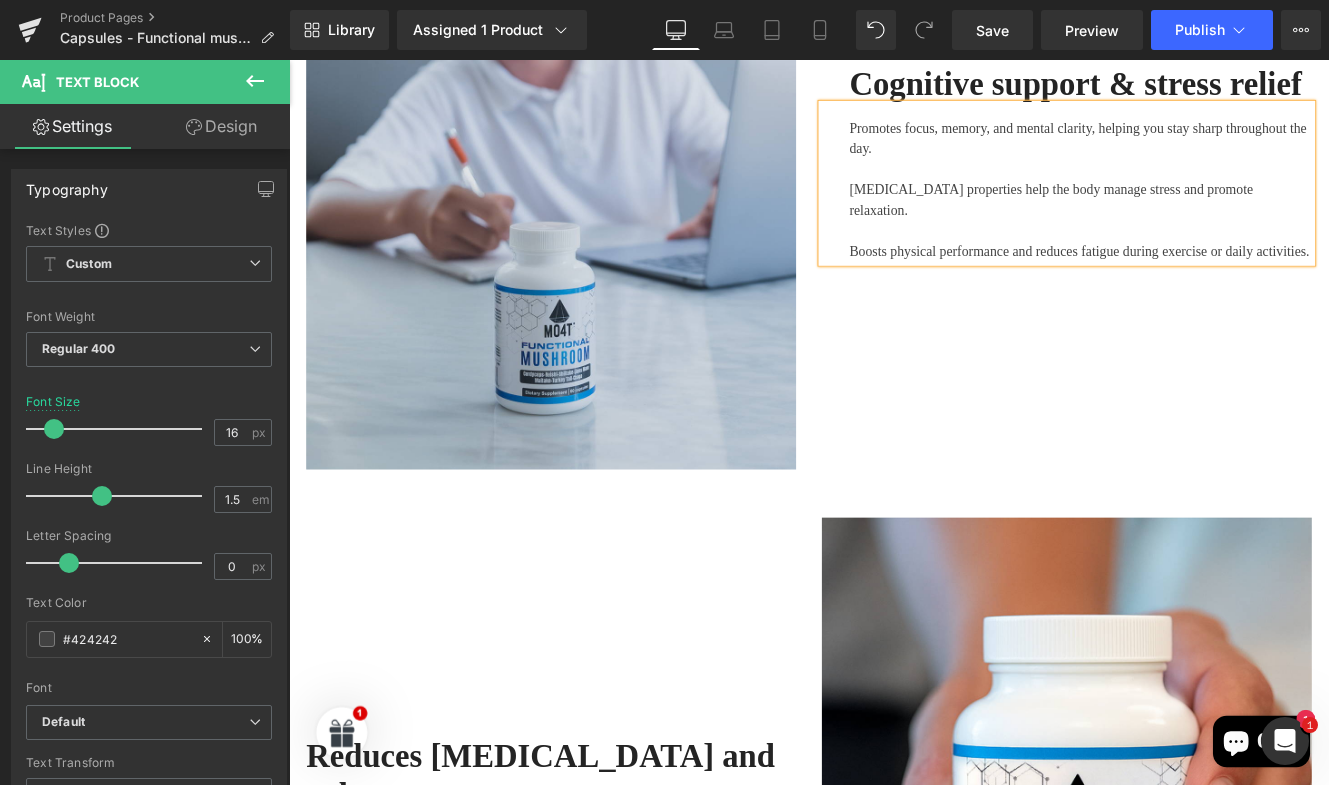 scroll, scrollTop: 3309, scrollLeft: 0, axis: vertical 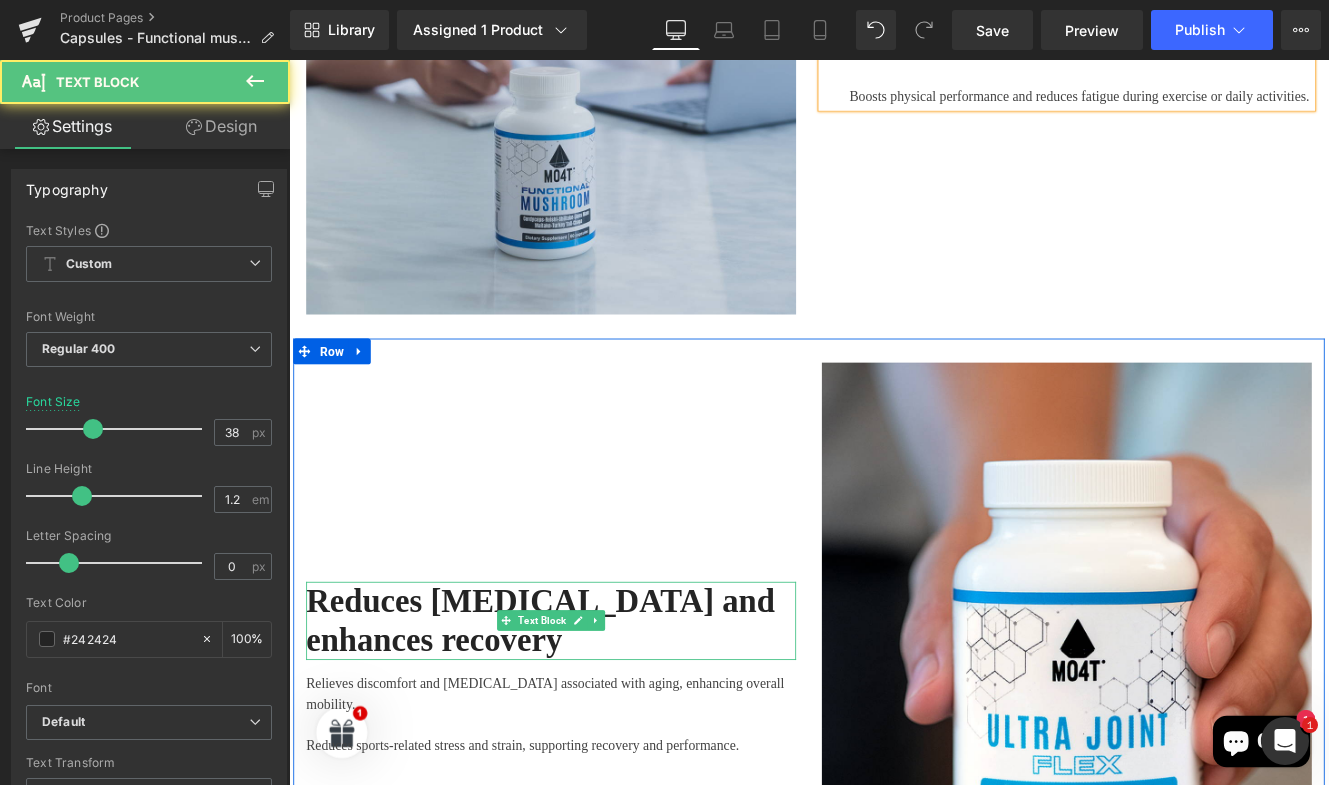 click on "Reduces stiffness and enhances recovery" at bounding box center [581, 712] 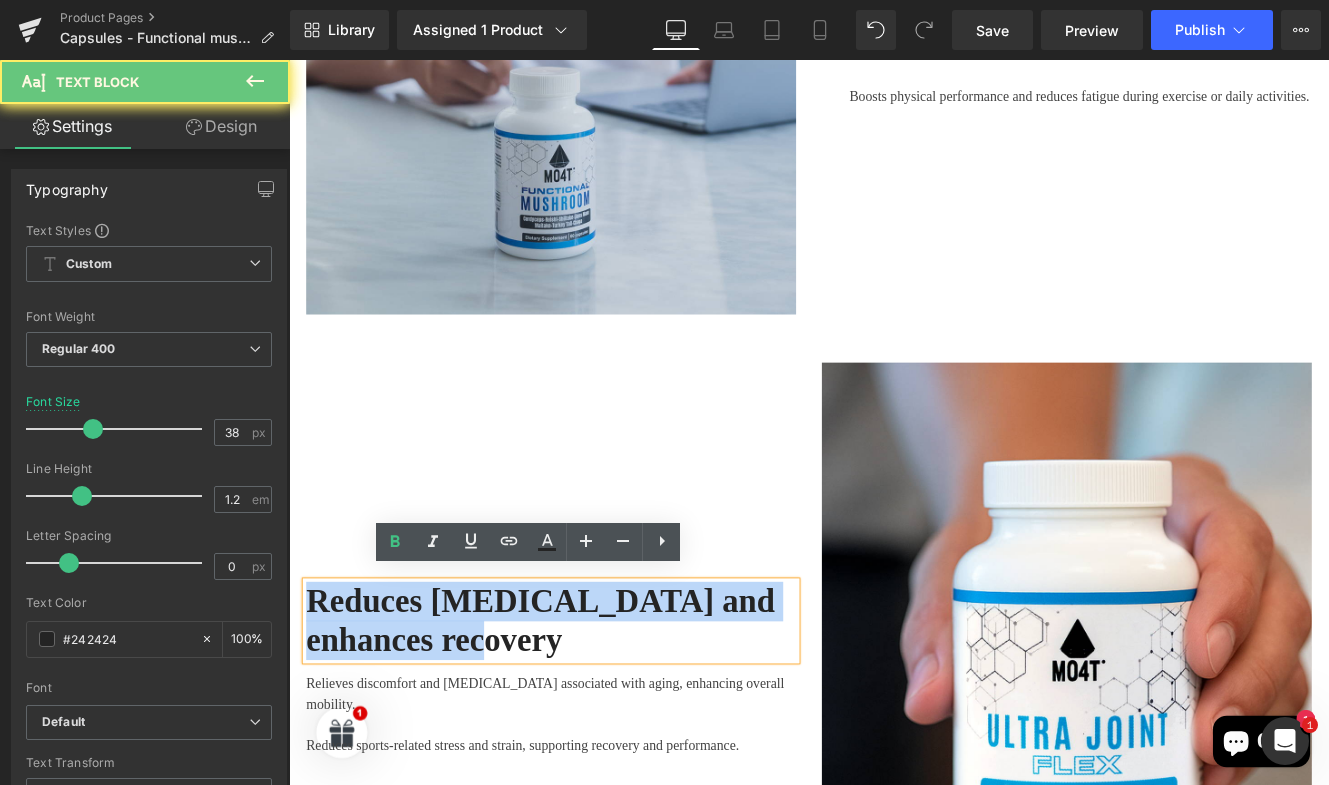 drag, startPoint x: 454, startPoint y: 729, endPoint x: 302, endPoint y: 680, distance: 159.70285 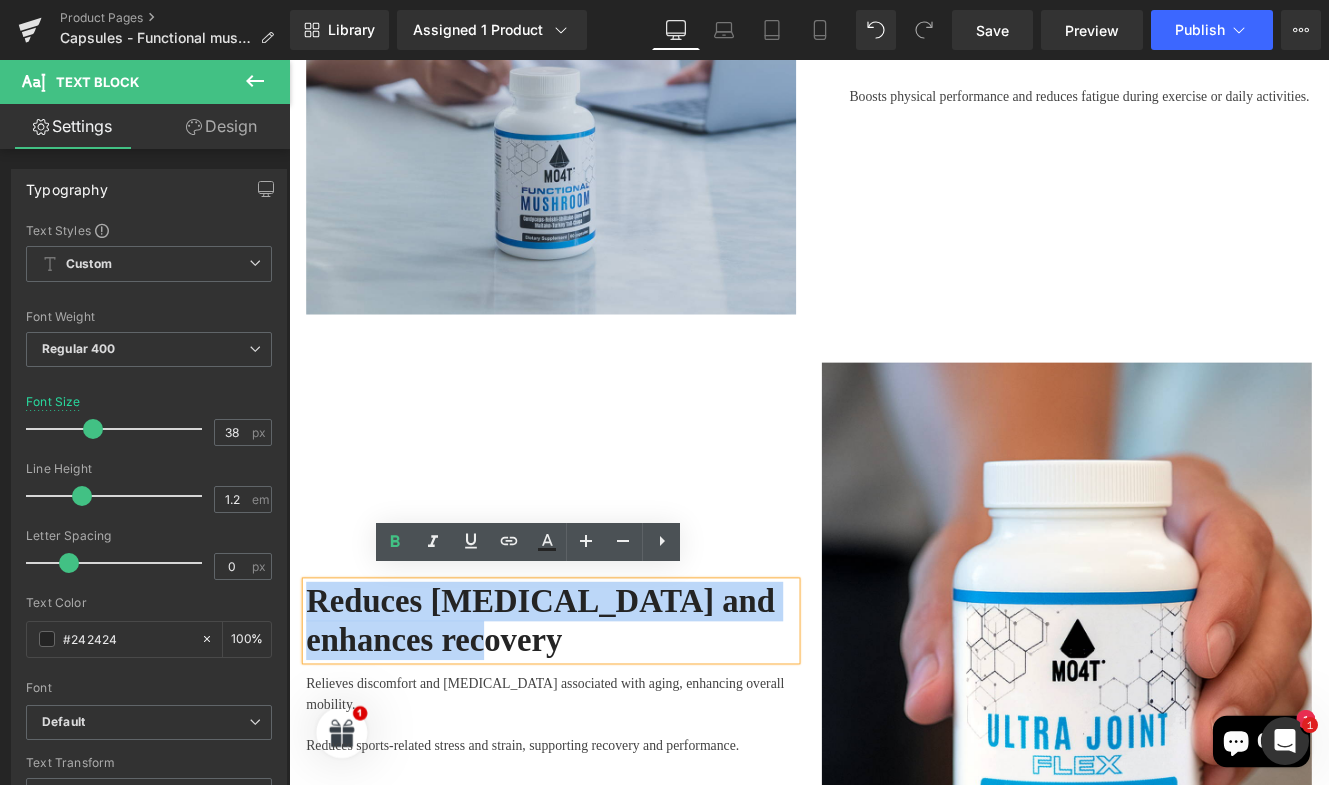 type 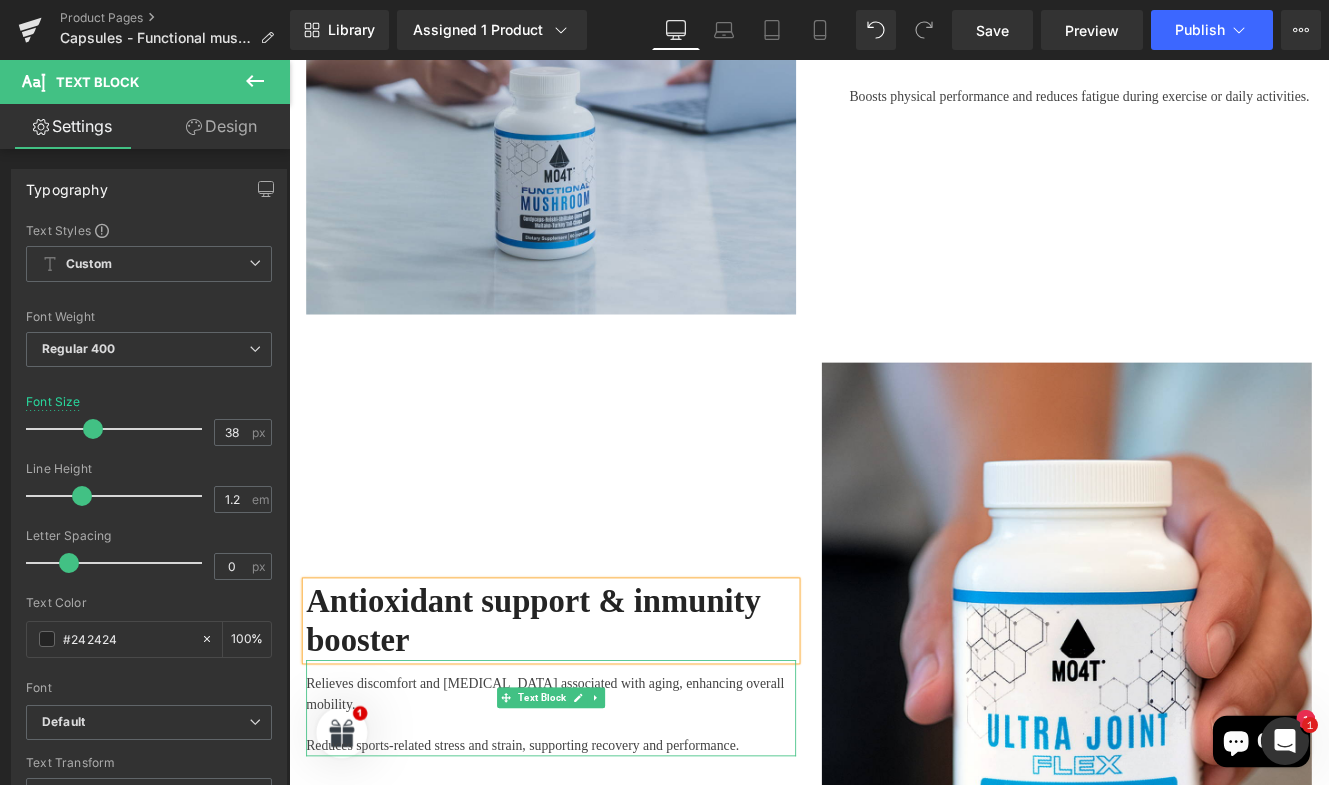 click on "Relieves discomfort and stiffness associated with aging, enhancing overall mobility." at bounding box center (594, 798) 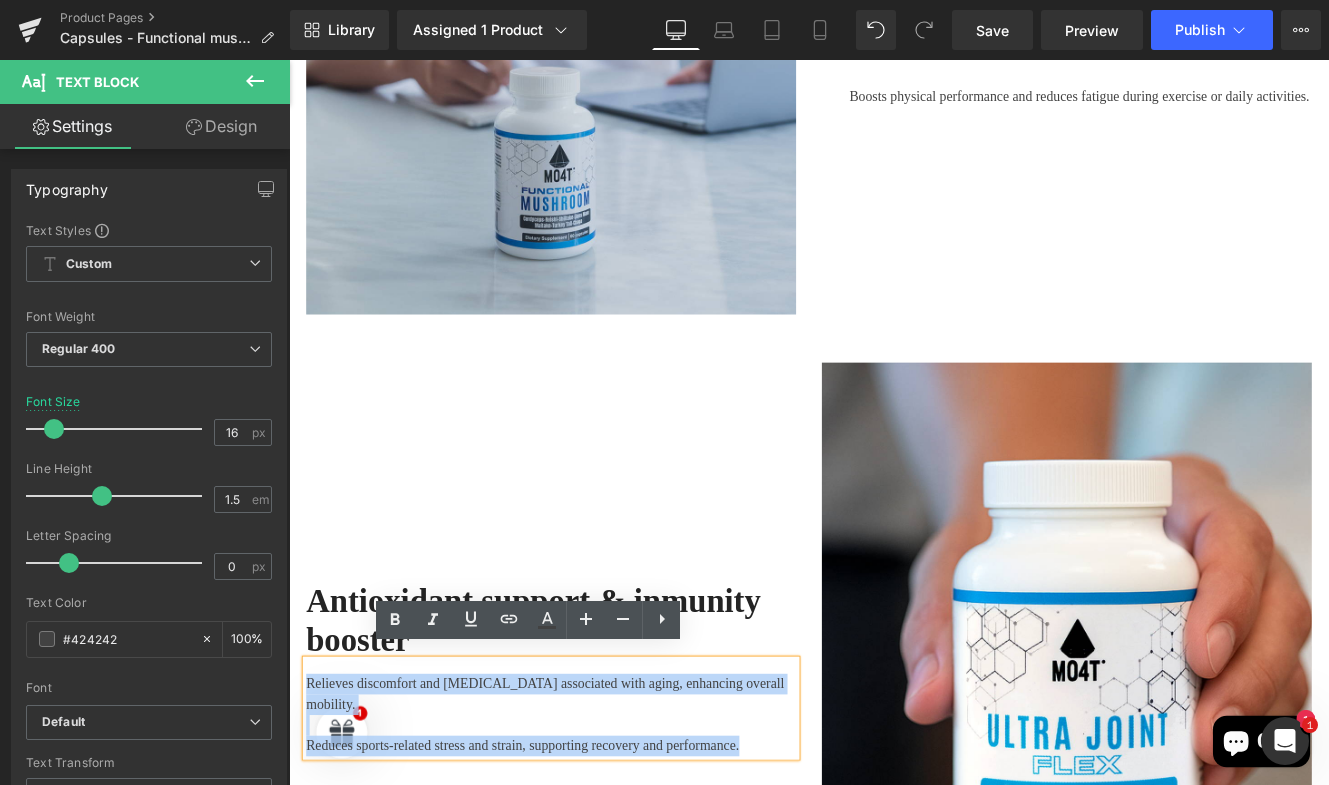 drag, startPoint x: 820, startPoint y: 820, endPoint x: 302, endPoint y: 773, distance: 520.12787 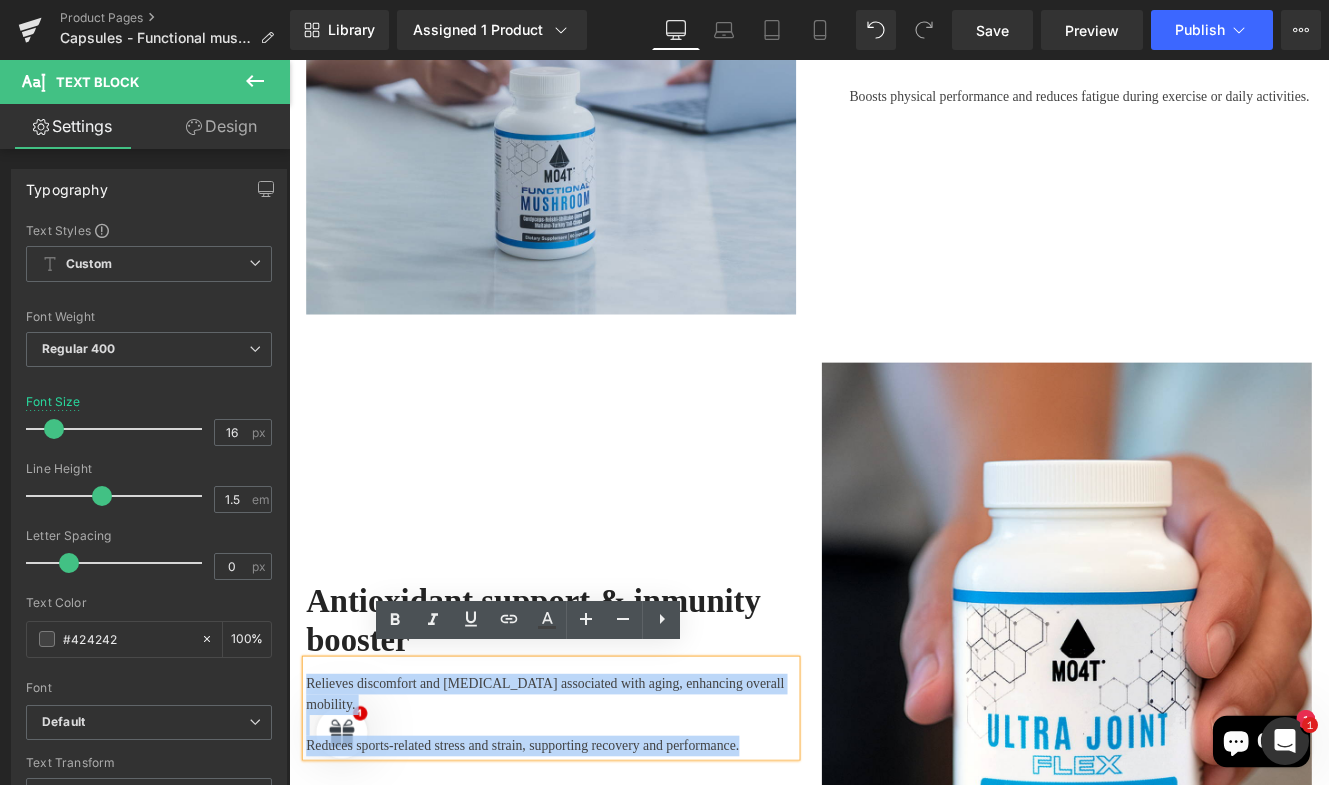 click on "Relieves discomfort and stiffness associated with aging, enhancing overall mobility.   Reduces sports-related stress and strain, supporting recovery and performance." at bounding box center (594, 814) 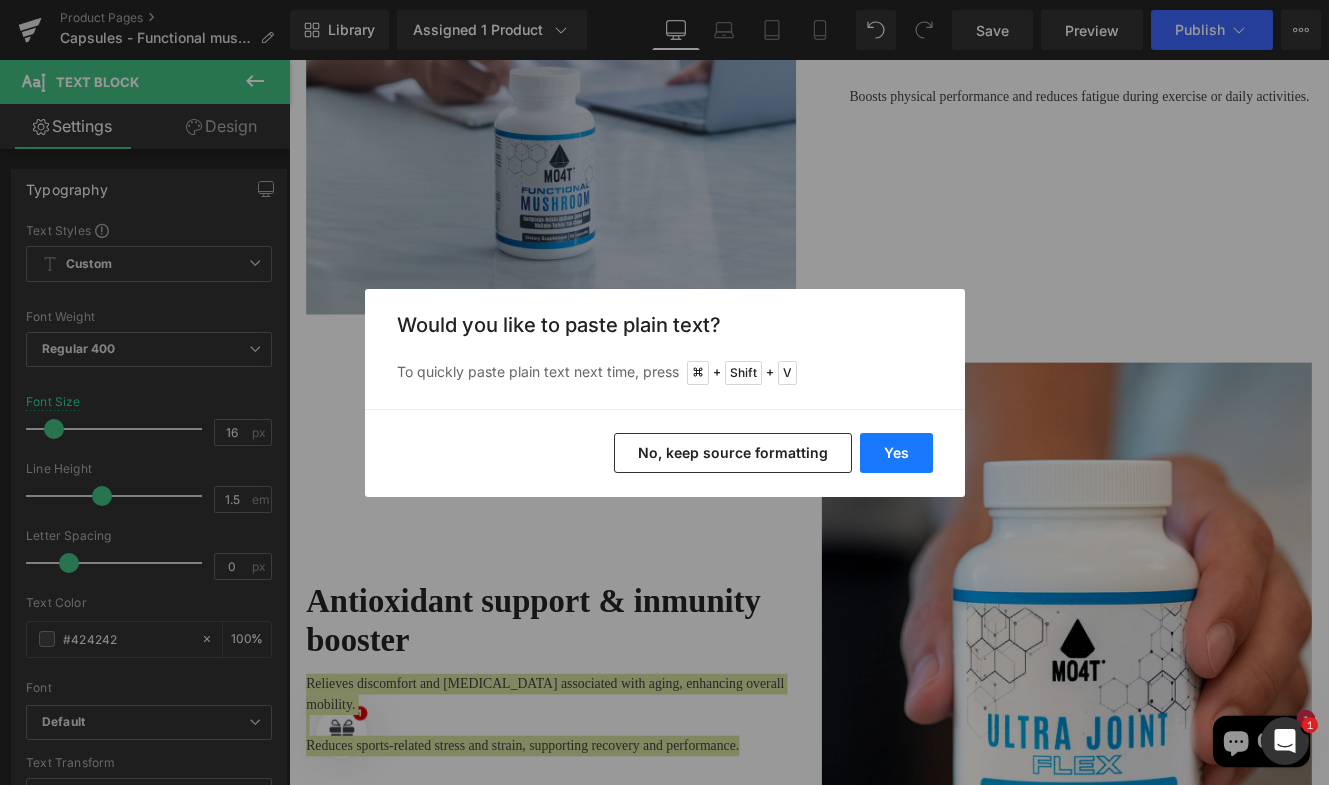 click on "Yes" at bounding box center (896, 453) 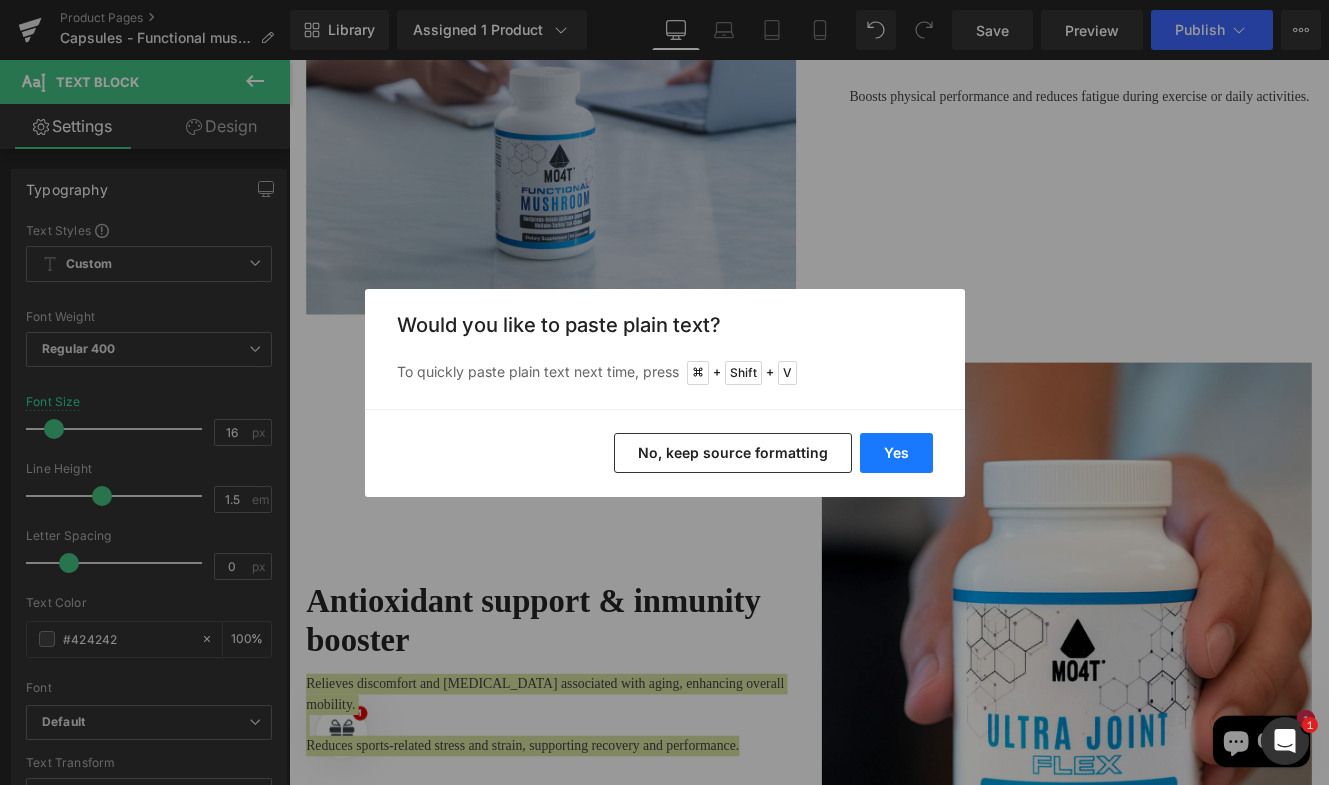type 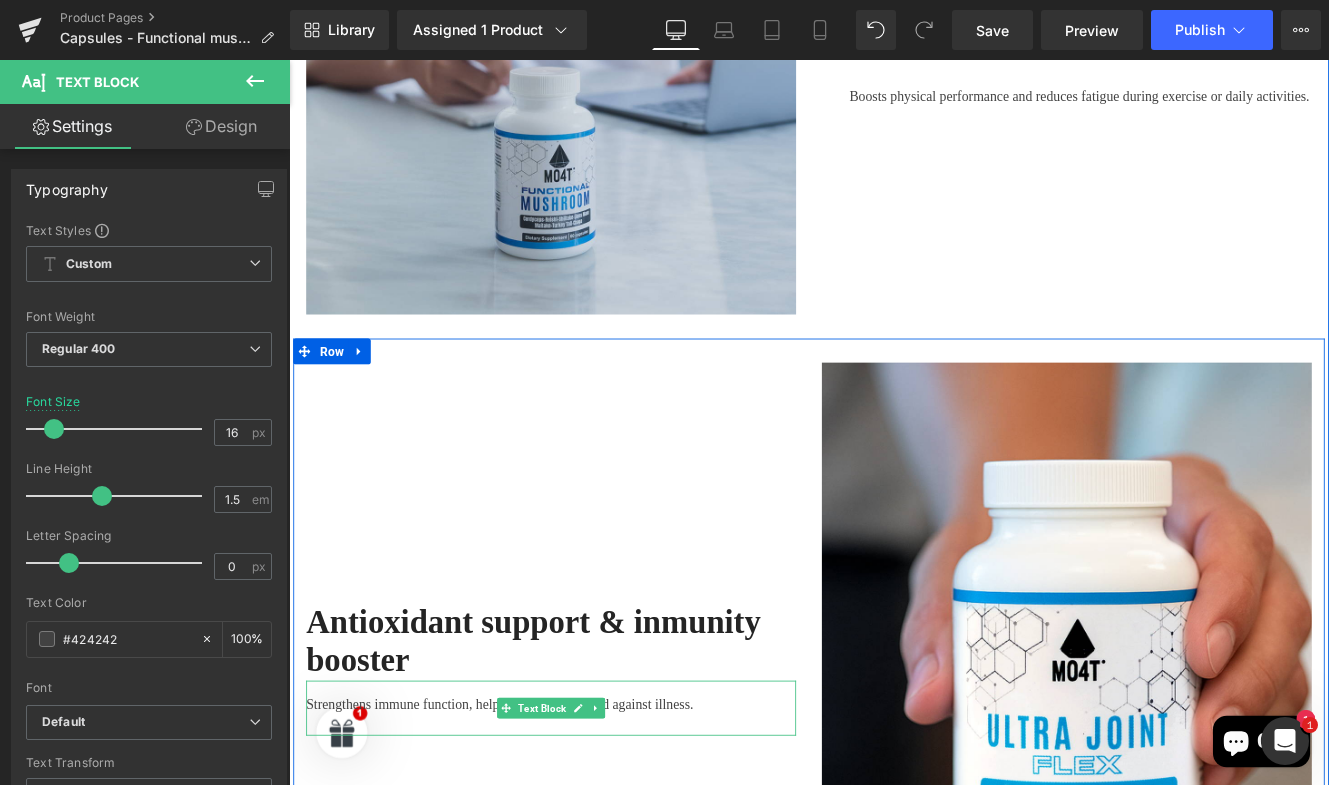 click on "Strengthens immune function, helping the body defend against illness." at bounding box center [594, 810] 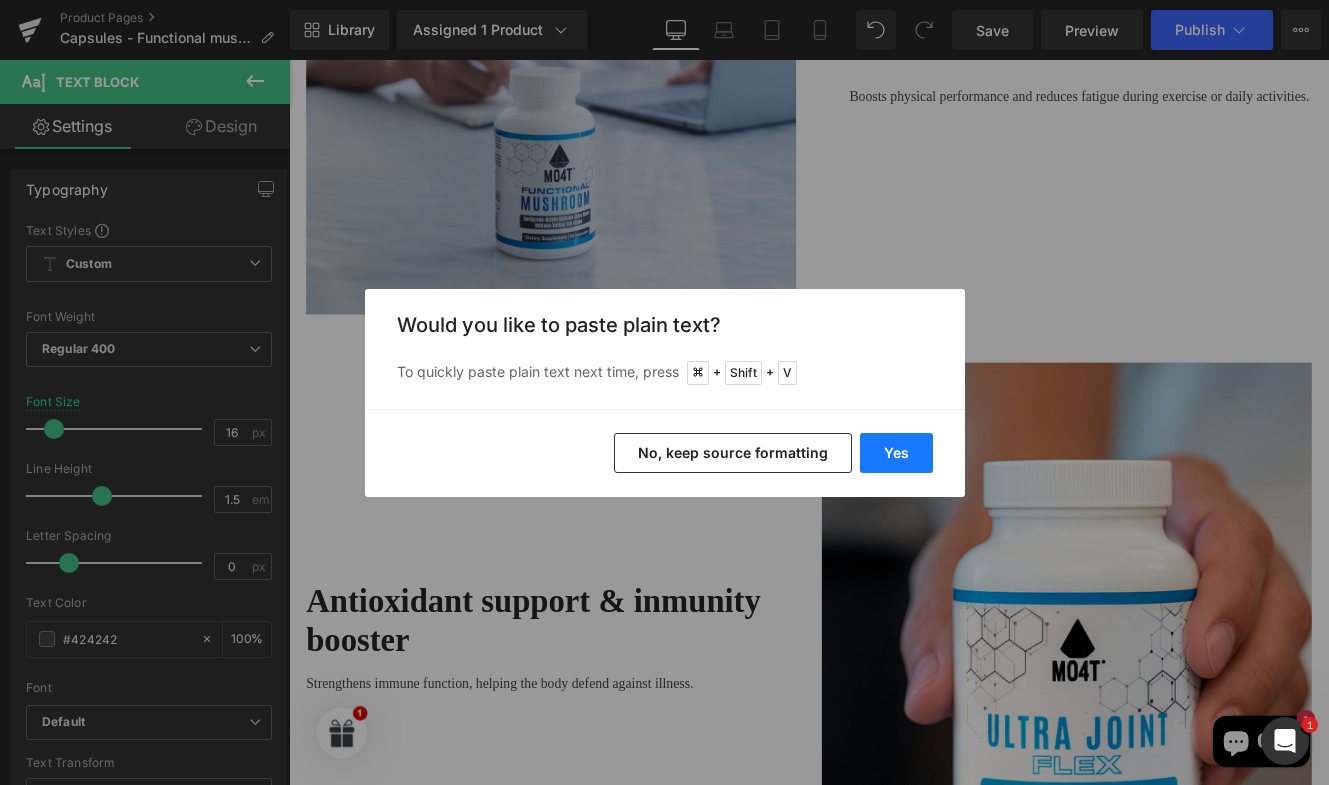 click on "Yes" at bounding box center (896, 453) 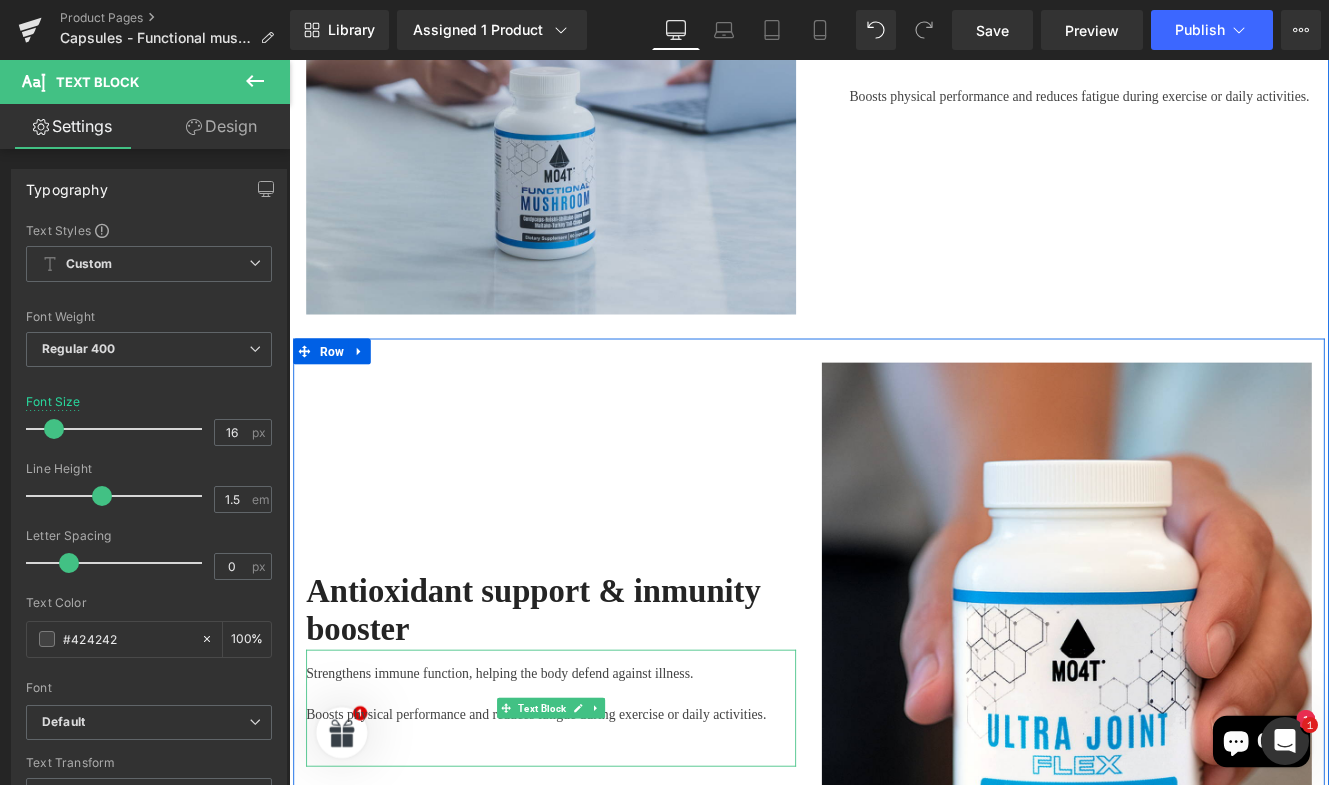 click at bounding box center (594, 846) 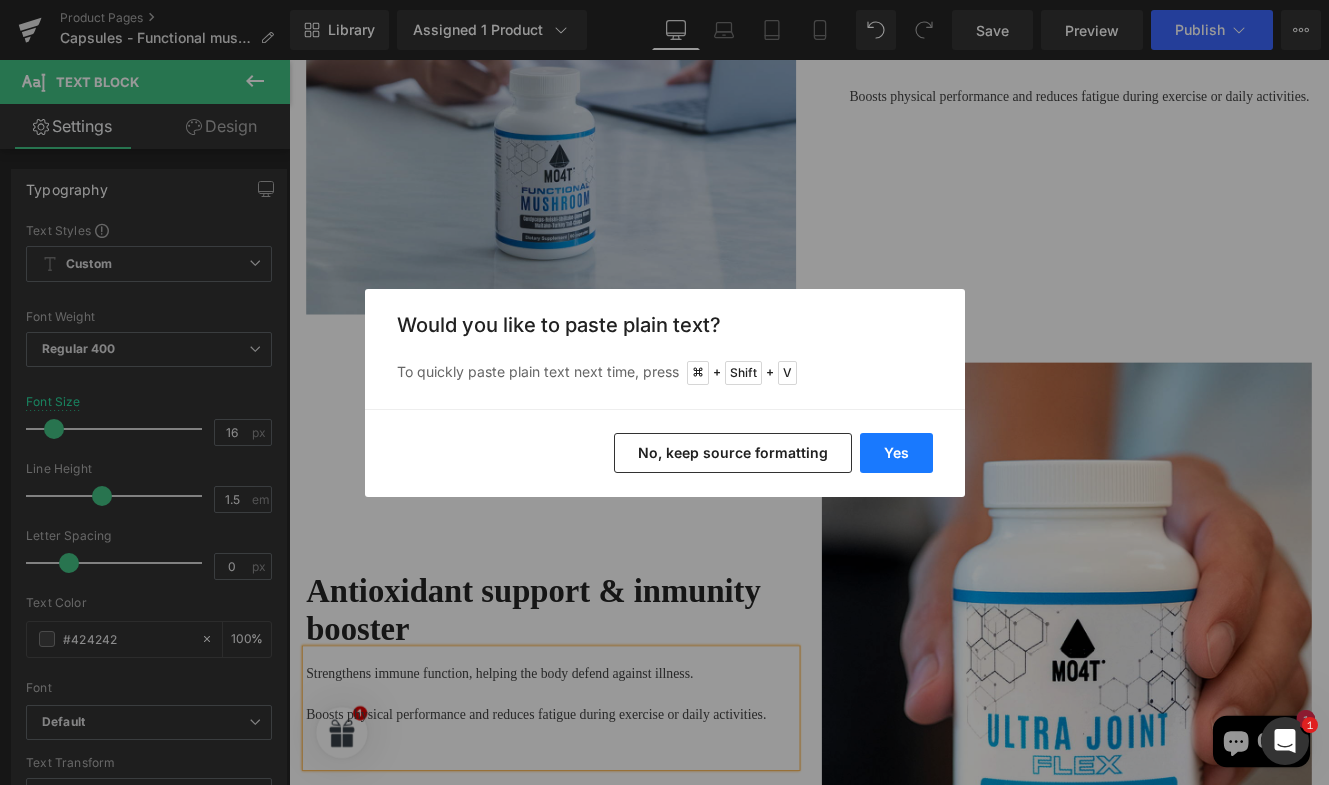 click on "Yes" at bounding box center (896, 453) 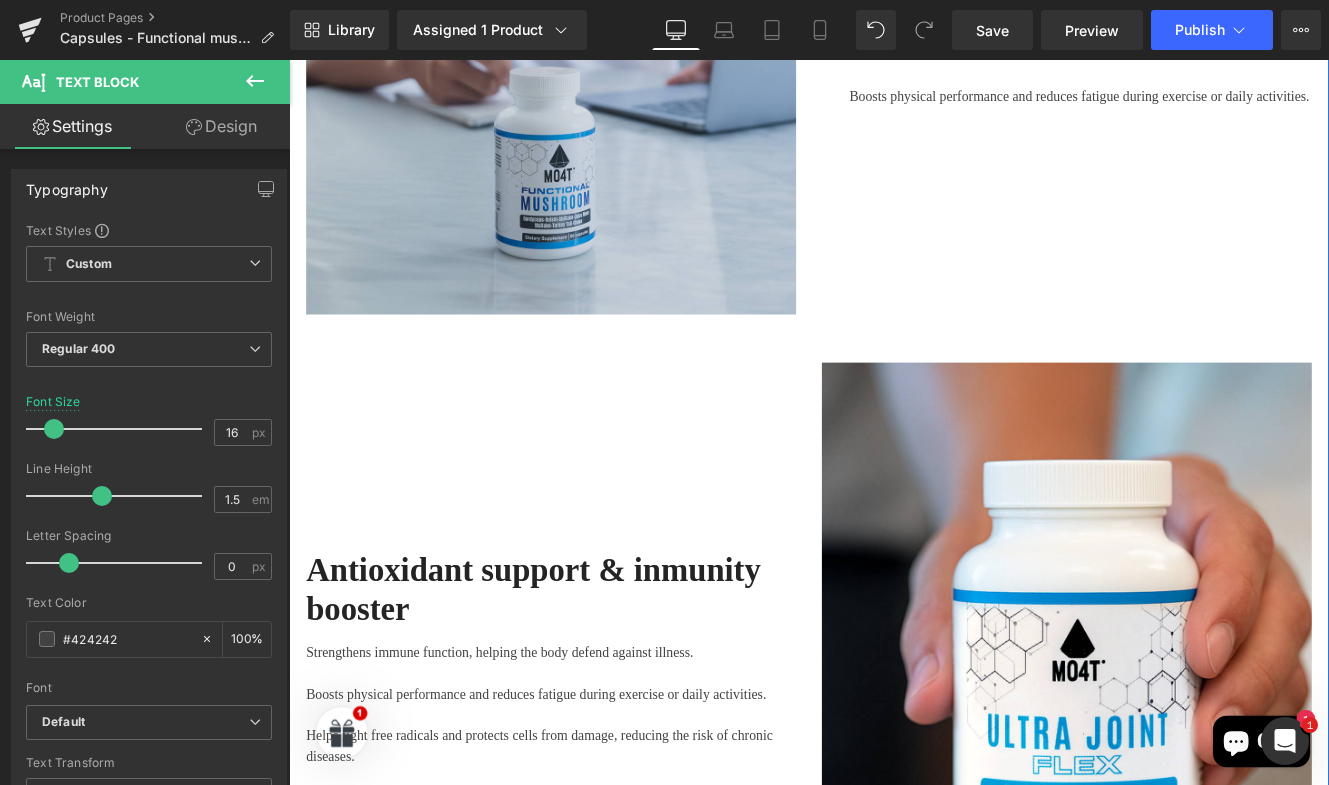 scroll, scrollTop: 3108, scrollLeft: 0, axis: vertical 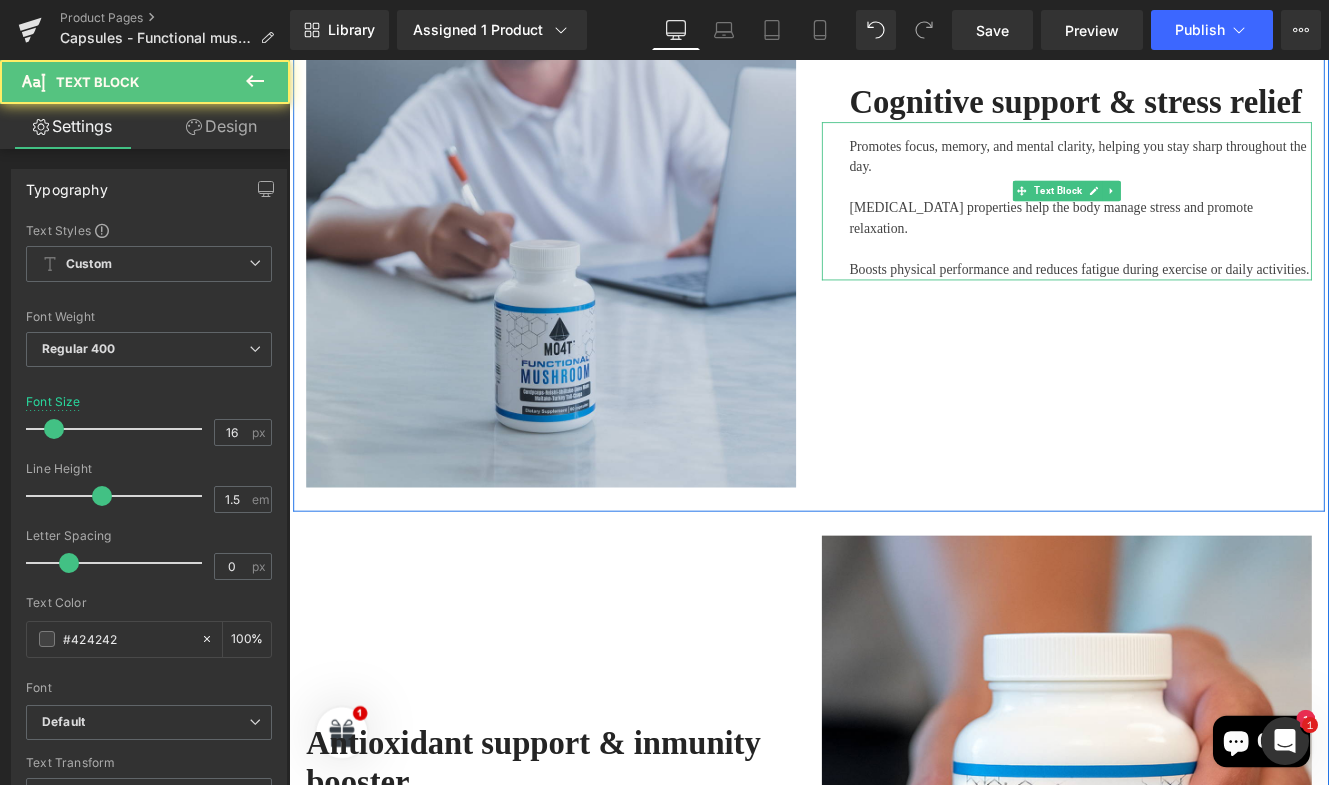 click on "Boosts physical performance and reduces fatigue during exercise or daily activities." at bounding box center (1210, 304) 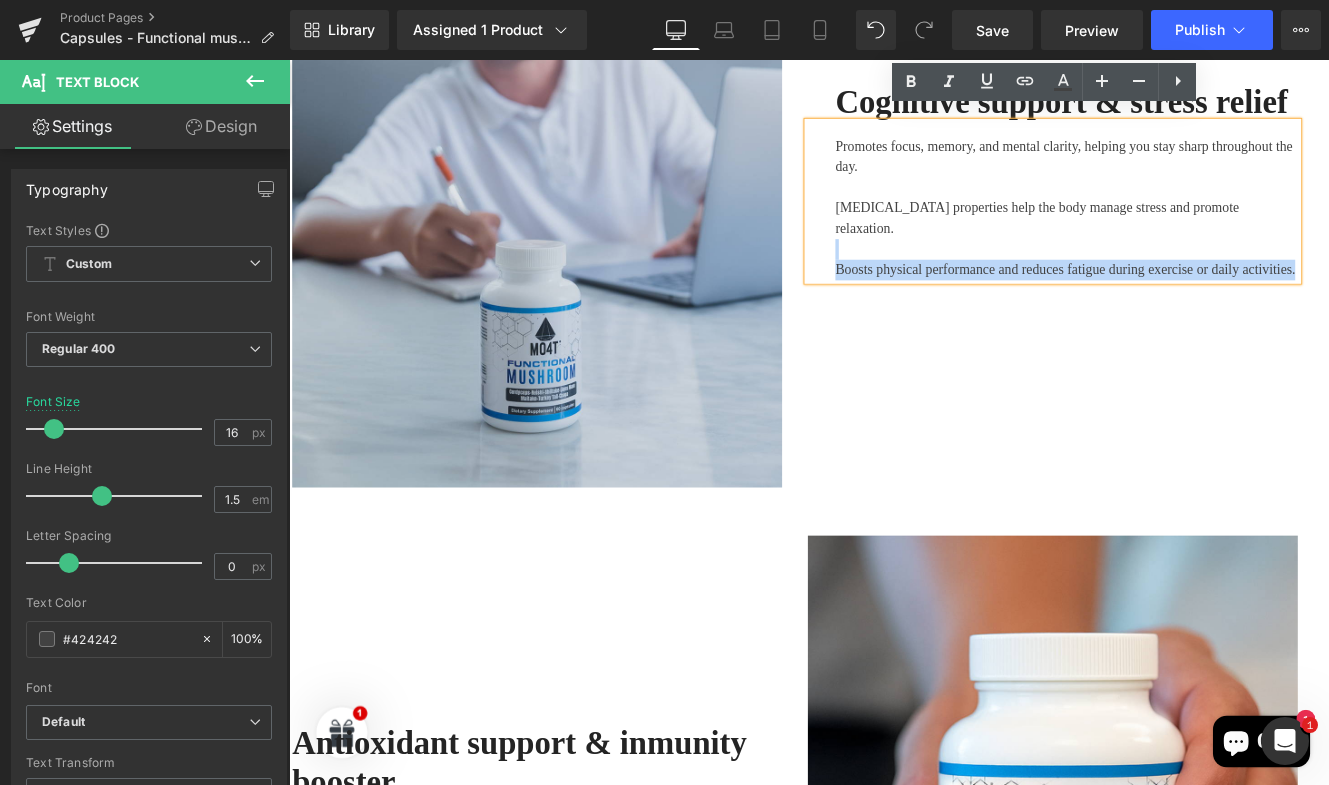 scroll, scrollTop: 3108, scrollLeft: 28, axis: both 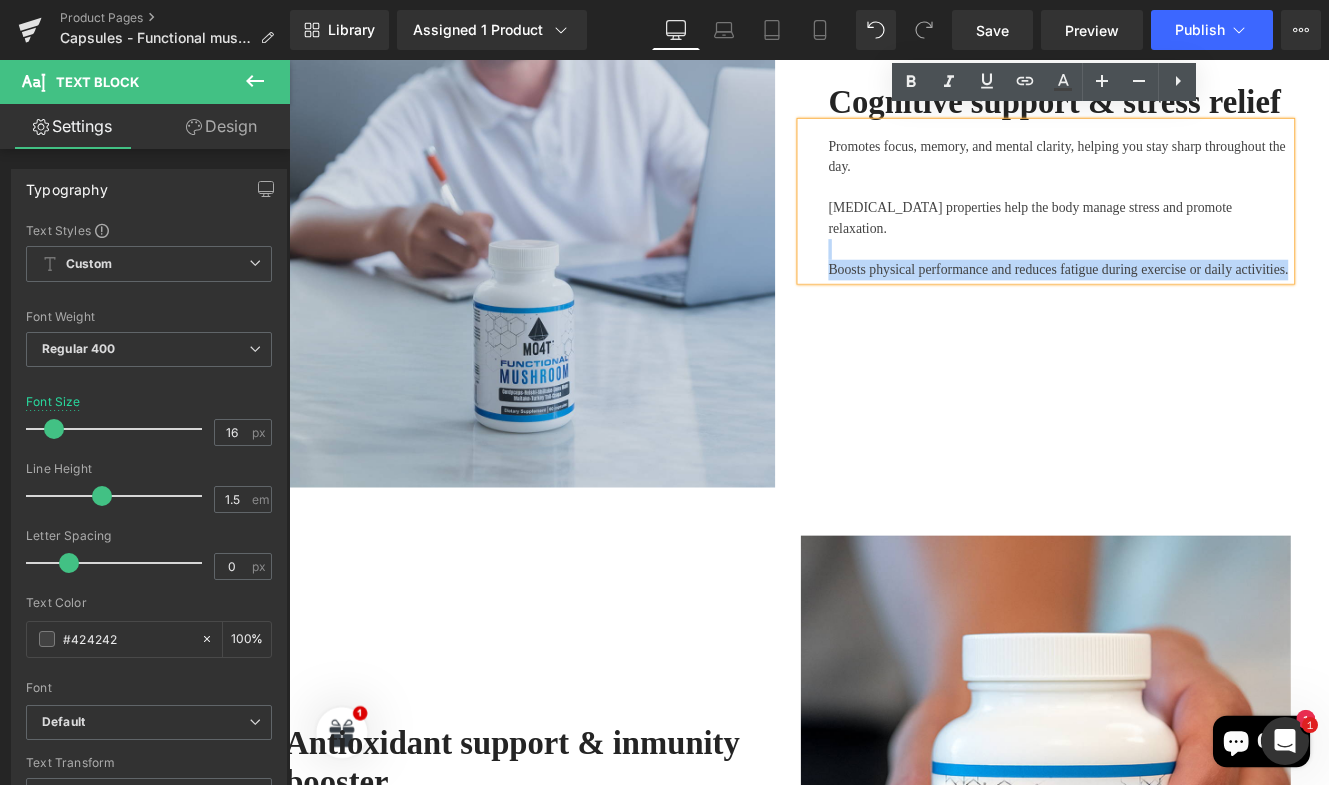 drag, startPoint x: 980, startPoint y: 241, endPoint x: 1494, endPoint y: 262, distance: 514.42883 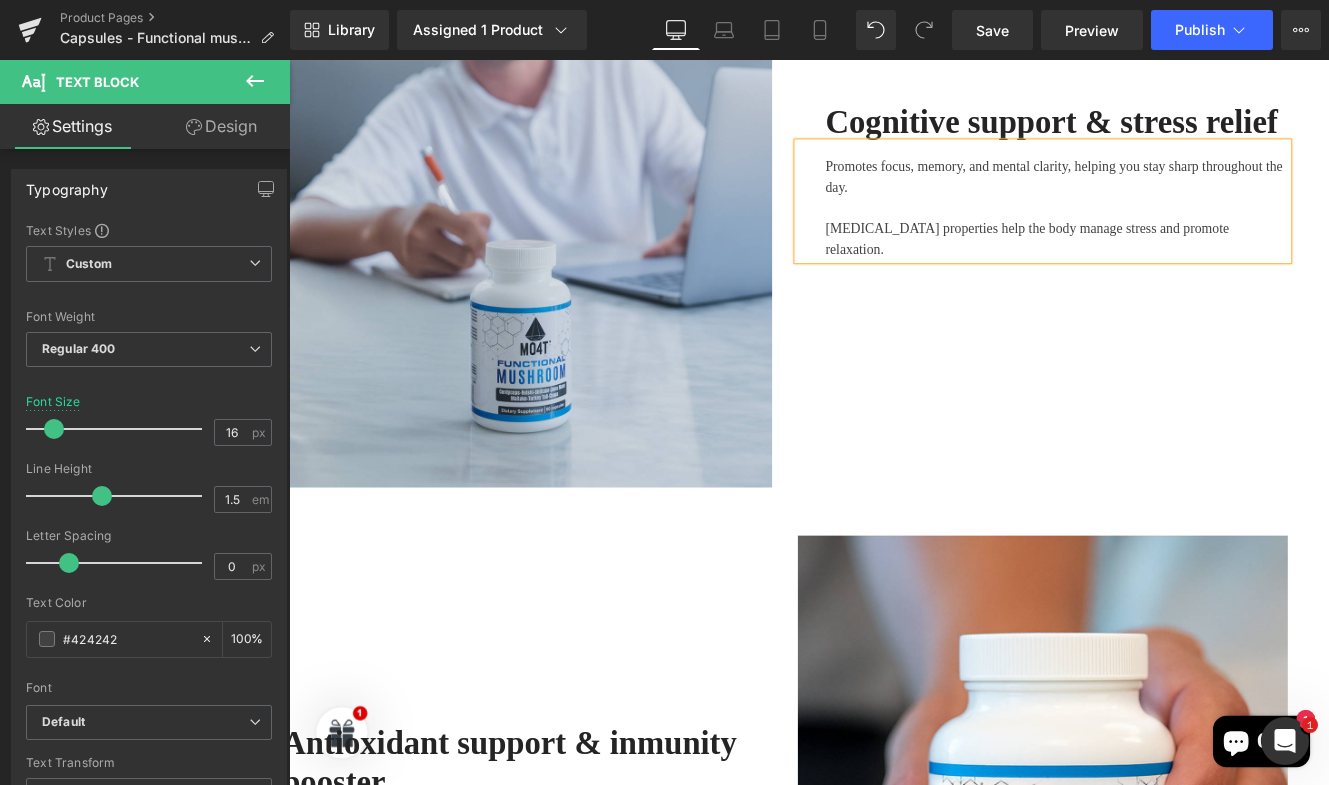 click on "Cognitive support & stress relief Text Block         Promotes focus, memory, and mental clarity, helping you stay sharp throughout the day. Adaptogenic properties help the body manage stress and promote relaxation. Text Block" at bounding box center [1166, 200] 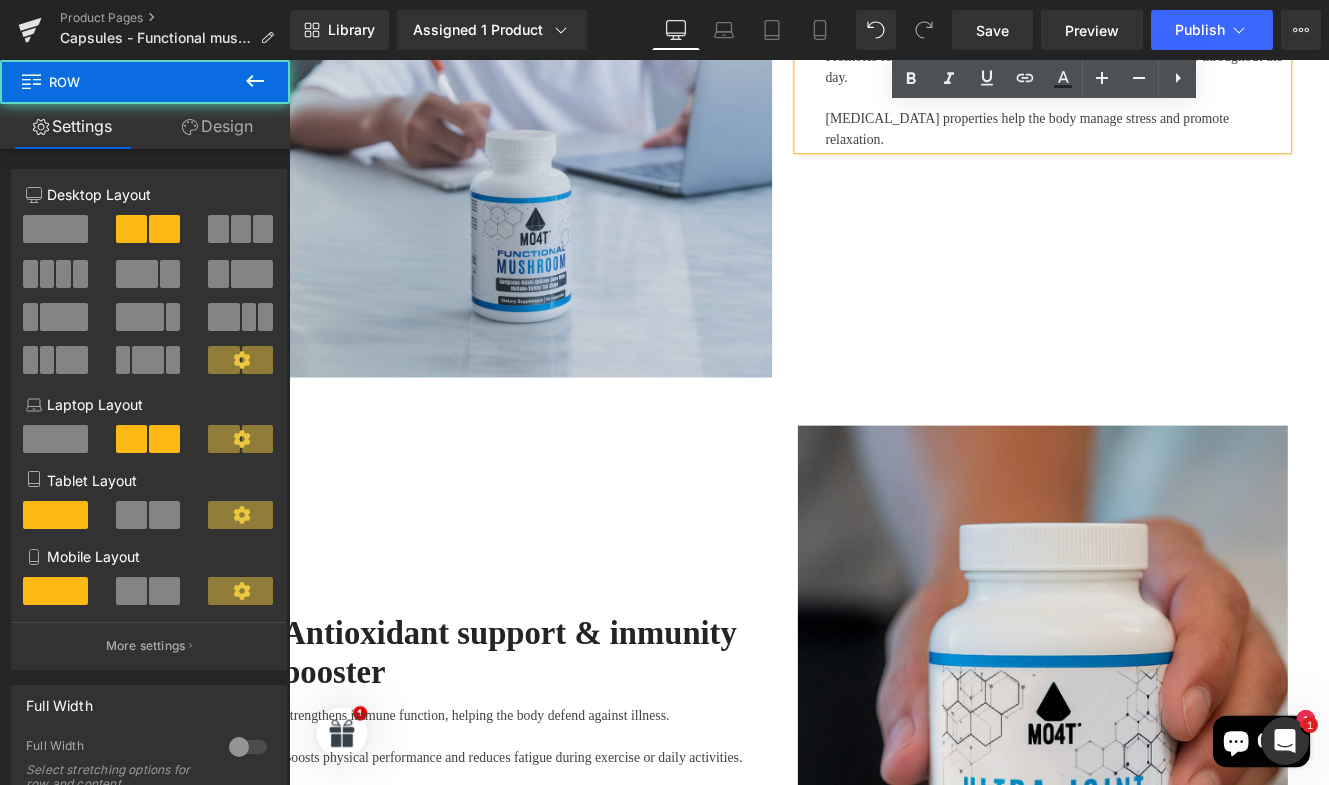 scroll, scrollTop: 3348, scrollLeft: 28, axis: both 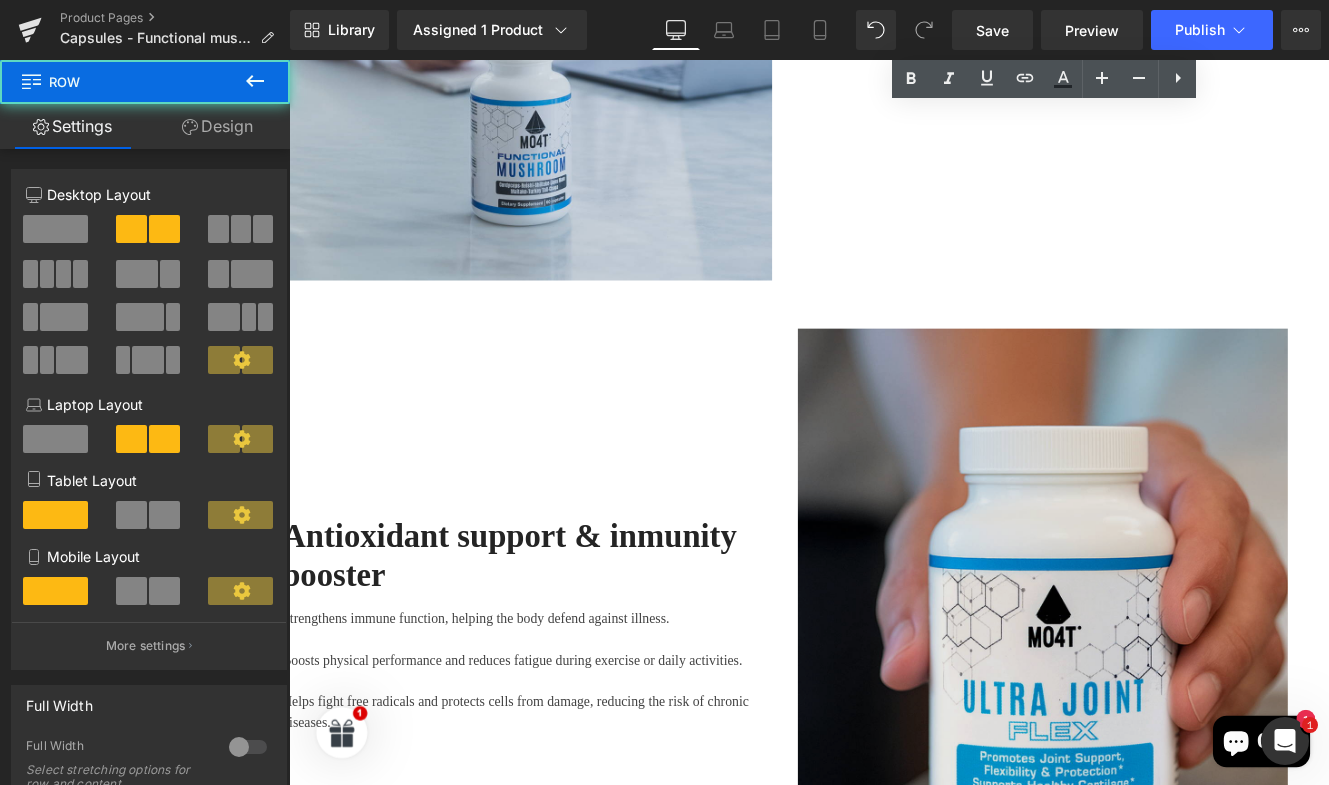 click at bounding box center [1166, 729] 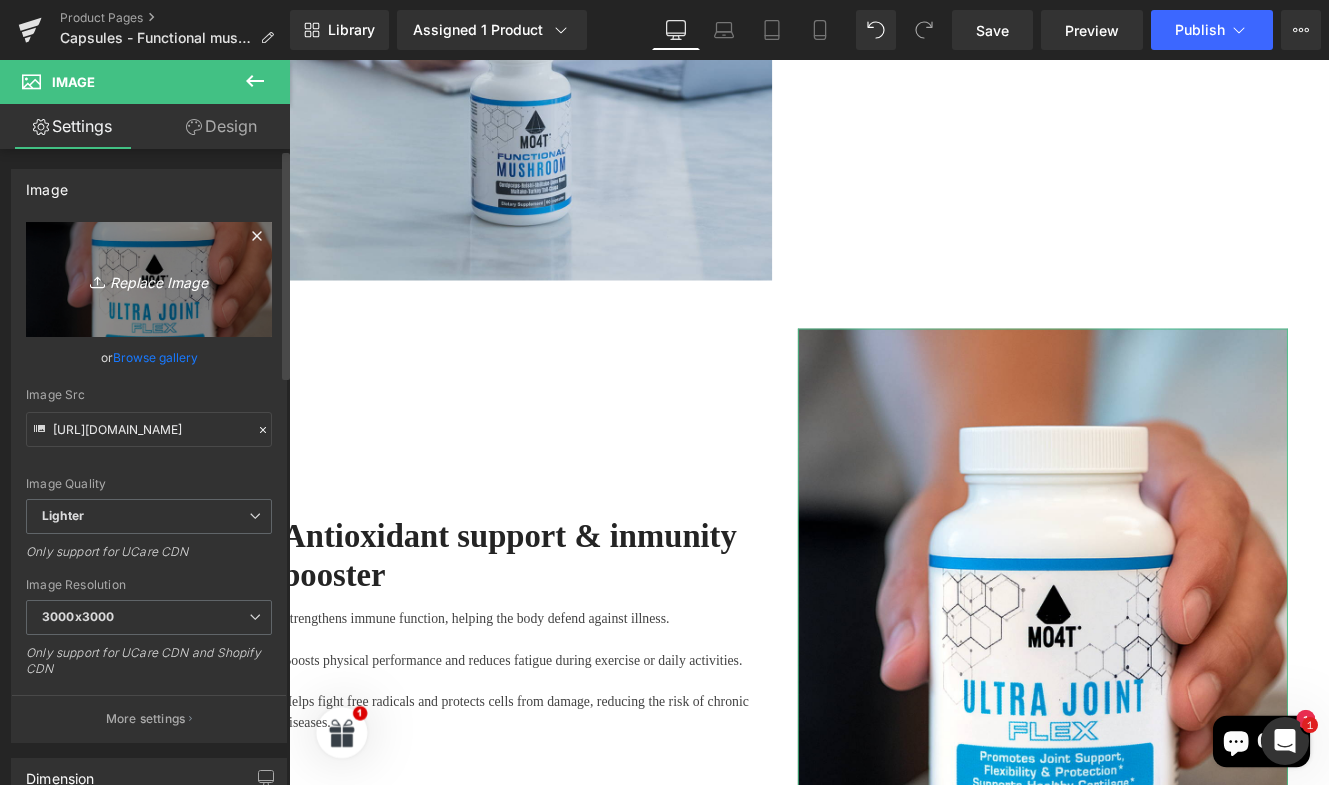 click on "Replace Image" at bounding box center (149, 279) 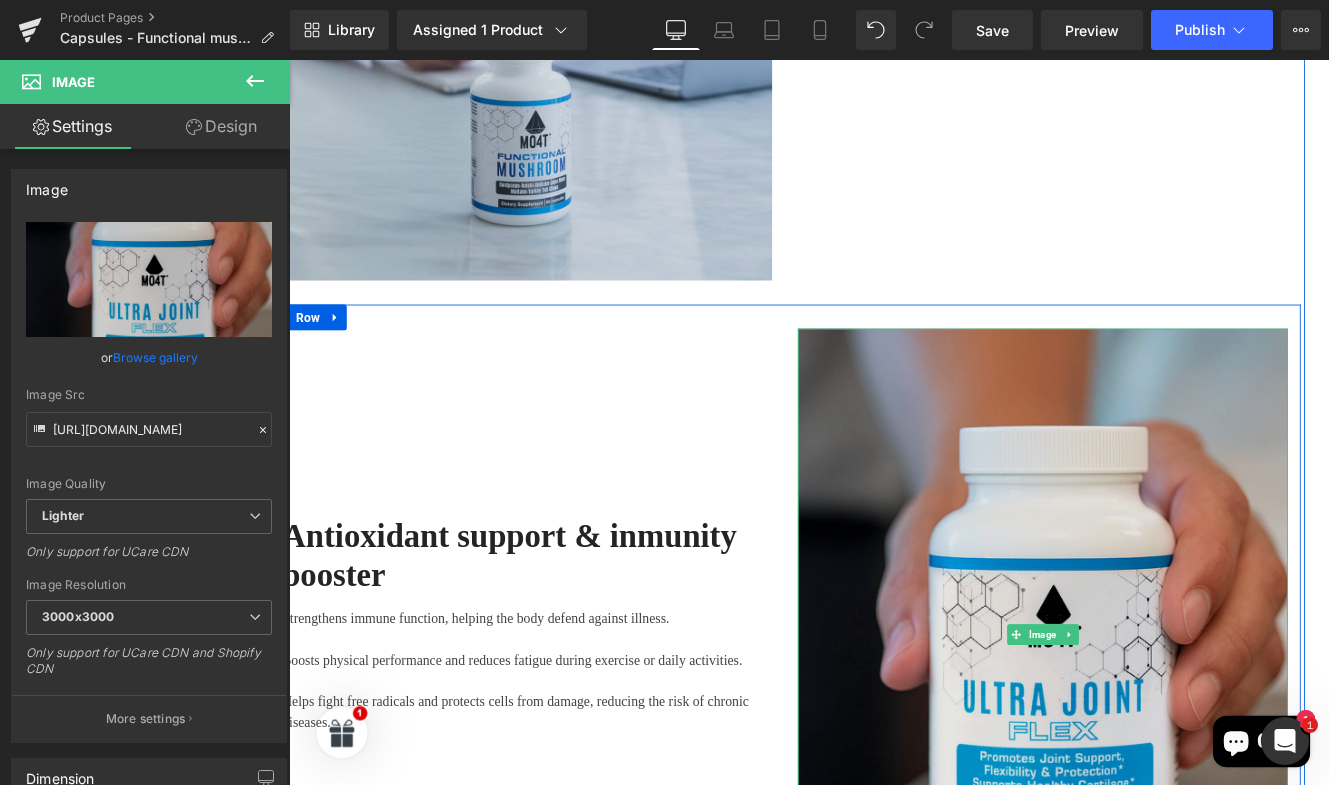 scroll, scrollTop: 3352, scrollLeft: 28, axis: both 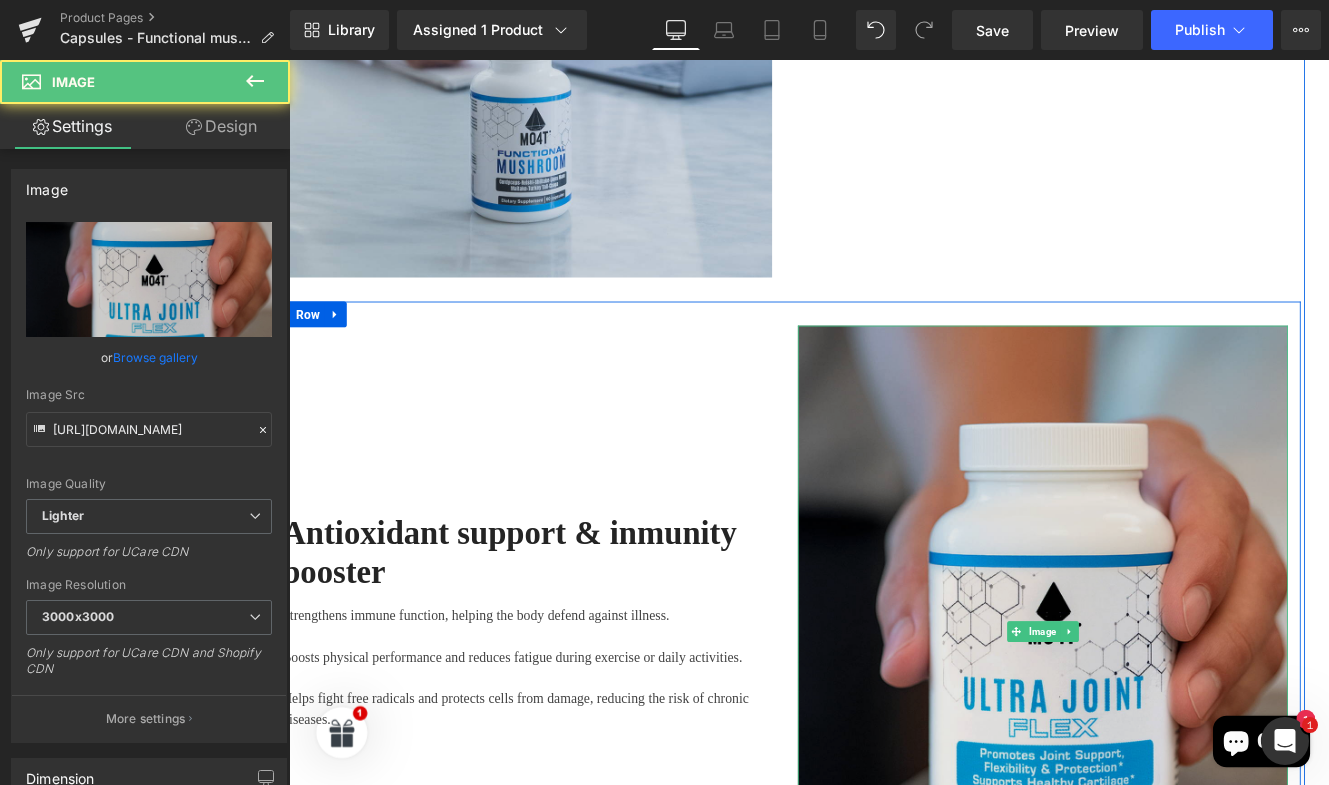 click at bounding box center (1166, 725) 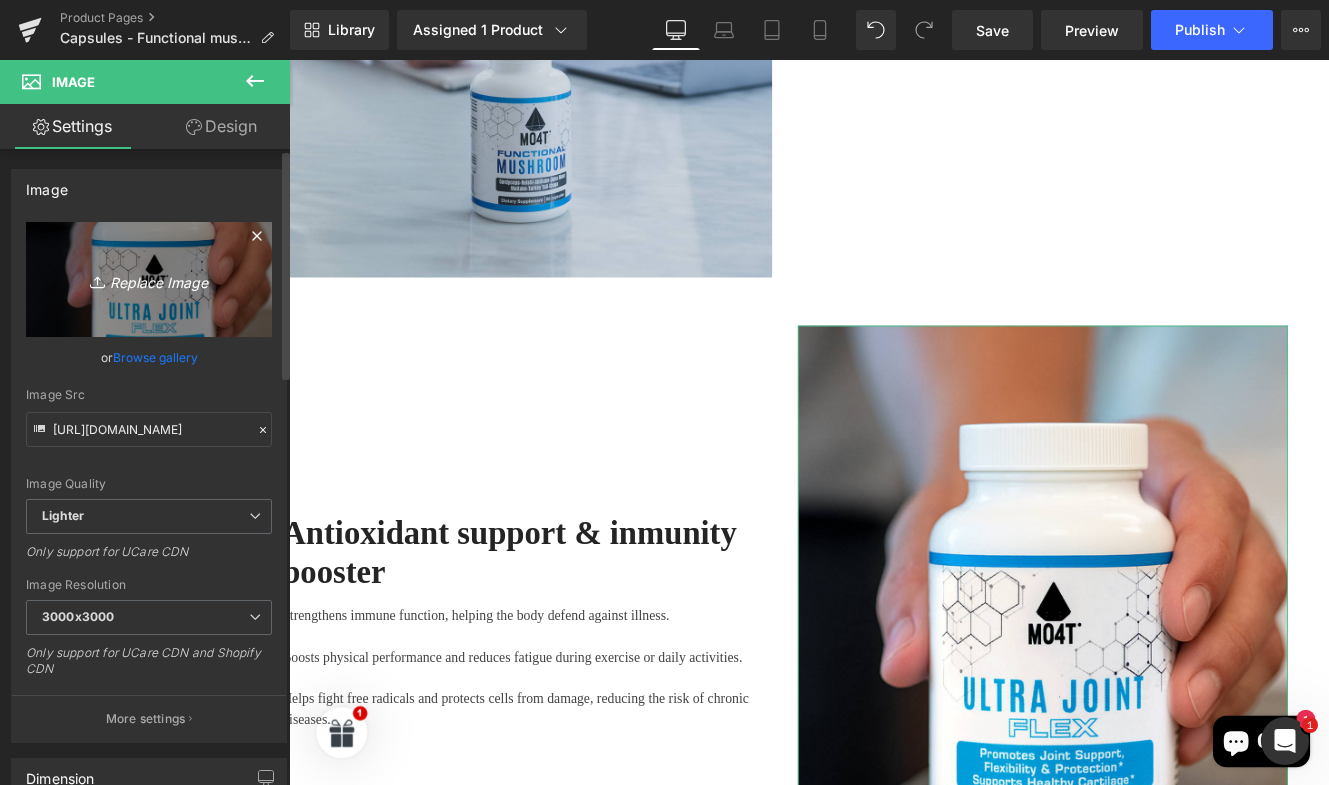 click on "Replace Image" at bounding box center (149, 279) 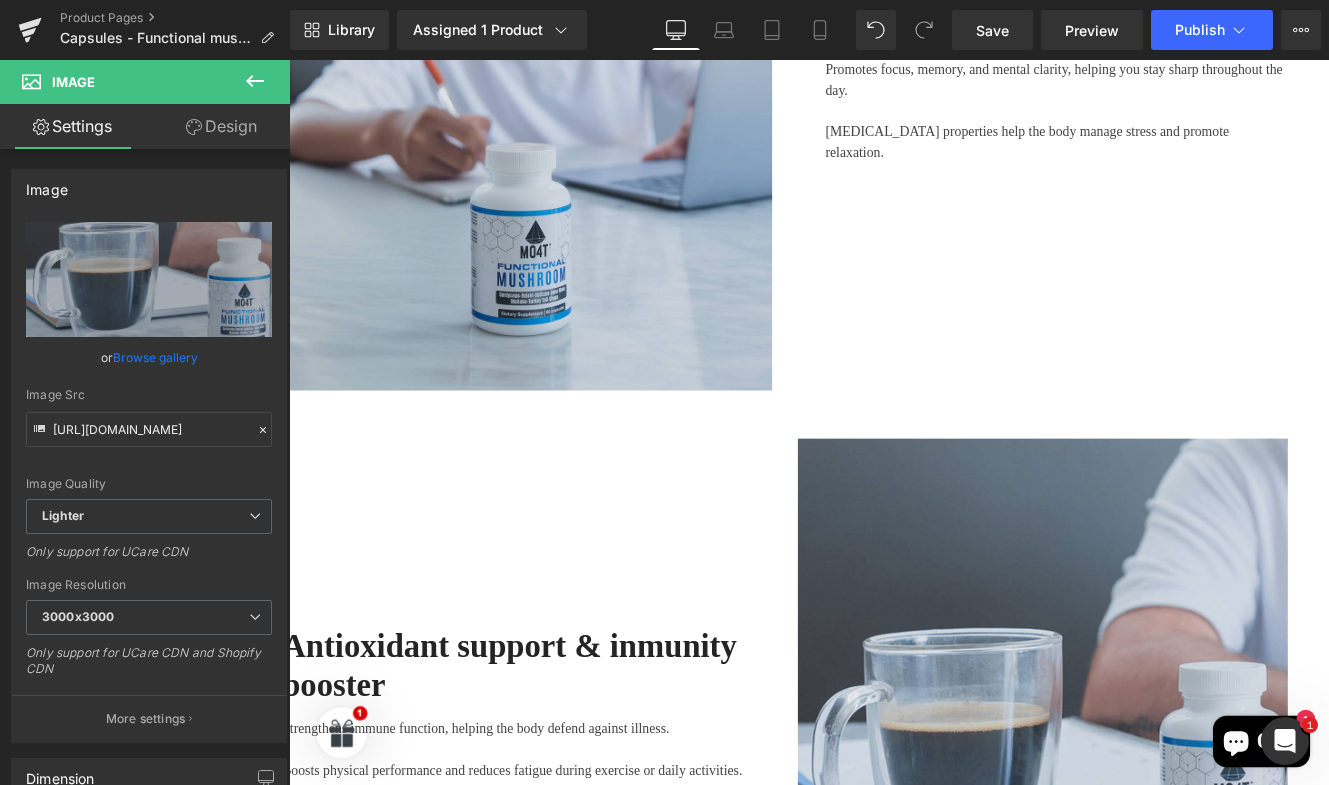 scroll, scrollTop: 3398, scrollLeft: 28, axis: both 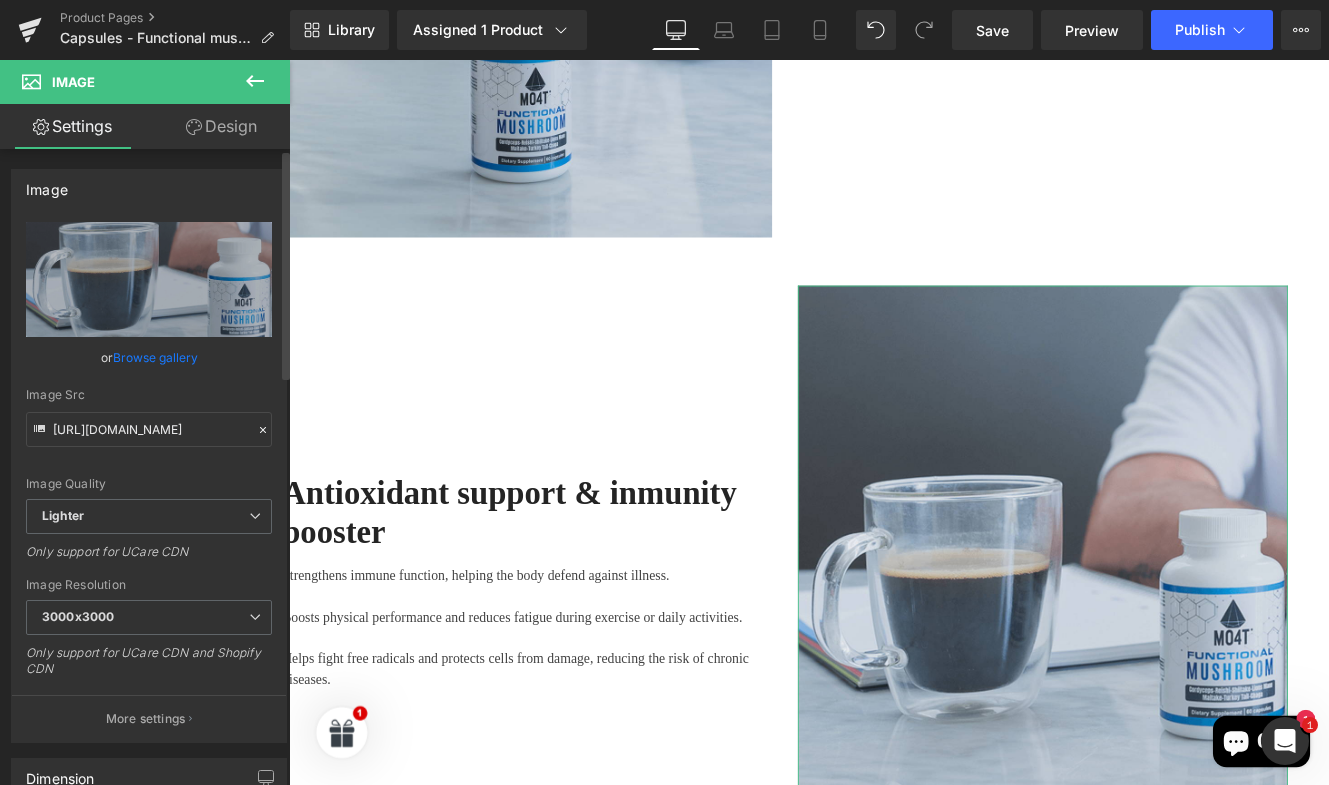 click on "Browse gallery" at bounding box center (155, 357) 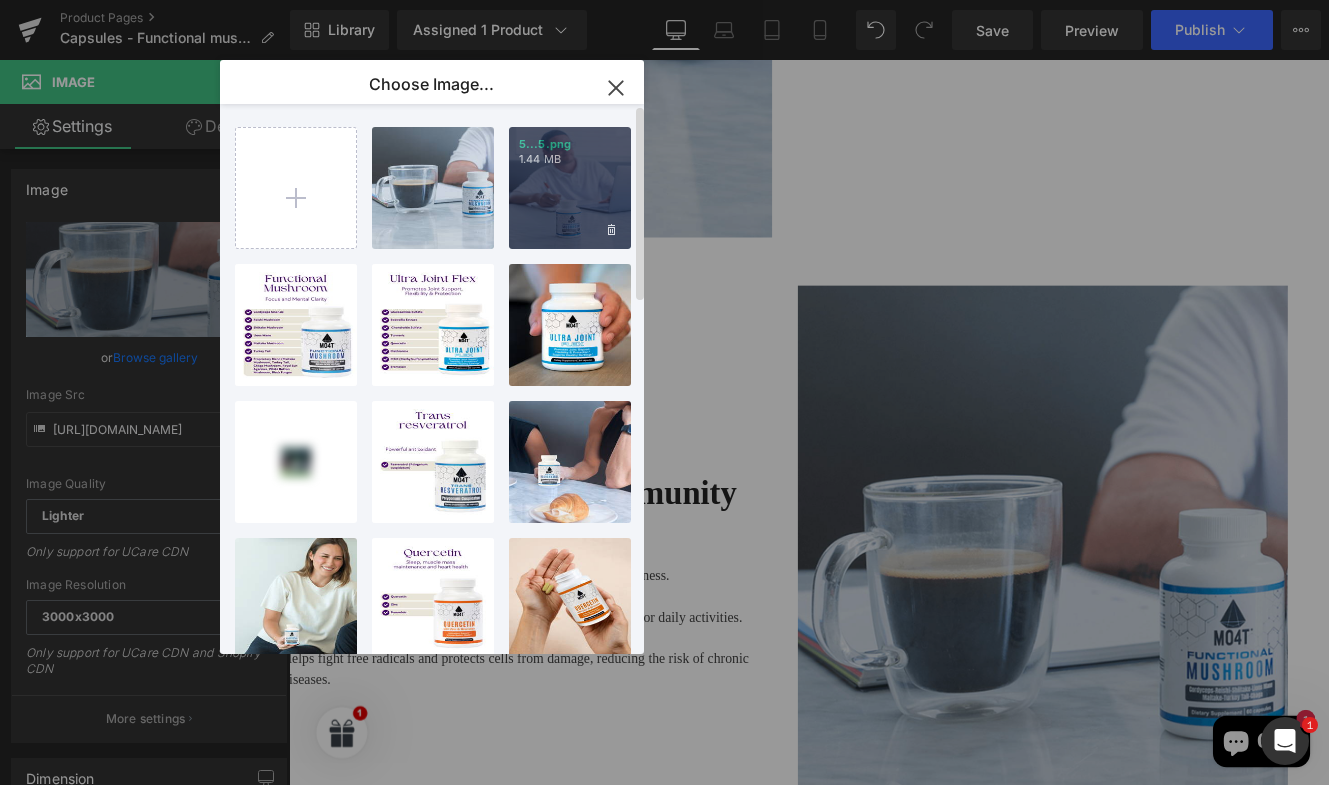 click on "5...5.png 1.44 MB" at bounding box center [570, 188] 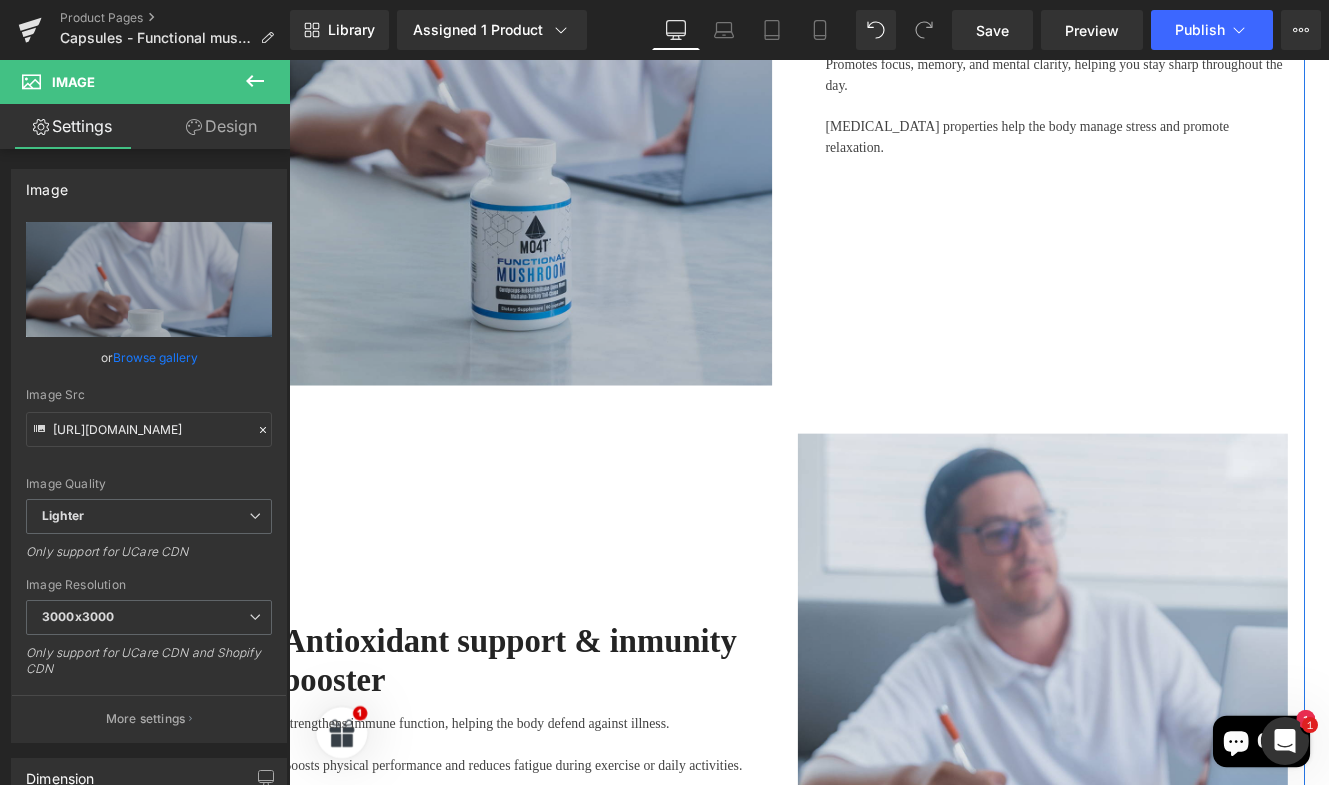 click at bounding box center (566, 82) 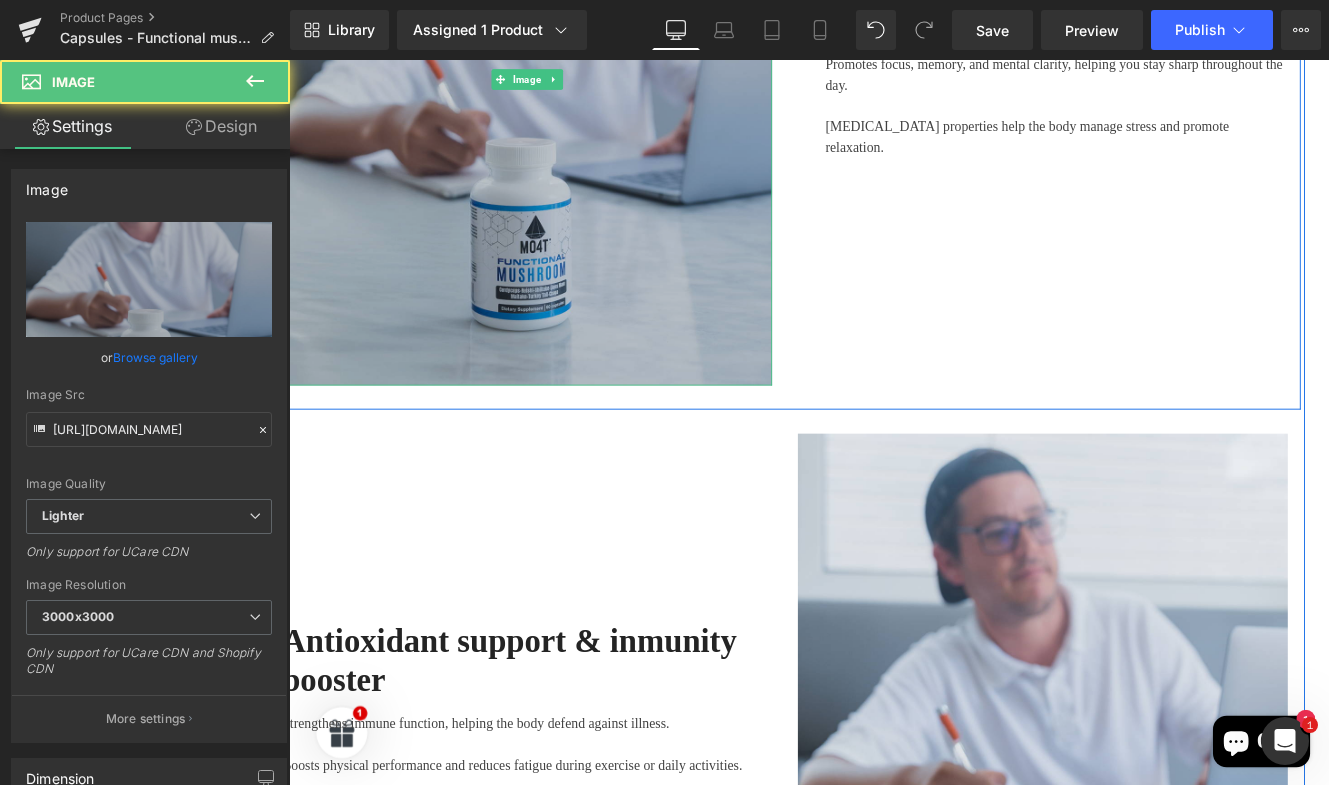 scroll, scrollTop: 3062, scrollLeft: 28, axis: both 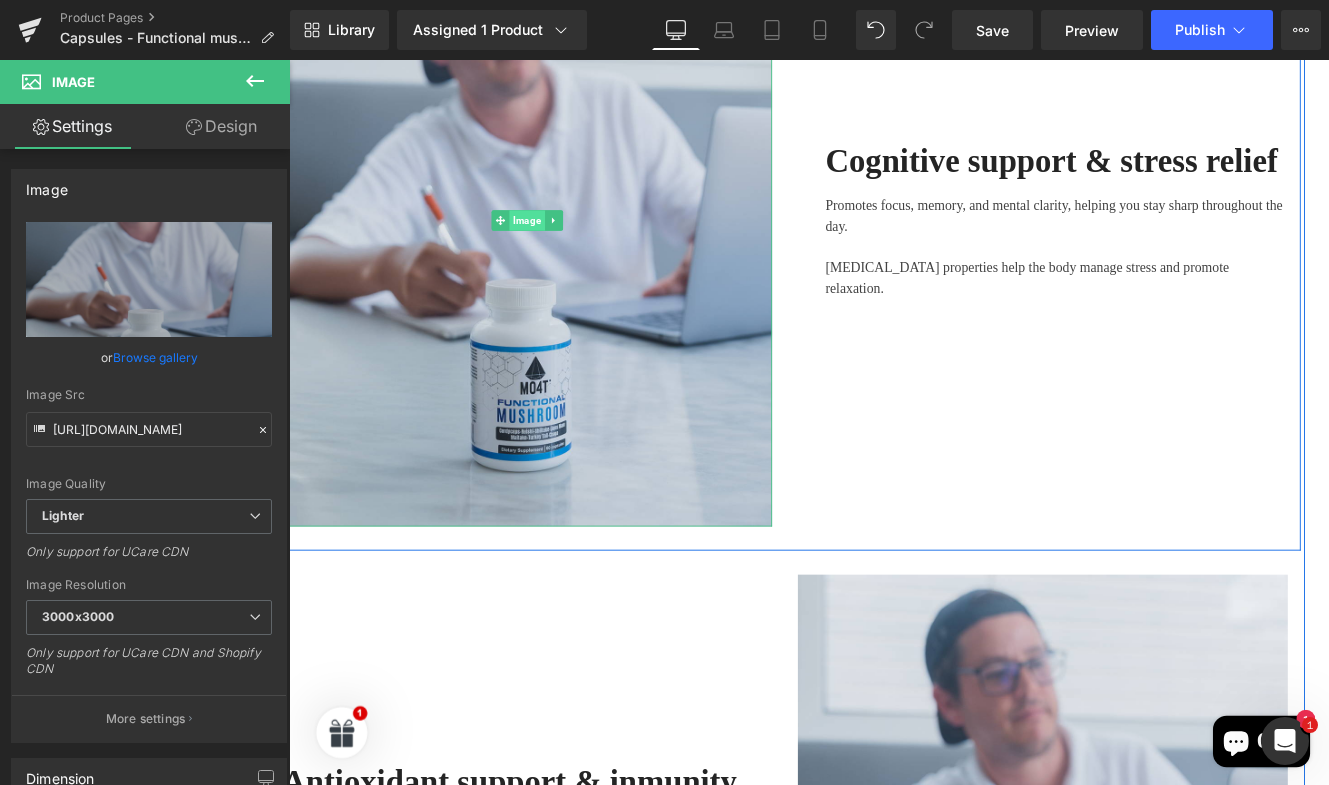 click on "Image" at bounding box center [565, 247] 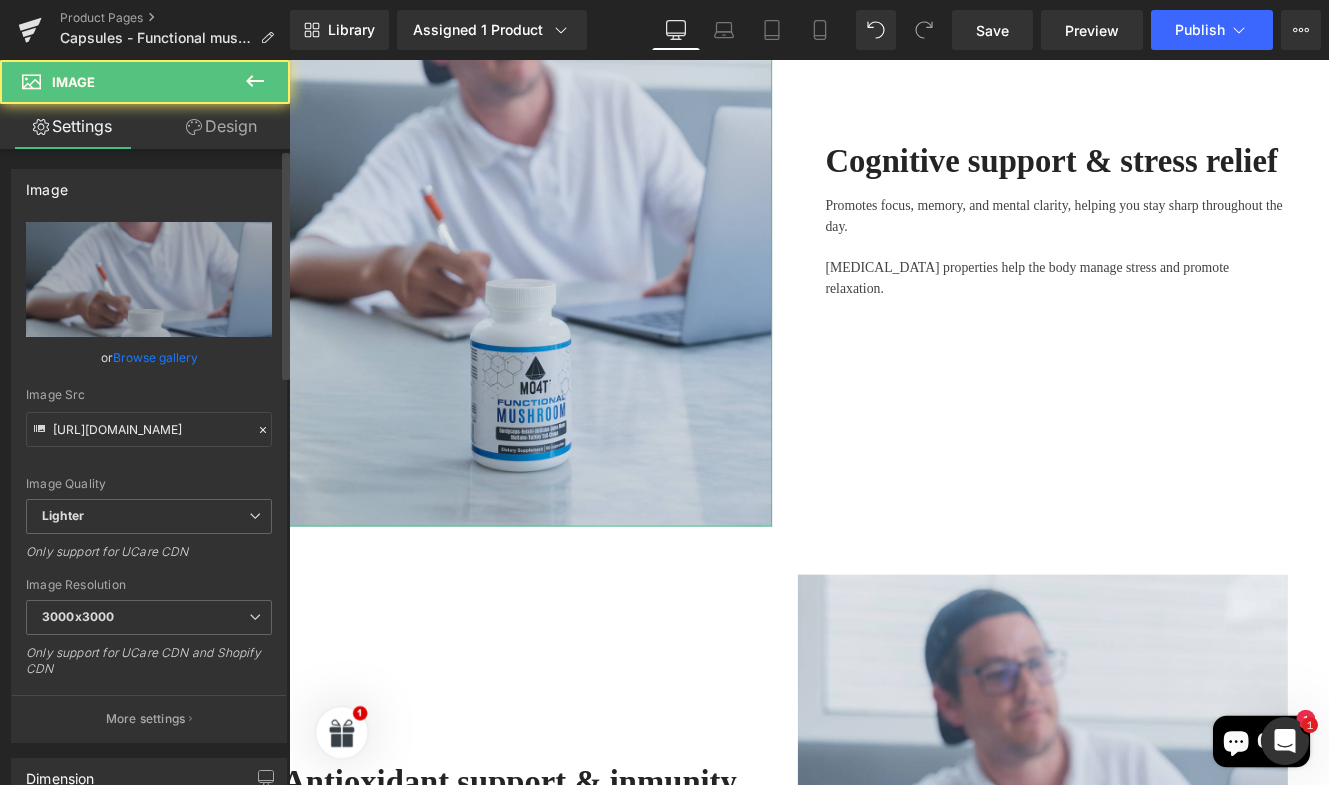 click on "Browse gallery" at bounding box center [155, 357] 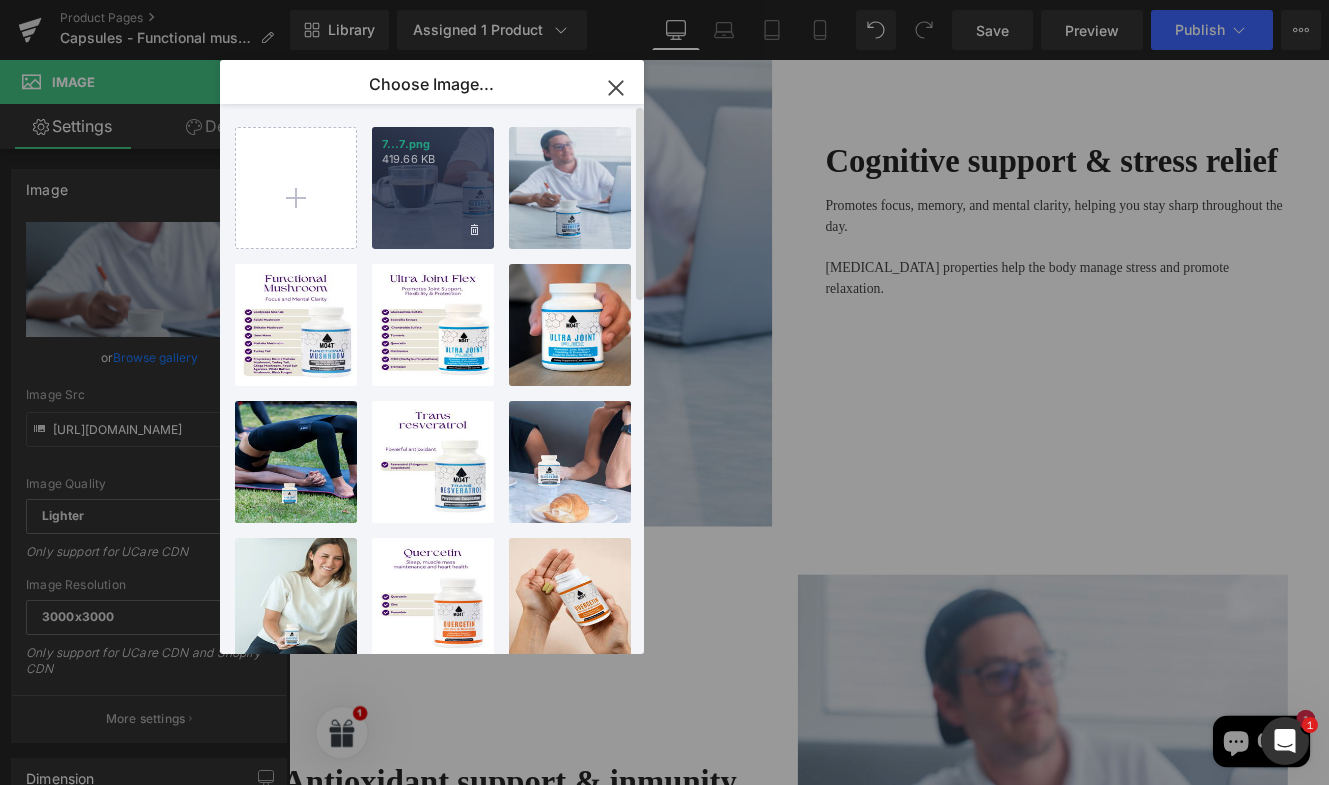 click on "7...7.png 419.66 KB" at bounding box center (433, 188) 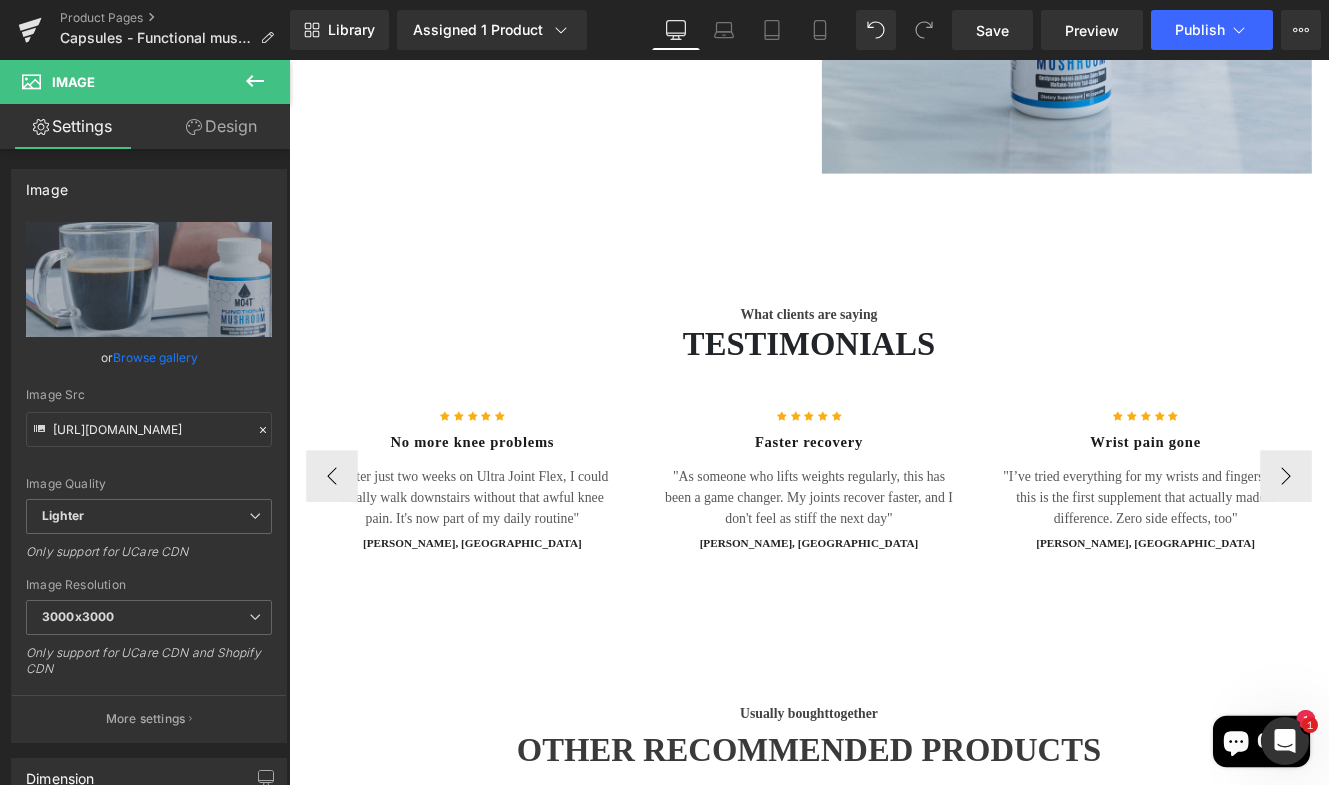 scroll, scrollTop: 4241, scrollLeft: 4, axis: both 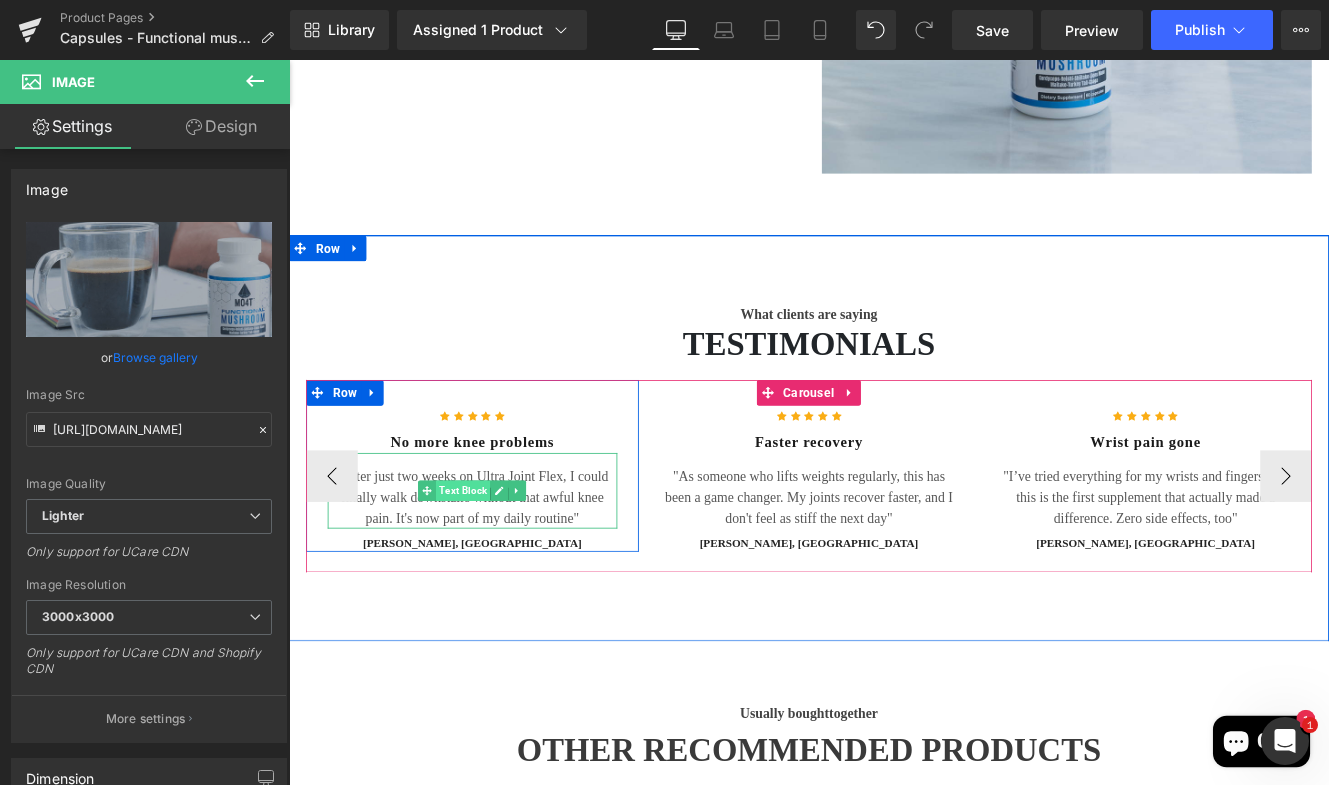 click on "Text Block" at bounding box center [491, 561] 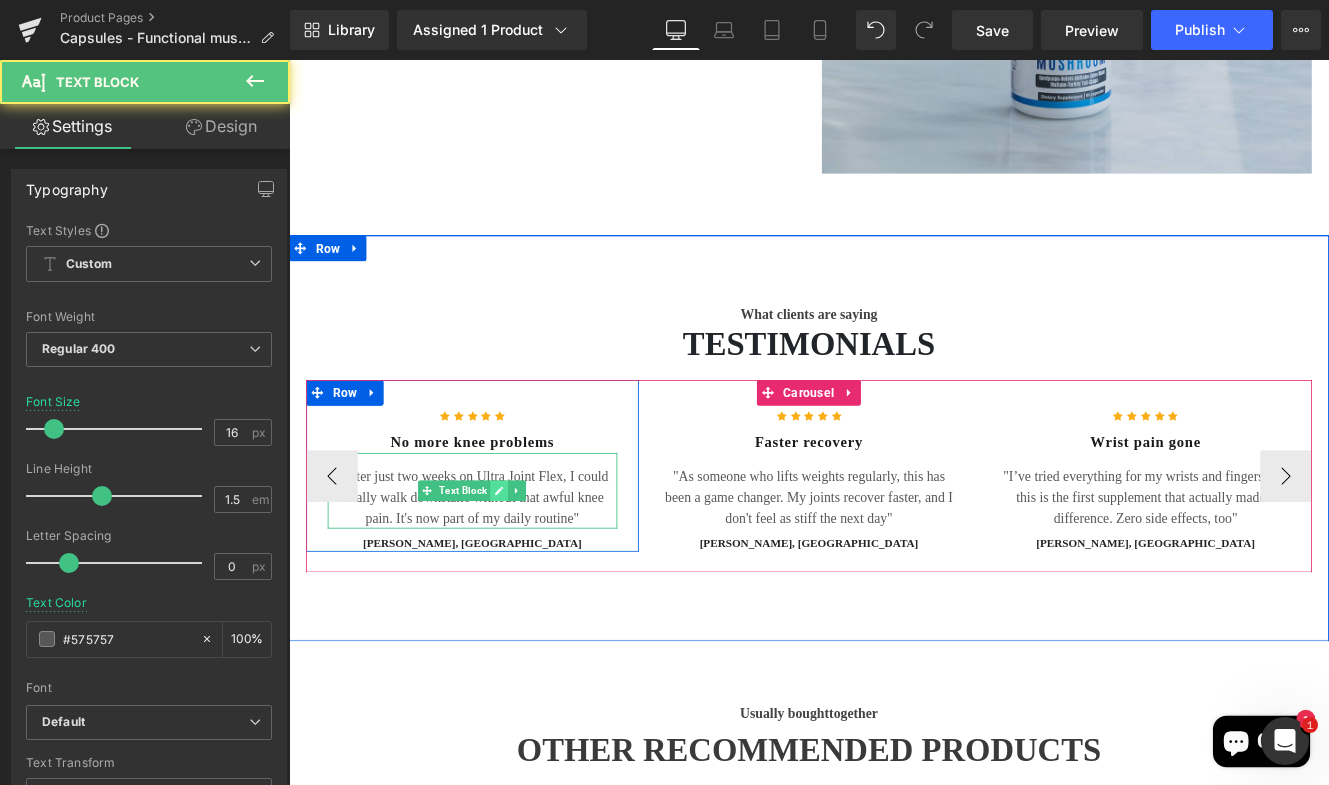 click 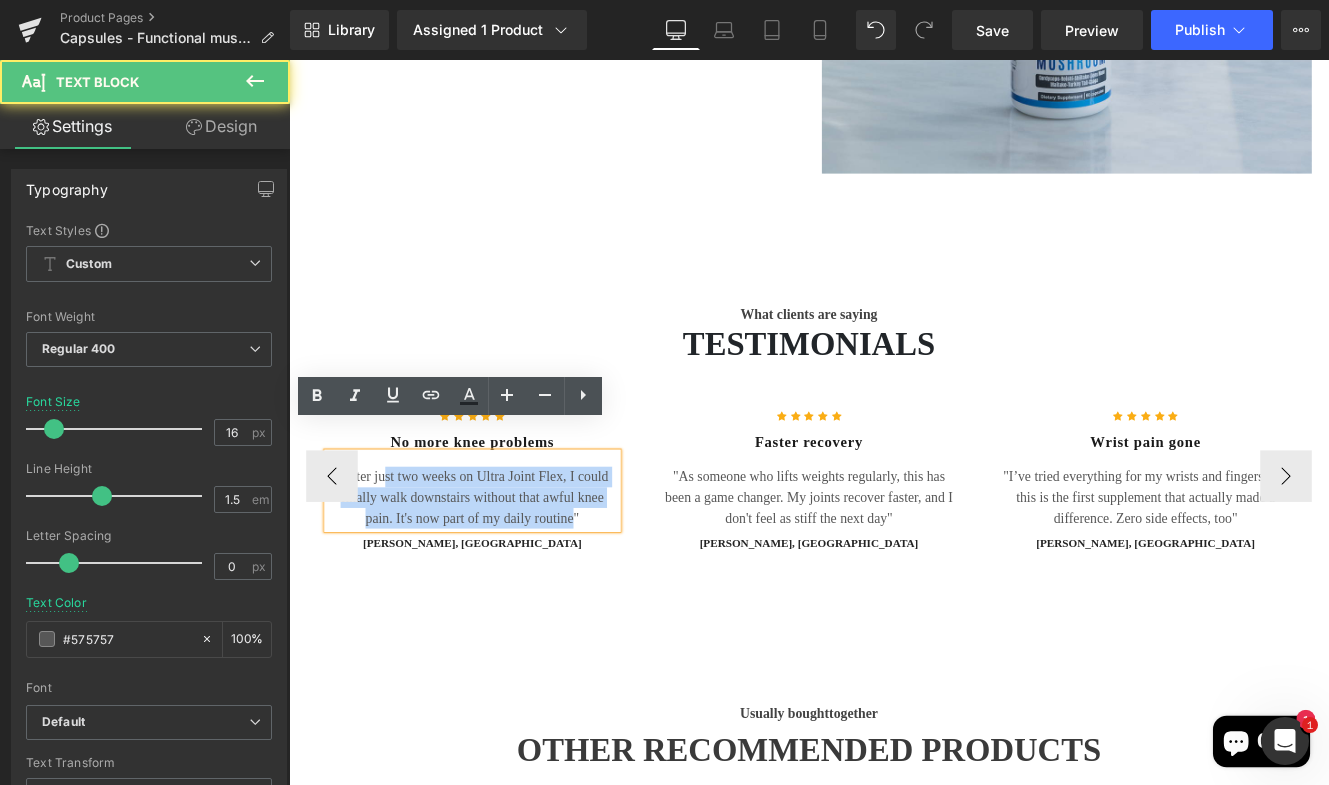 drag, startPoint x: 612, startPoint y: 563, endPoint x: 389, endPoint y: 507, distance: 229.9239 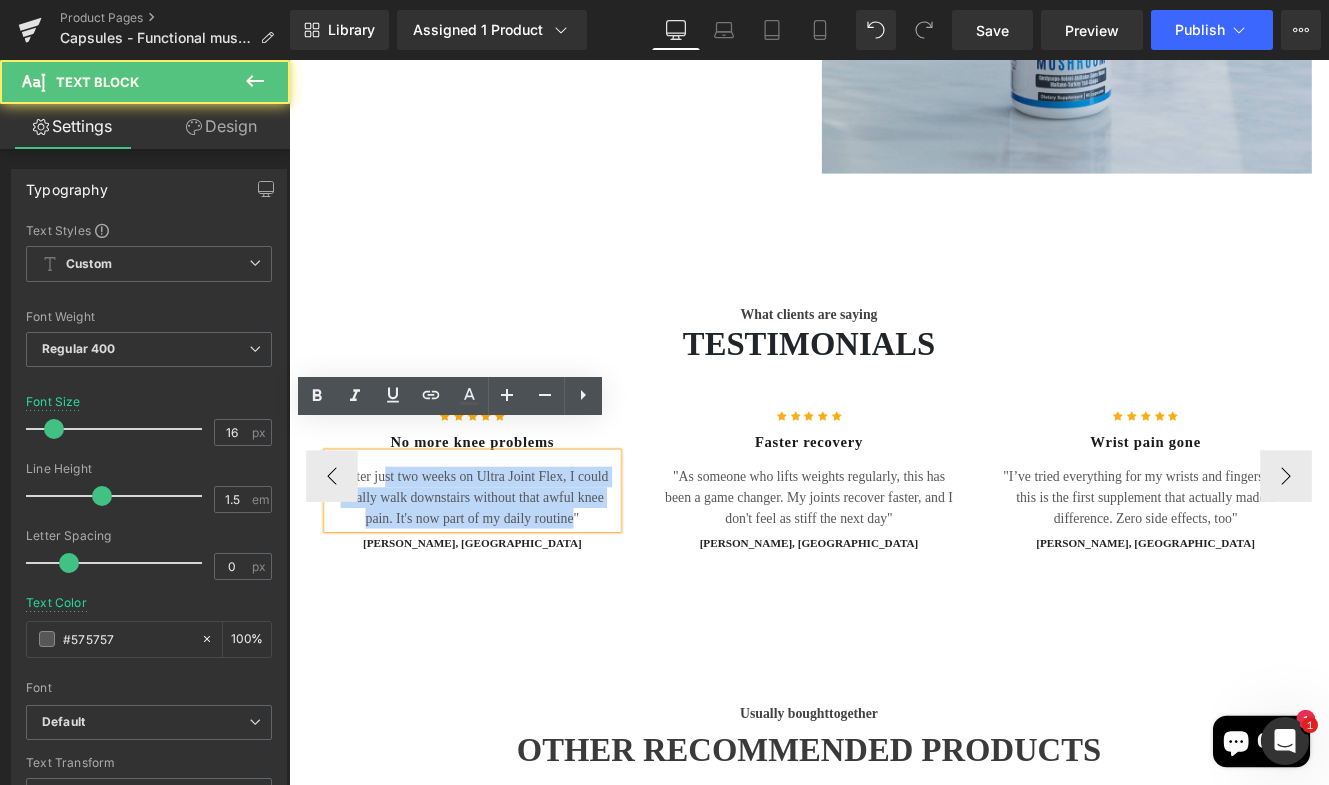 type 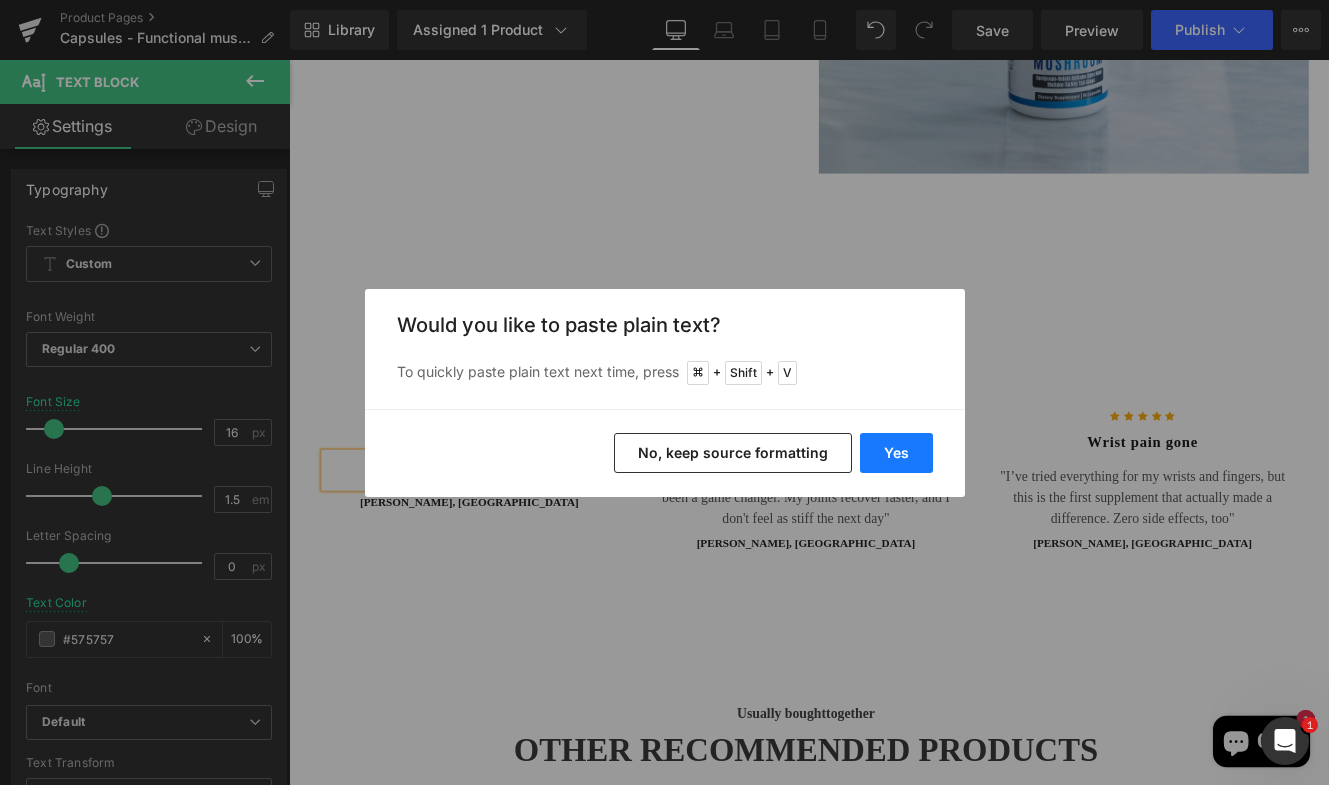 click on "Yes" at bounding box center (896, 453) 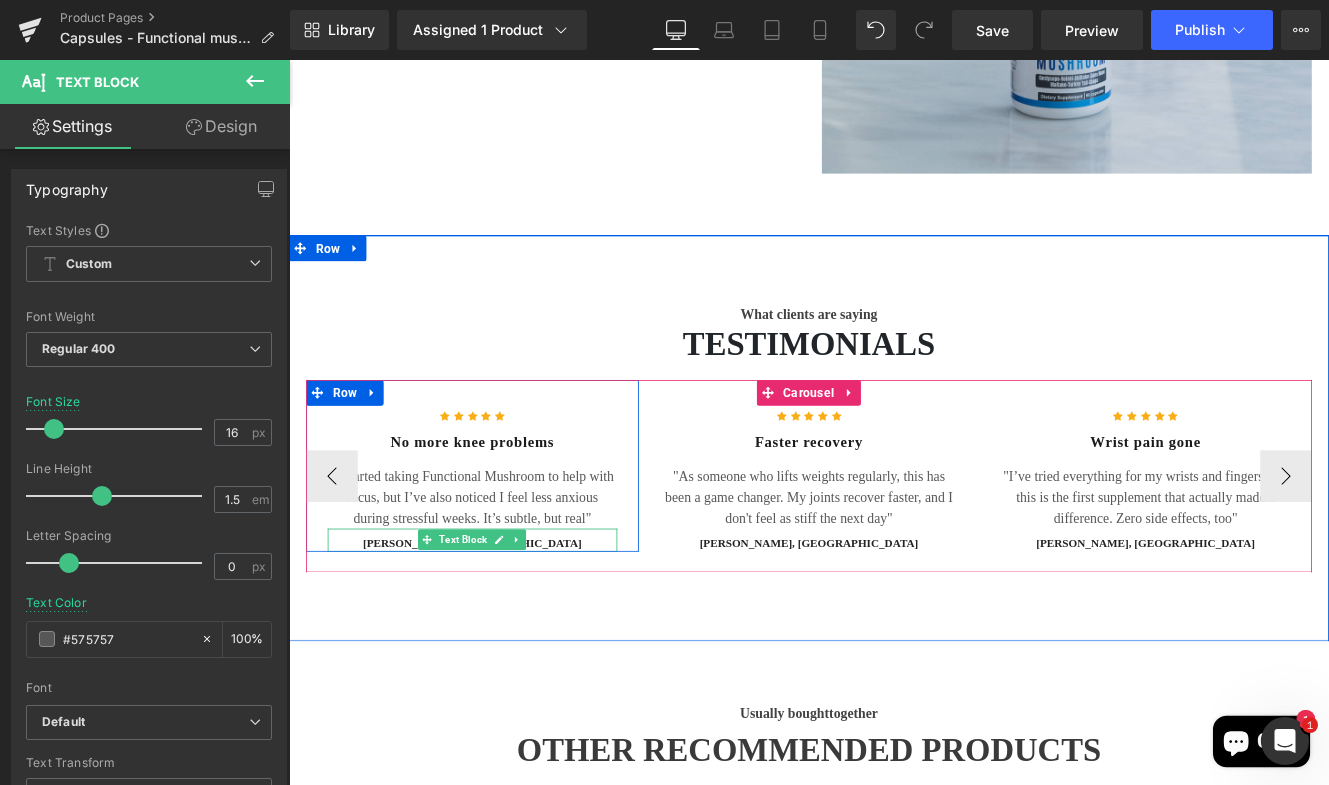 click at bounding box center [534, 618] 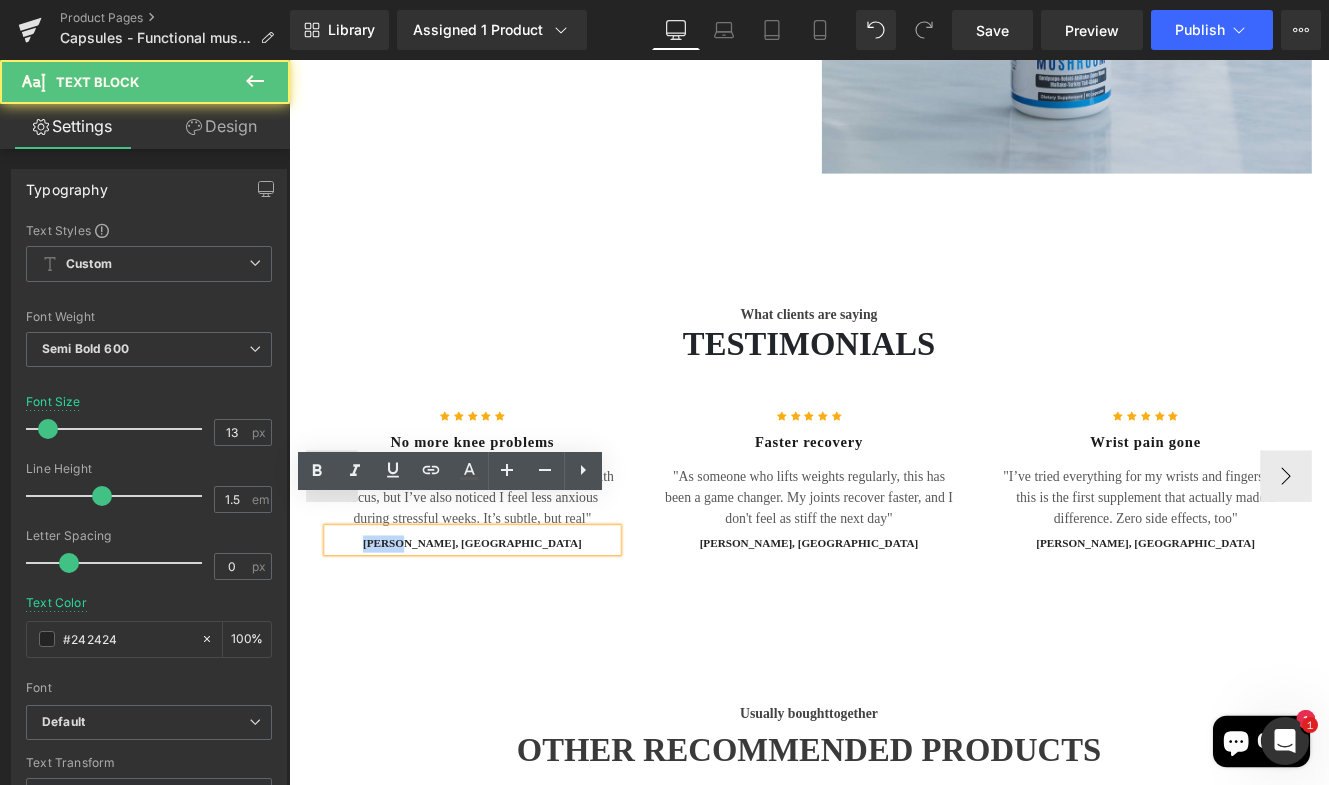 drag, startPoint x: 502, startPoint y: 589, endPoint x: 405, endPoint y: 592, distance: 97.04638 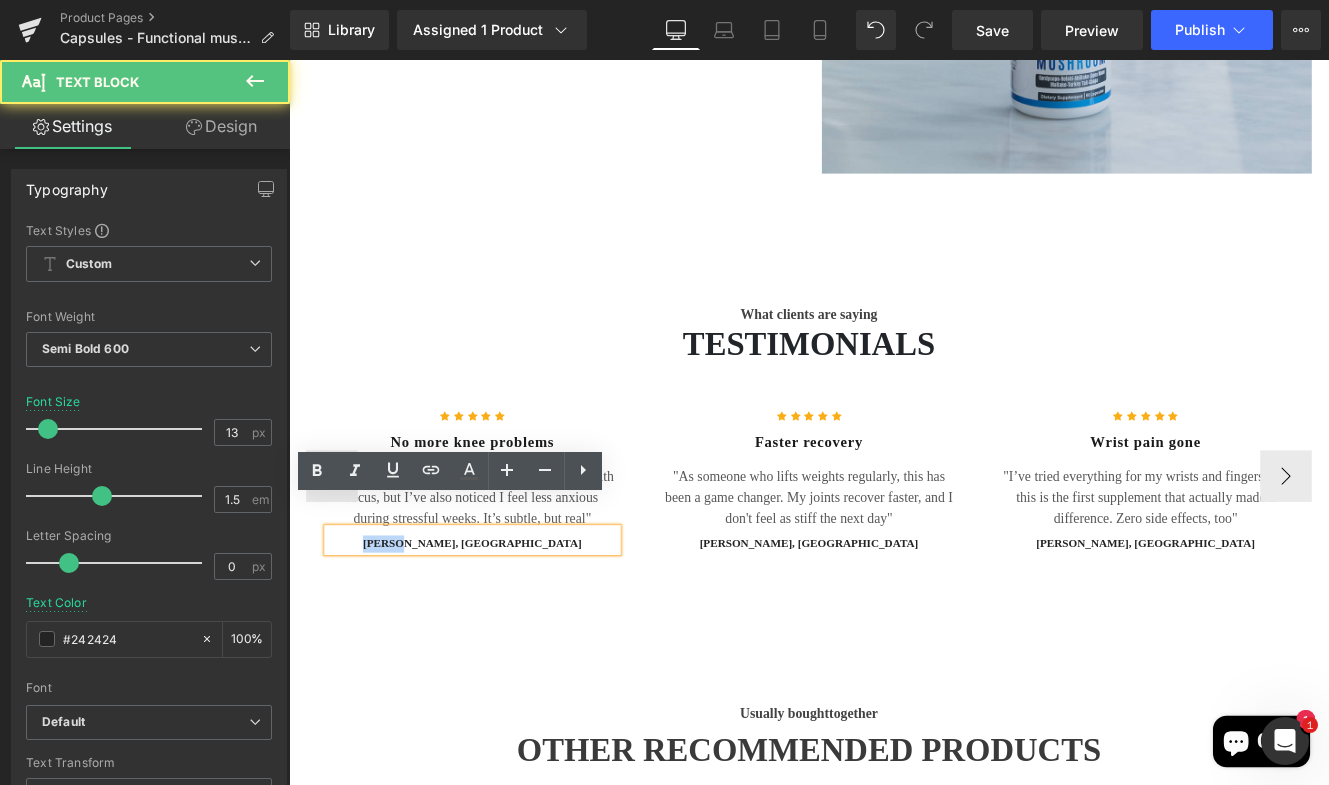 click on "MIGUEL, USA" at bounding box center [502, 623] 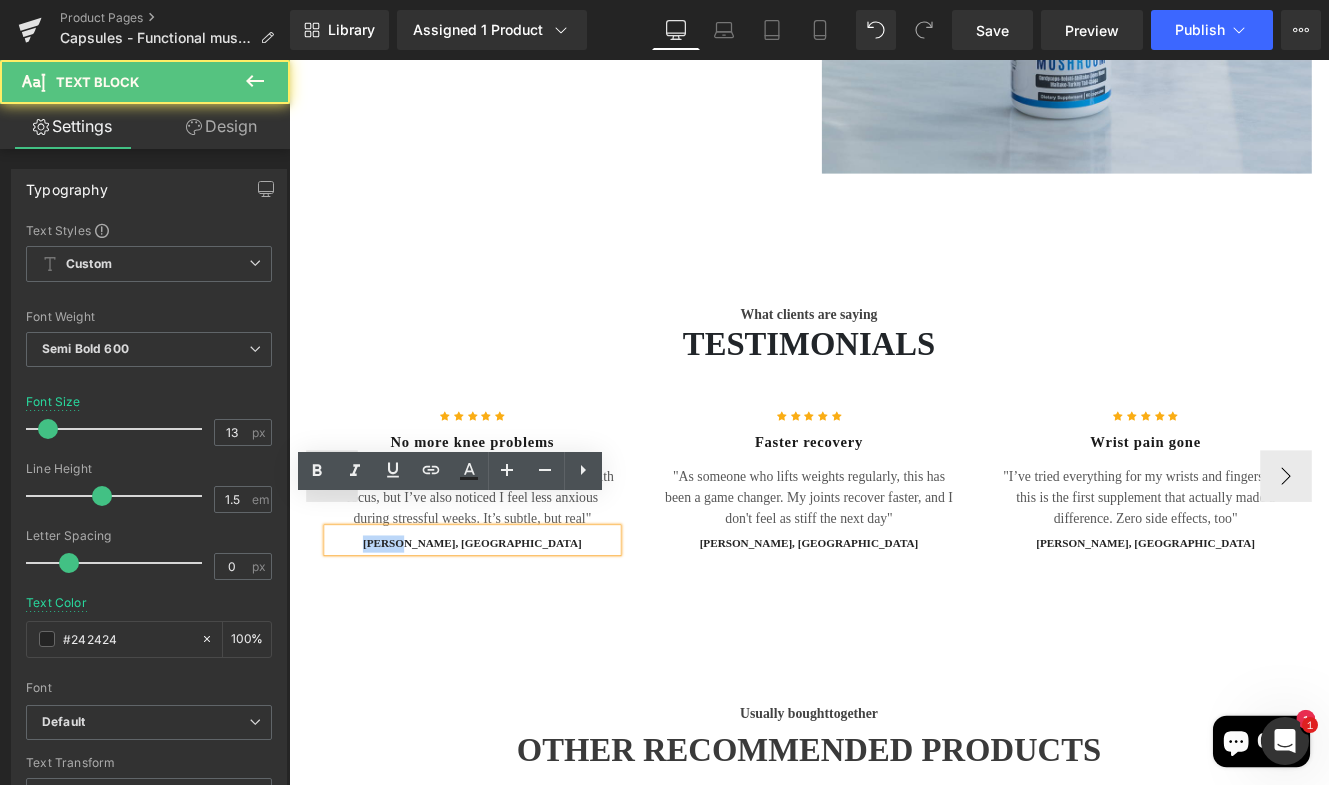 type 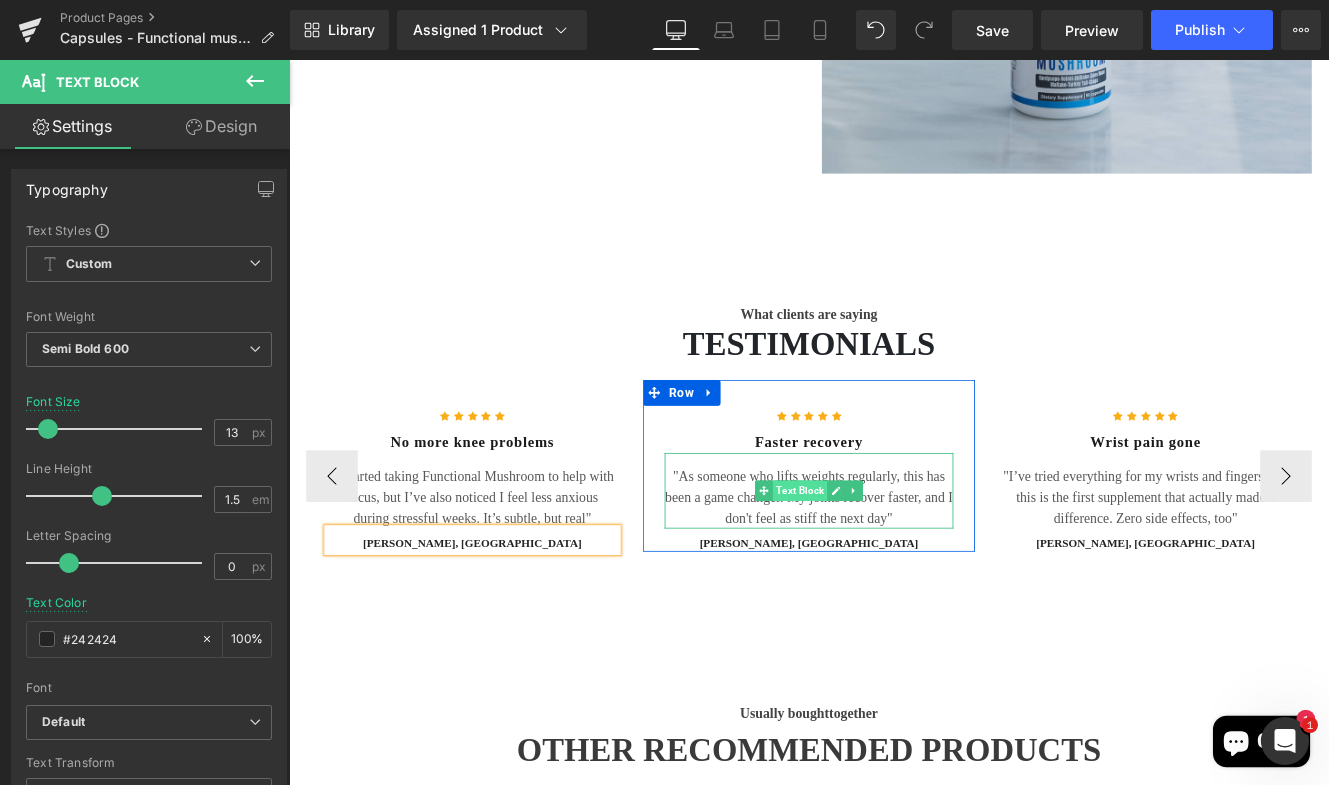 click on "Text Block" at bounding box center [883, 561] 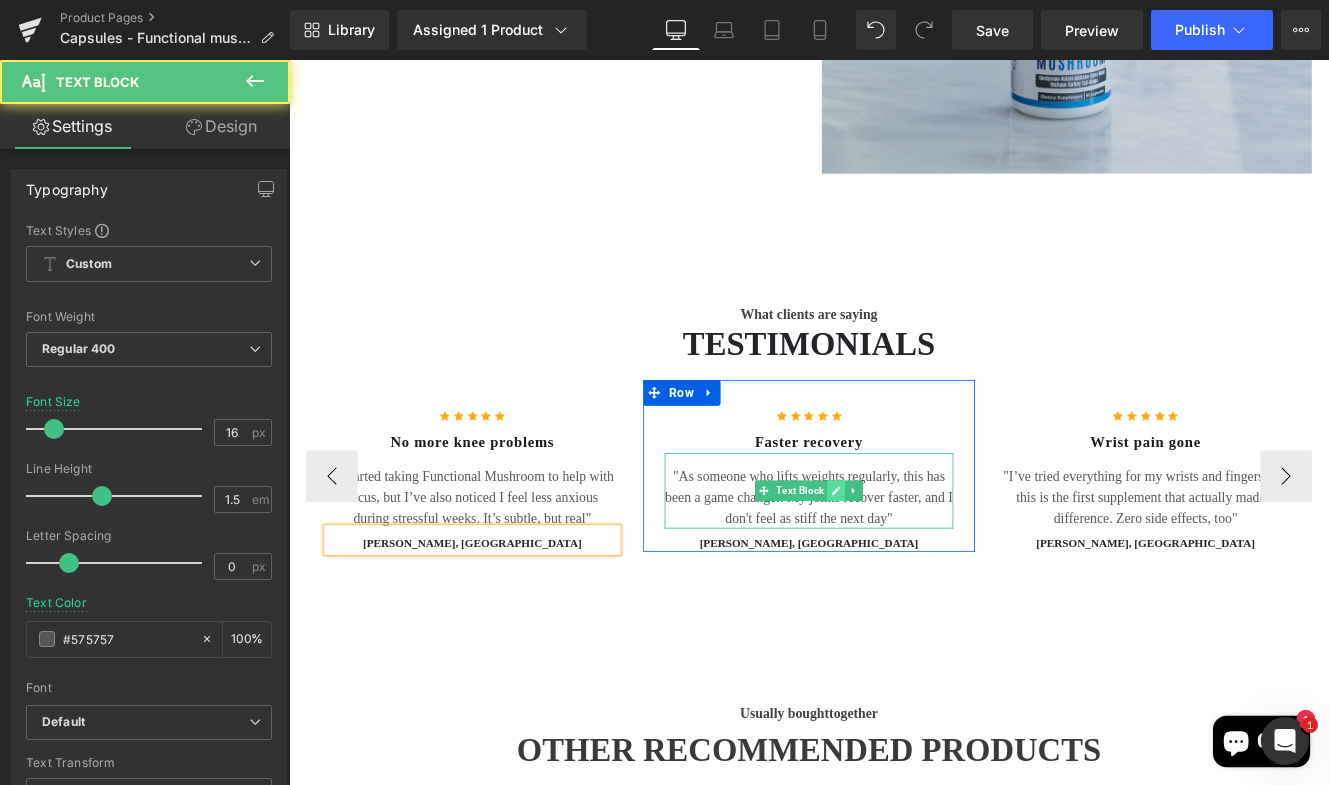 click at bounding box center (925, 561) 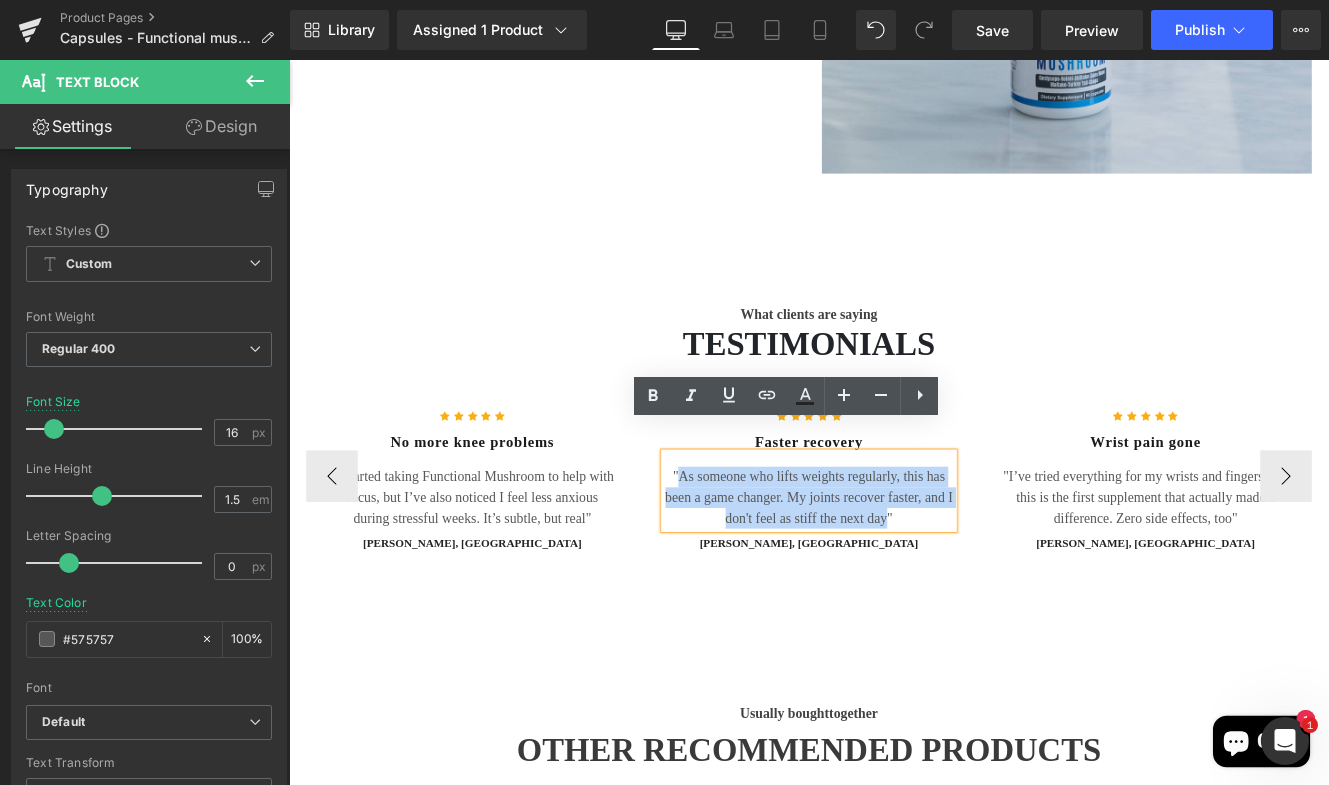 drag, startPoint x: 733, startPoint y: 516, endPoint x: 975, endPoint y: 556, distance: 245.28351 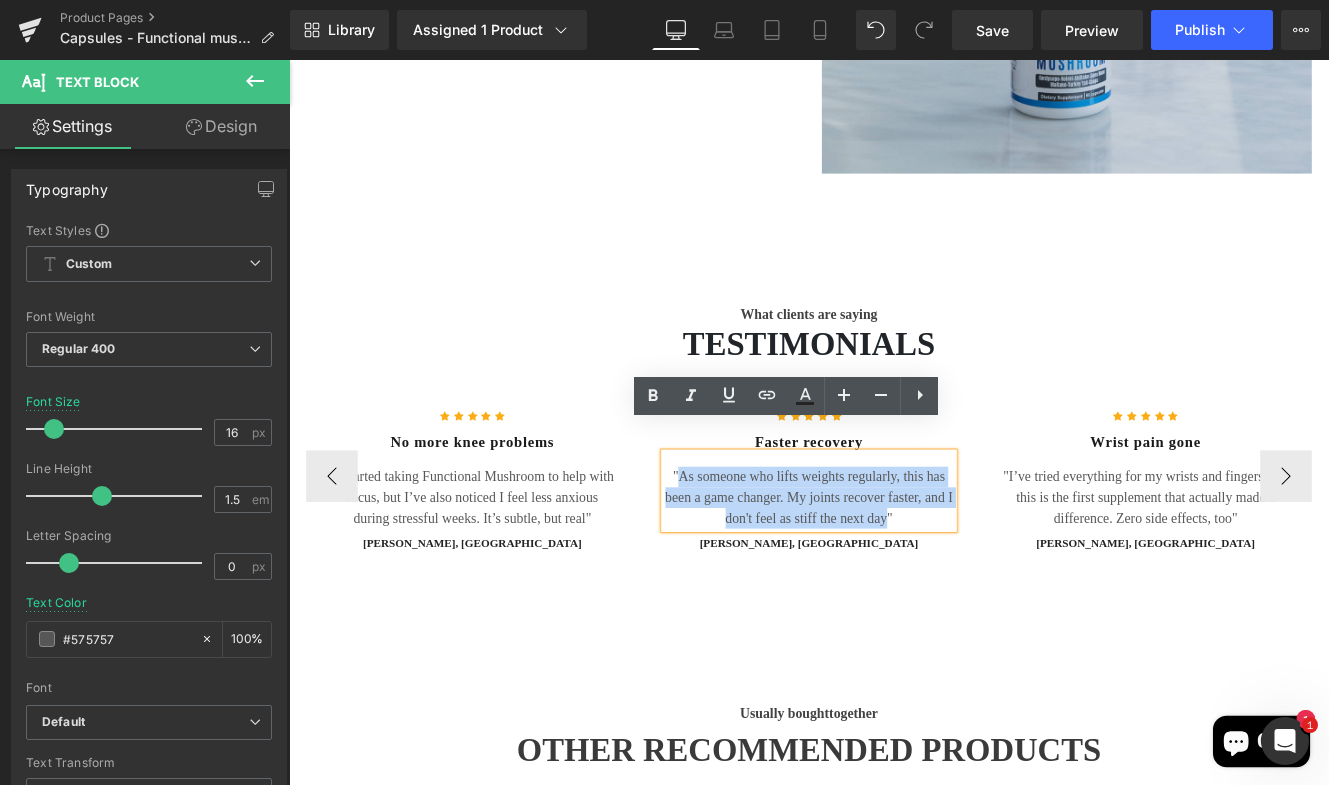 click on ""As someone who lifts weights regularly, this has been a game changer. My joints recover faster, and I don't feel as stiff the next day"" at bounding box center [894, 569] 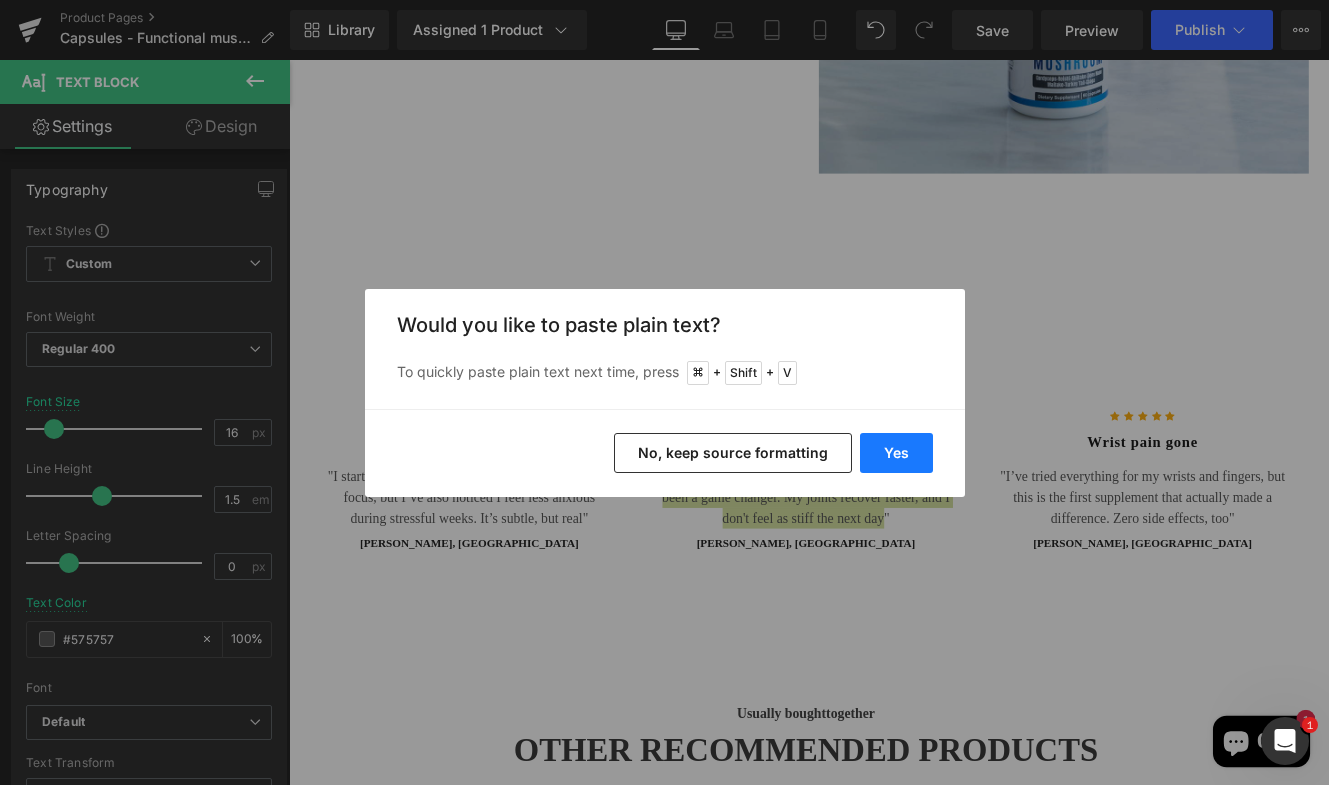 click on "Yes" at bounding box center [896, 453] 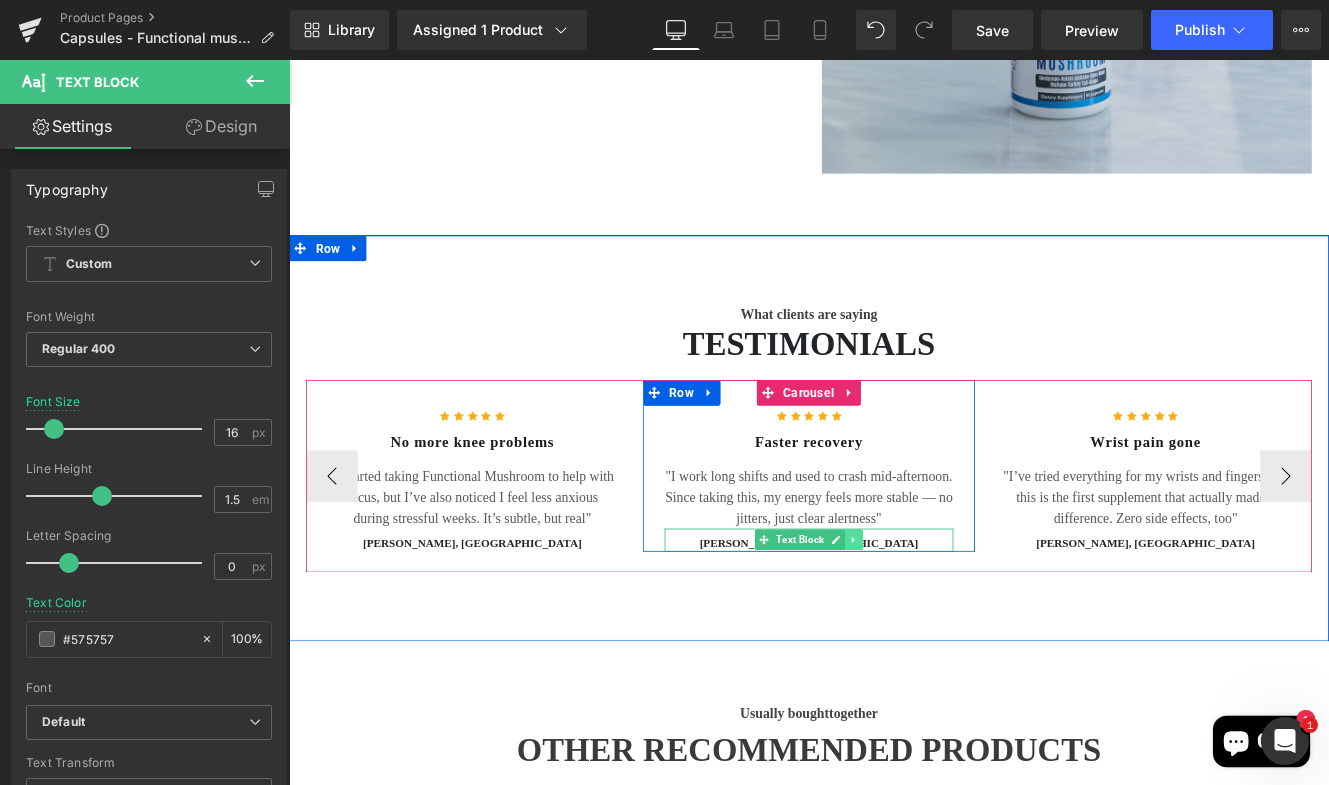 click at bounding box center (946, 618) 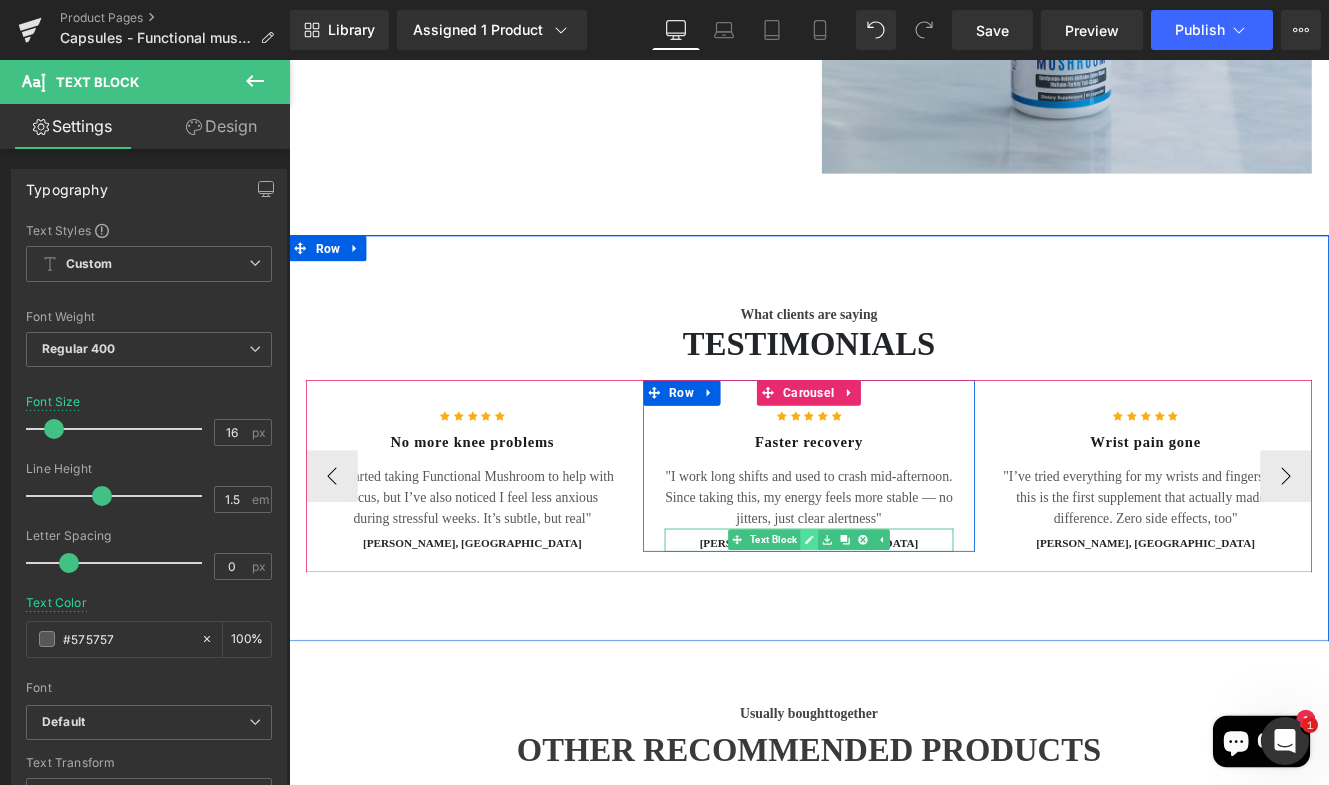 click 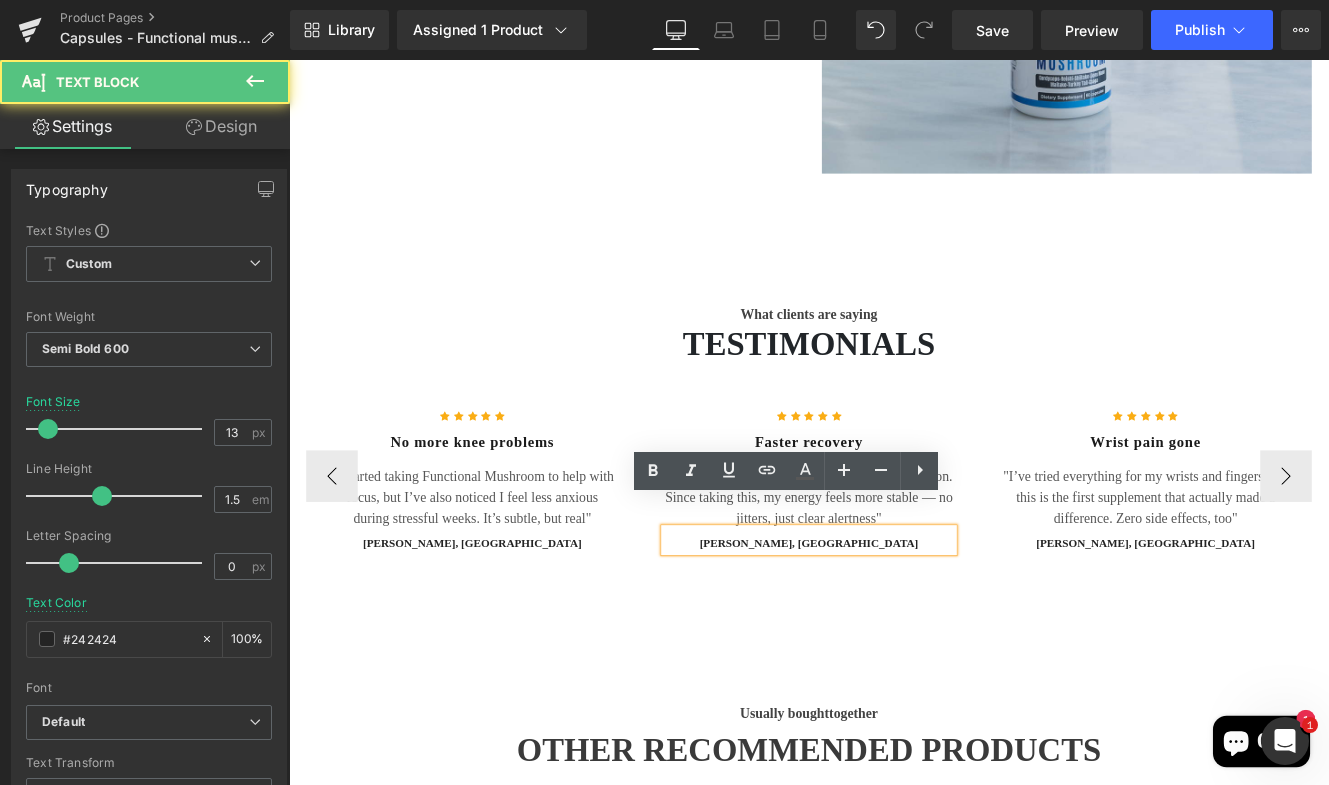 click on "MICHELLE, COLOMBIA" at bounding box center (894, 623) 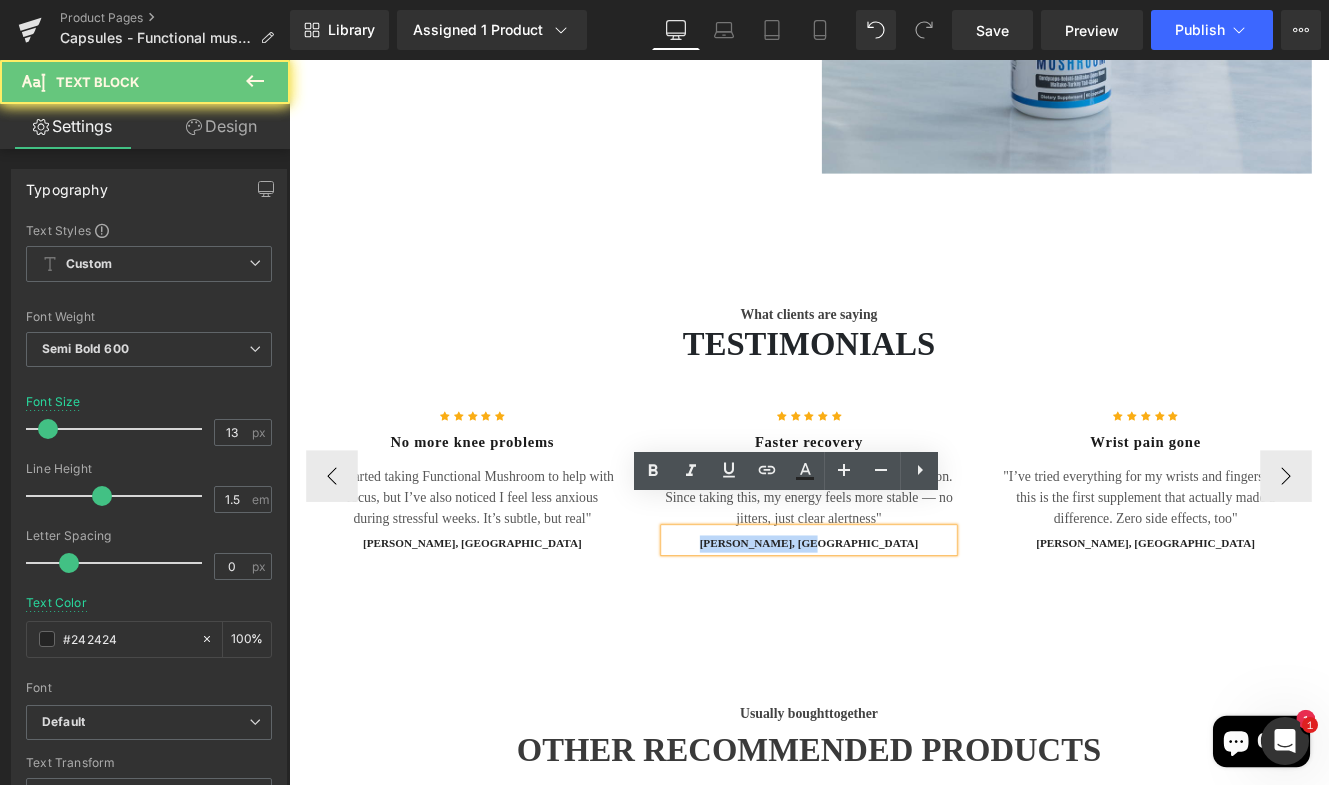 drag, startPoint x: 814, startPoint y: 587, endPoint x: 992, endPoint y: 586, distance: 178.0028 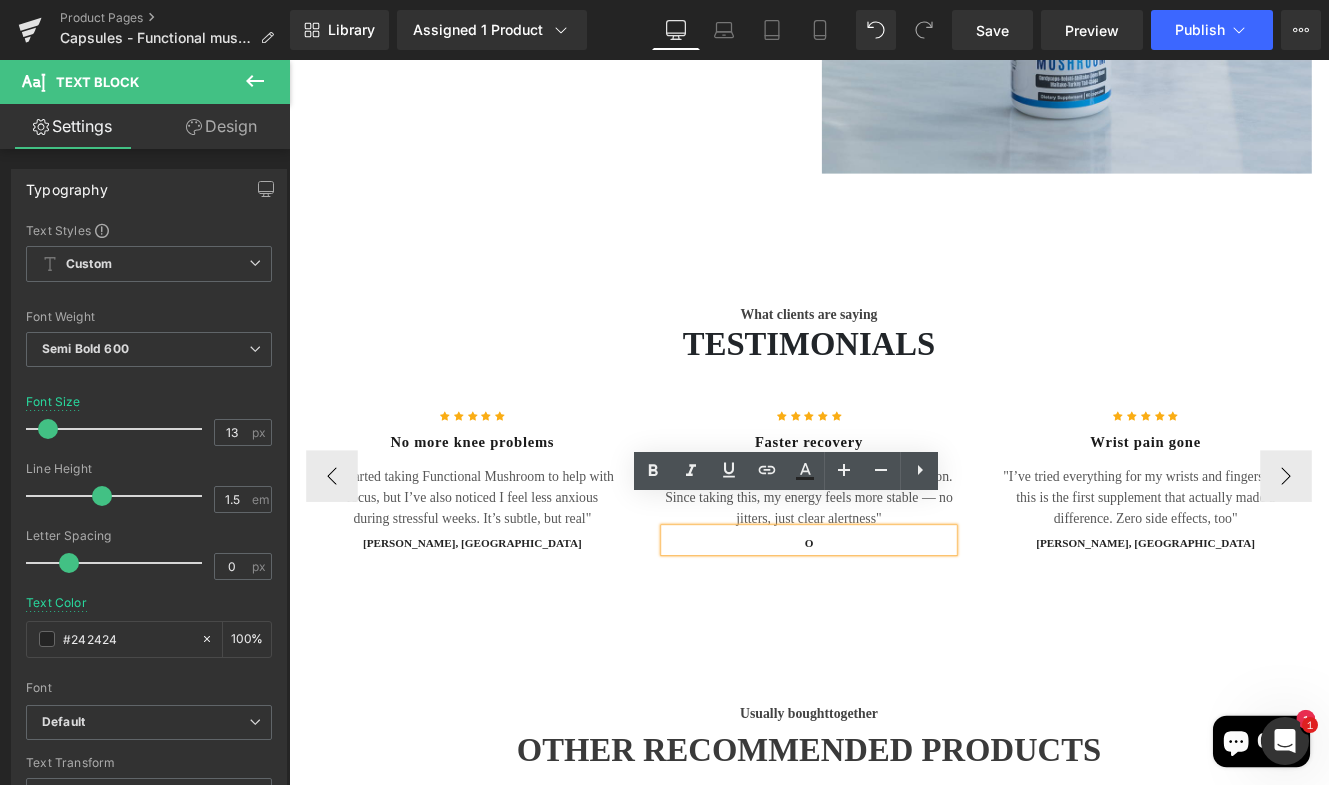type 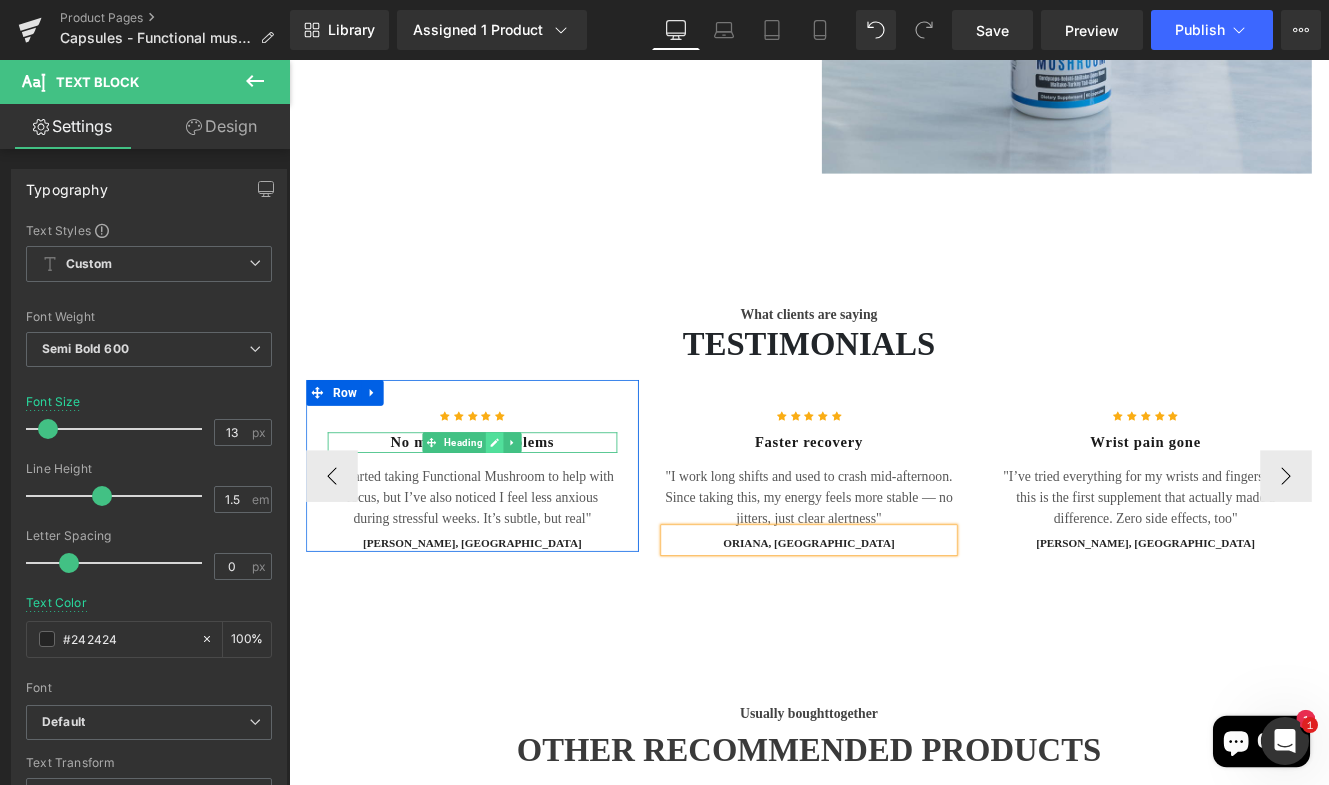 click 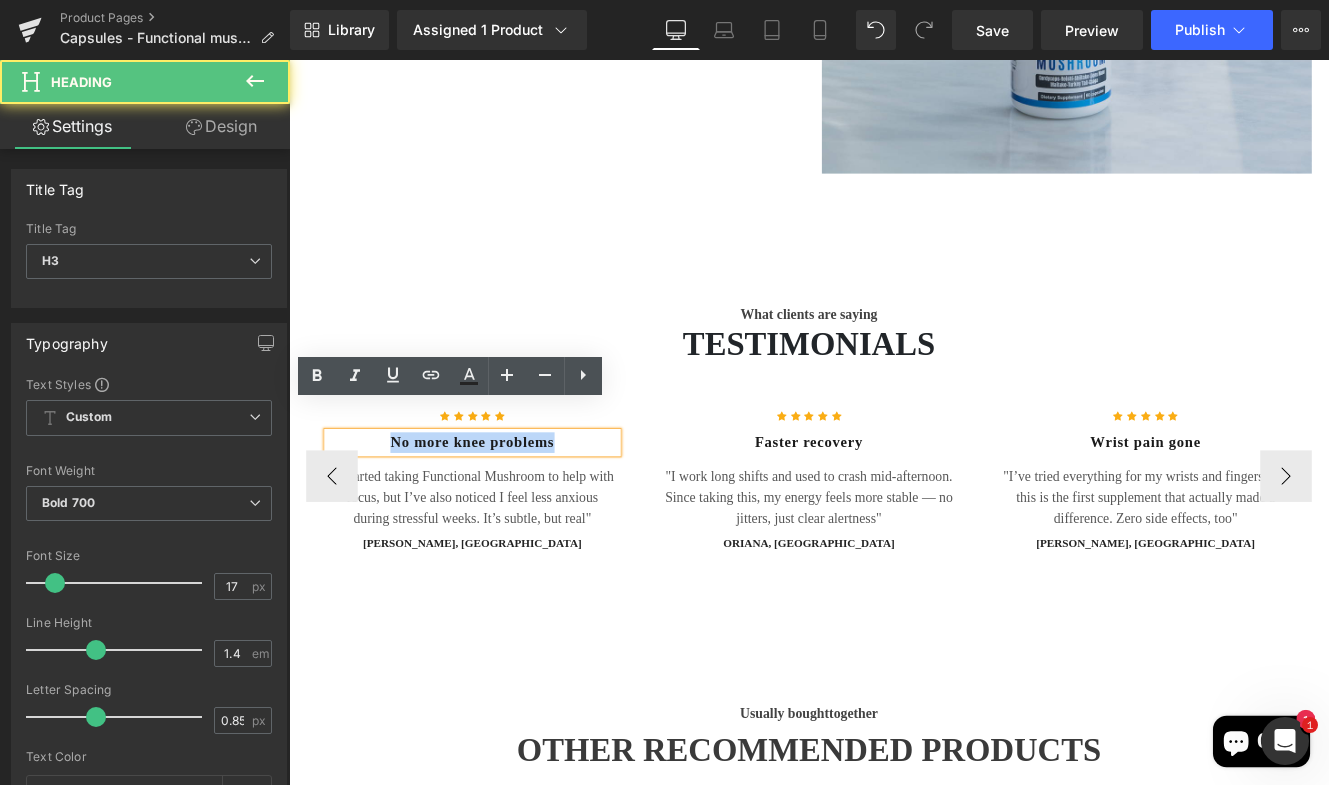 drag, startPoint x: 621, startPoint y: 468, endPoint x: 346, endPoint y: 468, distance: 275 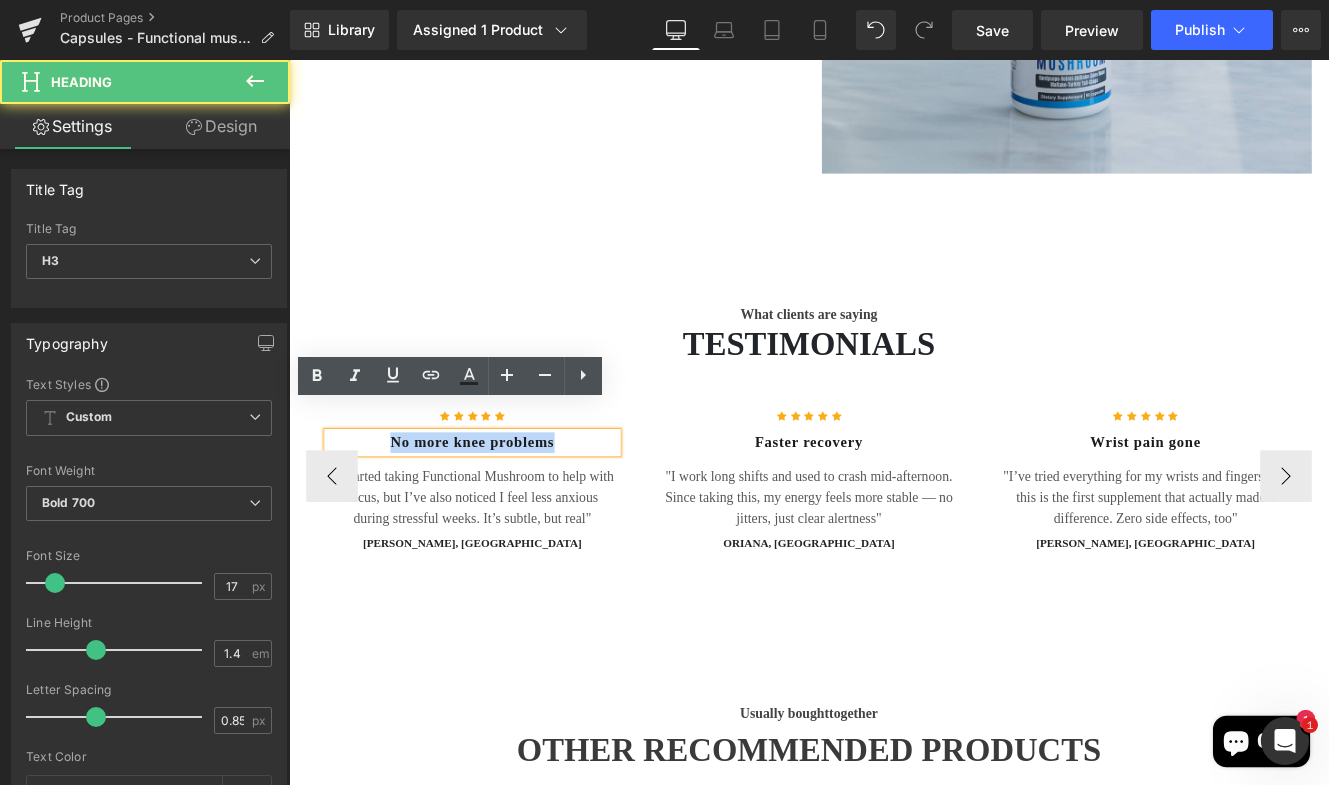 click on "No more knee problems" at bounding box center [502, 505] 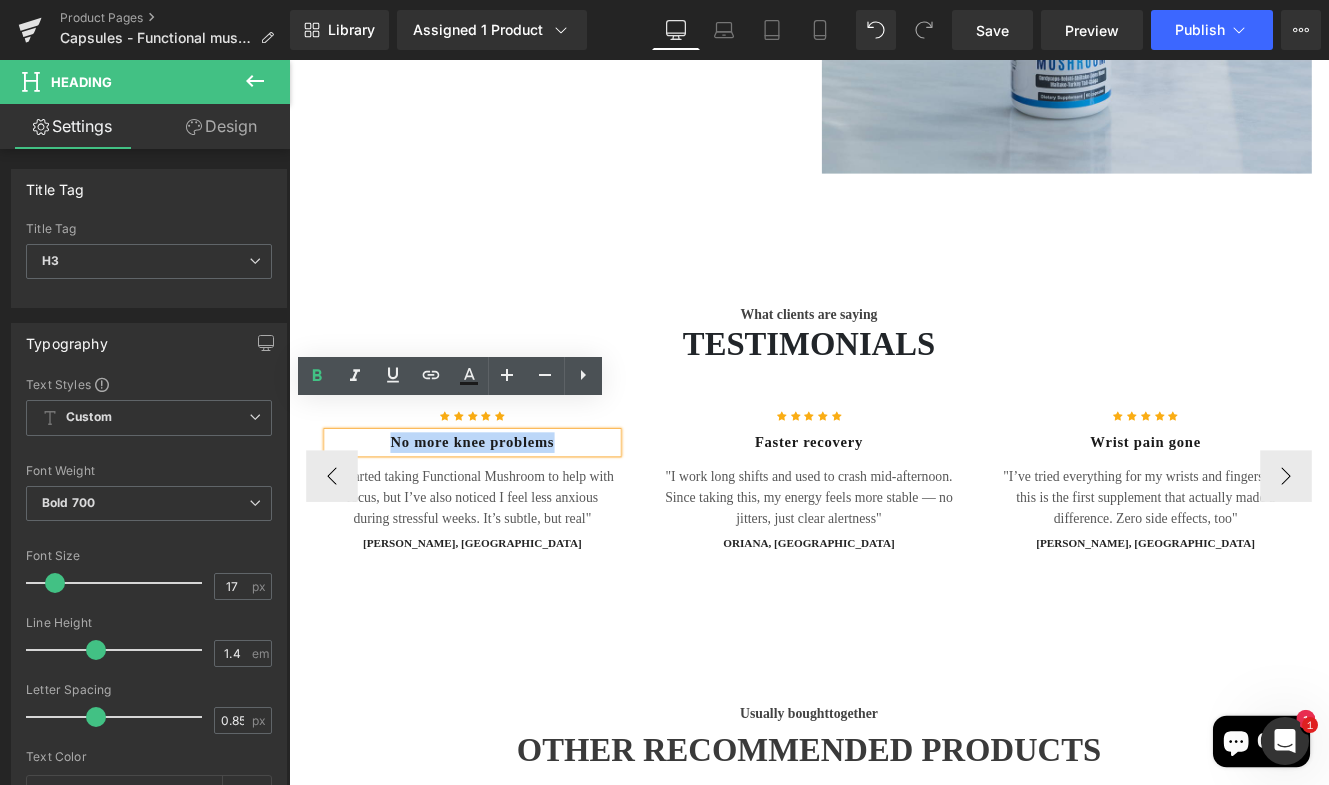 type 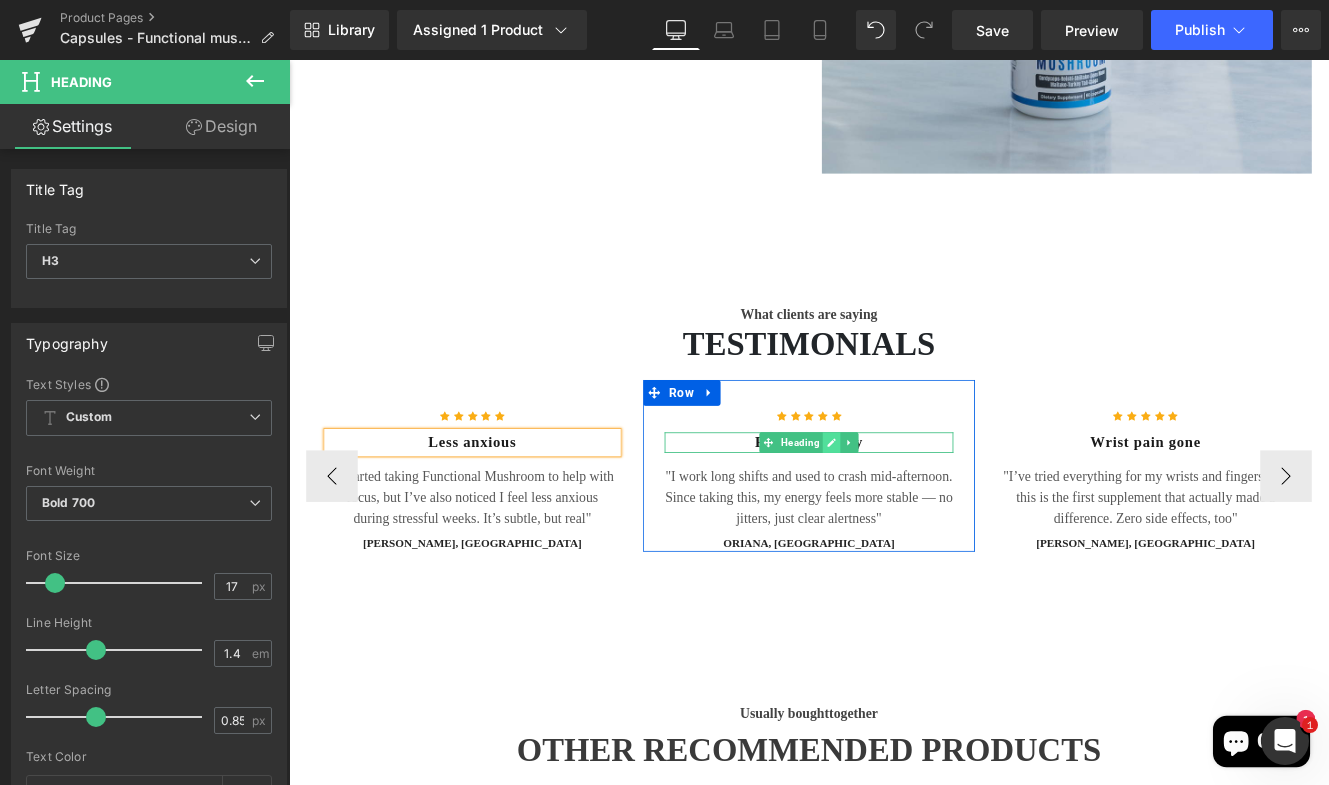 click 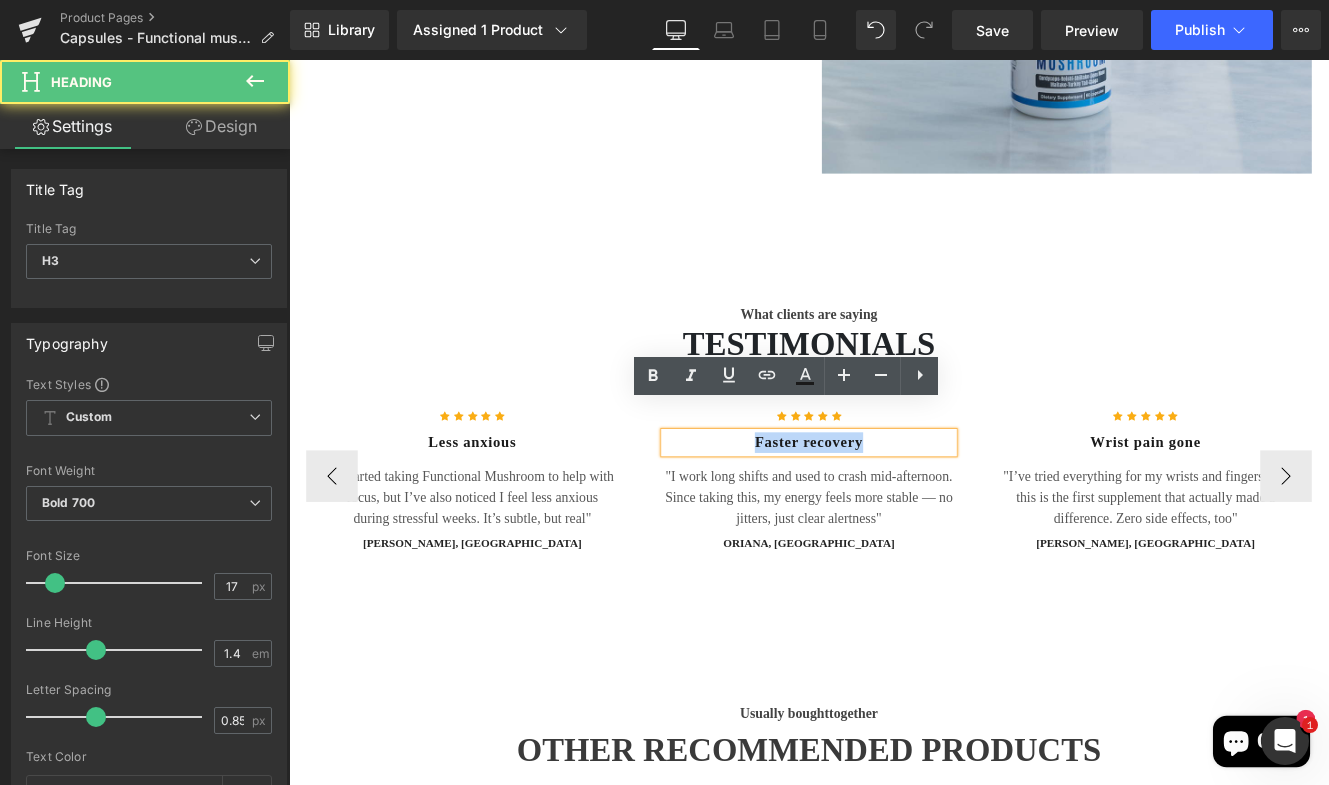 drag, startPoint x: 899, startPoint y: 469, endPoint x: 768, endPoint y: 469, distance: 131 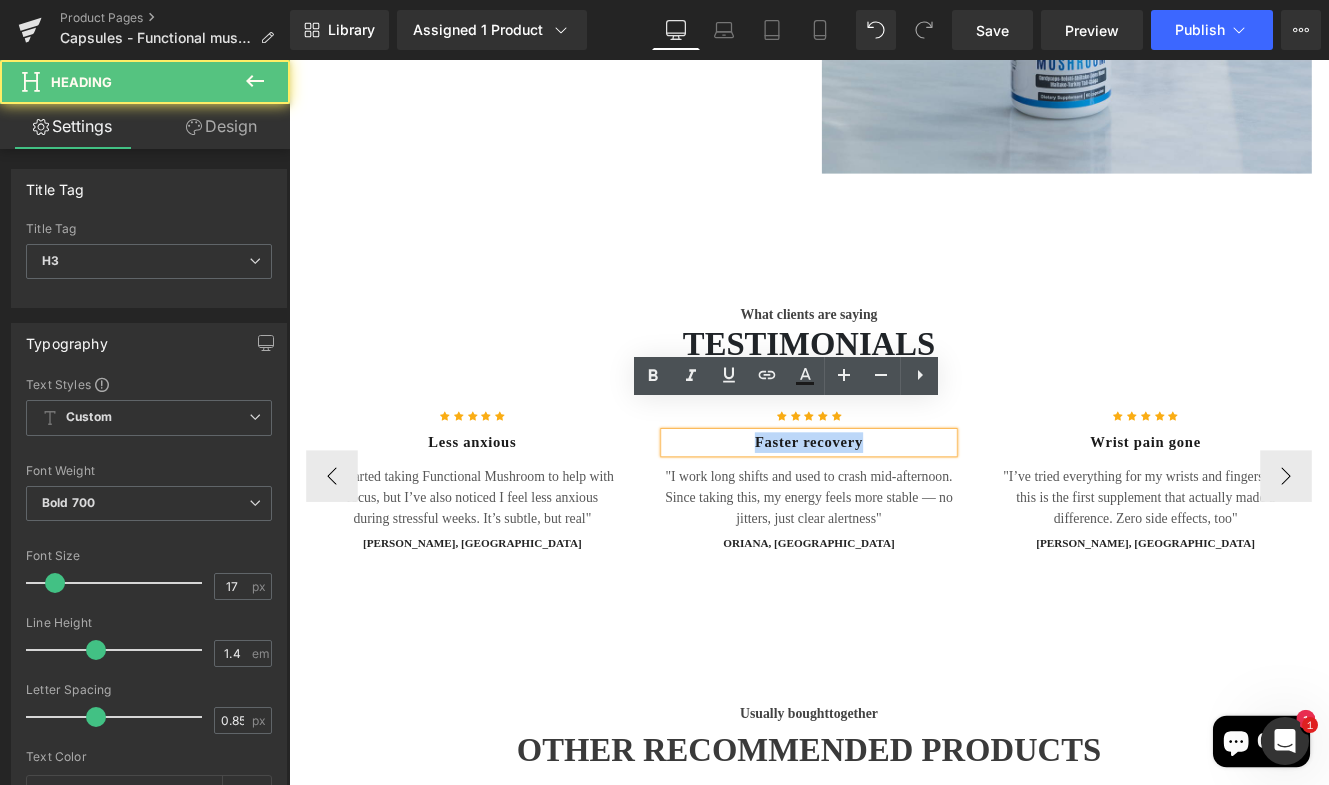 click on "Faster recovery" at bounding box center (894, 505) 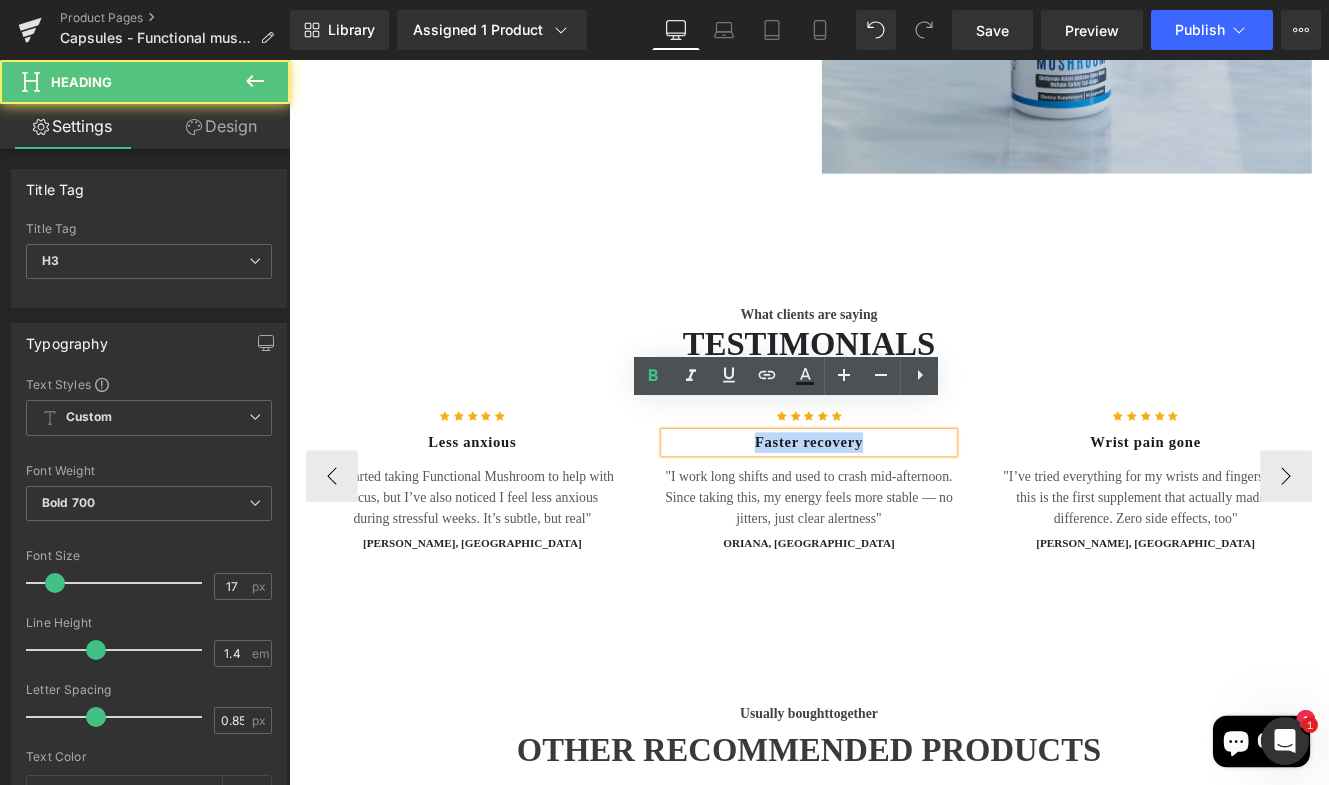 type 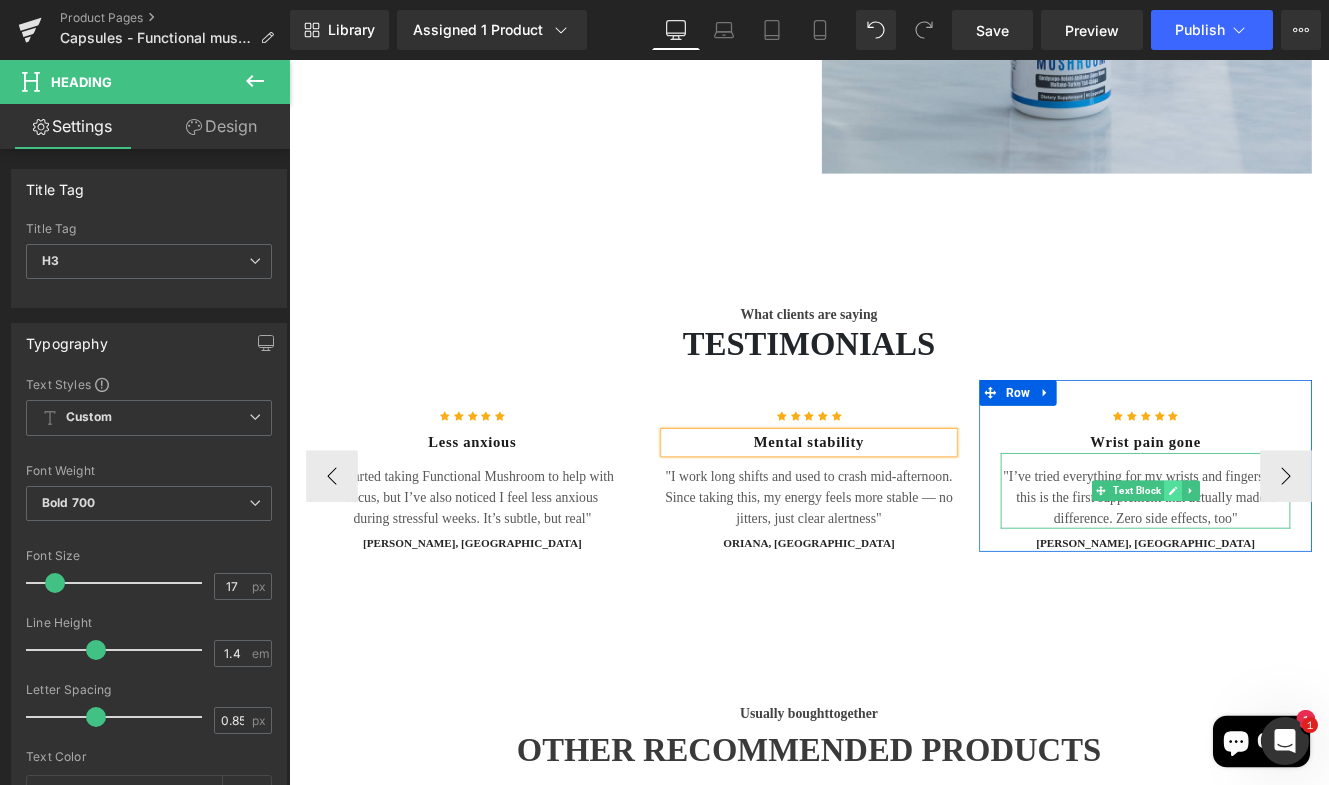 click 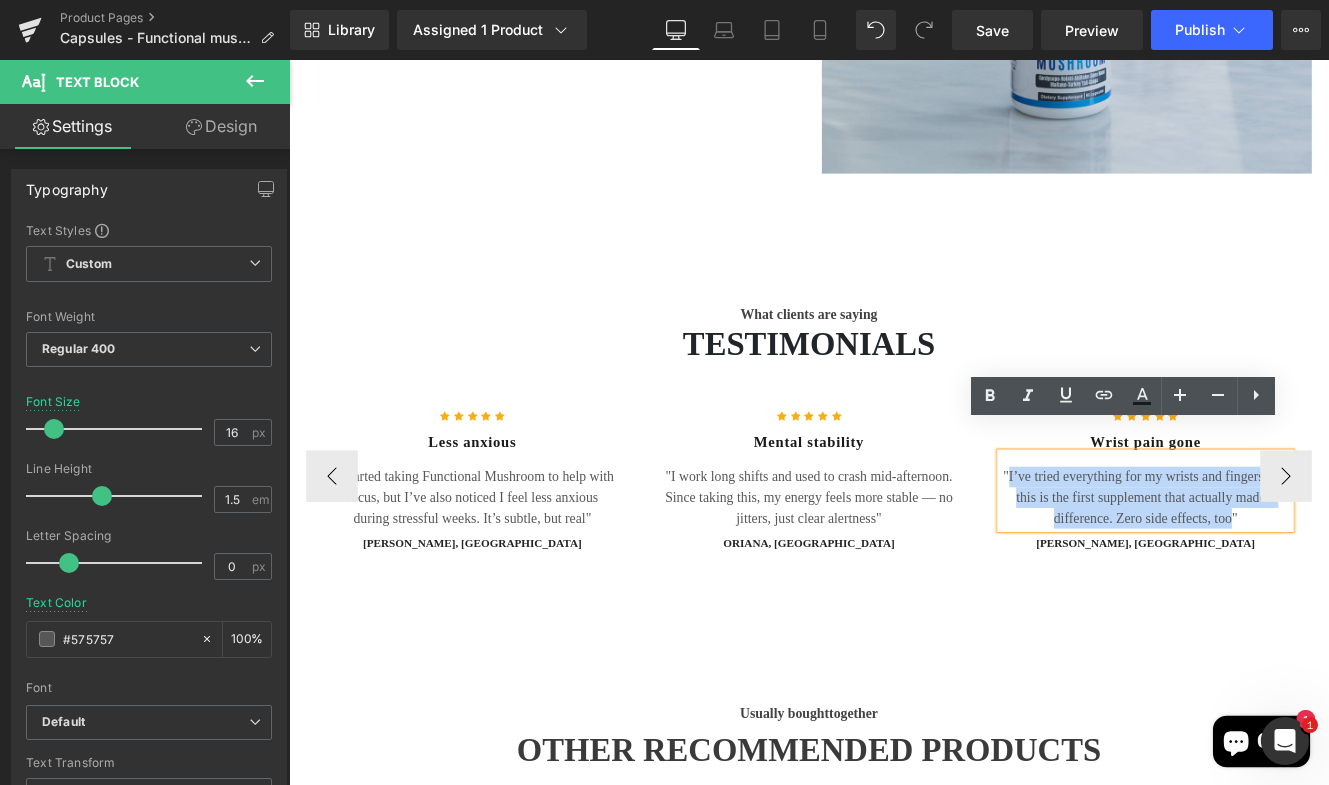 drag, startPoint x: 1378, startPoint y: 558, endPoint x: 1116, endPoint y: 504, distance: 267.50702 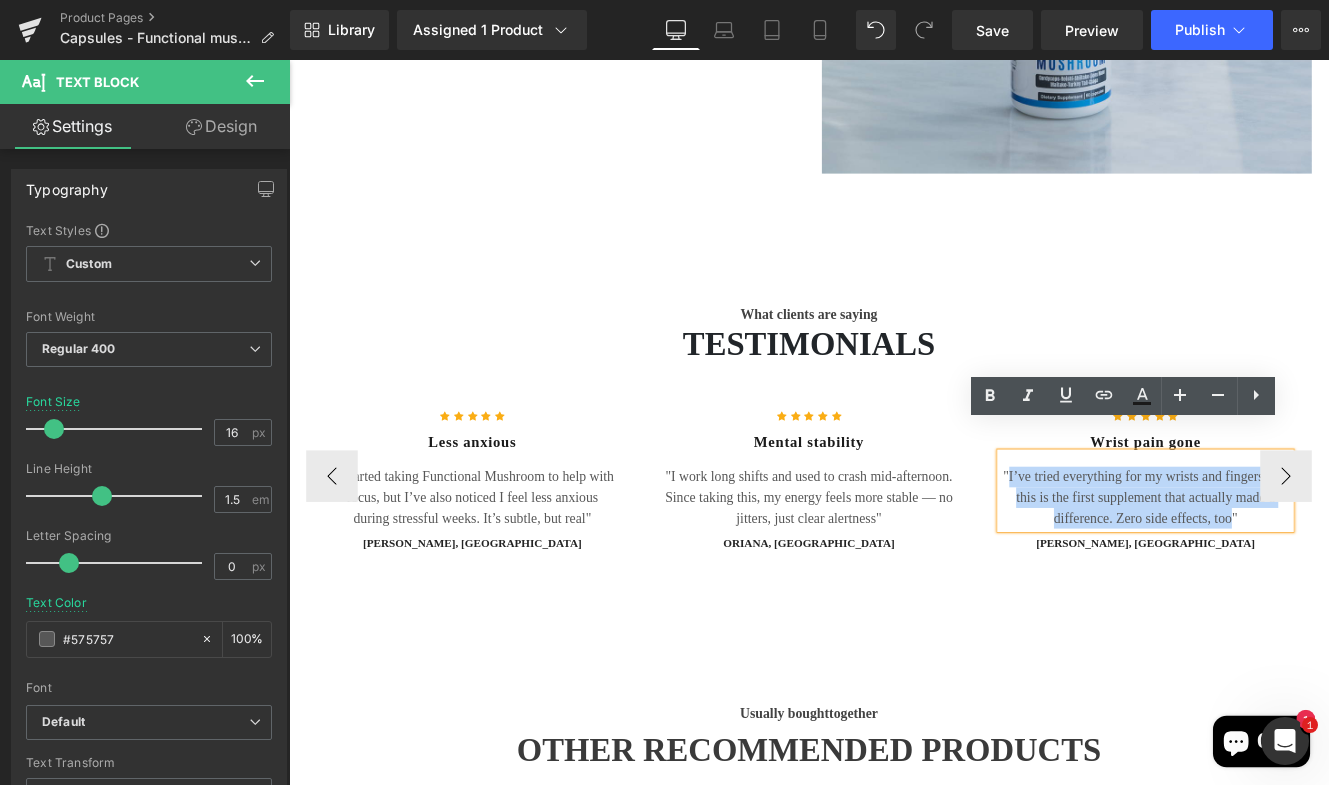 click on ""I’ve tried everything for my wrists and fingers, but this is the first supplement that actually made a difference. Zero side effects, too"" at bounding box center [1285, 569] 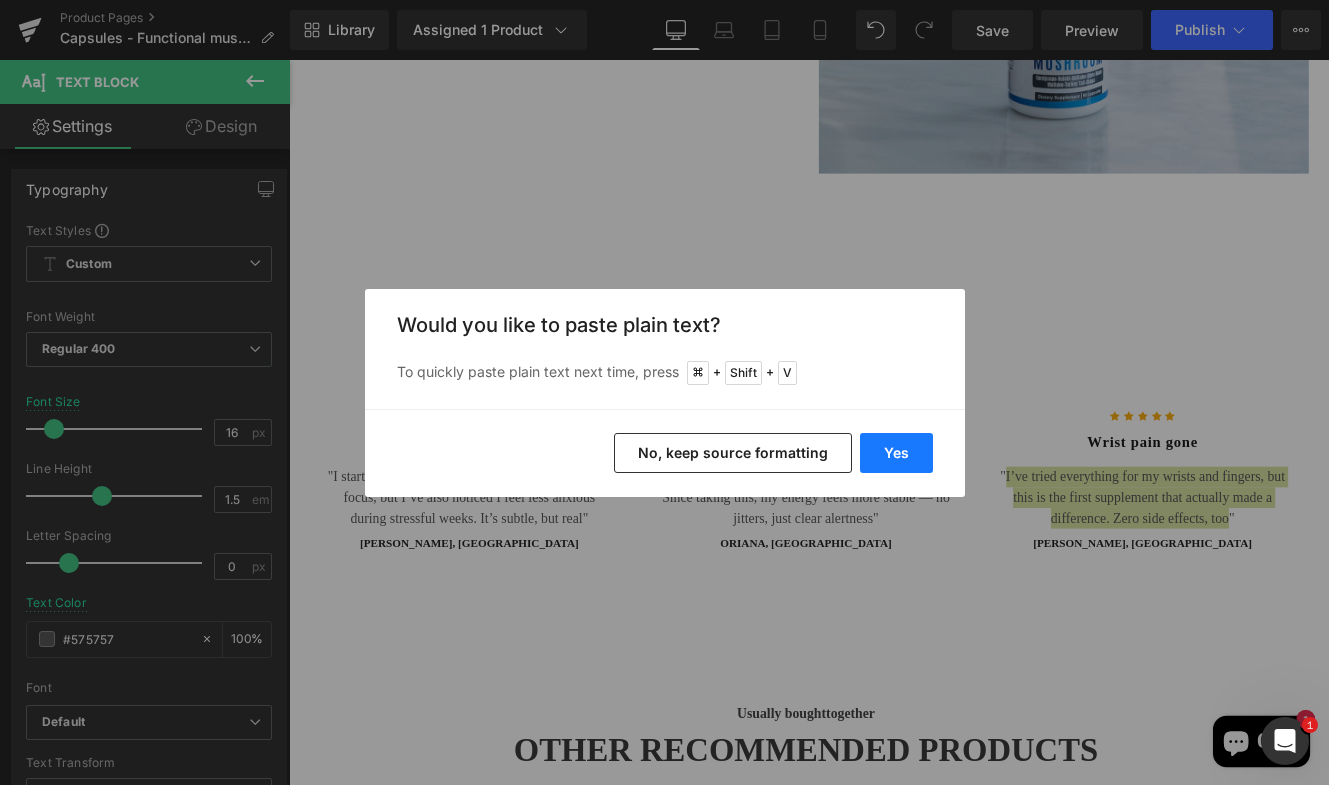 click on "Yes" at bounding box center [896, 453] 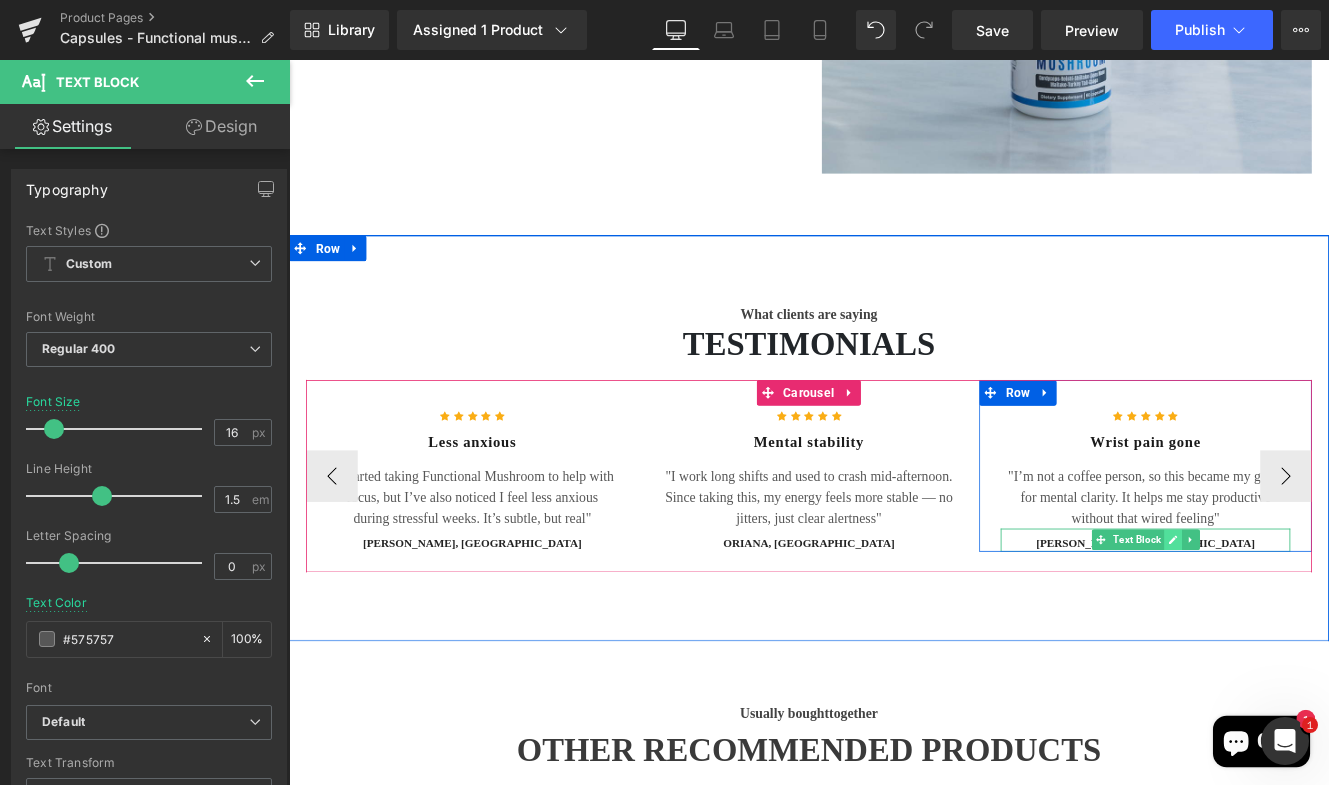 click 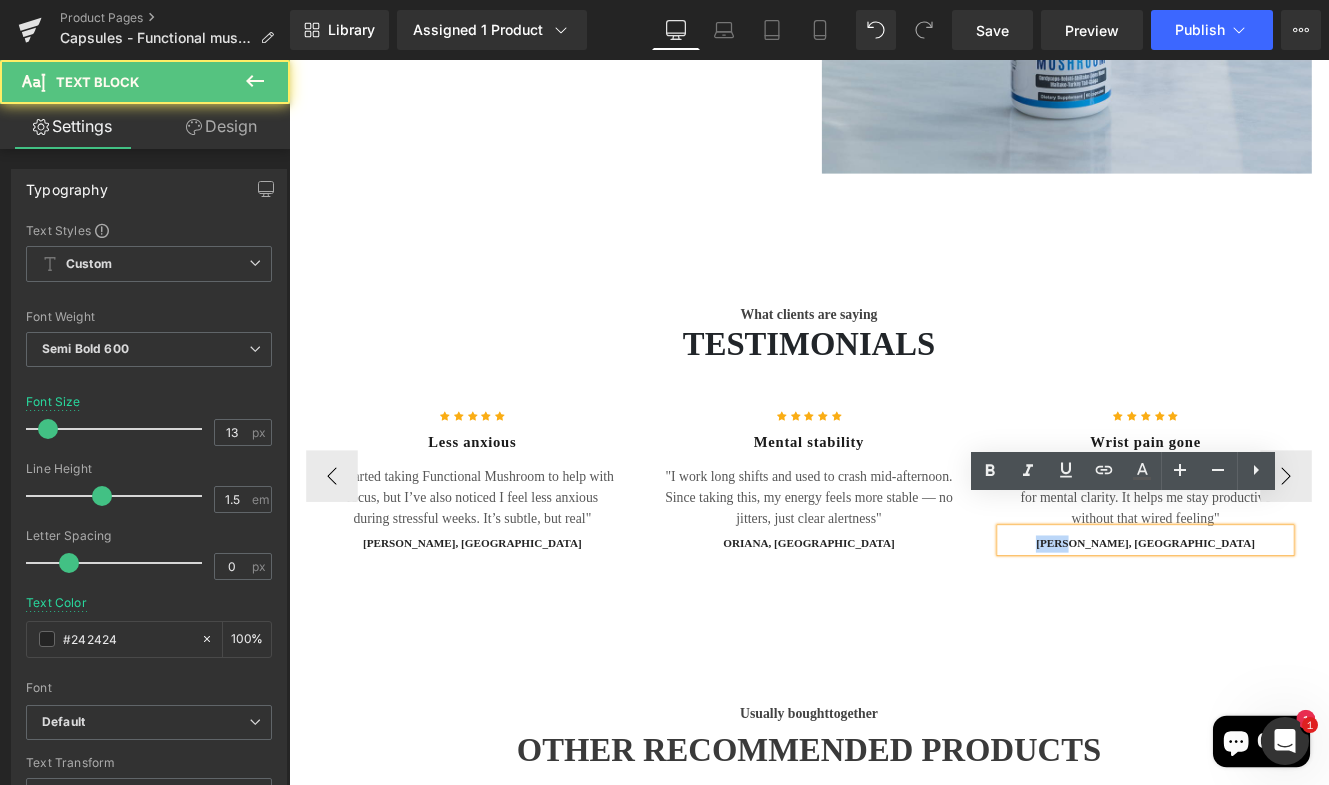 drag, startPoint x: 1256, startPoint y: 588, endPoint x: 1199, endPoint y: 589, distance: 57.00877 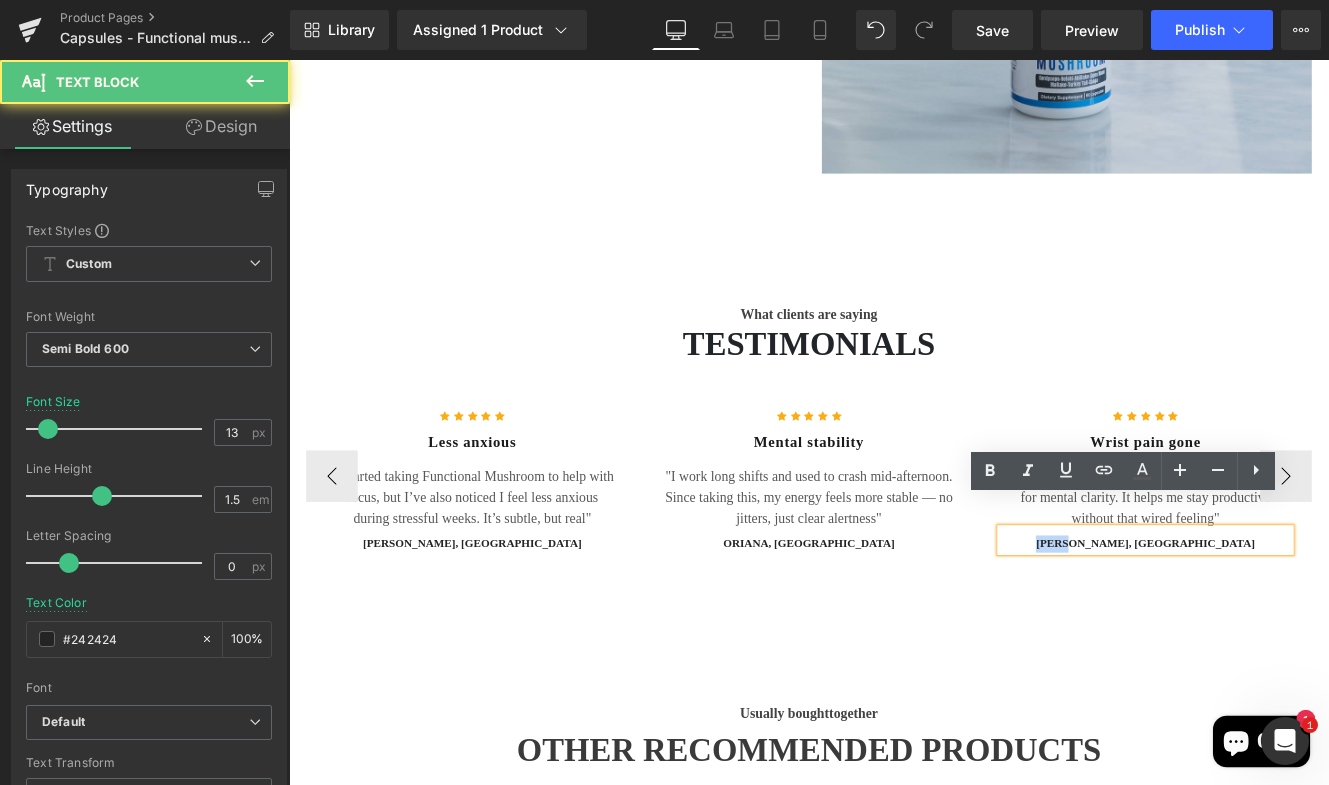 click on "CLARA, VENEZUELA" at bounding box center [1285, 623] 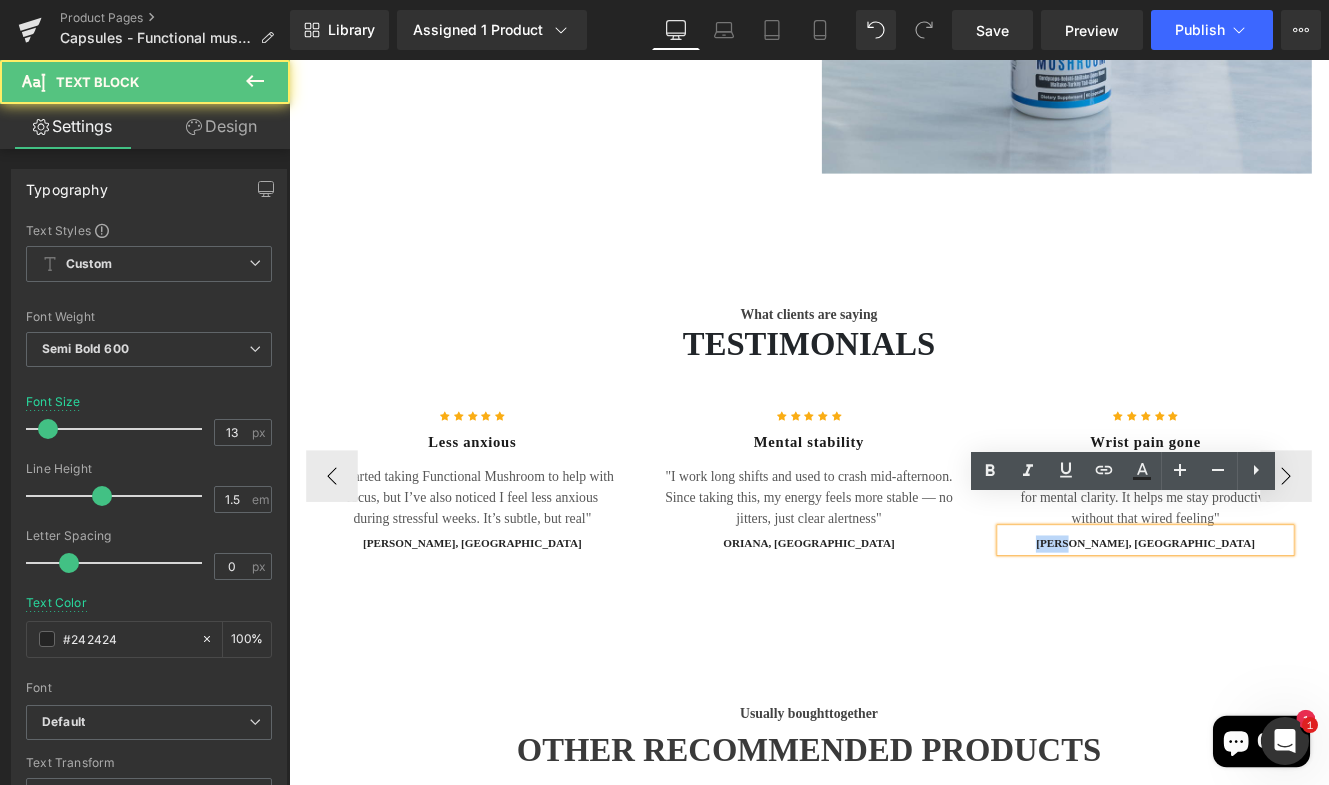 type 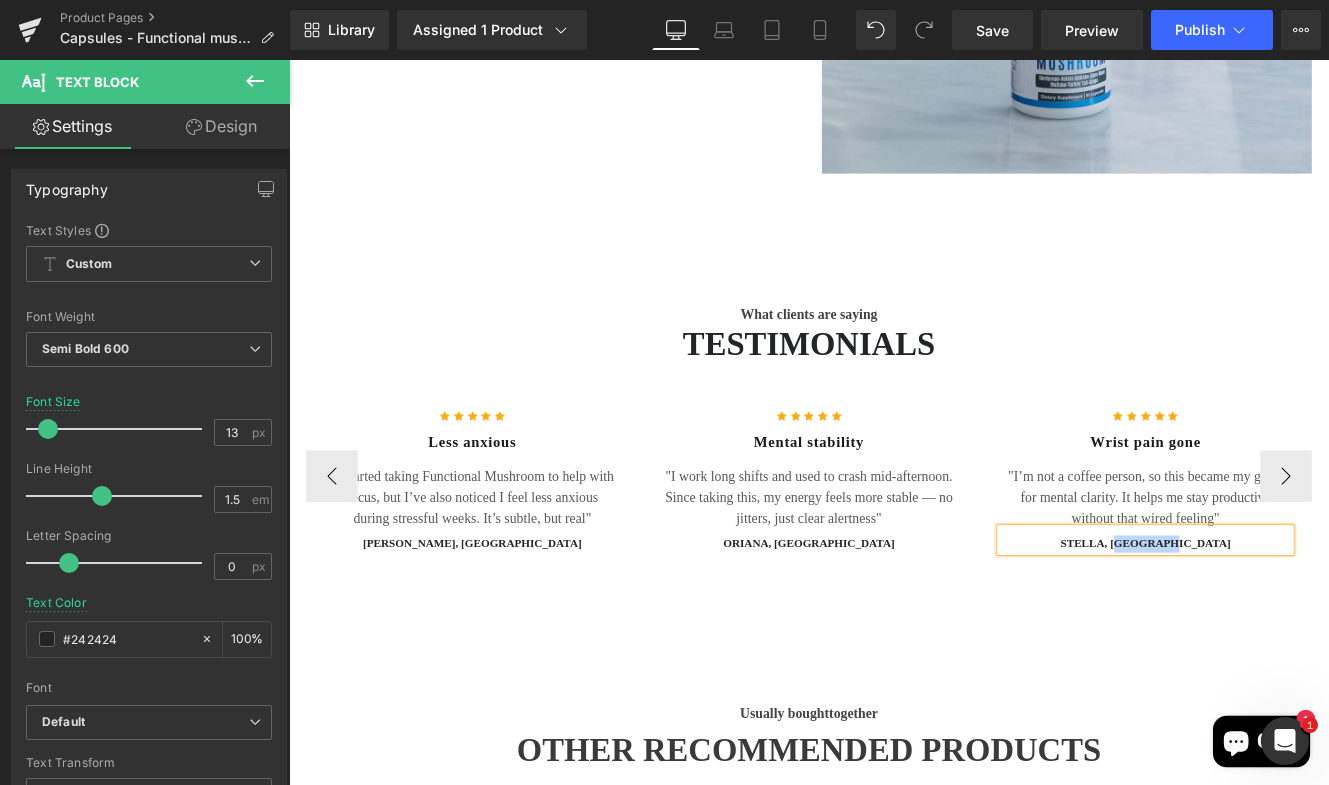drag, startPoint x: 1271, startPoint y: 587, endPoint x: 1347, endPoint y: 589, distance: 76.02631 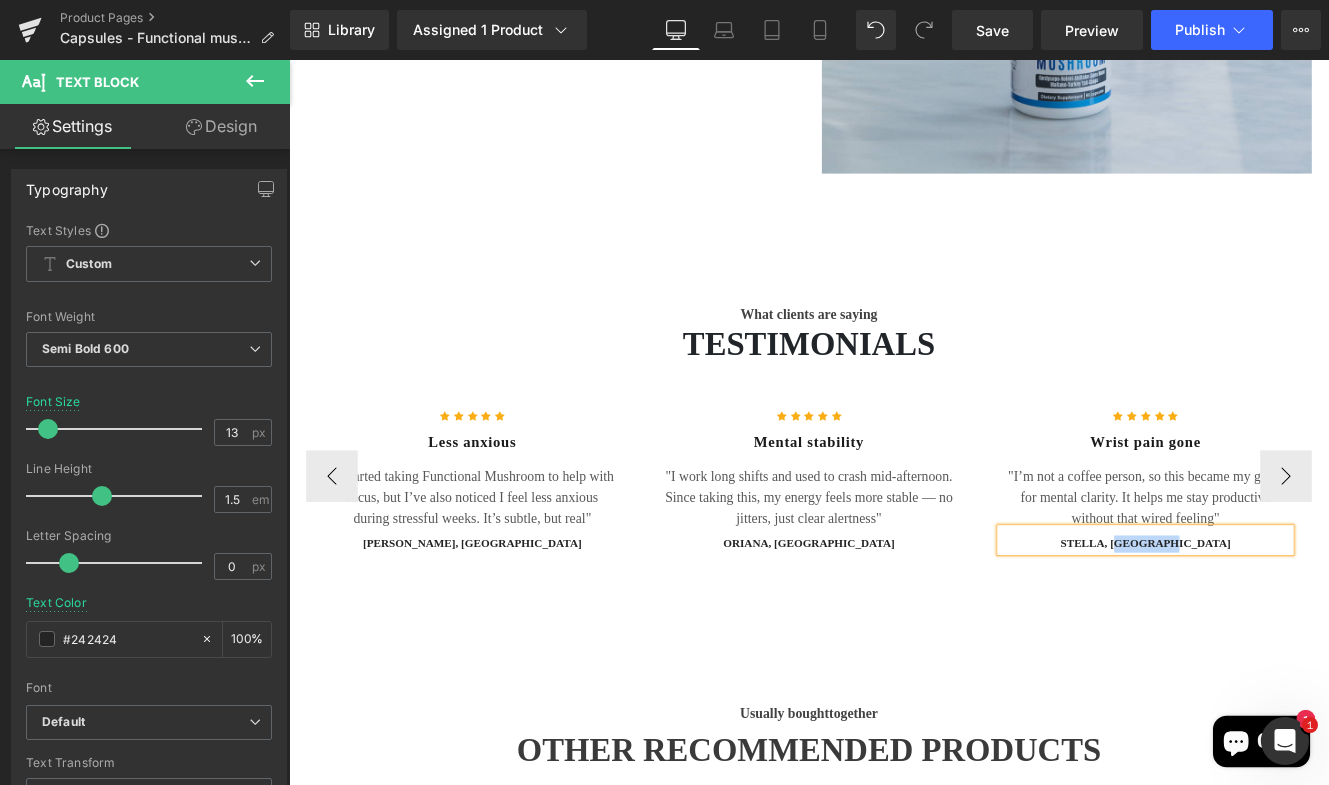 click on "STELLA, VENEZUELA" at bounding box center [1285, 623] 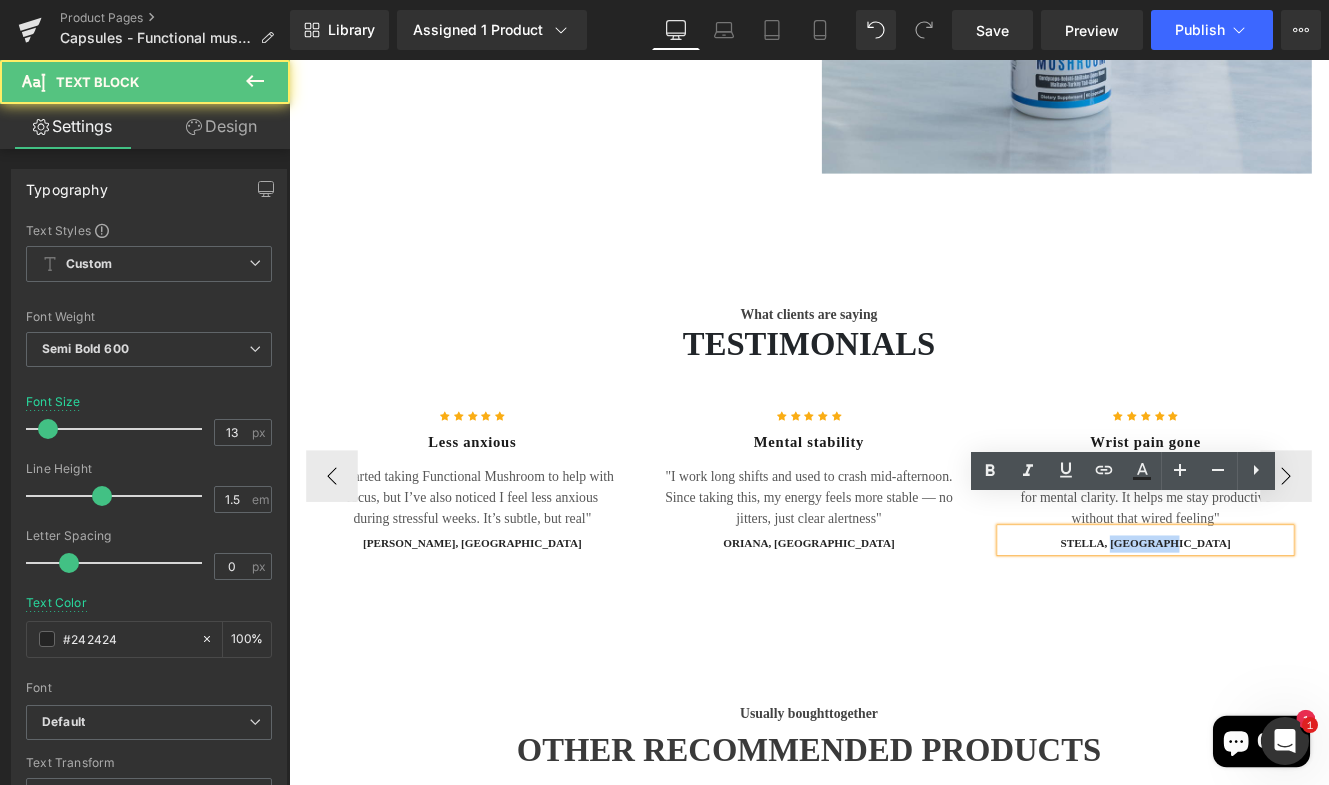 drag, startPoint x: 1356, startPoint y: 588, endPoint x: 1269, endPoint y: 586, distance: 87.02299 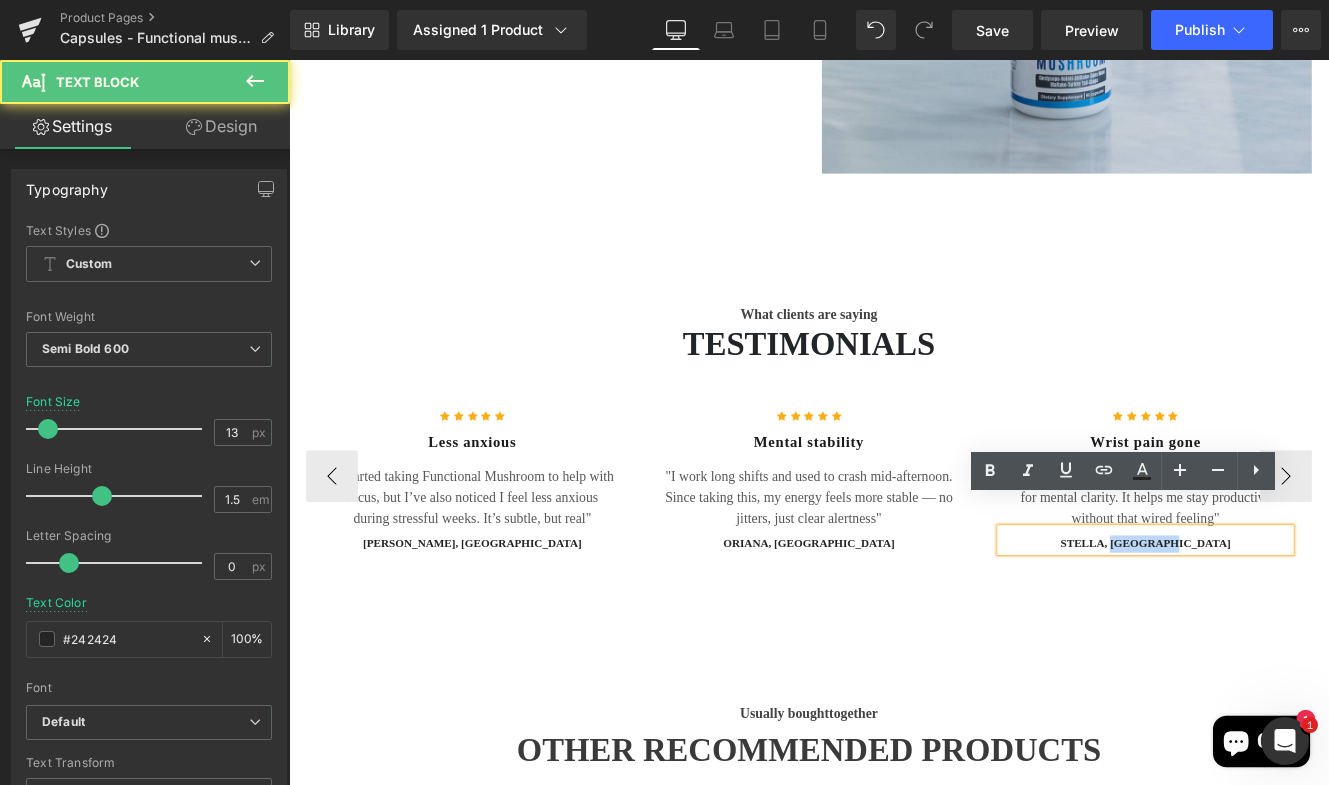 click on "STELLA, VENEZUELA" at bounding box center [1285, 623] 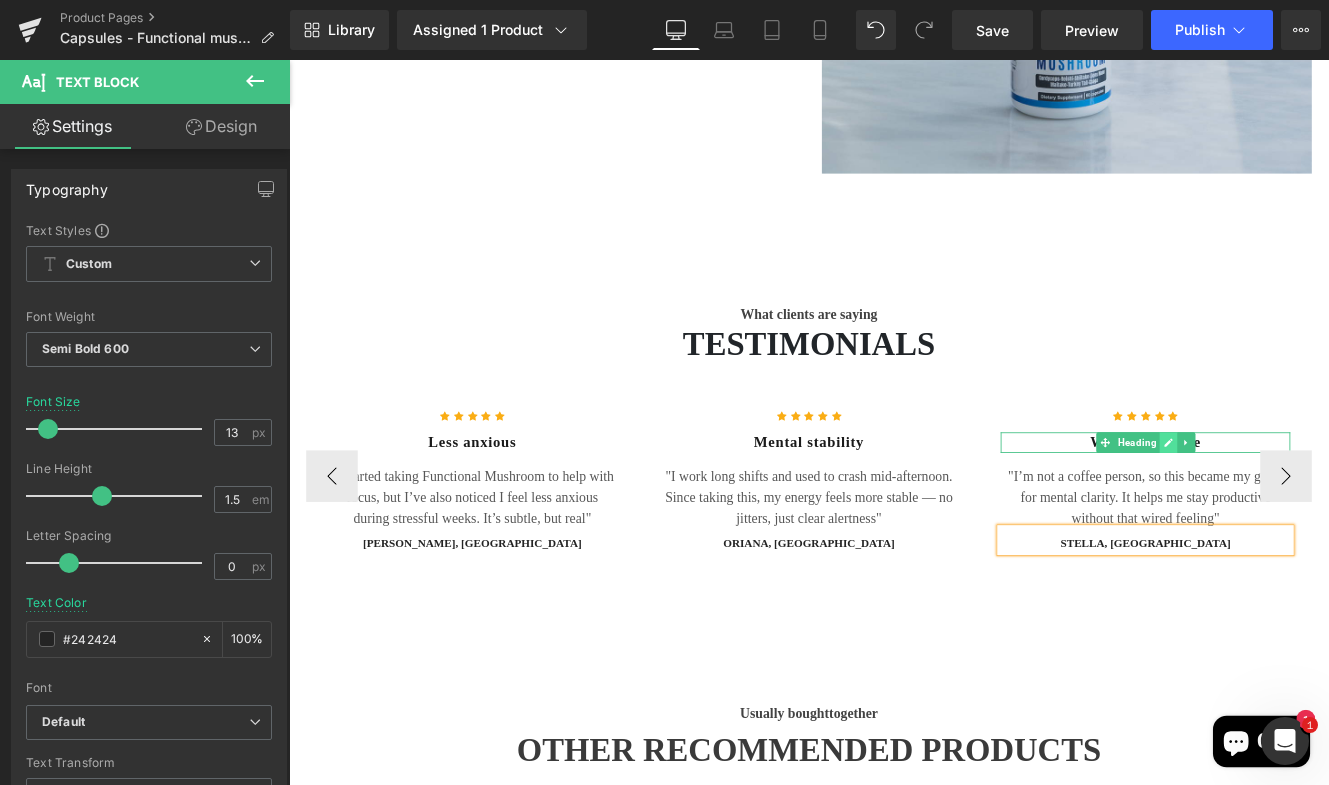 click 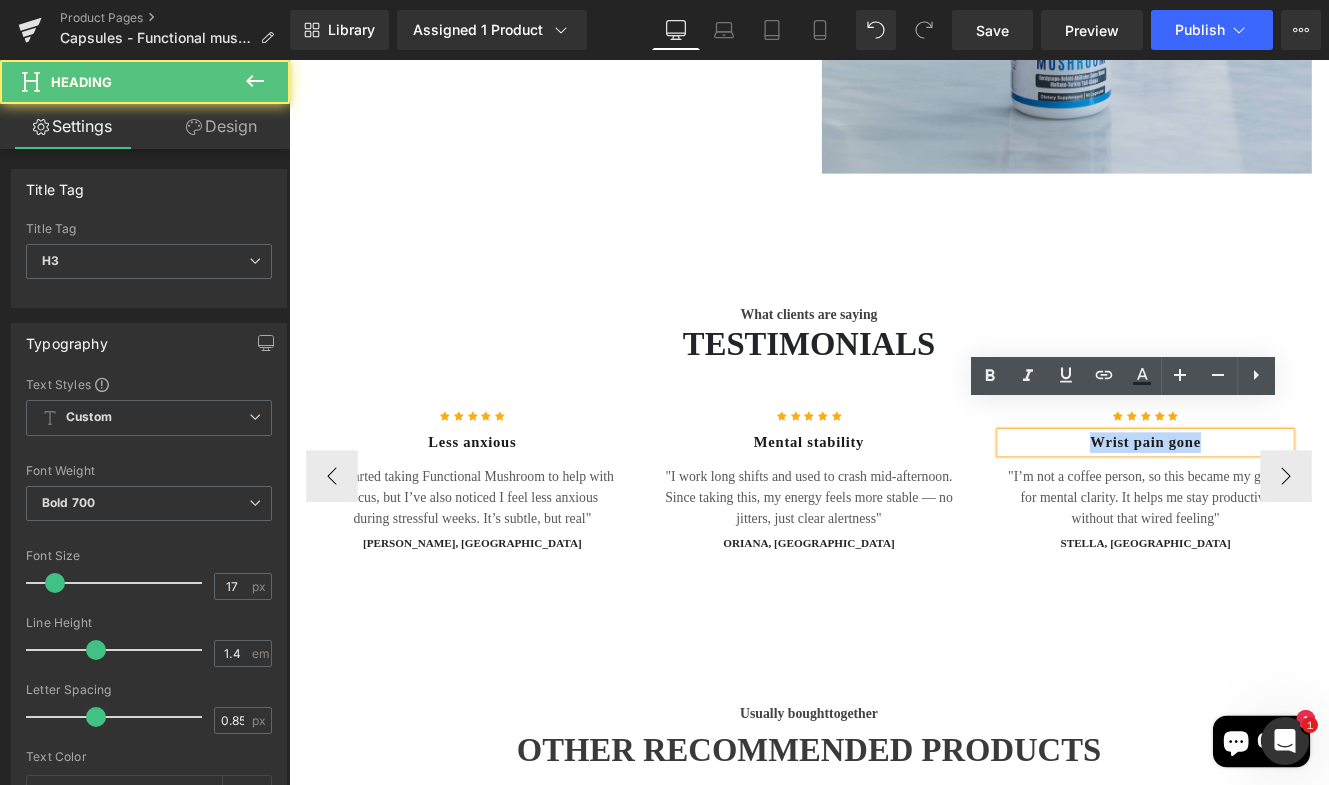 drag, startPoint x: 1358, startPoint y: 474, endPoint x: 1207, endPoint y: 474, distance: 151 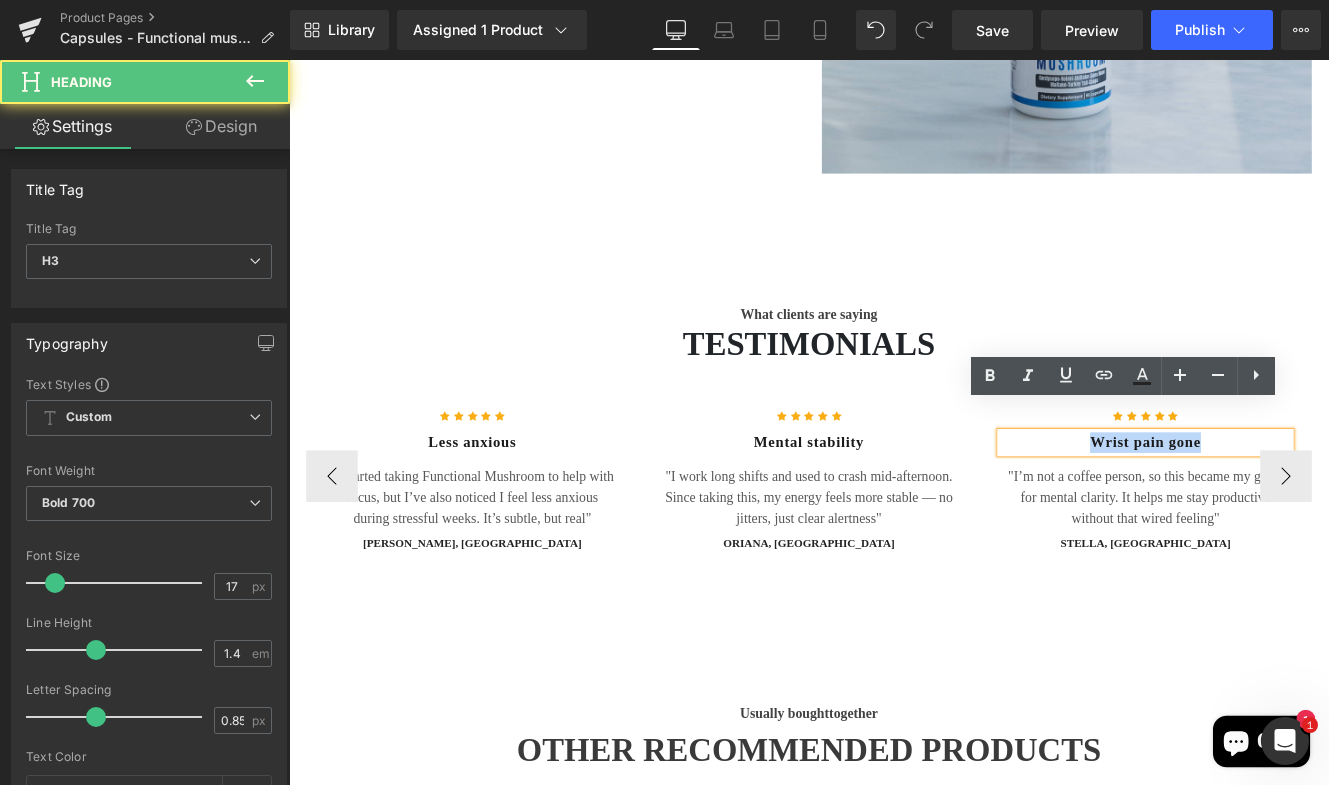 click on "Wrist pain gone" at bounding box center [1285, 505] 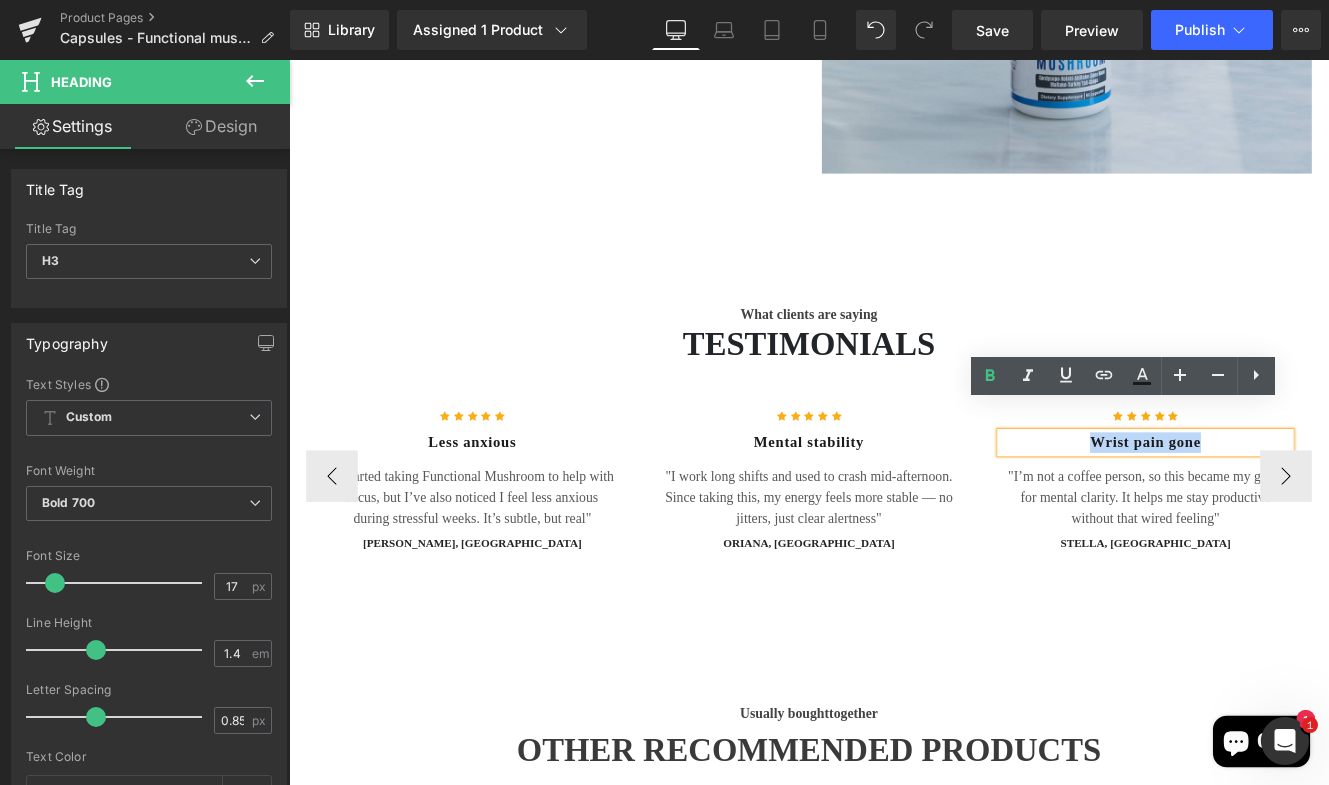 type 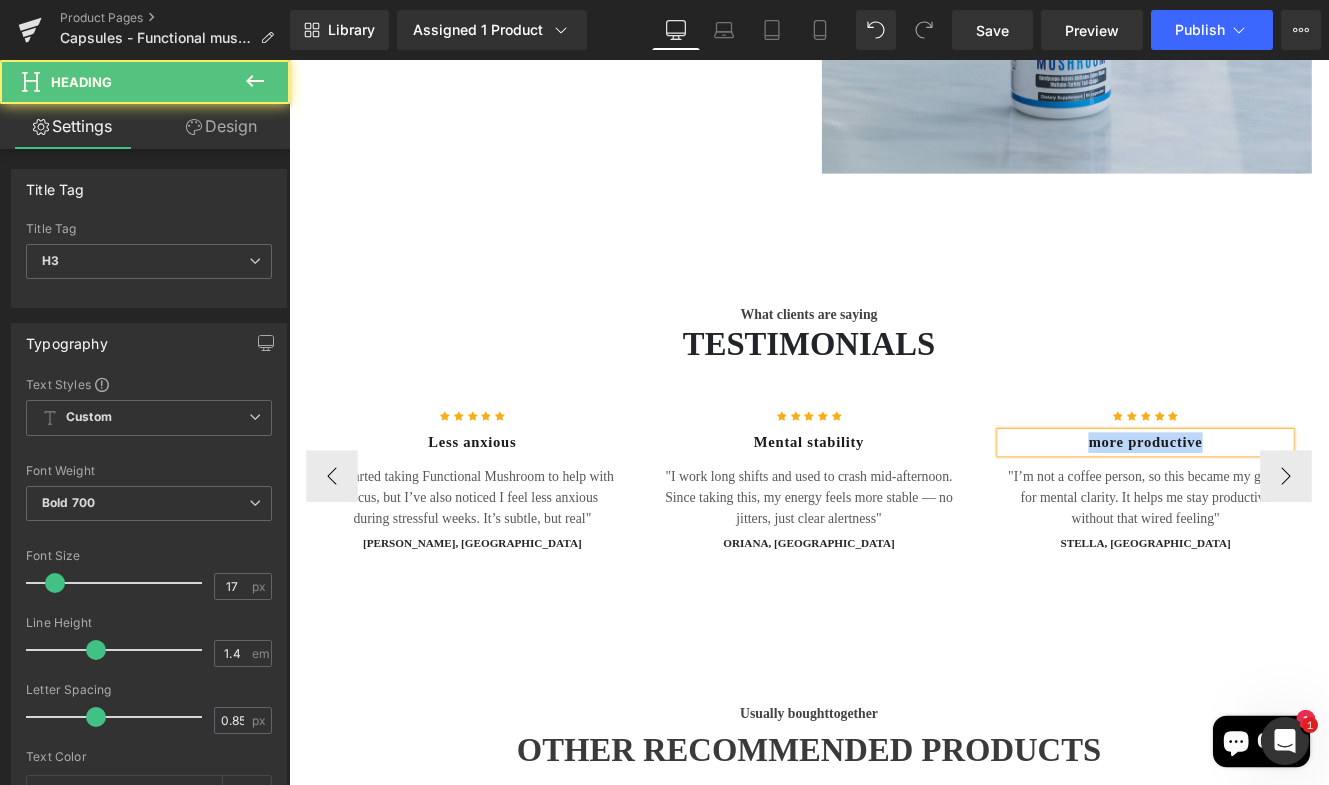 drag, startPoint x: 1376, startPoint y: 475, endPoint x: 1158, endPoint y: 475, distance: 218 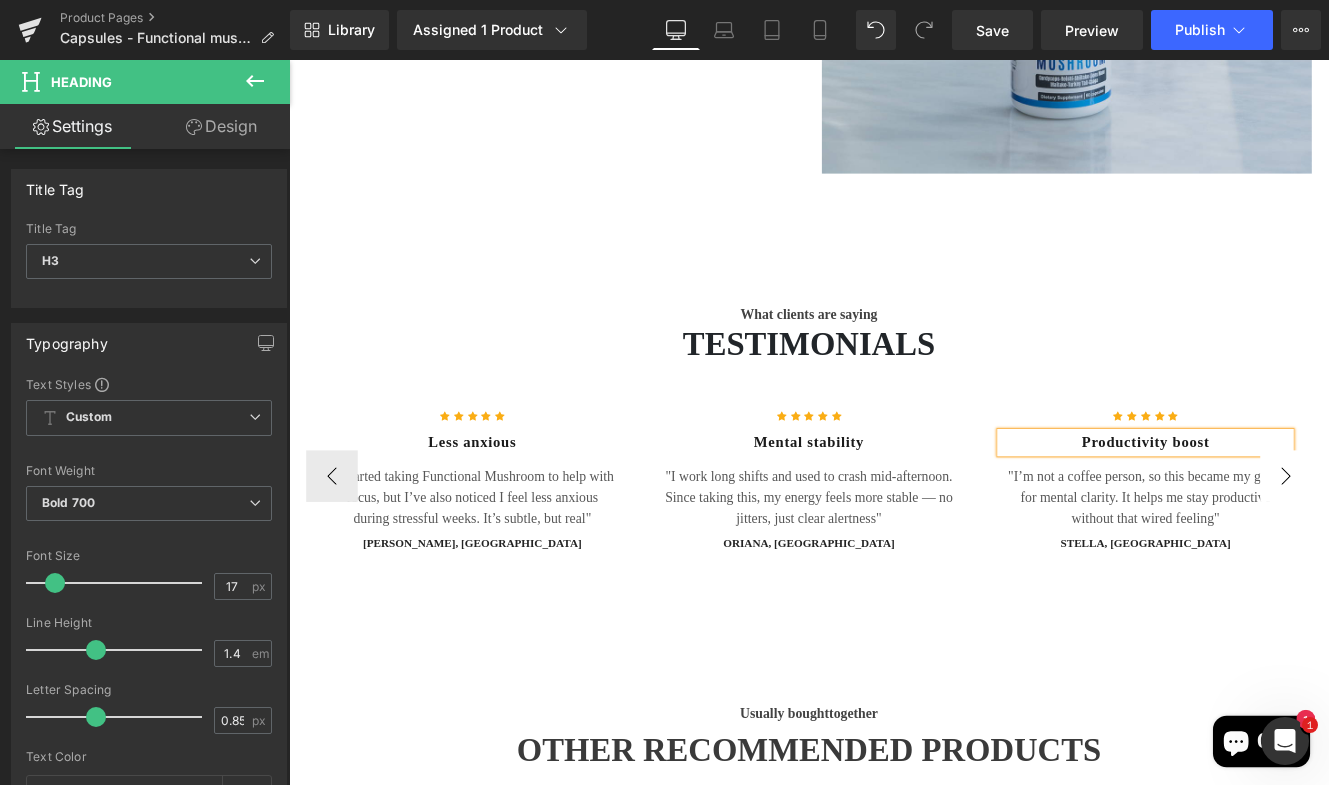 click on "›" at bounding box center [1449, 544] 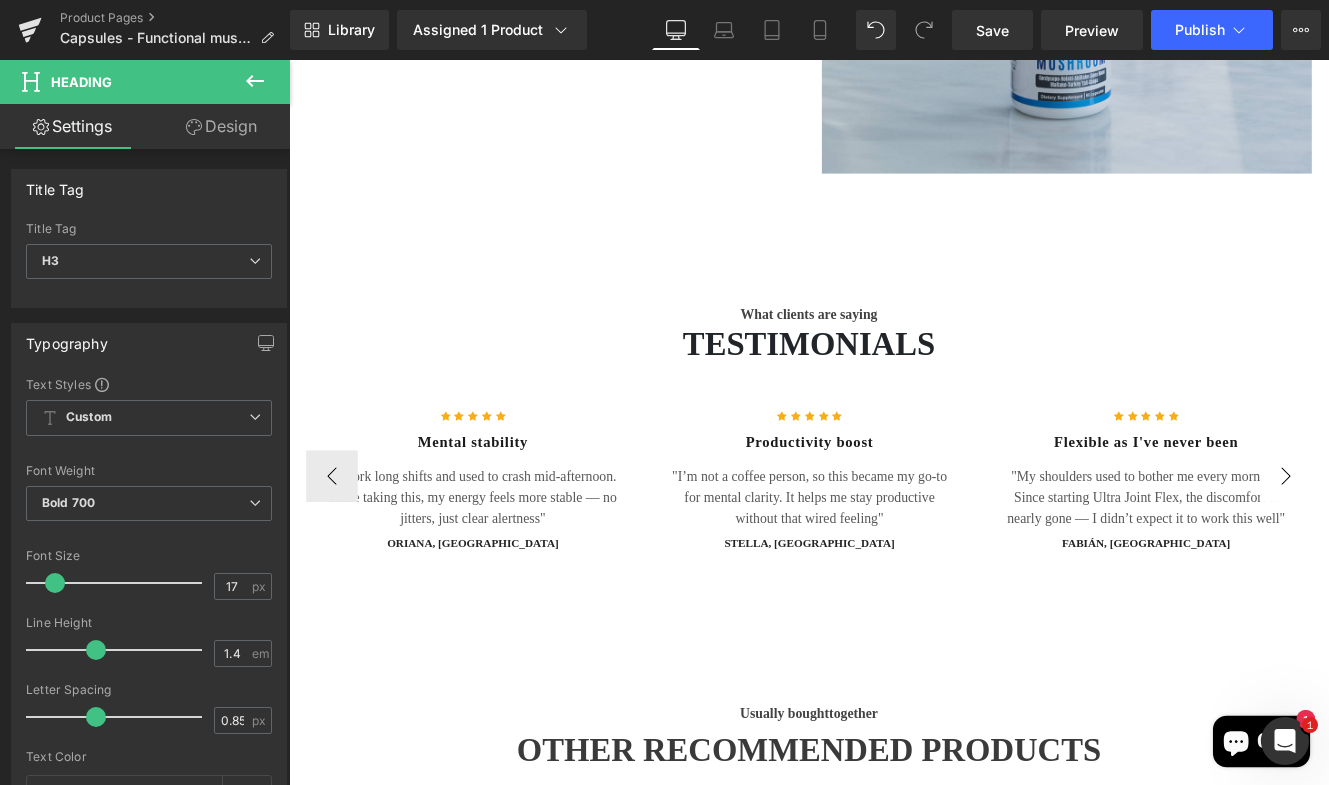 click on "›" at bounding box center (1449, 544) 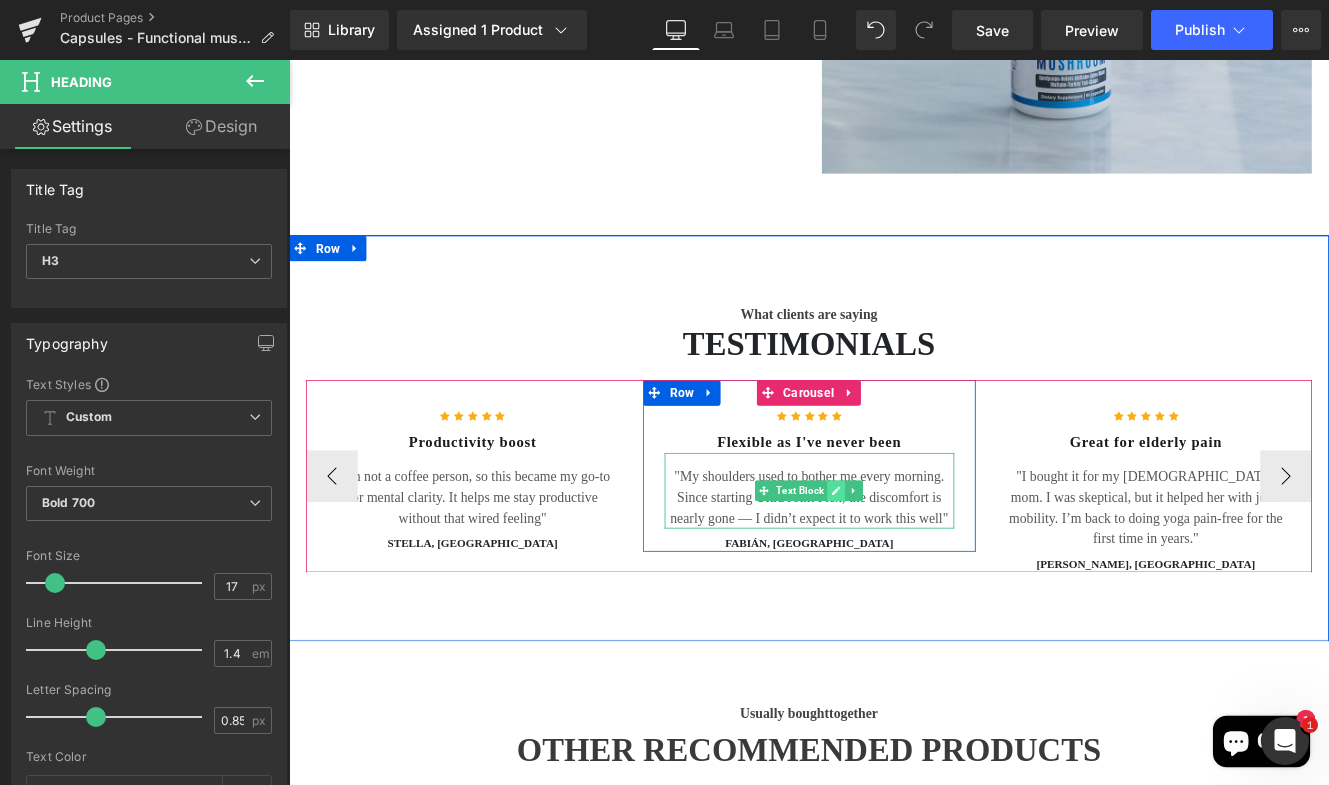 click at bounding box center (925, 561) 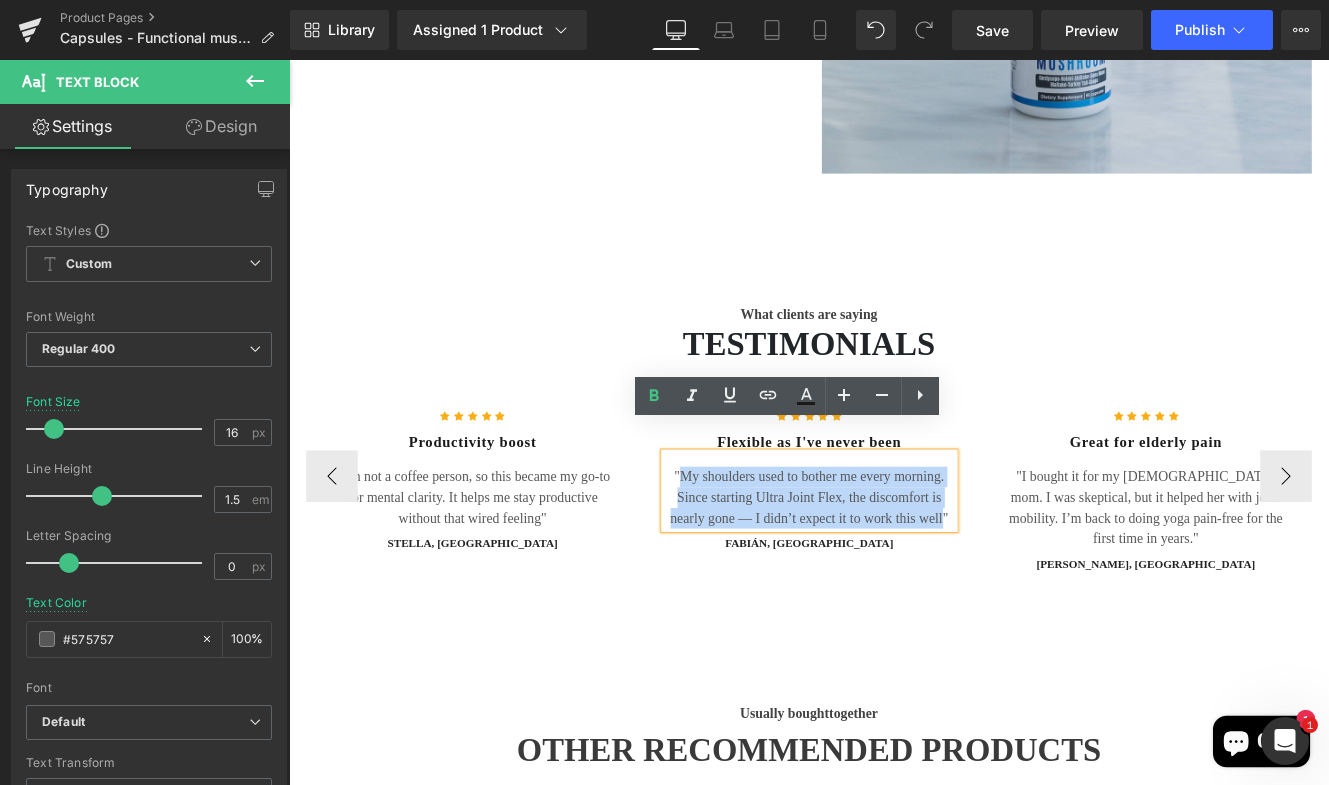 drag, startPoint x: 733, startPoint y: 513, endPoint x: 1042, endPoint y: 557, distance: 312.11697 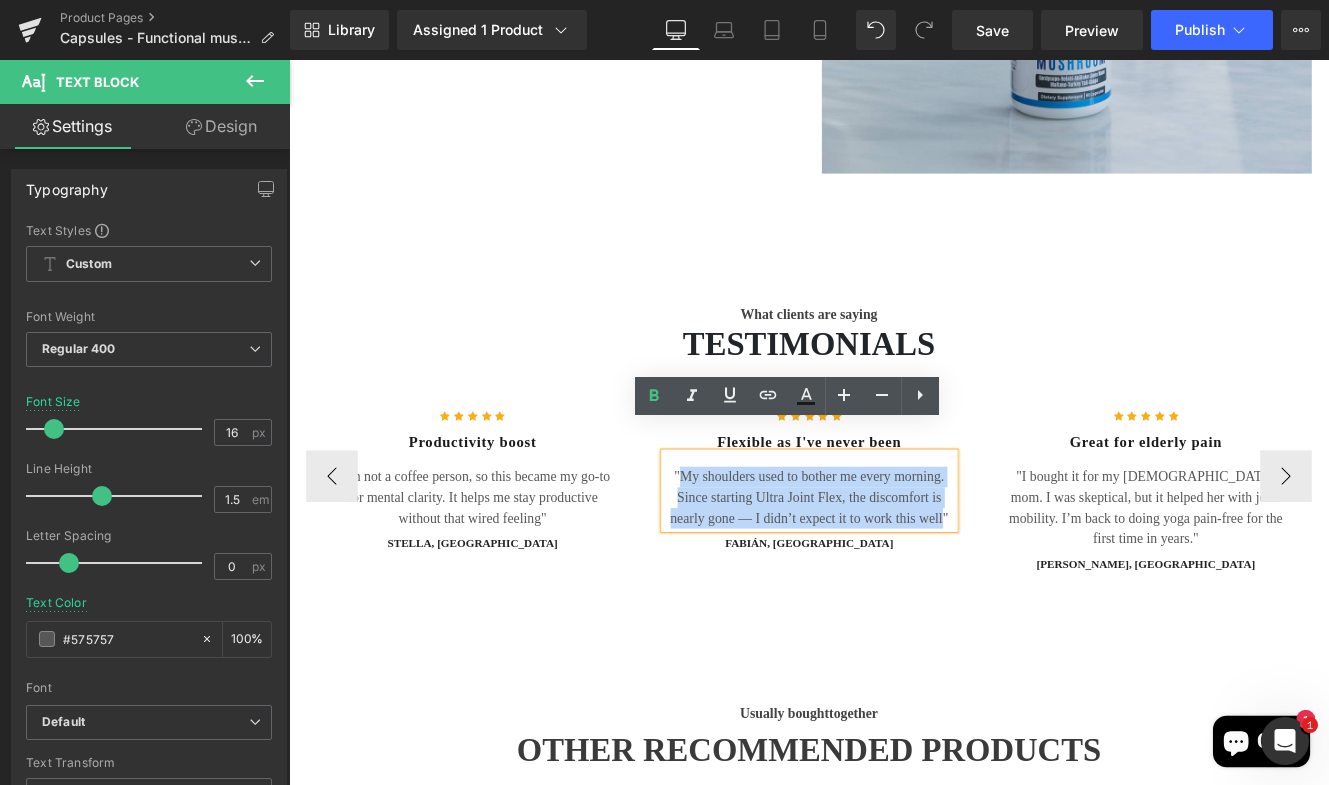 click on ""My shoulders used to bother me every morning. Since starting Ultra Joint Flex, the discomfort is nearly gone — I didn’t expect it to work this well"" at bounding box center [894, 569] 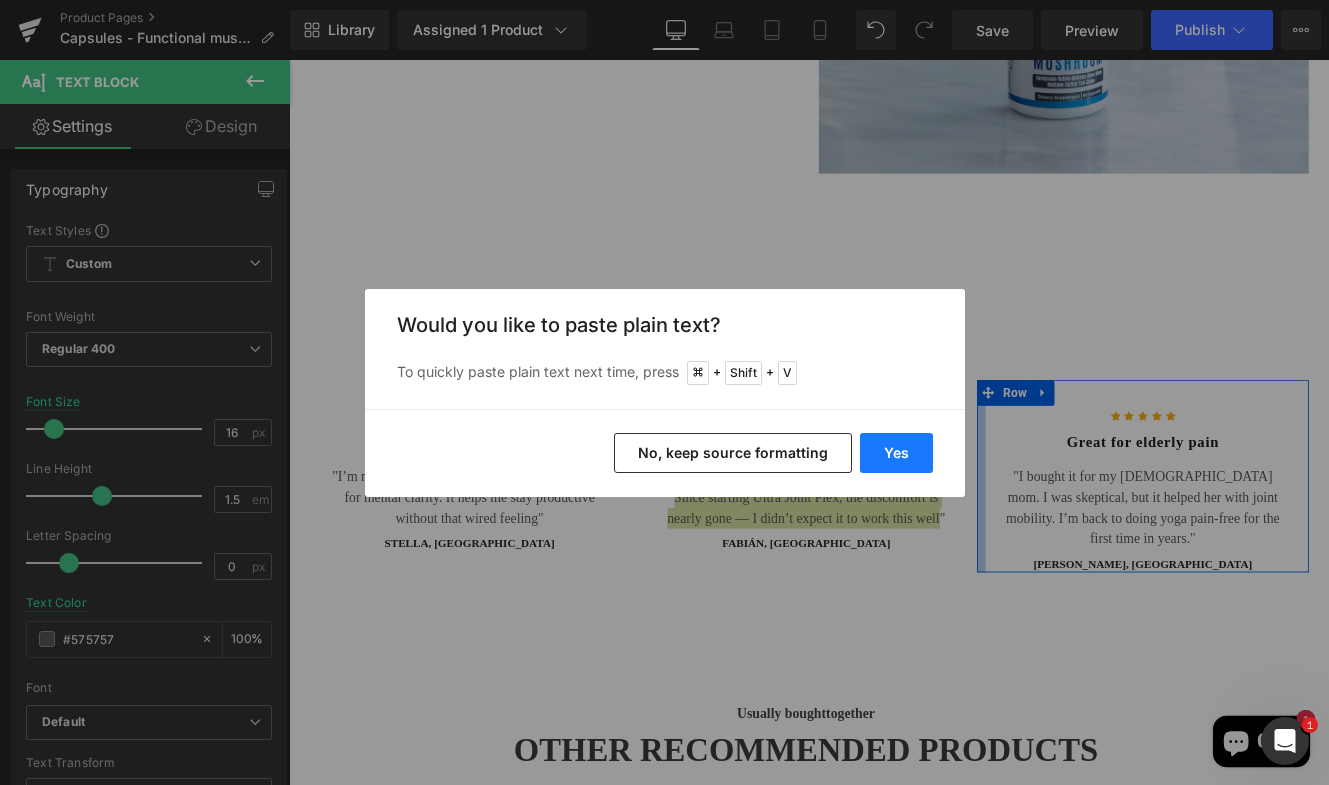 click on "Yes" at bounding box center [896, 453] 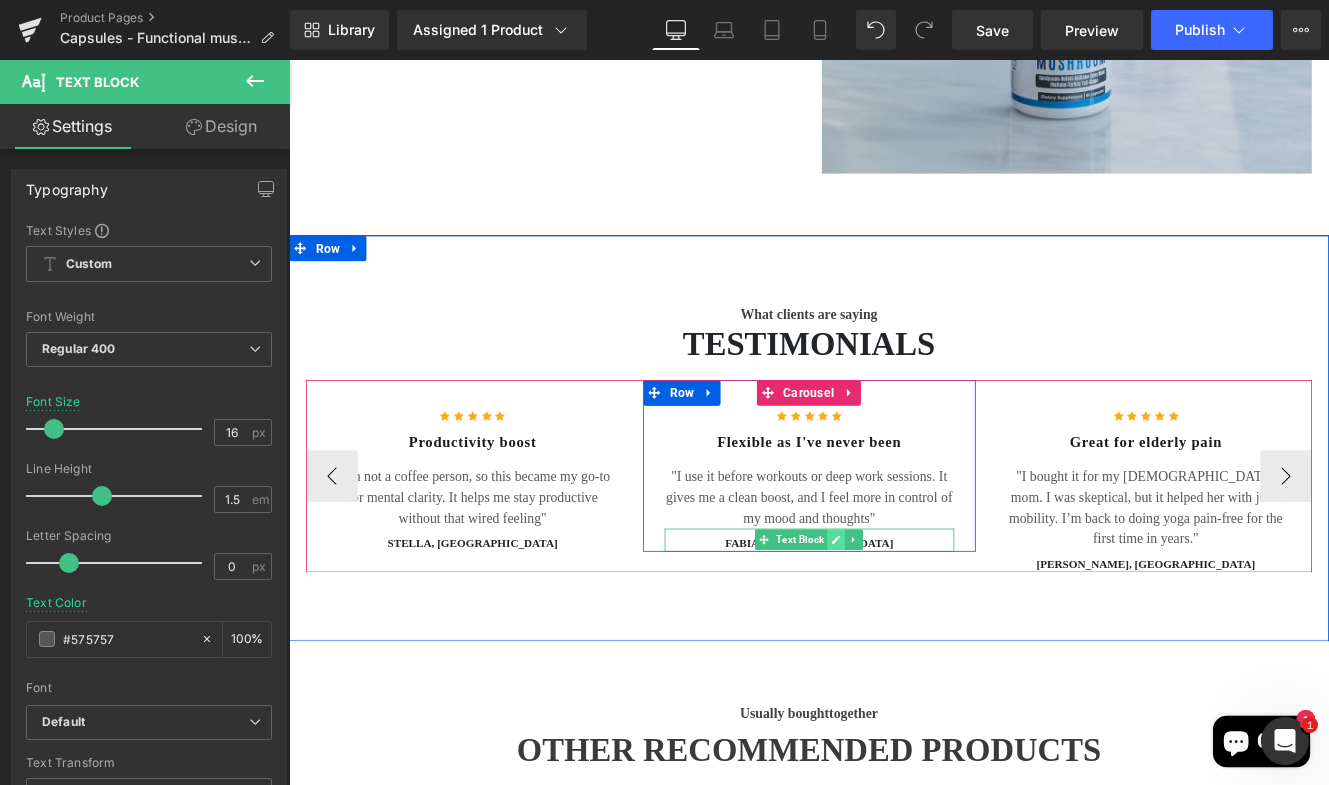 click 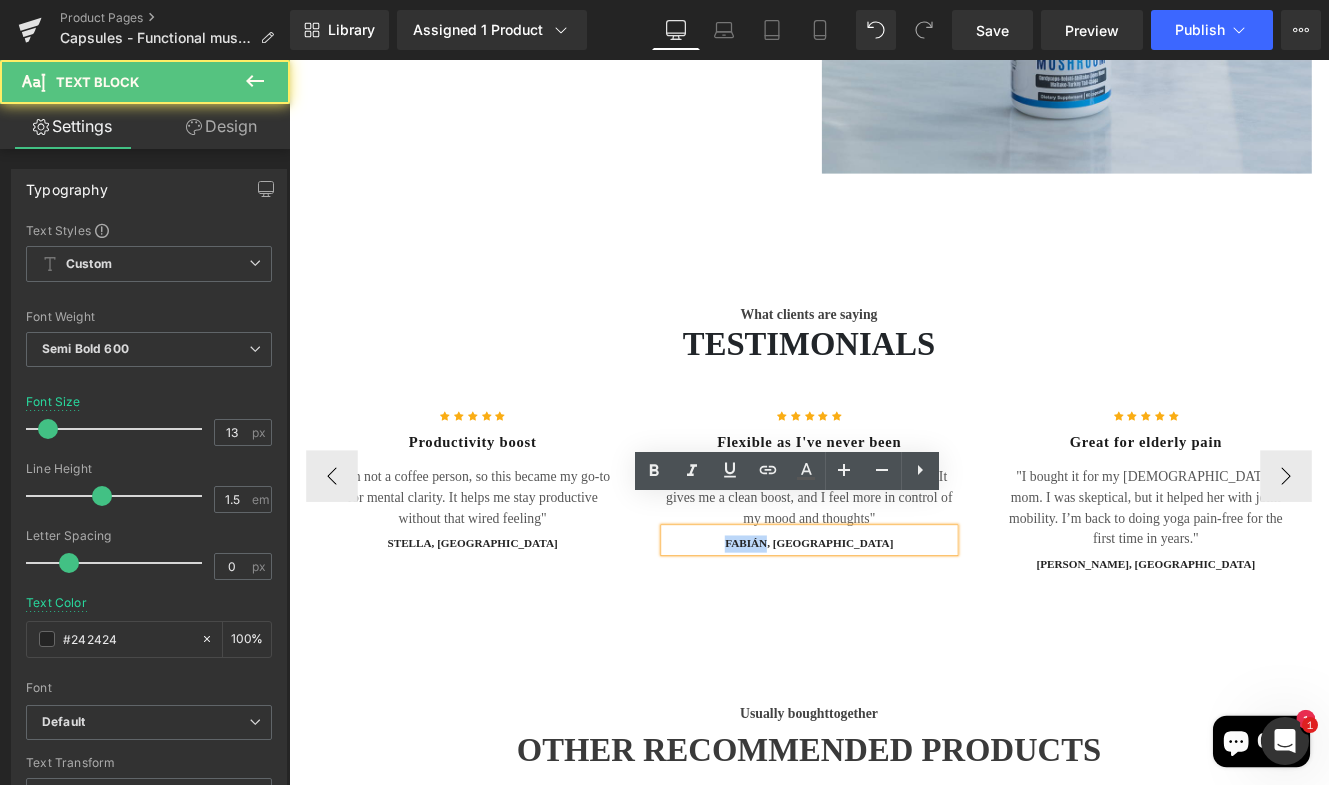 drag, startPoint x: 866, startPoint y: 587, endPoint x: 771, endPoint y: 587, distance: 95 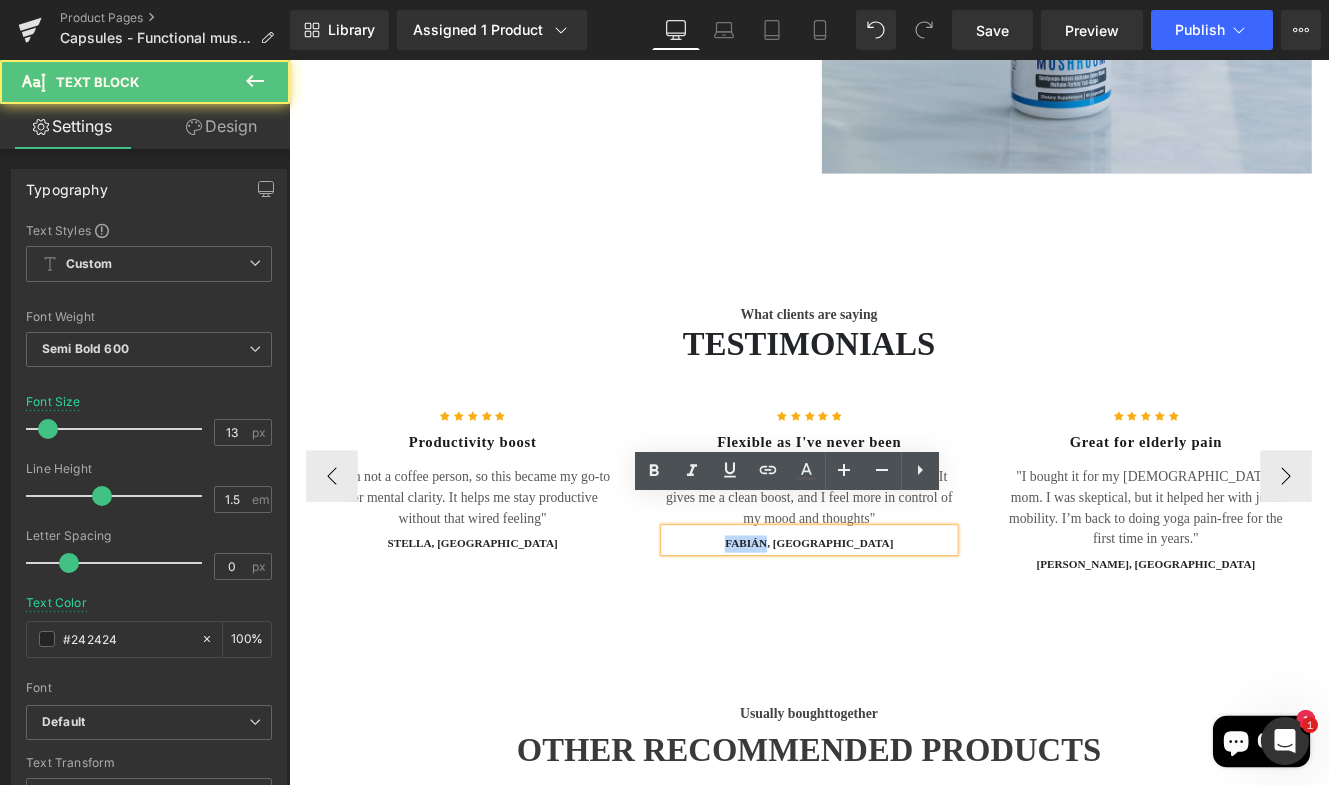 click on "FABIÁN, venezuela" at bounding box center (894, 623) 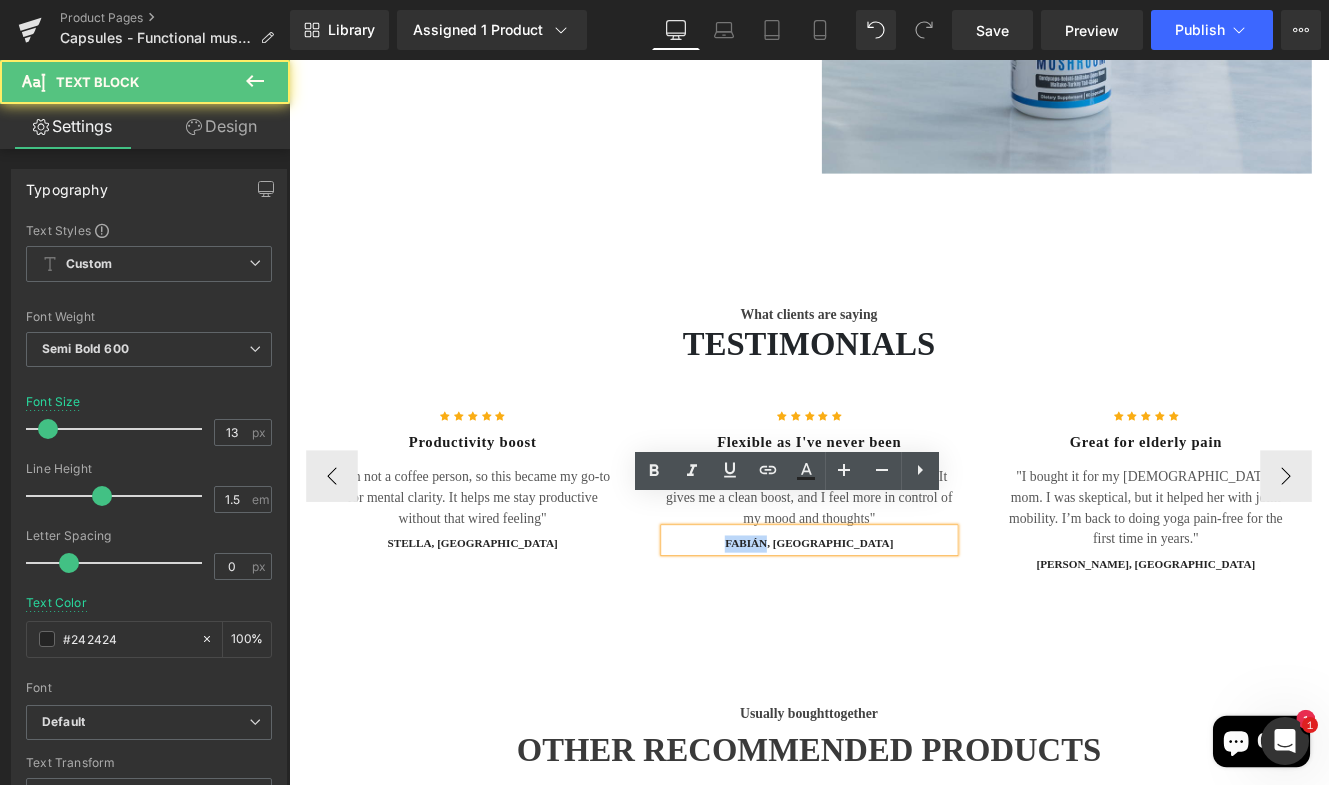 type 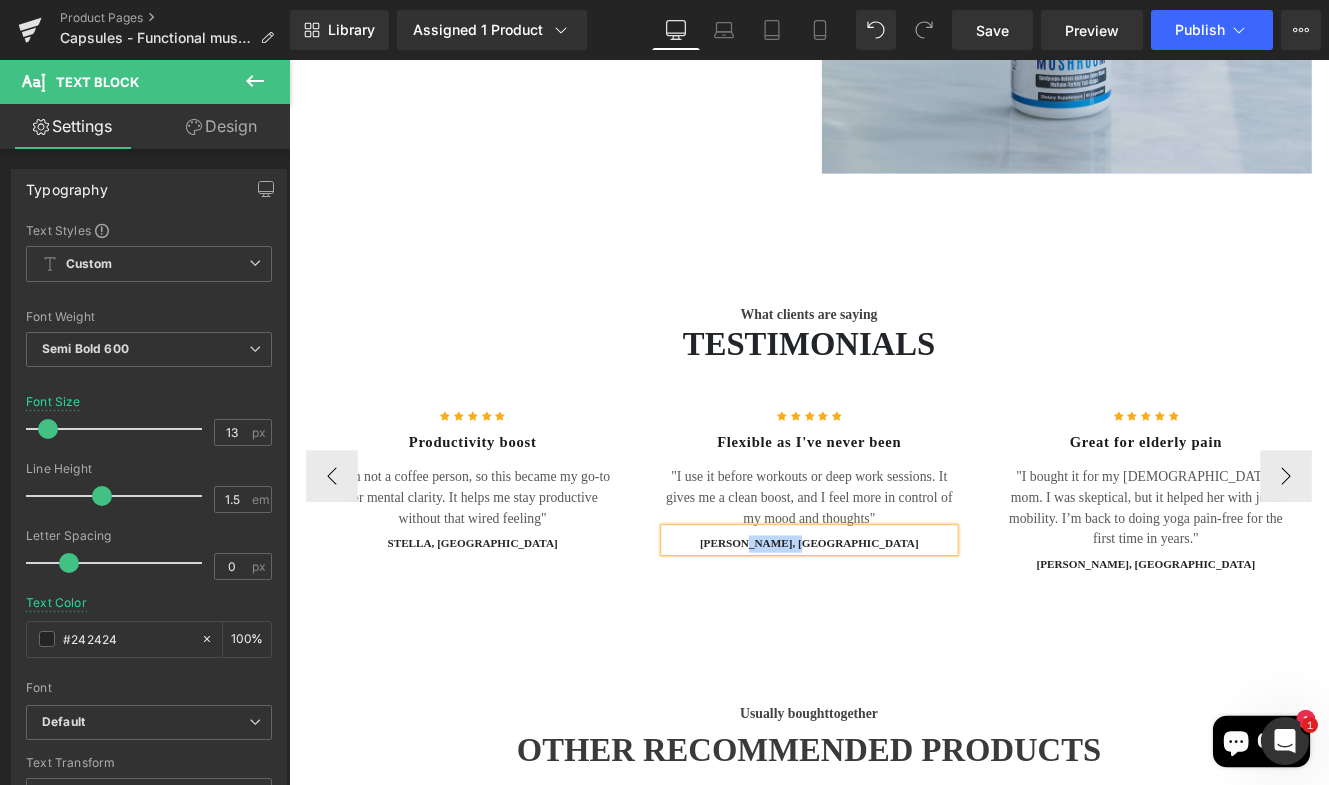 drag, startPoint x: 964, startPoint y: 594, endPoint x: 873, endPoint y: 588, distance: 91.197586 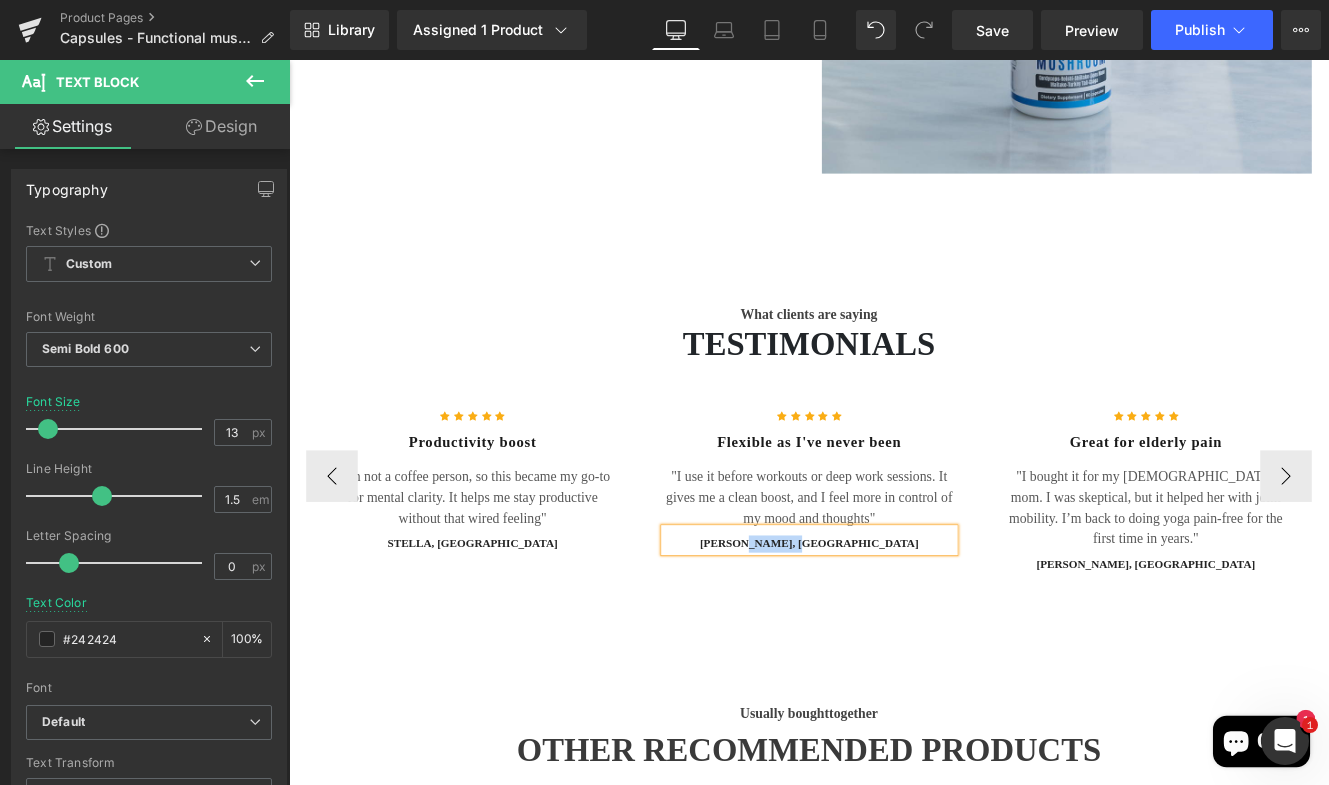 click on "elena, venezuela" at bounding box center (894, 623) 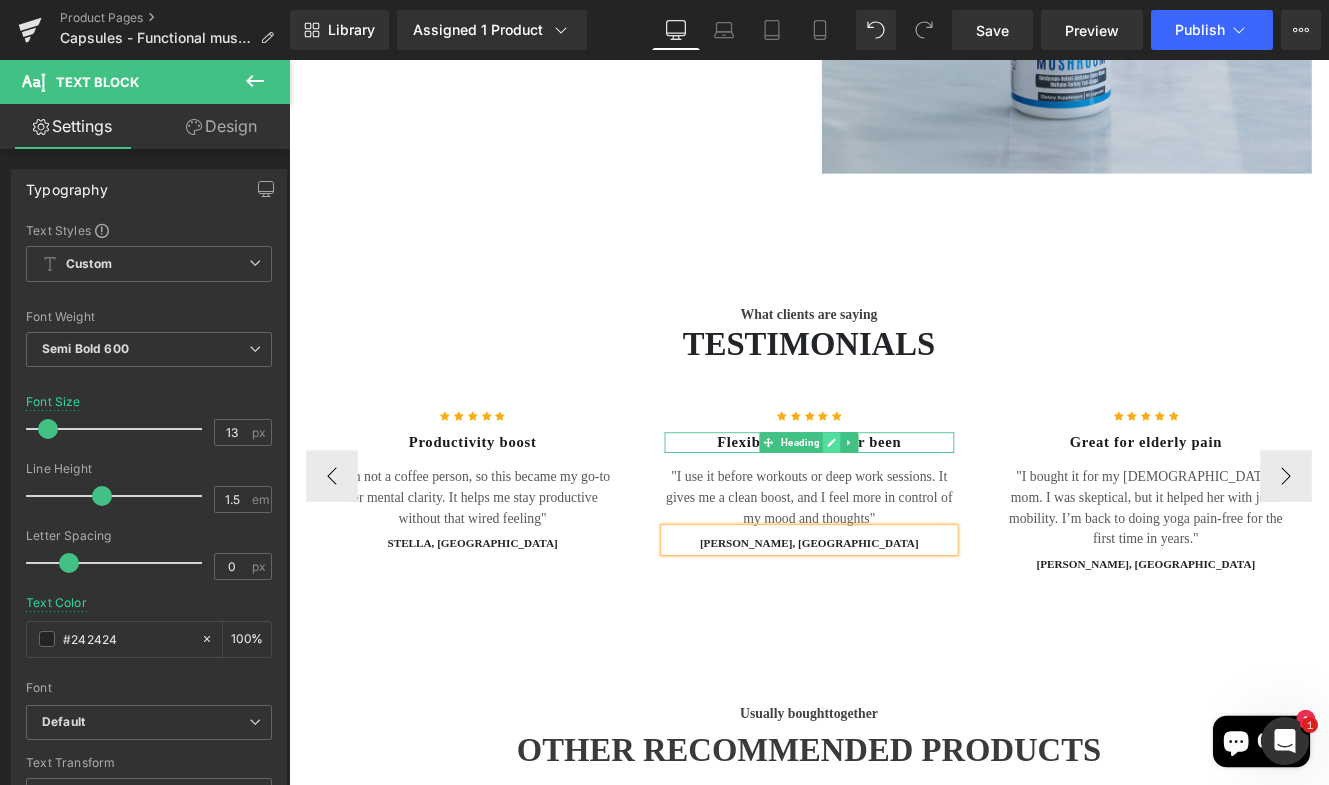click 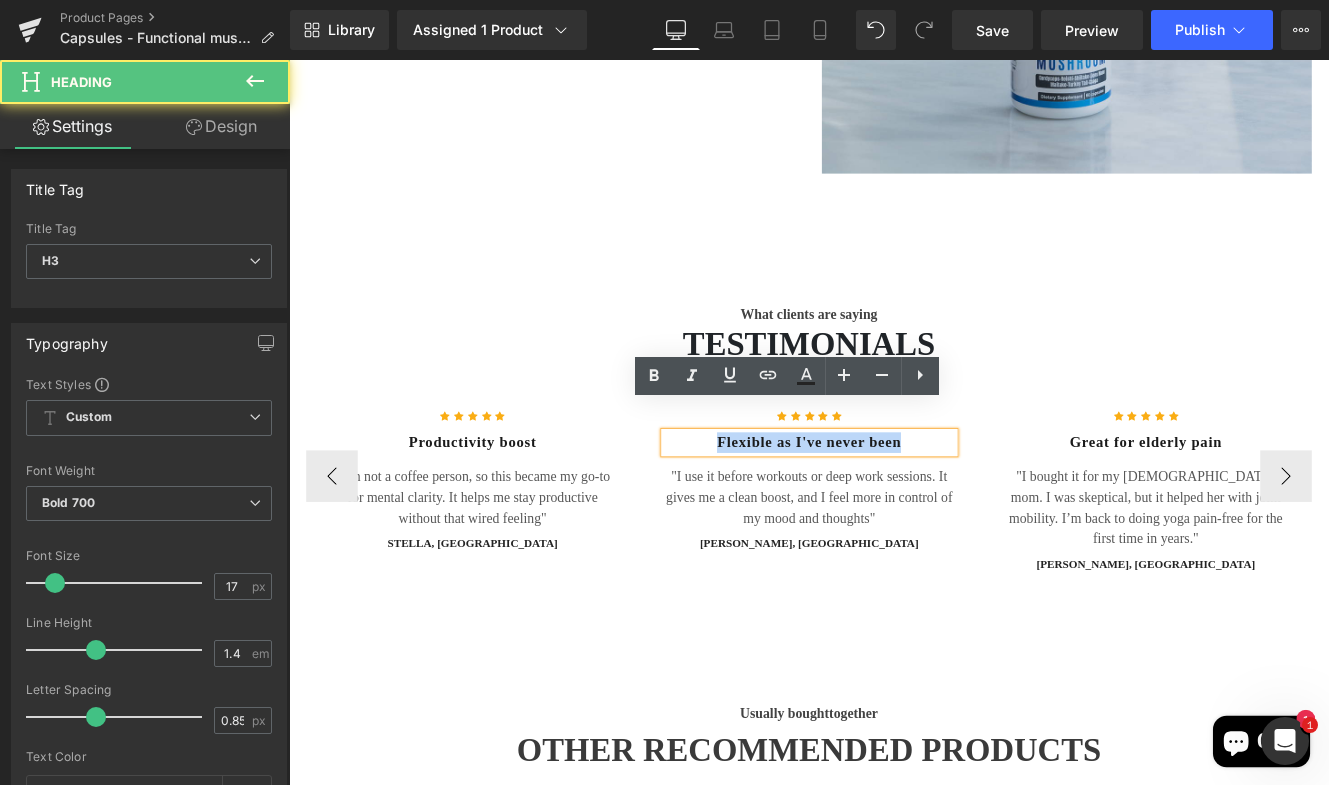 drag, startPoint x: 998, startPoint y: 469, endPoint x: 744, endPoint y: 469, distance: 254 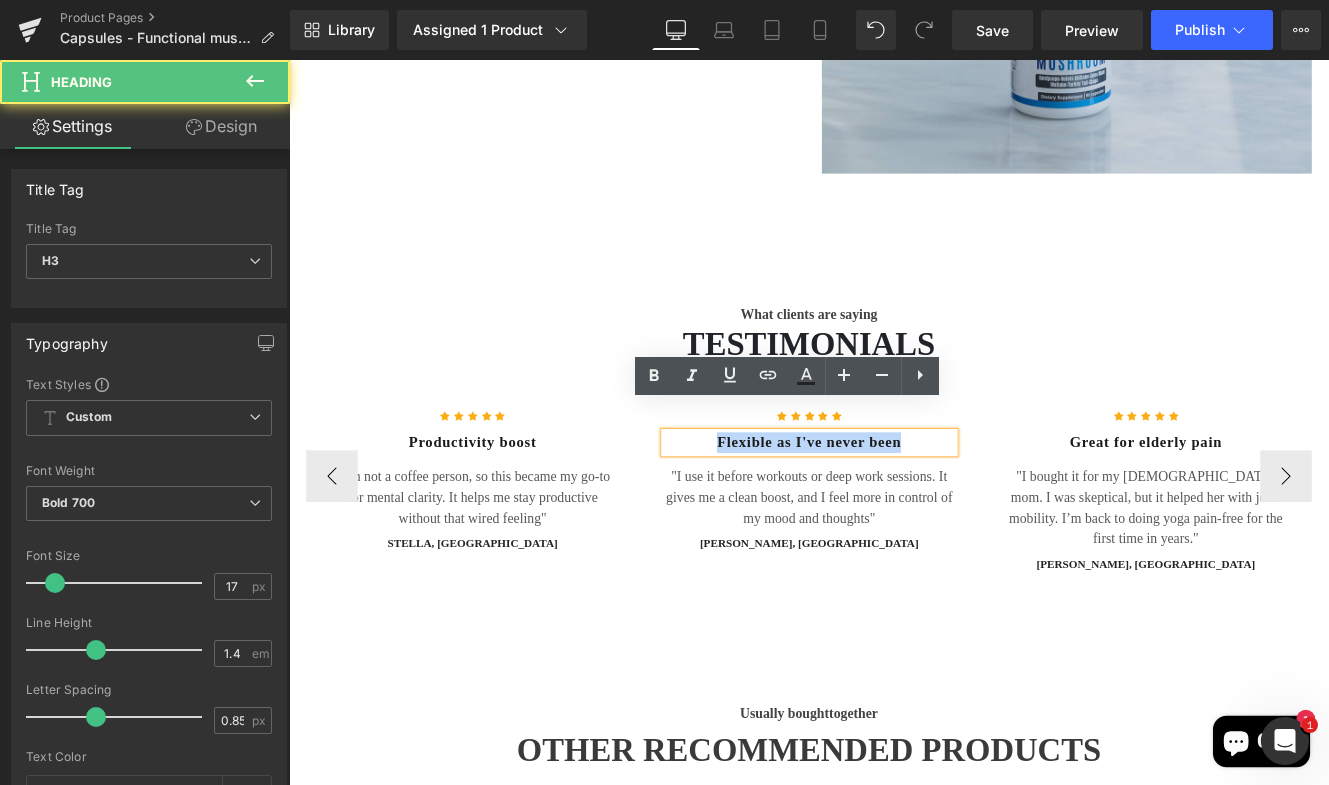 click on "Flexible as I've never been" at bounding box center [894, 505] 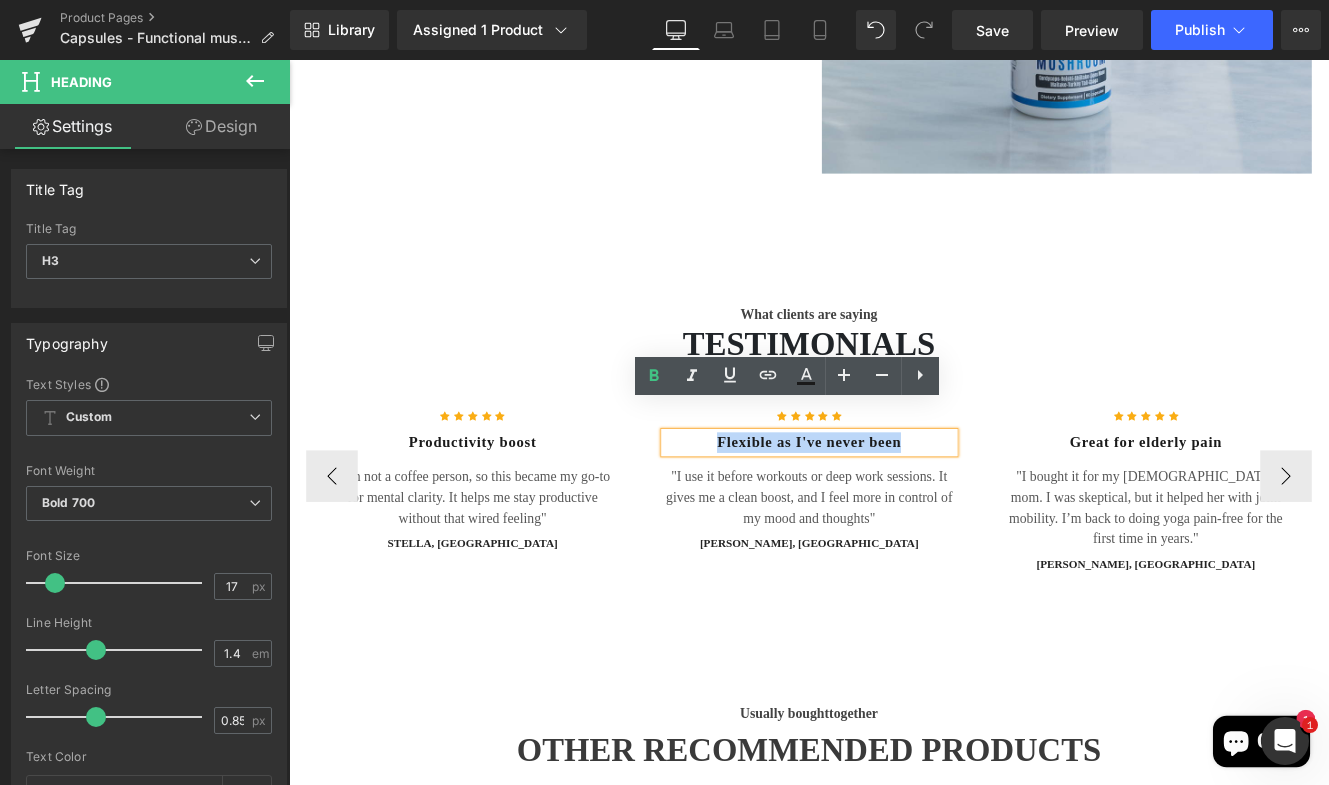 type 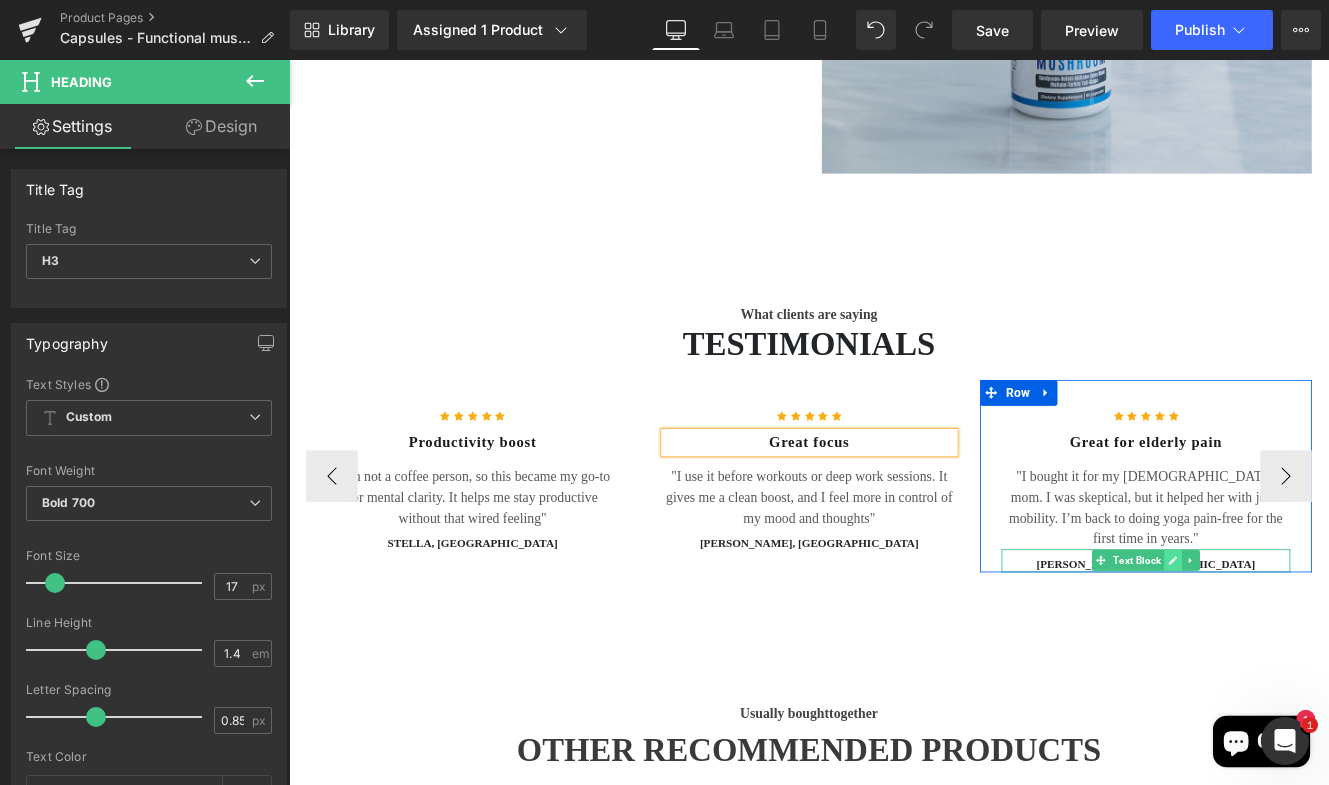 click at bounding box center [1317, 642] 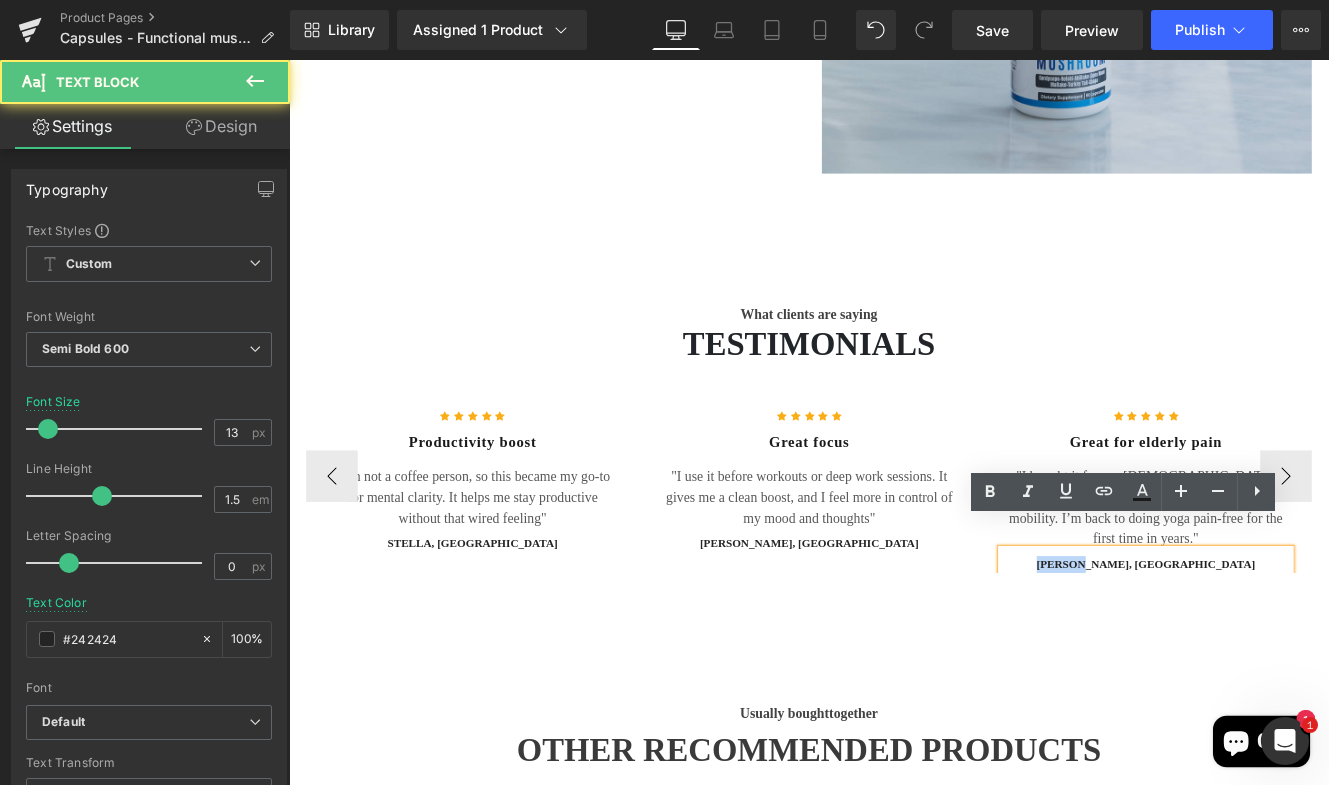 drag, startPoint x: 1292, startPoint y: 611, endPoint x: 1193, endPoint y: 611, distance: 99 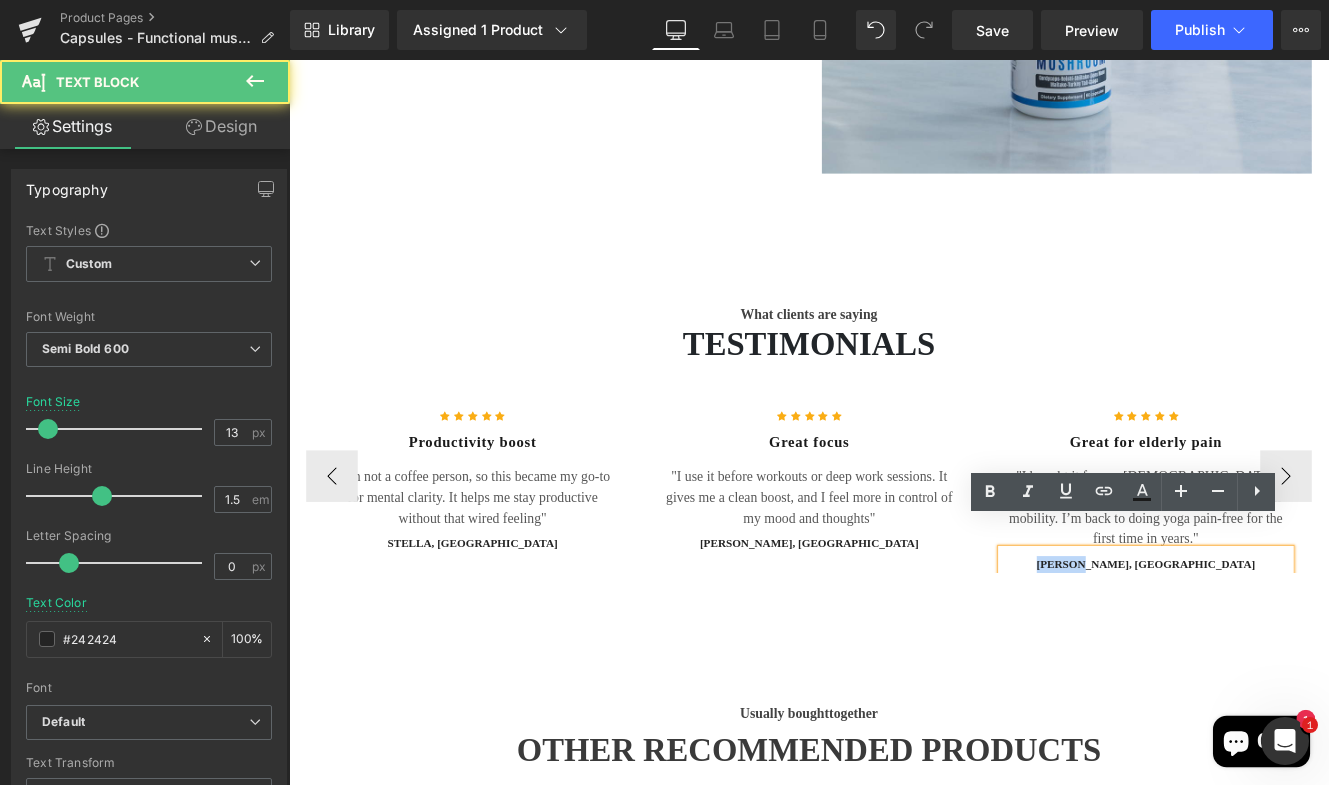 click on "GRACIELA, USA" at bounding box center (1286, 647) 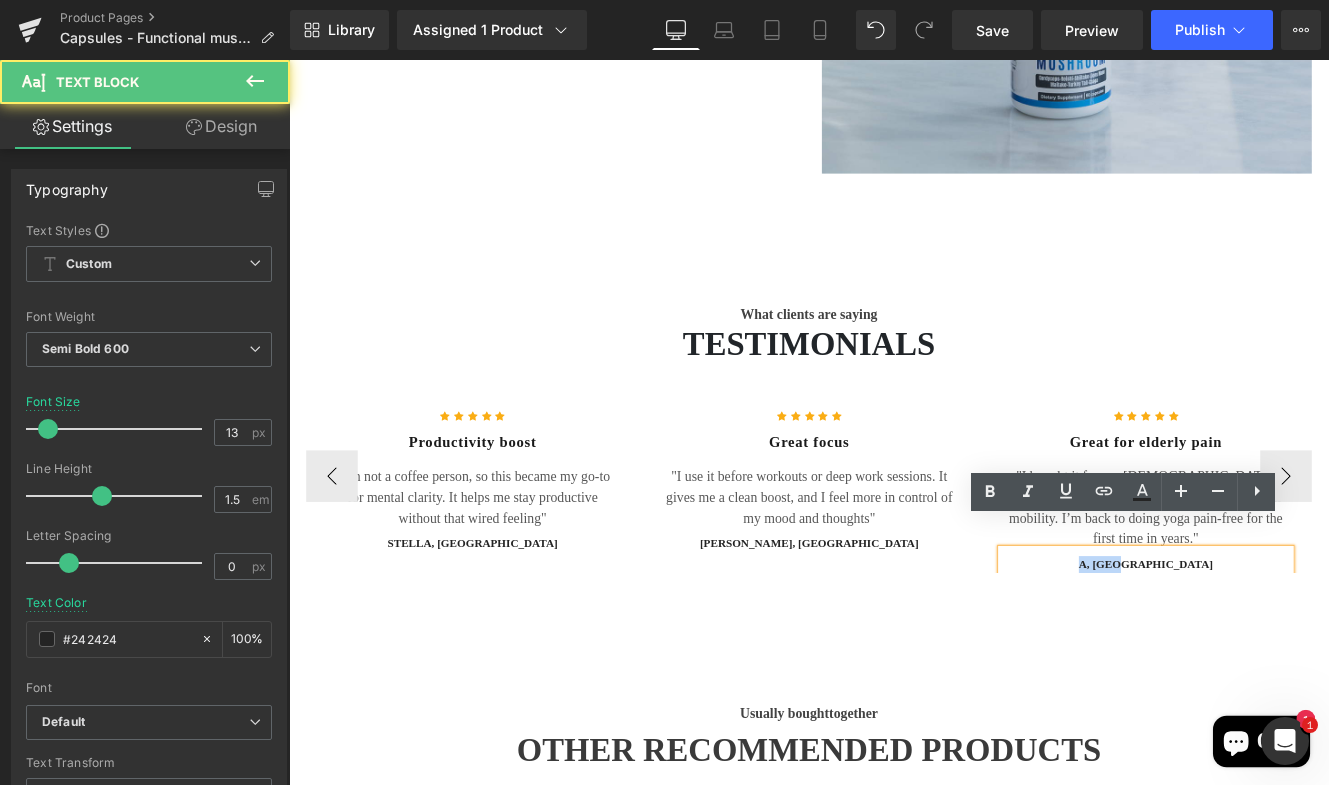 type 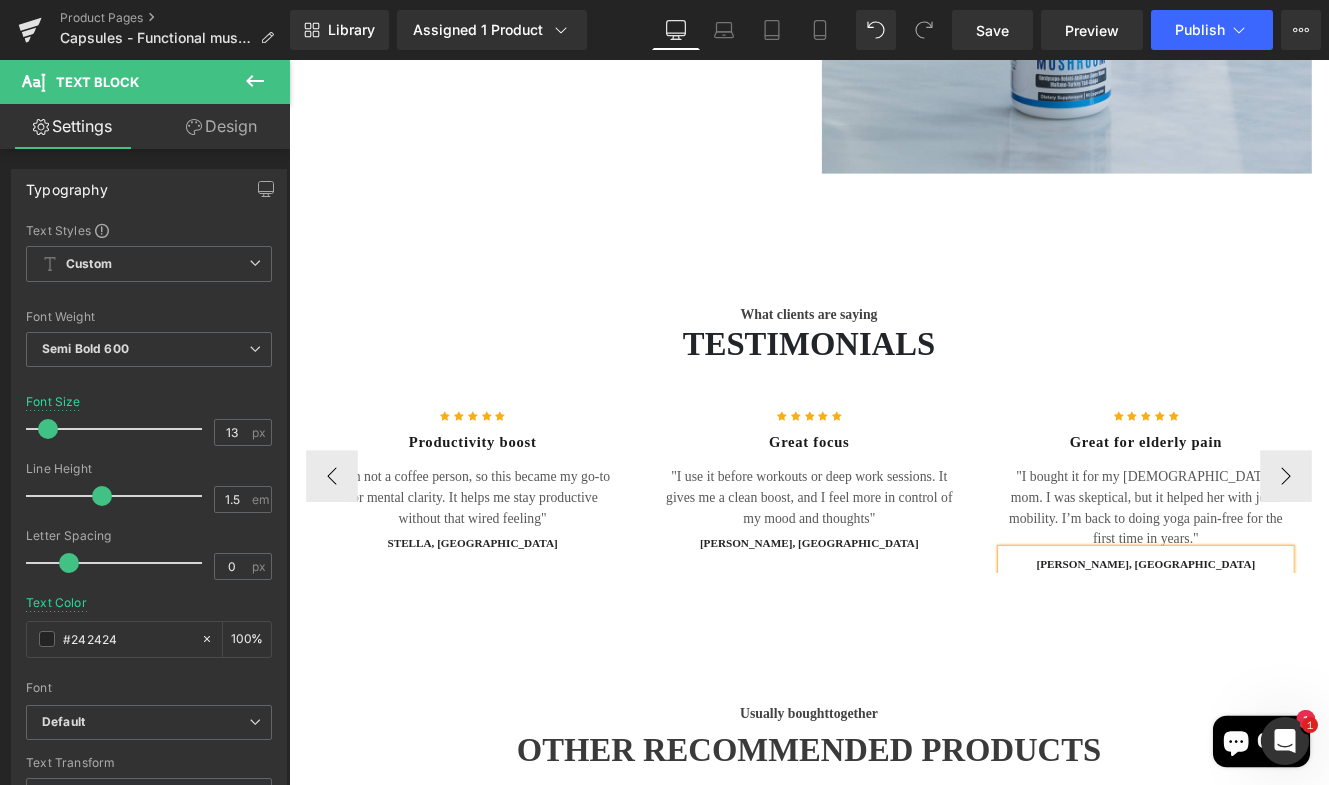 click on ""I bought it for my 80-year-old mom. I was skeptical, but it helped her with joint mobility. I’m back to doing yoga pain-free for the first time in years."" at bounding box center (1286, 581) 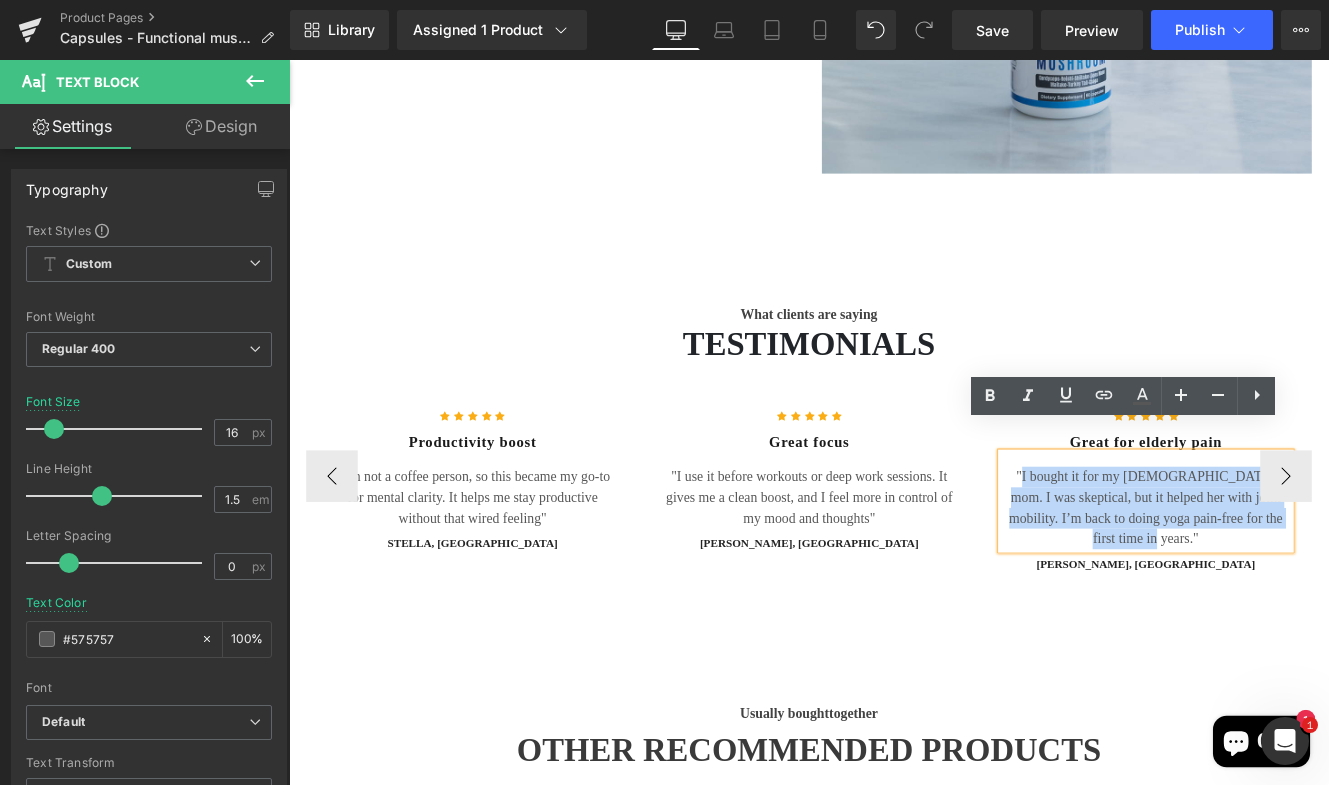 drag, startPoint x: 1292, startPoint y: 585, endPoint x: 1142, endPoint y: 509, distance: 168.1547 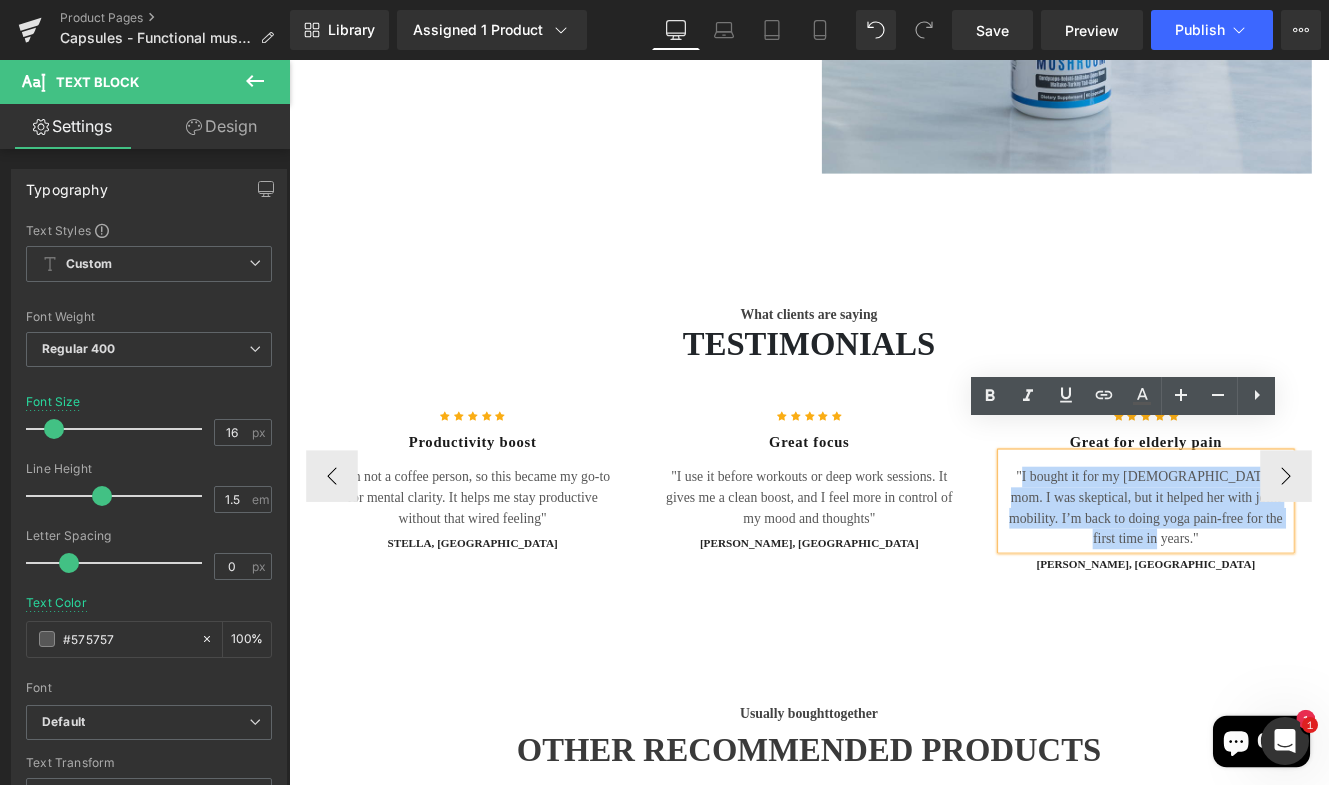 click on ""I bought it for my 80-year-old mom. I was skeptical, but it helped her with joint mobility. I’m back to doing yoga pain-free for the first time in years."" at bounding box center [1286, 581] 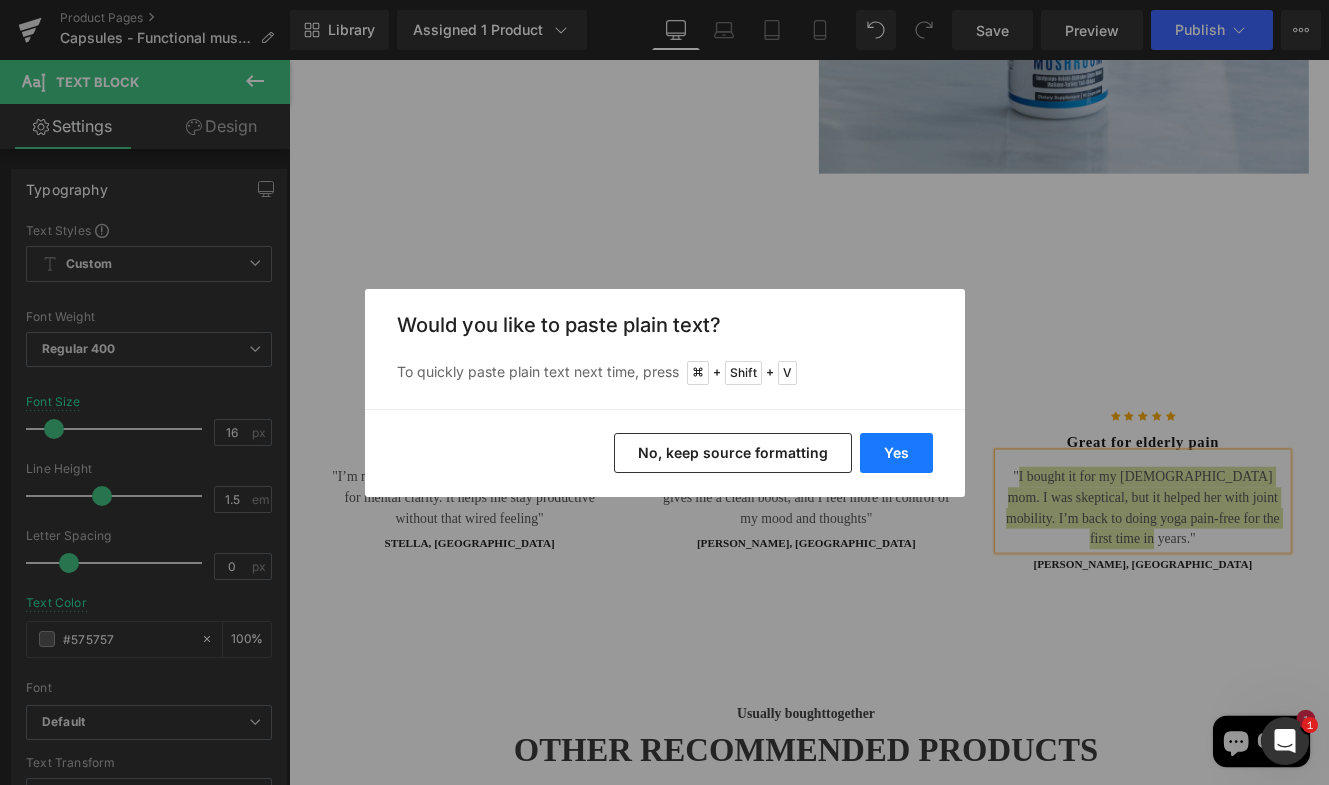 click on "Yes" at bounding box center [896, 453] 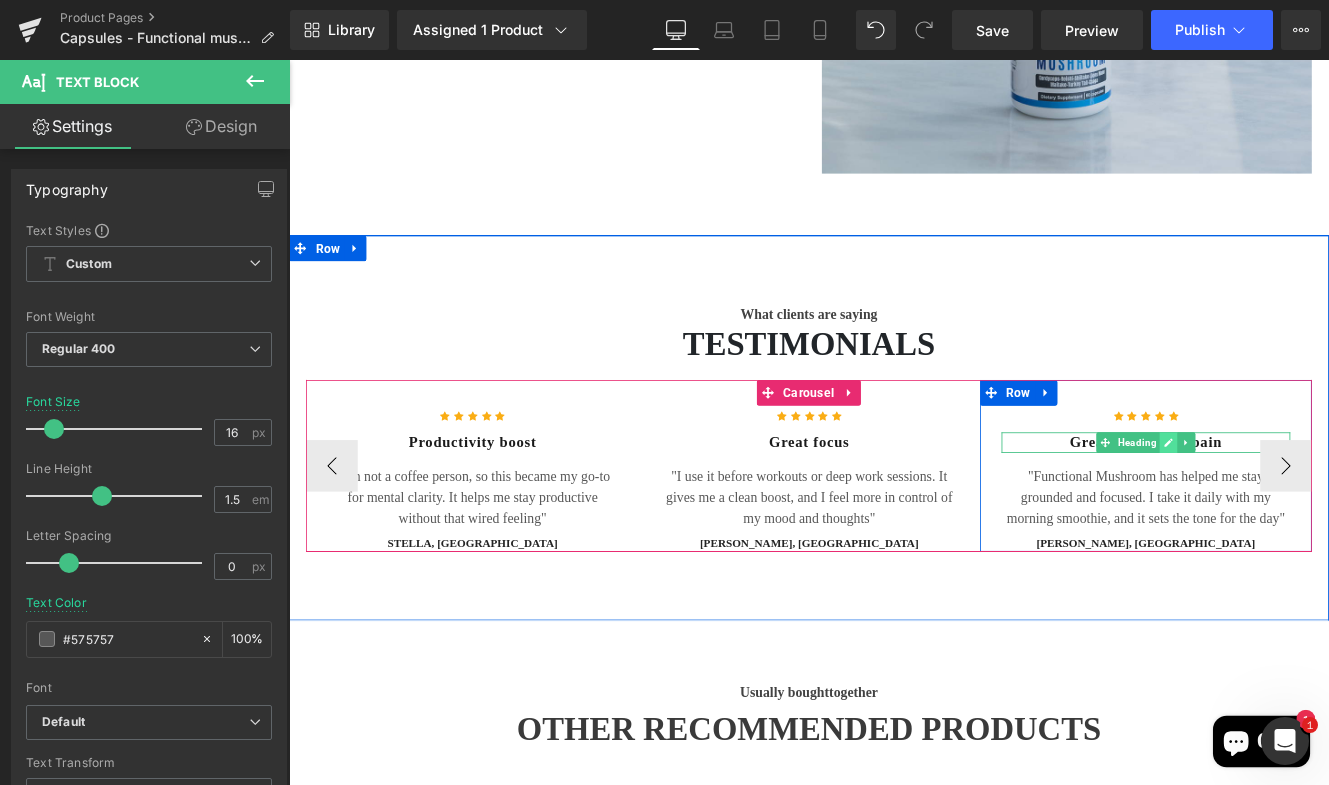 click 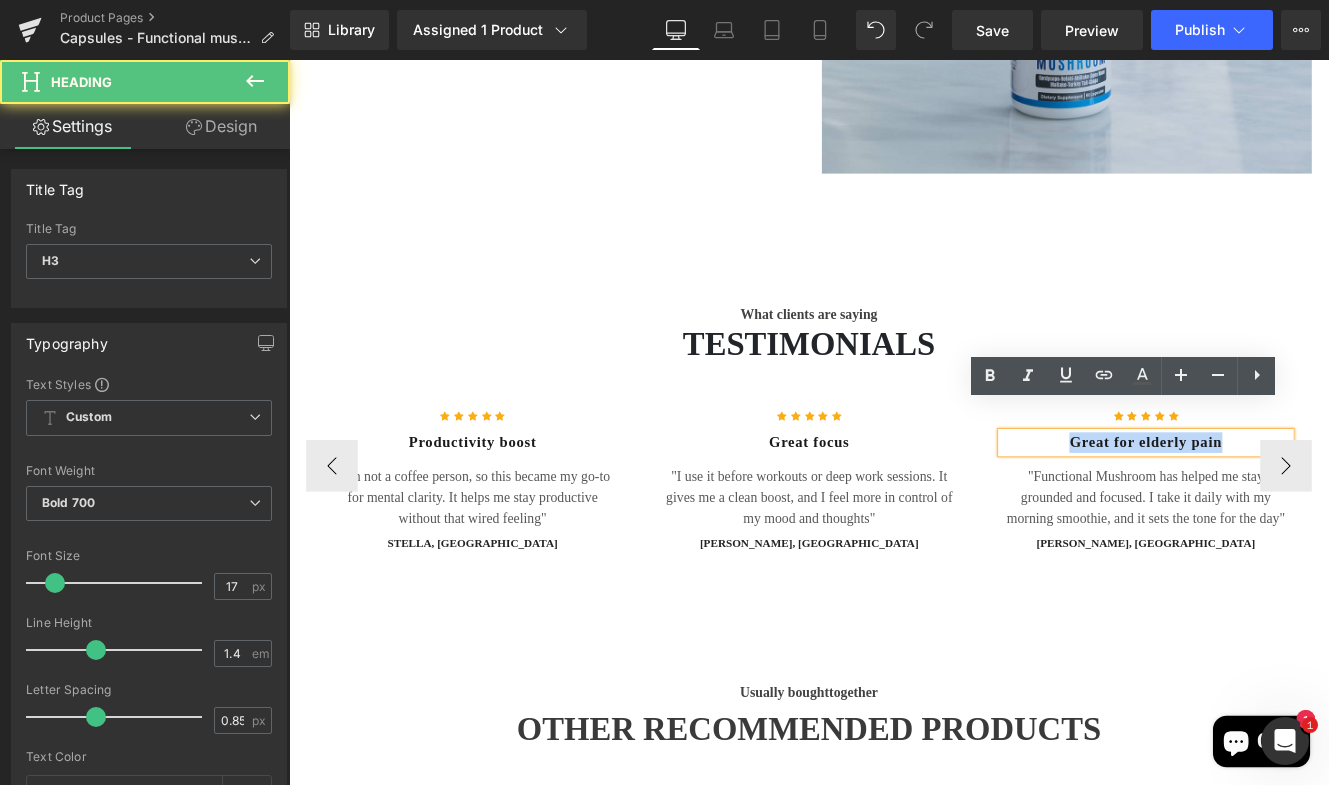 drag, startPoint x: 1365, startPoint y: 471, endPoint x: 1176, endPoint y: 471, distance: 189 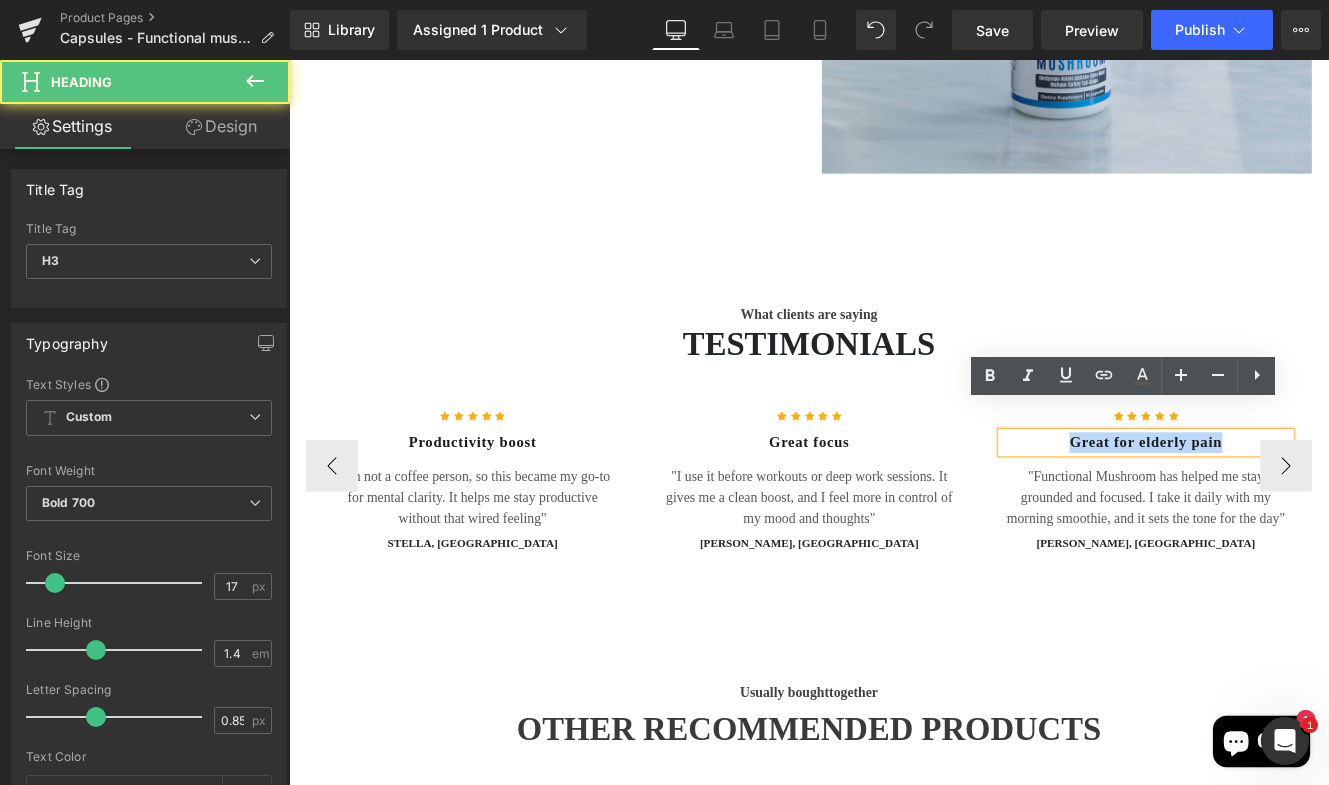 click on "Great for elderly pain" at bounding box center [1286, 505] 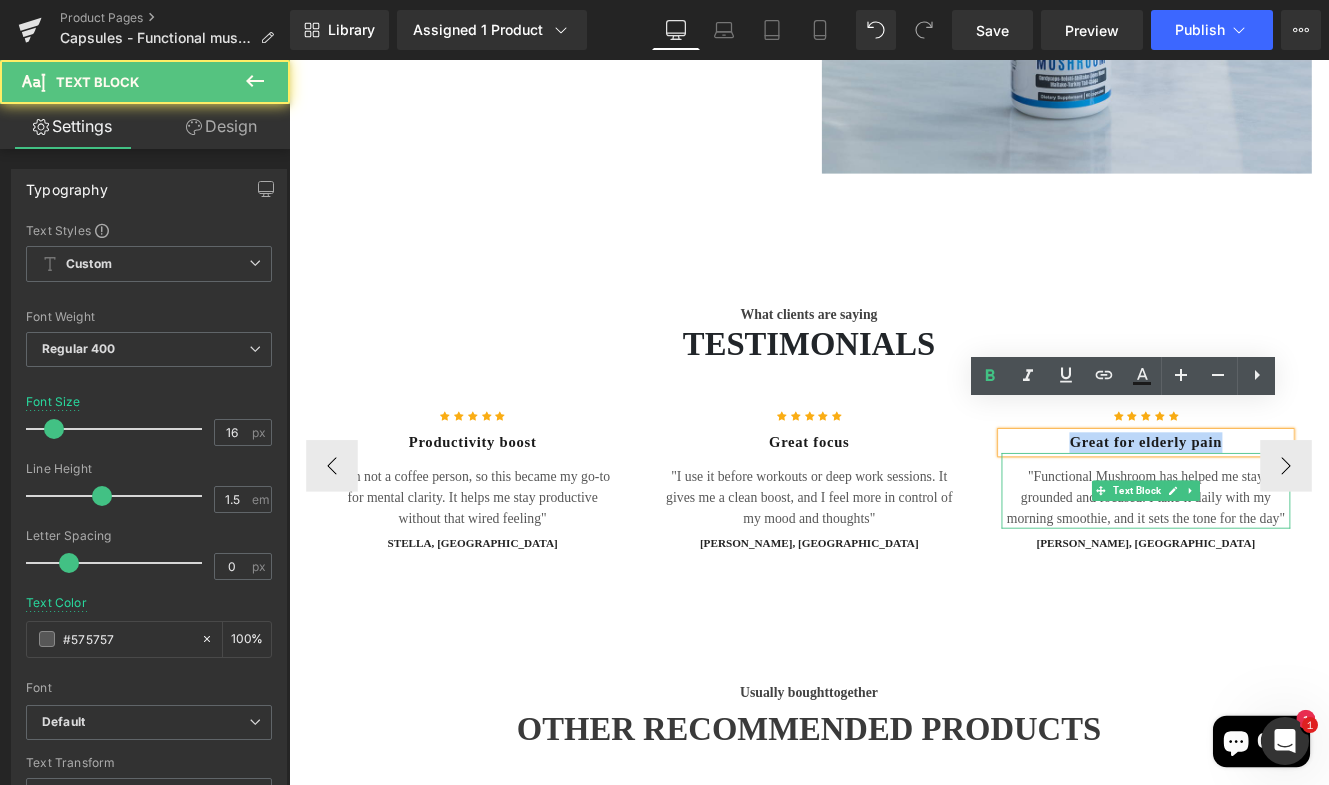 click on ""Functional Mushroom has helped me stay grounded and focused. I take it daily with my morning smoothie, and it sets the tone for the day"" at bounding box center (1286, 569) 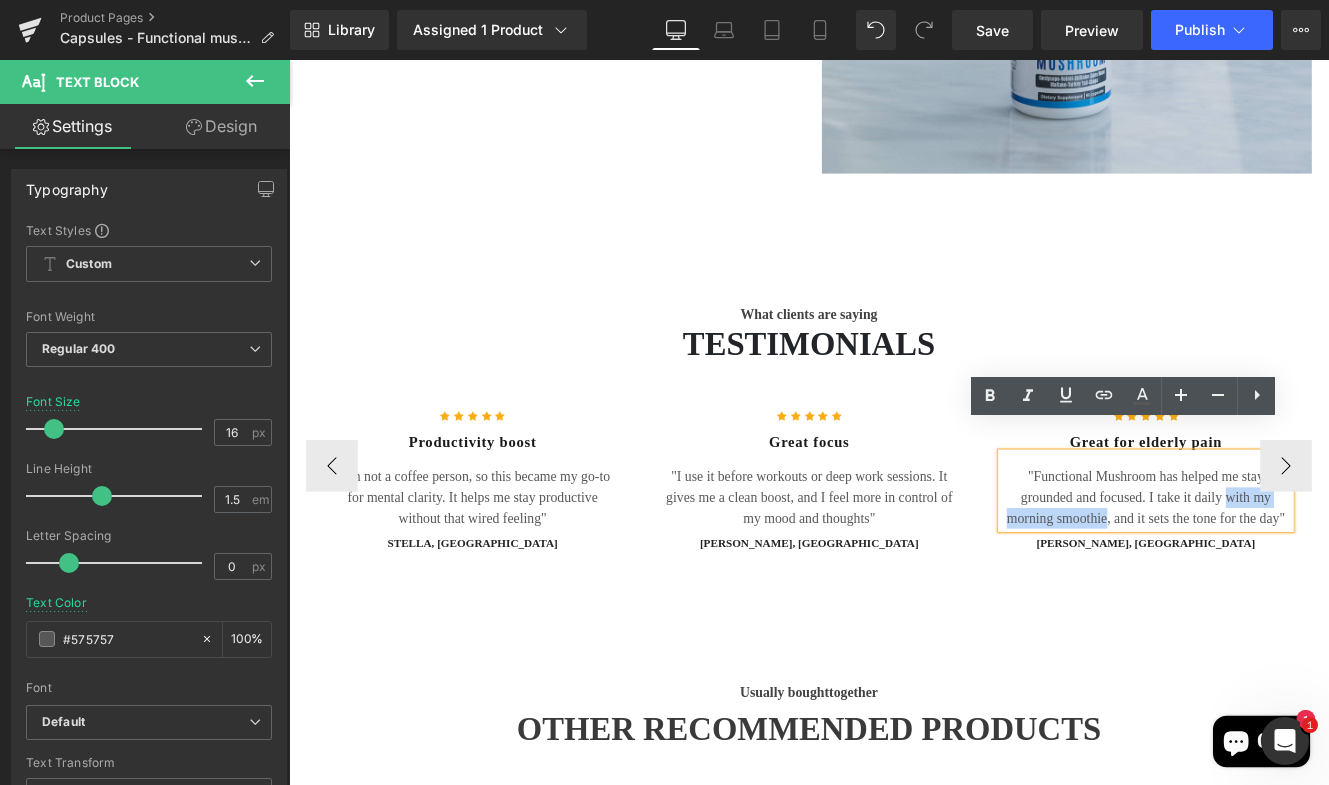drag, startPoint x: 1230, startPoint y: 557, endPoint x: 1369, endPoint y: 531, distance: 141.41075 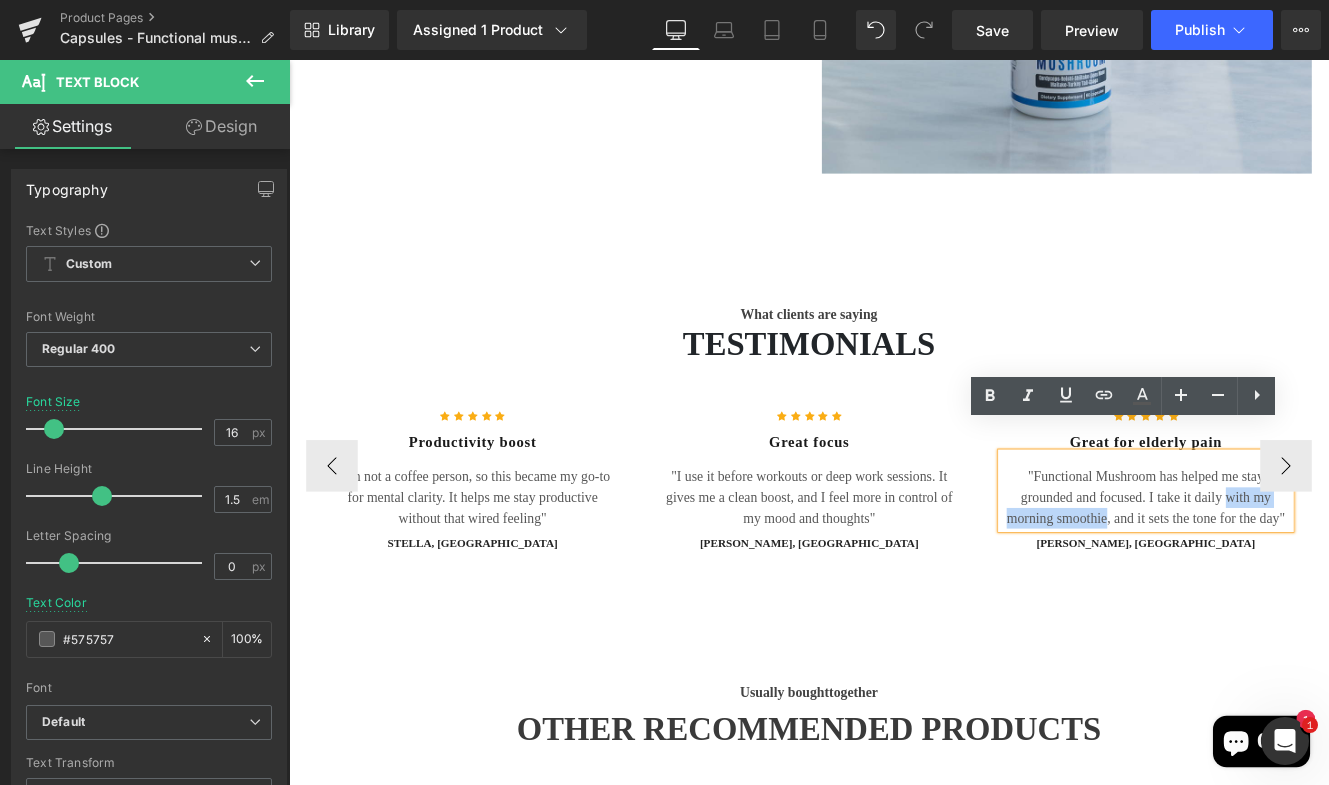 click on ""Functional Mushroom has helped me stay grounded and focused. I take it daily with my morning smoothie, and it sets the tone for the day"" at bounding box center (1286, 569) 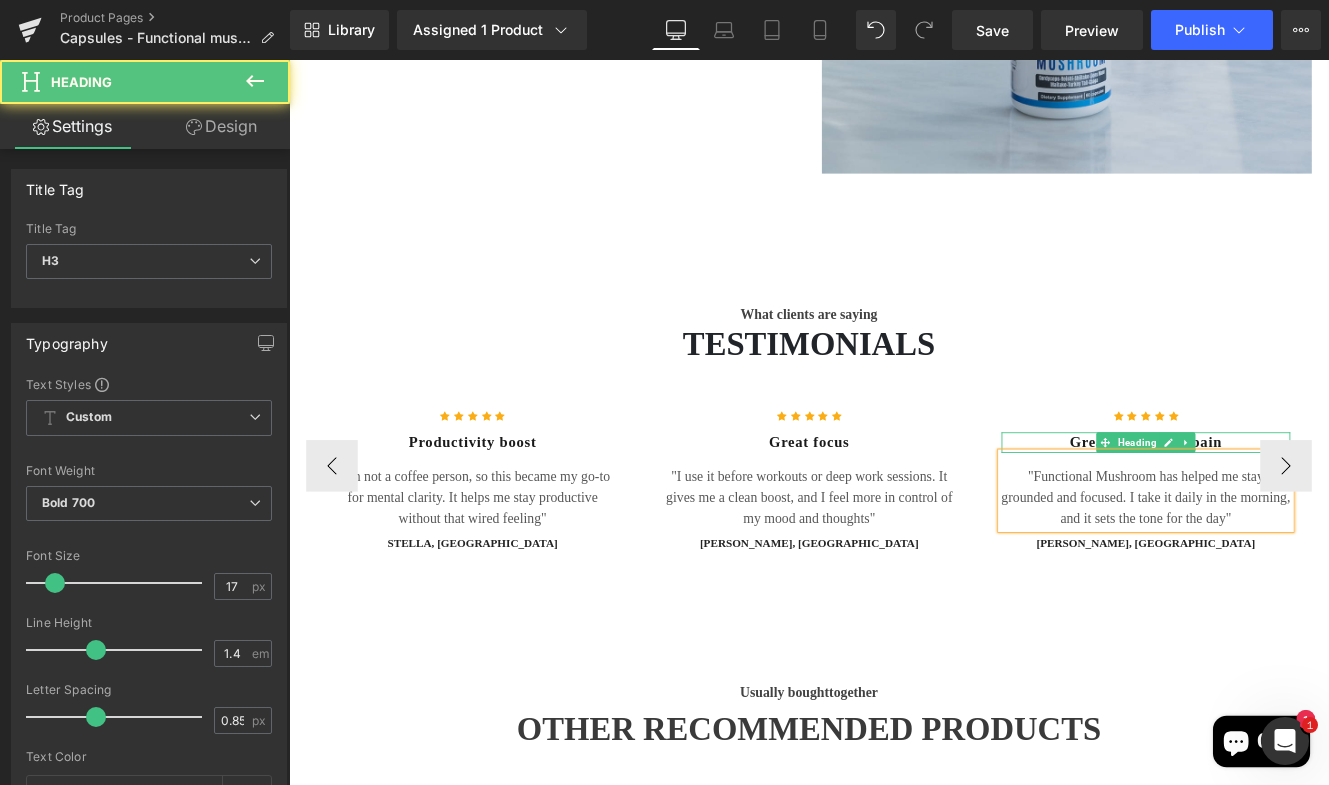 click on "Great for elderly pain" at bounding box center (1286, 505) 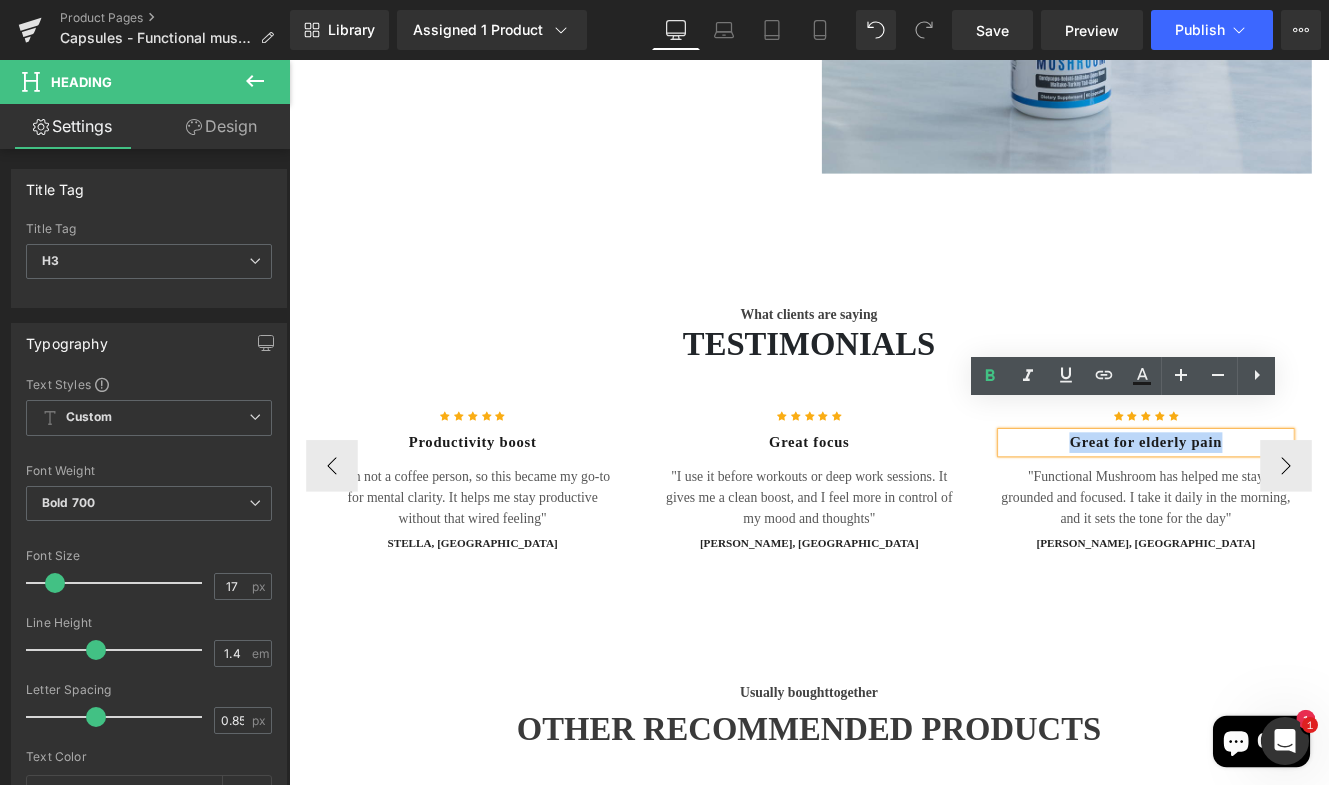drag, startPoint x: 1365, startPoint y: 473, endPoint x: 1180, endPoint y: 473, distance: 185 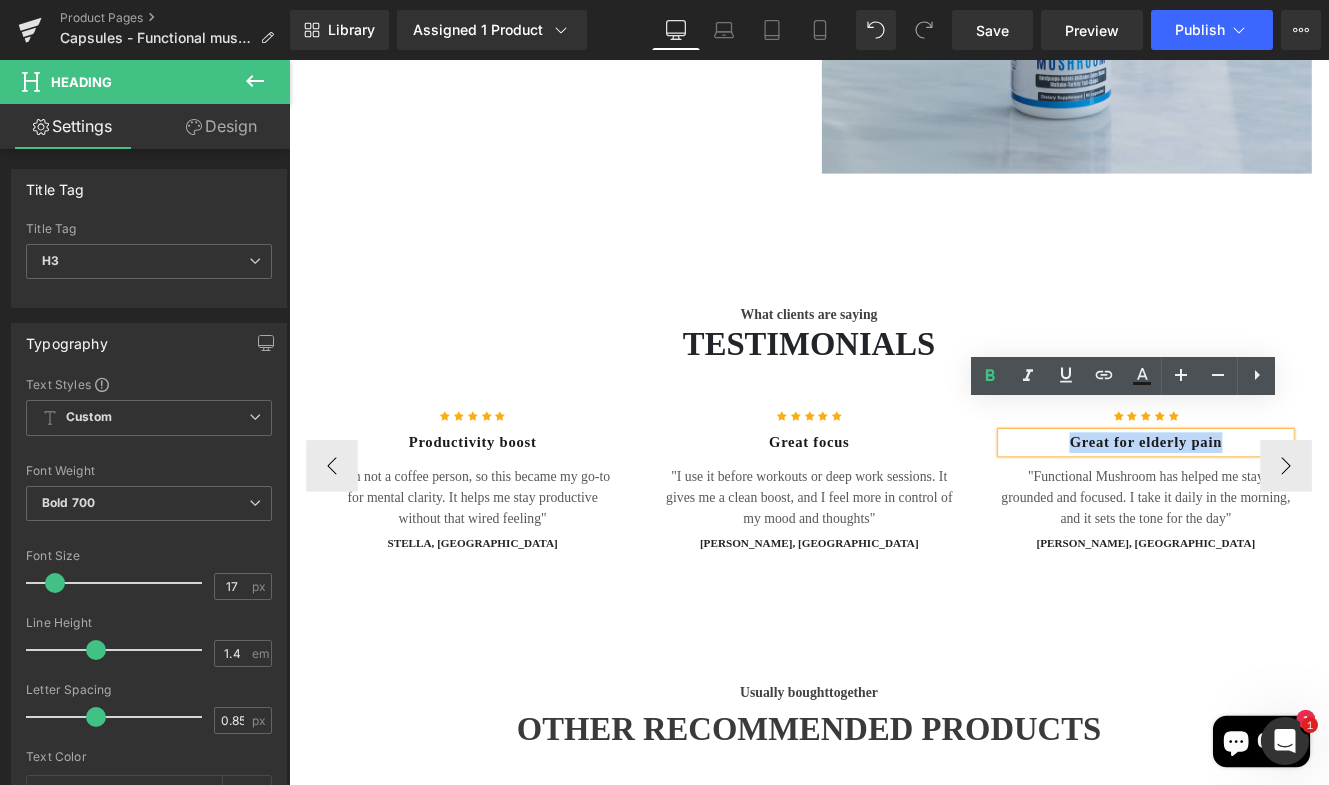 click on "Great for elderly pain" at bounding box center (1286, 505) 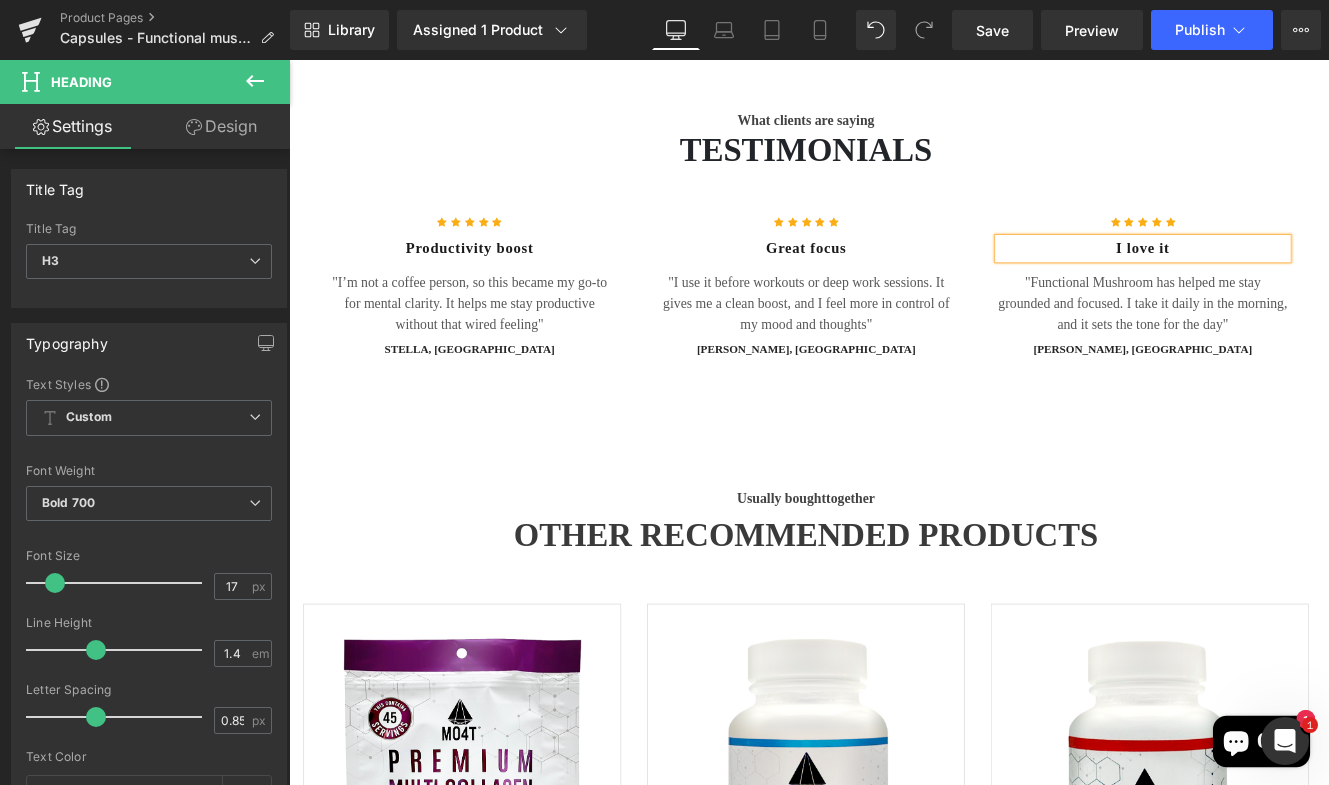 scroll, scrollTop: 4549, scrollLeft: 4, axis: both 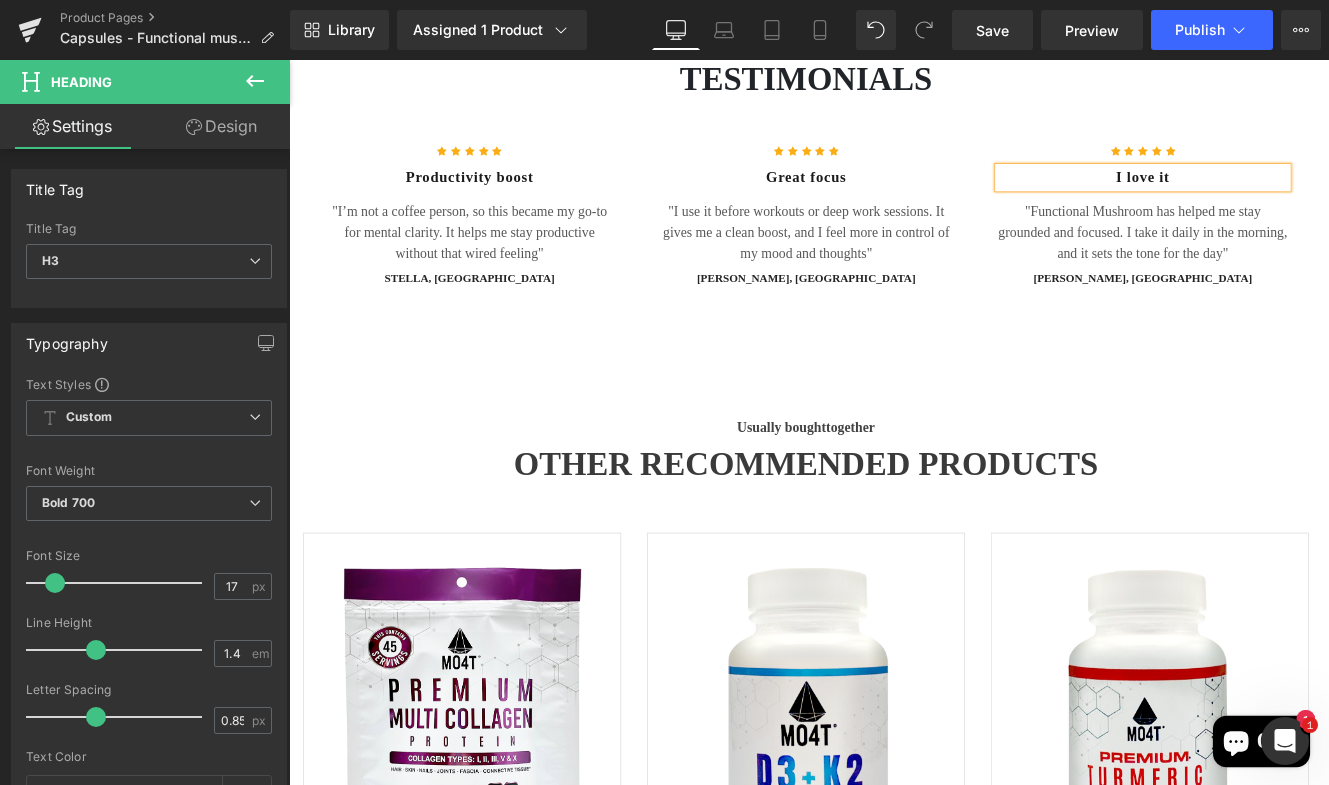 click at bounding box center [490, 833] 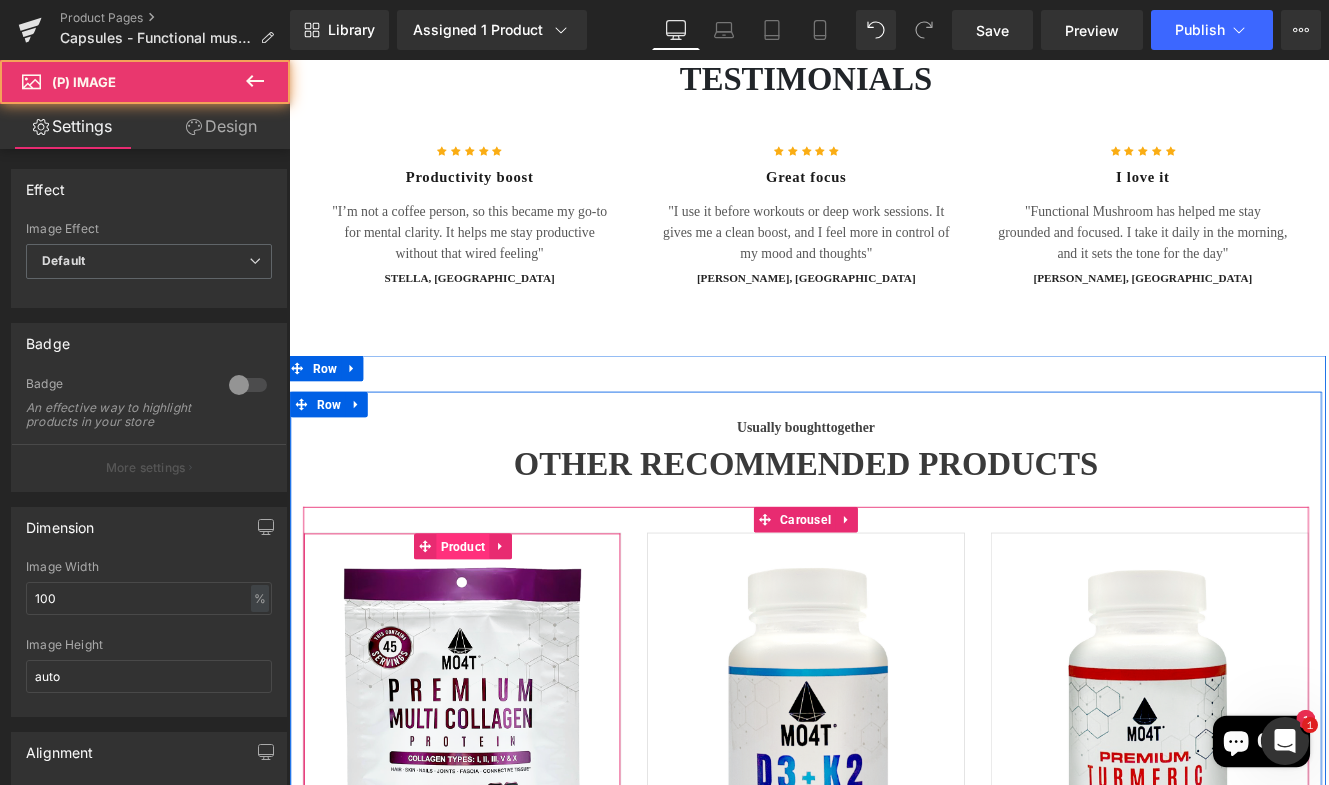click on "Product" at bounding box center [491, 626] 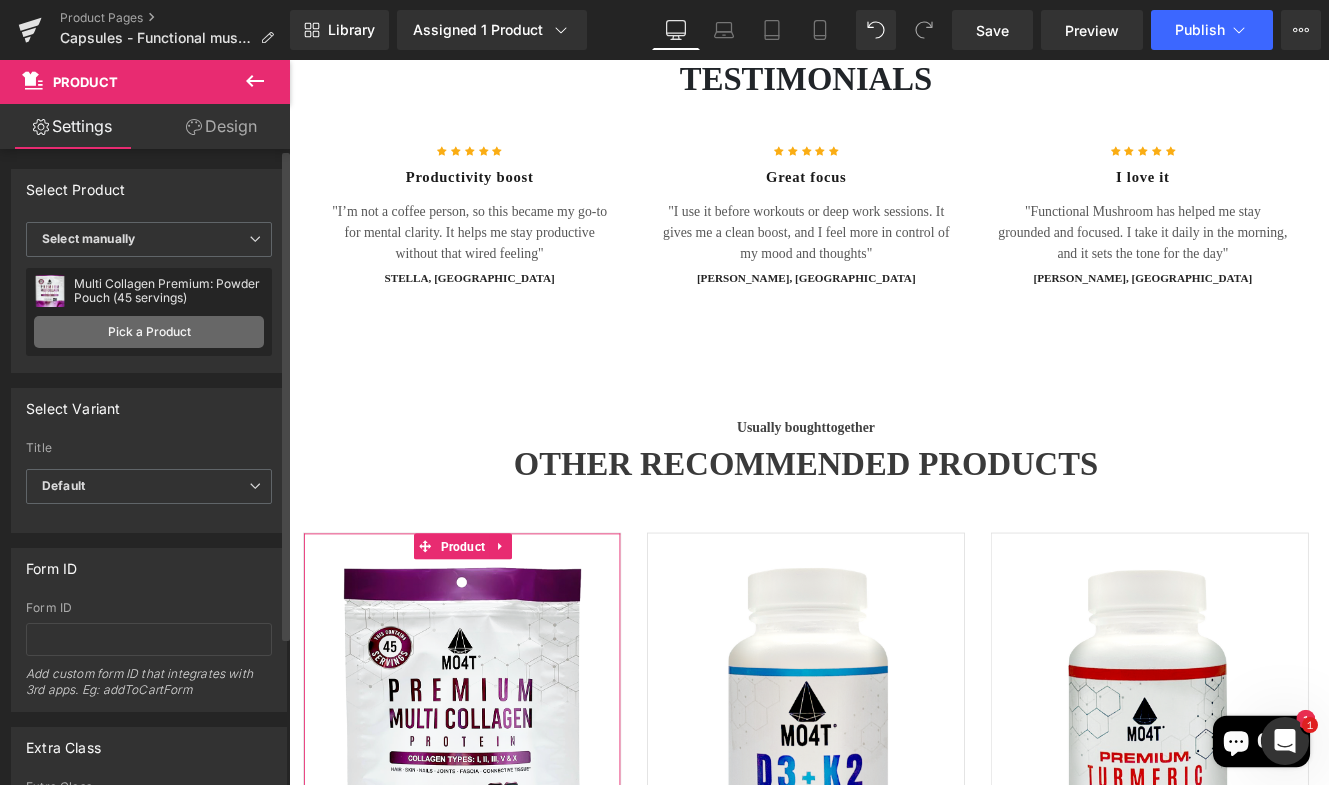 click on "Pick a Product" at bounding box center (149, 332) 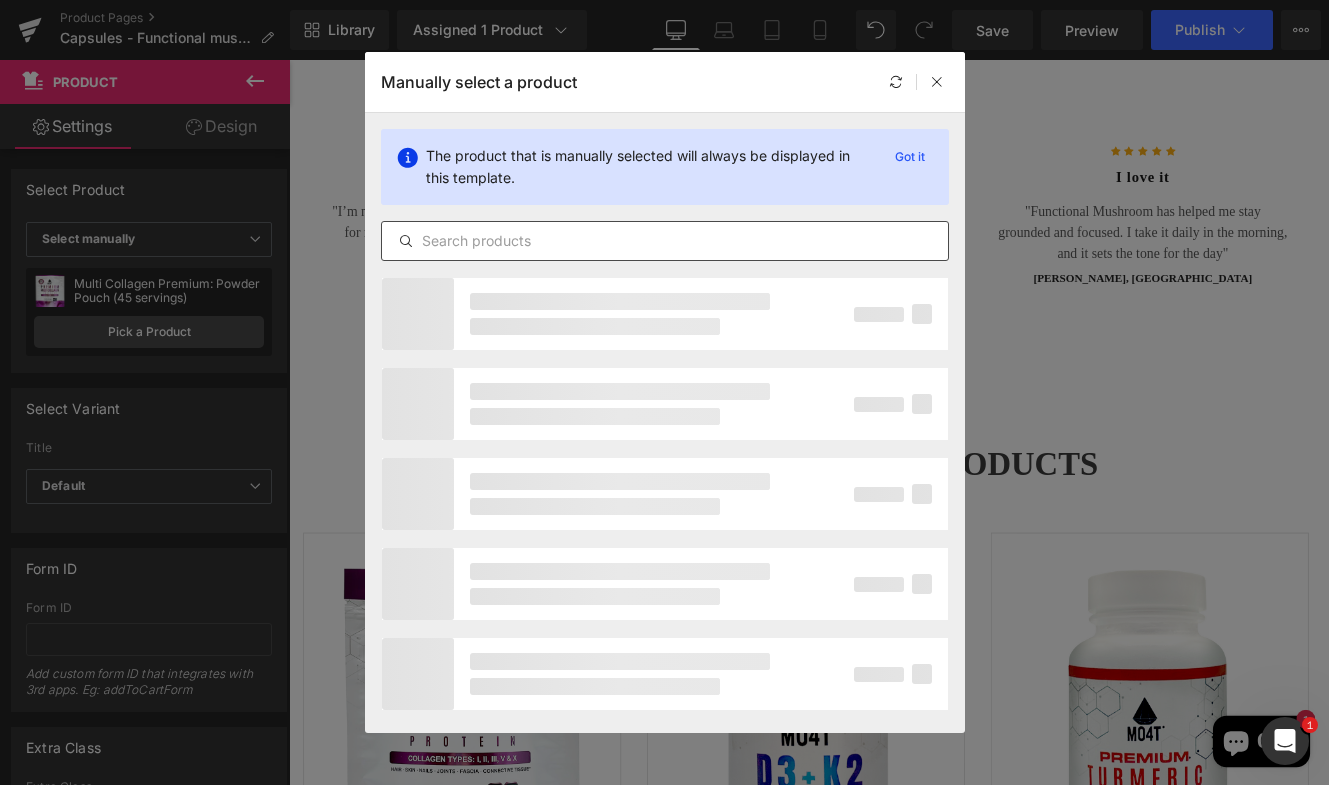 click at bounding box center [665, 241] 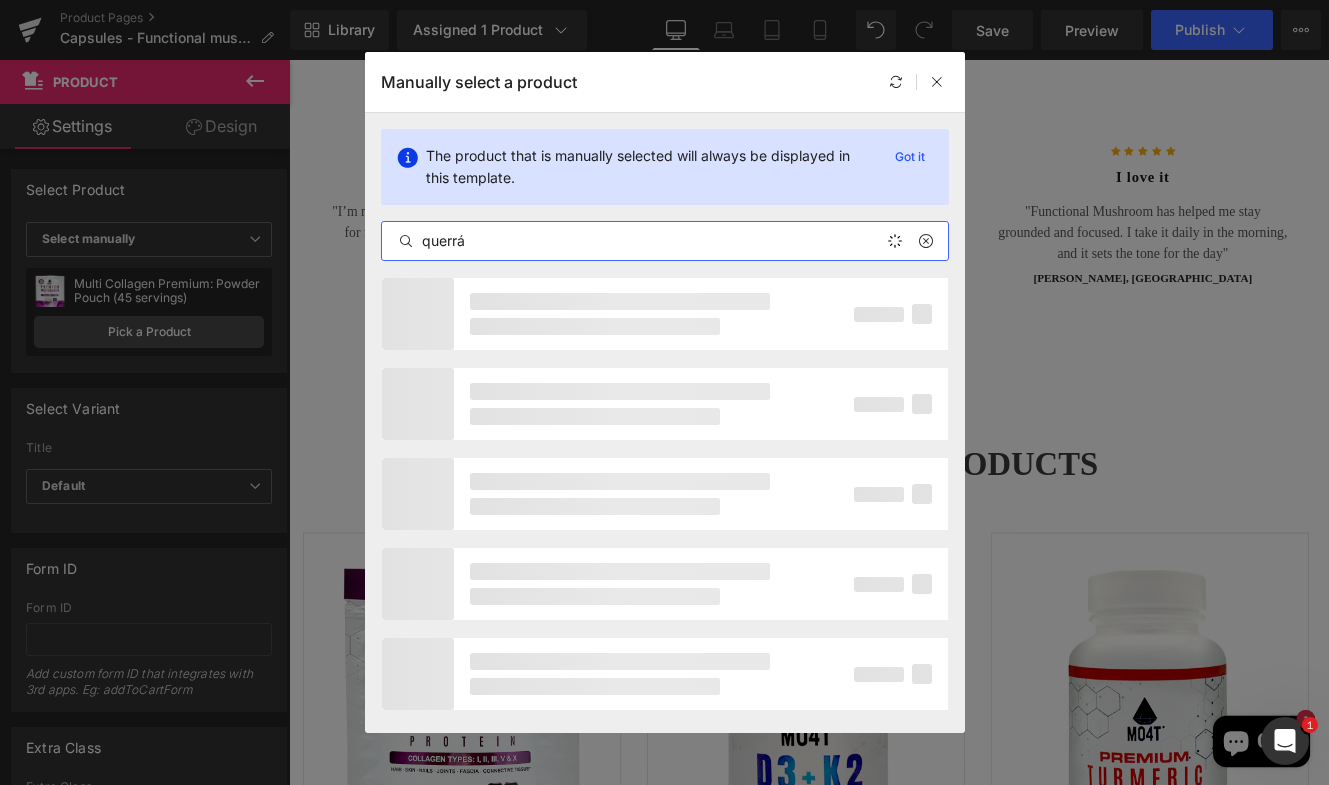 drag, startPoint x: 537, startPoint y: 251, endPoint x: 579, endPoint y: 369, distance: 125.25175 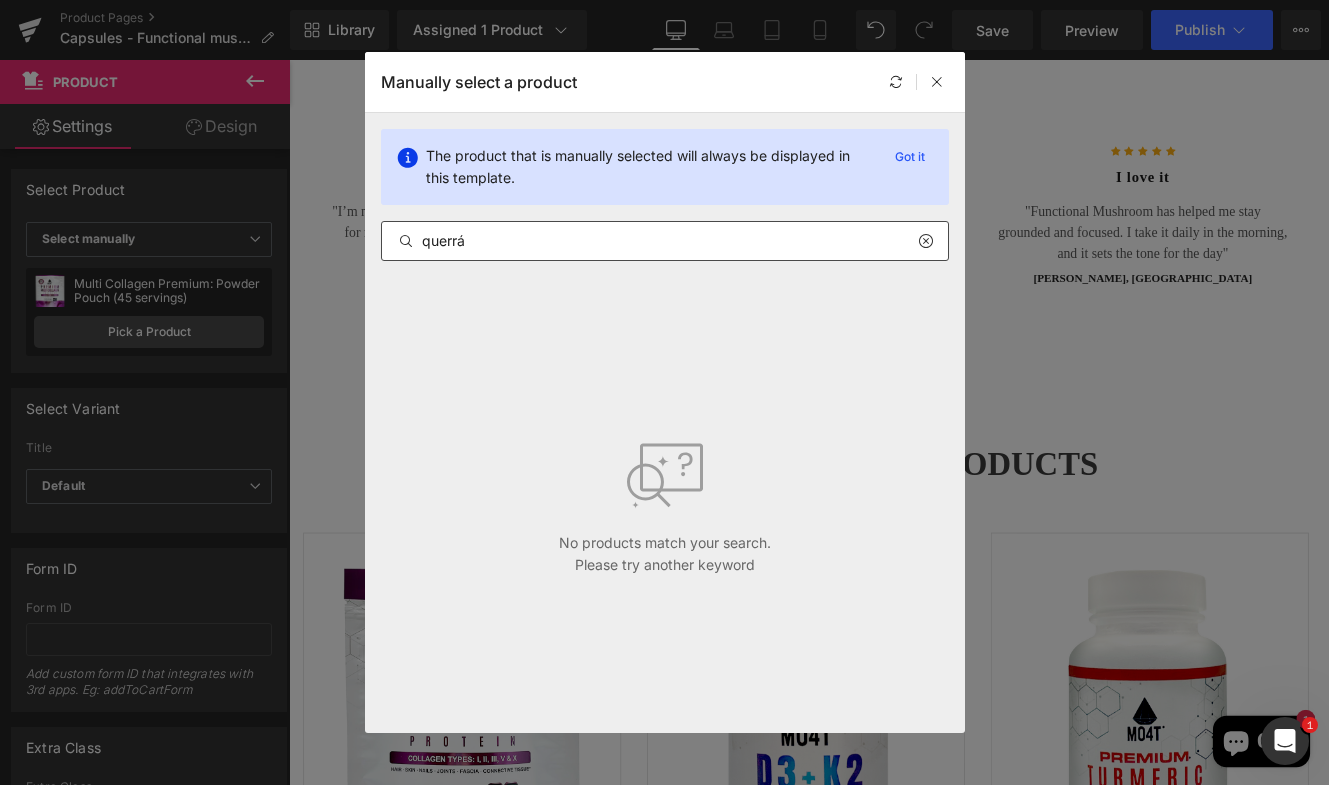click on "querrá" at bounding box center [665, 241] 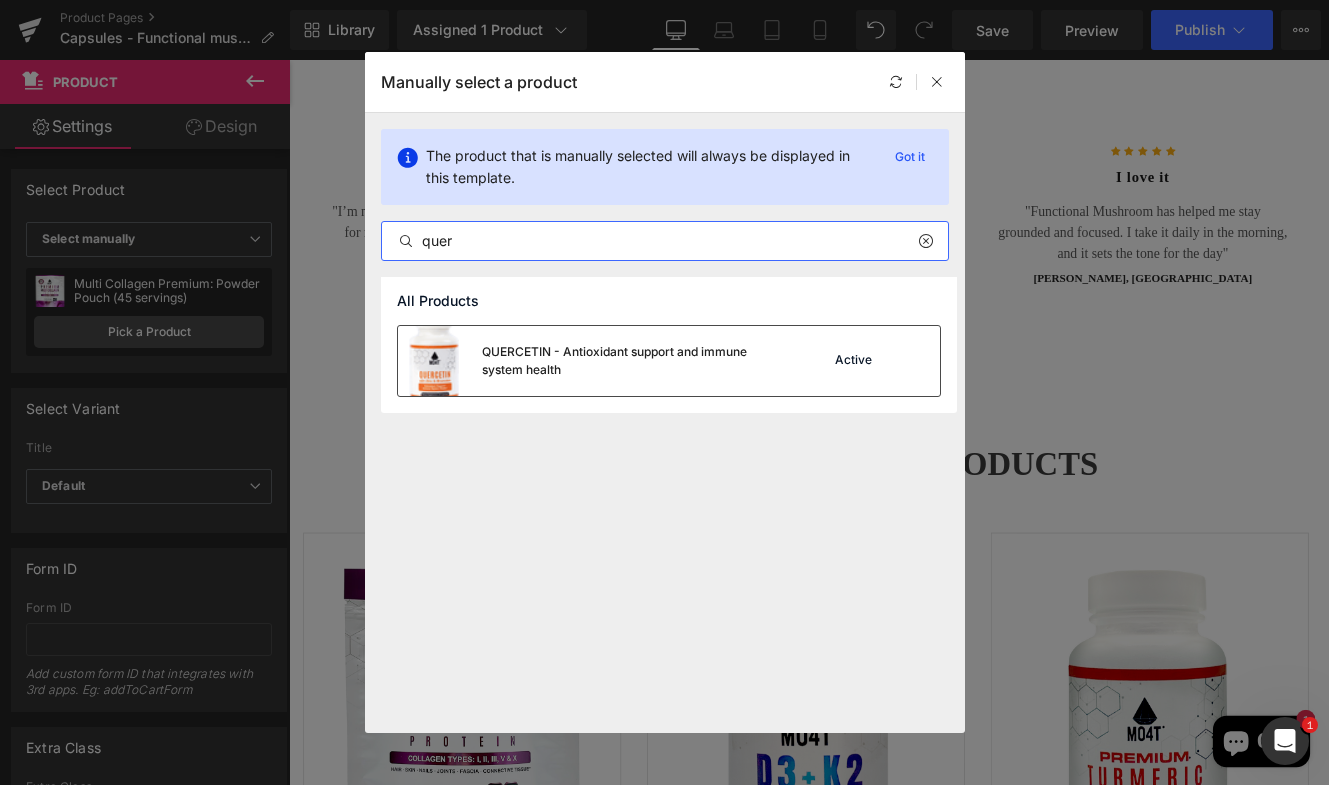 type on "quer" 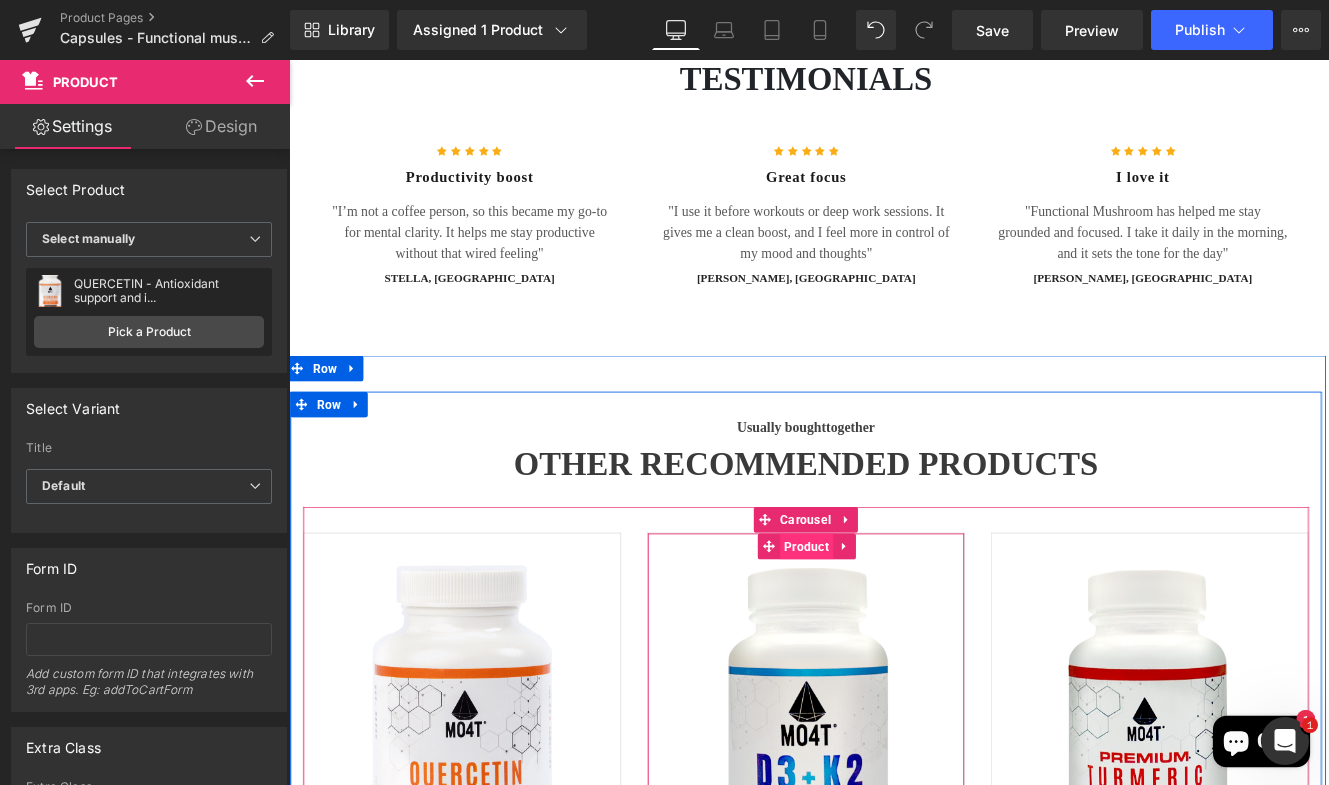 click on "Product" at bounding box center (891, 626) 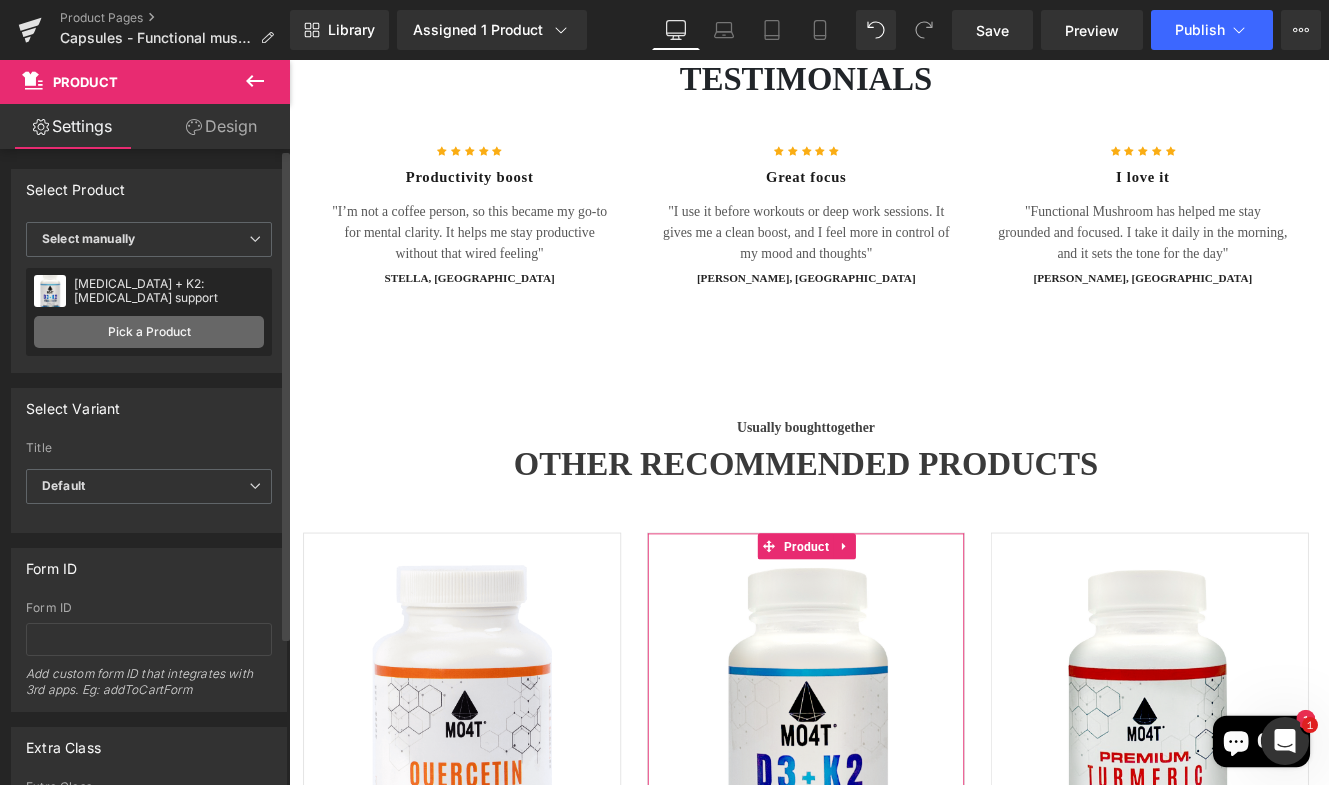 click on "Pick a Product" at bounding box center [149, 332] 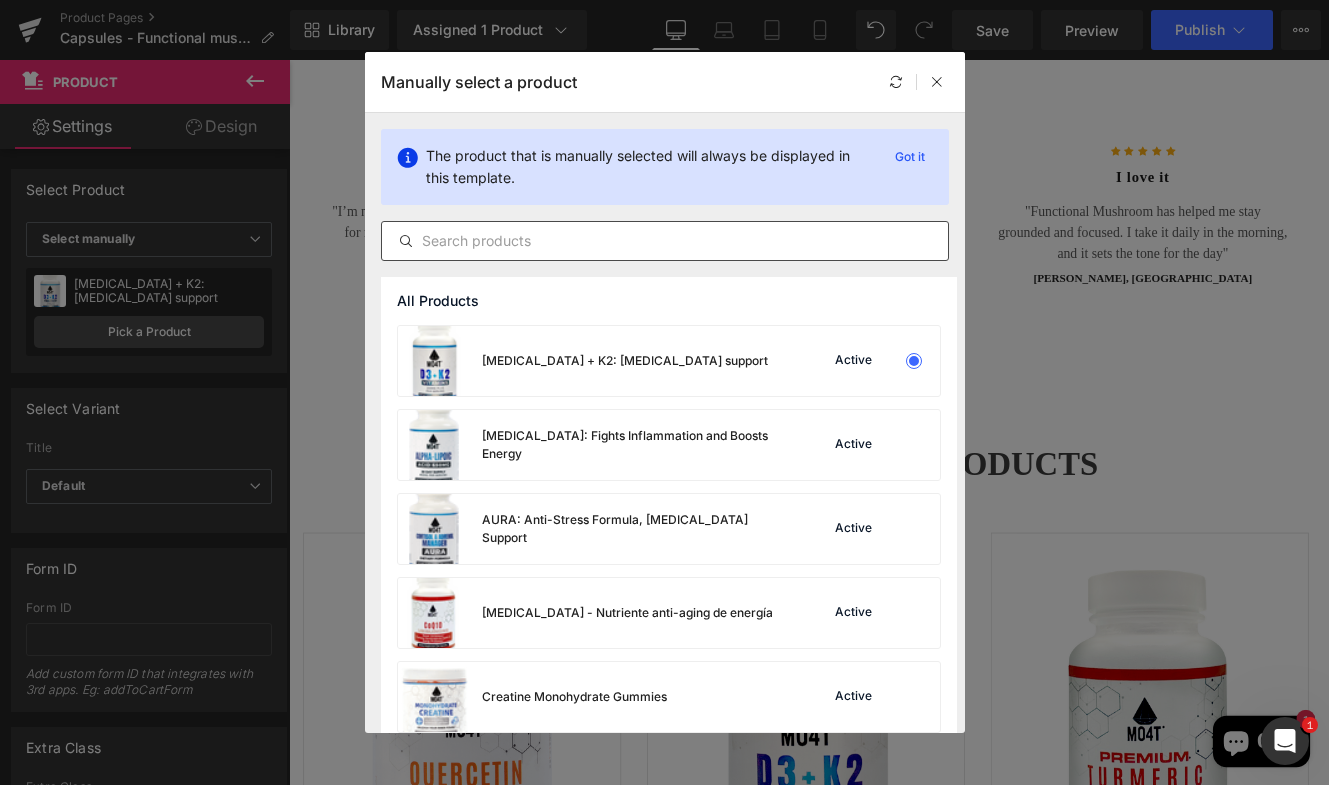 click at bounding box center [665, 241] 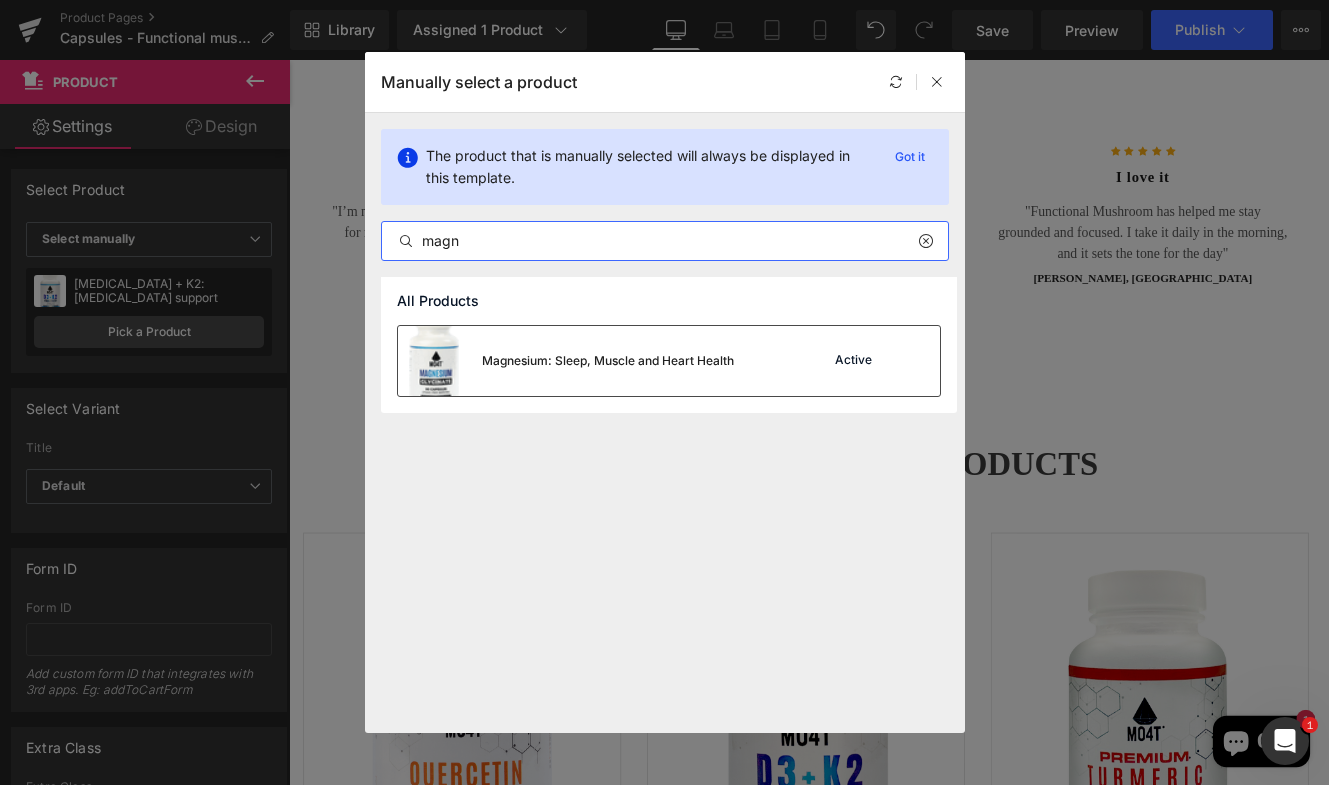 type on "magn" 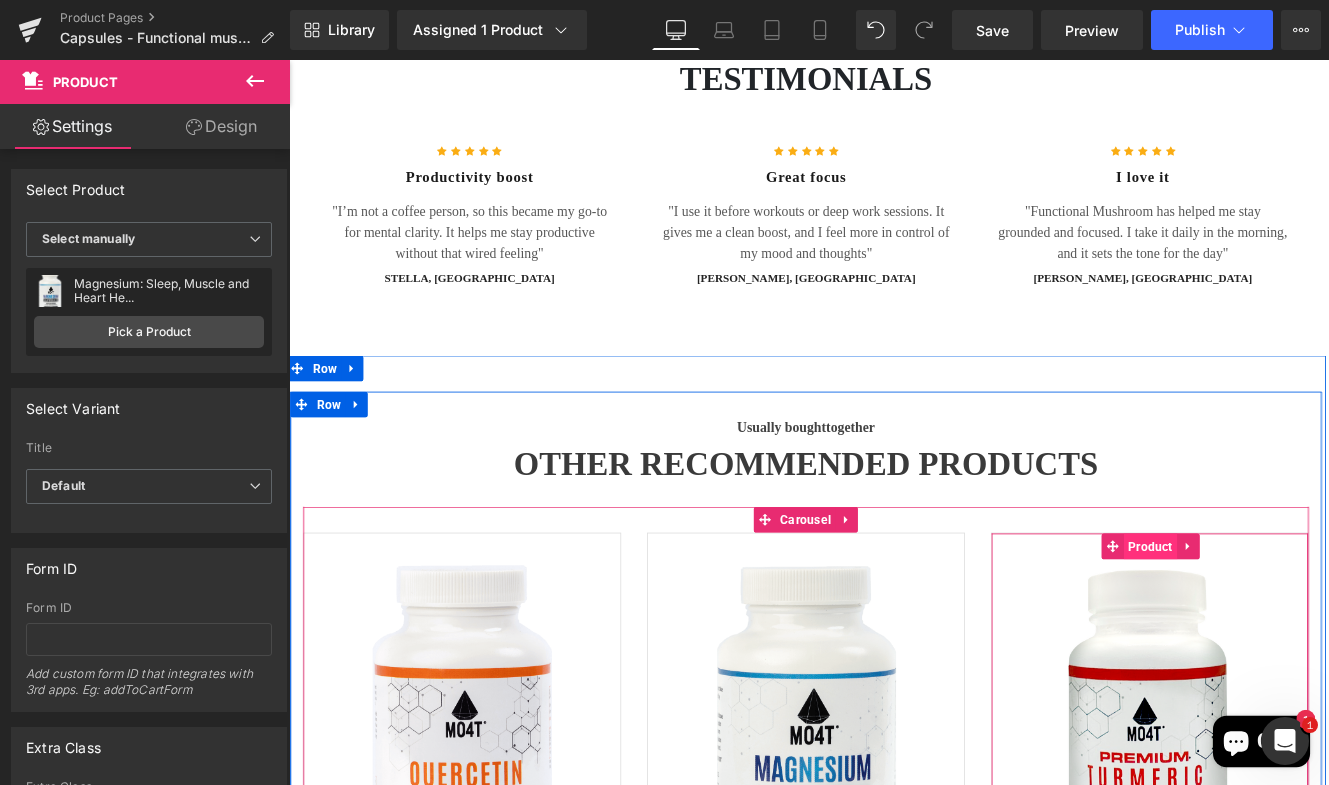 click on "Product" at bounding box center (1291, 626) 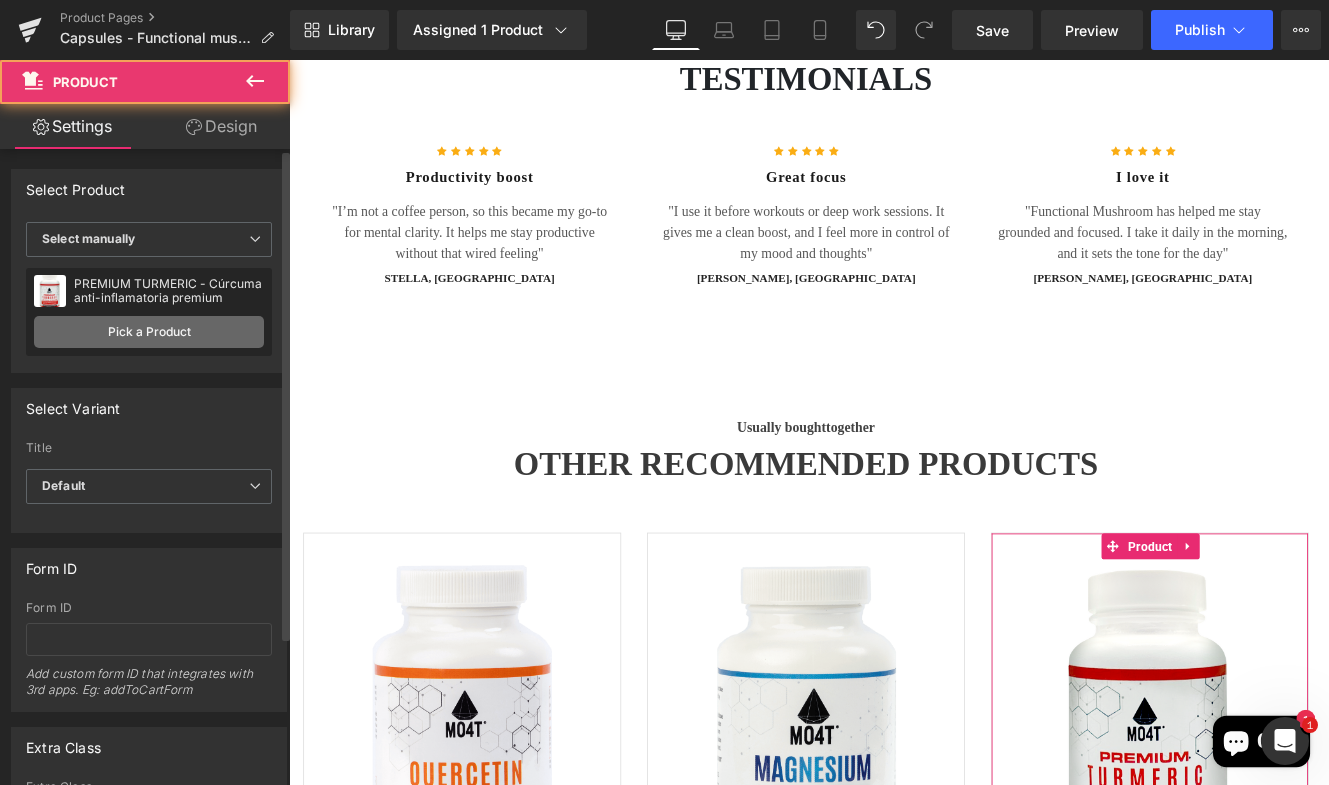 click on "Pick a Product" at bounding box center [149, 332] 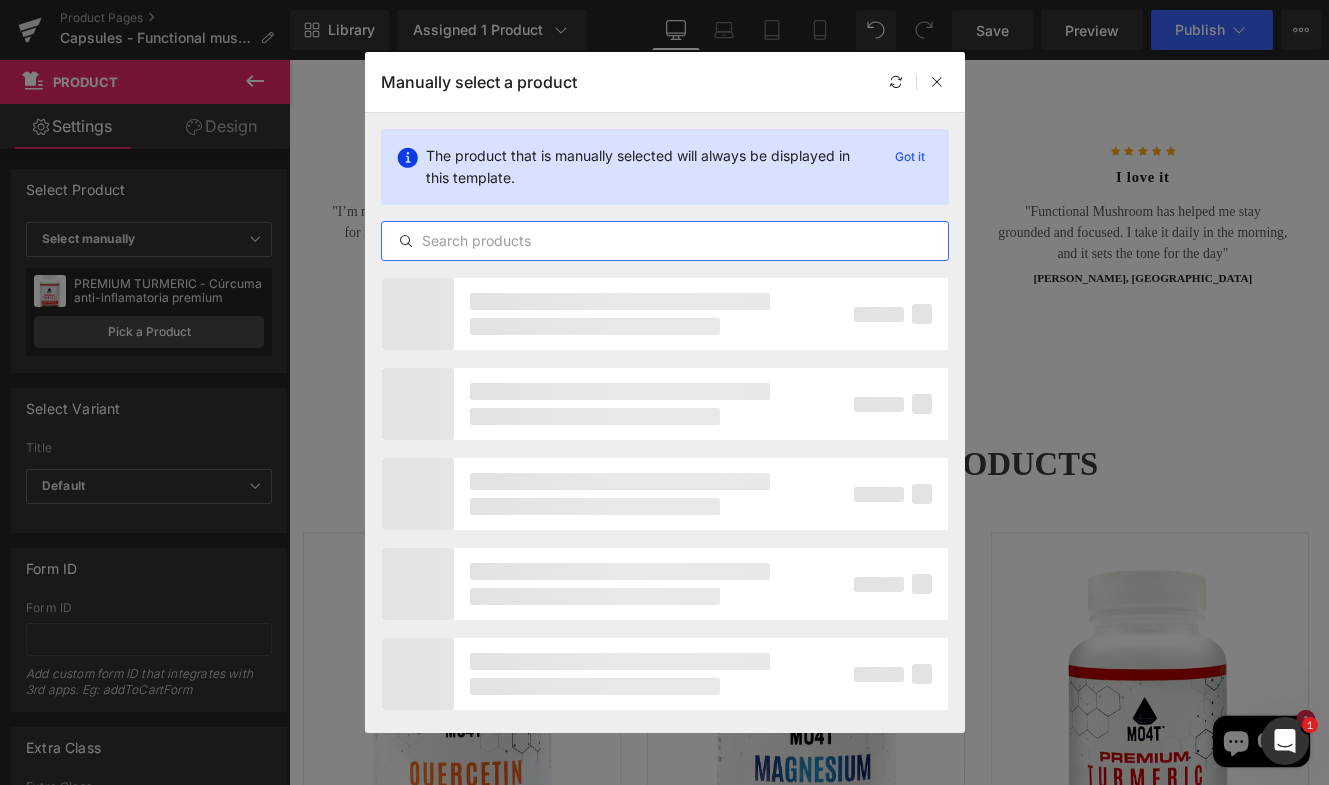 click at bounding box center [665, 241] 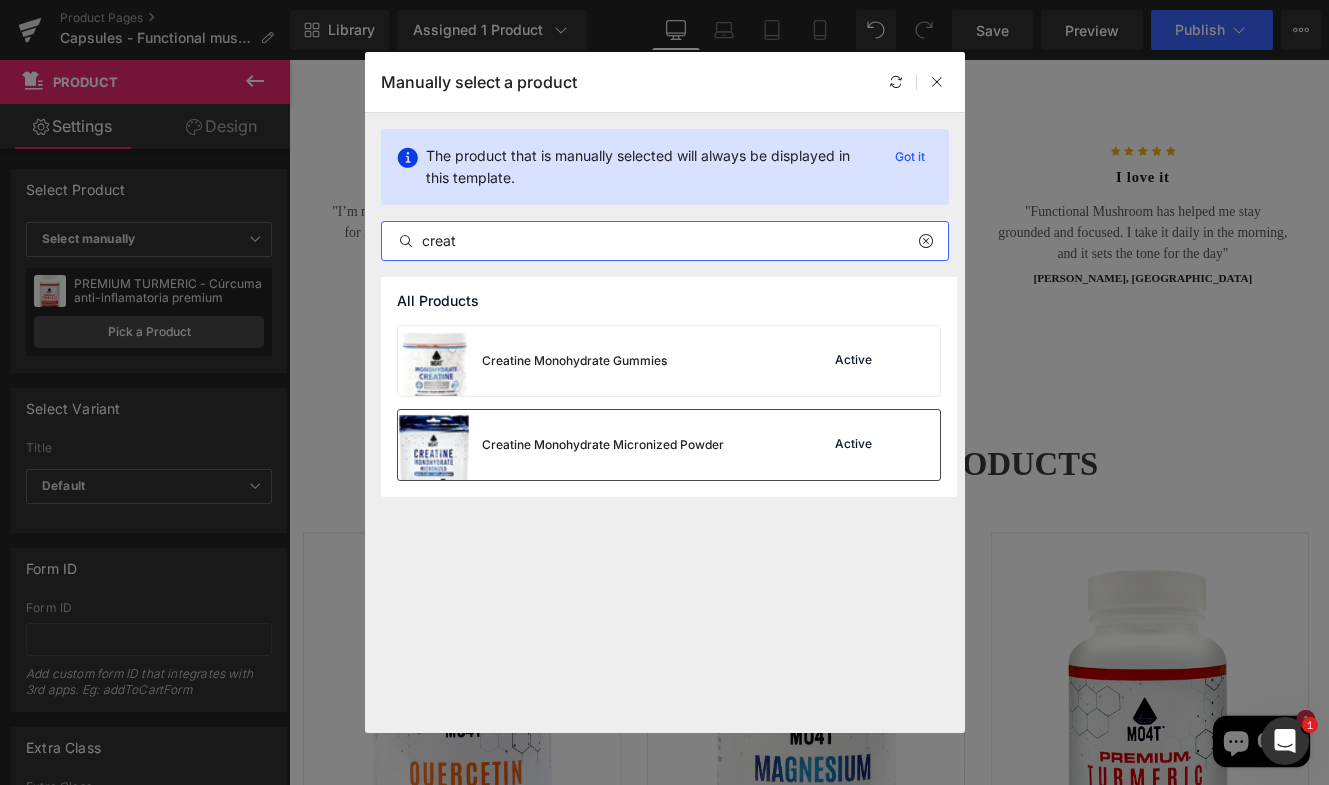 type on "creat" 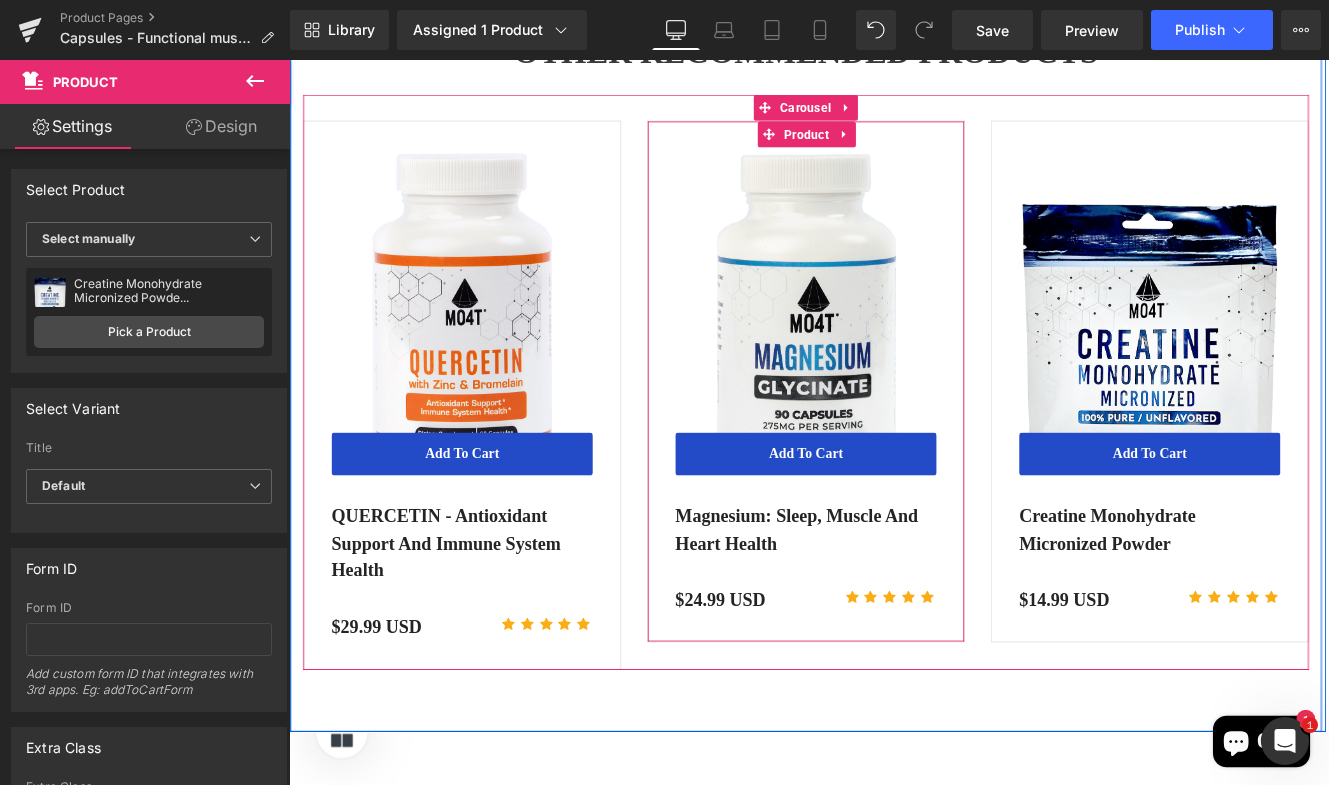scroll, scrollTop: 4992, scrollLeft: 4, axis: both 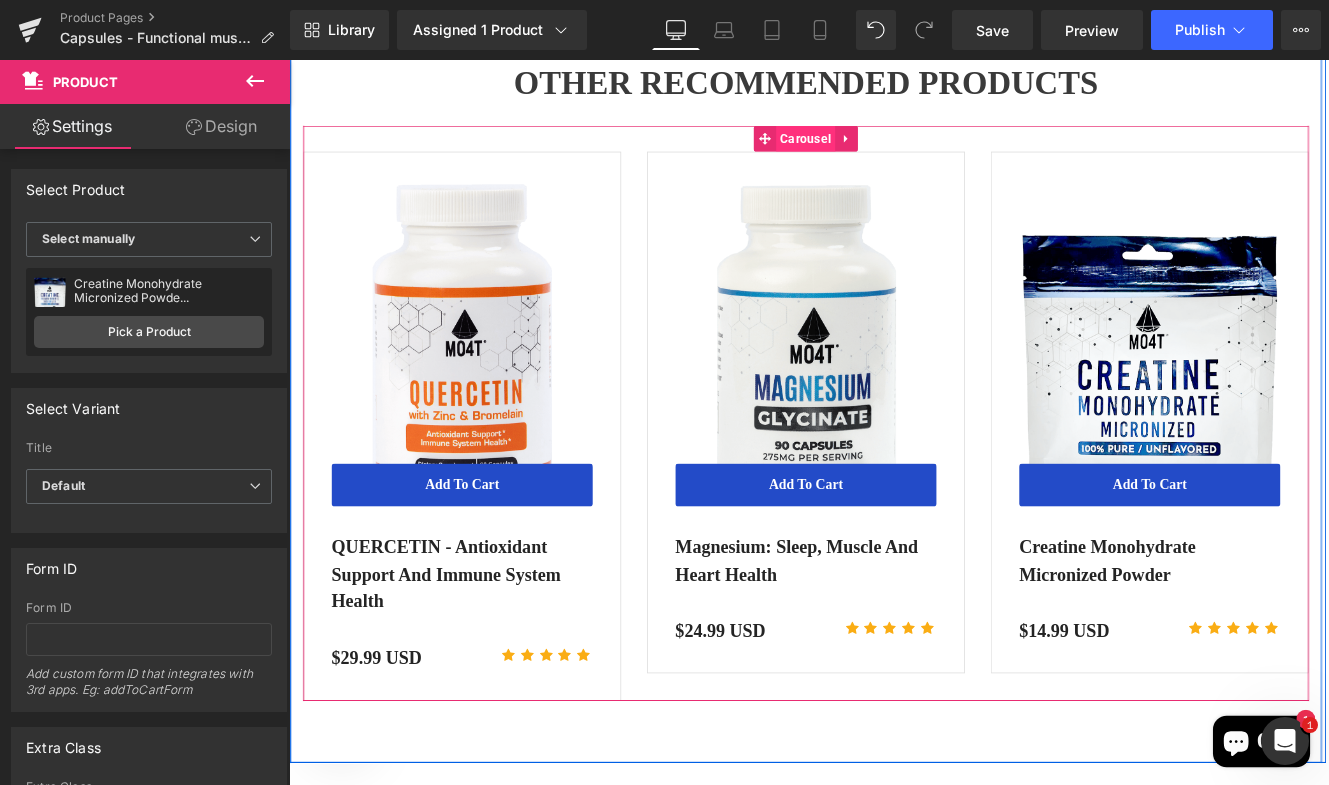 click on "Carousel" at bounding box center [889, 152] 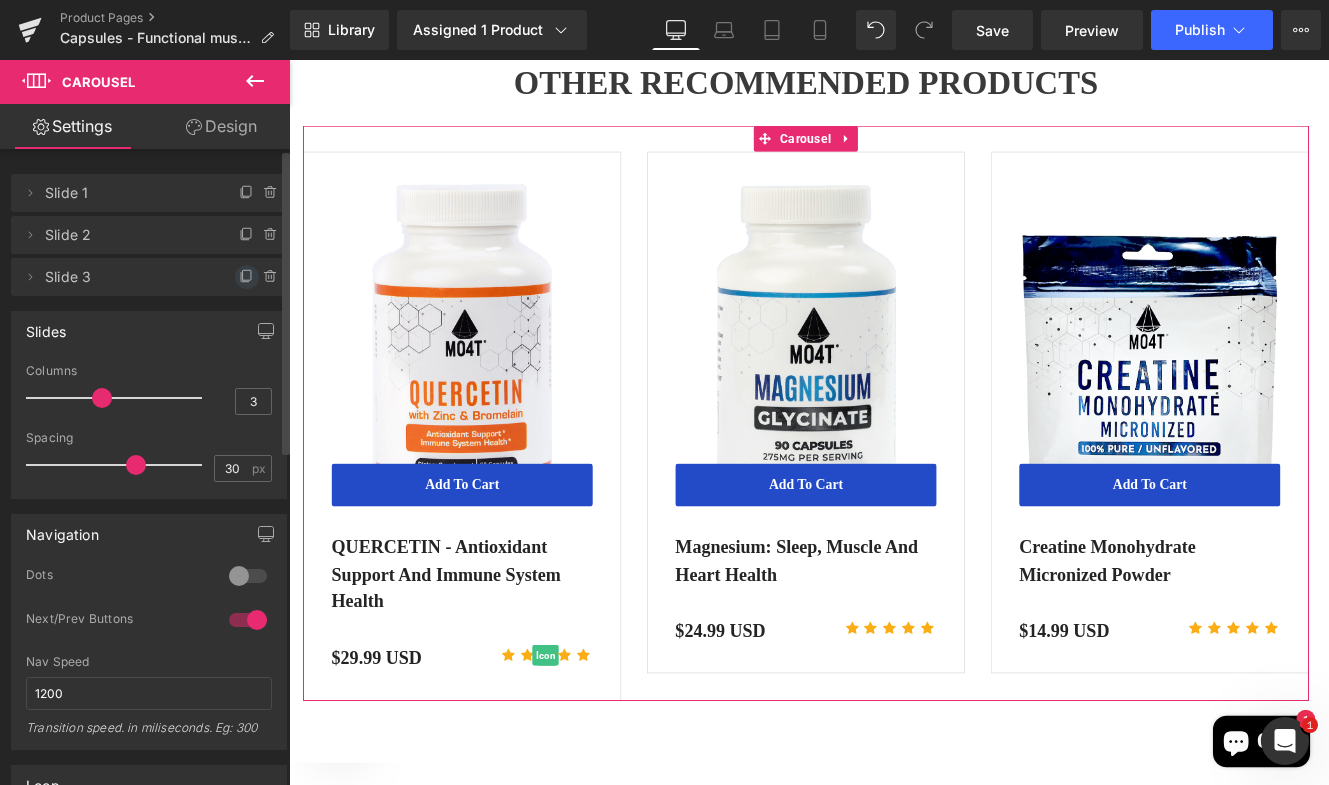 click 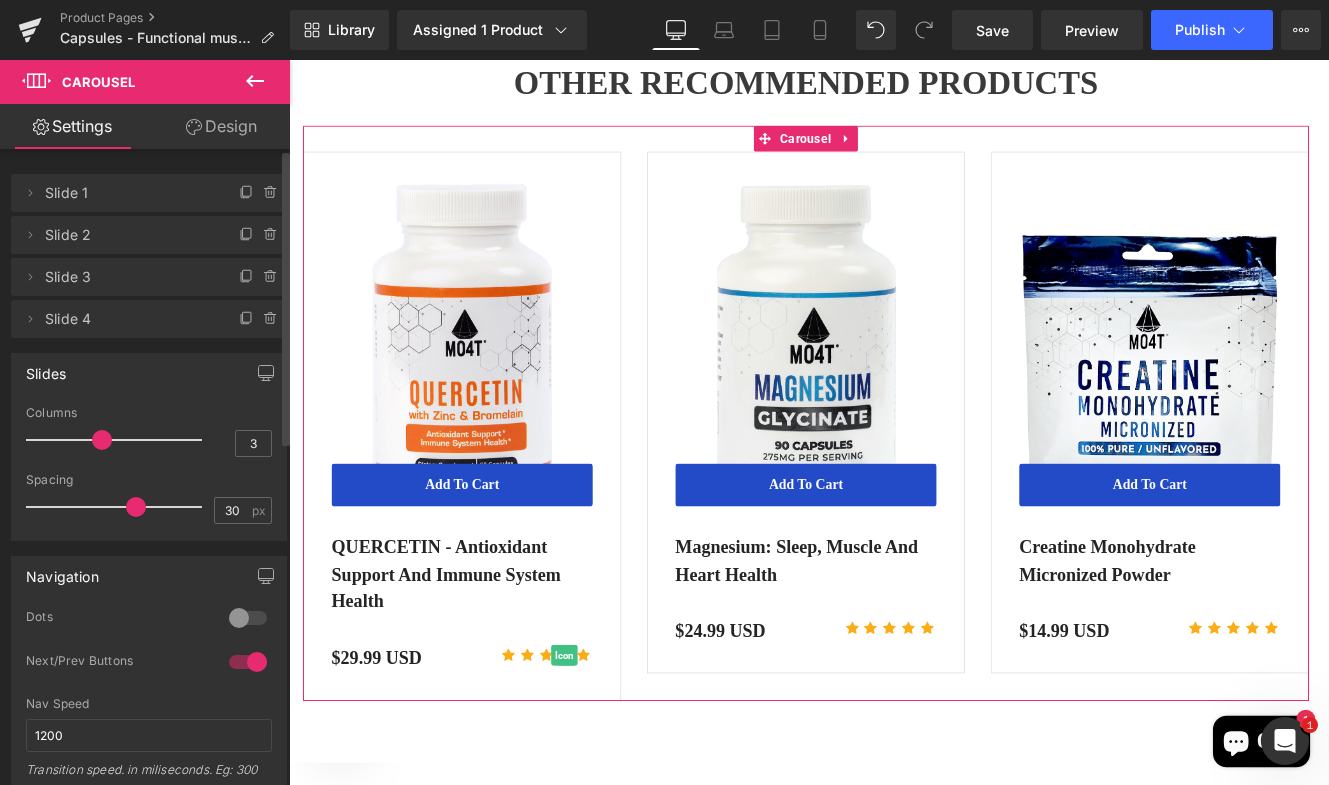 click on "Slide 4" at bounding box center [129, 319] 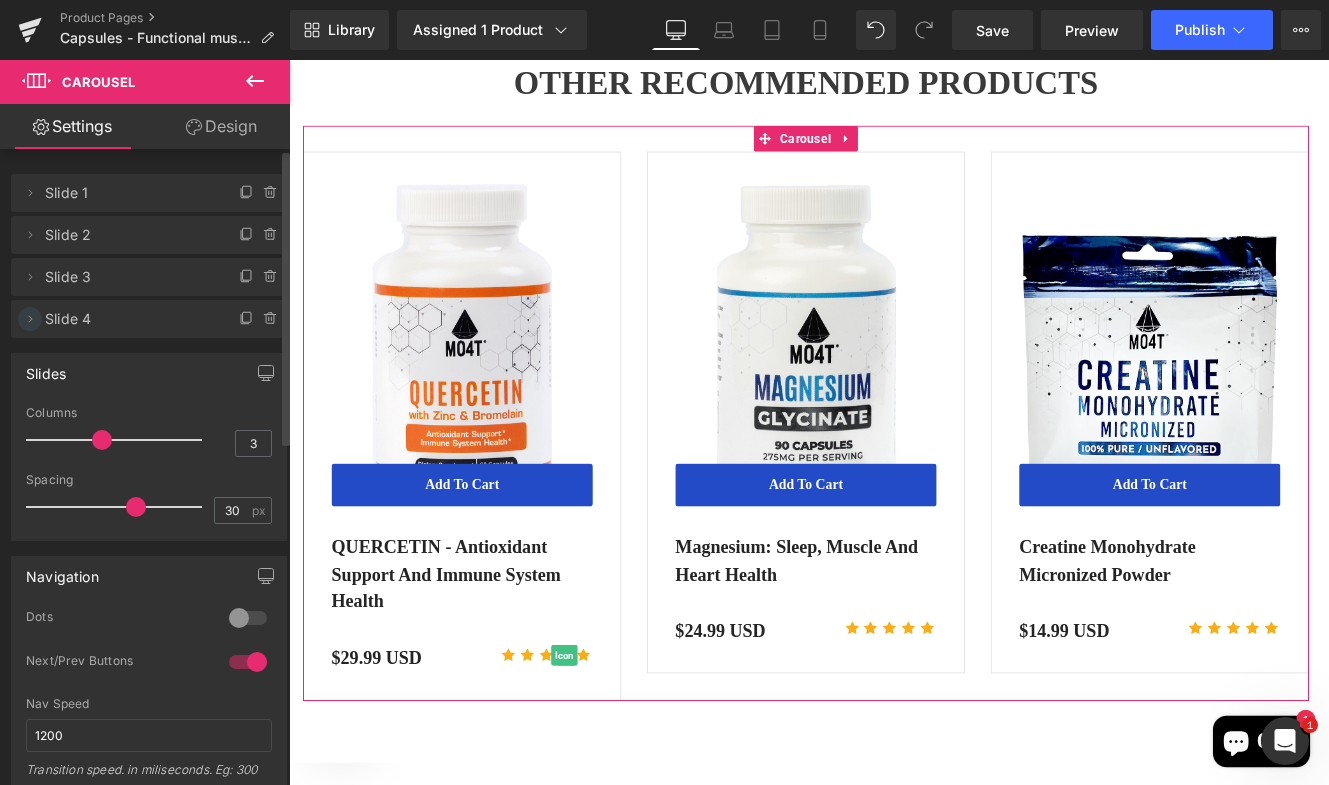 click 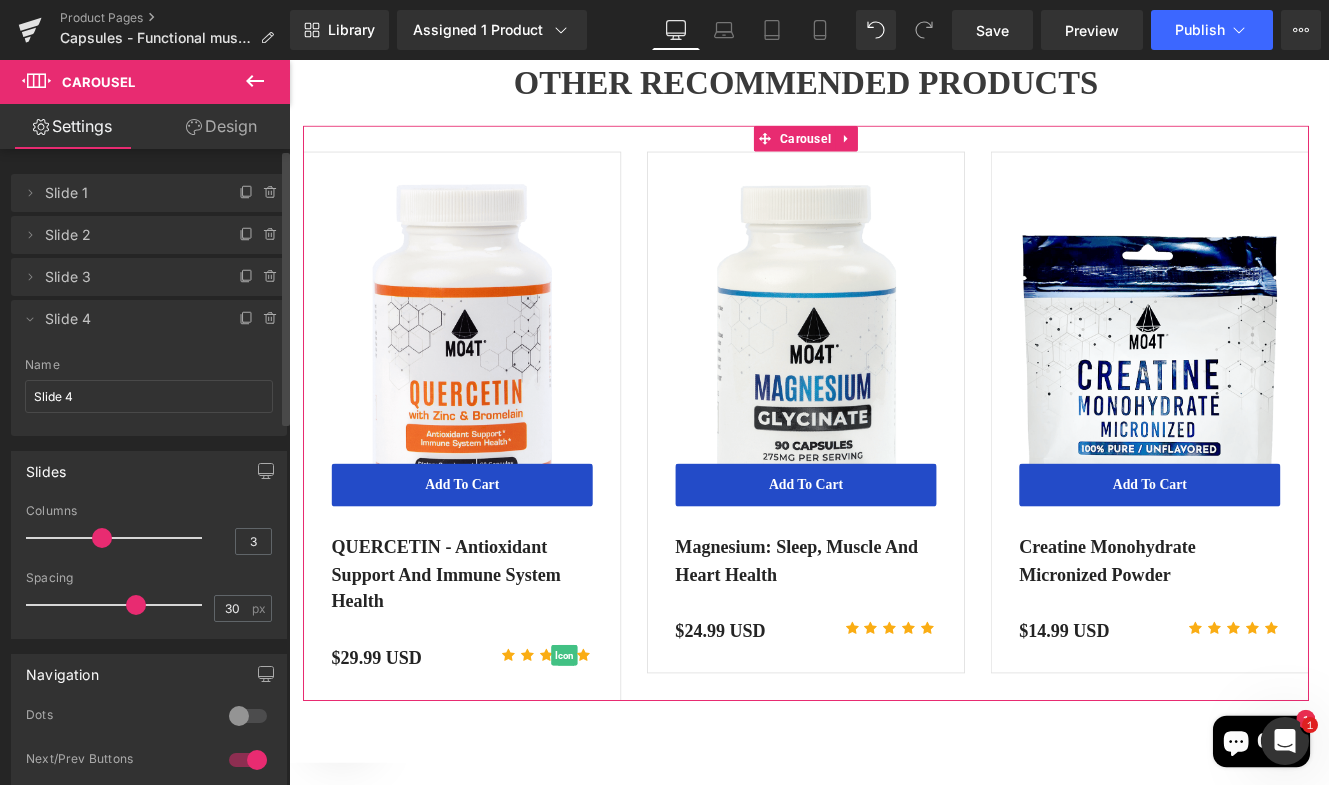 click on "Slide 4" at bounding box center [129, 319] 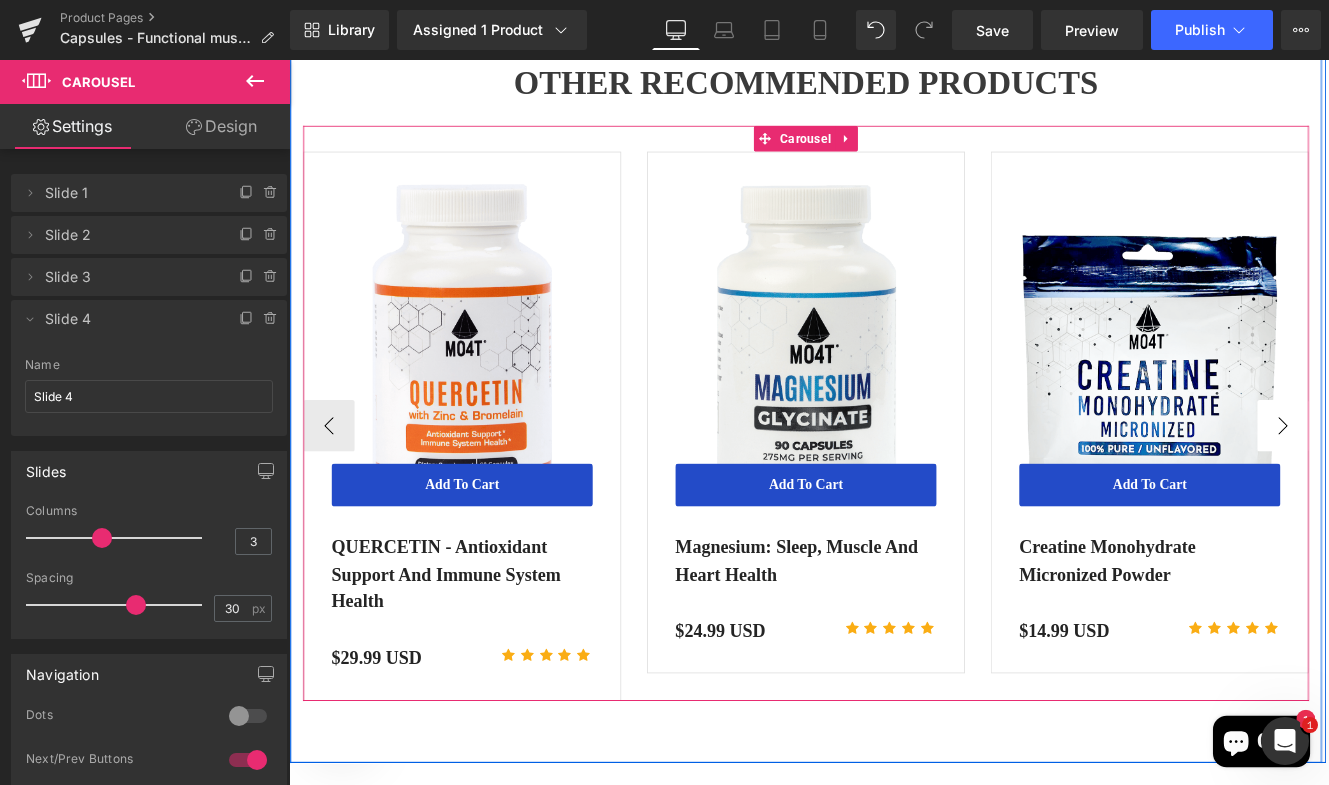 click on "›" at bounding box center (1445, 486) 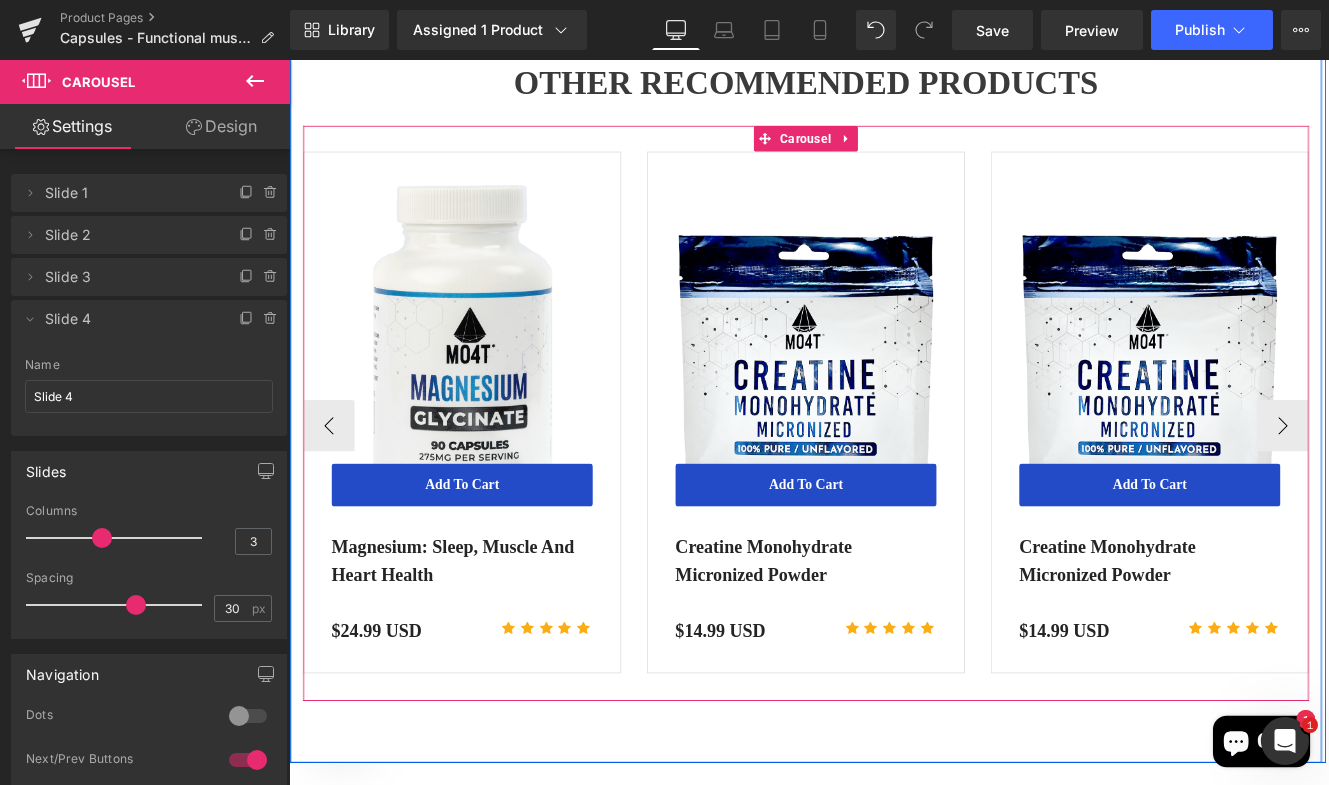 click at bounding box center [1290, 390] 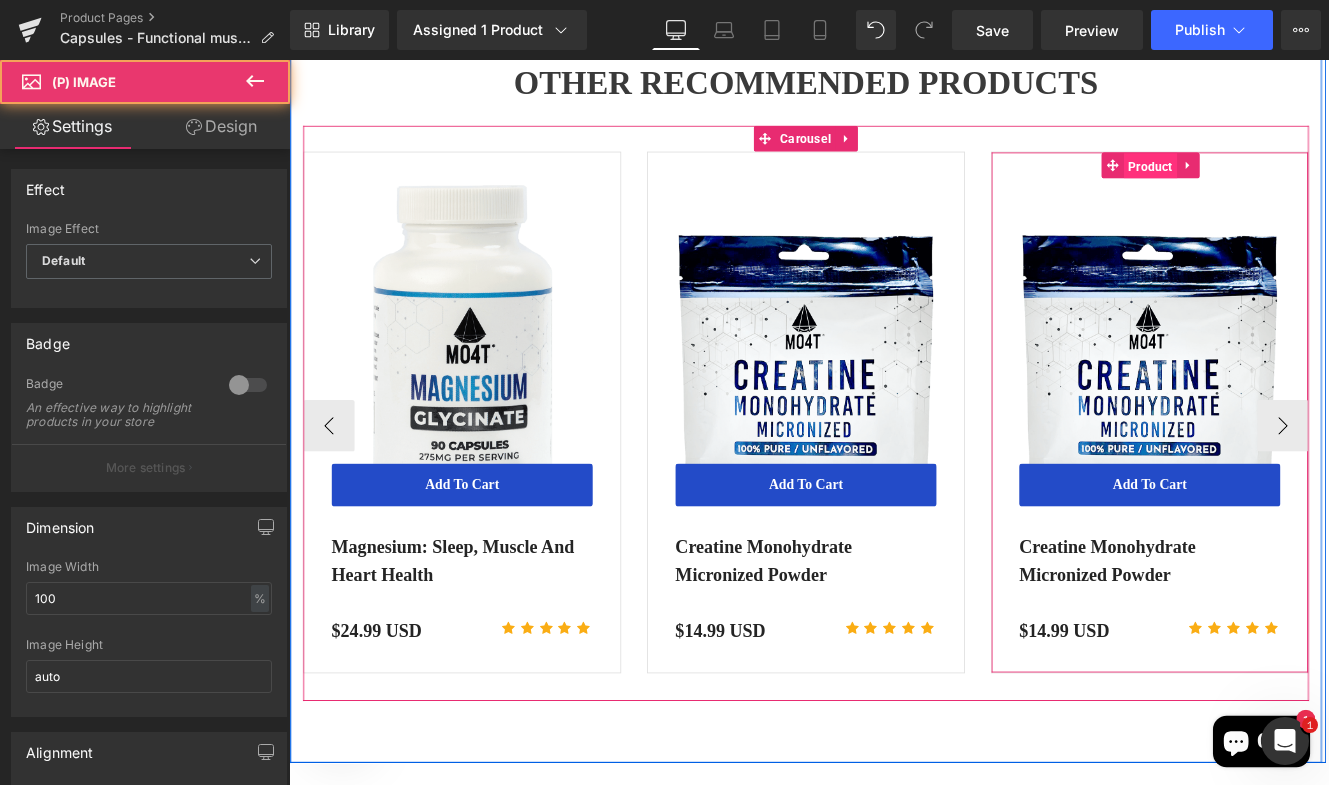 click on "Product" at bounding box center [1291, 184] 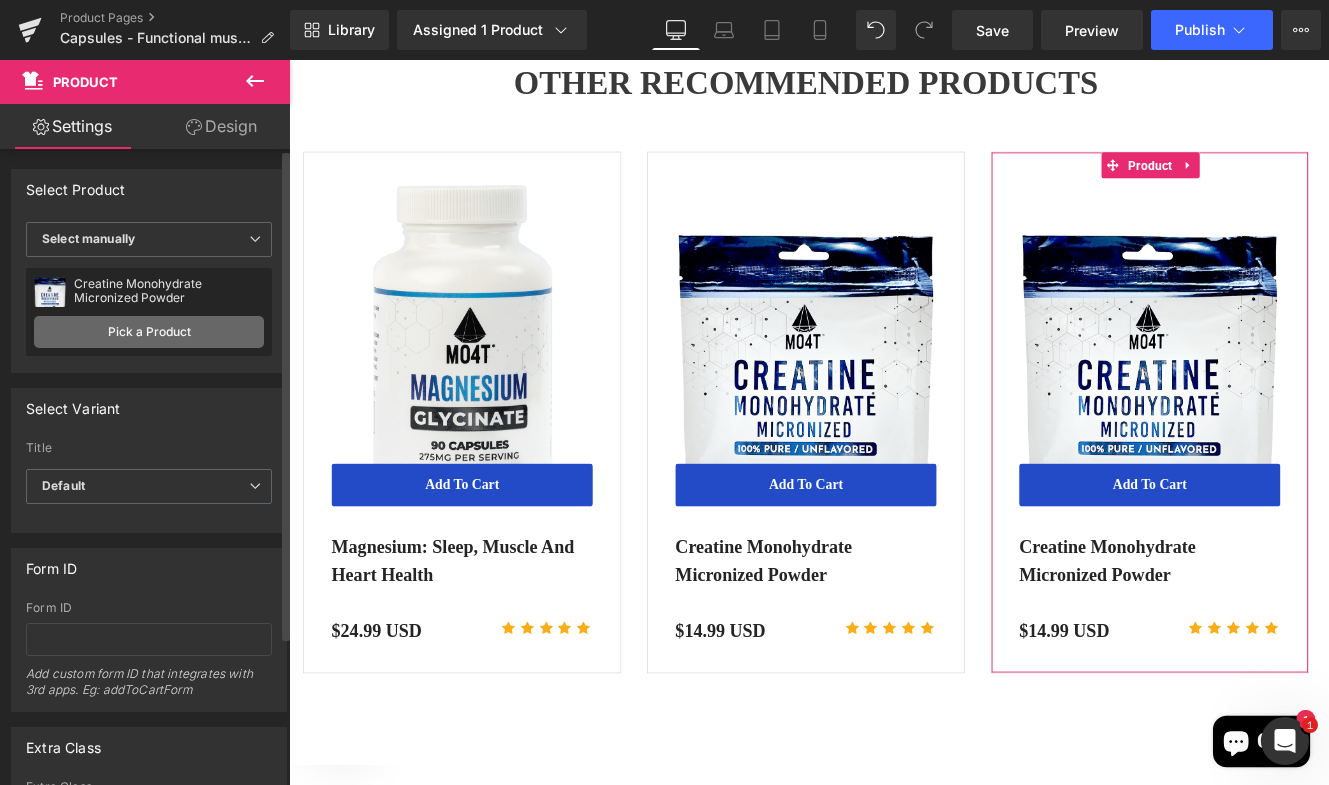 click on "Creatine Monohydrate Micronized Powder Creatine Monohydrate Micronized Powder Pick a Product" at bounding box center [149, 312] 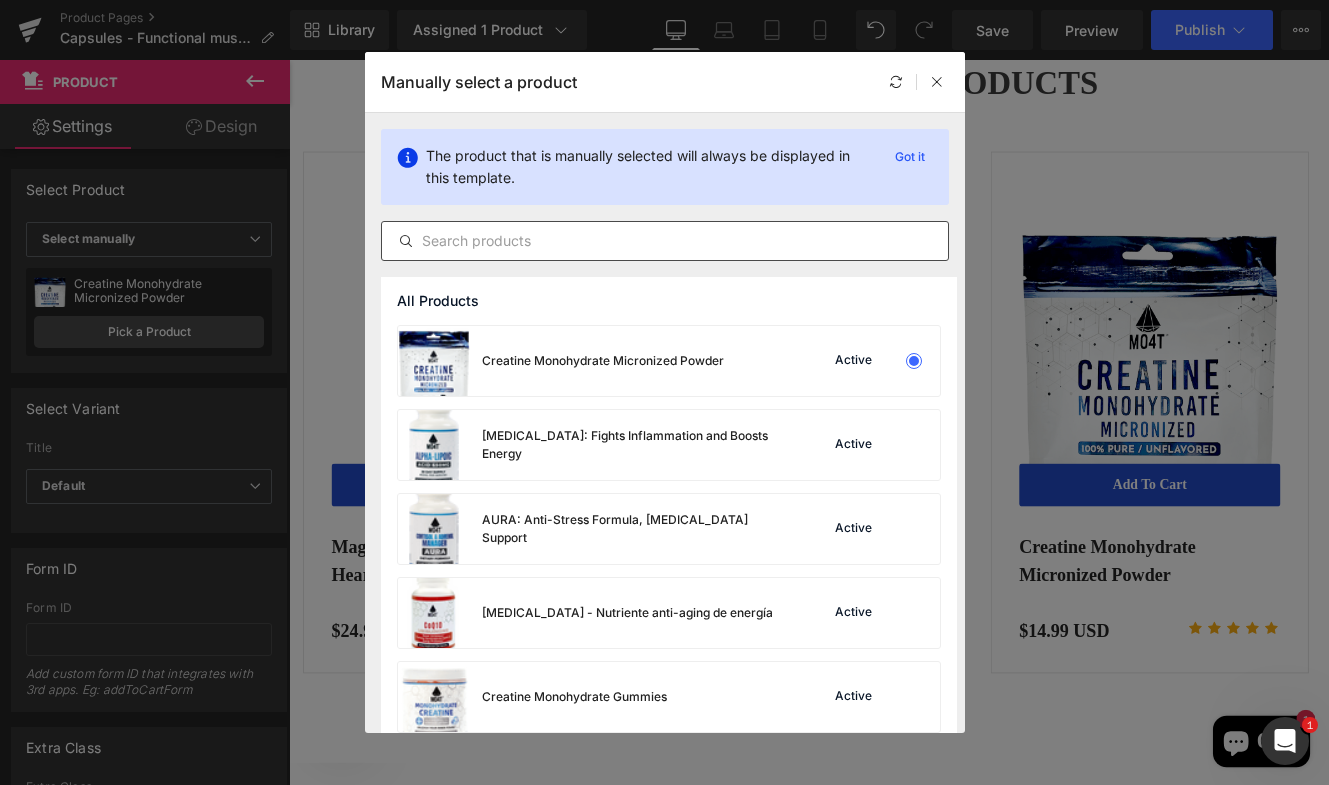 click at bounding box center (665, 241) 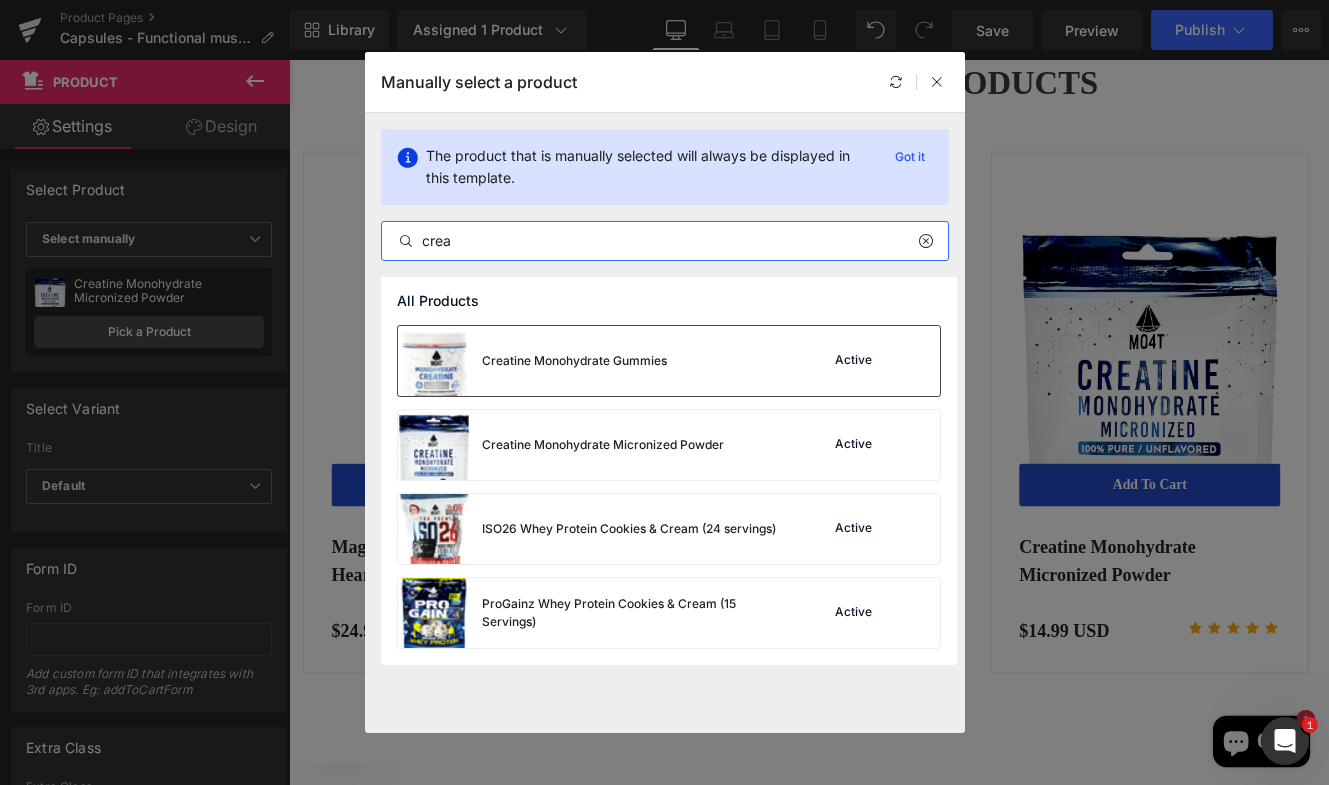 type on "crea" 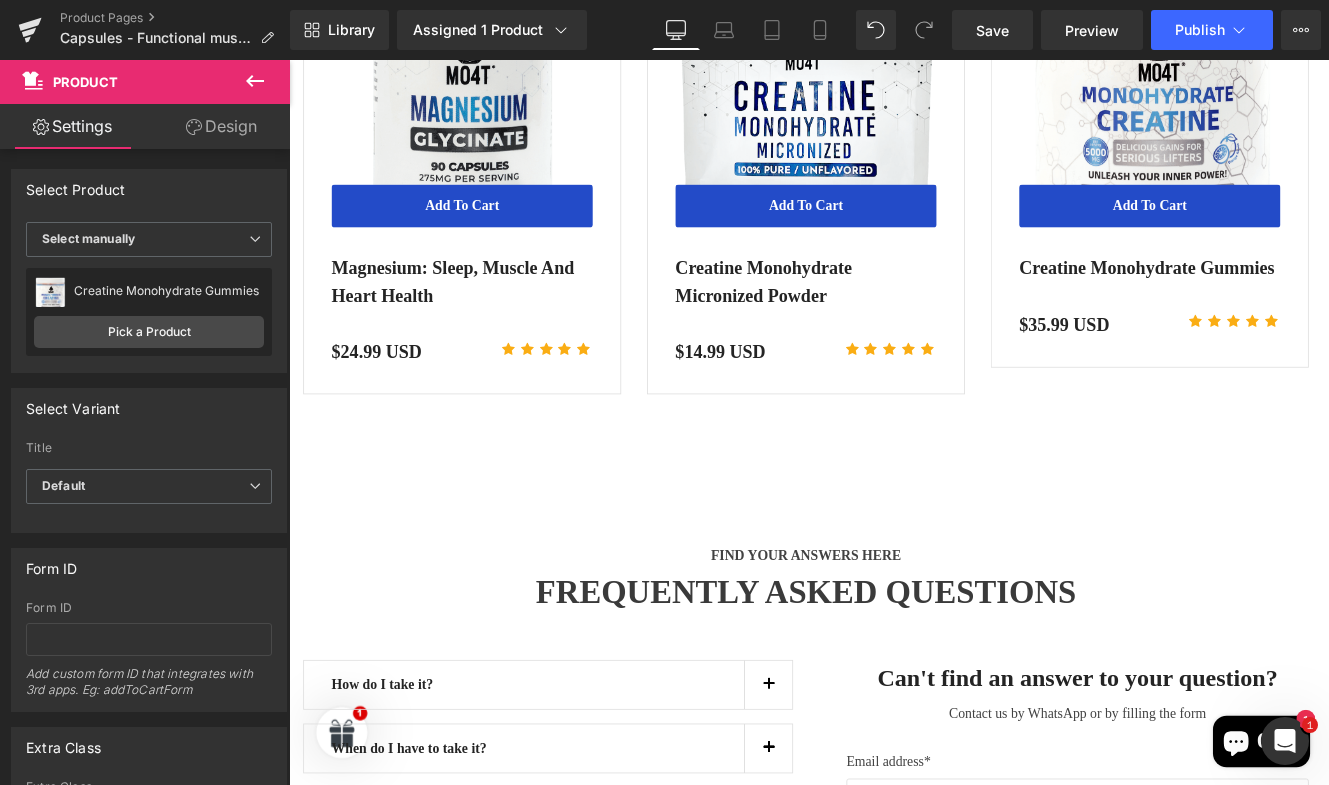 scroll, scrollTop: 5381, scrollLeft: 4, axis: both 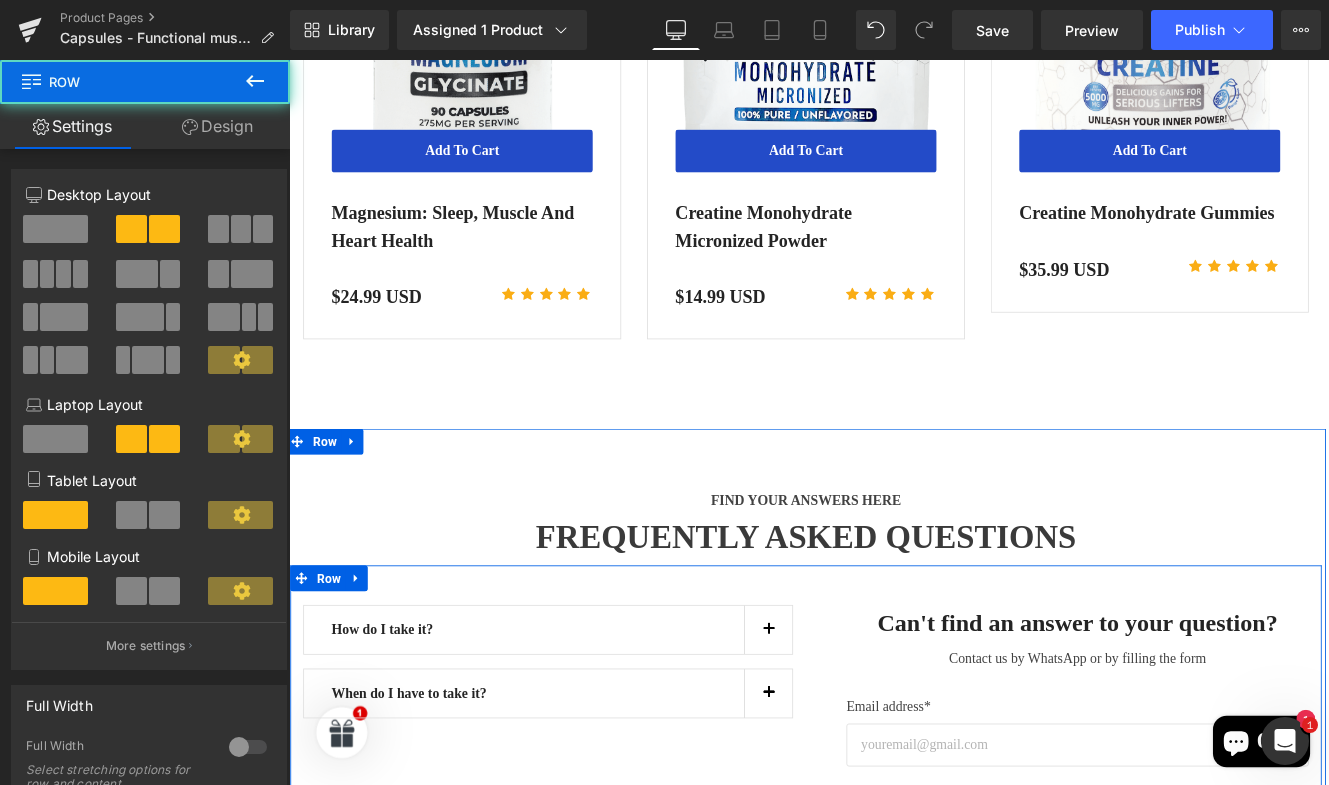 click on "How do I take it?
Text Block
Take (3) capsules a day before a meal.  For everyday relief assistance, take a loading dose of six capsules a day for the first two weeks.
Text Block
When do I have to take it? Text Block" at bounding box center [590, 776] 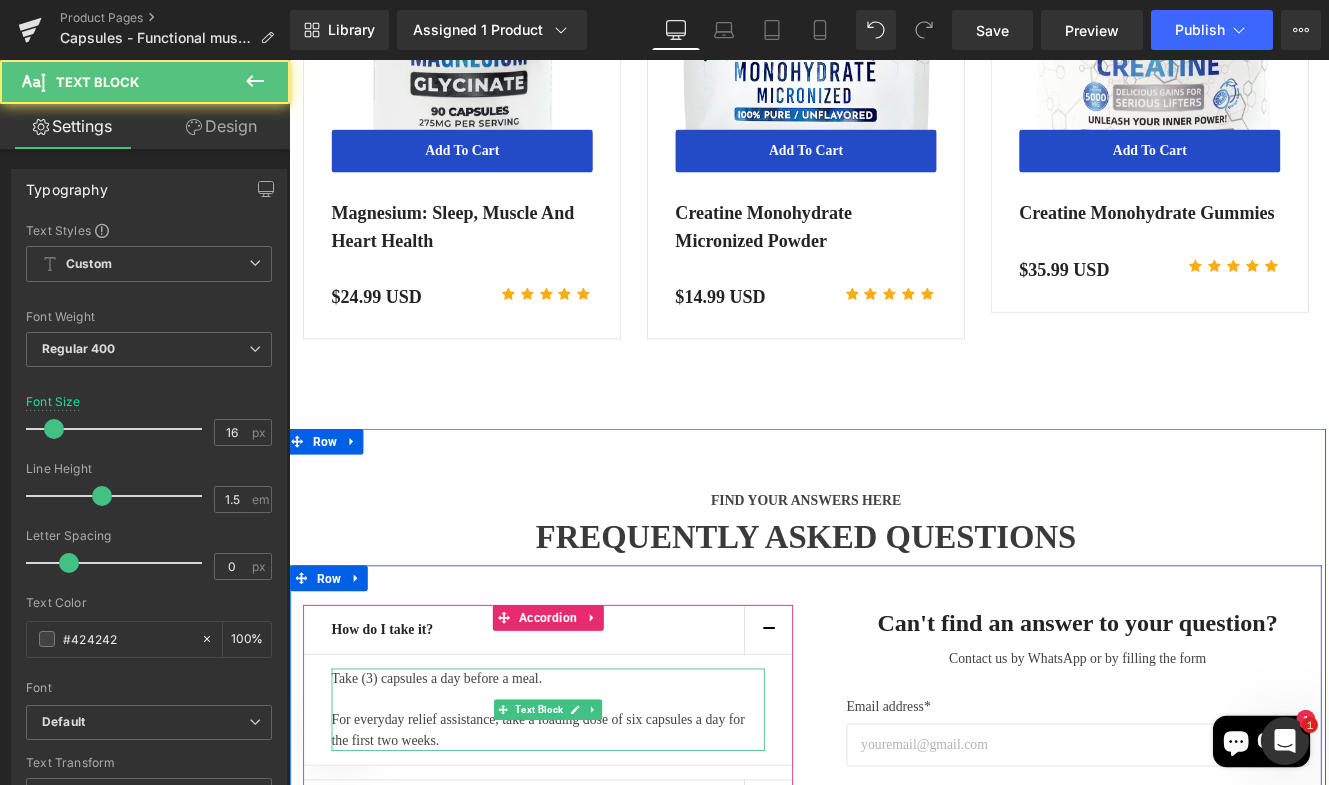 click on "For everyday relief assistance, take a loading dose of six capsules a day for the first two weeks." at bounding box center [590, 840] 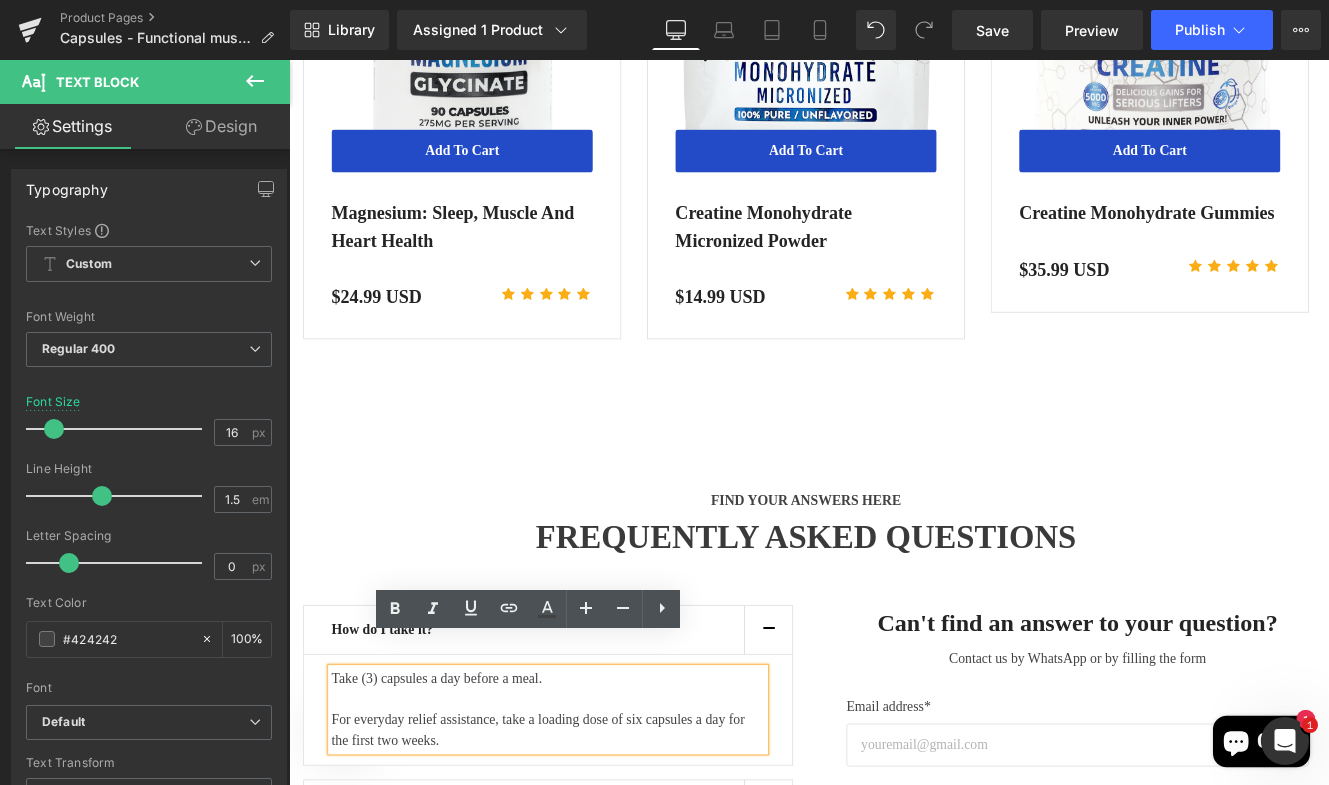 drag, startPoint x: 496, startPoint y: 813, endPoint x: 333, endPoint y: 743, distance: 177.39503 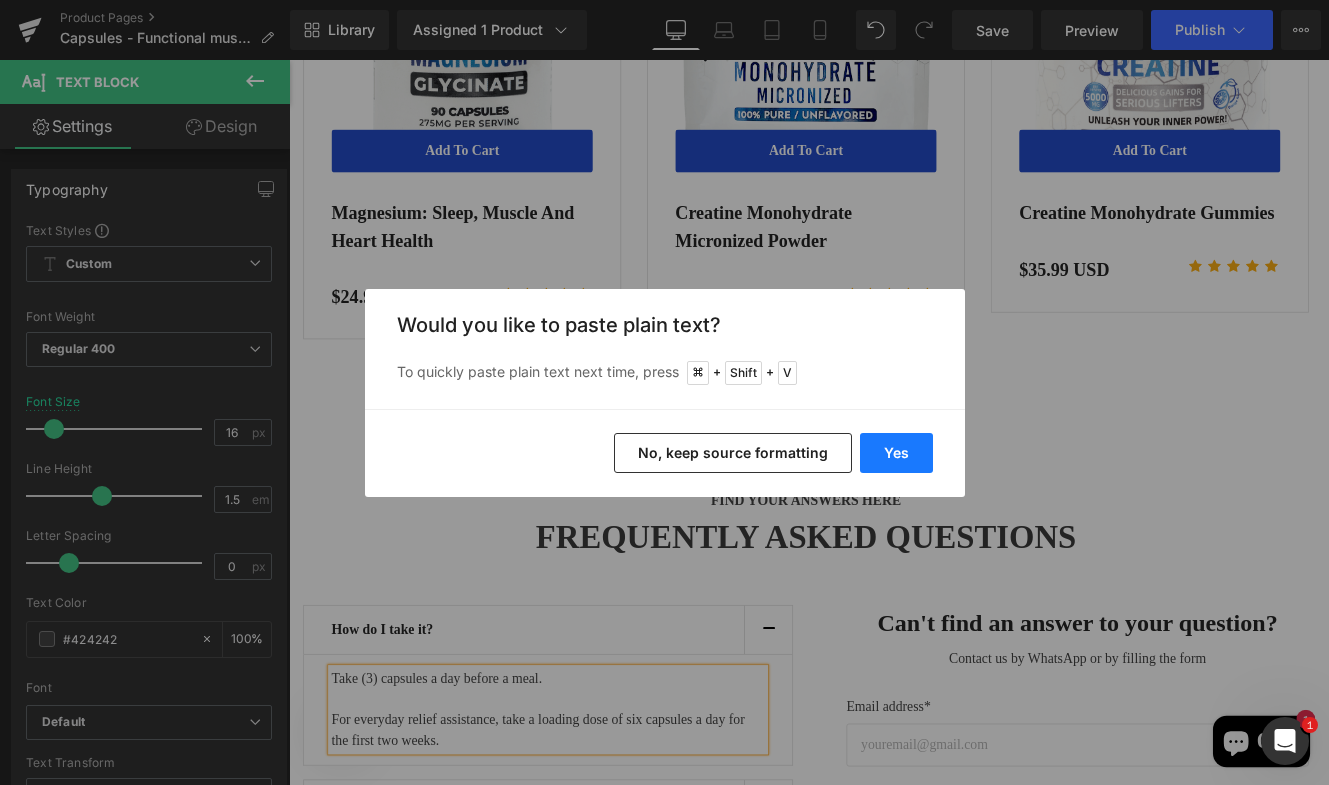 click on "Yes" at bounding box center [896, 453] 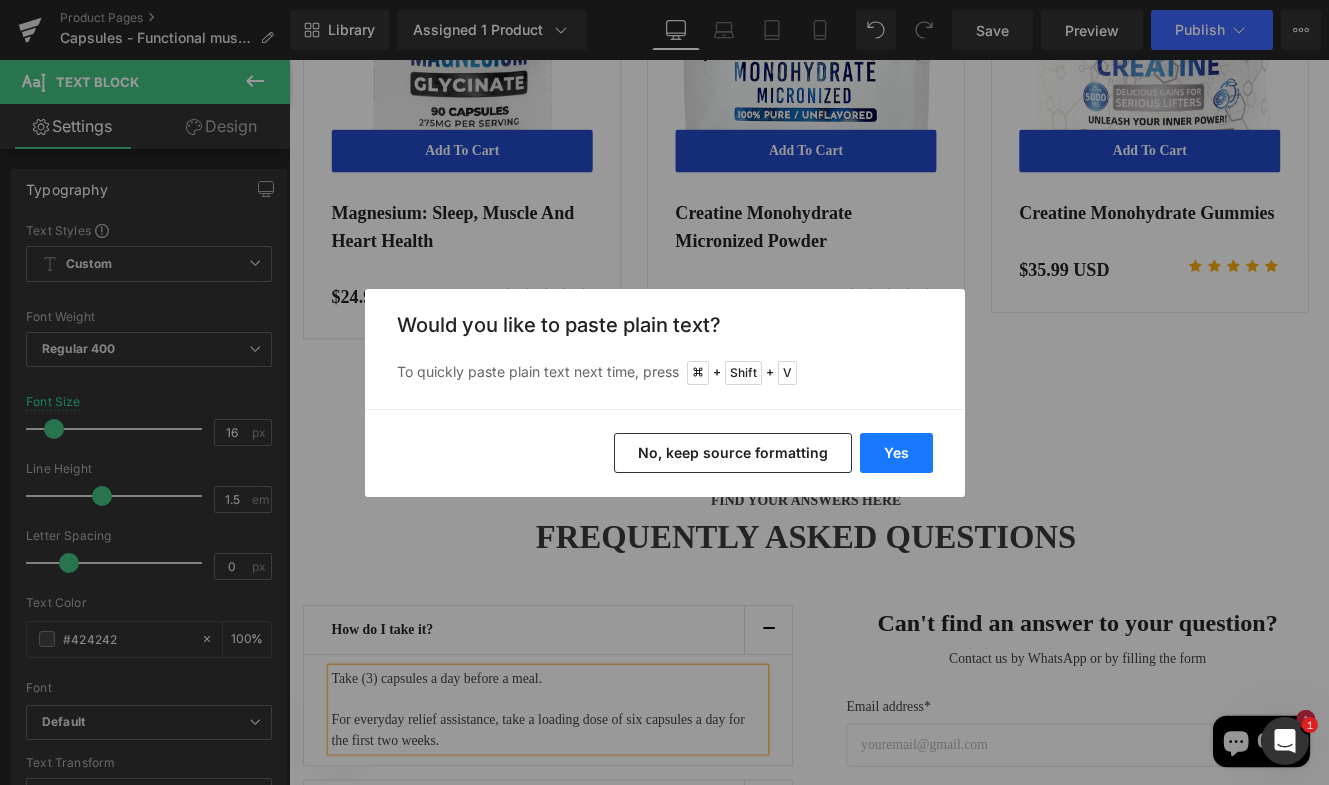 type 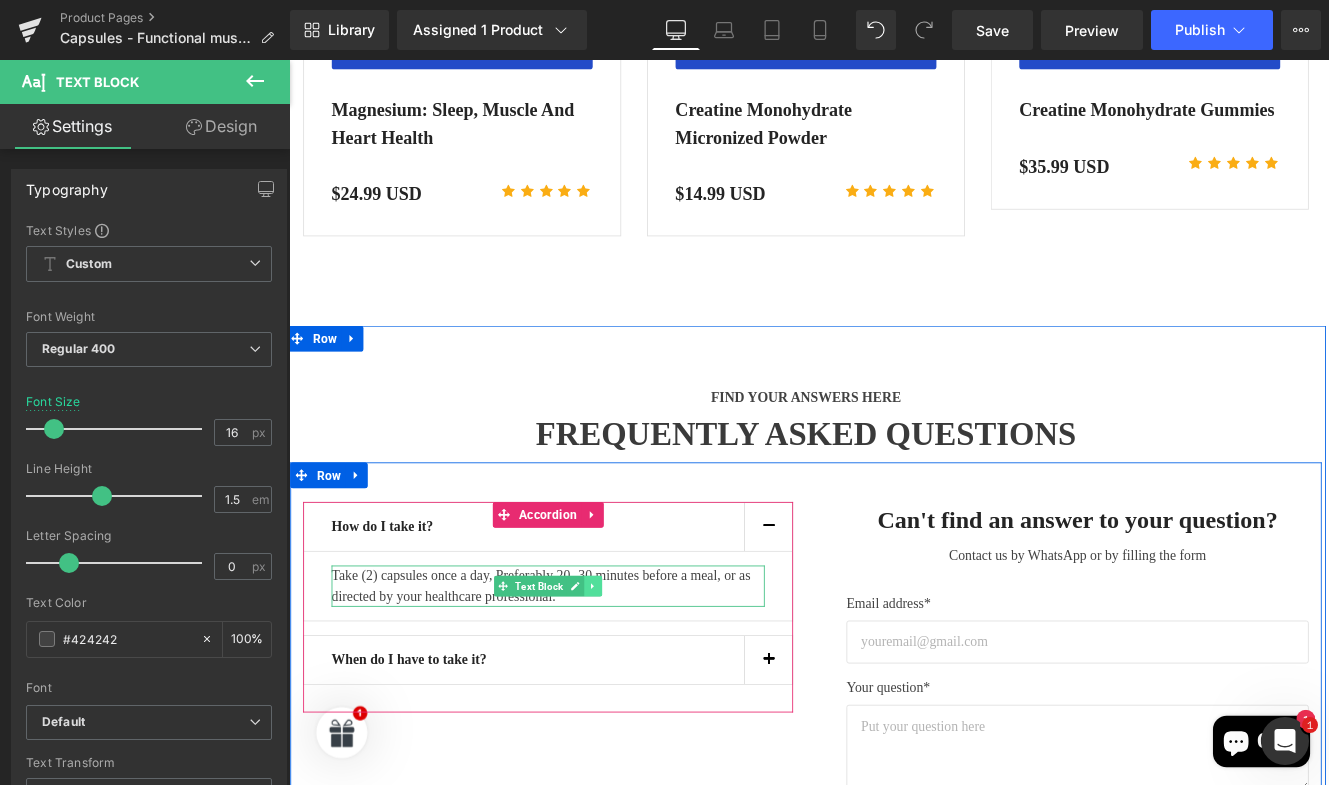 scroll, scrollTop: 5597, scrollLeft: 4, axis: both 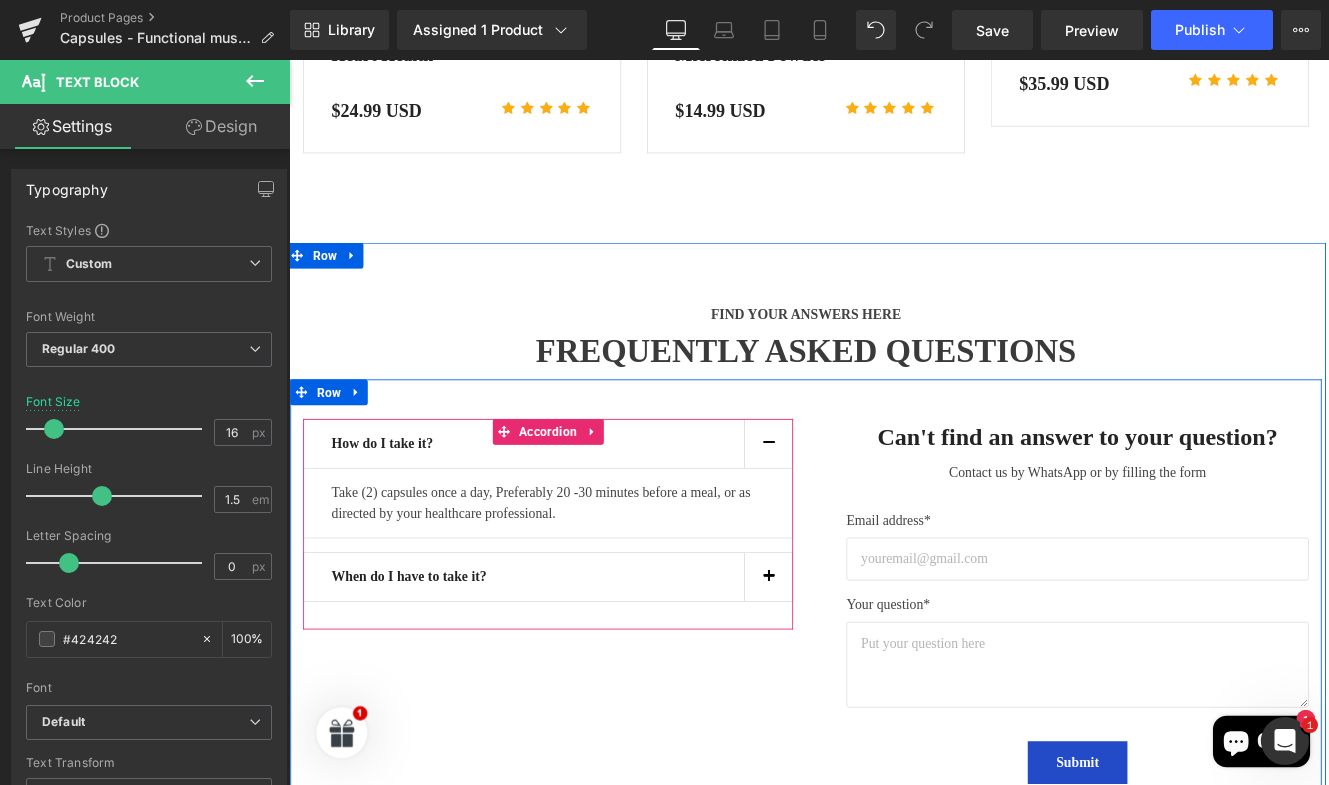 click at bounding box center [846, 662] 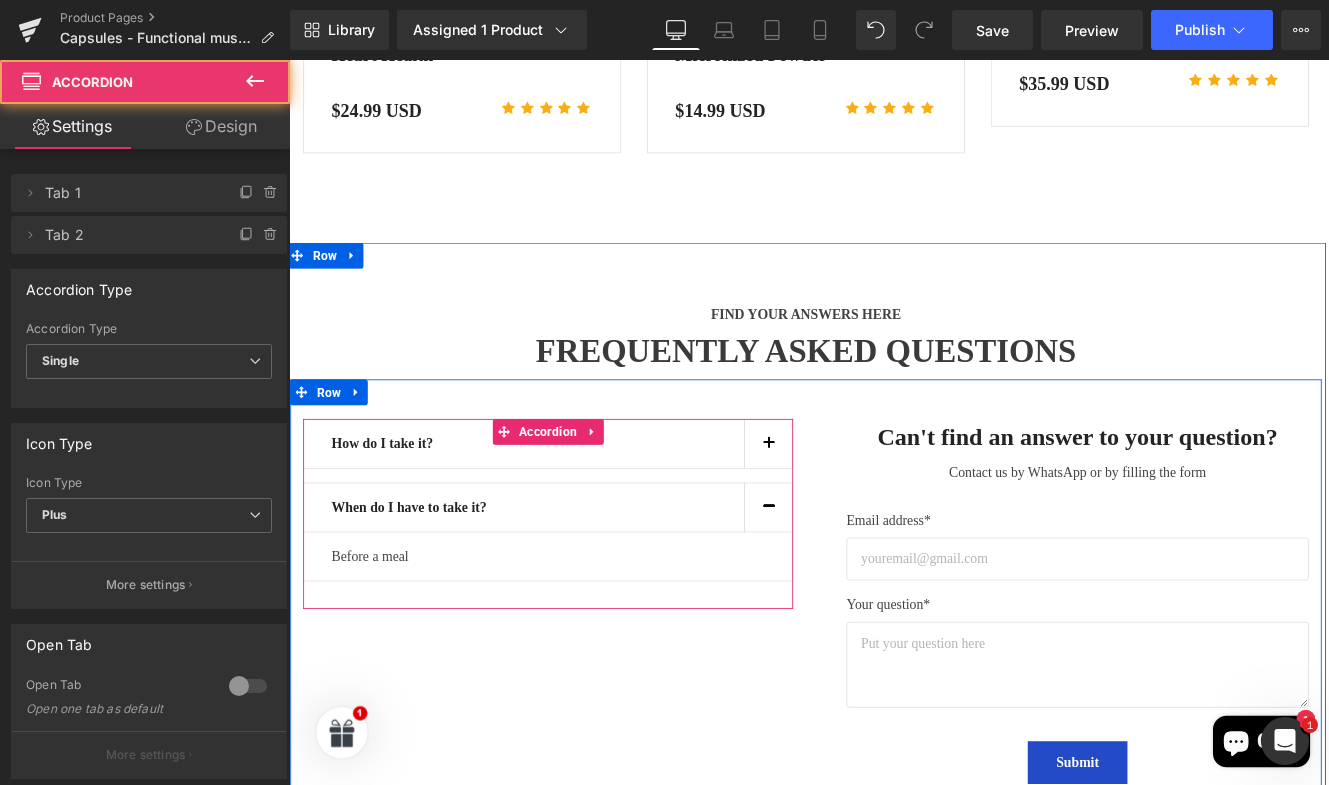 click at bounding box center [289, 60] 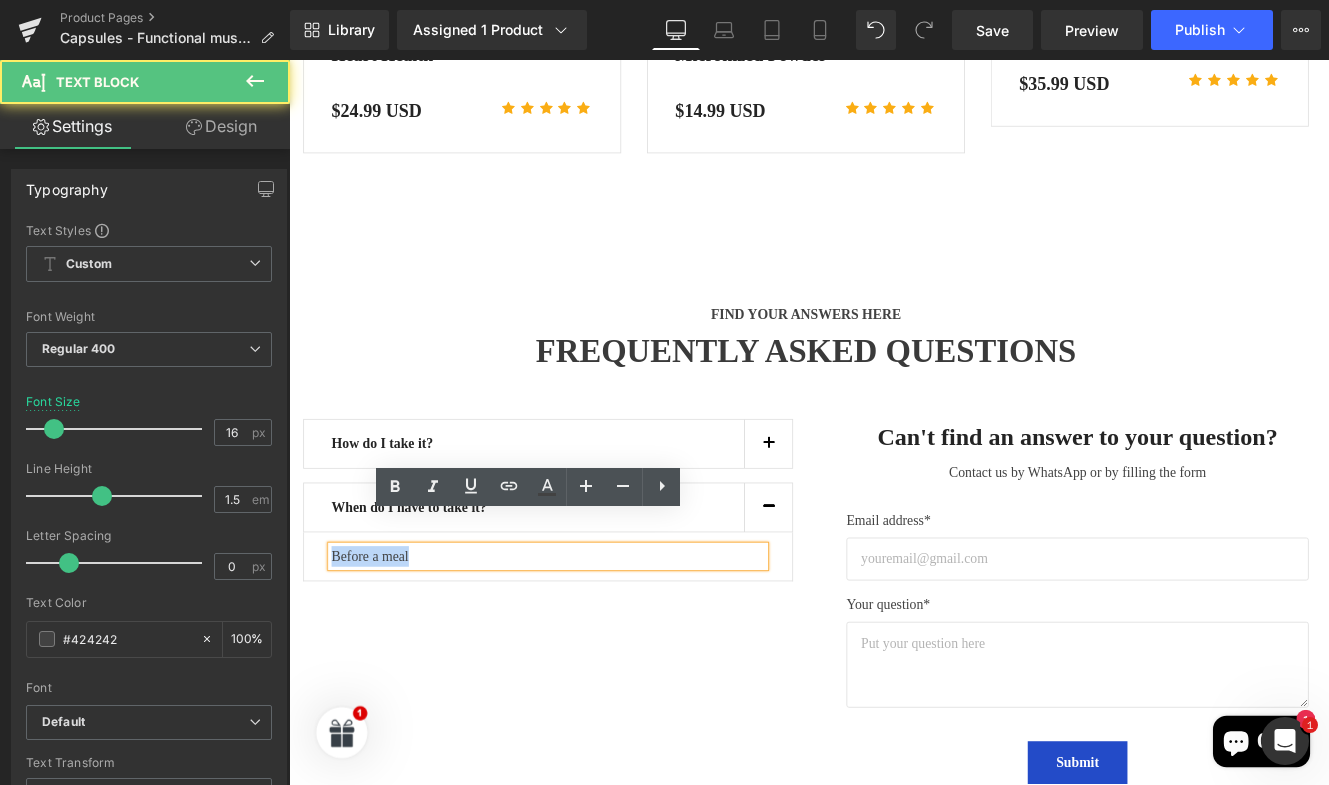 drag, startPoint x: 451, startPoint y: 606, endPoint x: 323, endPoint y: 595, distance: 128.47179 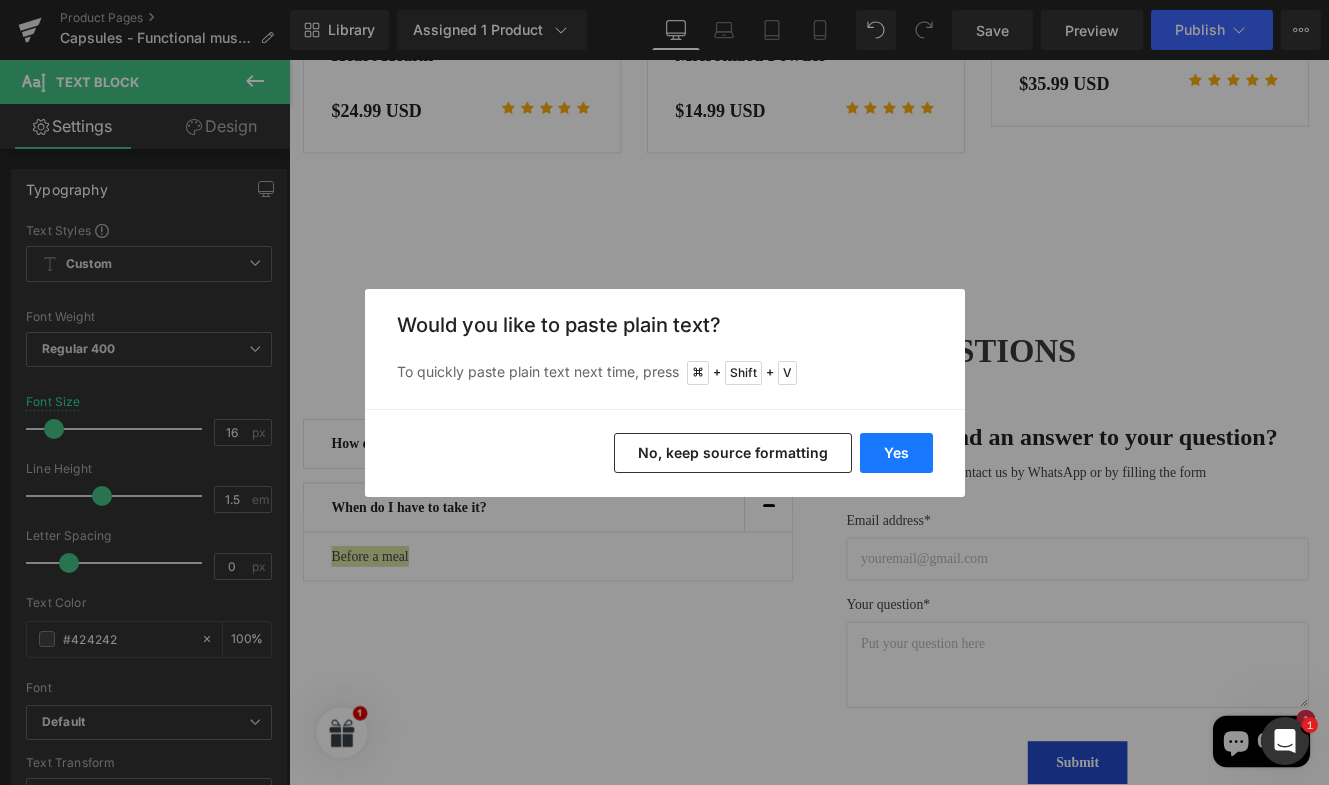 drag, startPoint x: 889, startPoint y: 448, endPoint x: 404, endPoint y: 520, distance: 490.31522 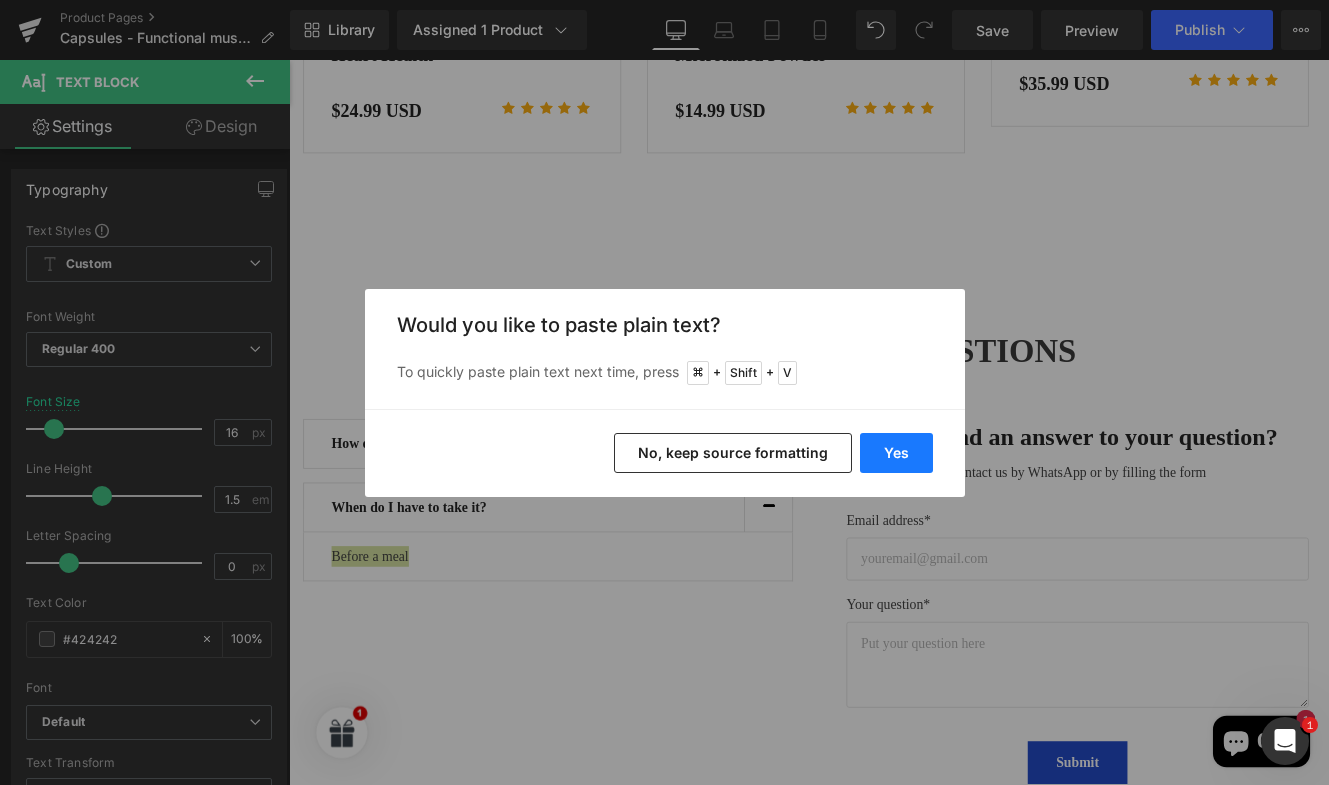 click on "Yes" at bounding box center [896, 453] 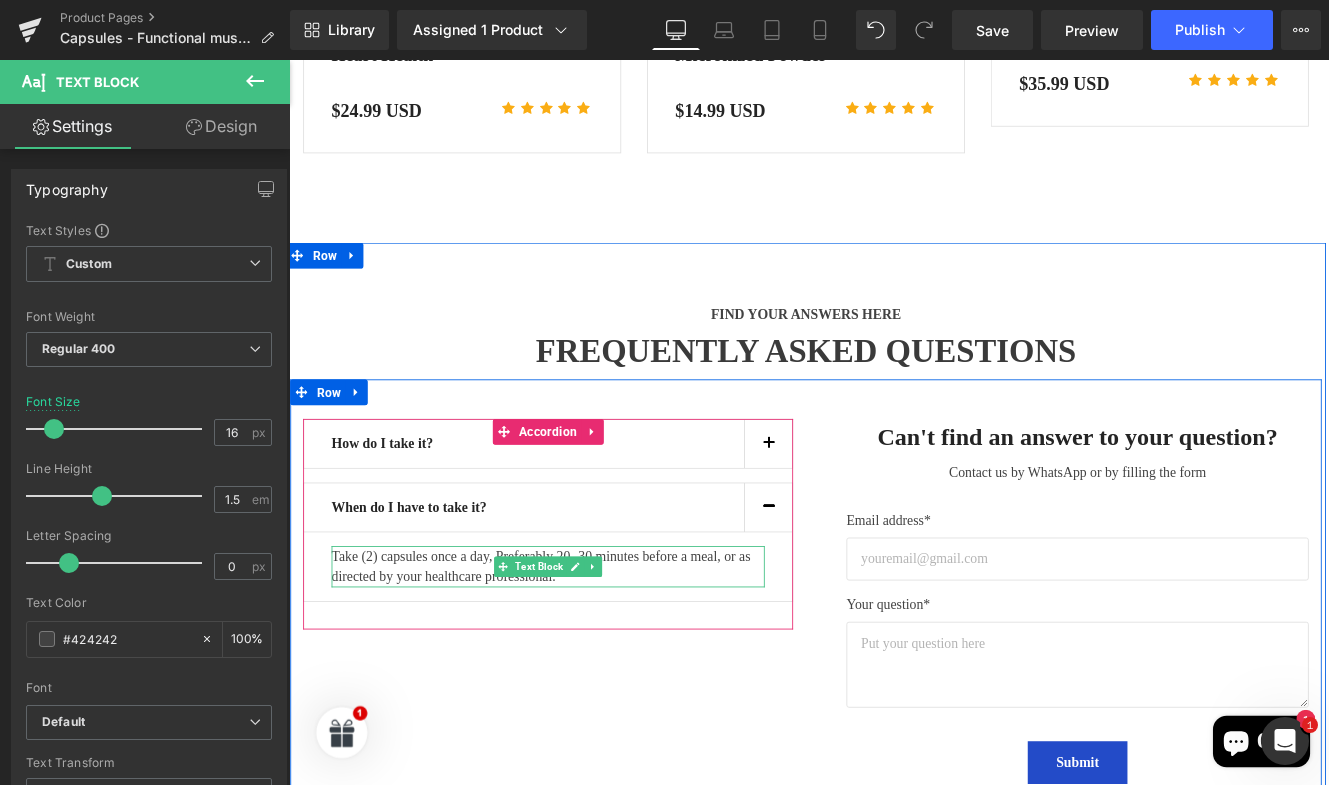 click on "Take (2) capsules once a day, Preferably 20 -30 minutes before a meal, or as directed by your healthcare professional." at bounding box center (590, 650) 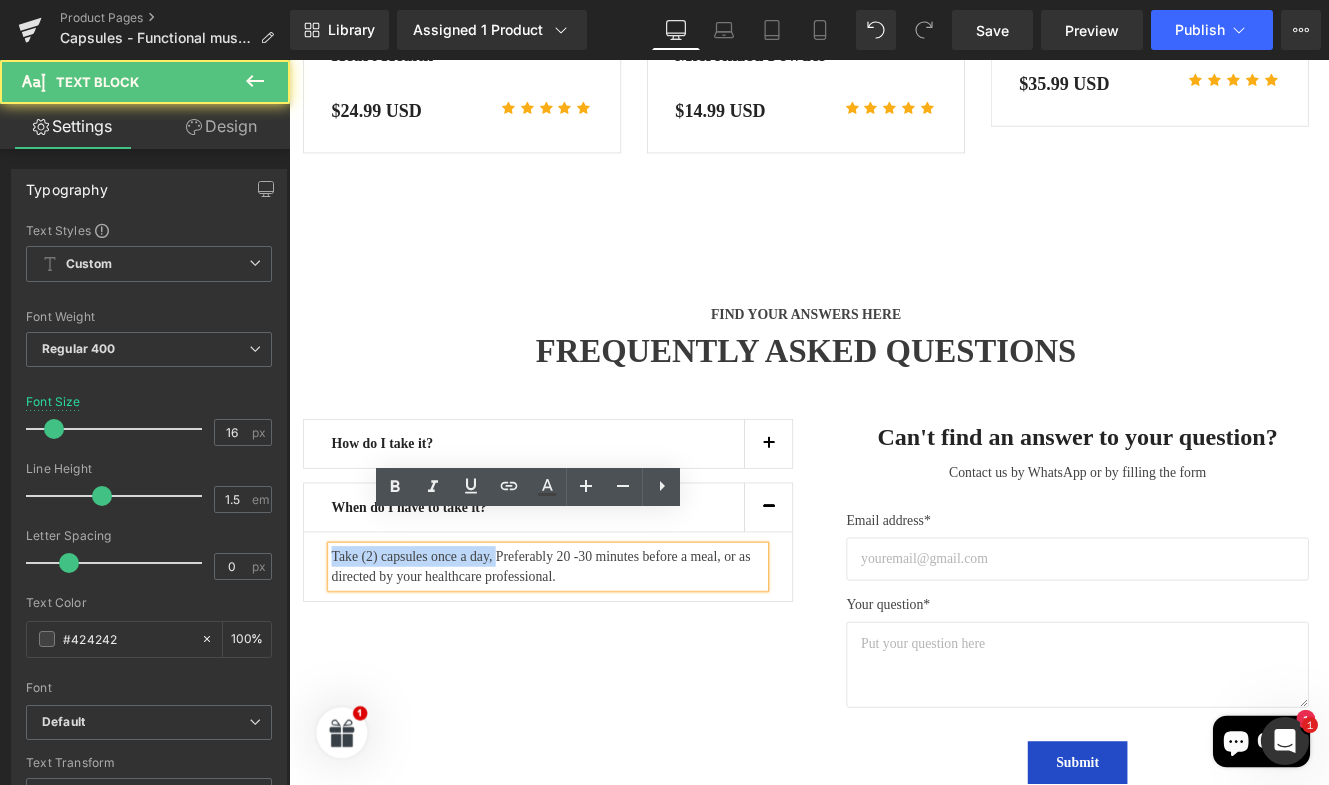 drag, startPoint x: 508, startPoint y: 603, endPoint x: 326, endPoint y: 603, distance: 182 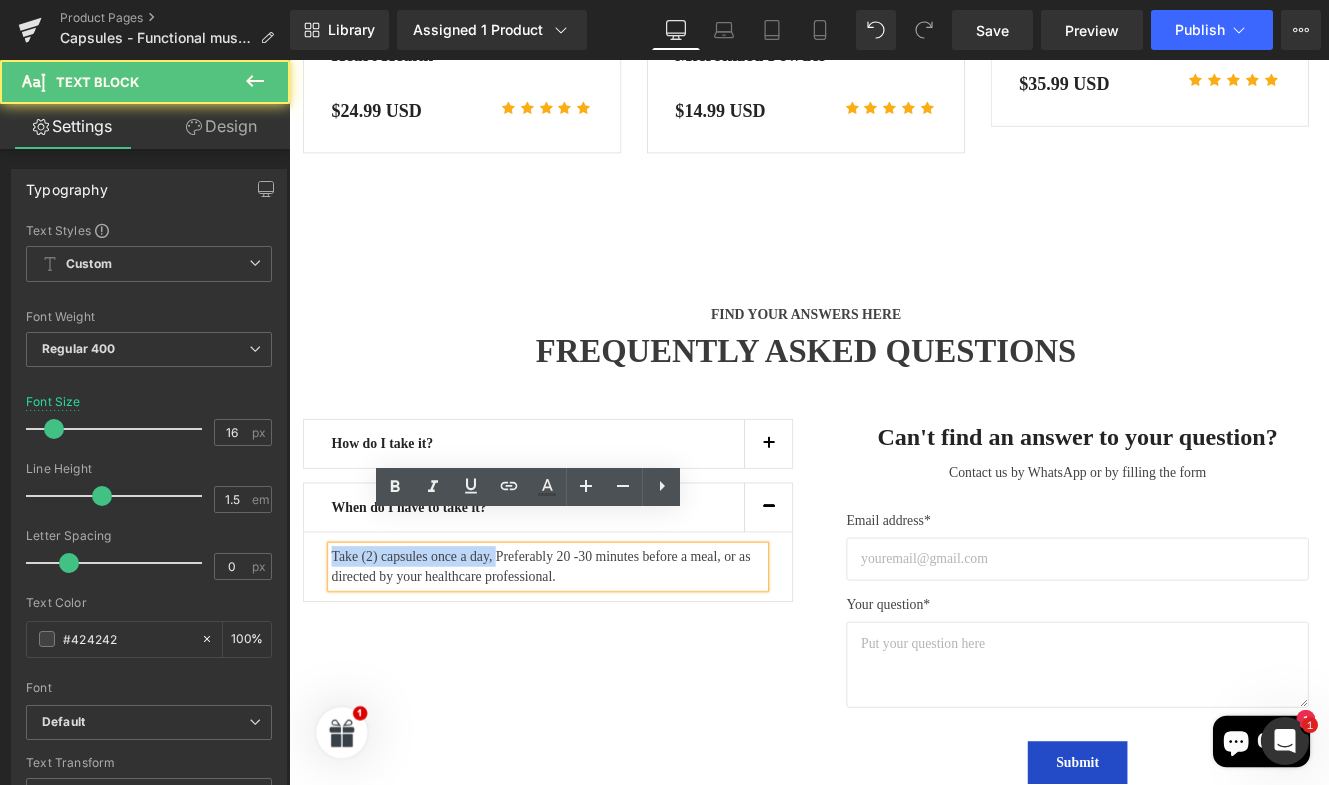 click on "Take (2) capsules once a day, Preferably 20 -30 minutes before a meal, or as directed by your healthcare professional.  Text Block" at bounding box center [590, 650] 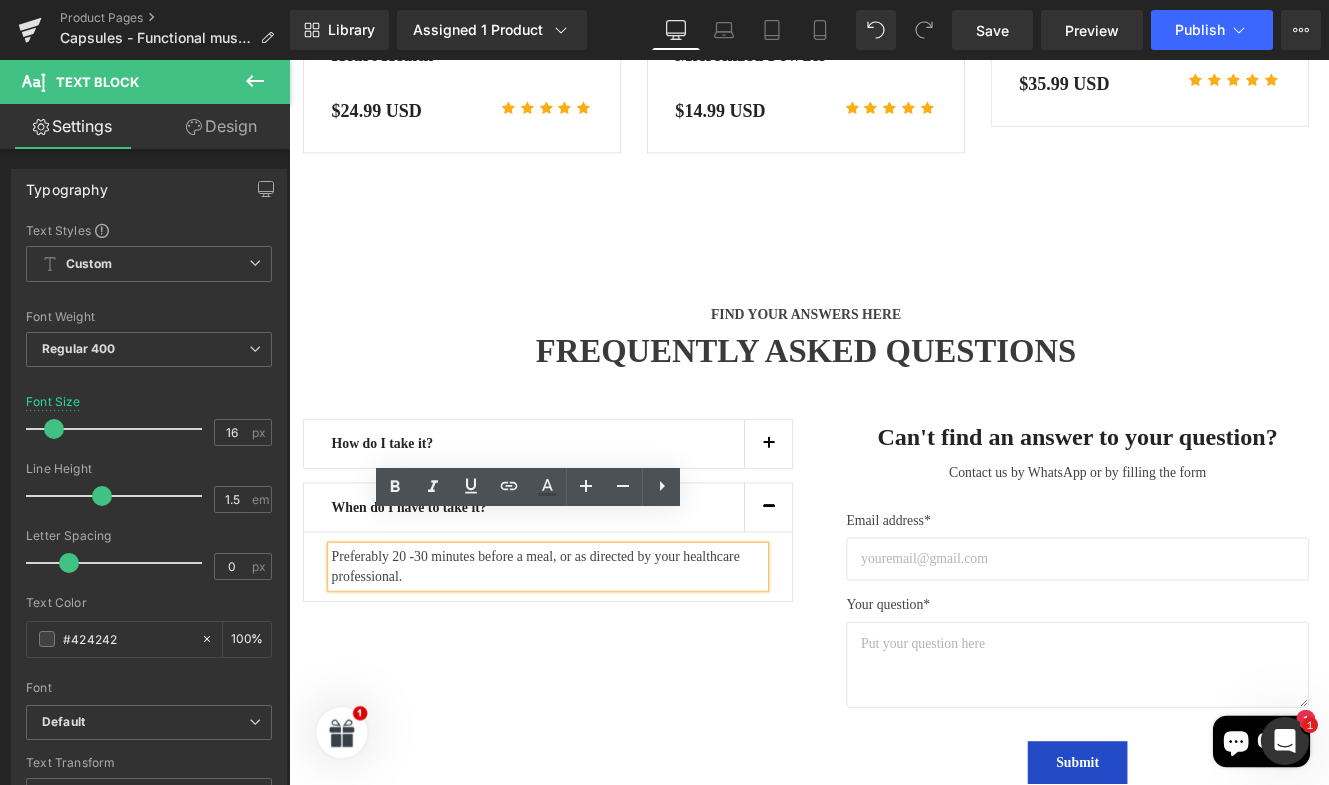 click on "How do I take it?
Text Block
Take (2) capsules once a day, Preferably 20 -30 minutes before a meal, or as directed by your healthcare professional.
Text Block
When do I have to take it? Text Block" at bounding box center (890, 672) 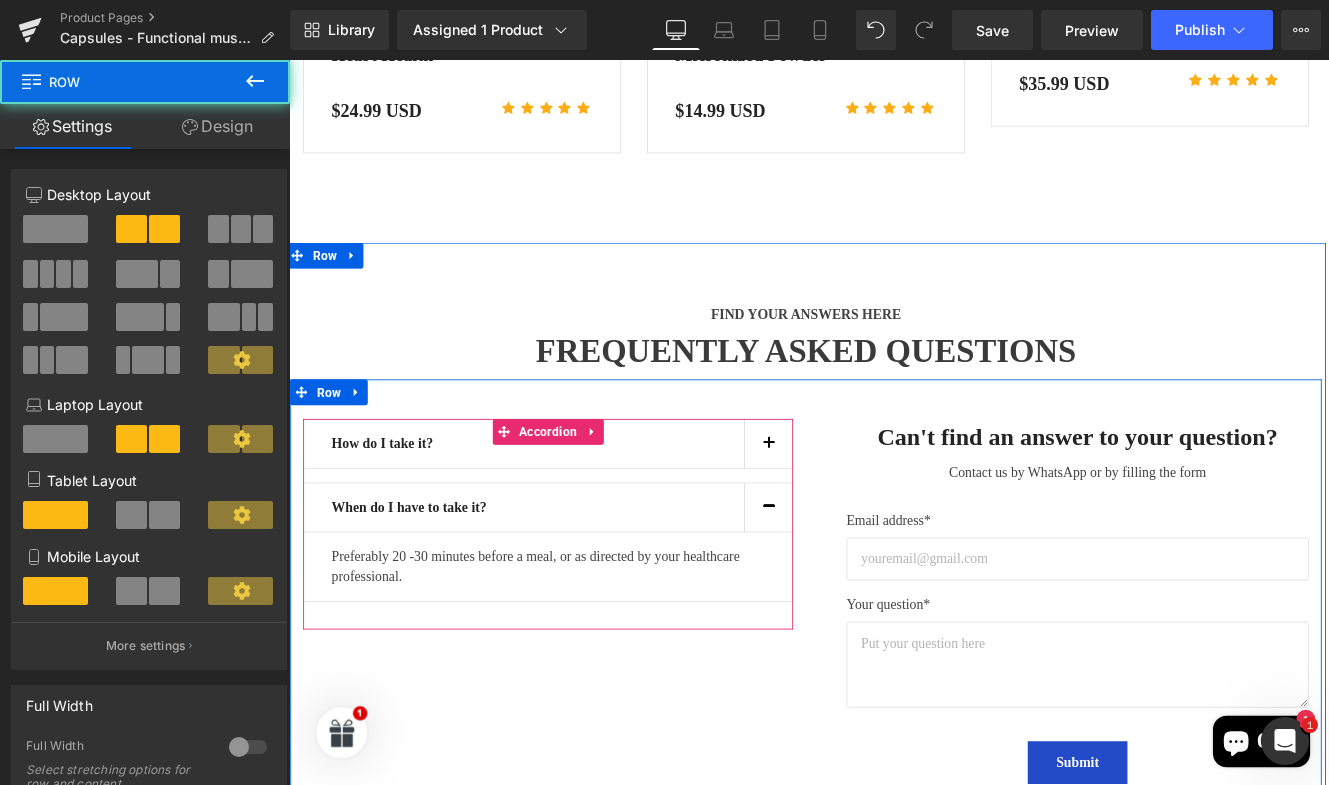 click on "Preferably 20 -30 minutes before a meal, or as directed by your healthcare professional." at bounding box center (590, 650) 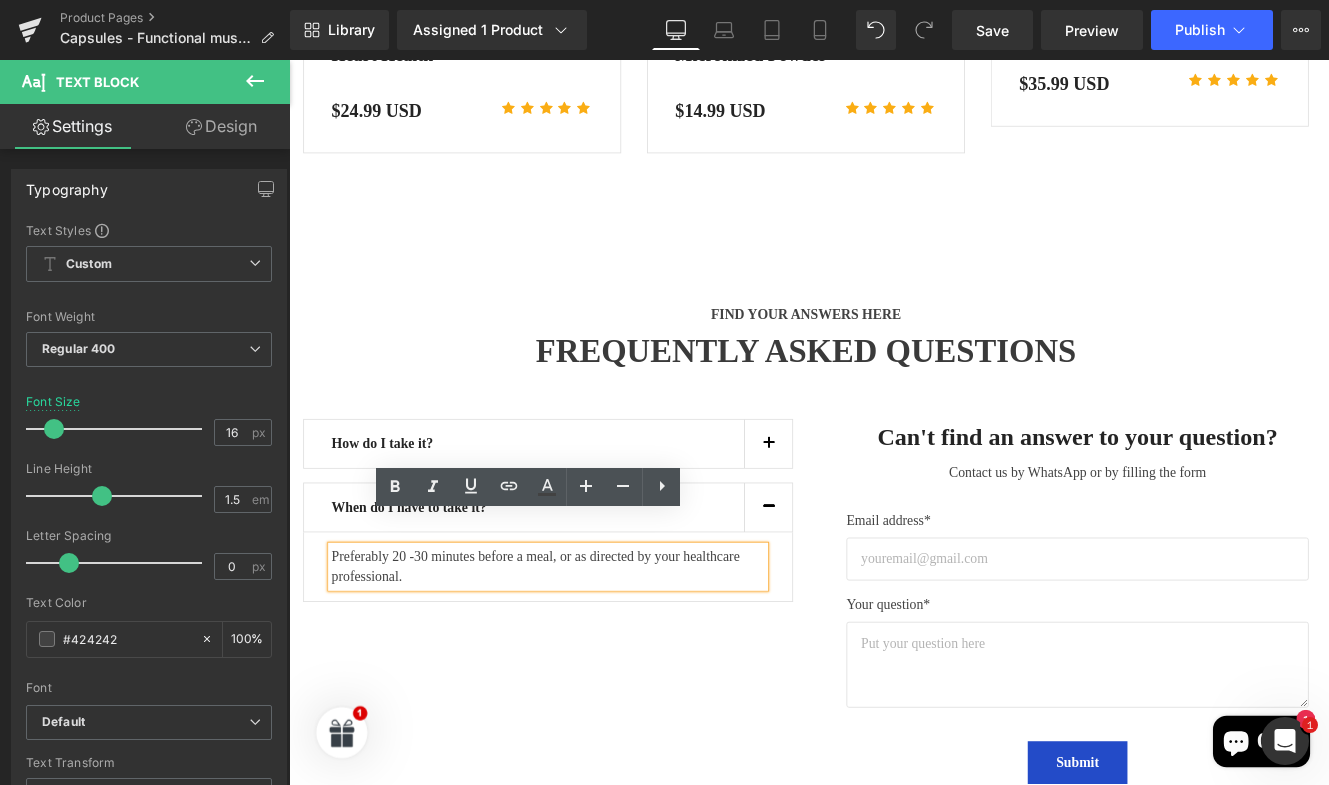 drag, startPoint x: 590, startPoint y: 606, endPoint x: 615, endPoint y: 622, distance: 29.681644 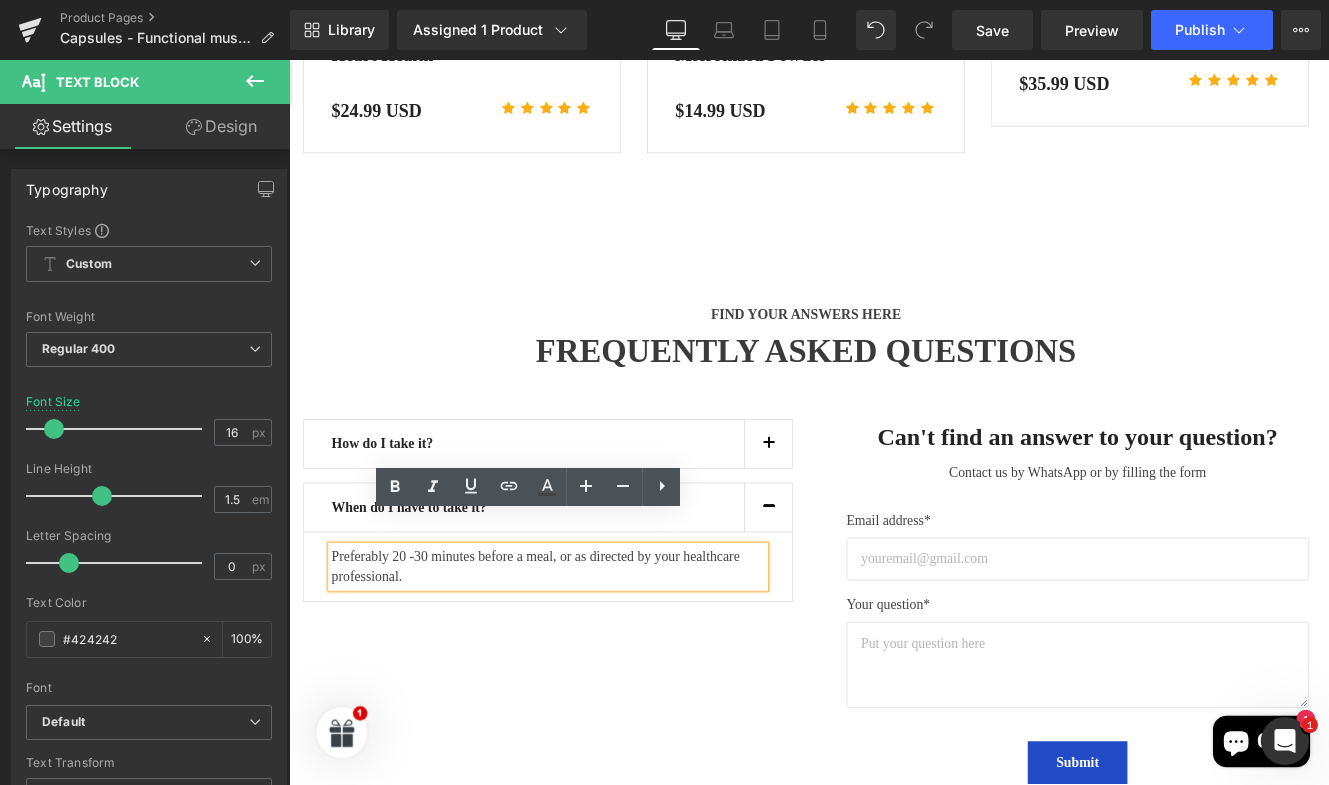 click on "Preferably 20 -30 minutes before a meal, or as directed by your healthcare professional." at bounding box center [590, 650] 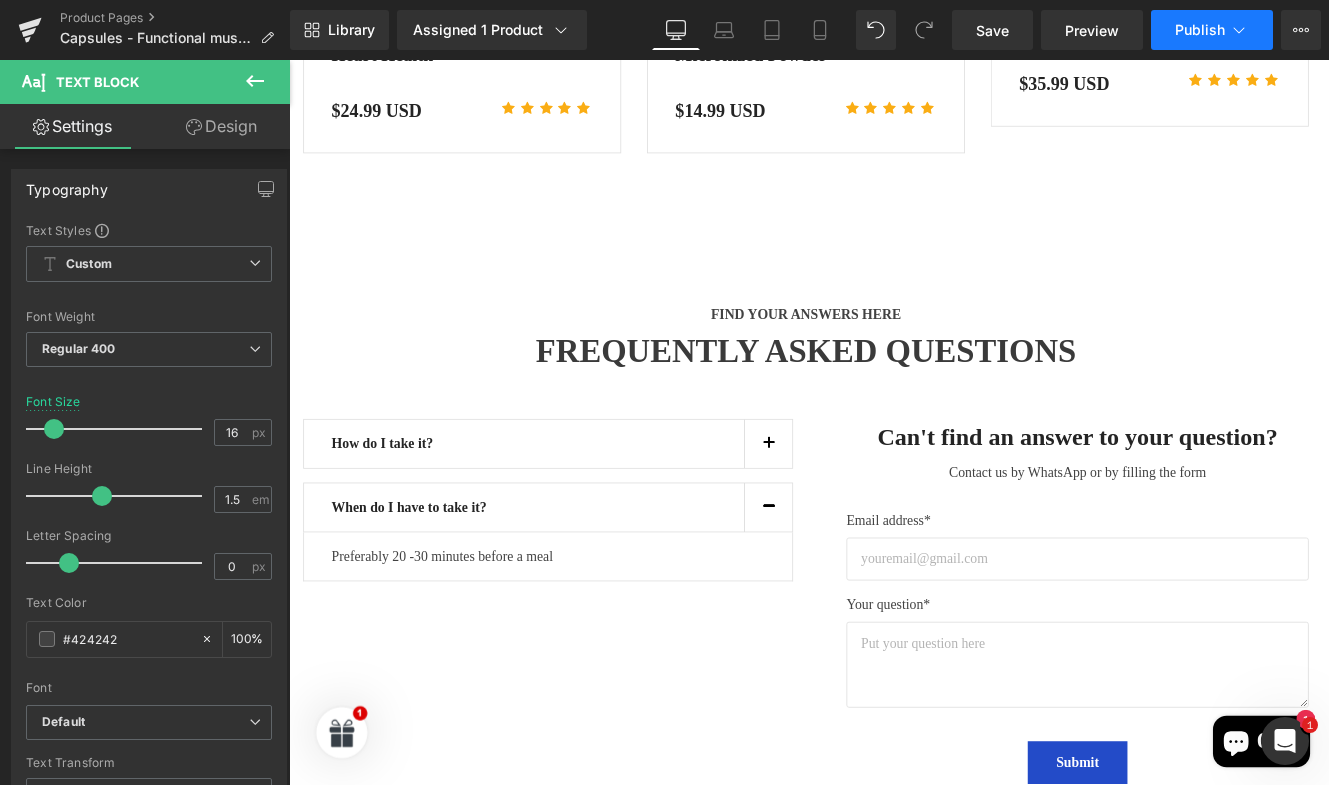 click on "Publish" at bounding box center [1200, 30] 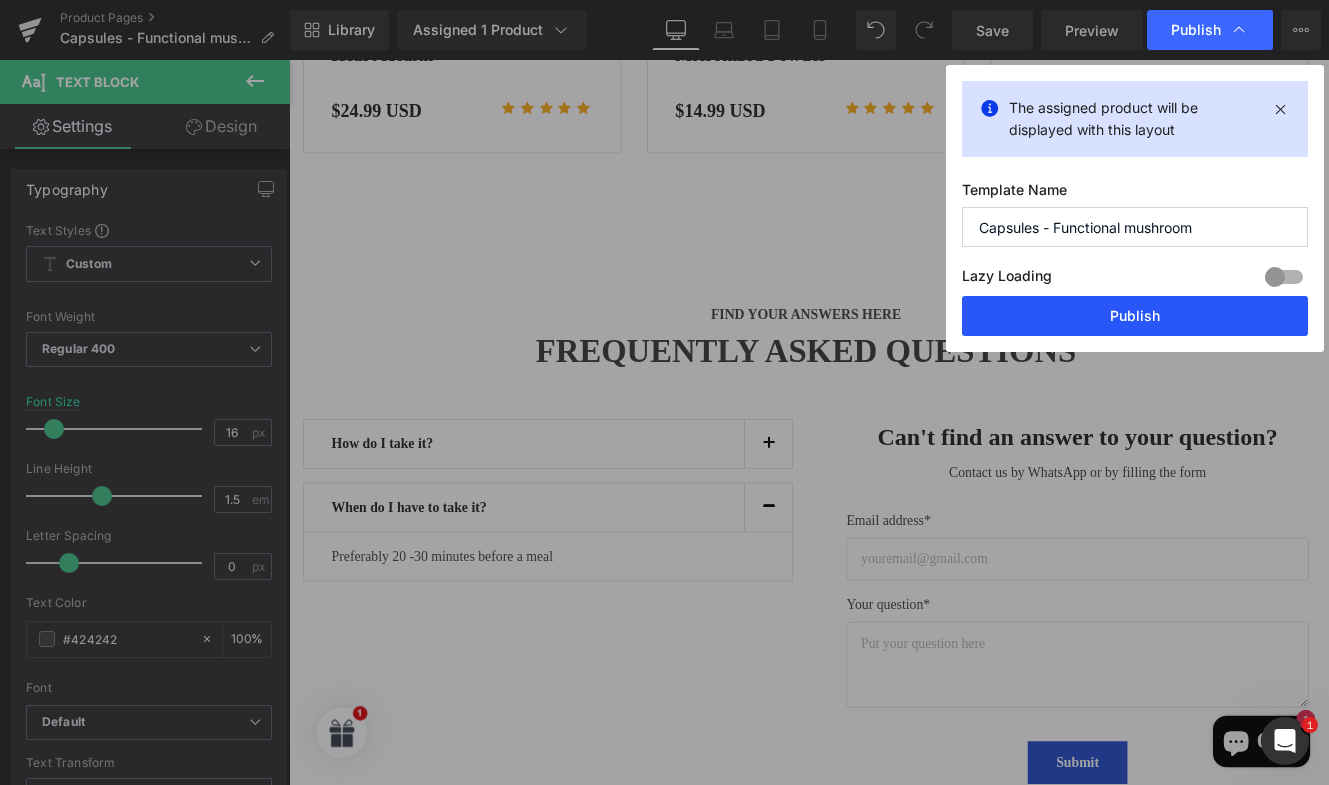 click on "Publish" at bounding box center (1135, 316) 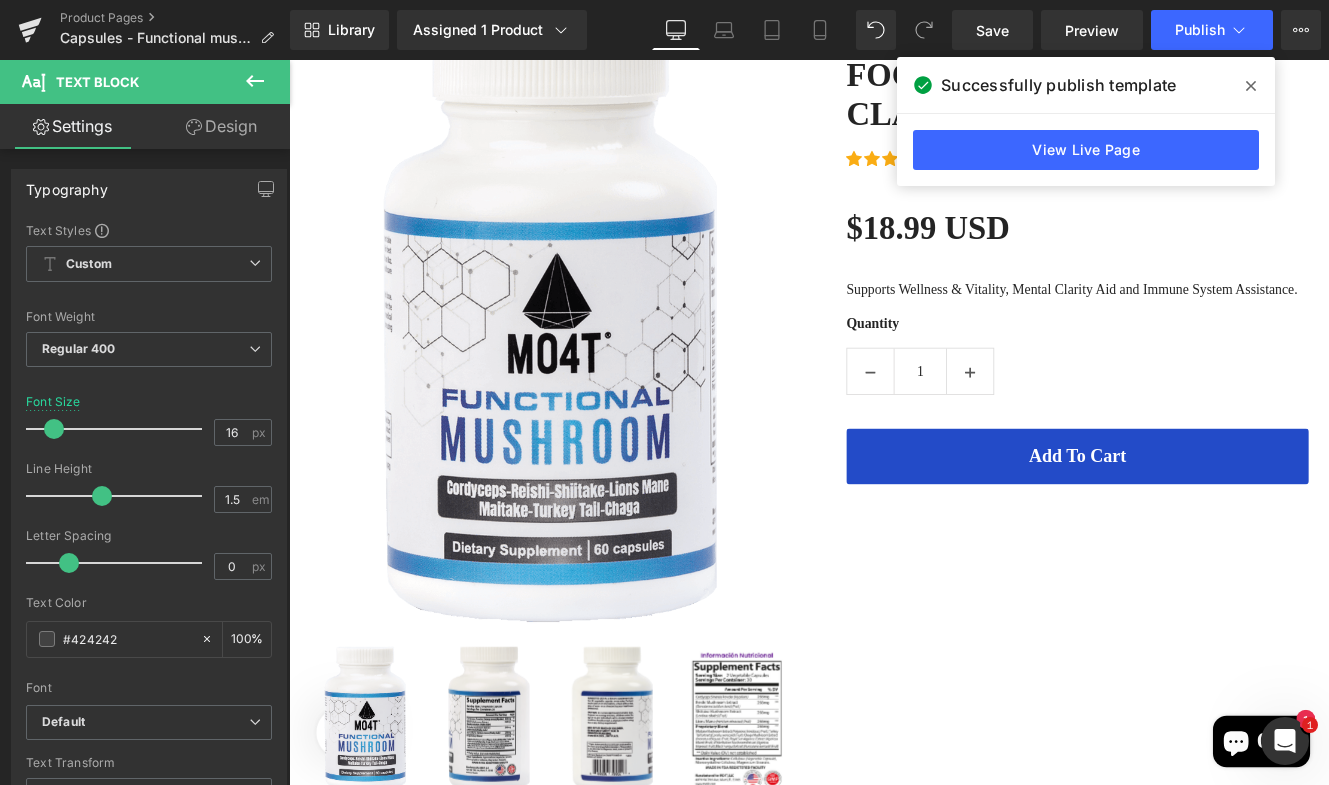 scroll, scrollTop: 0, scrollLeft: 4, axis: horizontal 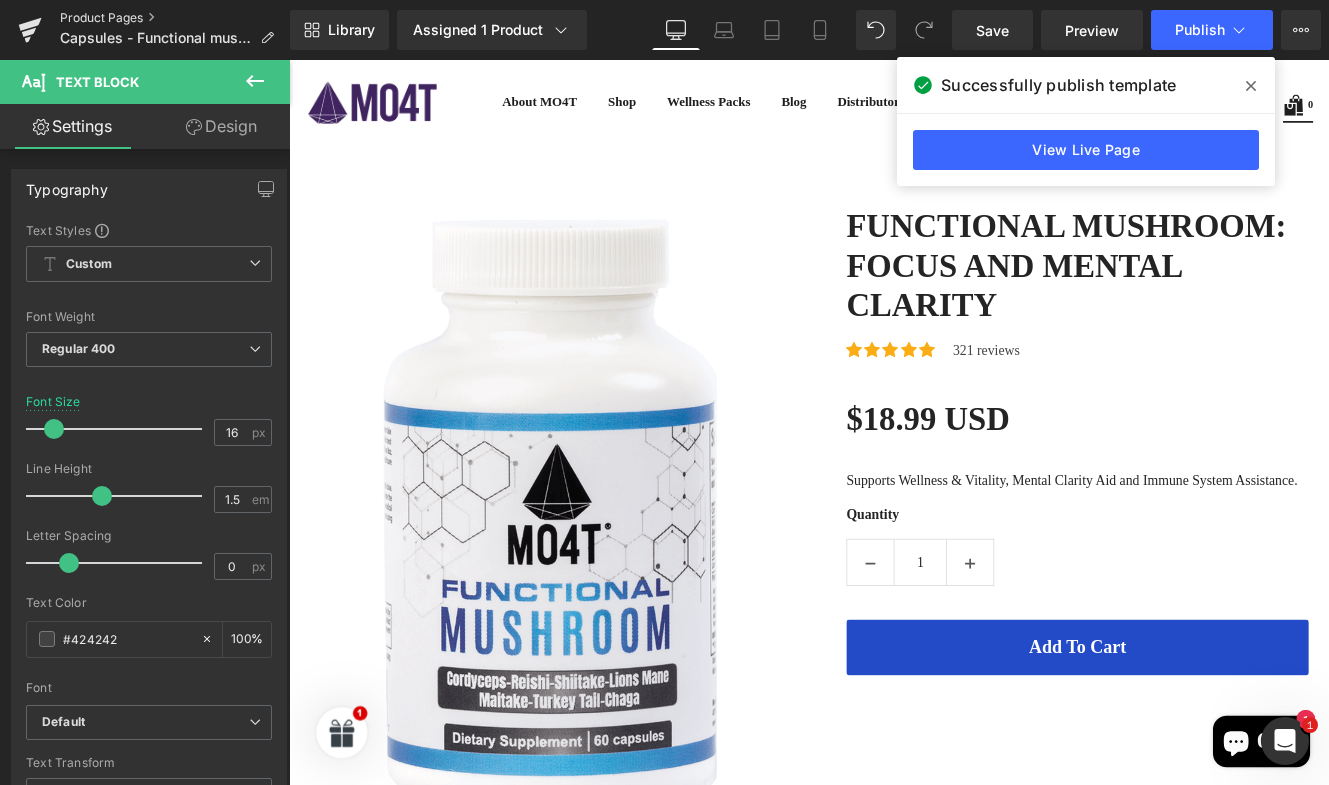 click on "Product Pages" at bounding box center [175, 18] 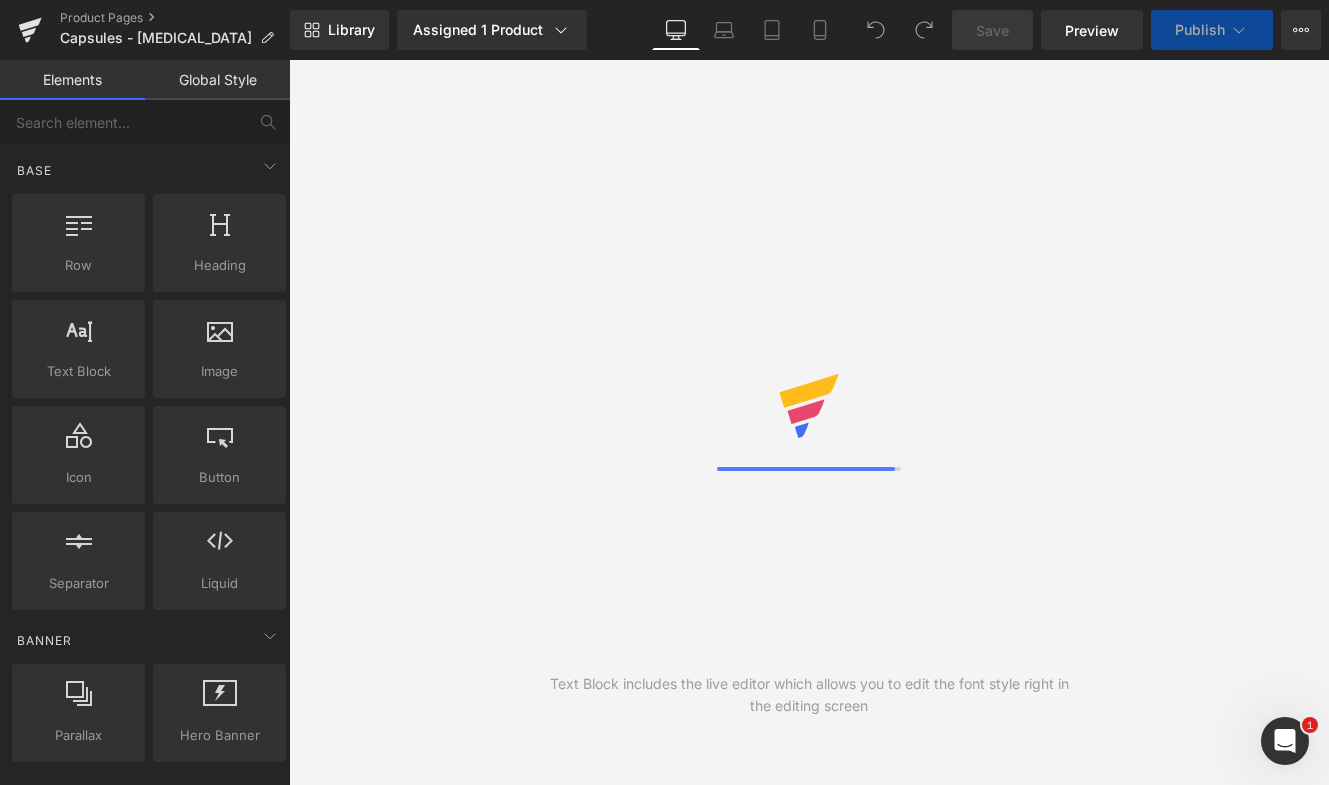 scroll, scrollTop: 0, scrollLeft: 0, axis: both 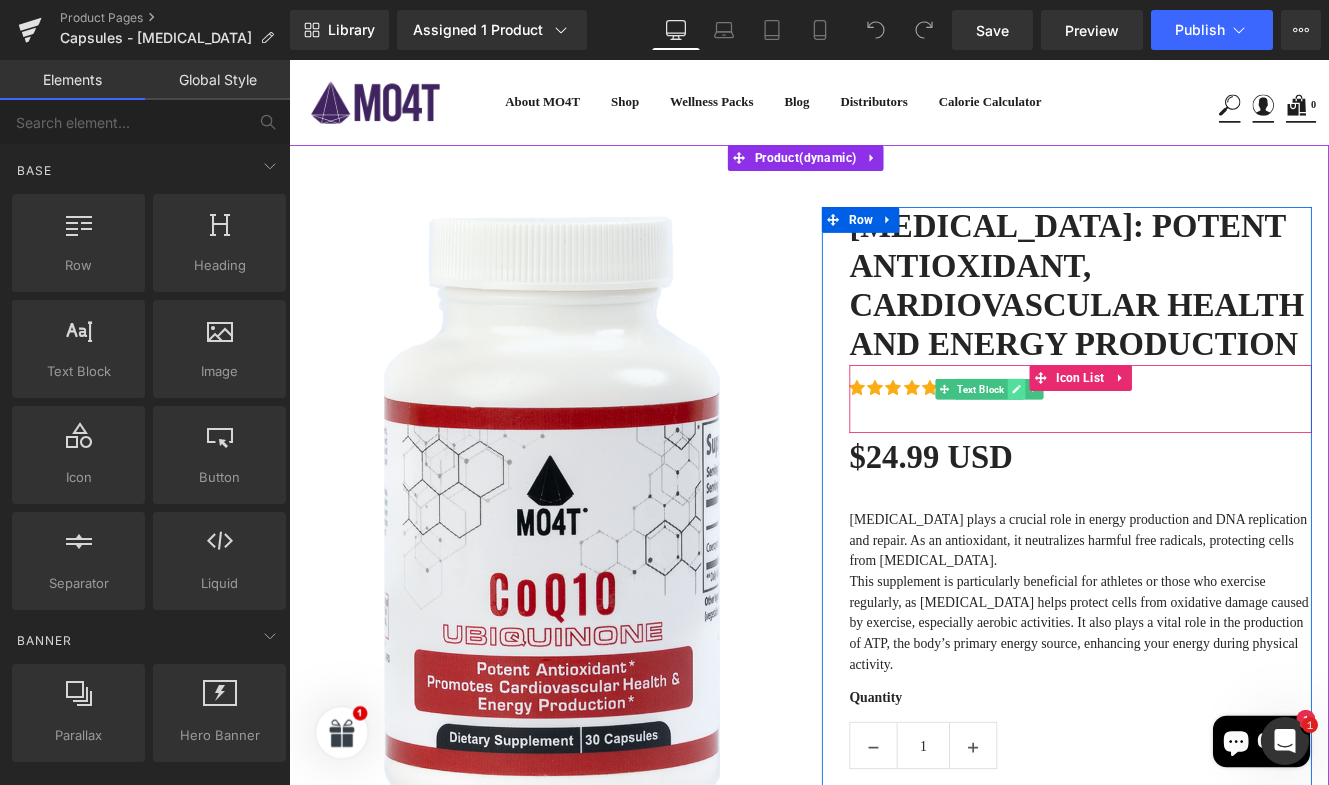 click 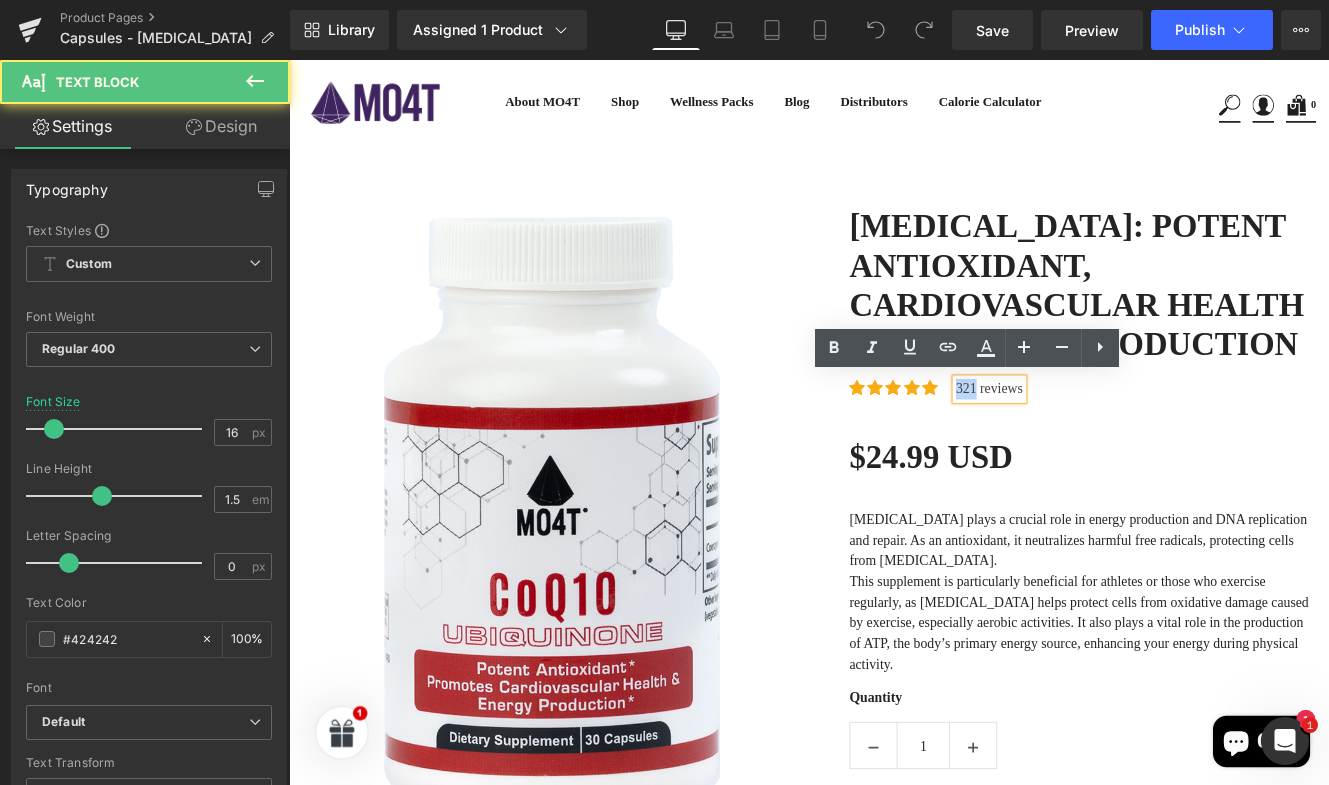 drag, startPoint x: 1084, startPoint y: 439, endPoint x: 1057, endPoint y: 439, distance: 27 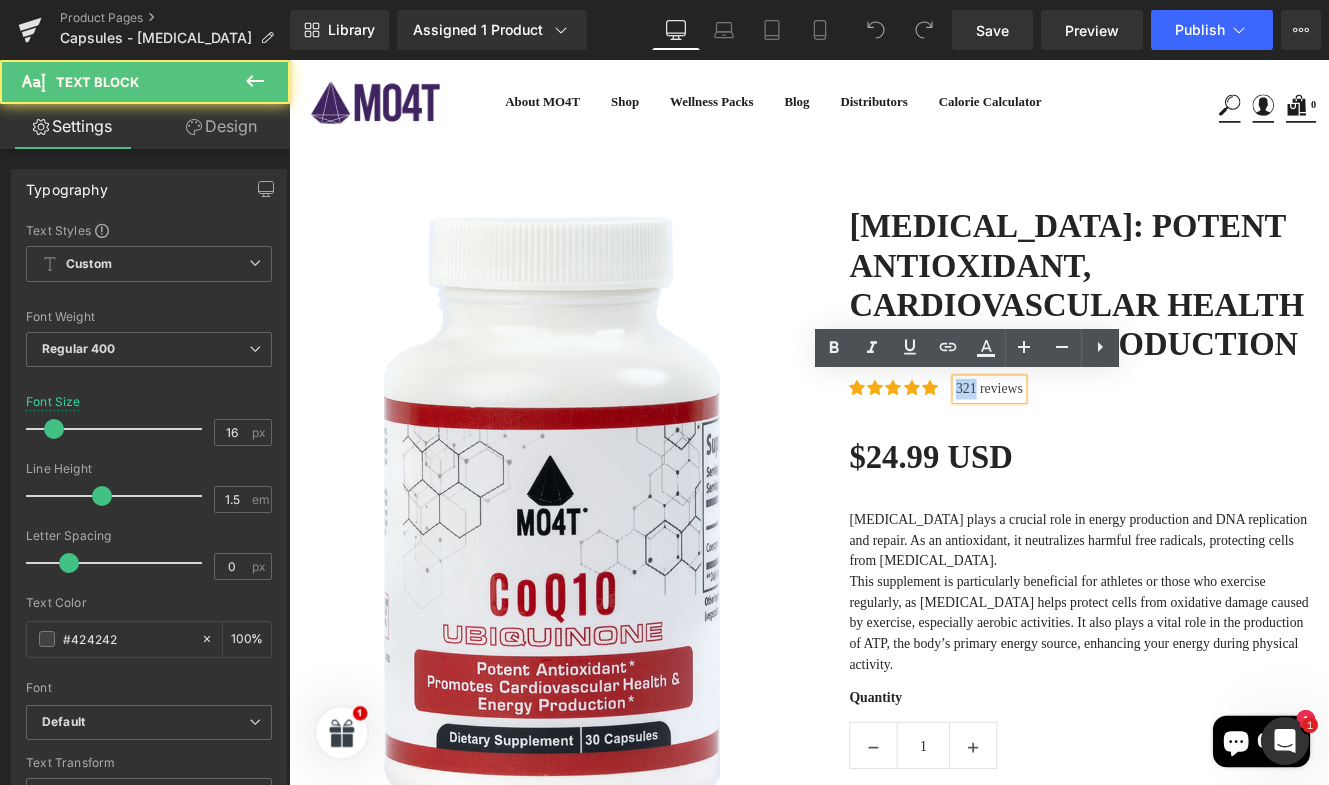 click on "321 reviews" at bounding box center (1104, 443) 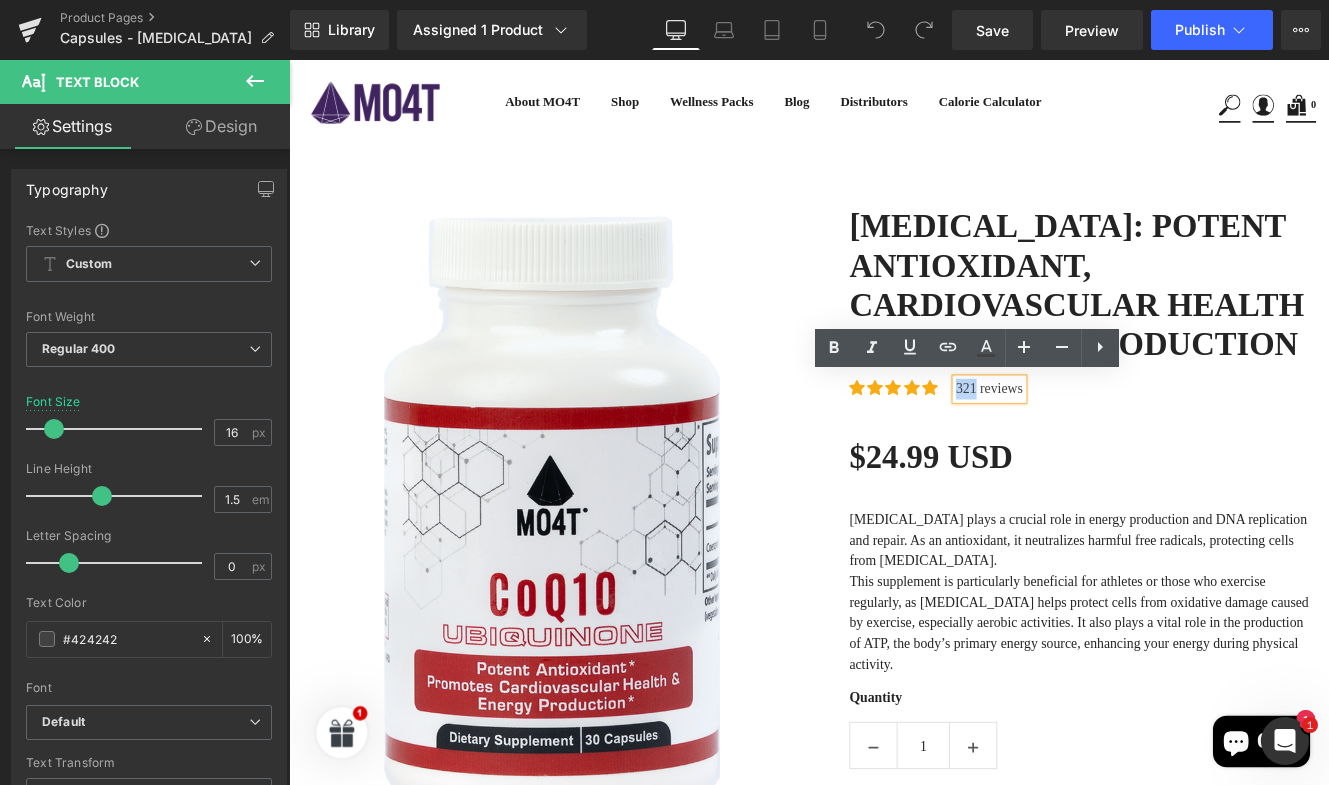 type 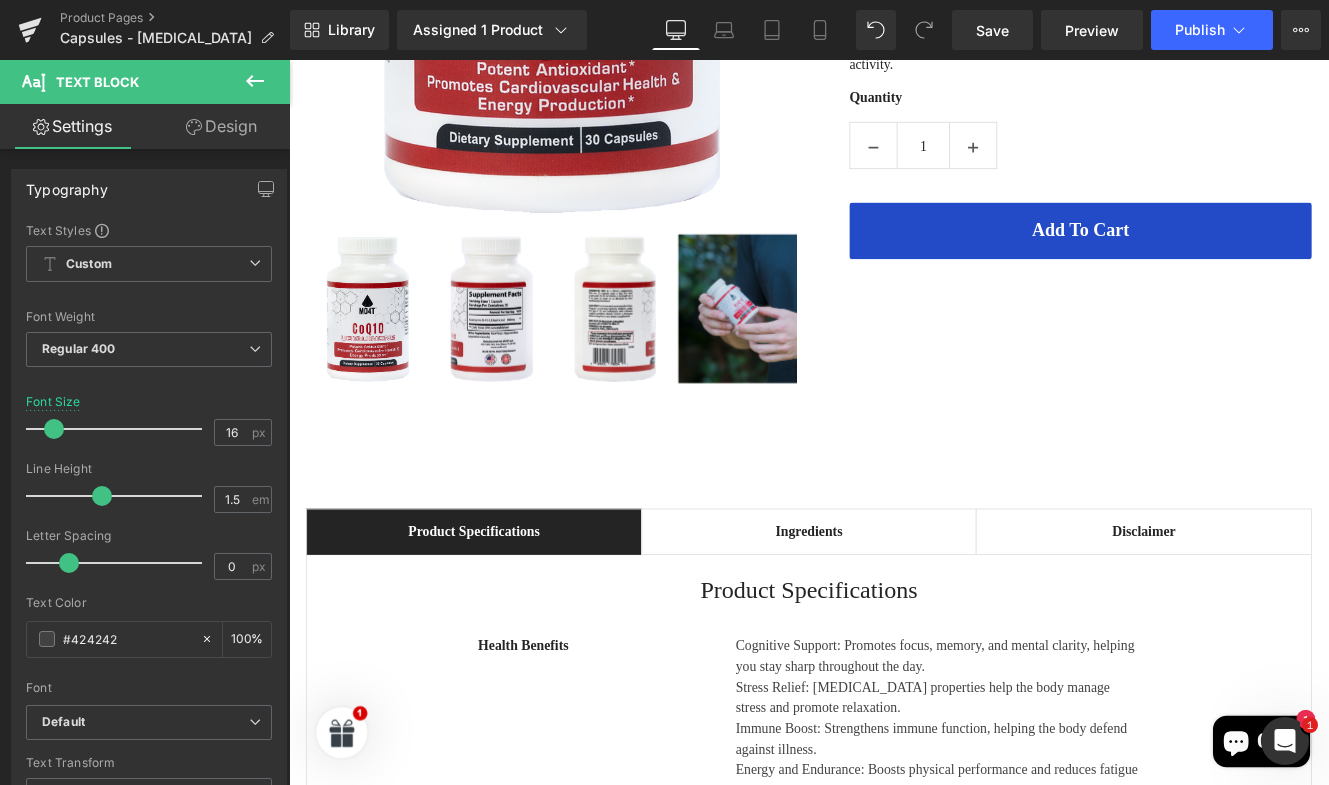 scroll, scrollTop: 1035, scrollLeft: 0, axis: vertical 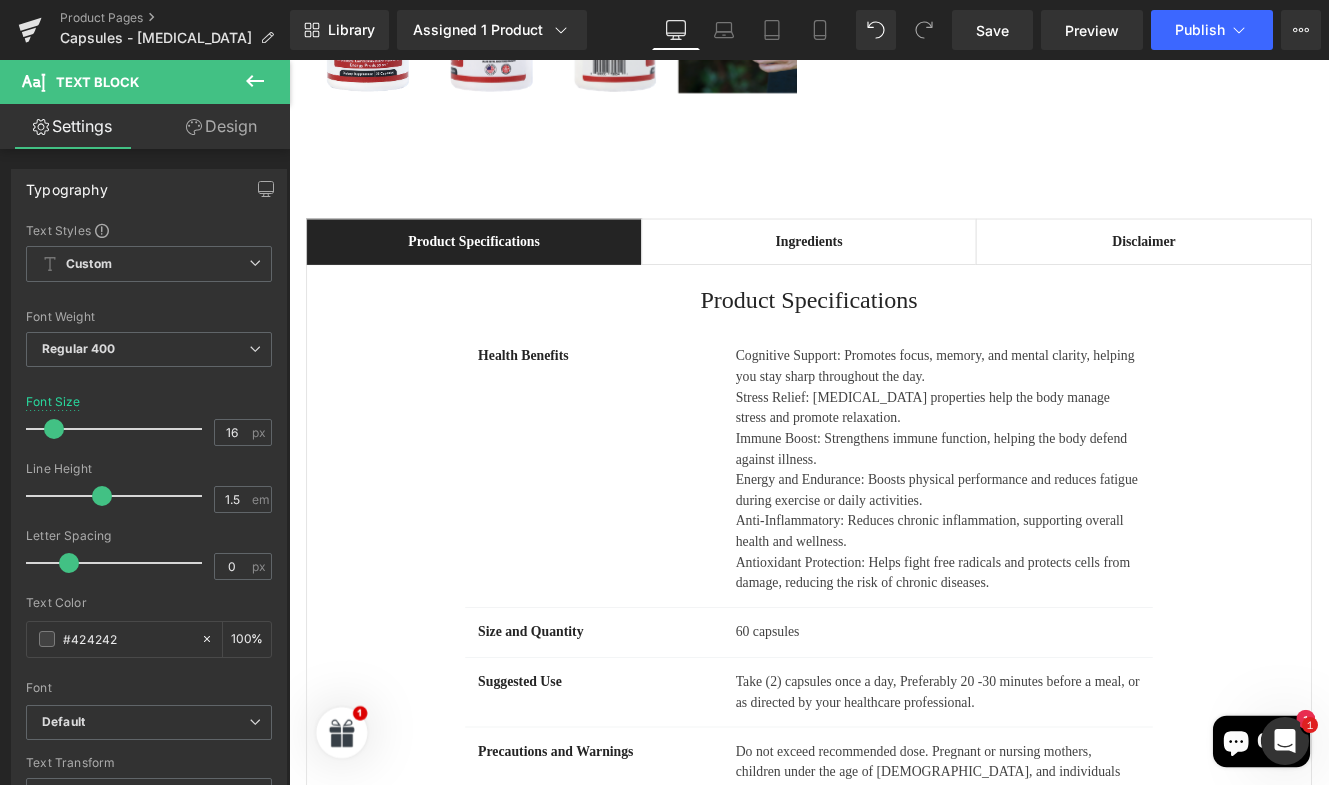 click on "Stress Relief: [MEDICAL_DATA] properties help the body manage stress and promote relaxation." at bounding box center [1044, 465] 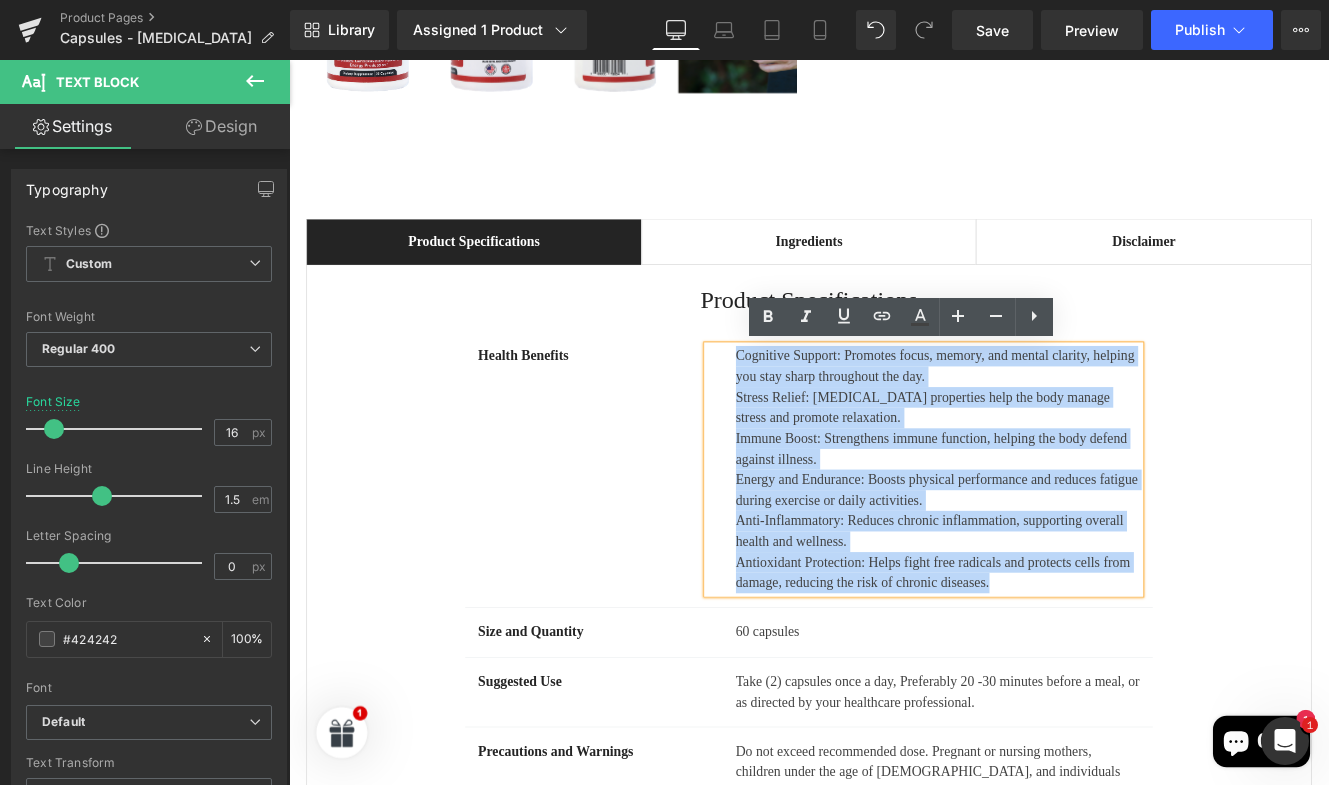 drag, startPoint x: 1124, startPoint y: 670, endPoint x: 804, endPoint y: 412, distance: 411.0523 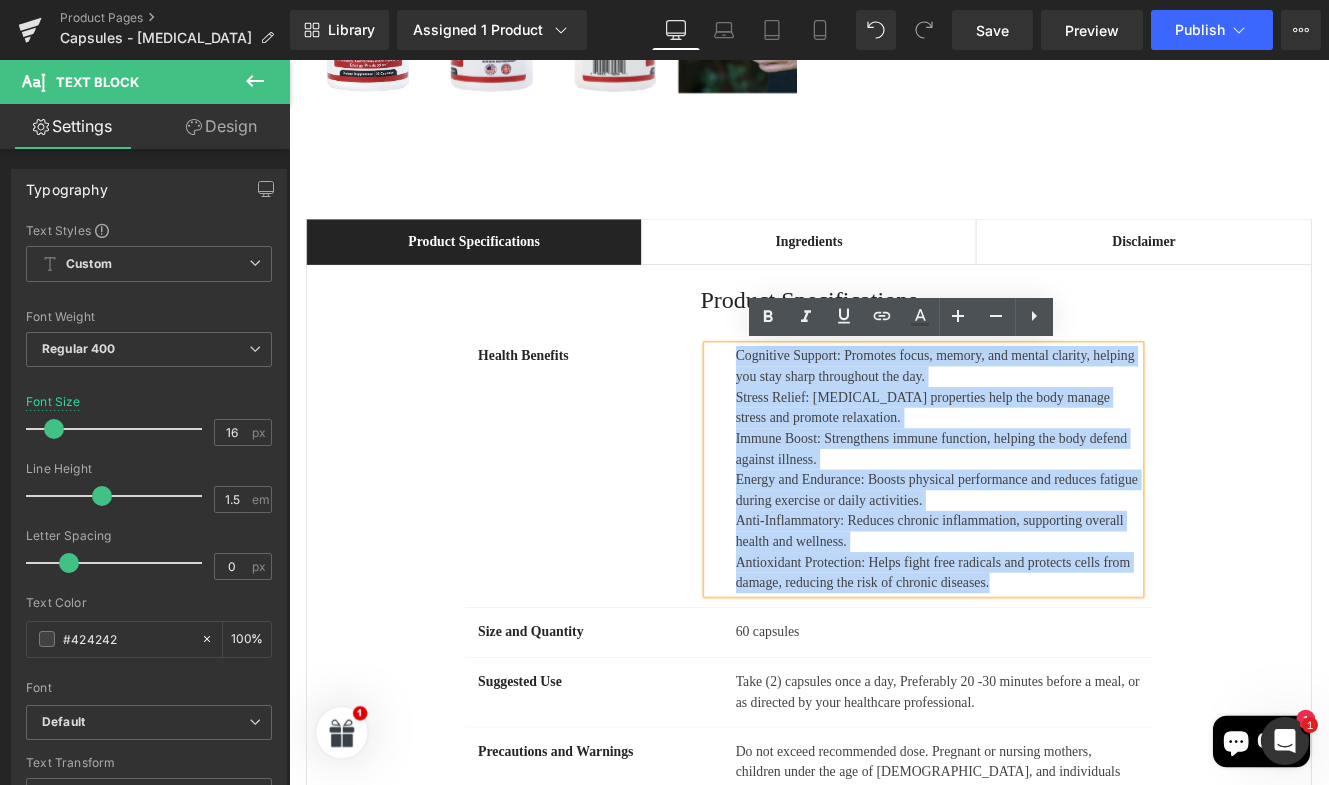 click on "Cognitive Support: Promotes focus, memory, and mental clarity, helping you stay sharp throughout the day. Stress Relief: [MEDICAL_DATA] properties help the body manage stress and promote relaxation. Immune Boost: Strengthens immune function, helping the body defend against illness. Energy and Endurance: Boosts physical performance and reduces fatigue during exercise or daily activities. Anti-Inflammatory: Reduces chronic inflammation, supporting overall health and wellness. Antioxidant Protection: Helps fight free radicals and protects cells from damage, reducing the risk of chronic diseases." at bounding box center (1027, 537) 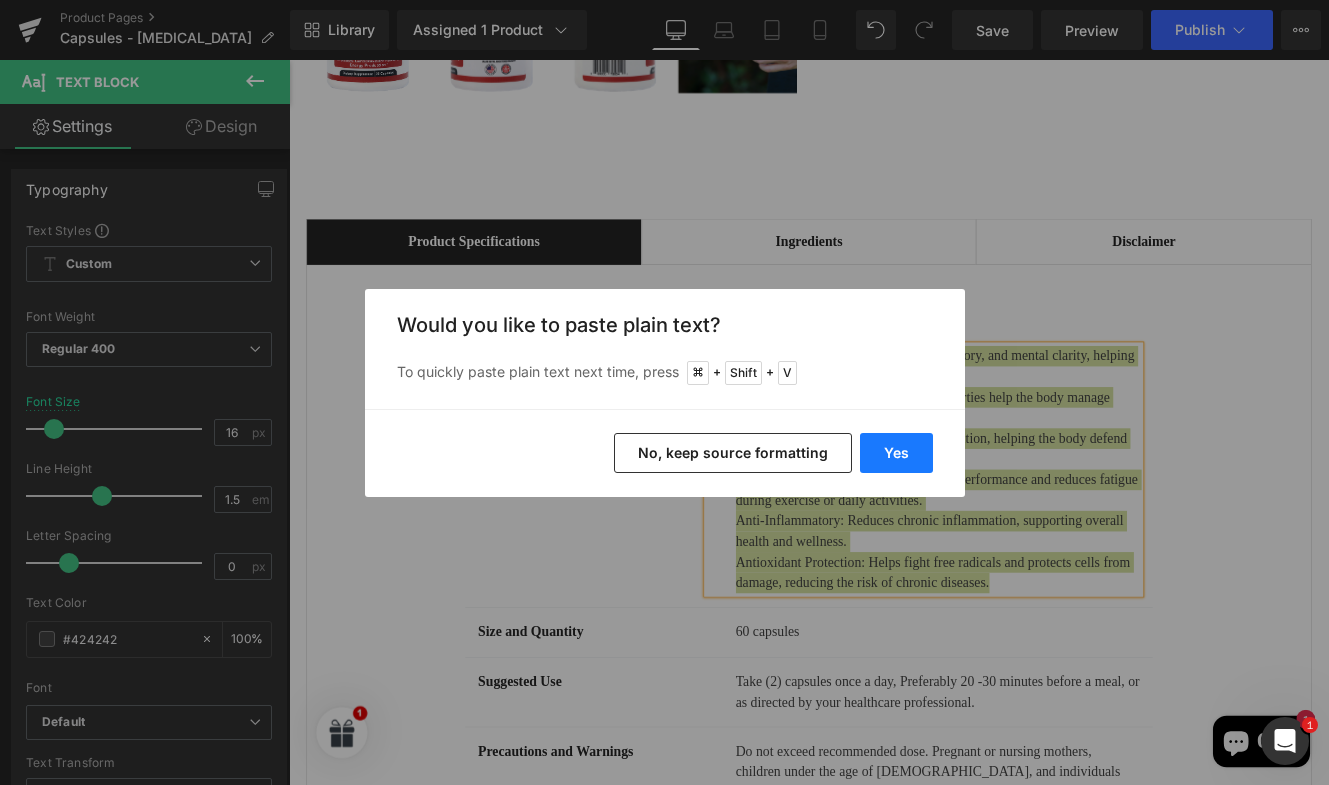 click on "Yes" at bounding box center (896, 453) 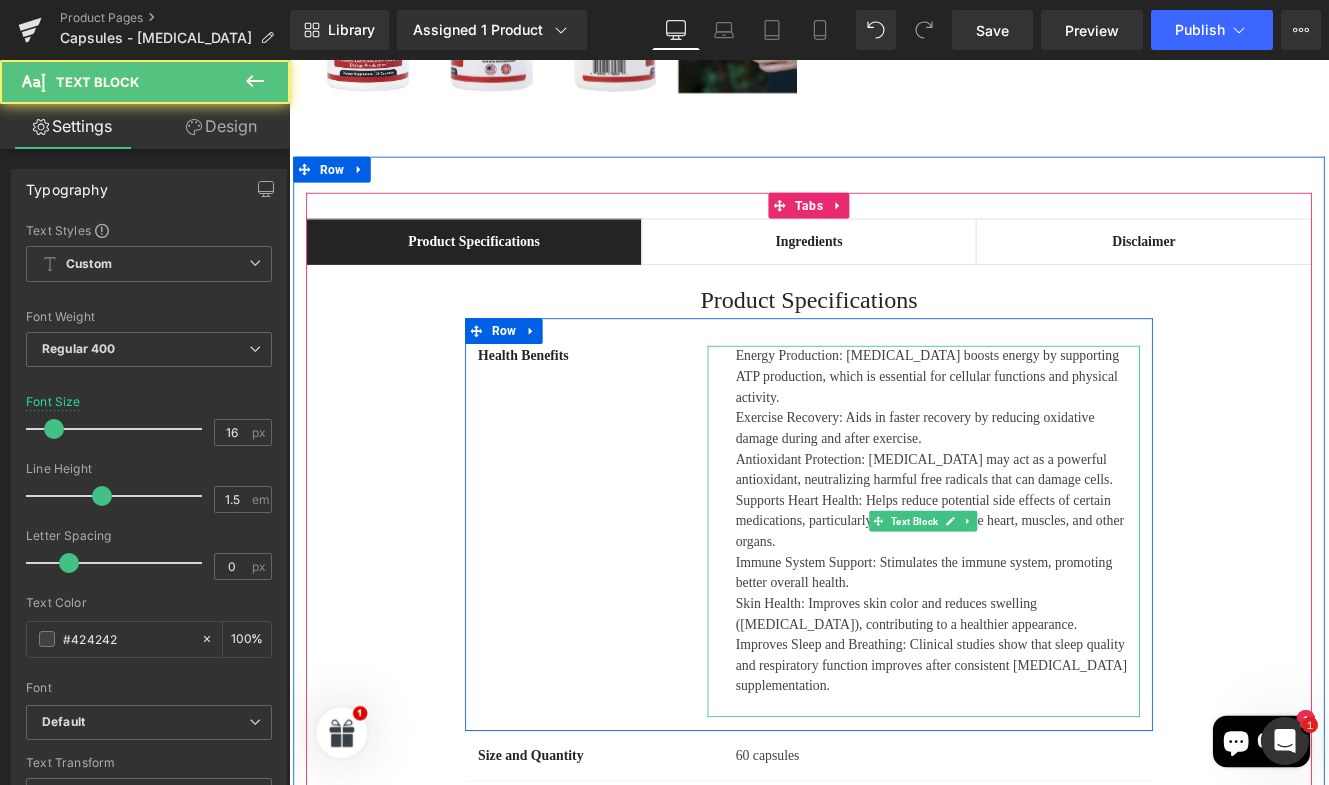 click at bounding box center [1044, 813] 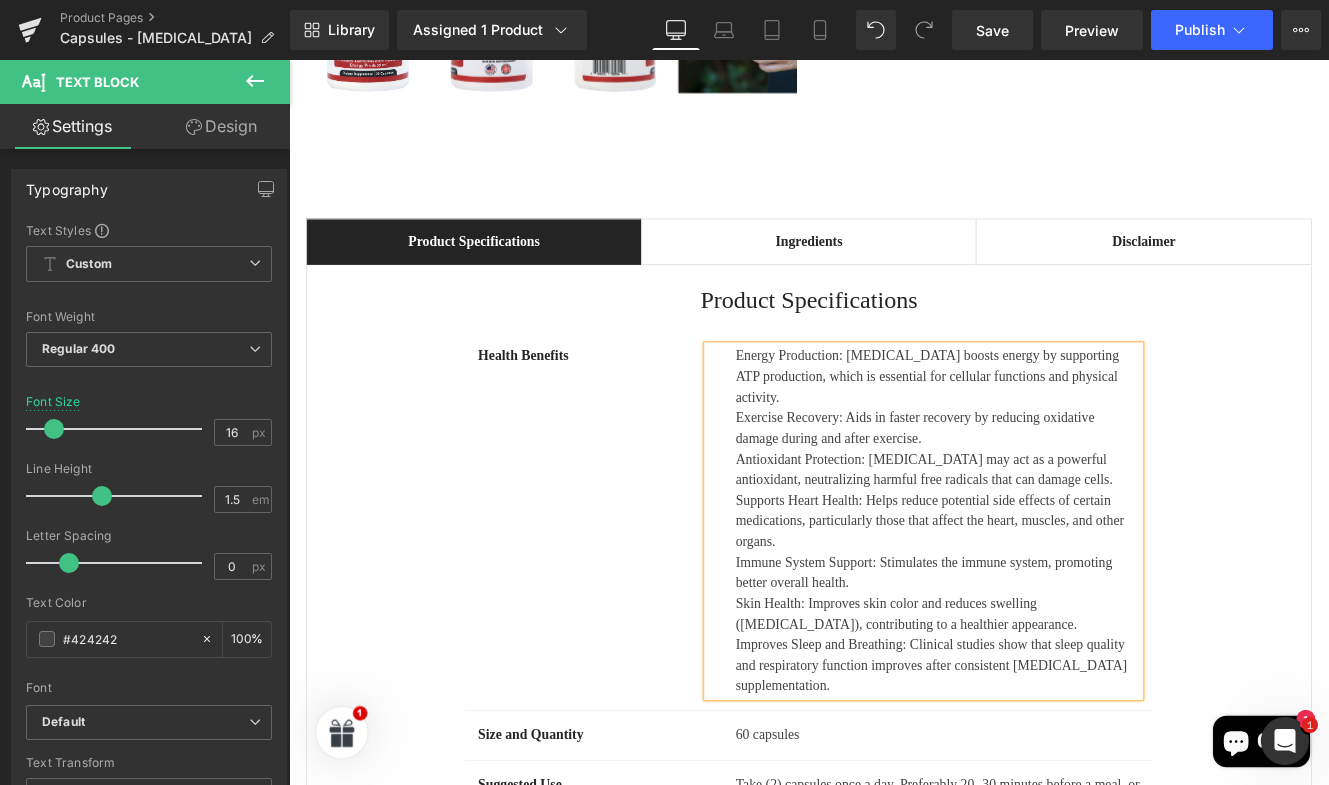 click on "Skin Health: Improves skin color and reduces swelling ([MEDICAL_DATA]), contributing to a healthier appearance." at bounding box center (1044, 705) 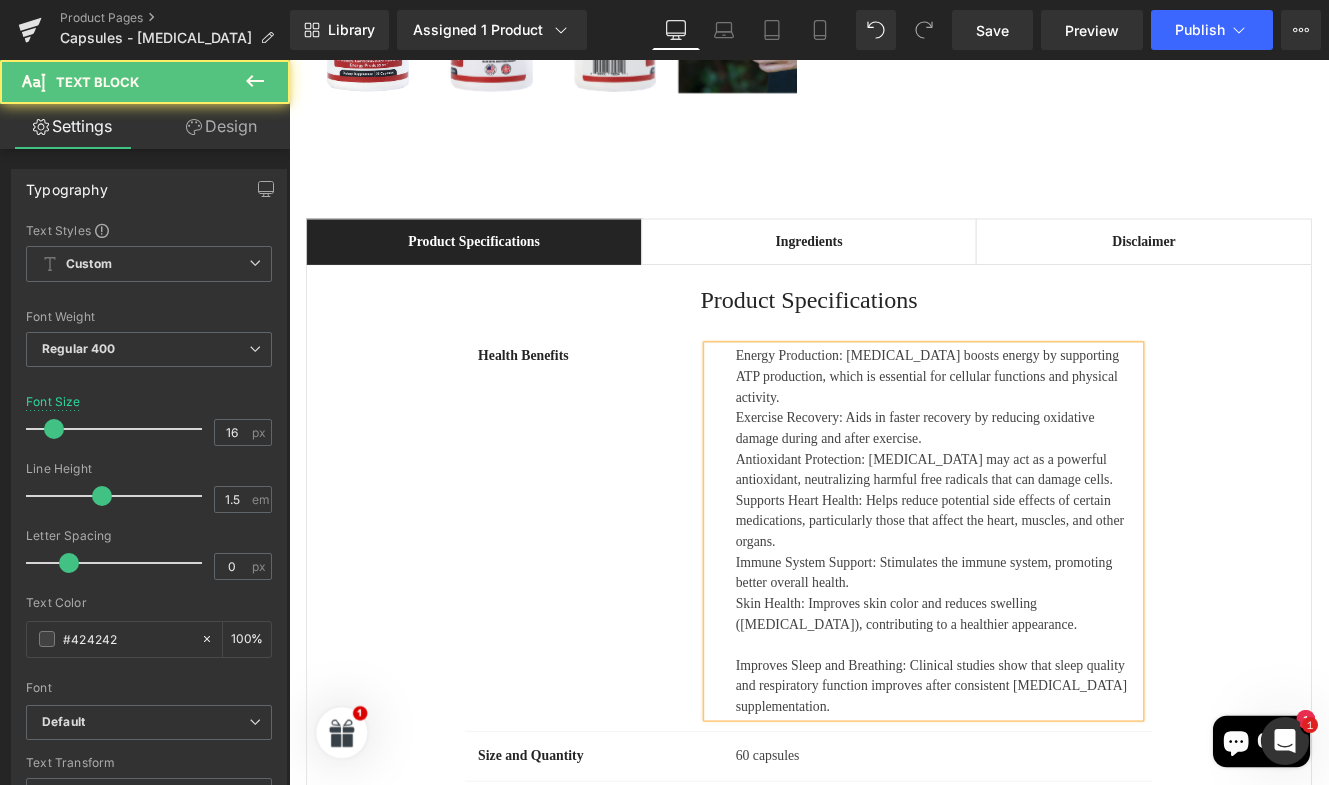 click on "Immune System Support: Stimulates the immune system, promoting better overall health." at bounding box center [1044, 657] 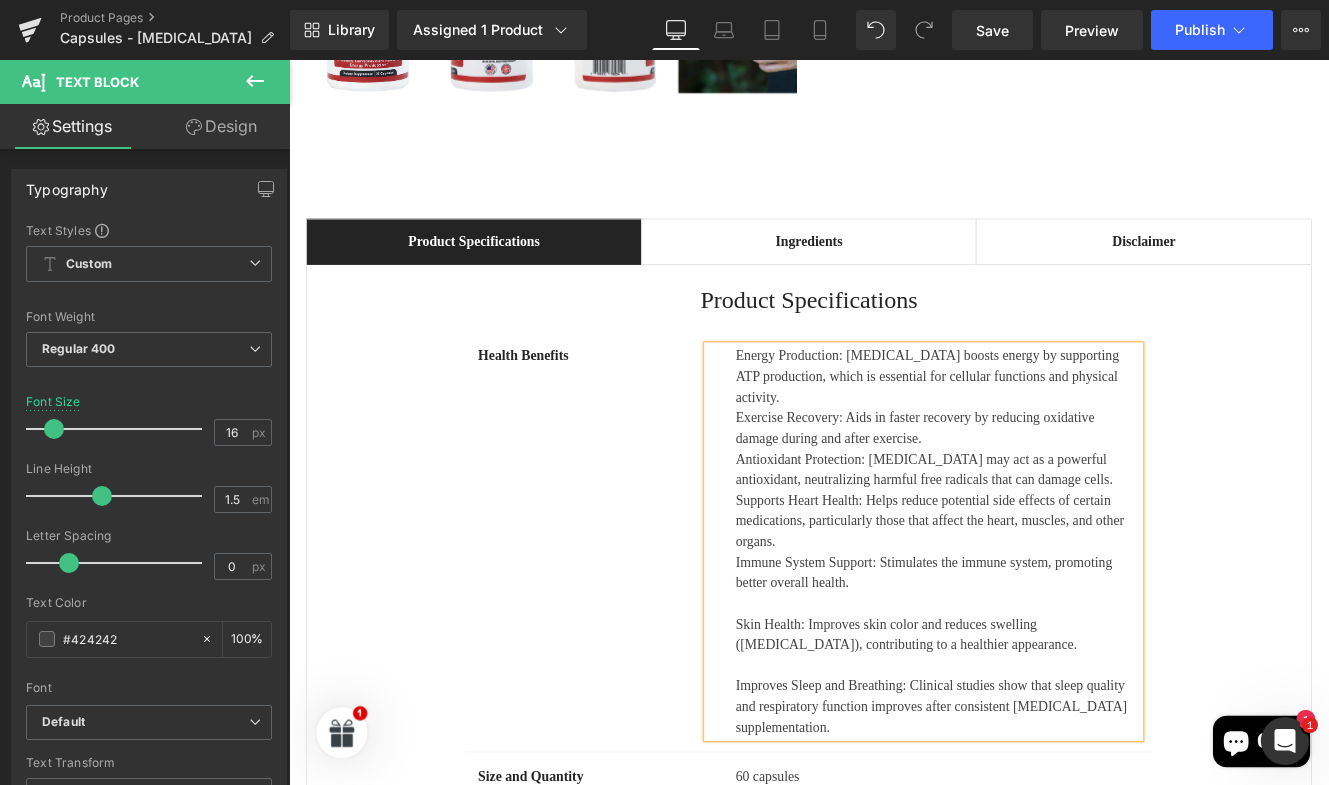 drag, startPoint x: 903, startPoint y: 606, endPoint x: 896, endPoint y: 592, distance: 15.652476 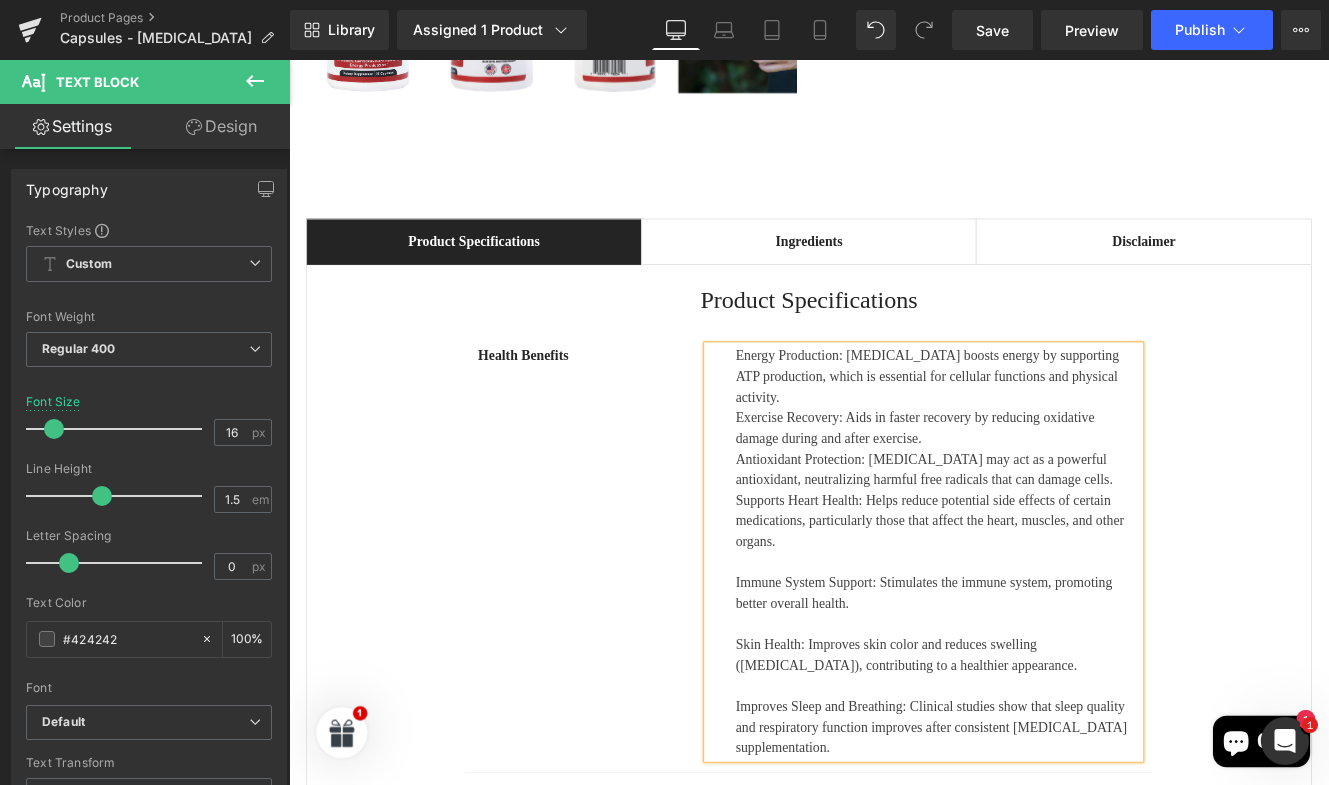 click on "Antioxidant Protection: [MEDICAL_DATA] may act as a powerful antioxidant, neutralizing harmful free radicals that can damage cells." at bounding box center (1044, 537) 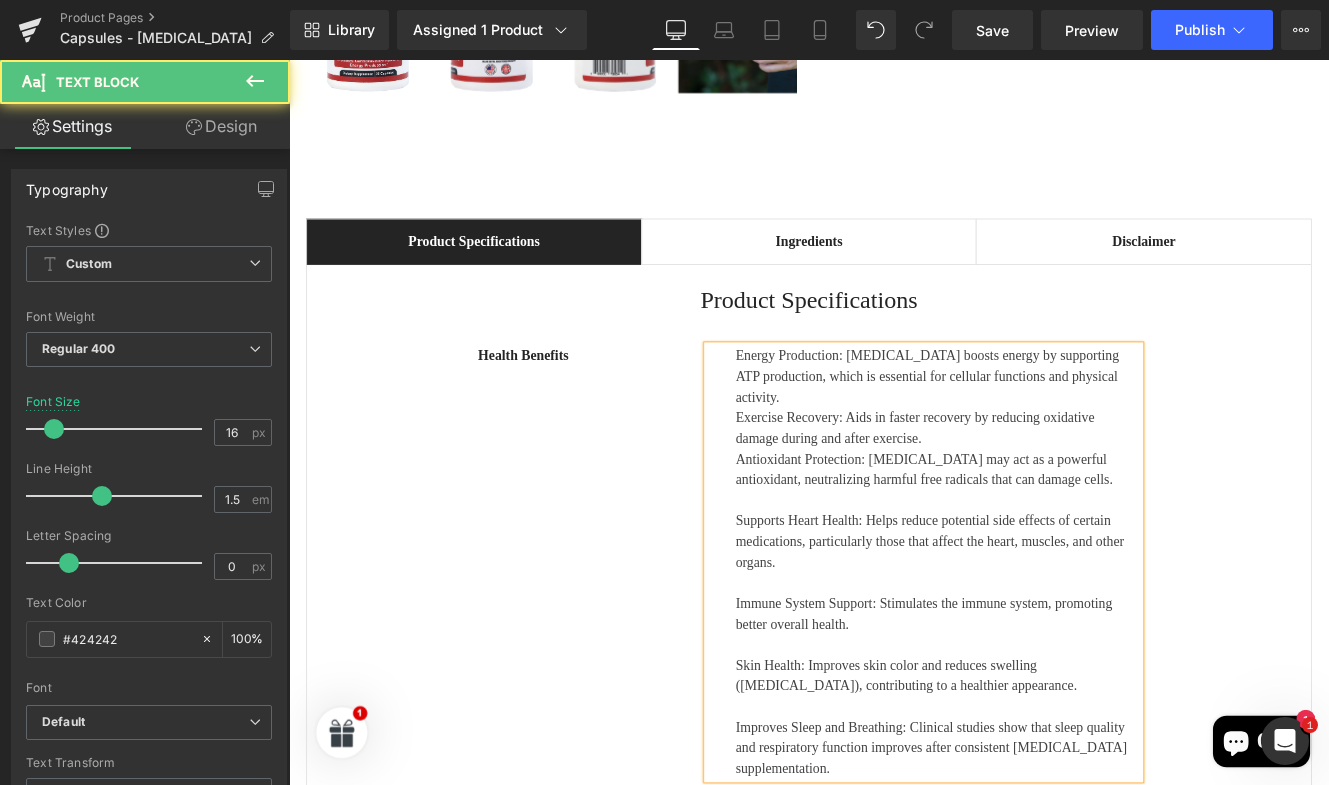 click on "Exercise Recovery: Aids in faster recovery by reducing oxidative damage during and after exercise." at bounding box center [1044, 489] 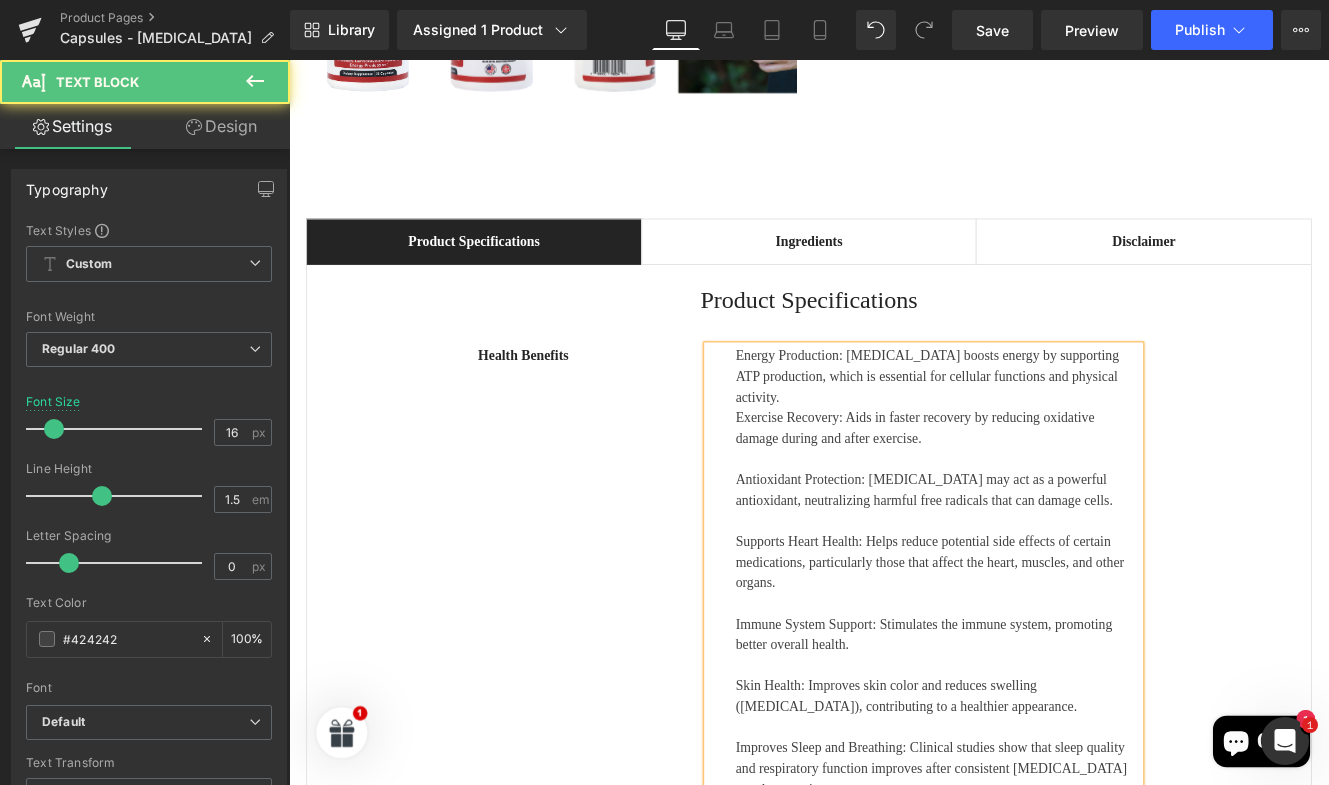 click on "Energy Production: [MEDICAL_DATA] boosts energy by supporting ATP production, which is essential for cellular functions and physical activity." at bounding box center [1044, 429] 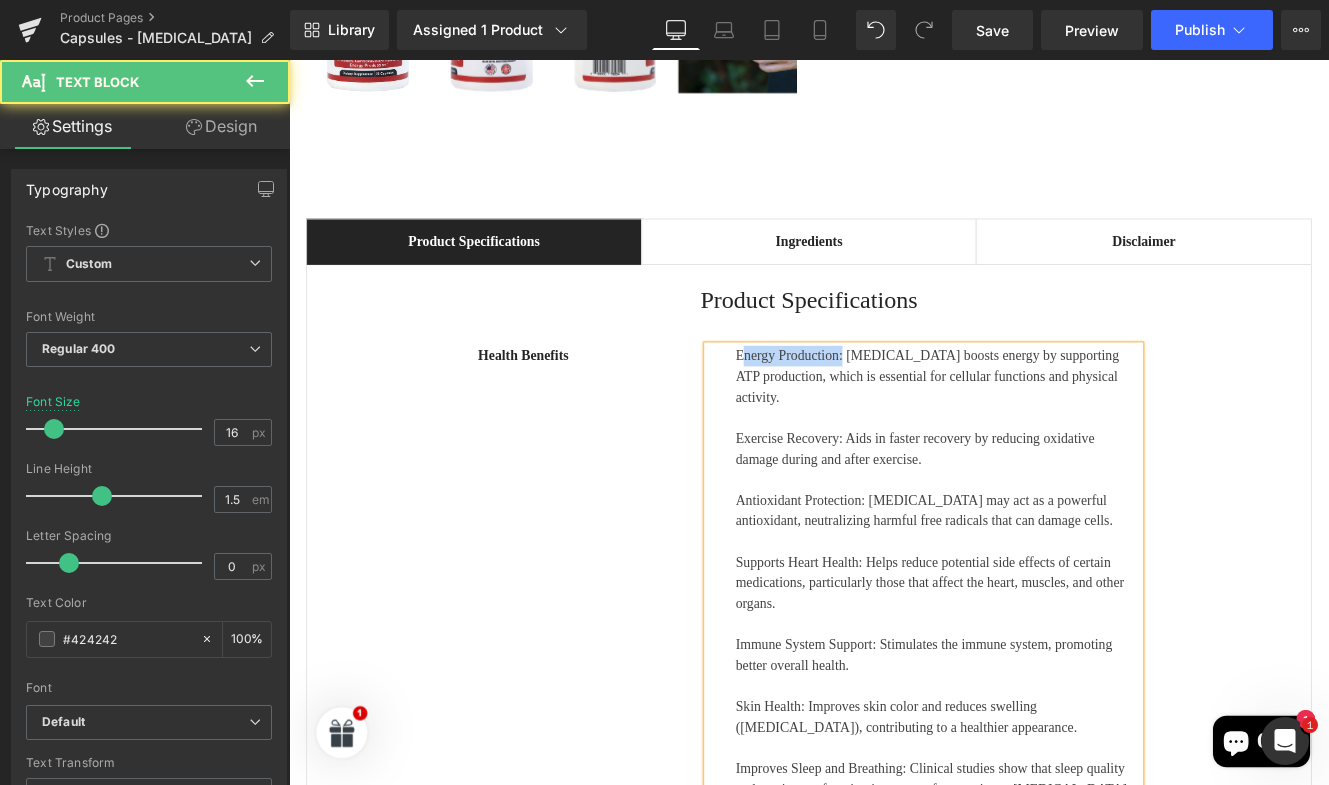 drag, startPoint x: 868, startPoint y: 404, endPoint x: 874, endPoint y: 340, distance: 64.28063 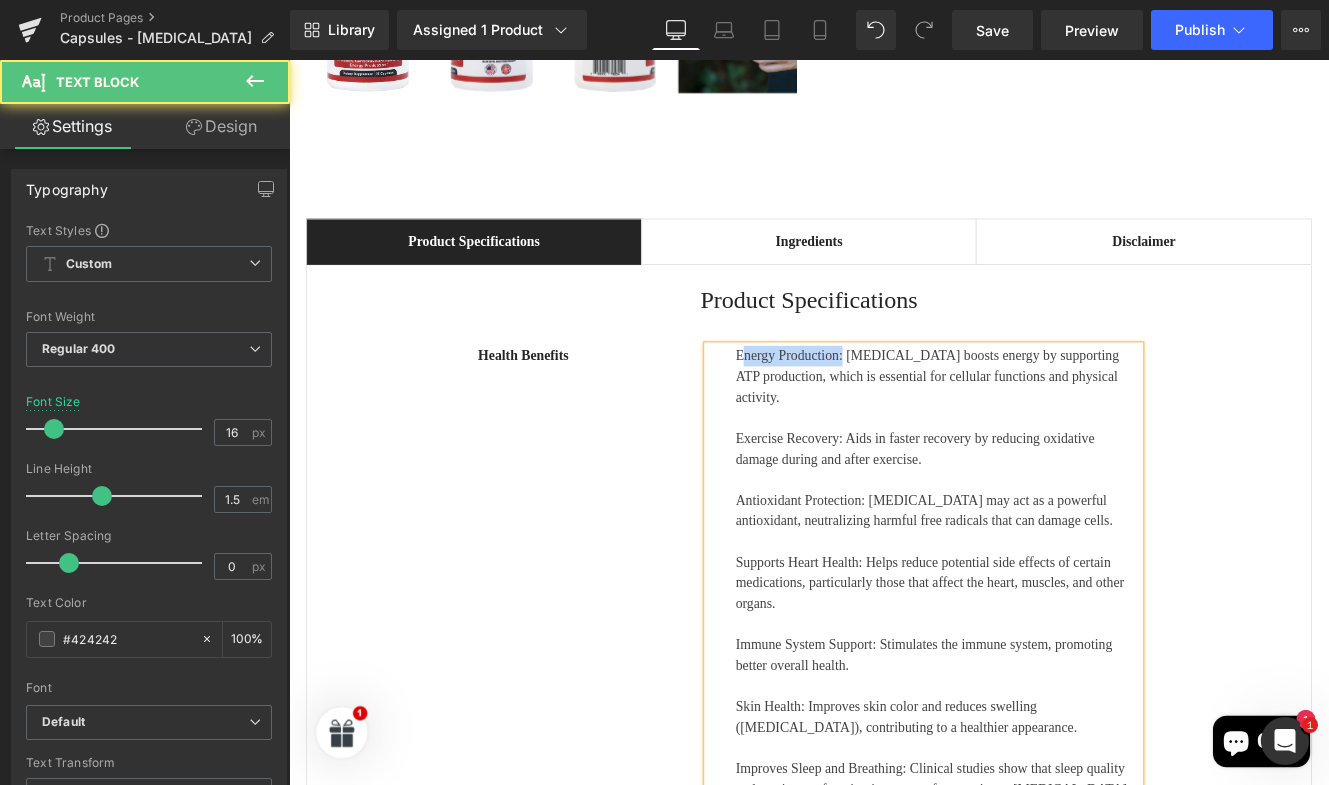 click on "Energy Production: [MEDICAL_DATA] boosts energy by supporting ATP production, which is essential for cellular functions and physical activity. Exercise Recovery: Aids in faster recovery by reducing oxidative damage during and after exercise. Antioxidant Protection: [MEDICAL_DATA] may act as a powerful antioxidant, neutralizing harmful free radicals that can damage cells. Supports Heart Health: Helps reduce potential side effects of certain medications, particularly those that affect the heart, muscles, and other organs. Immune System Support: Stimulates the immune system, promoting better overall health. Skin Health: Improves skin color and reduces swelling ([MEDICAL_DATA]), contributing to a healthier appearance. Improves Sleep and Breathing: Clinical studies show that sleep quality and respiratory function improves after consistent [MEDICAL_DATA] supplementation." at bounding box center (1027, 669) 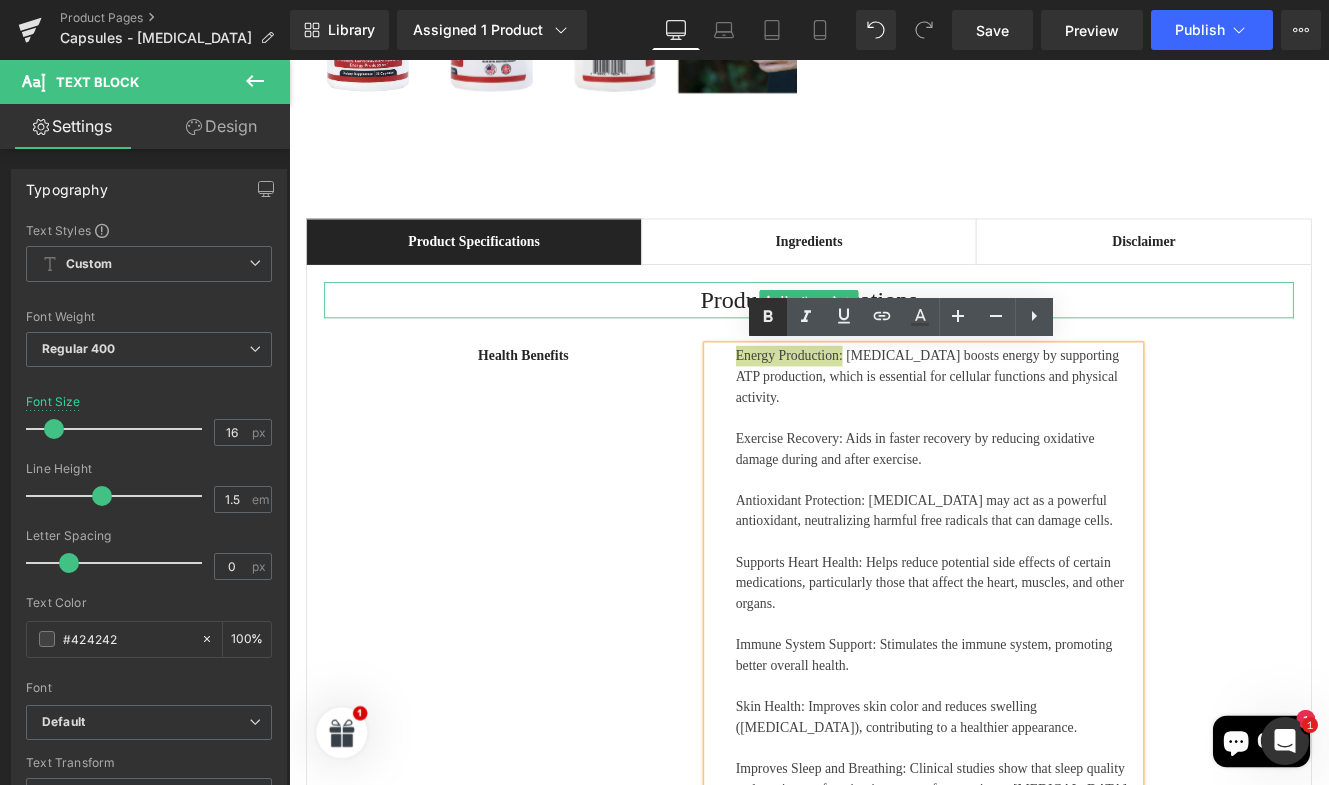 click 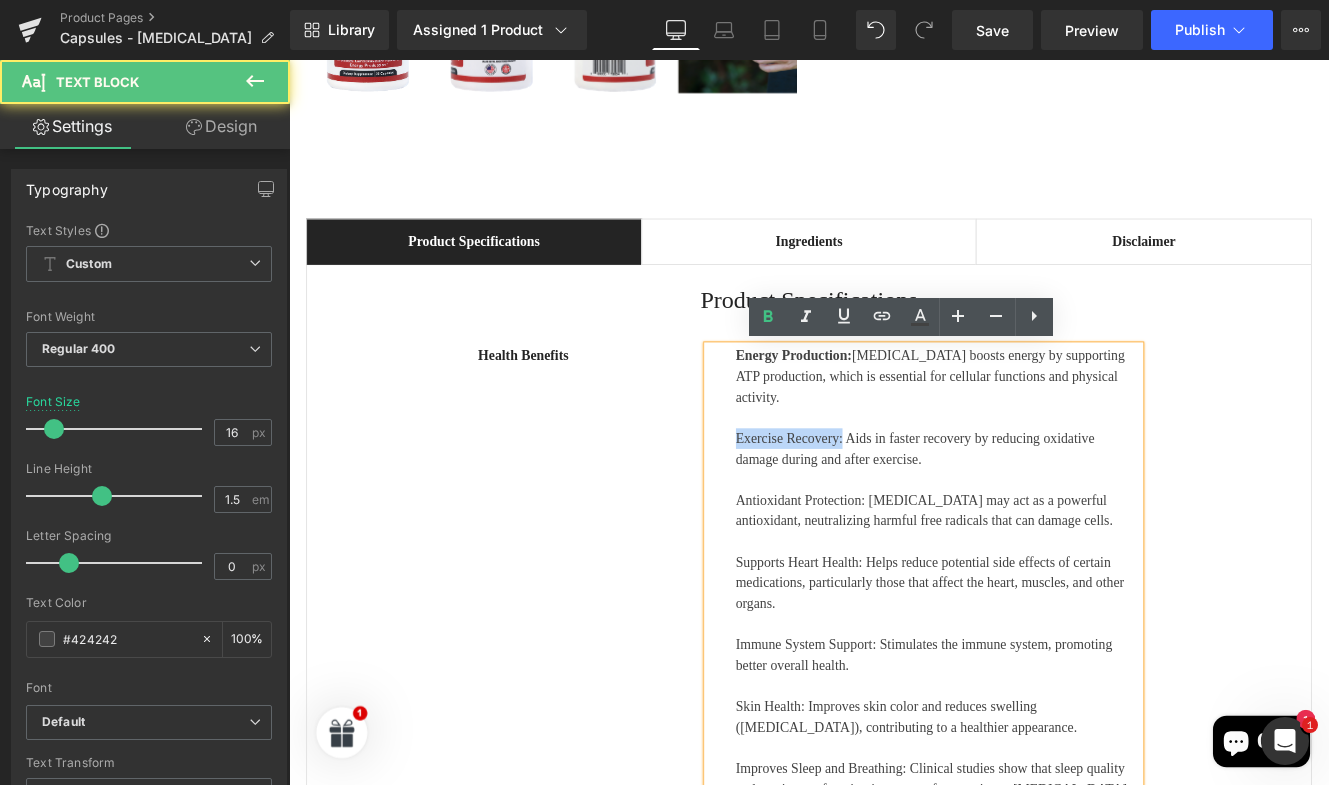 drag, startPoint x: 931, startPoint y: 480, endPoint x: 790, endPoint y: 479, distance: 141.00354 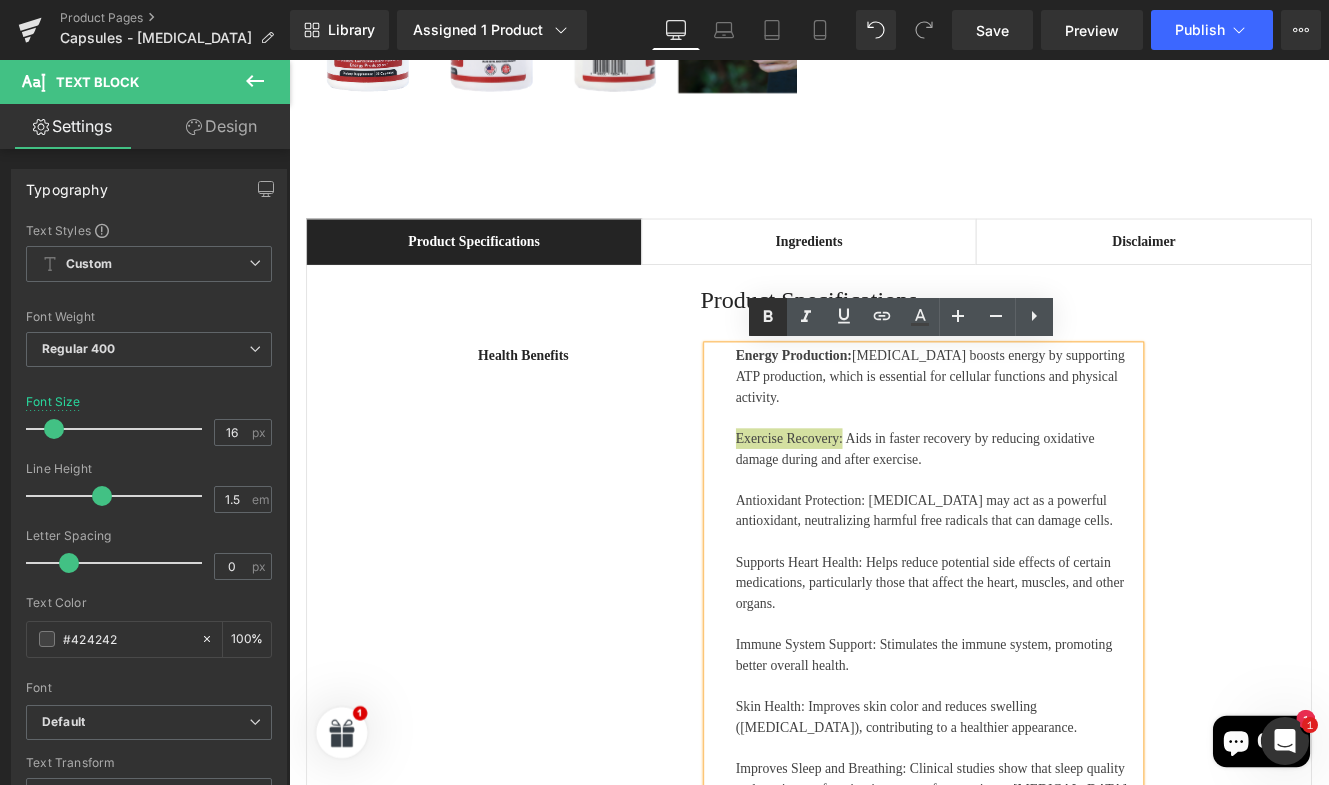 click 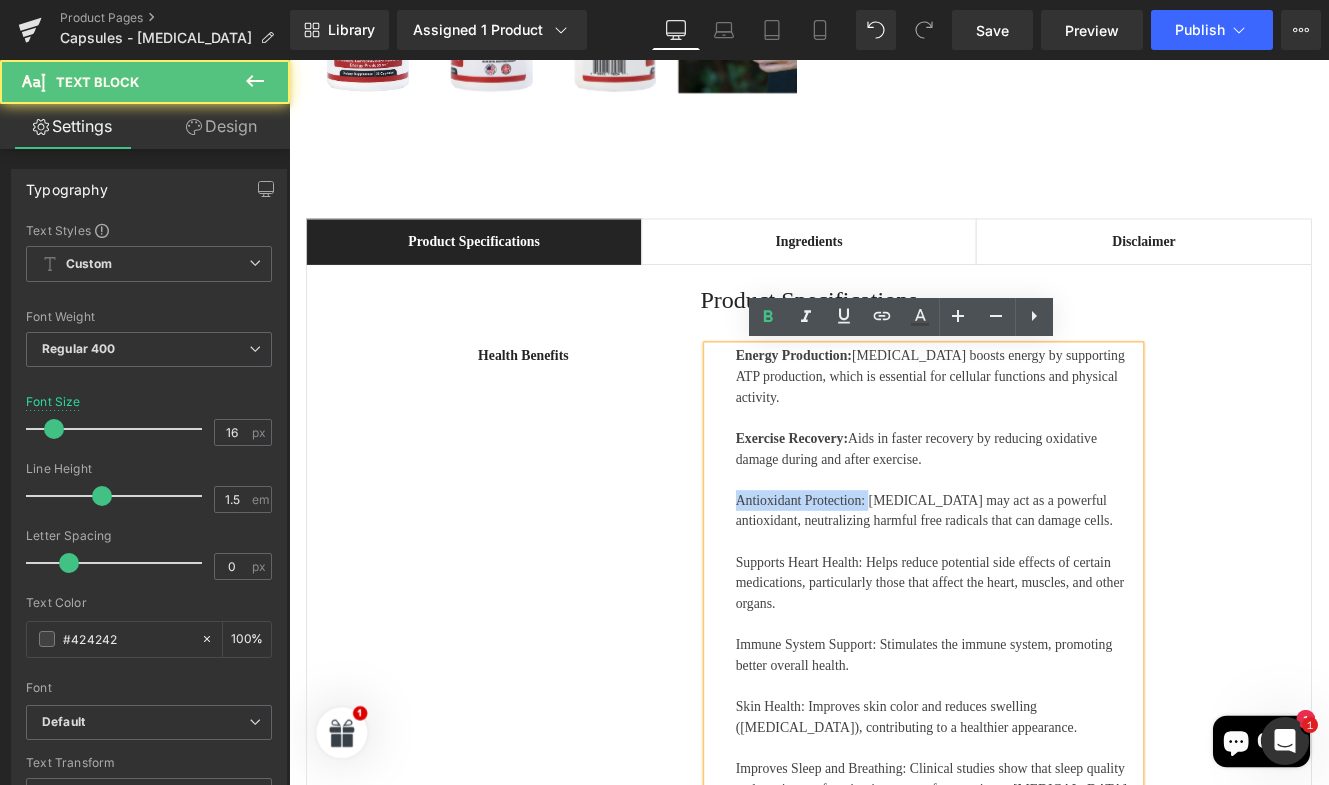 drag, startPoint x: 961, startPoint y: 549, endPoint x: 778, endPoint y: 549, distance: 183 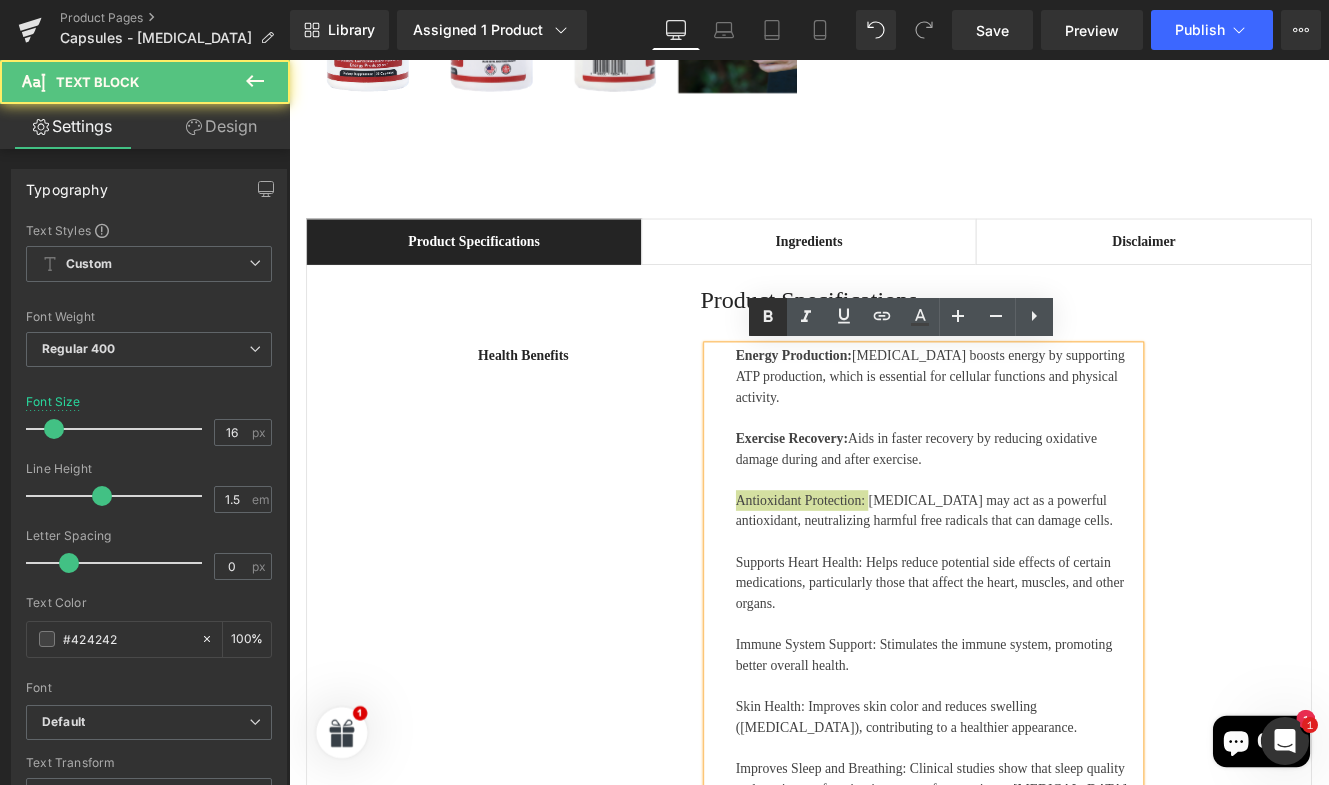 click 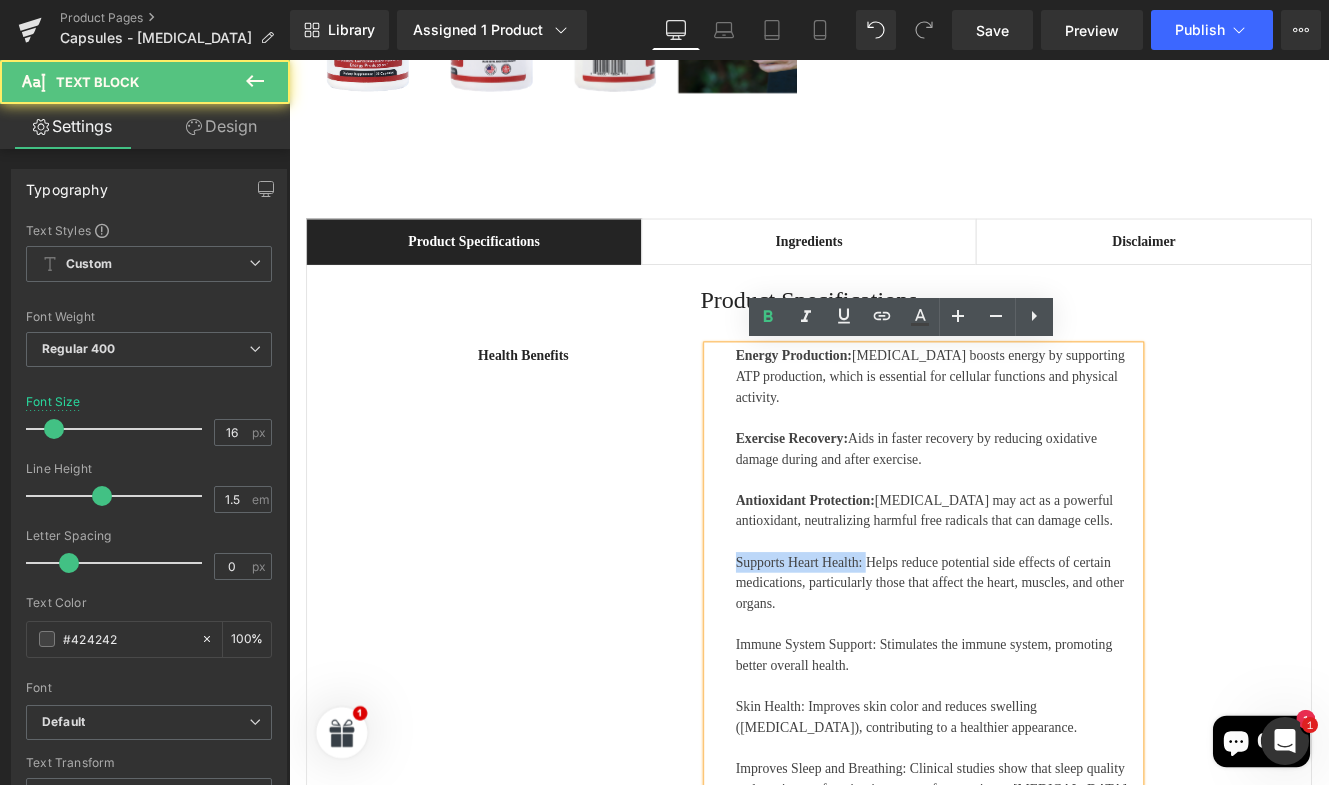 drag, startPoint x: 960, startPoint y: 615, endPoint x: 771, endPoint y: 615, distance: 189 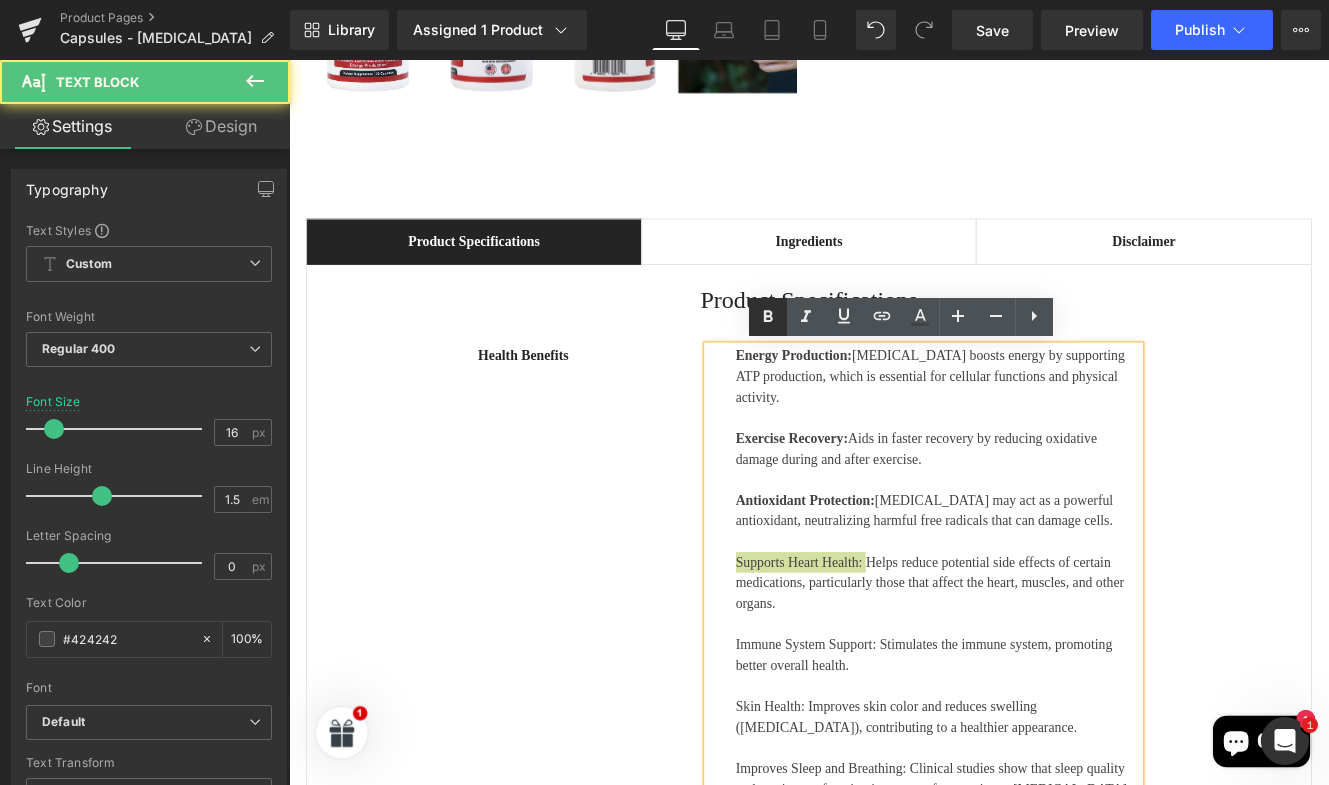 click 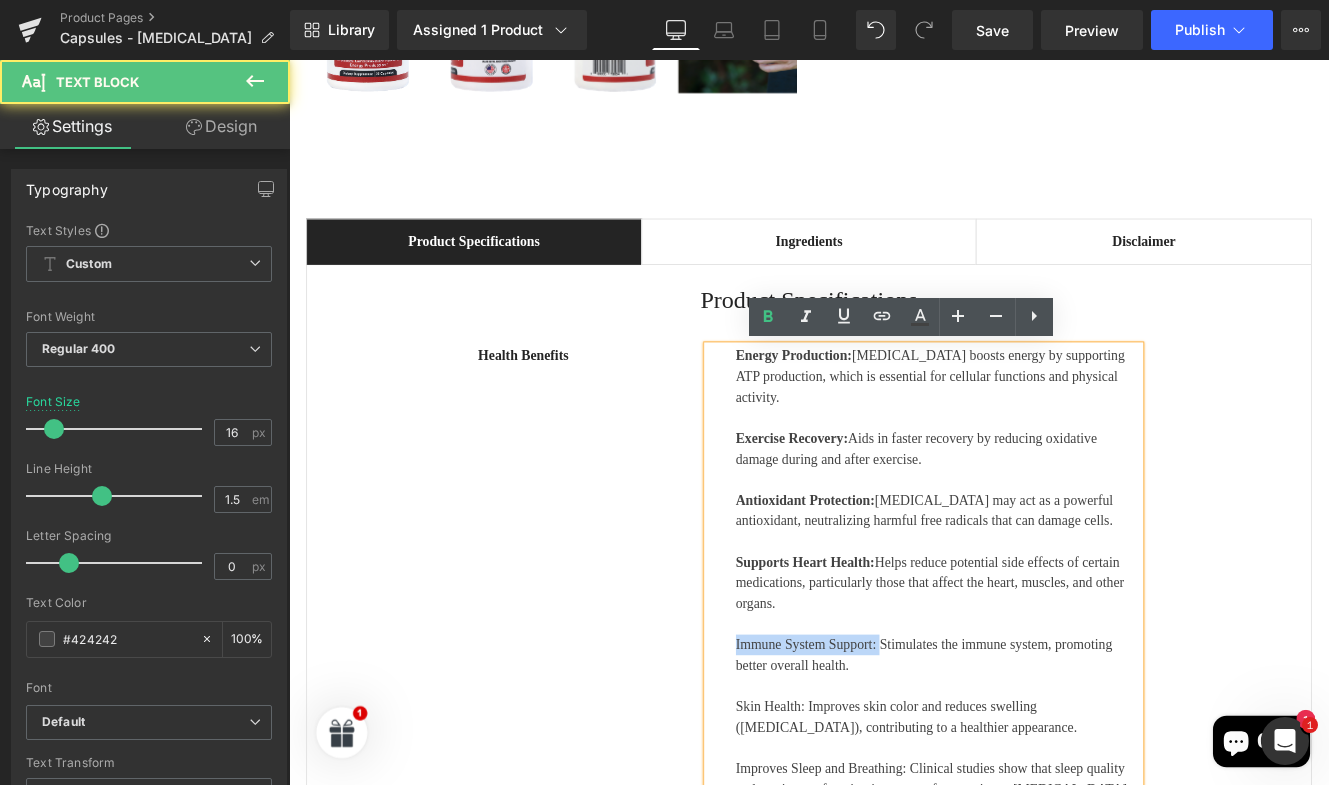 drag, startPoint x: 972, startPoint y: 717, endPoint x: 796, endPoint y: 716, distance: 176.00284 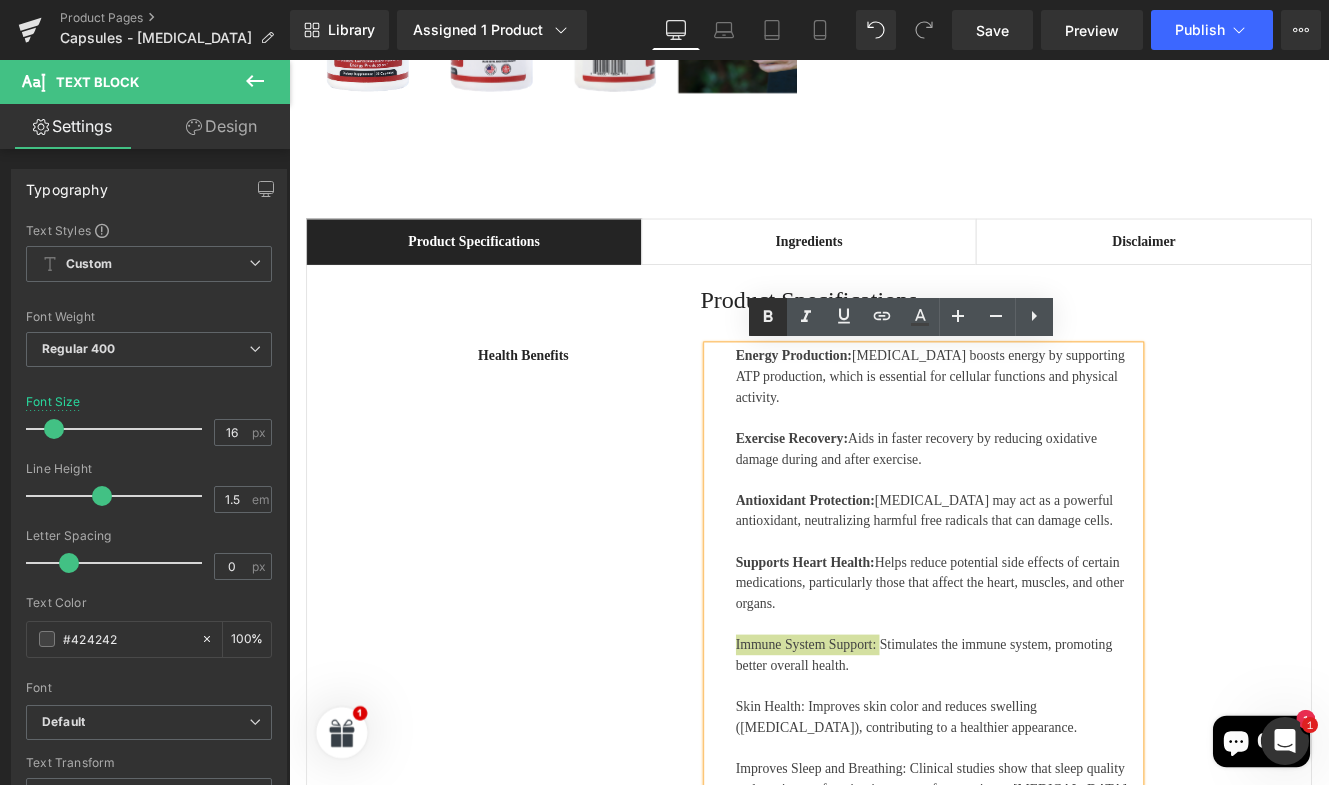 click 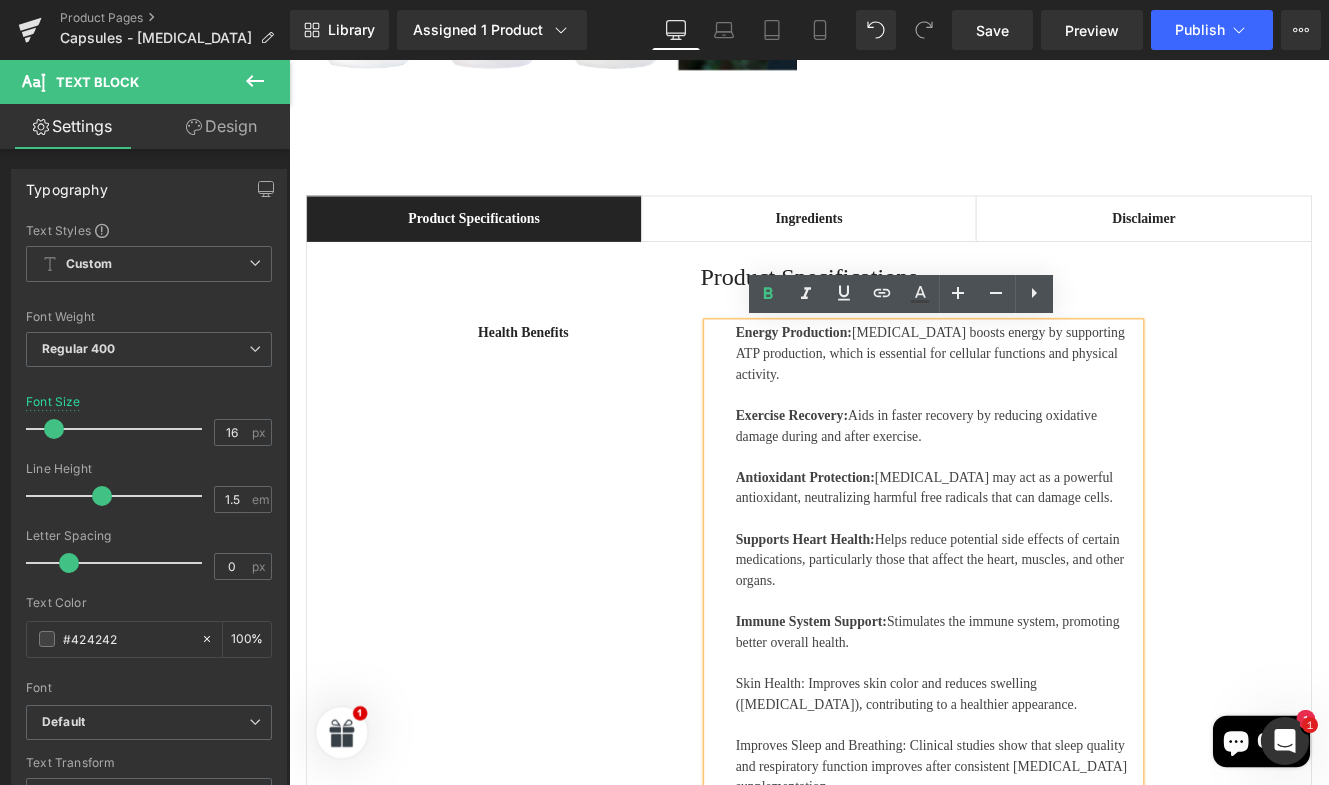 scroll, scrollTop: 1119, scrollLeft: 0, axis: vertical 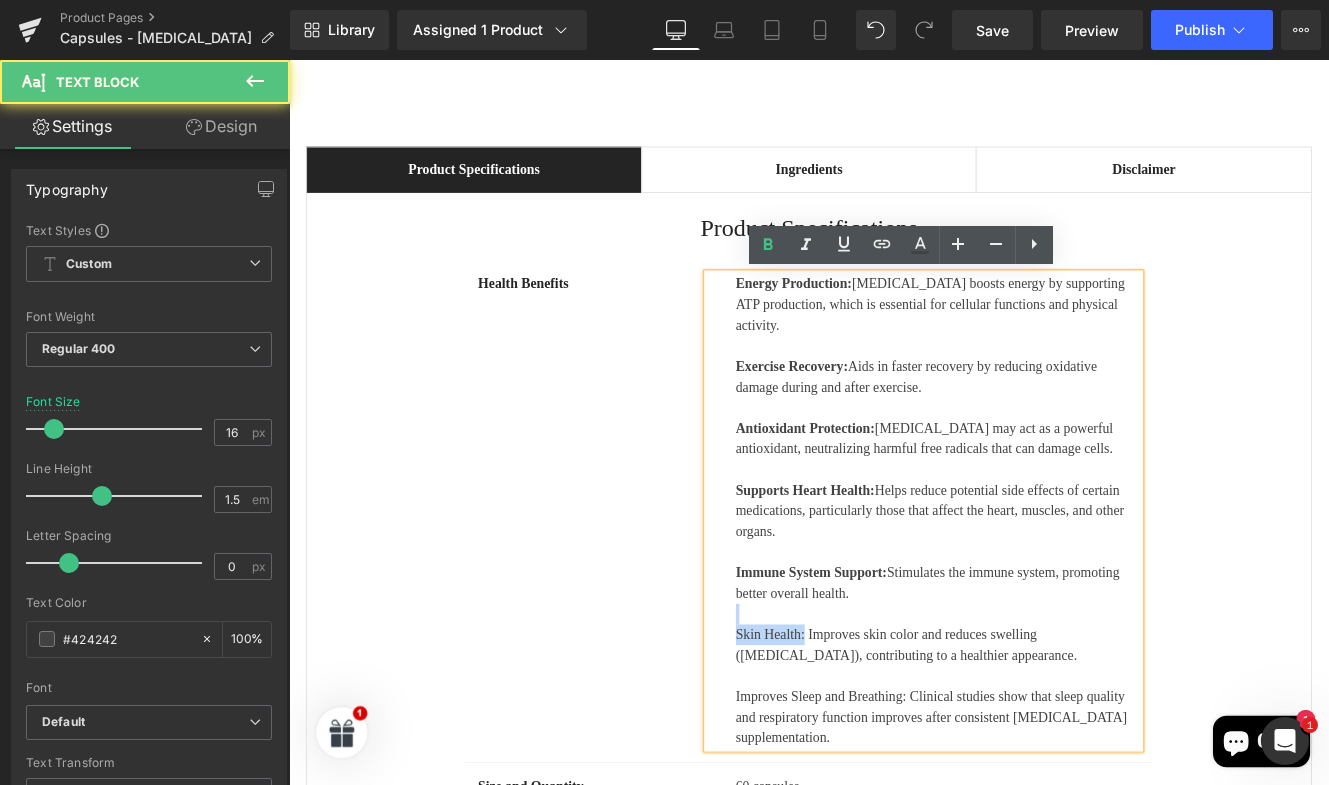 drag, startPoint x: 887, startPoint y: 702, endPoint x: 761, endPoint y: 685, distance: 127.141655 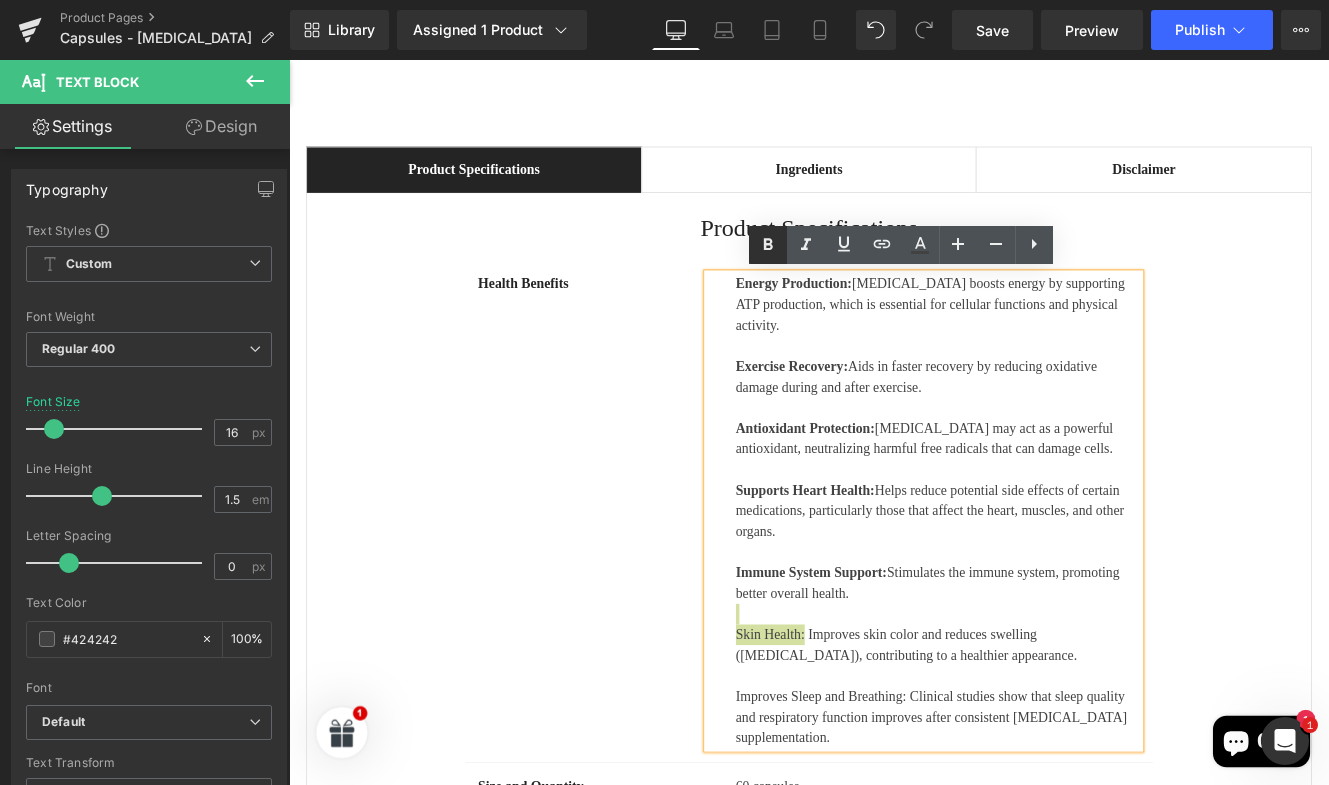 click 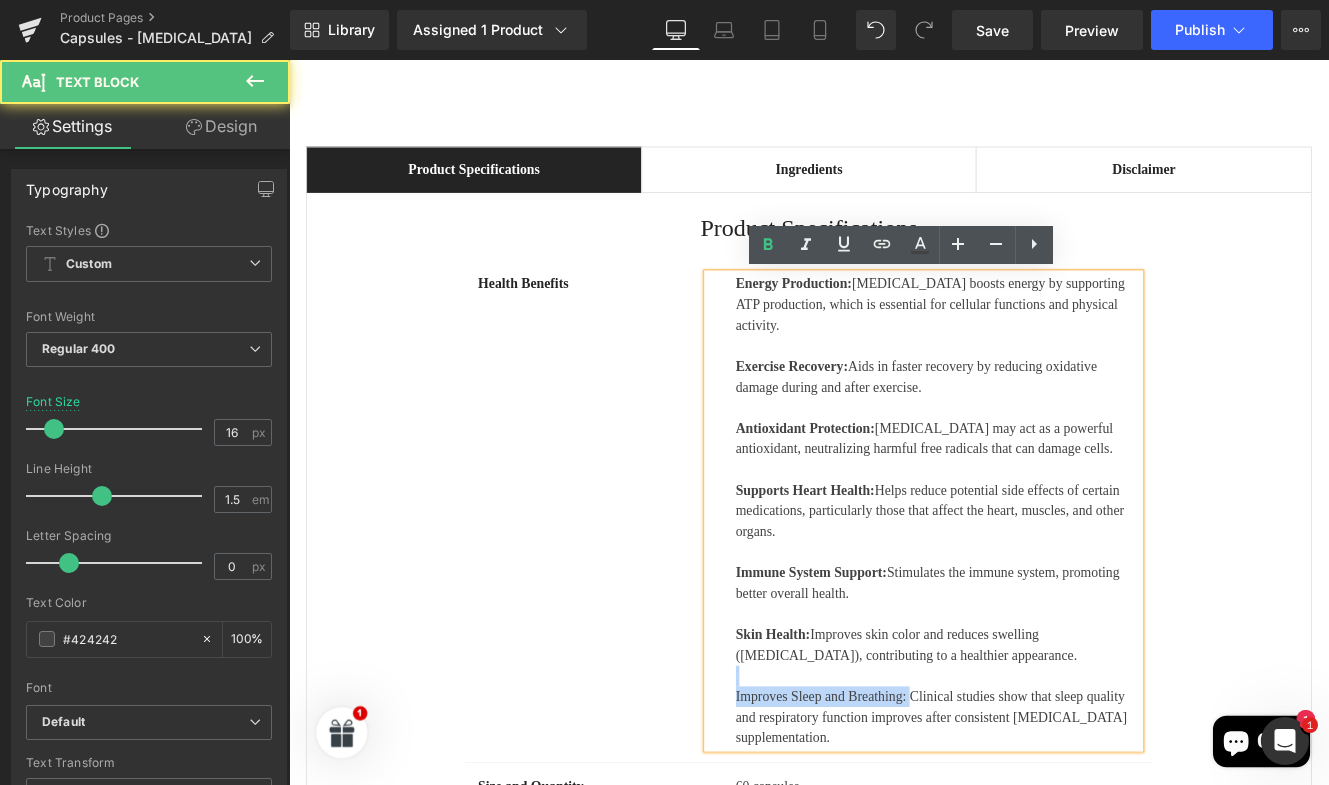 drag, startPoint x: 1005, startPoint y: 775, endPoint x: 800, endPoint y: 757, distance: 205.78873 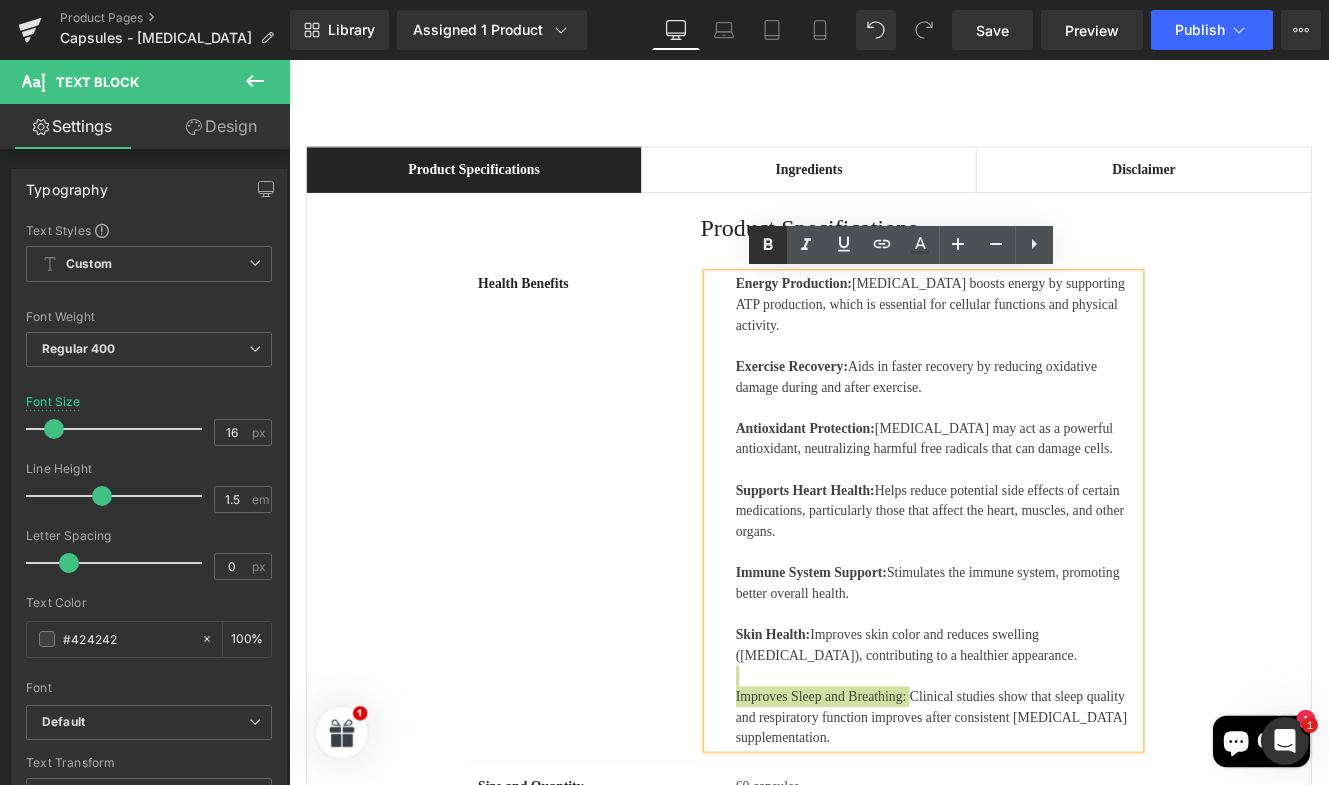 click 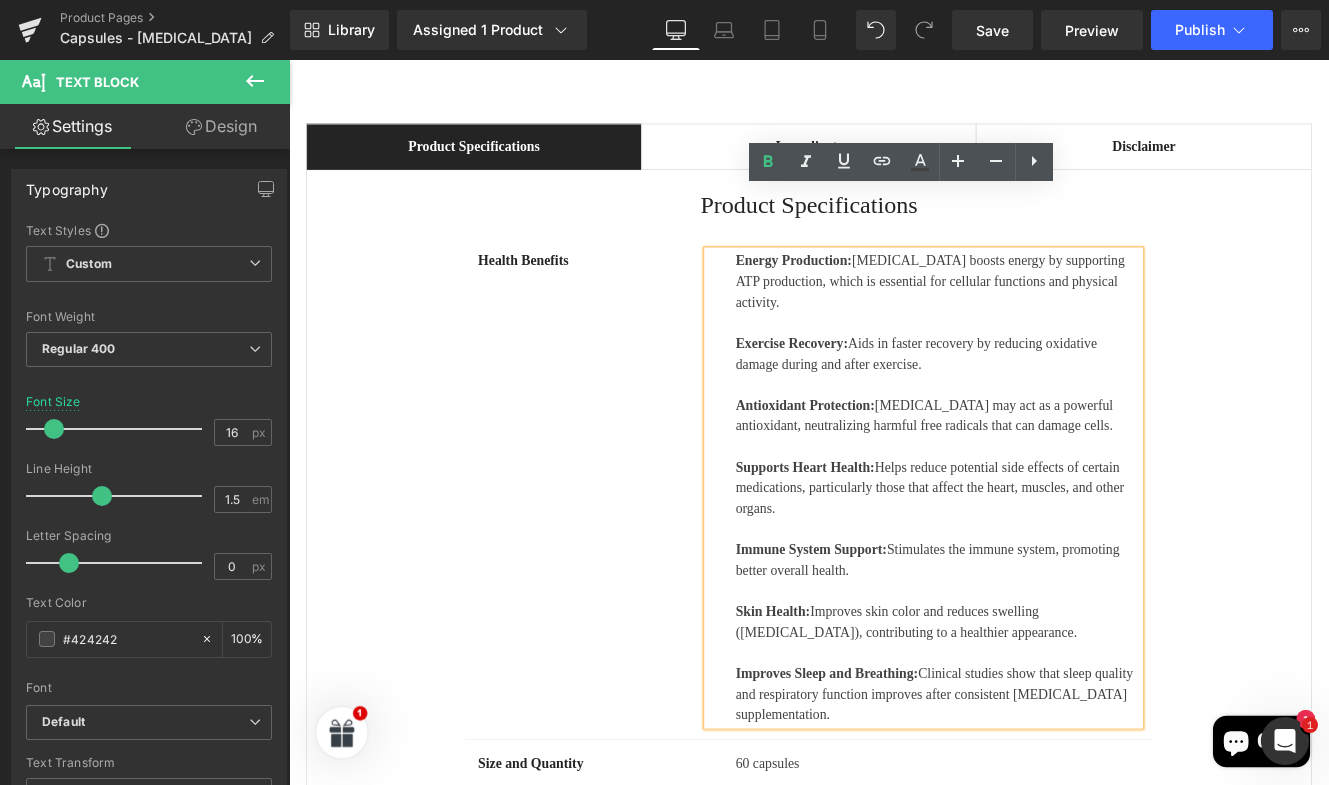 scroll, scrollTop: 1323, scrollLeft: 0, axis: vertical 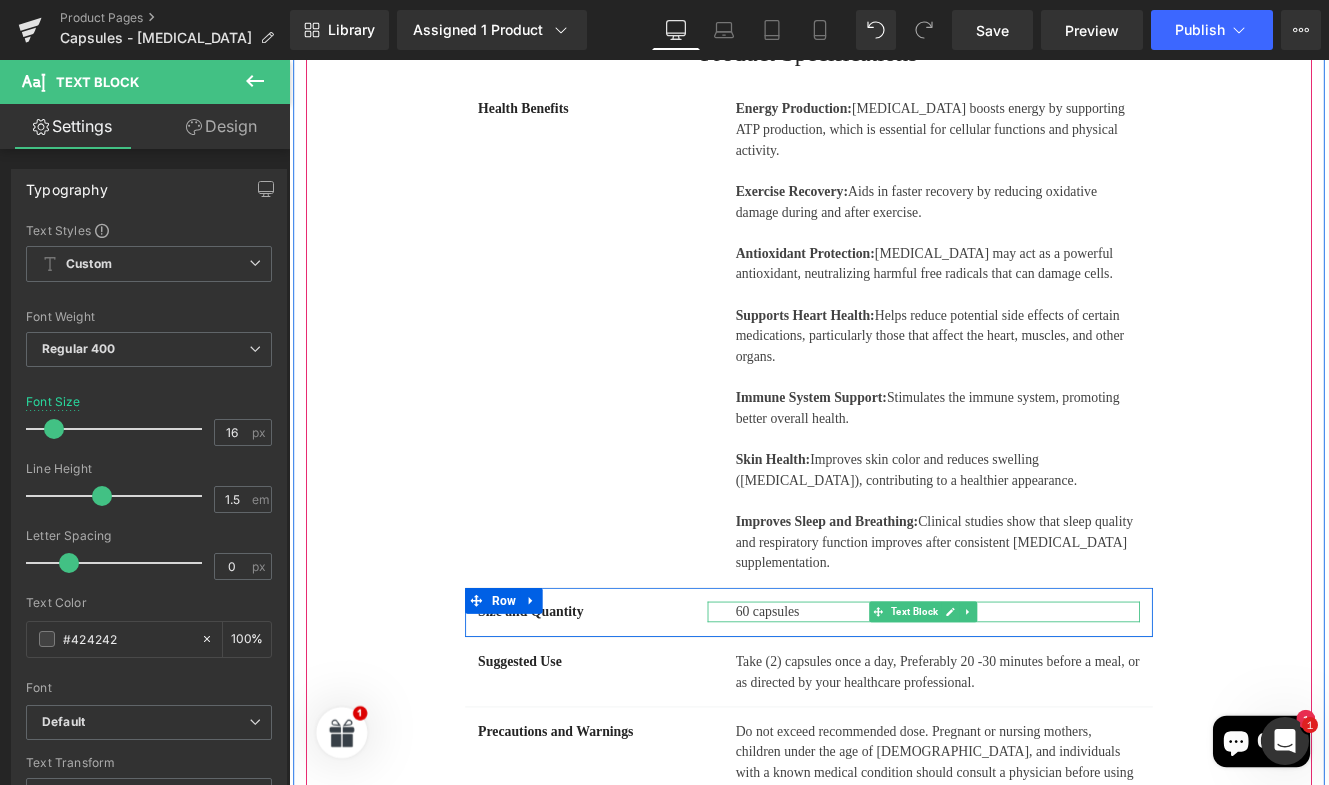 click on "60 capsules" at bounding box center [1044, 702] 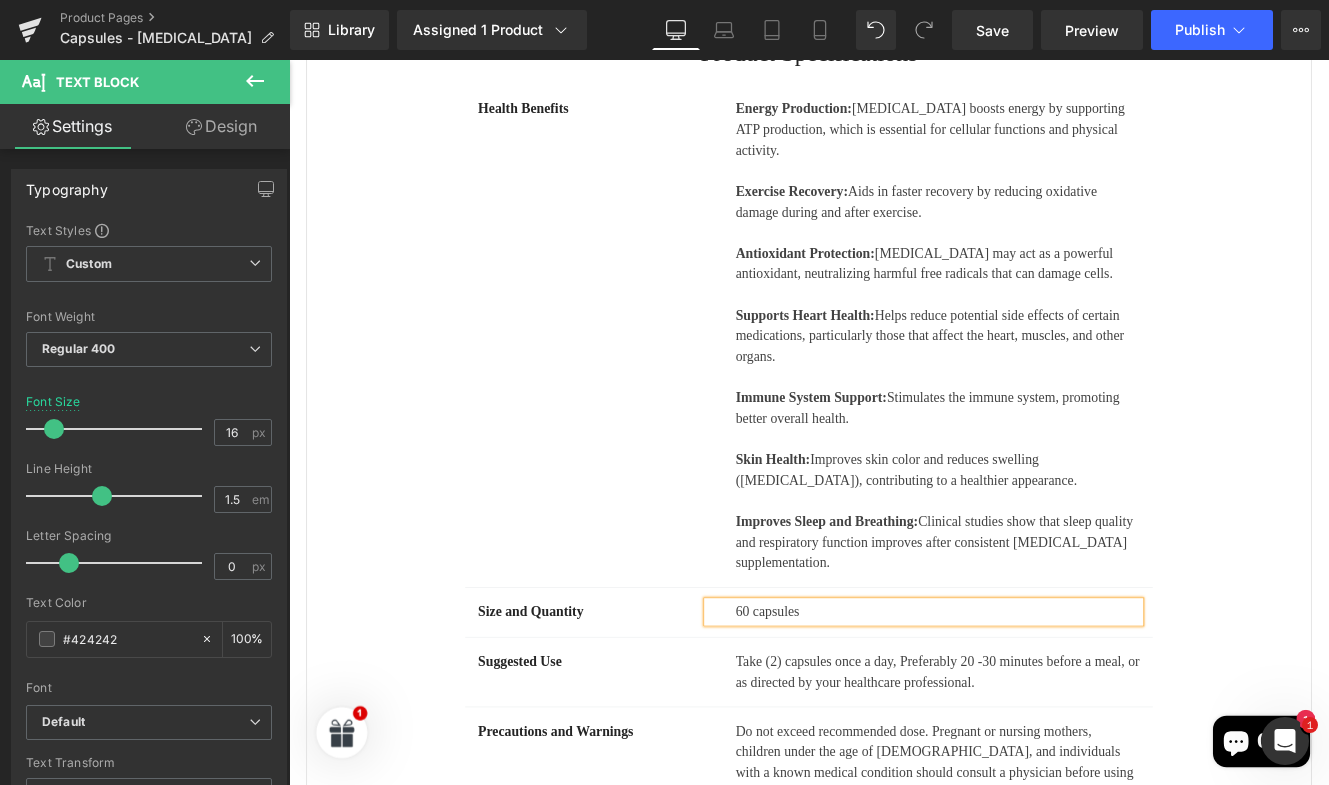 type 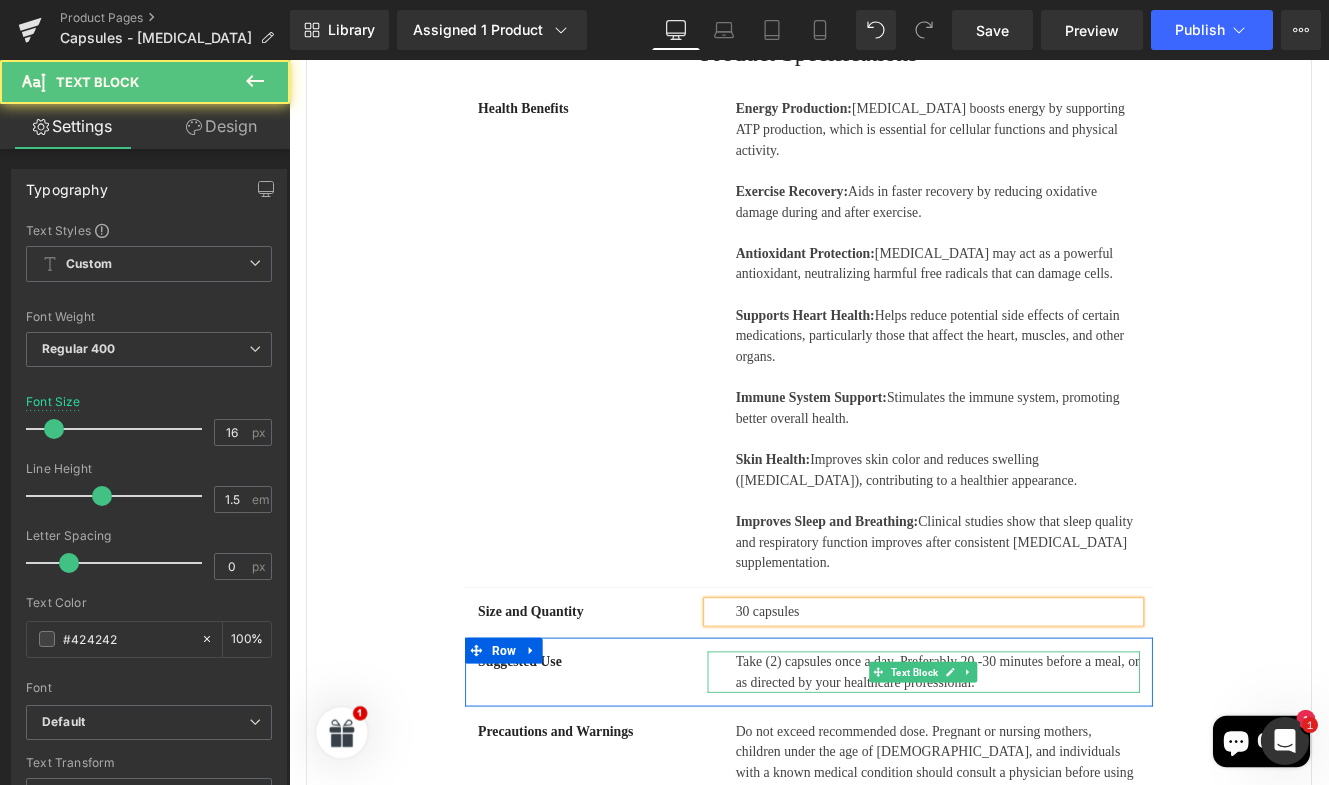 click on "Take (2) capsules once a day, Preferably 20 -30 minutes before a meal, or as directed by your healthcare professional." at bounding box center (1044, 772) 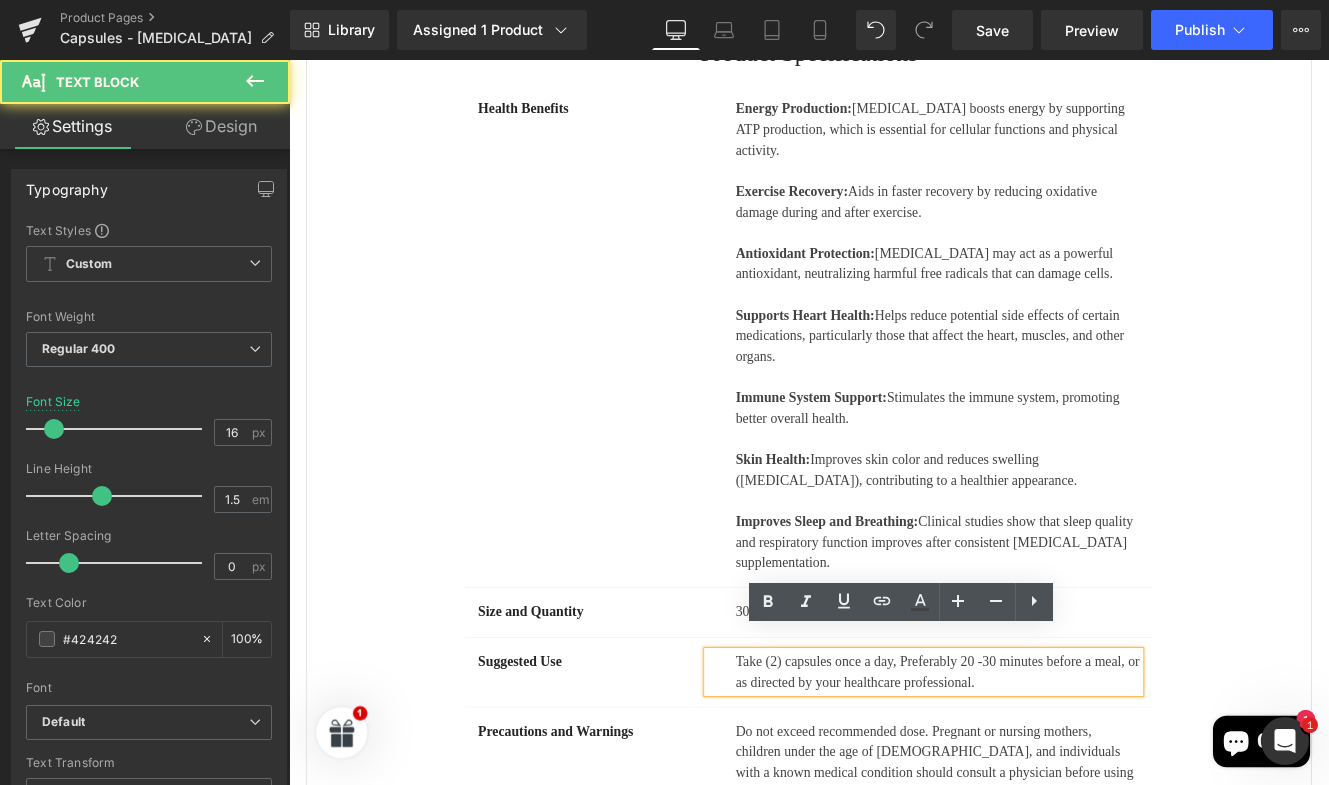 drag, startPoint x: 837, startPoint y: 734, endPoint x: 772, endPoint y: 721, distance: 66.287254 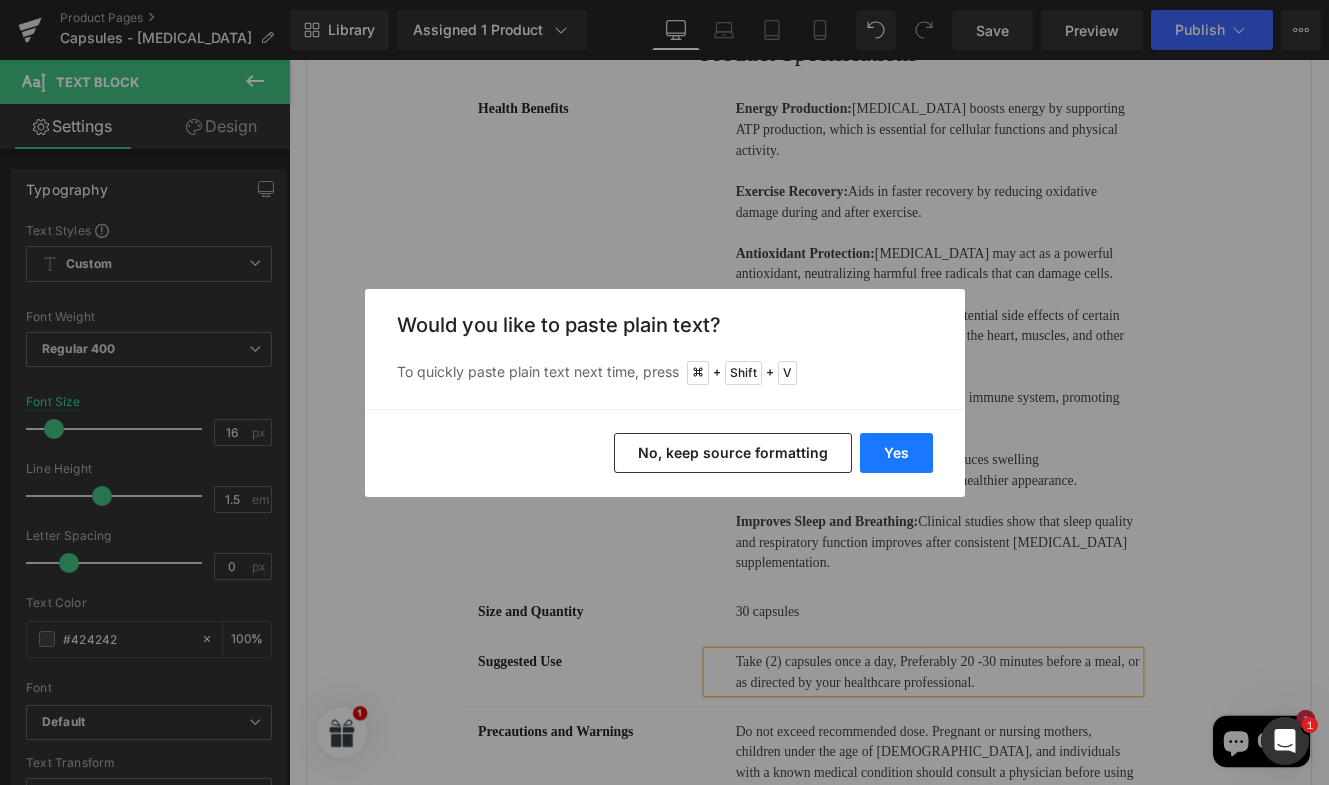 click on "Yes" at bounding box center [896, 453] 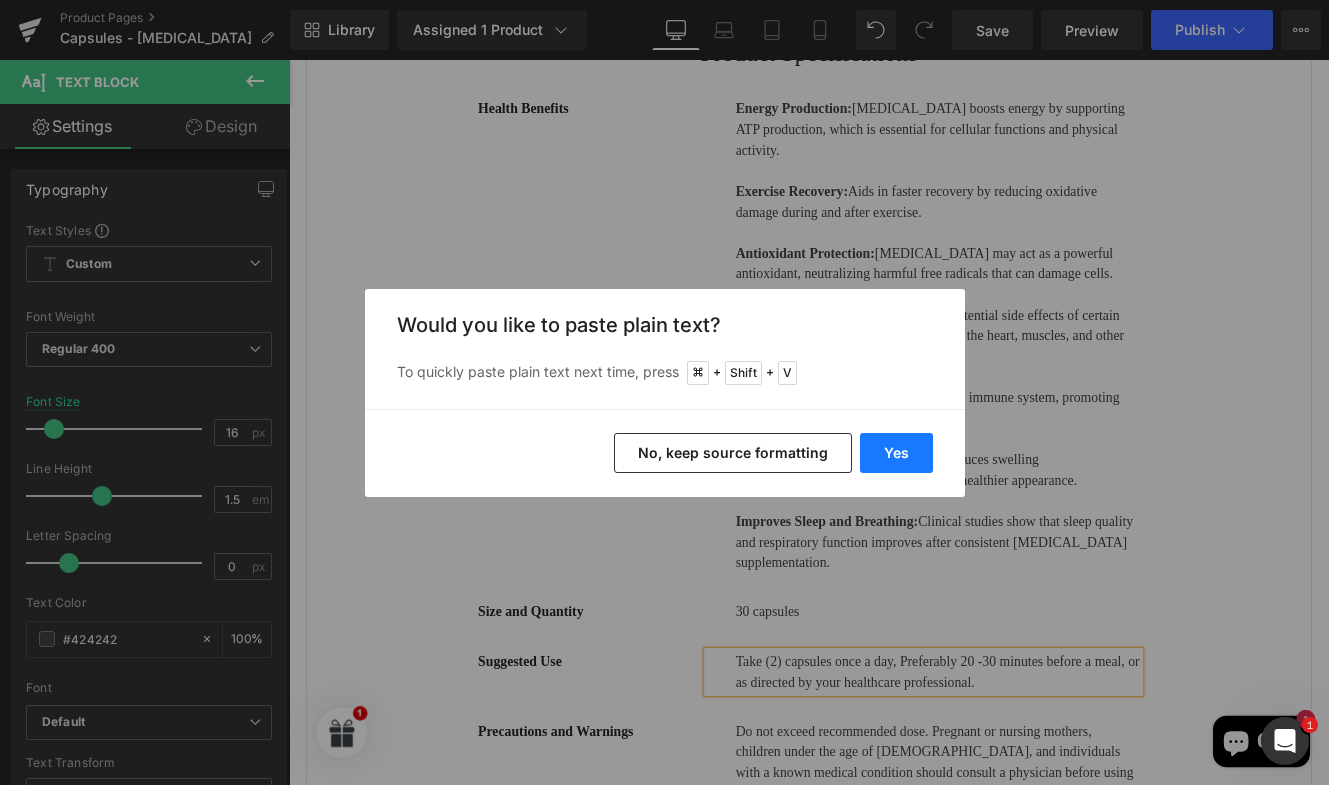 type 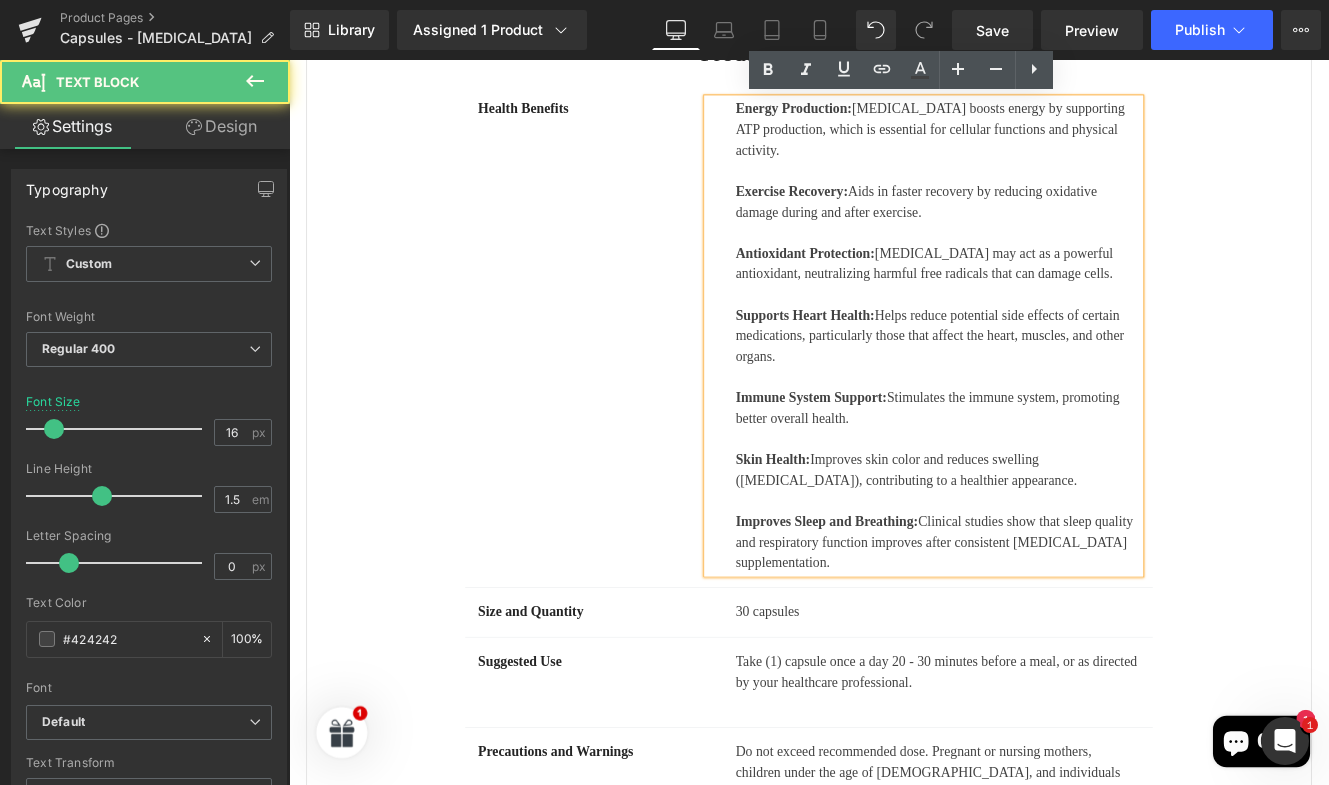 click at bounding box center (1044, 808) 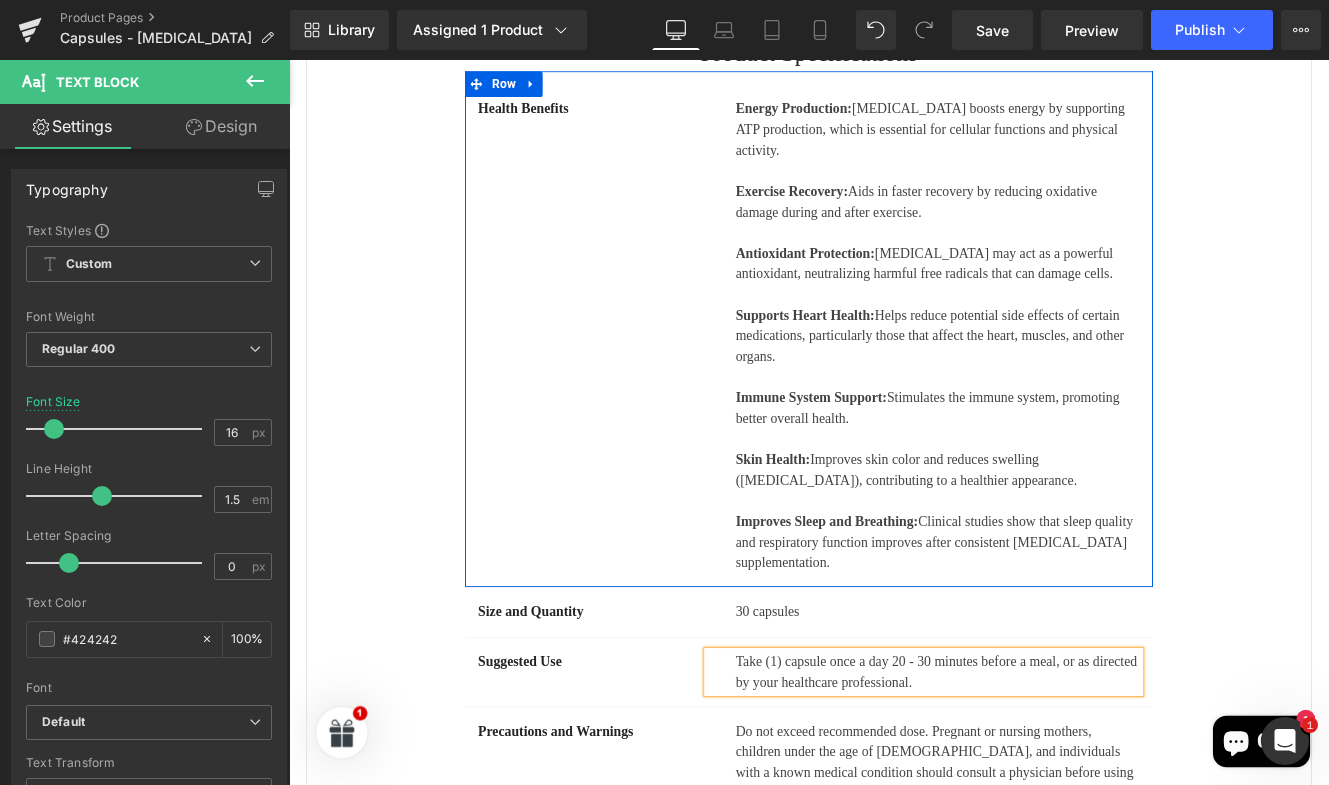 scroll, scrollTop: 1413, scrollLeft: 0, axis: vertical 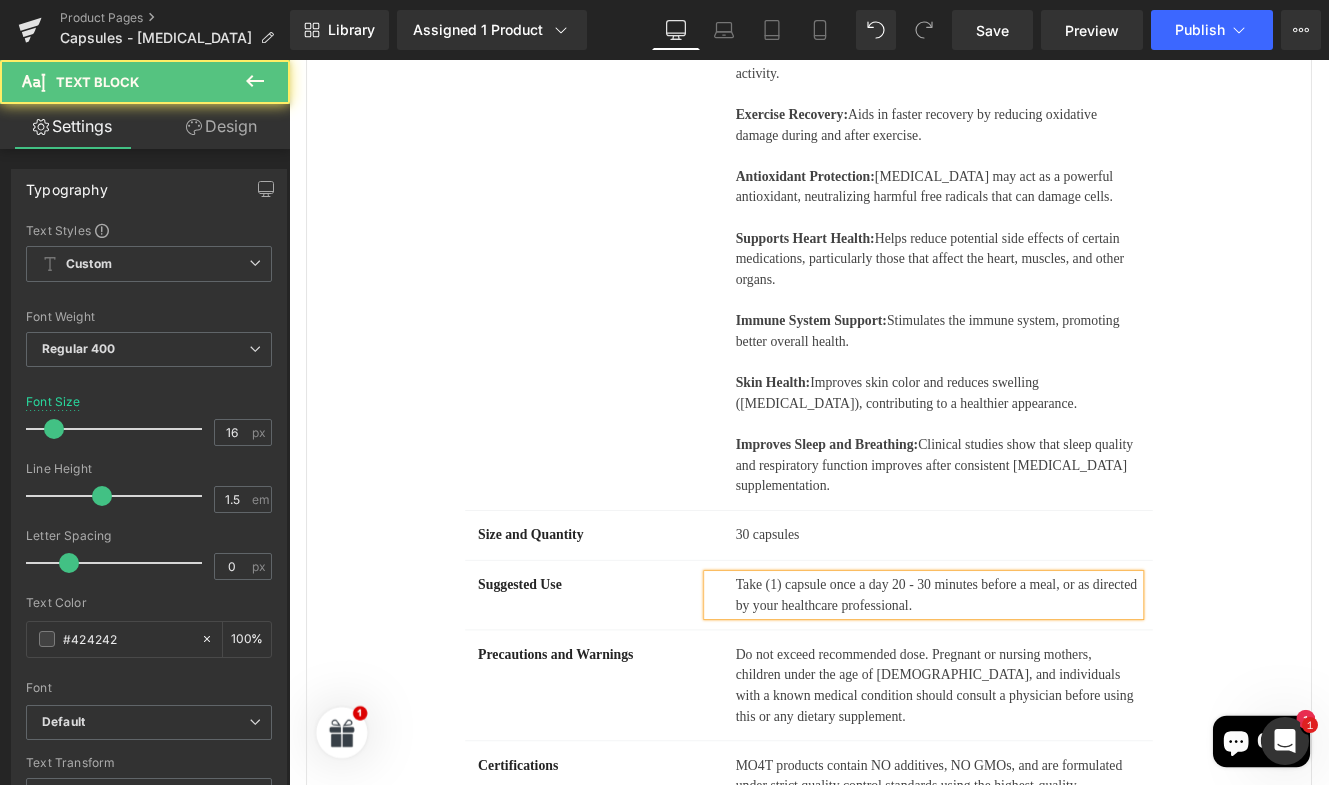click on "Do not exceed recommended dose. Pregnant or nursing mothers, children under the age of [DEMOGRAPHIC_DATA], and individuals with a known medical condition should consult a physician before using this or any dietary supplement." at bounding box center [1044, 787] 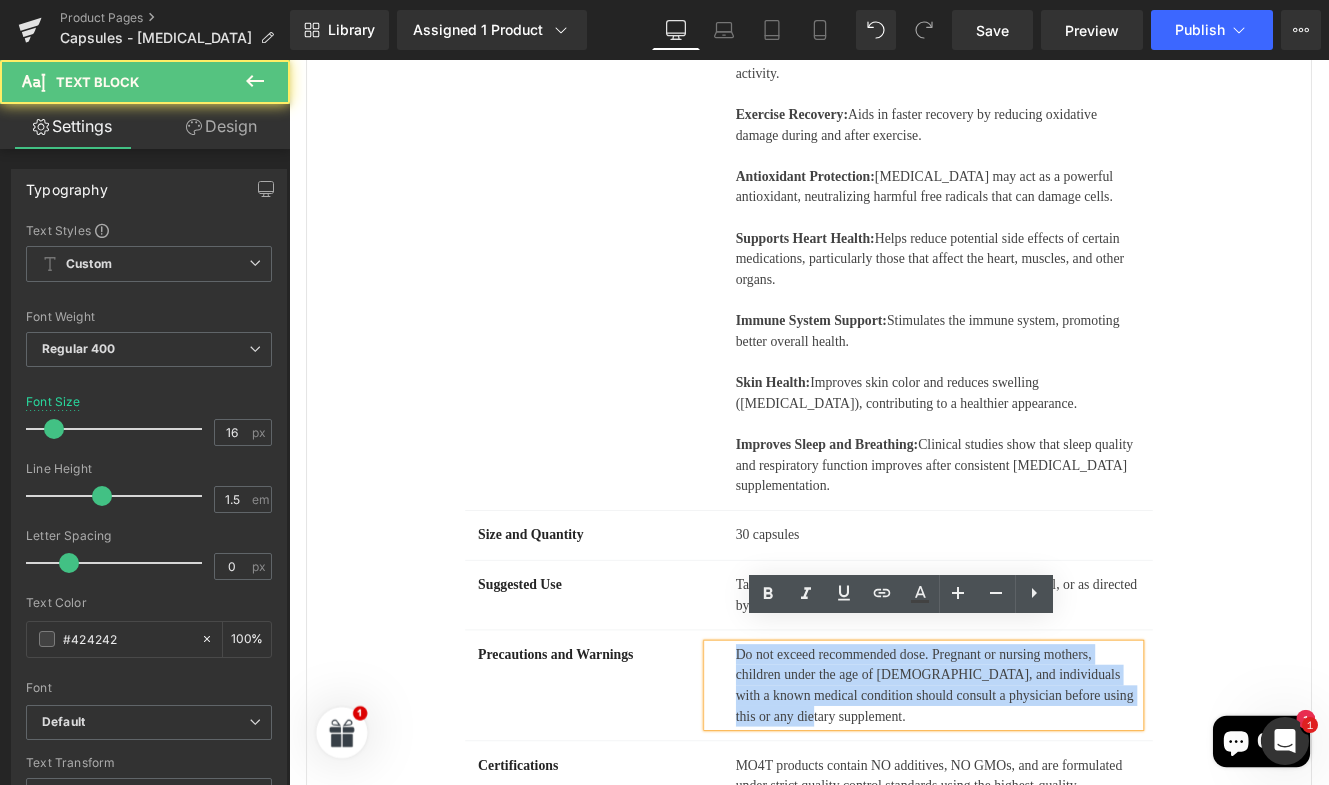 drag, startPoint x: 803, startPoint y: 755, endPoint x: 1197, endPoint y: 646, distance: 408.79947 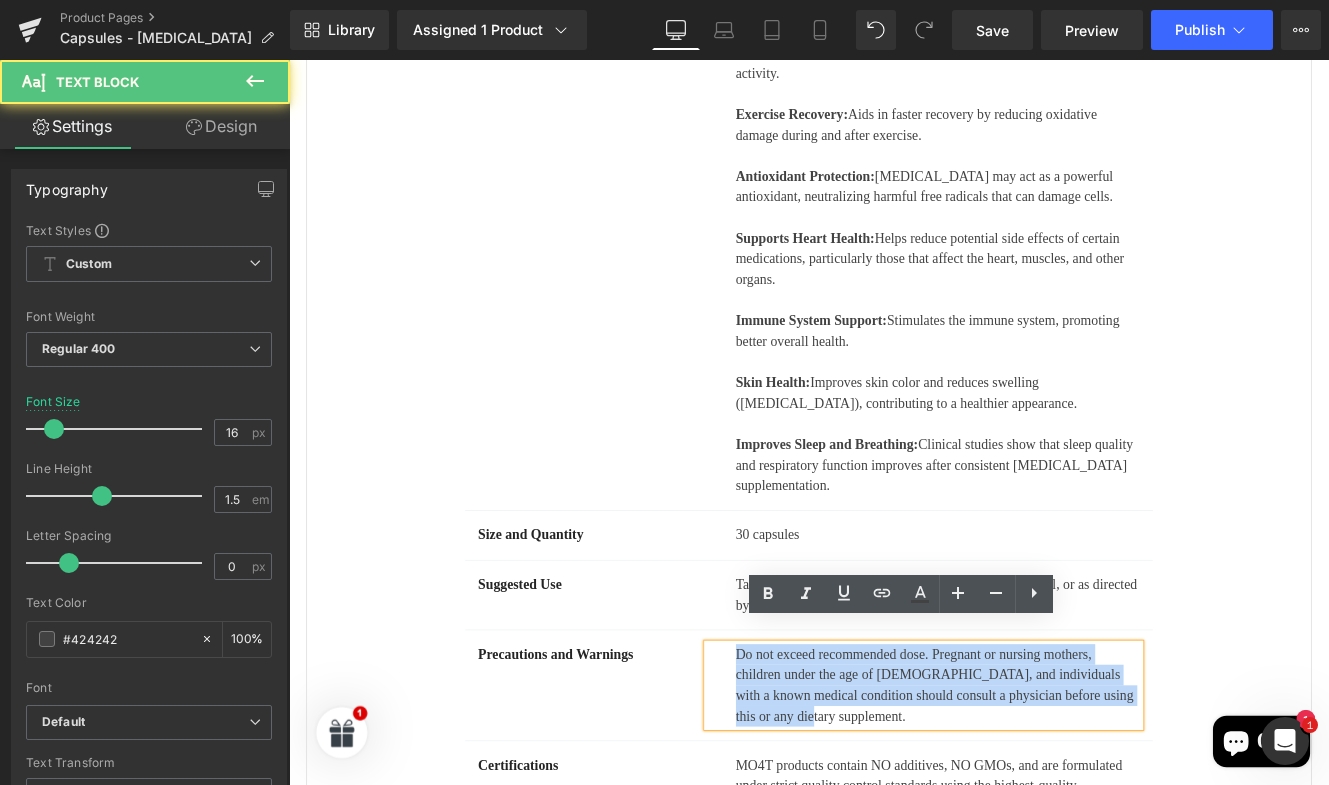 click on "Do not exceed recommended dose. Pregnant or nursing mothers, children under the age of [DEMOGRAPHIC_DATA], and individuals with a known medical condition should consult a physician before using this or any dietary supplement." at bounding box center (1027, 787) 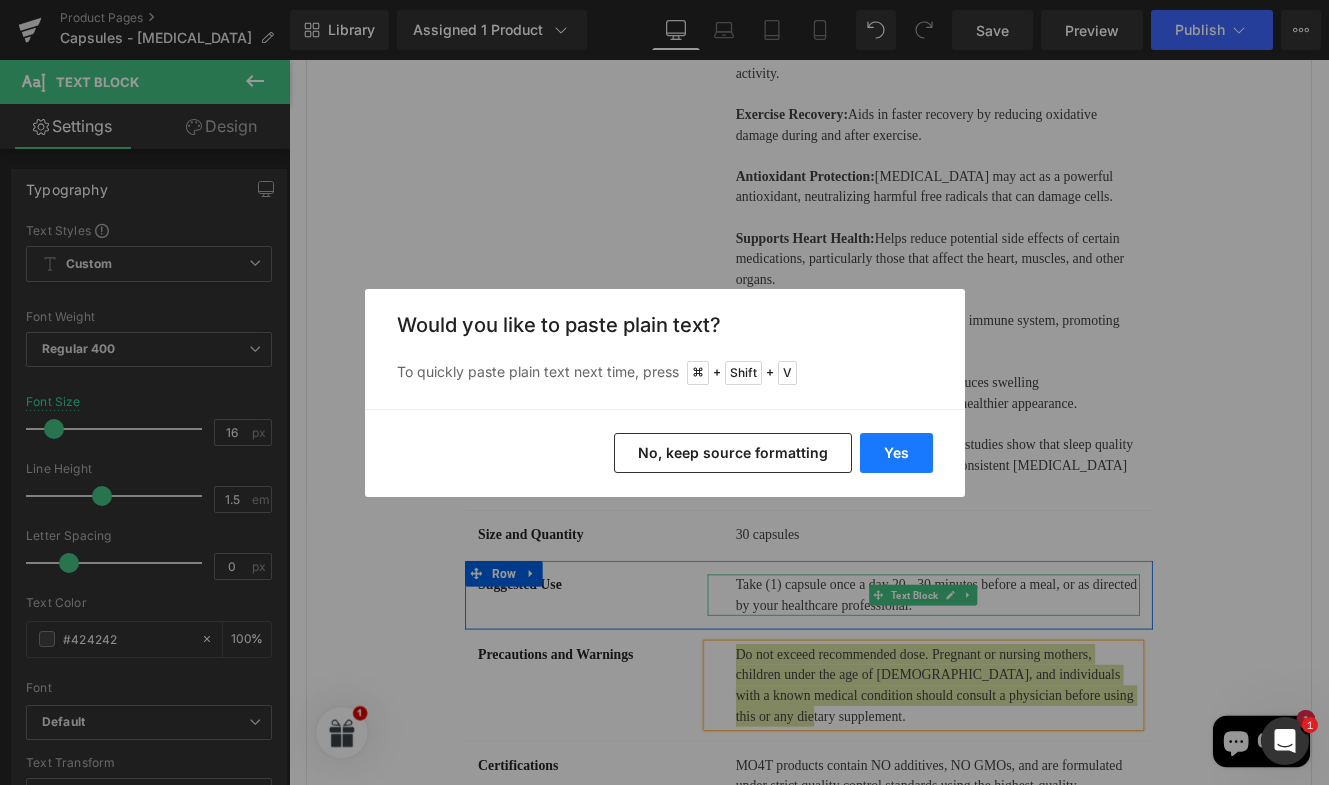 click on "Yes" at bounding box center [896, 453] 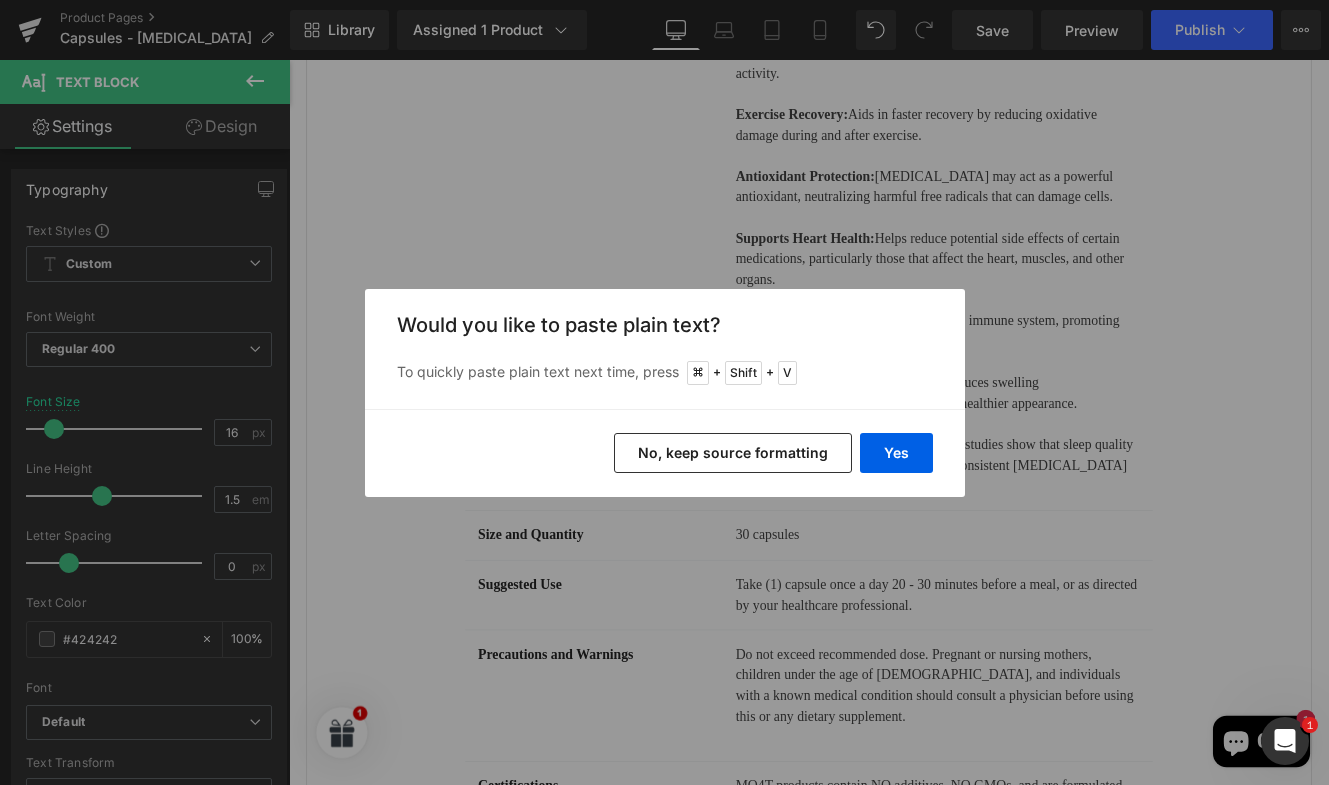 type 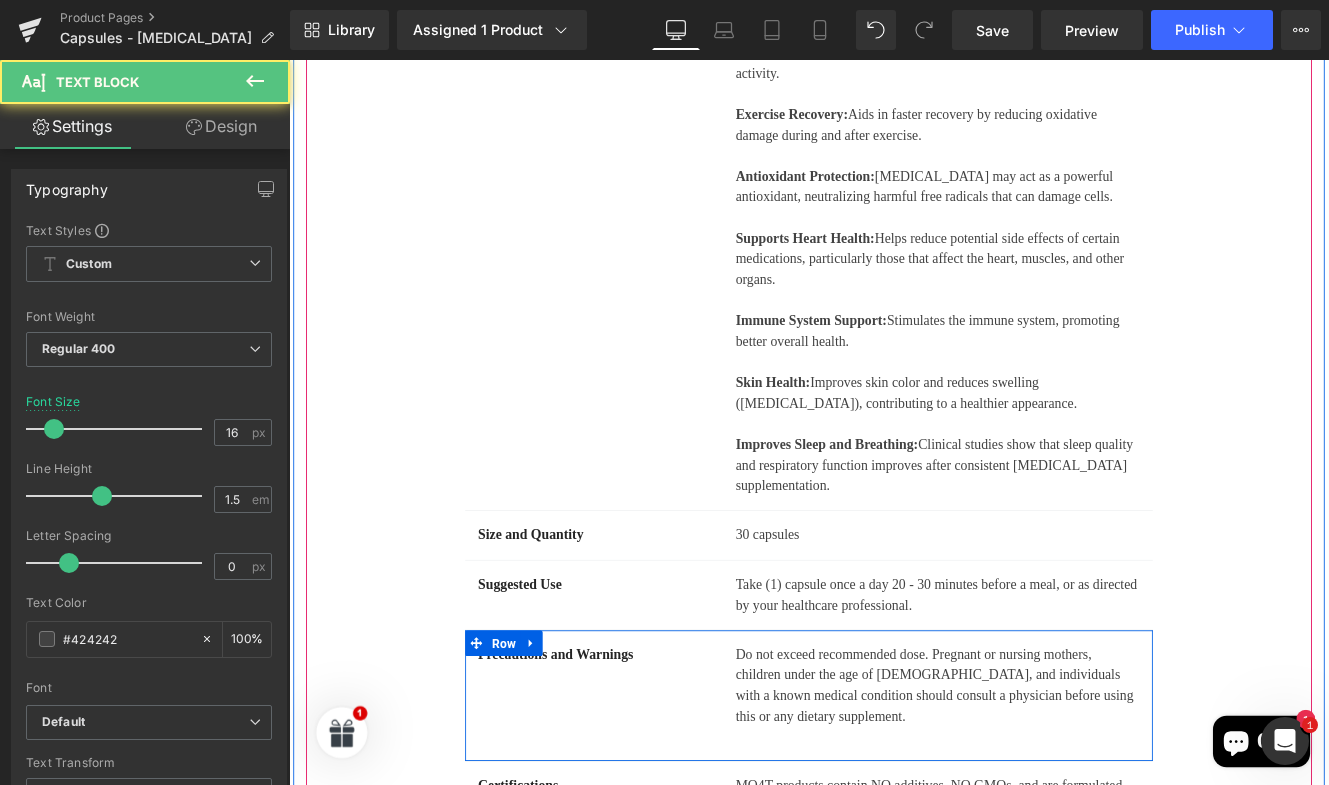click at bounding box center (1044, 847) 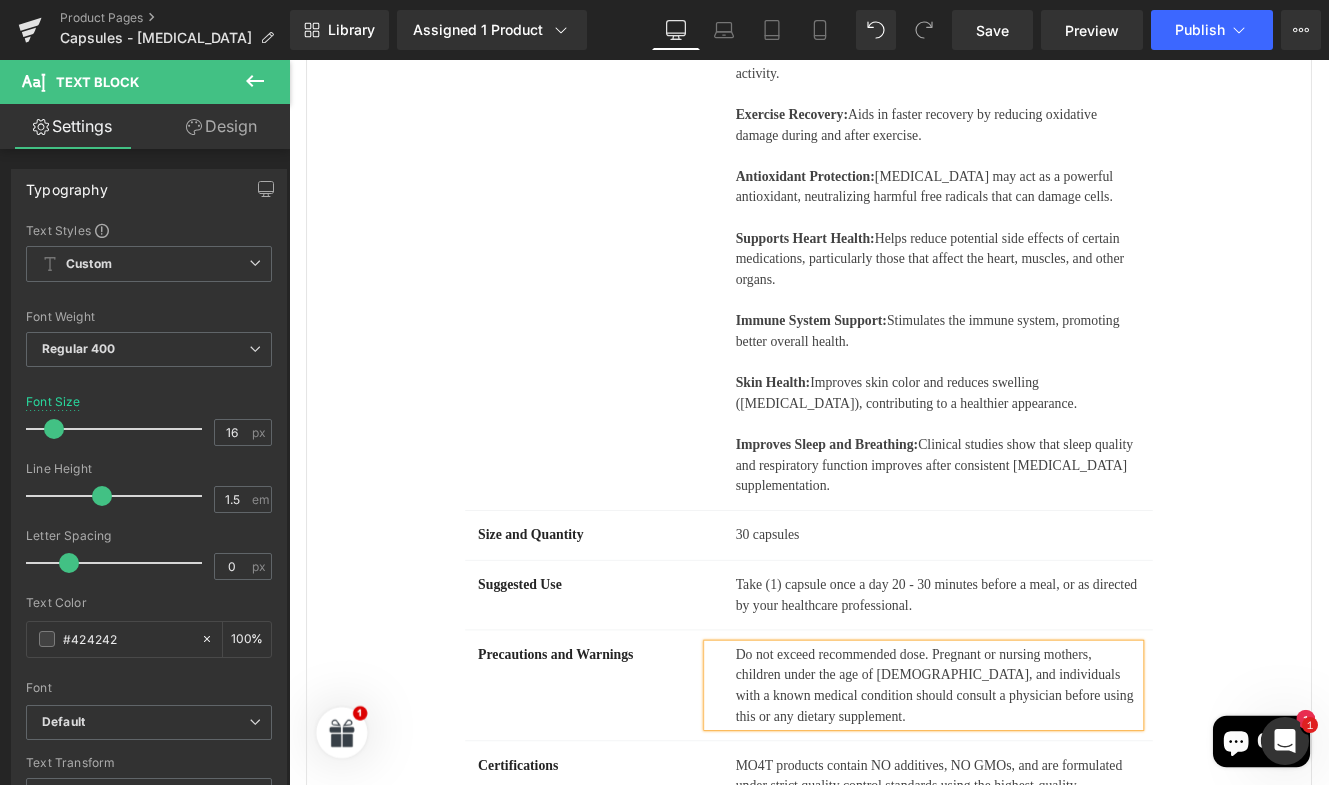 scroll, scrollTop: 1659, scrollLeft: 0, axis: vertical 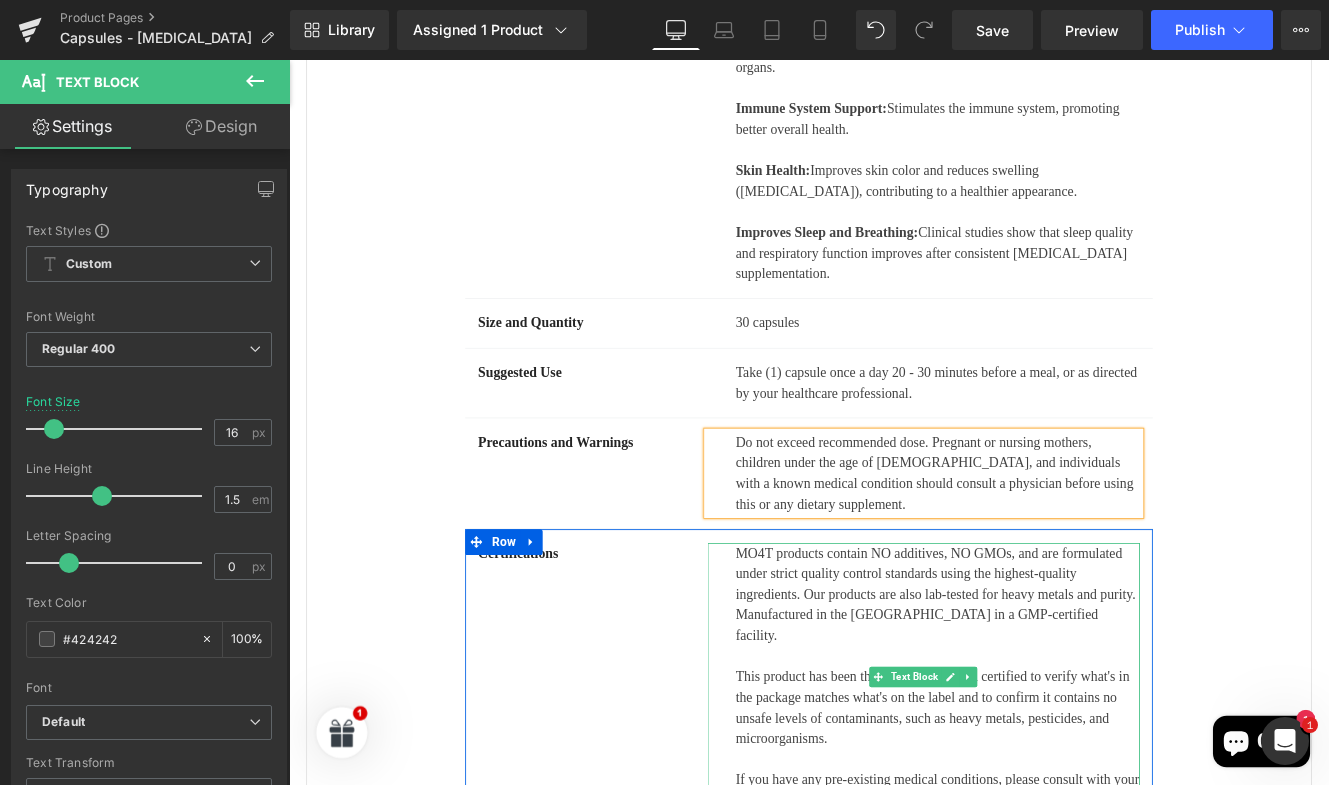 click on "Do not exceed recommended dose. Pregnant or nursing mothers, children under the age of [DEMOGRAPHIC_DATA], and individuals with a known medical condition should consult a physician before using this or any dietary supplement." at bounding box center (1044, 541) 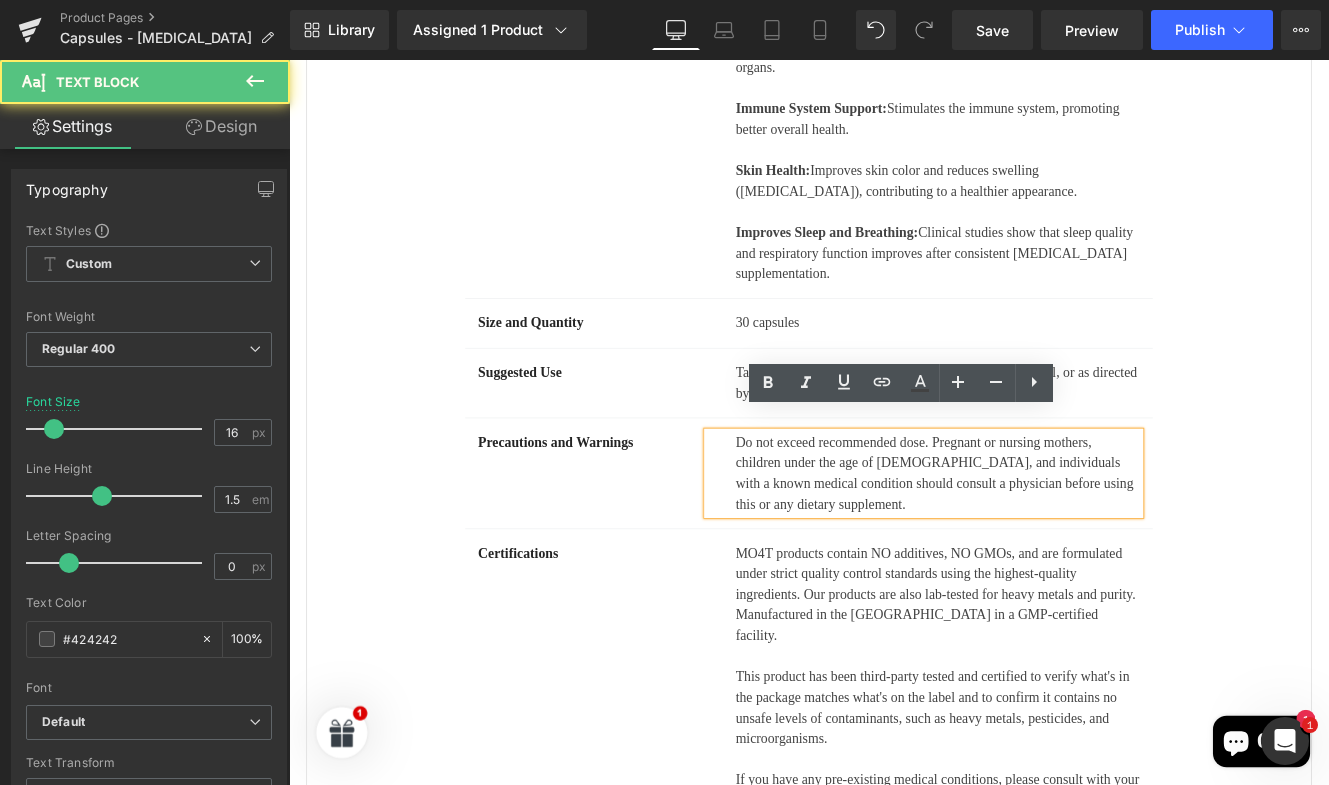 click on "Do not exceed recommended dose. Pregnant or nursing mothers, children under the age of [DEMOGRAPHIC_DATA], and individuals with a known medical condition should consult a physician before using this or any dietary supplement." at bounding box center [1044, 541] 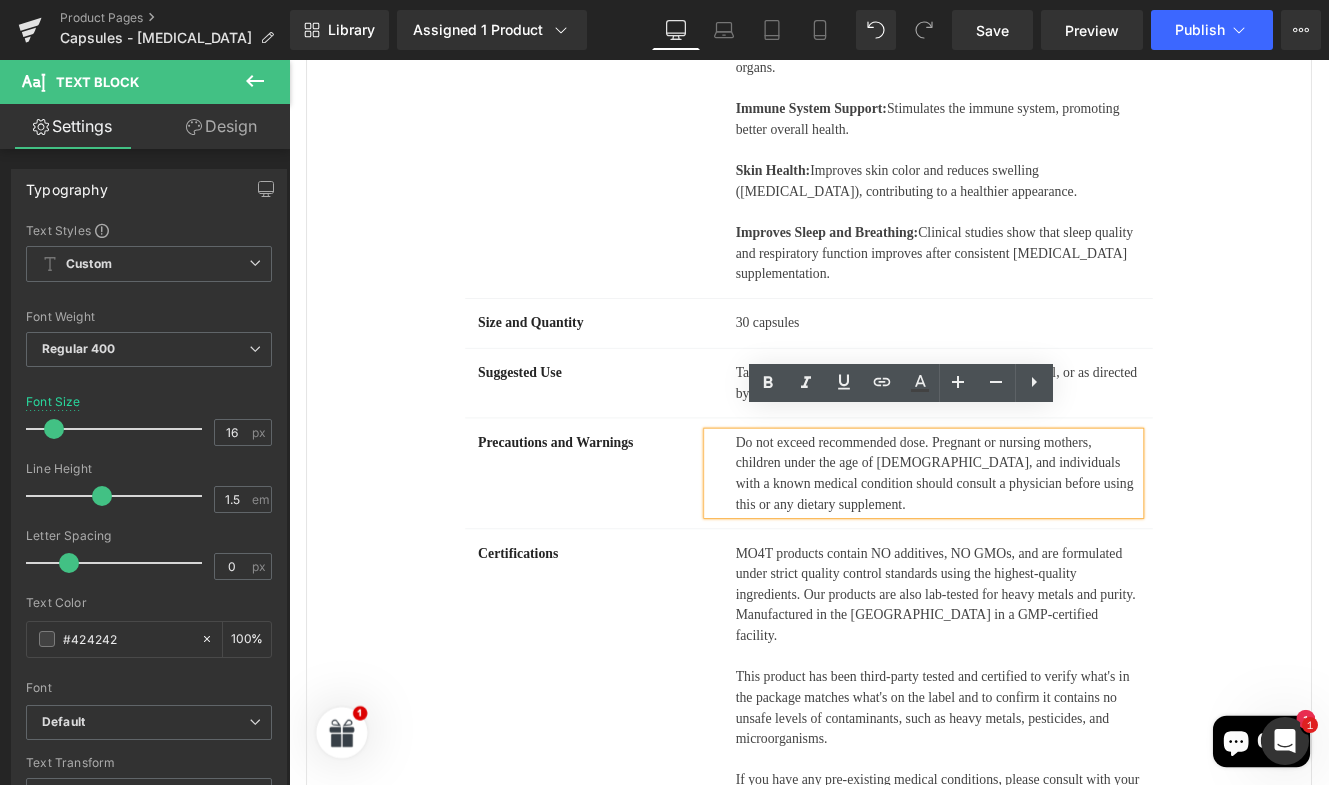 click on "MO4T products contain NO additives, NO GMOs, and are formulated under strict quality control standards using the highest-quality ingredients. Our products are also lab-tested for heavy metals and purity. Manufactured in the [GEOGRAPHIC_DATA] in a GMP-certified facility." at bounding box center (1044, 682) 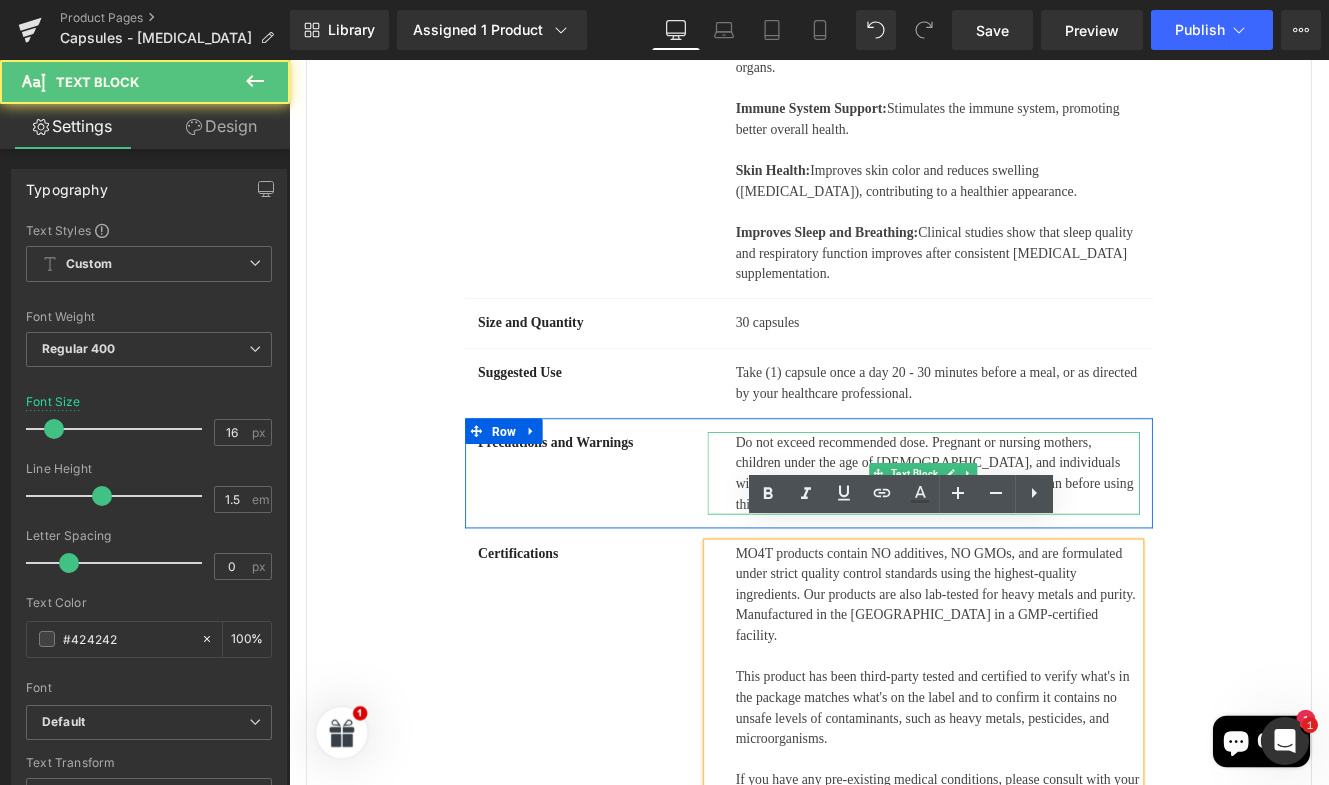 click on "Do not exceed recommended dose. Pregnant or nursing mothers, children under the age of [DEMOGRAPHIC_DATA], and individuals with a known medical condition should consult a physician before using this or any dietary supplement." at bounding box center (1044, 541) 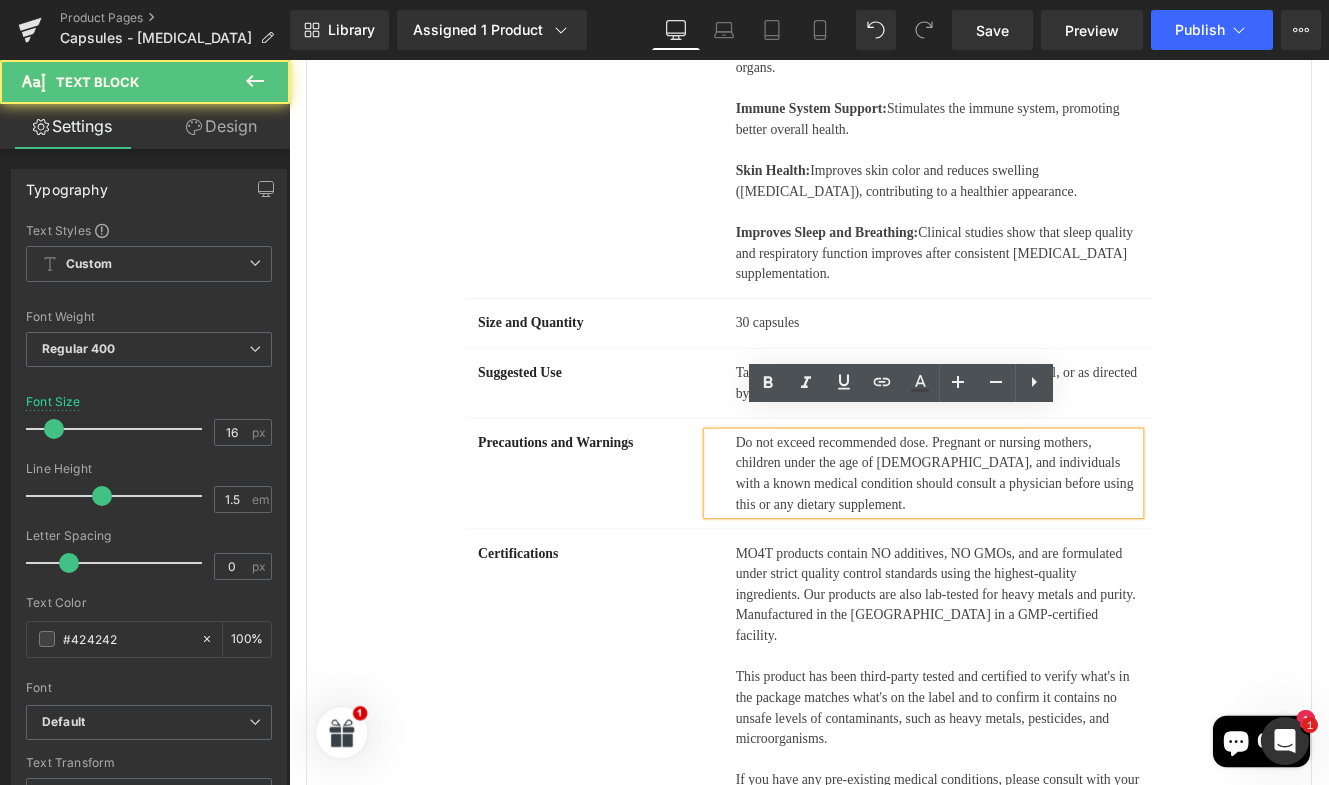 click on "Do not exceed recommended dose. Pregnant or nursing mothers, children under the age of [DEMOGRAPHIC_DATA], and individuals with a known medical condition should consult a physician before using this or any dietary supplement." at bounding box center [1044, 541] 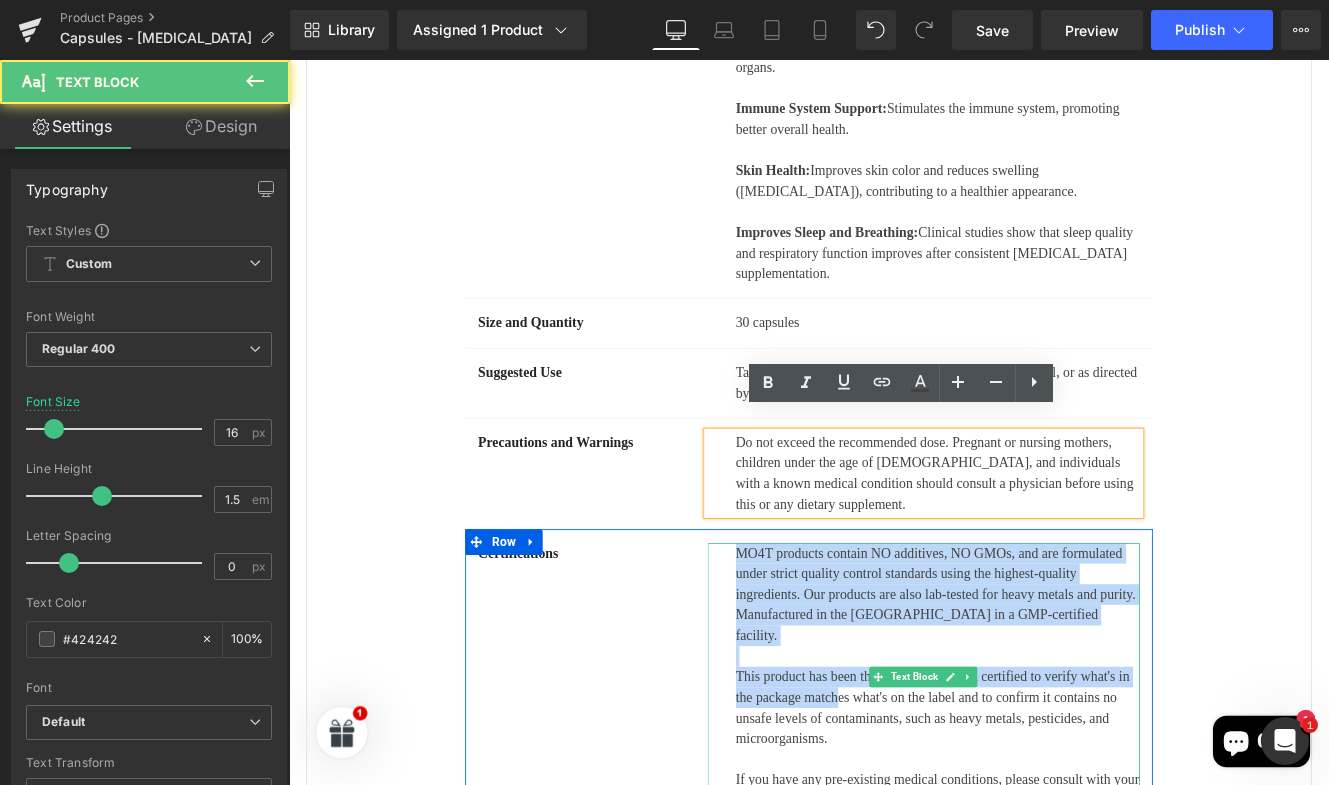 scroll, scrollTop: 1802, scrollLeft: 0, axis: vertical 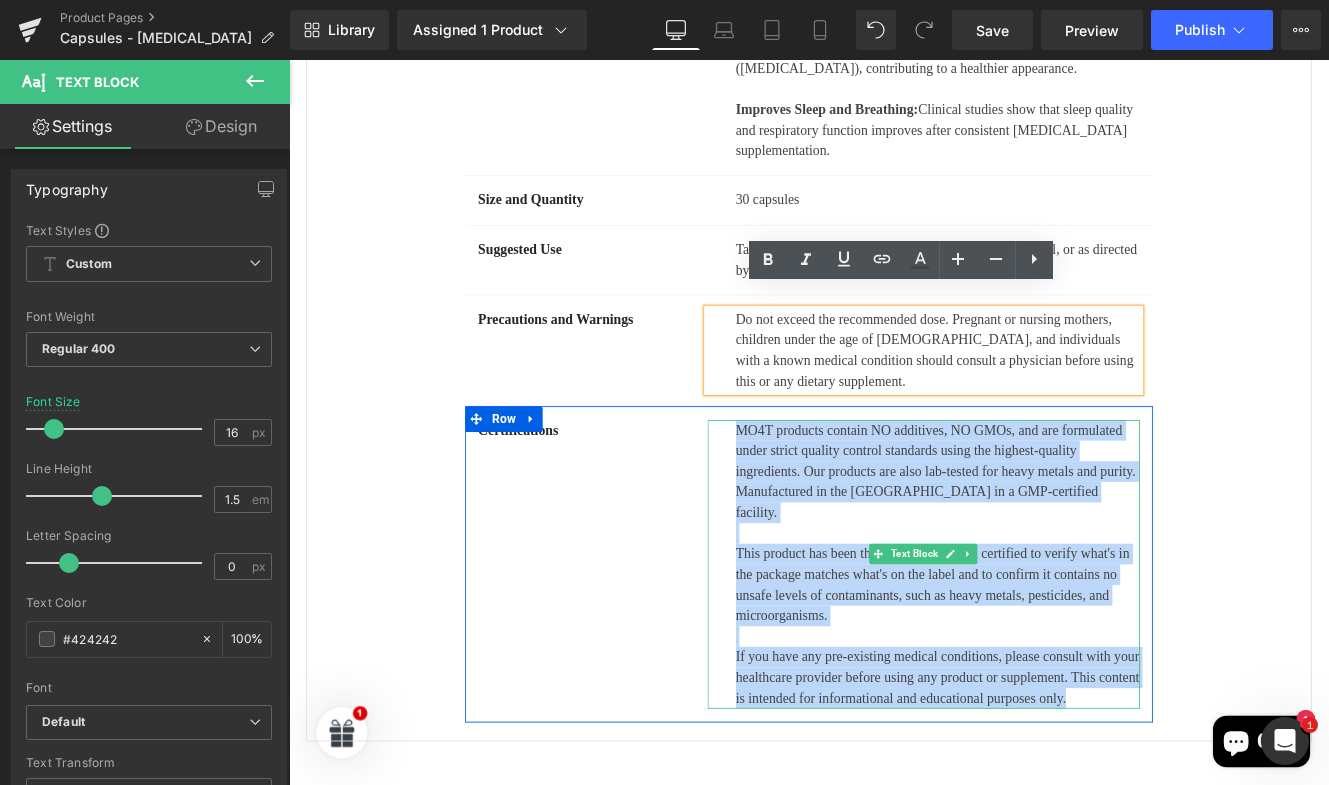 drag, startPoint x: 806, startPoint y: 608, endPoint x: 1192, endPoint y: 752, distance: 411.98544 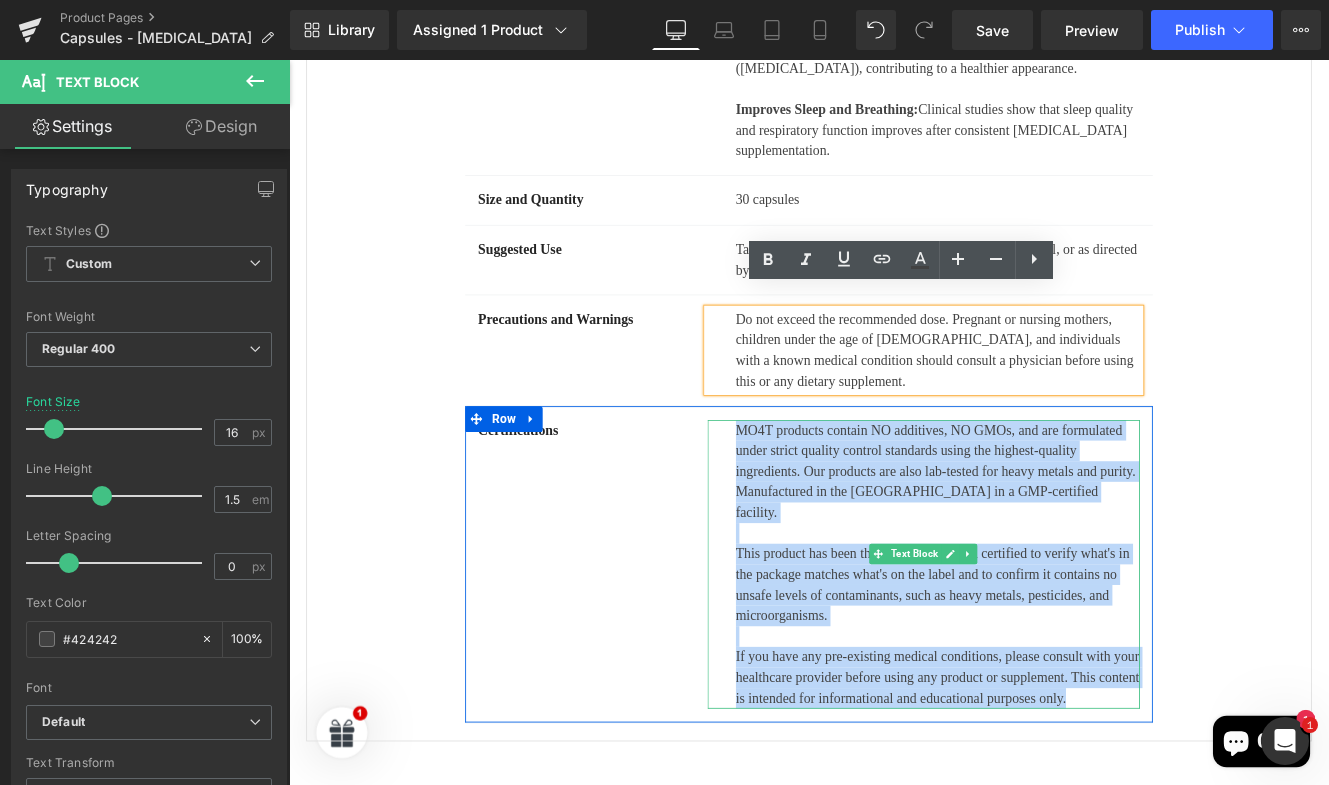 click on "MO4T products contain NO additives, NO GMOs, and are formulated under strict quality control standards using the highest-quality ingredients. Our products are also lab-tested for heavy metals and purity. Manufactured in the [GEOGRAPHIC_DATA] in a GMP-certified facility. This product has been third-party tested and certified to verify what's in the package matches what's on the label and to confirm it contains no unsafe levels of contaminants, such as heavy metals, pesticides, and microorganisms. If you have any pre-existing medical conditions, please consult with your healthcare provider before using any product or supplement. This content is intended for informational and educational purposes only." at bounding box center [1027, 647] 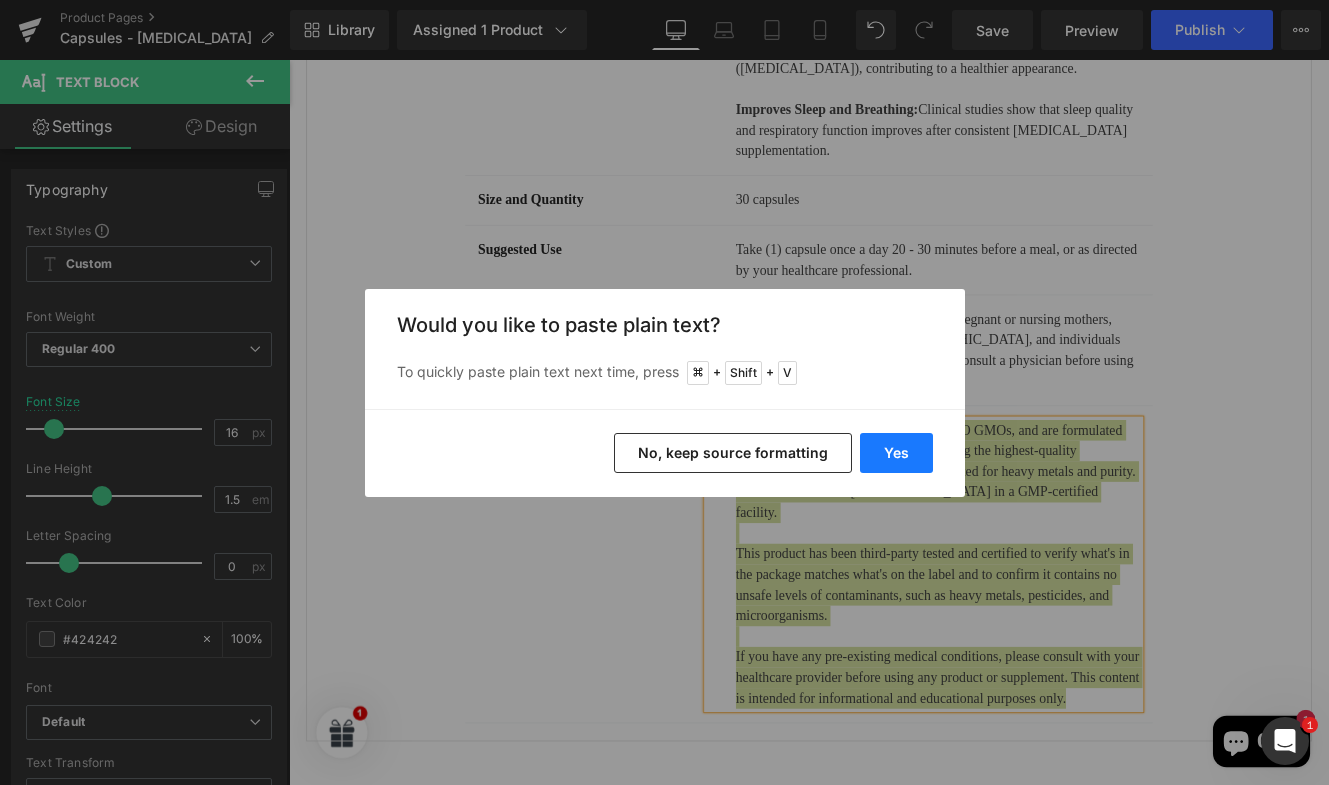 click on "Yes" at bounding box center (896, 453) 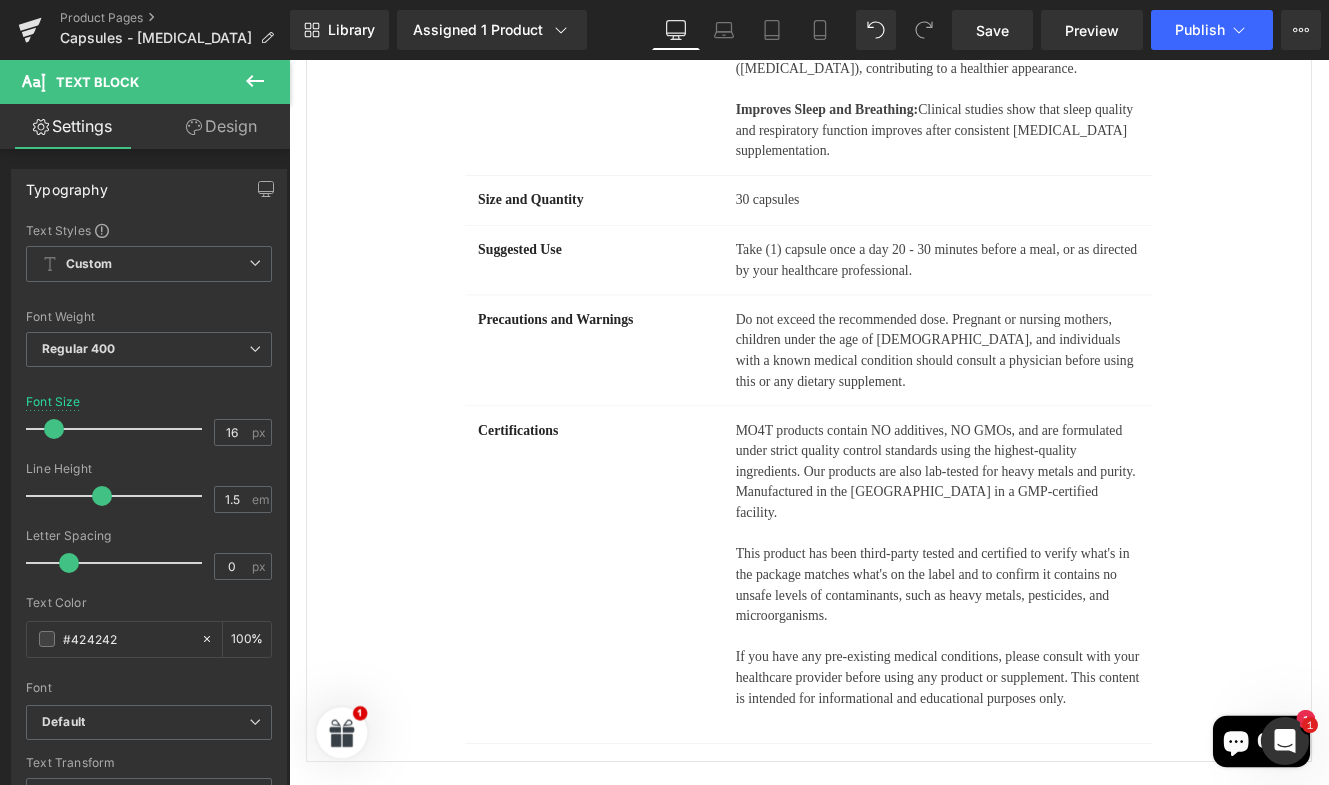 type 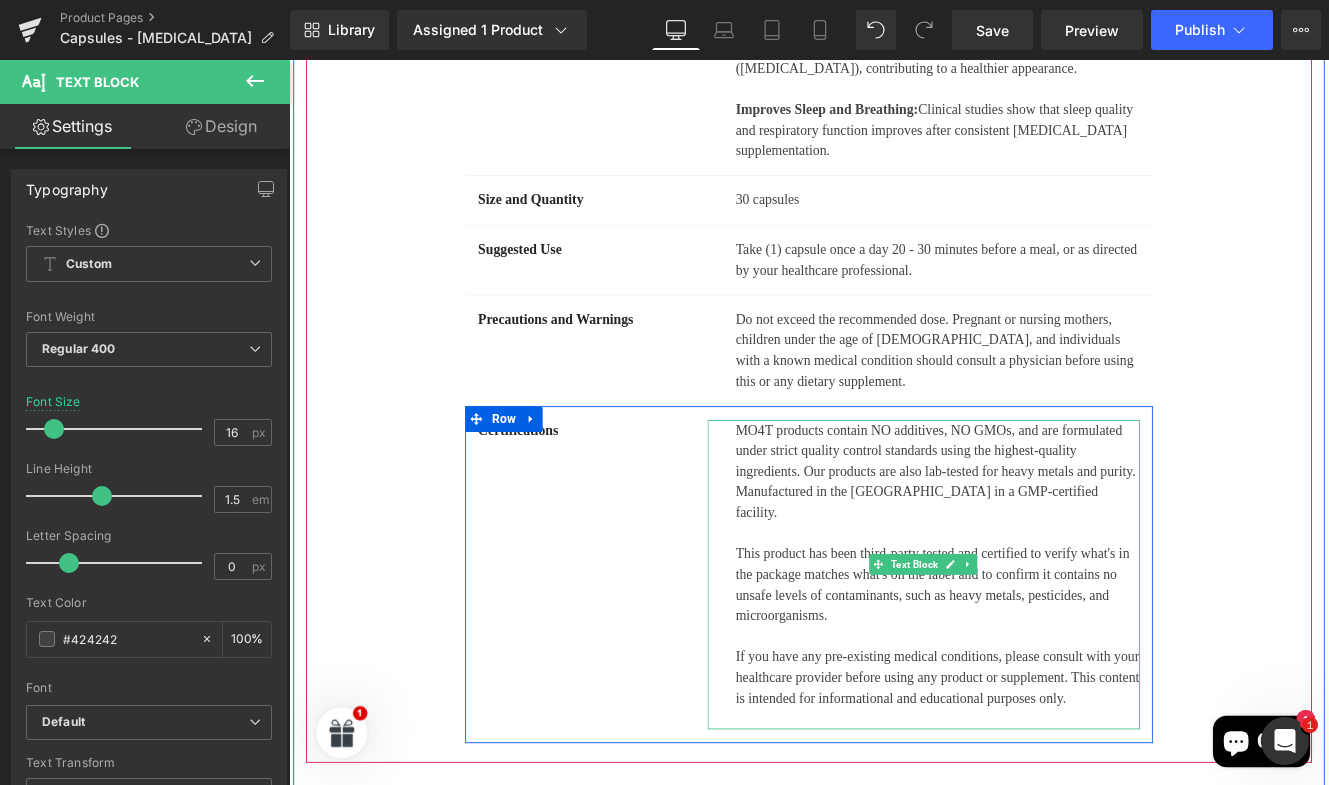 click at bounding box center [1044, 827] 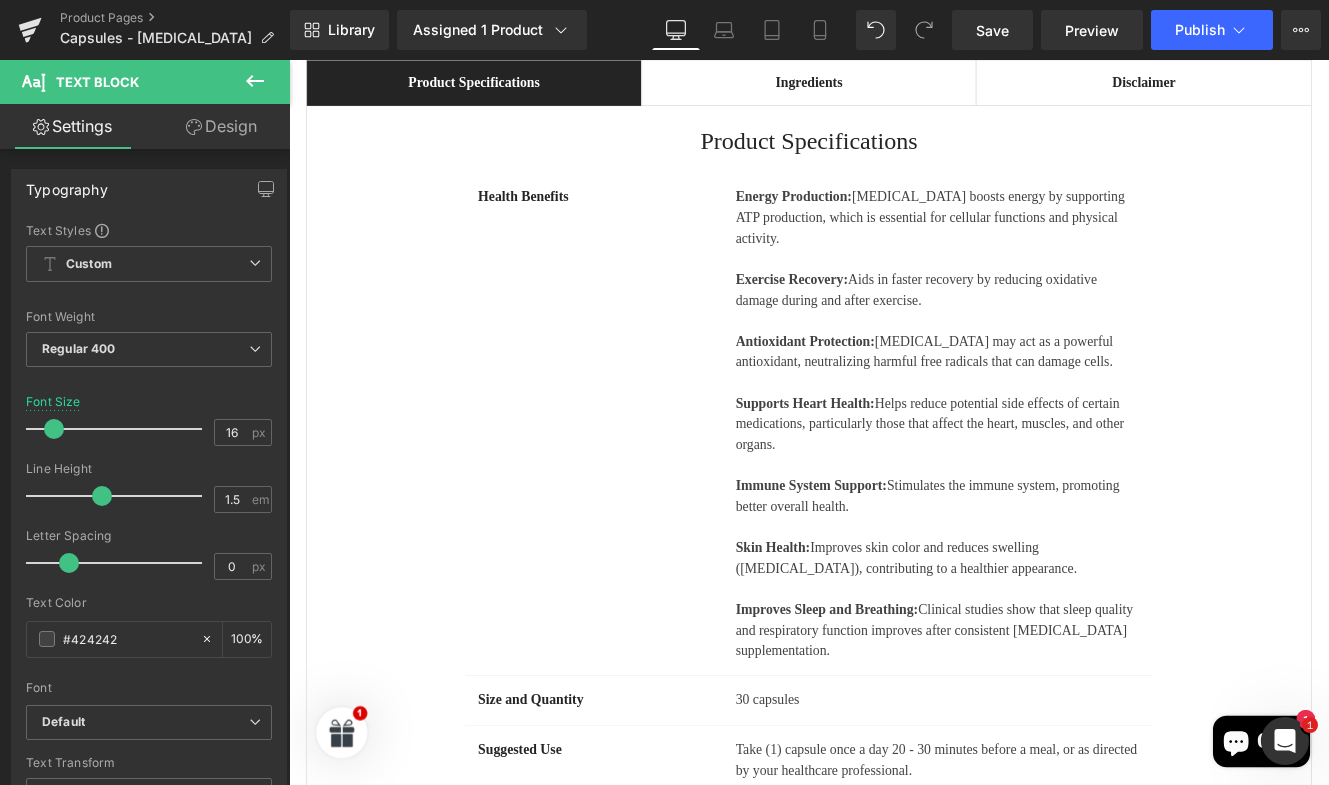 scroll, scrollTop: 1181, scrollLeft: 0, axis: vertical 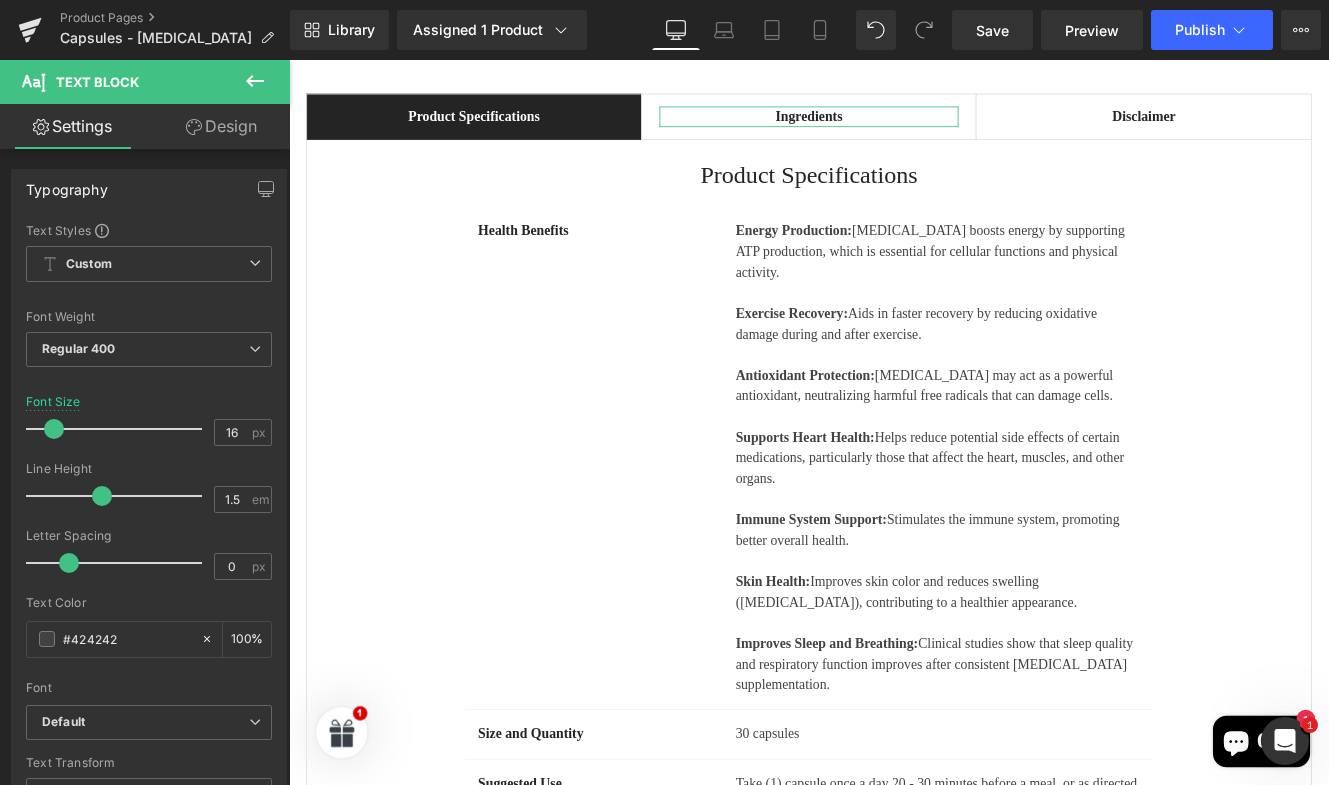 click on "Ingredients" at bounding box center [894, 125] 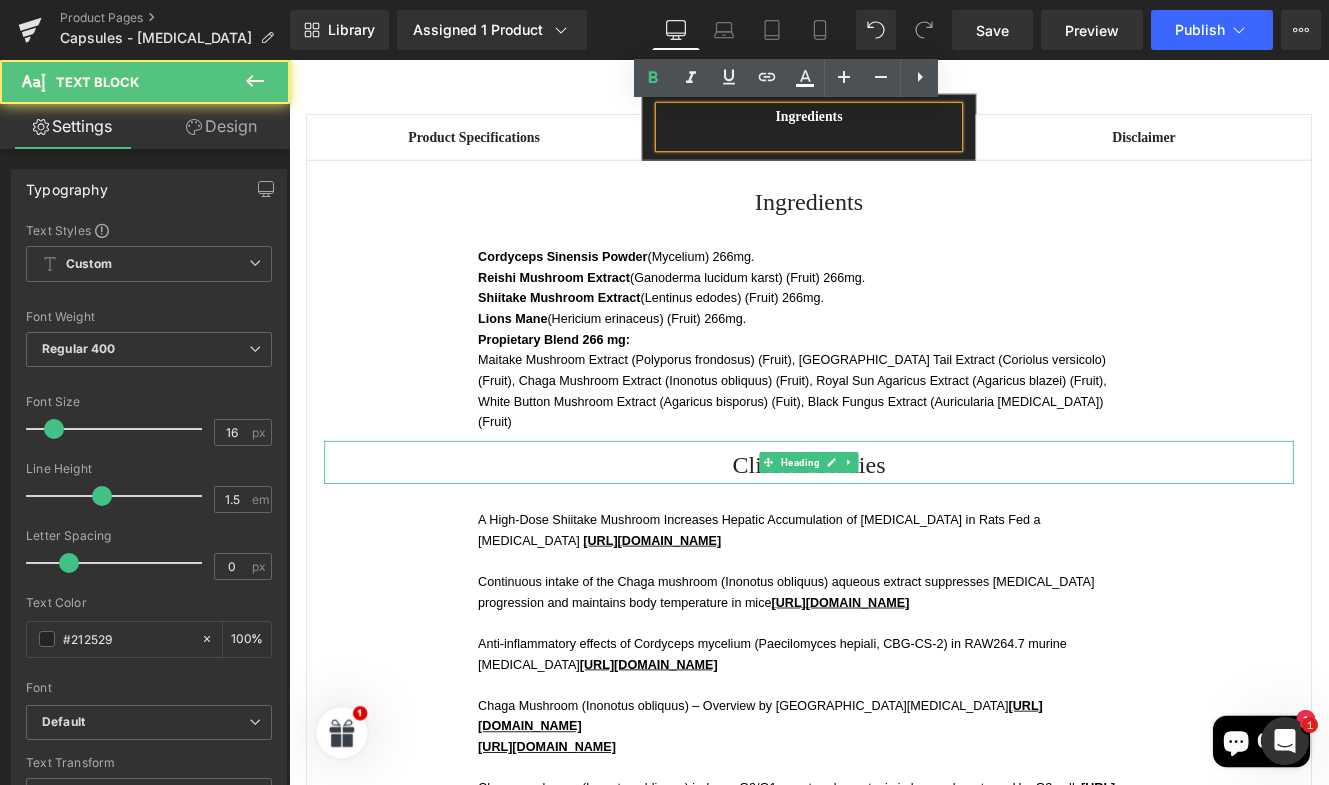 click on "Maitake Mushroom Extract (Polyporus frondosus) (Fruit), [GEOGRAPHIC_DATA] Tail Extract (Coriolus versicolo) (Fruit), Chaga Mushroom Extract (Inonotus obliquus) (Fruit), Royal Sun Agaricus Extract (Agaricus blazei) (Fruit), White Button Mushroom Extract (Agaricus bisporus) (Fuit), Black Fungus Extract (Auricularia [MEDICAL_DATA]) (Fruit)" at bounding box center (877, 445) 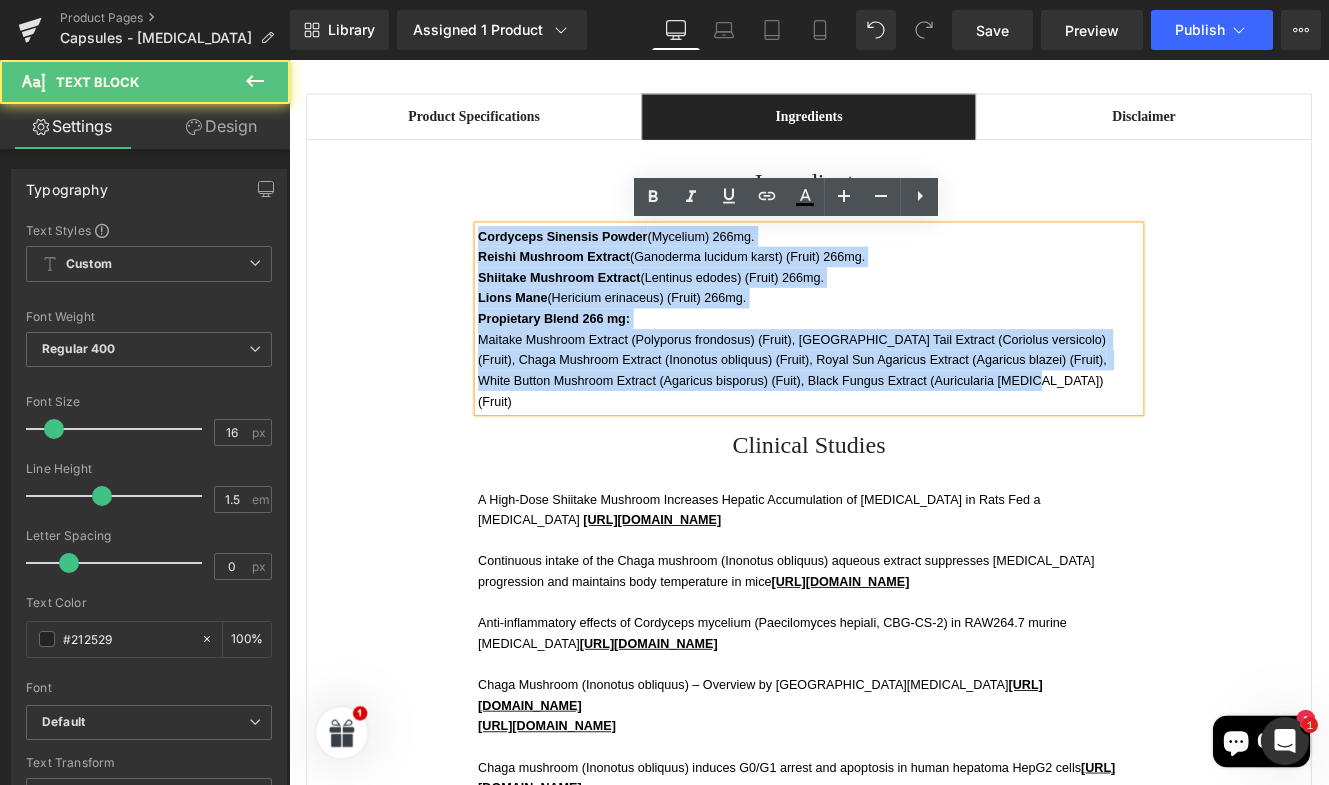 drag, startPoint x: 752, startPoint y: 328, endPoint x: 970, endPoint y: 348, distance: 218.91551 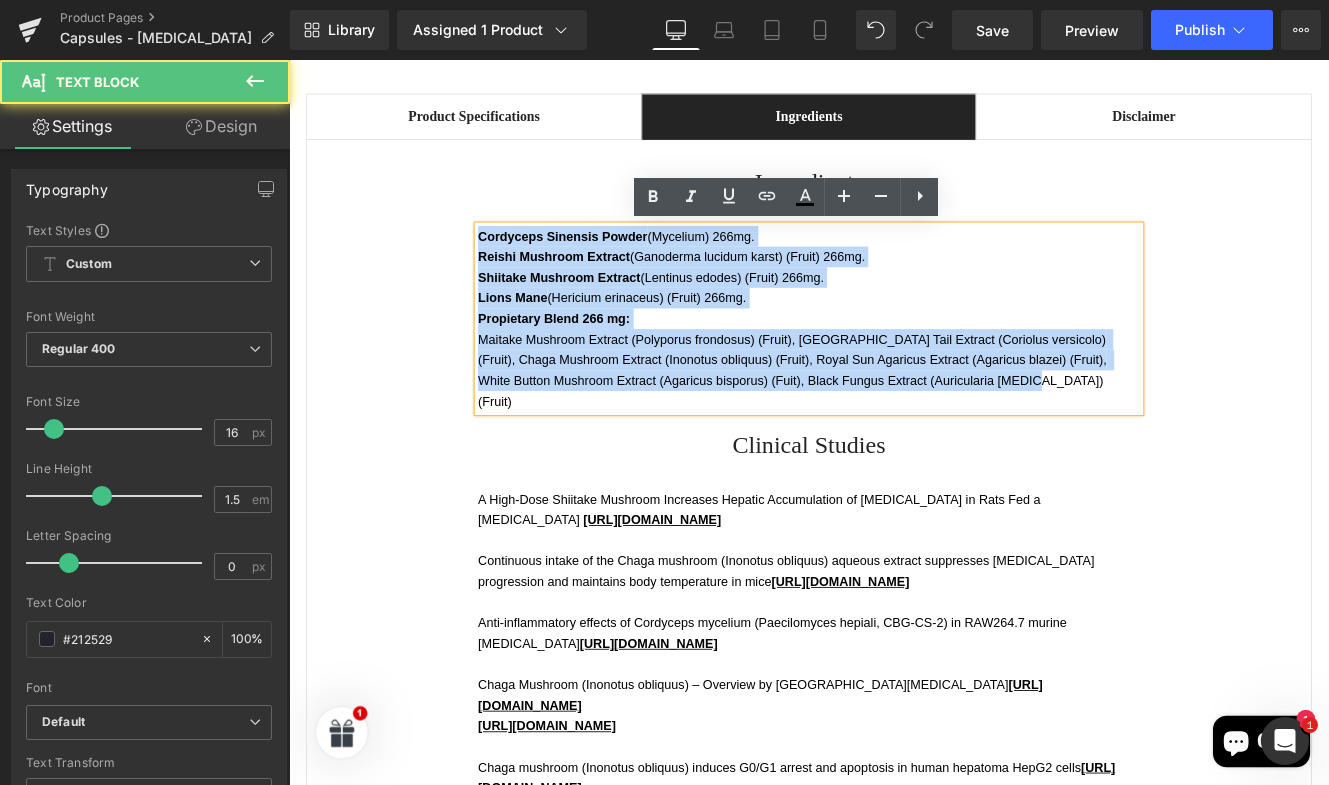 click on "Cordyceps Sinensis Powder  (Mycelium) 266mg. Reishi Mushroom Extract  (Ganoderma lucidum karst) (Fruit) 266mg. Shiitake Mushroom Extract  (Lentinus edodes) (Fruit) 266mg. Lions Mane  (Hericium erinaceus) (Fruit) 266mg.  Propietary Blend 266 mg: Maitake Mushroom Extract (Polyporus frondosus) (Fruit), Turkey Tail Extract (Coriolus versicolo) (Fruit), Chaga Mushroom Extract (Inonotus obliquus) (Fruit), Royal Sun Agaricus Extract (Agaricus blazei) (Fruit), White Button Mushroom Extract (Agaricus bisporus) (Fuit), Black Fungus Extract (Auricularia [MEDICAL_DATA]) (Fruit)" at bounding box center [894, 361] 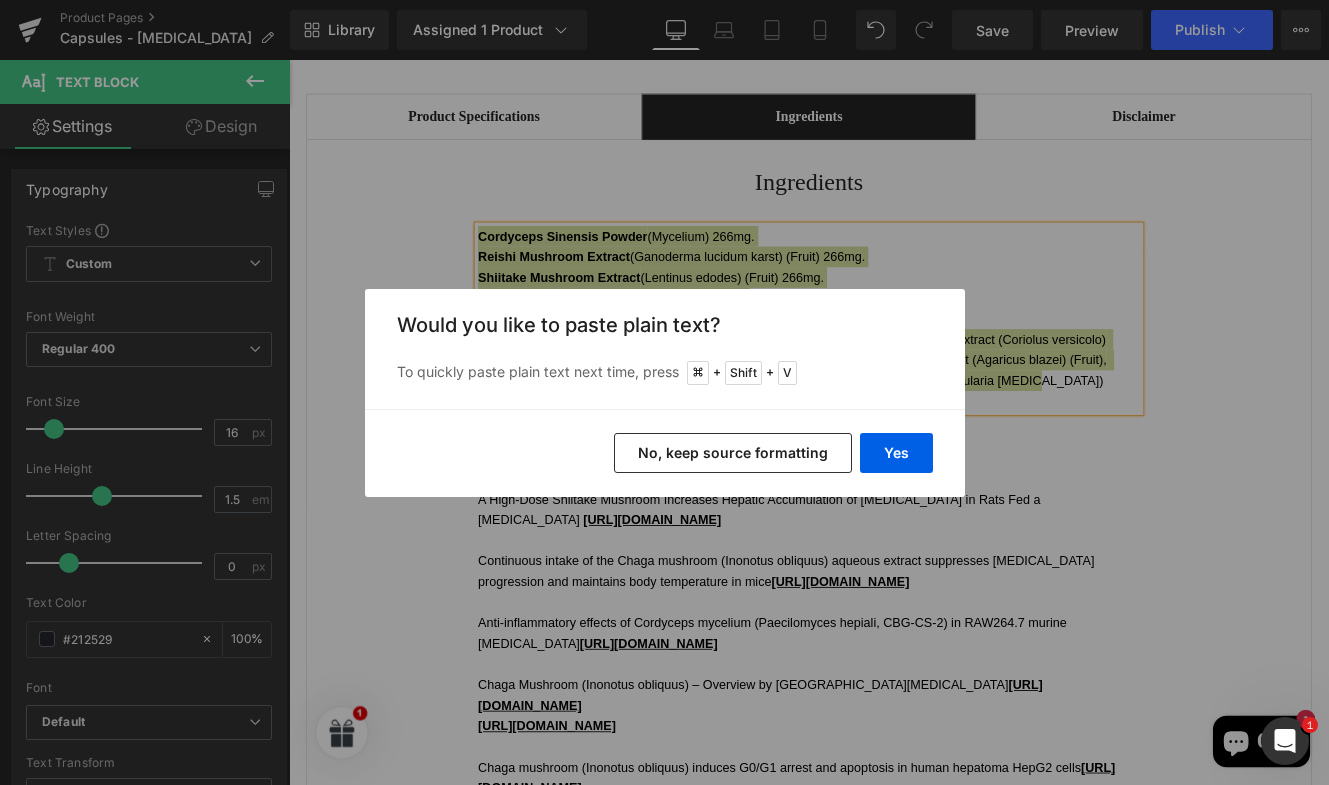 click on "Yes" at bounding box center [896, 453] 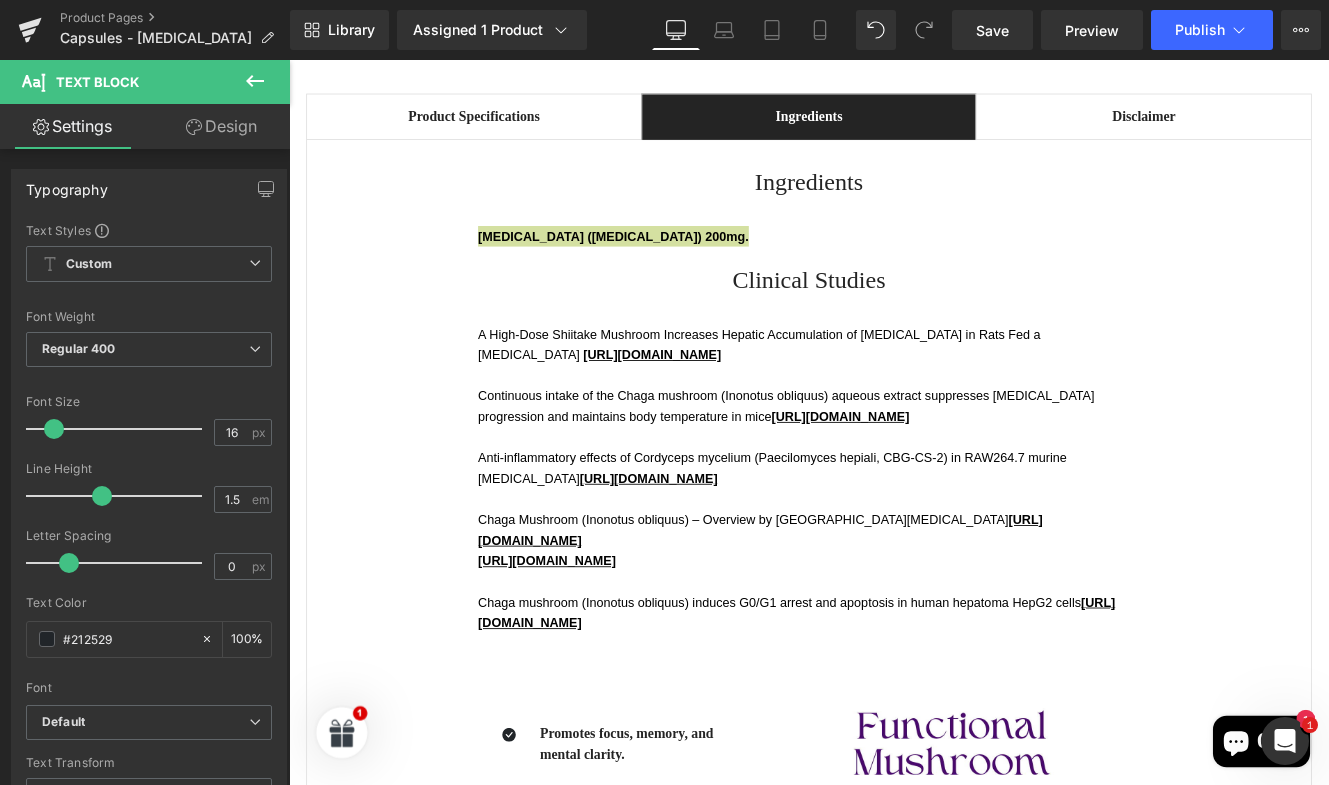 type 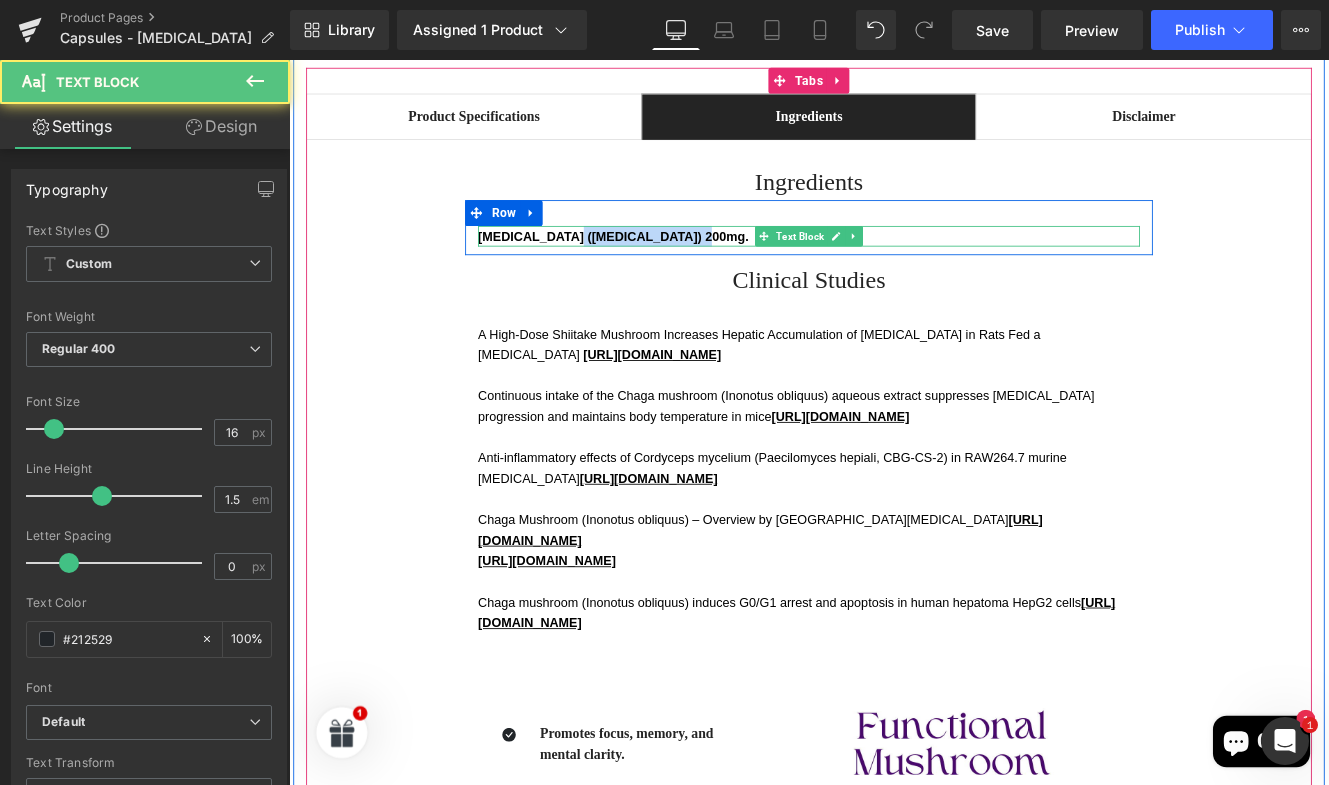 drag, startPoint x: 621, startPoint y: 265, endPoint x: 802, endPoint y: 268, distance: 181.02486 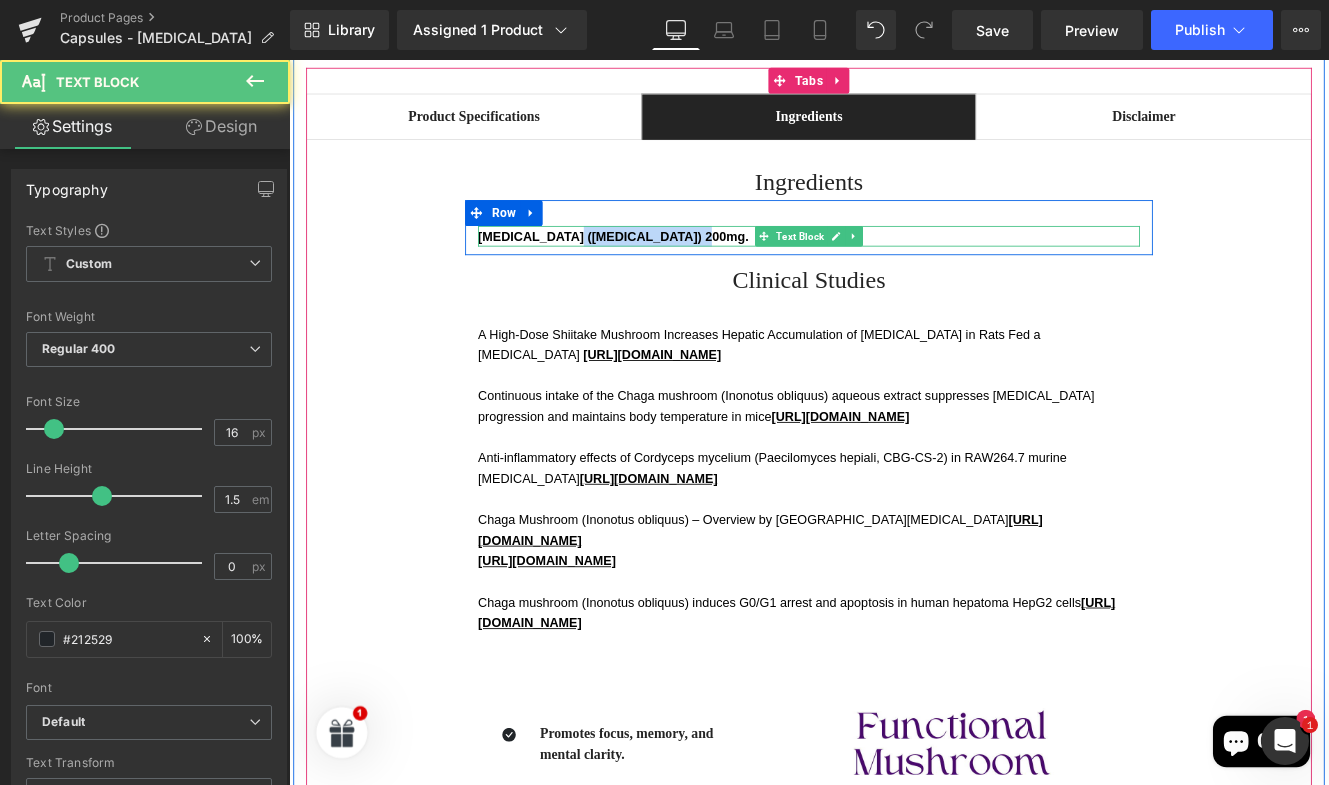 click on "[MEDICAL_DATA] ([MEDICAL_DATA]) 200mg." at bounding box center (894, 265) 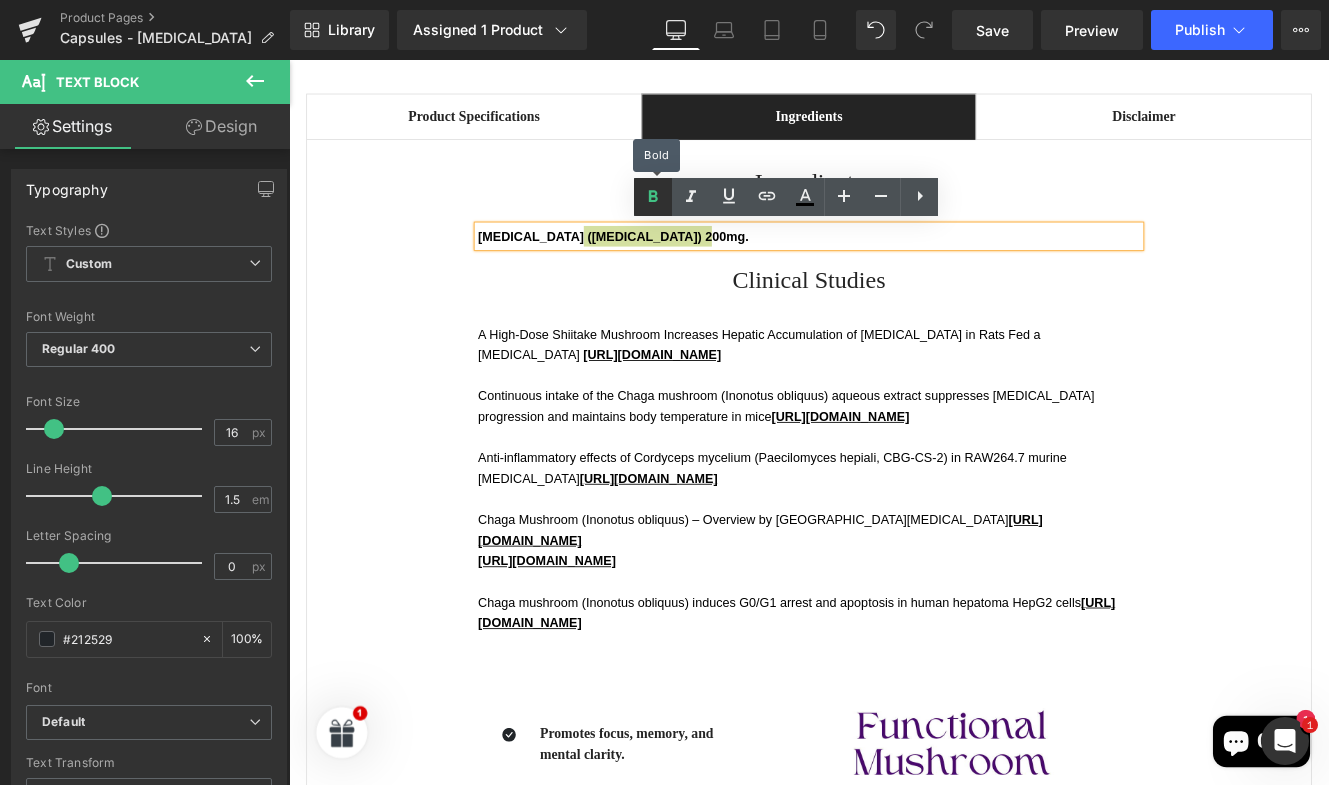 click 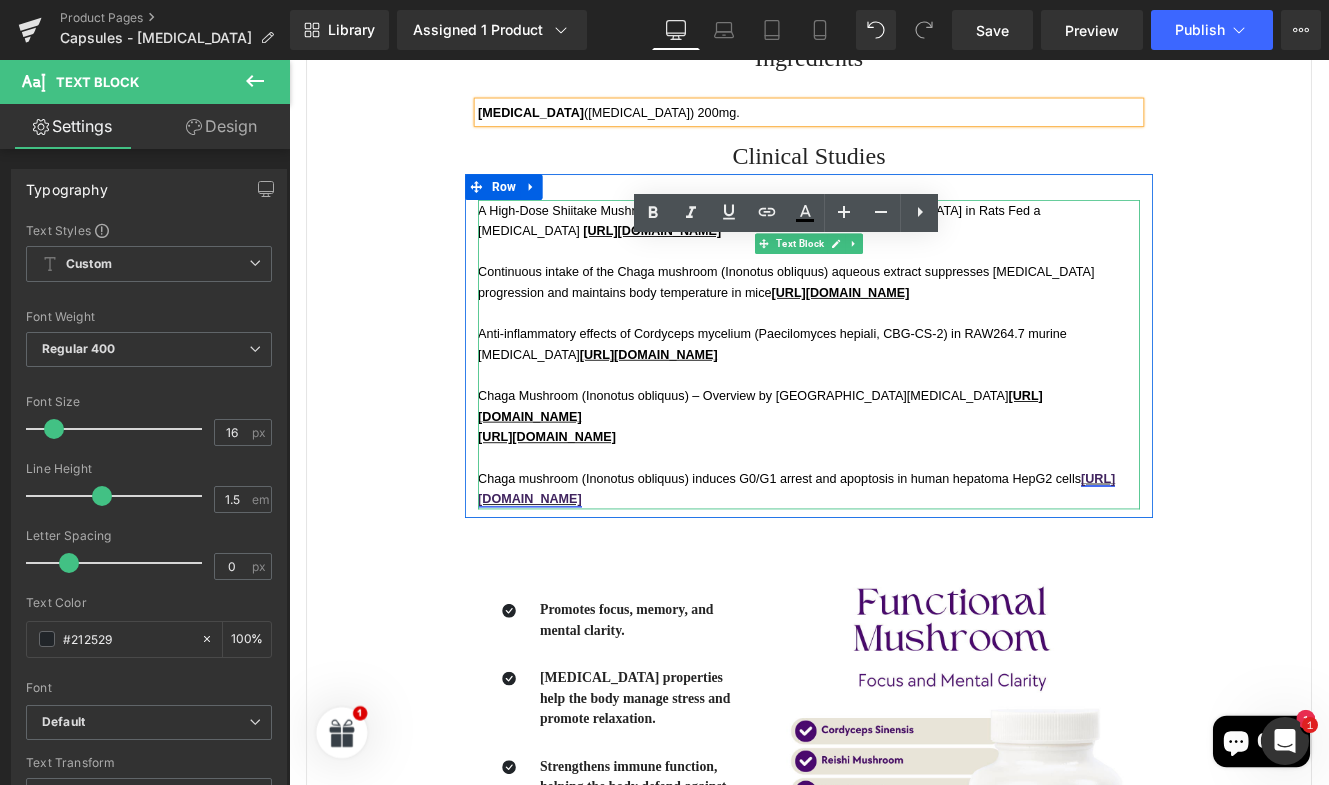scroll, scrollTop: 1162, scrollLeft: 0, axis: vertical 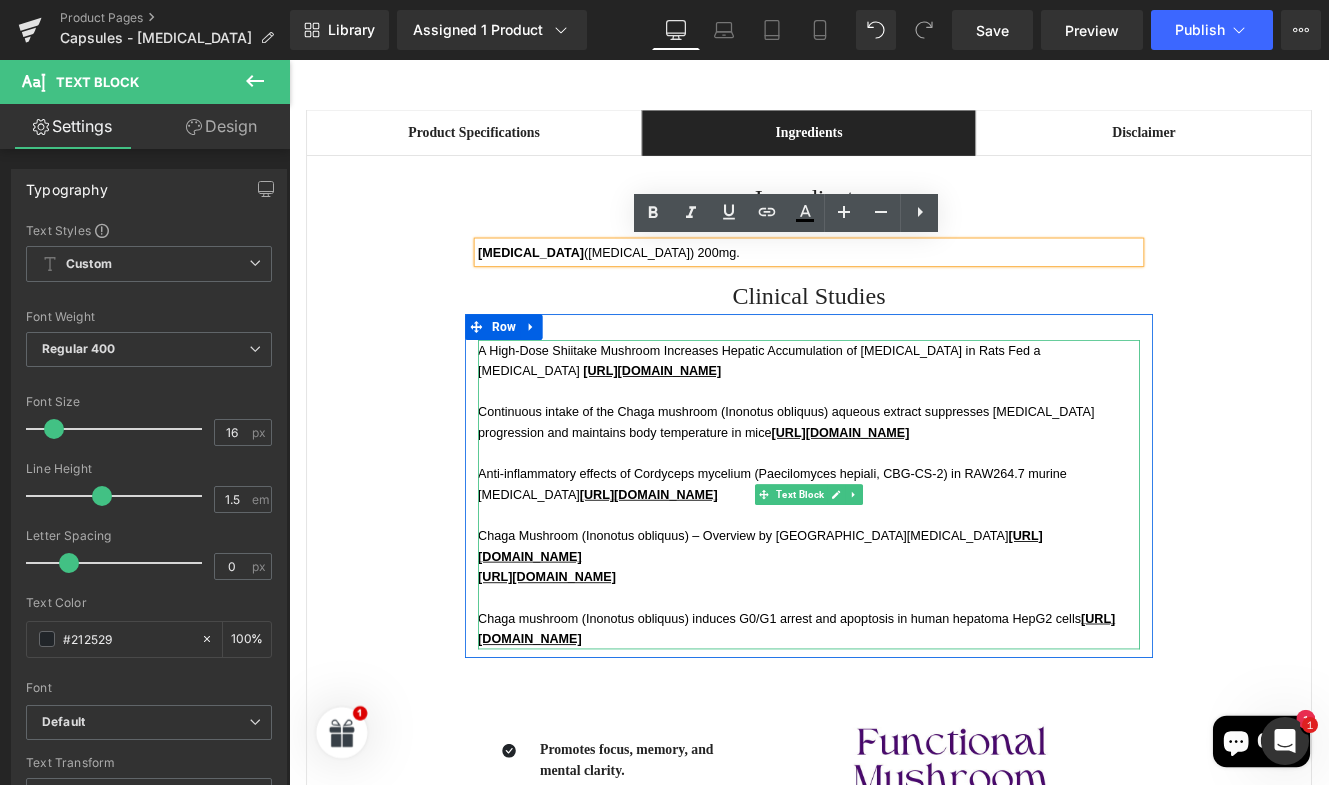 click on "A High‑Dose Shiitake Mushroom Increases Hepatic Accumulation of [MEDICAL_DATA] in Rats Fed a [MEDICAL_DATA]" at bounding box center (838, 410) 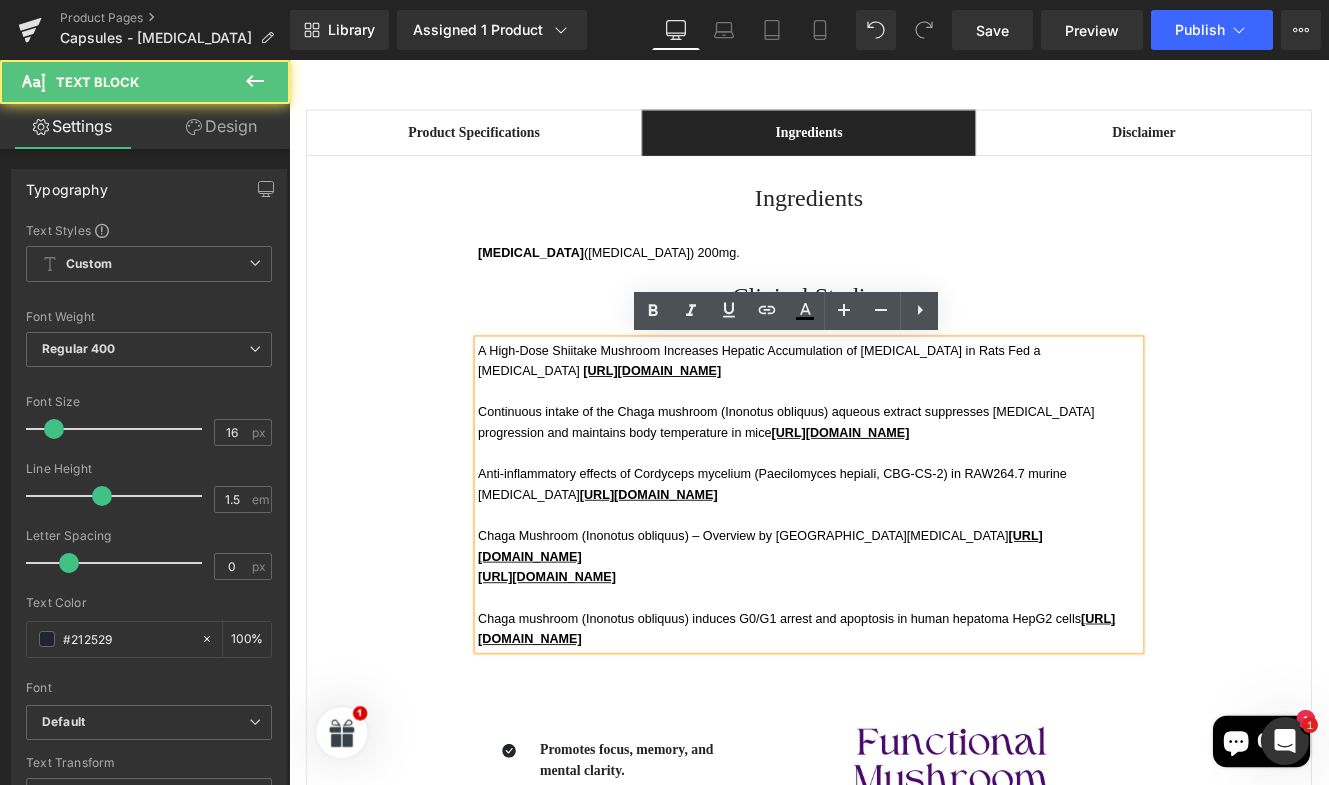 drag, startPoint x: 814, startPoint y: 730, endPoint x: 502, endPoint y: 395, distance: 457.78708 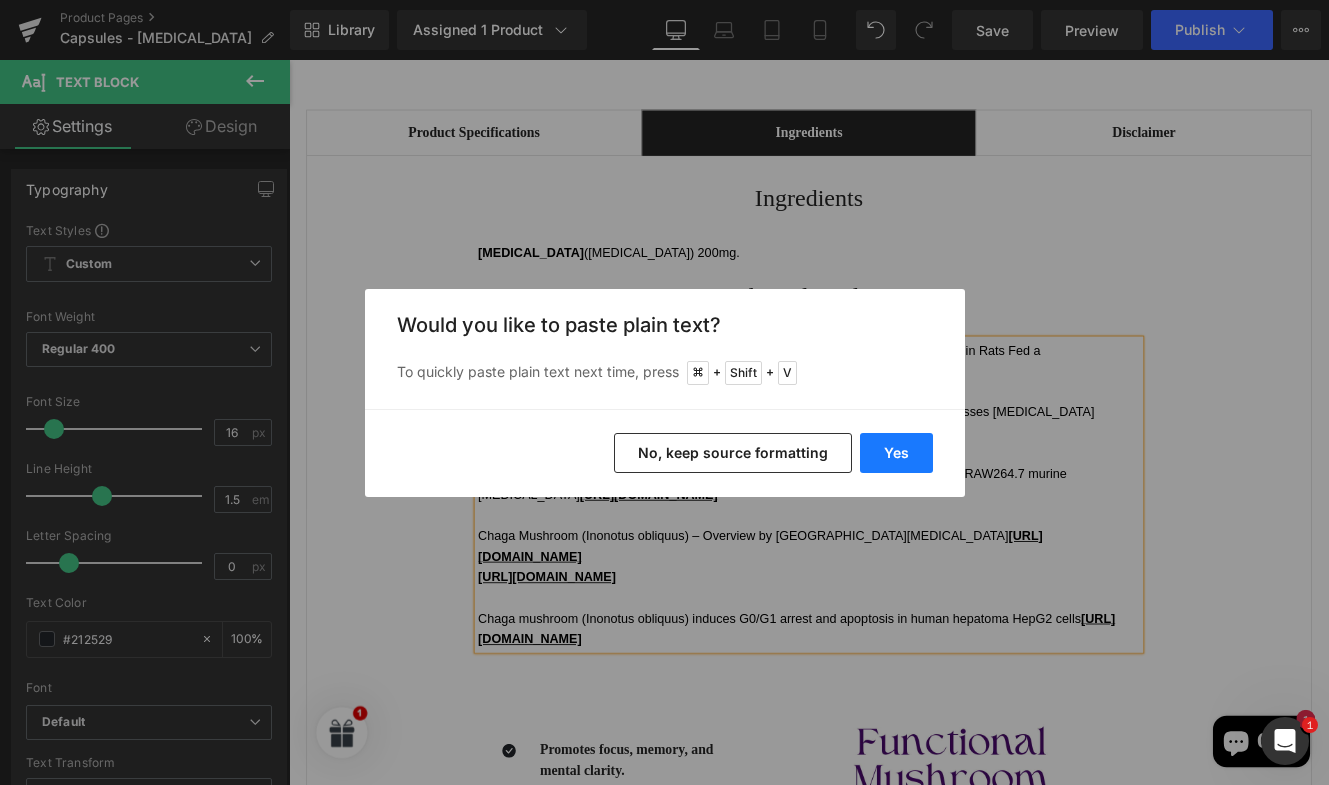 click on "Yes" at bounding box center (896, 453) 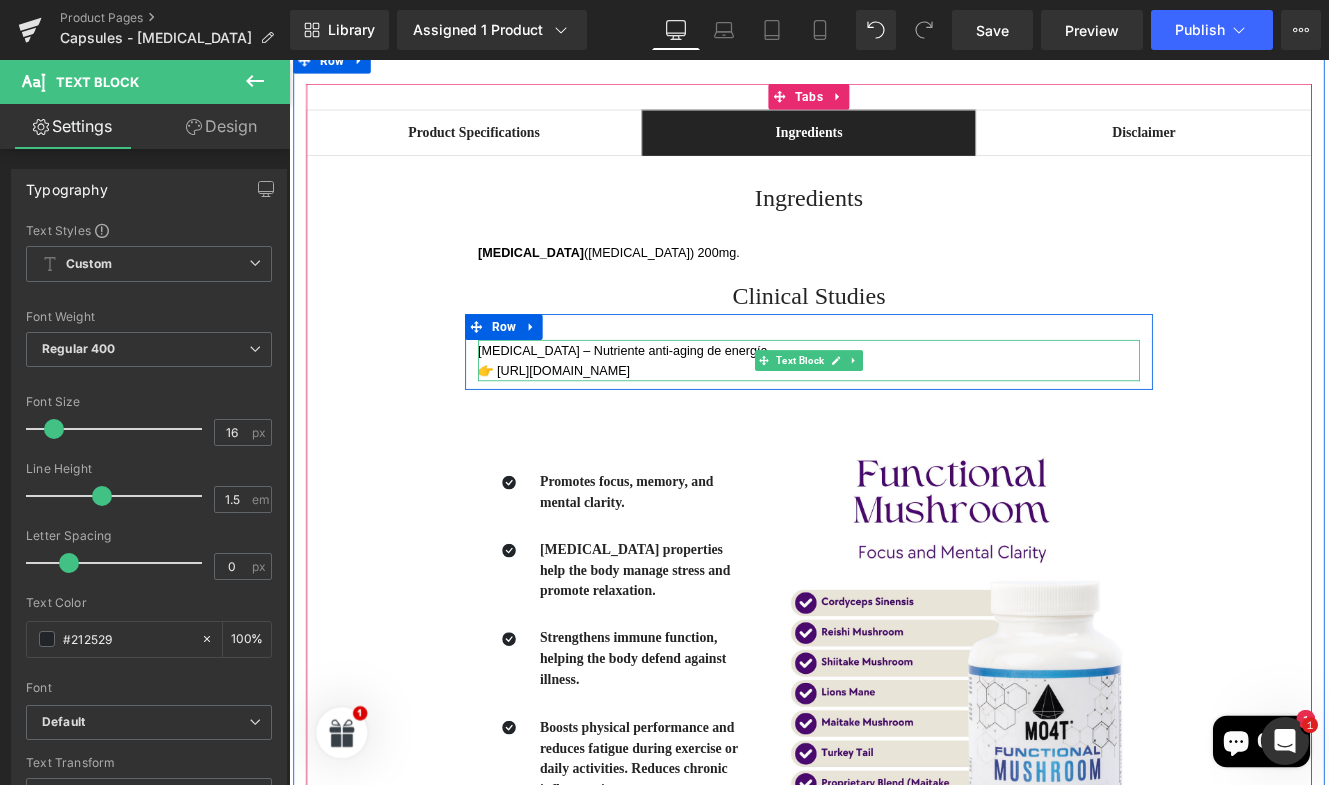 click on "👉 [URL][DOMAIN_NAME]" at bounding box center [597, 422] 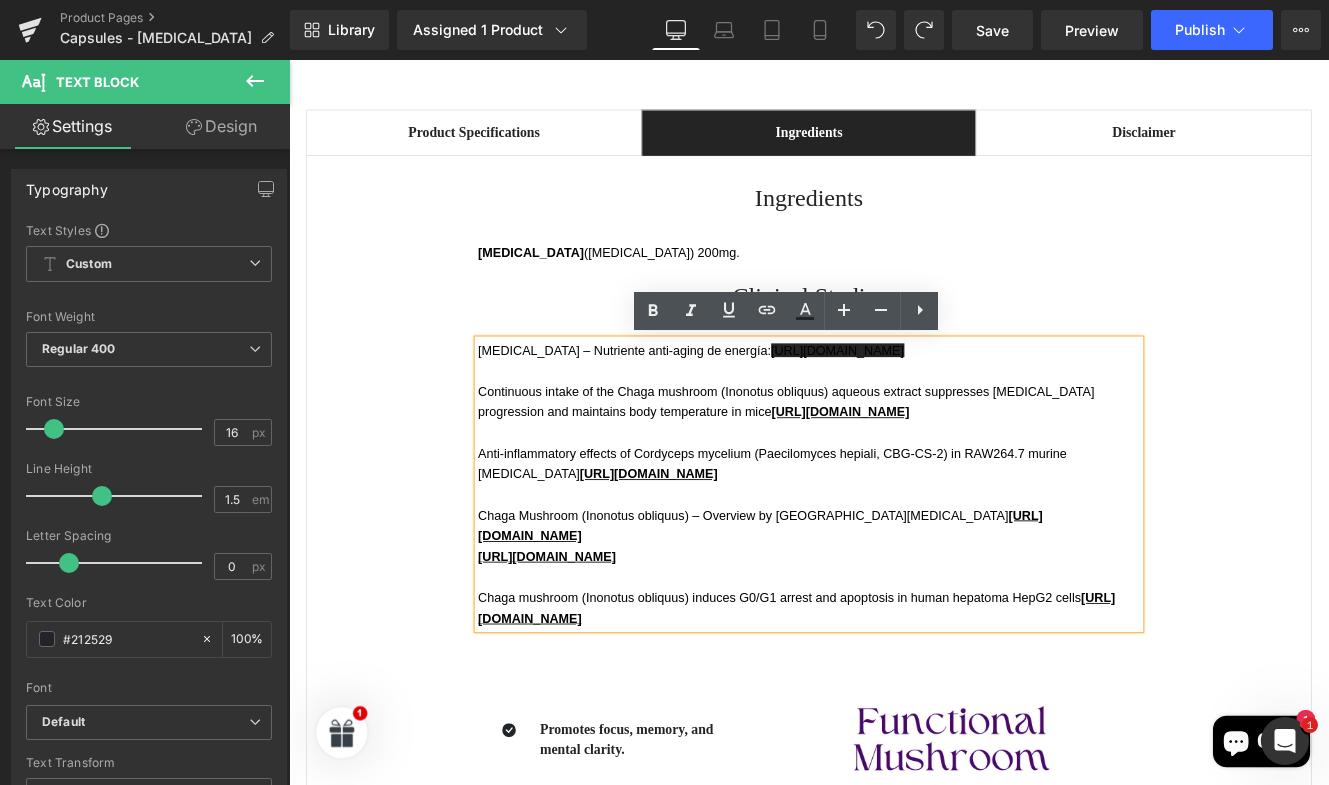 drag, startPoint x: 829, startPoint y: 716, endPoint x: 500, endPoint y: 401, distance: 455.48434 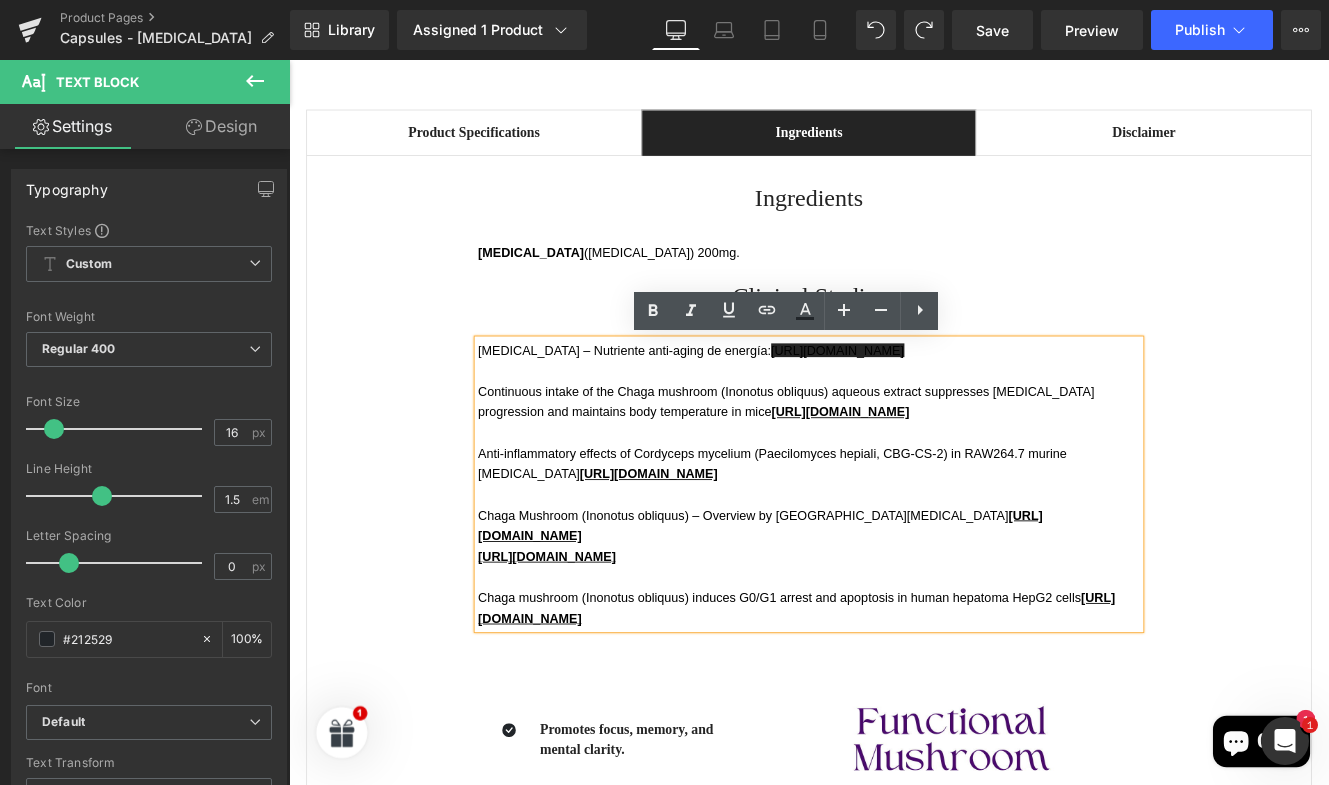 click on "[MEDICAL_DATA] – Nutriente anti-aging de energía:  [URL][DOMAIN_NAME] Continuous intake of the Chaga mushroom (Inonotus obliquus) aqueous extract suppresses [MEDICAL_DATA] progression and maintains body temperature in mice  [URL][DOMAIN_NAME] Anti‑inflammatory effects of Cordyceps mycelium (Paecilomyces hepiali, CBG‑CS‑2) in RAW264.7 murine [MEDICAL_DATA]  [URL][DOMAIN_NAME] Chaga Mushroom (Inonotus obliquus) – Overview by Memorial Sloan Kettering [MEDICAL_DATA] Center  [URL][DOMAIN_NAME] [URL][DOMAIN_NAME] Chaga mushroom (Inonotus obliquus) induces G0/G1 arrest and apoptosis in human hepatoma HepG2 cells  [URL][DOMAIN_NAME]" at bounding box center (894, 554) 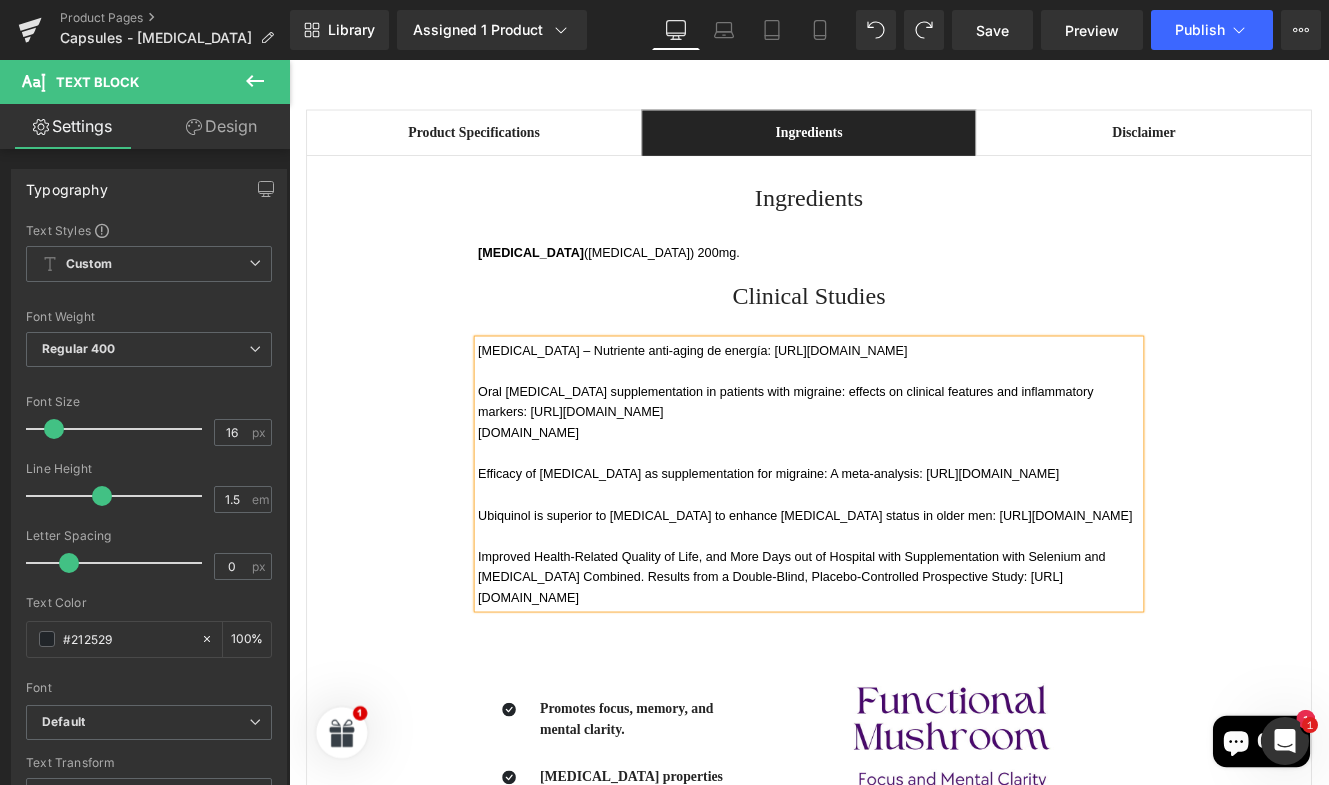 drag, startPoint x: 1162, startPoint y: 393, endPoint x: 835, endPoint y: 390, distance: 327.01376 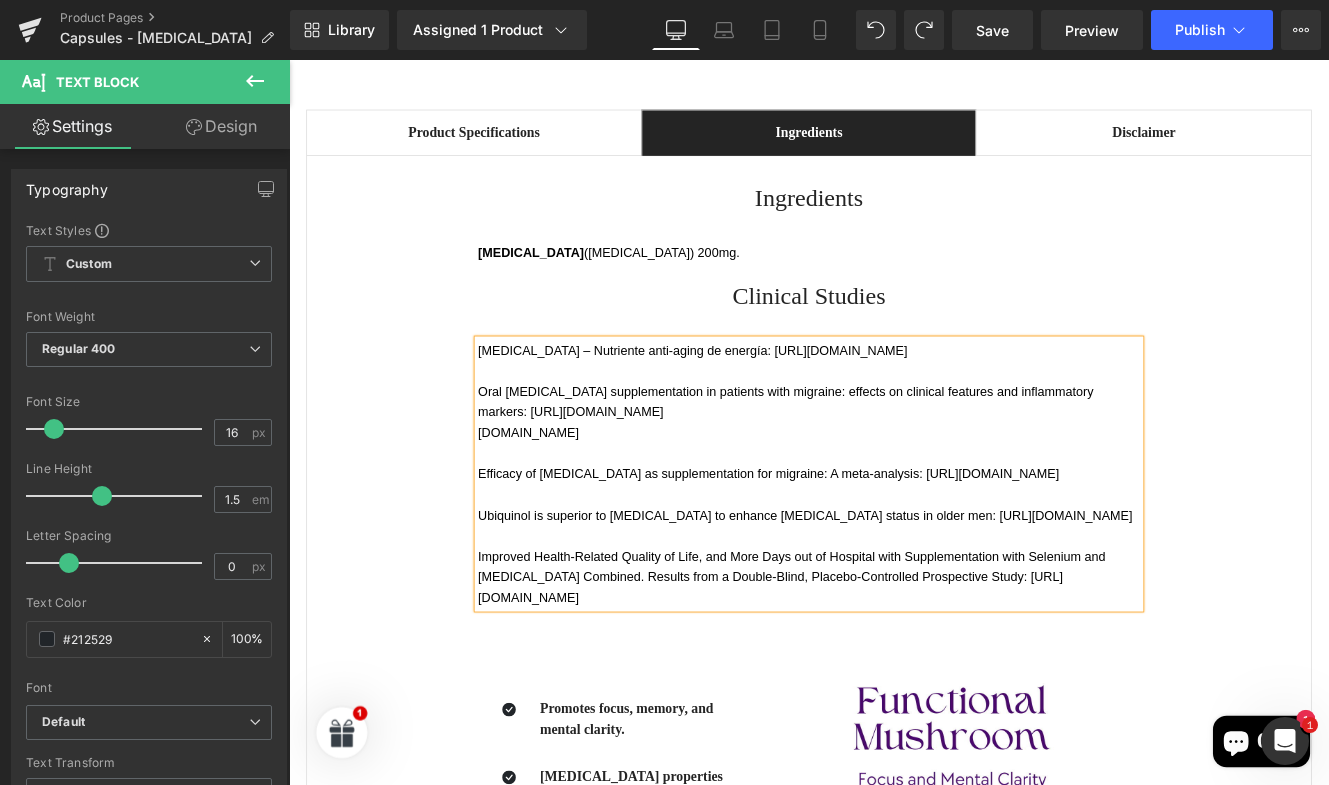 click on "[MEDICAL_DATA] – Nutriente anti-aging de energía: [URL][DOMAIN_NAME]" at bounding box center [894, 398] 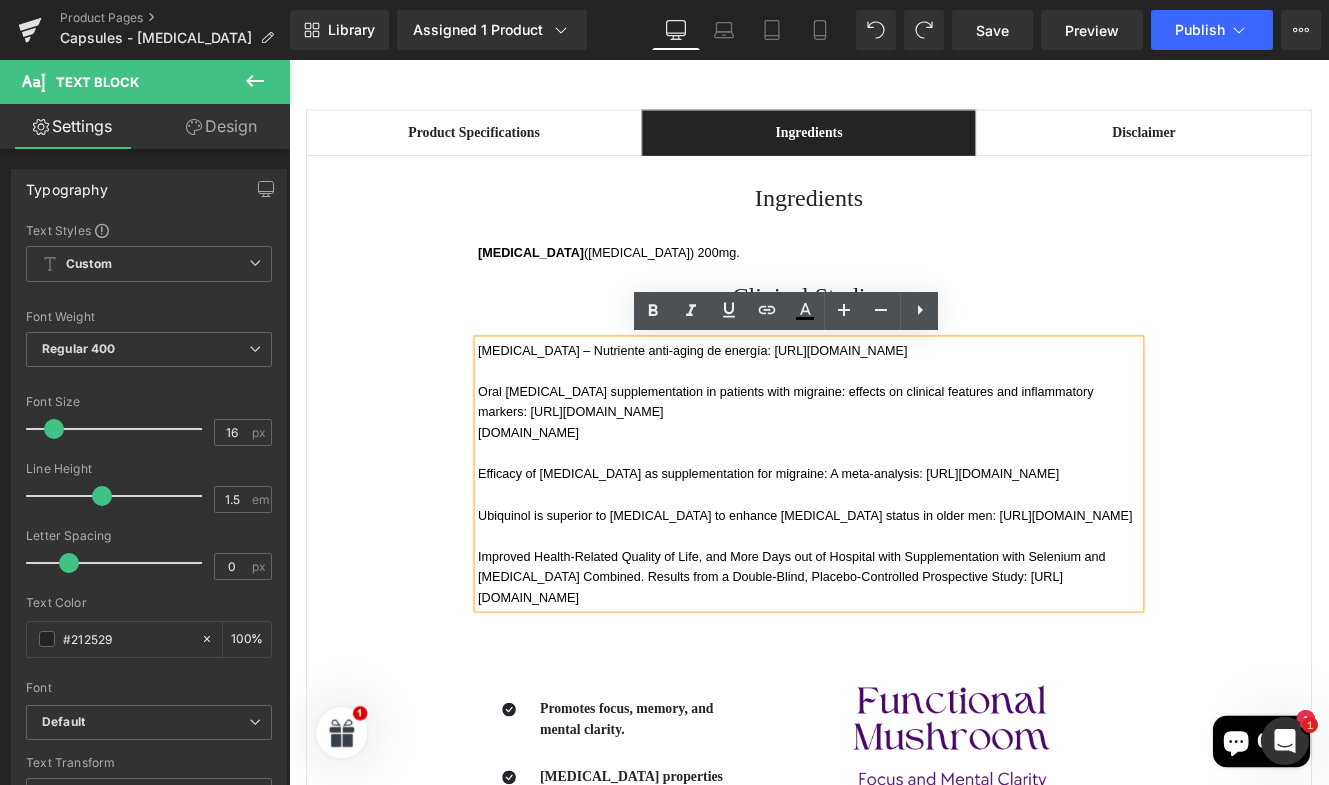 copy on "[URL][DOMAIN_NAME]" 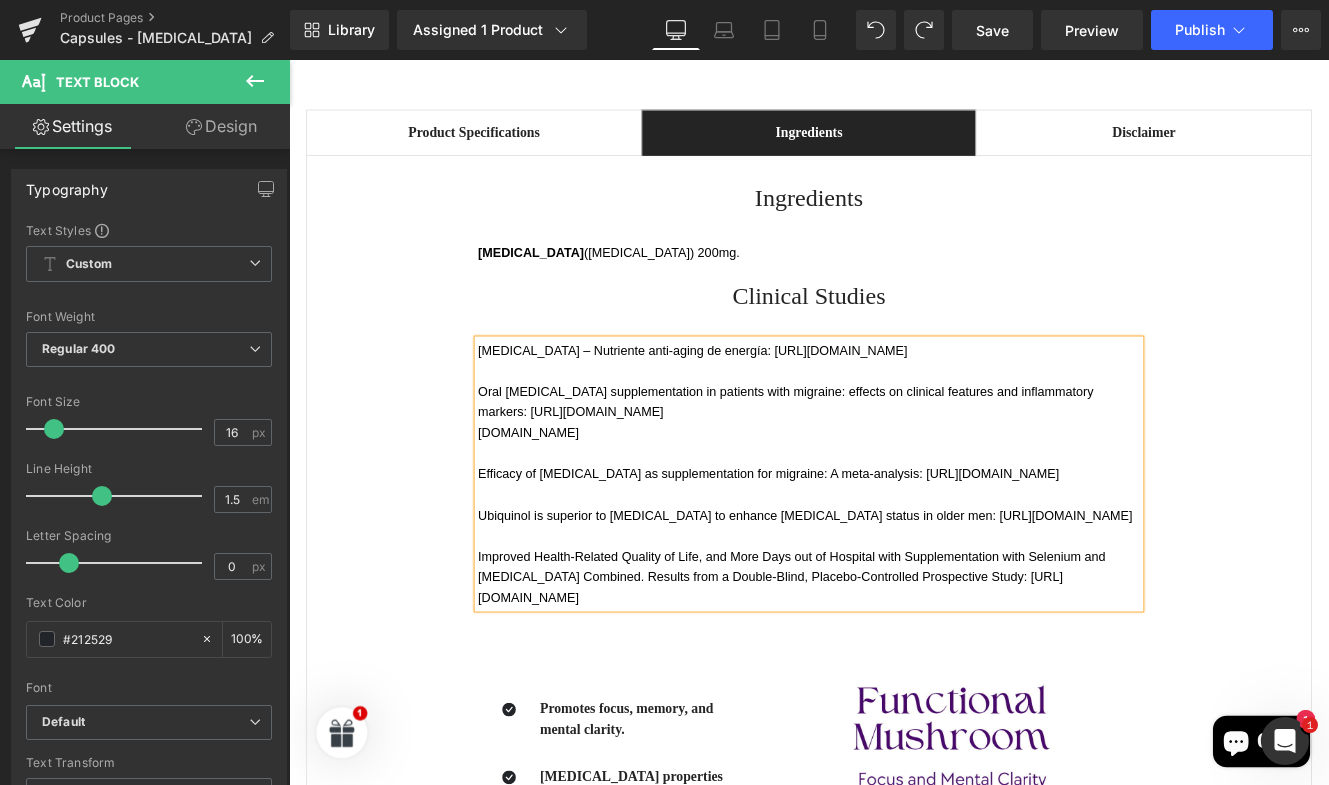 click at bounding box center (894, 422) 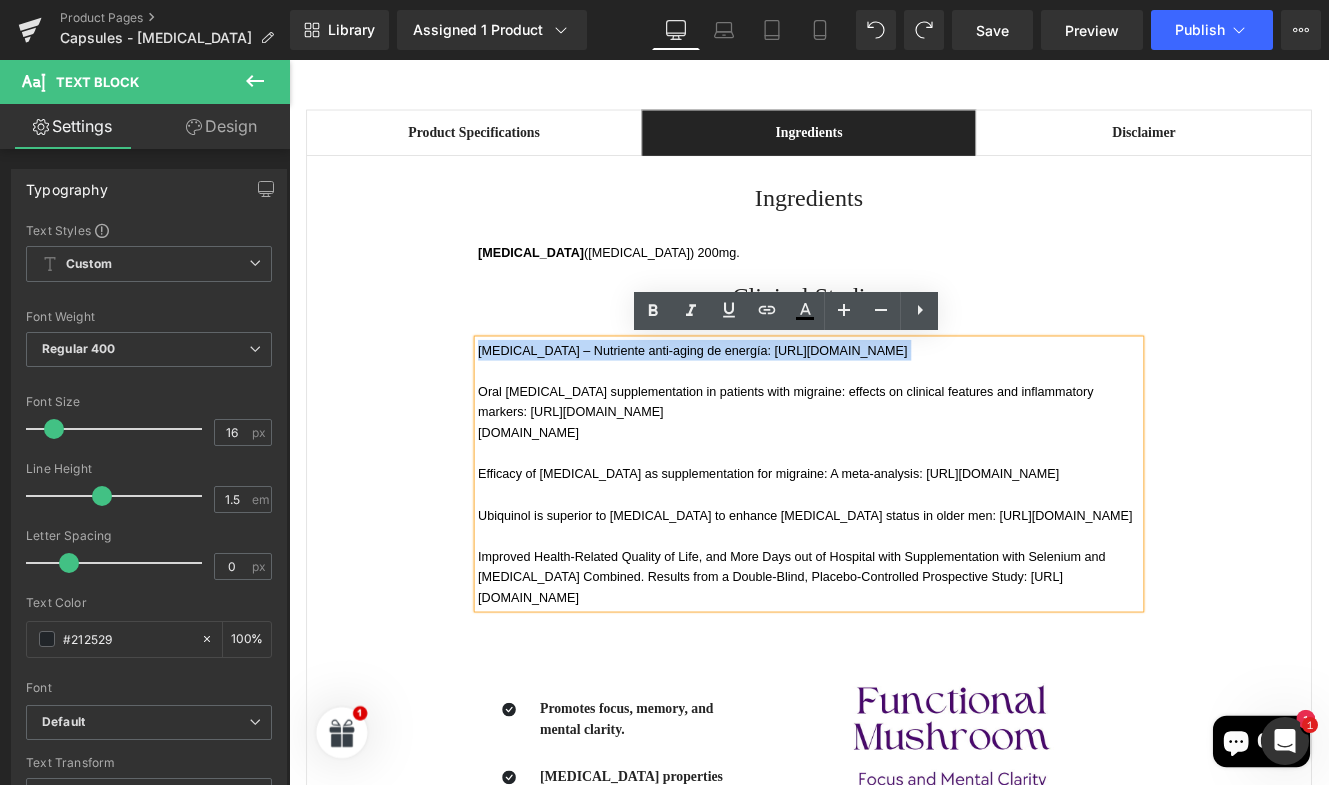 drag, startPoint x: 509, startPoint y: 445, endPoint x: 507, endPoint y: 394, distance: 51.0392 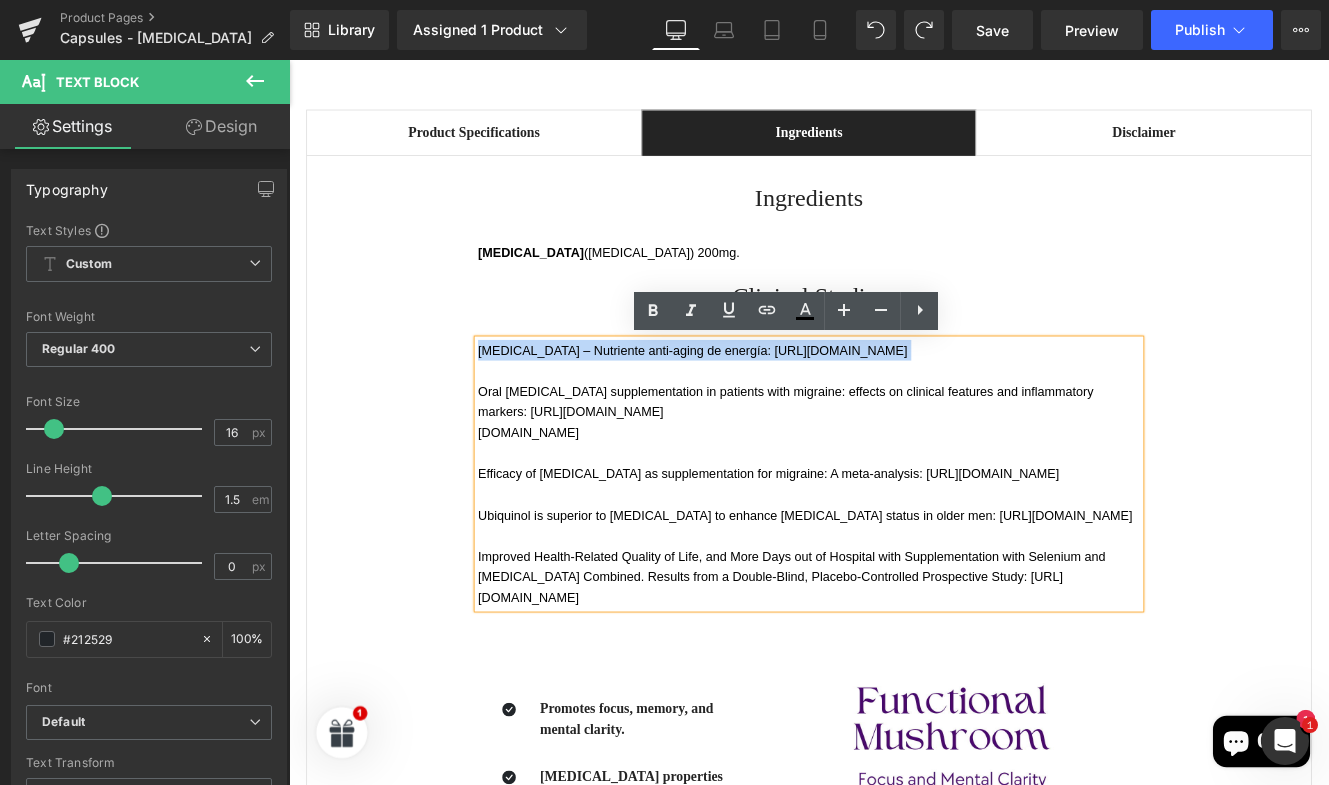 click on "[MEDICAL_DATA] – Nutriente anti-aging de energía: [URL][DOMAIN_NAME] Oral [MEDICAL_DATA] supplementation in patients with migraine: effects on clinical features and inflammatory markers: [URL][DOMAIN_NAME] [DOMAIN_NAME] Efficacy of [MEDICAL_DATA] as supplementation for migraine: A meta‑analysis: [URL][DOMAIN_NAME]  Ubiquinol is superior to [MEDICAL_DATA] to enhance [MEDICAL_DATA] status in older men: [URL][DOMAIN_NAME]  Improved Health‑Related Quality of Life, and More Days out of Hospital with Supplementation with Selenium and [MEDICAL_DATA] Combined. Results from a Double‑Blind, Placebo‑Controlled Prospective Study: [URL][DOMAIN_NAME]" at bounding box center [894, 542] 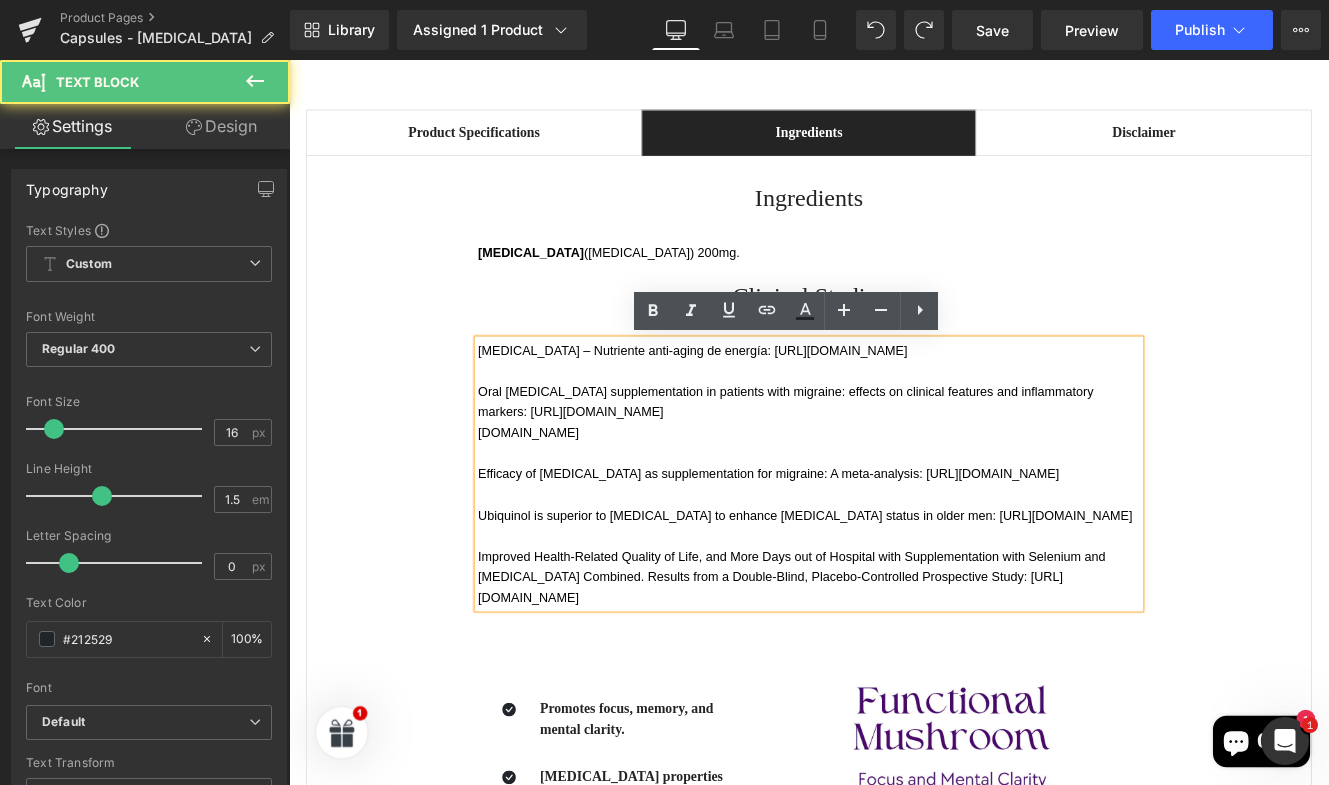 drag, startPoint x: 786, startPoint y: 725, endPoint x: 514, endPoint y: 368, distance: 448.81287 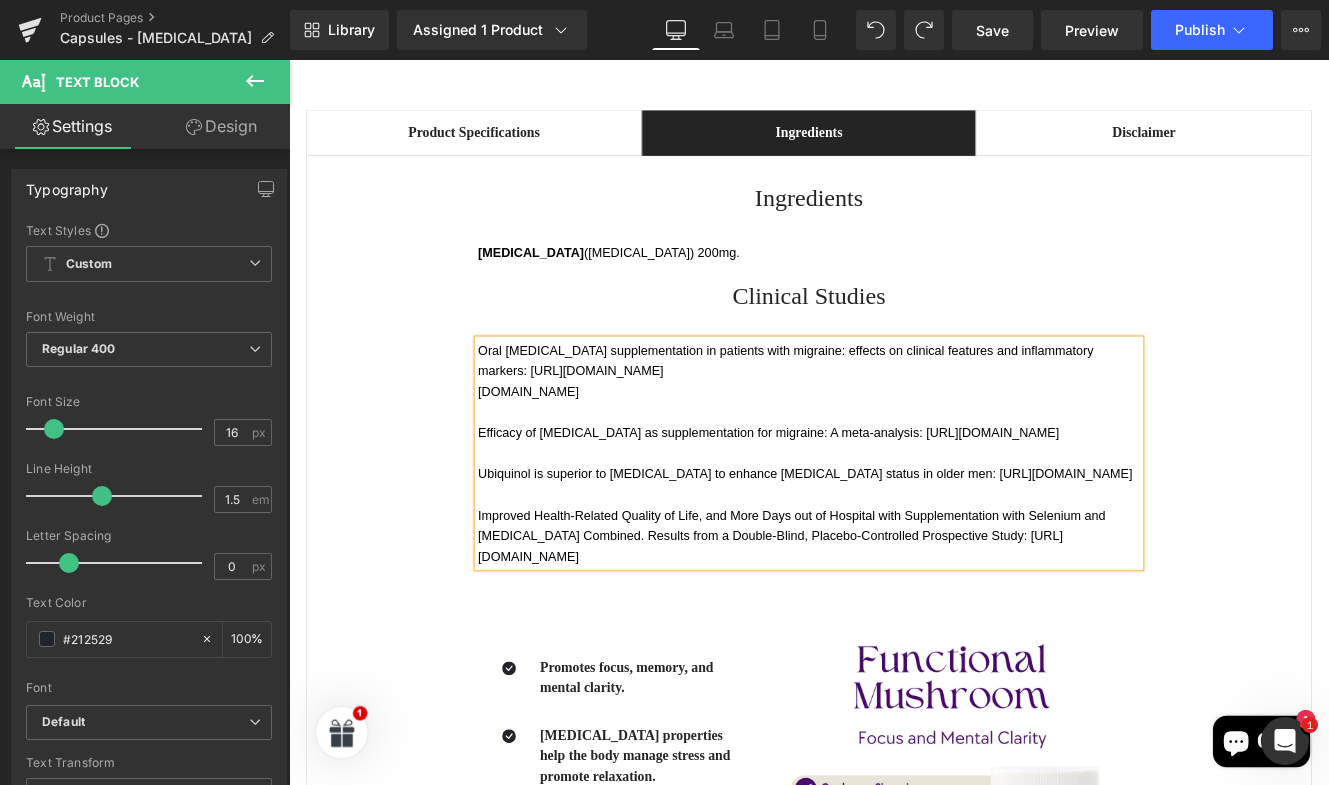 drag, startPoint x: 690, startPoint y: 439, endPoint x: 979, endPoint y: 432, distance: 289.08478 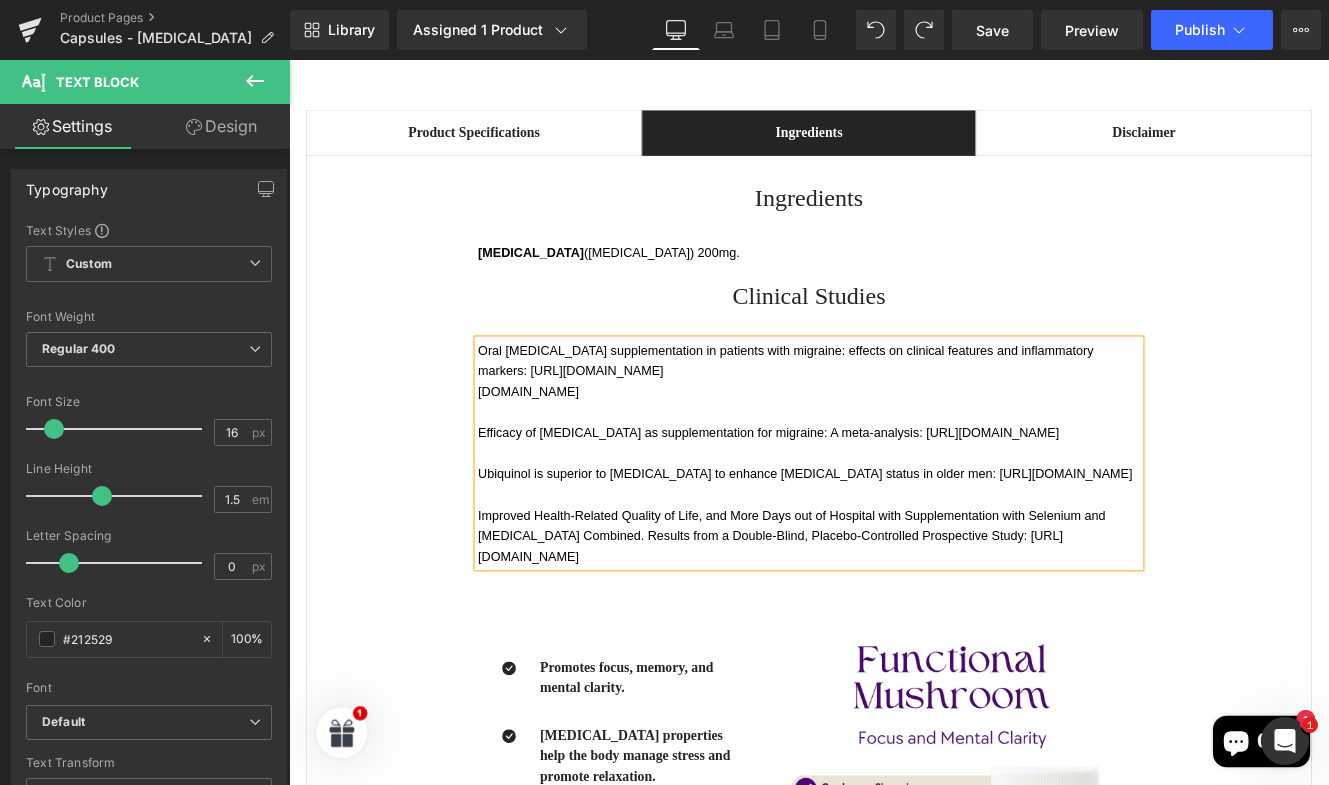 click on "Oral [MEDICAL_DATA] supplementation in patients with migraine: effects on clinical features and inflammatory markers: [URL][DOMAIN_NAME] [DOMAIN_NAME] Efficacy of [MEDICAL_DATA] as supplementation for migraine: A meta‑analysis: [URL][DOMAIN_NAME]  Ubiquinol is superior to [MEDICAL_DATA] to enhance [MEDICAL_DATA] status in older men: [URL][DOMAIN_NAME]  Improved Health‑Related Quality of Life, and More Days out of Hospital with Supplementation with Selenium and [MEDICAL_DATA] Combined. Results from a Double‑Blind, Placebo‑Controlled Prospective Study: [URL][DOMAIN_NAME]" at bounding box center [894, 518] 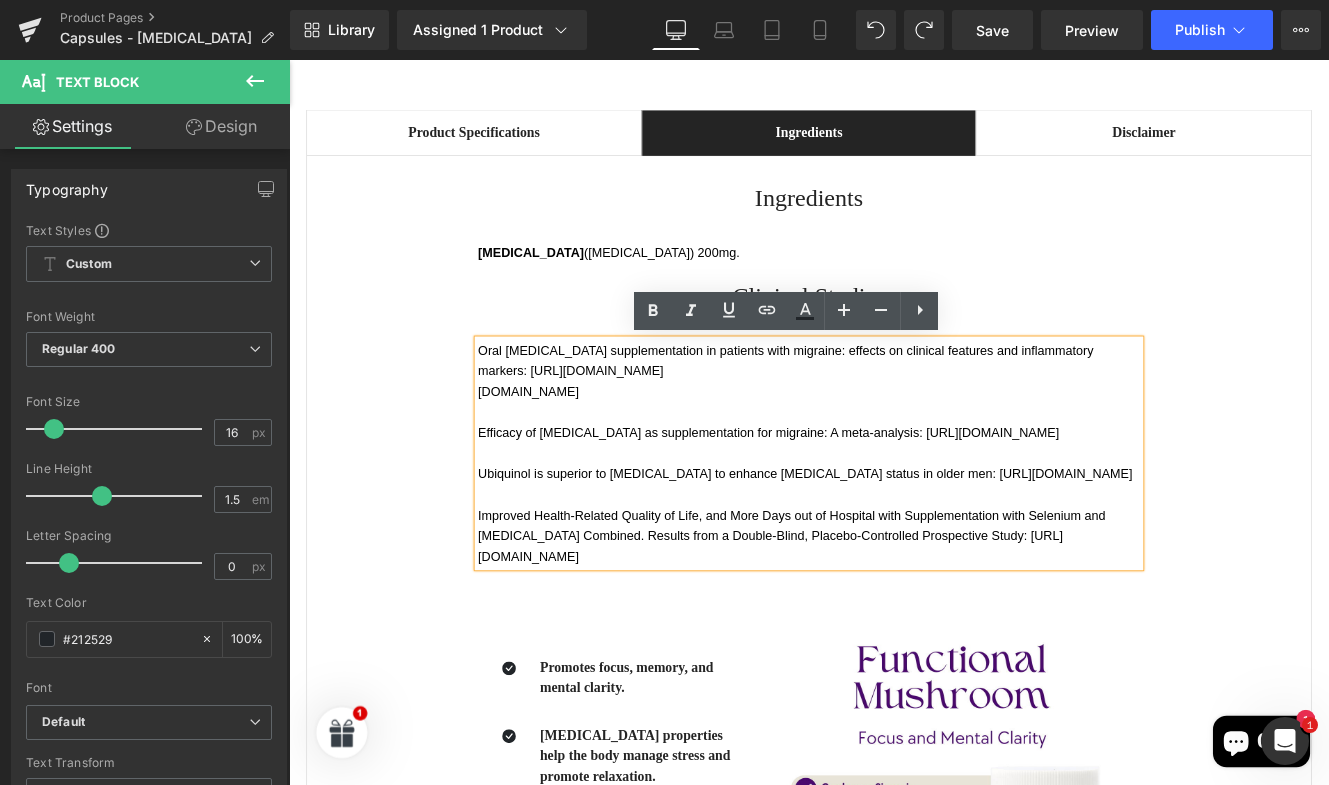 drag, startPoint x: 1150, startPoint y: 425, endPoint x: 500, endPoint y: 416, distance: 650.0623 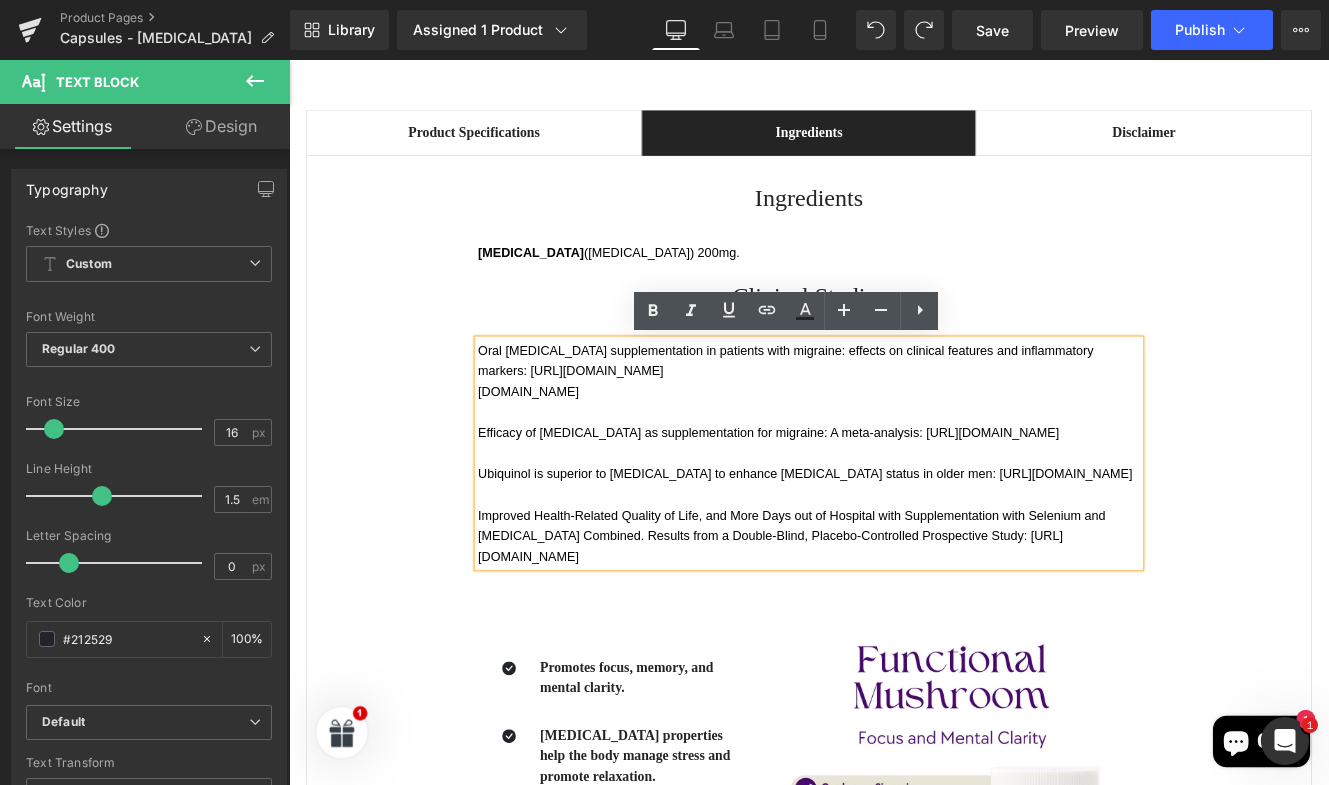 click on "Oral [MEDICAL_DATA] supplementation in patients with migraine: effects on clinical features and inflammatory markers: [URL][DOMAIN_NAME] [DOMAIN_NAME] Efficacy of [MEDICAL_DATA] as supplementation for migraine: A meta‑analysis: [URL][DOMAIN_NAME]  Ubiquinol is superior to [MEDICAL_DATA] to enhance [MEDICAL_DATA] status in older men: [URL][DOMAIN_NAME]  Improved Health‑Related Quality of Life, and More Days out of Hospital with Supplementation with Selenium and [MEDICAL_DATA] Combined. Results from a Double‑Blind, Placebo‑Controlled Prospective Study: [URL][DOMAIN_NAME]" at bounding box center (894, 518) 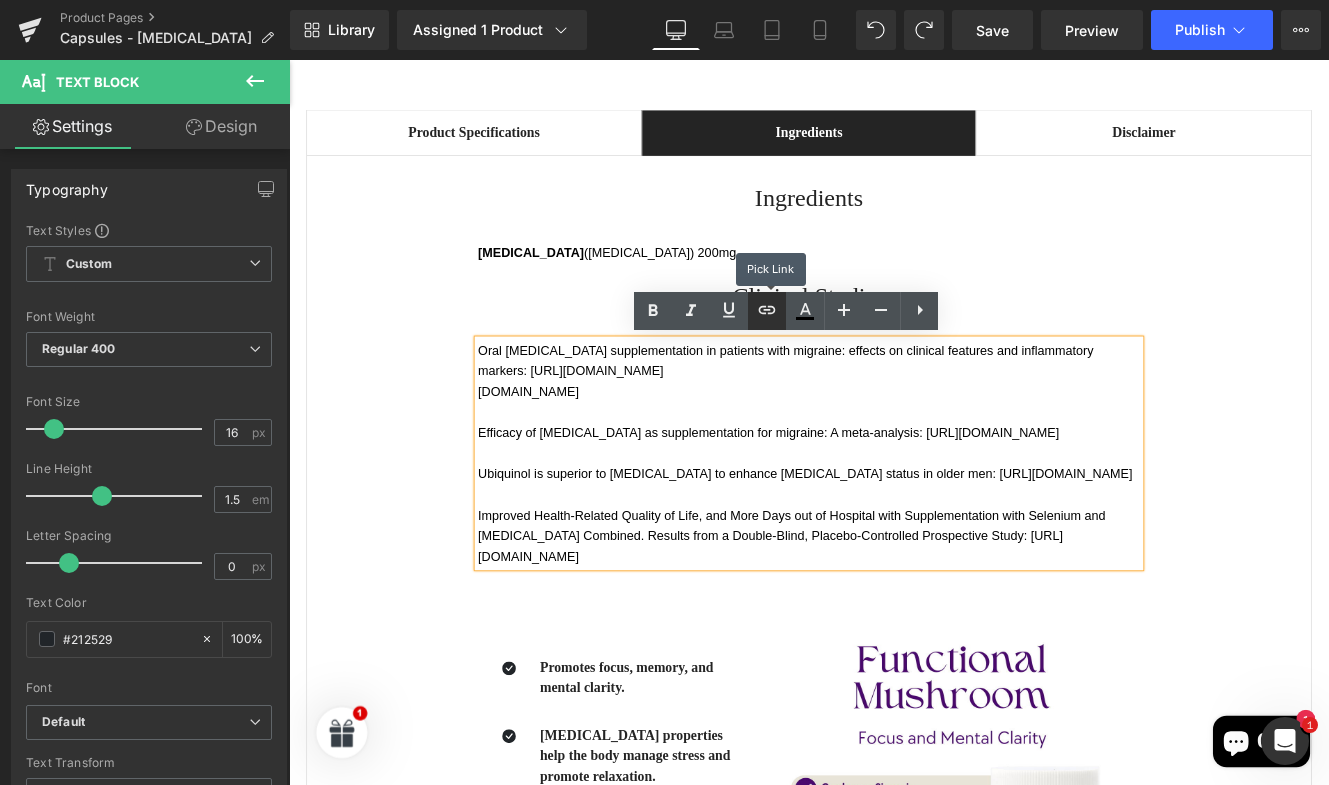 copy on "[URL][DOMAIN_NAME]" 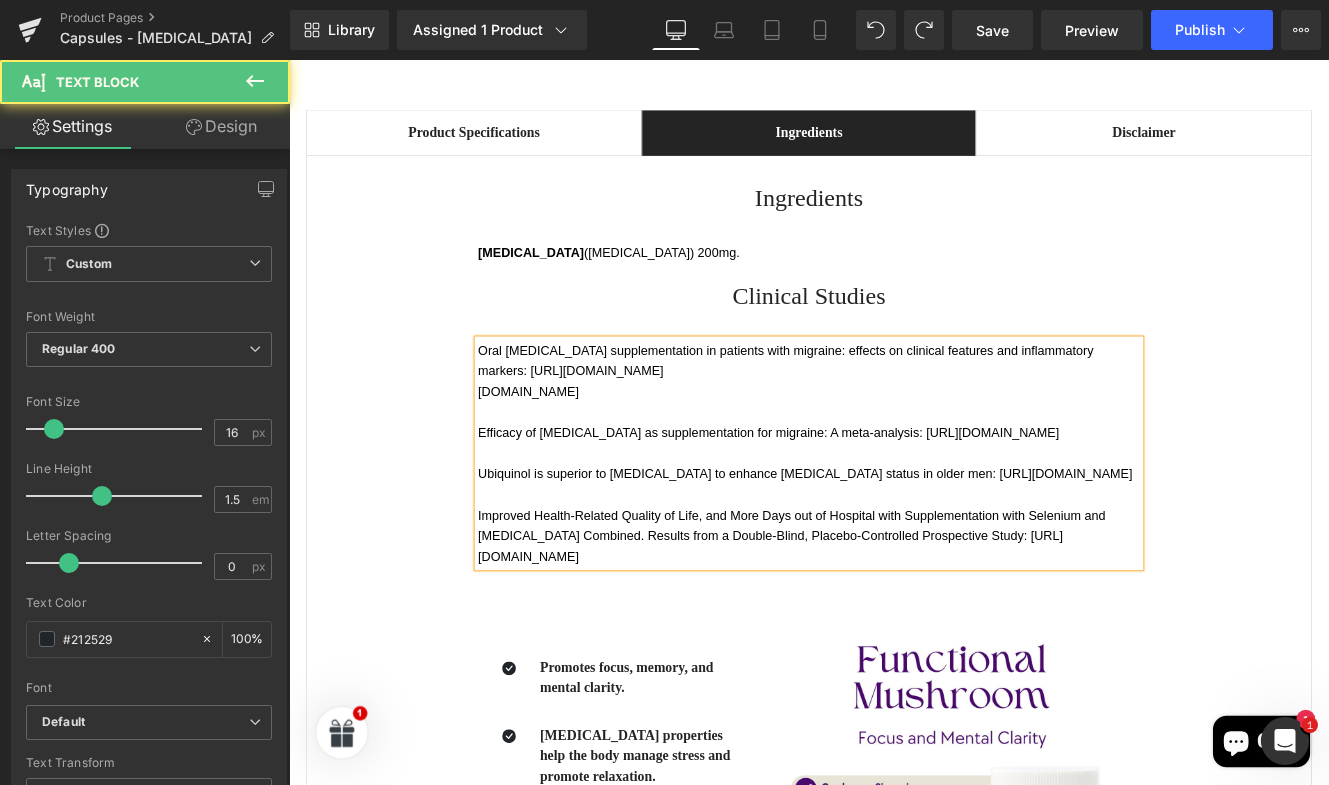 click on "Oral [MEDICAL_DATA] supplementation in patients with migraine: effects on clinical features and inflammatory markers: [URL][DOMAIN_NAME]" at bounding box center [869, 410] 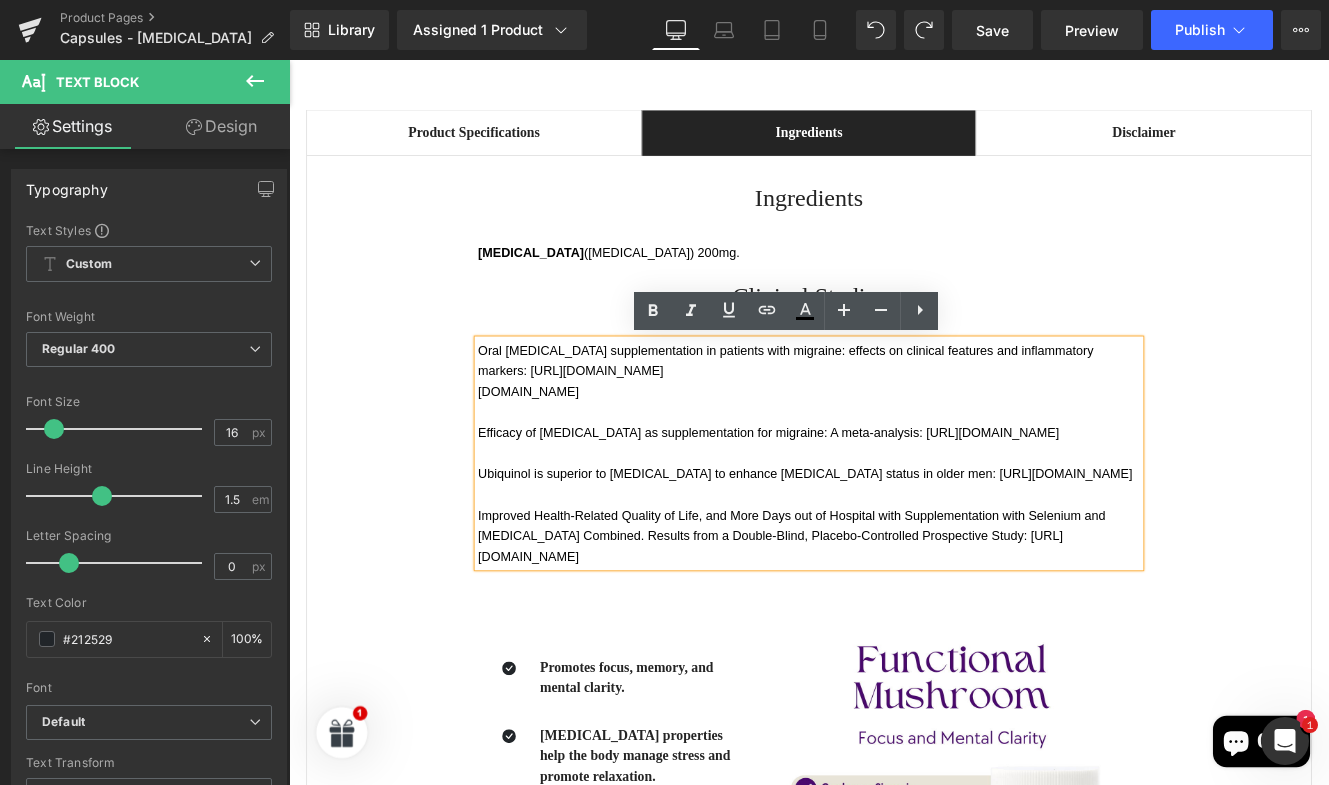 drag, startPoint x: 1148, startPoint y: 422, endPoint x: 469, endPoint y: 423, distance: 679.00073 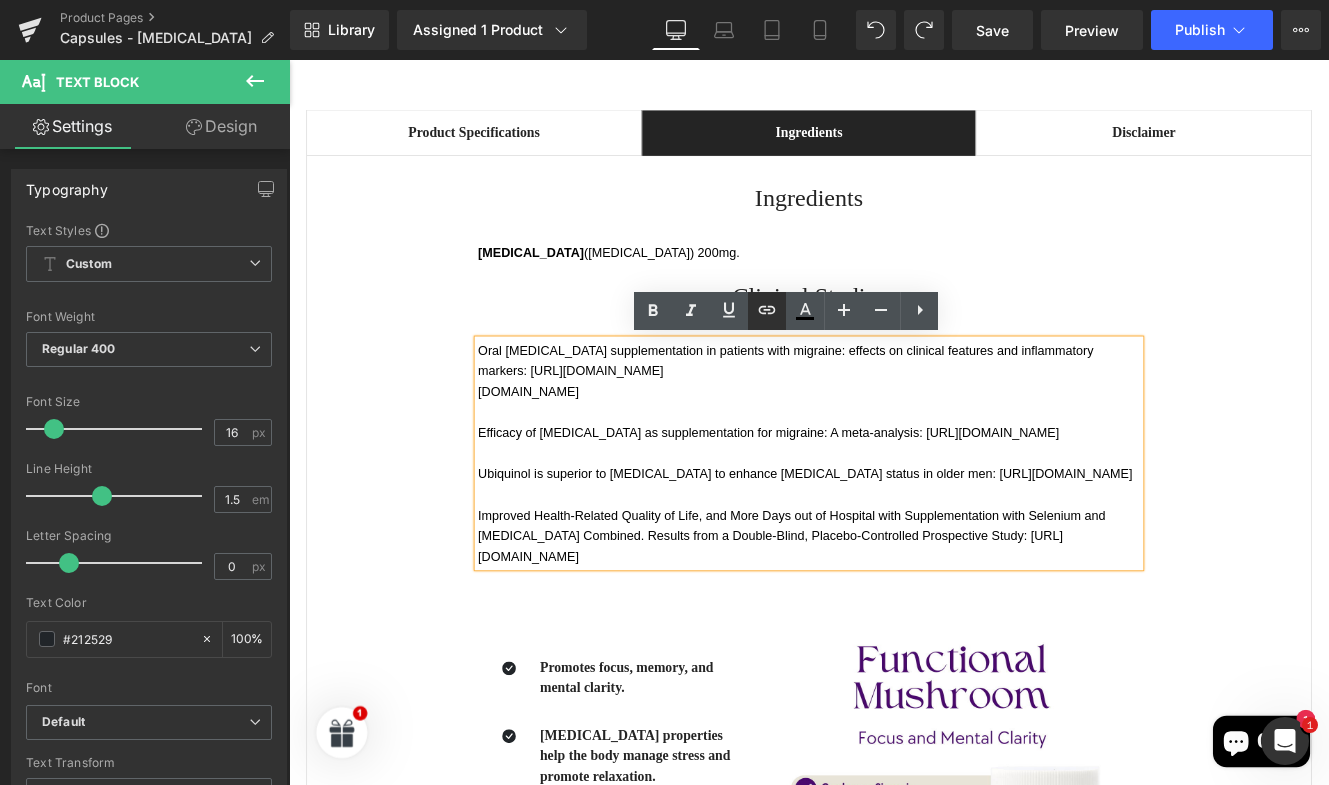 click 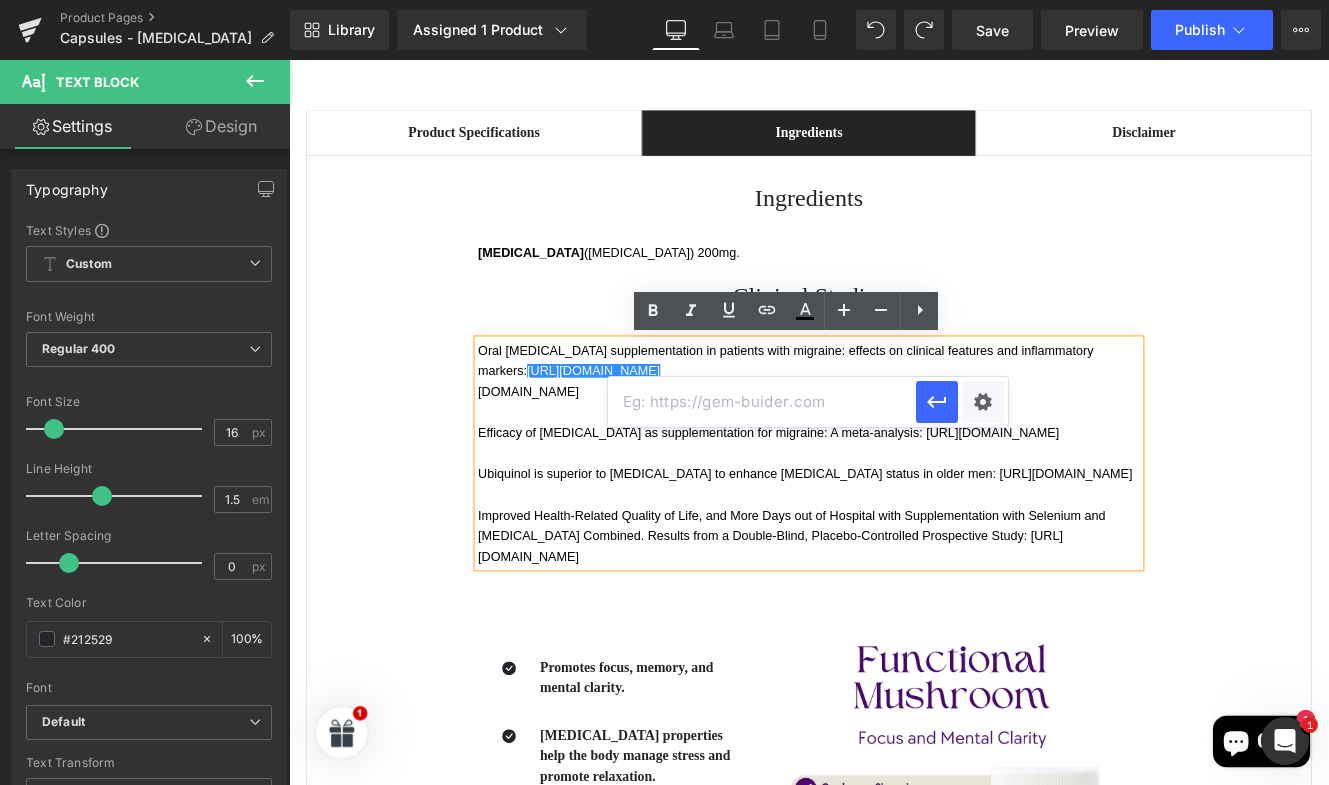 click at bounding box center [762, 402] 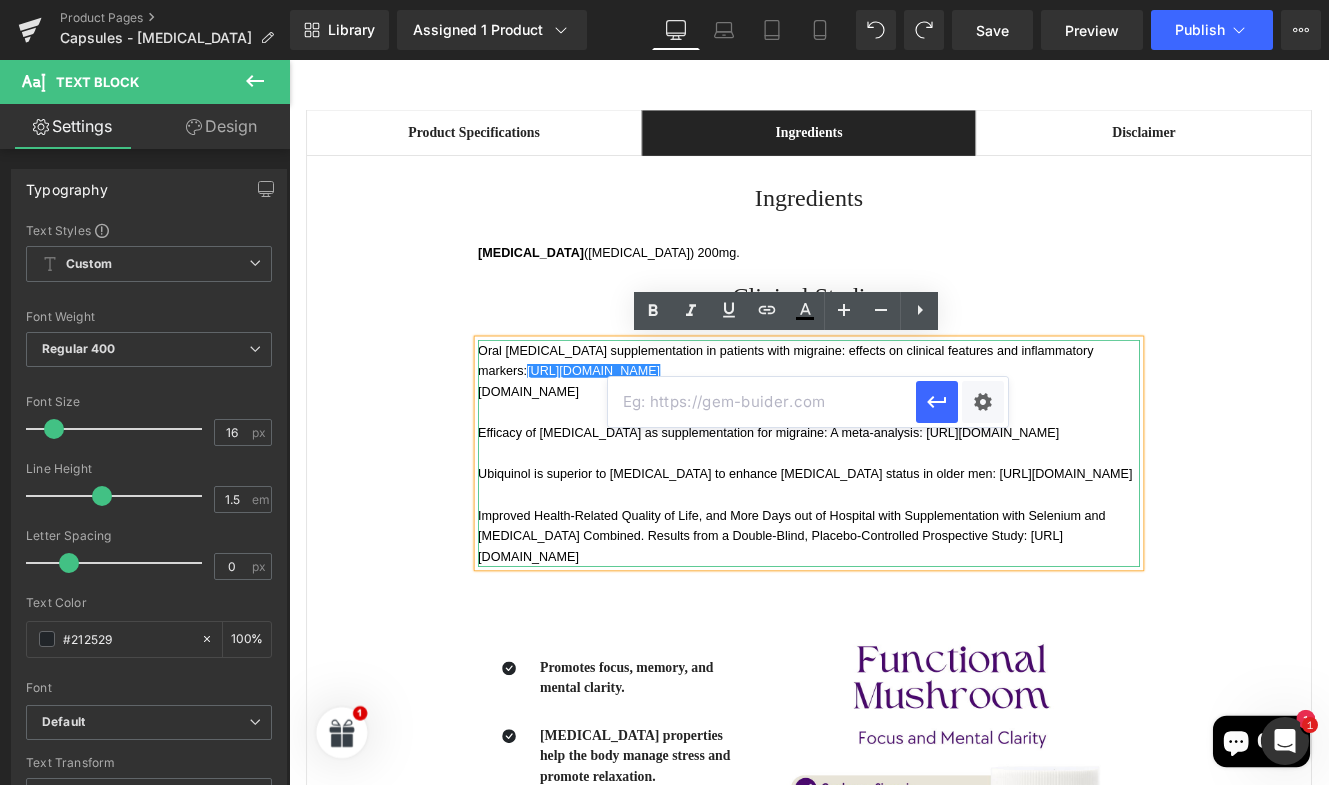 paste on "[URL][DOMAIN_NAME]" 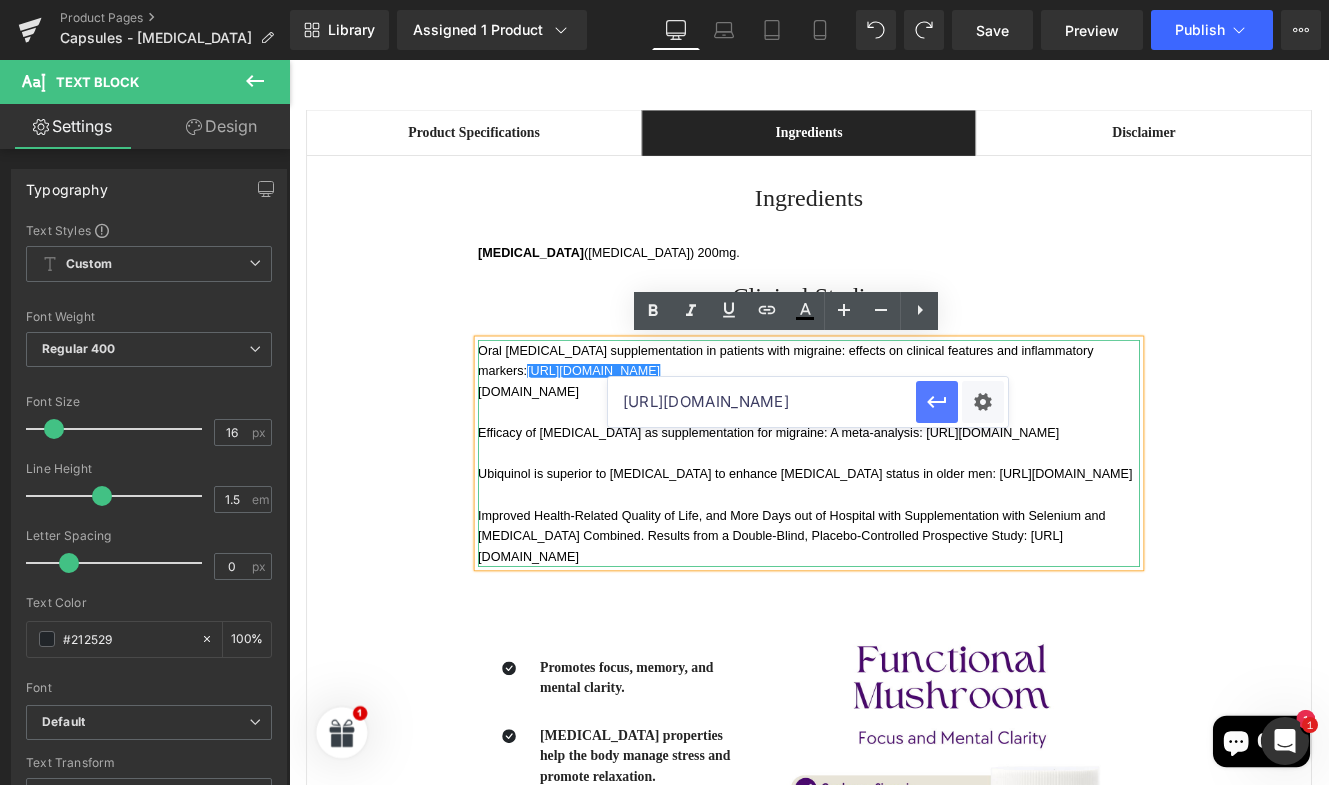 type on "[URL][DOMAIN_NAME]" 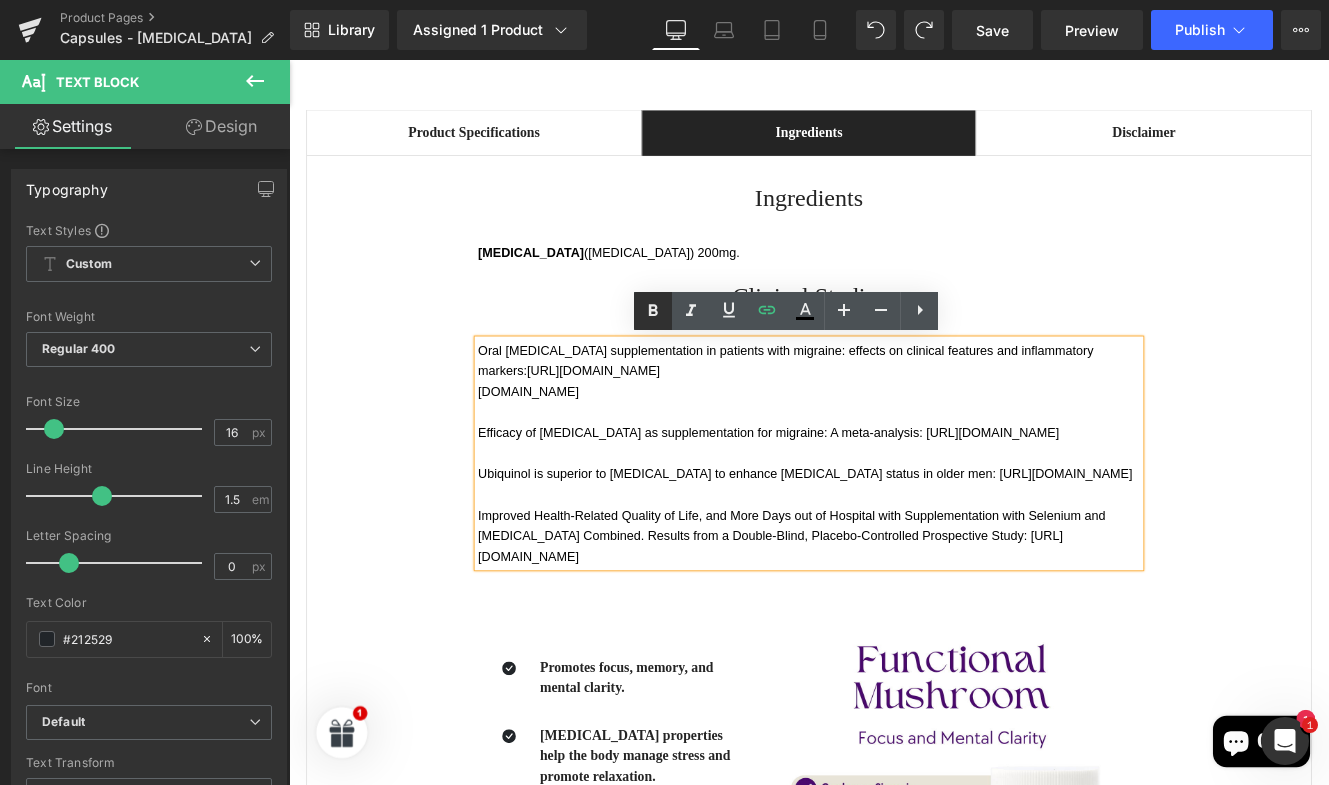 click 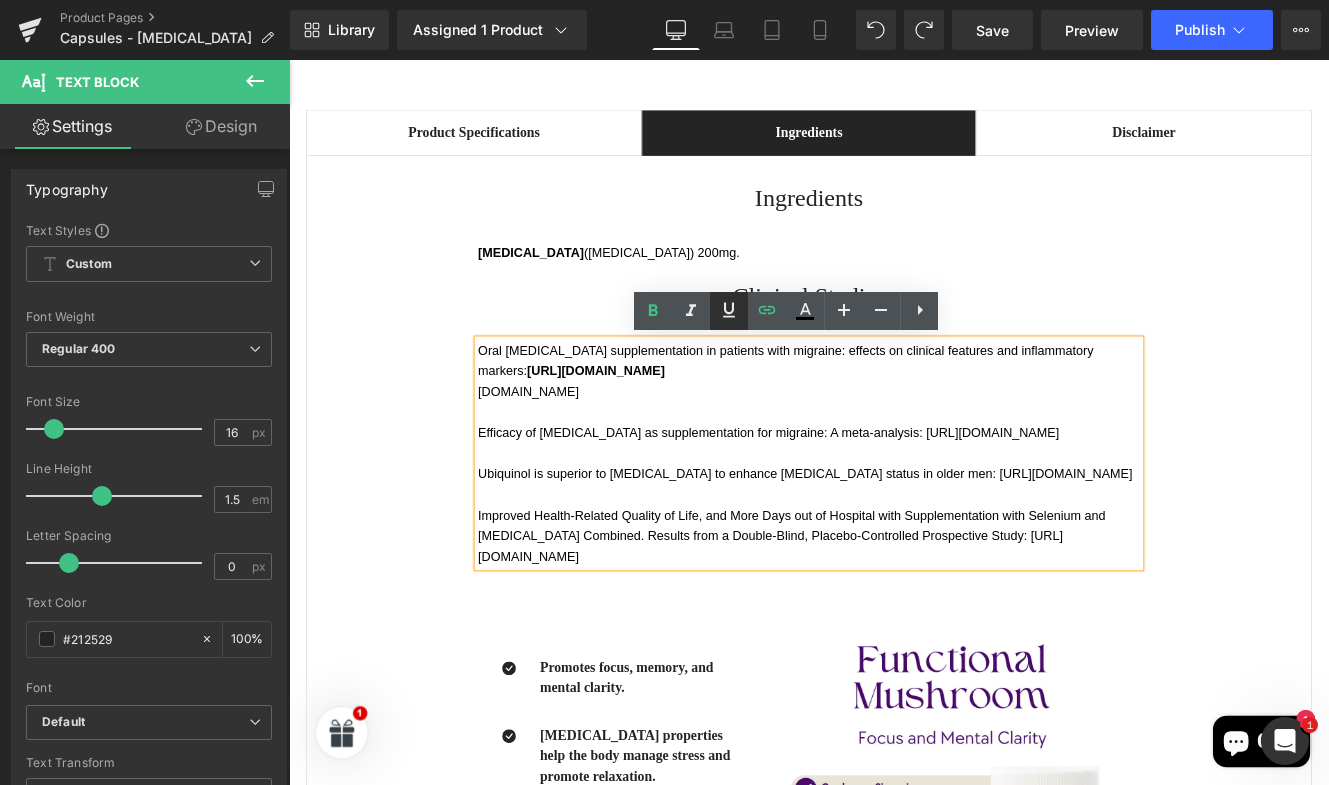 click 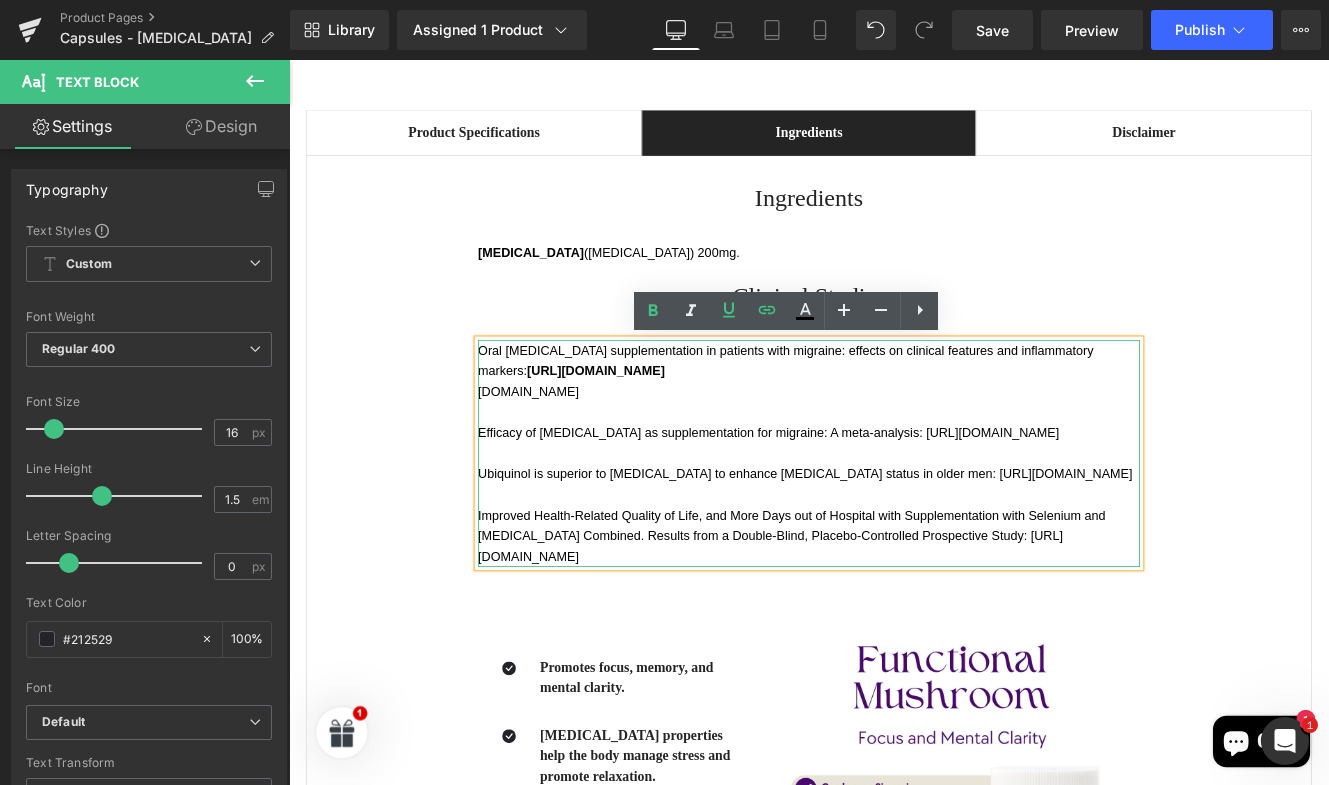 drag, startPoint x: 1138, startPoint y: 426, endPoint x: 501, endPoint y: 425, distance: 637.0008 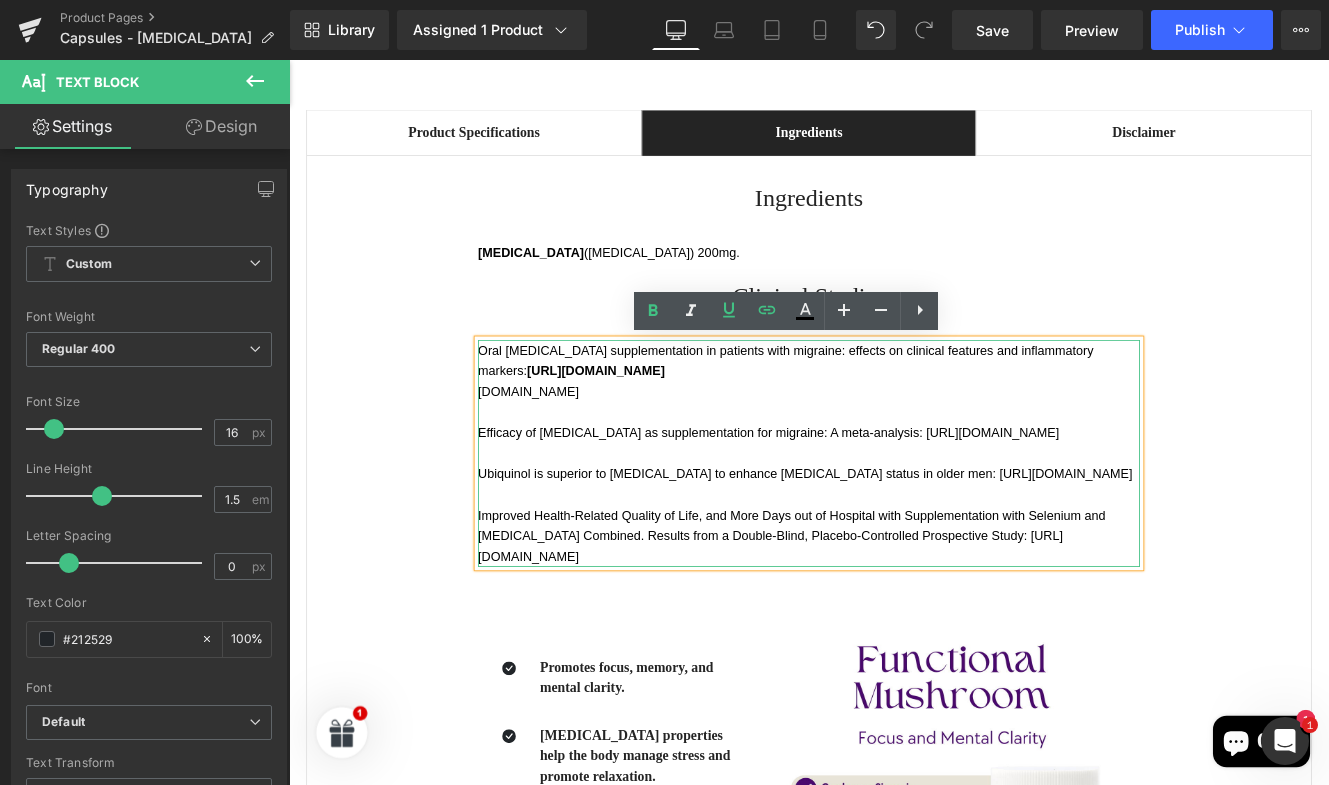 click on "Oral [MEDICAL_DATA] supplementation in patients with migraine: effects on clinical features and inflammatory markers:  [URL][DOMAIN_NAME] [DOMAIN_NAME] Efficacy of [MEDICAL_DATA] as supplementation for migraine: A meta‑analysis: [URL][DOMAIN_NAME]  Ubiquinol is superior to [MEDICAL_DATA] to enhance [MEDICAL_DATA] status in older men: [URL][DOMAIN_NAME]  Improved Health‑Related Quality of Life, and More Days out of Hospital with Supplementation with Selenium and [MEDICAL_DATA] Combined. Results from a Double‑Blind, Placebo‑Controlled Prospective Study: [URL][DOMAIN_NAME]" at bounding box center [894, 518] 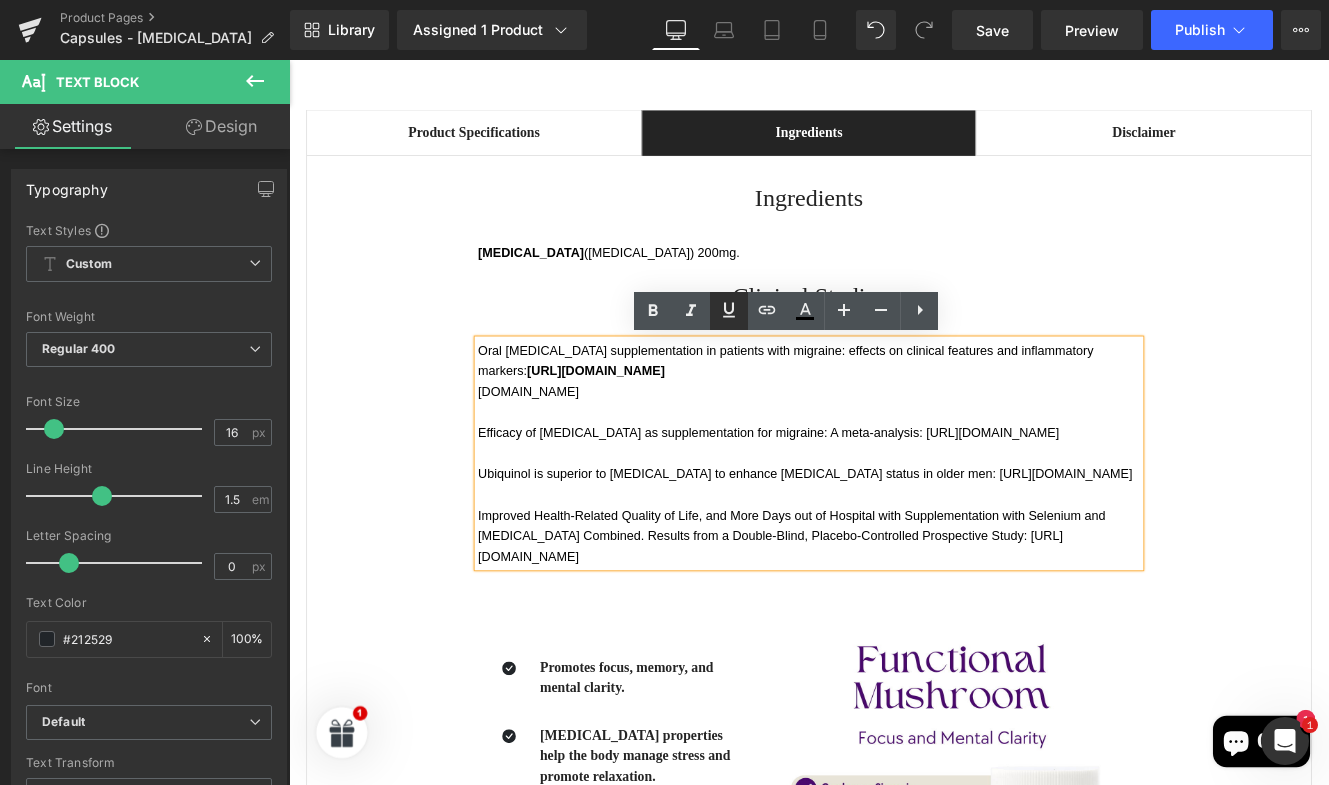 click 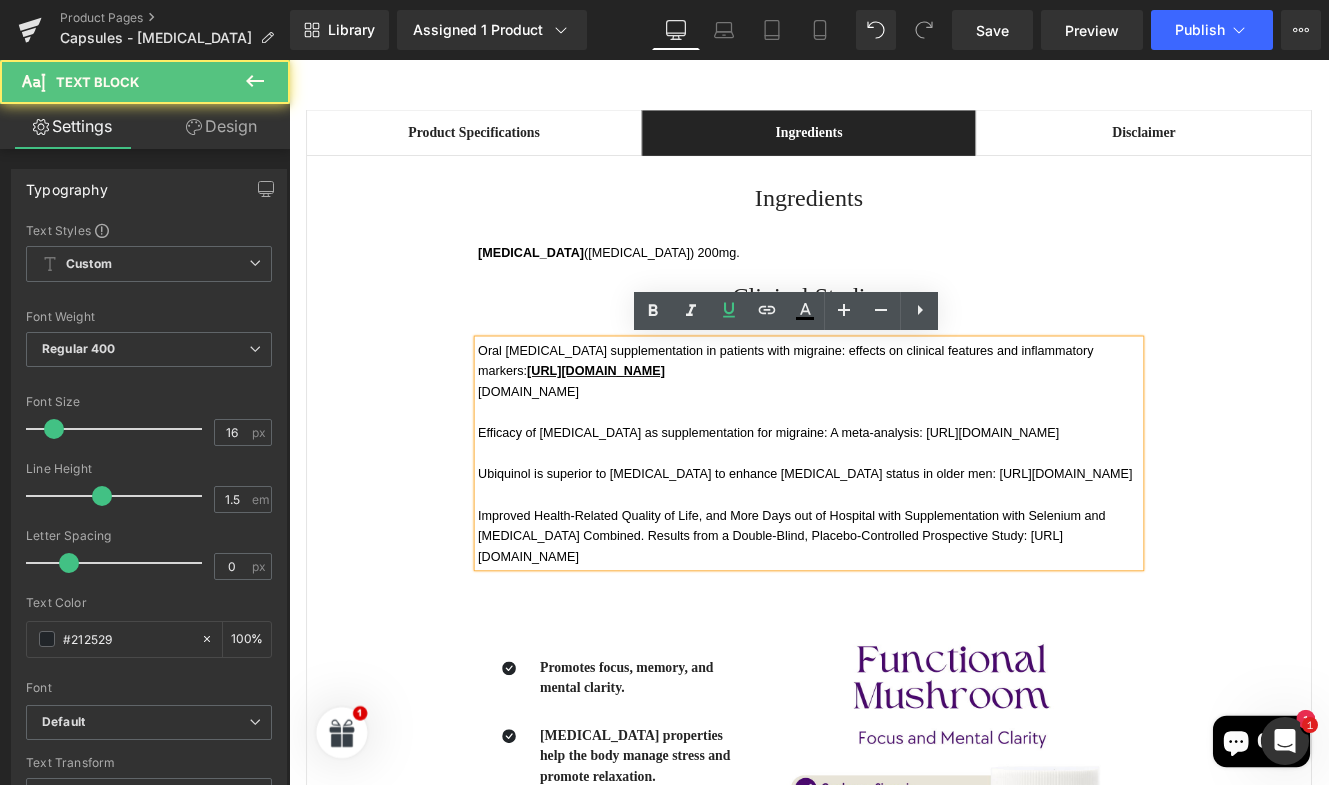 drag, startPoint x: 690, startPoint y: 450, endPoint x: 477, endPoint y: 450, distance: 213 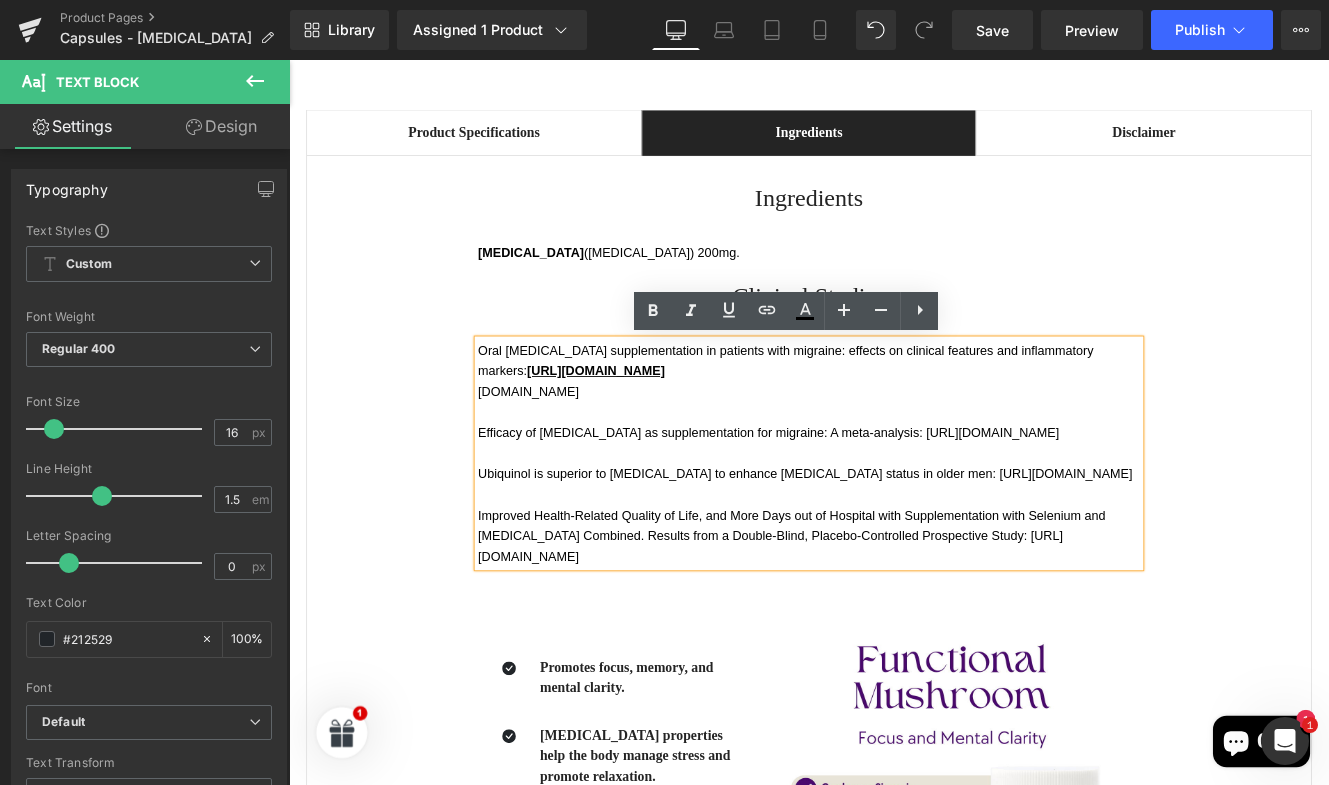 copy on "[DOMAIN_NAME]" 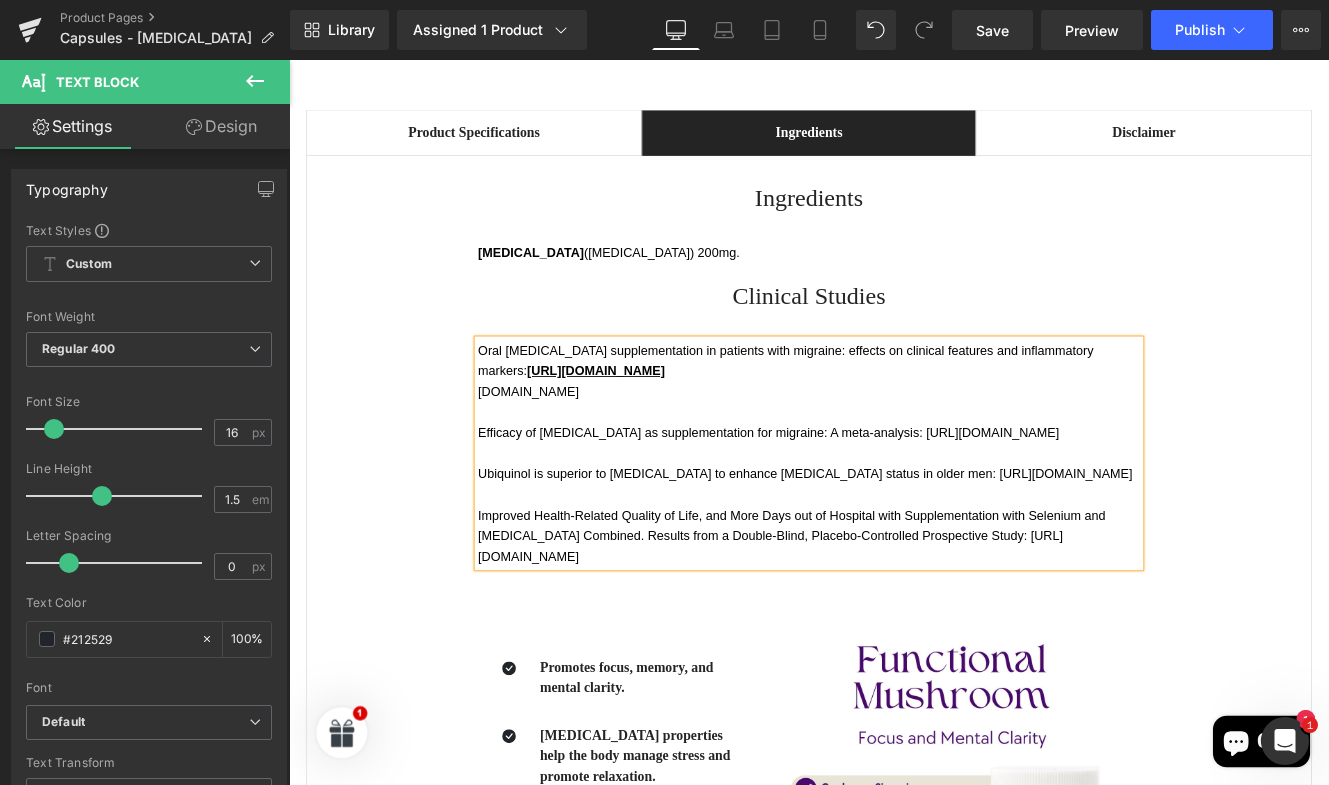 click on "[DOMAIN_NAME]" at bounding box center [567, 446] 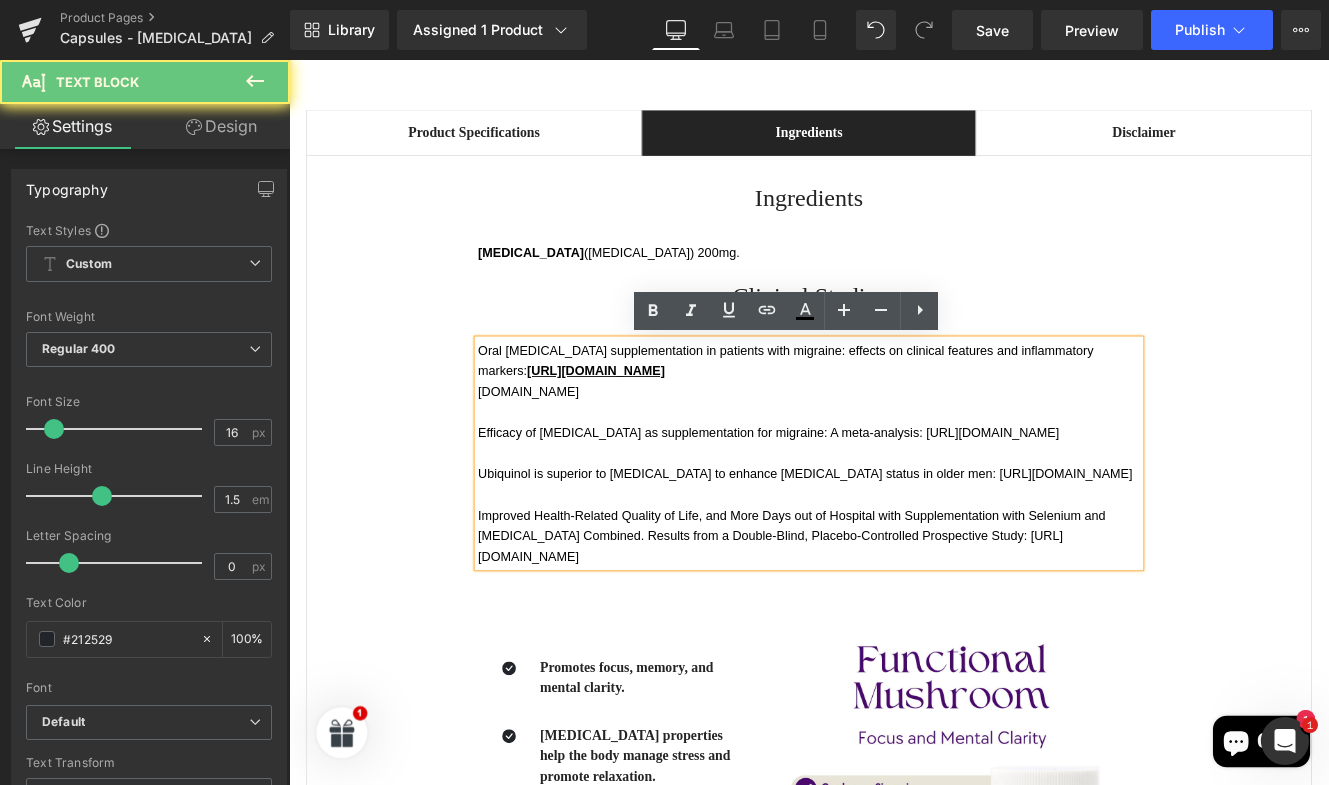 drag, startPoint x: 703, startPoint y: 444, endPoint x: 504, endPoint y: 444, distance: 199 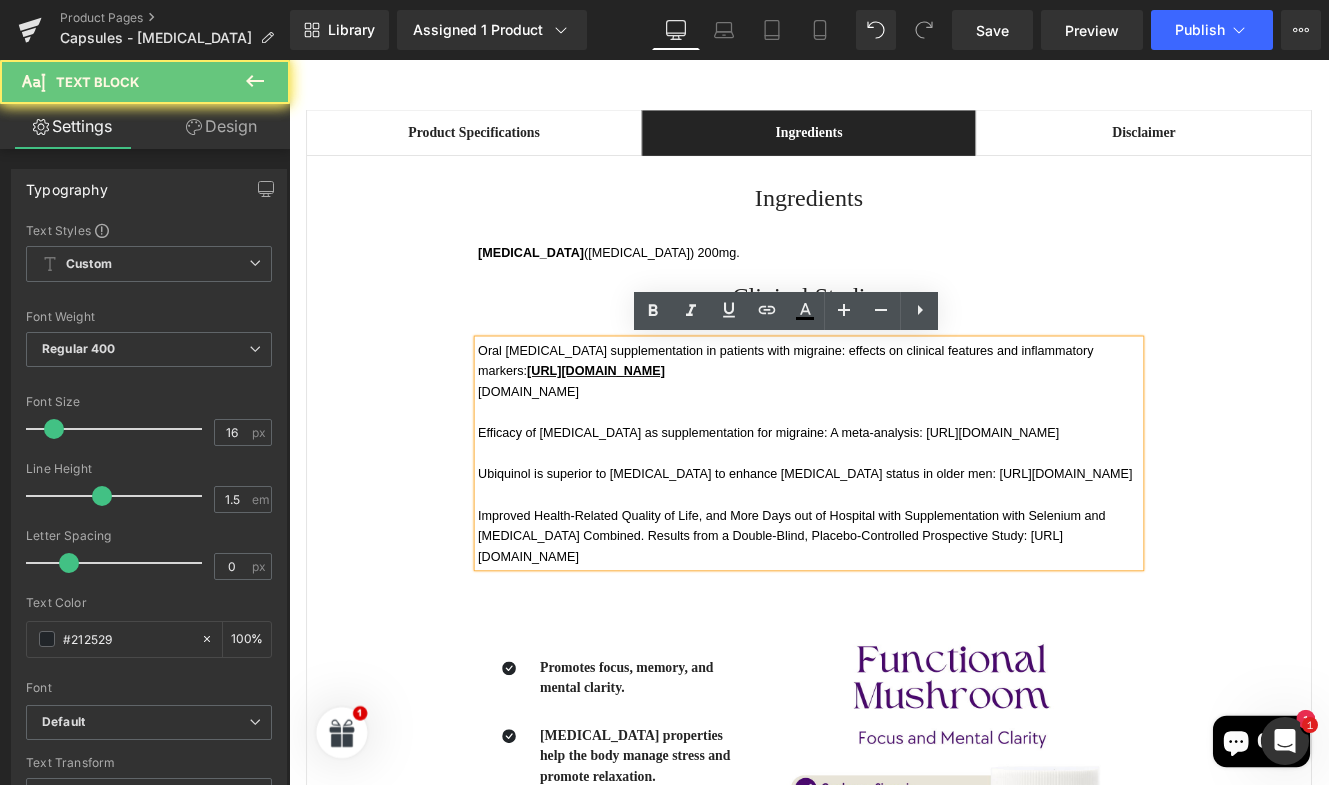 click on "Oral [MEDICAL_DATA] supplementation in patients with migraine: effects on clinical features and inflammatory markers:  [URL][DOMAIN_NAME] [DOMAIN_NAME] Efficacy of [MEDICAL_DATA] as supplementation for migraine: A meta‑analysis: [URL][DOMAIN_NAME]  Ubiquinol is superior to [MEDICAL_DATA] to enhance [MEDICAL_DATA] status in older men: [URL][DOMAIN_NAME]  Improved Health‑Related Quality of Life, and More Days out of Hospital with Supplementation with Selenium and [MEDICAL_DATA] Combined. Results from a Double‑Blind, Placebo‑Controlled Prospective Study: [URL][DOMAIN_NAME]" at bounding box center [894, 518] 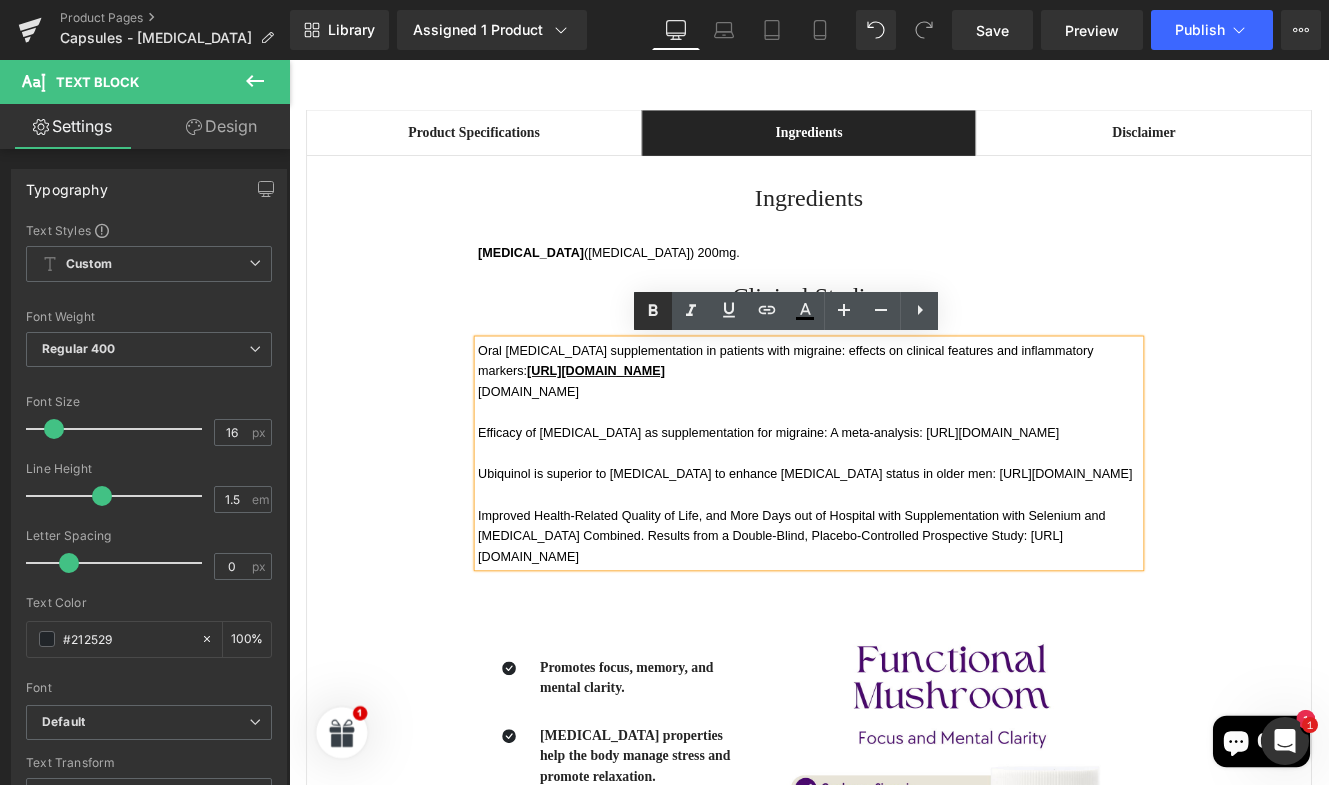 click 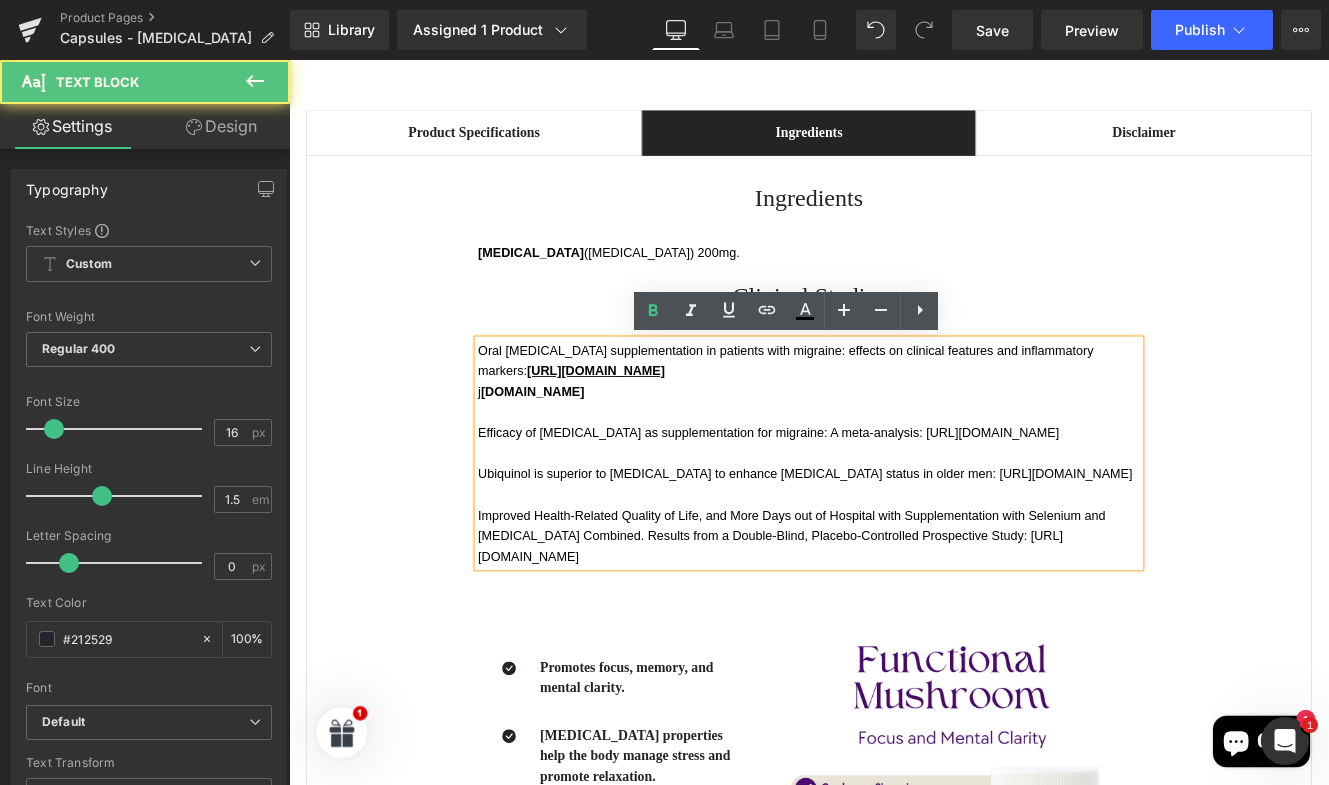 drag, startPoint x: 726, startPoint y: 449, endPoint x: 498, endPoint y: 449, distance: 228 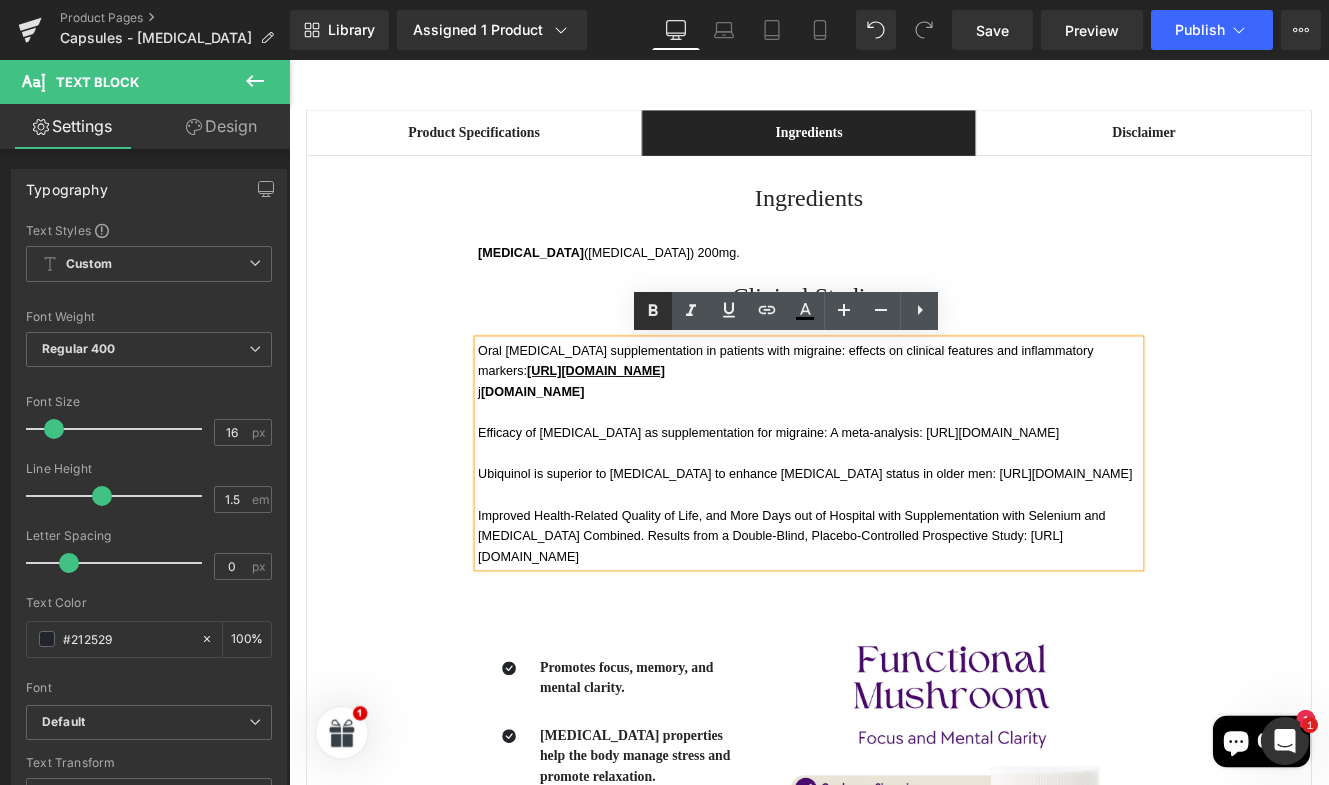 click 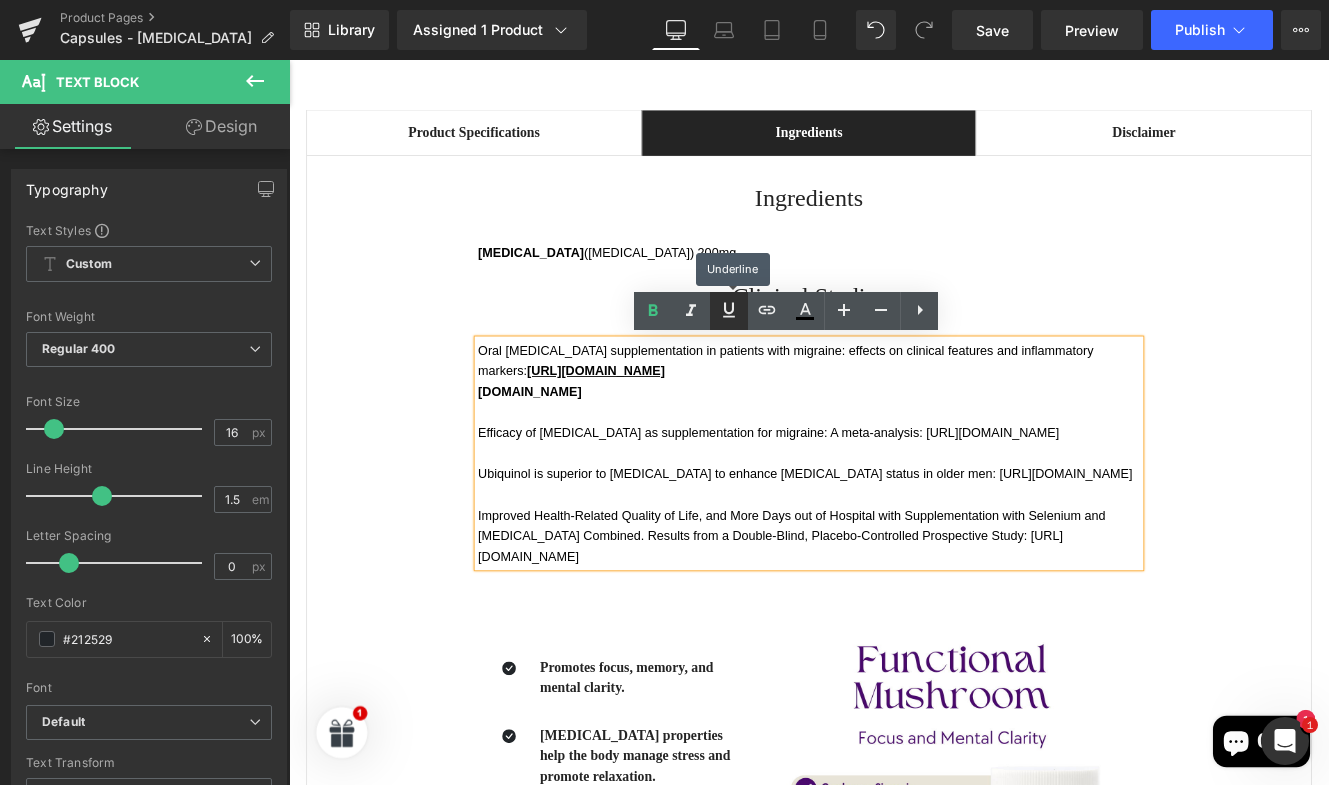 click 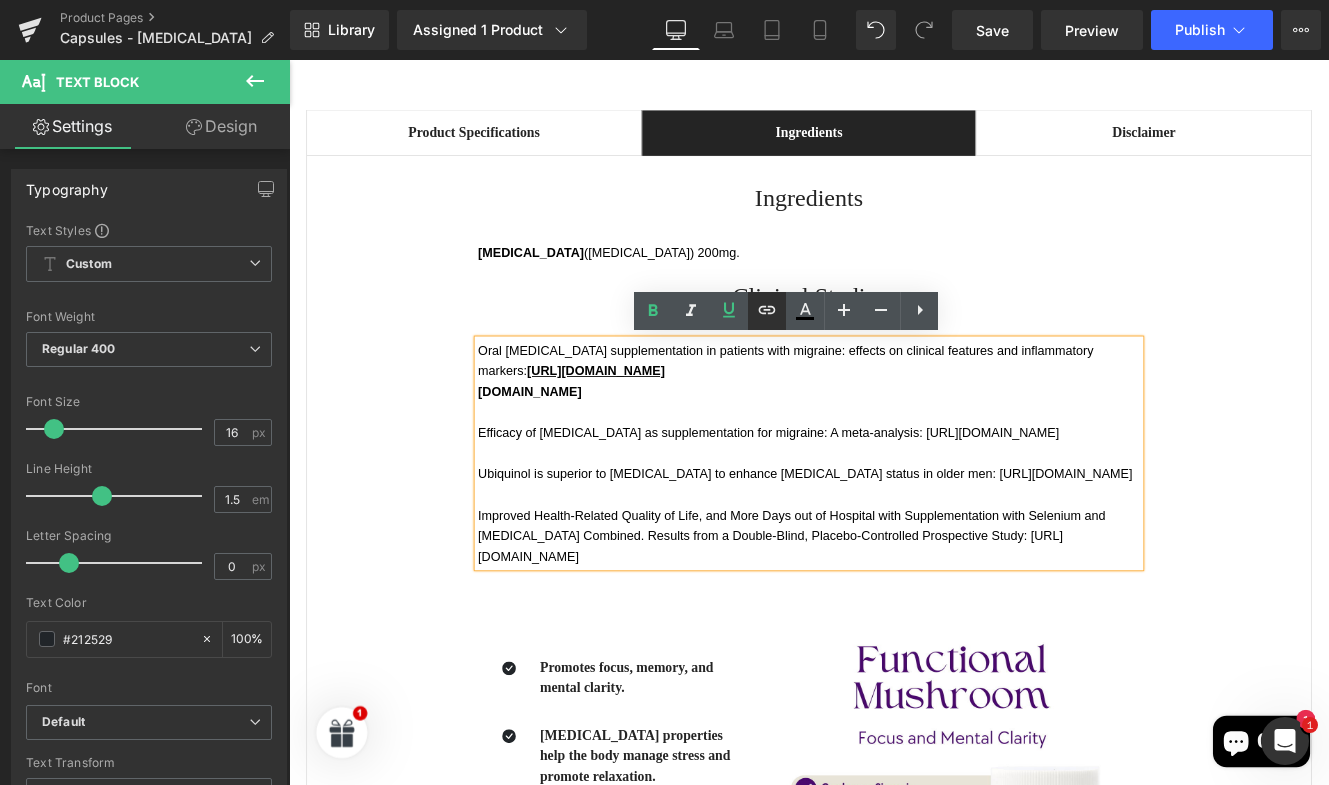 click 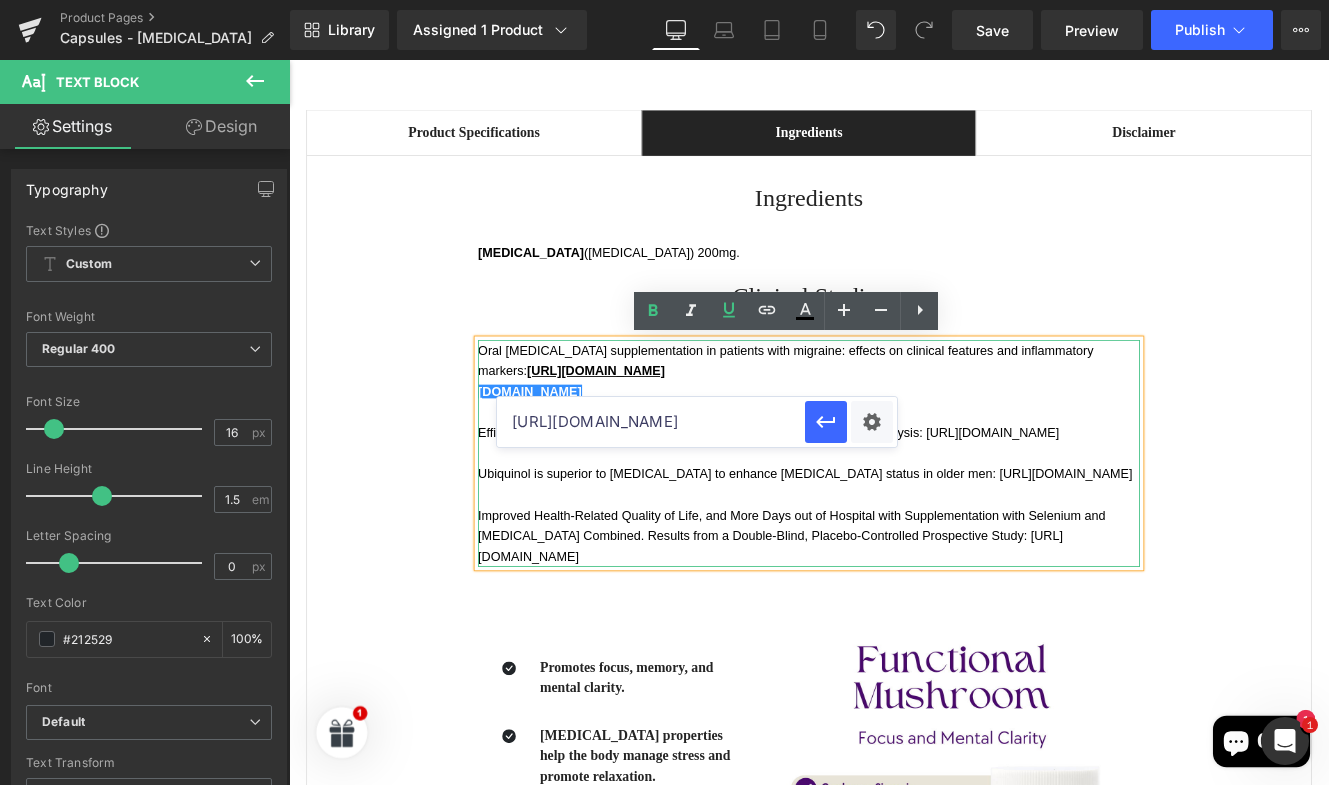 click on "[URL][DOMAIN_NAME]" at bounding box center [651, 422] 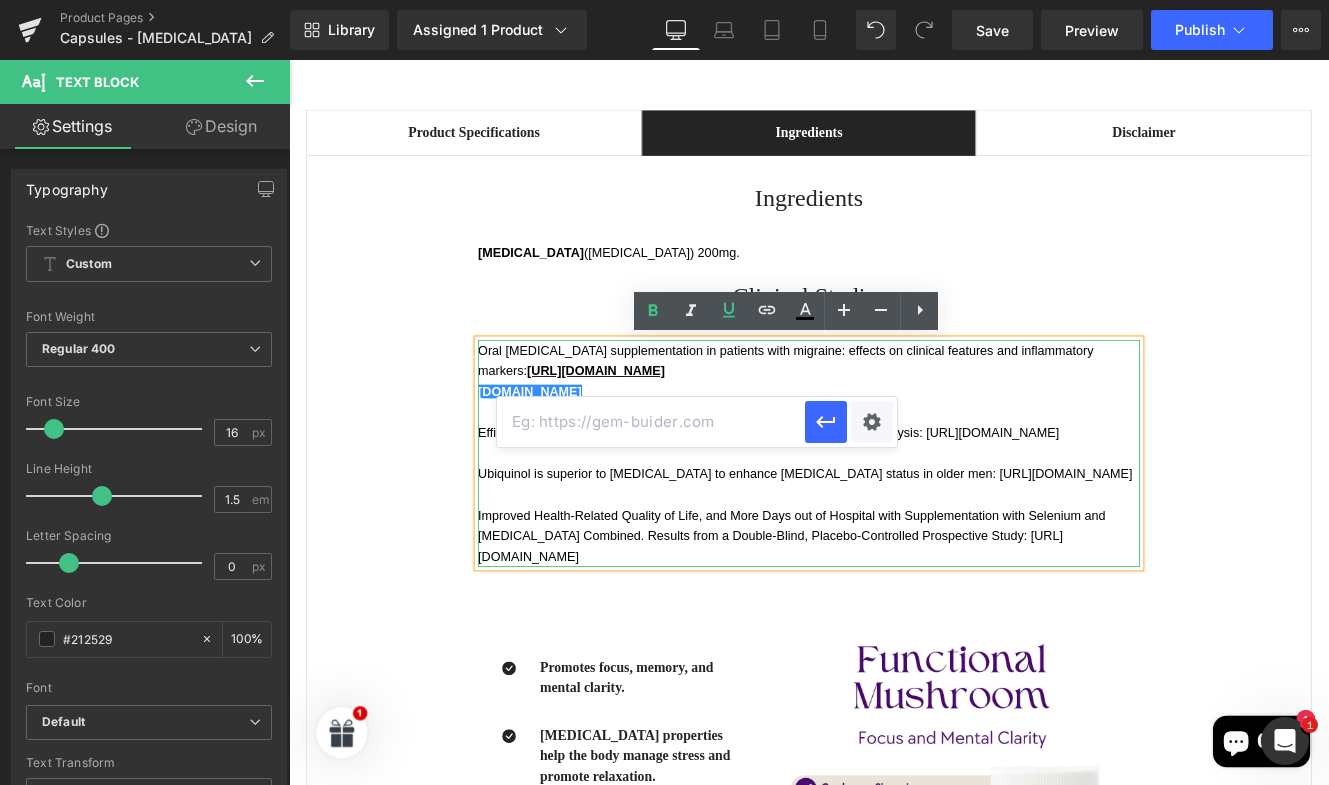 paste on "[DOMAIN_NAME]" 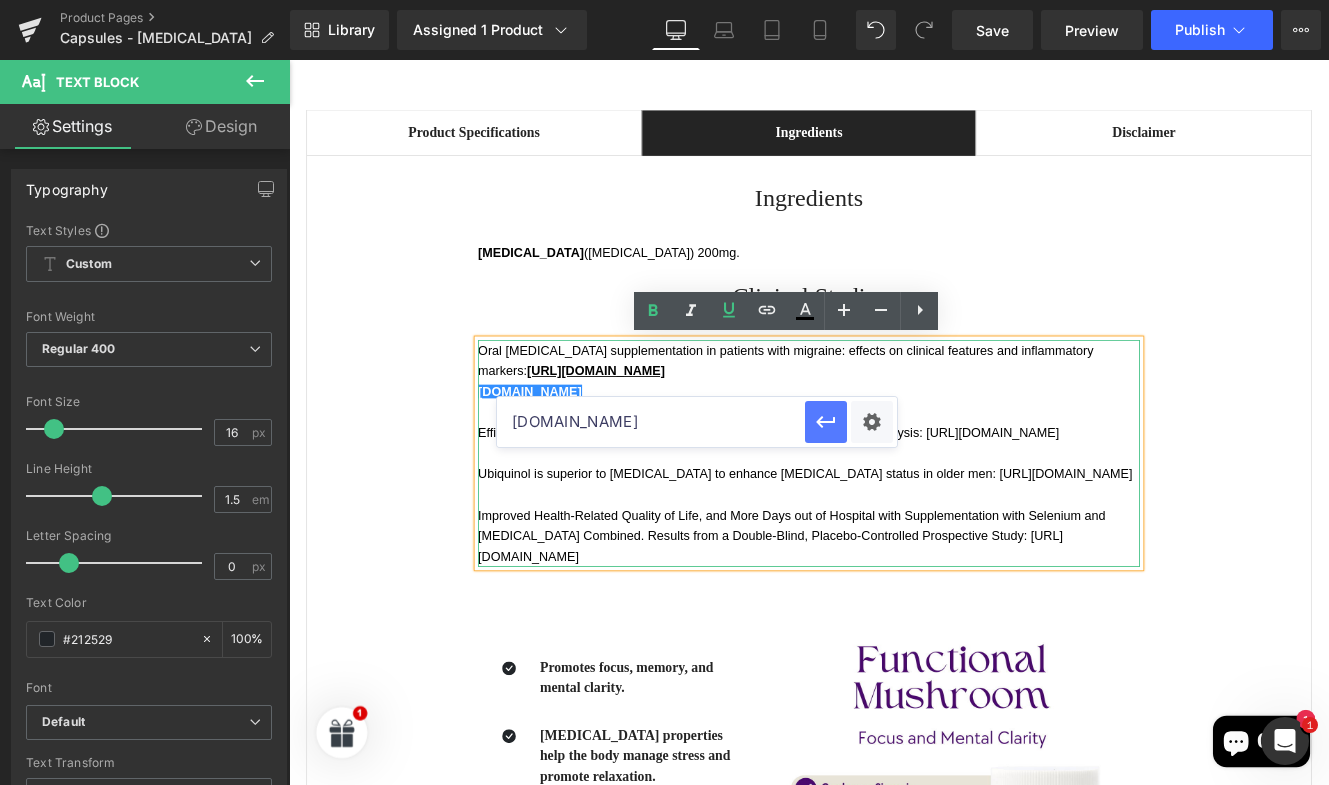 type on "[DOMAIN_NAME]" 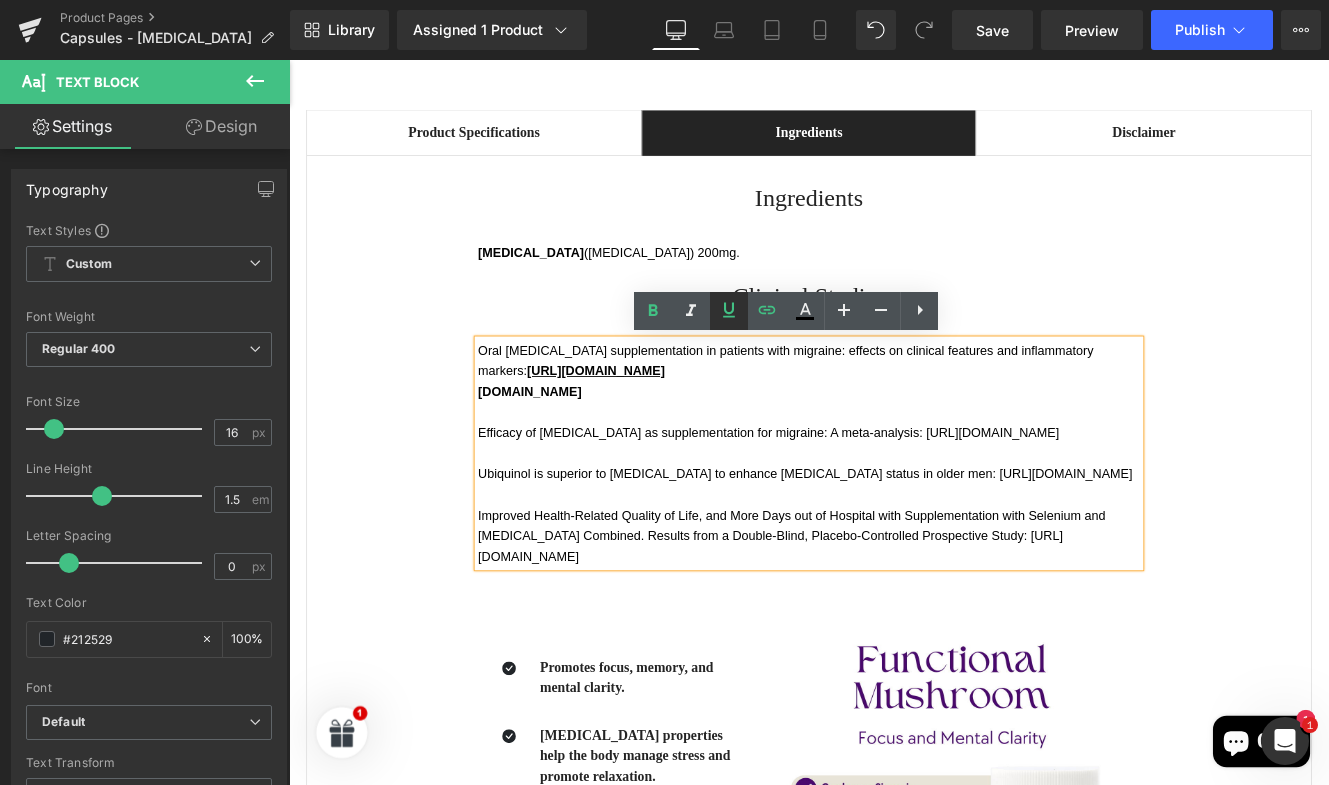 click 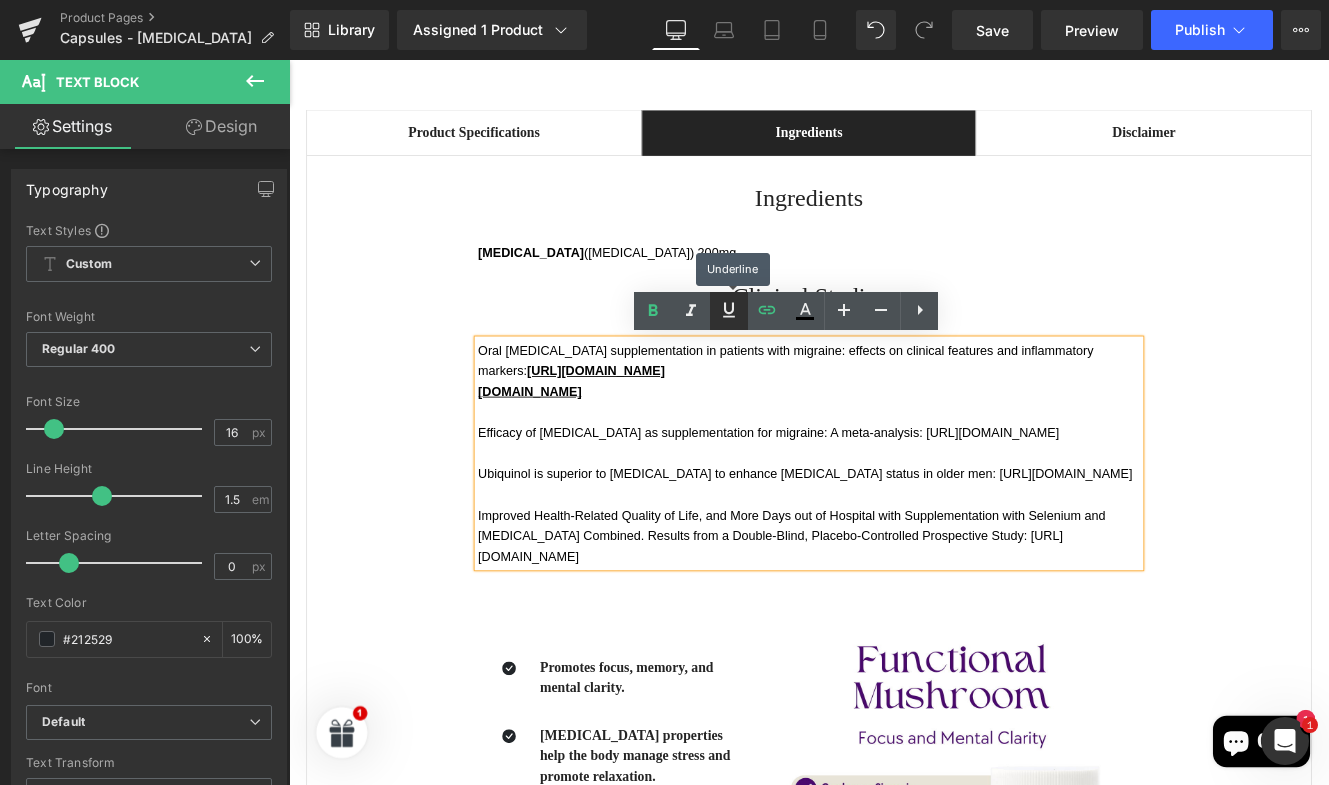click 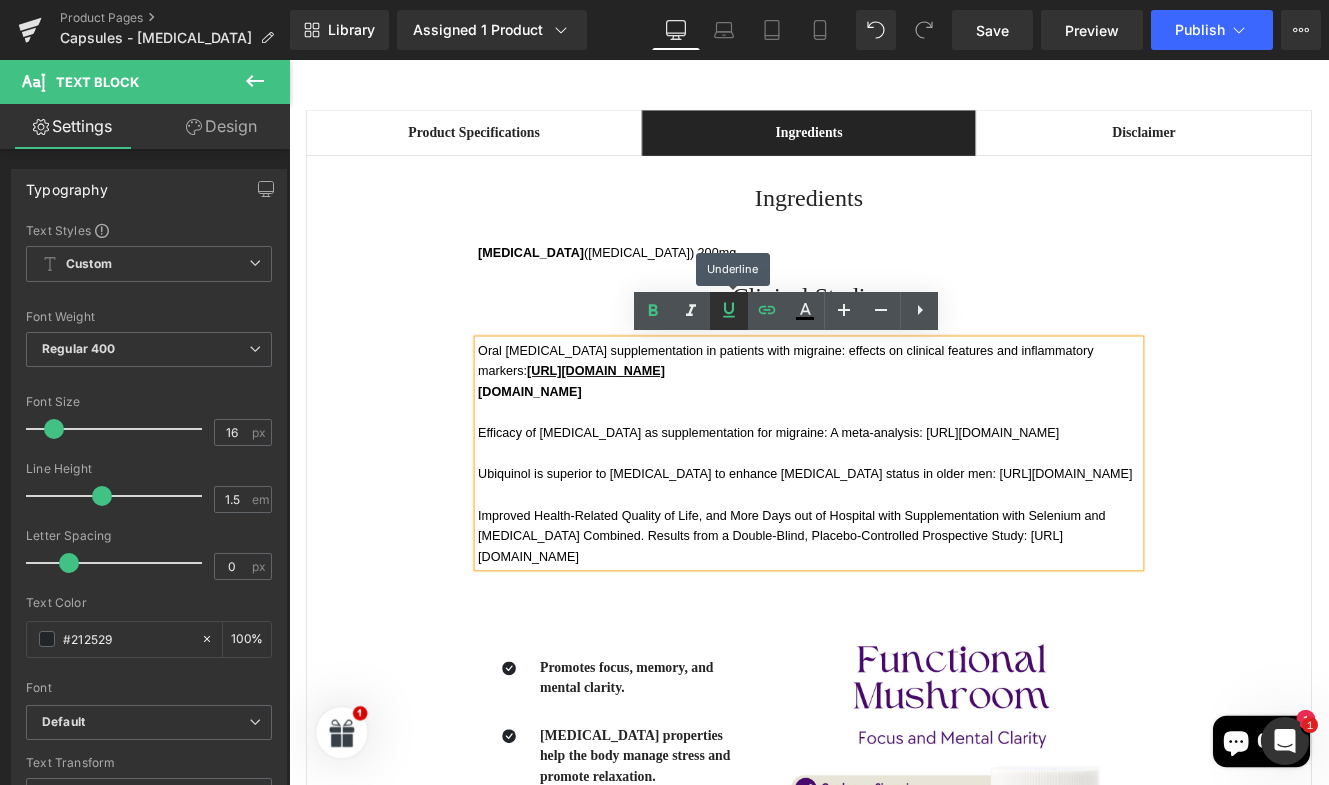 click 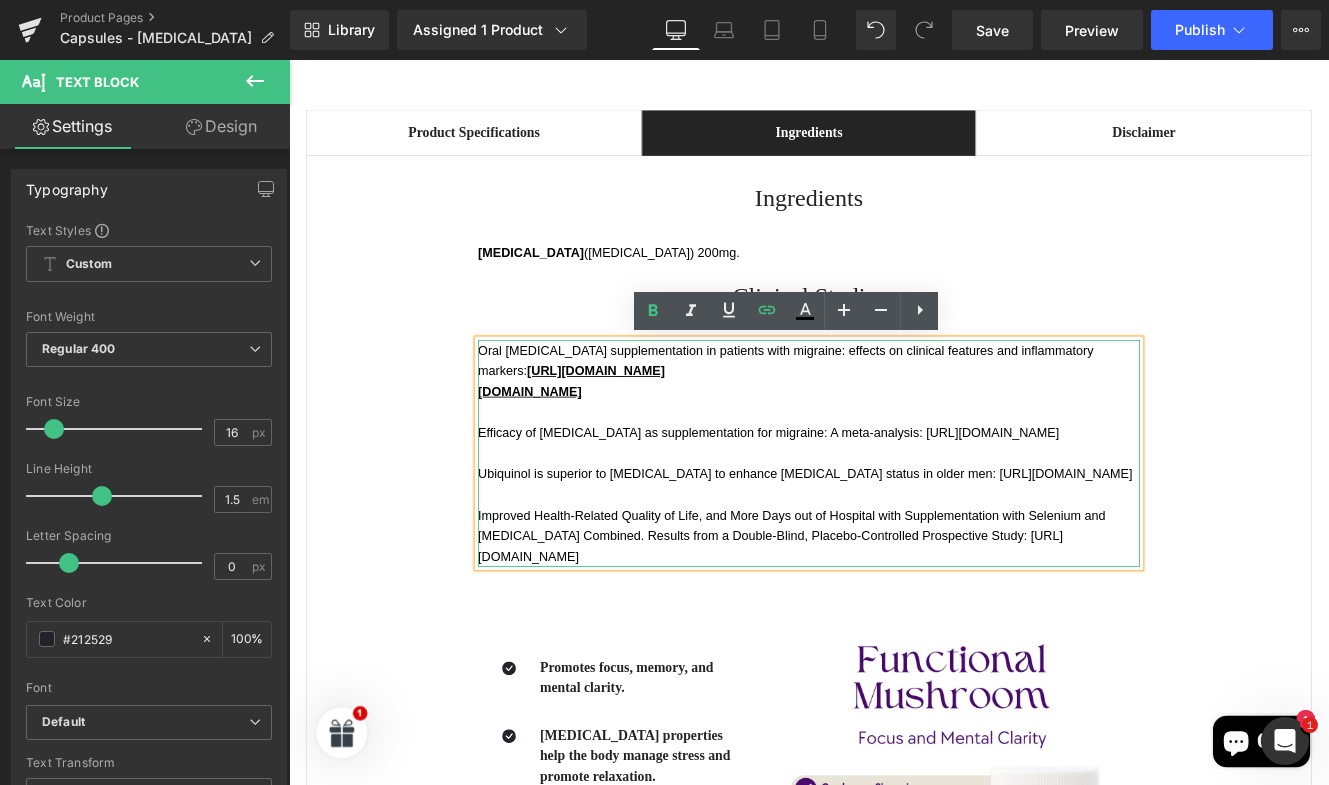 drag, startPoint x: 877, startPoint y: 517, endPoint x: 504, endPoint y: 517, distance: 373 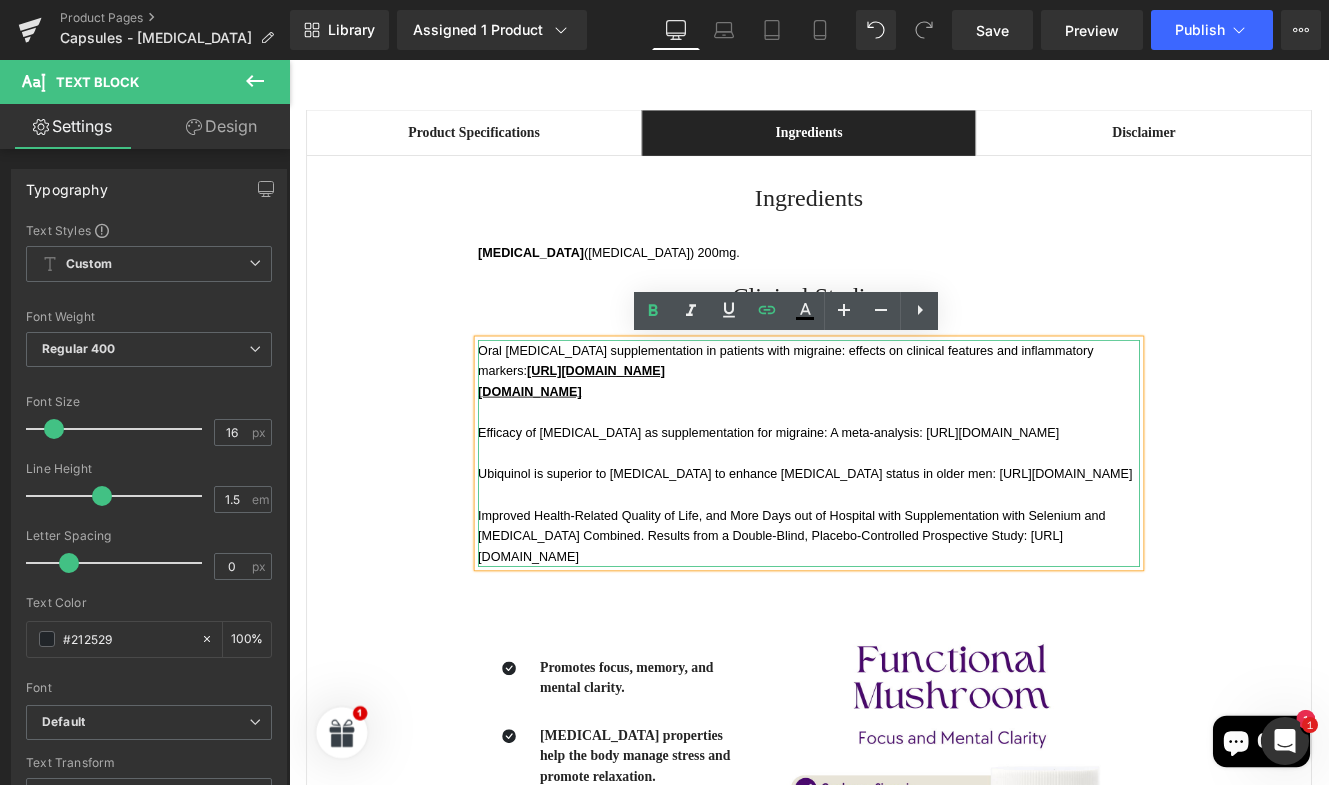 click on "Oral [MEDICAL_DATA] supplementation in patients with migraine: effects on clinical features and inflammatory markers:  [URL][DOMAIN_NAME] [DOMAIN_NAME] Efficacy of [MEDICAL_DATA] as supplementation for migraine: A meta‑analysis: [URL][DOMAIN_NAME]  Ubiquinol is superior to [MEDICAL_DATA] to enhance [MEDICAL_DATA] status in older men: [URL][DOMAIN_NAME]  Improved Health‑Related Quality of Life, and More Days out of Hospital with Supplementation with Selenium and [MEDICAL_DATA] Combined. Results from a Double‑Blind, Placebo‑Controlled Prospective Study: [URL][DOMAIN_NAME]" at bounding box center (894, 518) 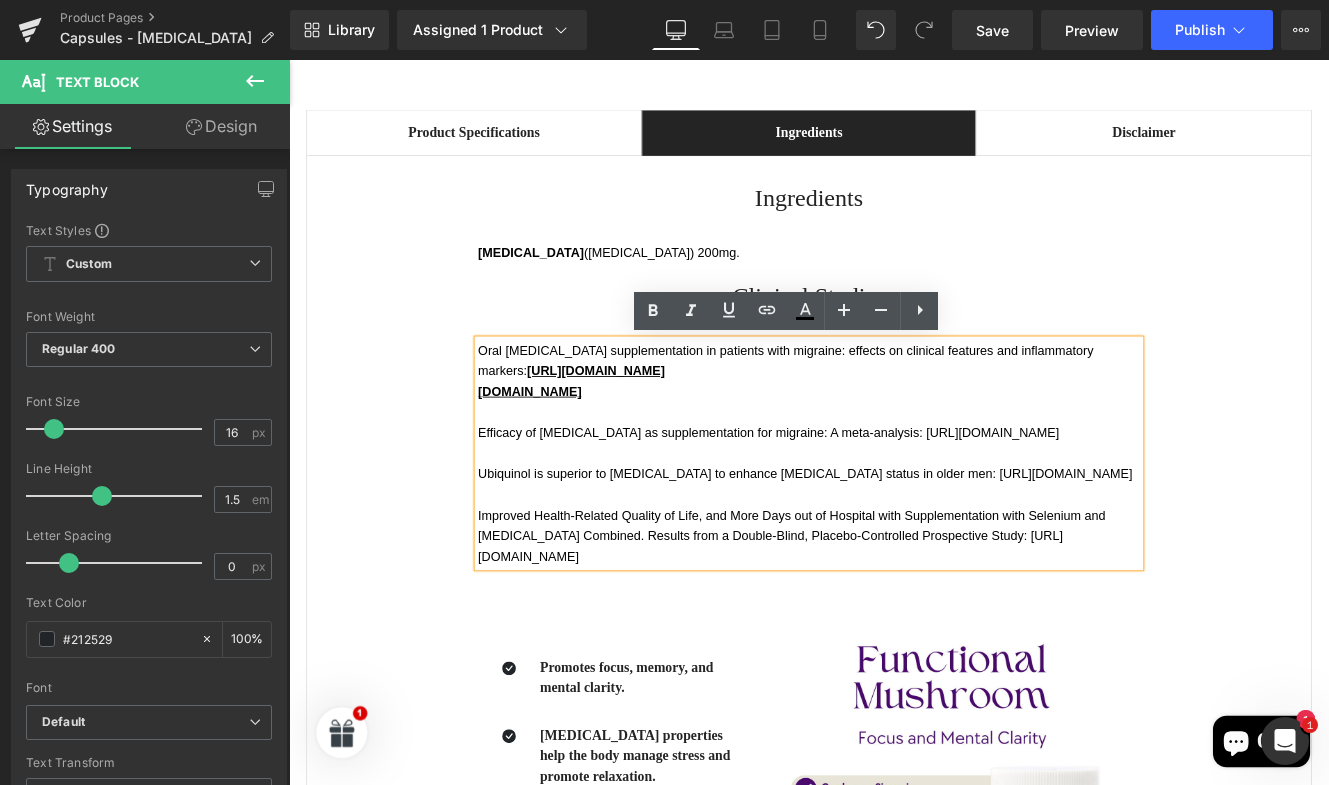 copy on "[URL][DOMAIN_NAME]" 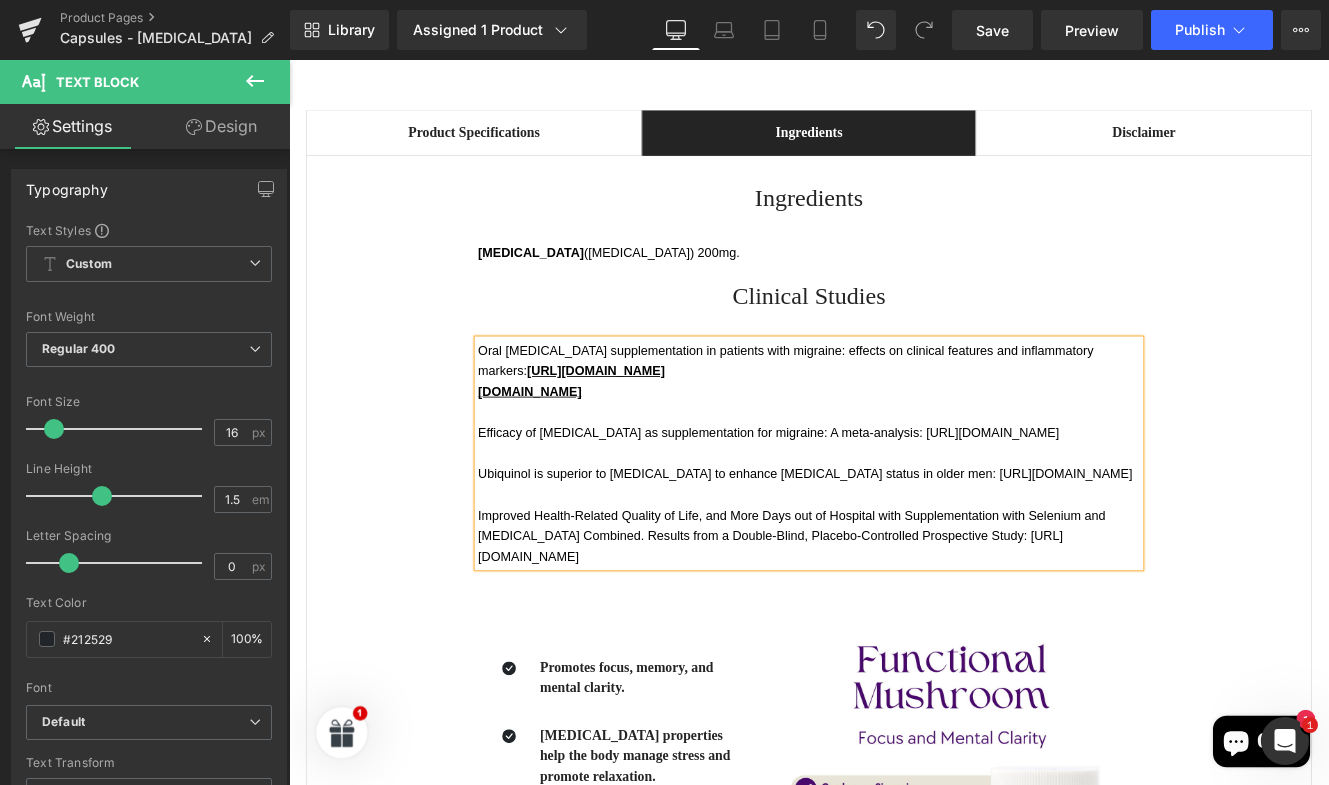 click on "Efficacy of [MEDICAL_DATA] as supplementation for migraine: A meta‑analysis: [URL][DOMAIN_NAME]" at bounding box center (847, 494) 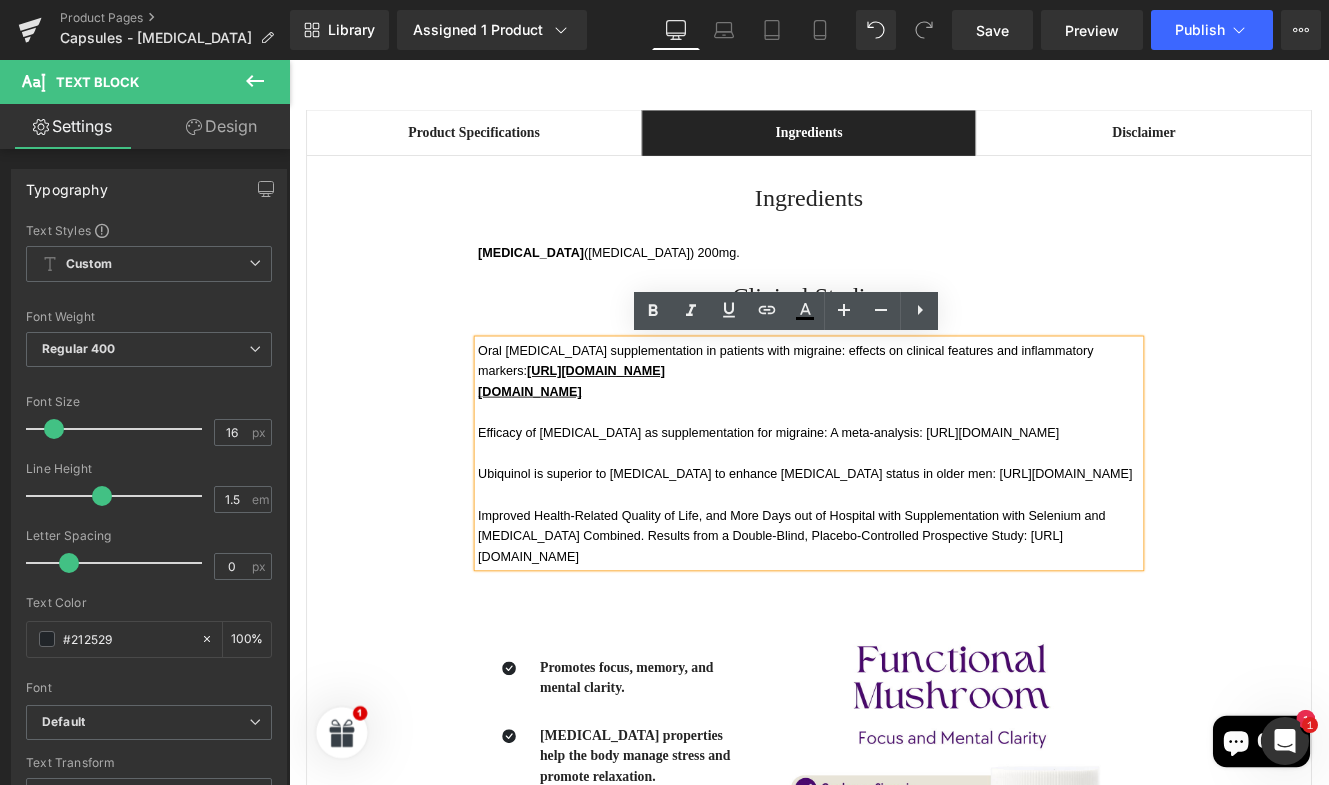 drag, startPoint x: 895, startPoint y: 516, endPoint x: 500, endPoint y: 517, distance: 395.00125 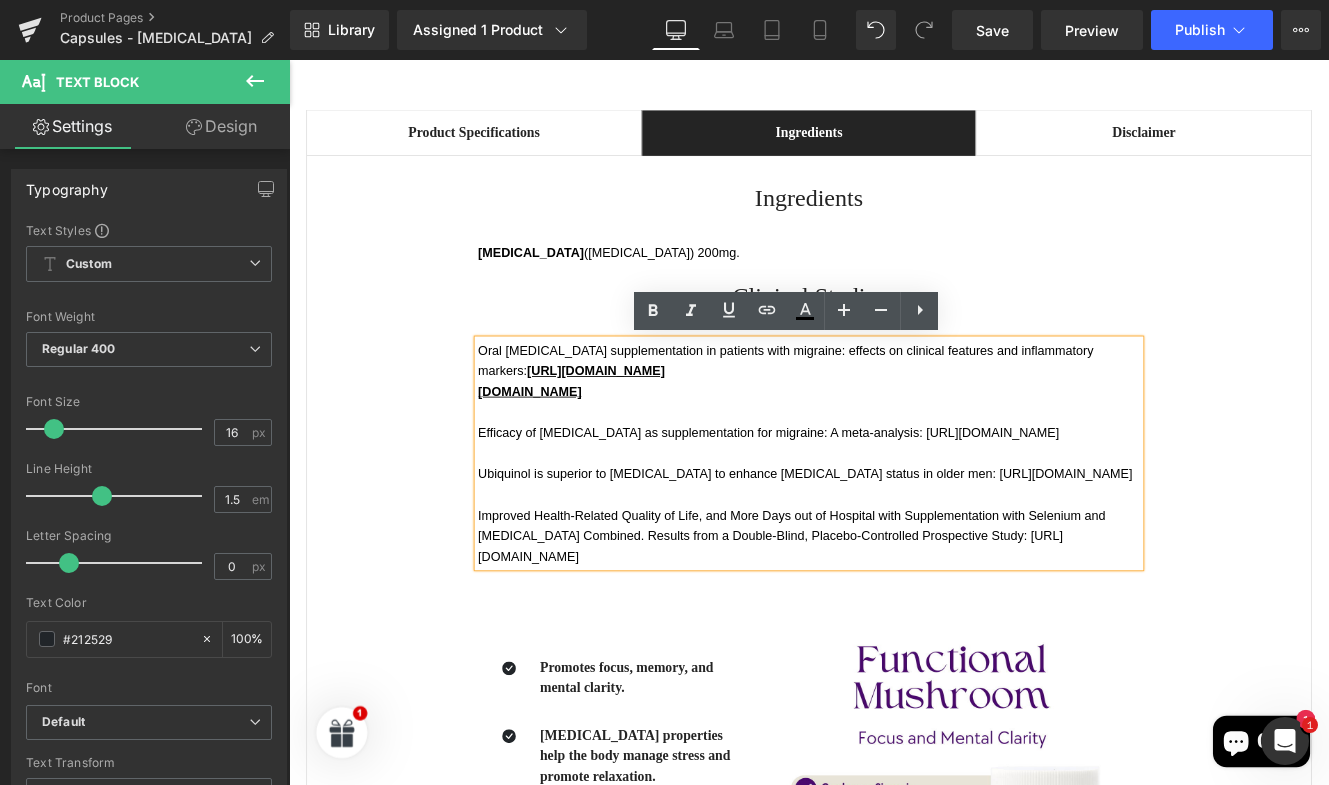 click on "Oral [MEDICAL_DATA] supplementation in patients with migraine: effects on clinical features and inflammatory markers:  [URL][DOMAIN_NAME] [DOMAIN_NAME] Efficacy of [MEDICAL_DATA] as supplementation for migraine: A meta‑analysis: [URL][DOMAIN_NAME]  Ubiquinol is superior to [MEDICAL_DATA] to enhance [MEDICAL_DATA] status in older men: [URL][DOMAIN_NAME]  Improved Health‑Related Quality of Life, and More Days out of Hospital with Supplementation with Selenium and [MEDICAL_DATA] Combined. Results from a Double‑Blind, Placebo‑Controlled Prospective Study: [URL][DOMAIN_NAME]" at bounding box center (894, 518) 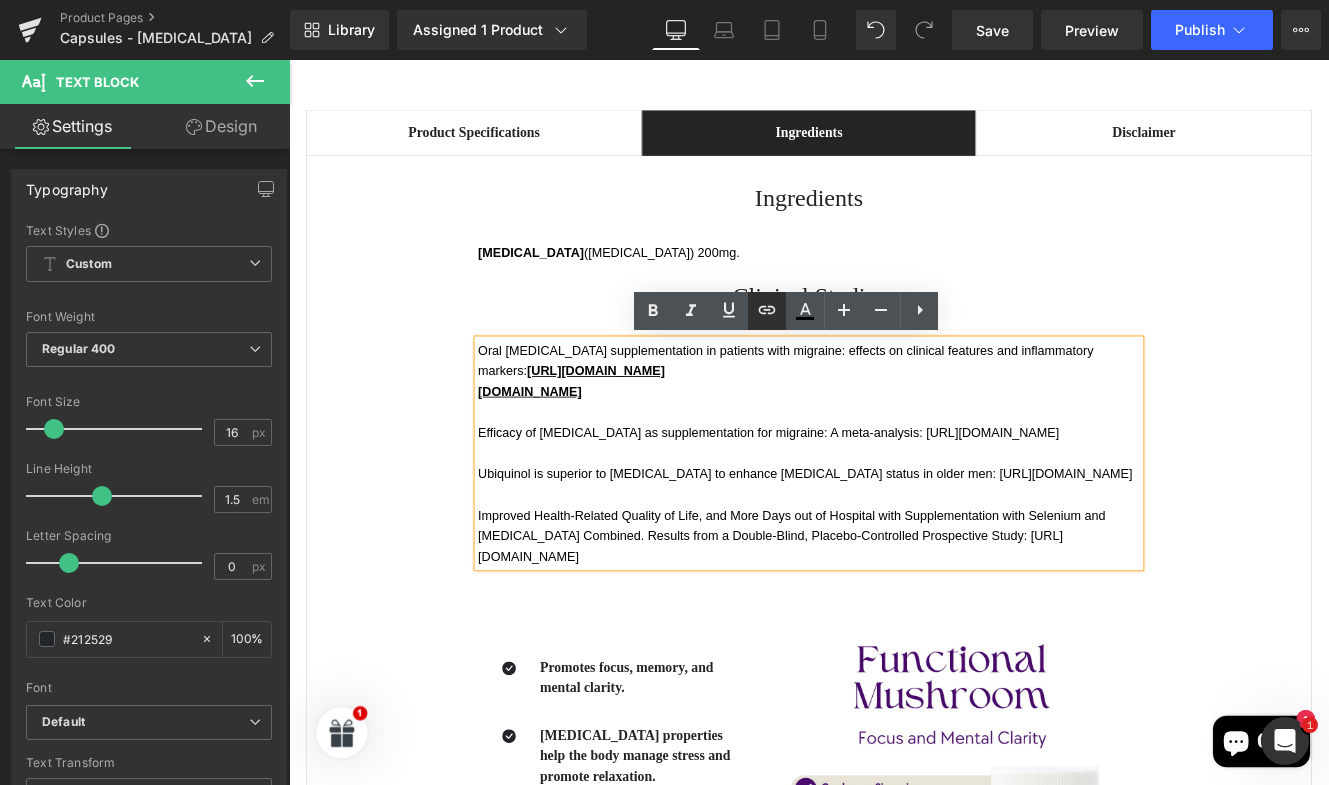 click 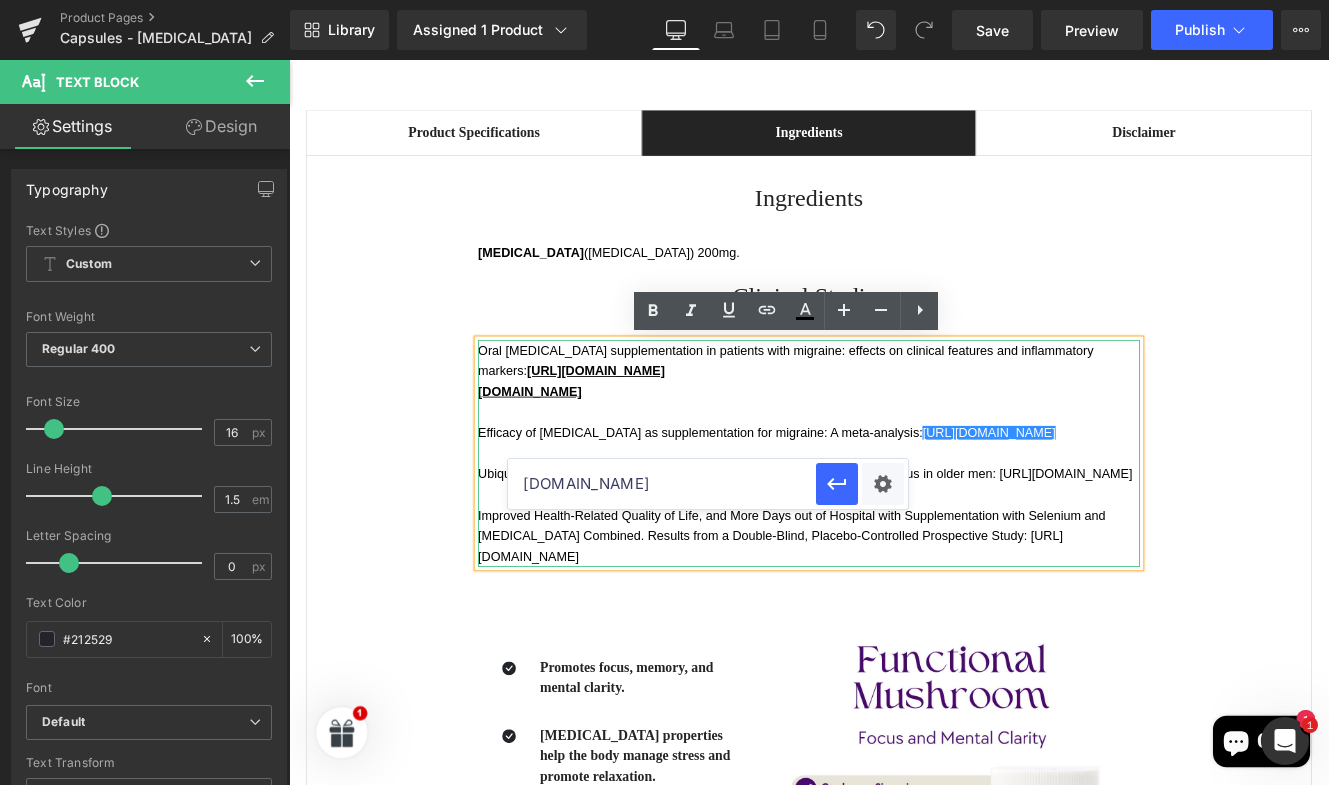 click on "[DOMAIN_NAME]" at bounding box center [662, 484] 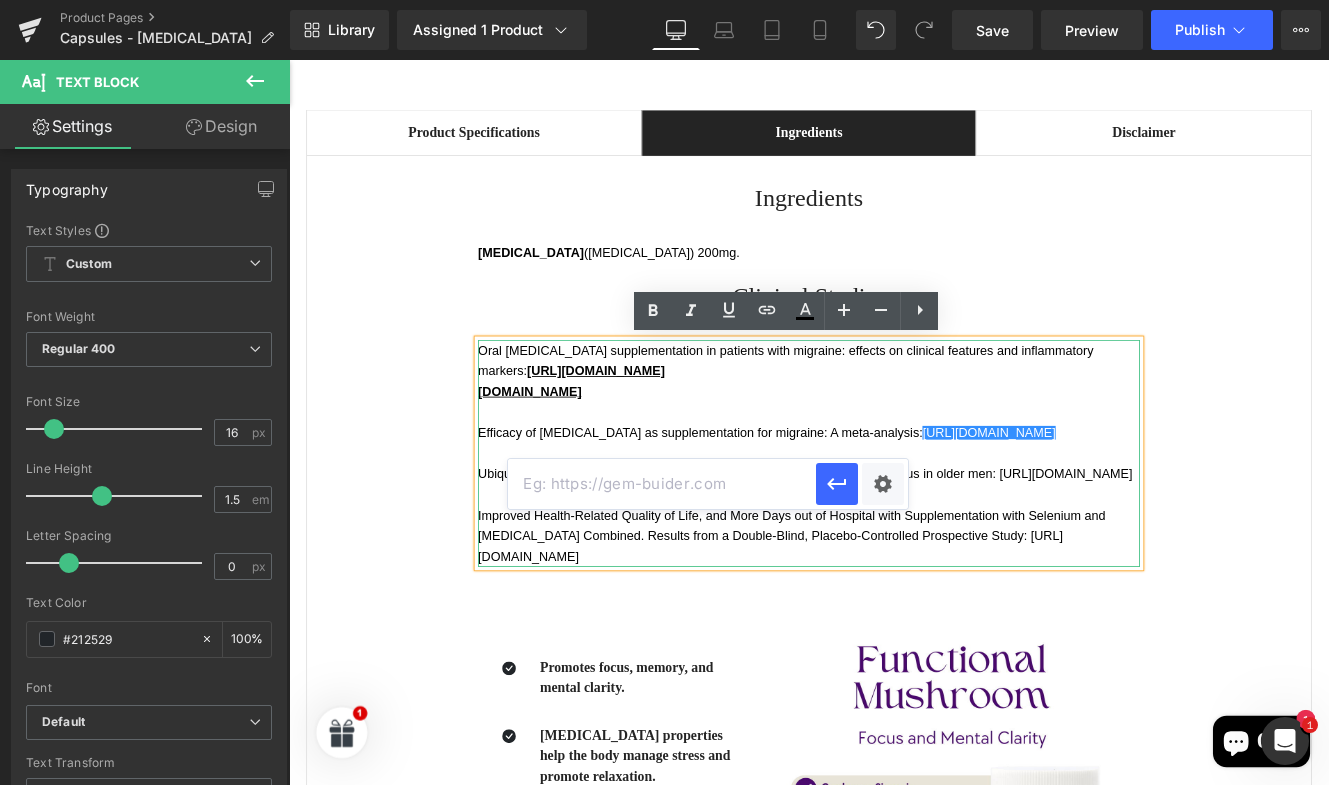 paste on "[URL][DOMAIN_NAME]" 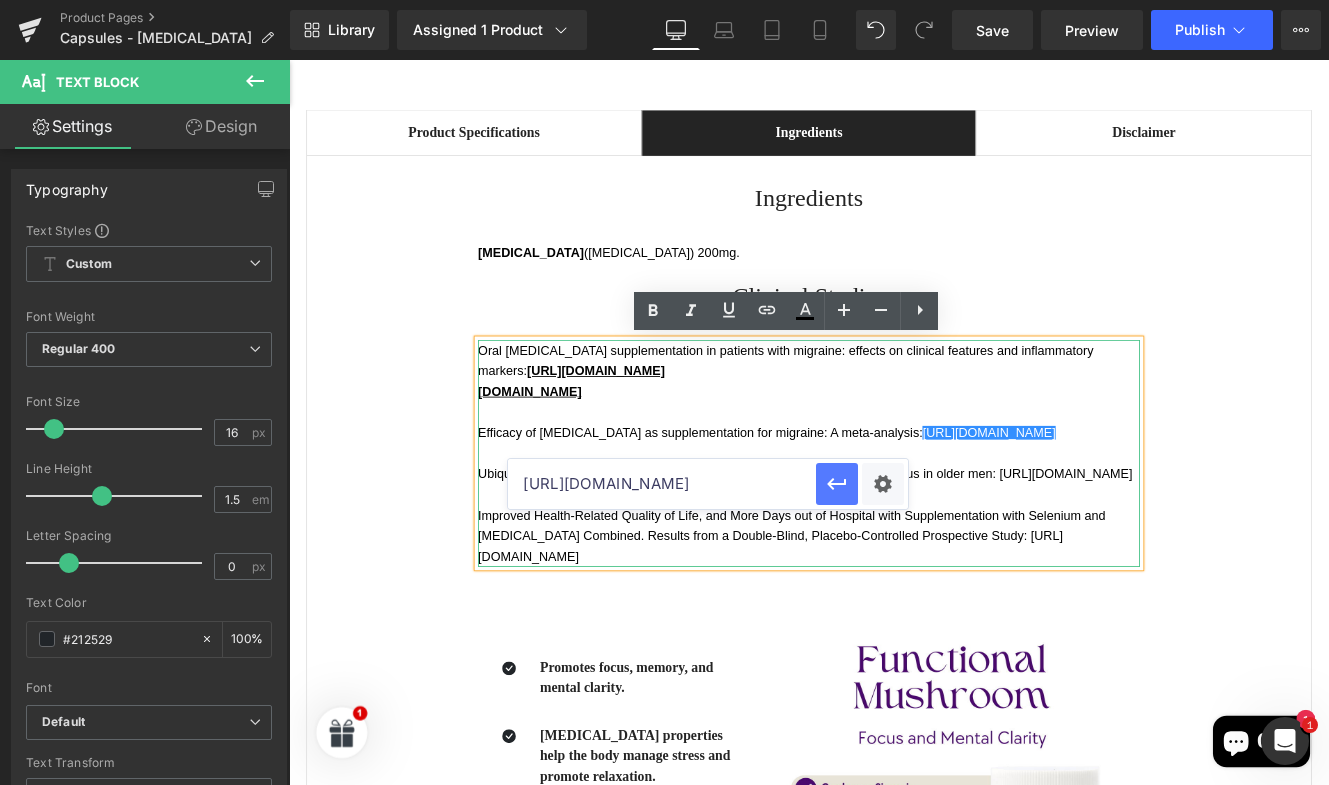 type on "[URL][DOMAIN_NAME]" 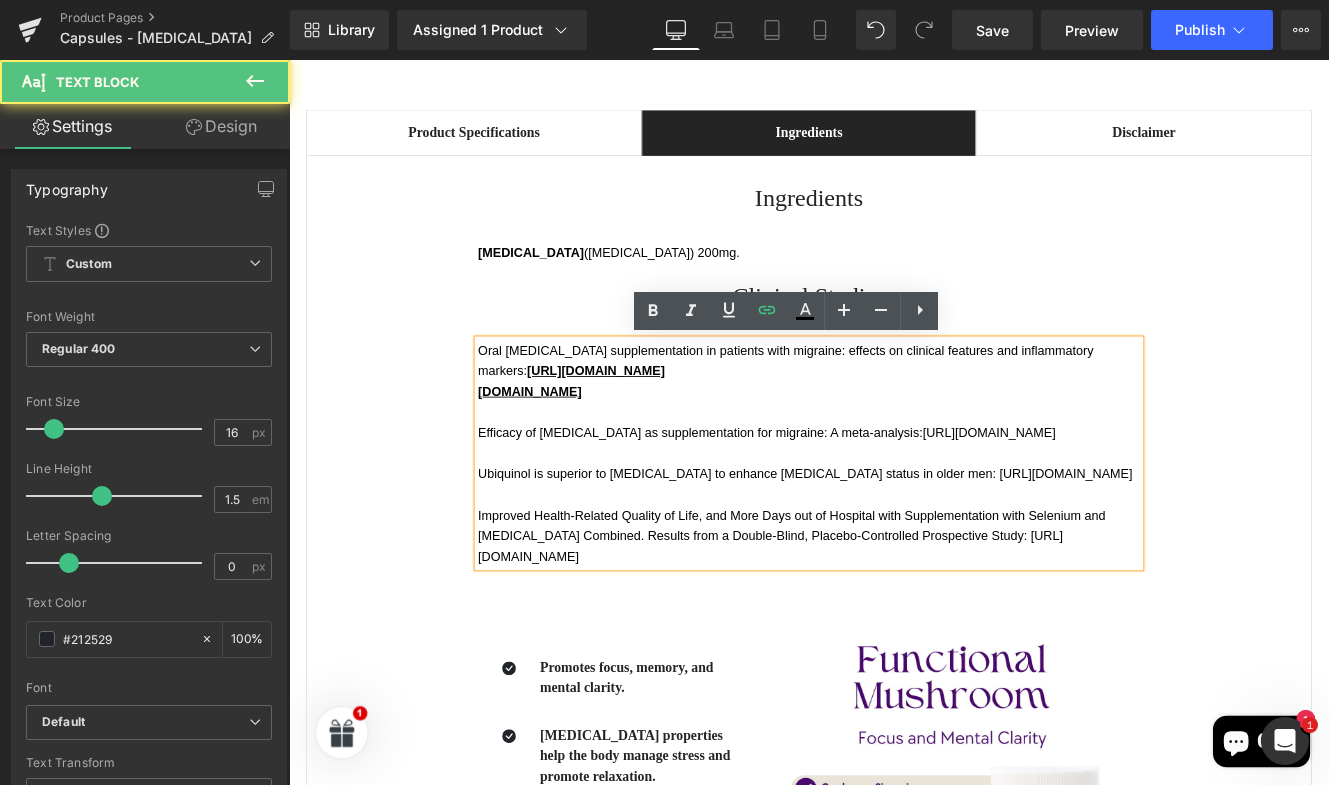 drag, startPoint x: 889, startPoint y: 517, endPoint x: 494, endPoint y: 517, distance: 395 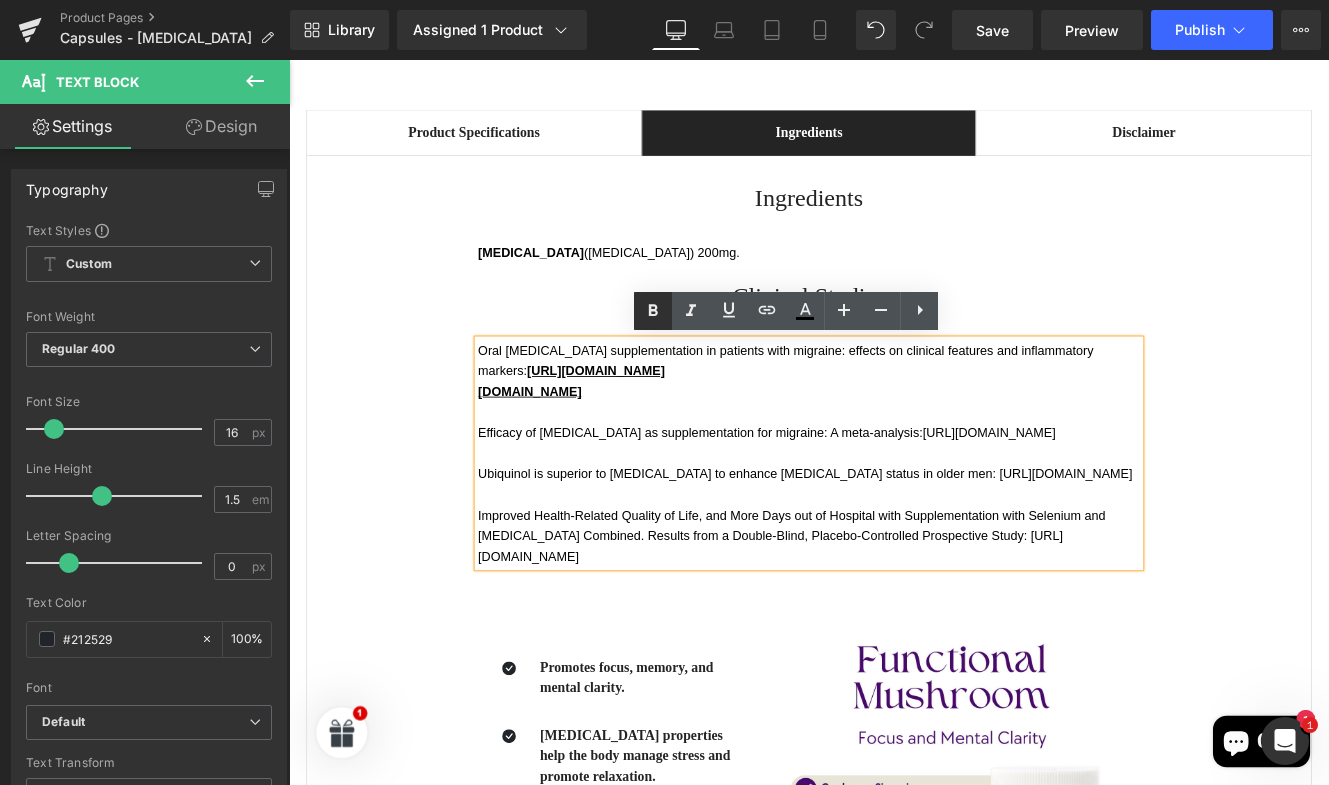 click 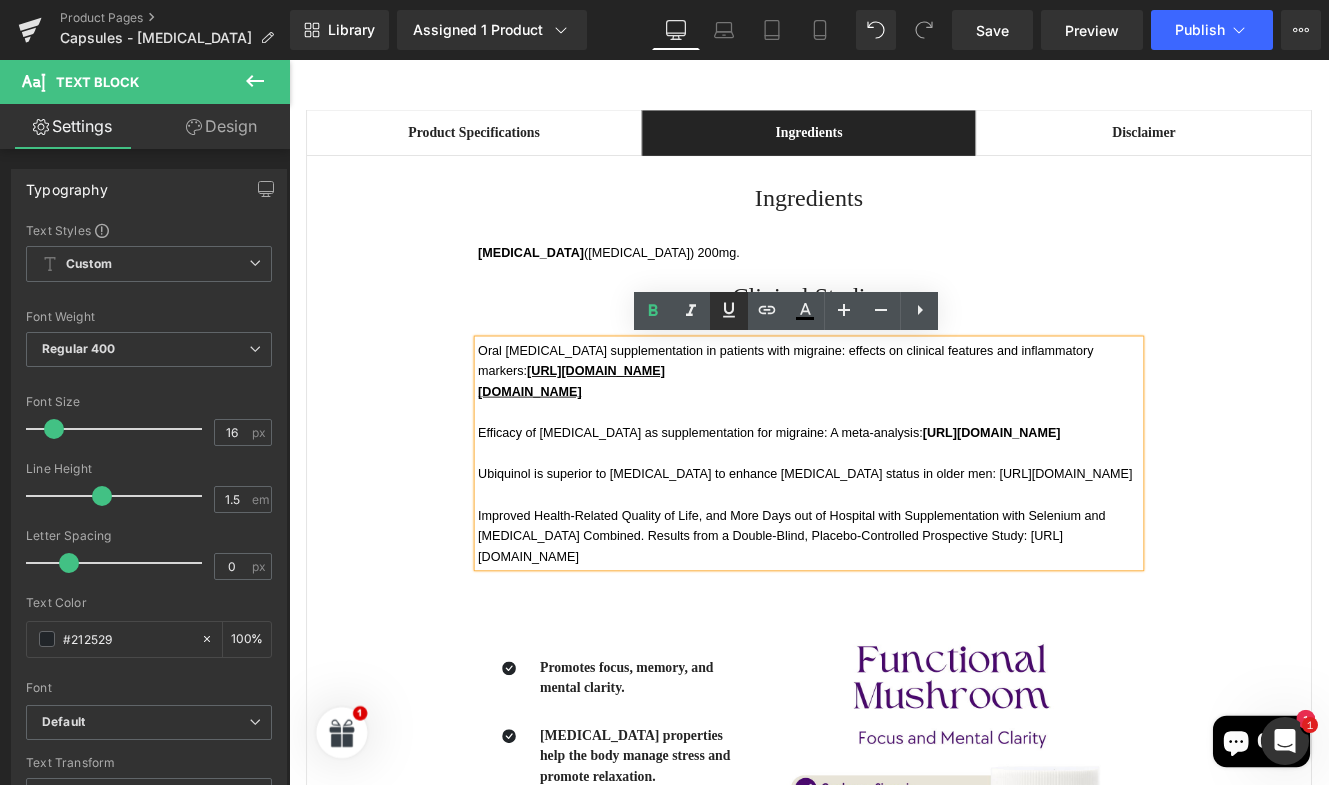 click 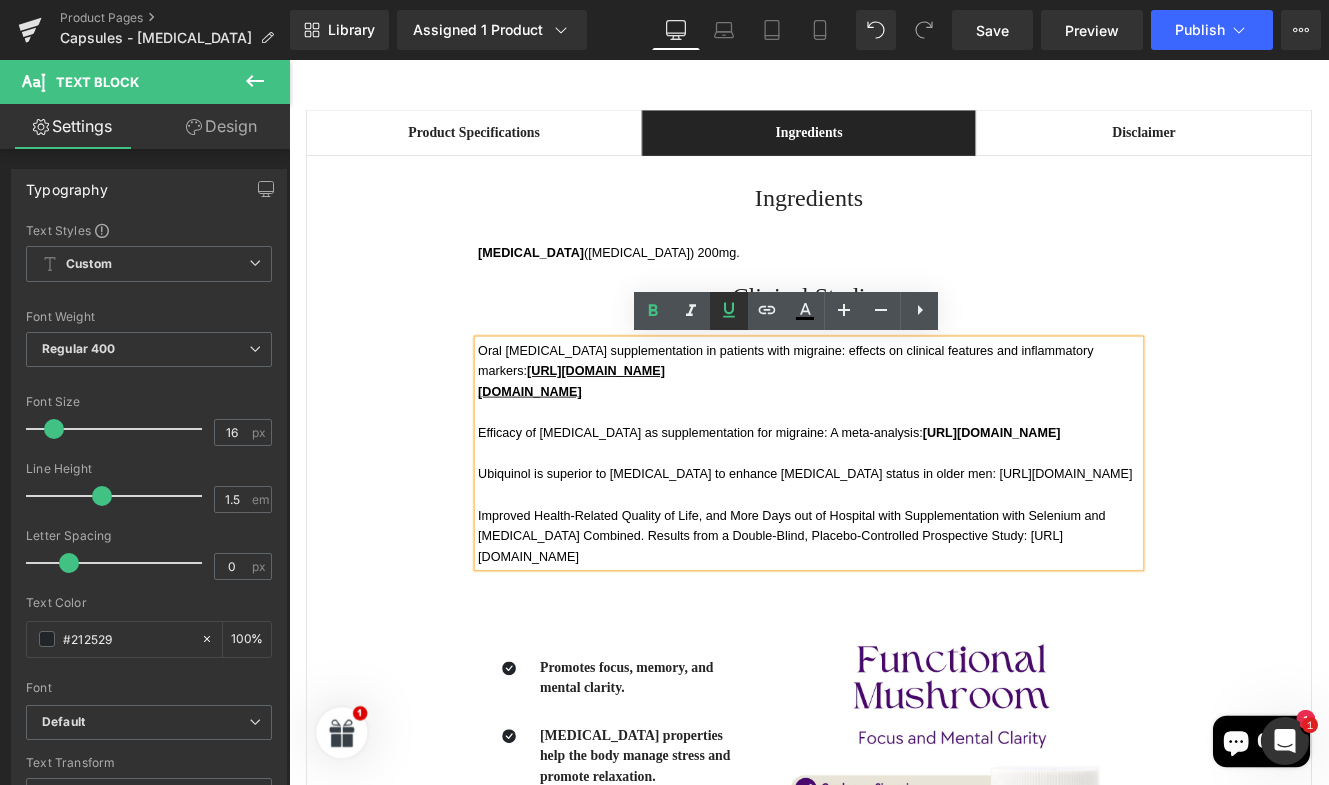click 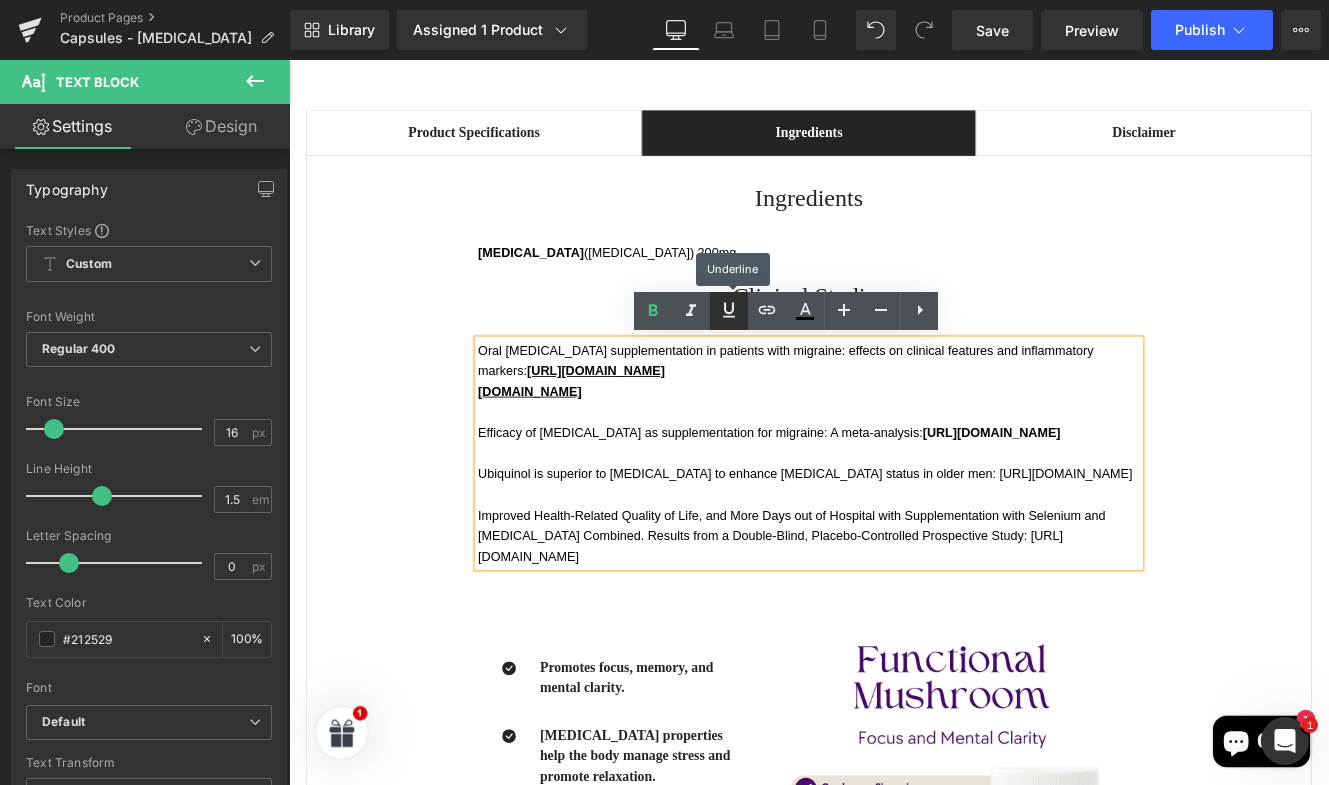 click 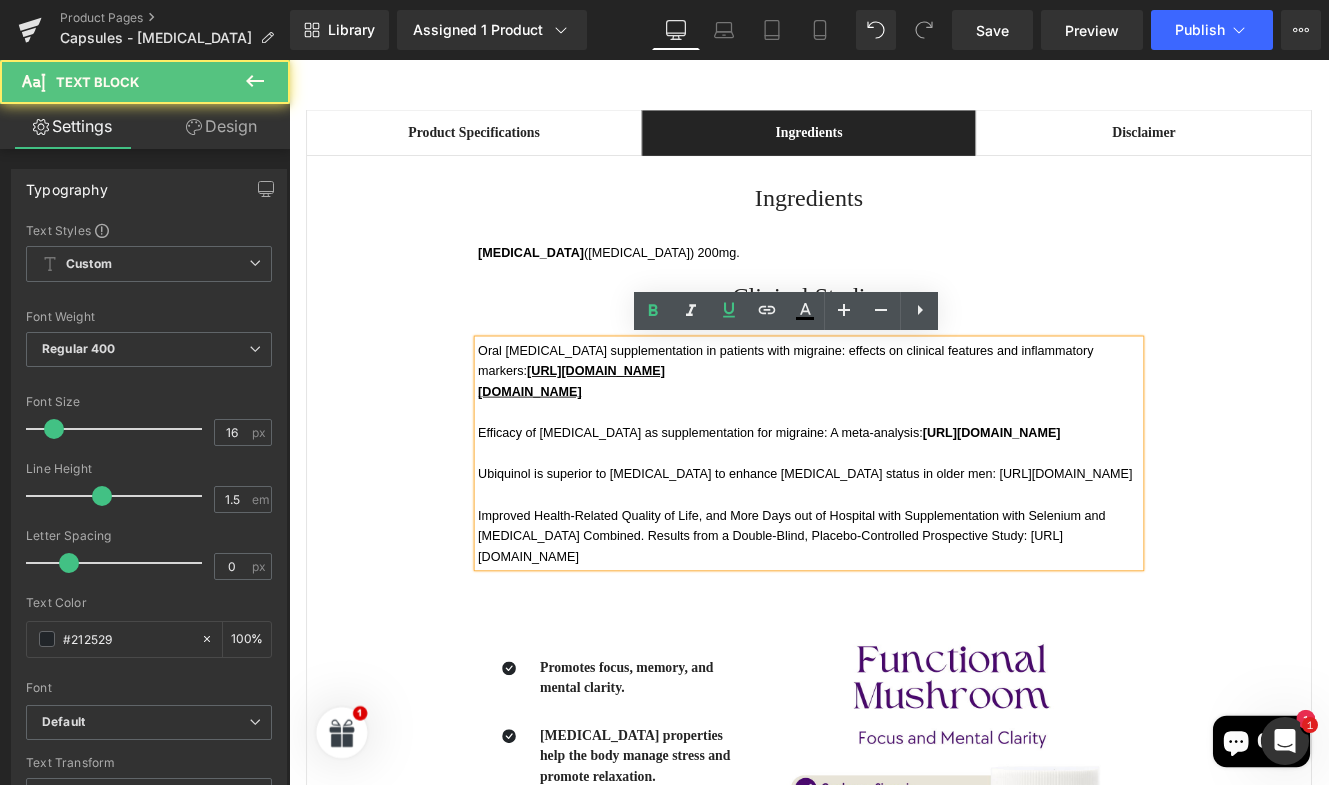 drag, startPoint x: 911, startPoint y: 515, endPoint x: 488, endPoint y: 515, distance: 423 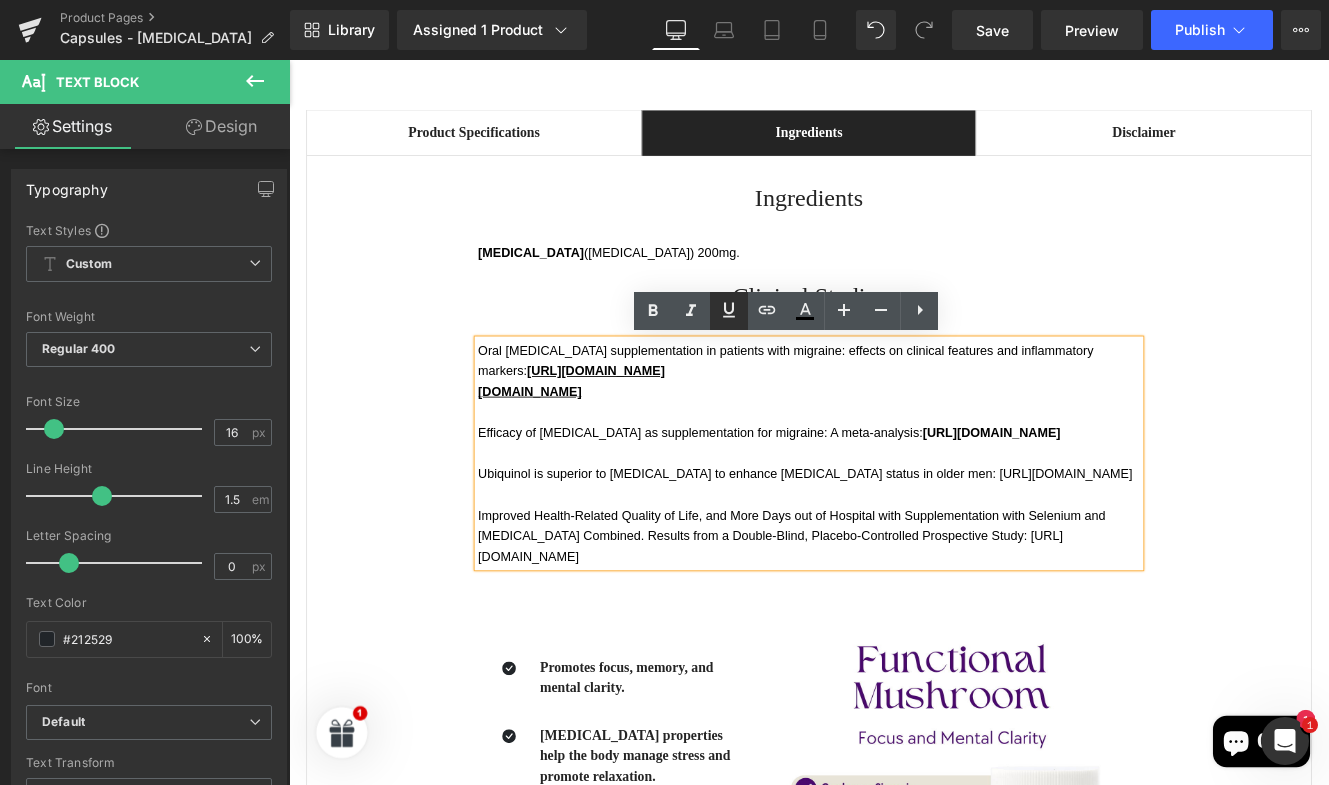 click 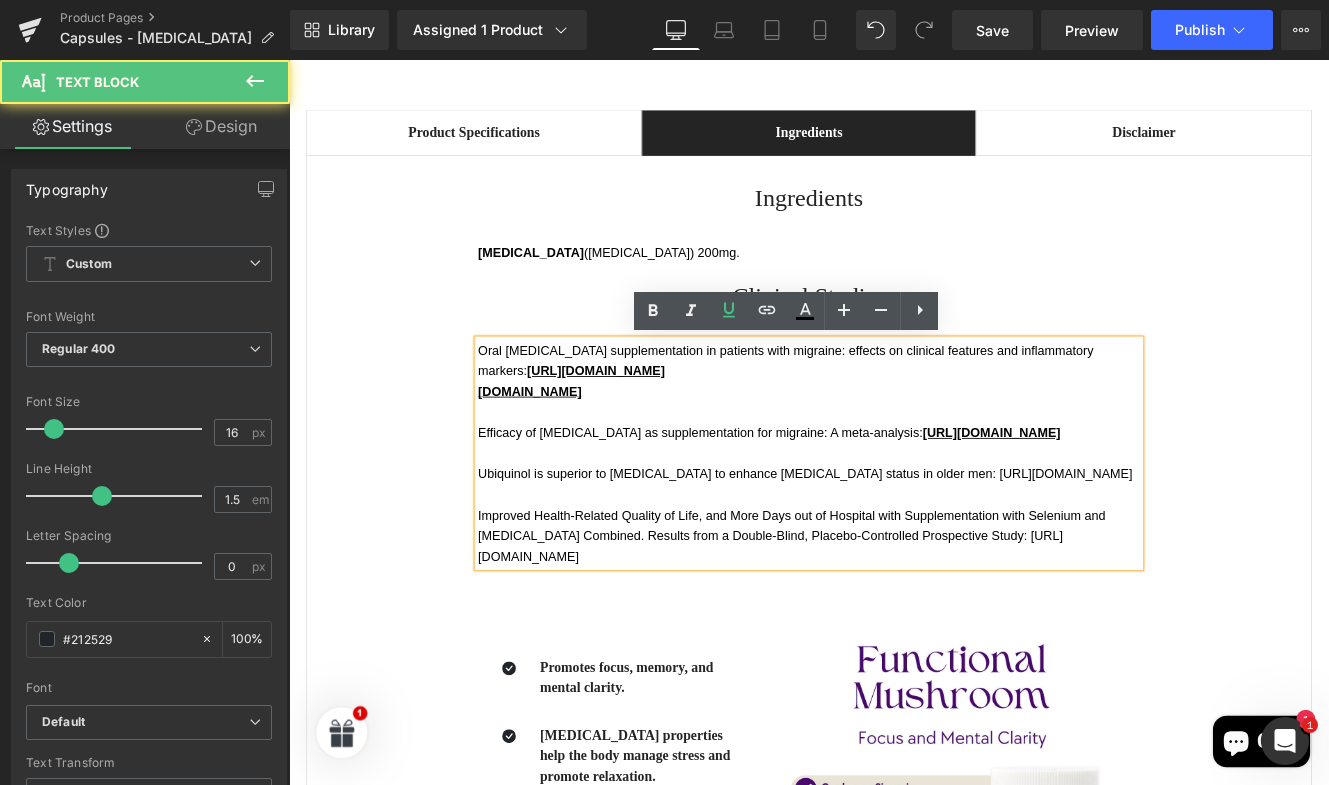 drag, startPoint x: 1049, startPoint y: 586, endPoint x: 498, endPoint y: 586, distance: 551 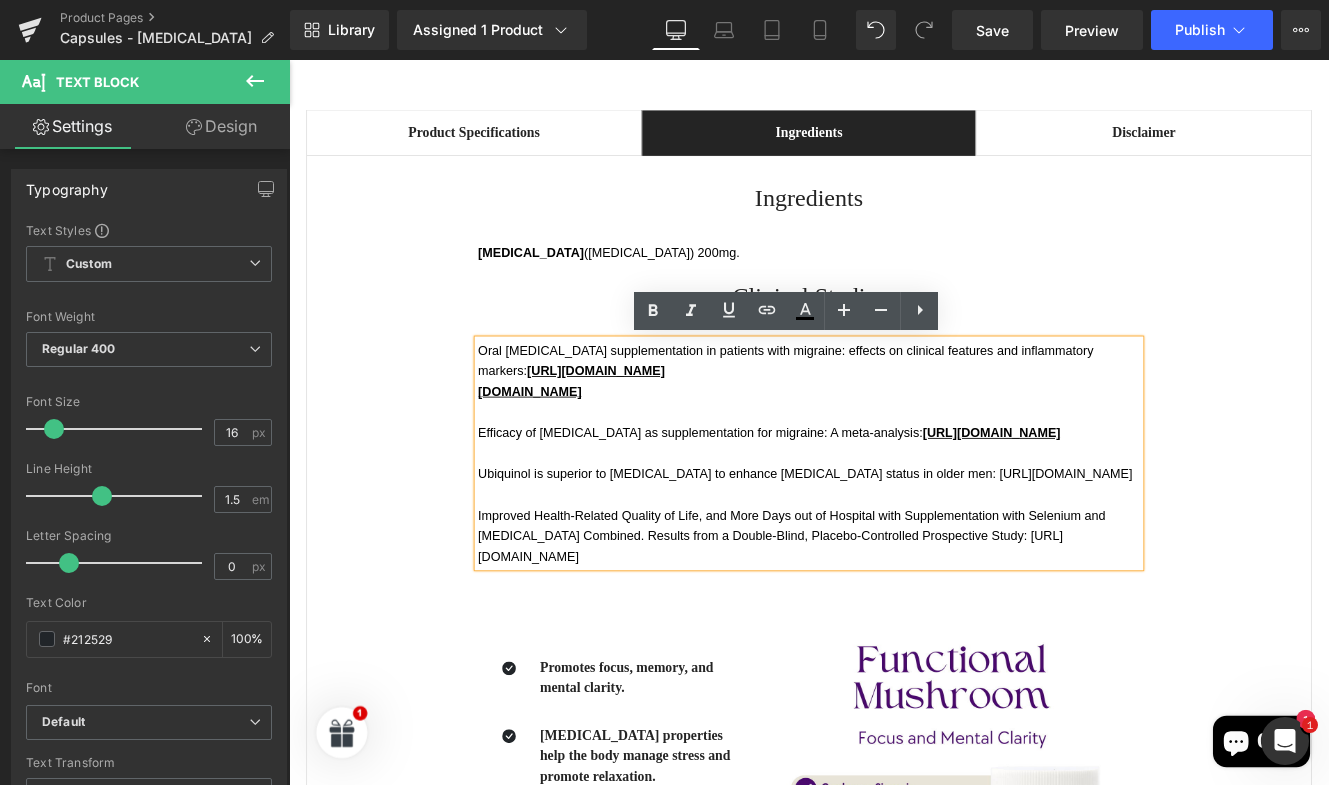 copy on "[URL][DOMAIN_NAME]" 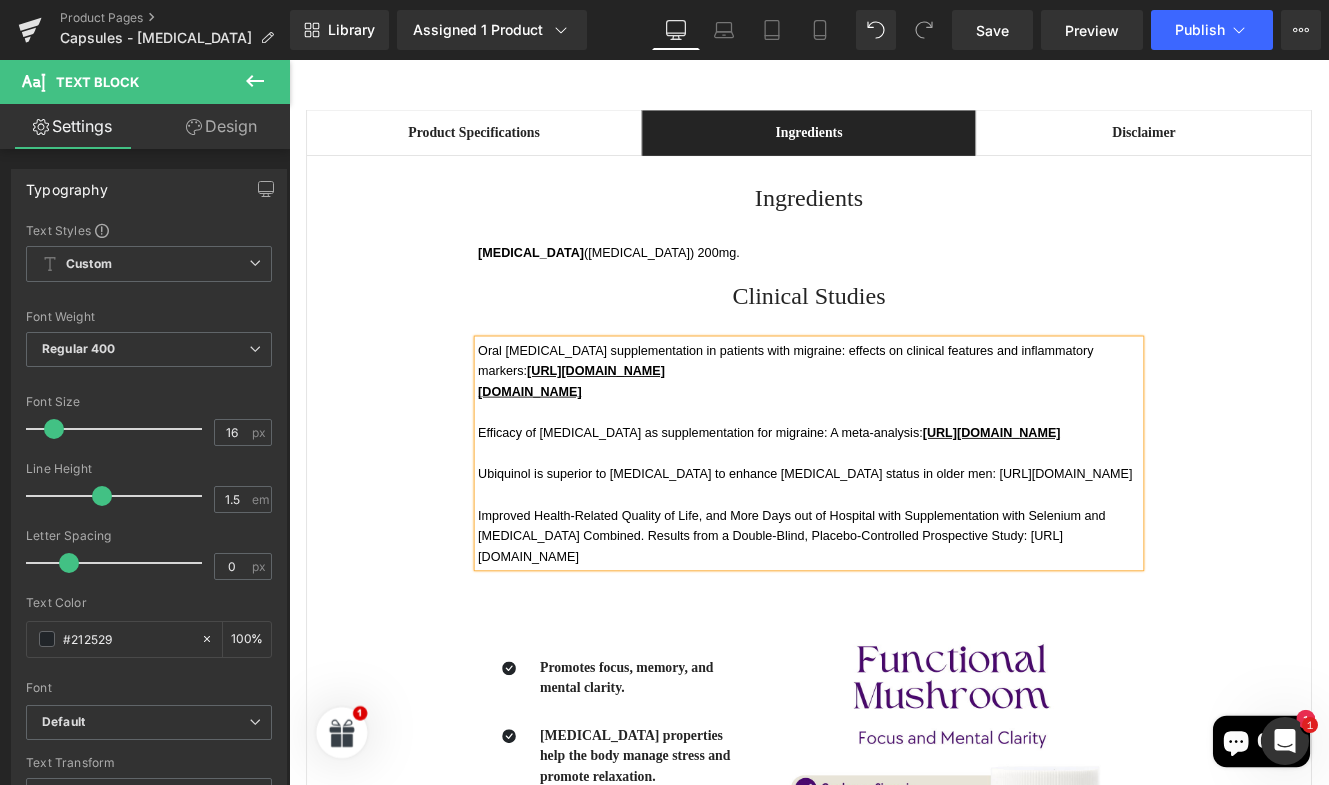 click on "Ubiquinol is superior to [MEDICAL_DATA] to enhance [MEDICAL_DATA] status in older men: [URL][DOMAIN_NAME]" at bounding box center (894, 542) 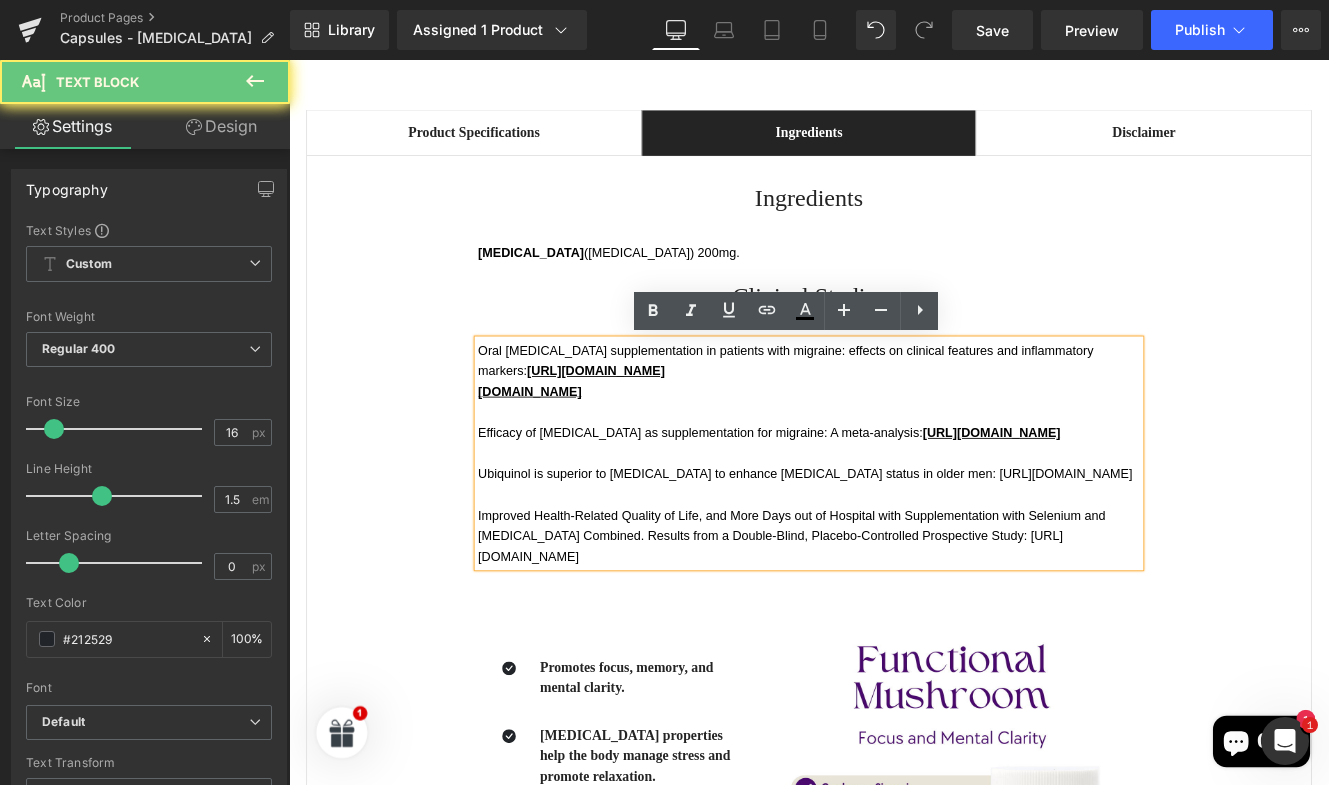 click on "Ubiquinol is superior to [MEDICAL_DATA] to enhance [MEDICAL_DATA] status in older men: [URL][DOMAIN_NAME]" at bounding box center [889, 542] 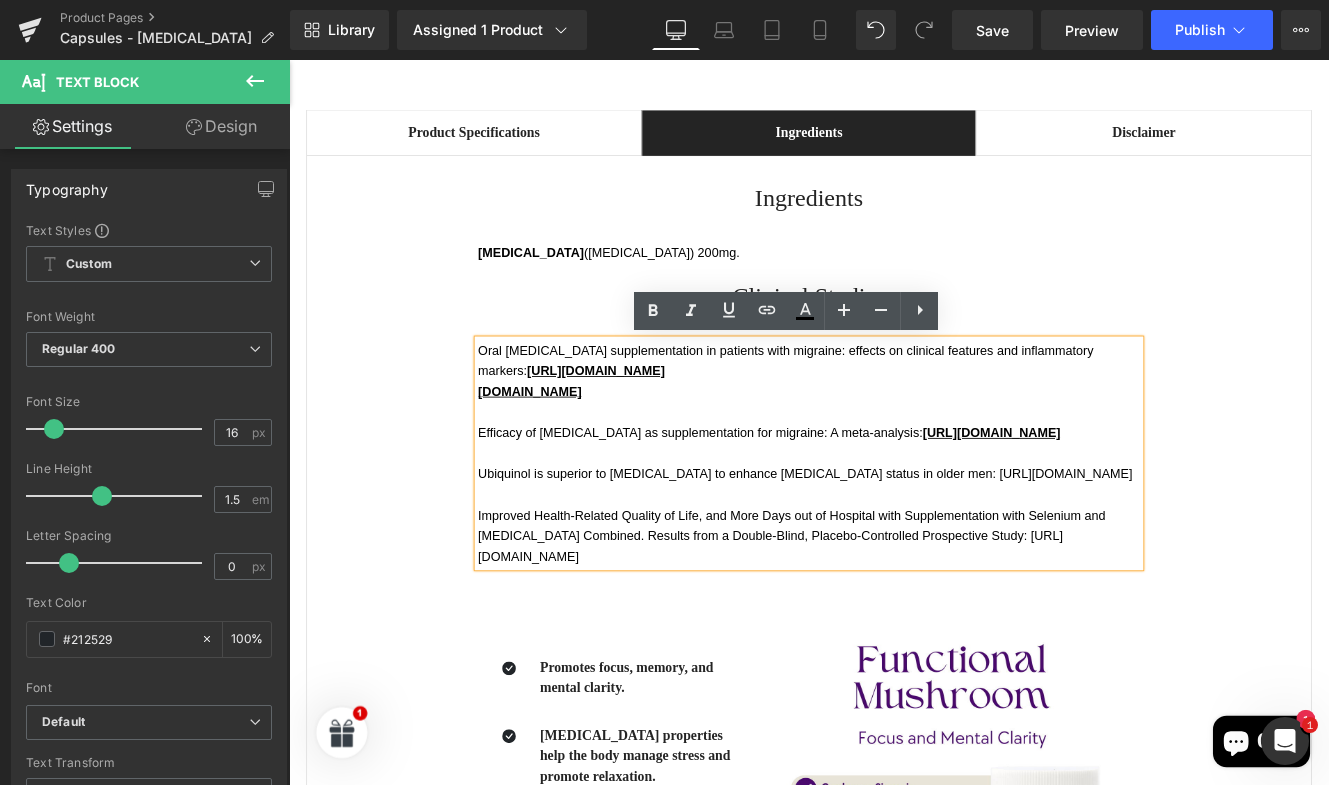 drag, startPoint x: 1030, startPoint y: 582, endPoint x: 477, endPoint y: 577, distance: 553.0226 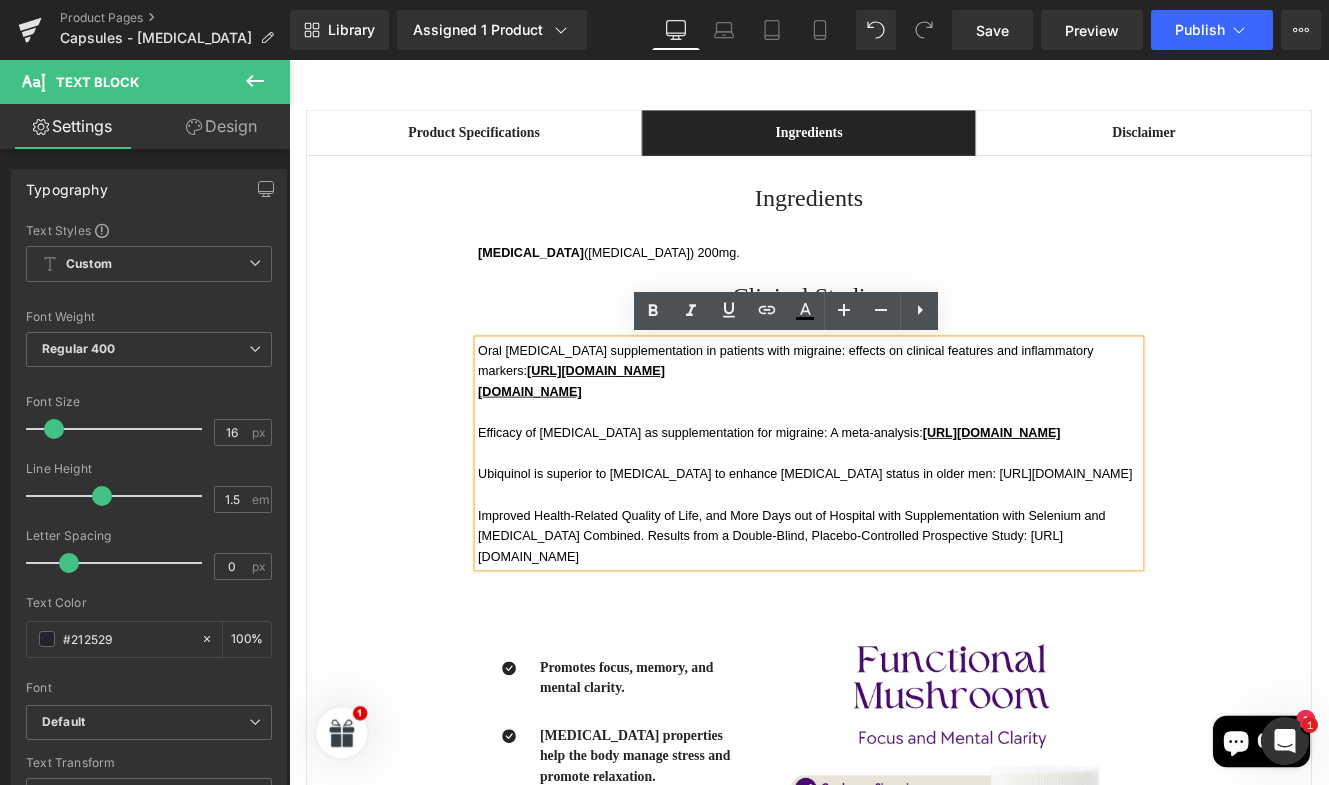 click on "Ingredients Heading
[MEDICAL_DATA]  ([MEDICAL_DATA]) 200mg.
Text Block
Row         Clinical Studies Heading         Oral [MEDICAL_DATA] supplementation in patients with migraine: effects on clinical features and inflammatory markers:  [URL][DOMAIN_NAME] [DOMAIN_NAME] Efficacy of [MEDICAL_DATA] as supplementation for migraine: A meta‑analysis:  [URL][DOMAIN_NAME]  Ubiquinol is superior to [MEDICAL_DATA] to enhance [MEDICAL_DATA] status in older men: [URL][DOMAIN_NAME]  Text Block         Row
Icon" at bounding box center [894, 765] 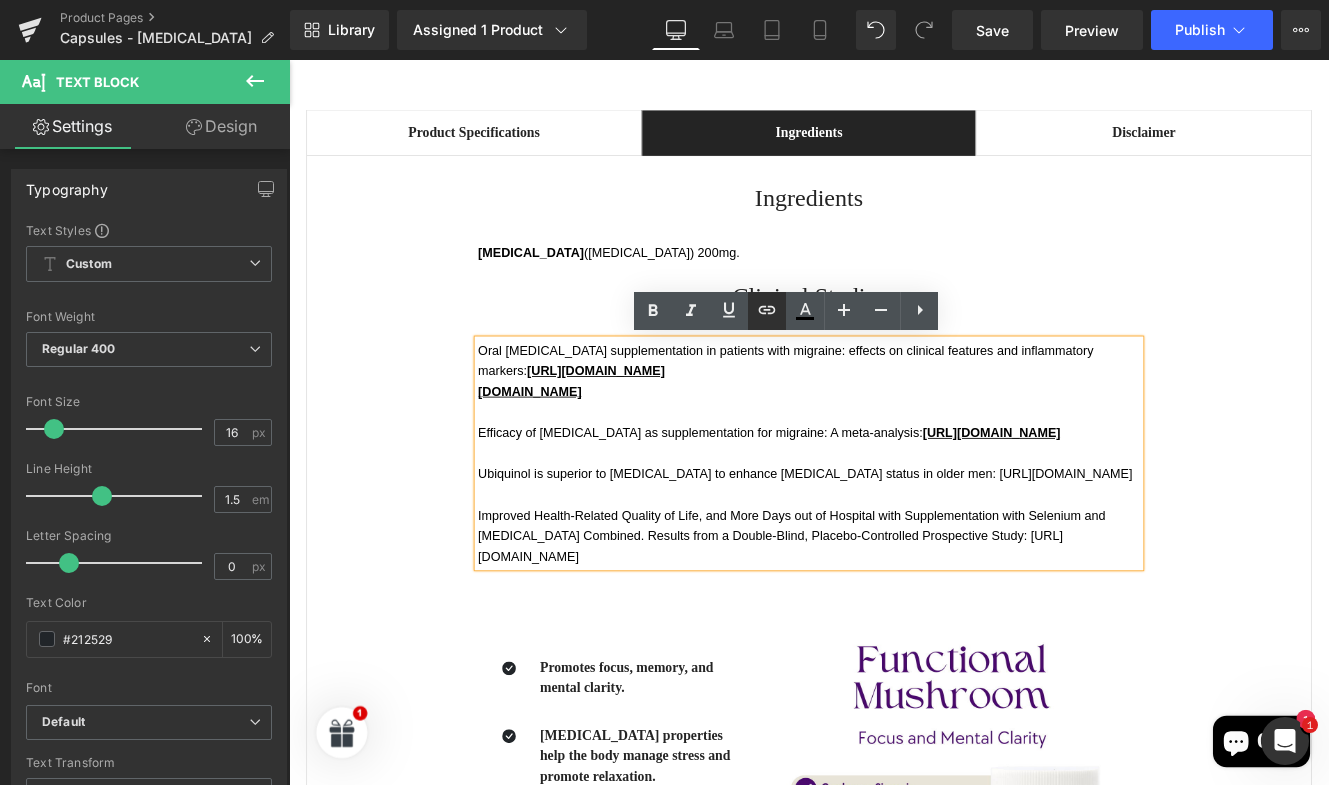 click 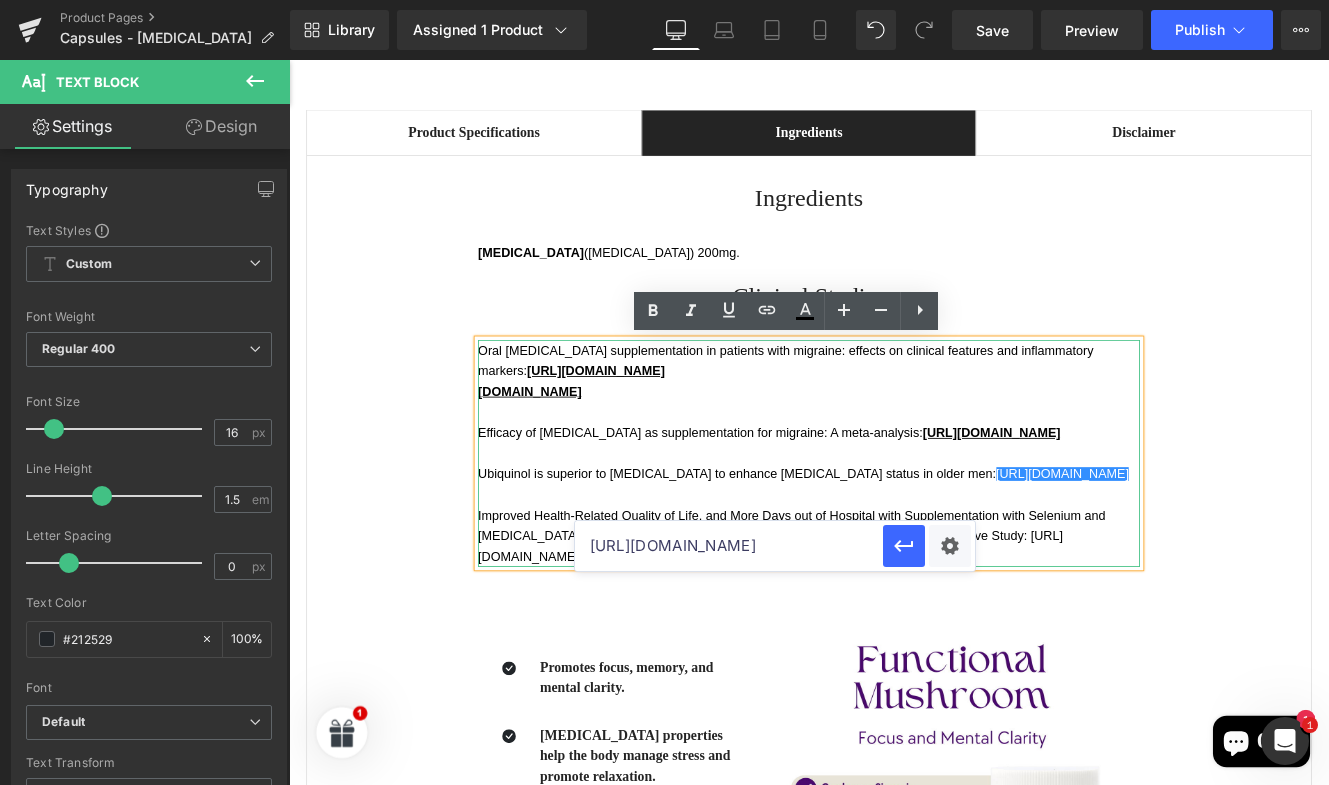 click on "[URL][DOMAIN_NAME]" at bounding box center (729, 546) 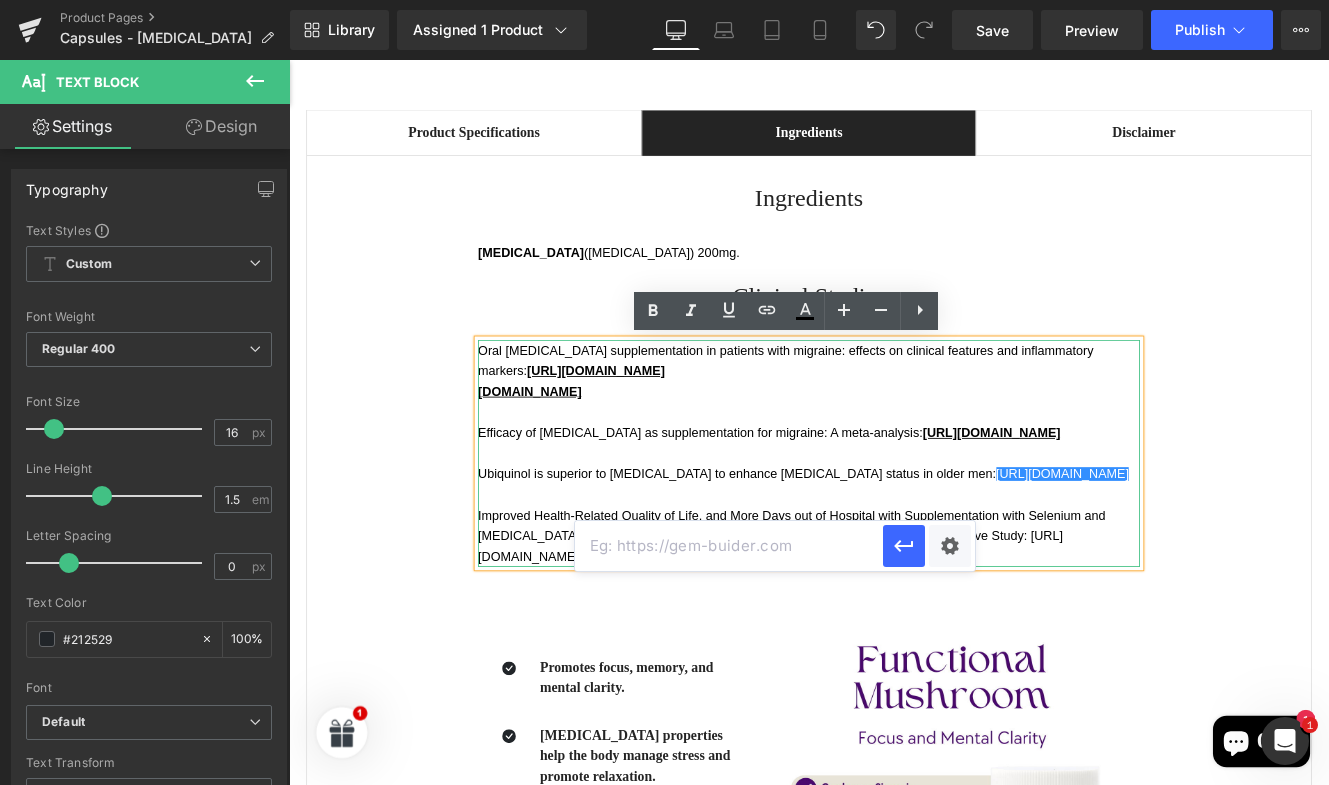 paste on "[URL][DOMAIN_NAME]" 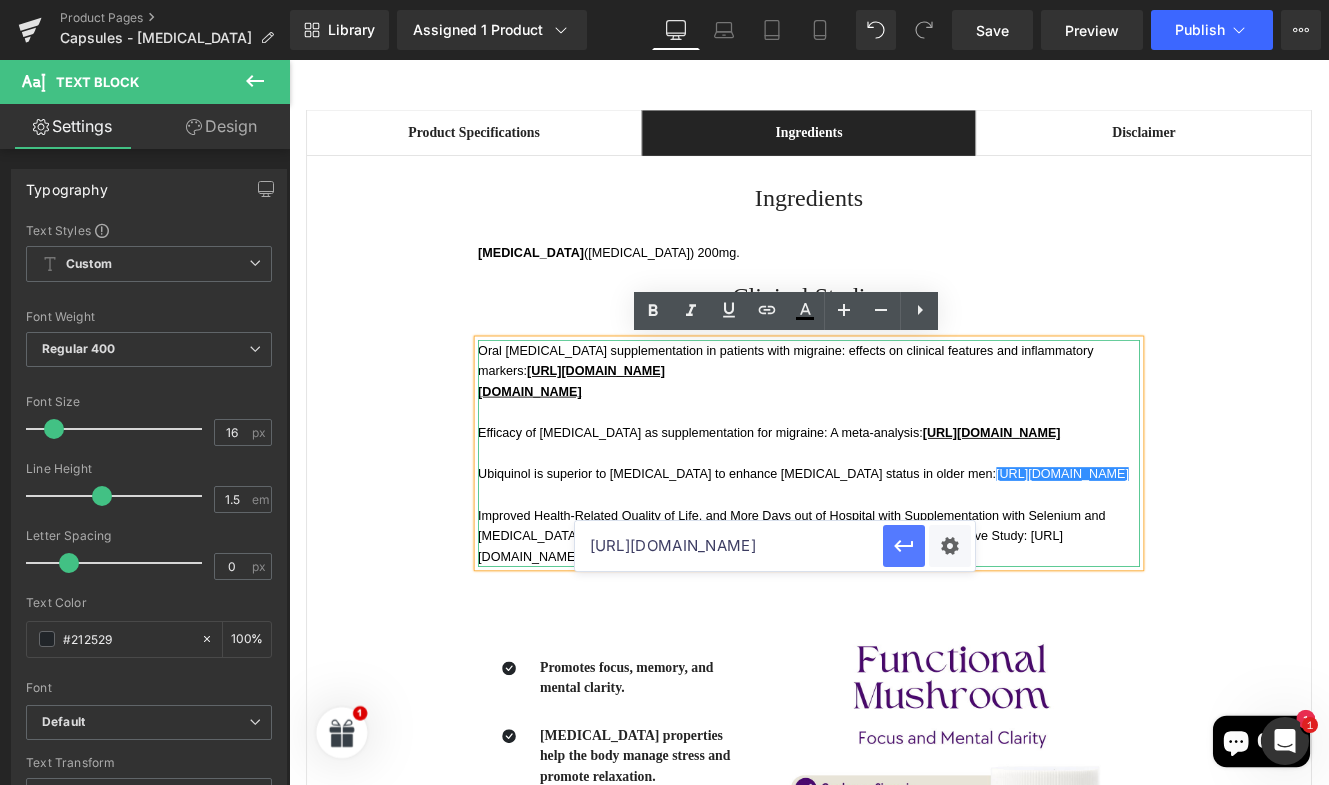 type on "[URL][DOMAIN_NAME]" 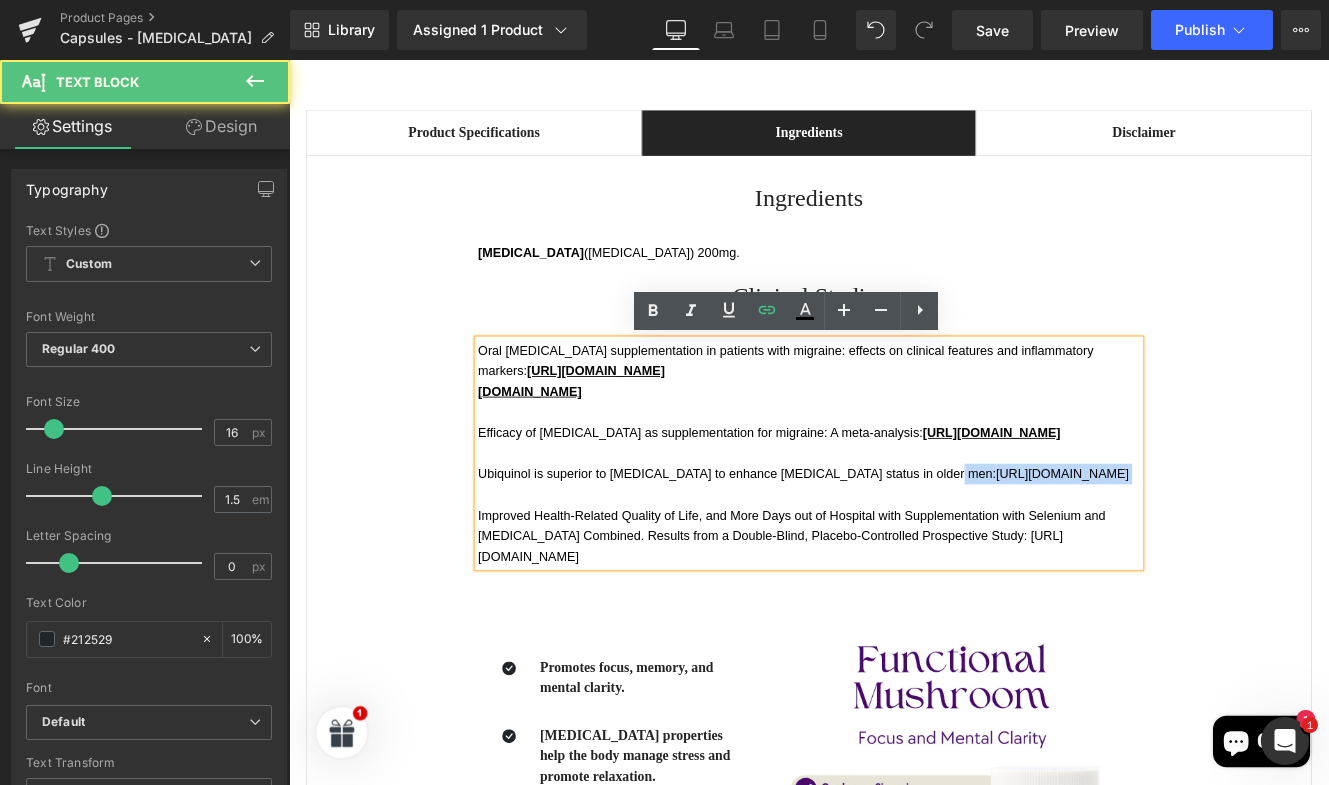 drag, startPoint x: 1053, startPoint y: 584, endPoint x: 471, endPoint y: 585, distance: 582.00085 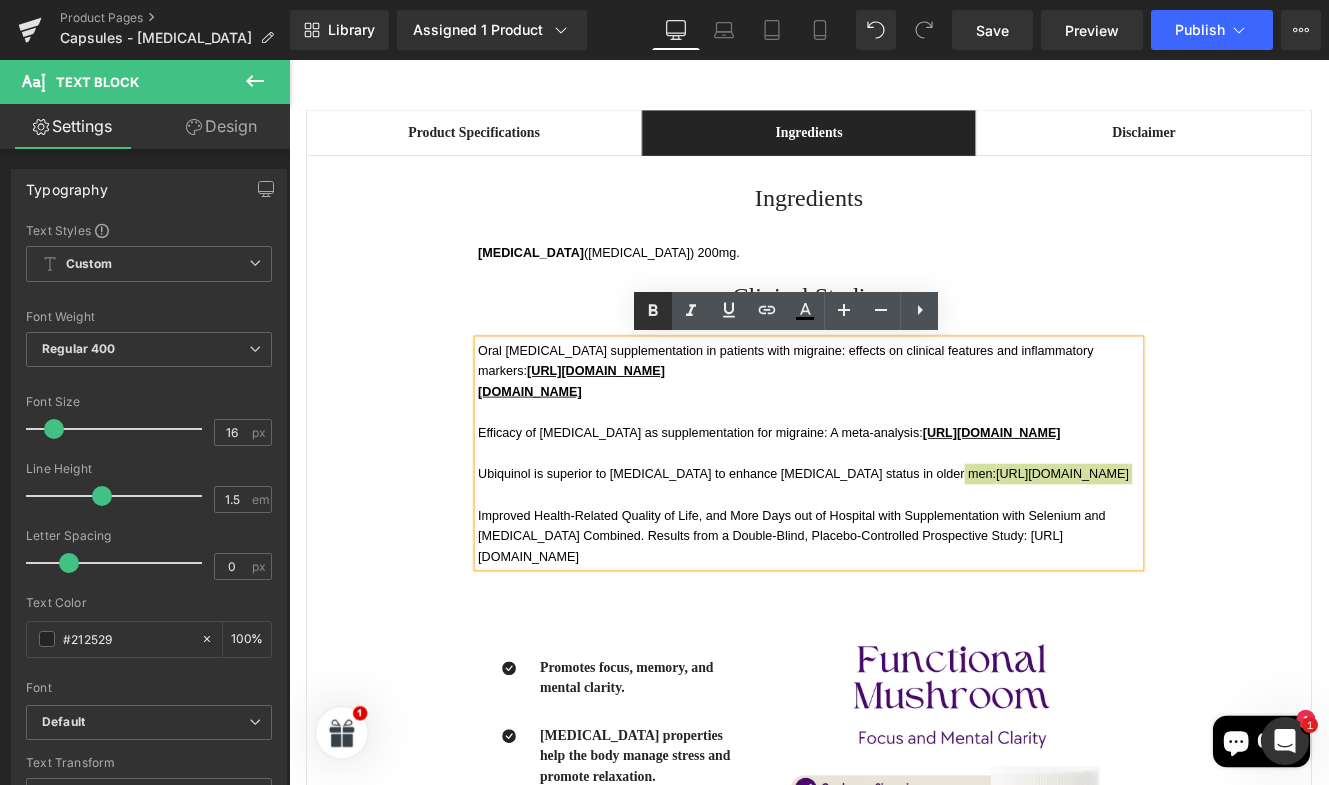 click 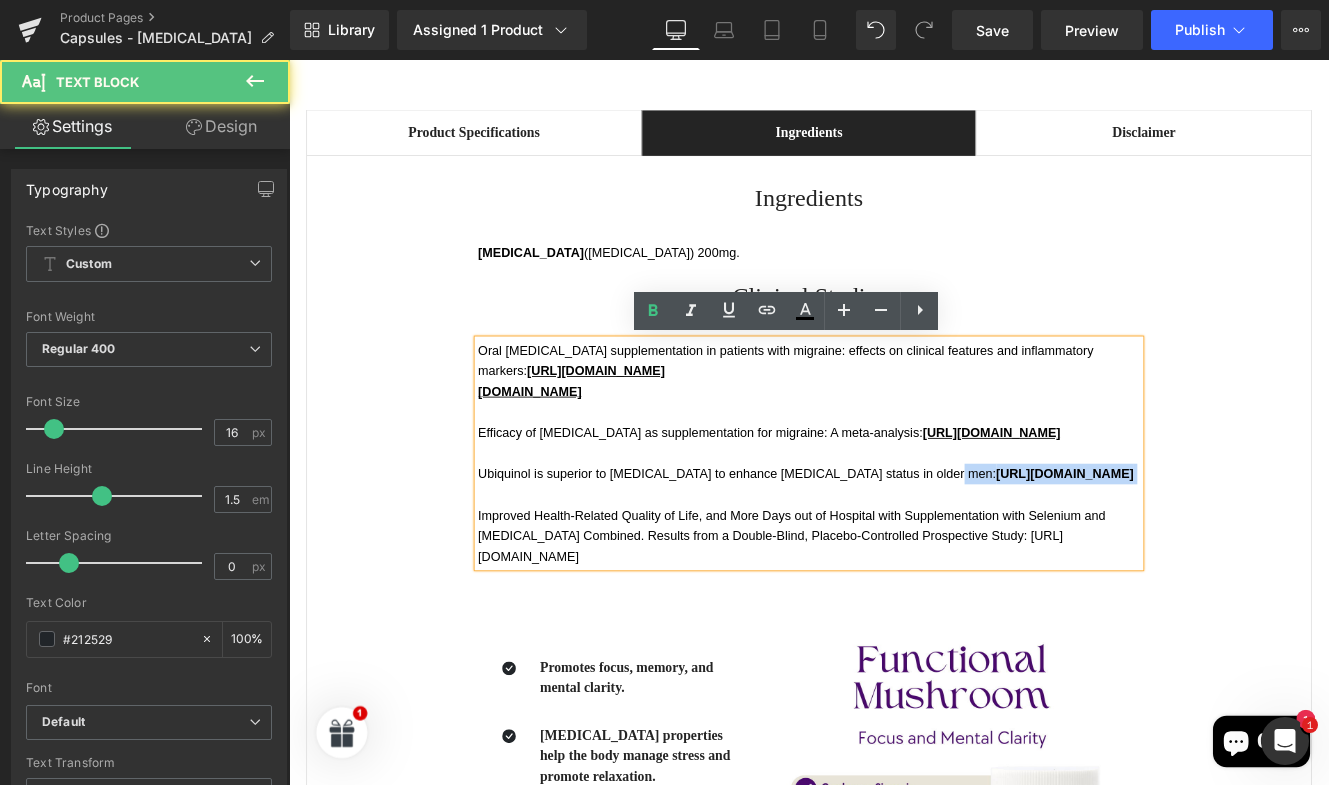 drag, startPoint x: 1089, startPoint y: 589, endPoint x: 486, endPoint y: 590, distance: 603.00085 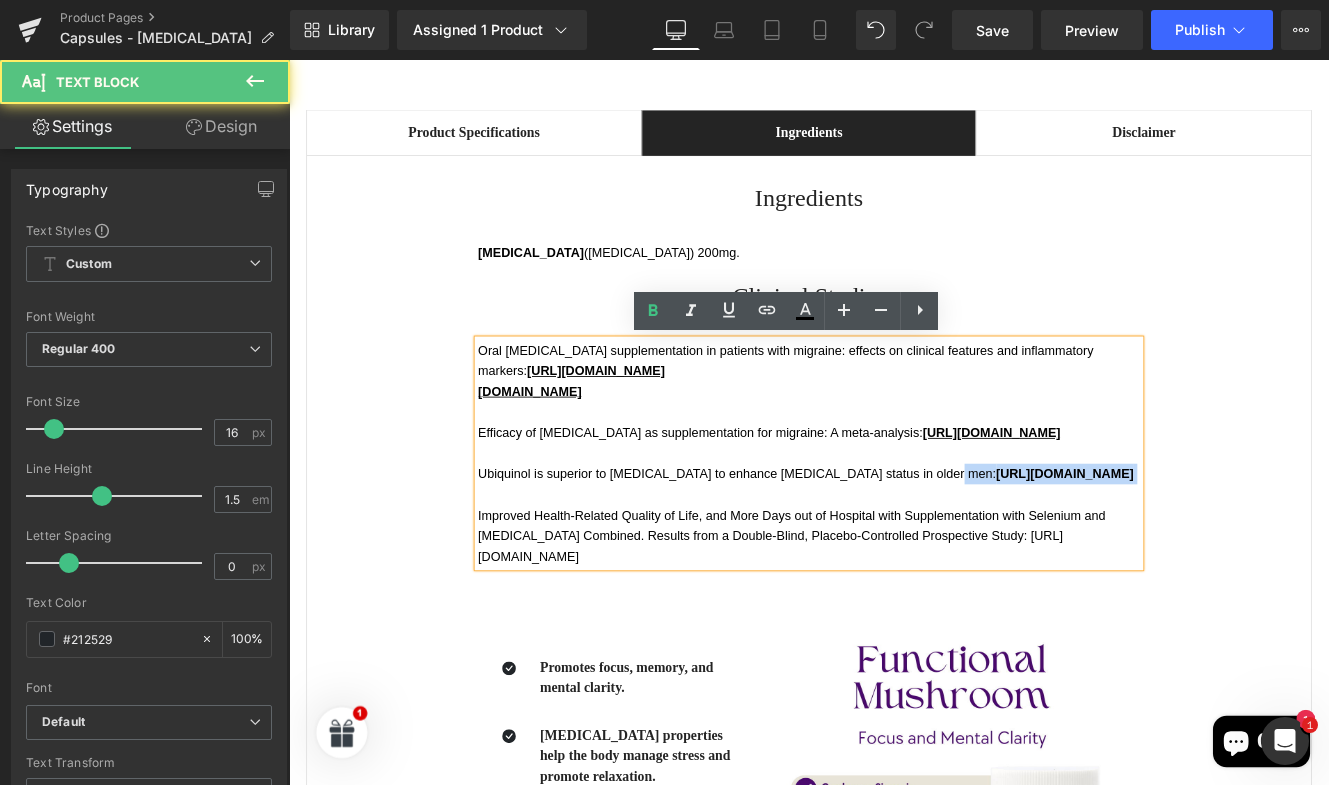 click on "Ingredients Heading
[MEDICAL_DATA]  ([MEDICAL_DATA]) 200mg.
Text Block
Row         Clinical Studies Heading         Oral [MEDICAL_DATA] supplementation in patients with migraine: effects on clinical features and inflammatory markers:  [URL][DOMAIN_NAME] [DOMAIN_NAME] Efficacy of [MEDICAL_DATA] as supplementation for migraine: A meta‑analysis:  [URL][DOMAIN_NAME]  Ubiquinol is superior to [MEDICAL_DATA] to enhance [MEDICAL_DATA] status in older men:  [URL][DOMAIN_NAME]   Text Block         Row
Icon" at bounding box center (894, 765) 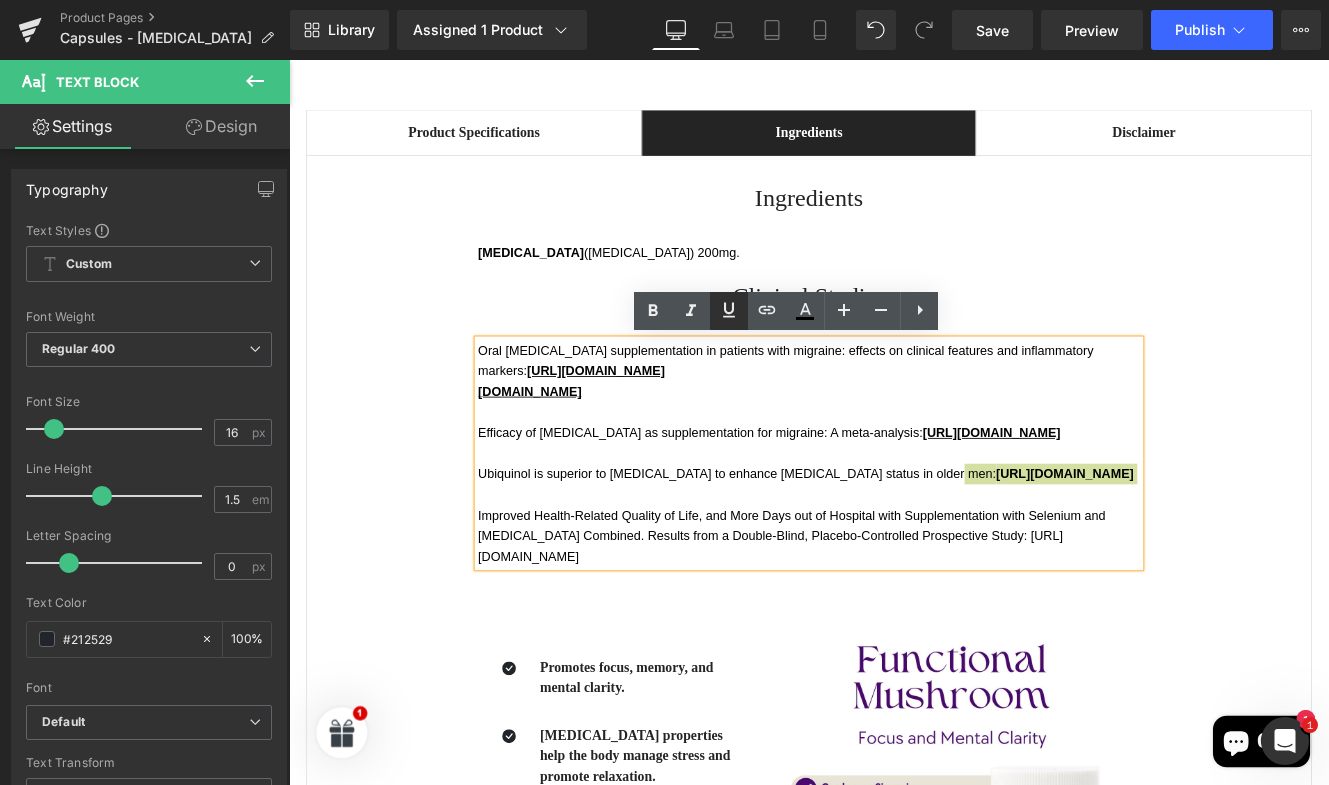 click 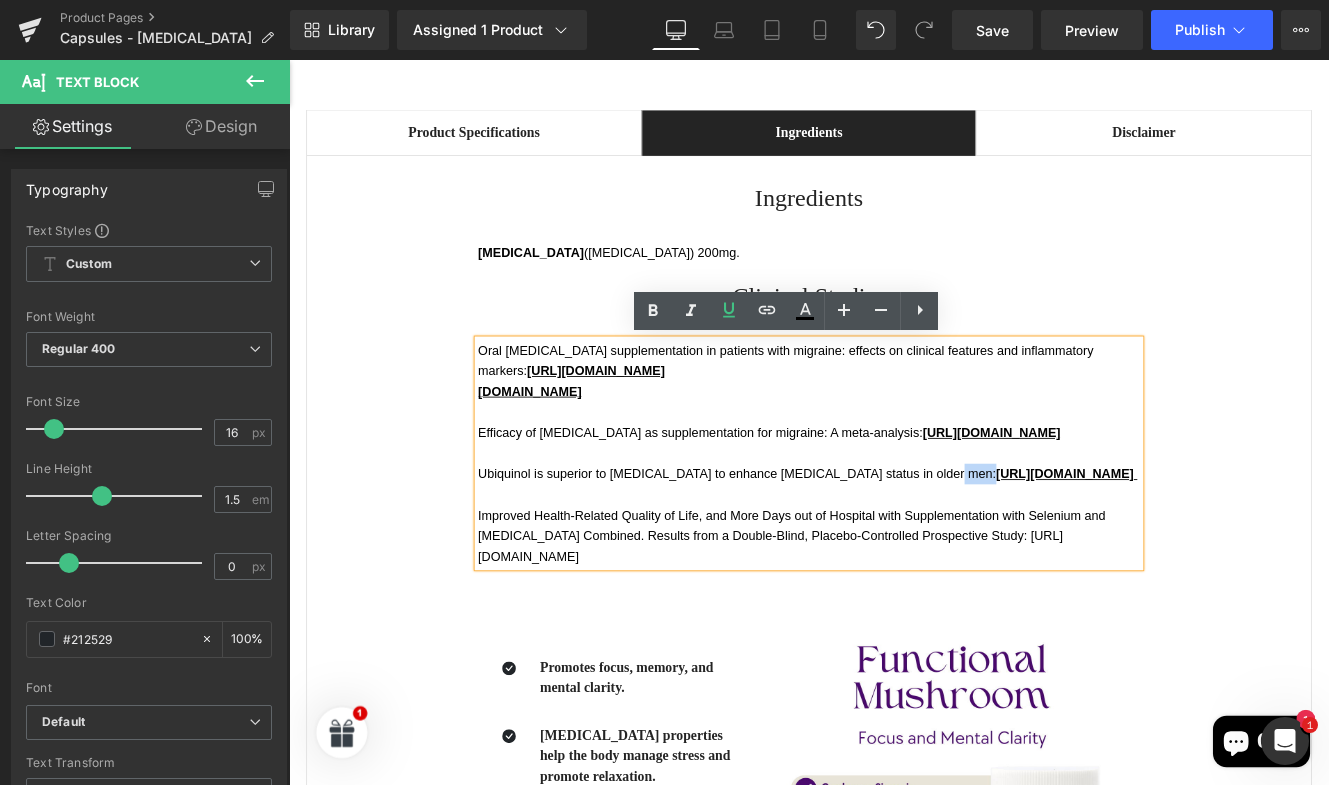 drag, startPoint x: 796, startPoint y: 687, endPoint x: 503, endPoint y: 687, distance: 293 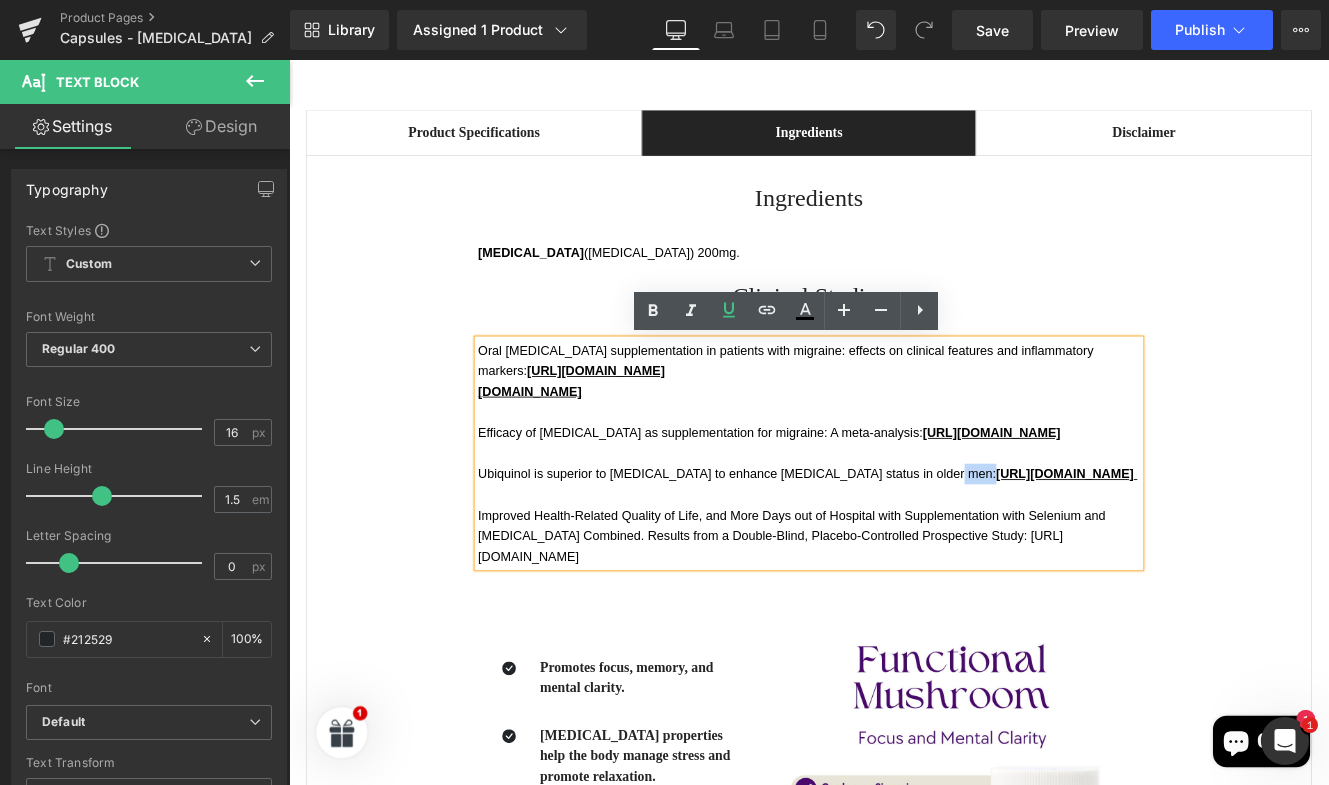 click on "Oral [MEDICAL_DATA] supplementation in patients with migraine: effects on clinical features and inflammatory markers:  [URL][DOMAIN_NAME] [DOMAIN_NAME] Efficacy of [MEDICAL_DATA] as supplementation for migraine: A meta‑analysis:  [URL][DOMAIN_NAME]  Ubiquinol is superior to [MEDICAL_DATA] to enhance [MEDICAL_DATA] status in older men:  [URL][DOMAIN_NAME]   Improved Health‑Related Quality of Life, and More Days out of Hospital with Supplementation with Selenium and [MEDICAL_DATA] Combined. Results from a Double‑Blind, Placebo‑Controlled Prospective Study: [URL][DOMAIN_NAME]" at bounding box center [894, 518] 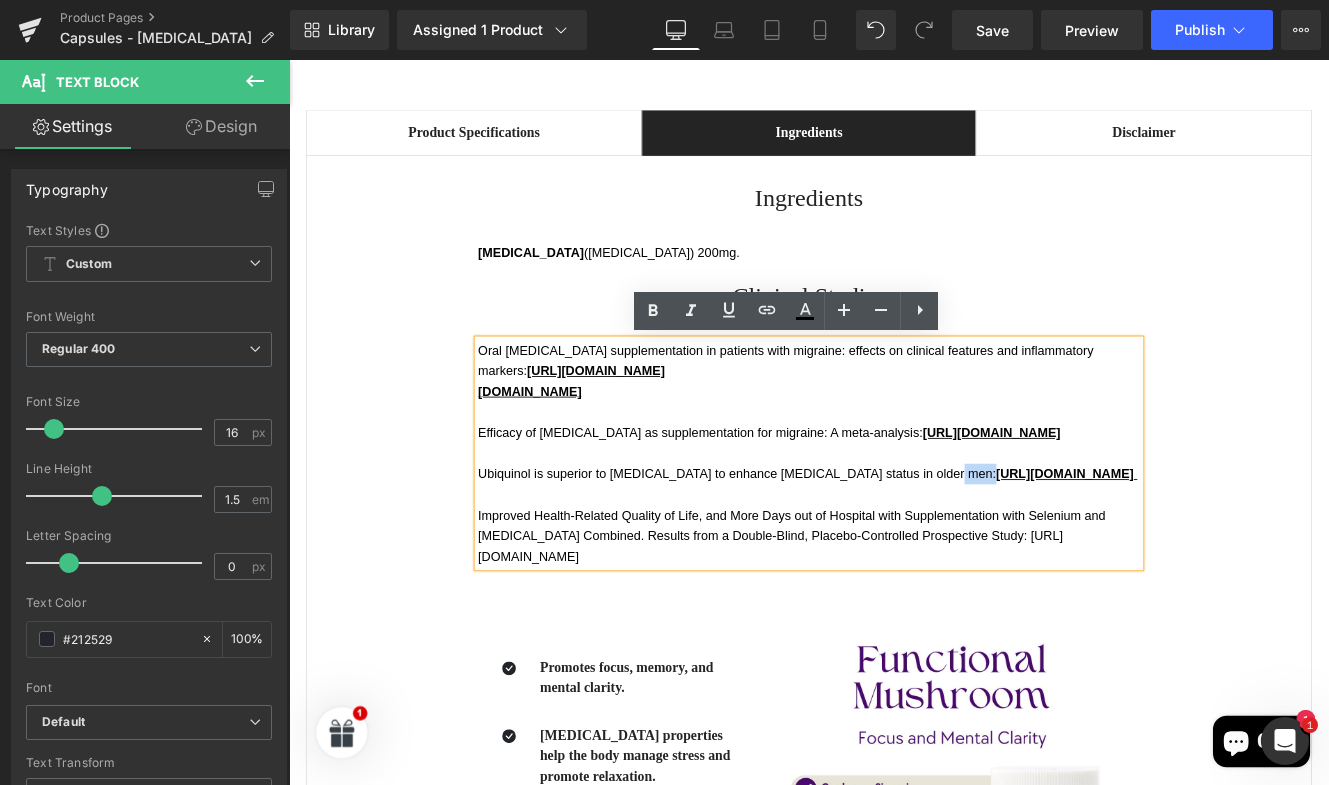 copy on "[URL][DOMAIN_NAME]" 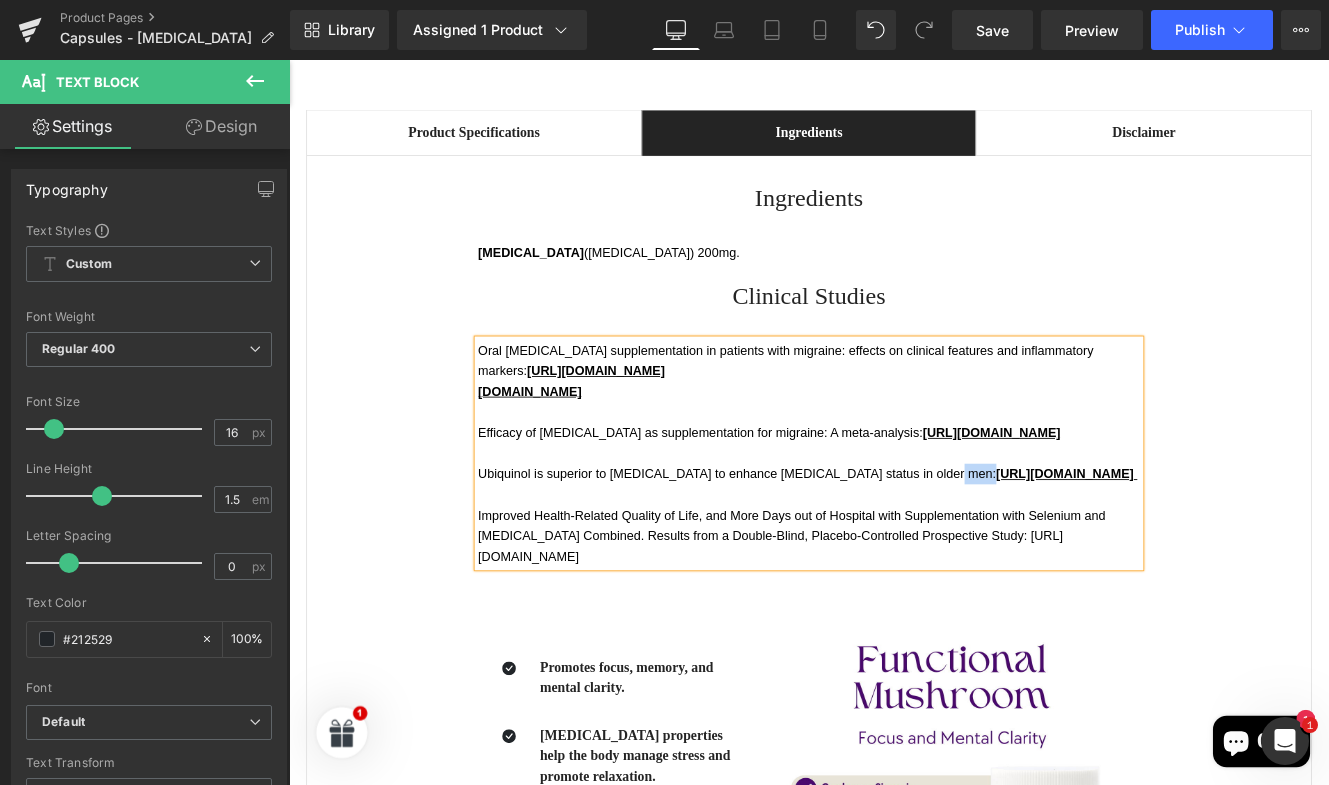 click on "Improved Health‑Related Quality of Life, and More Days out of Hospital with Supplementation with Selenium and [MEDICAL_DATA] Combined. Results from a Double‑Blind, Placebo‑Controlled Prospective Study: [URL][DOMAIN_NAME]" at bounding box center (876, 614) 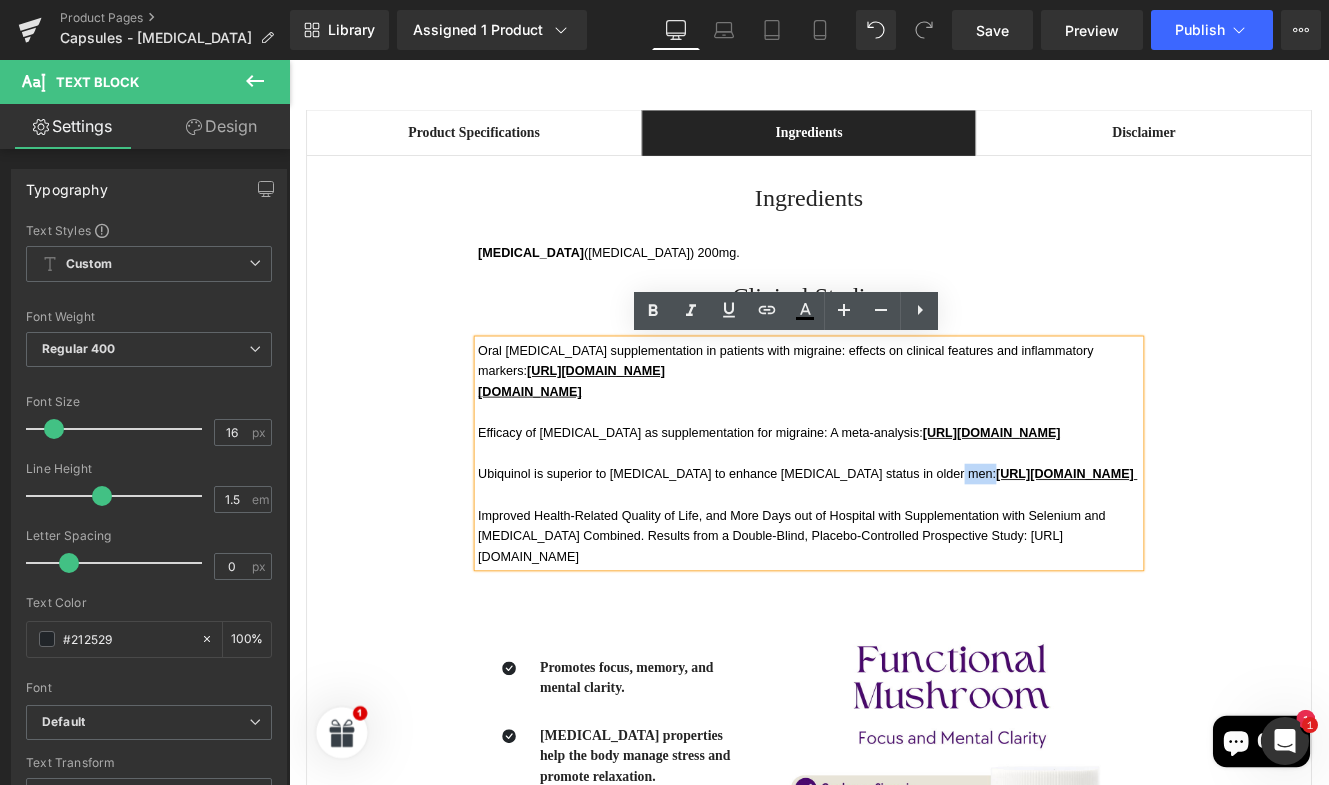 drag, startPoint x: 816, startPoint y: 681, endPoint x: 503, endPoint y: 685, distance: 313.02554 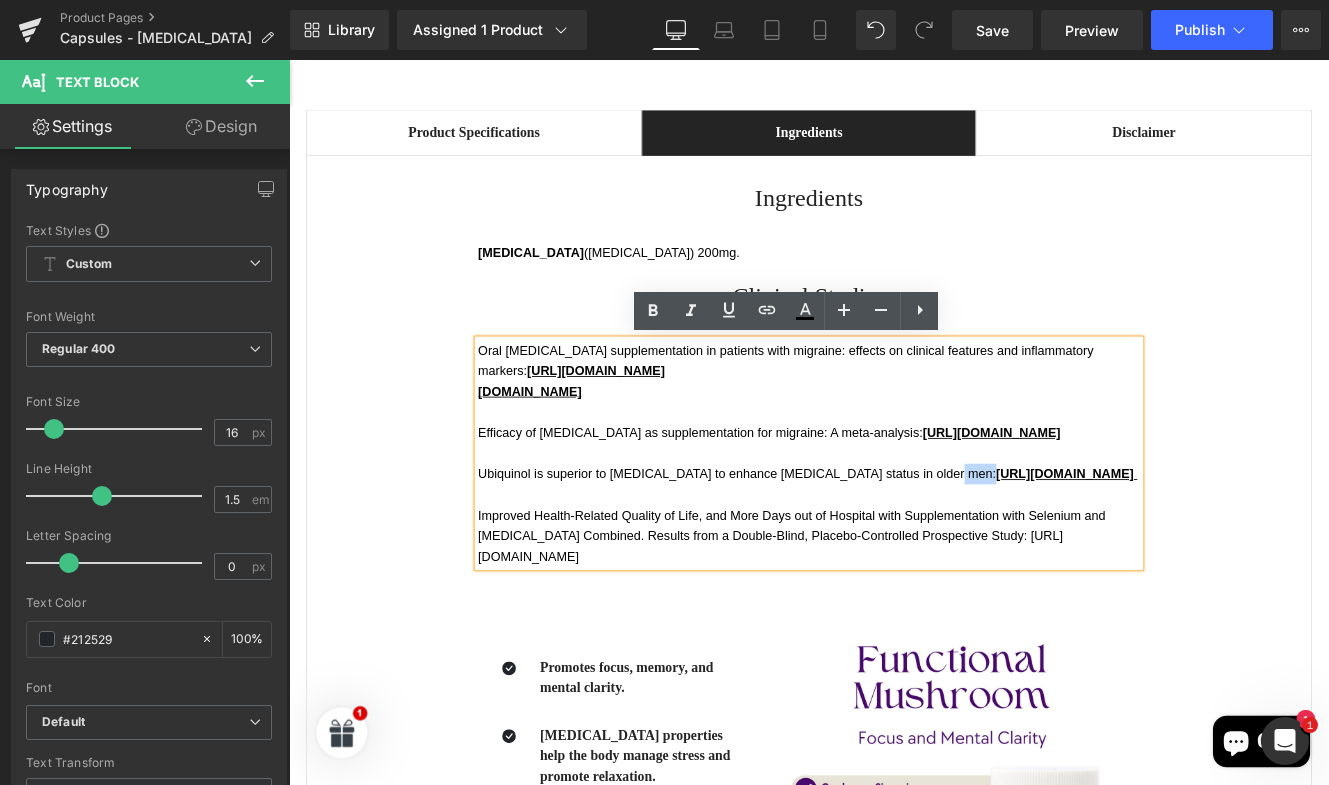 click on "Oral [MEDICAL_DATA] supplementation in patients with migraine: effects on clinical features and inflammatory markers:  [URL][DOMAIN_NAME] [DOMAIN_NAME] Efficacy of [MEDICAL_DATA] as supplementation for migraine: A meta‑analysis:  [URL][DOMAIN_NAME]  Ubiquinol is superior to [MEDICAL_DATA] to enhance [MEDICAL_DATA] status in older men:  [URL][DOMAIN_NAME]   Improved Health‑Related Quality of Life, and More Days out of Hospital with Supplementation with Selenium and [MEDICAL_DATA] Combined. Results from a Double‑Blind, Placebo‑Controlled Prospective Study: [URL][DOMAIN_NAME]" at bounding box center [894, 518] 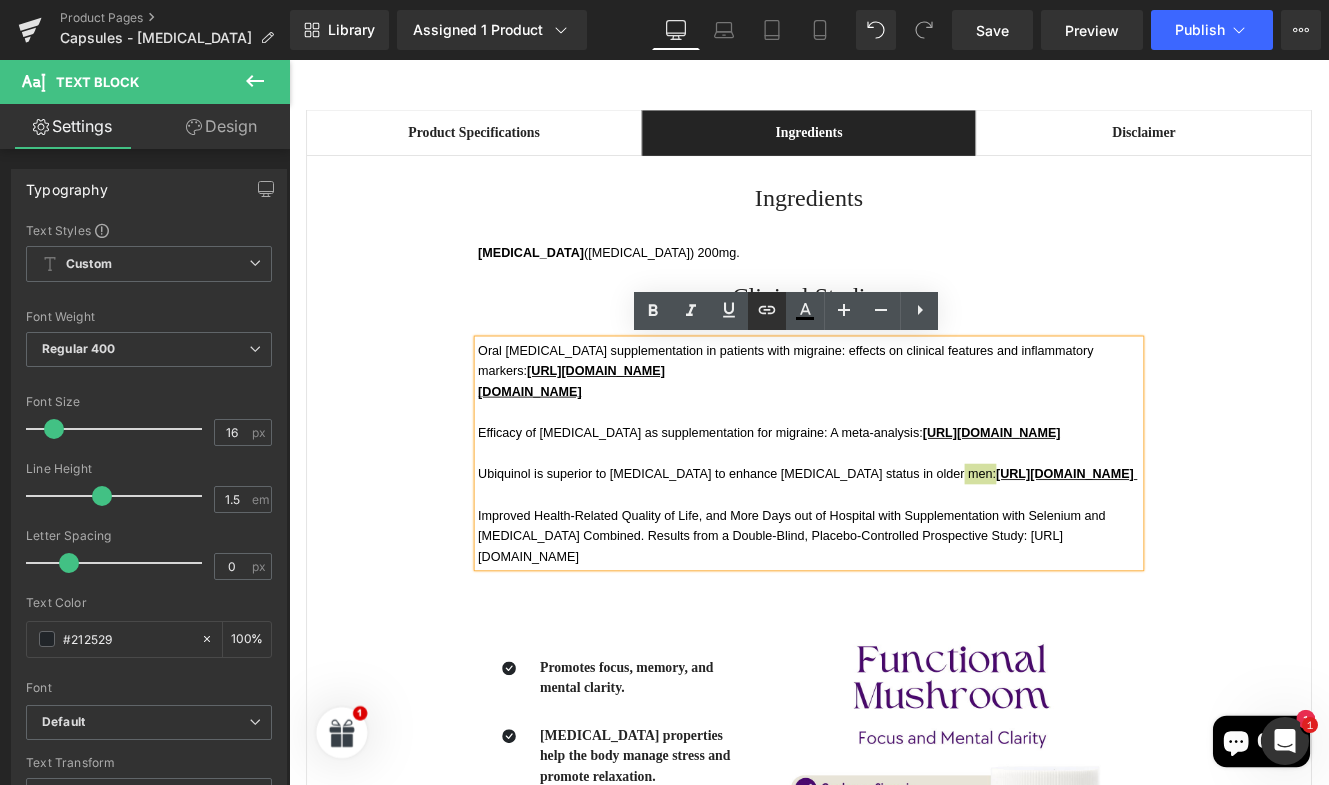 click 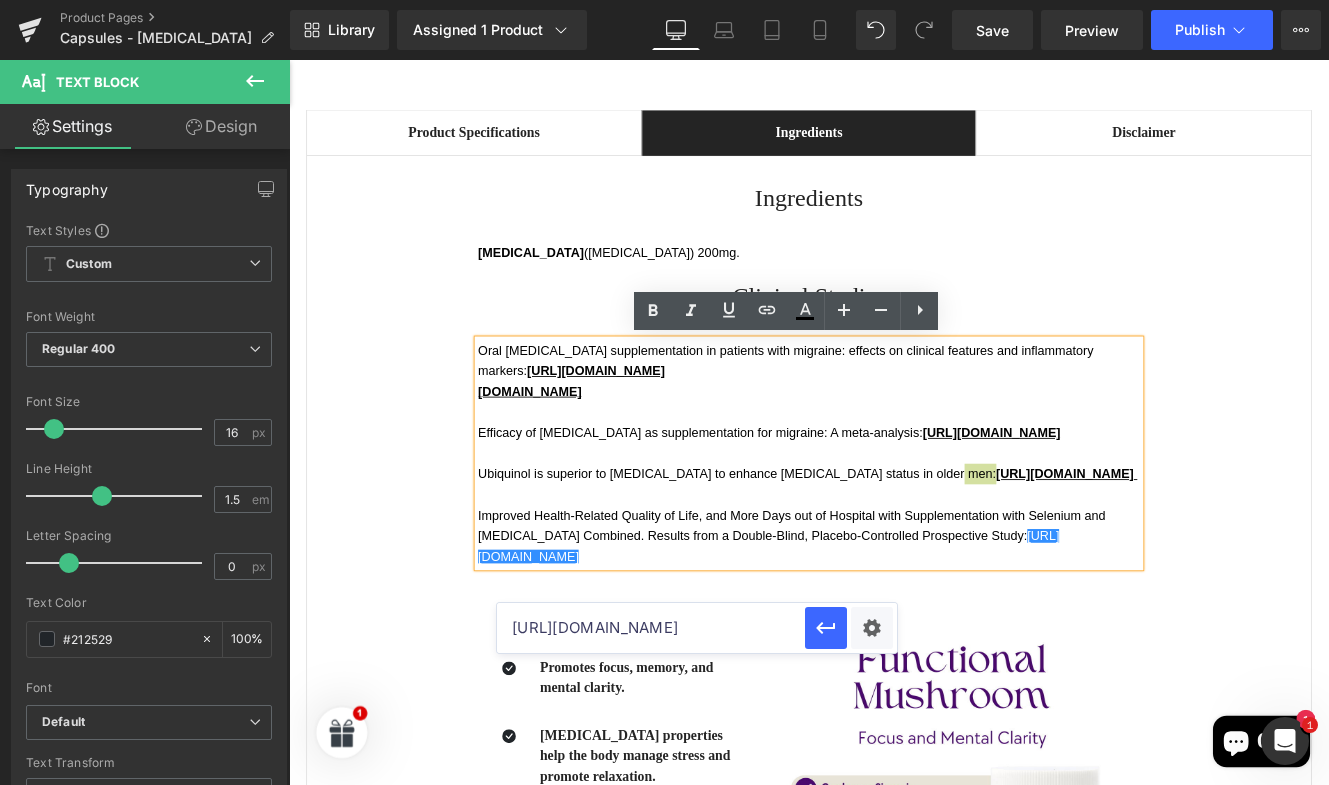 click on "[URL][DOMAIN_NAME]" at bounding box center [651, 628] 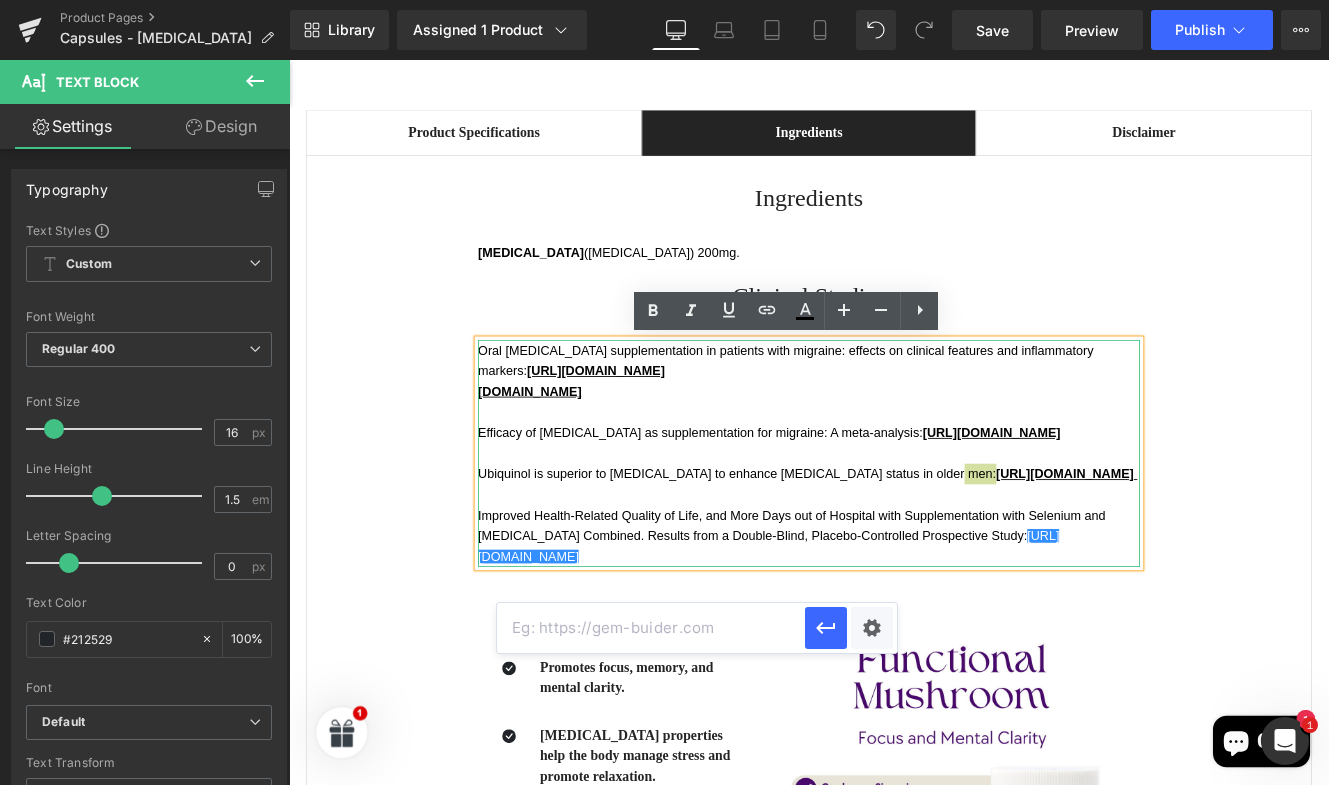 paste on "[URL][DOMAIN_NAME]" 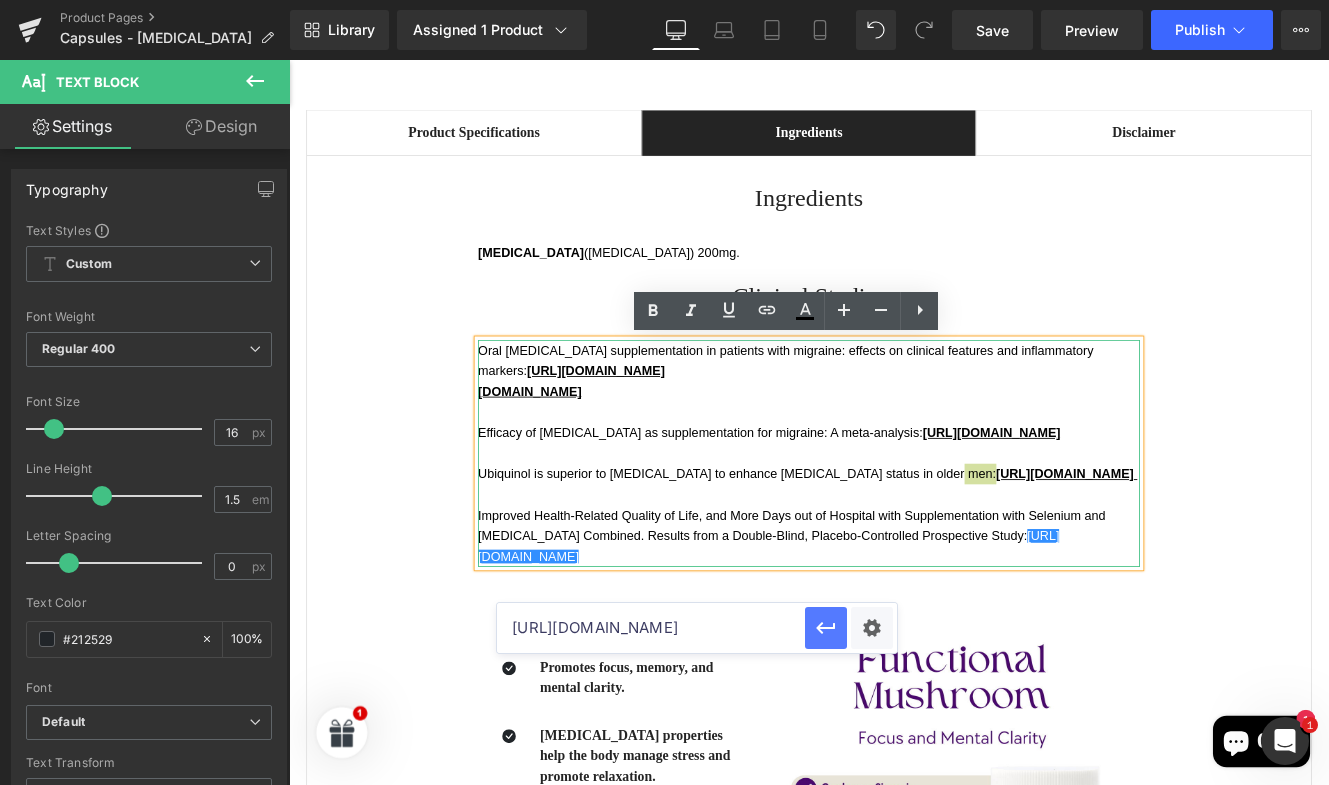 type on "[URL][DOMAIN_NAME]" 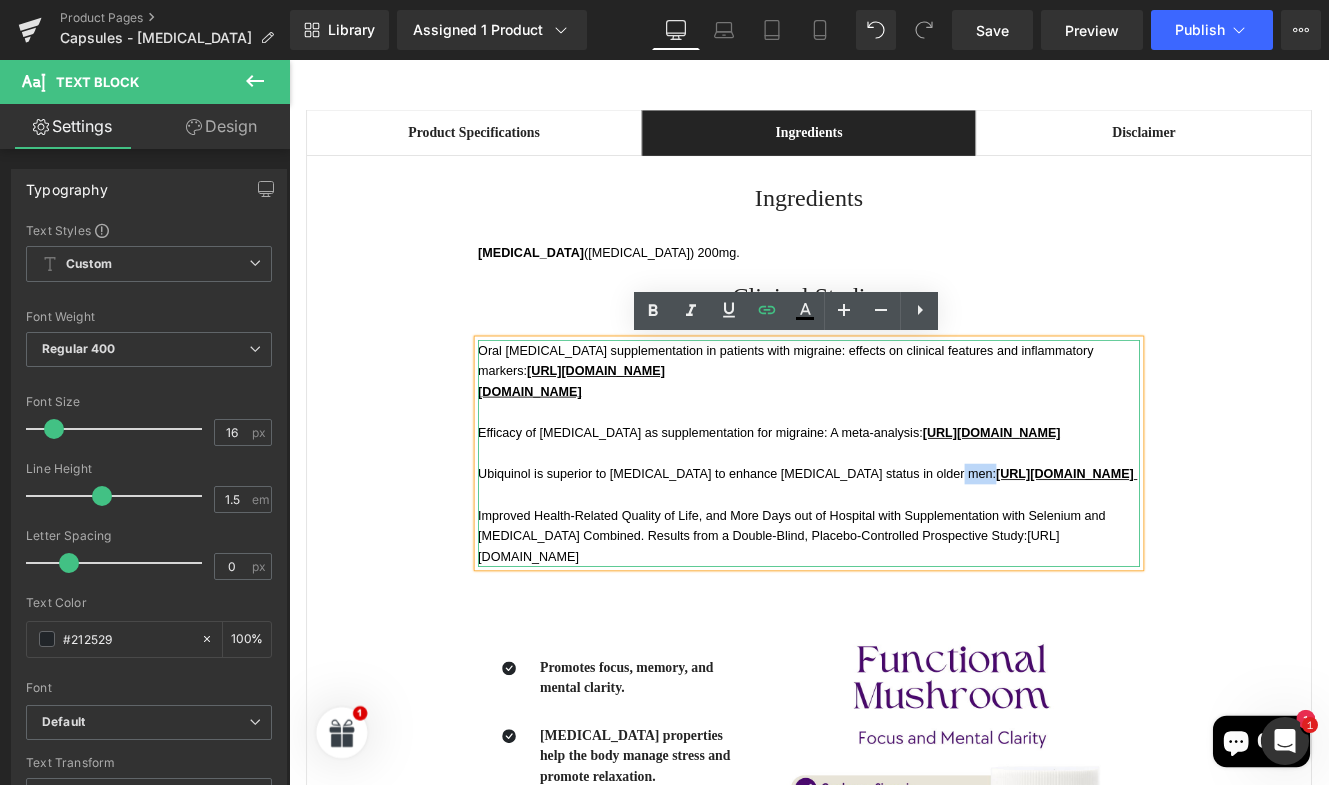 click on "Improved Health‑Related Quality of Life, and More Days out of Hospital with Supplementation with Selenium and [MEDICAL_DATA] Combined. Results from a Double‑Blind, Placebo‑Controlled Prospective Study:  [URL][DOMAIN_NAME]" at bounding box center [894, 614] 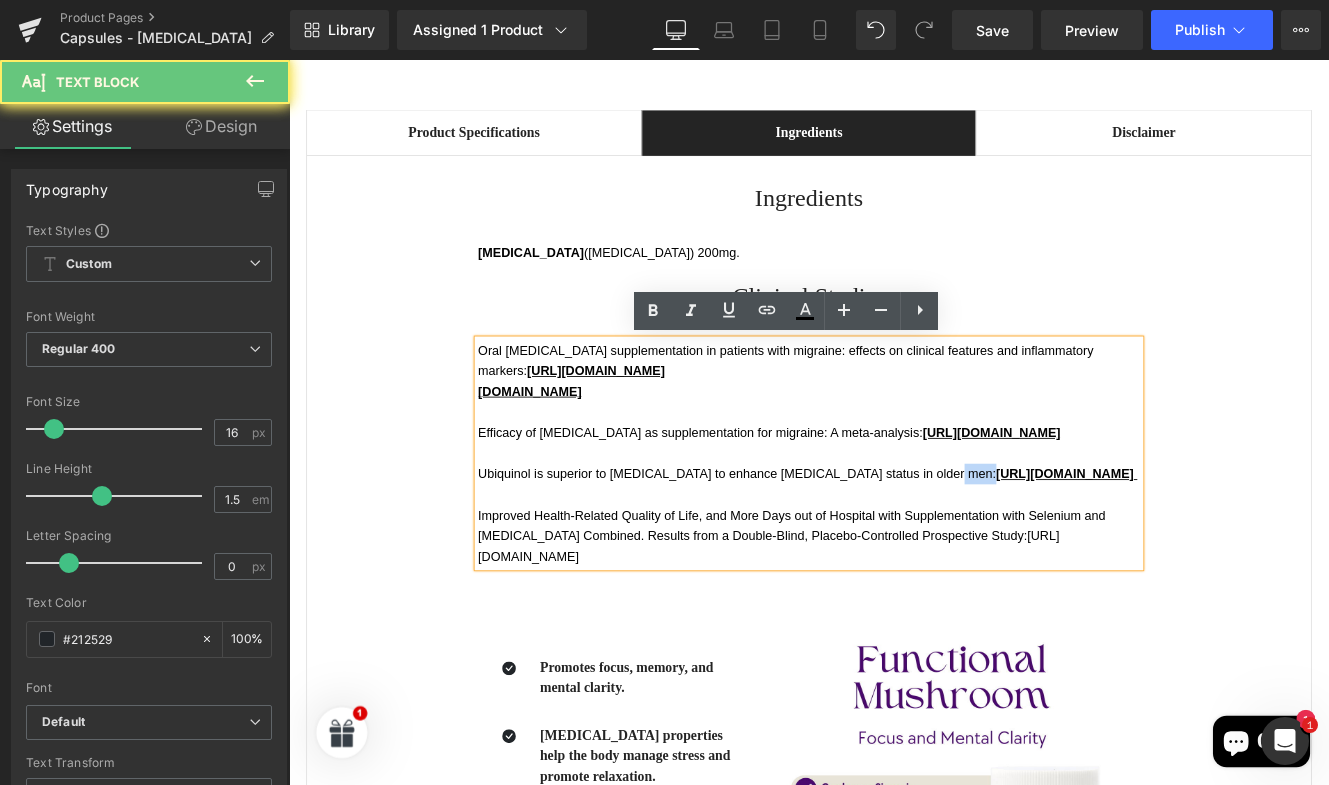 drag, startPoint x: 816, startPoint y: 677, endPoint x: 487, endPoint y: 677, distance: 329 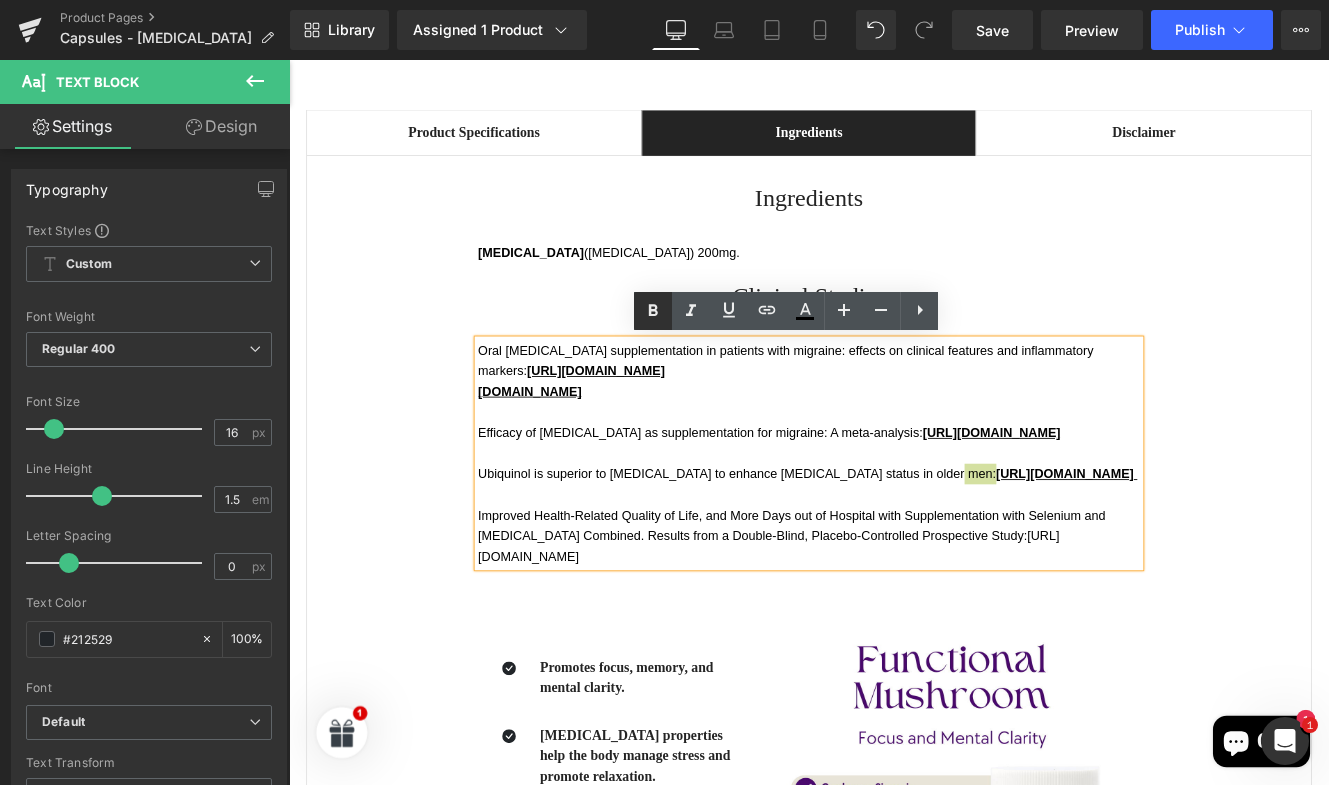click 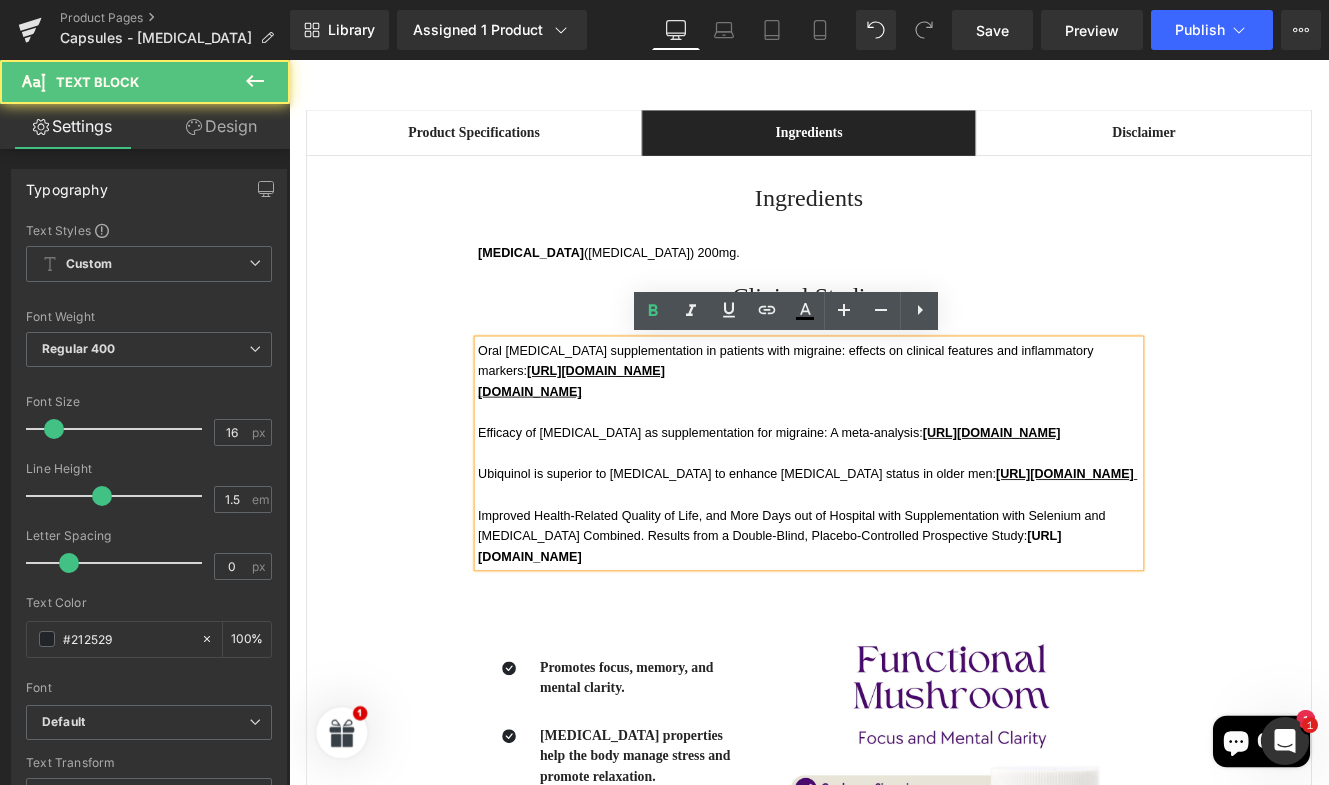 drag, startPoint x: 816, startPoint y: 693, endPoint x: 458, endPoint y: 692, distance: 358.0014 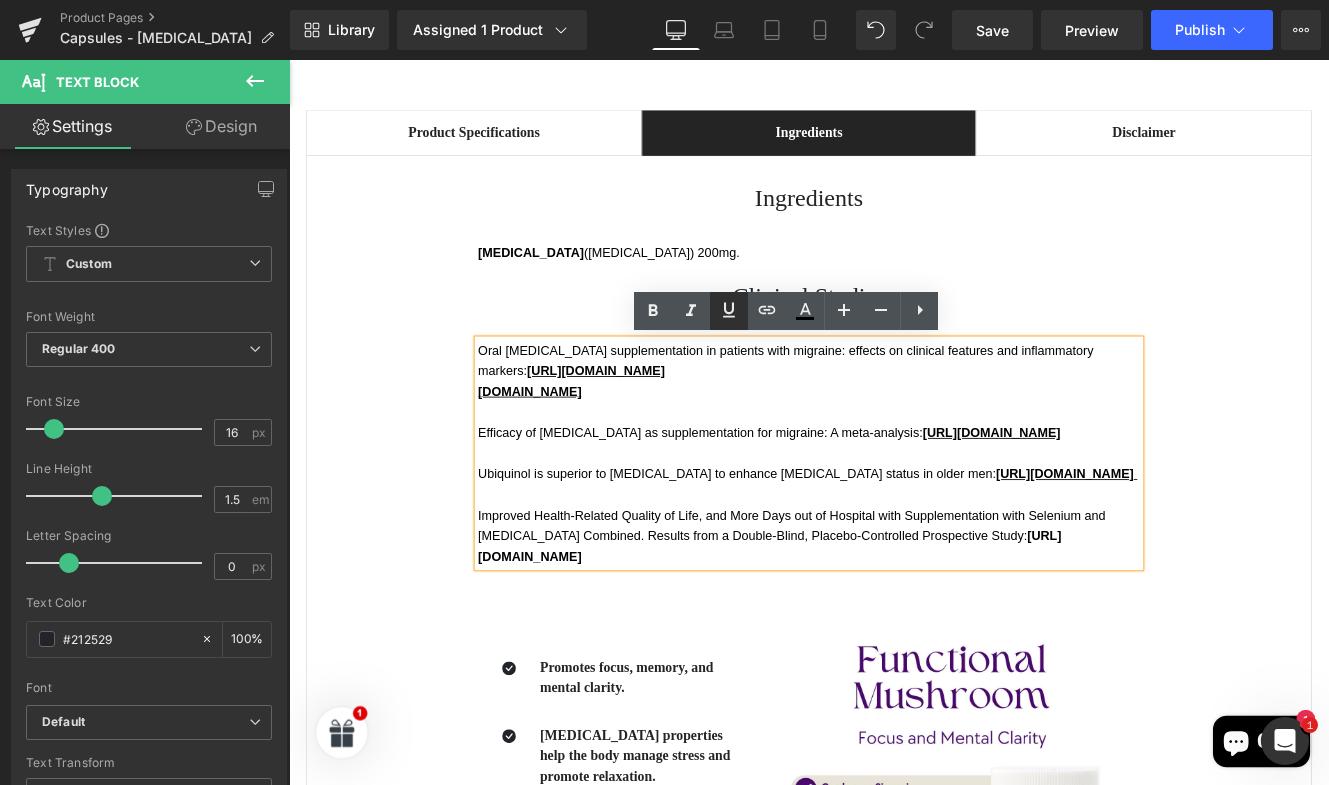 click 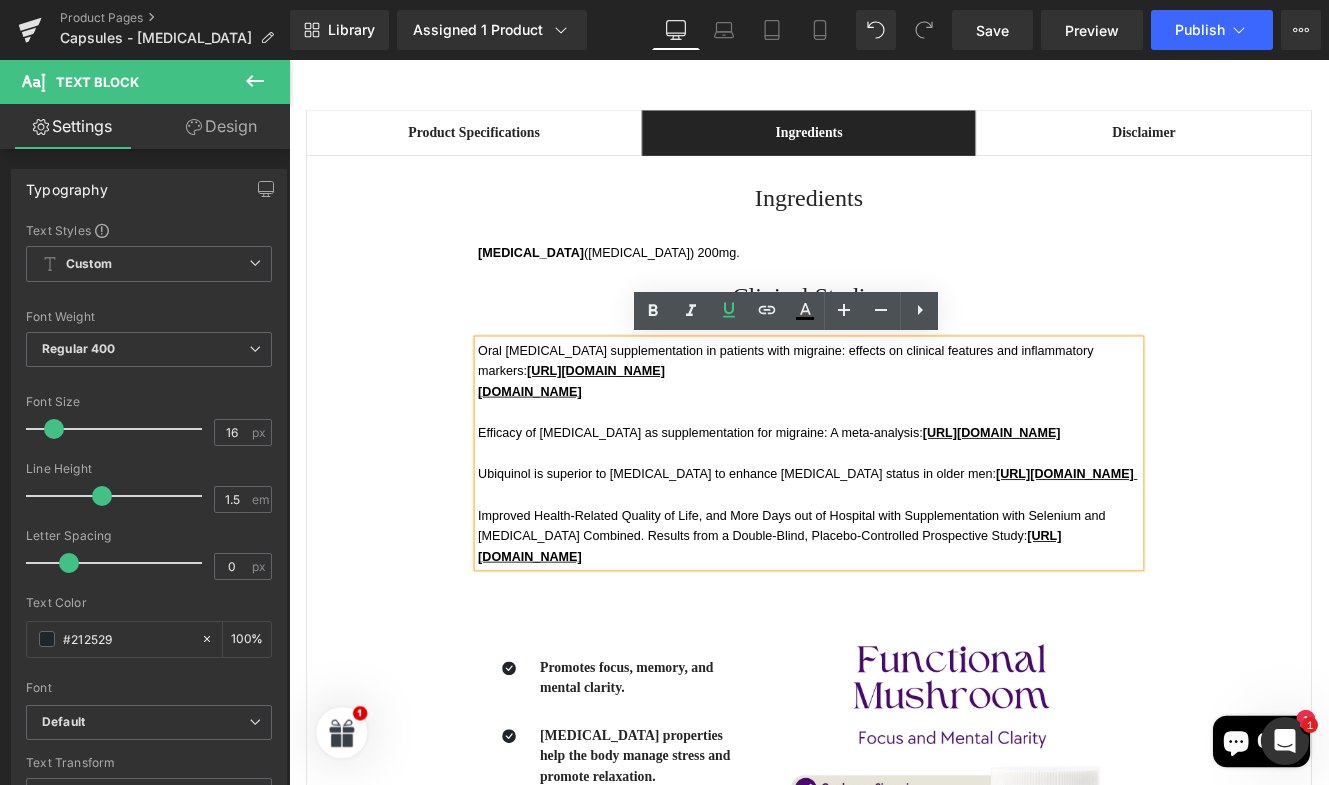 click on "Improved Health‑Related Quality of Life, and More Days out of Hospital with Supplementation with Selenium and [MEDICAL_DATA] Combined. Results from a Double‑Blind, Placebo‑Controlled Prospective Study:  [URL][DOMAIN_NAME]" at bounding box center [876, 614] 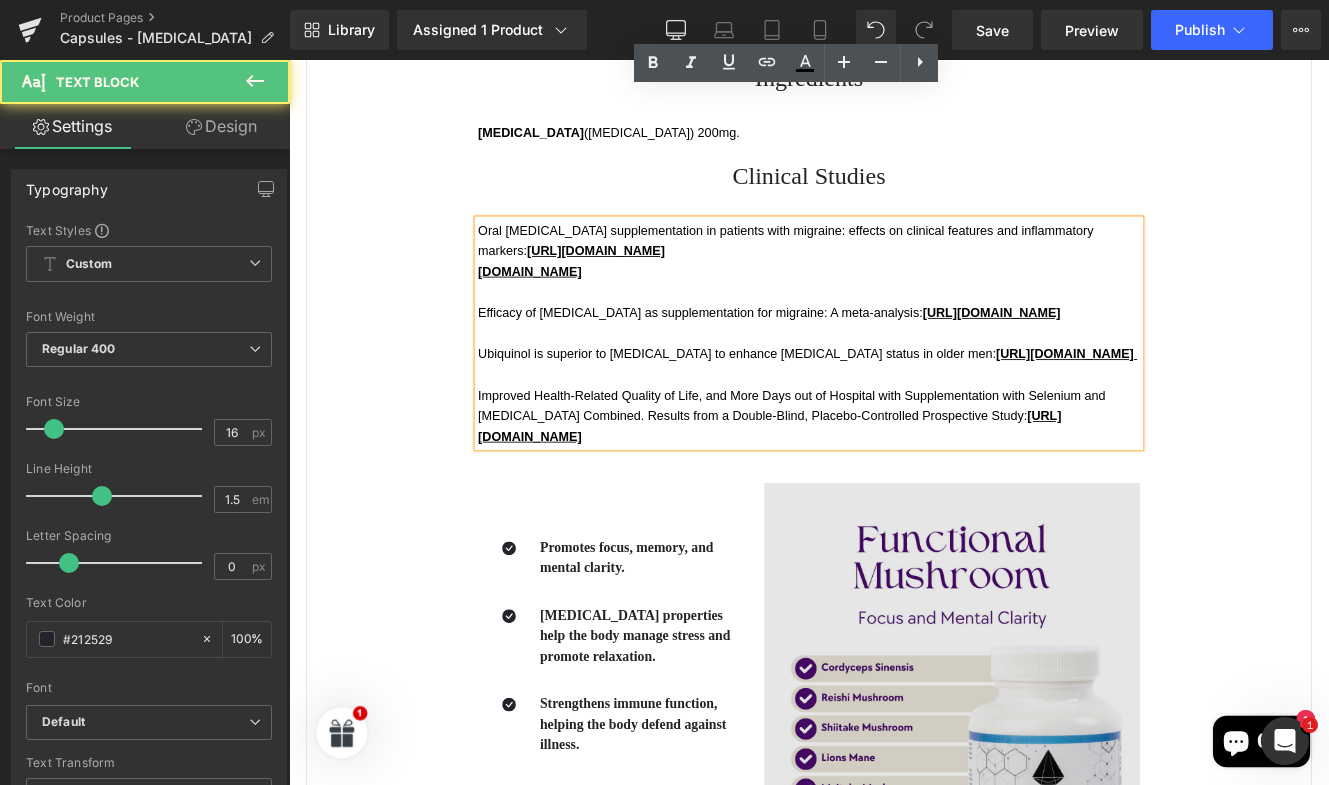scroll, scrollTop: 1451, scrollLeft: 0, axis: vertical 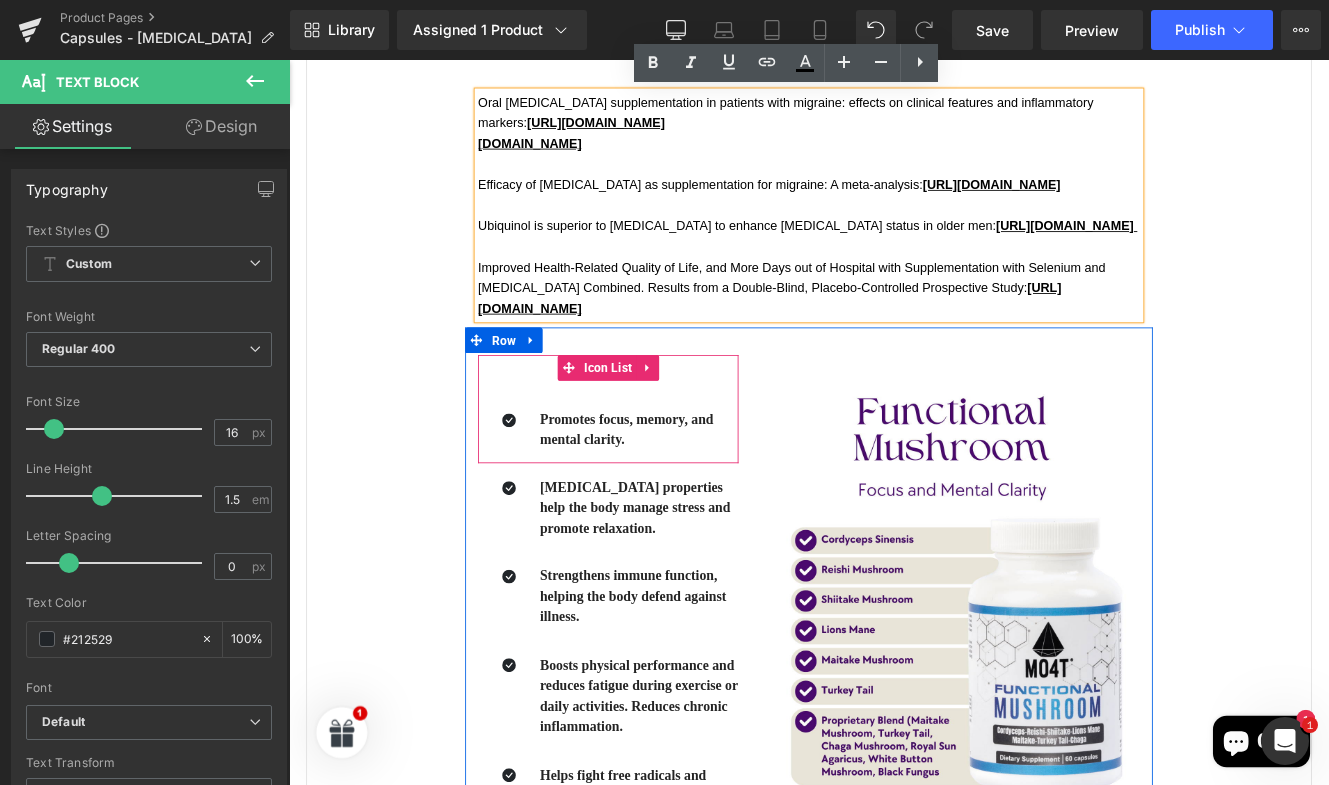 click on "Promotes focus, memory, and mental clarity.
Text Block" at bounding box center (696, 490) 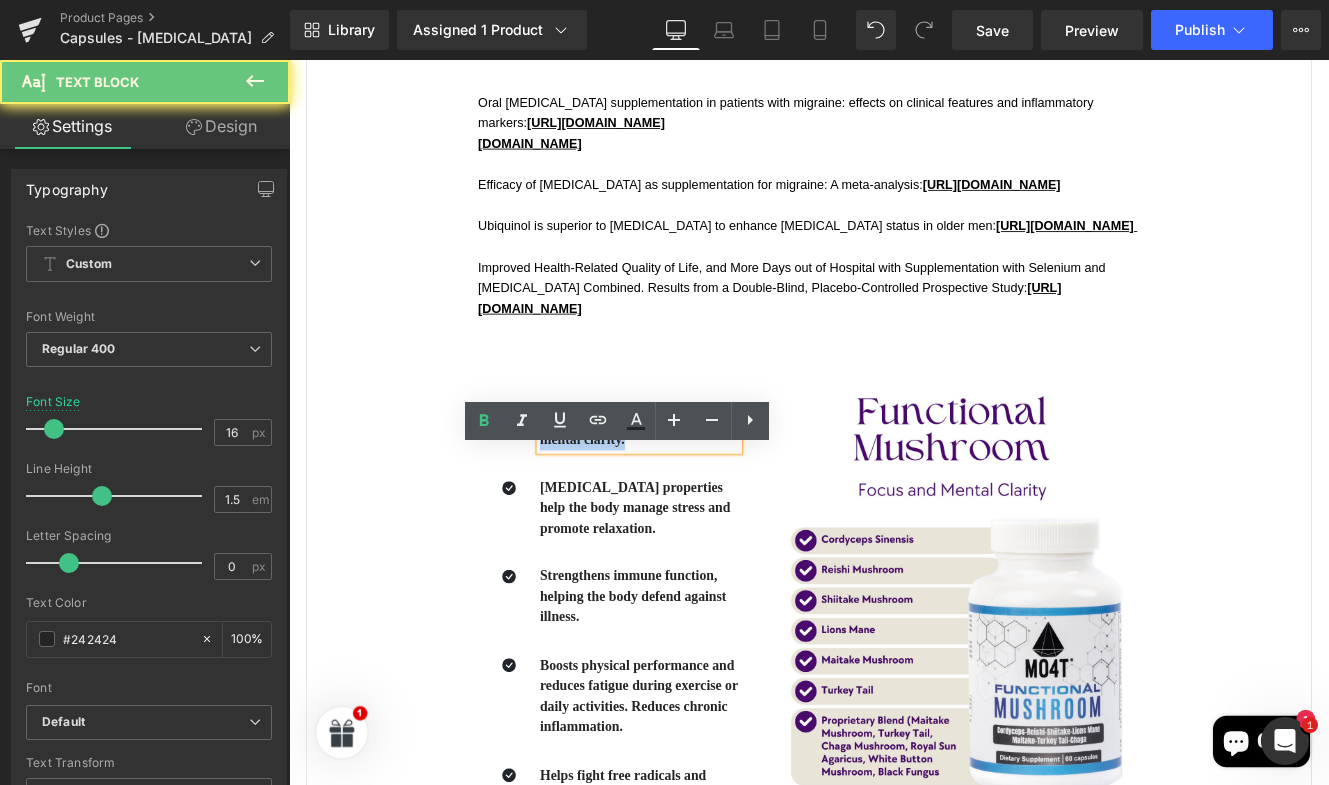 drag, startPoint x: 689, startPoint y: 554, endPoint x: 562, endPoint y: 532, distance: 128.89143 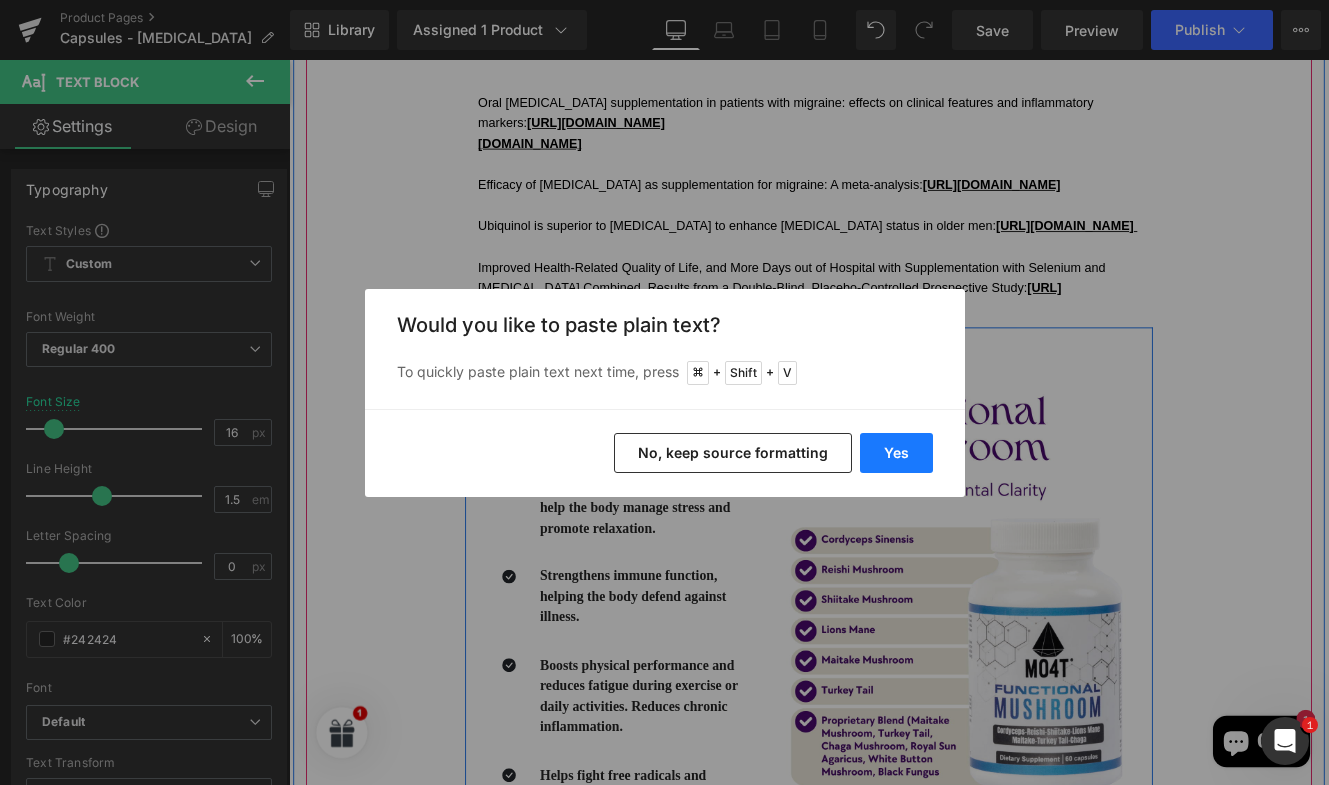 click on "Yes" at bounding box center (896, 453) 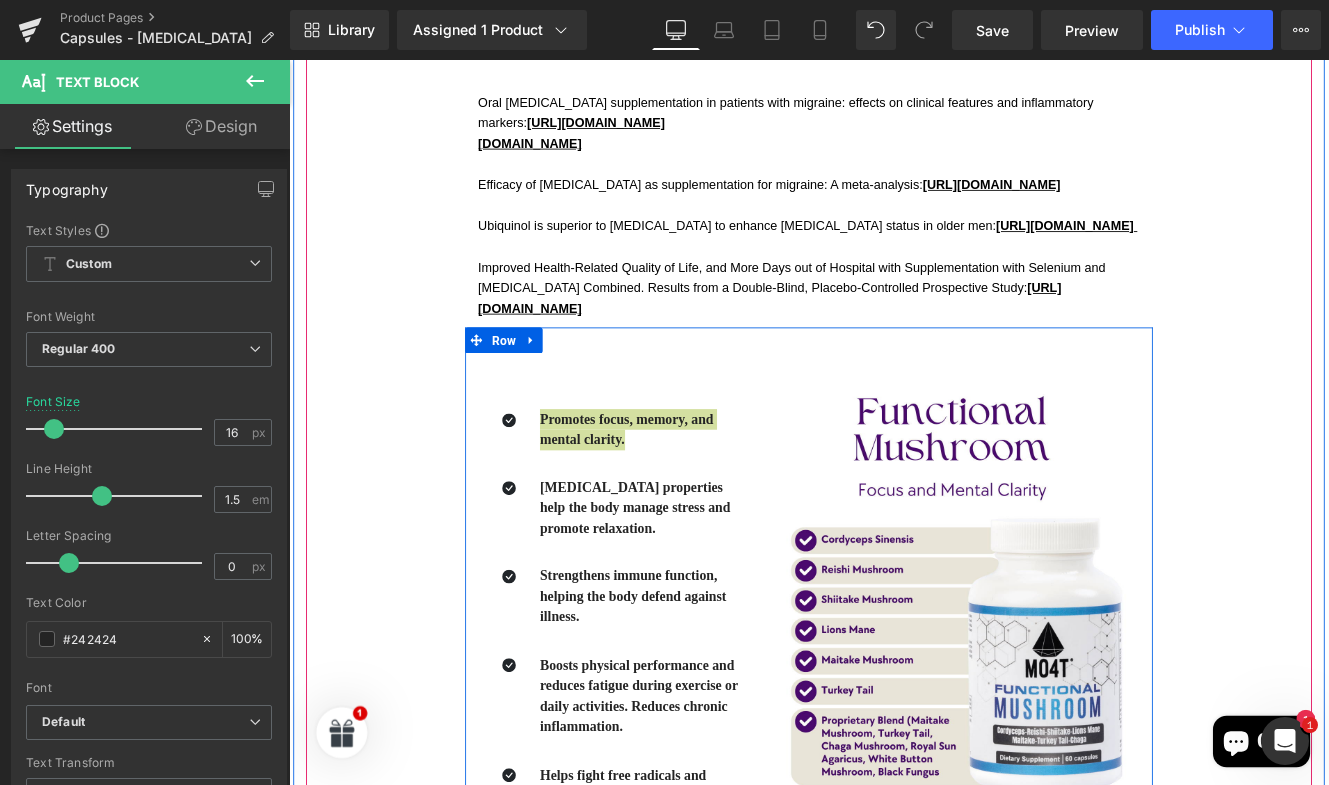 type 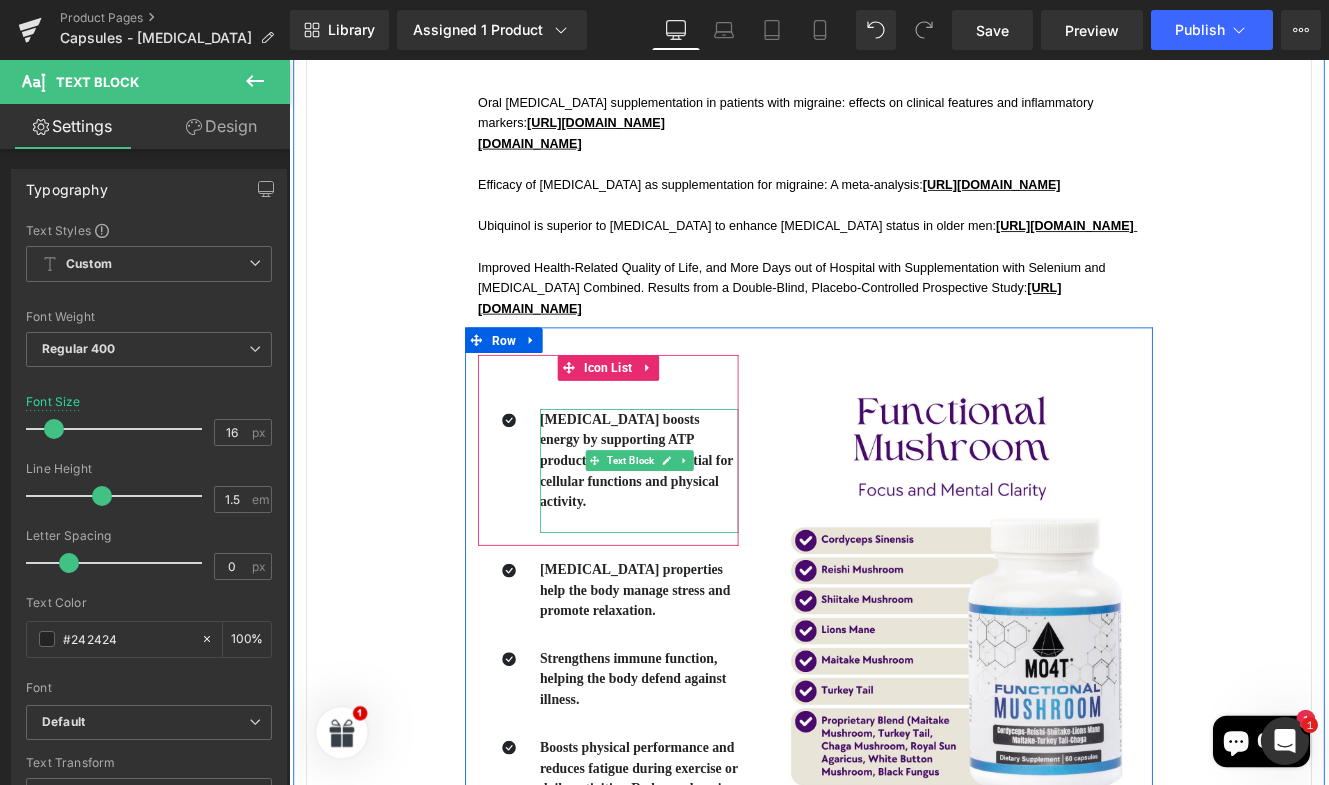 click at bounding box center (696, 598) 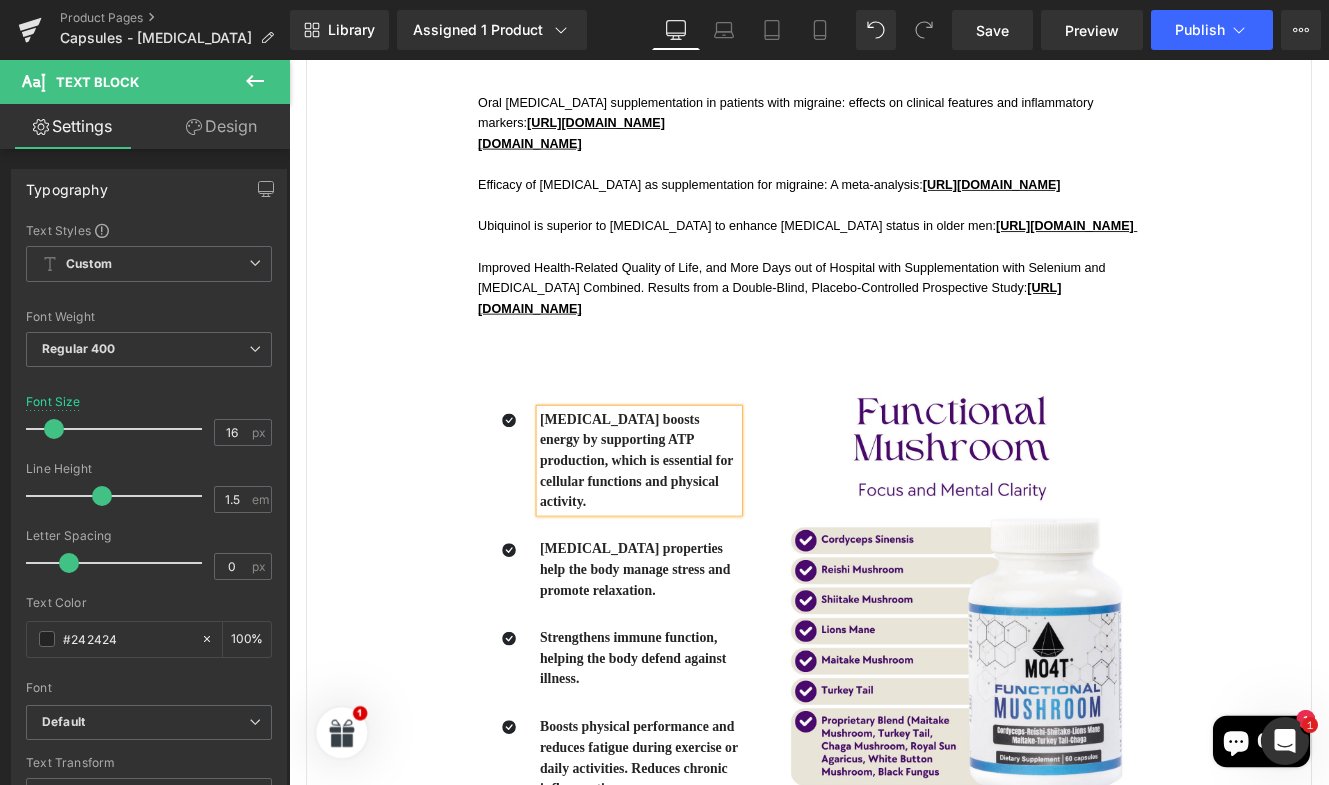 click on "[MEDICAL_DATA] boosts energy by supporting ATP production, which is essential for cellular functions and physical activity." at bounding box center (693, 525) 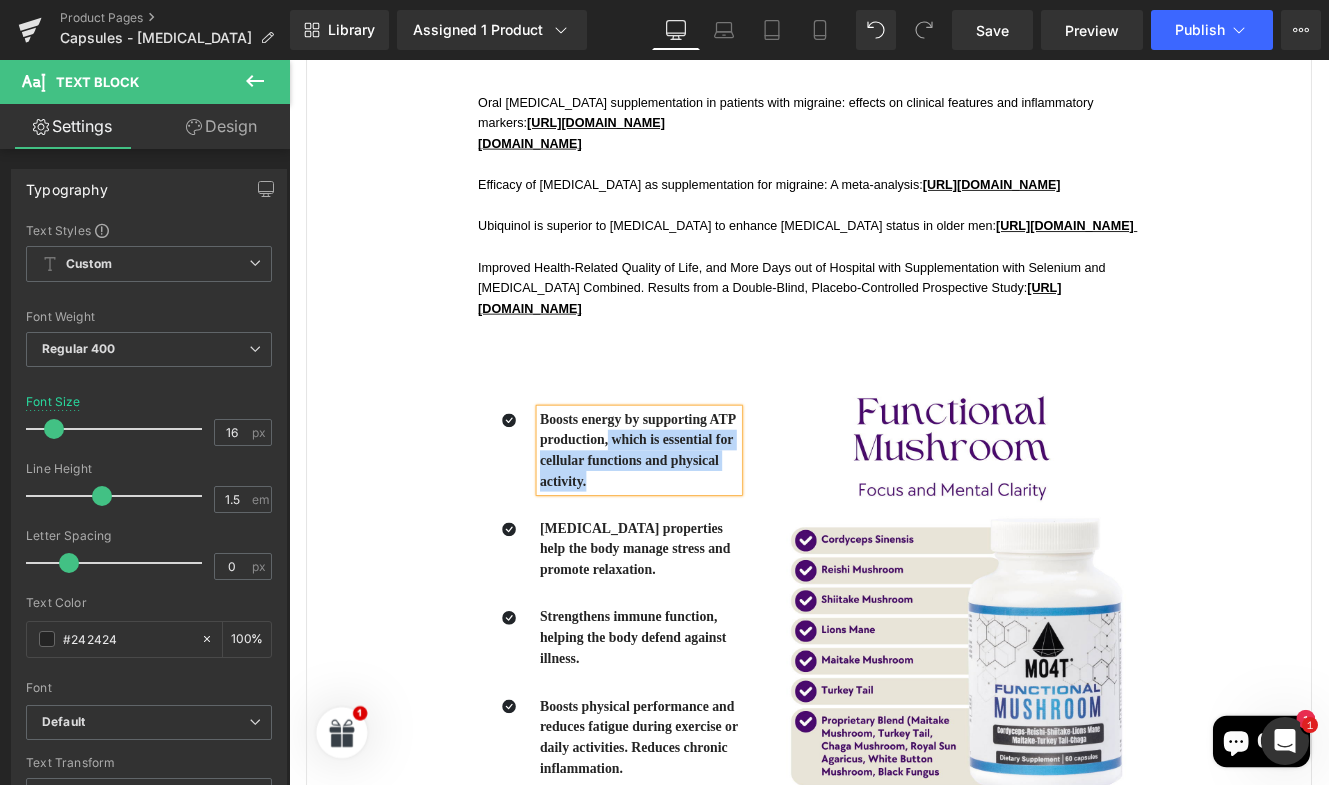 drag, startPoint x: 681, startPoint y: 597, endPoint x: 653, endPoint y: 549, distance: 55.569775 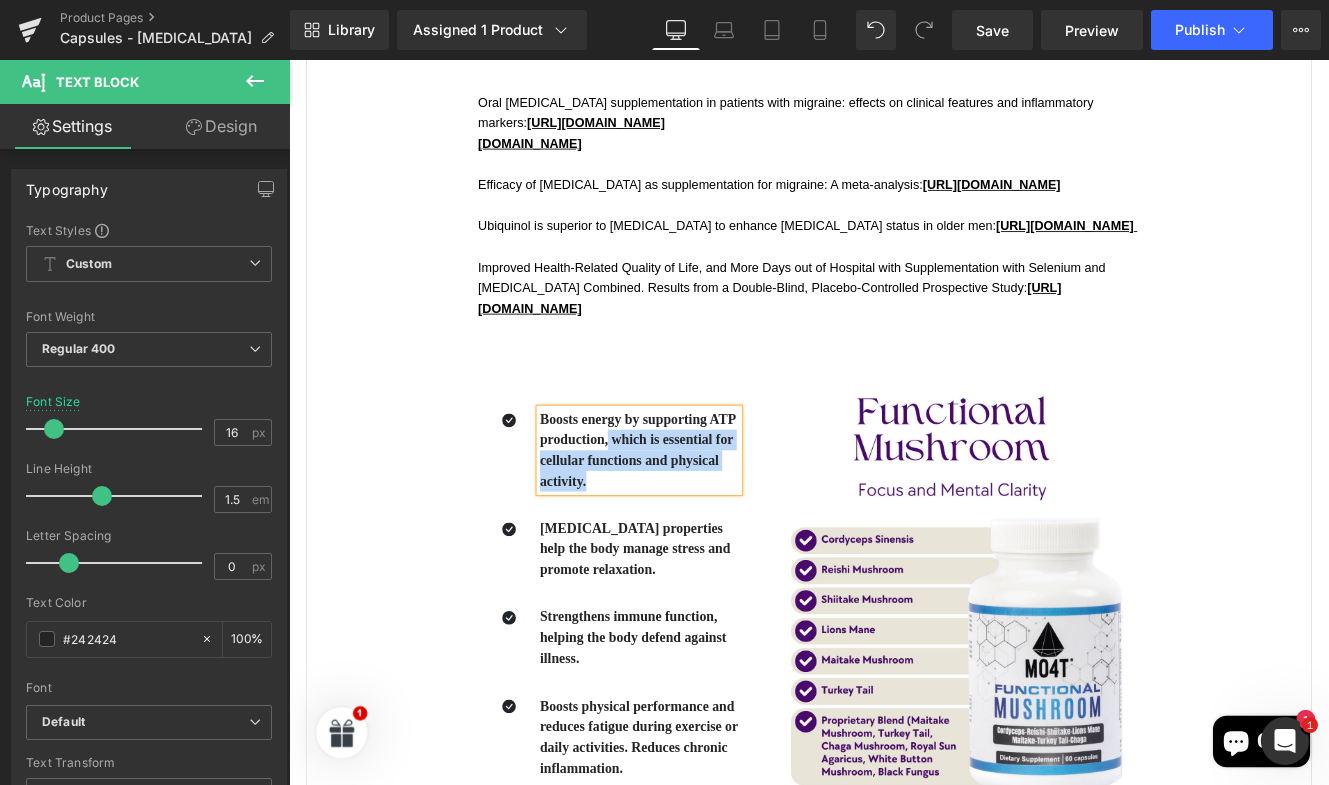 click on "Boosts energy by supporting ATP production, which is essential for cellular functions and physical activity." at bounding box center (696, 514) 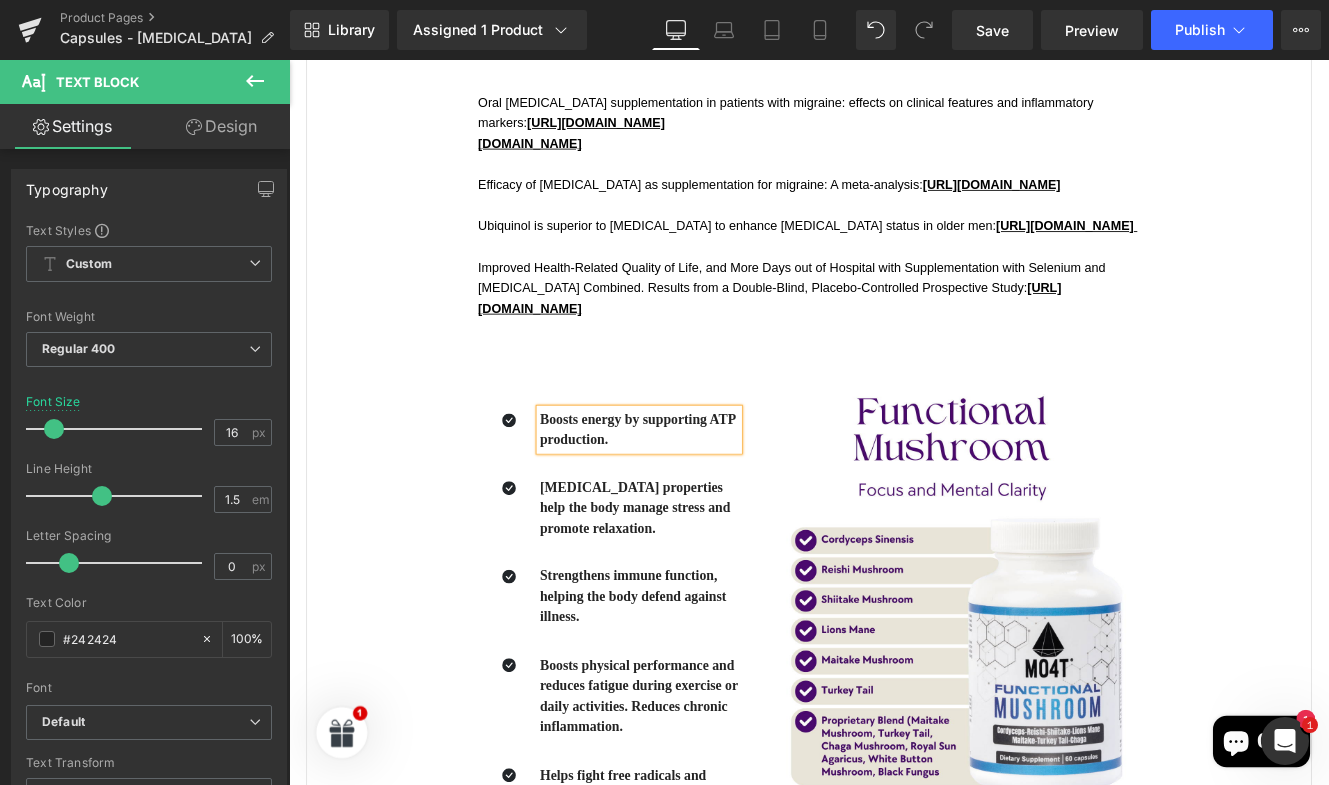 click on "[MEDICAL_DATA] properties help the body manage stress and promote relaxation." at bounding box center [692, 580] 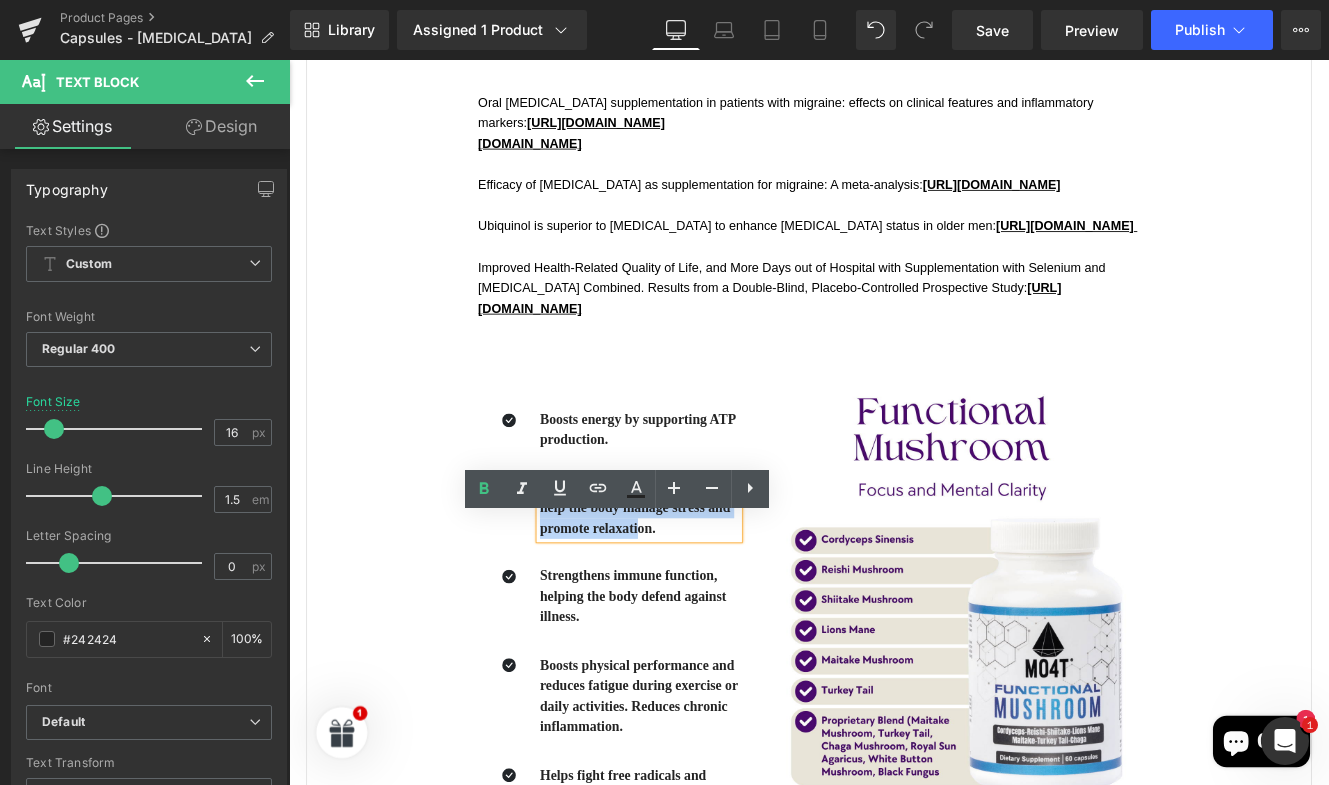 drag, startPoint x: 658, startPoint y: 654, endPoint x: 590, endPoint y: 600, distance: 86.833176 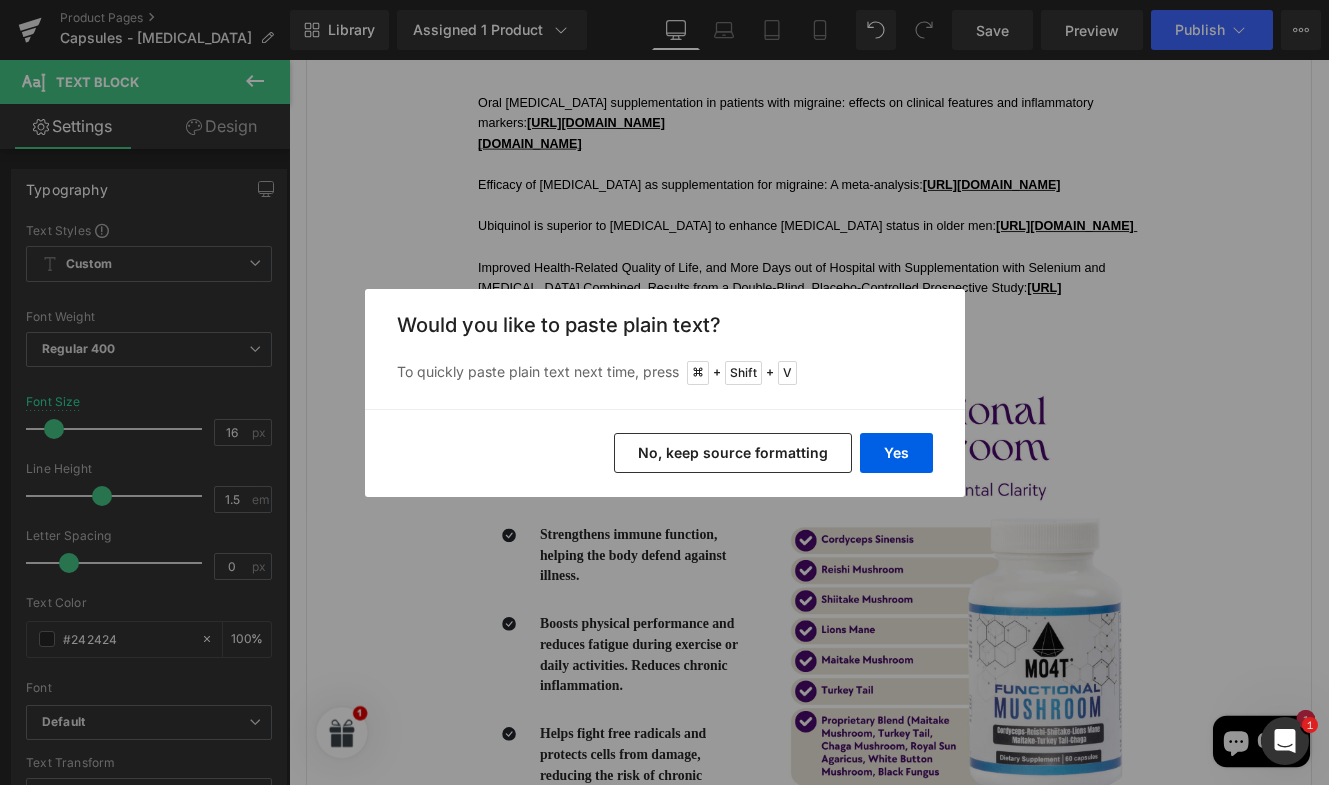 click on "Yes No, keep source formatting" at bounding box center (665, 453) 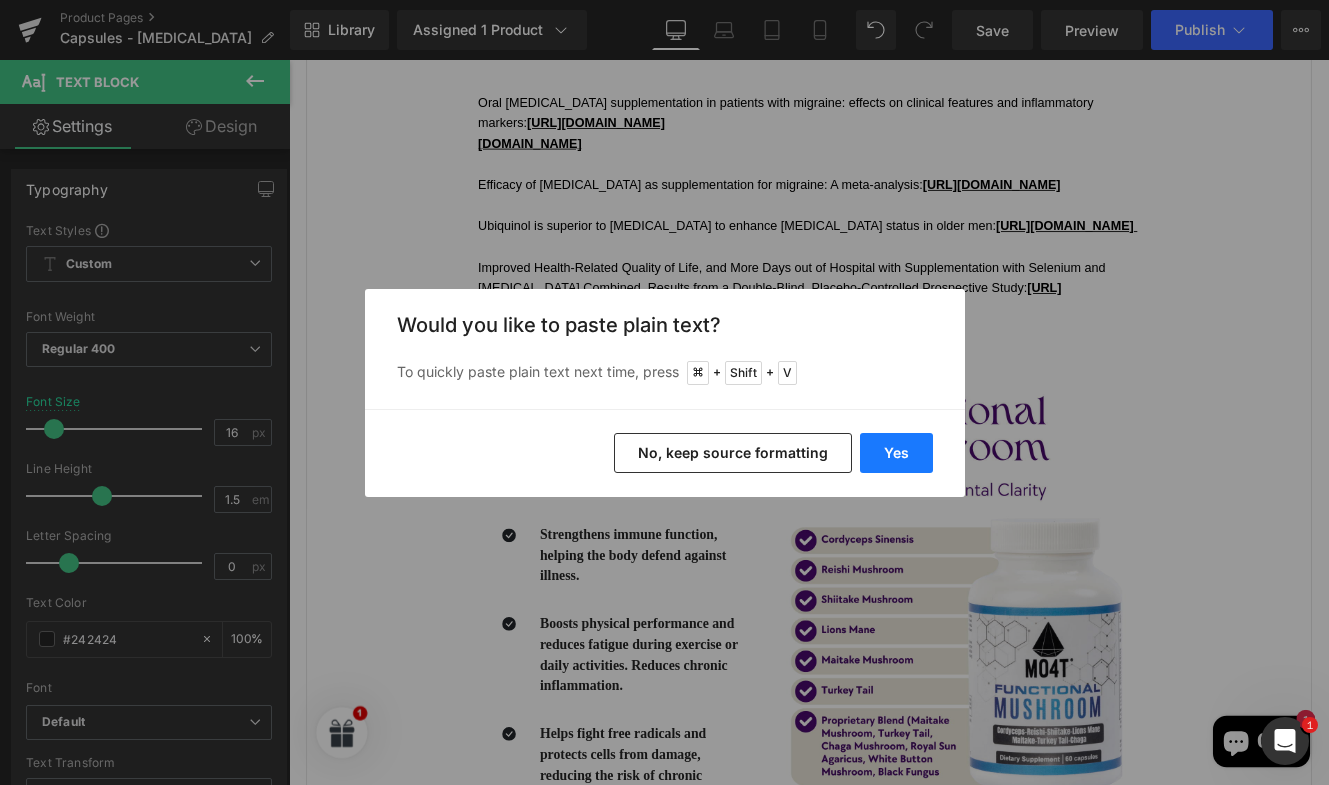 click on "Yes" at bounding box center [896, 453] 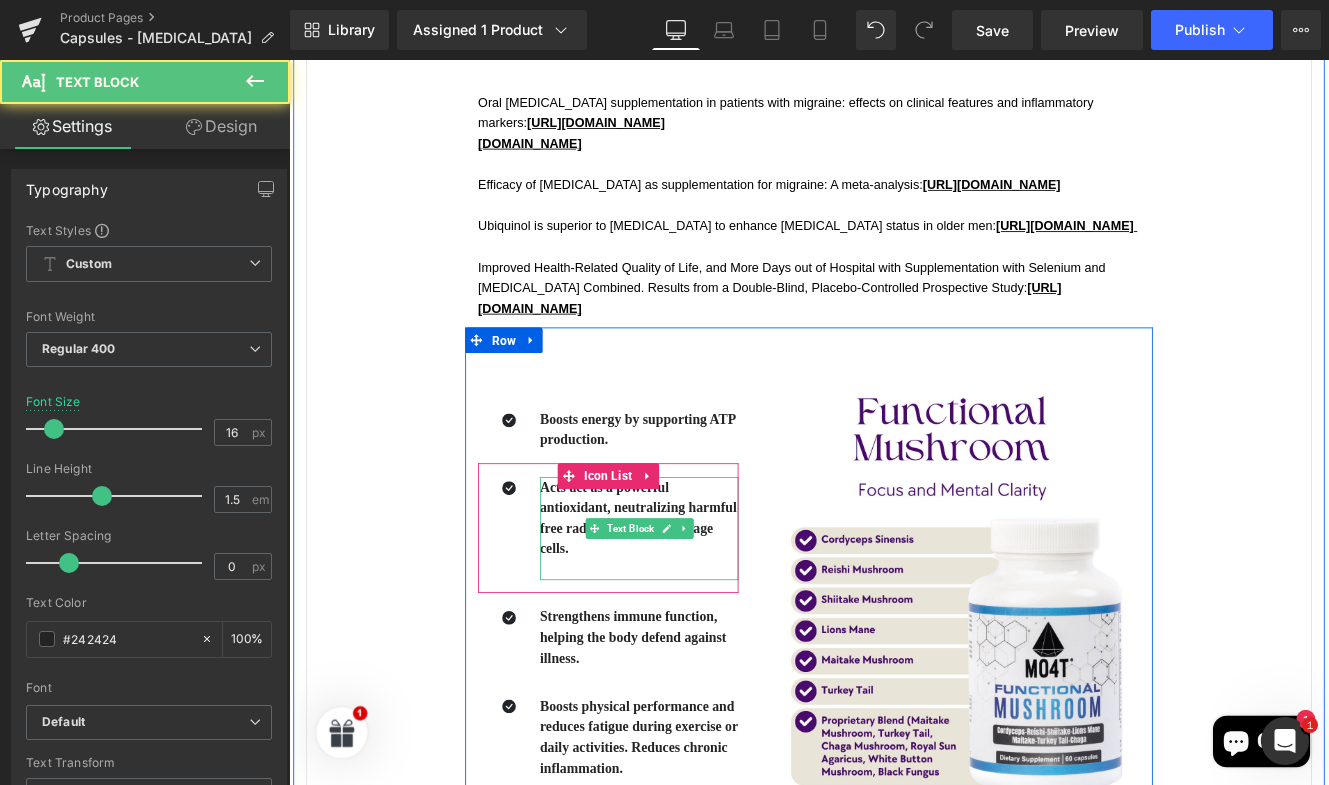 click on "Acts act as a powerful antioxidant, neutralizing harmful free radicals that can damage cells." at bounding box center (695, 592) 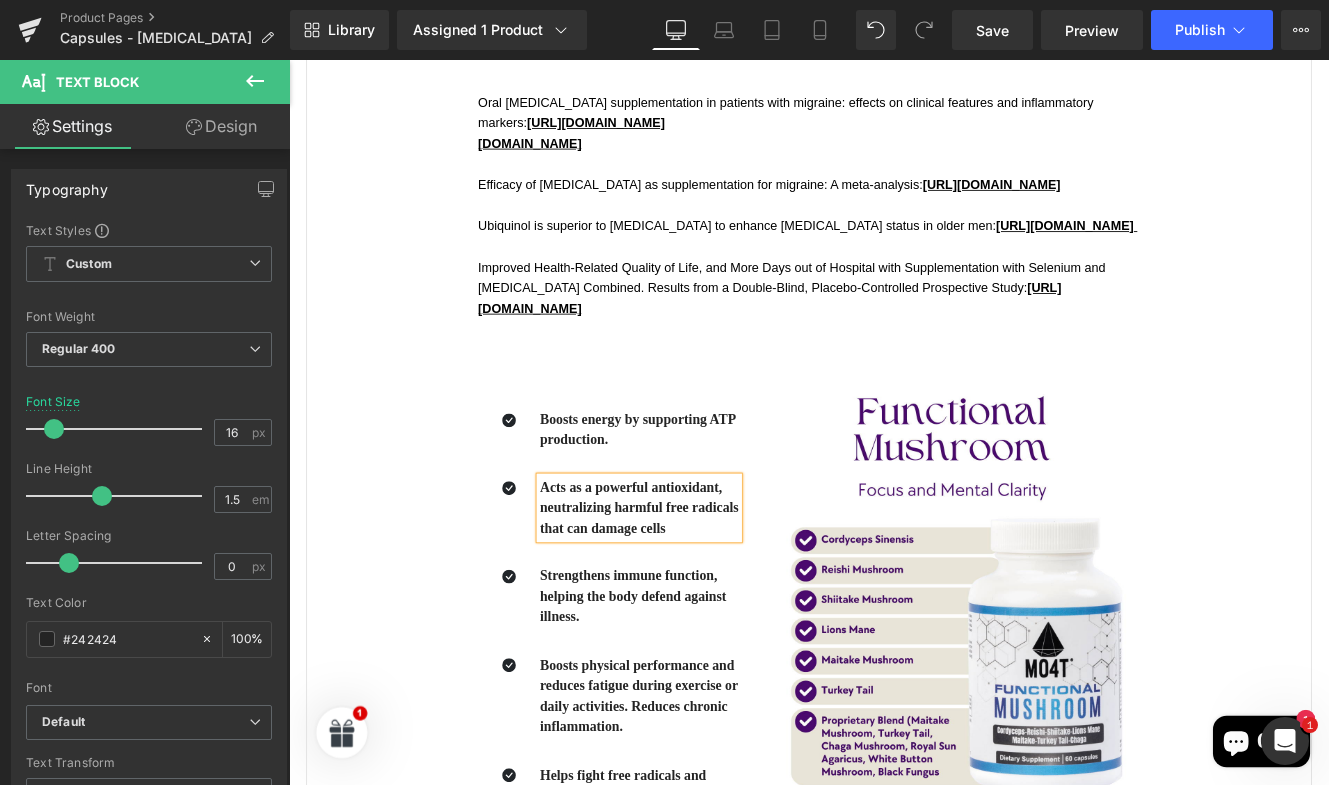 click on "Icon List" at bounding box center (660, 647) 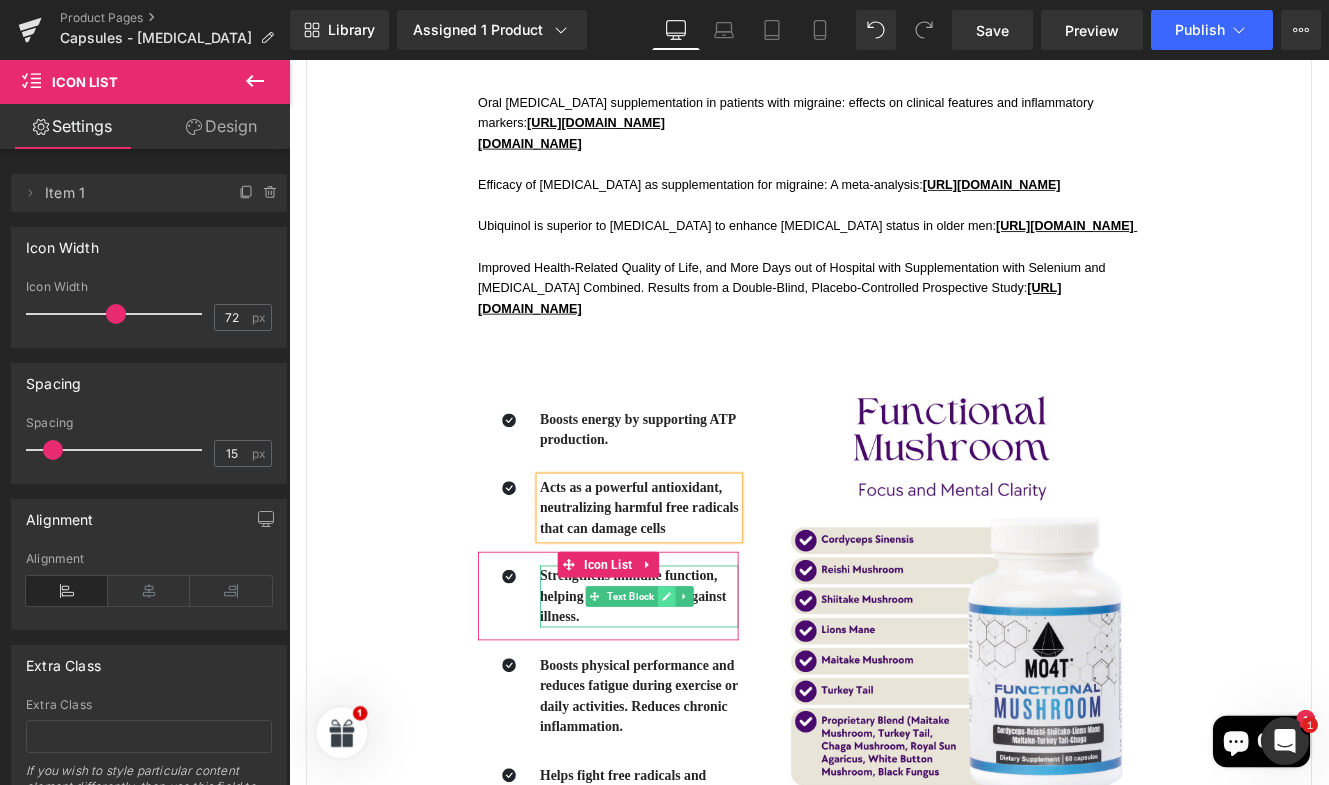 click at bounding box center [728, 684] 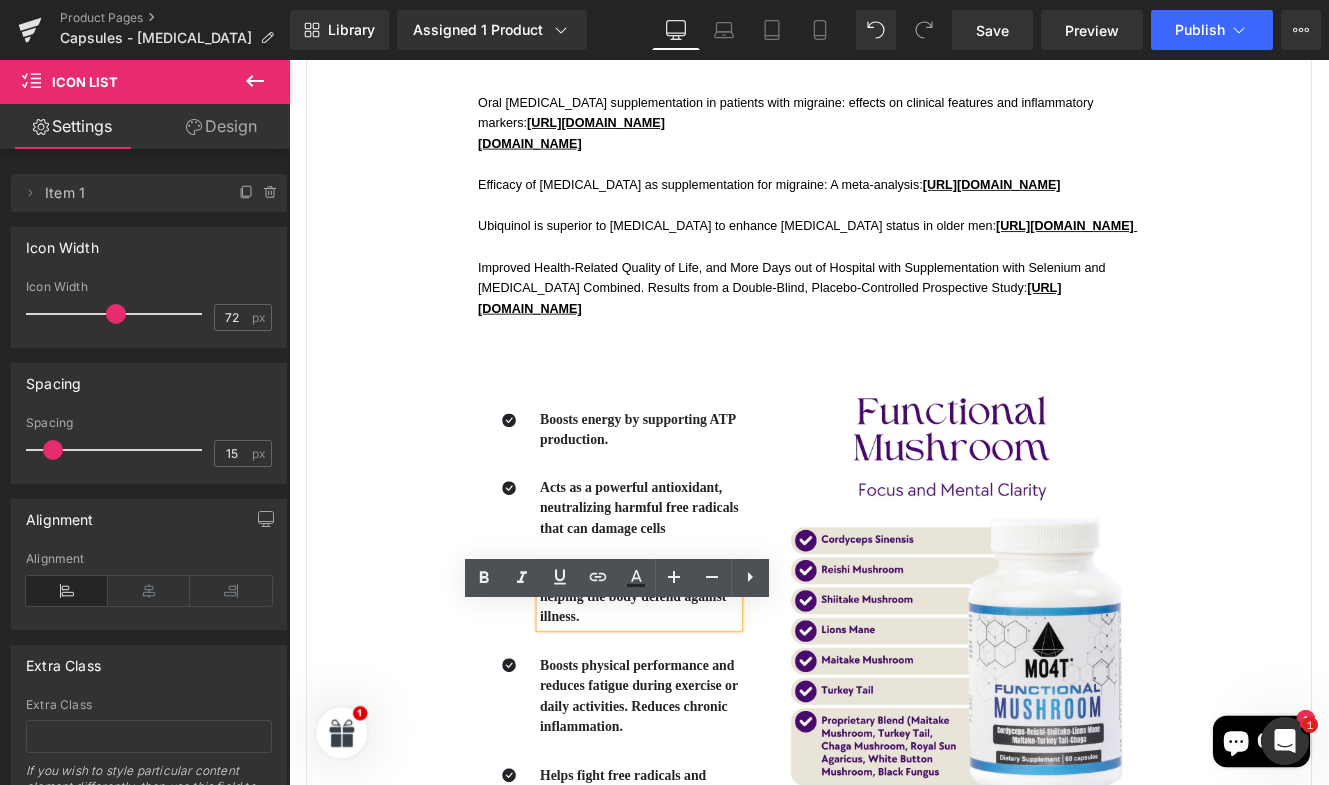 click on "Strengthens immune function, helping the body defend against illness." at bounding box center (689, 683) 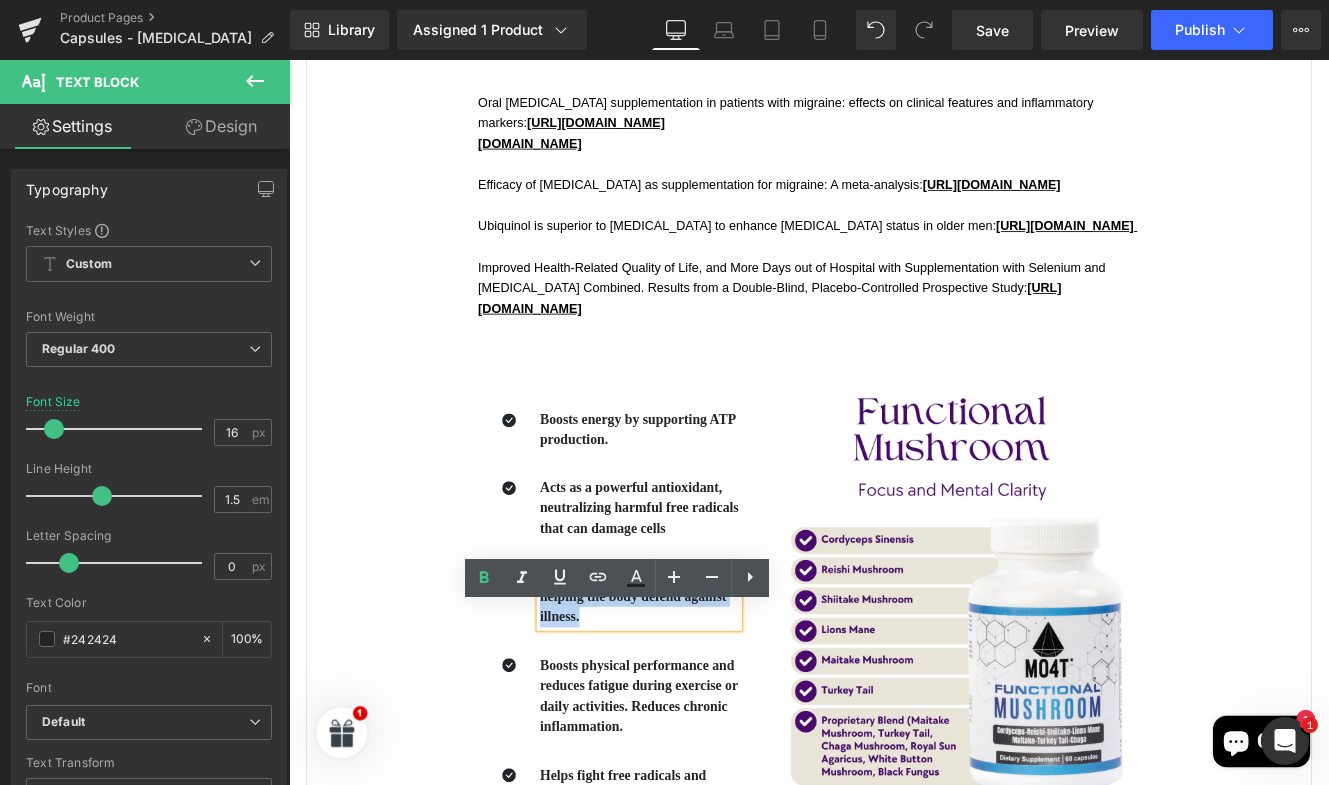 drag, startPoint x: 652, startPoint y: 755, endPoint x: 578, endPoint y: 709, distance: 87.13208 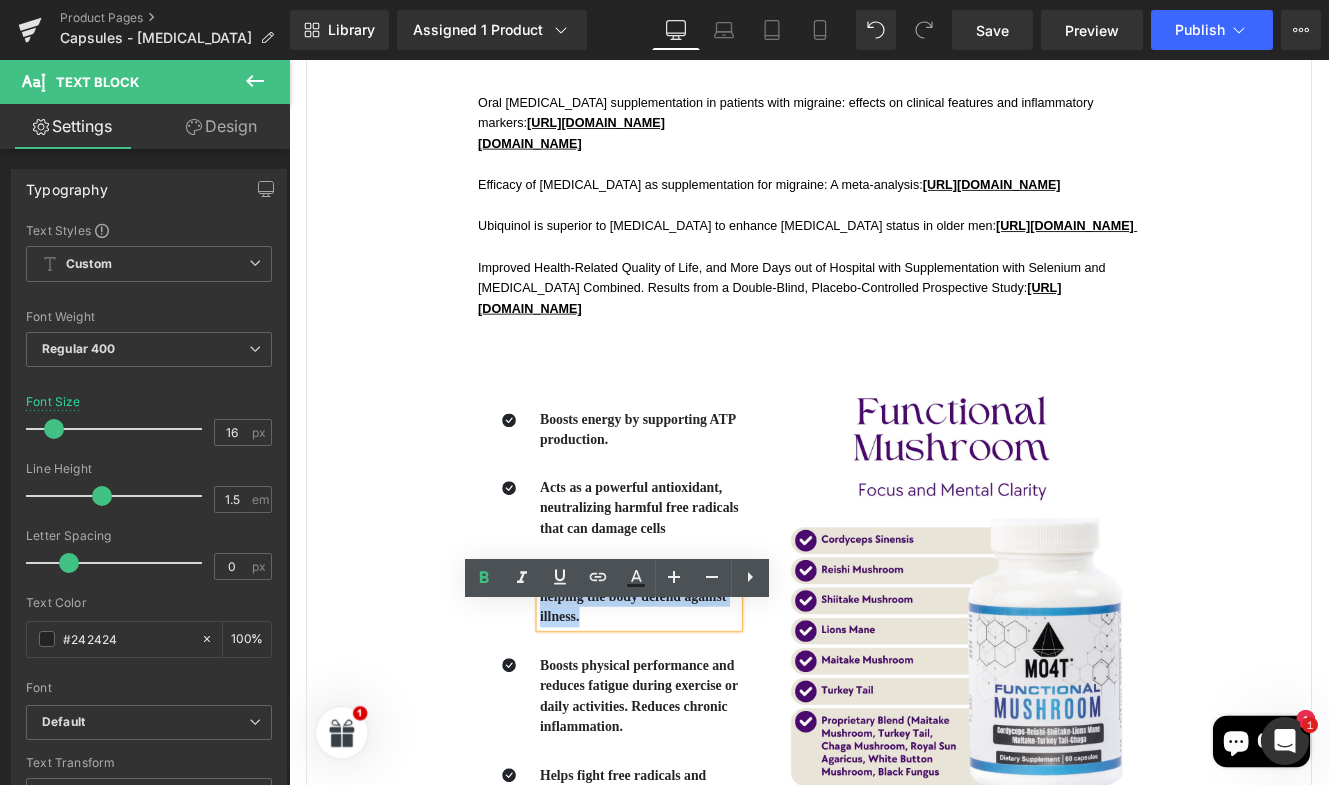 click on "Strengthens immune function, helping the body defend against illness." at bounding box center (696, 684) 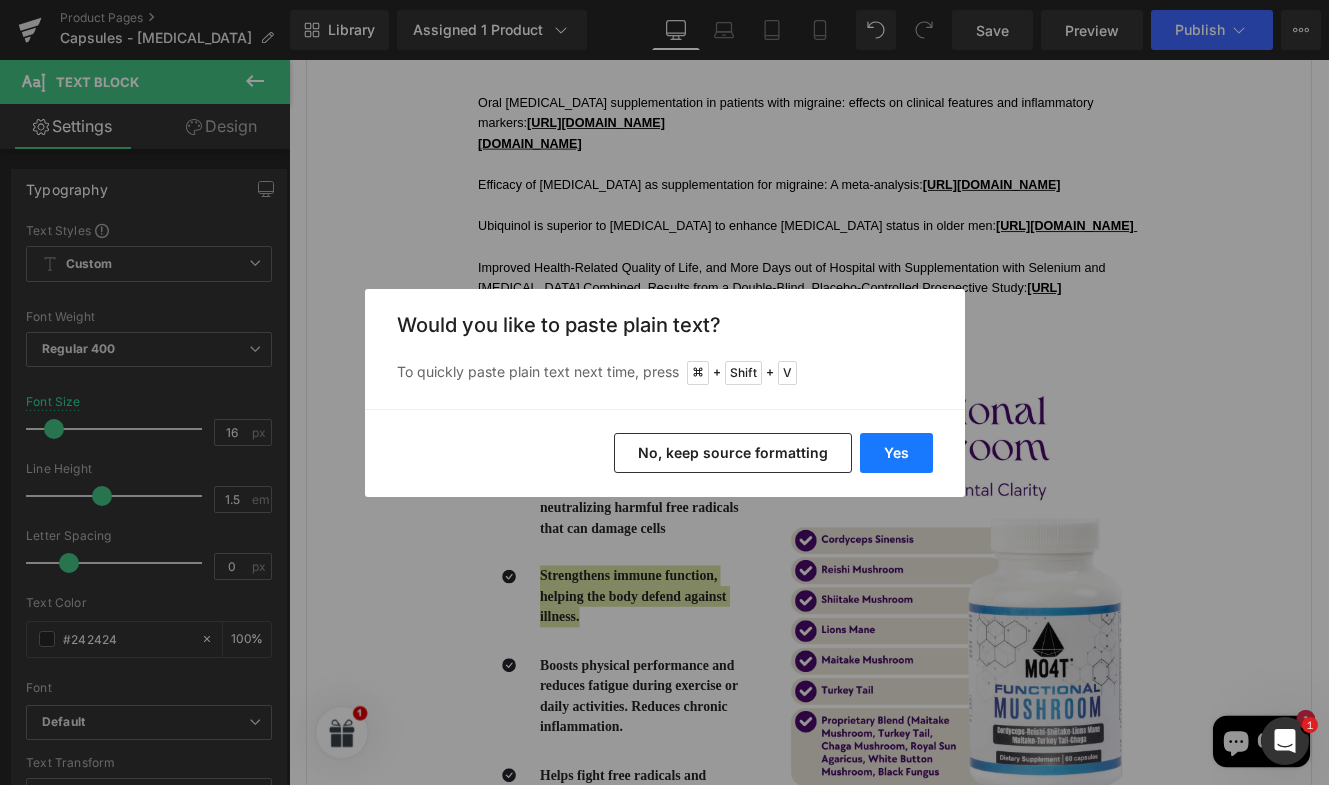 click on "Yes" at bounding box center (896, 453) 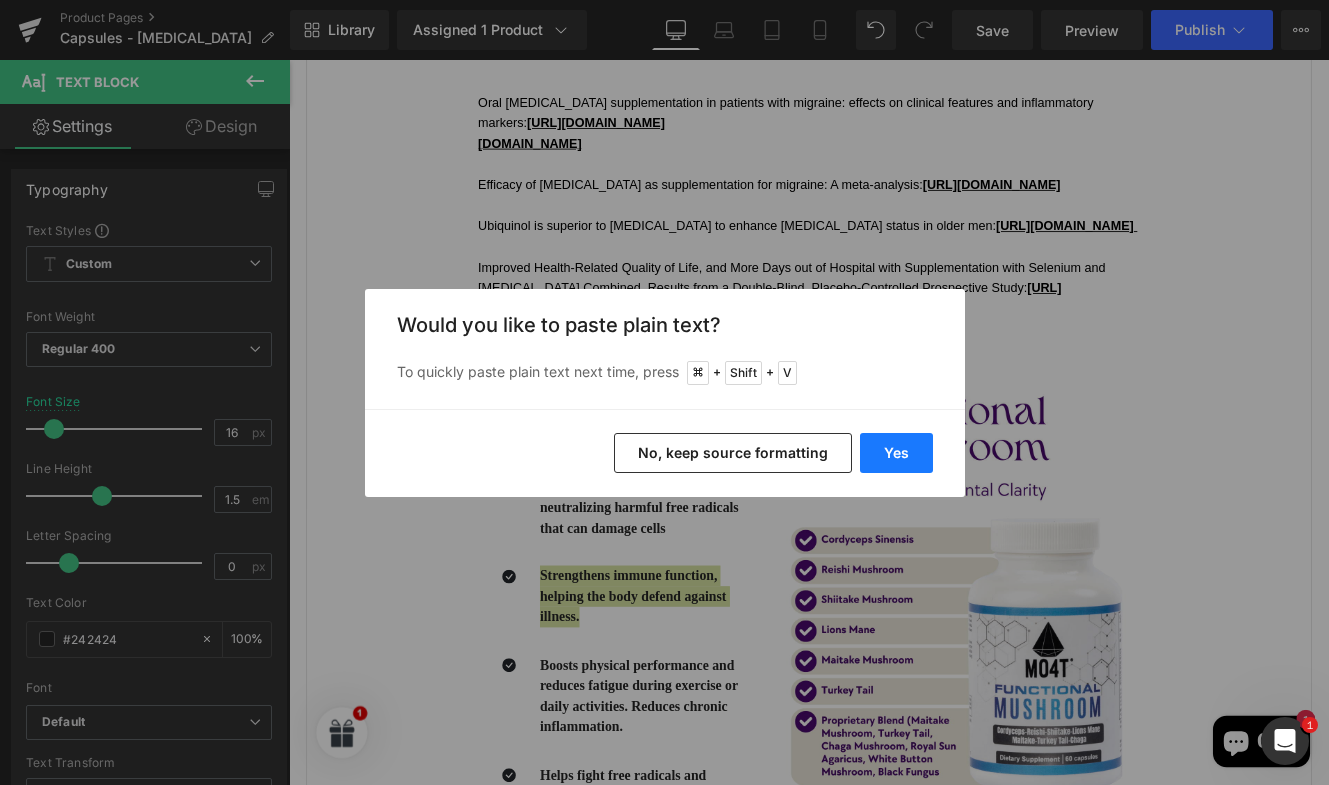 type 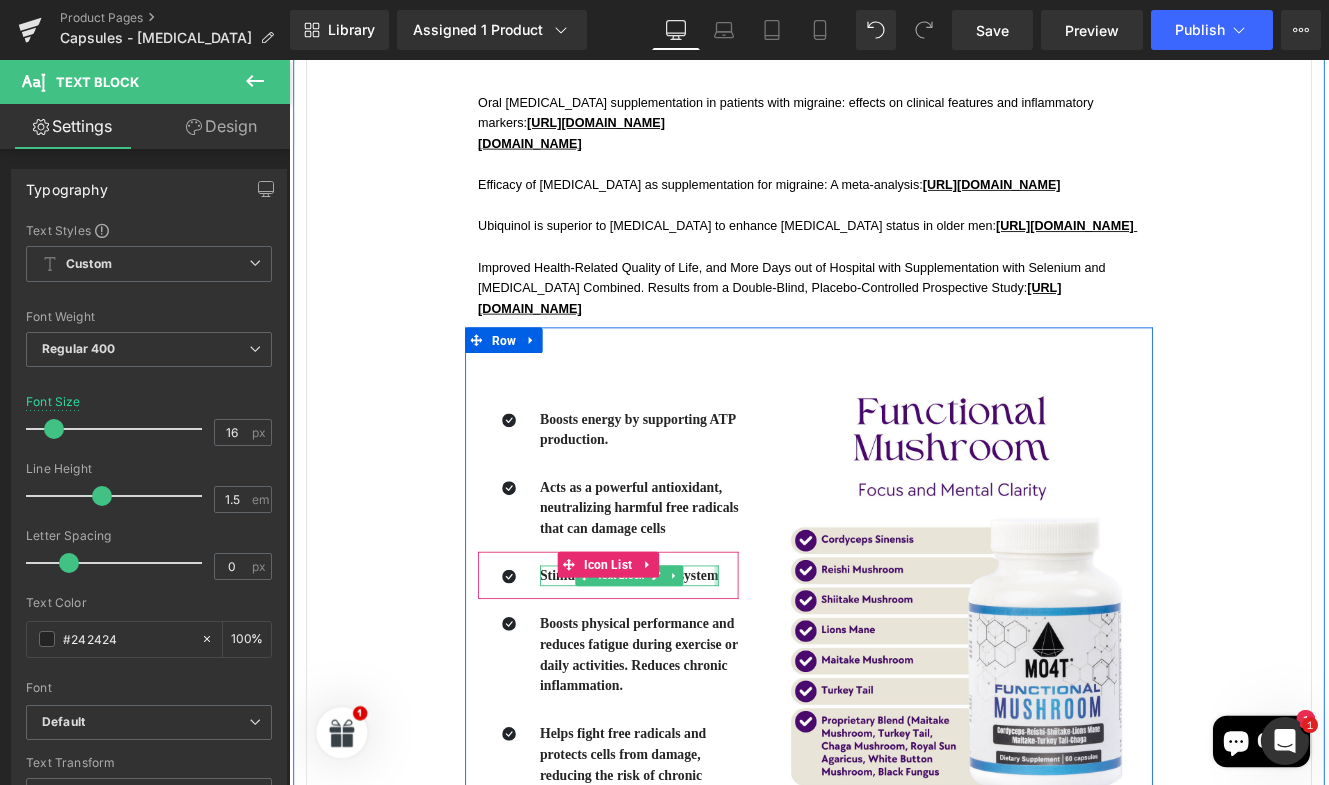 click on "Icon
Stimulates the immune system
Text Block" at bounding box center (660, 667) 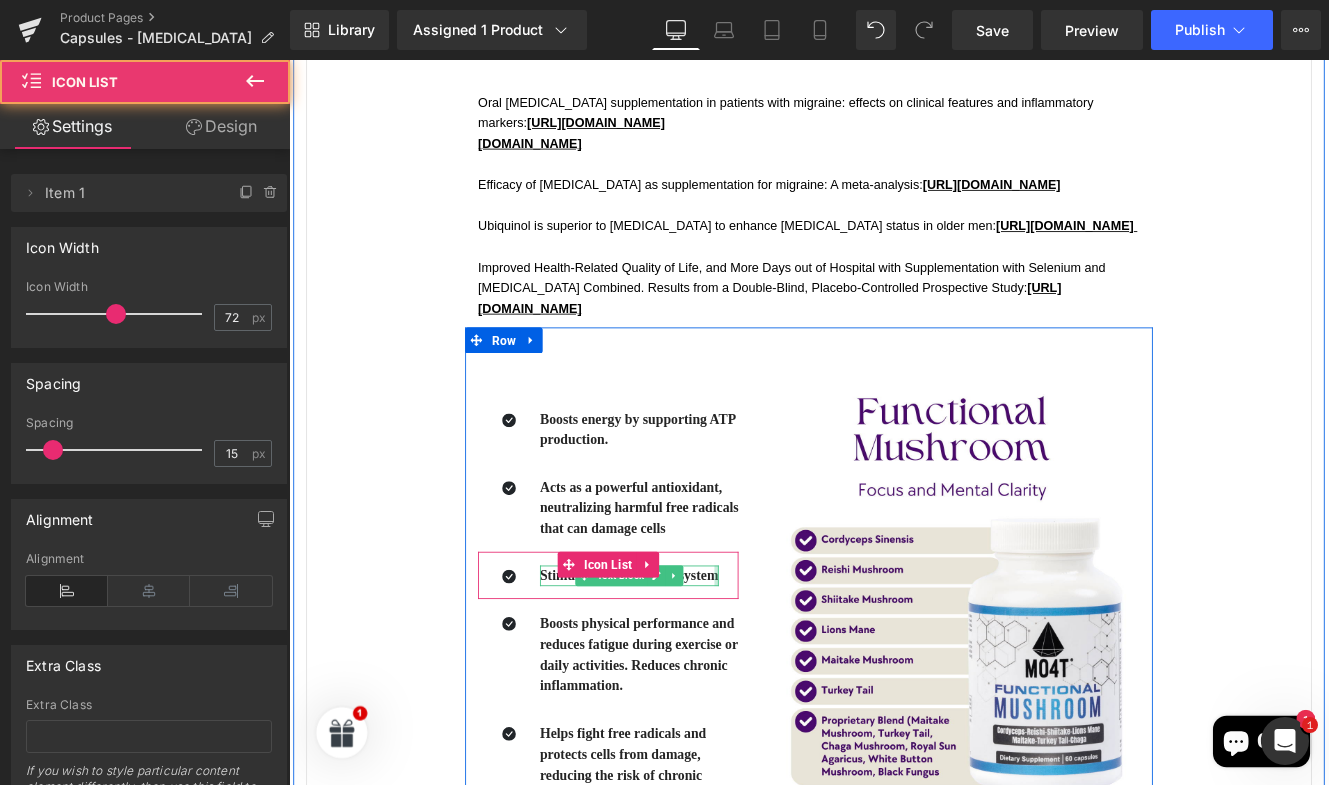 click at bounding box center (786, 660) 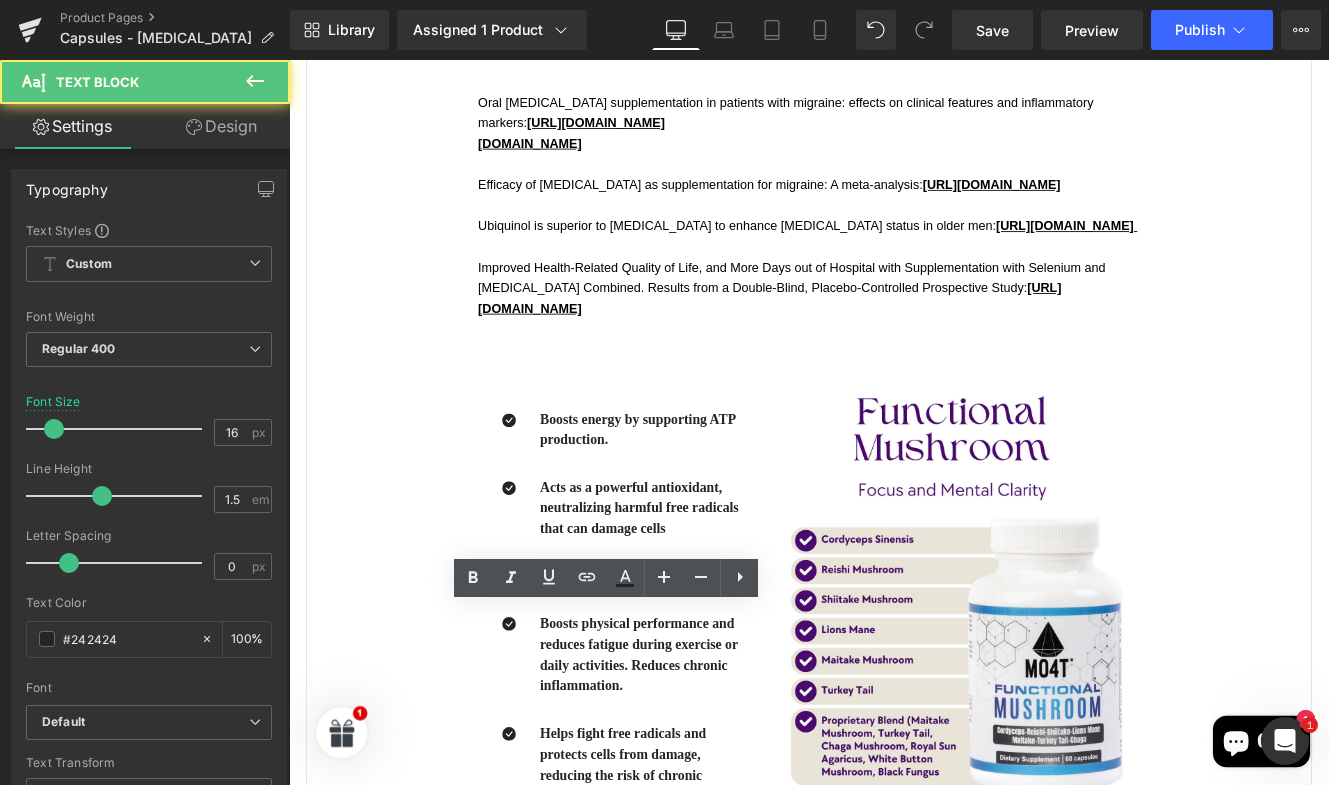 click on "Stimulates the immune system" at bounding box center [685, 659] 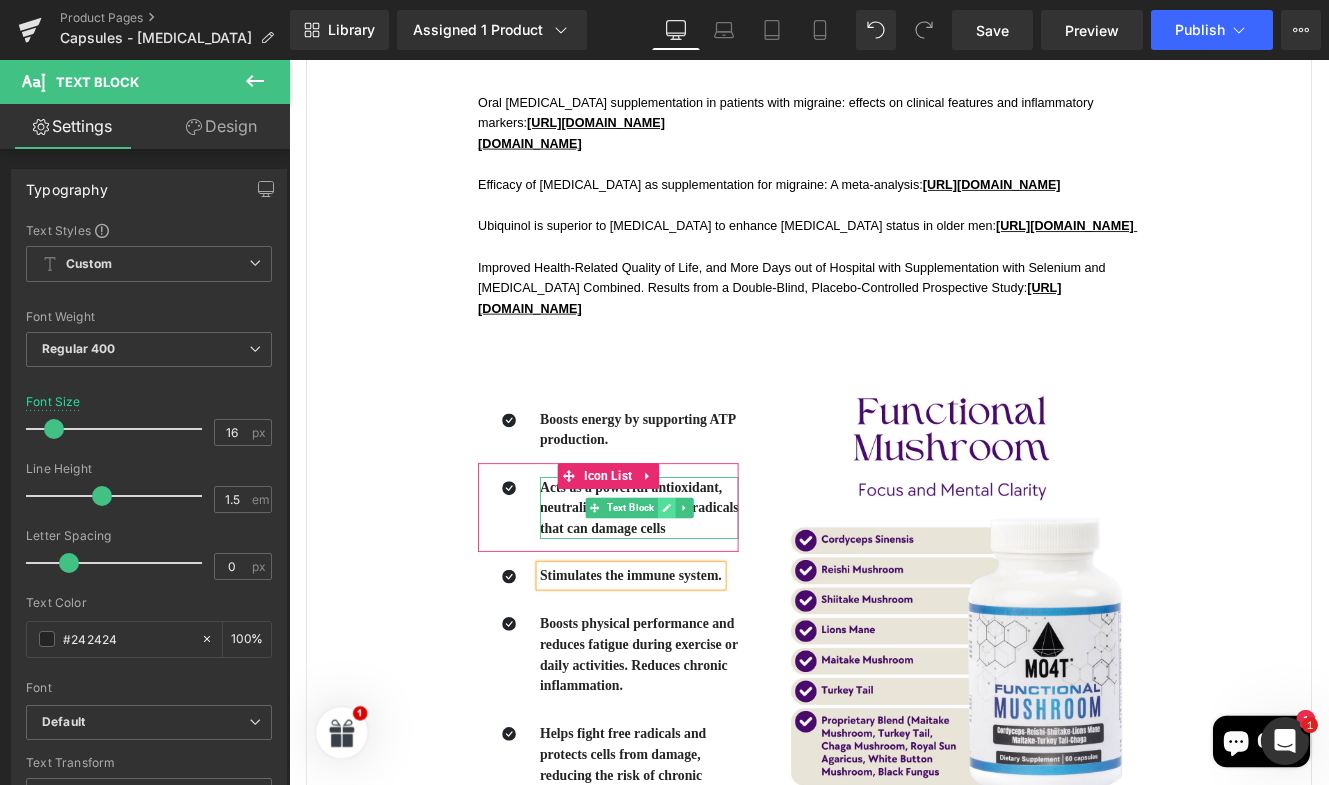 click at bounding box center (728, 581) 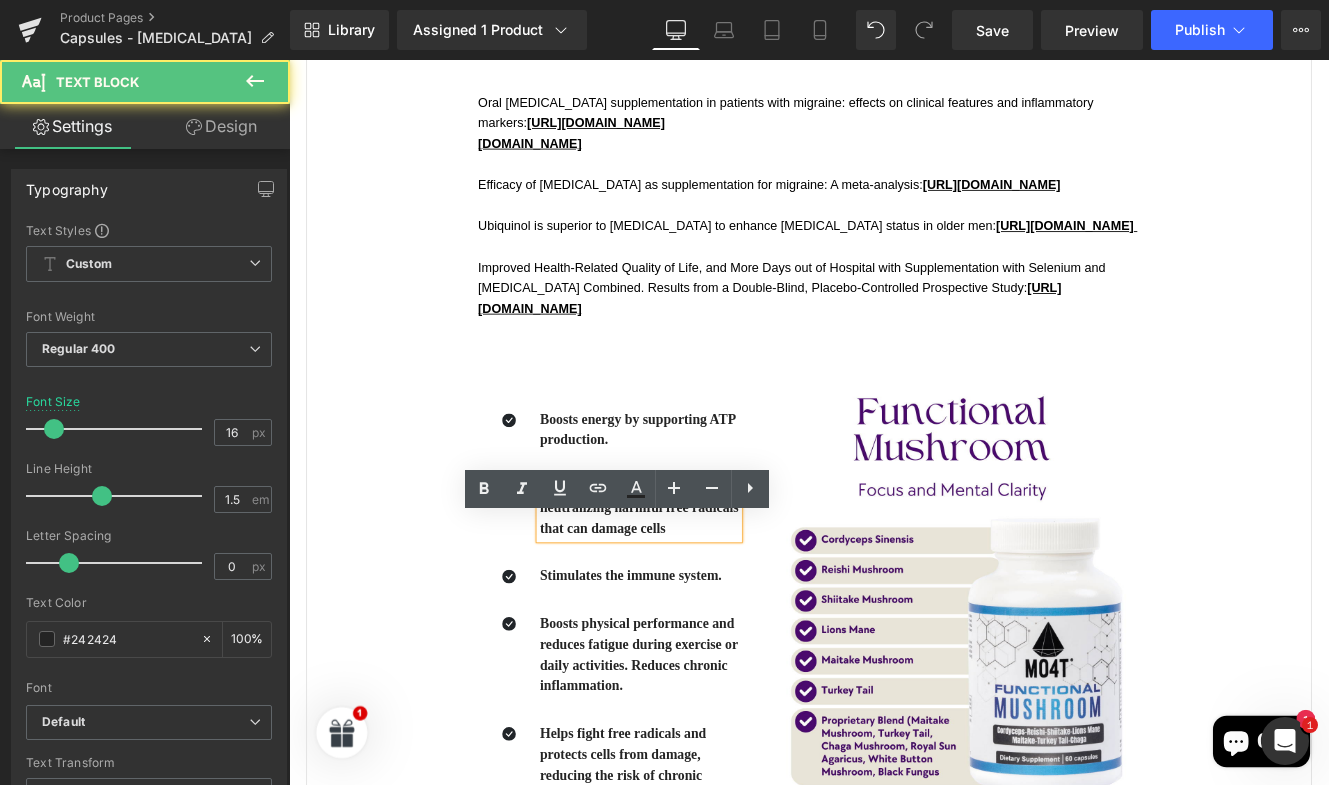 click on "Acts as a powerful antioxidant, neutralizing harmful free radicals that can damage cells" at bounding box center (696, 580) 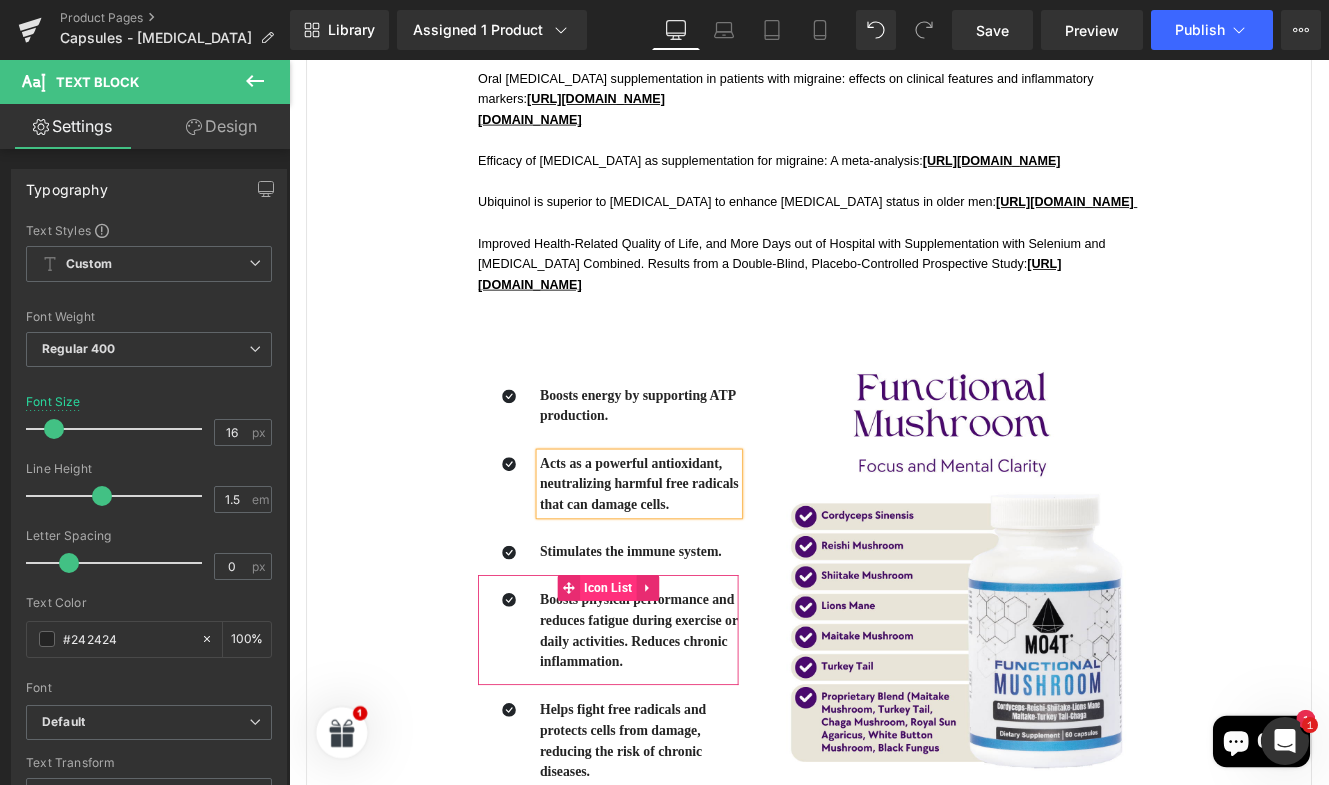 scroll, scrollTop: 1683, scrollLeft: 0, axis: vertical 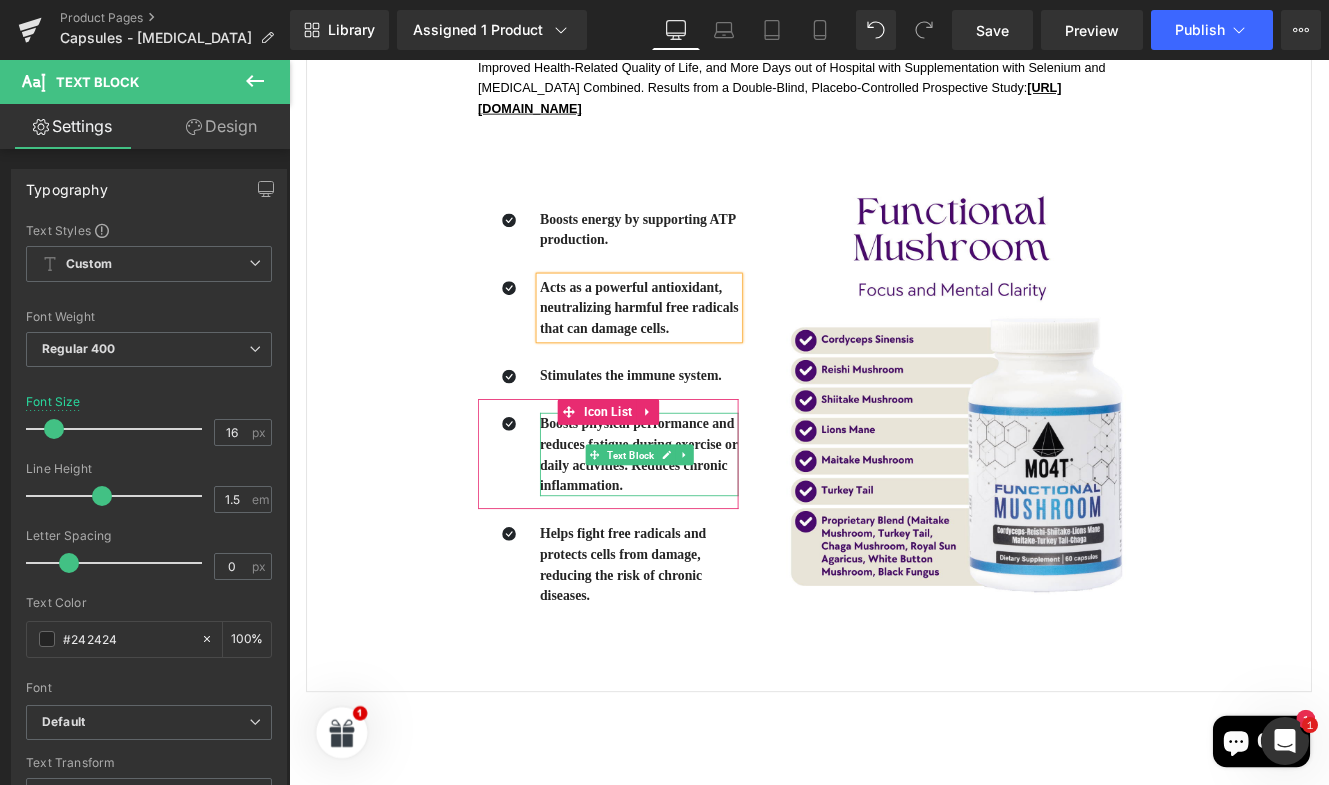 click on "Text Block" at bounding box center [686, 521] 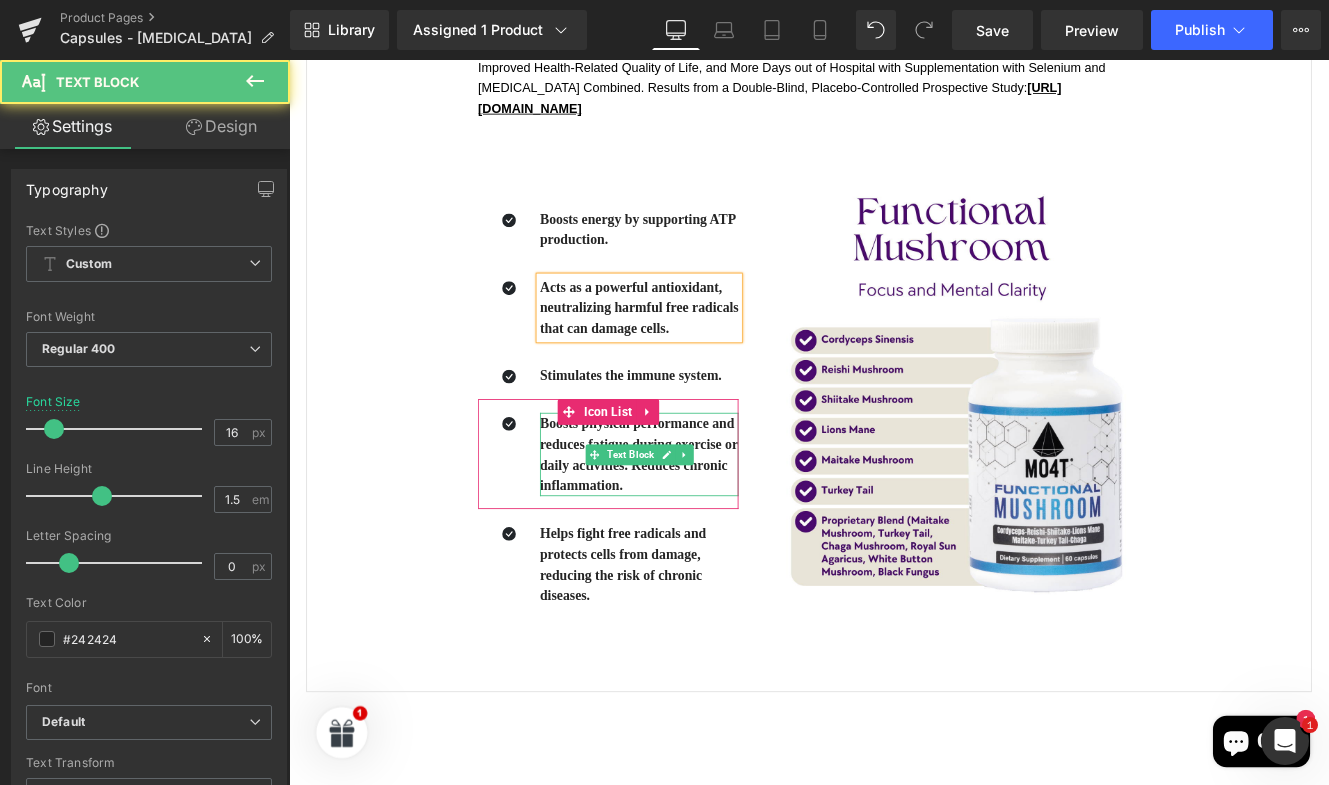 click 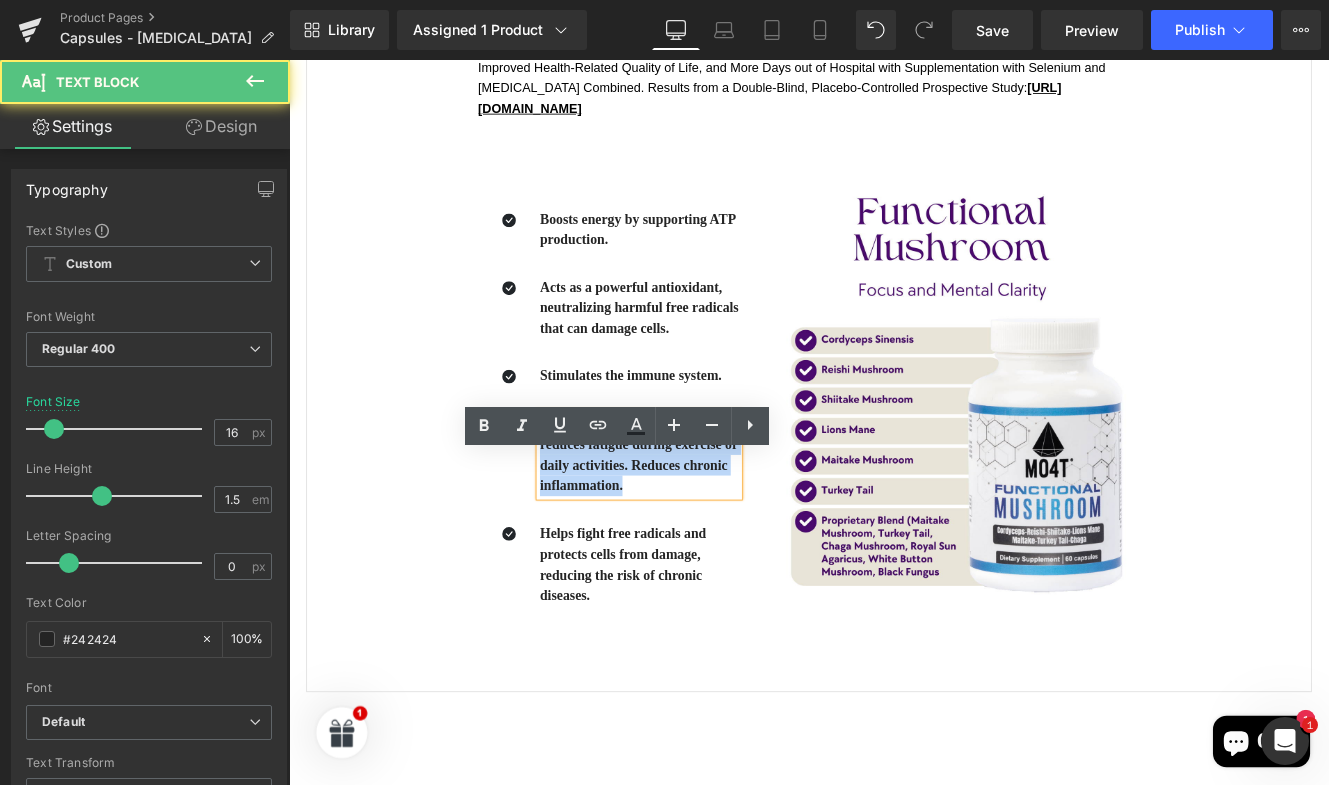 drag, startPoint x: 678, startPoint y: 599, endPoint x: 576, endPoint y: 527, distance: 124.85191 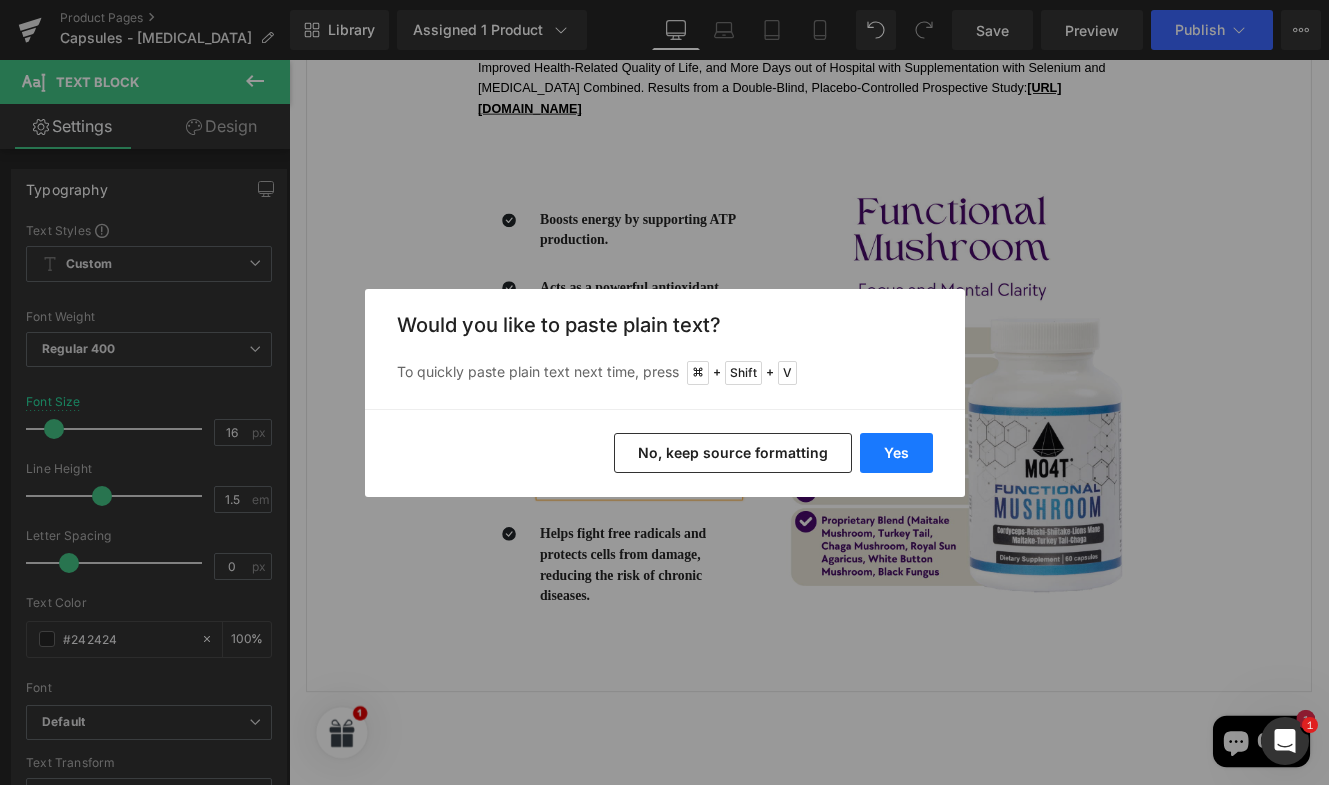 click on "Yes" at bounding box center [896, 453] 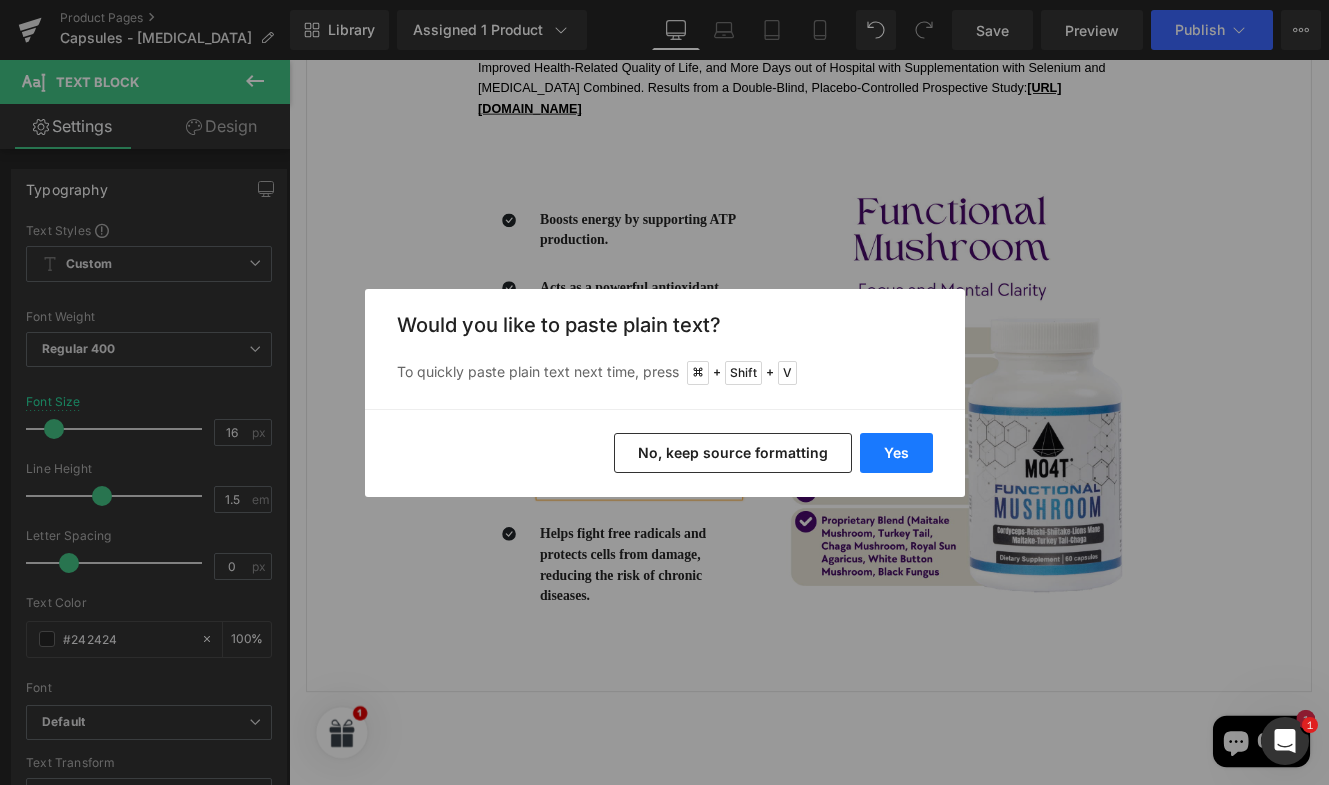 type 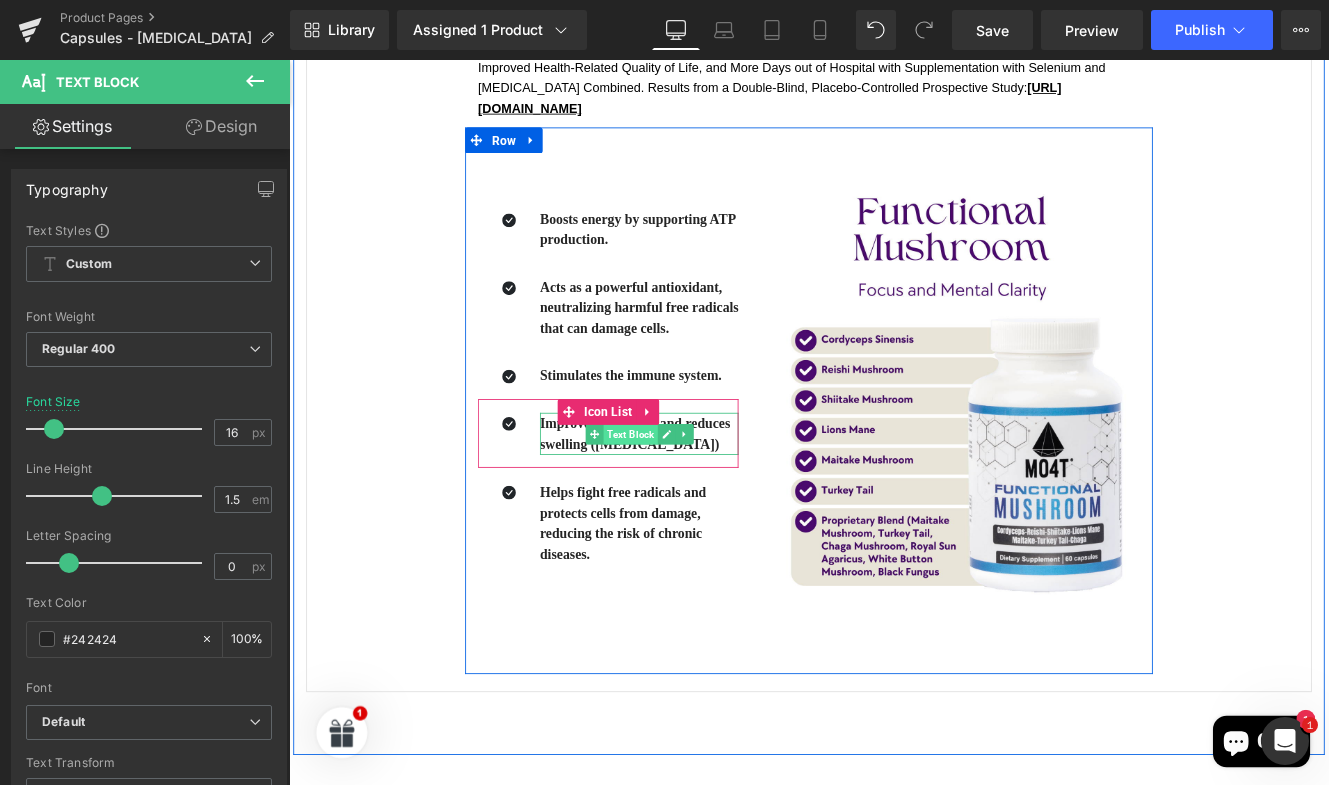 click on "Text Block" at bounding box center [686, 496] 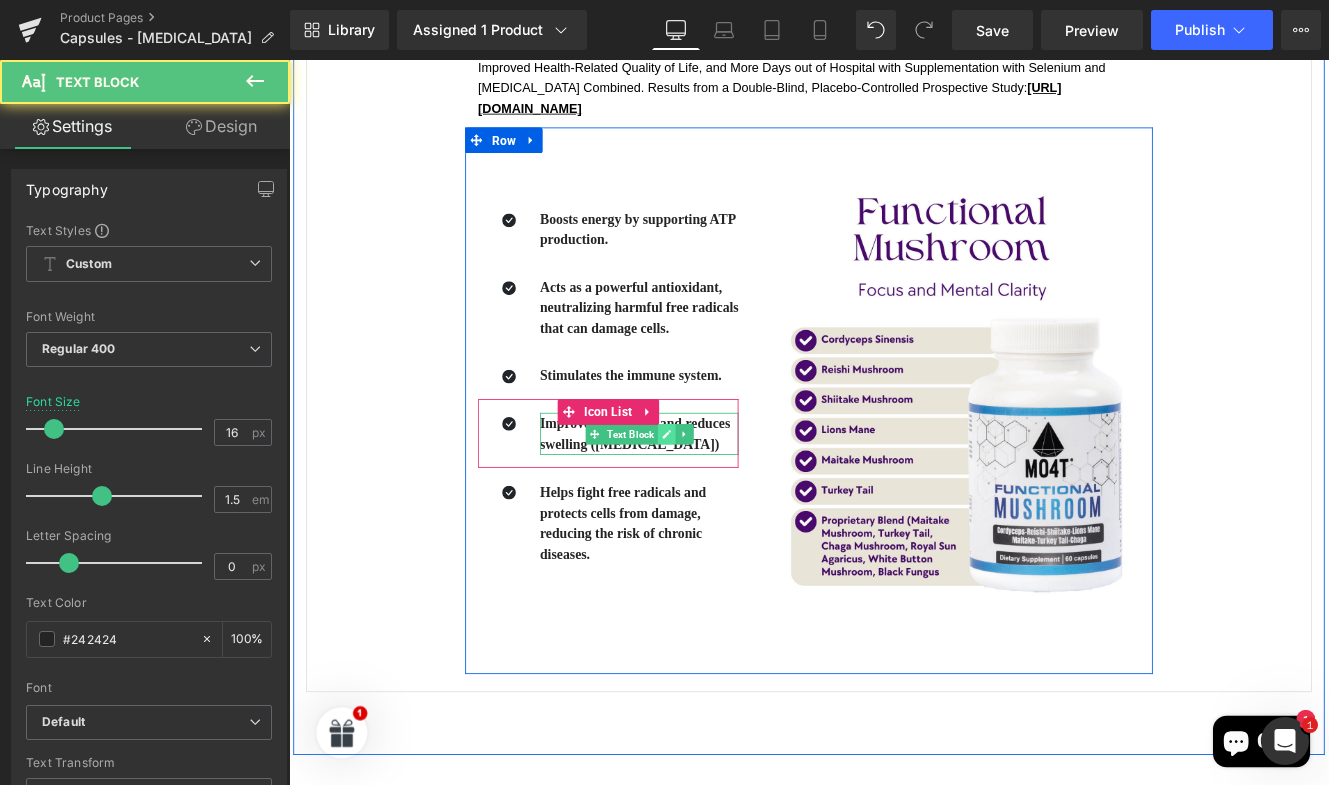 click at bounding box center [728, 496] 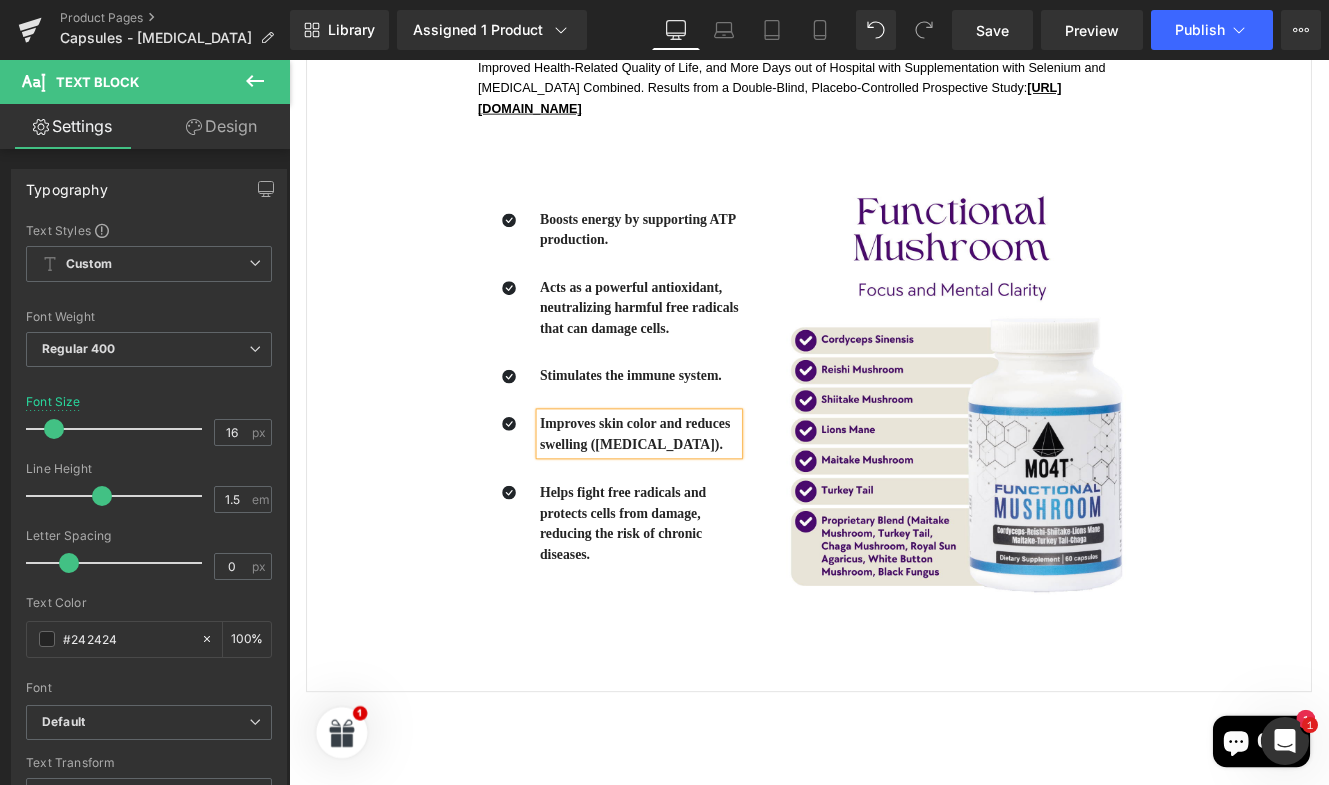 click on "Helps fight free radicals and protects cells from damage, reducing the risk of chronic diseases." at bounding box center (677, 599) 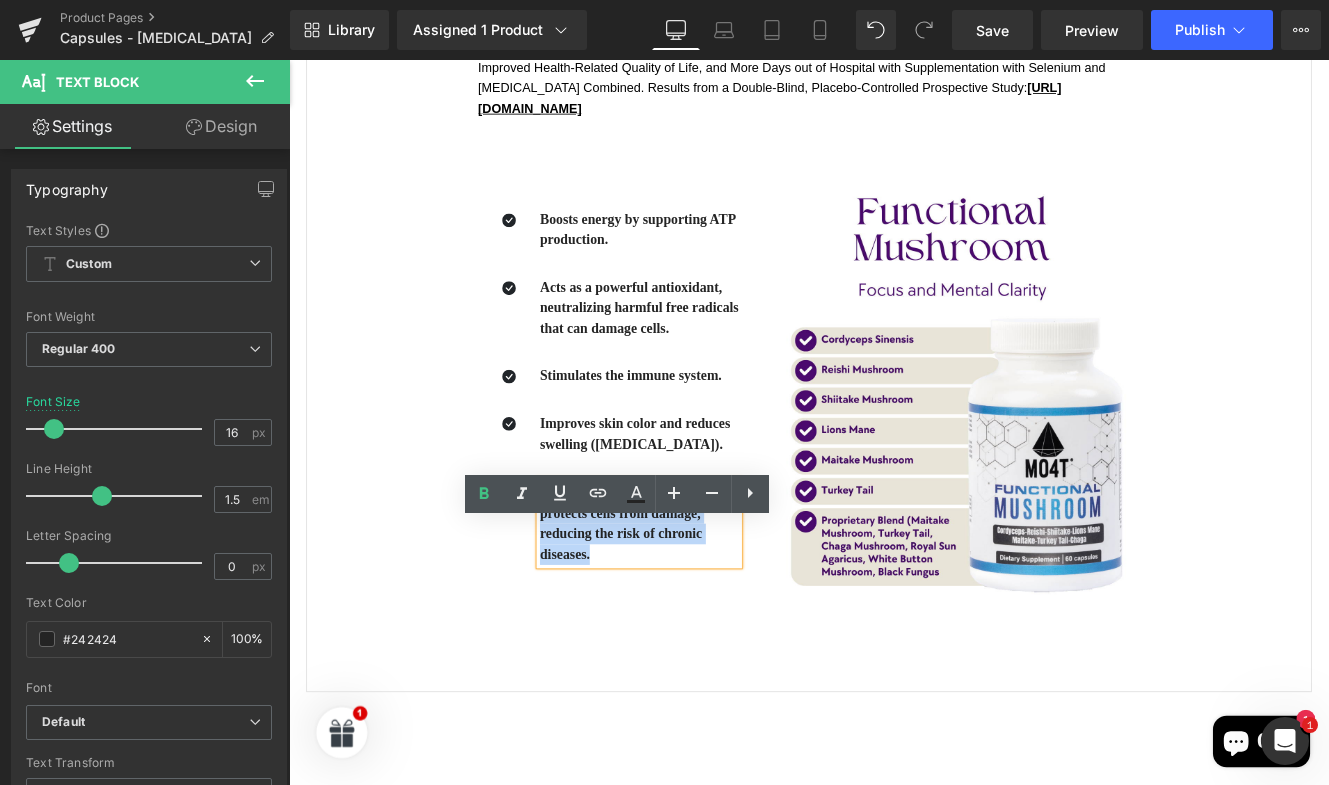 drag, startPoint x: 617, startPoint y: 665, endPoint x: 565, endPoint y: 608, distance: 77.155685 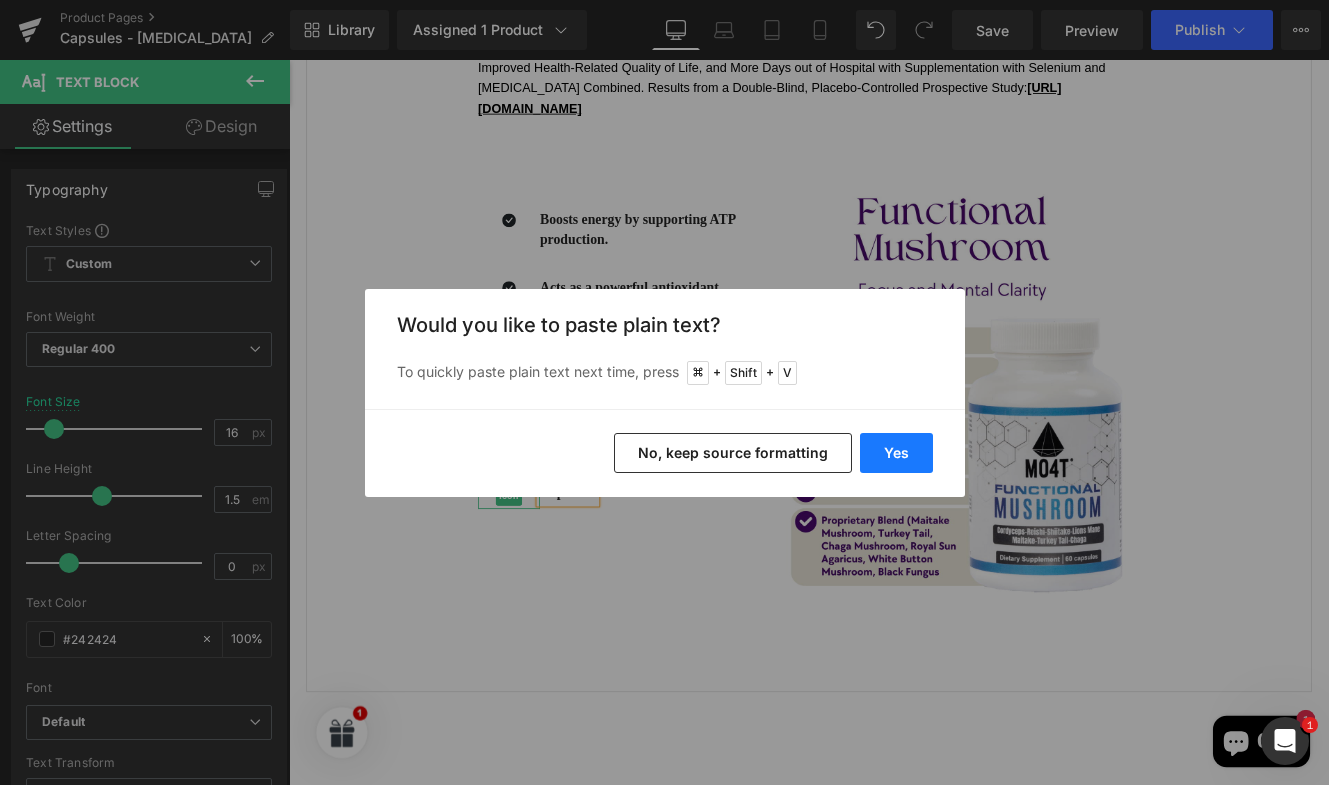click on "Yes" at bounding box center [896, 453] 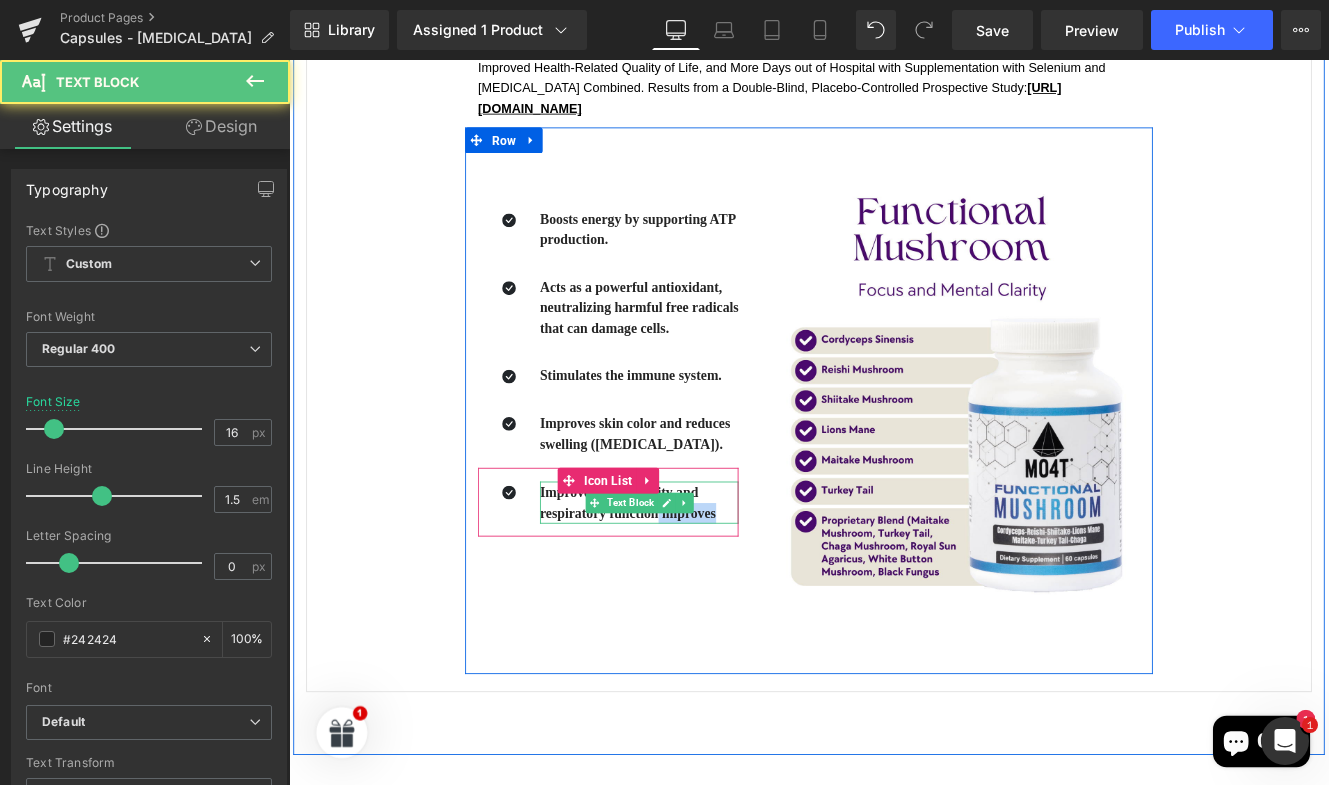 drag, startPoint x: 782, startPoint y: 637, endPoint x: 713, endPoint y: 638, distance: 69.00725 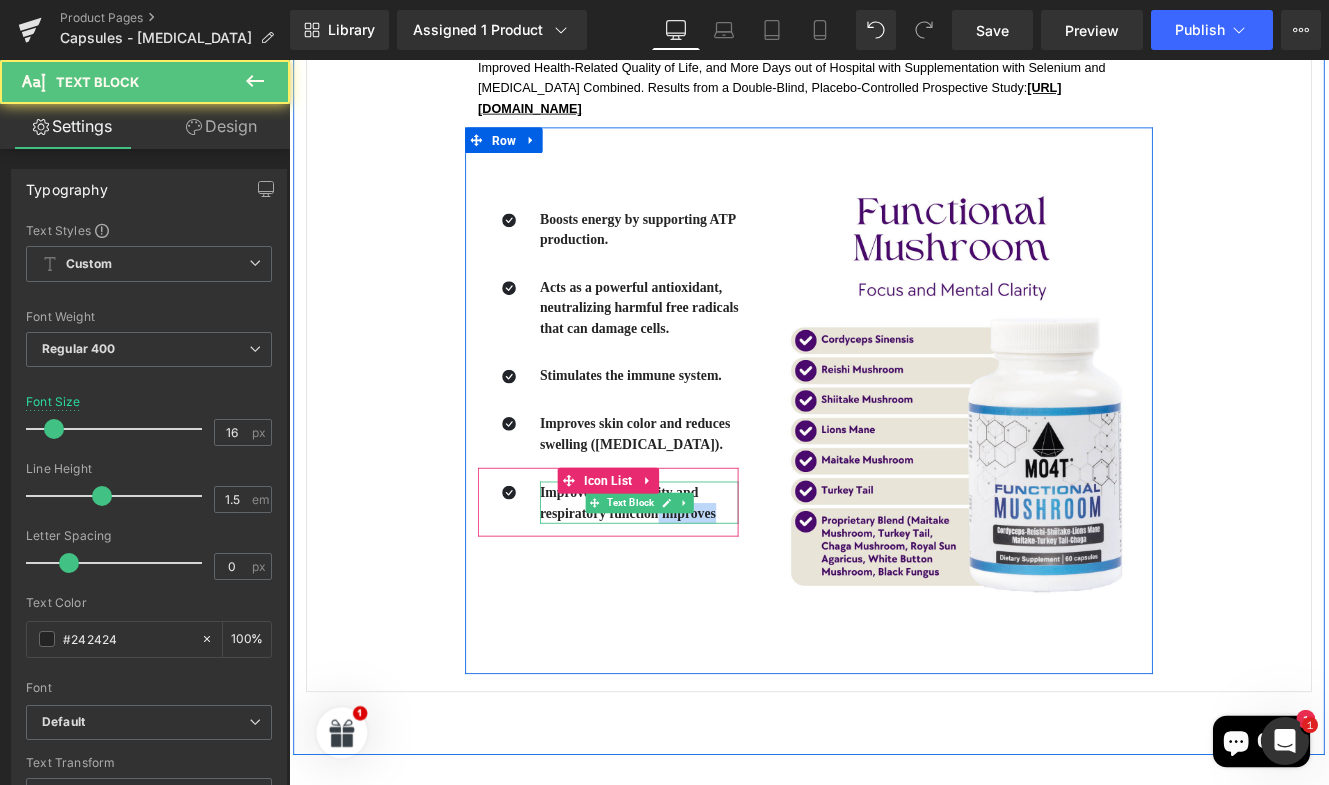 click on "Improves sleep quality and respiratory function improves" at bounding box center [696, 576] 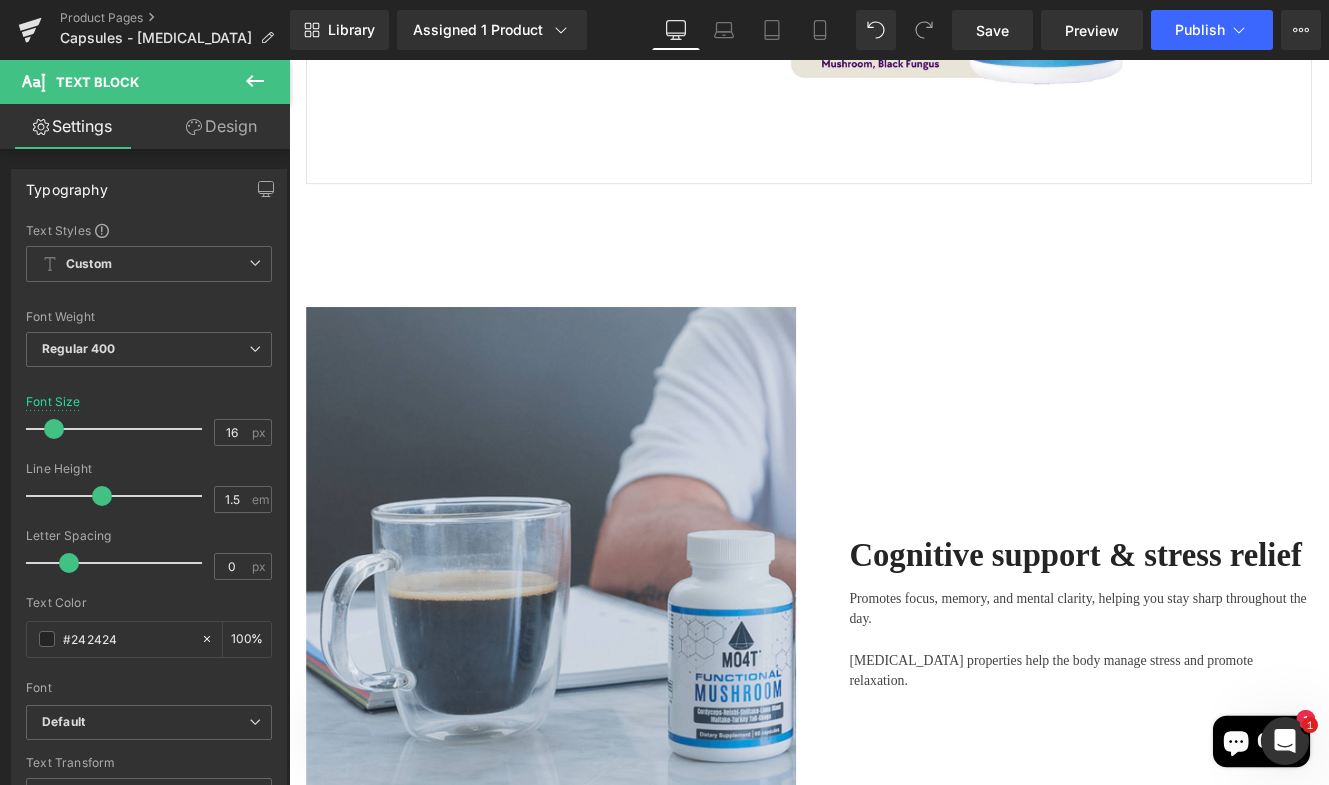 scroll, scrollTop: 2473, scrollLeft: 0, axis: vertical 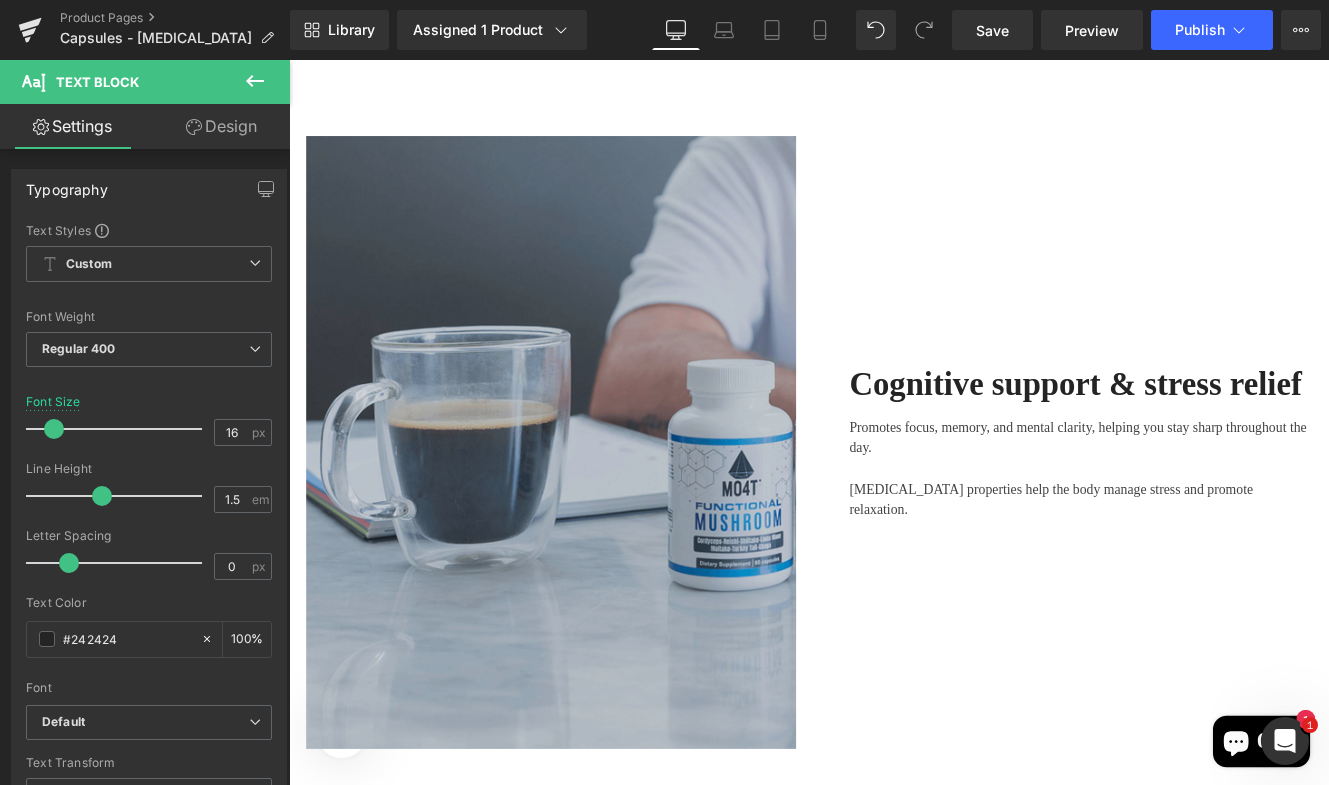 click at bounding box center [594, 505] 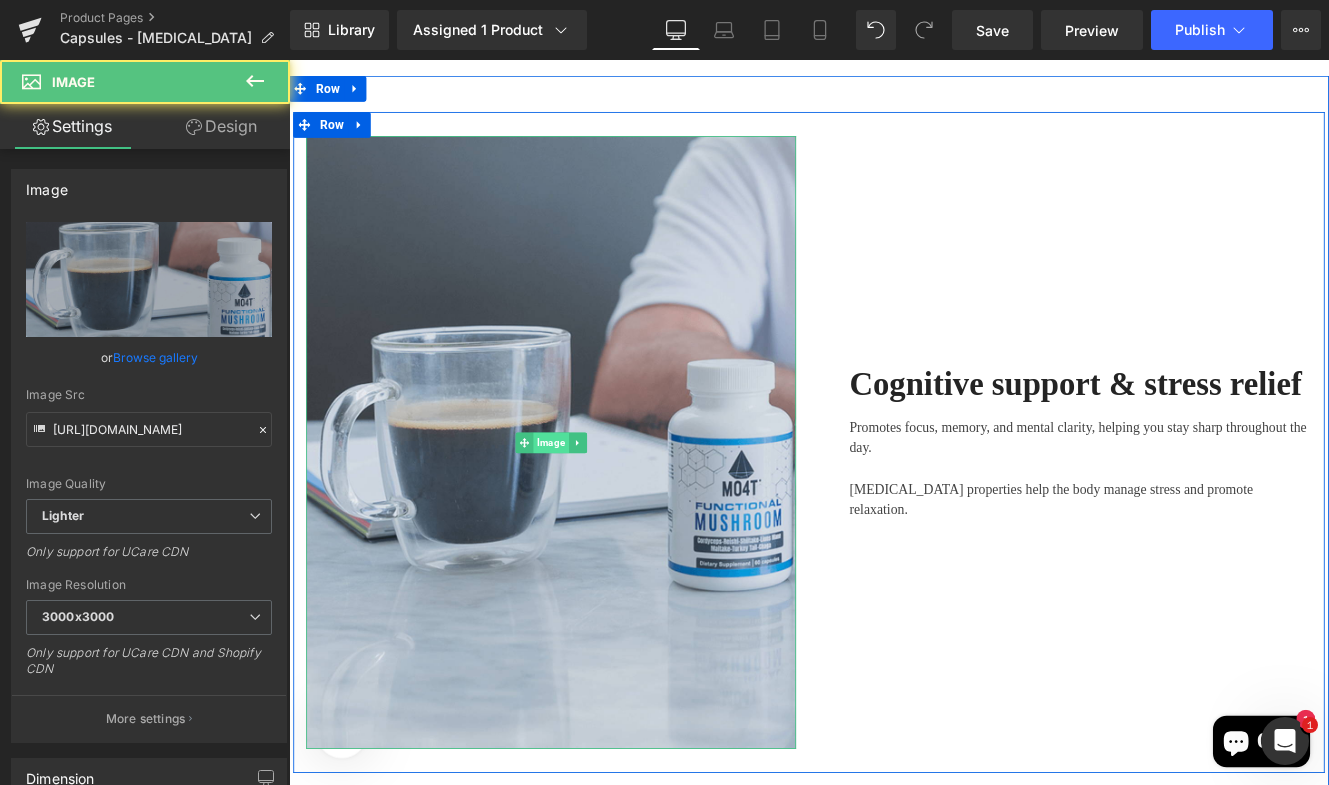 click on "Image" at bounding box center (593, 506) 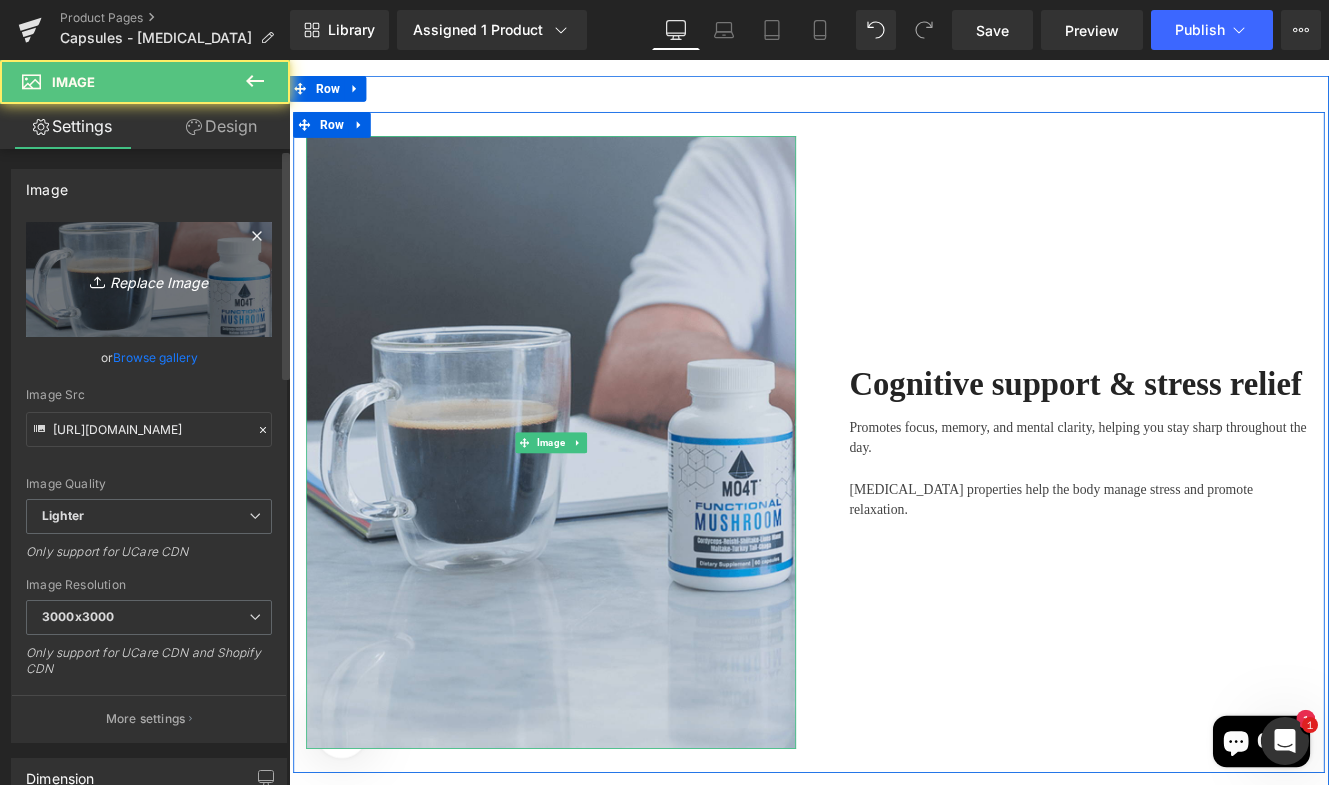 click on "Replace Image" at bounding box center (149, 279) 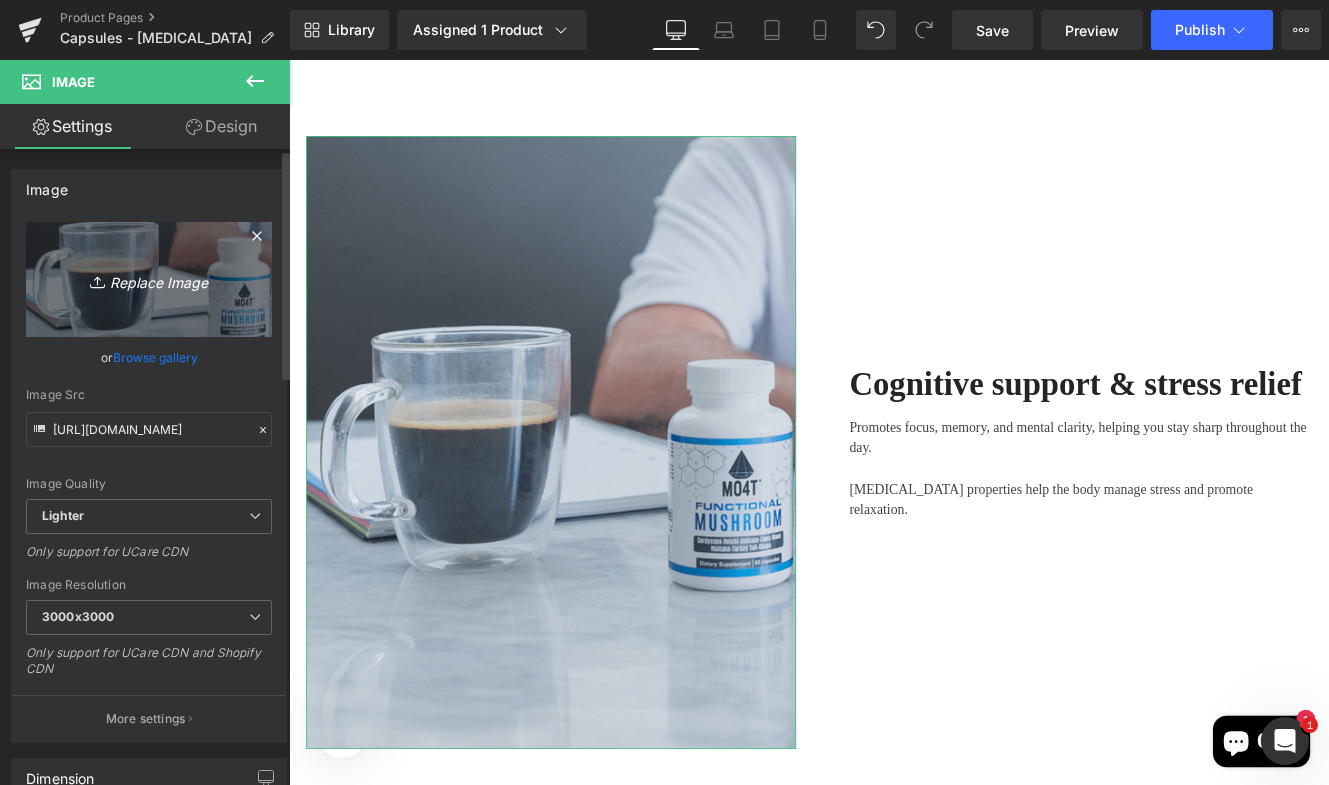 type on "C:\fakepath\coq10E.png" 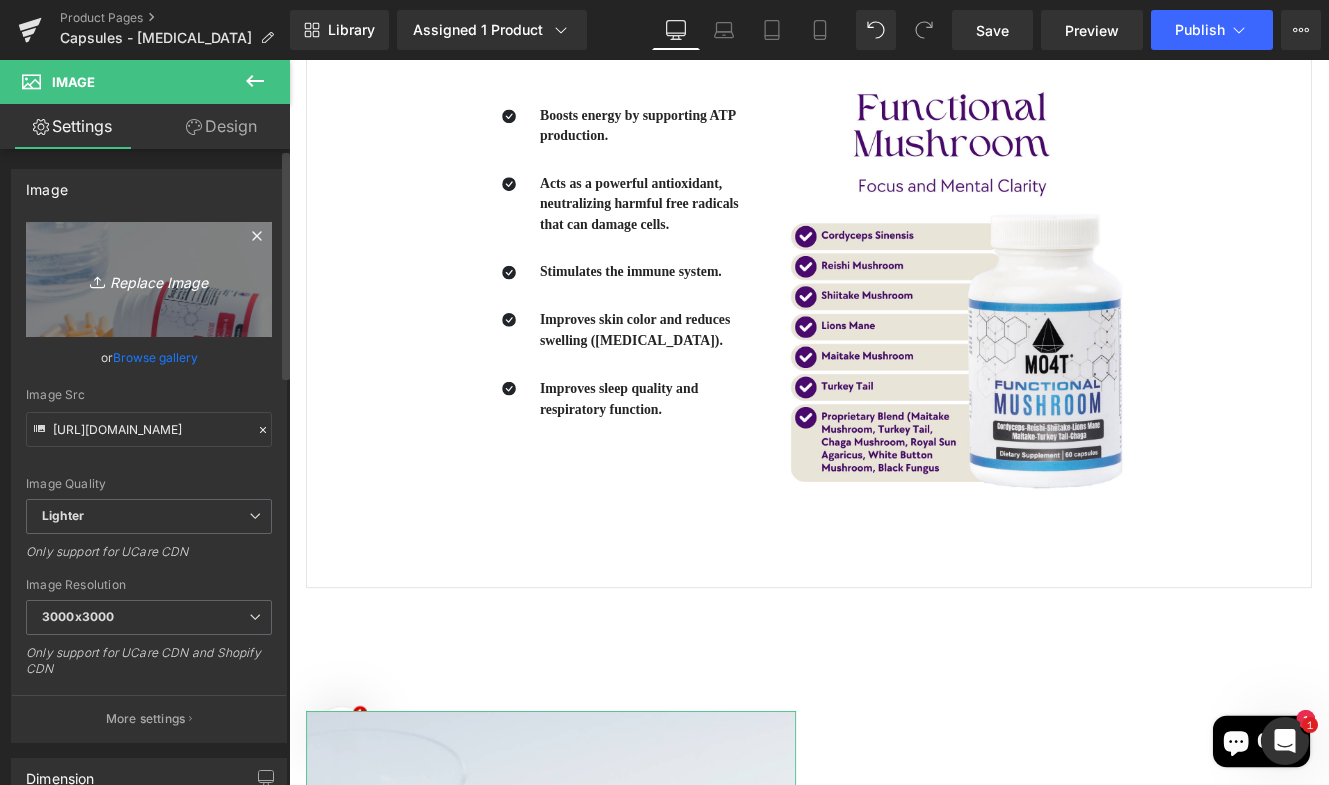 scroll, scrollTop: 1800, scrollLeft: 0, axis: vertical 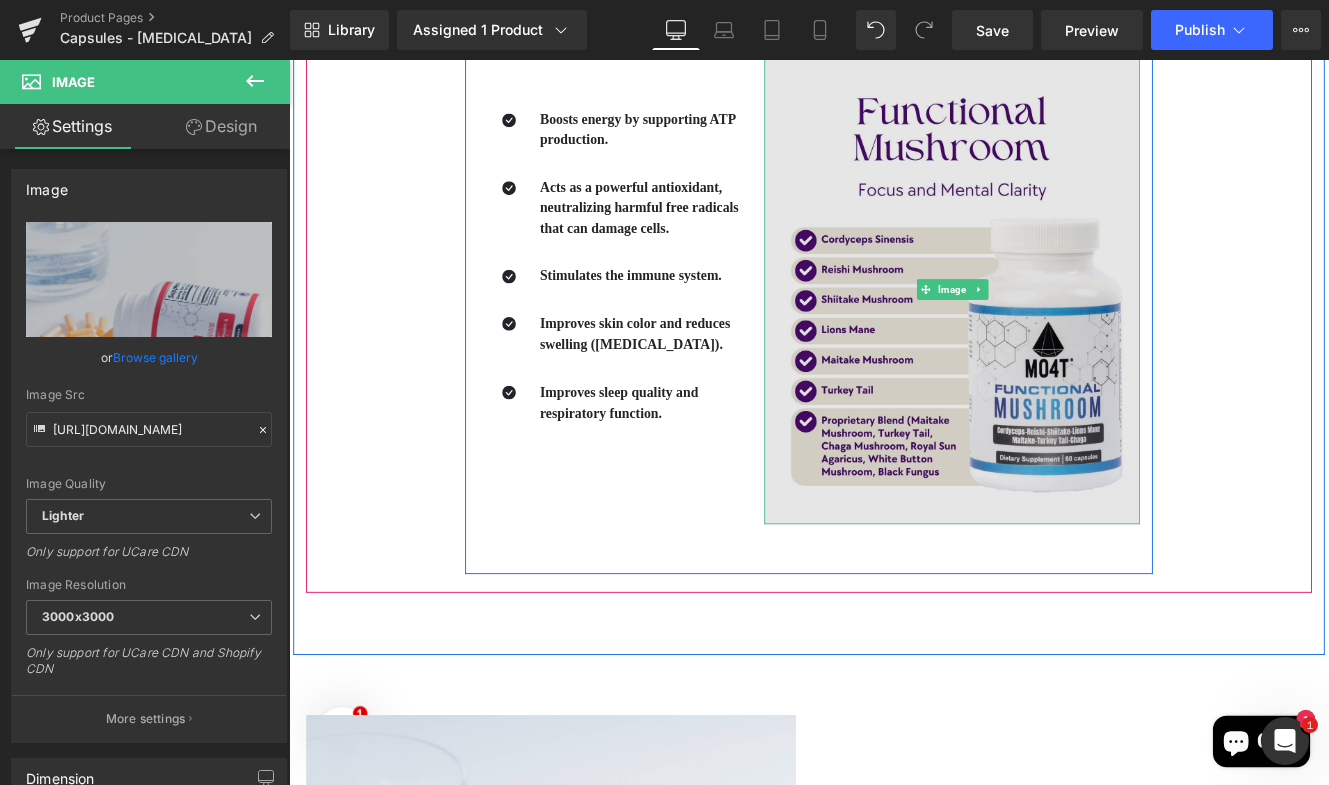click at bounding box center [1060, 327] 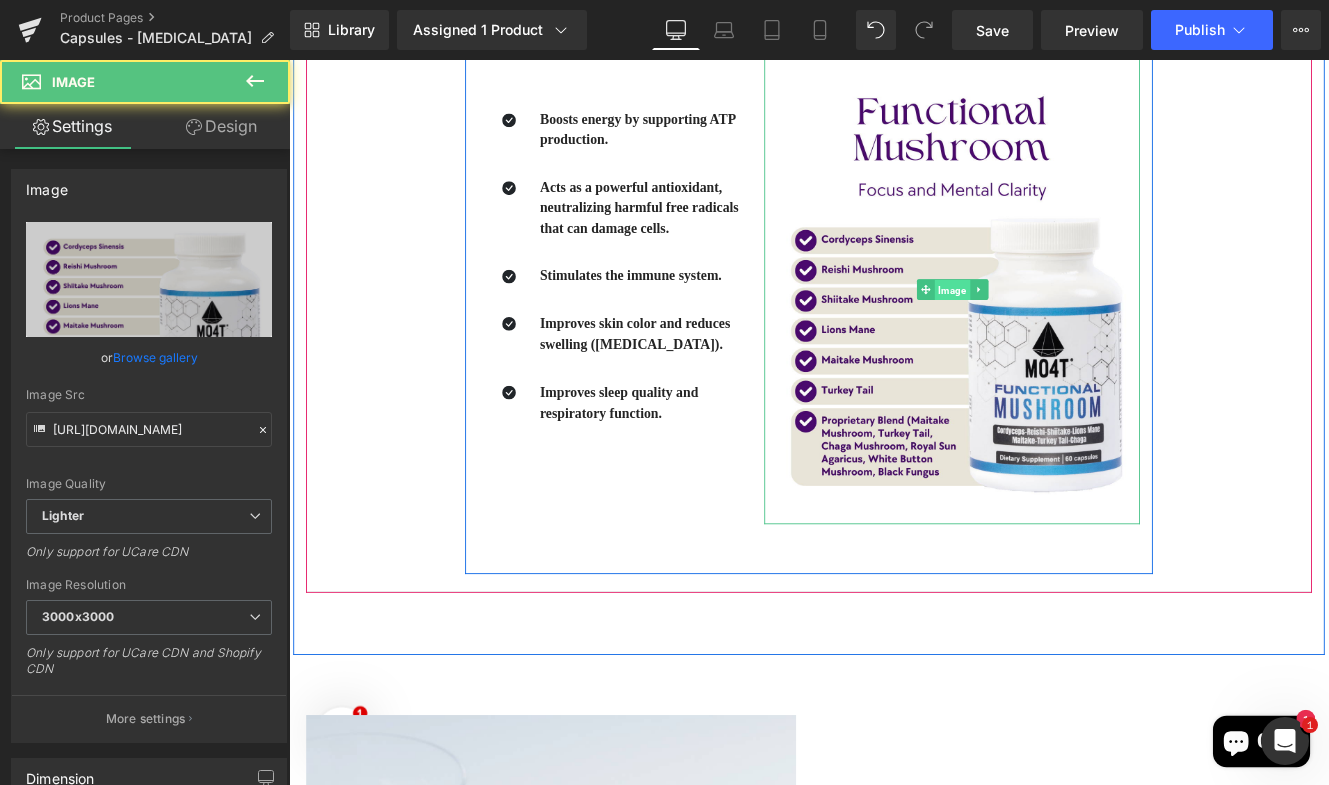 click on "Image" at bounding box center (1060, 328) 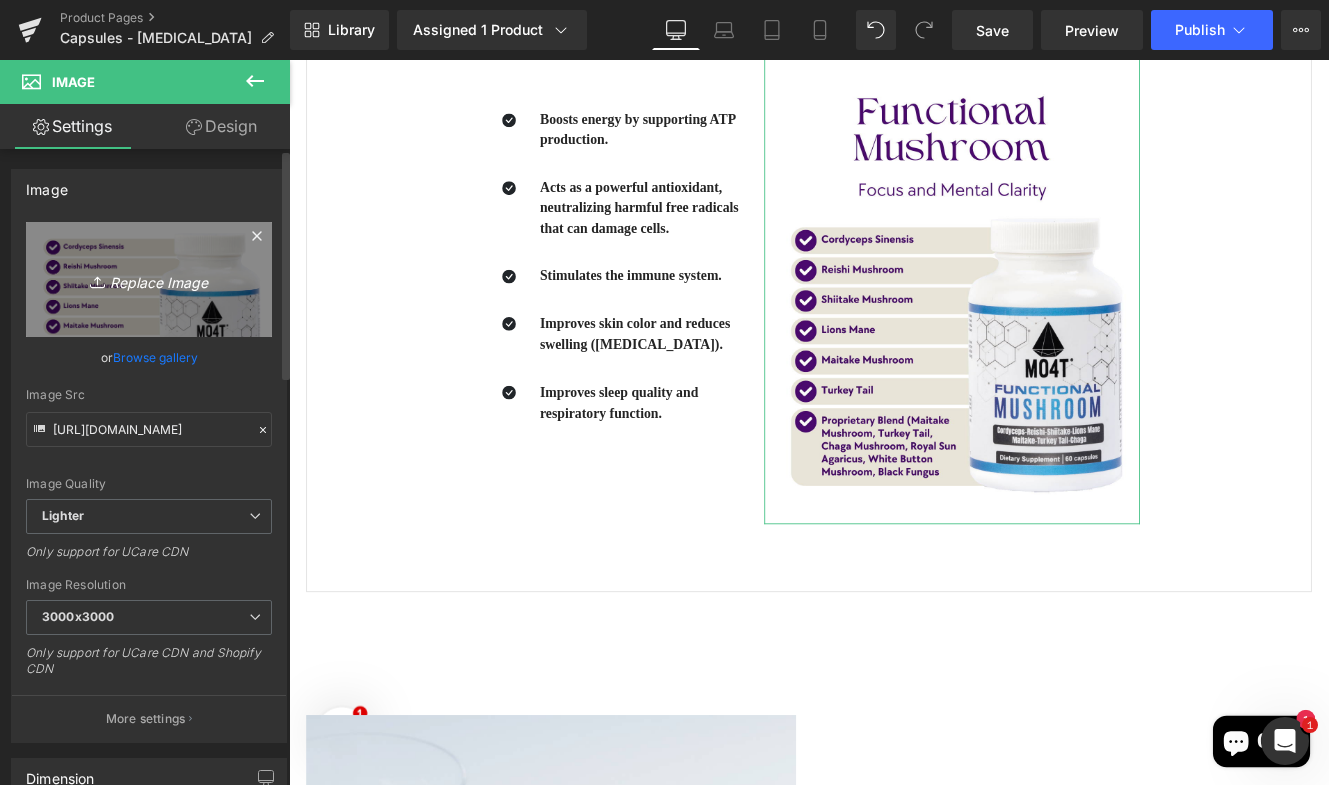 click on "Replace Image" at bounding box center (149, 279) 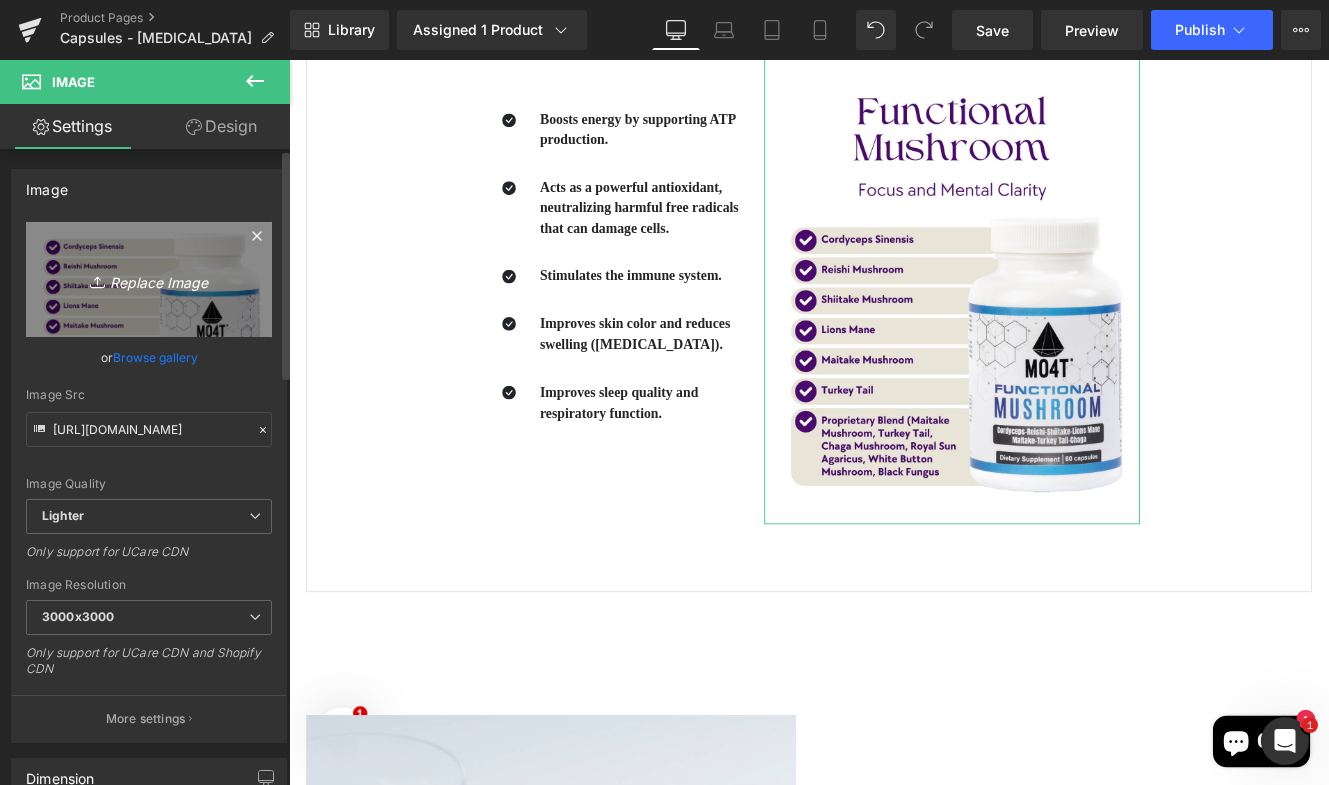 type on "C:\fakepath\coq10g.png" 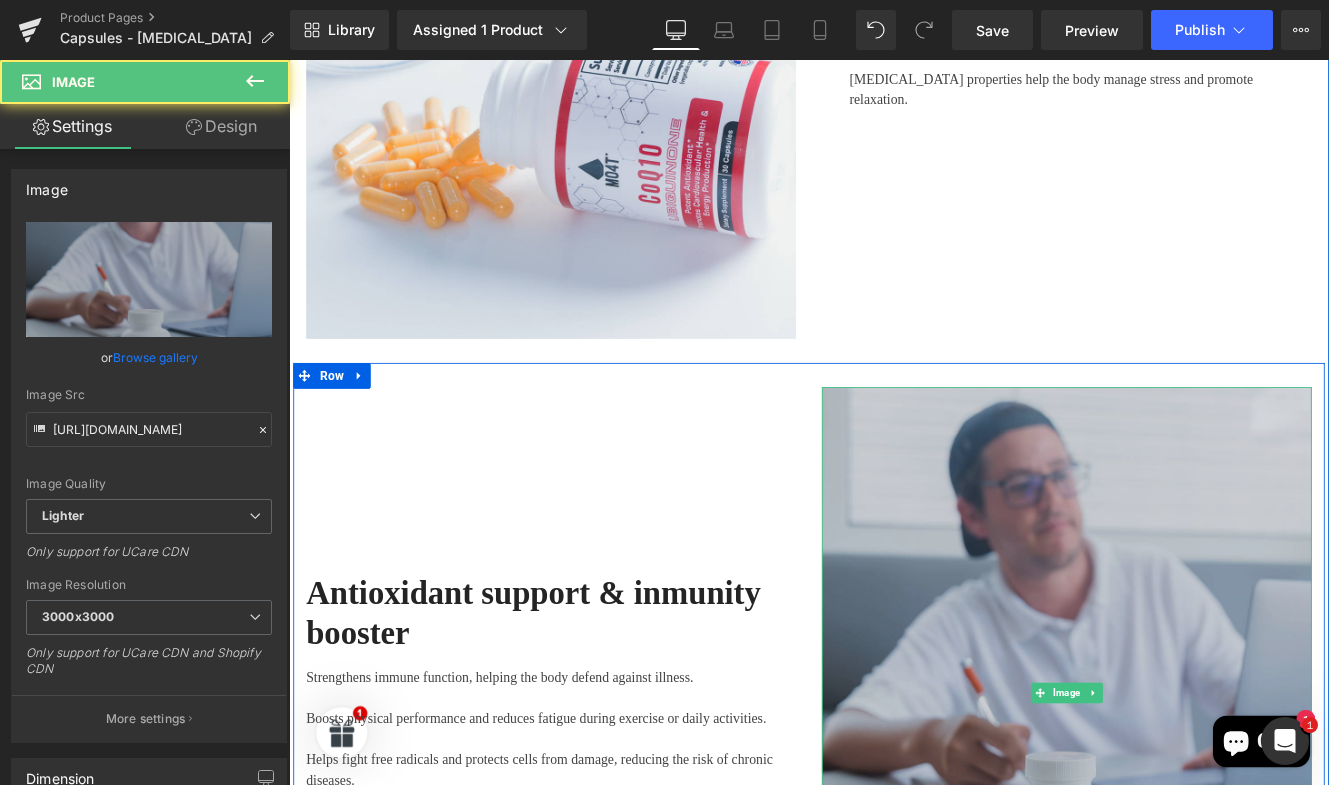 click at bounding box center [1194, 797] 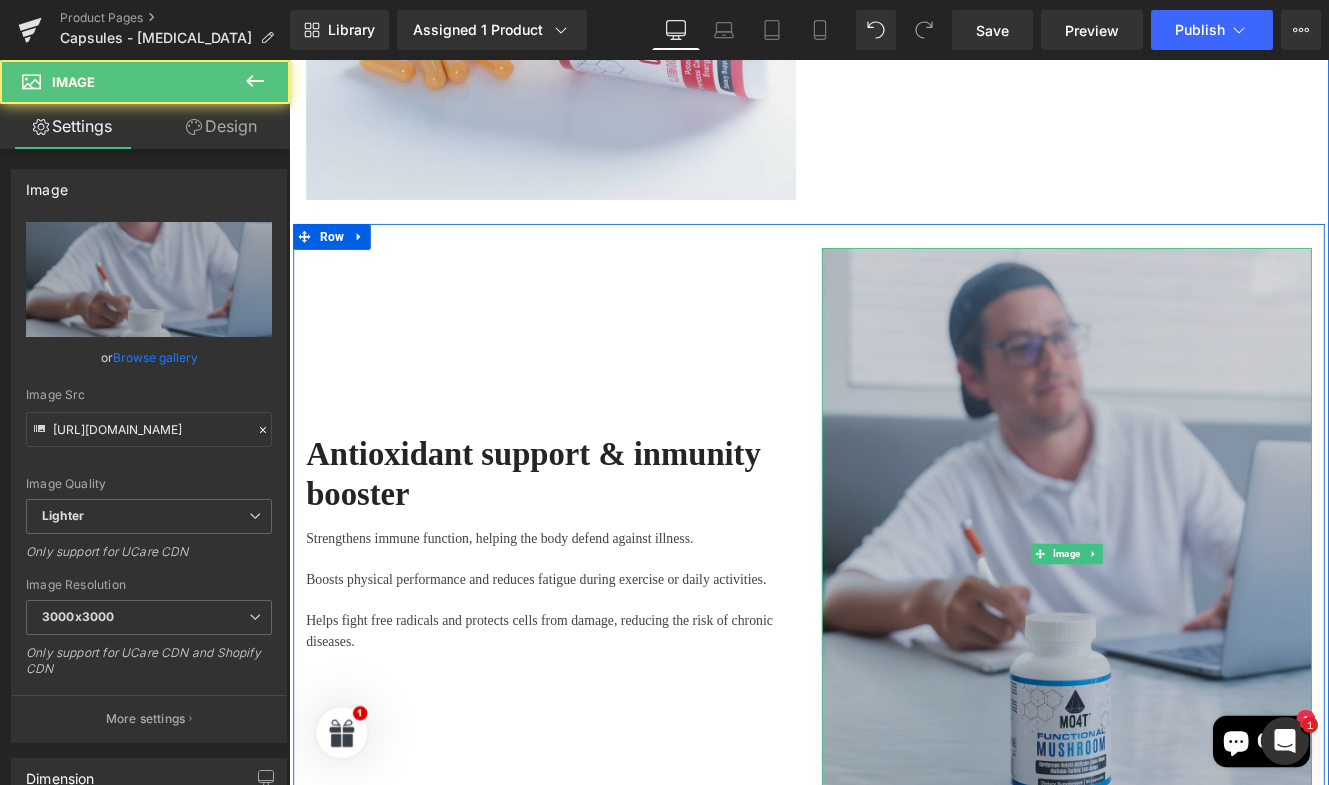 scroll, scrollTop: 3274, scrollLeft: 0, axis: vertical 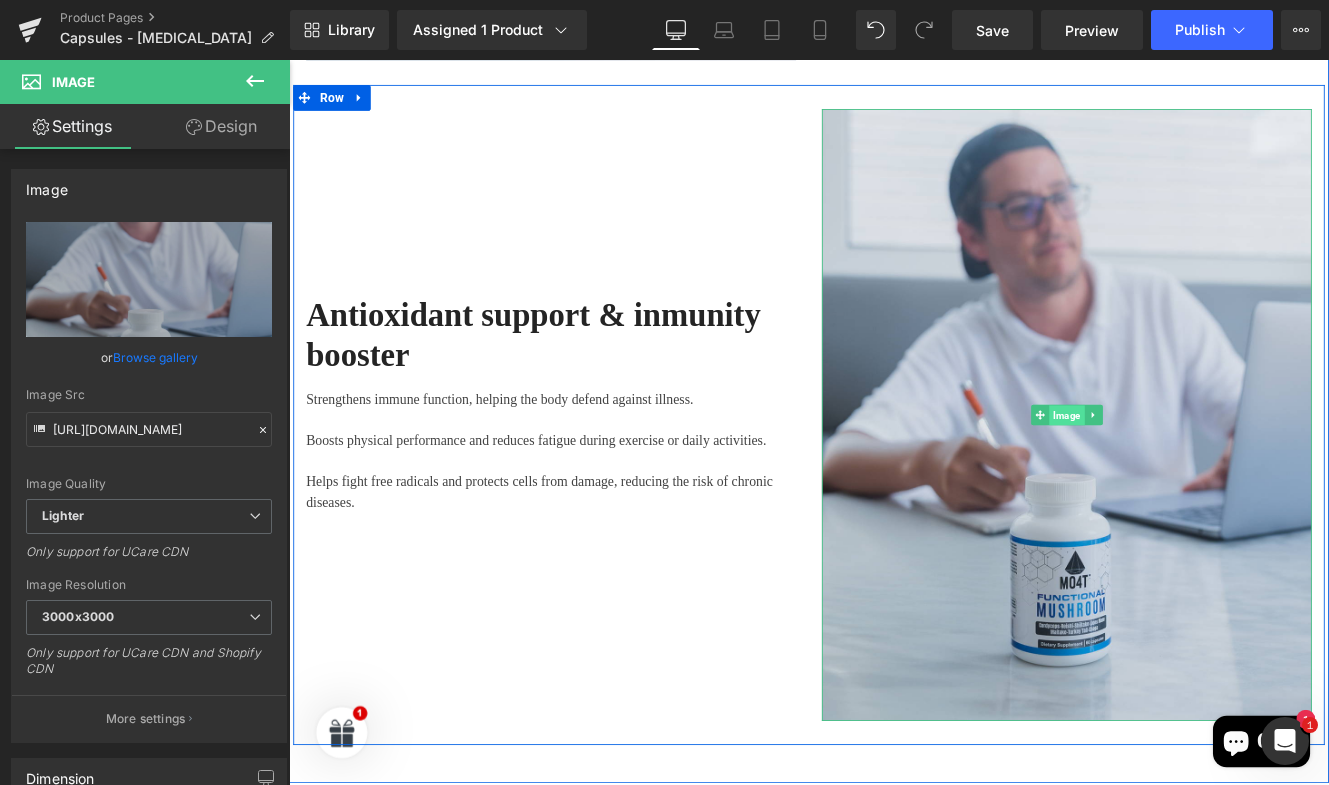 click on "Image" at bounding box center (1193, 474) 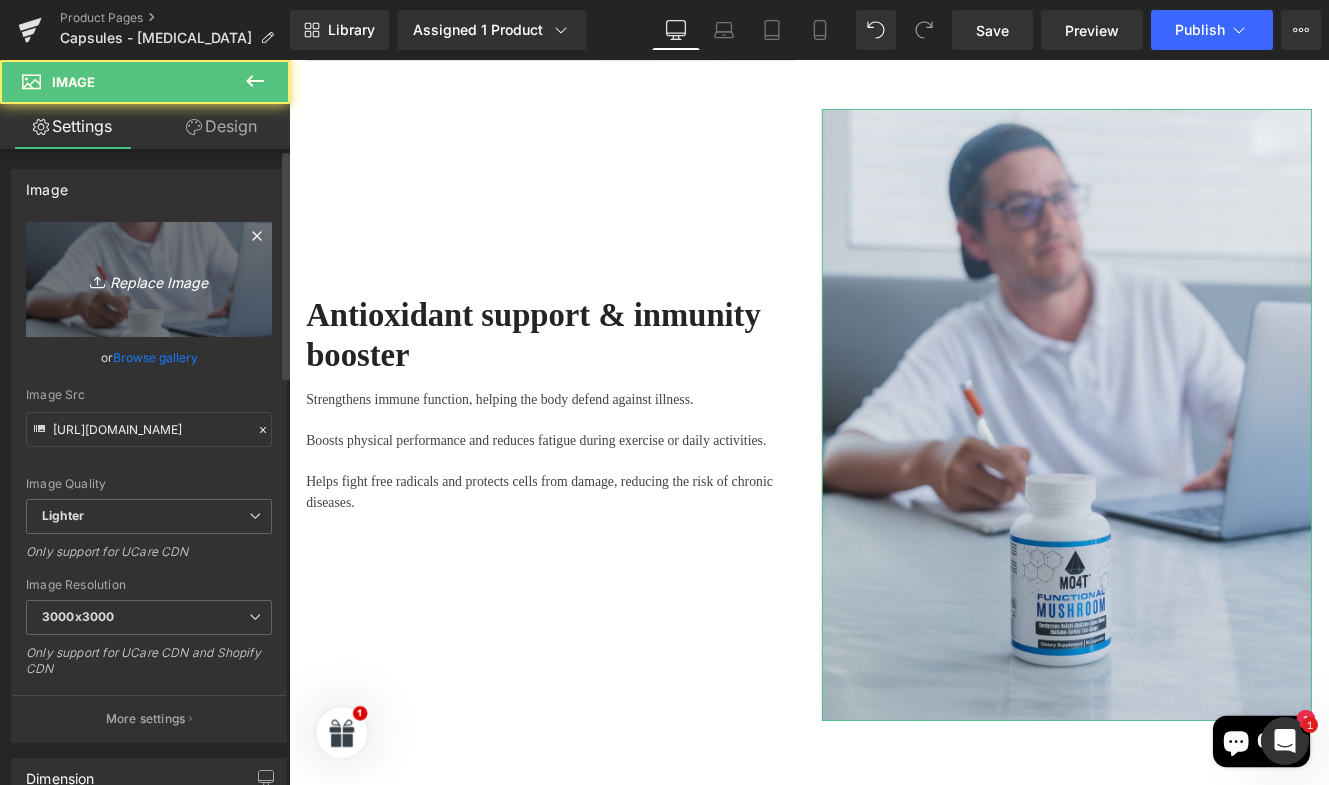 click on "Replace Image" at bounding box center (149, 279) 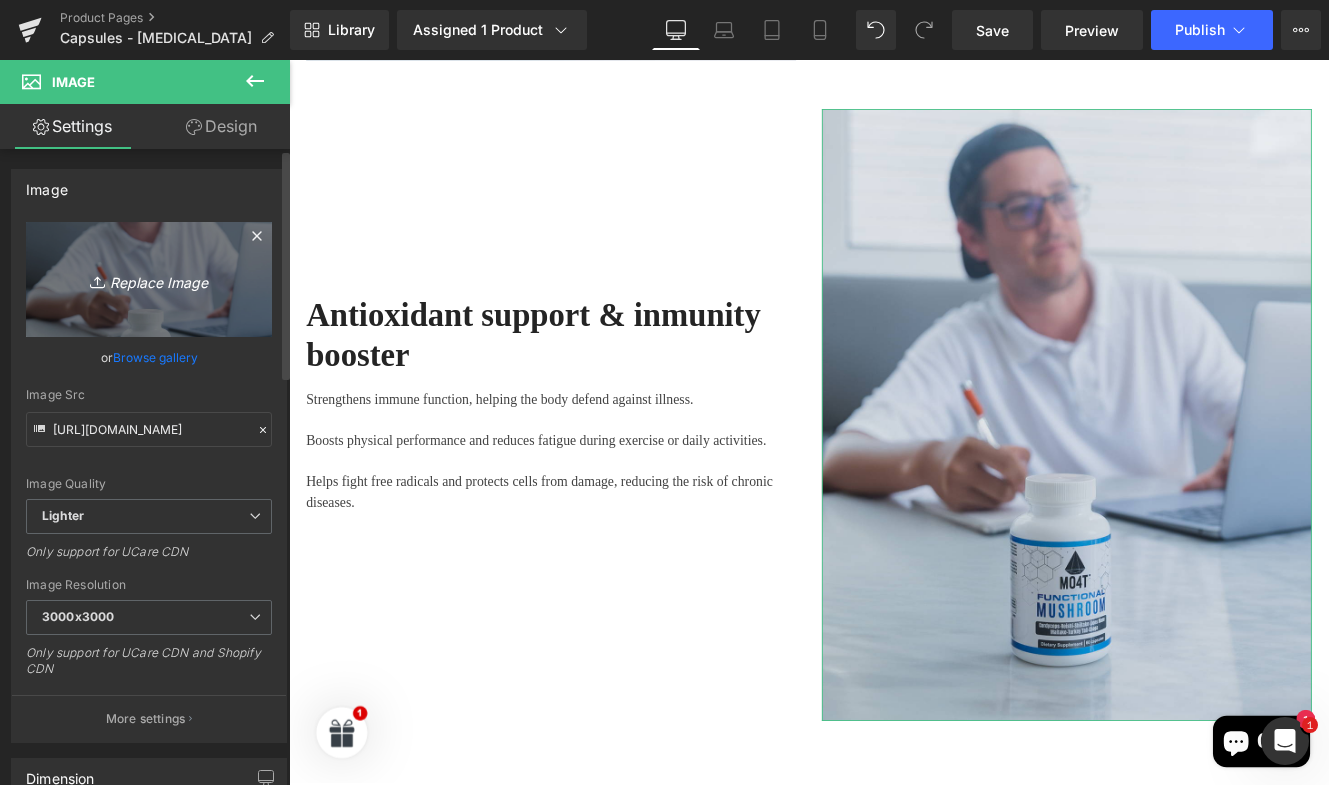 type on "C:\fakepath\coq10F.png" 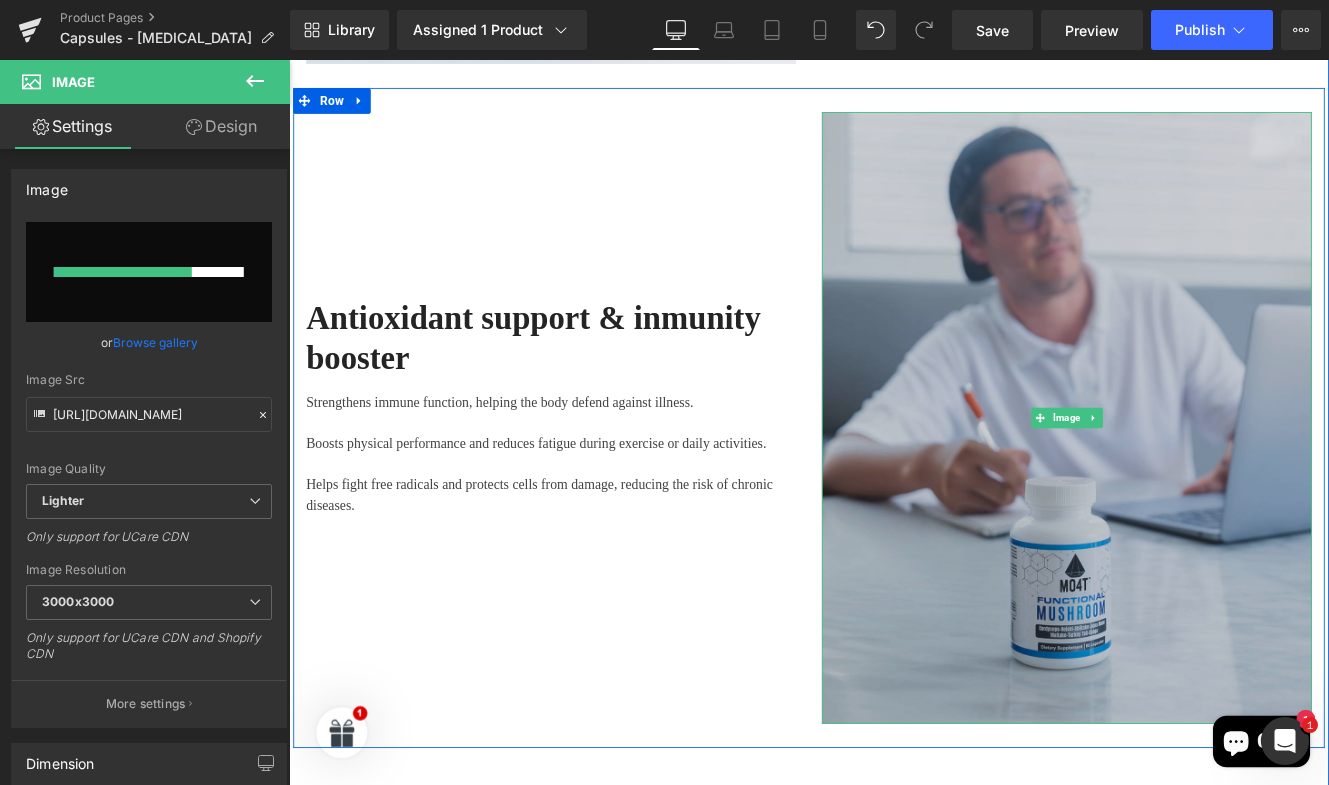 scroll, scrollTop: 3300, scrollLeft: 0, axis: vertical 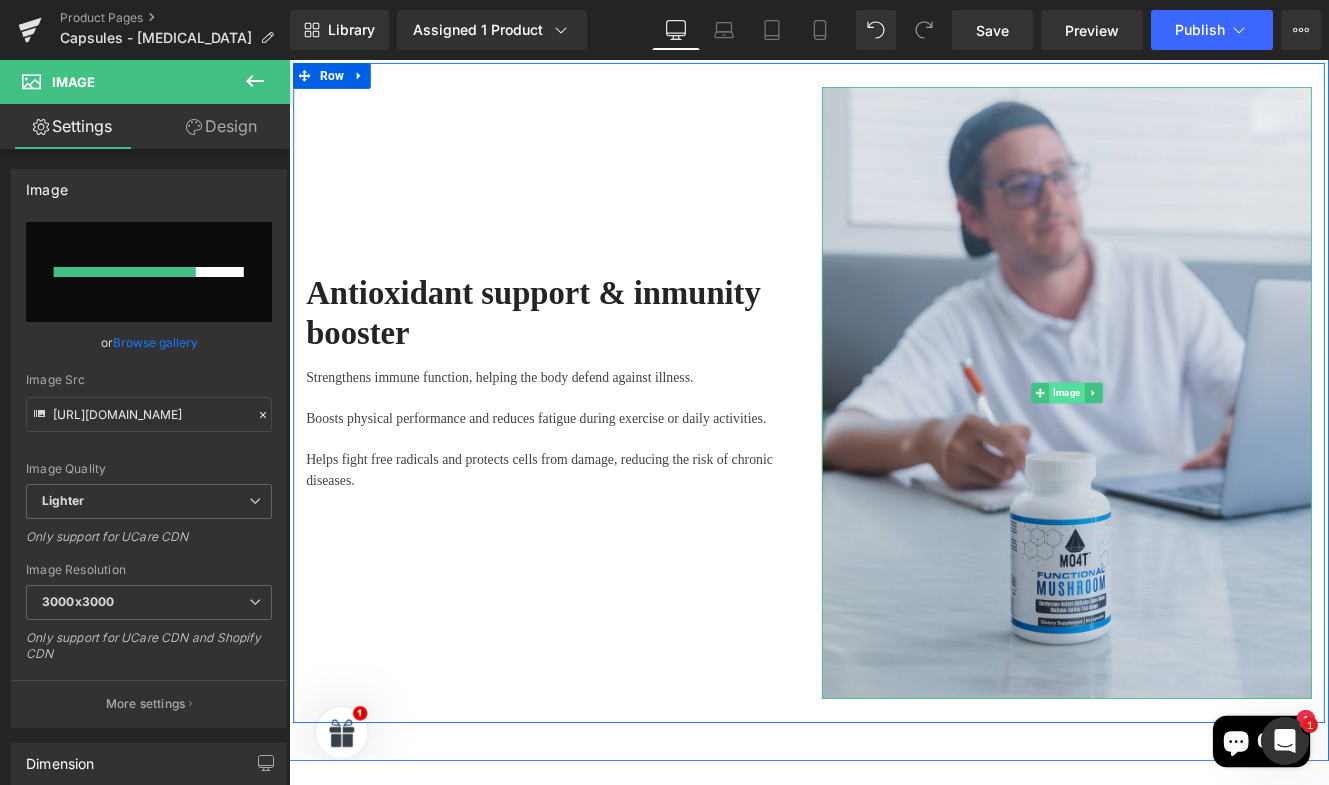 click on "Image" at bounding box center [1193, 447] 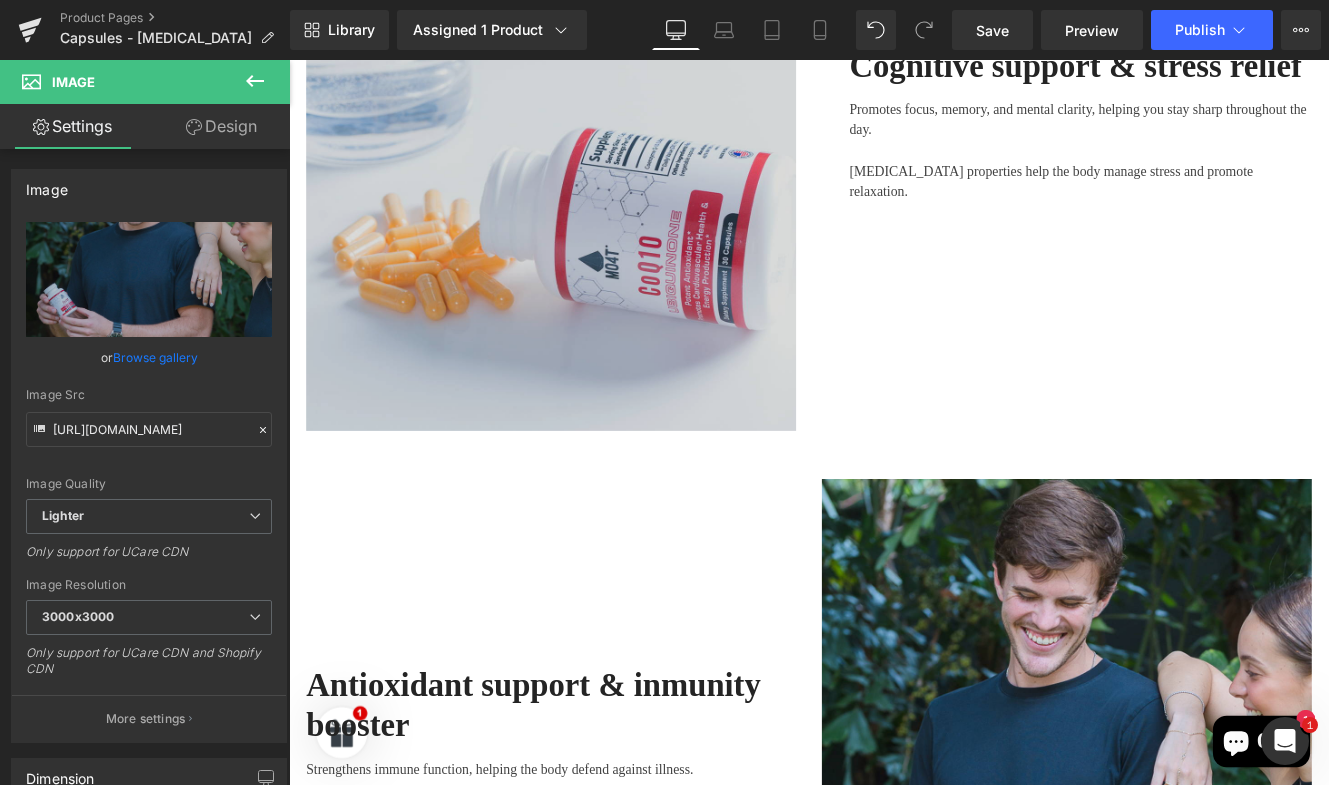 scroll, scrollTop: 2434, scrollLeft: 0, axis: vertical 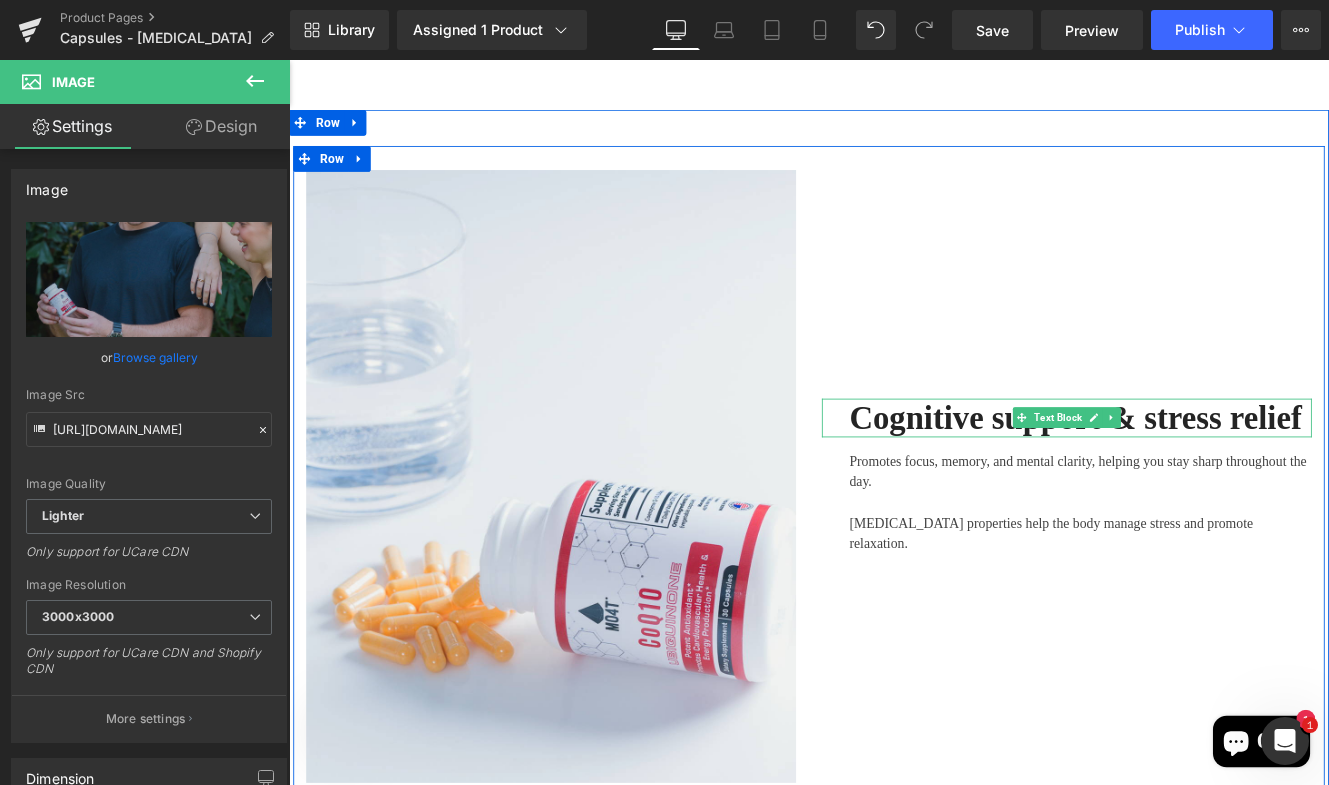 click on "Cognitive support & stress relief" at bounding box center (1204, 476) 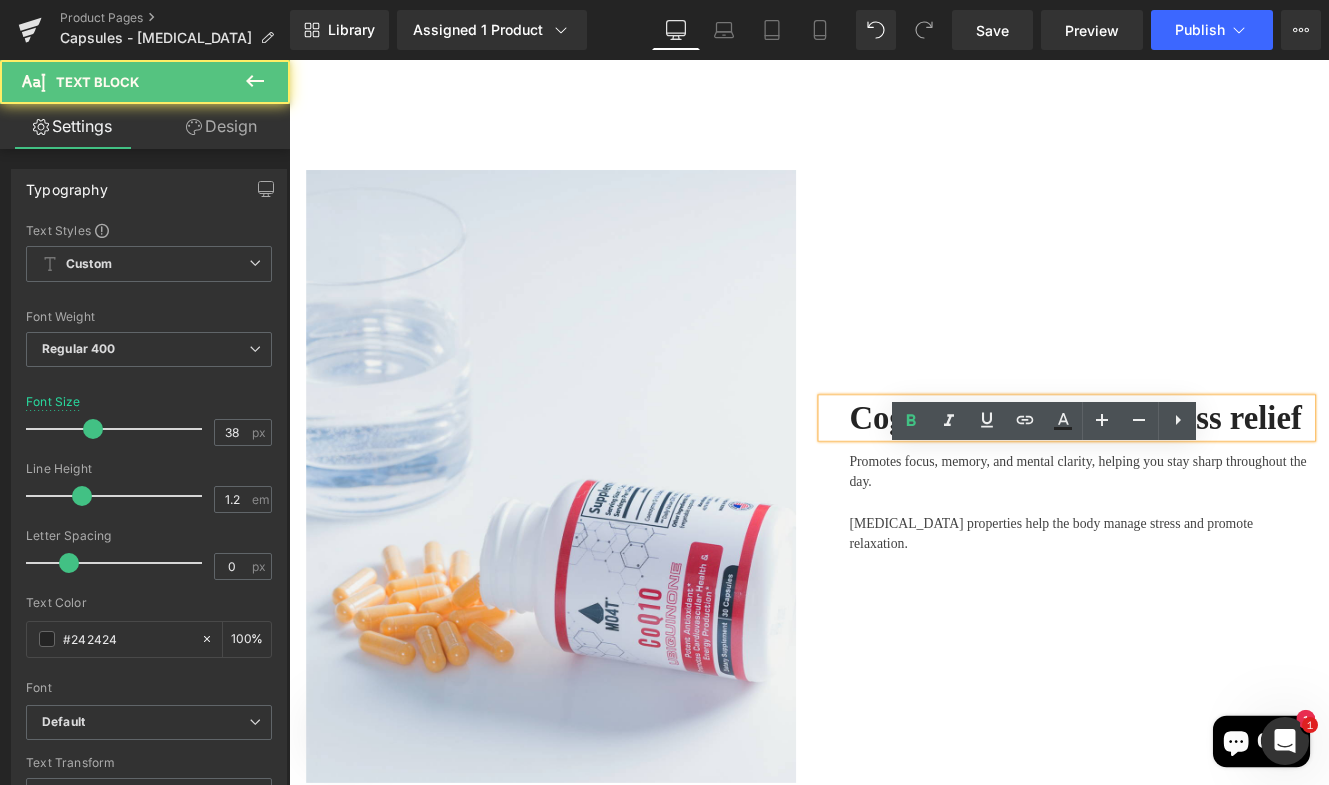 click on "Cognitive support & stress relief" at bounding box center [1204, 476] 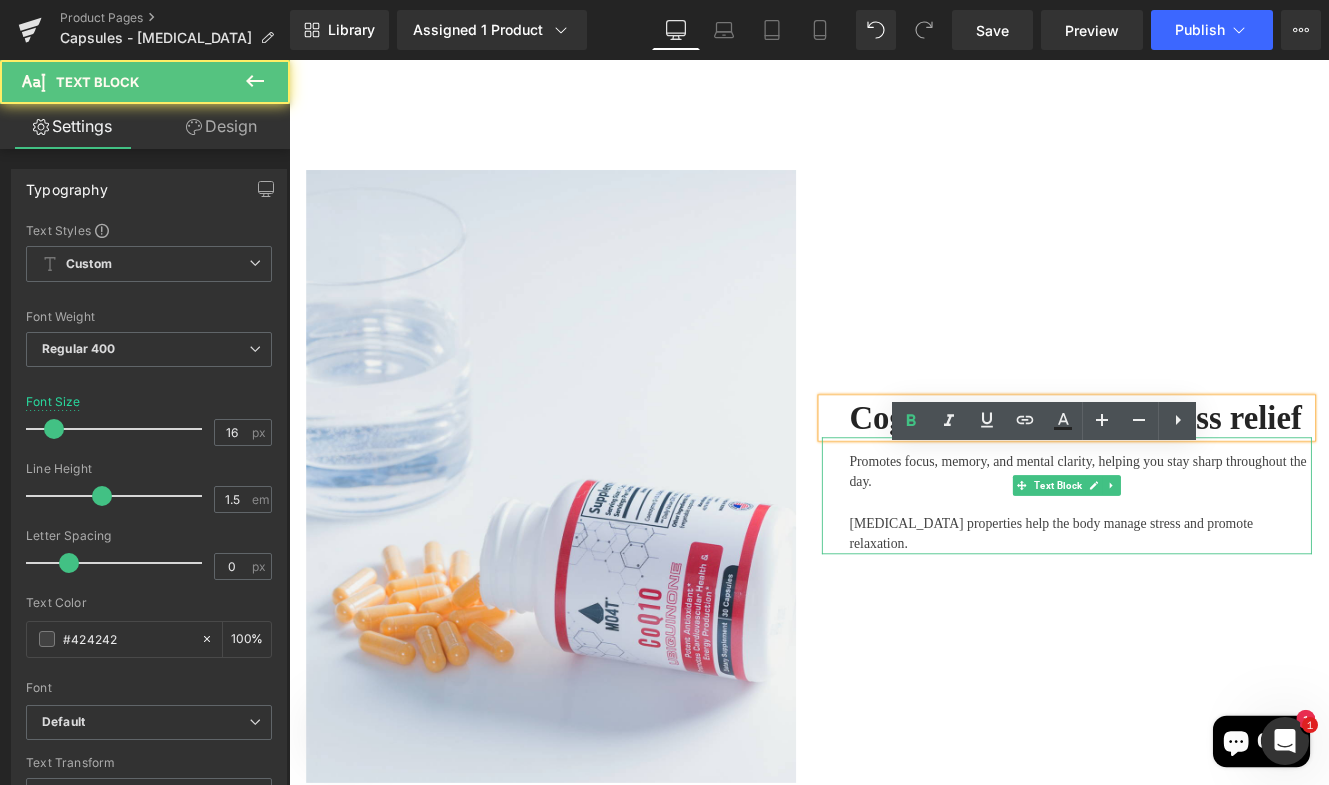 click on "Promotes focus, memory, and mental clarity, helping you stay sharp throughout the day." at bounding box center (1210, 539) 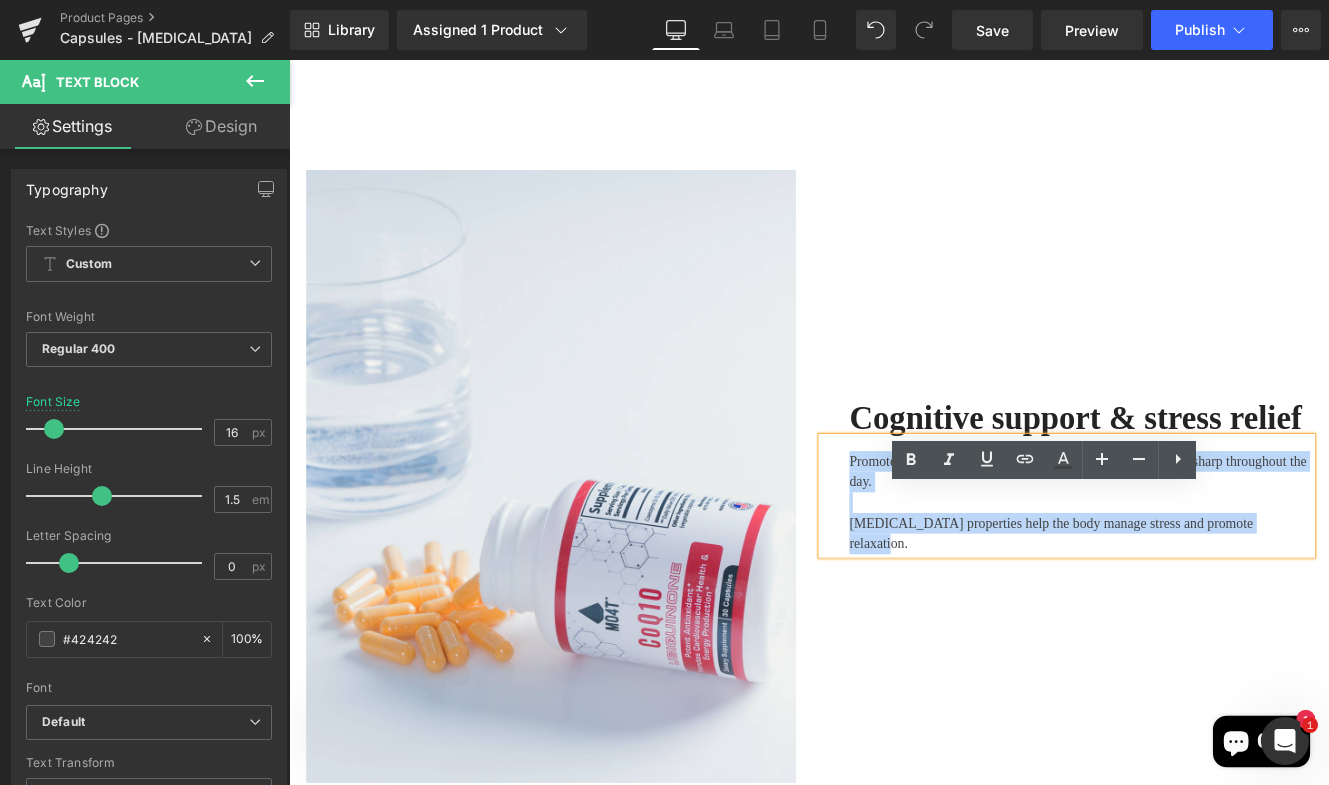 drag, startPoint x: 1443, startPoint y: 665, endPoint x: 945, endPoint y: 564, distance: 508.13876 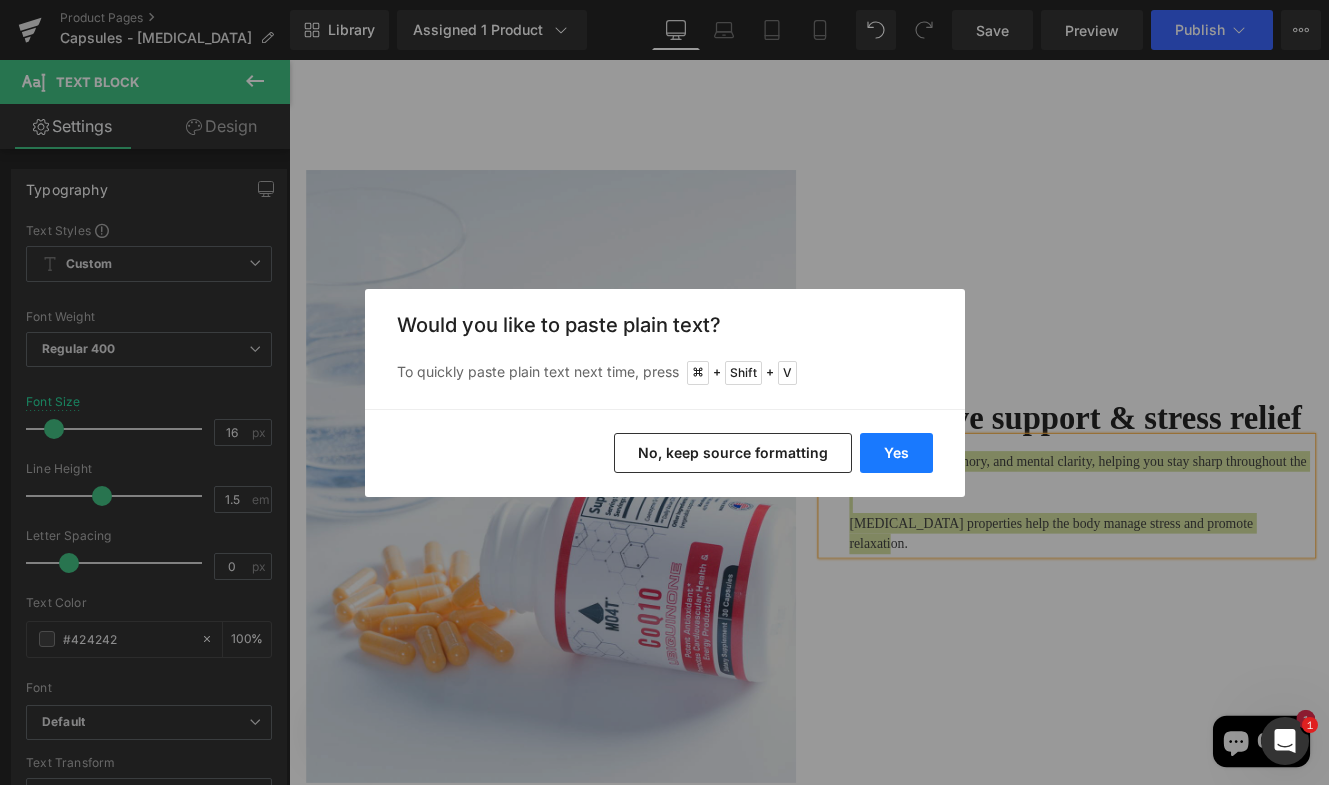 click on "Yes" at bounding box center (896, 453) 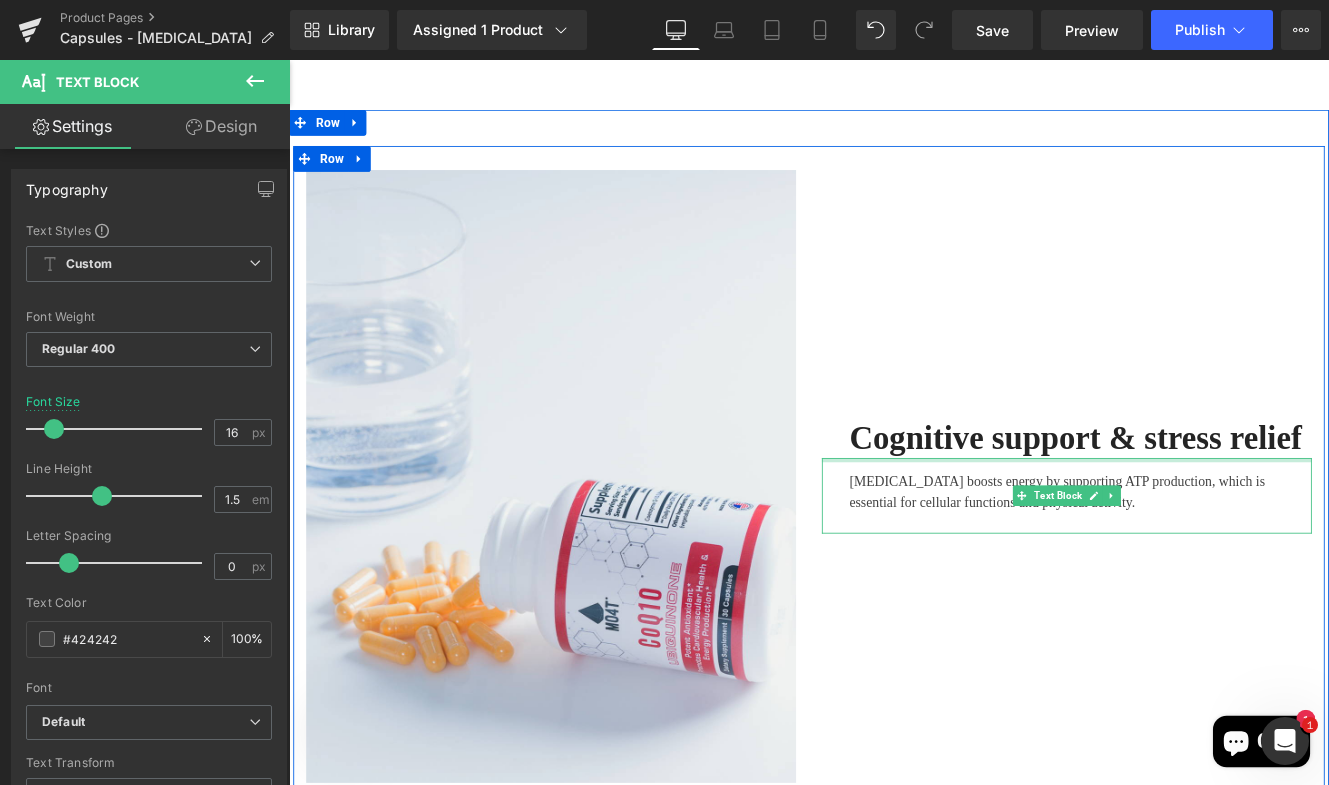 click at bounding box center [1194, 525] 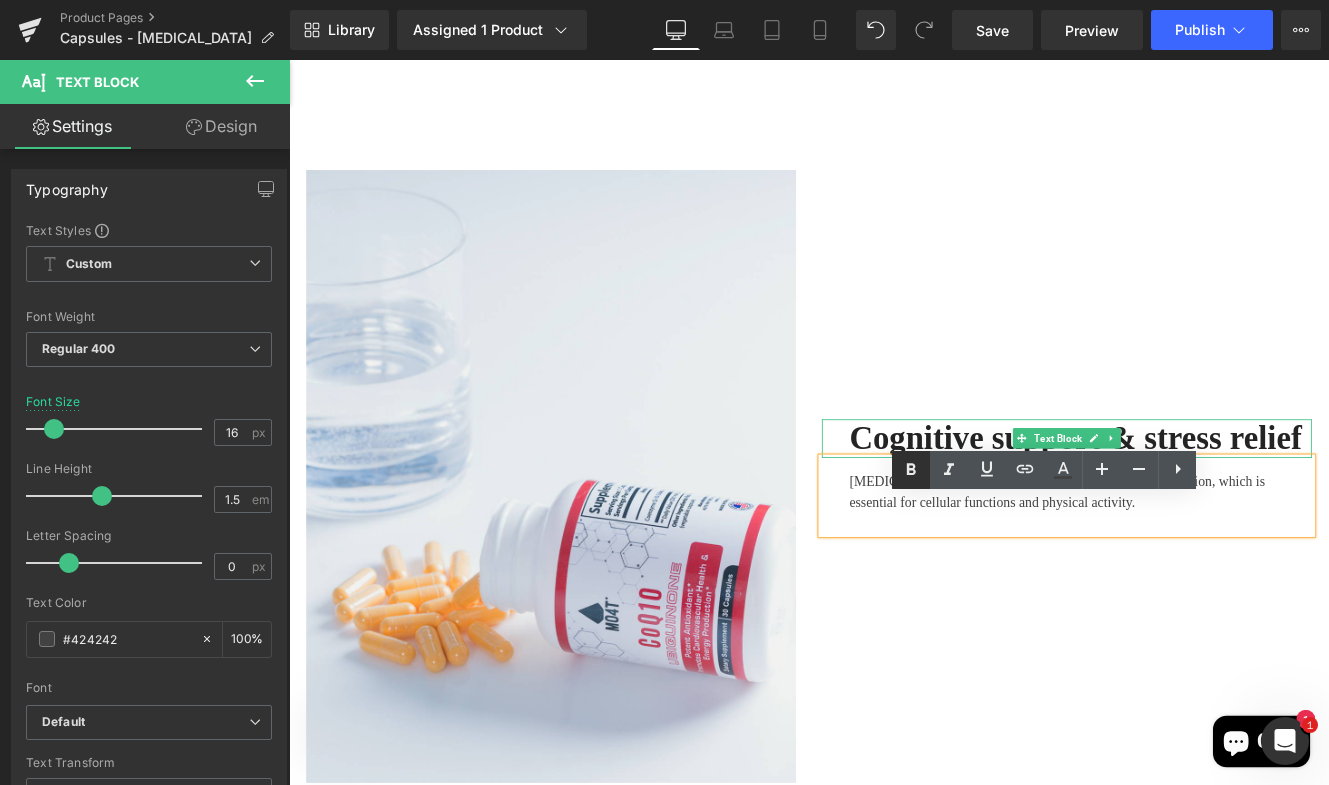 click 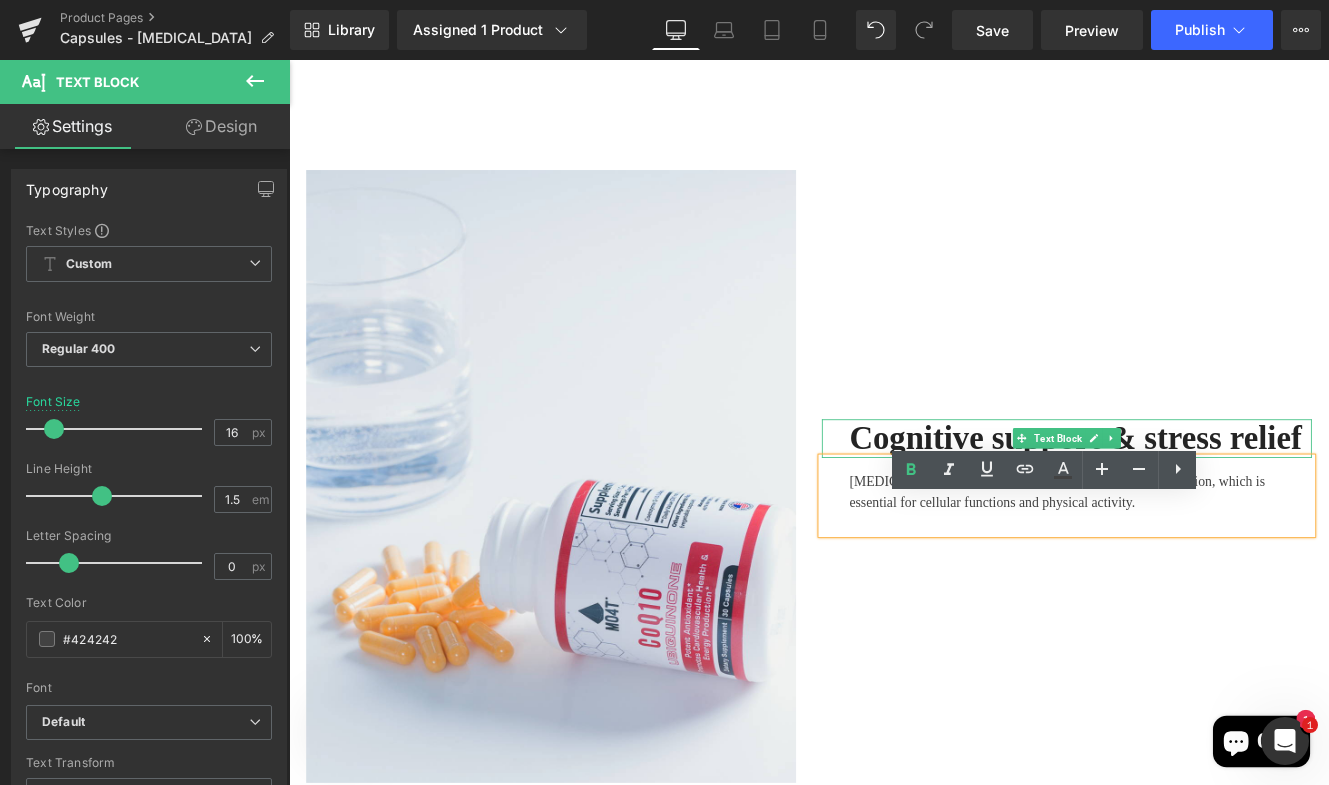 click on "Cognitive support & stress relief" at bounding box center (1204, 500) 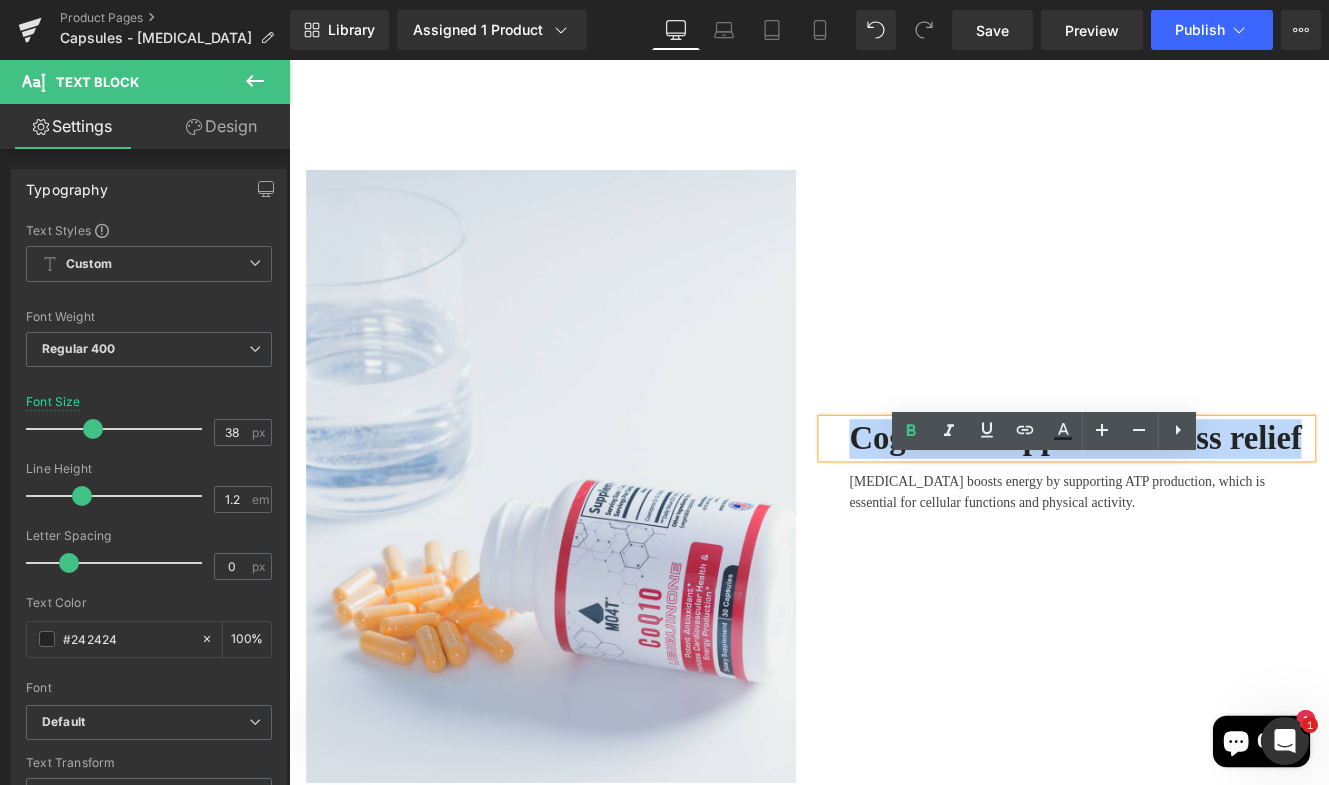 drag, startPoint x: 1441, startPoint y: 549, endPoint x: 916, endPoint y: 547, distance: 525.0038 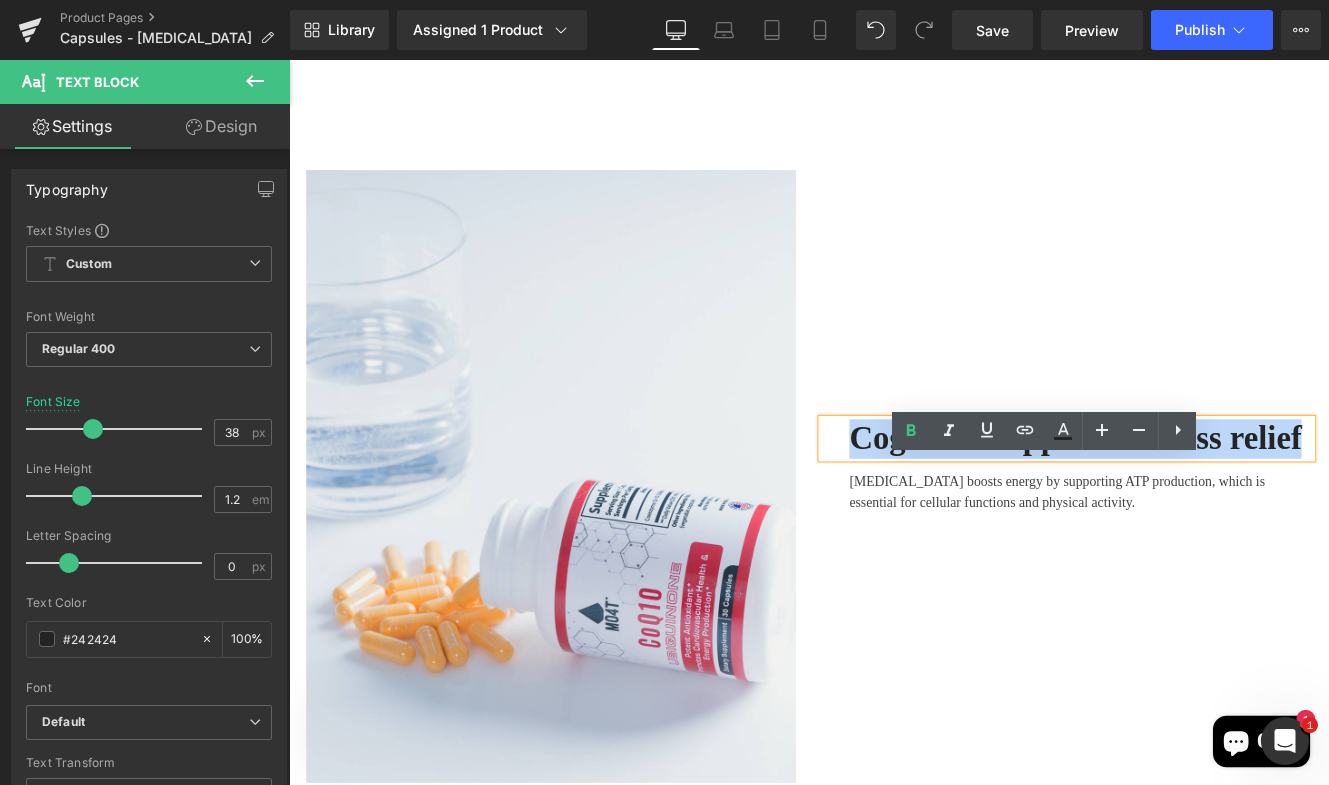 click on "Cognitive support & stress relief" at bounding box center (1194, 501) 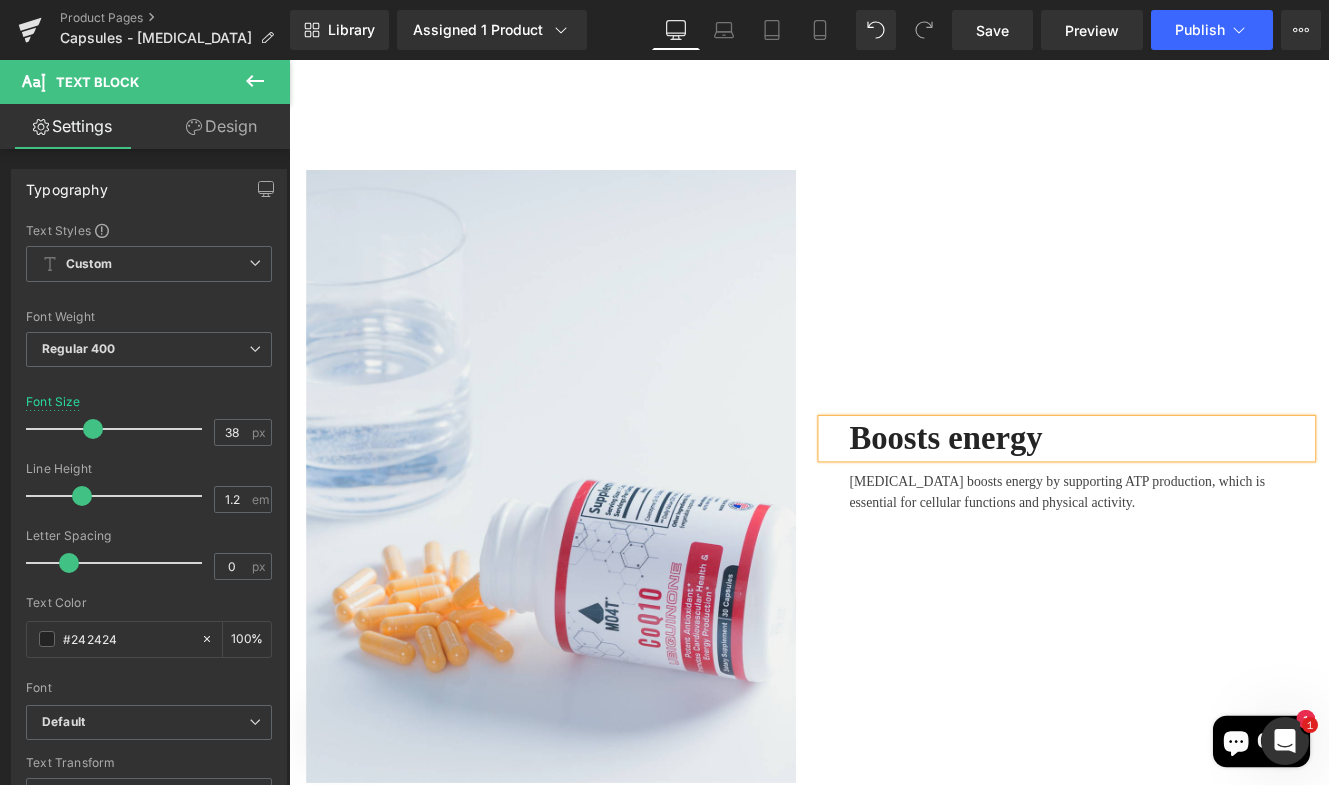 scroll, scrollTop: 2430, scrollLeft: 0, axis: vertical 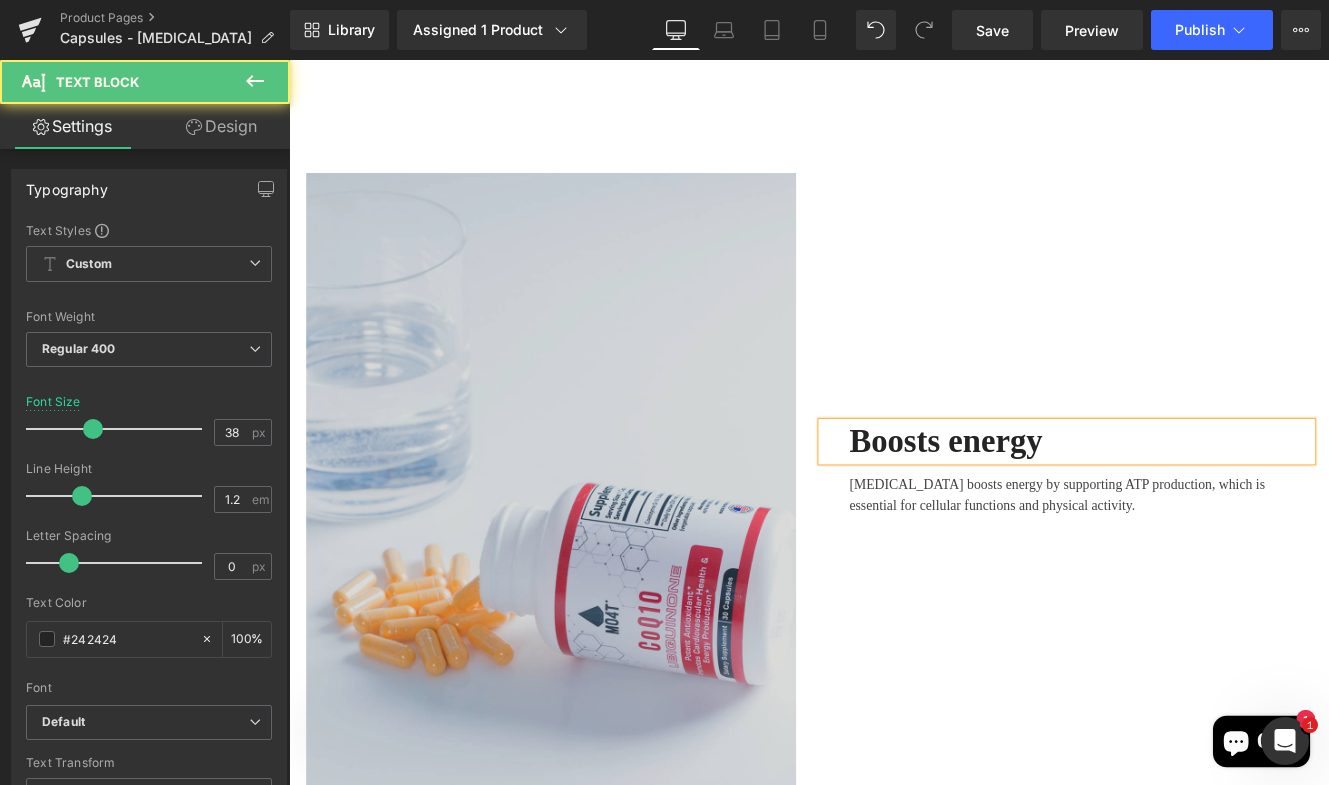 drag, startPoint x: 1192, startPoint y: 552, endPoint x: 846, endPoint y: 552, distance: 346 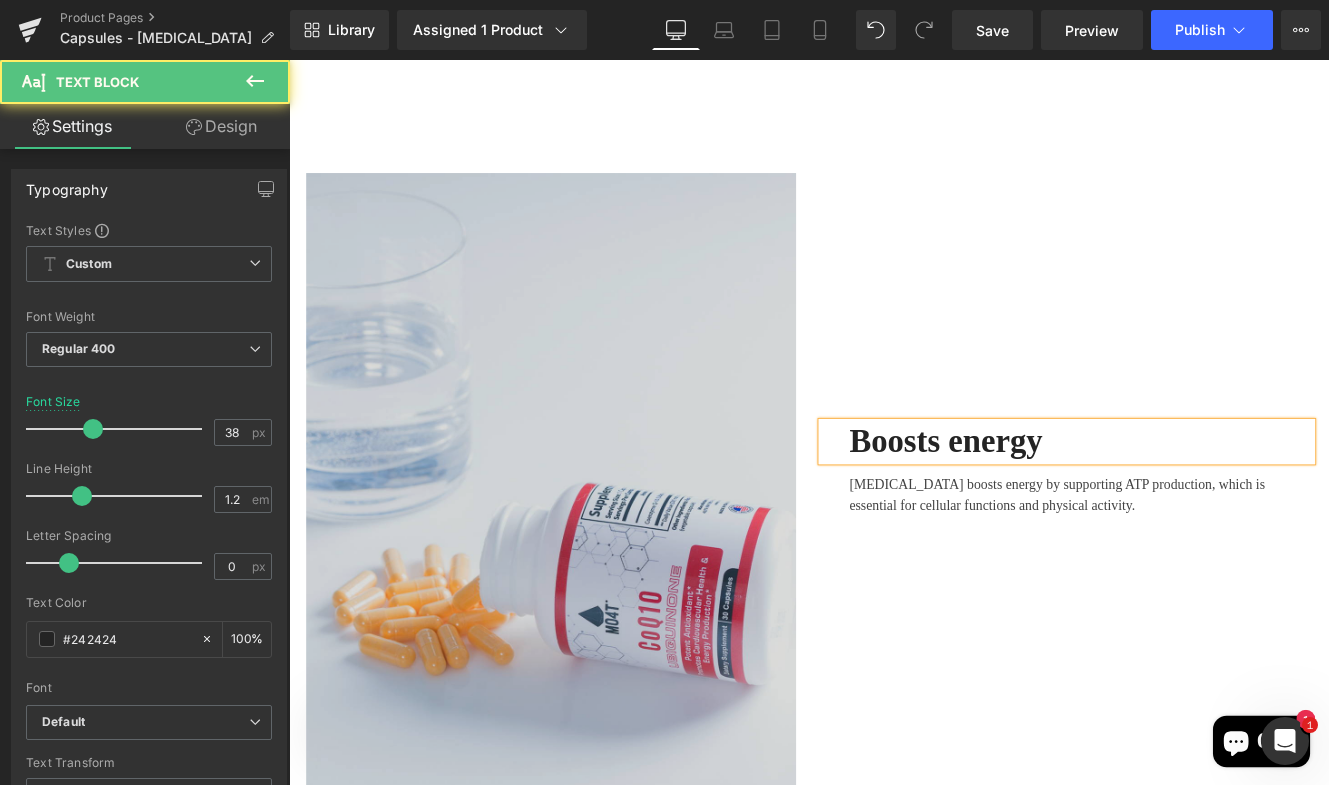 click on "Image         Boosts energy  Text Block         [MEDICAL_DATA] boosts energy by supporting ATP production, which is essential for cellular functions and physical activity. Text Block         Row" at bounding box center [894, 548] 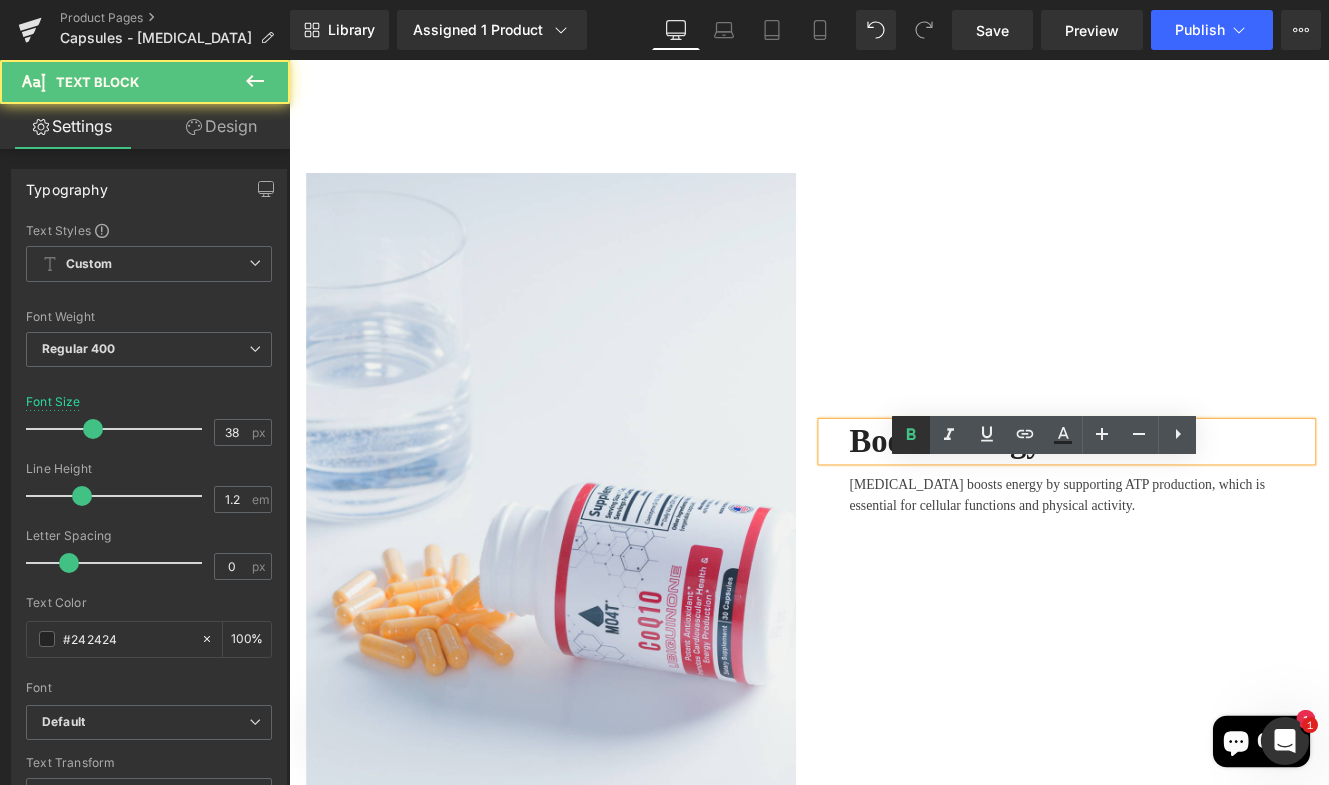 click 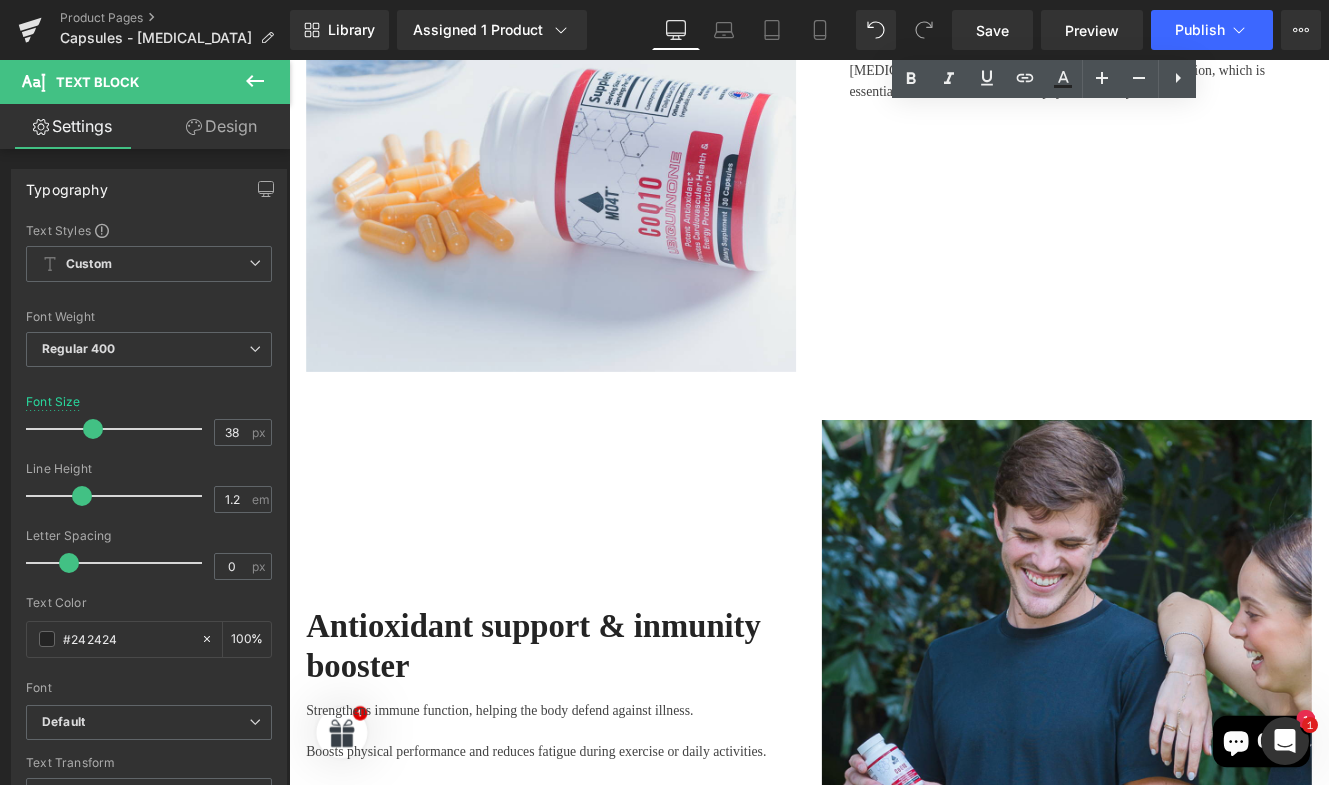 scroll, scrollTop: 2743, scrollLeft: 0, axis: vertical 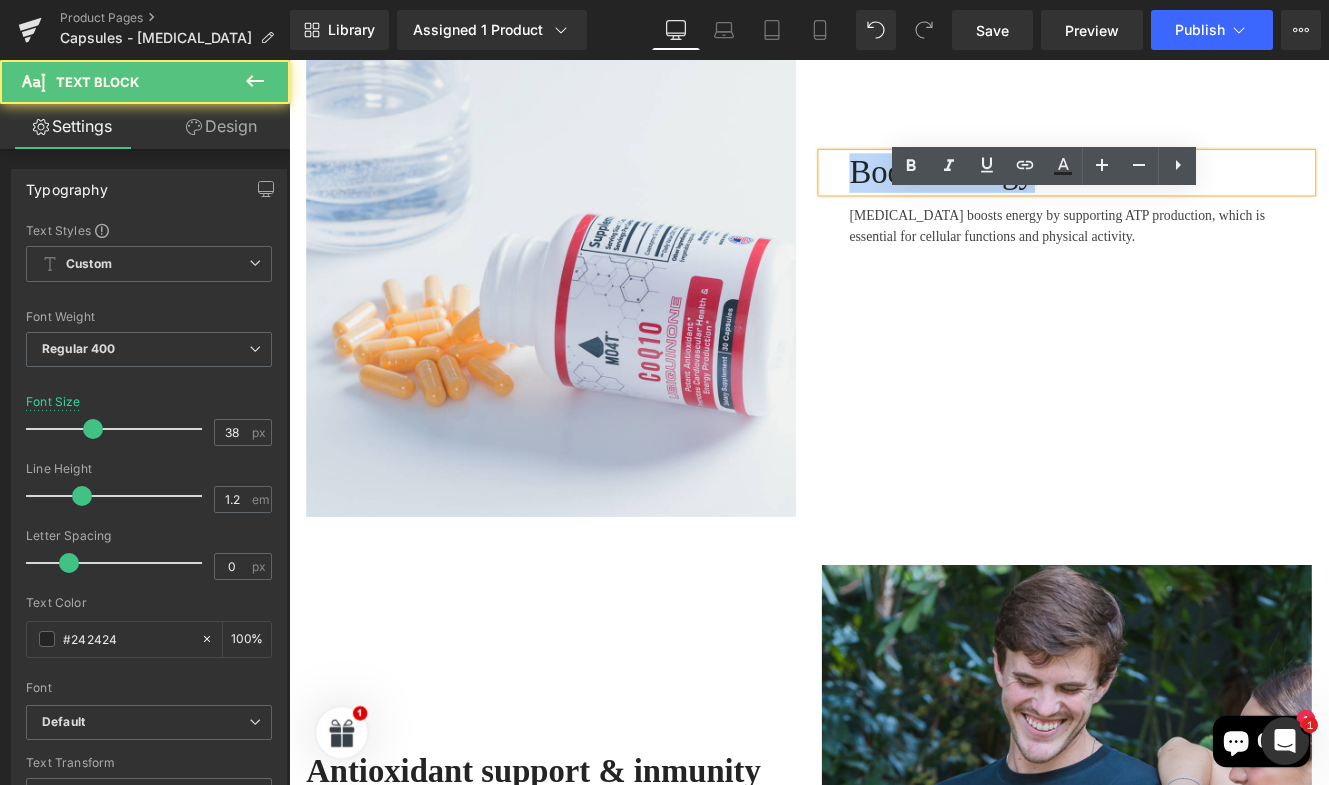 drag, startPoint x: 1153, startPoint y: 245, endPoint x: 944, endPoint y: 244, distance: 209.0024 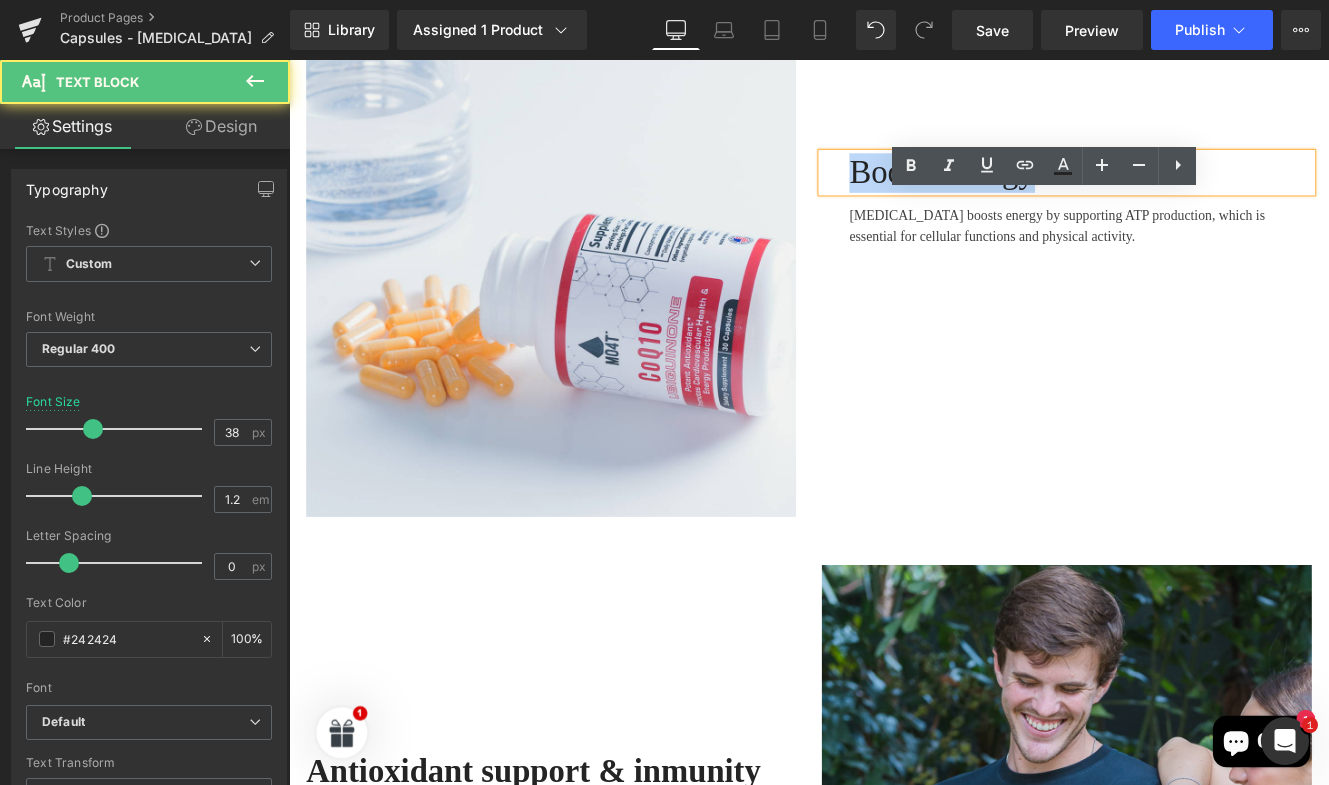click on "Boosts energy" at bounding box center (1210, 192) 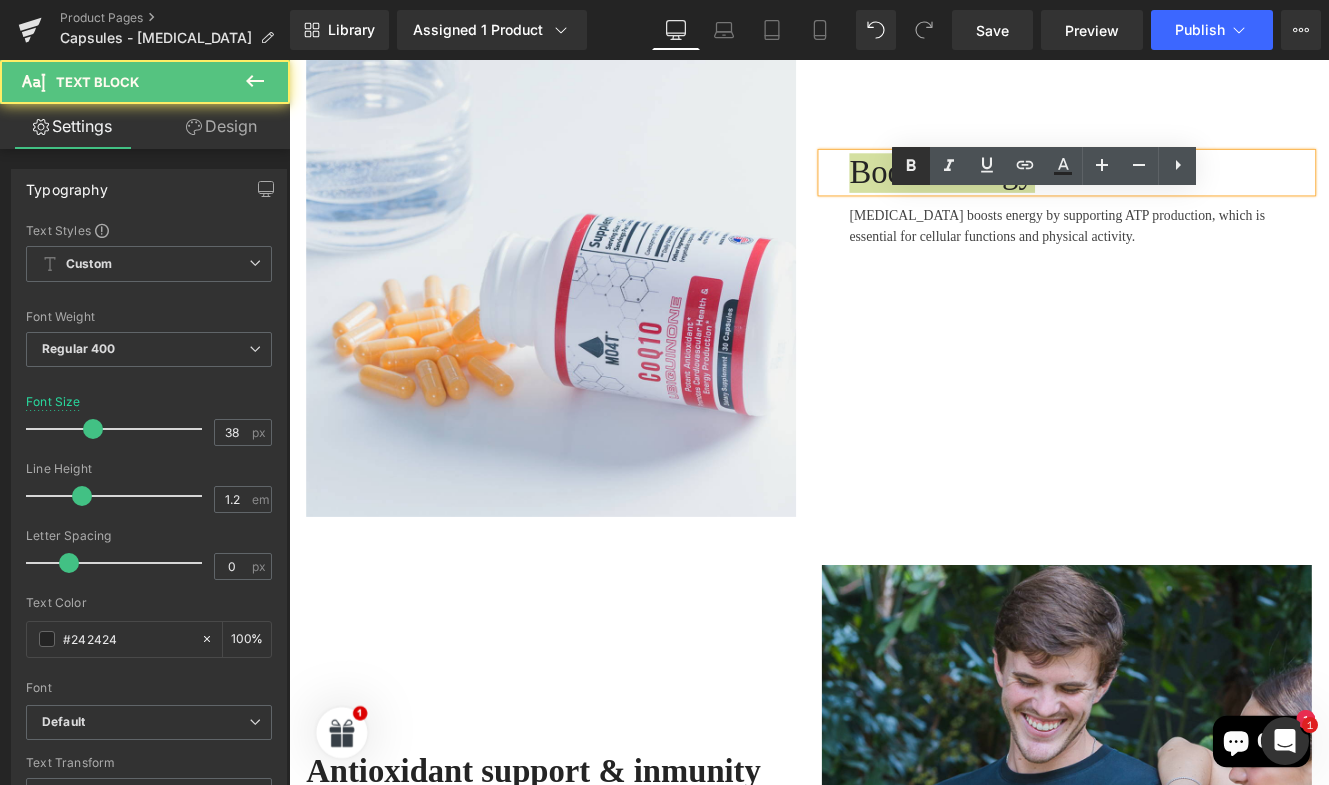 click 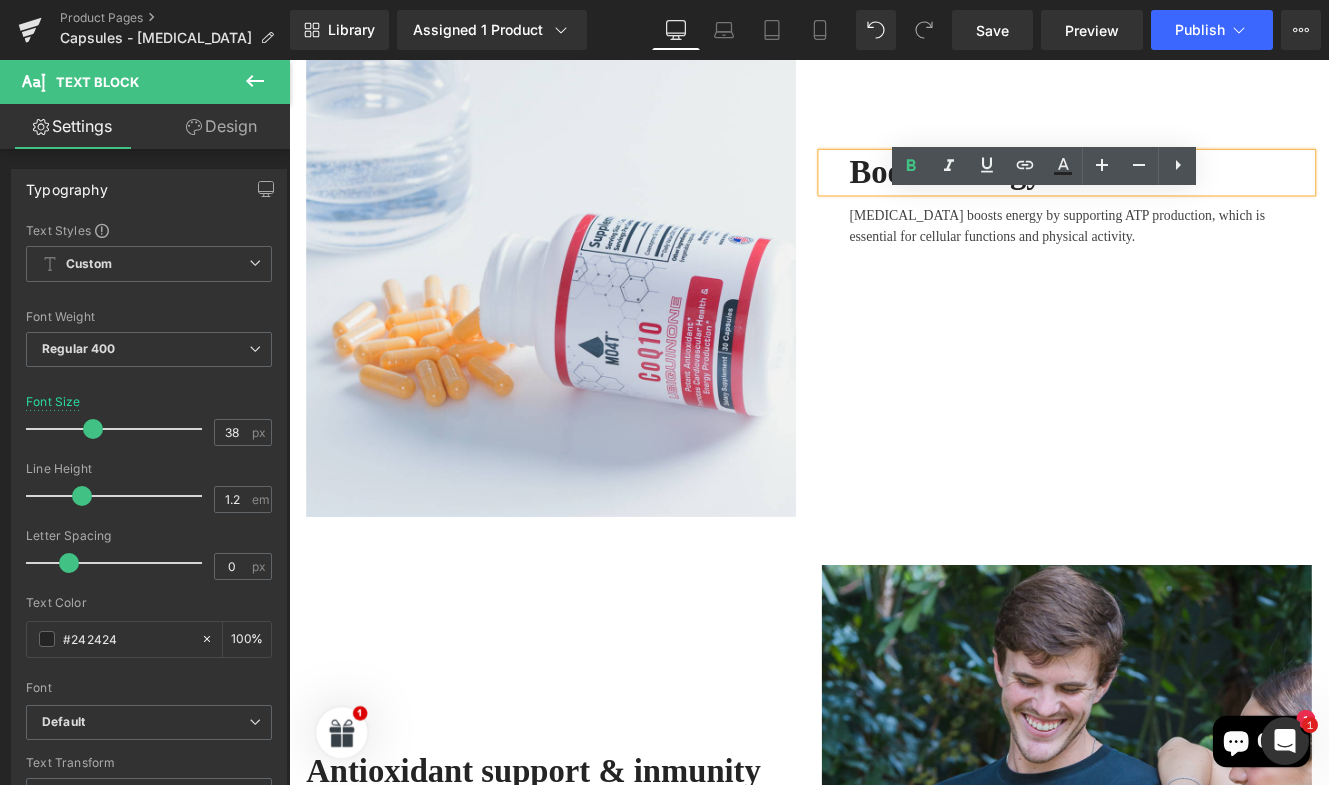 click on "Boosts energy" at bounding box center [1210, 192] 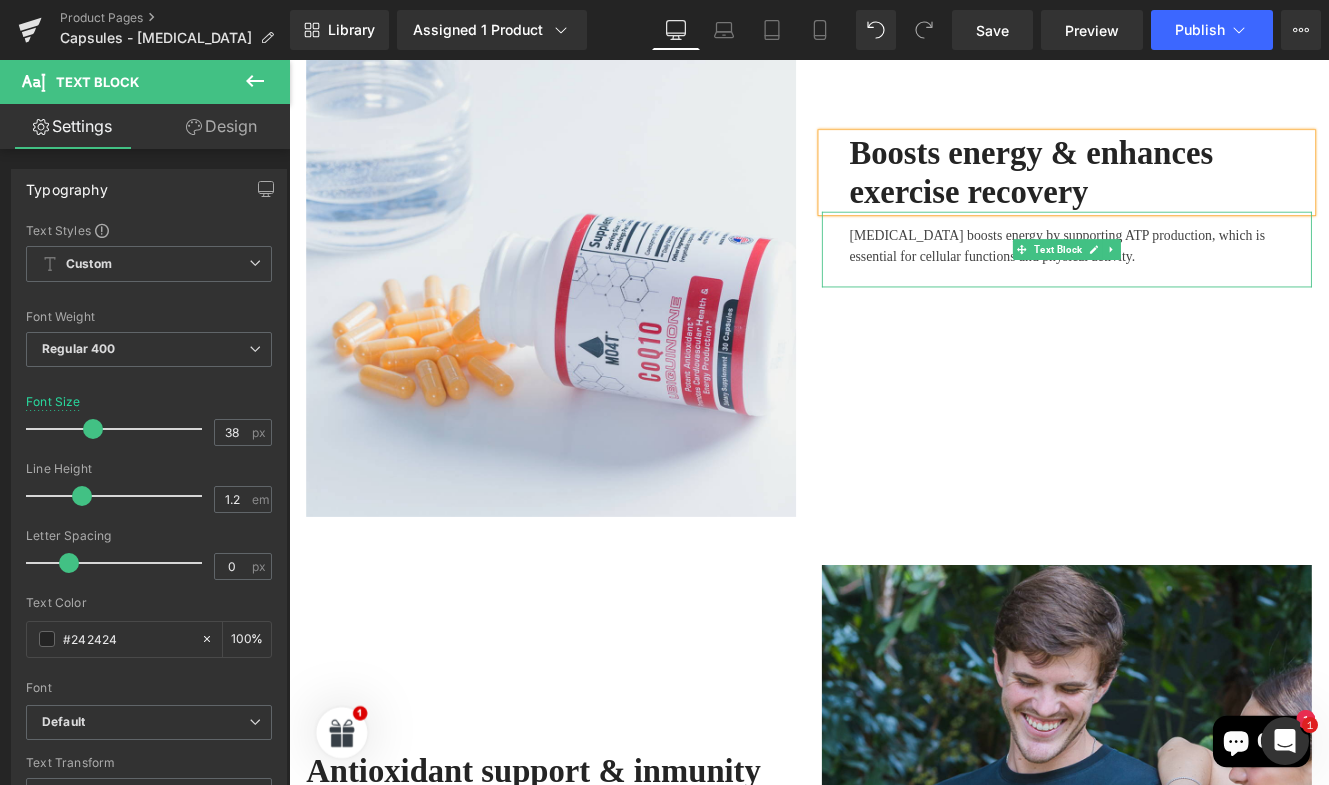 click on "[MEDICAL_DATA] boosts energy by supporting ATP production, which is essential for cellular functions and physical activity." at bounding box center [1210, 277] 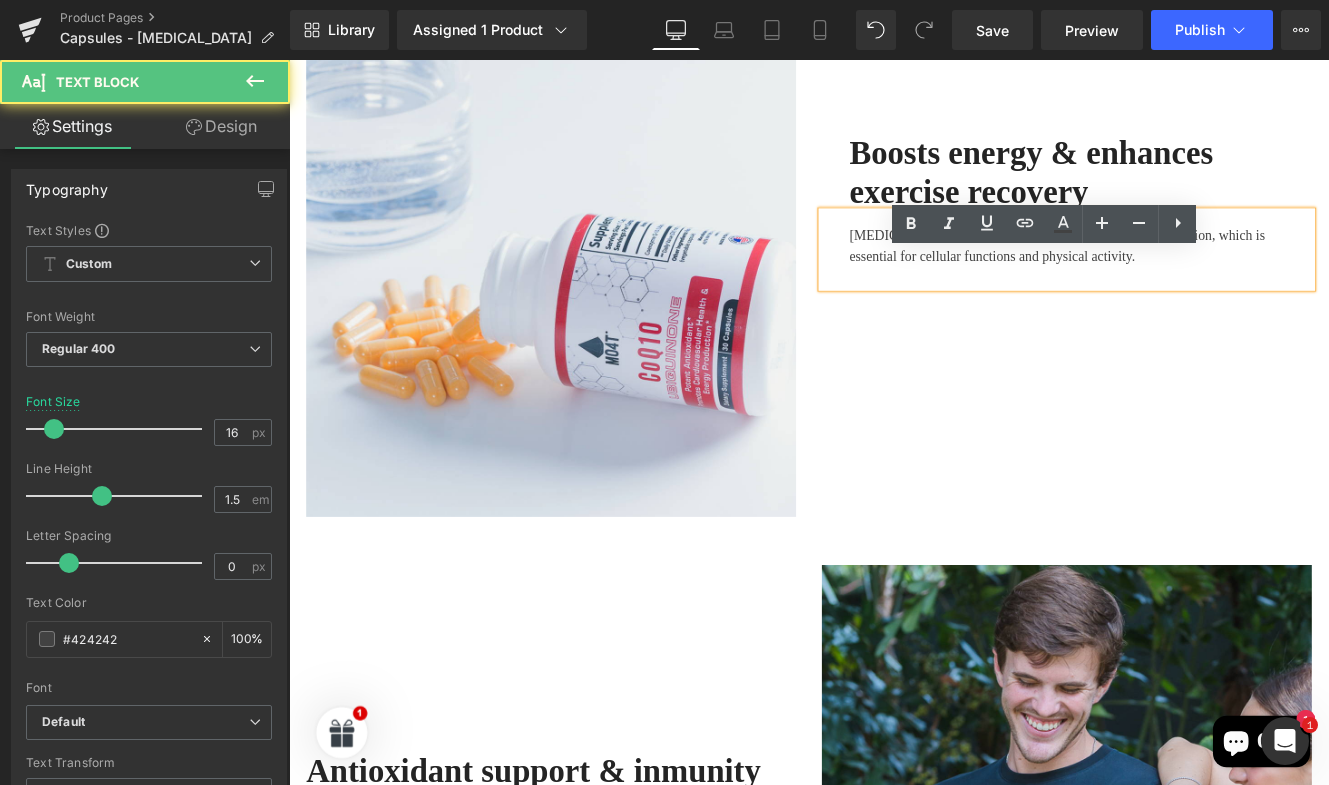click on "[MEDICAL_DATA] boosts energy by supporting ATP production, which is essential for cellular functions and physical activity." at bounding box center (1210, 277) 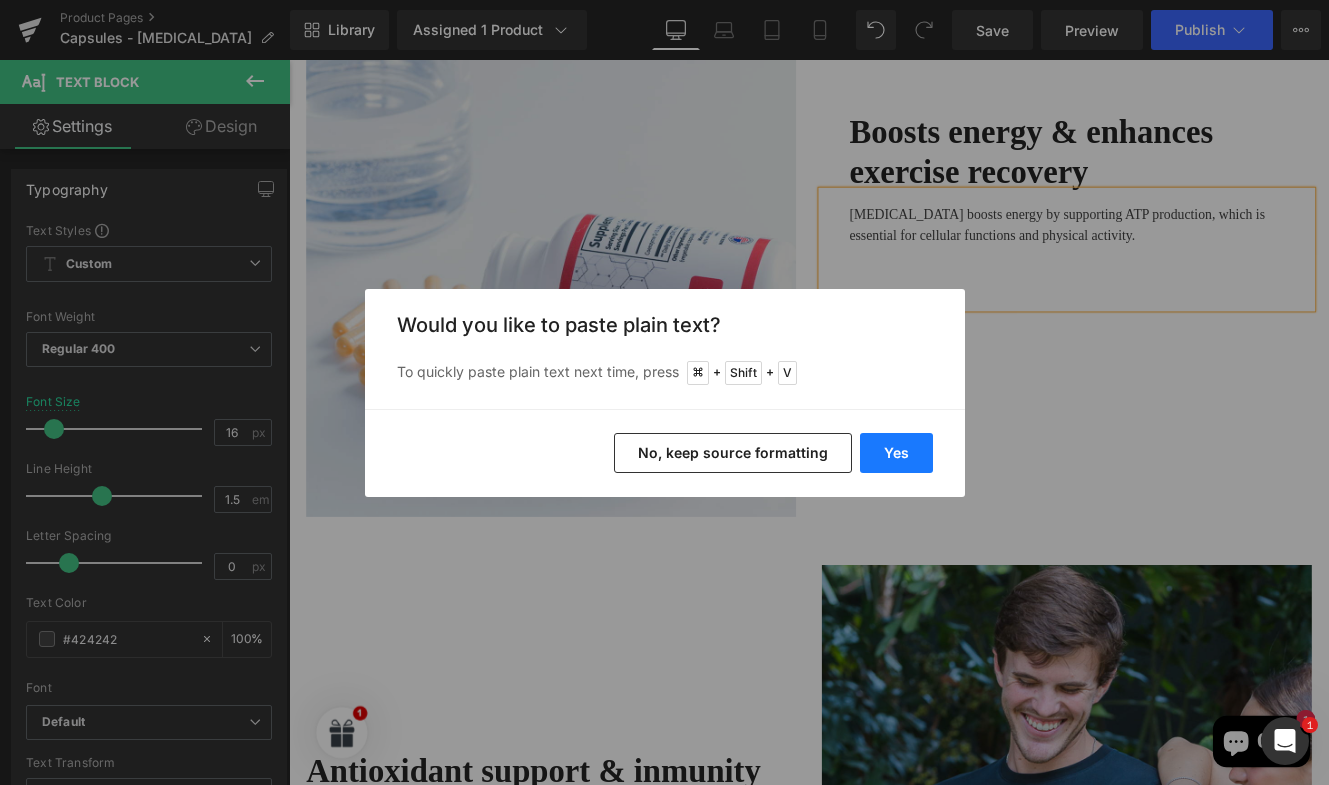 click on "Yes" at bounding box center (896, 453) 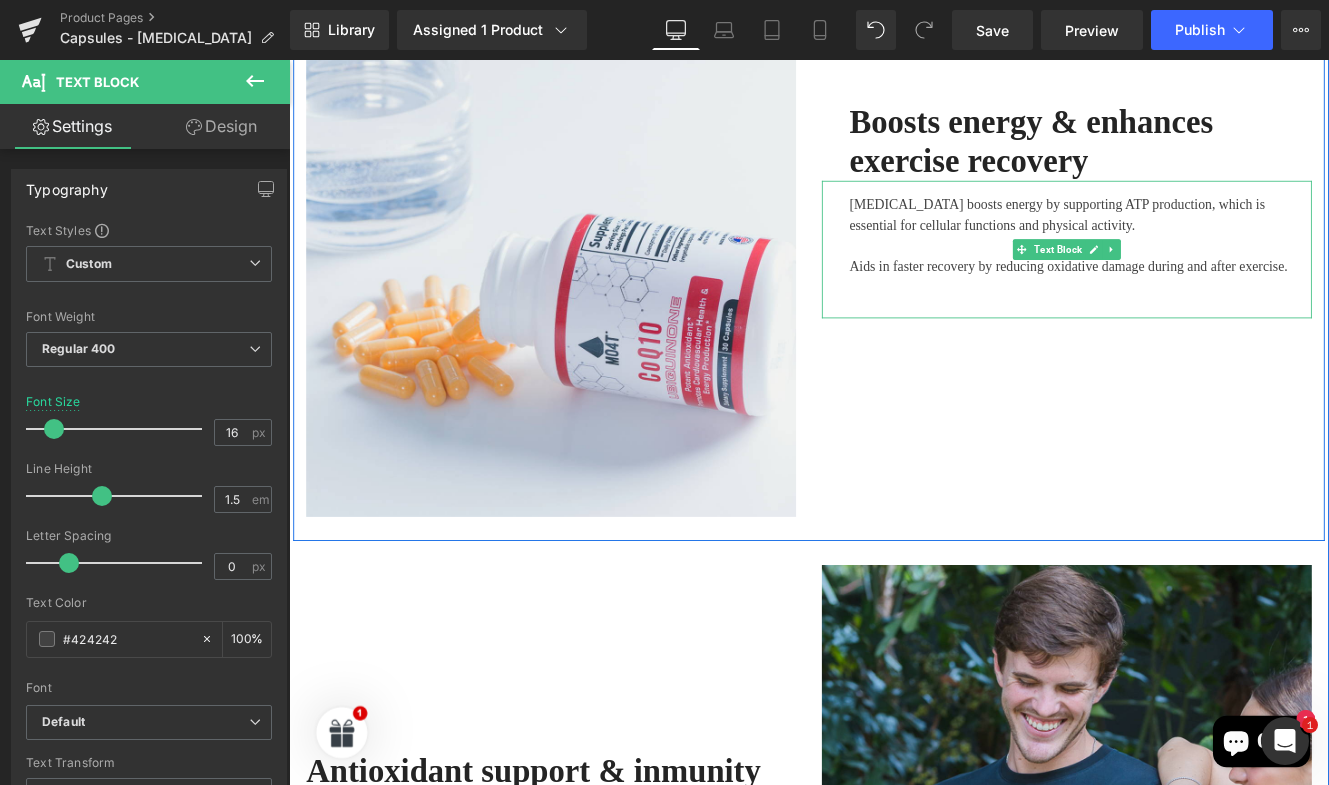 click at bounding box center (1210, 325) 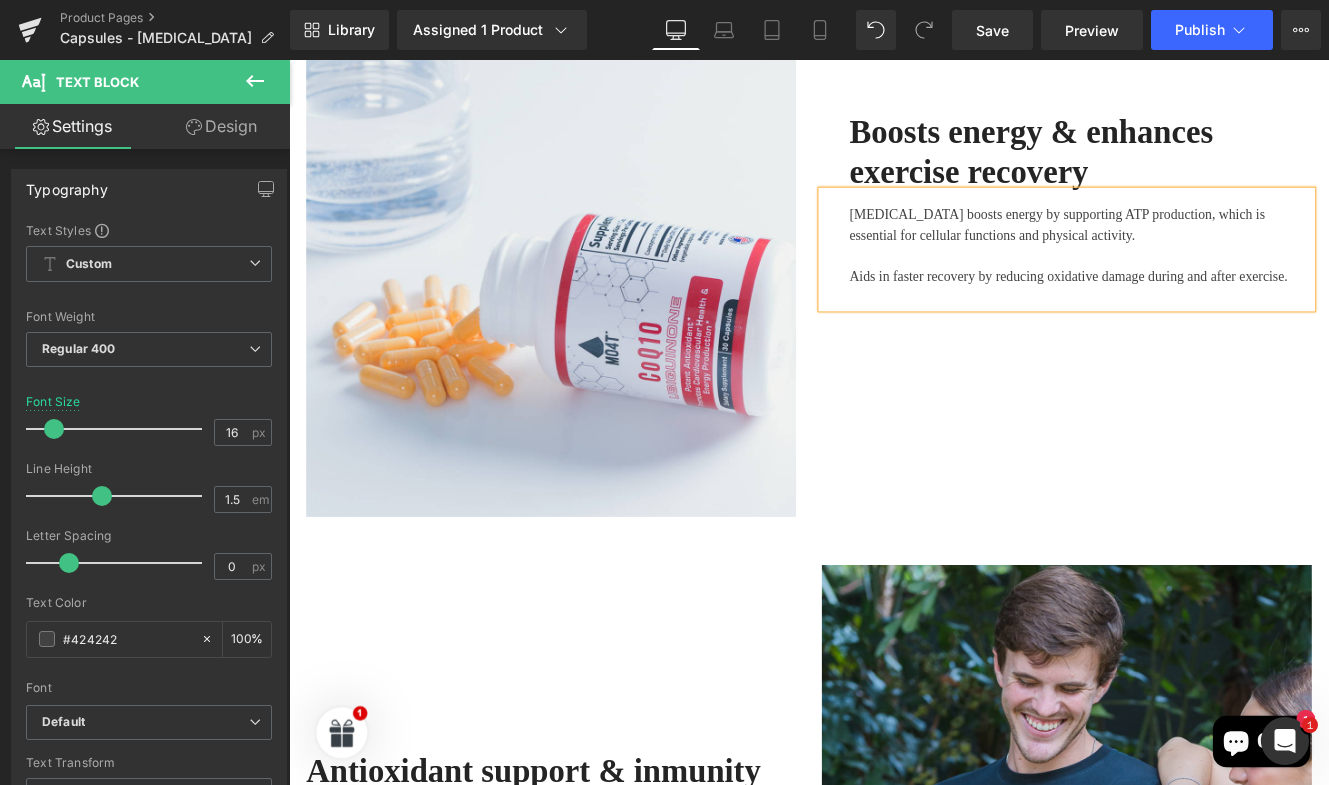 click on "[MEDICAL_DATA] boosts energy by supporting ATP production, which is essential for cellular functions and physical activity." at bounding box center [1210, 253] 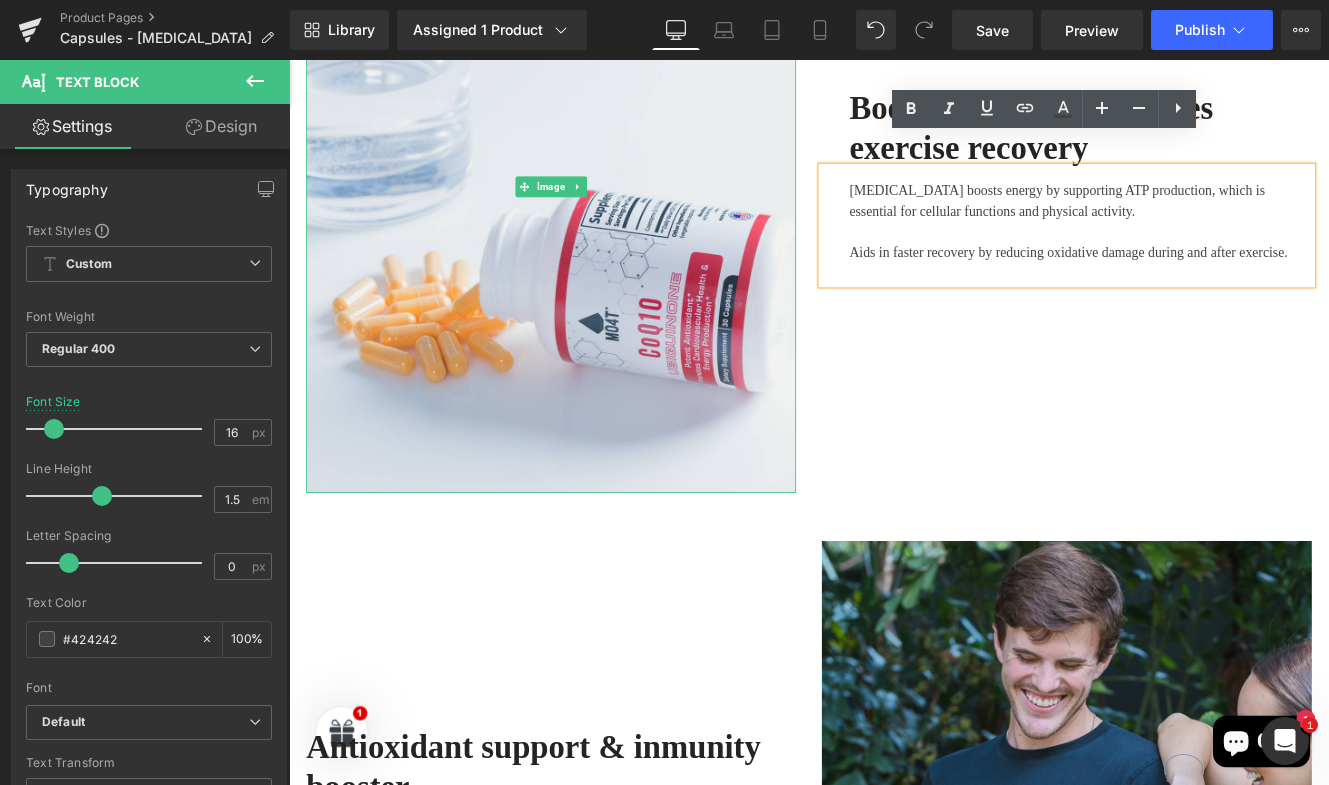 scroll, scrollTop: 2977, scrollLeft: 0, axis: vertical 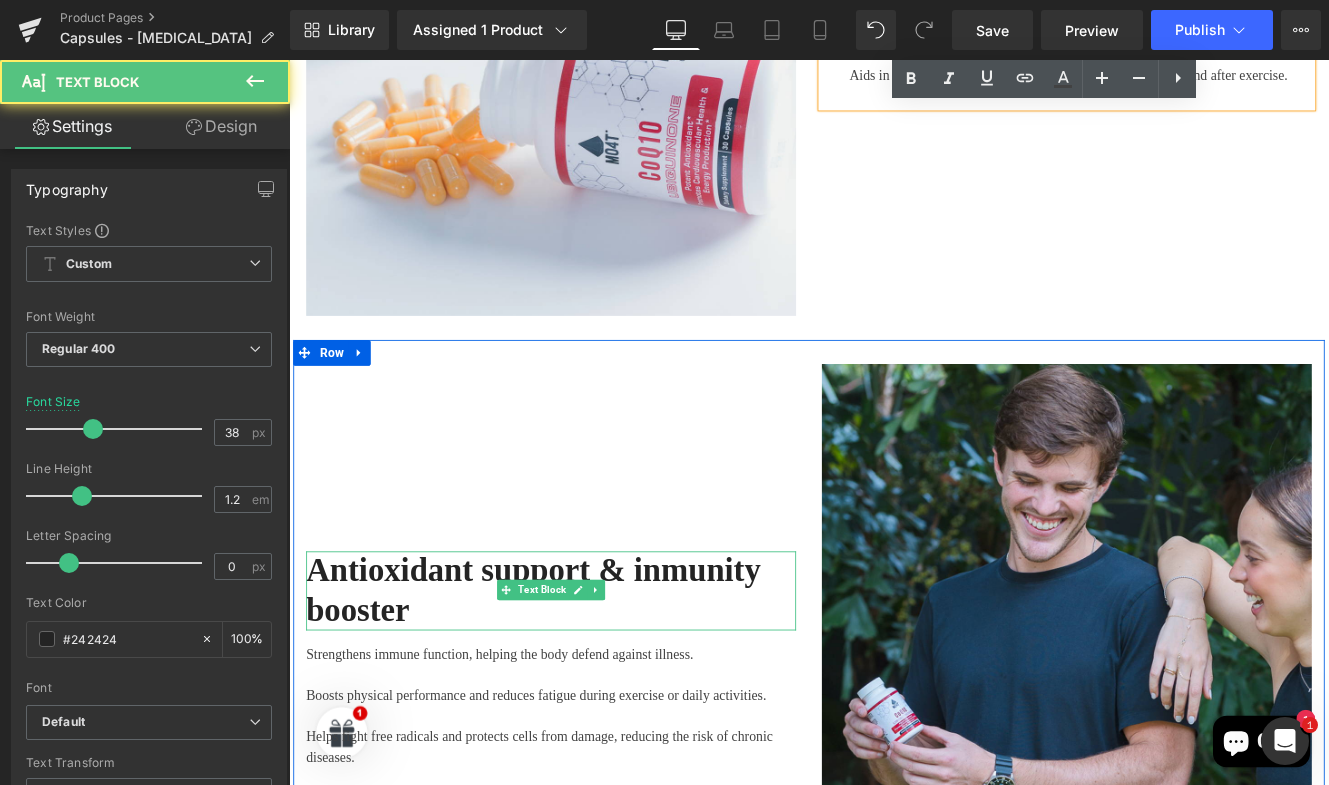 click on "Antioxidant support & inmunity booster" at bounding box center [573, 677] 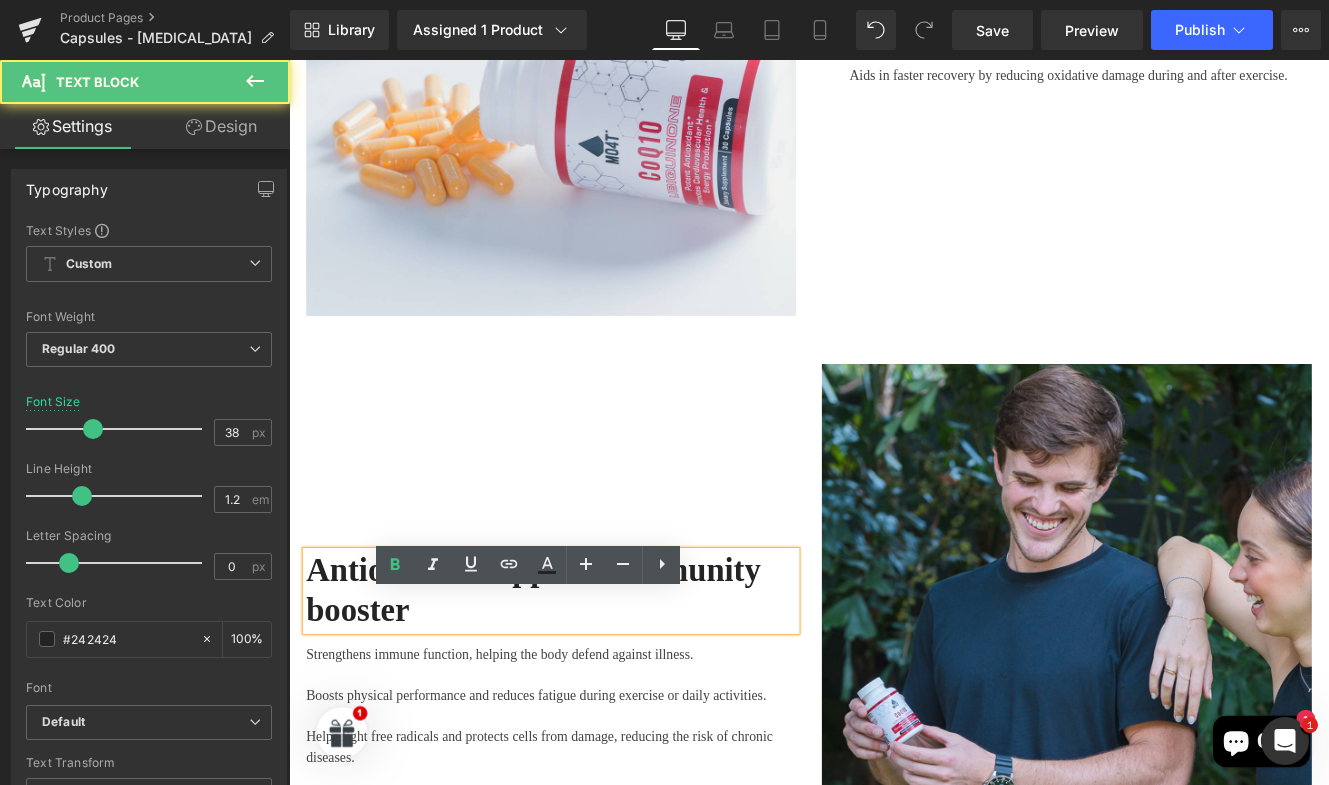 click on "Antioxidant support & inmunity booster" at bounding box center (594, 677) 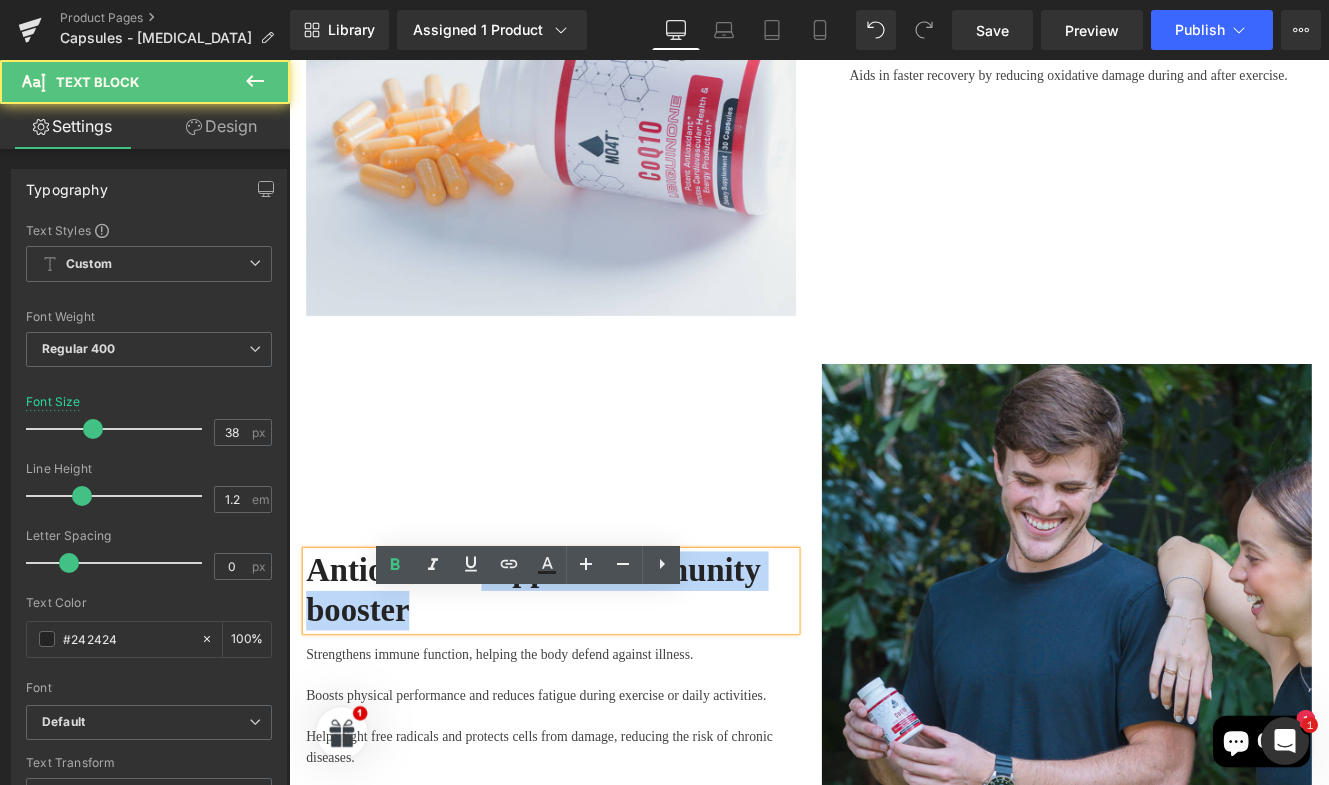 drag, startPoint x: 515, startPoint y: 737, endPoint x: 511, endPoint y: 694, distance: 43.185646 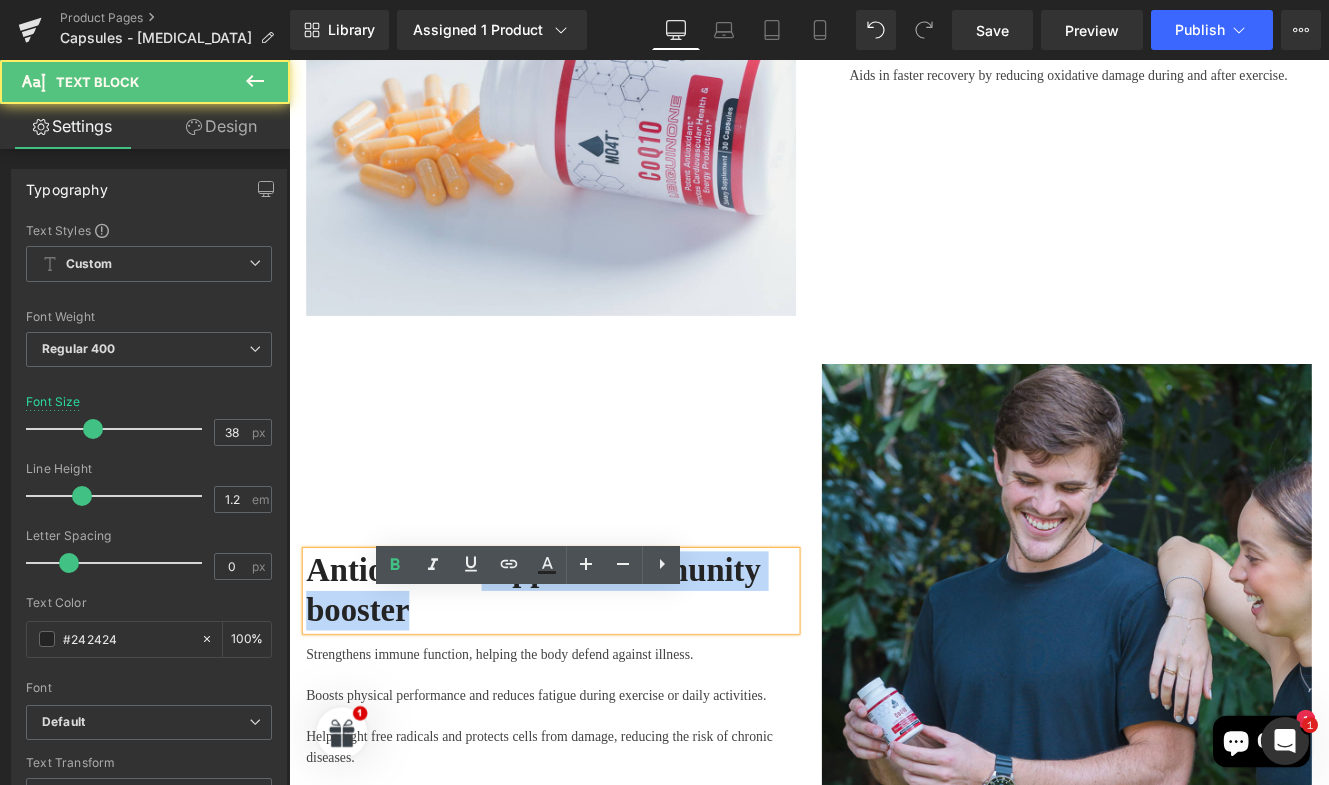 click on "Antioxidant support & inmunity booster" at bounding box center [594, 677] 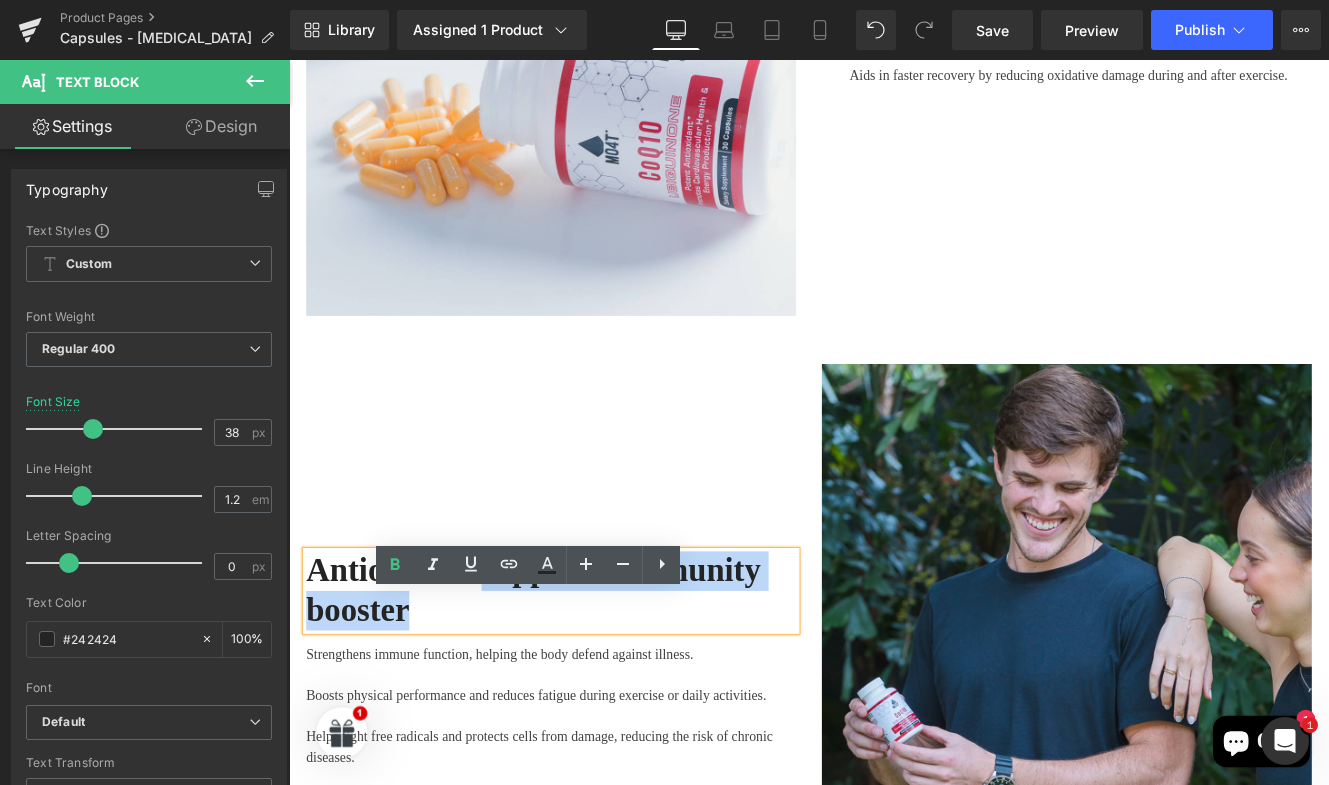 type 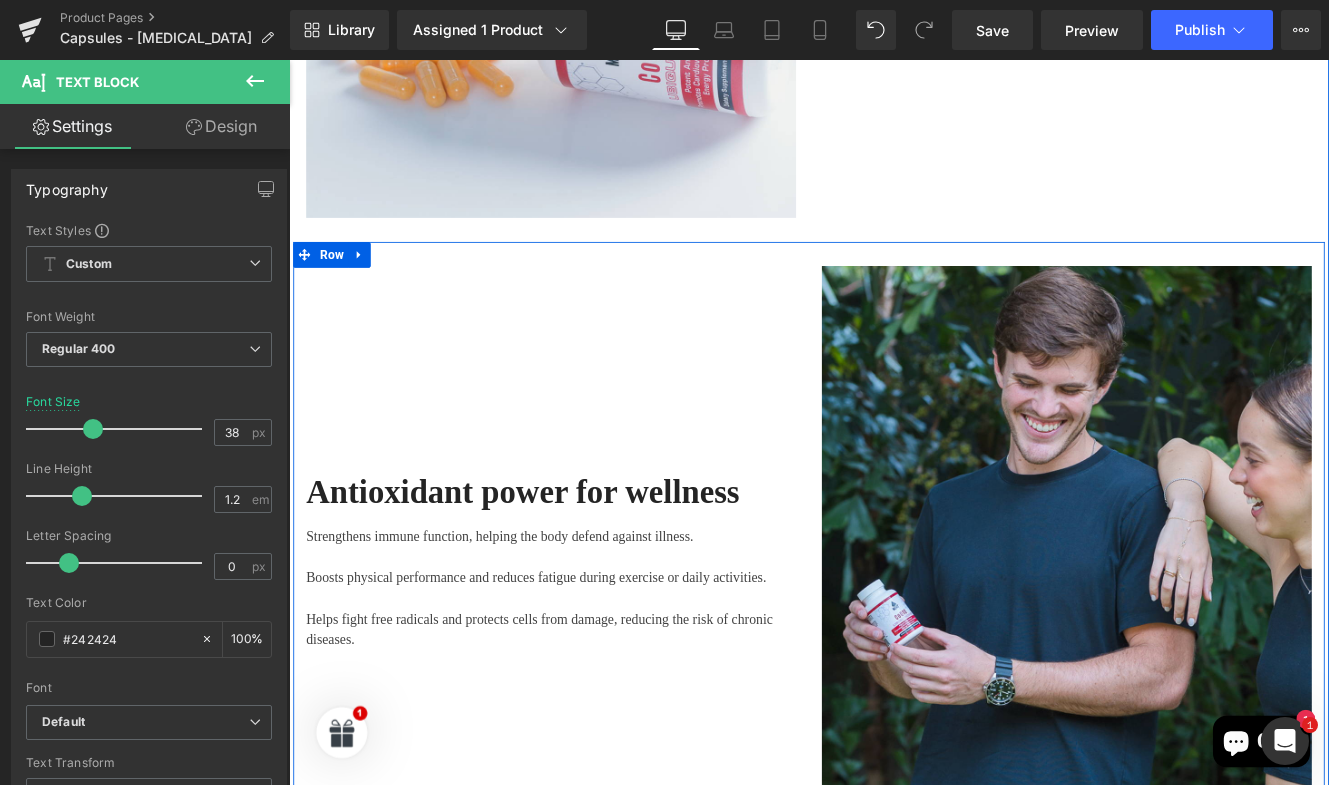 scroll, scrollTop: 3241, scrollLeft: 0, axis: vertical 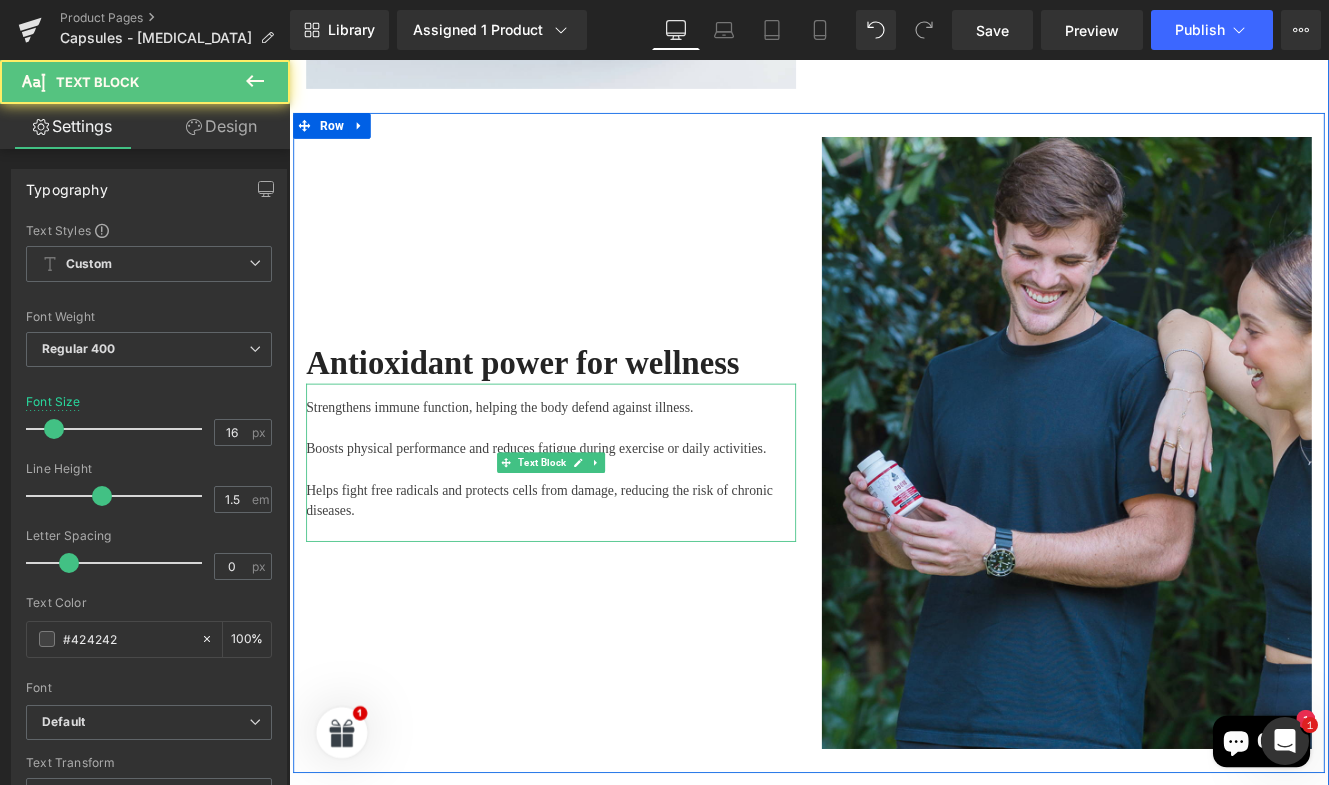drag, startPoint x: 501, startPoint y: 529, endPoint x: 490, endPoint y: 536, distance: 13.038404 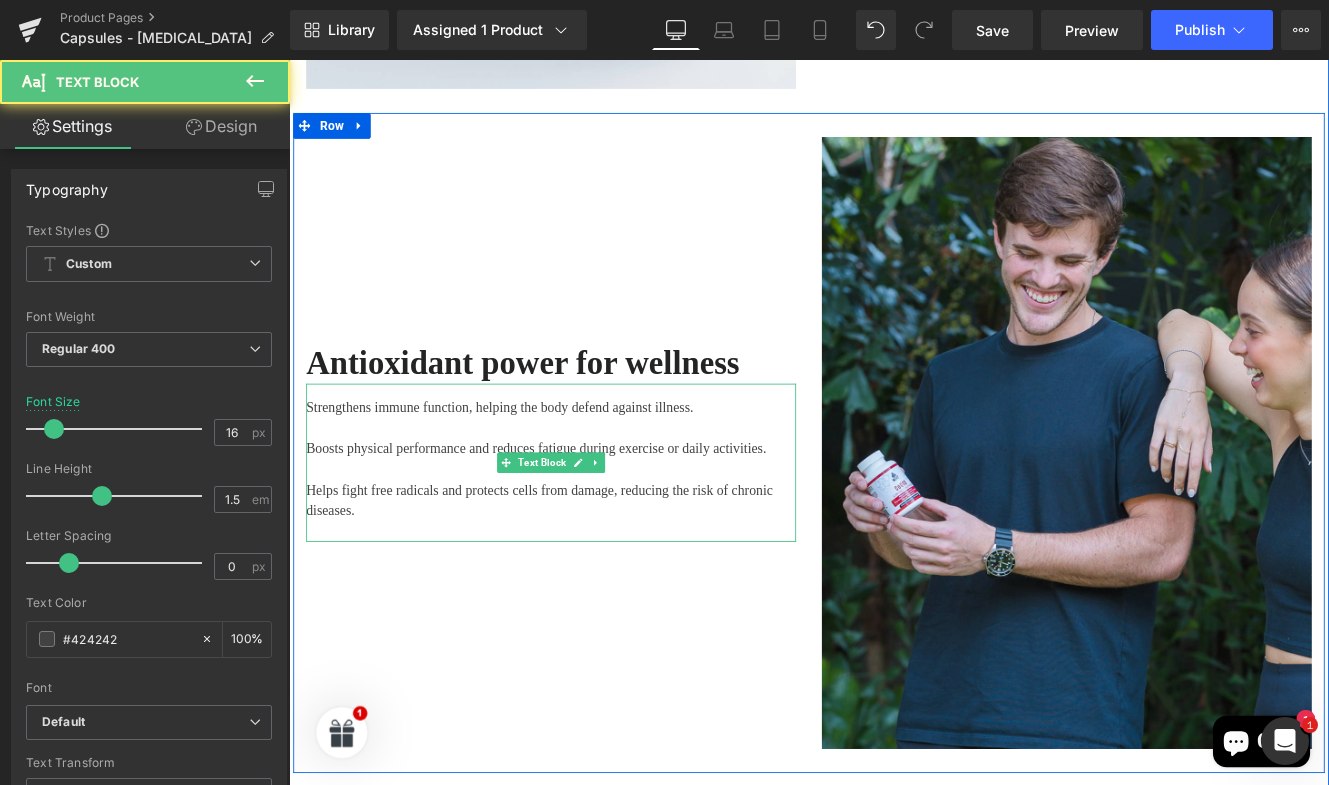 click at bounding box center [594, 489] 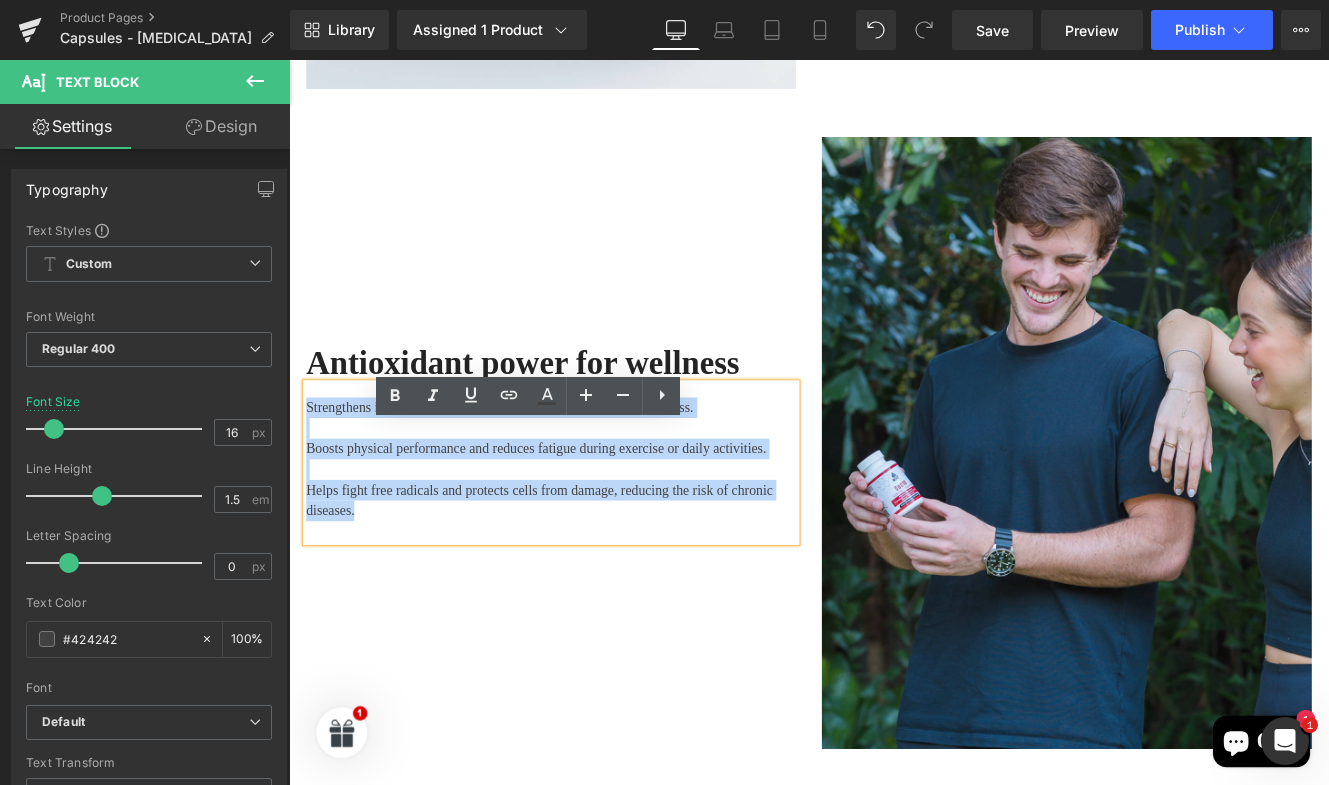 drag, startPoint x: 383, startPoint y: 625, endPoint x: 297, endPoint y: 499, distance: 152.55164 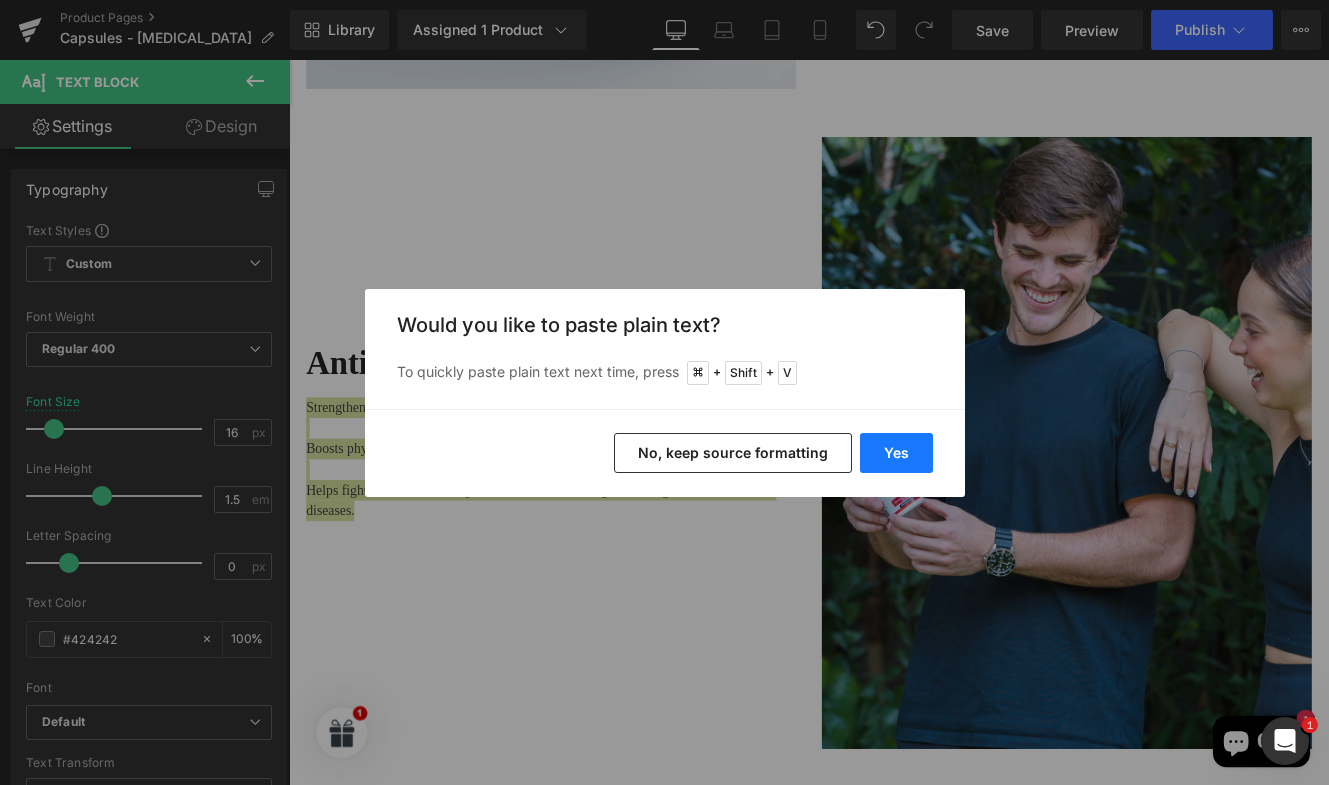 click on "Yes" at bounding box center (896, 453) 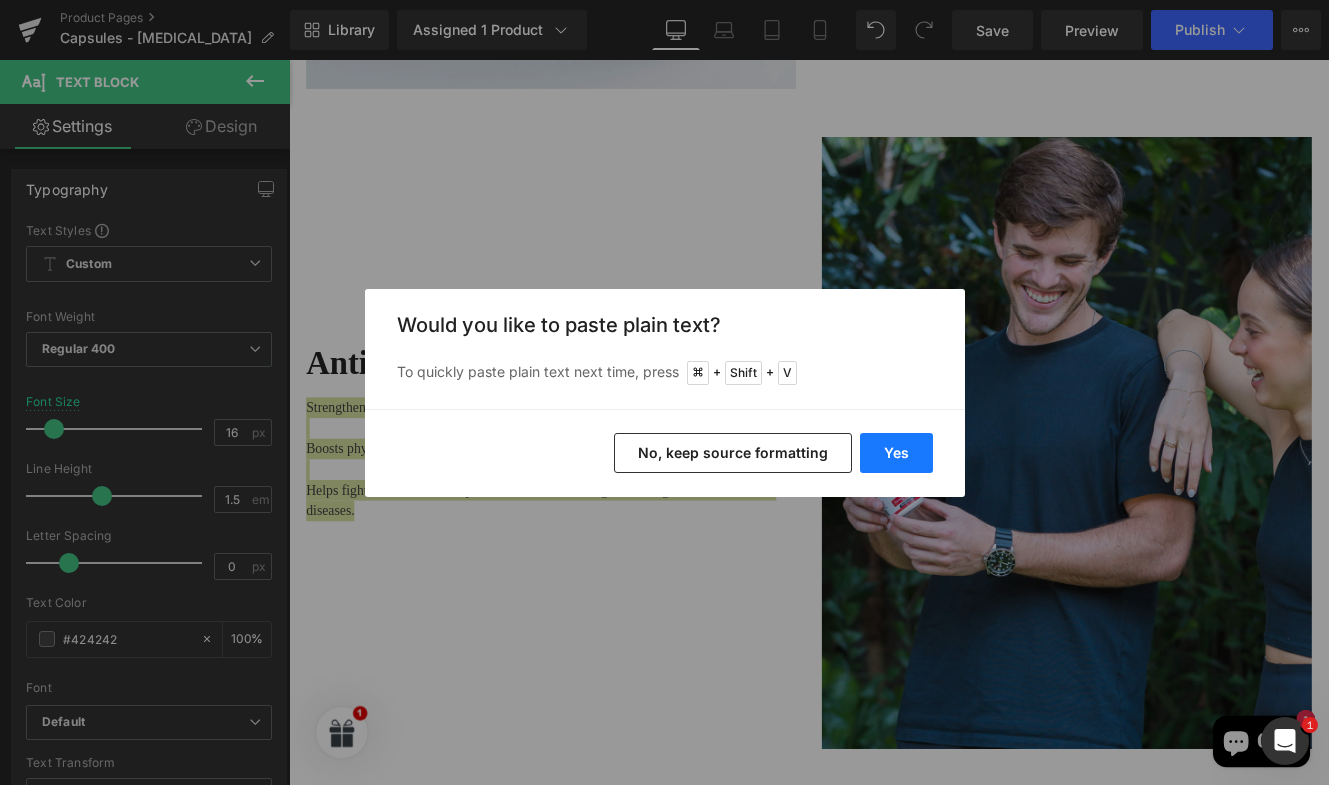 type 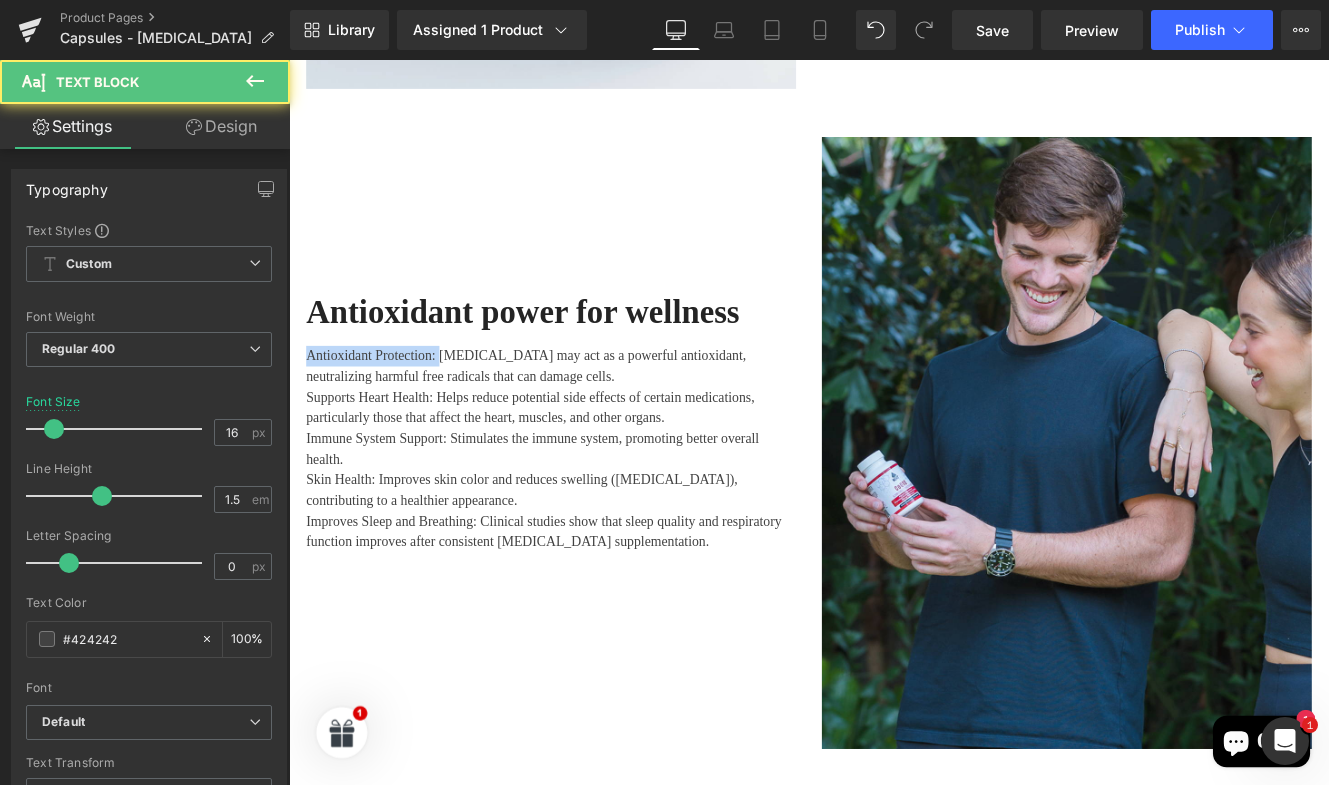 drag, startPoint x: 460, startPoint y: 449, endPoint x: 283, endPoint y: 447, distance: 177.01129 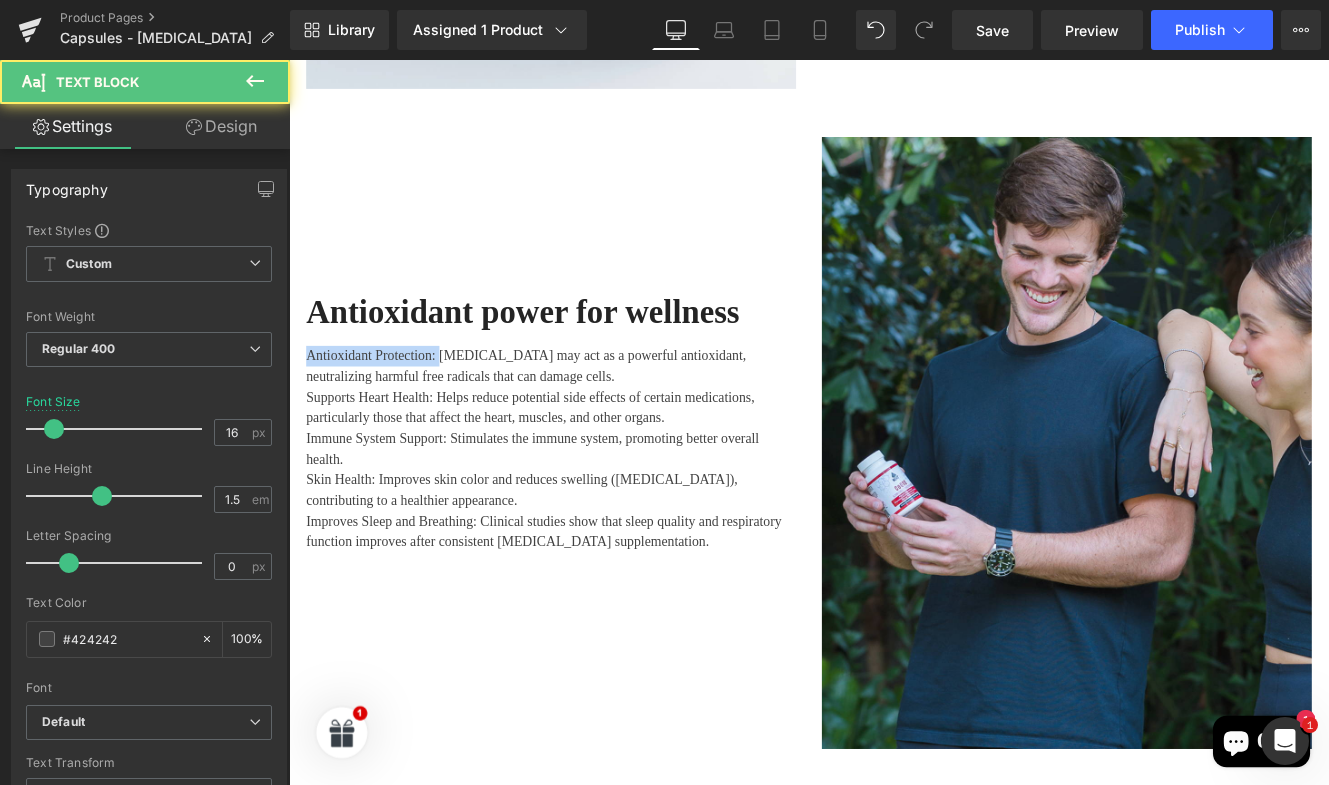 click on "About MO4T
Shop
Supplements
Accesories
Guides" at bounding box center (894, 377) 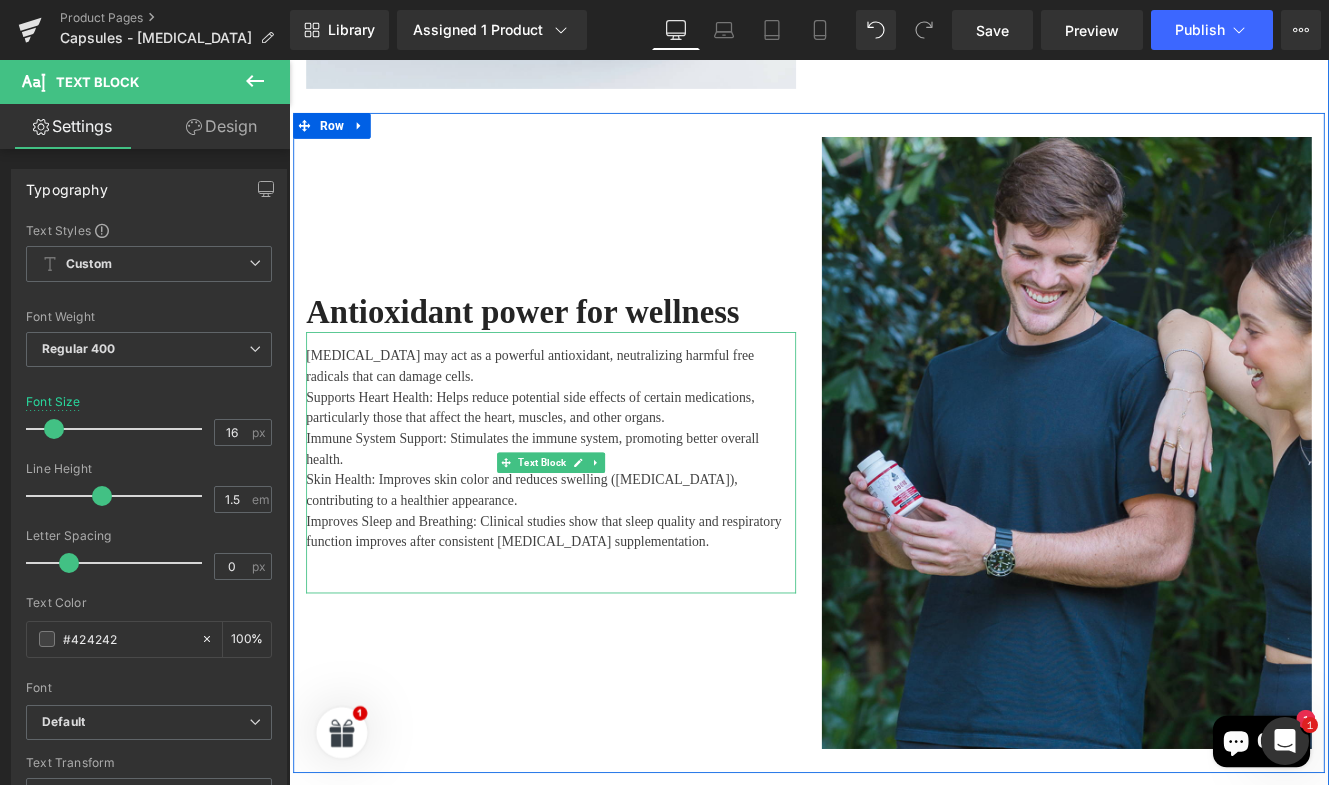 click on "[MEDICAL_DATA] may act as a powerful antioxidant, neutralizing harmful free radicals that can damage cells." at bounding box center [594, 417] 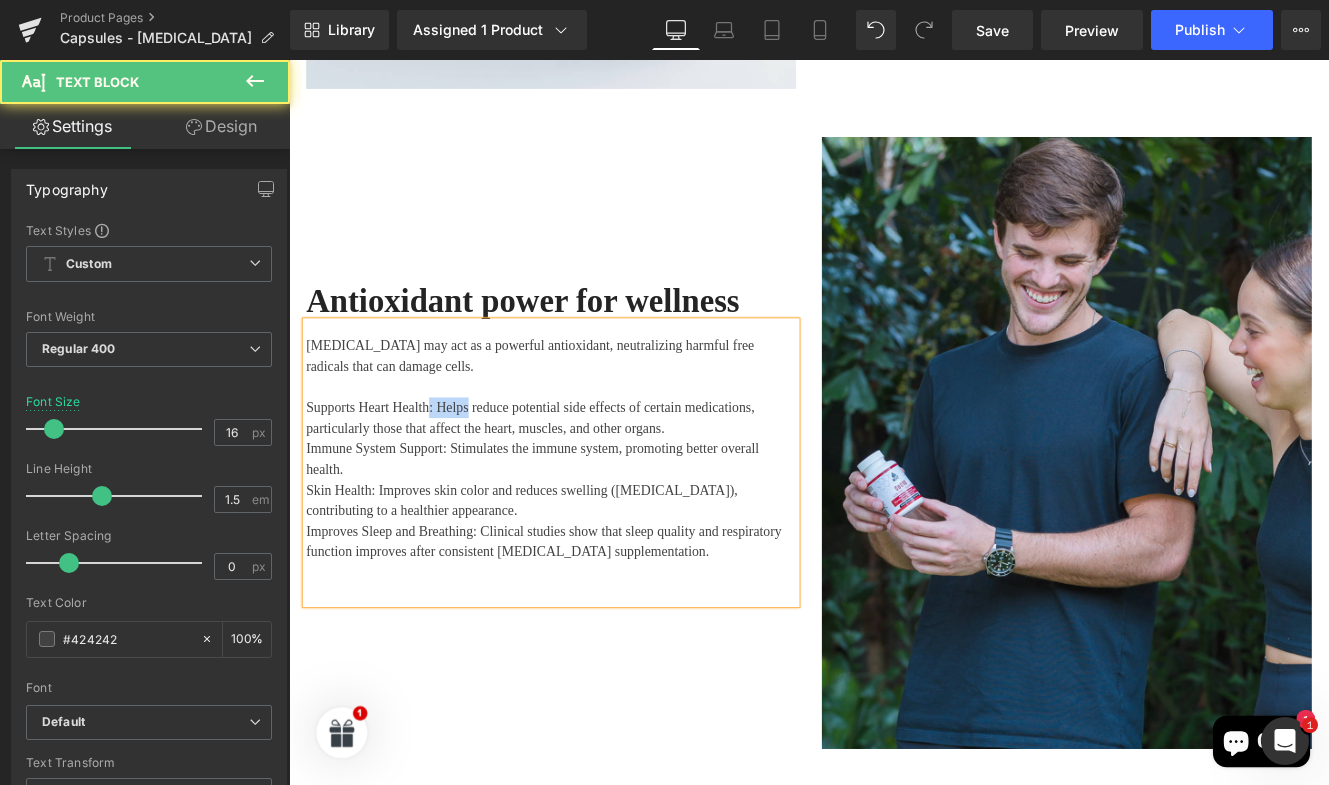drag, startPoint x: 494, startPoint y: 511, endPoint x: 446, endPoint y: 508, distance: 48.09366 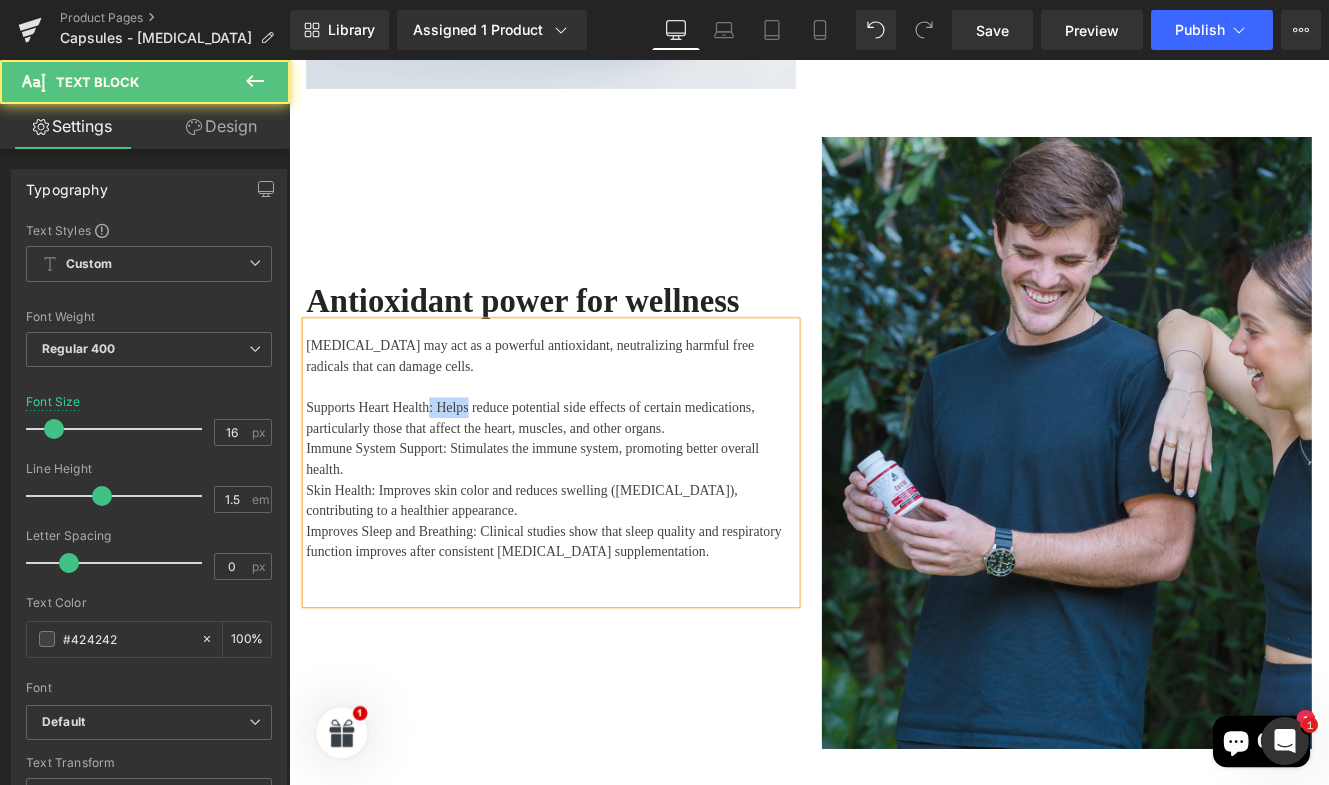 click on "Supports Heart Health: Helps reduce potential side effects of certain medications, particularly those that affect the heart, muscles, and other organs." at bounding box center [594, 477] 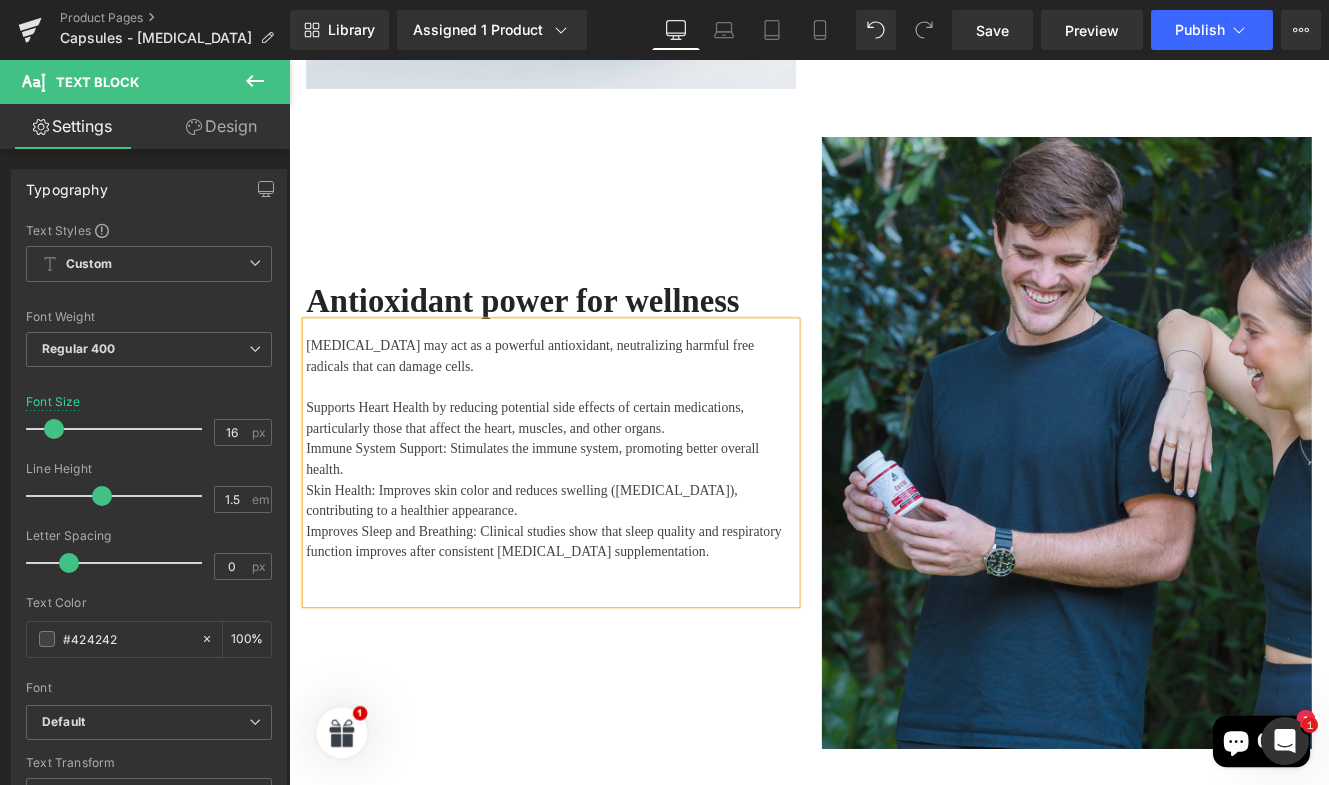 click on "Supports Heart Health by reducing potential side effects of certain medications, particularly those that affect the heart, muscles, and other organs." at bounding box center (594, 477) 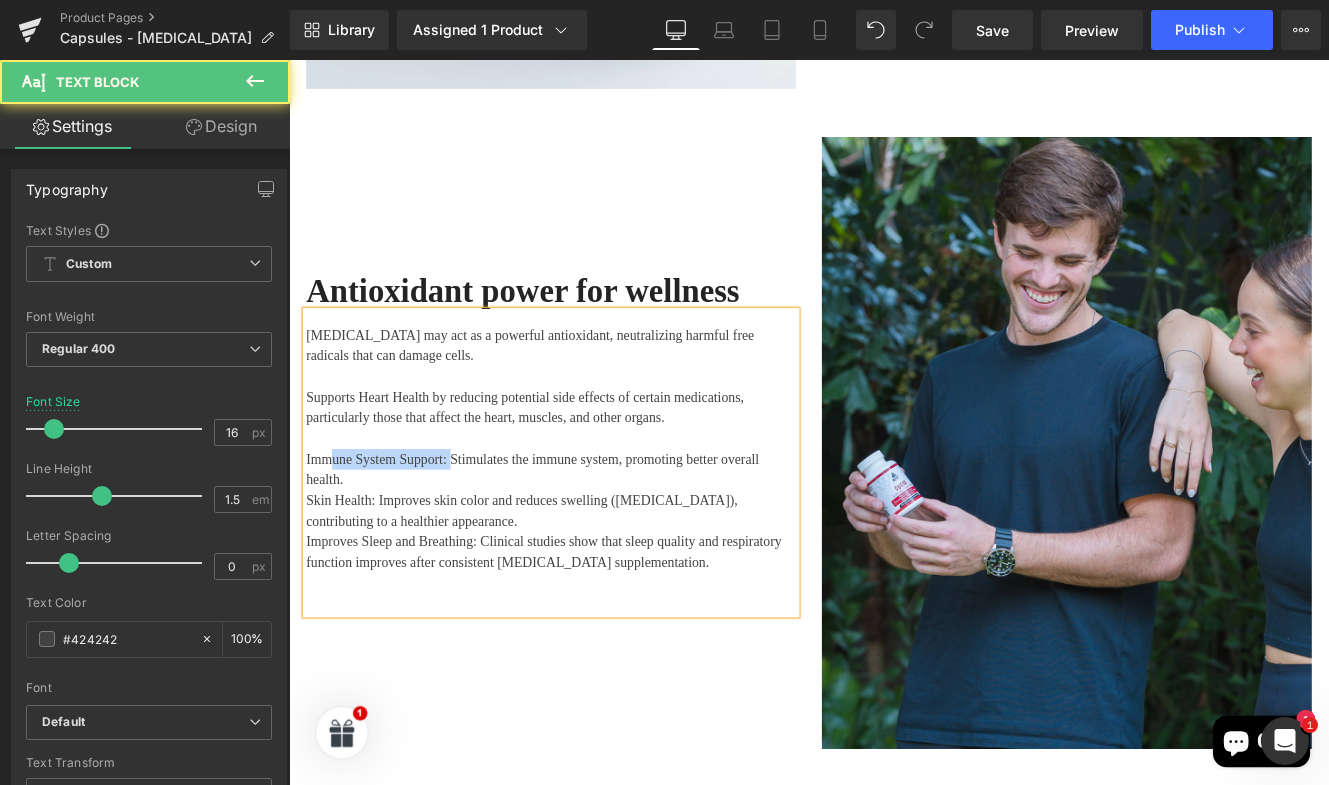 drag, startPoint x: 472, startPoint y: 574, endPoint x: 336, endPoint y: 572, distance: 136.01471 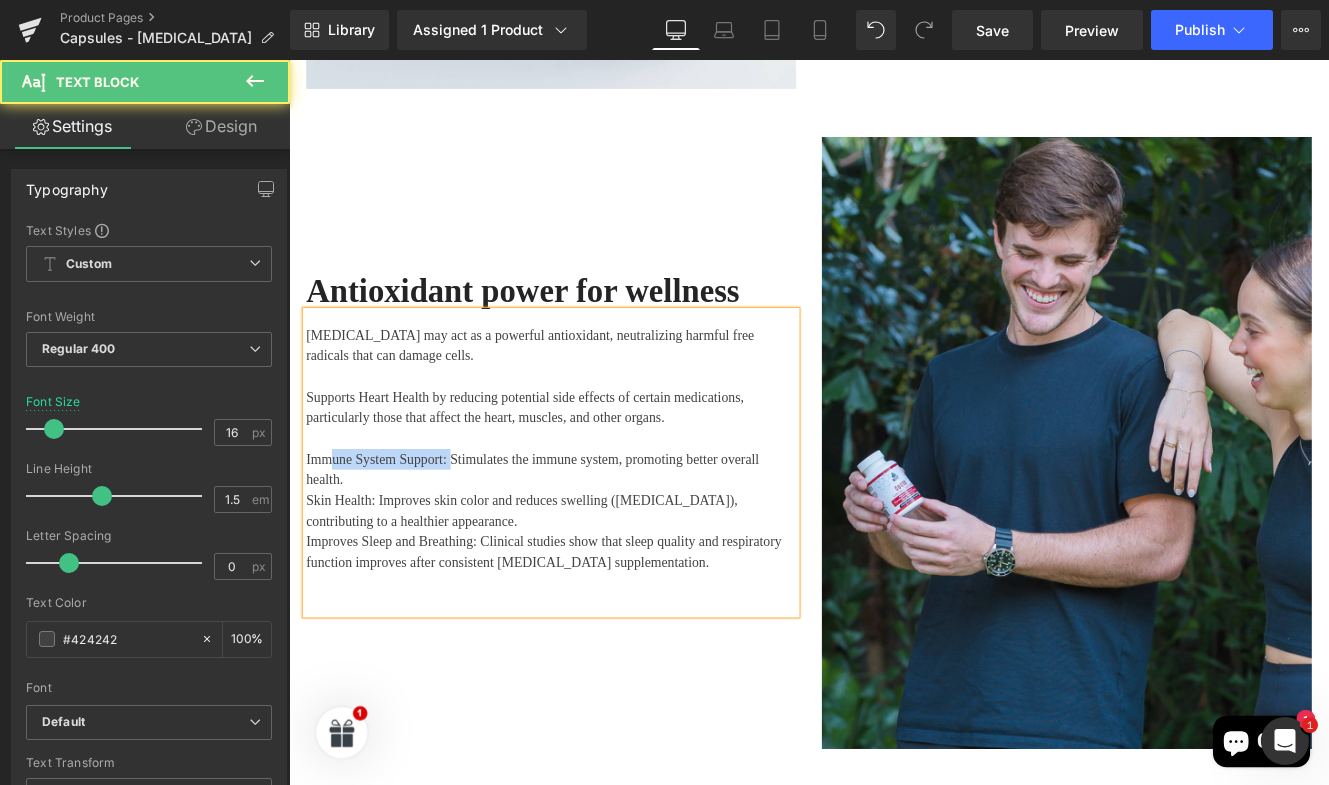 click on "Immune System Support: Stimulates the immune system, promoting better overall health." at bounding box center [594, 537] 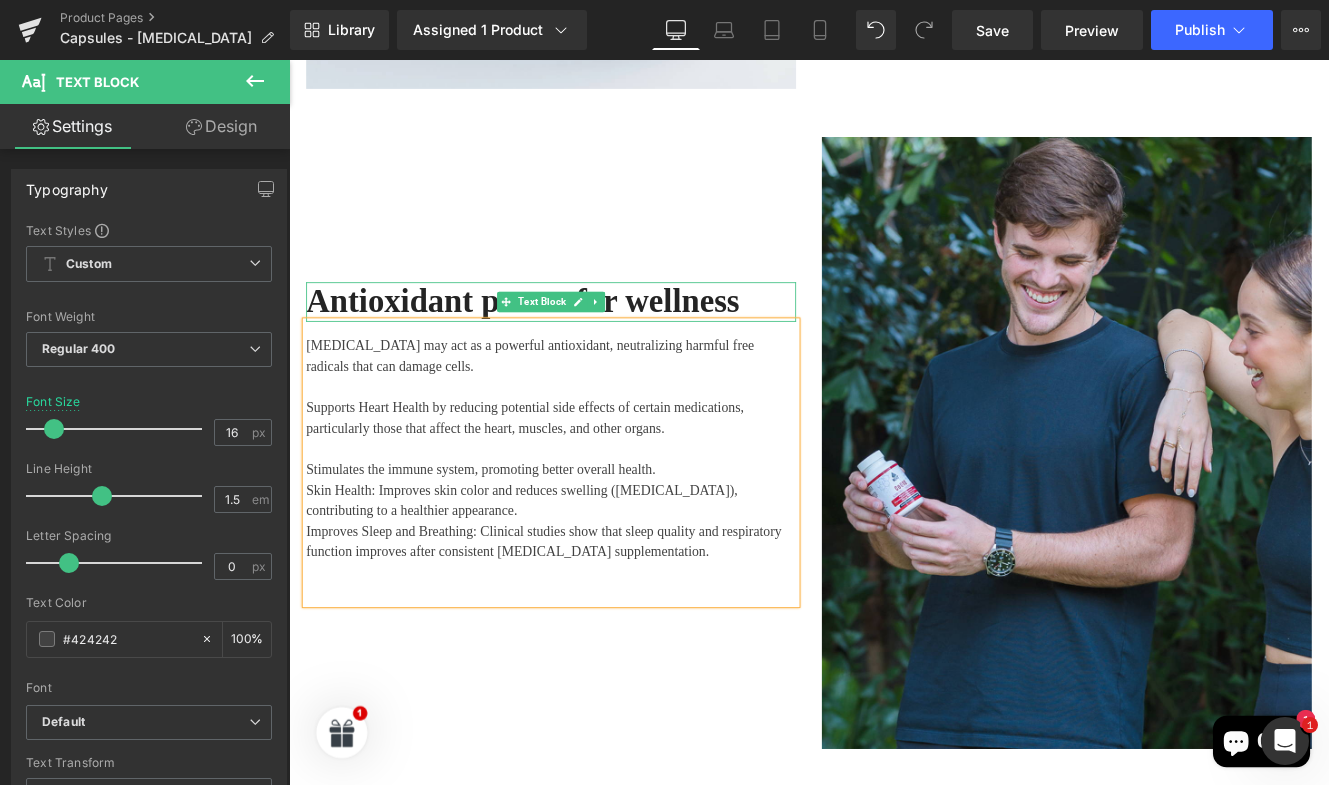 click on "Antioxidant power for wellness" at bounding box center (561, 341) 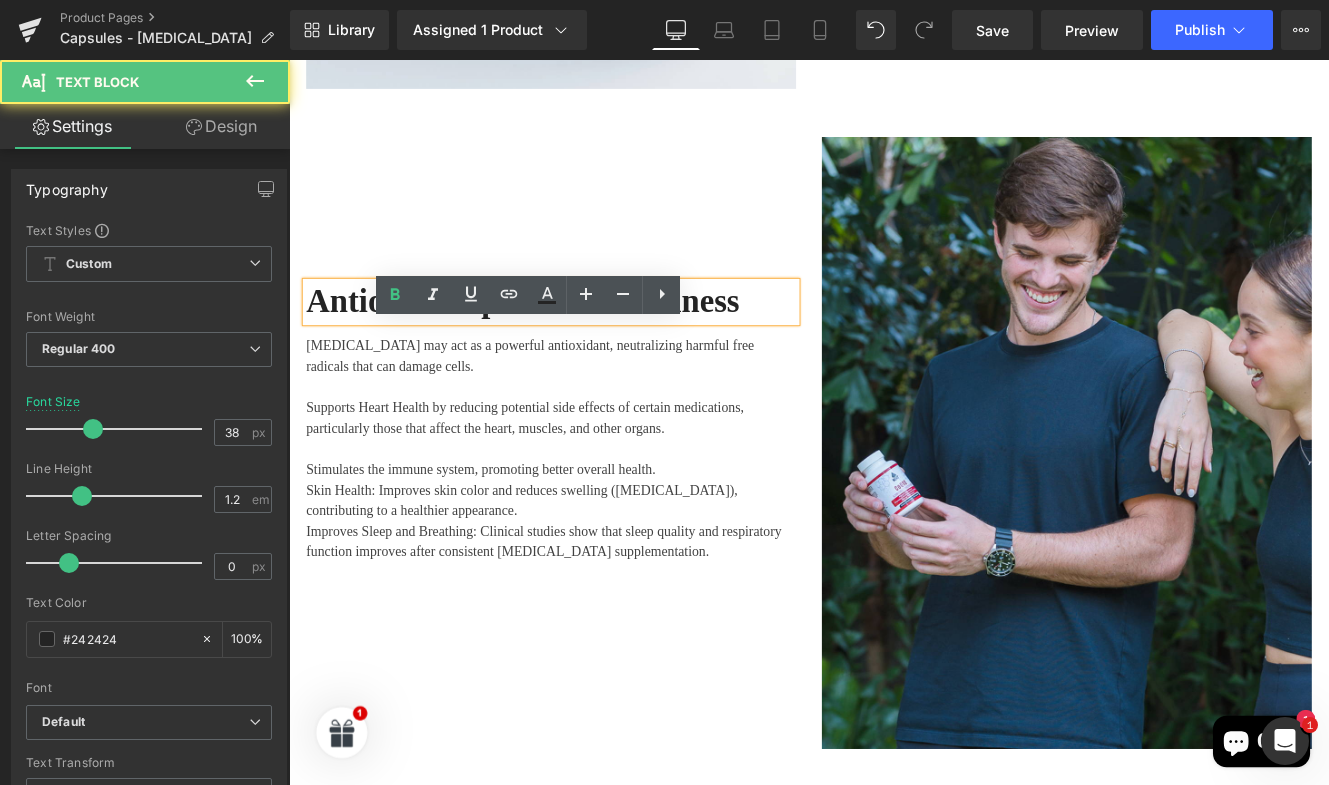 click on "Antioxidant power for wellness" at bounding box center (561, 341) 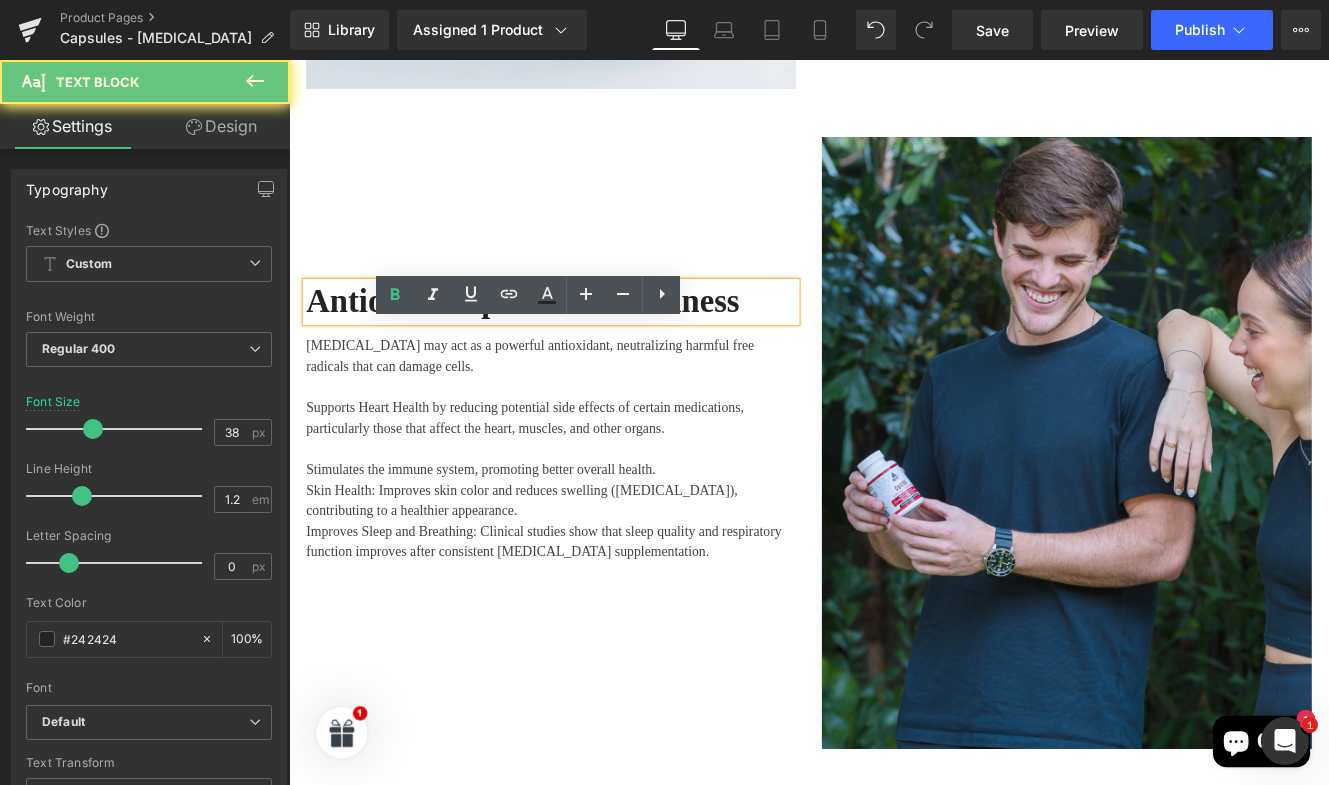 click on "Antioxidant power for wellness" at bounding box center (561, 341) 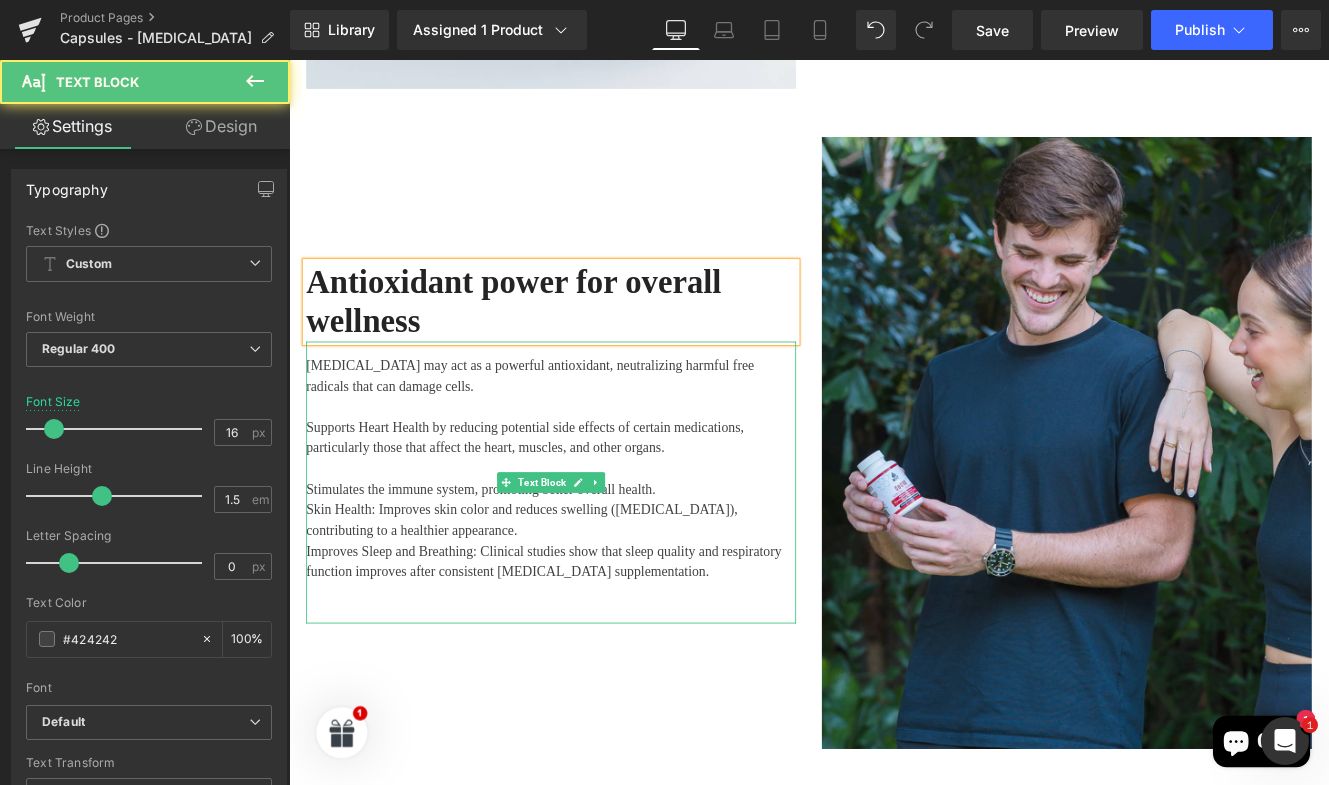 click on "Skin Health: Improves skin color and reduces swelling ([MEDICAL_DATA]), contributing to a healthier appearance." at bounding box center (594, 596) 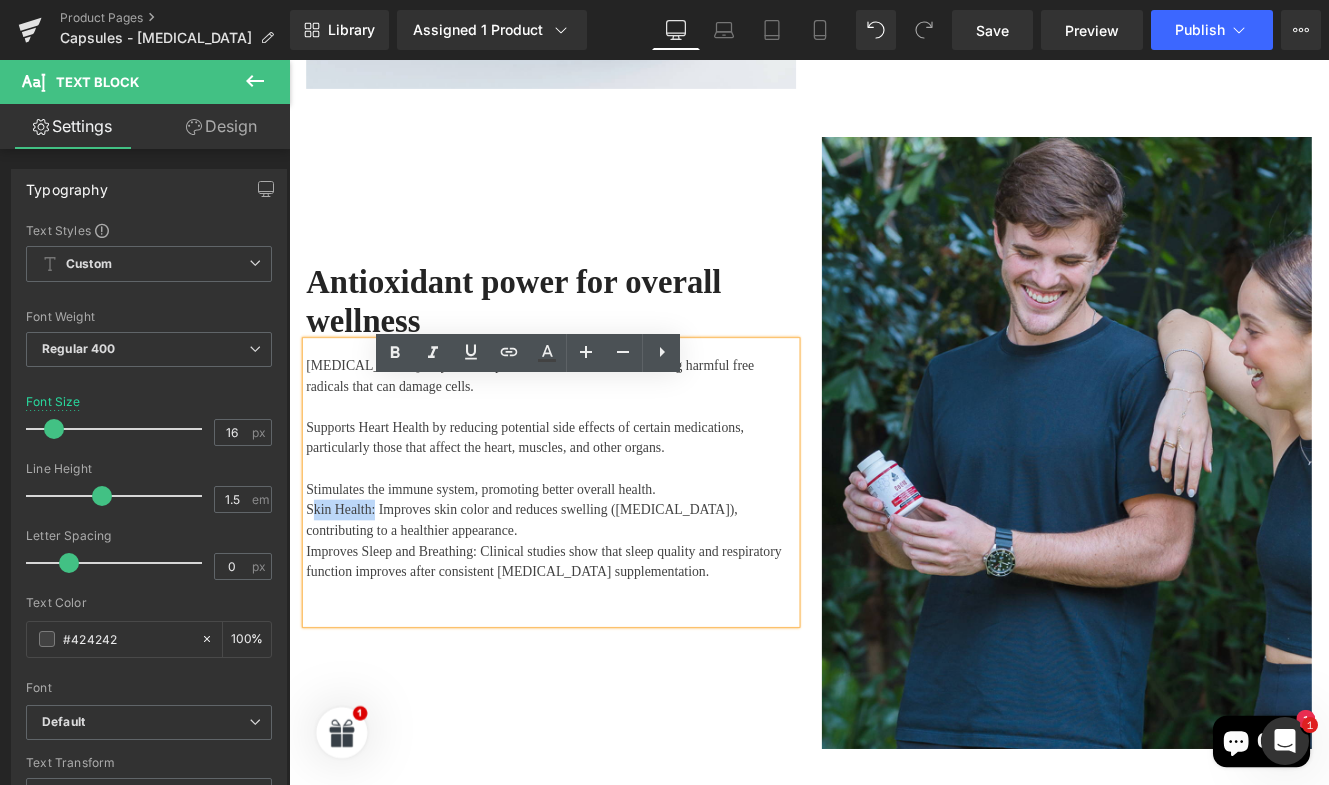drag, startPoint x: 387, startPoint y: 628, endPoint x: 311, endPoint y: 625, distance: 76.05919 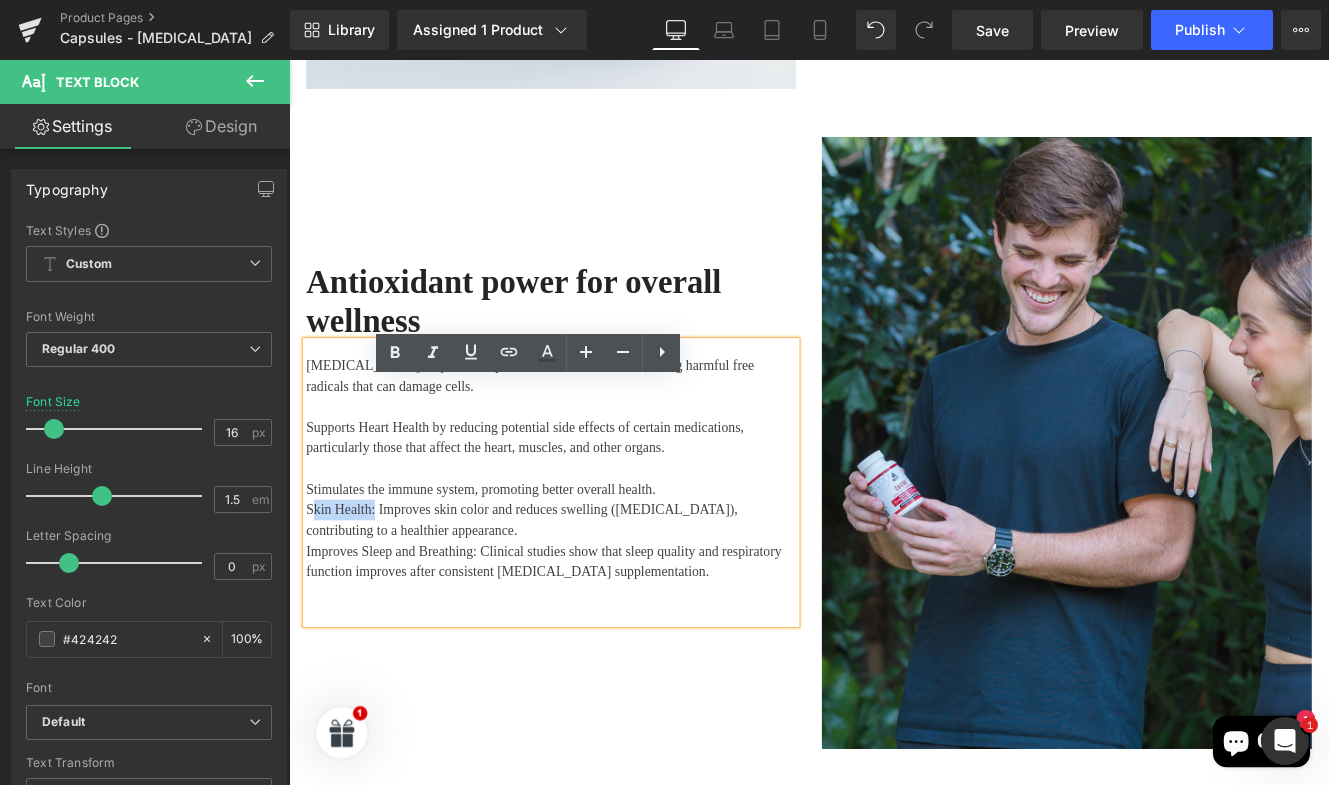 click on "Skin Health: Improves skin color and reduces swelling ([MEDICAL_DATA]), contributing to a healthier appearance." at bounding box center [594, 596] 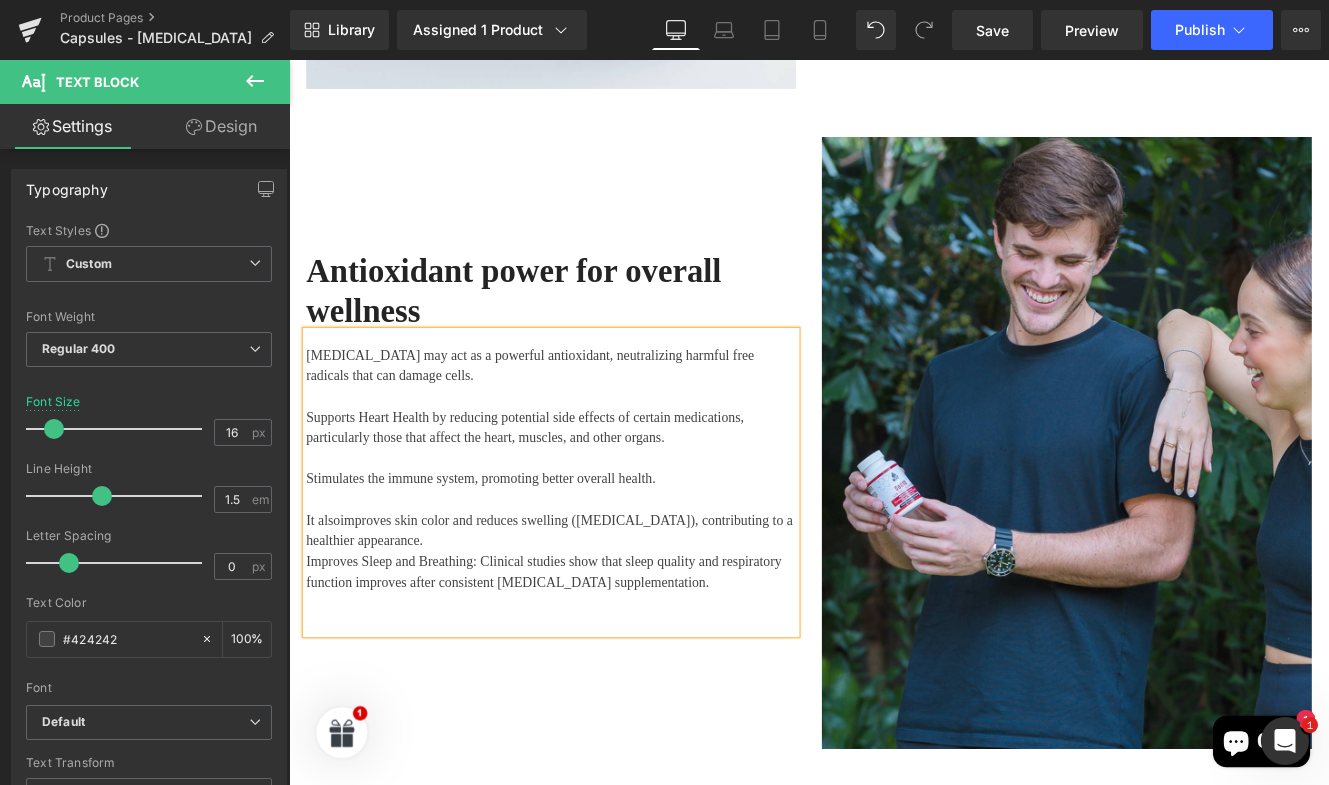 click on "improves skin color and reduces swelling ([MEDICAL_DATA]), contributing to a healthier appearance." at bounding box center (592, 607) 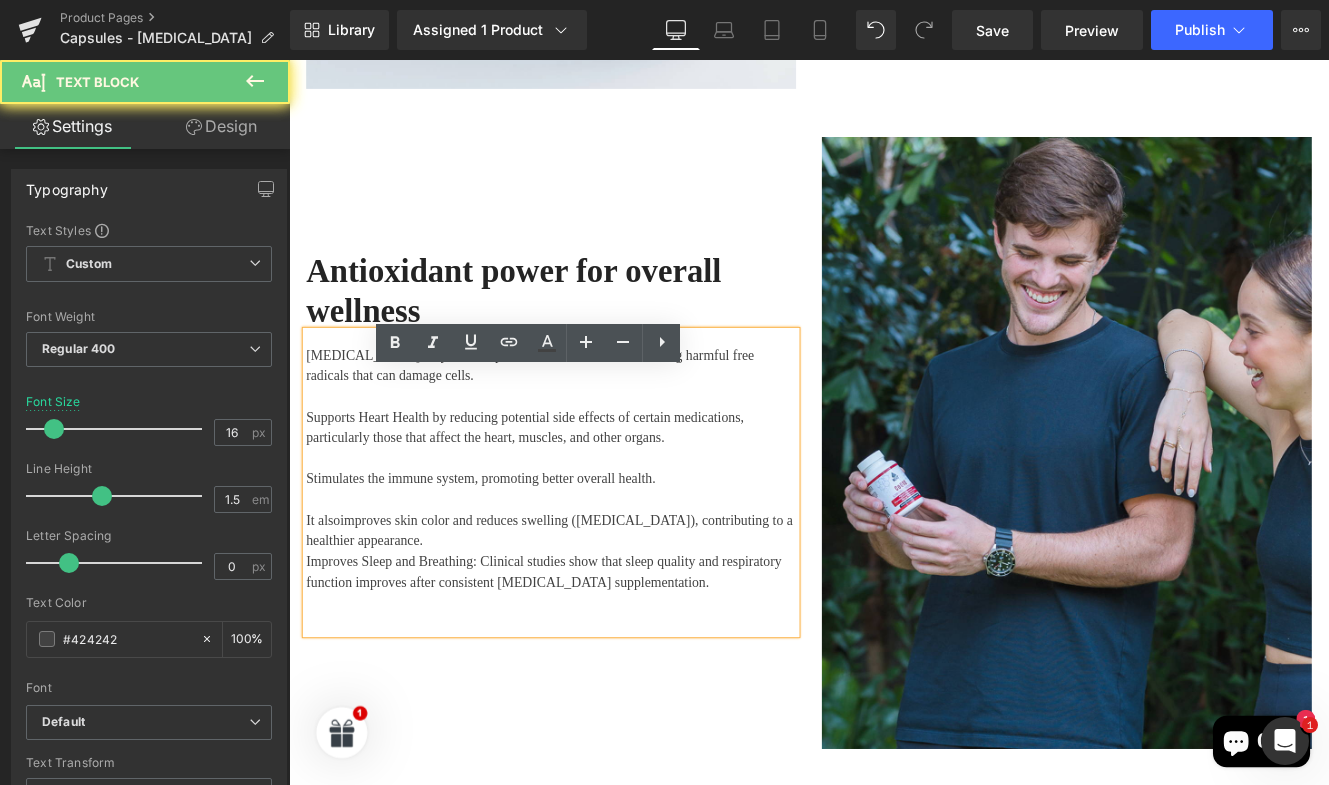 click on "It also  improves skin color and reduces swelling ([MEDICAL_DATA]), contributing to a healthier appearance." at bounding box center (594, 608) 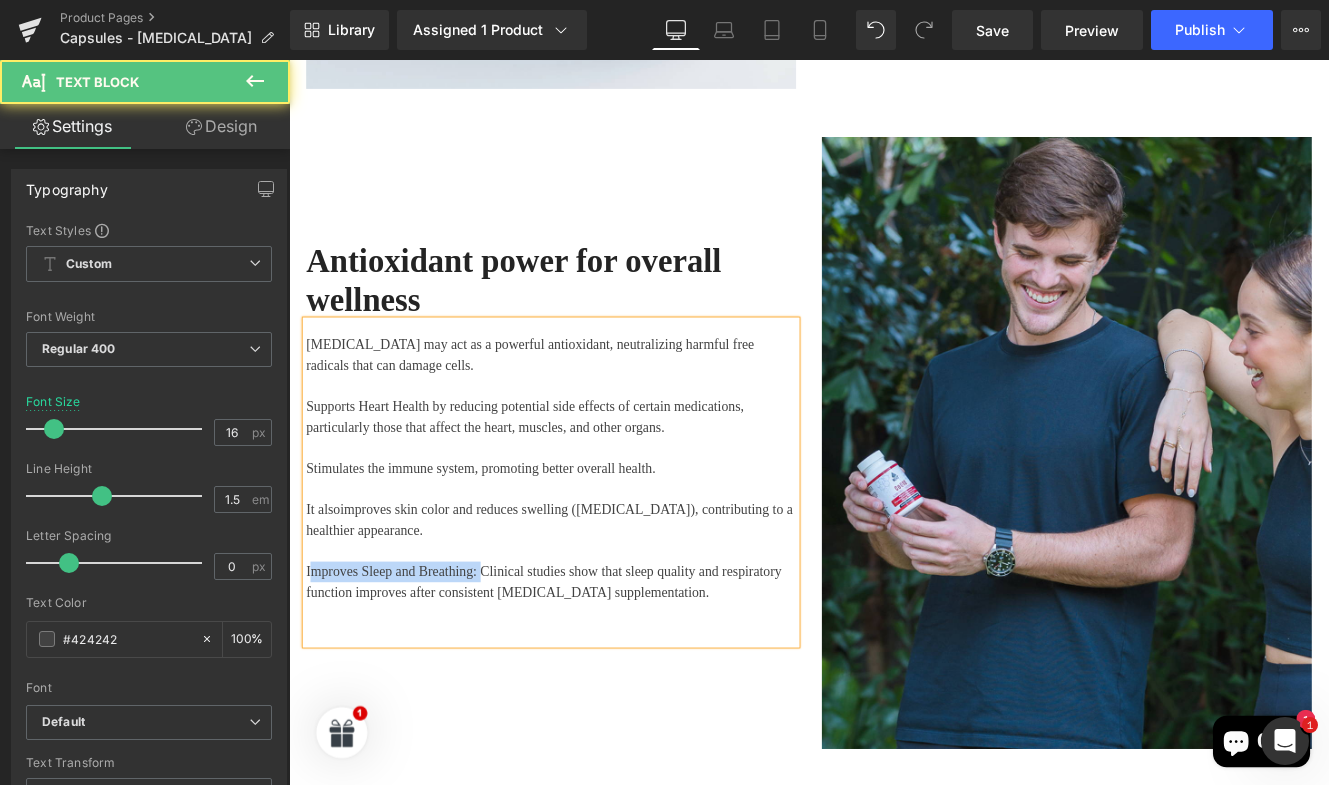drag, startPoint x: 507, startPoint y: 707, endPoint x: 310, endPoint y: 693, distance: 197.49684 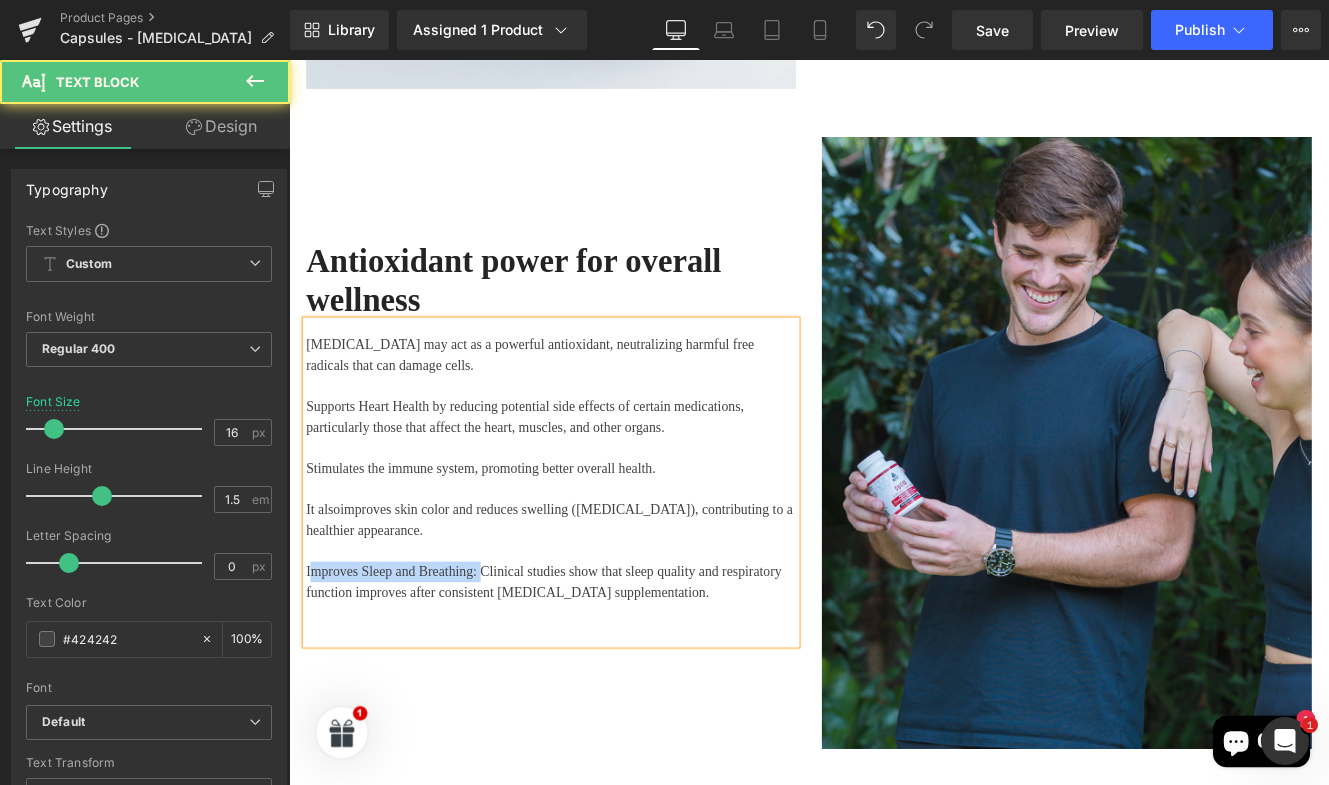 click on "Improves Sleep and Breathing: Clinical studies show that sleep quality and respiratory function improves after consistent [MEDICAL_DATA] supplementation." at bounding box center (594, 668) 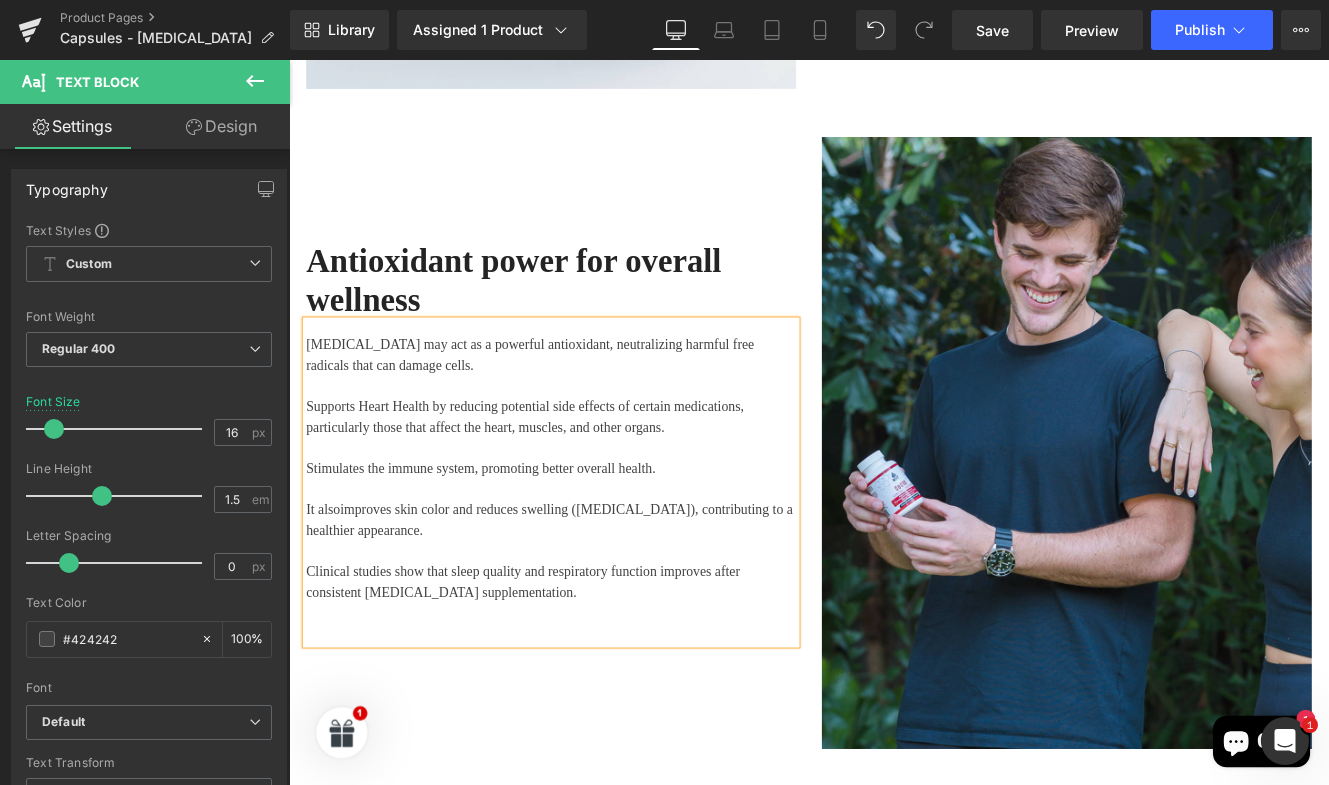 click at bounding box center [594, 728] 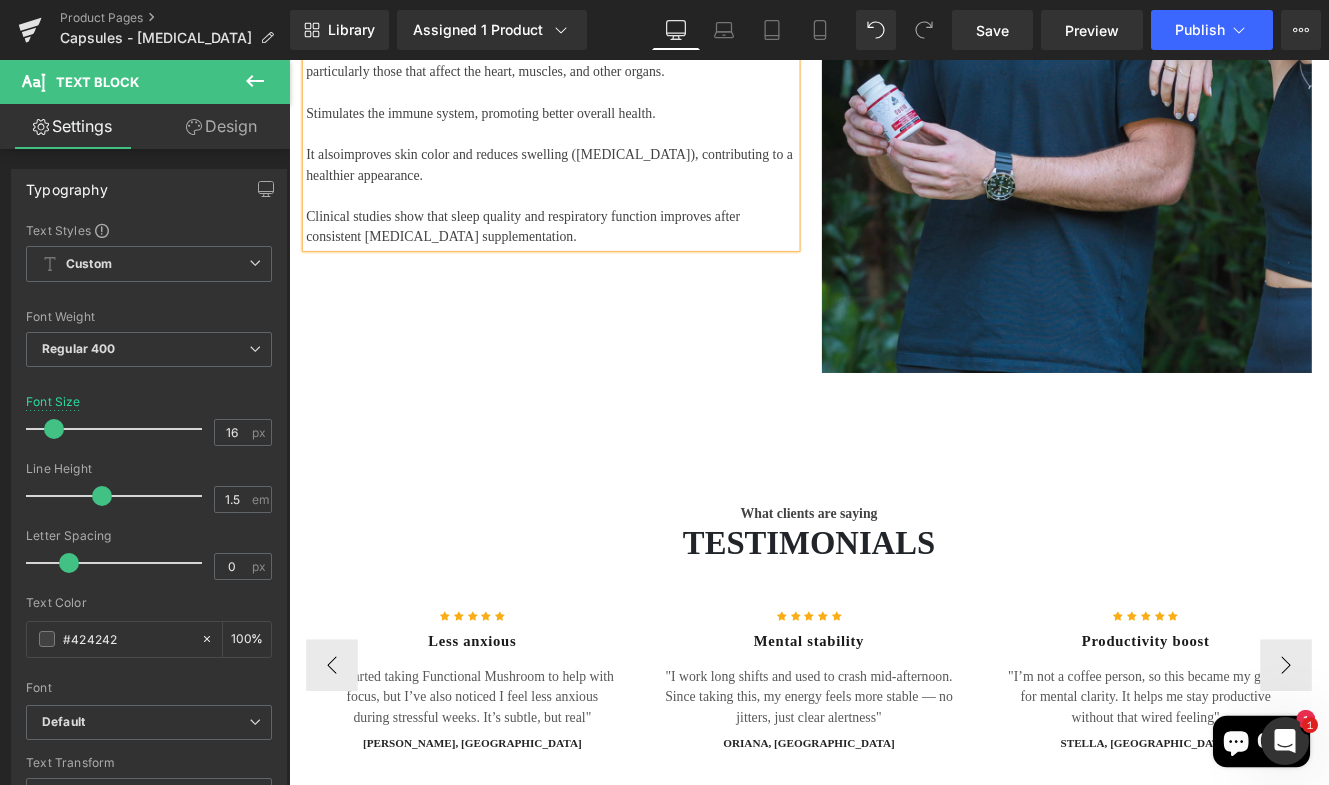 scroll, scrollTop: 3704, scrollLeft: 0, axis: vertical 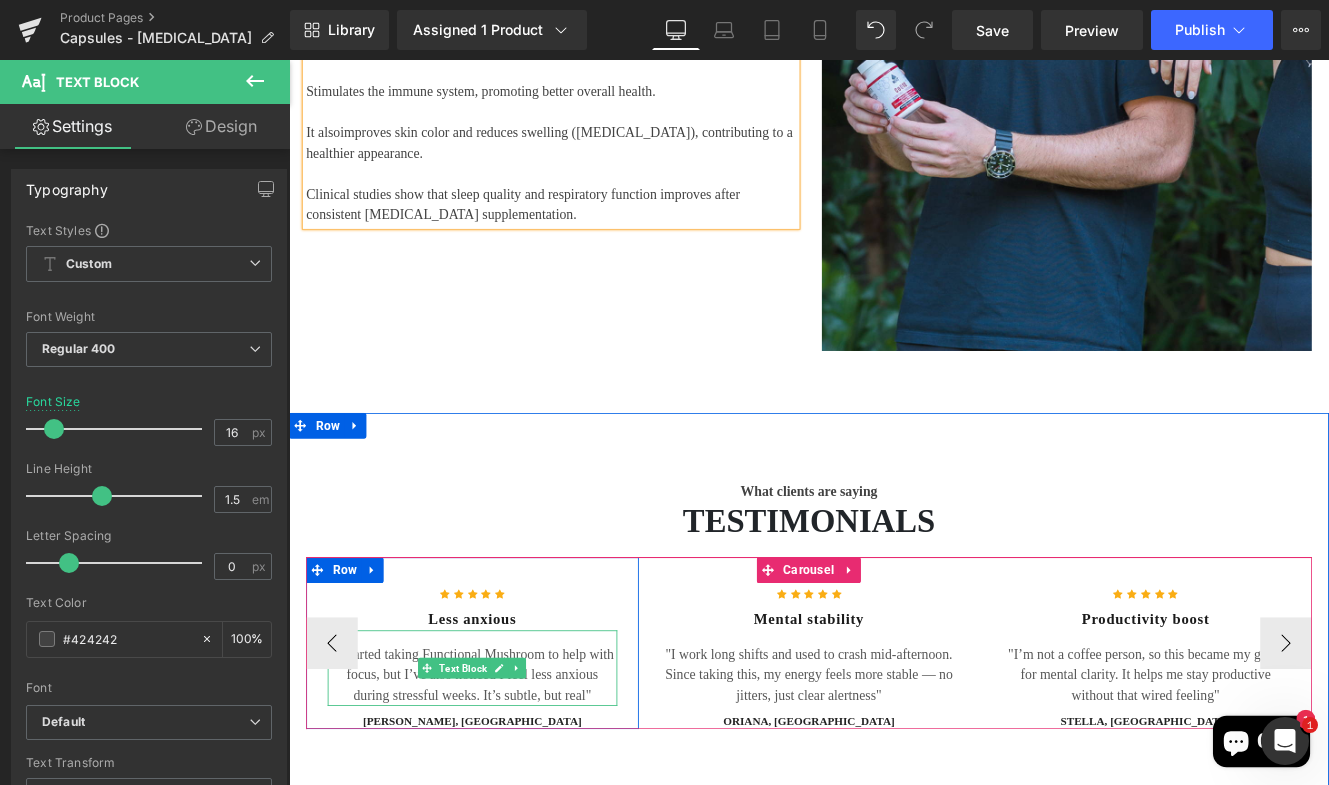drag, startPoint x: 493, startPoint y: 793, endPoint x: 511, endPoint y: 800, distance: 19.313208 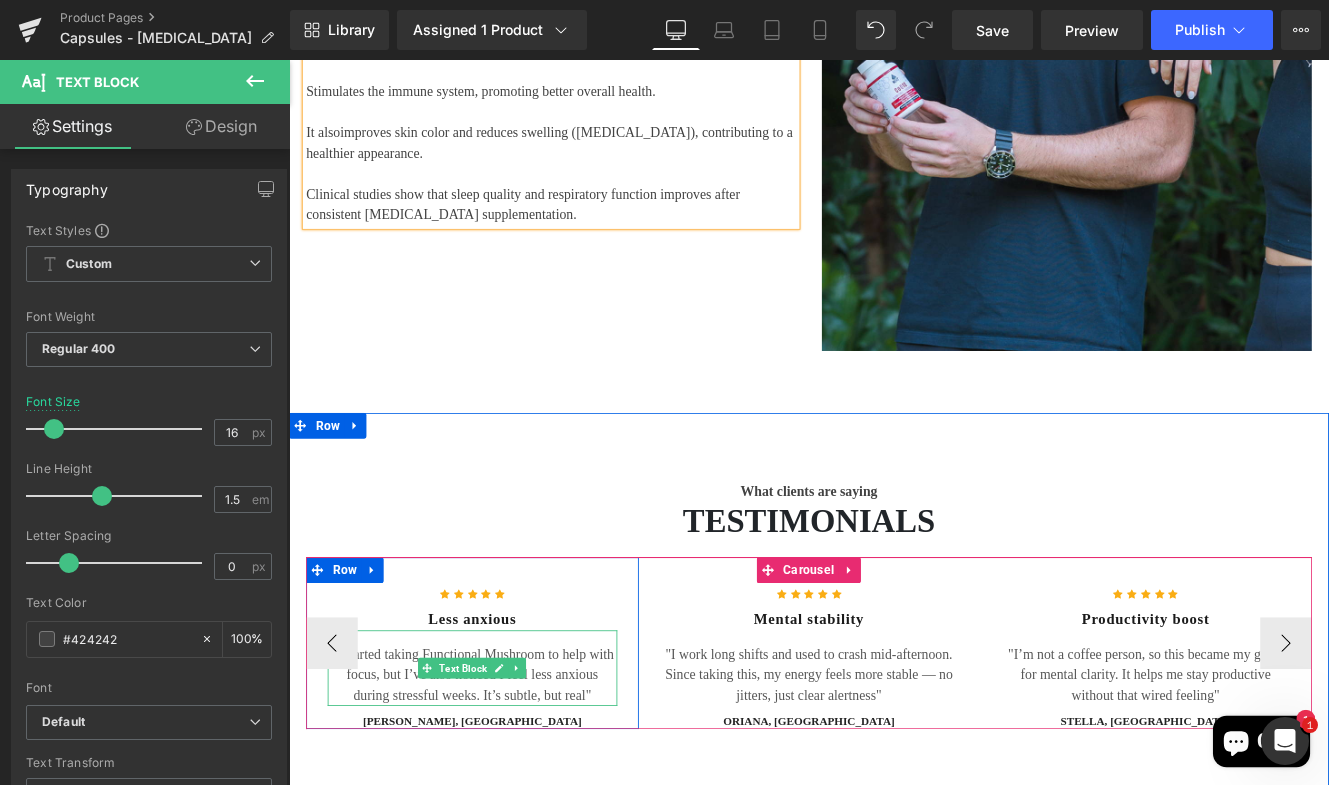 click on ""I started taking Functional Mushroom to help with focus, but I’ve also noticed I feel less anxious during stressful weeks. It’s subtle, but real"" at bounding box center (502, 776) 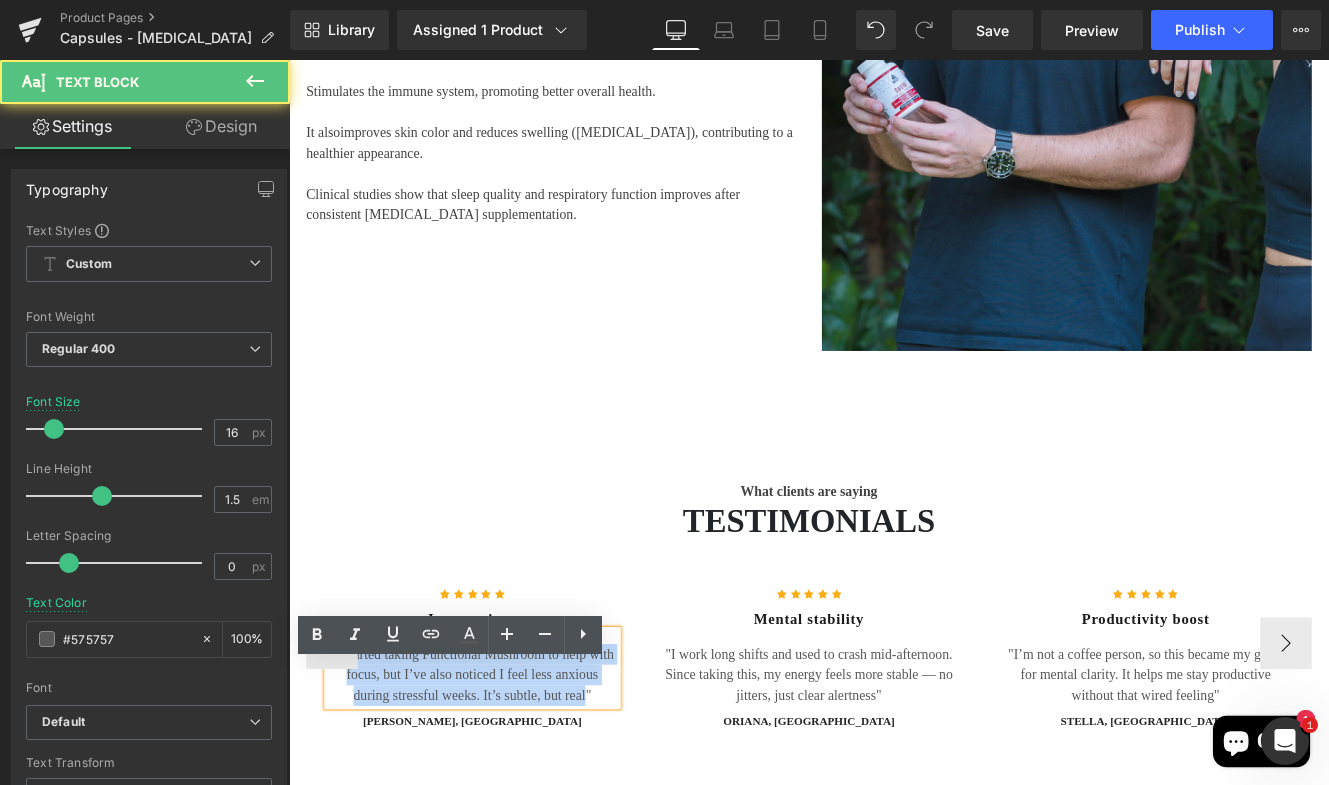 drag, startPoint x: 633, startPoint y: 839, endPoint x: 382, endPoint y: 778, distance: 258.30603 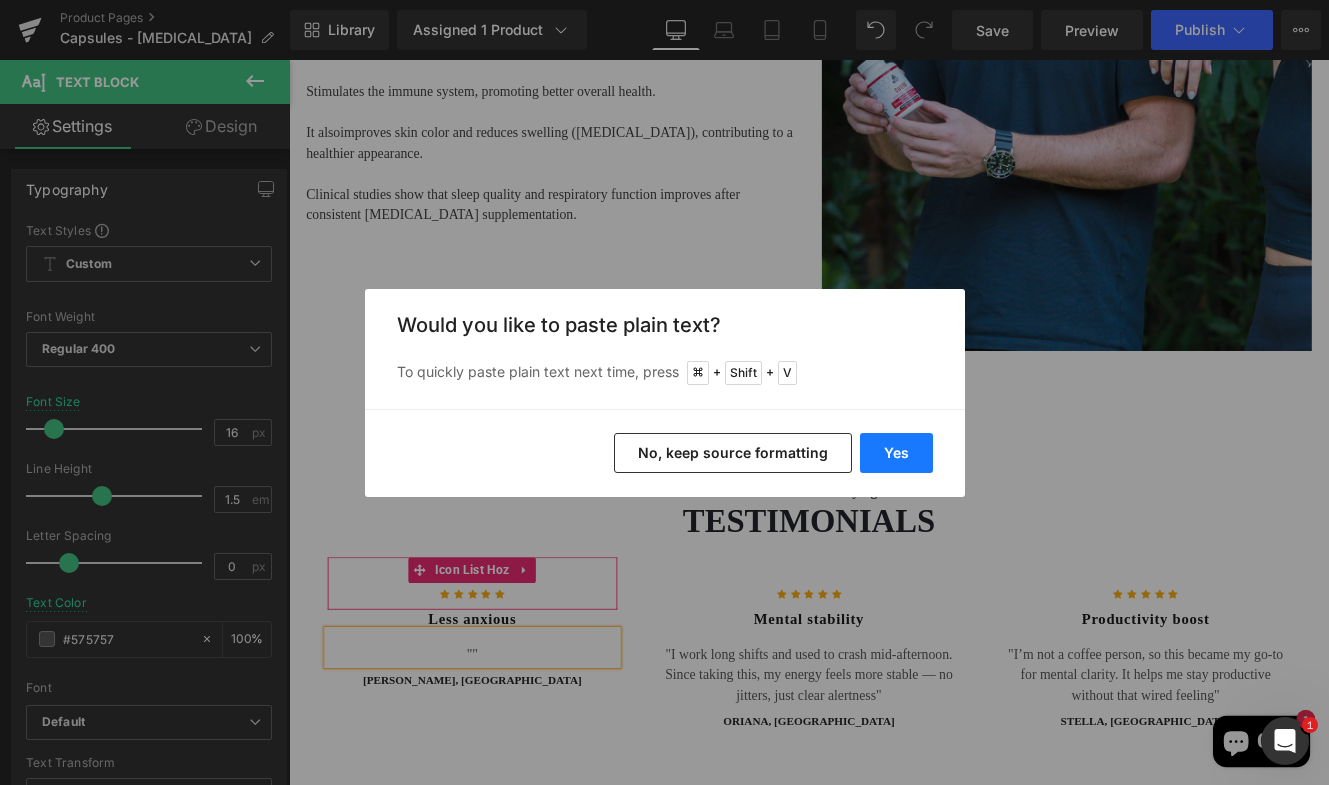 click on "Yes" at bounding box center [896, 453] 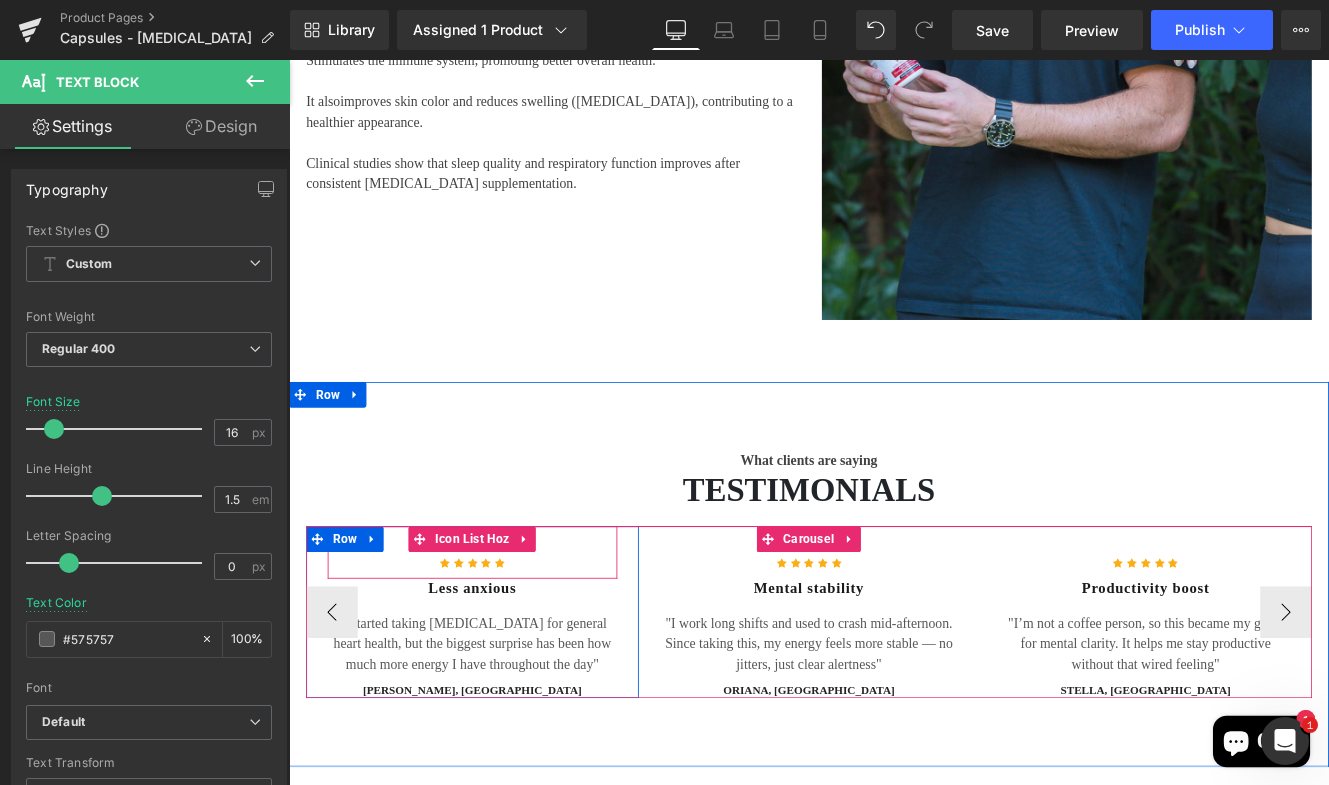 scroll, scrollTop: 3829, scrollLeft: 0, axis: vertical 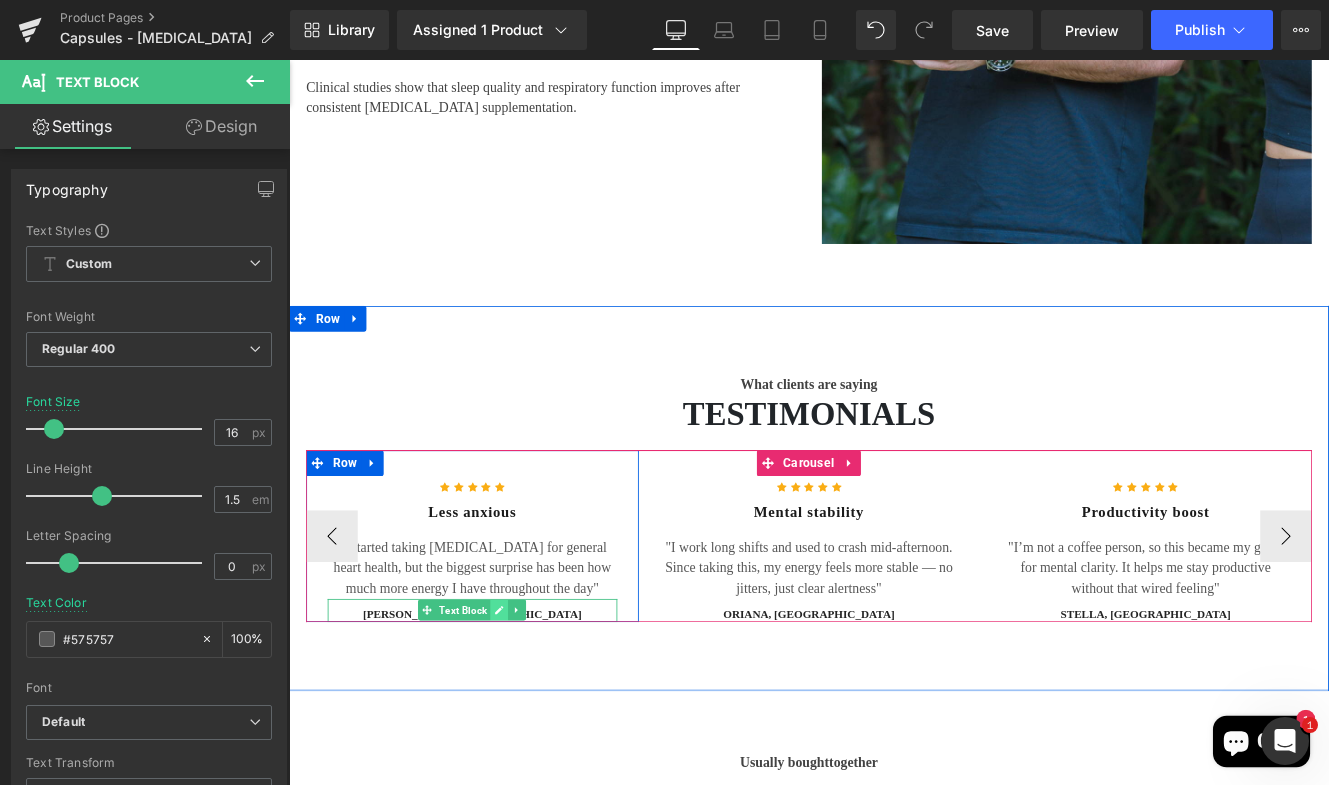 click 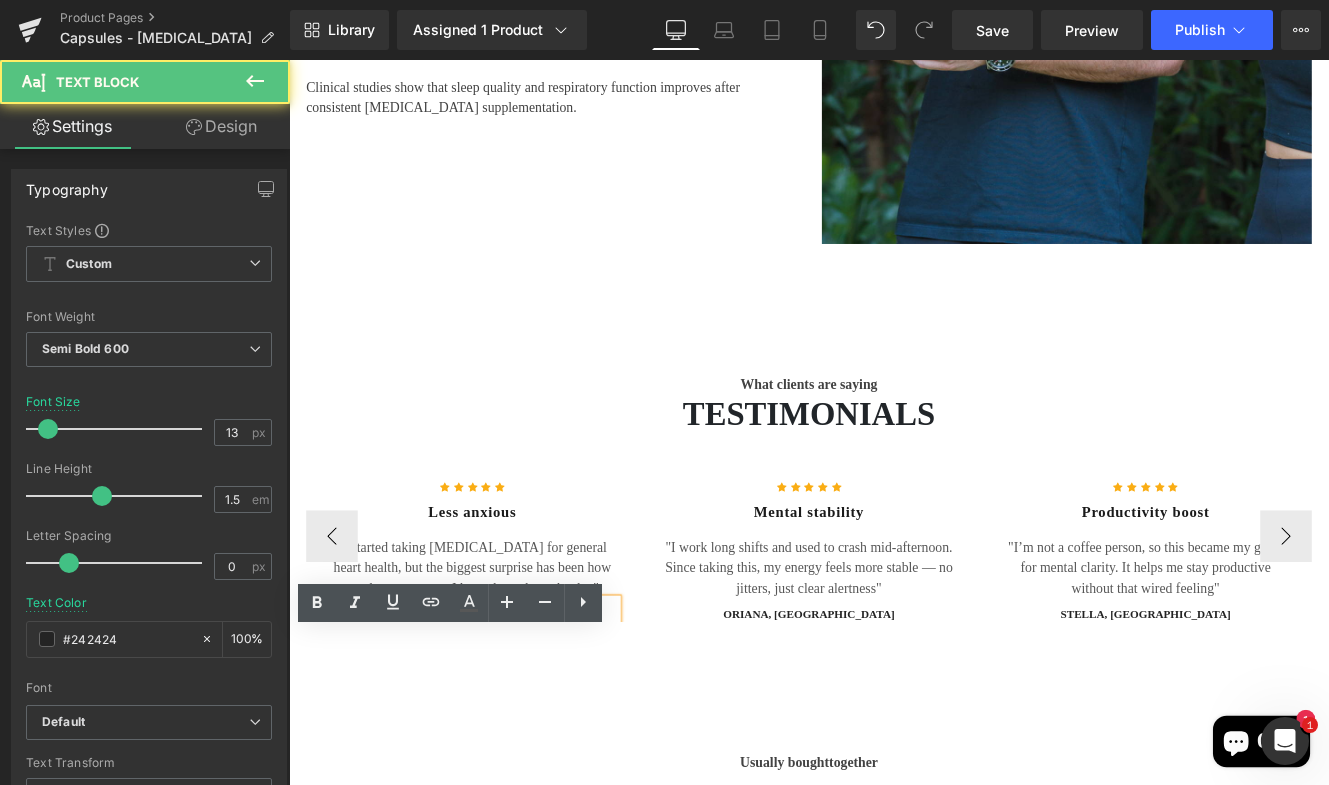 drag, startPoint x: 480, startPoint y: 742, endPoint x: 407, endPoint y: 742, distance: 73 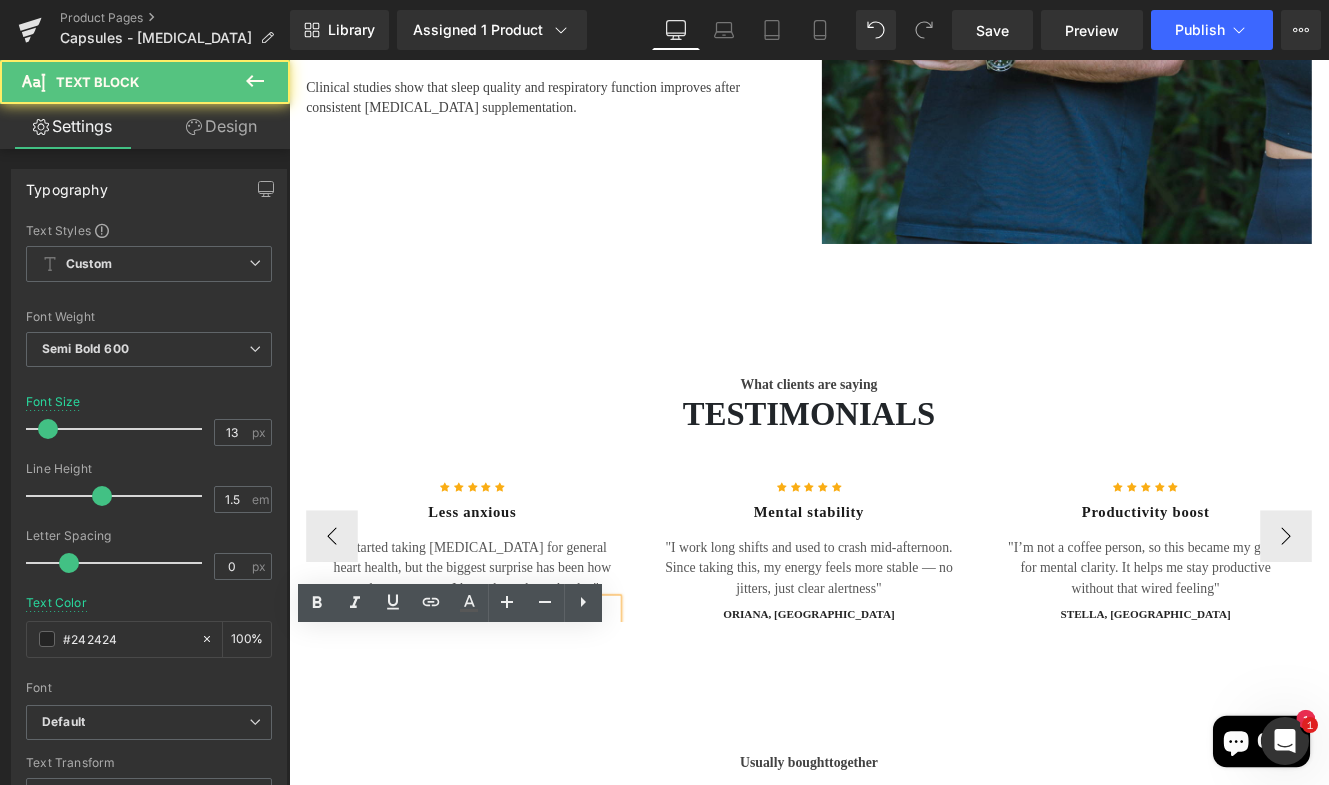 click on "[PERSON_NAME], [GEOGRAPHIC_DATA]" at bounding box center (502, 705) 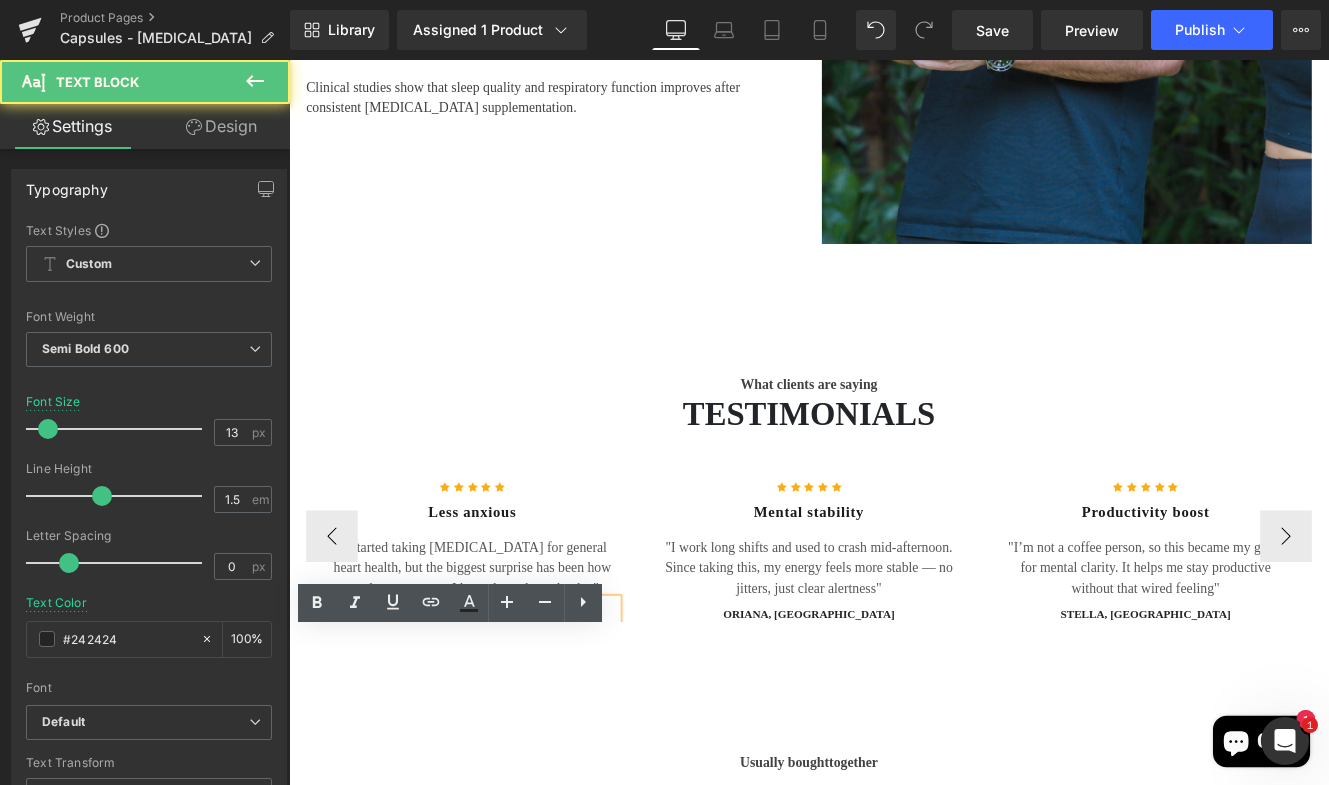 type 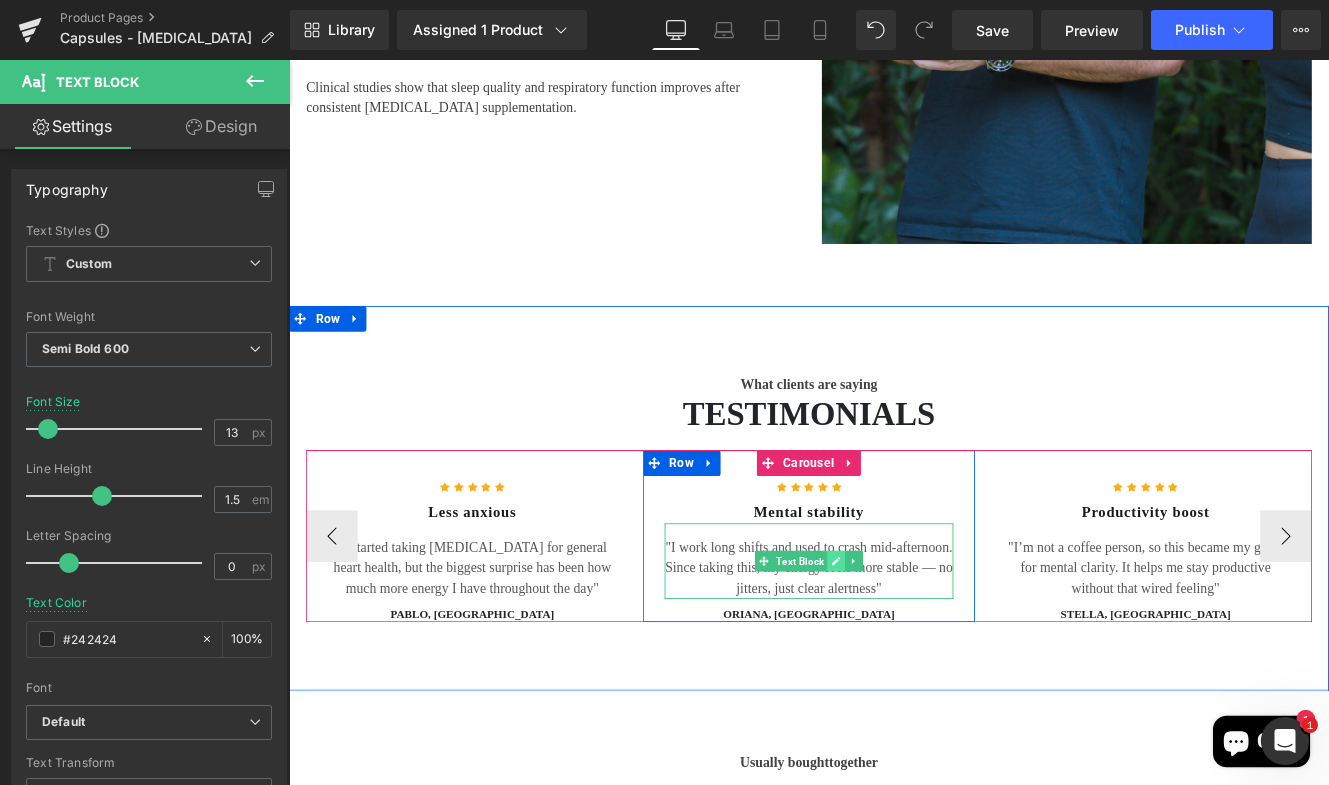 click at bounding box center (925, 643) 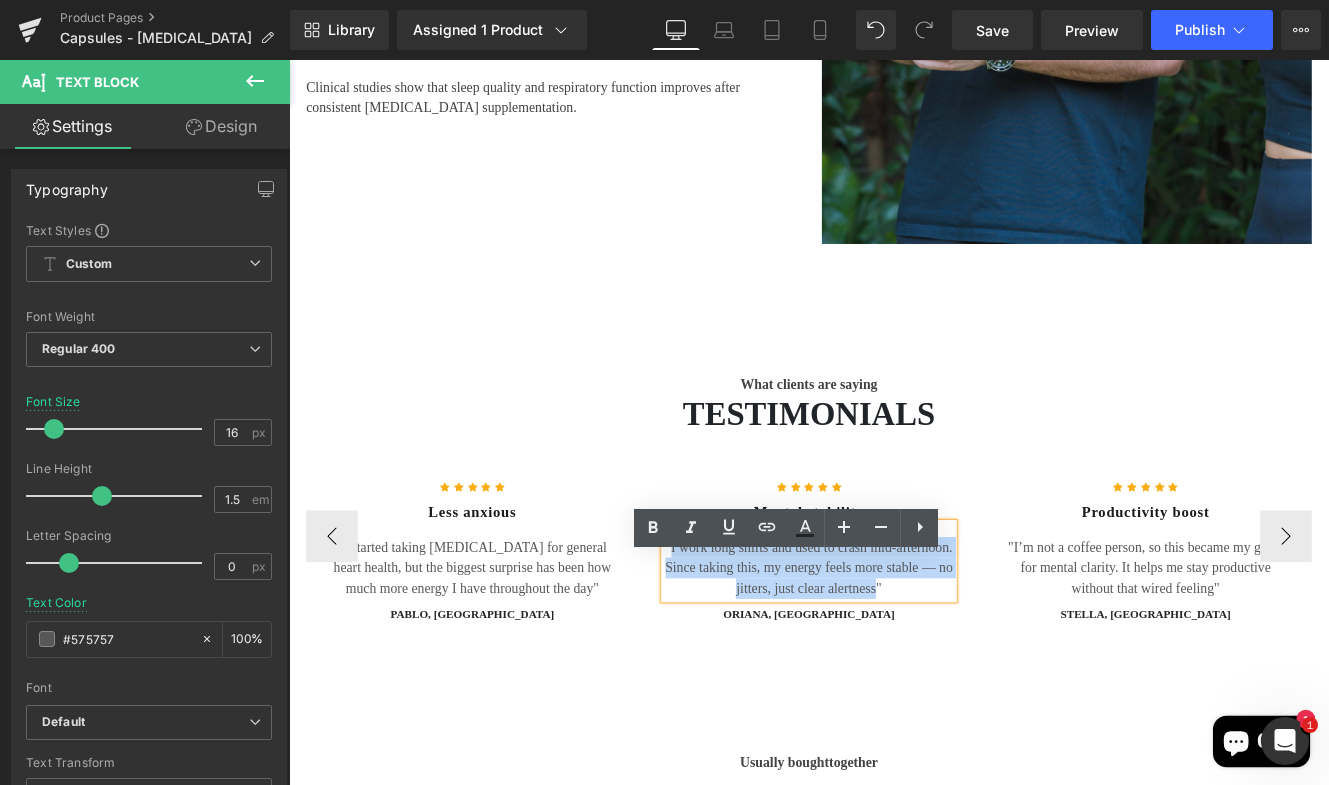 drag, startPoint x: 949, startPoint y: 715, endPoint x: 730, endPoint y: 668, distance: 223.9866 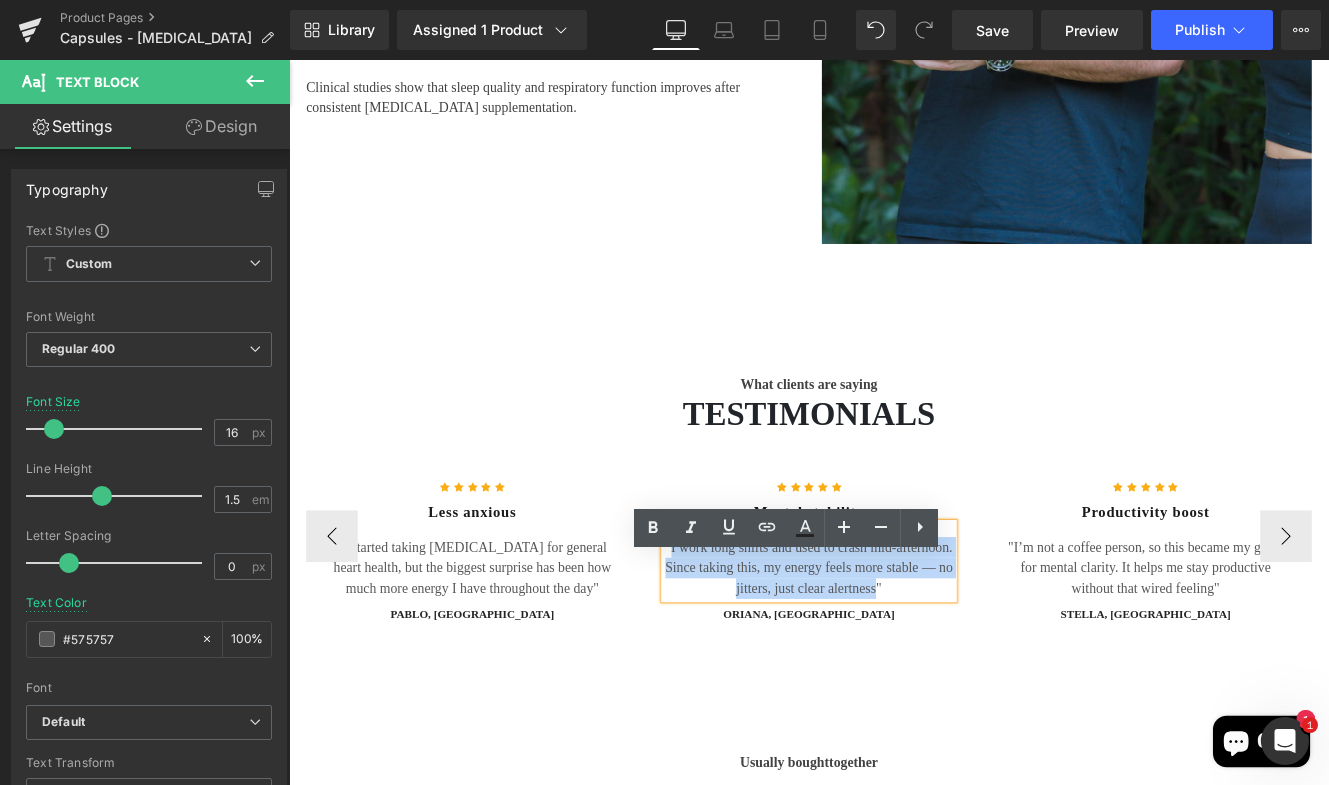 click on ""I work long shifts and used to crash mid-afternoon. Since taking this, my energy feels more stable — no jitters, just clear alertness"" at bounding box center (894, 651) 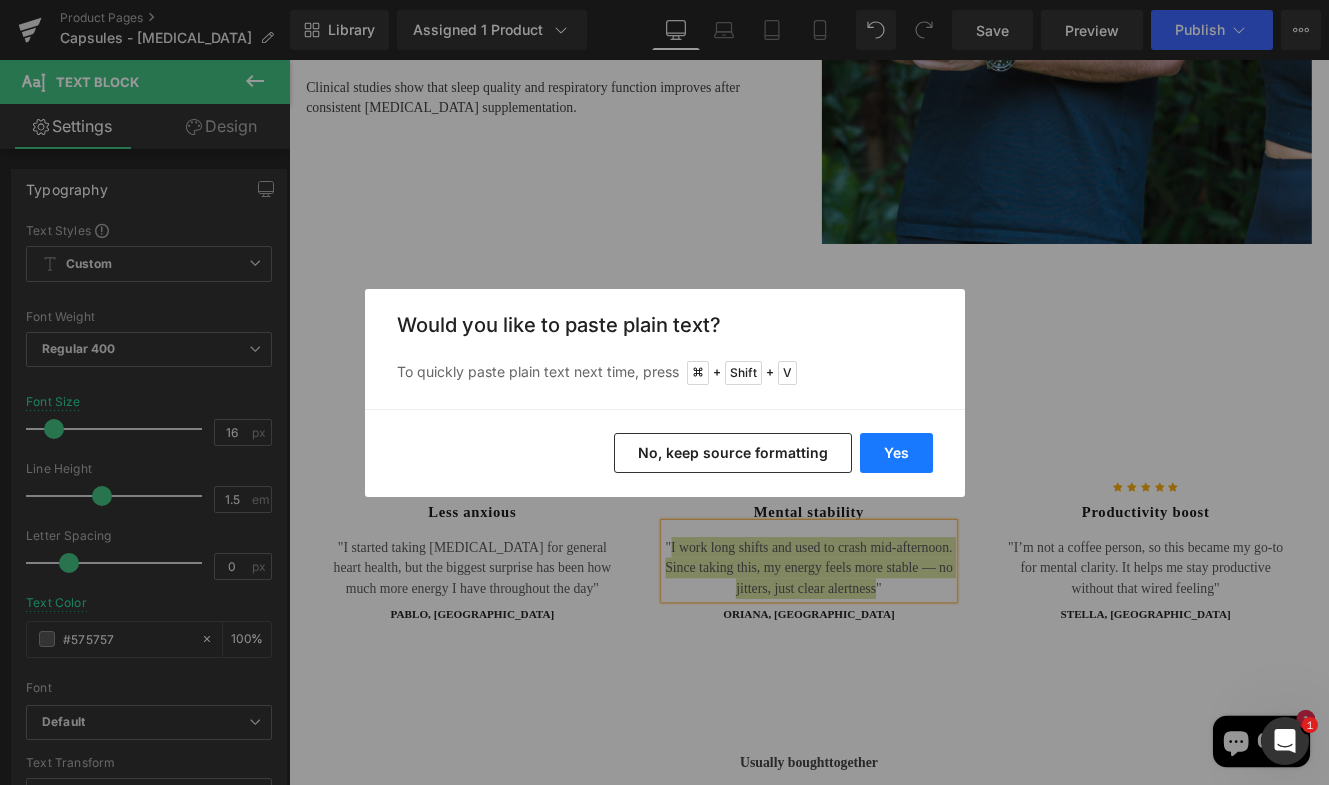 click on "Yes" at bounding box center (896, 453) 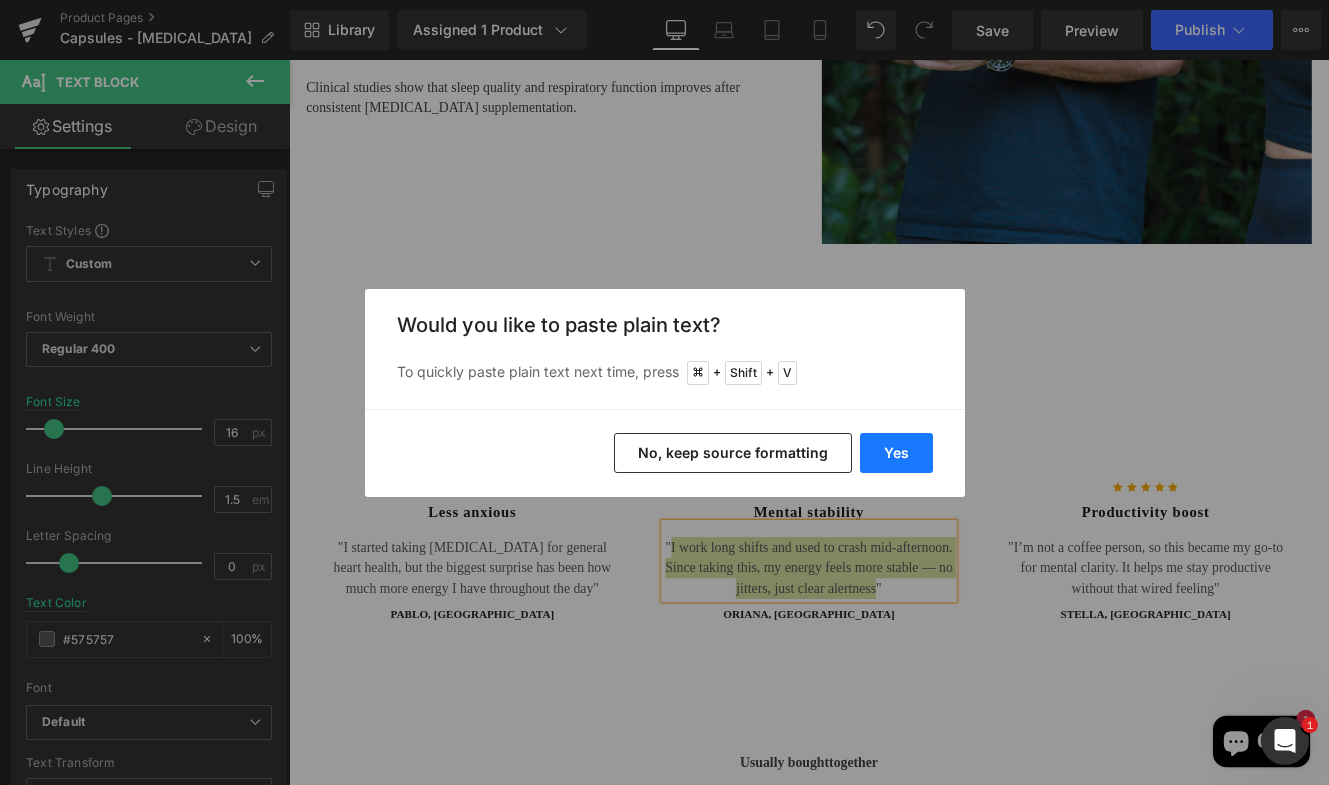 type 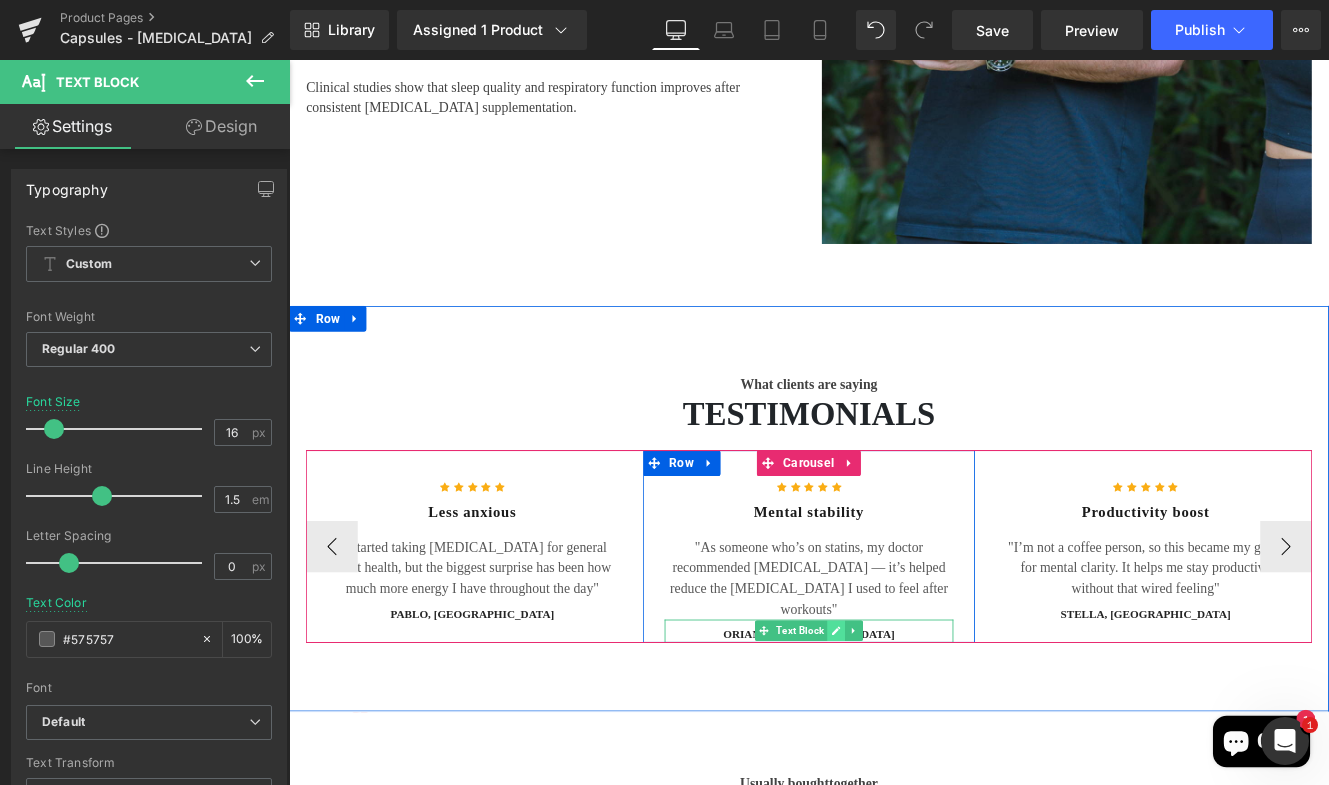 click at bounding box center [925, 724] 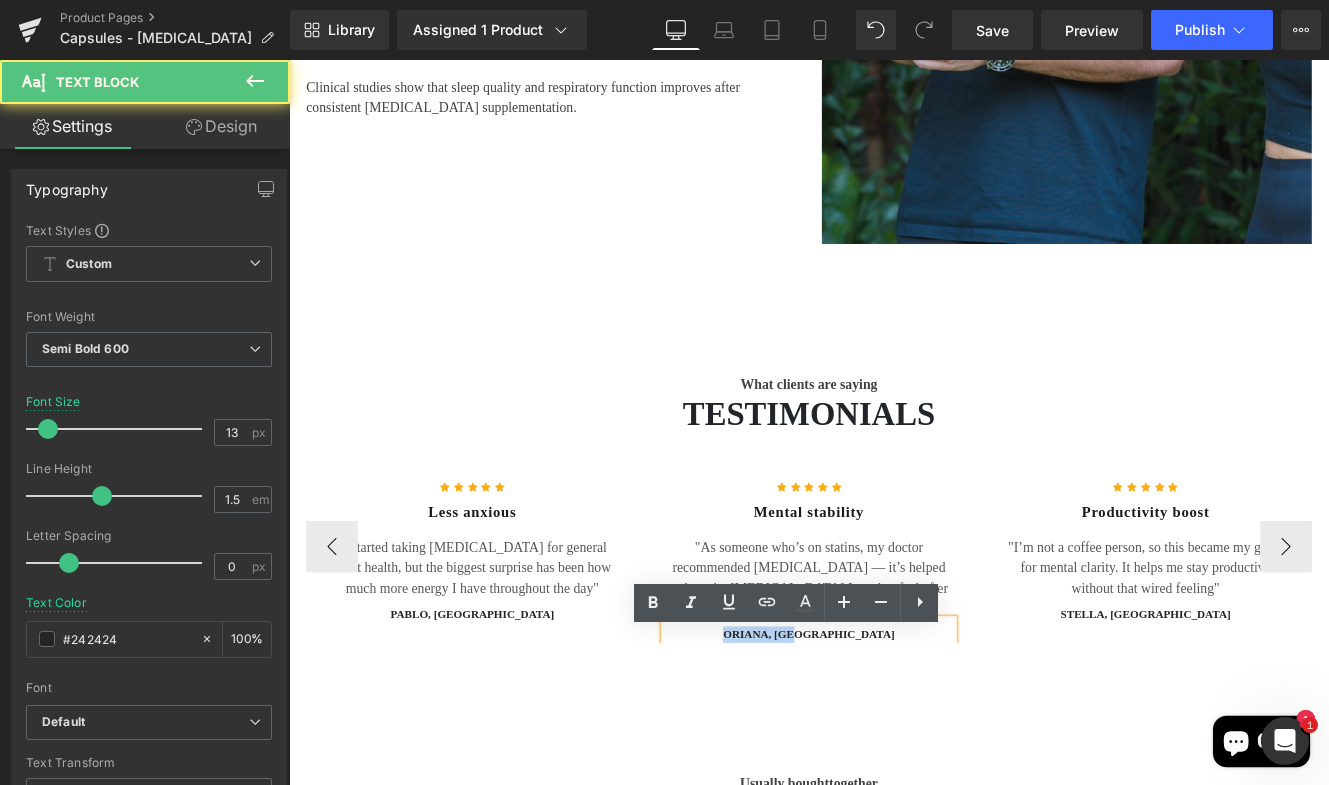 drag, startPoint x: 851, startPoint y: 737, endPoint x: 932, endPoint y: 737, distance: 81 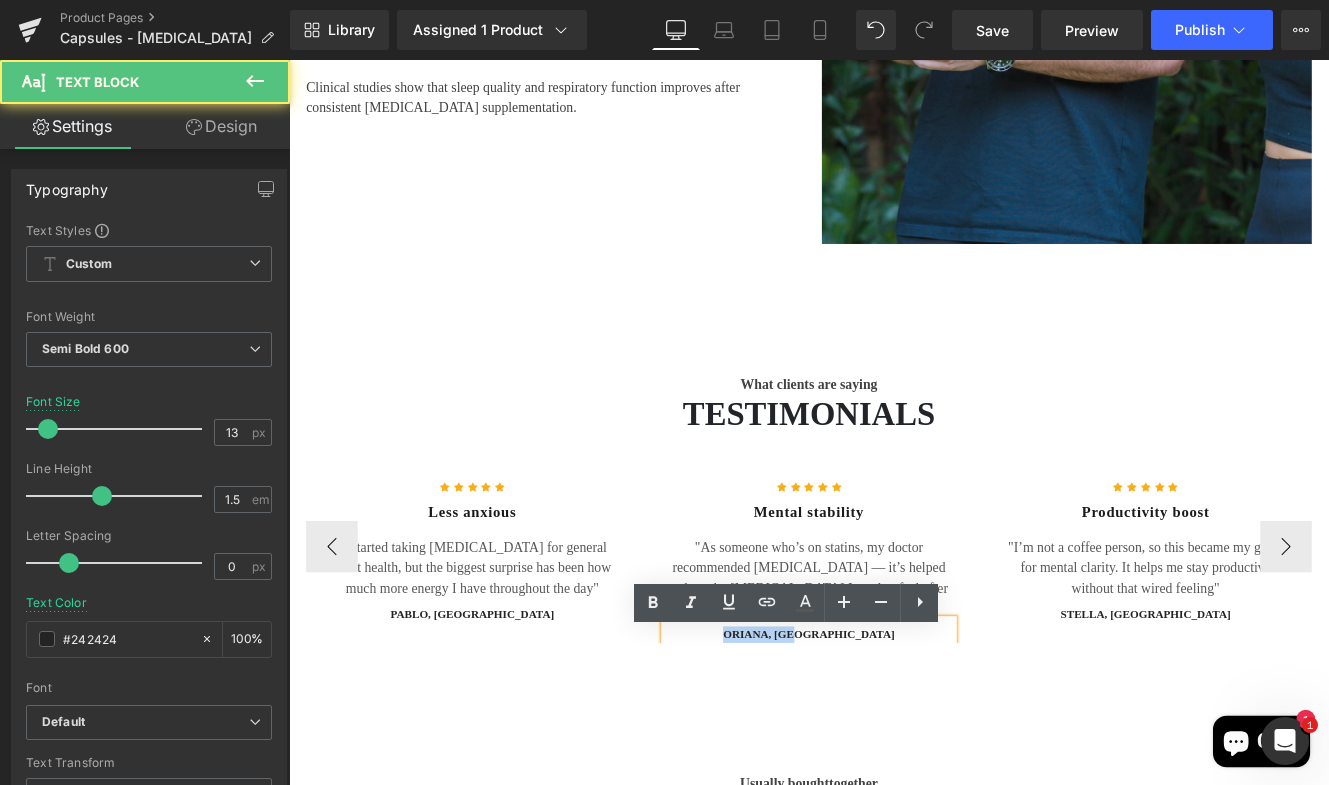click on "oriana, [GEOGRAPHIC_DATA]" at bounding box center [894, 729] 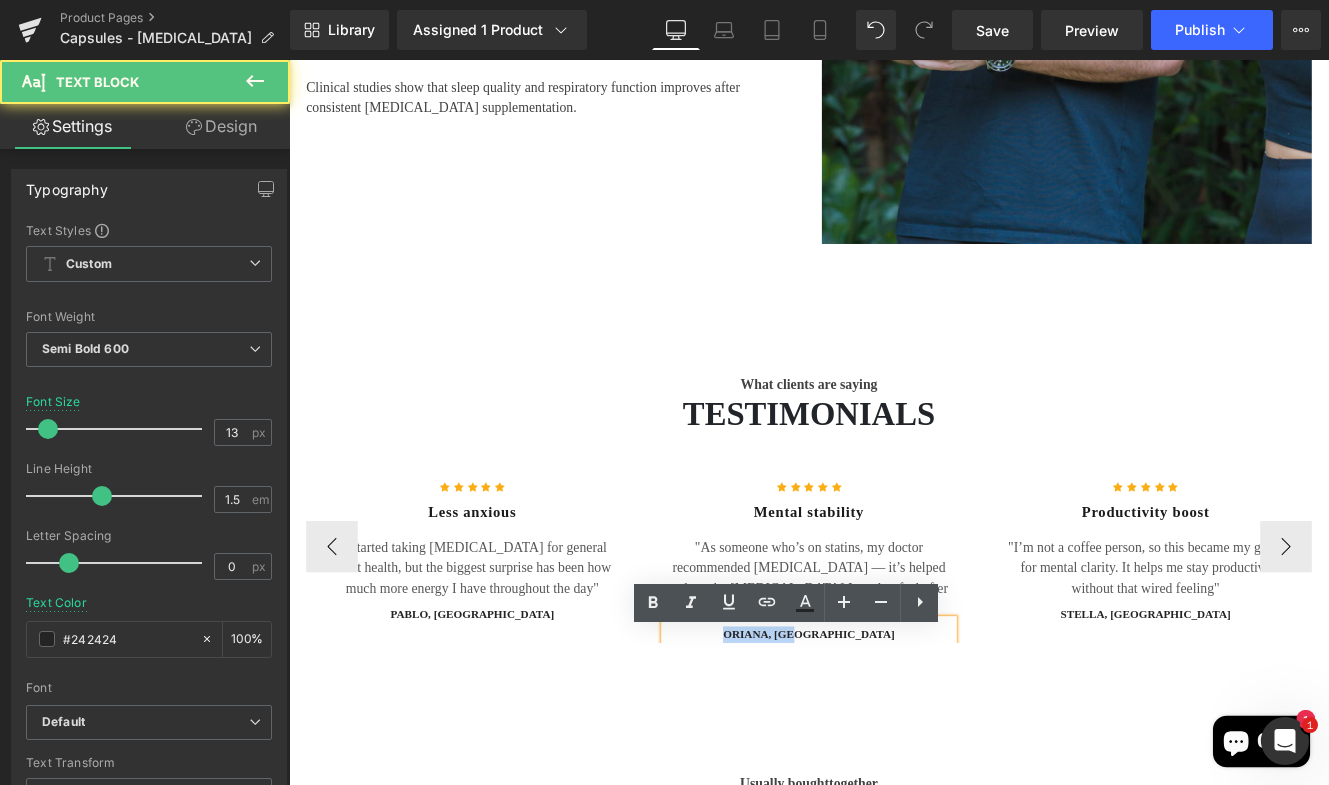 type 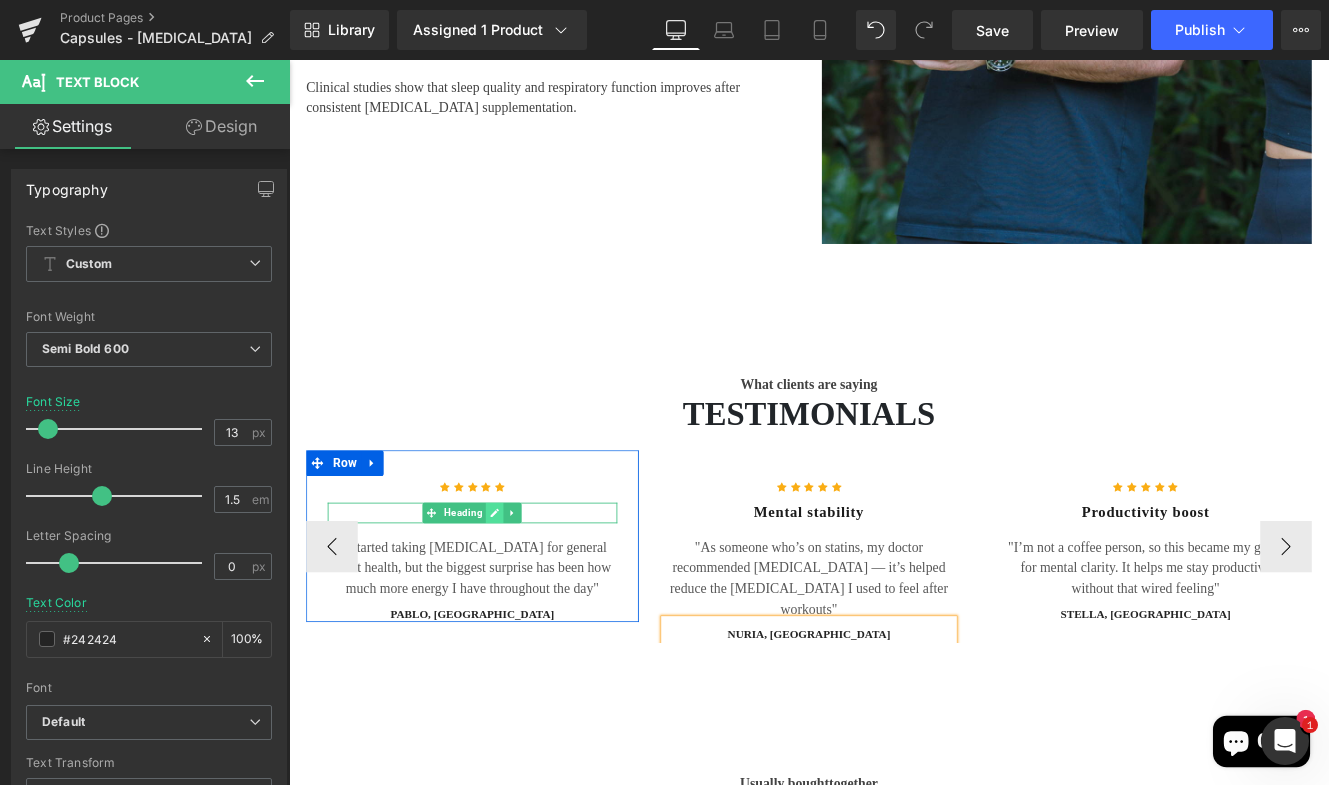 click 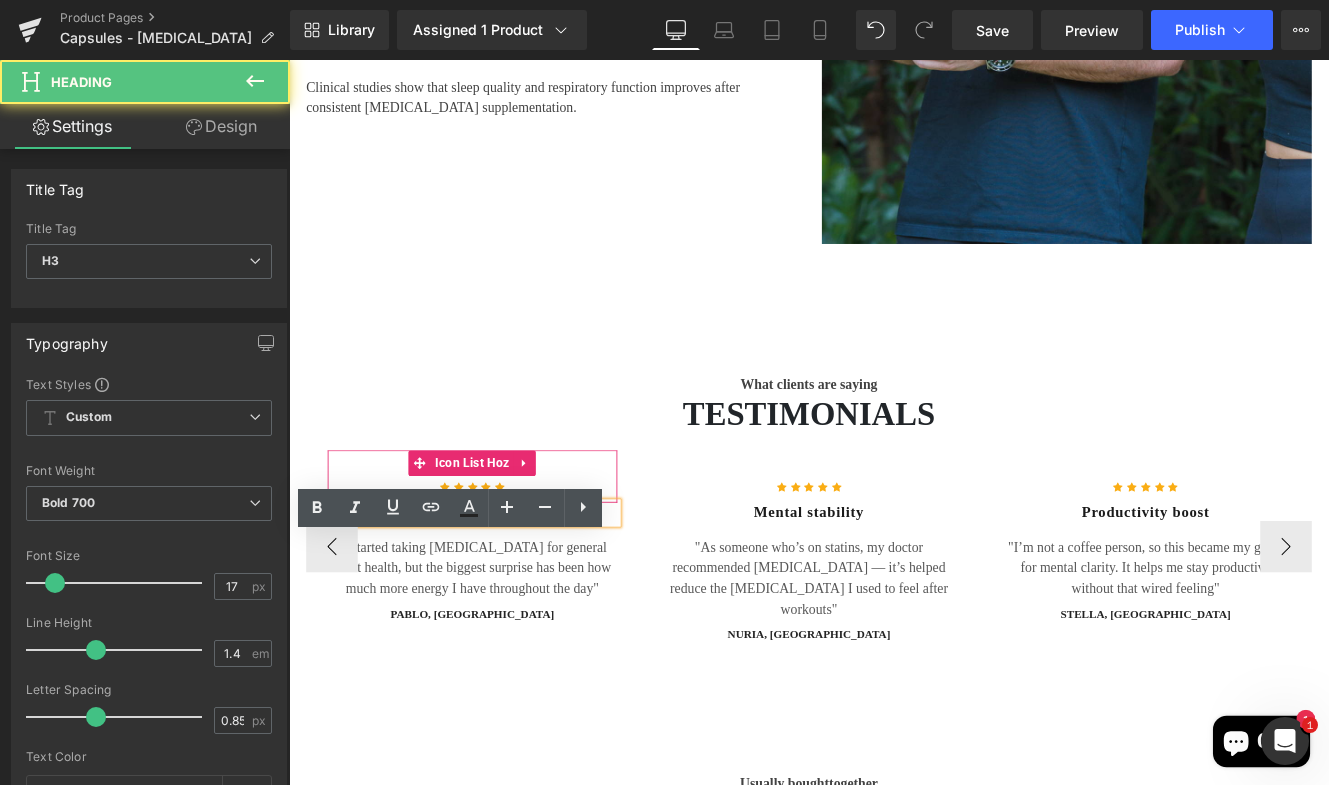 drag, startPoint x: 582, startPoint y: 635, endPoint x: 420, endPoint y: 607, distance: 164.40195 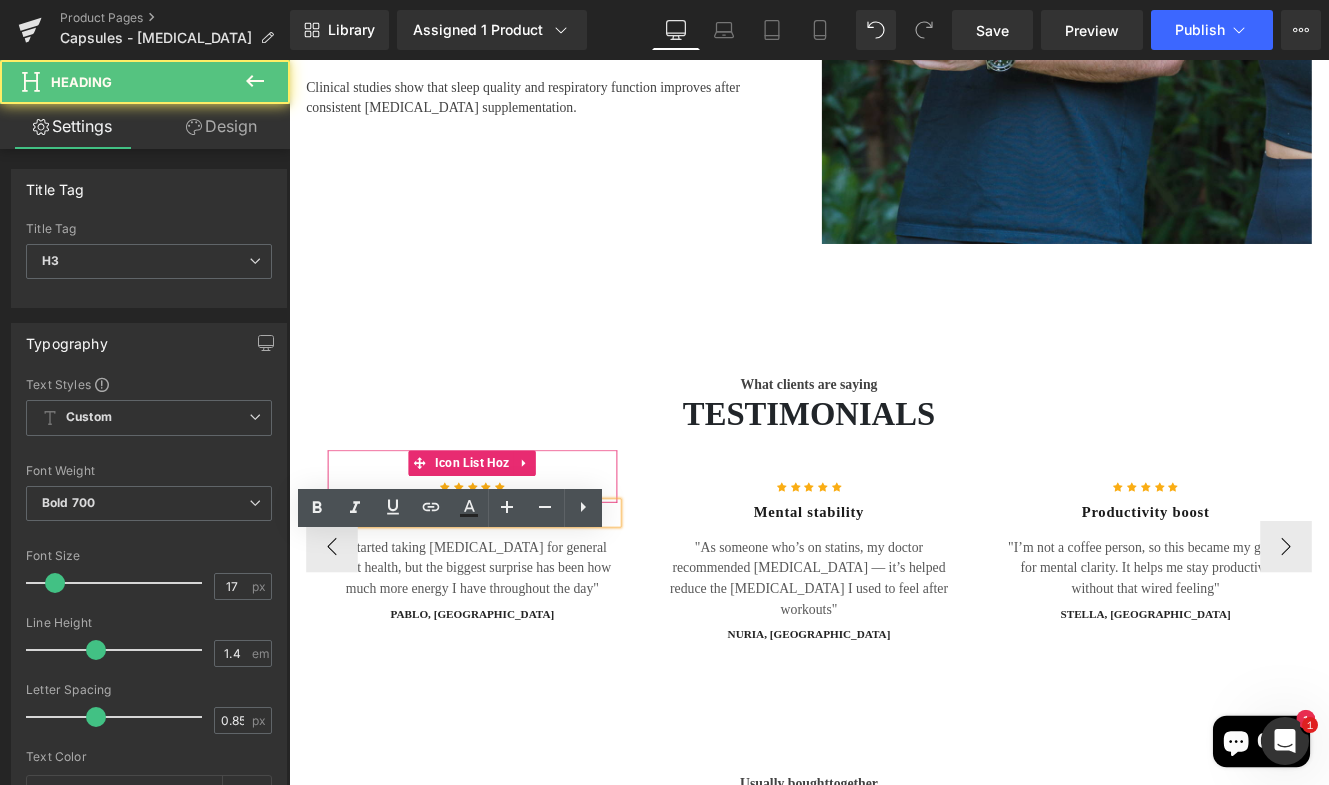 click on "Icon
Icon
Icon
Icon
Icon
Icon List Hoz
Less anxious
Heading
"I started taking [MEDICAL_DATA] for general heart health, but the biggest surprise has been how much more energy I have throughout the day"
Text Block
pablo, [GEOGRAPHIC_DATA]
Text Block" at bounding box center [502, 614] 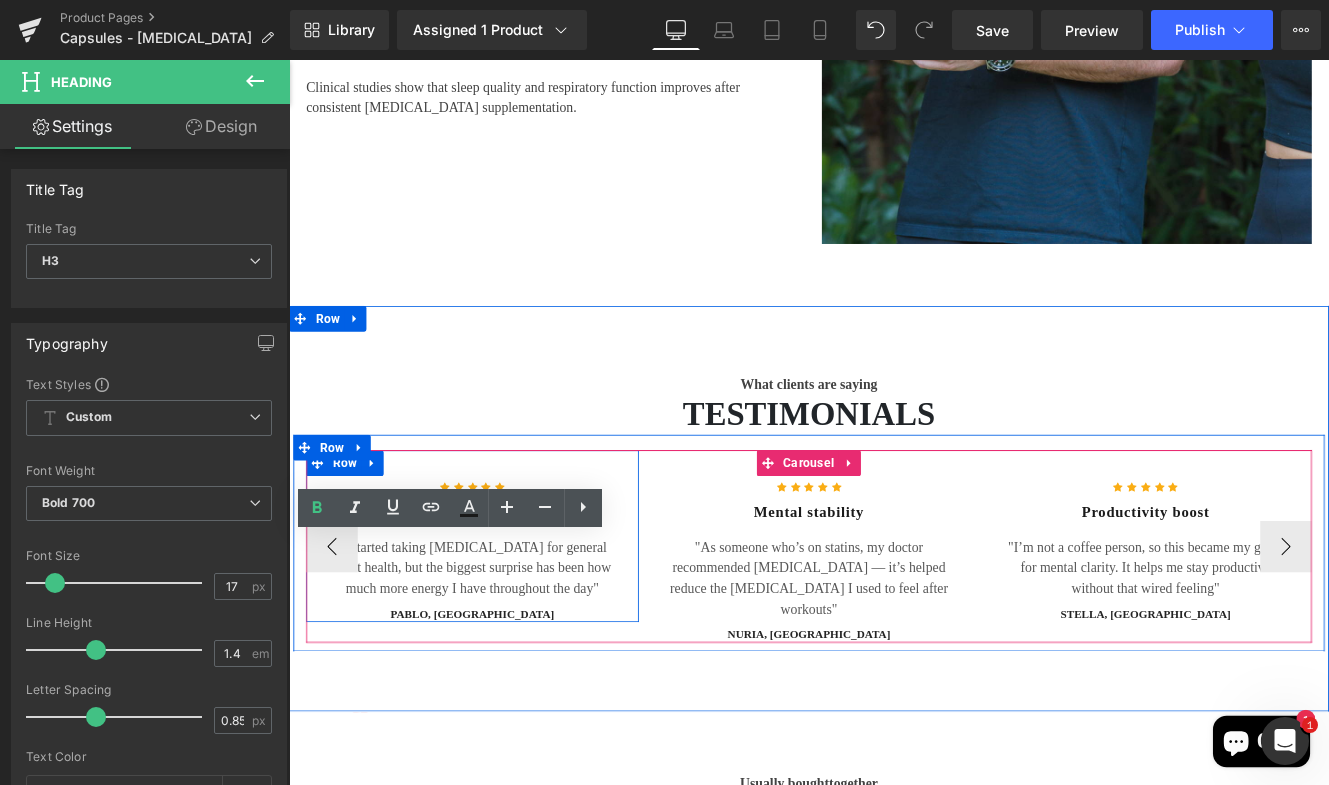 type 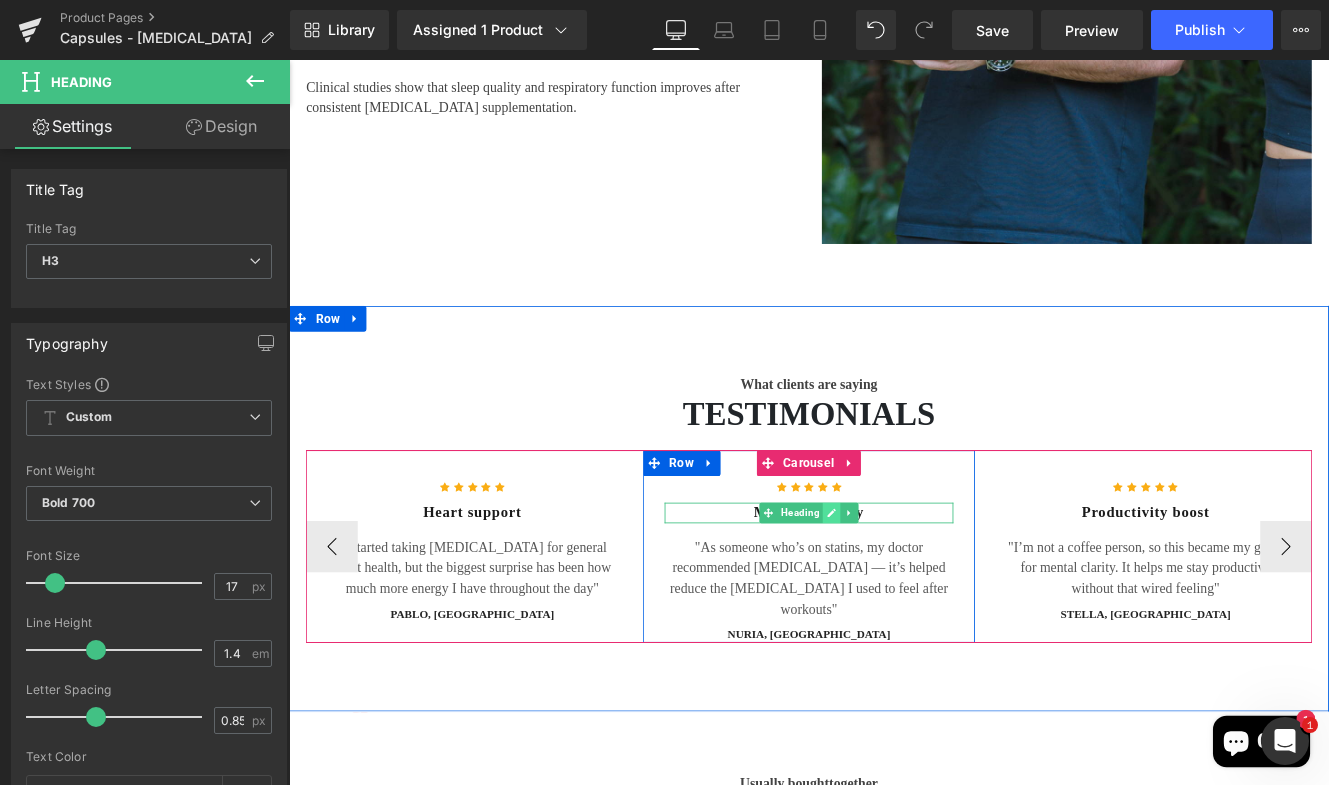 click 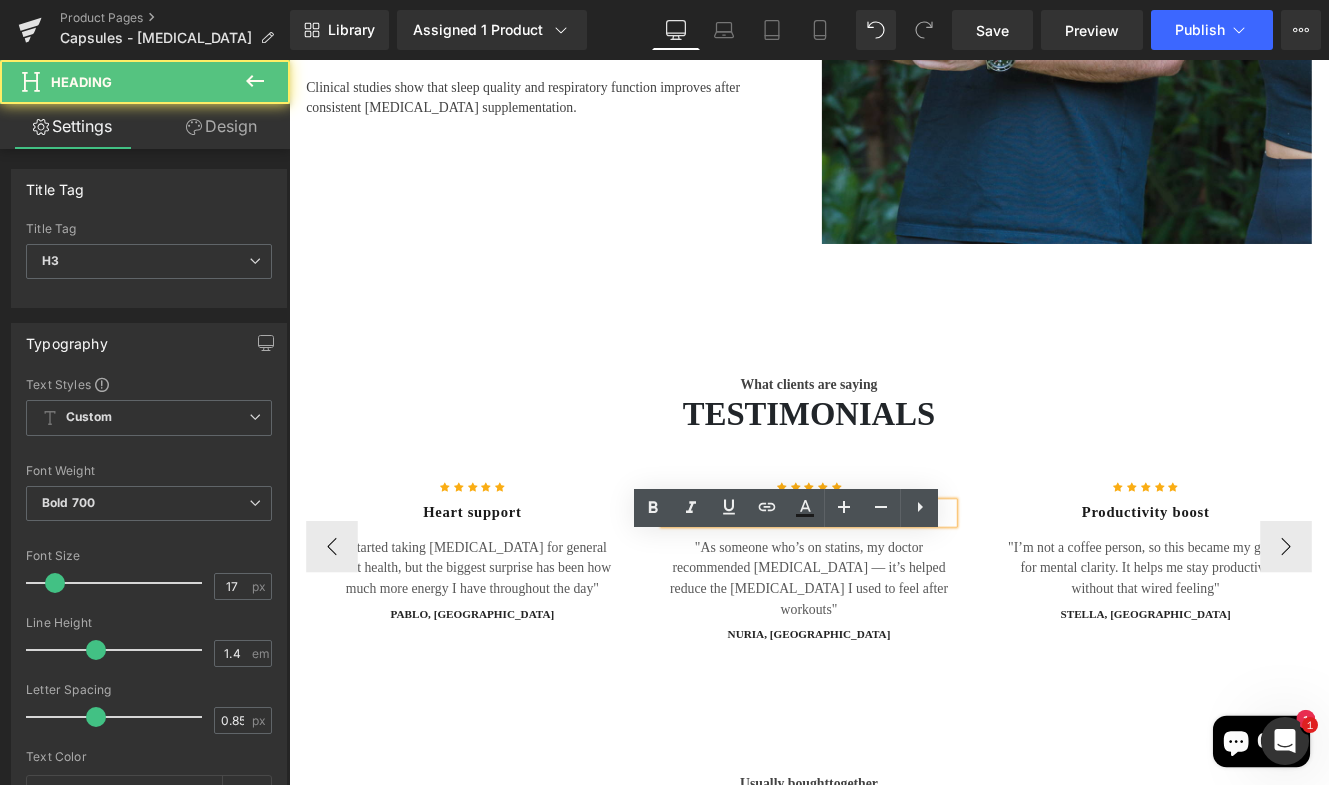 drag, startPoint x: 970, startPoint y: 629, endPoint x: 801, endPoint y: 629, distance: 169 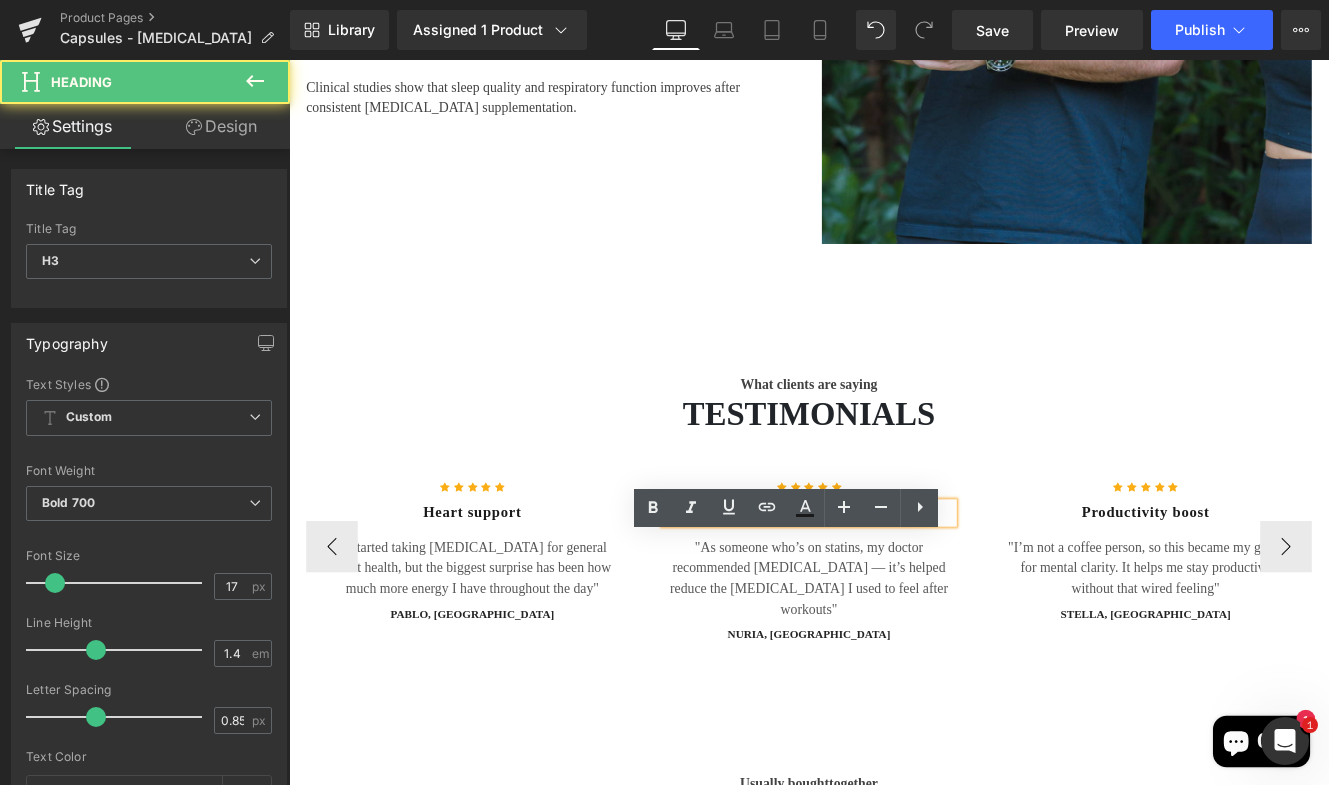 click on "Mental stability" at bounding box center [894, 587] 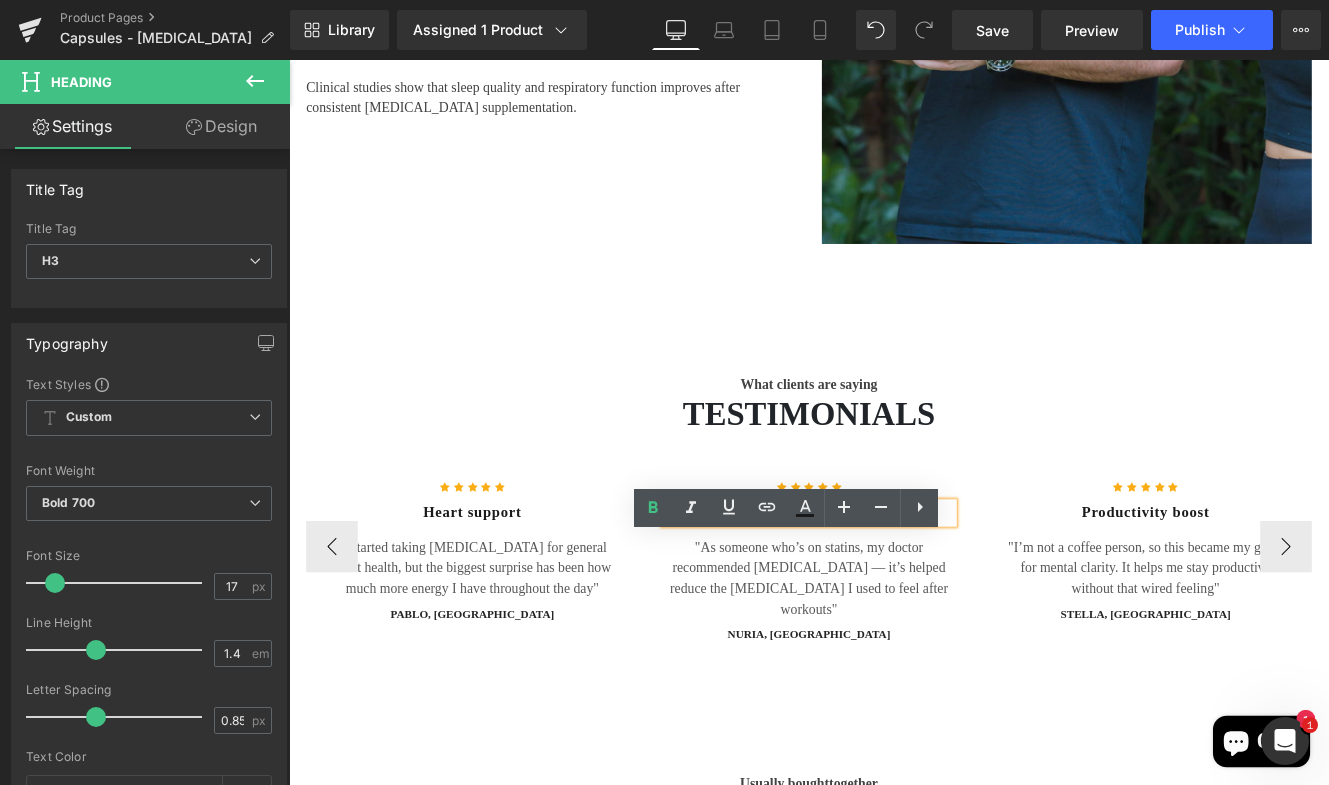 type 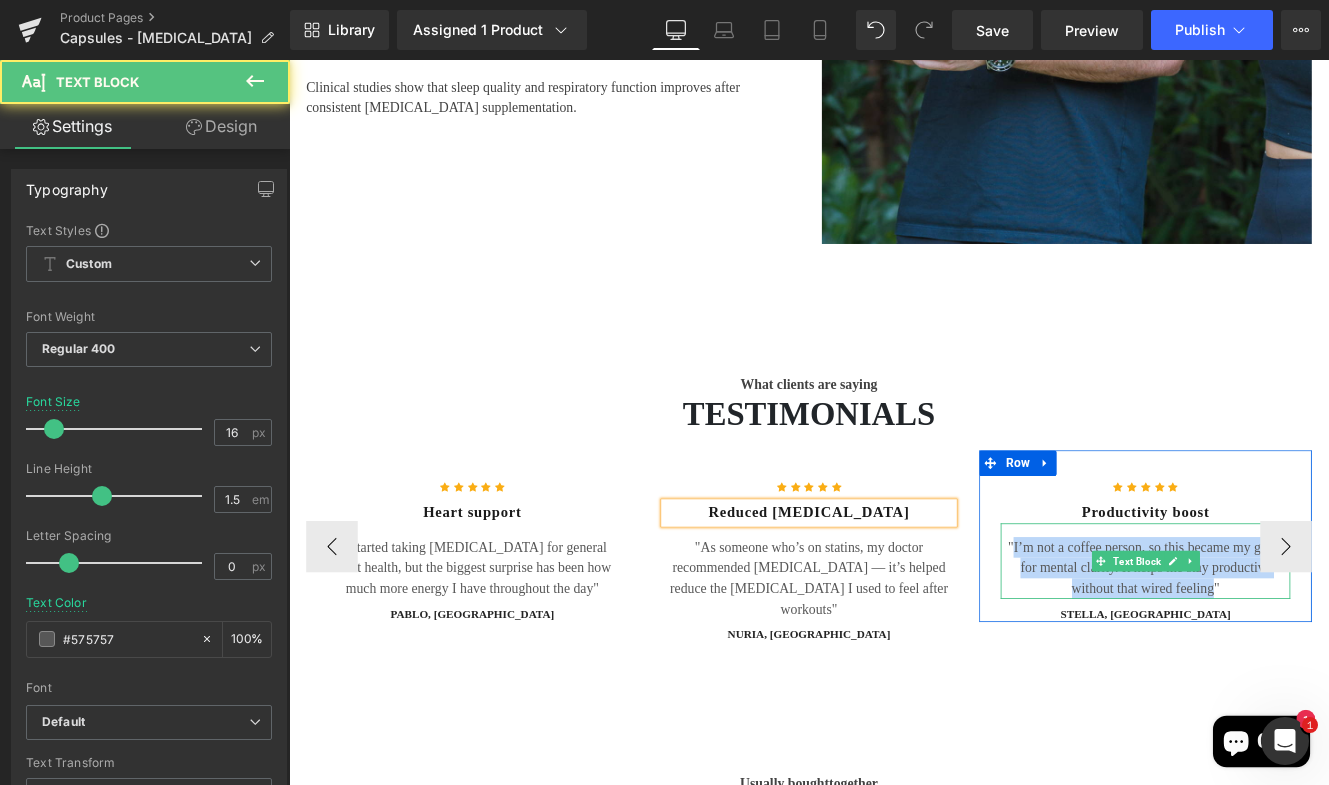 drag, startPoint x: 1129, startPoint y: 668, endPoint x: 1358, endPoint y: 705, distance: 231.96982 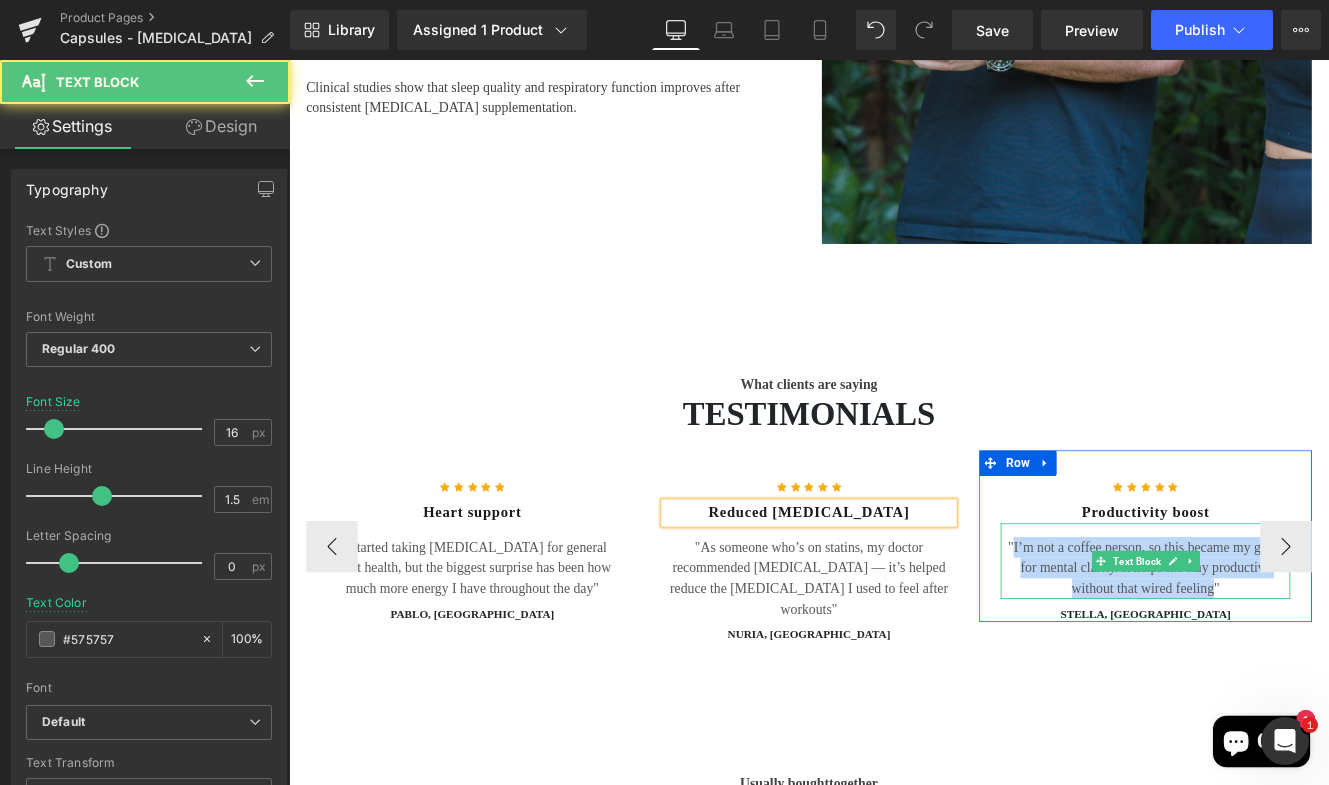 click on ""I’m not a coffee person, so this became my go-to for mental clarity. It helps me stay productive without that wired feeling"" at bounding box center (1285, 651) 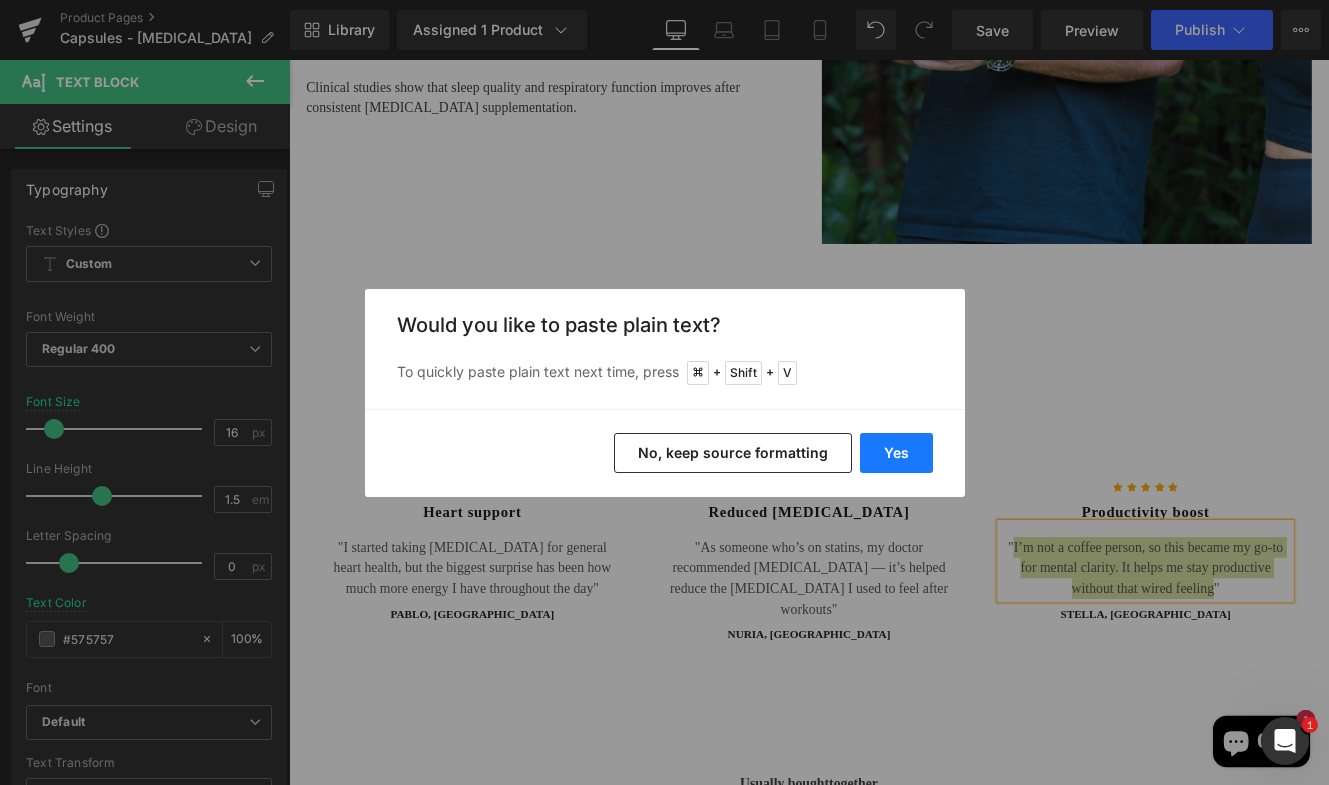 click on "Yes" at bounding box center [896, 453] 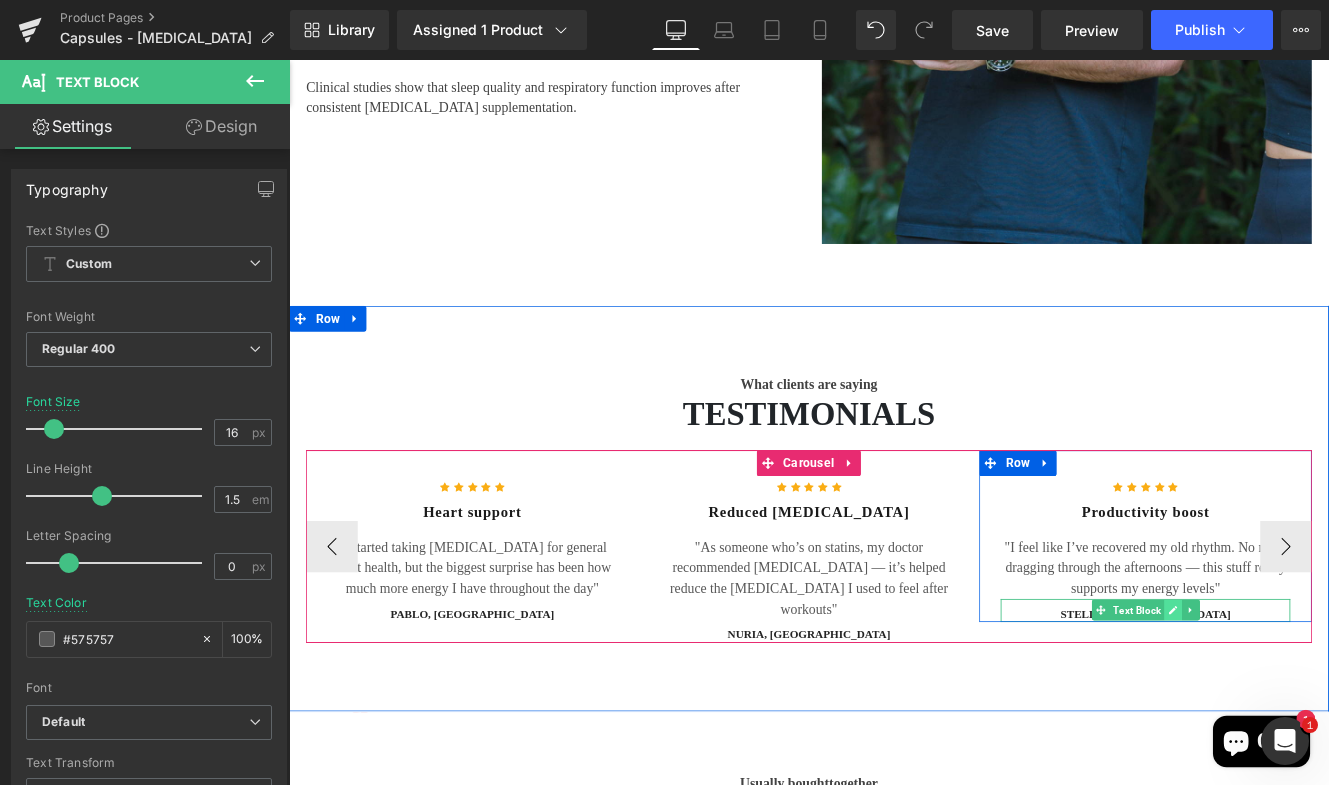 click 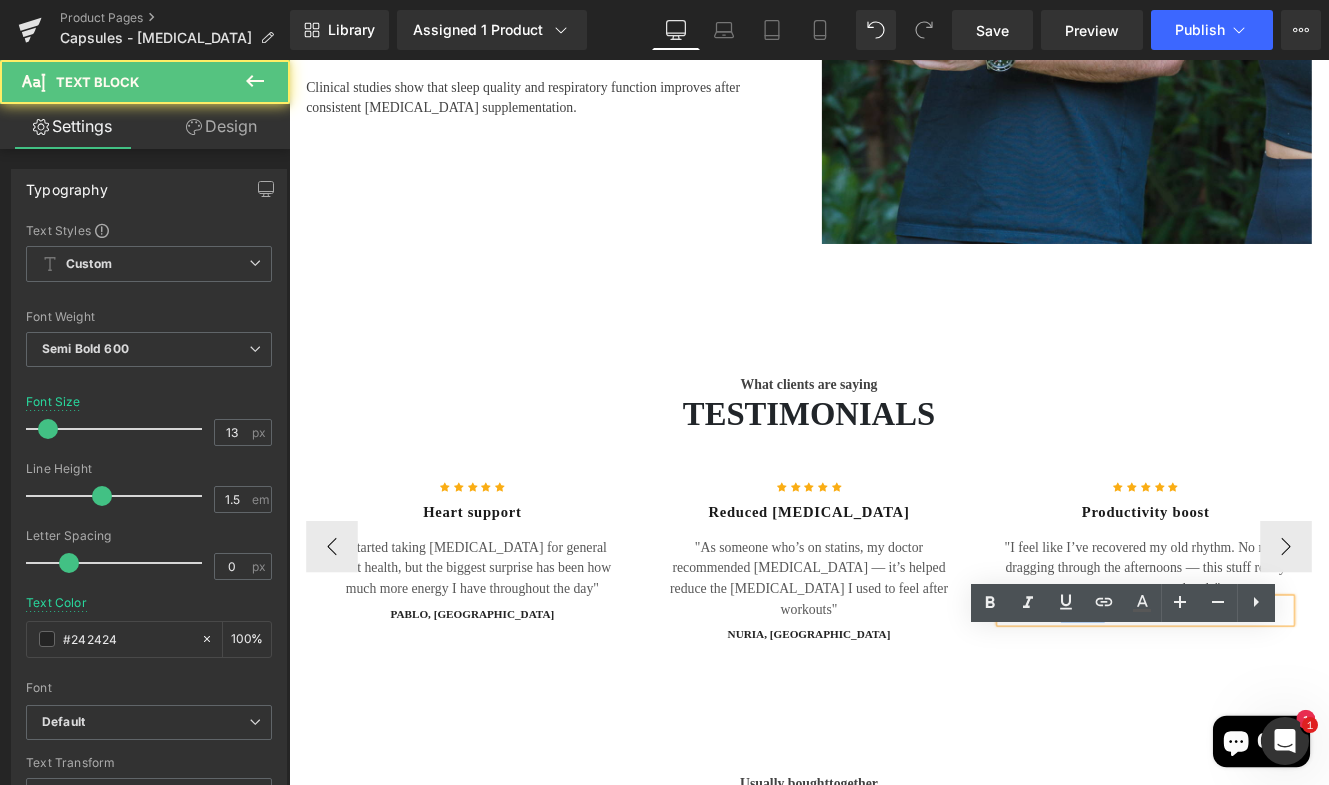 drag, startPoint x: 1267, startPoint y: 742, endPoint x: 1195, endPoint y: 742, distance: 72 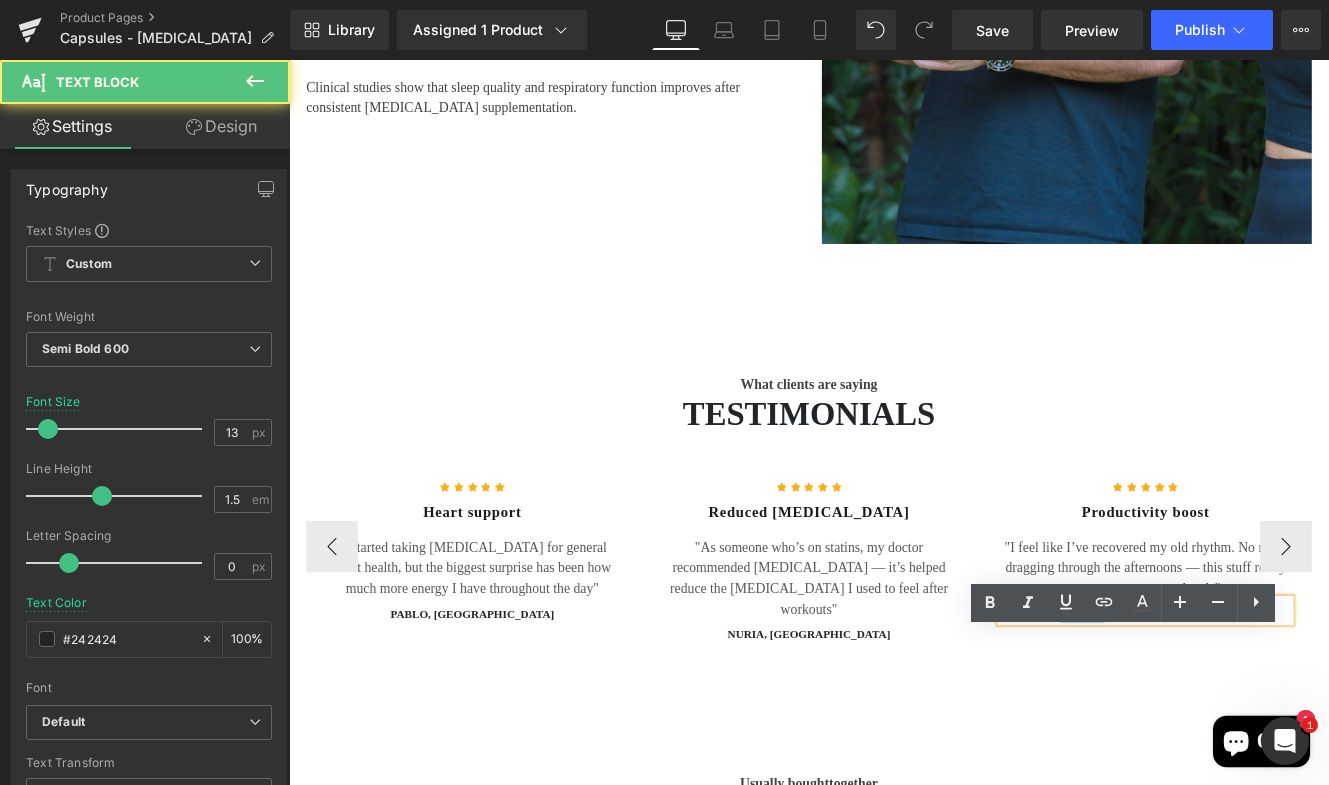 click on "STELLA, [GEOGRAPHIC_DATA]" at bounding box center (1285, 705) 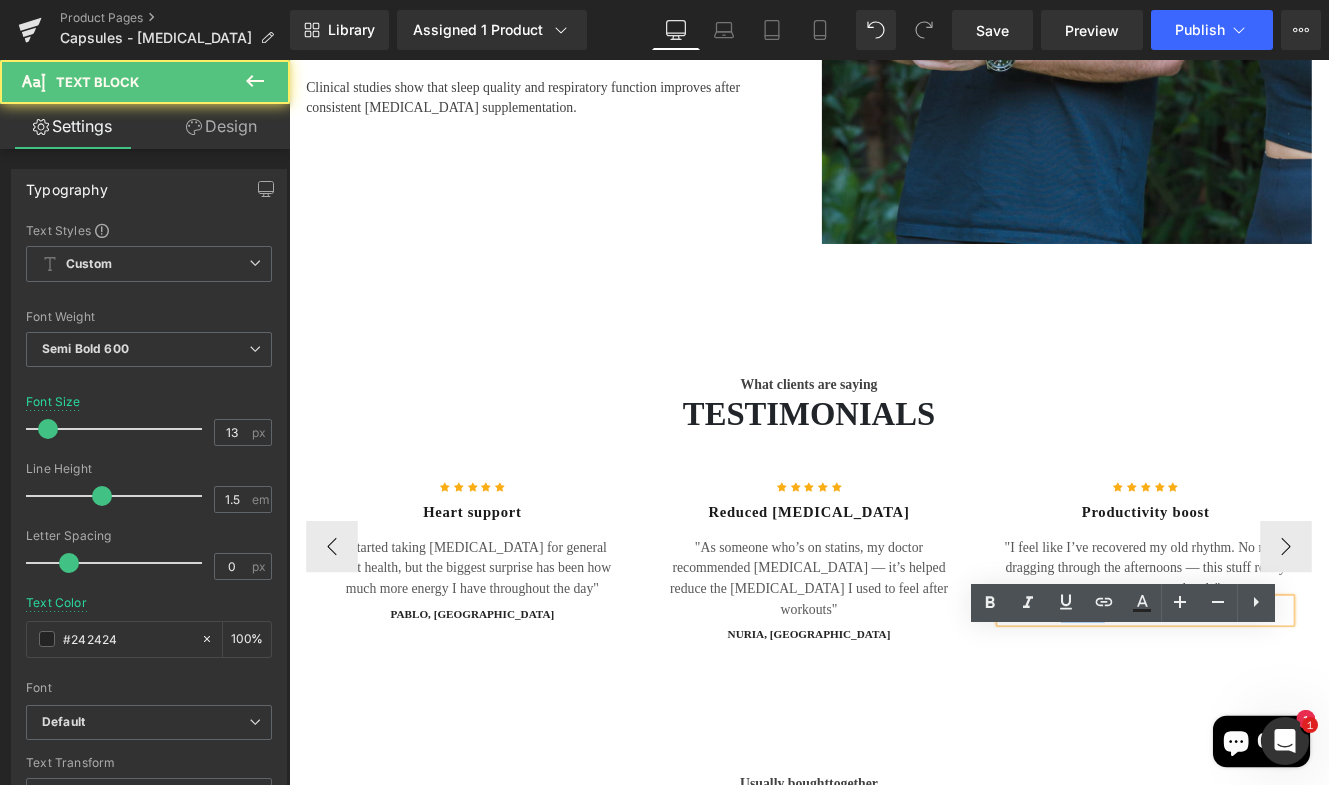 type 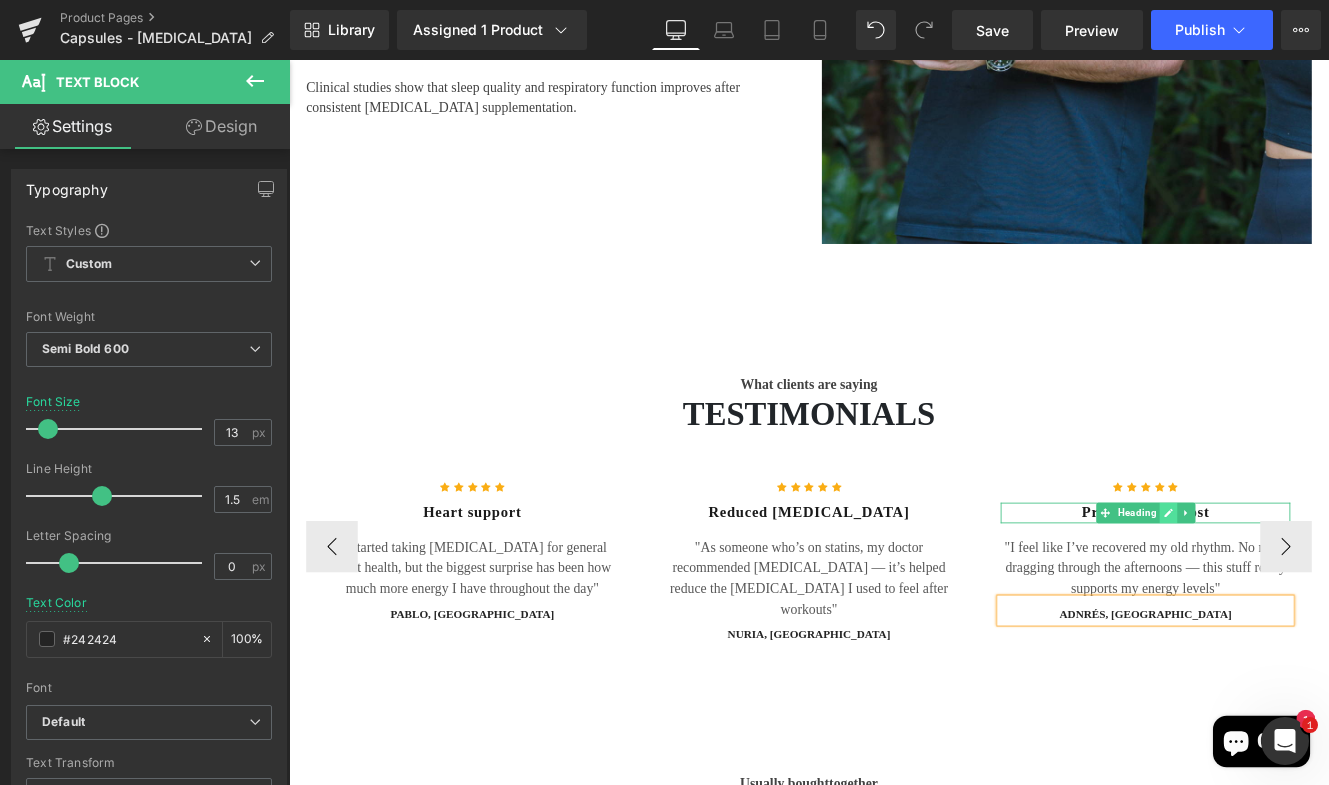 click 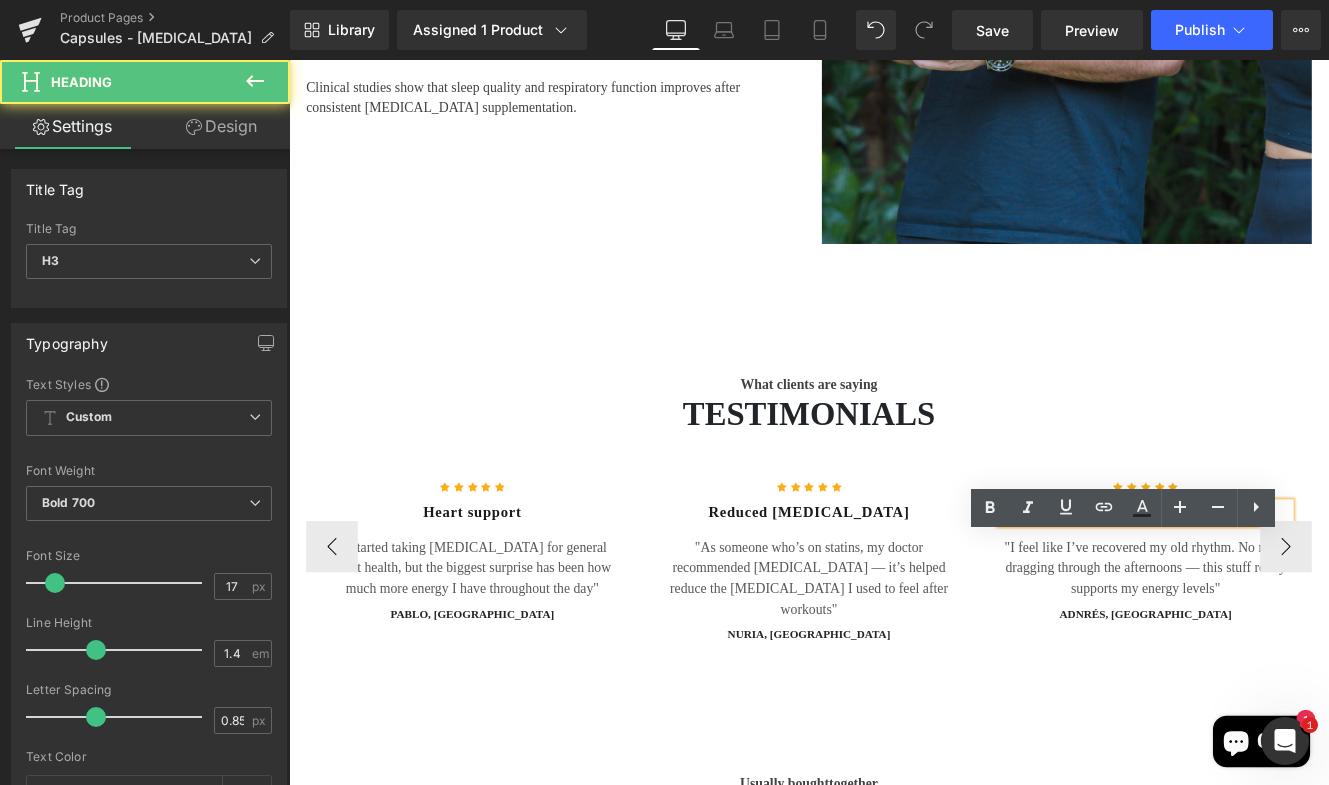 drag, startPoint x: 1199, startPoint y: 628, endPoint x: 1361, endPoint y: 628, distance: 162 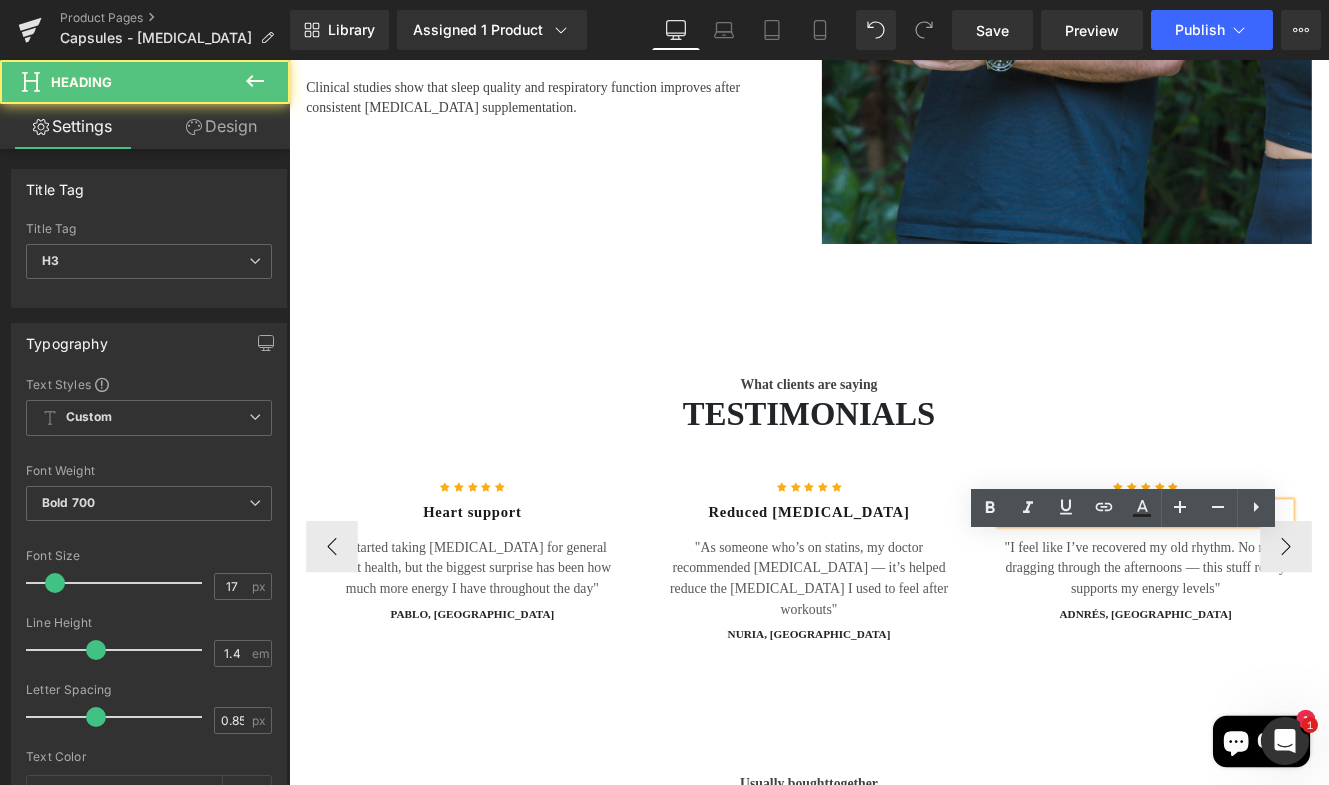 click on "Productivity boost" at bounding box center (1285, 587) 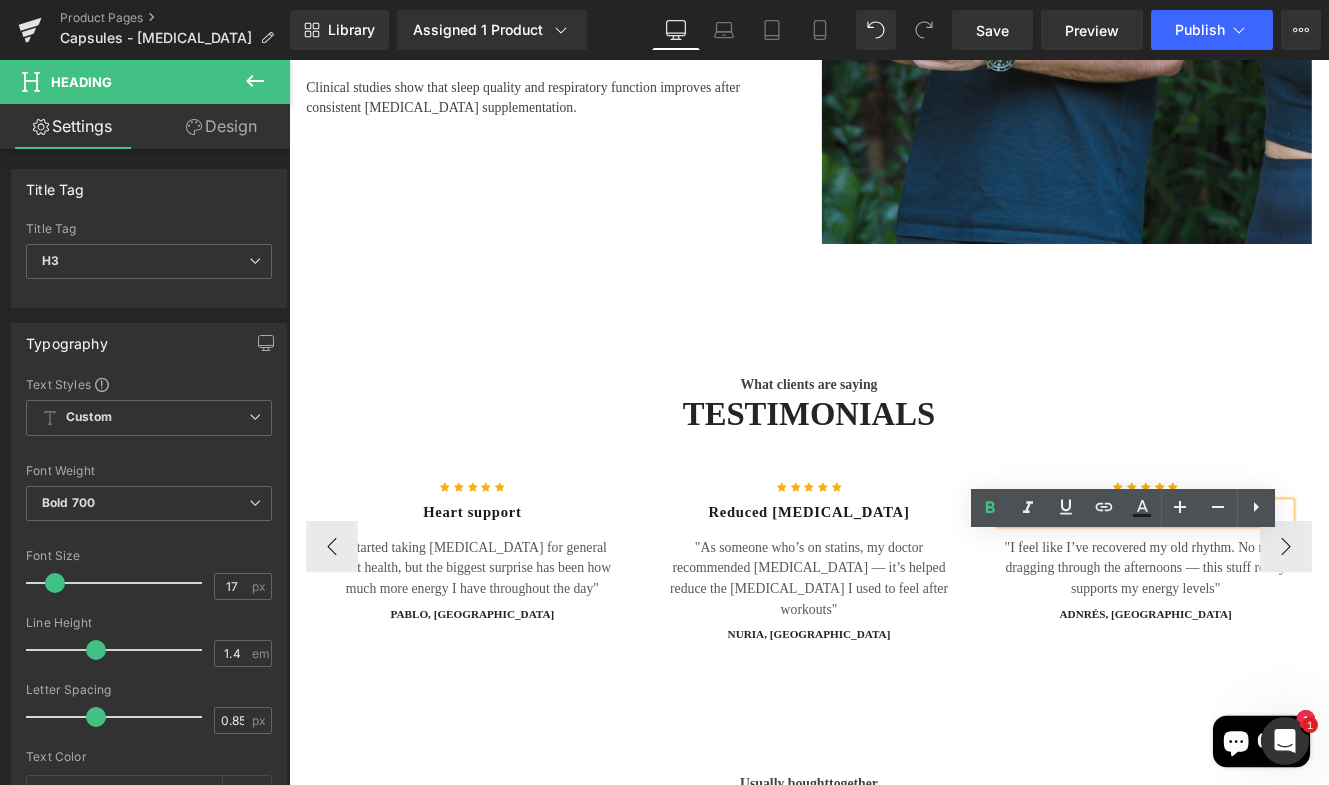 type 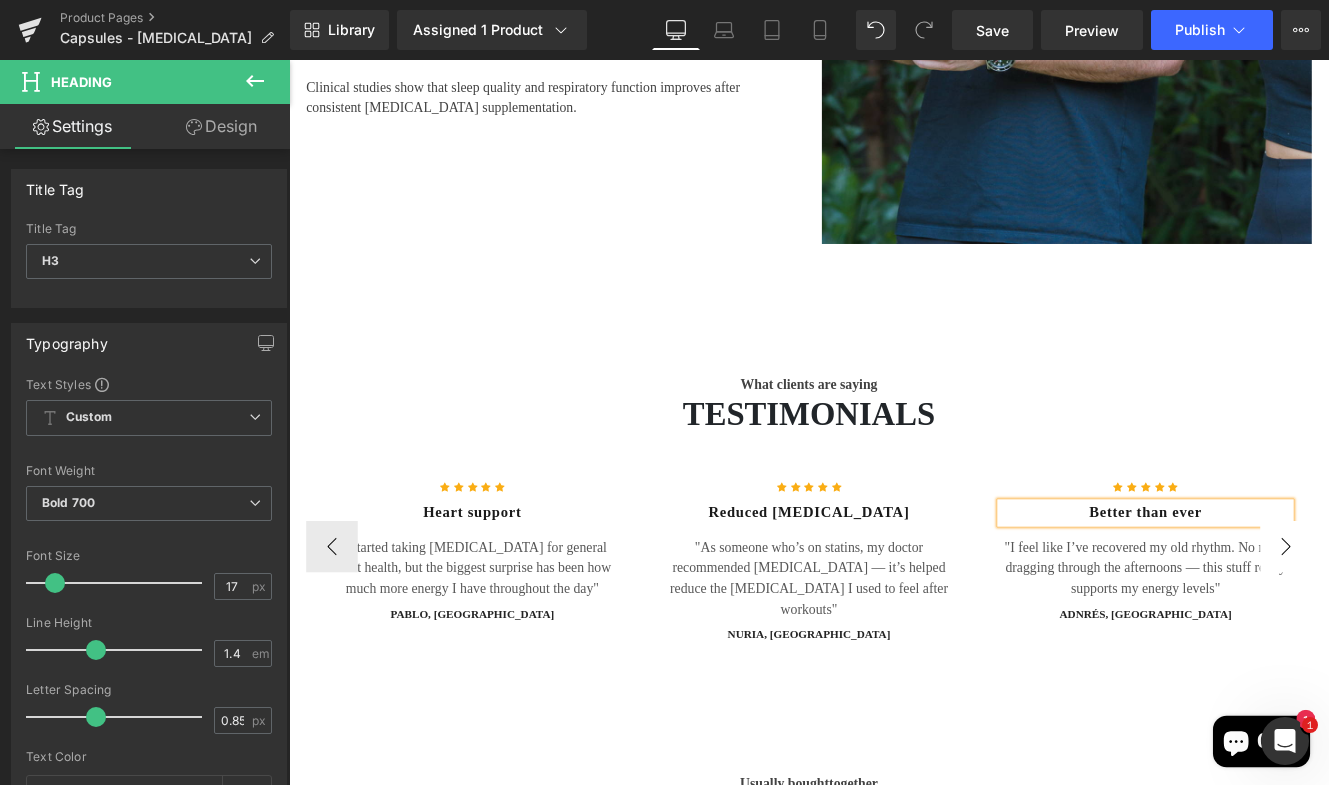 click on "›" at bounding box center [1449, 626] 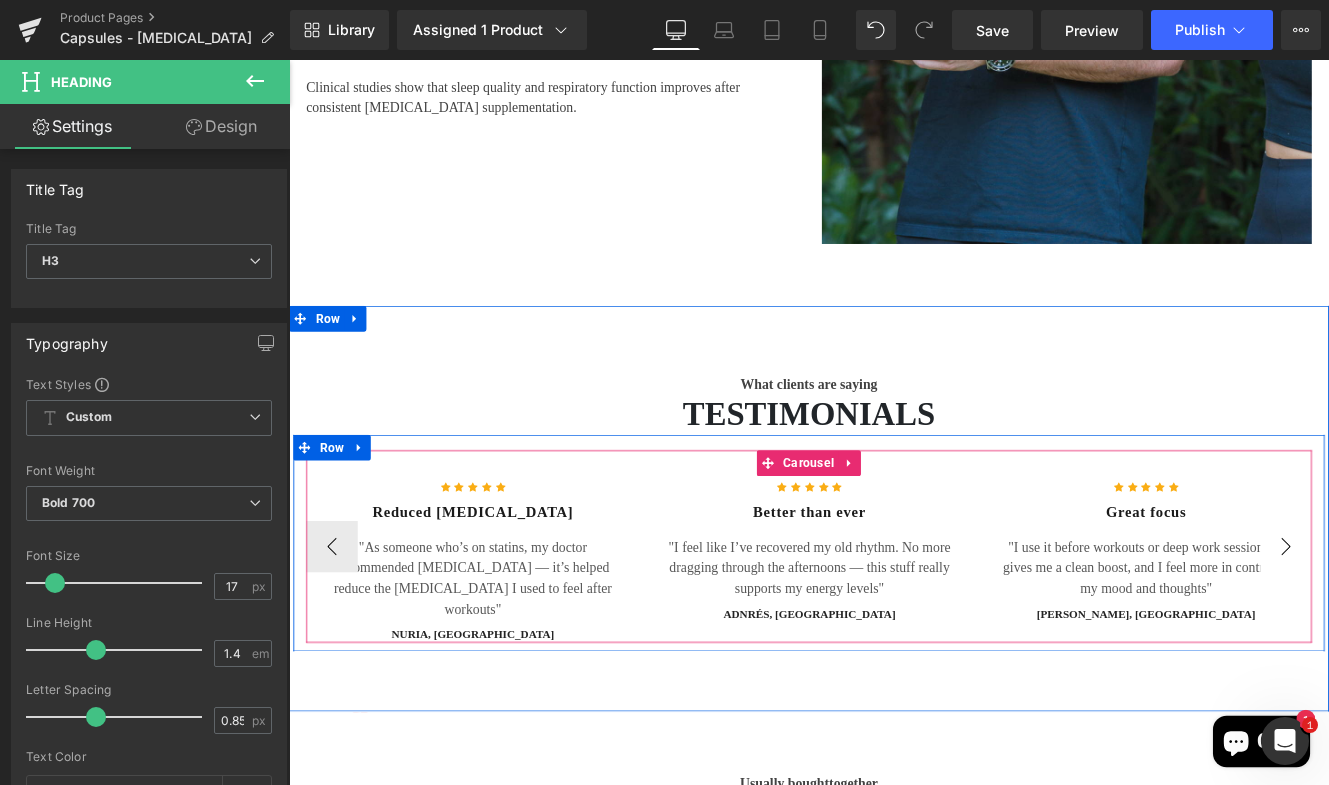 click on "›" at bounding box center [1449, 626] 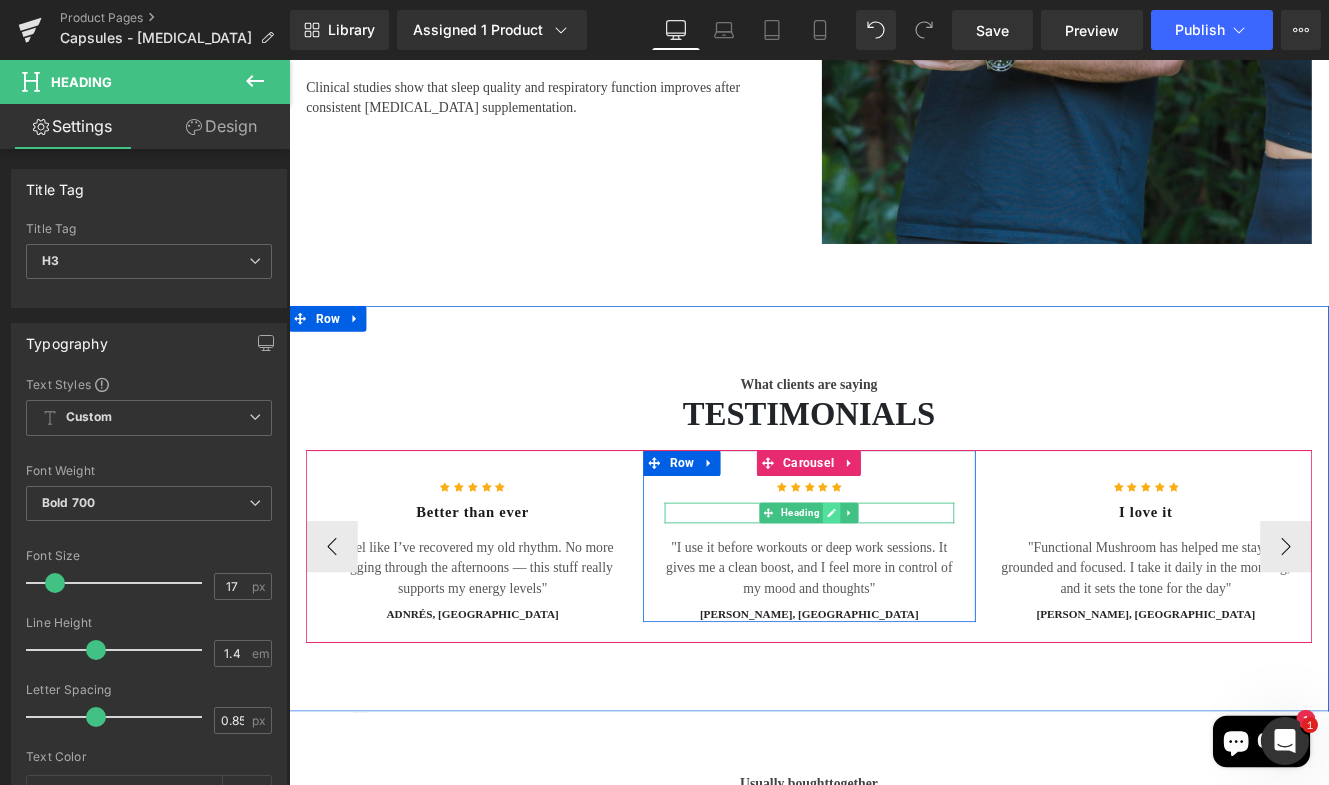 click at bounding box center (920, 587) 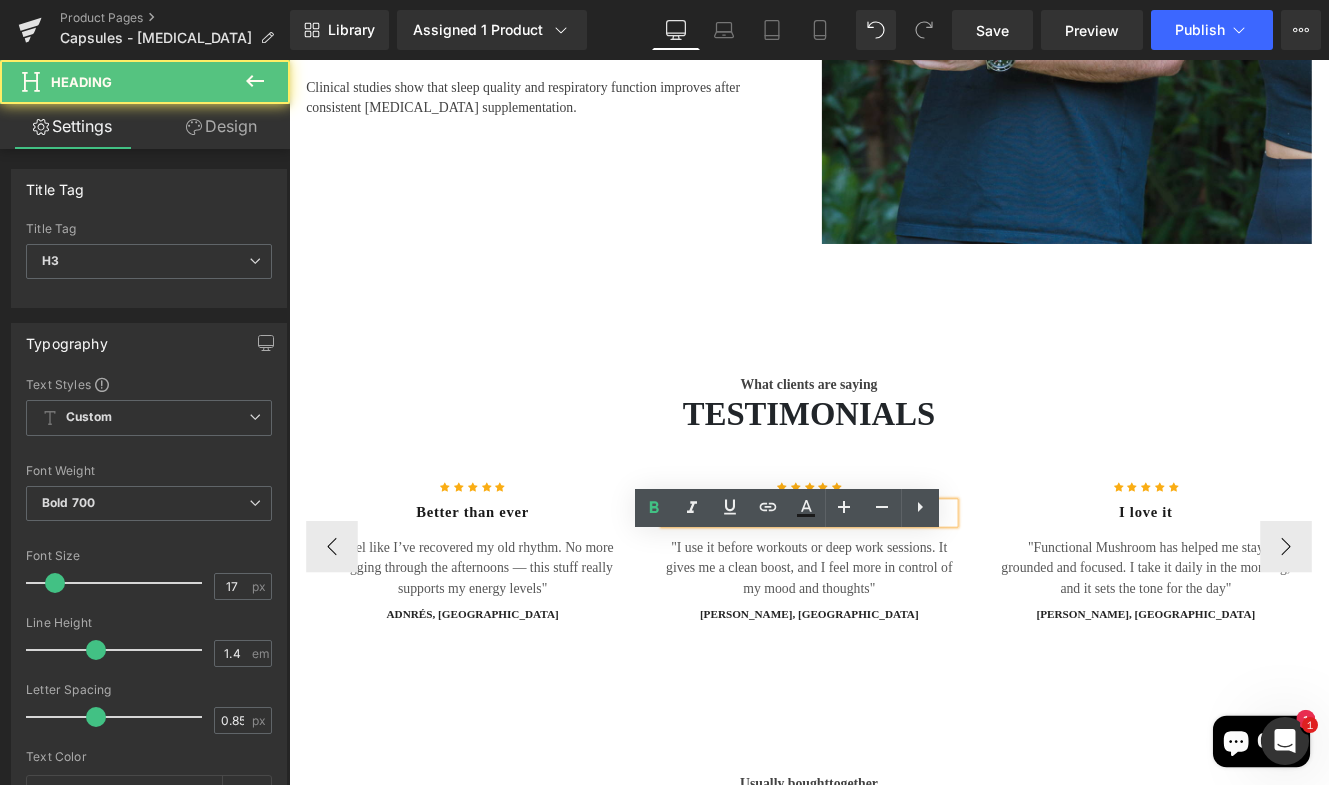 drag, startPoint x: 943, startPoint y: 625, endPoint x: 800, endPoint y: 625, distance: 143 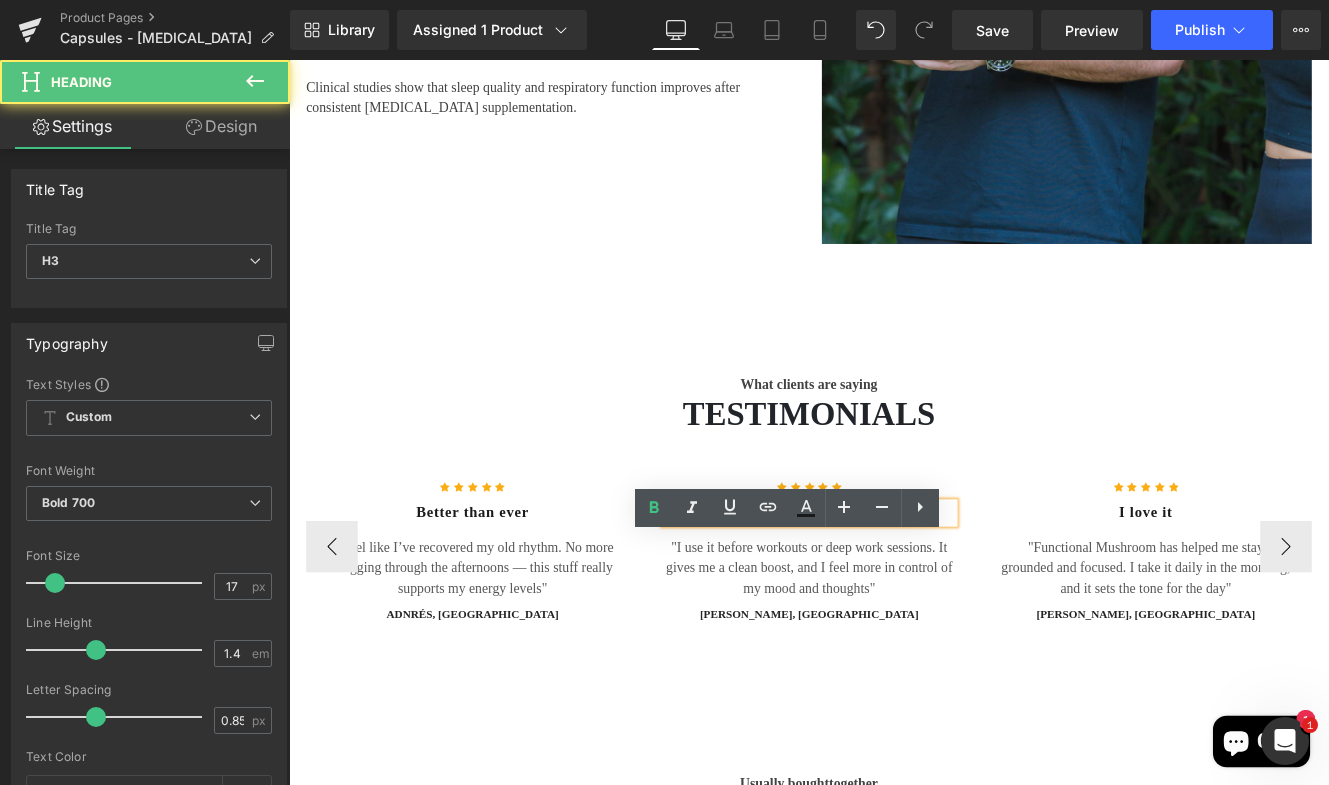 click on "Great focus" at bounding box center [894, 587] 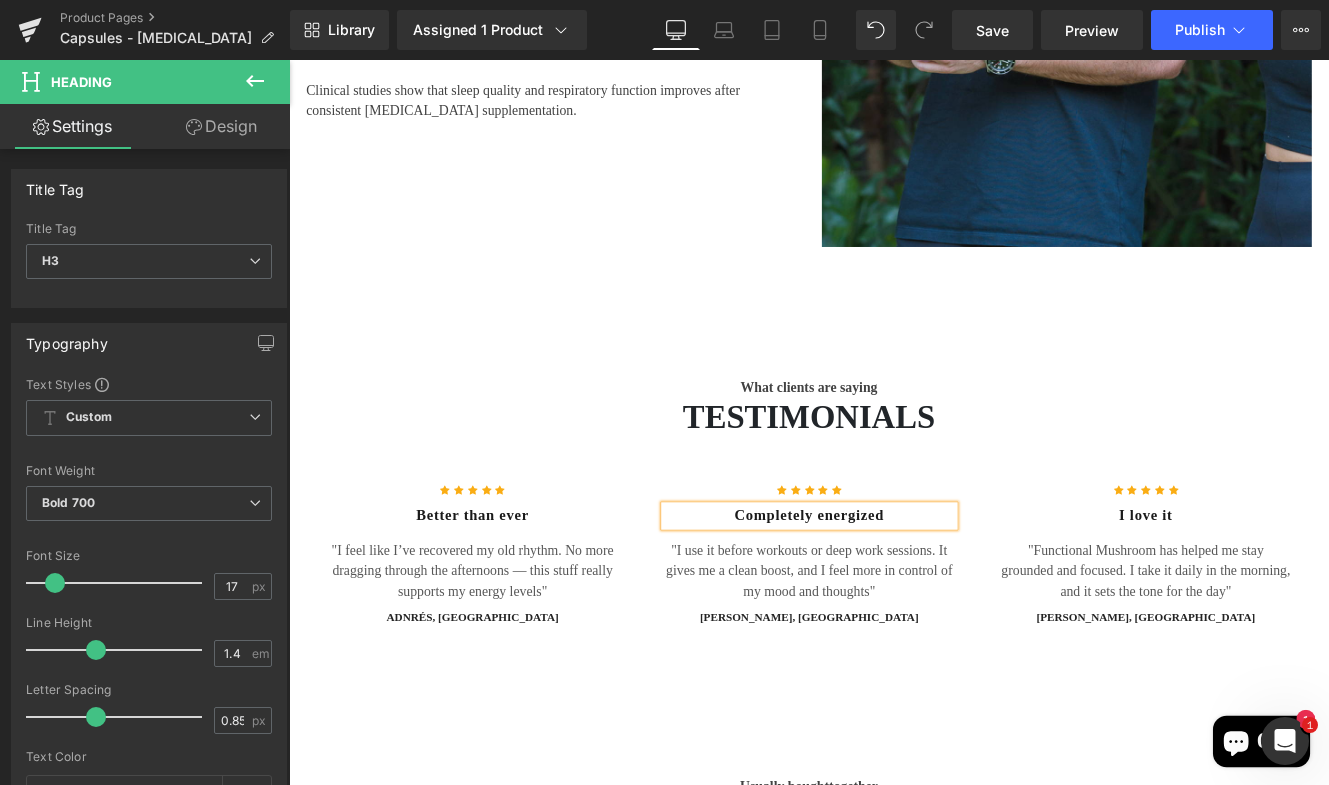 scroll, scrollTop: 3821, scrollLeft: 0, axis: vertical 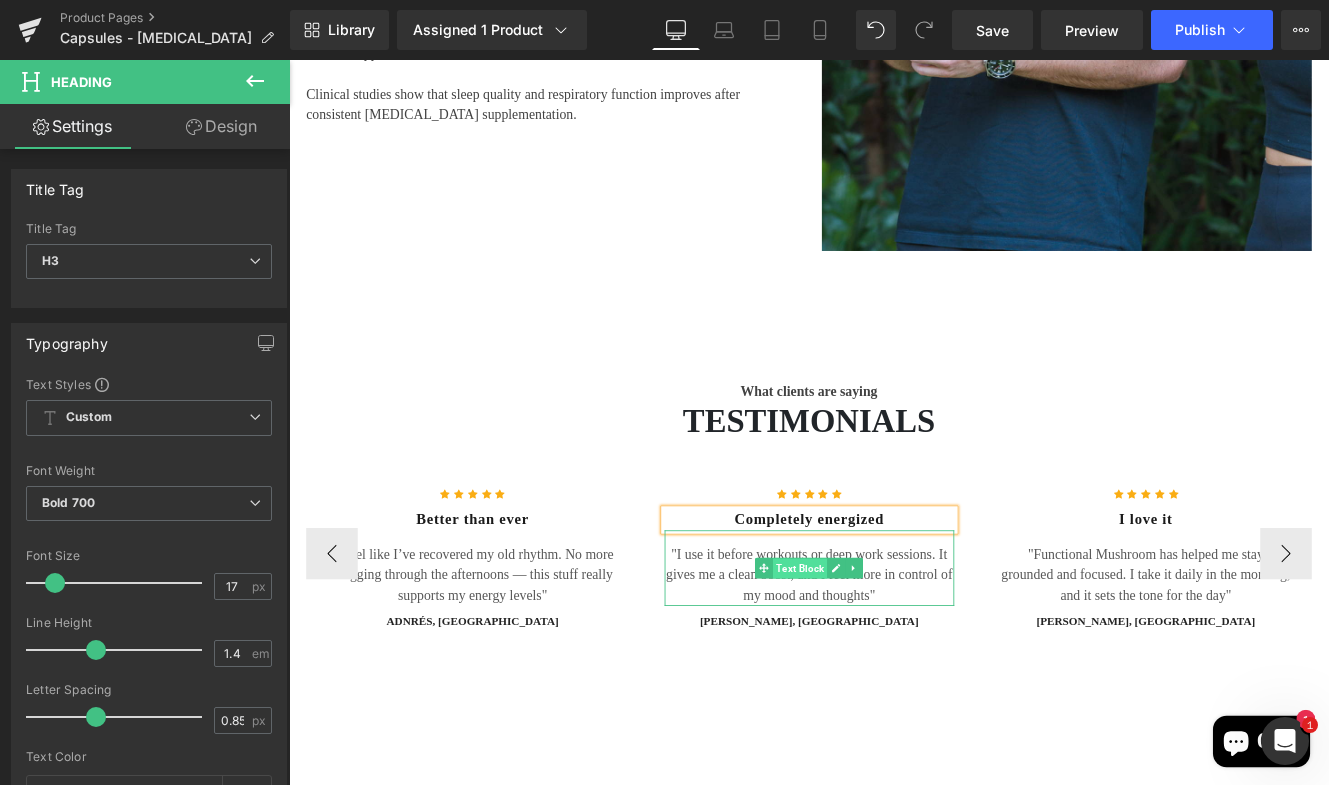 click on "Text Block" at bounding box center [883, 651] 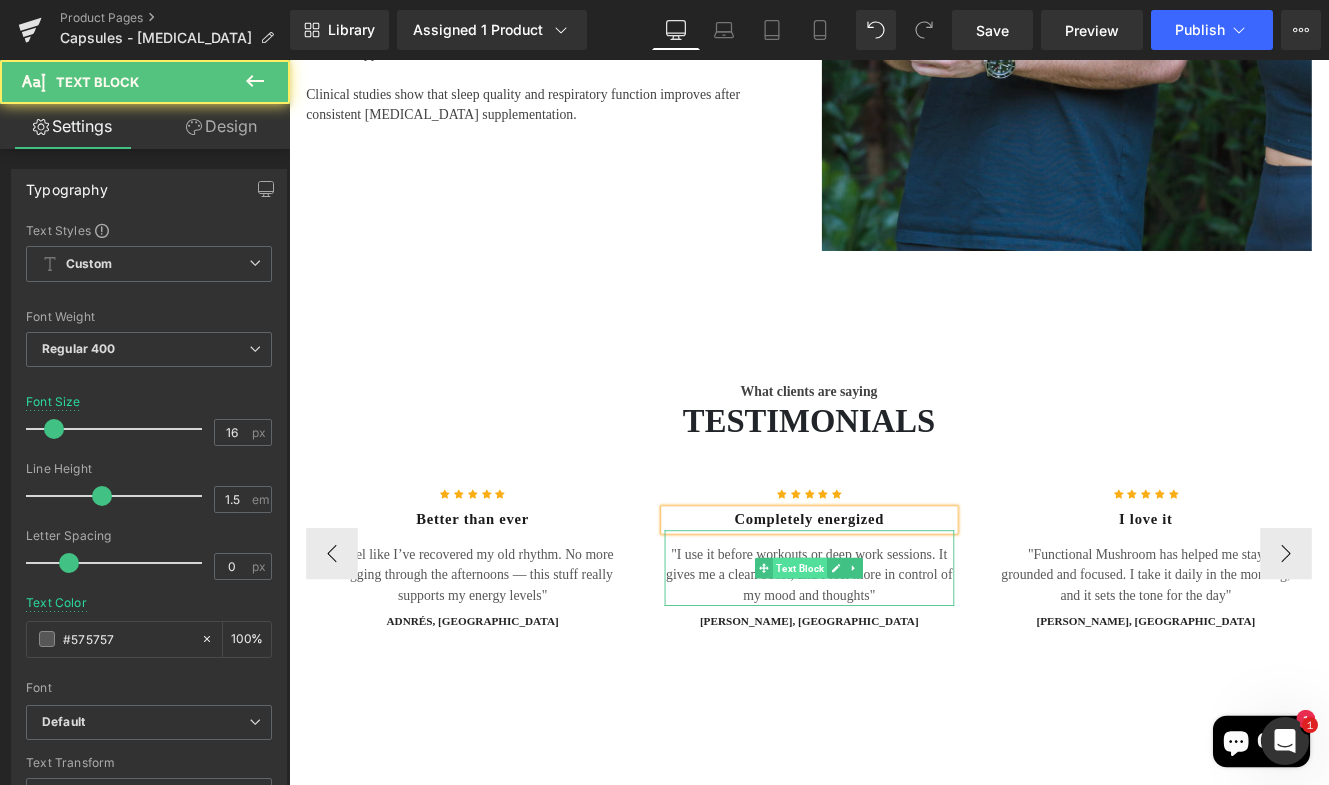 click on "Text Block" at bounding box center (883, 651) 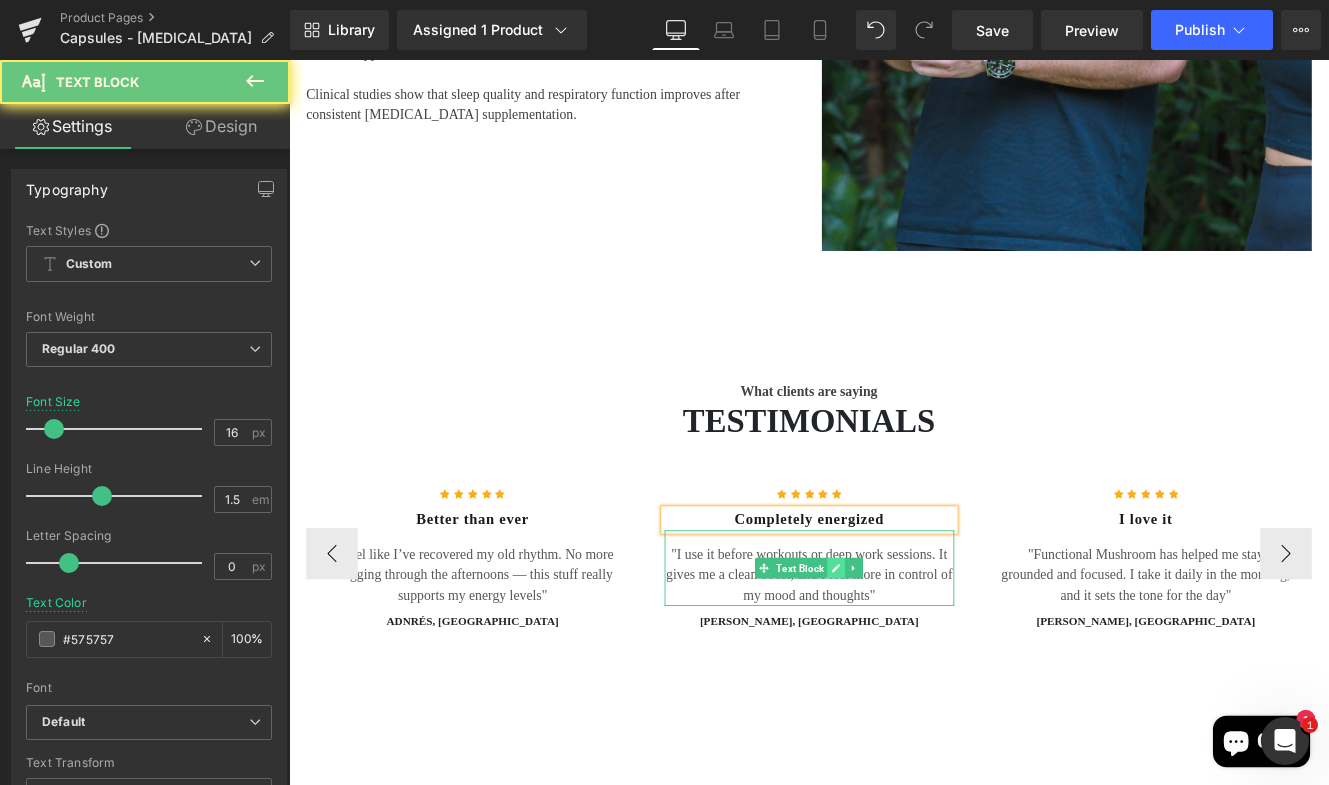 click 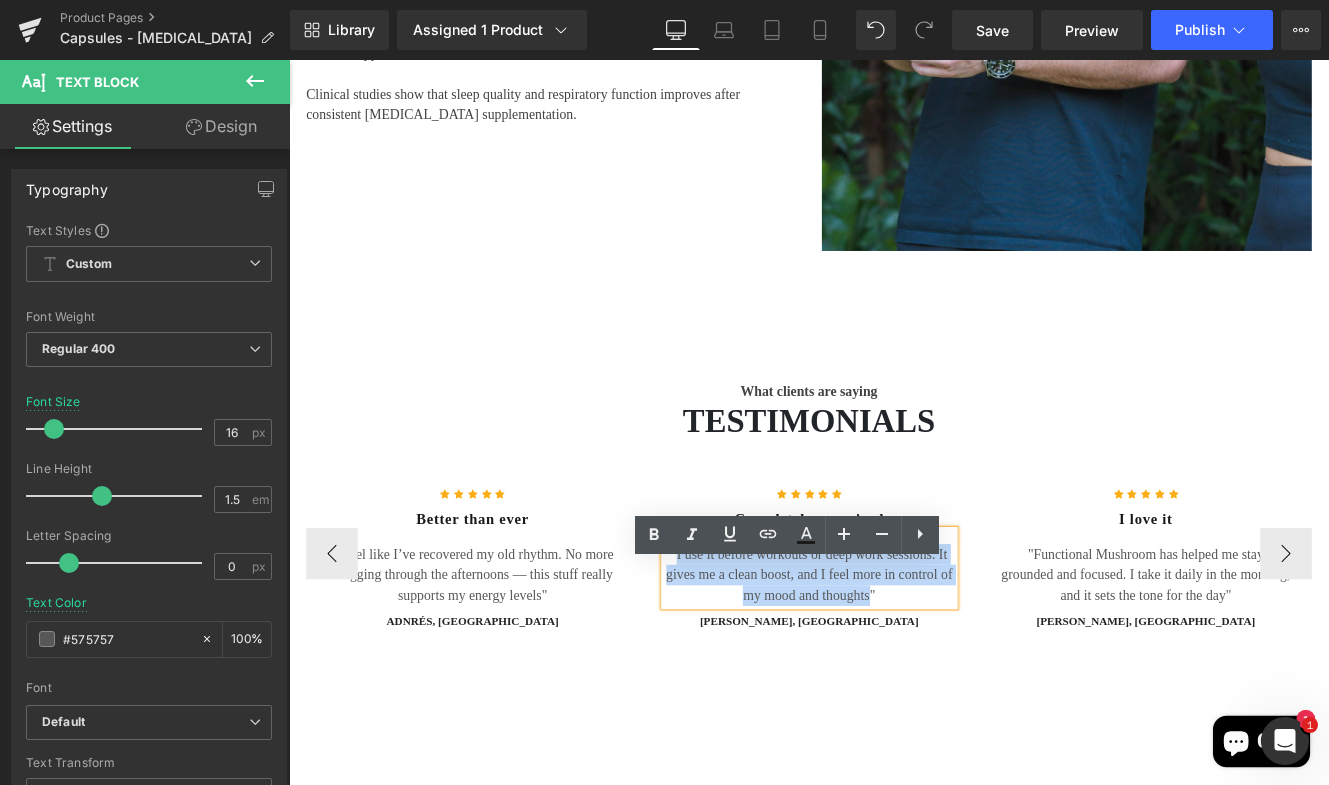 drag, startPoint x: 958, startPoint y: 717, endPoint x: 802, endPoint y: 671, distance: 162.6407 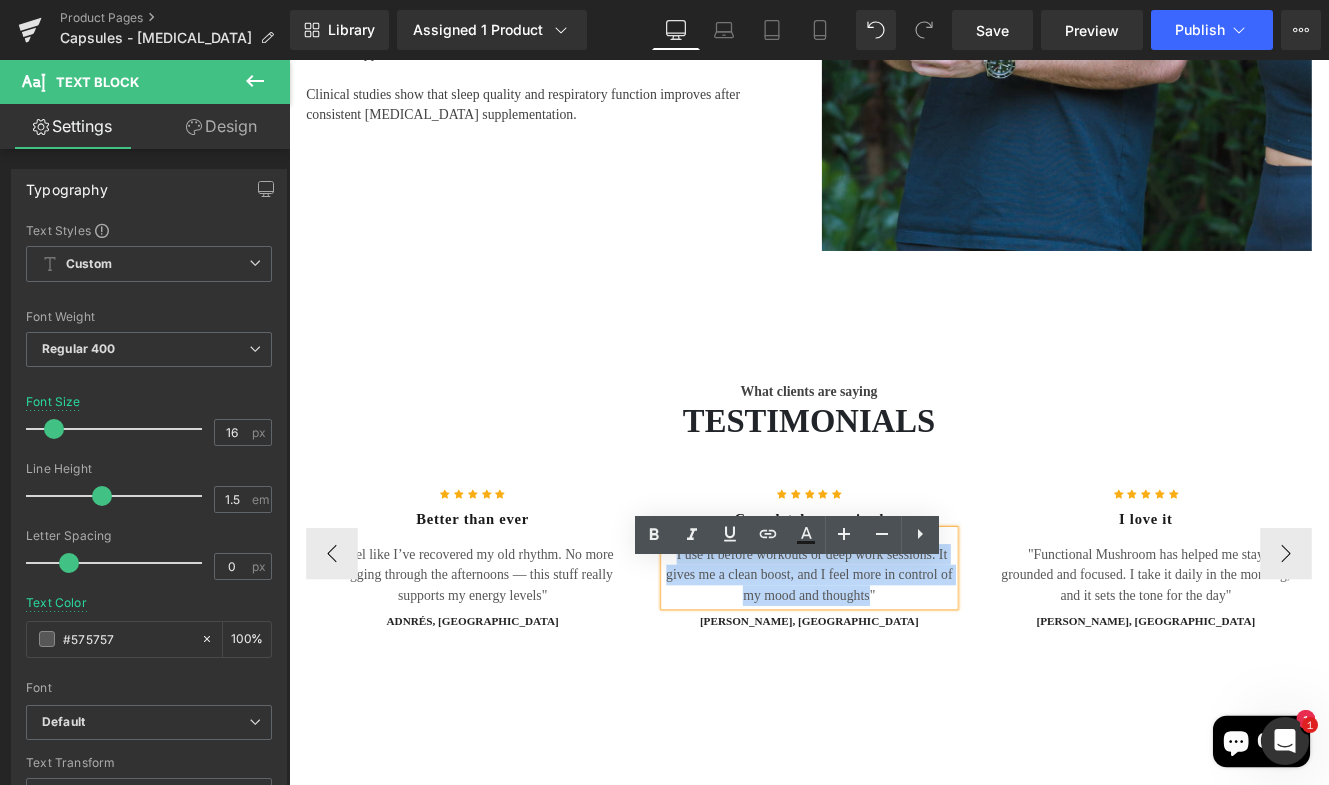 click on ""I use it before workouts or deep work sessions. It gives me a clean boost, and I feel more in control of my mood and thoughts"" at bounding box center [894, 659] 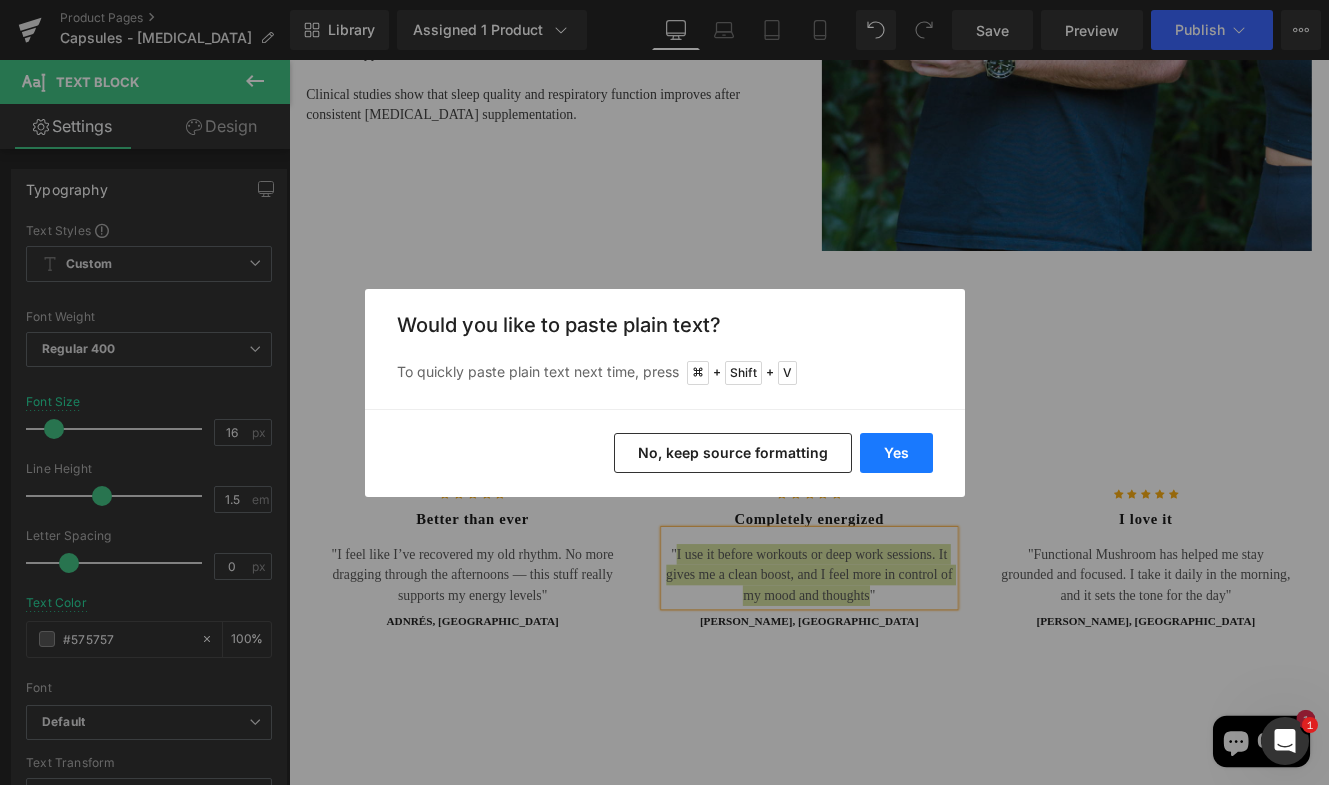 click on "Yes" at bounding box center (896, 453) 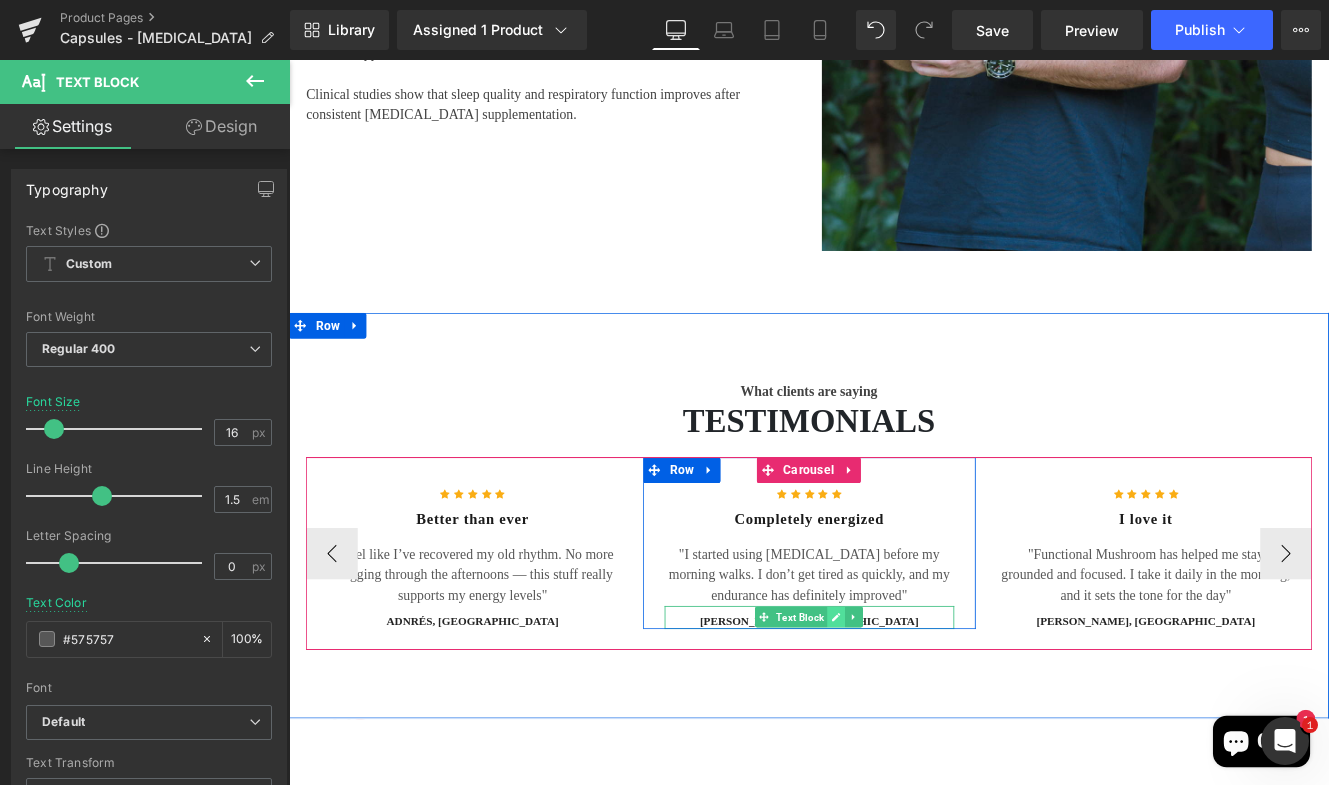 click 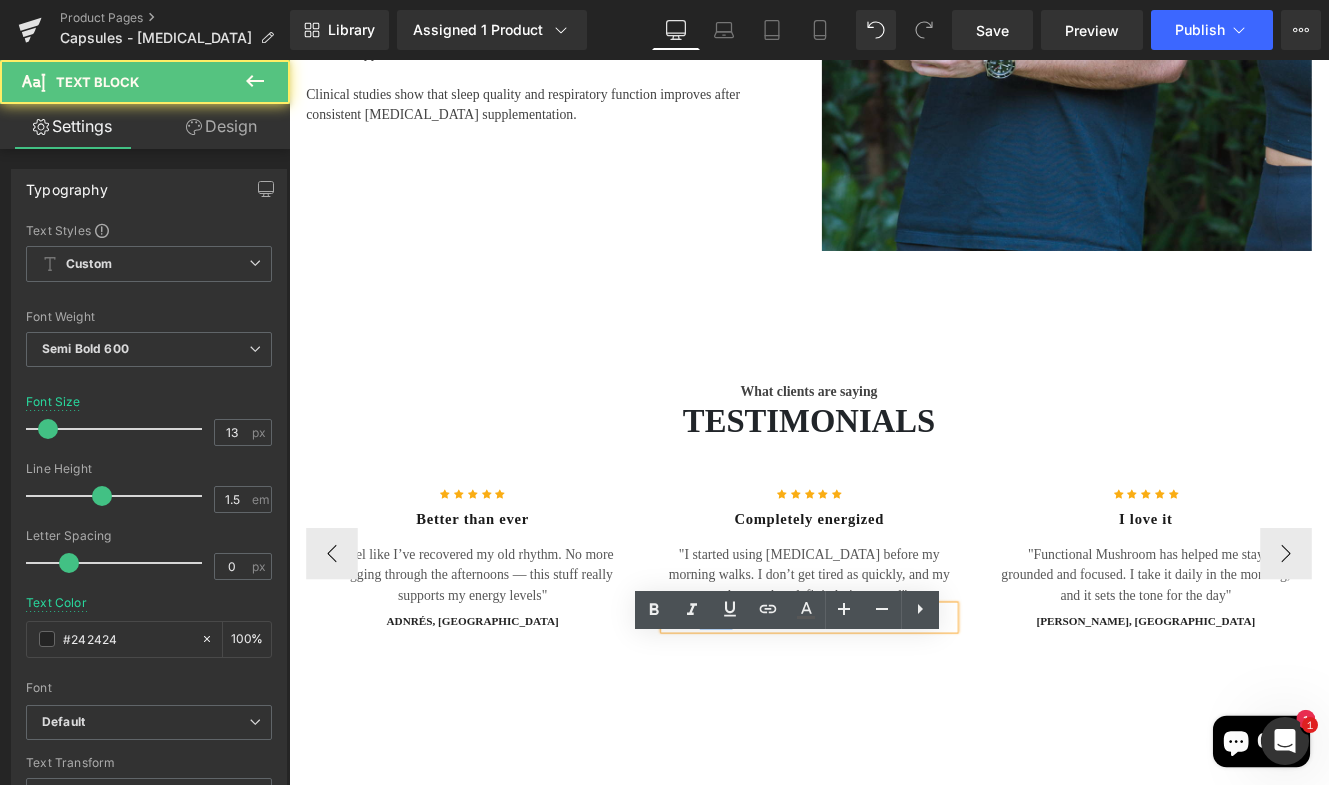 drag, startPoint x: 877, startPoint y: 750, endPoint x: 810, endPoint y: 749, distance: 67.00746 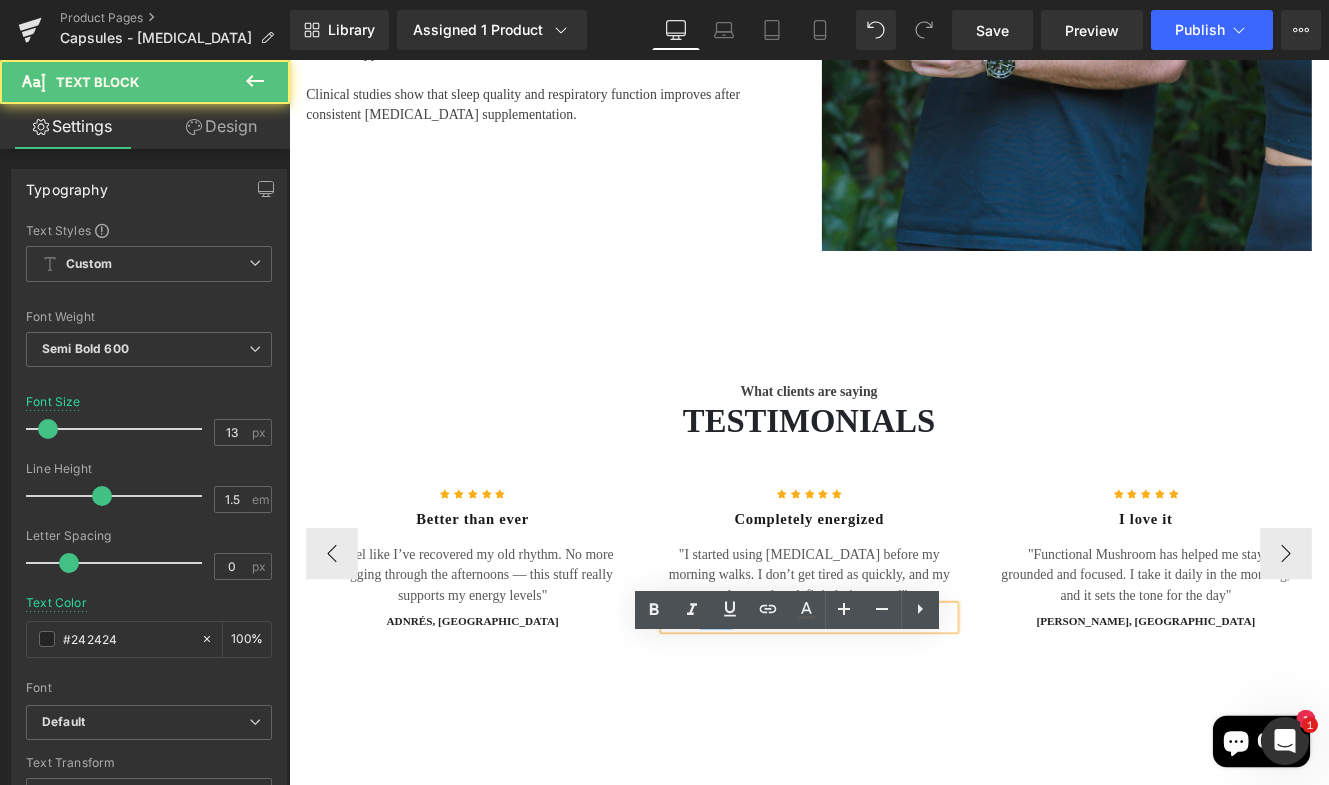 click on "[PERSON_NAME], [GEOGRAPHIC_DATA]" at bounding box center (894, 713) 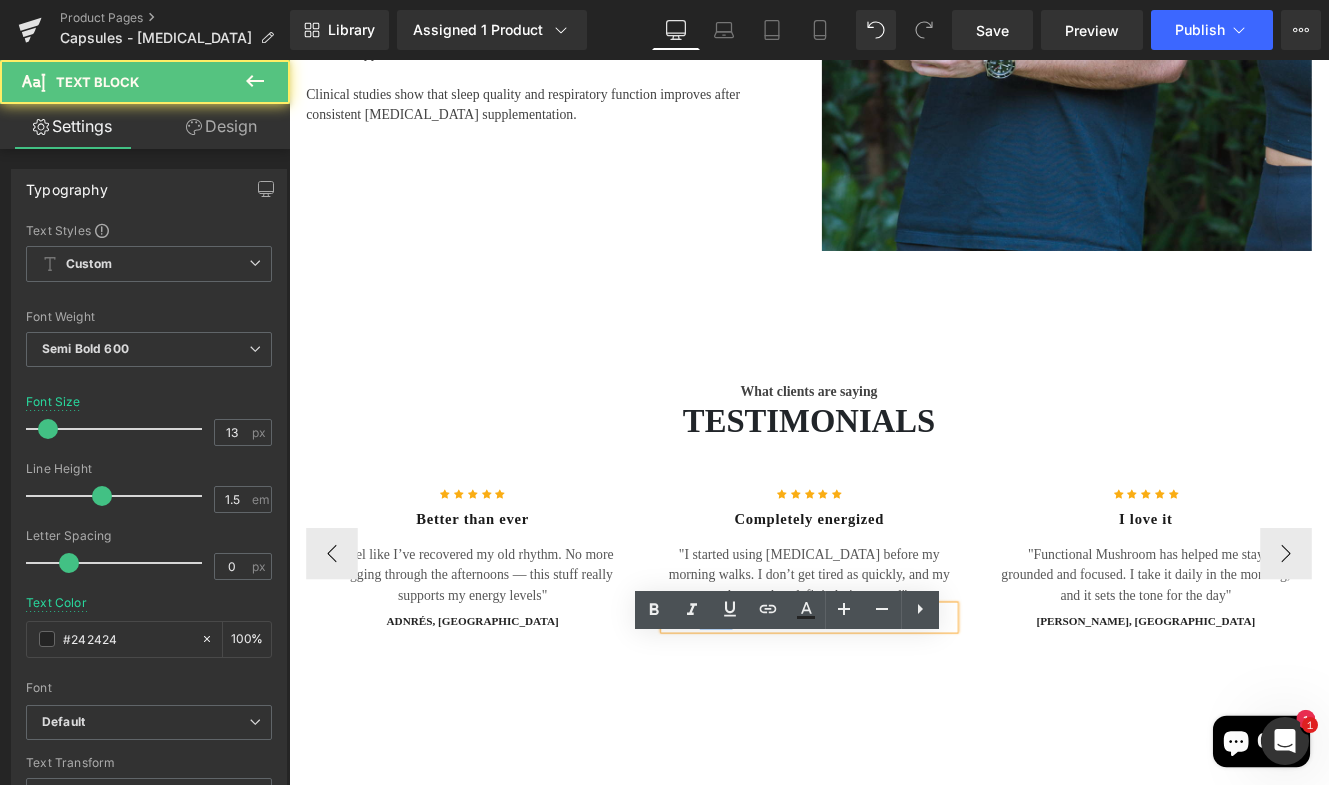 type 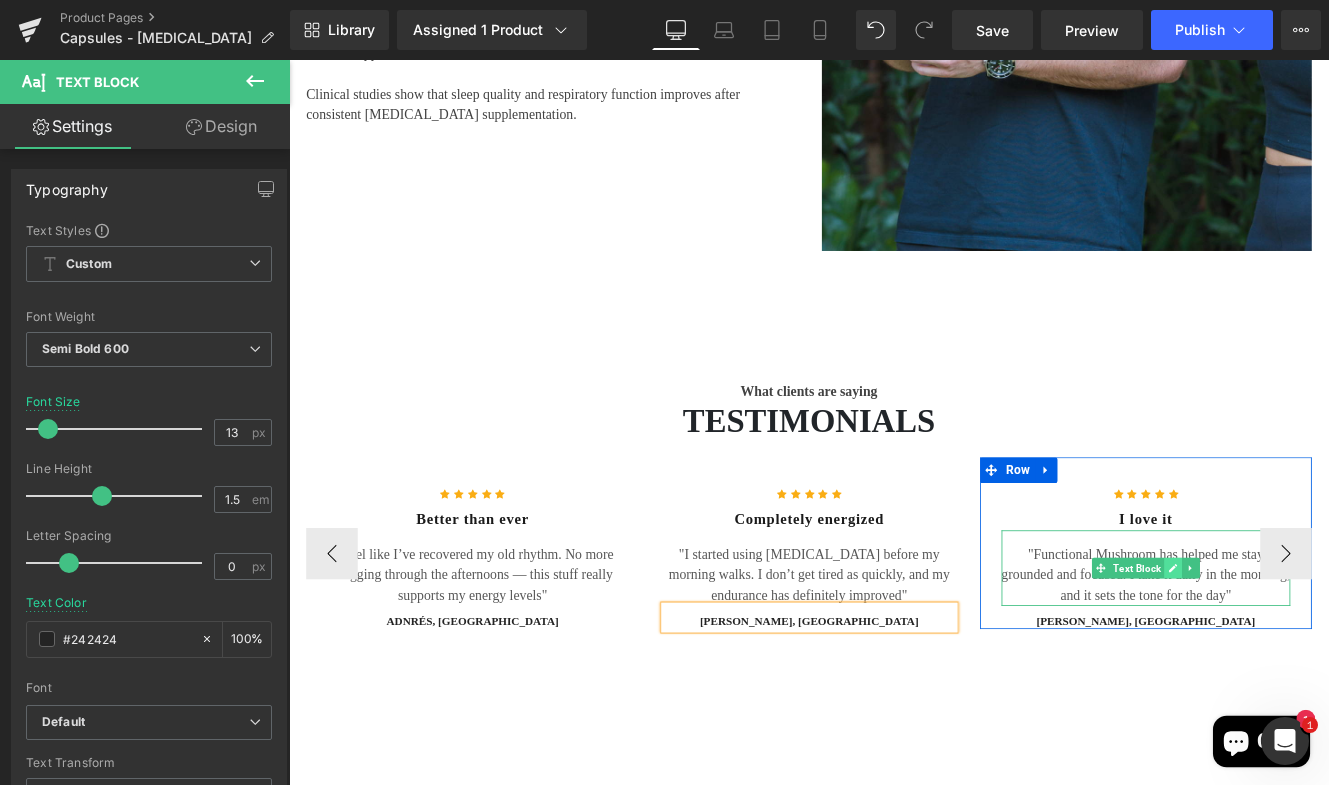 click at bounding box center (1317, 651) 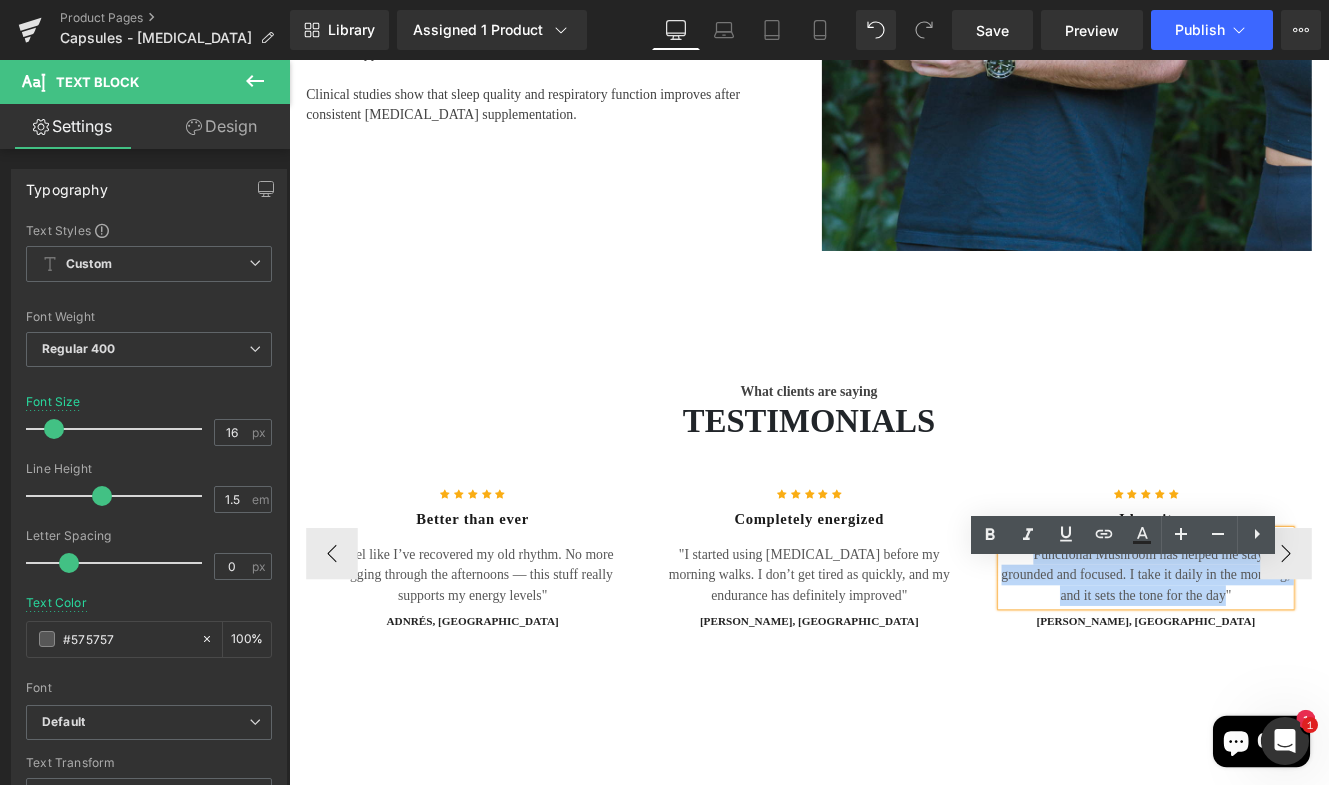 drag, startPoint x: 1149, startPoint y: 678, endPoint x: 1373, endPoint y: 718, distance: 227.5434 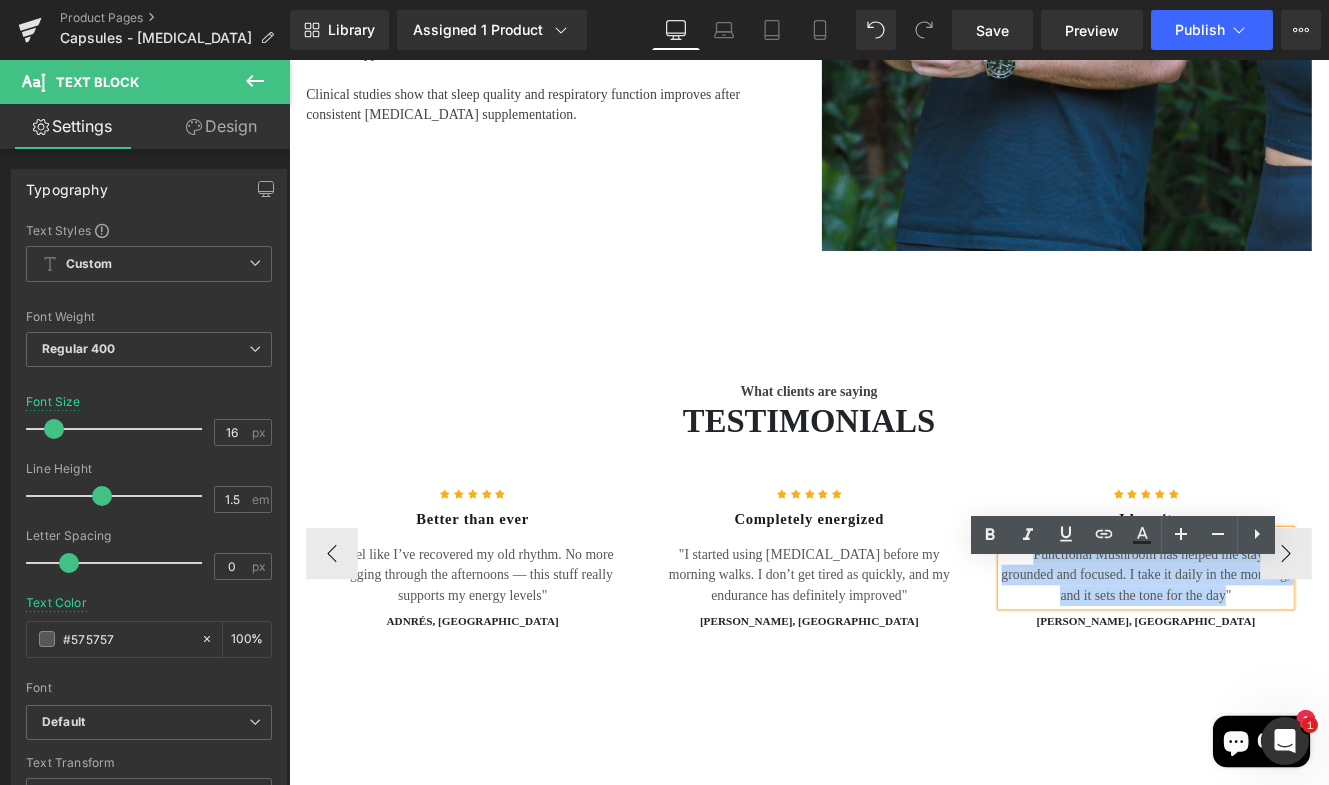 click on ""Functional Mushroom has helped me stay grounded and focused. I take it daily in the morning, and it sets the tone for the day"" at bounding box center (1286, 659) 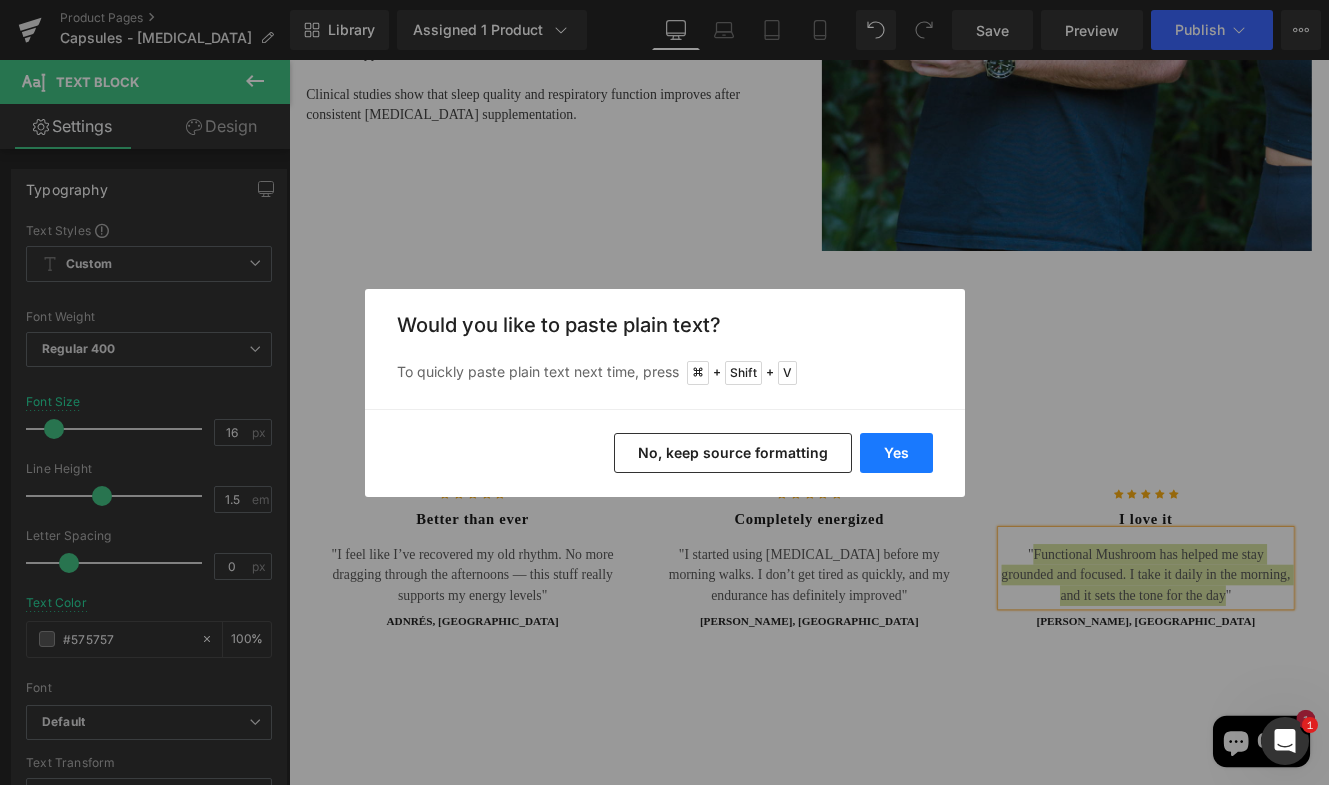 click on "Yes" at bounding box center [896, 453] 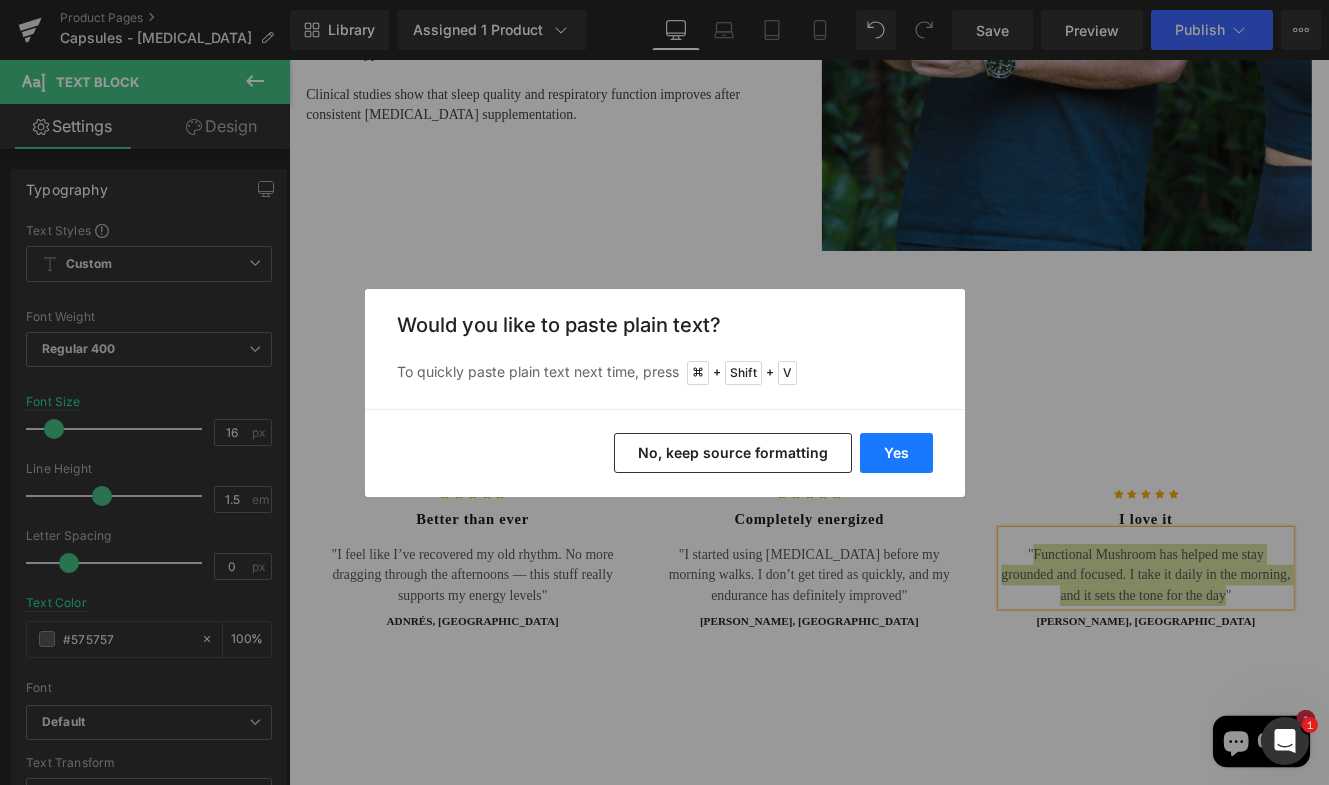 type 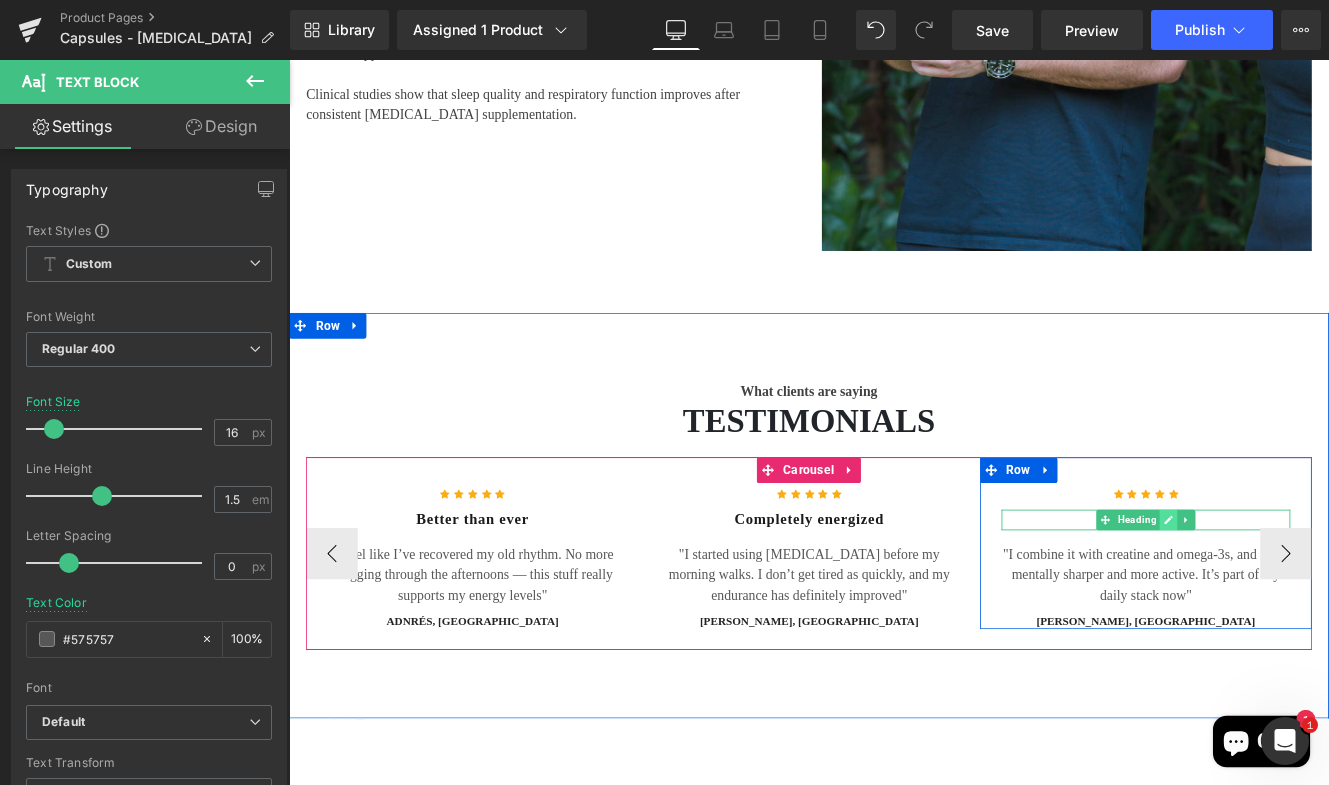 click 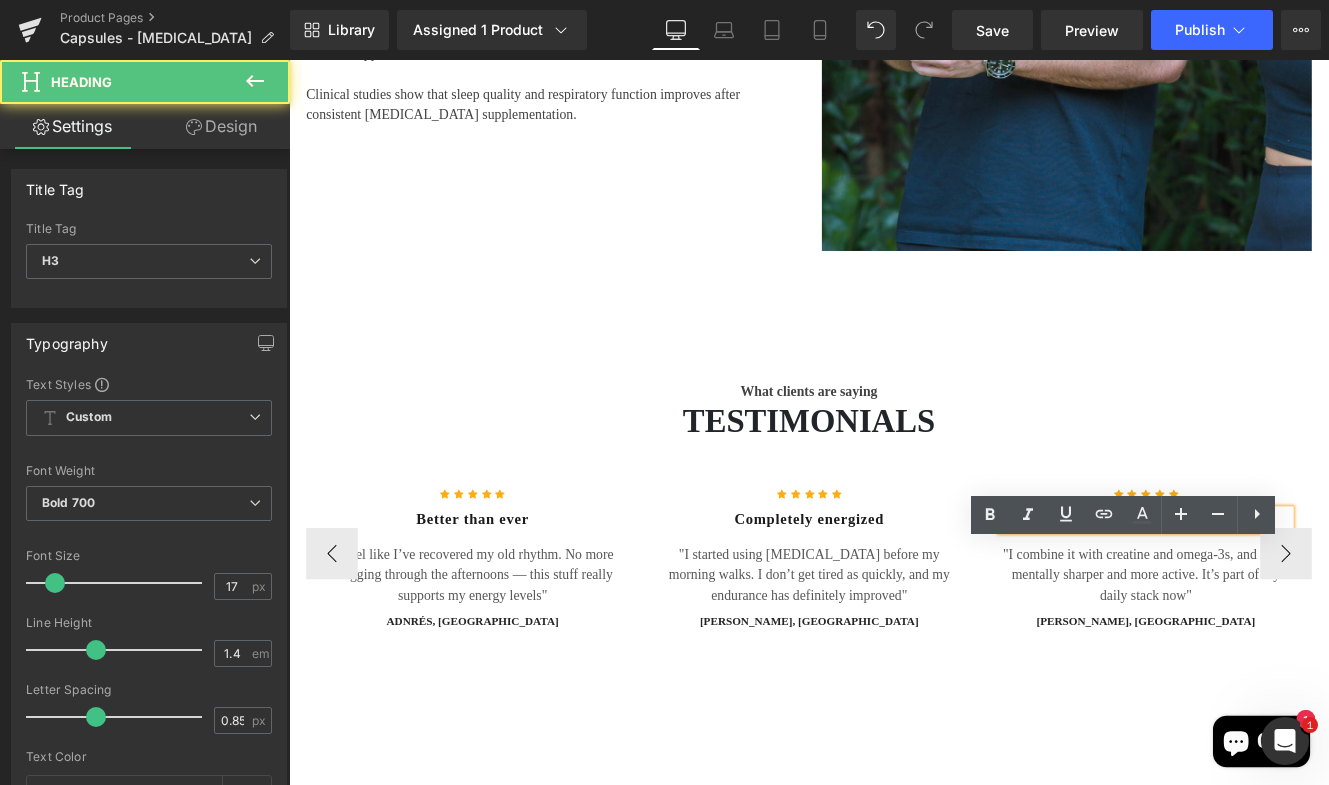 drag, startPoint x: 1314, startPoint y: 637, endPoint x: 1241, endPoint y: 637, distance: 73 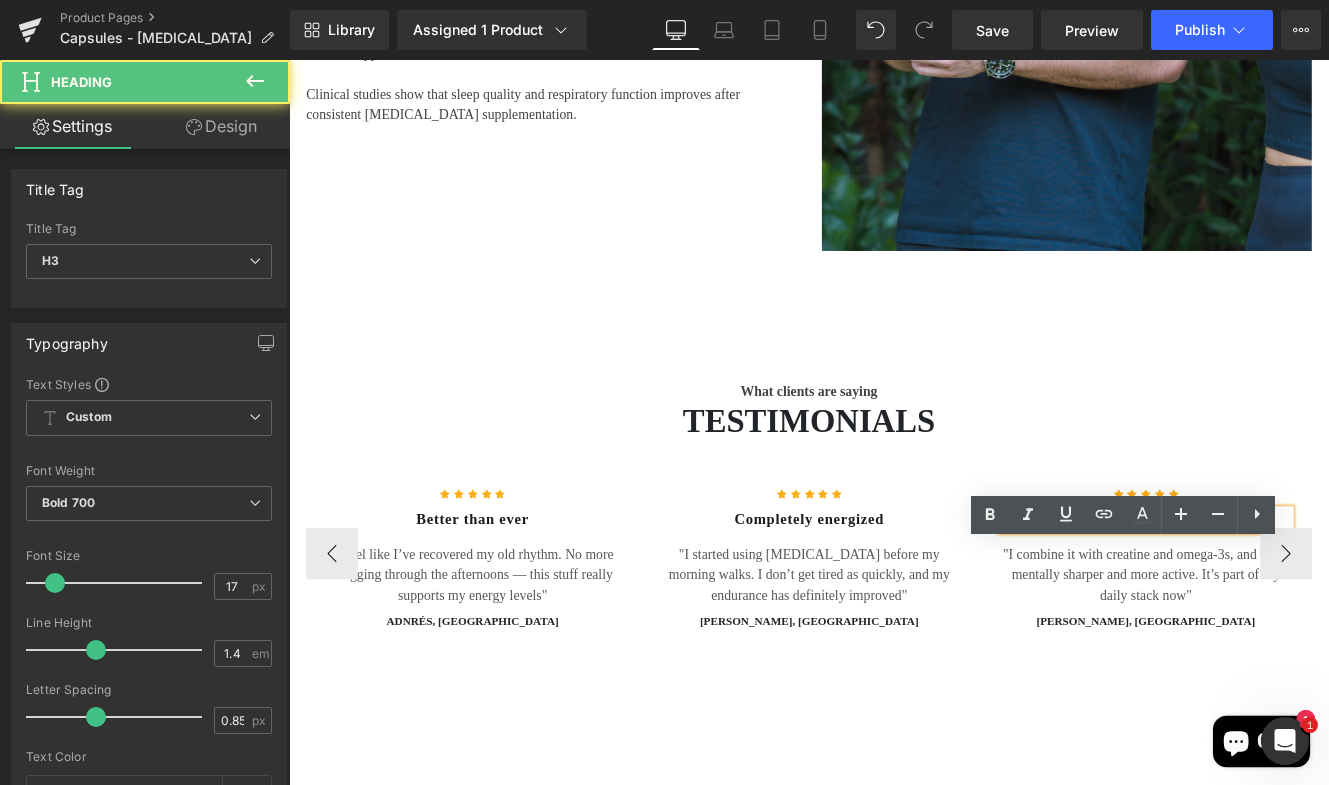 click on "I love it" at bounding box center [1286, 595] 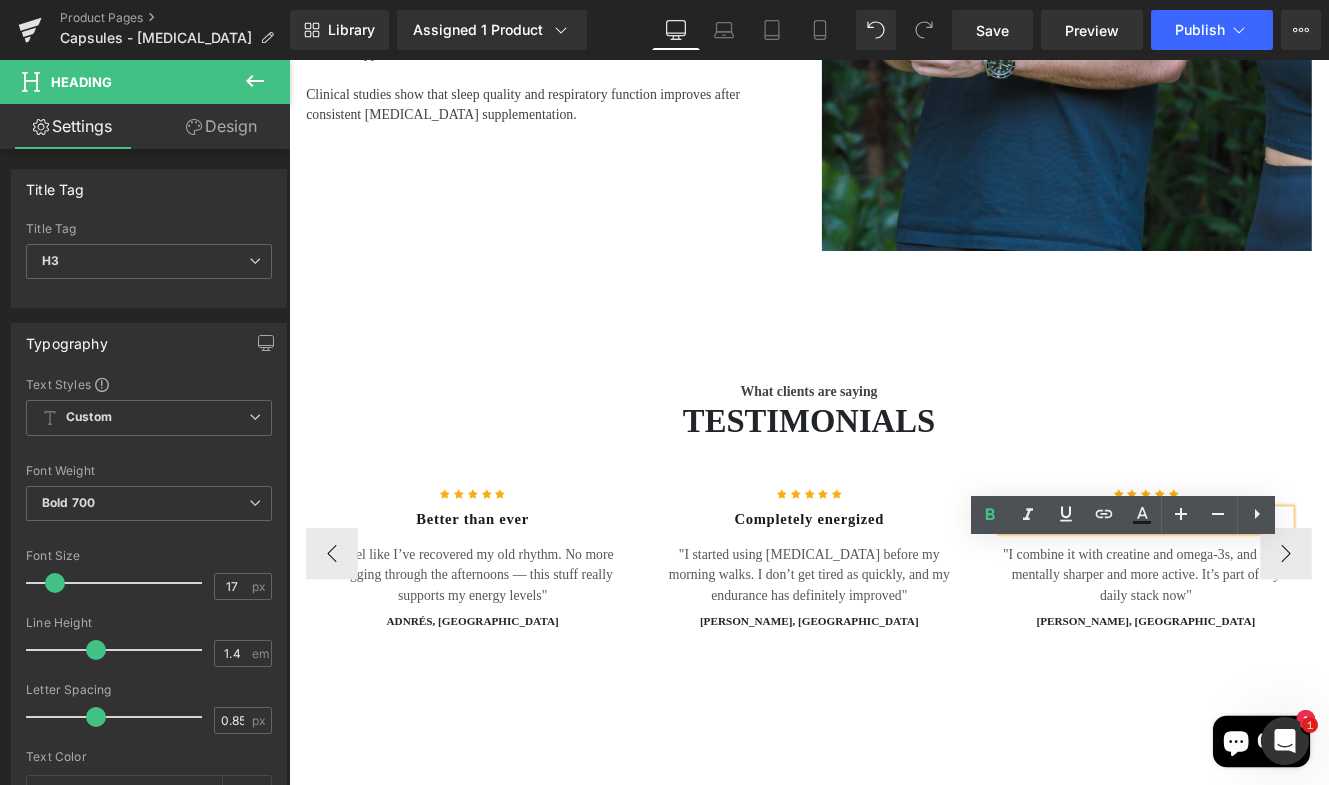 type 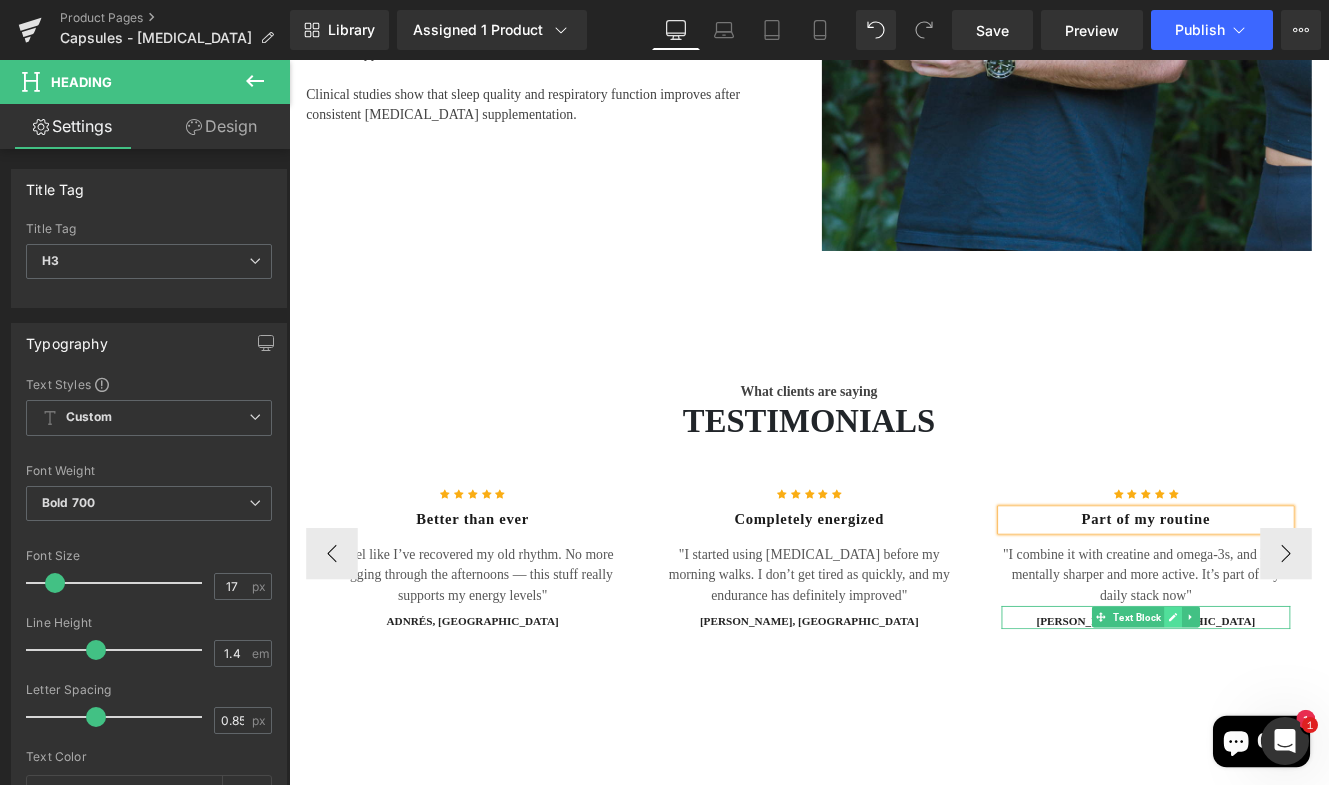 click 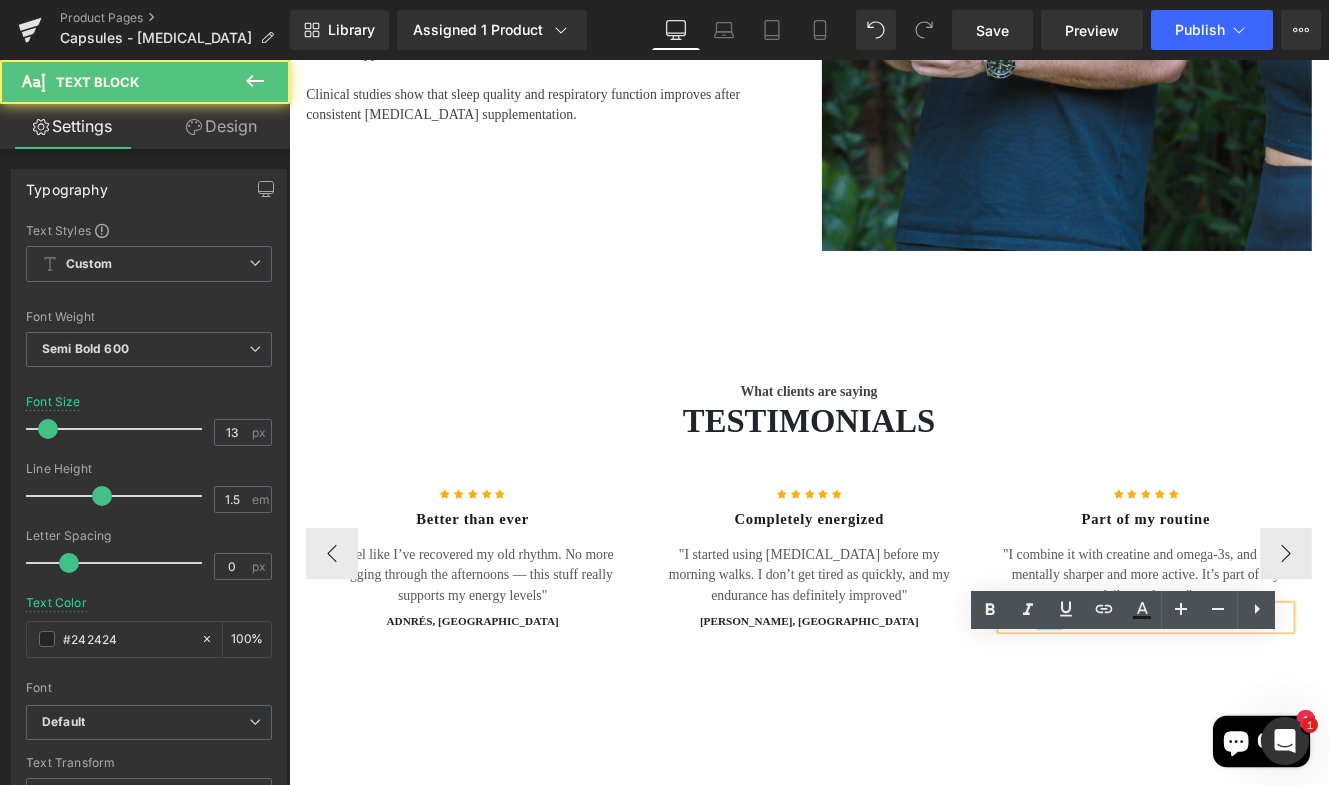 drag, startPoint x: 1280, startPoint y: 749, endPoint x: 1242, endPoint y: 749, distance: 38 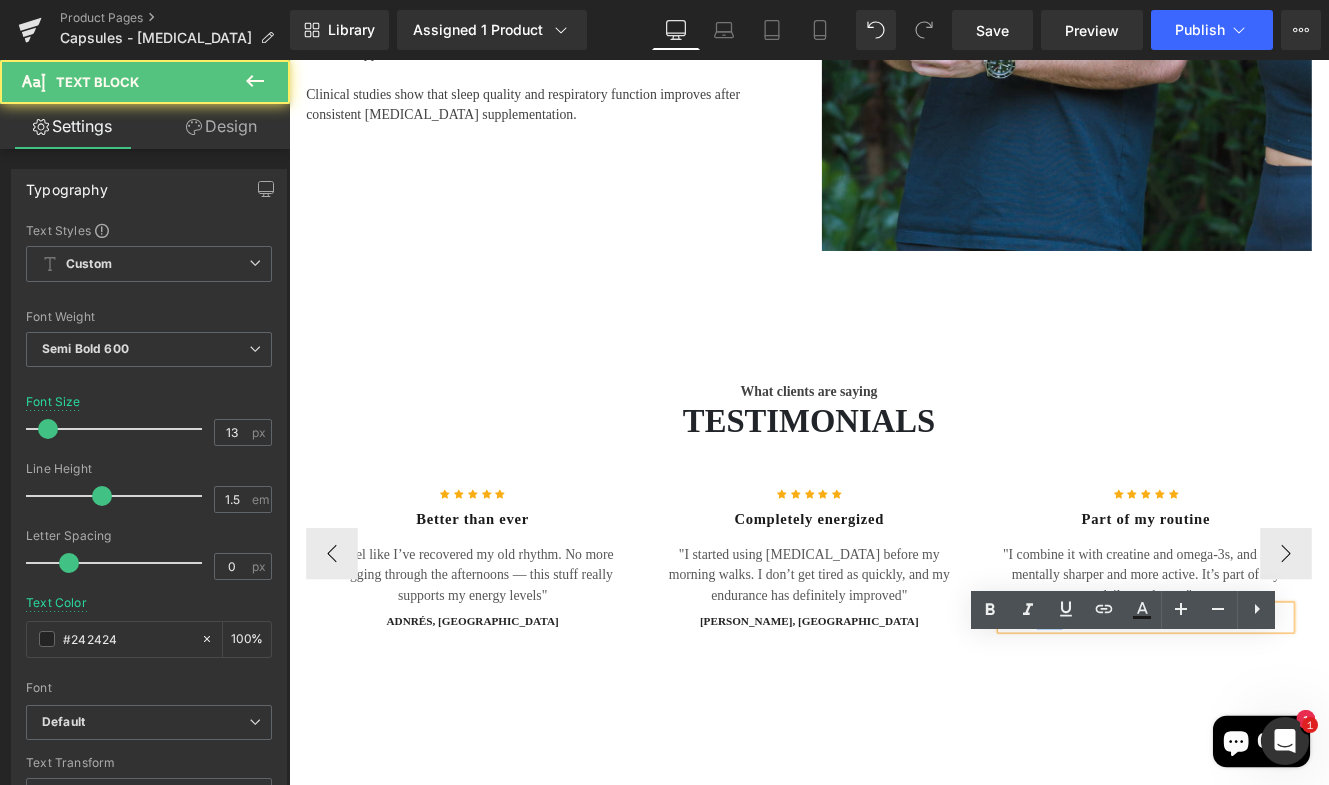 click on "[PERSON_NAME], [GEOGRAPHIC_DATA]" at bounding box center (1286, 713) 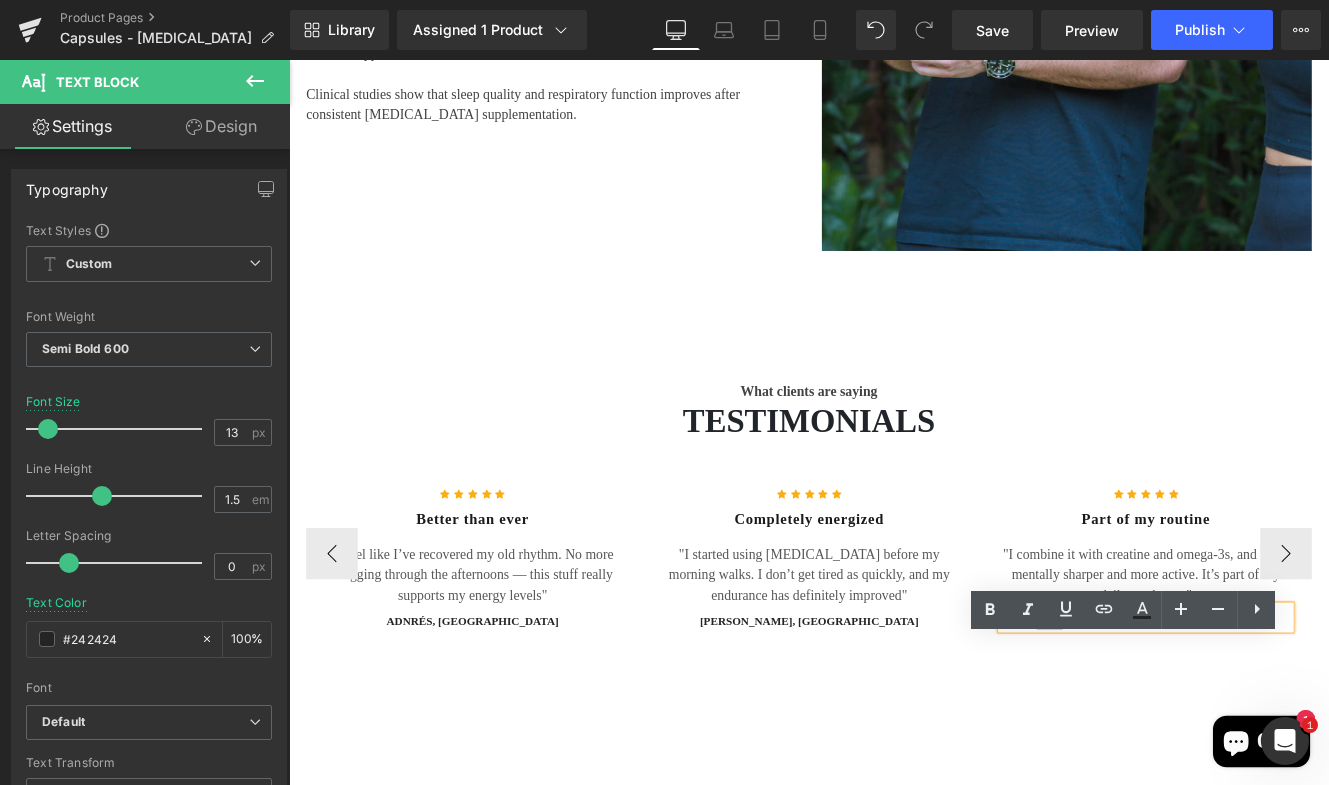 type 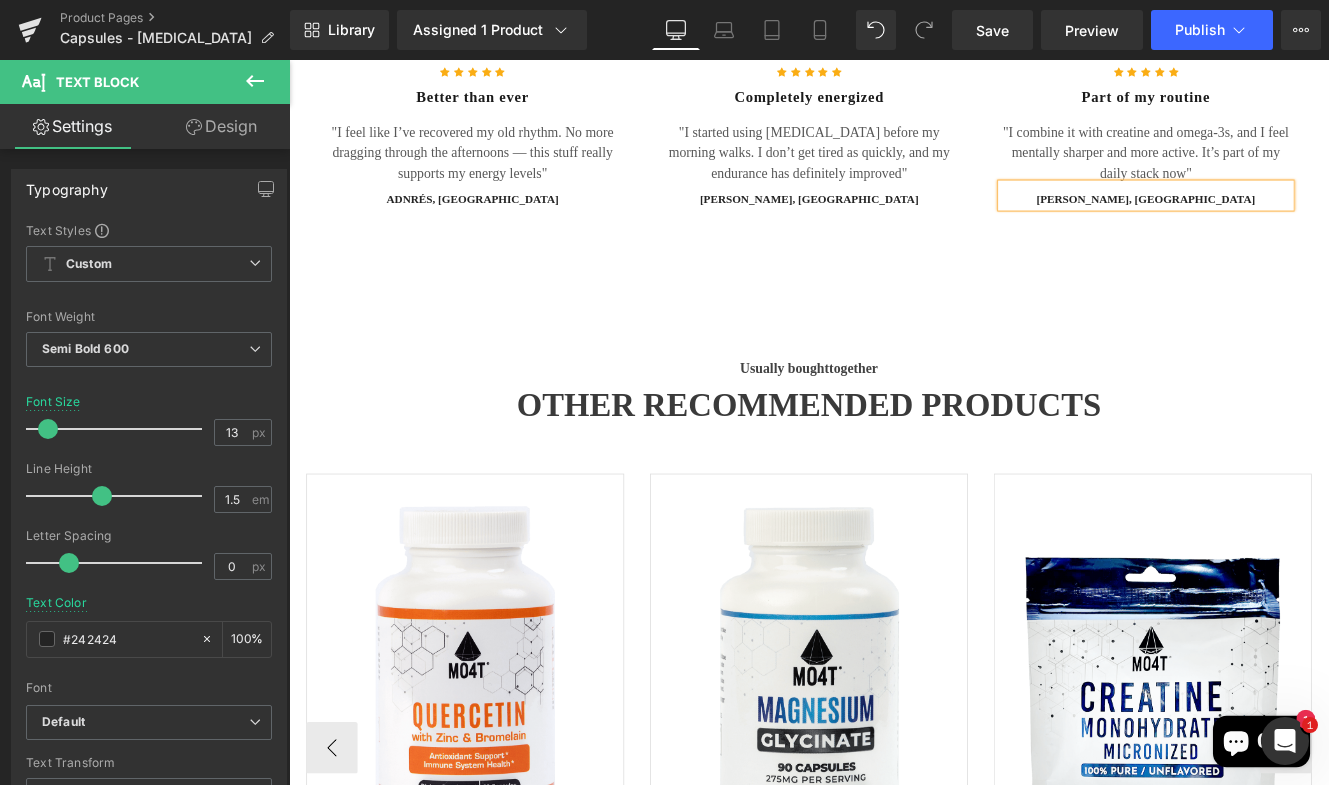 scroll, scrollTop: 4577, scrollLeft: 0, axis: vertical 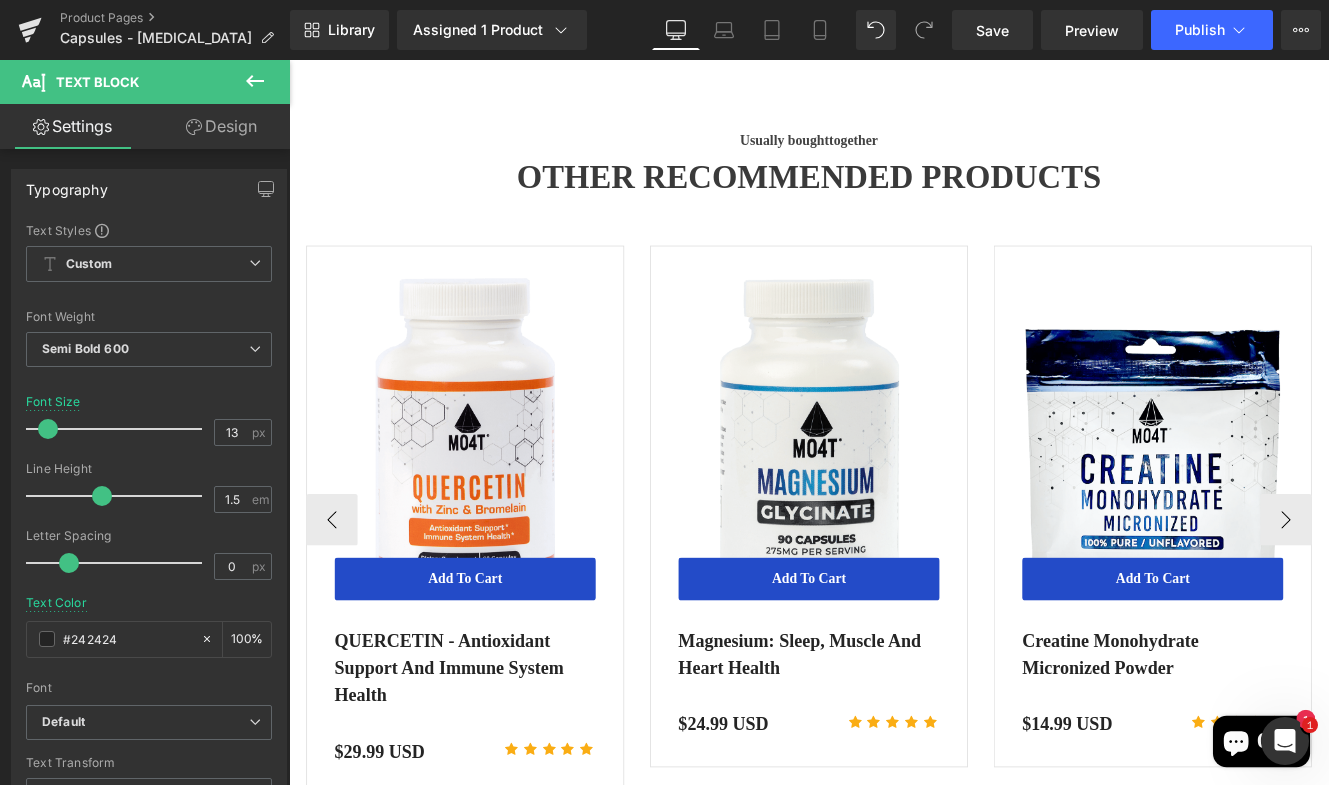 click at bounding box center [894, 499] 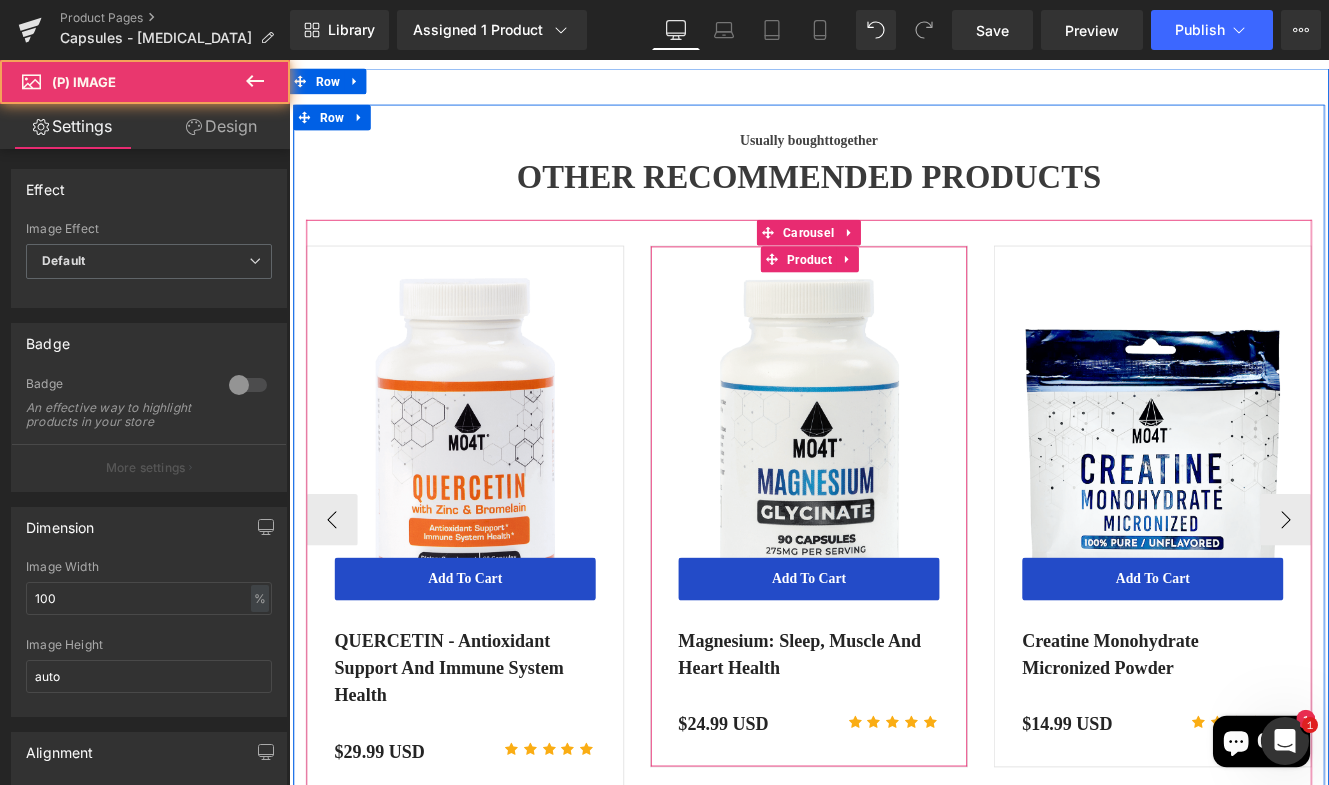 click on "Product" at bounding box center (895, 292) 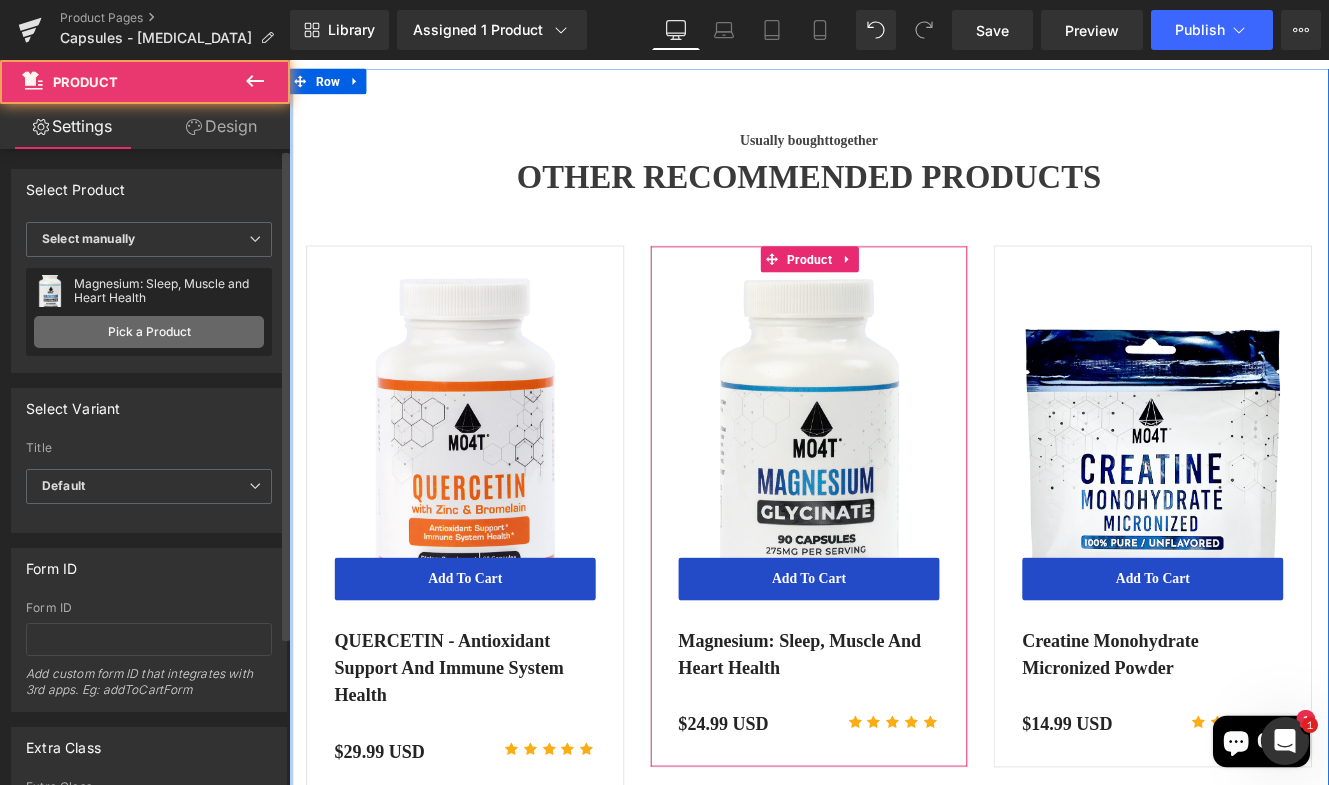 click on "Pick a Product" at bounding box center [149, 332] 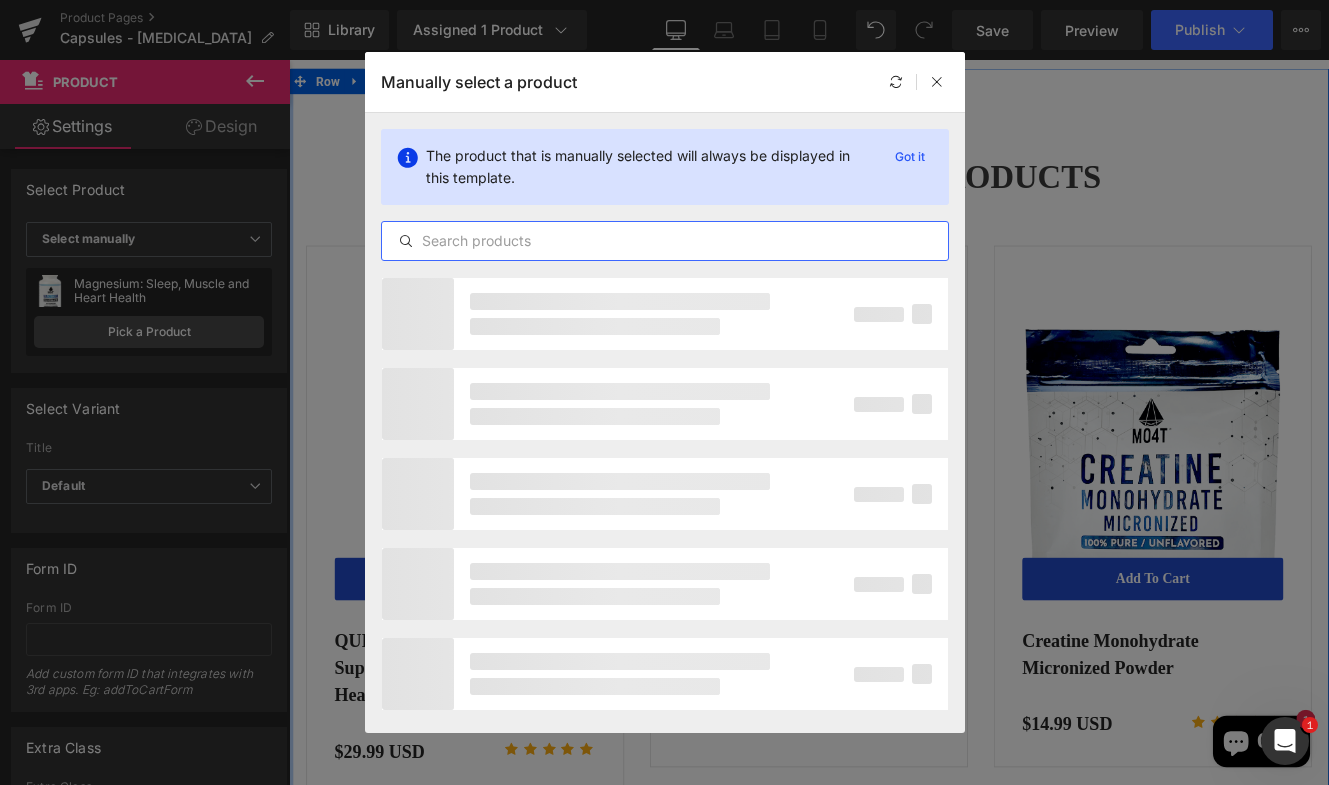 click at bounding box center (665, 241) 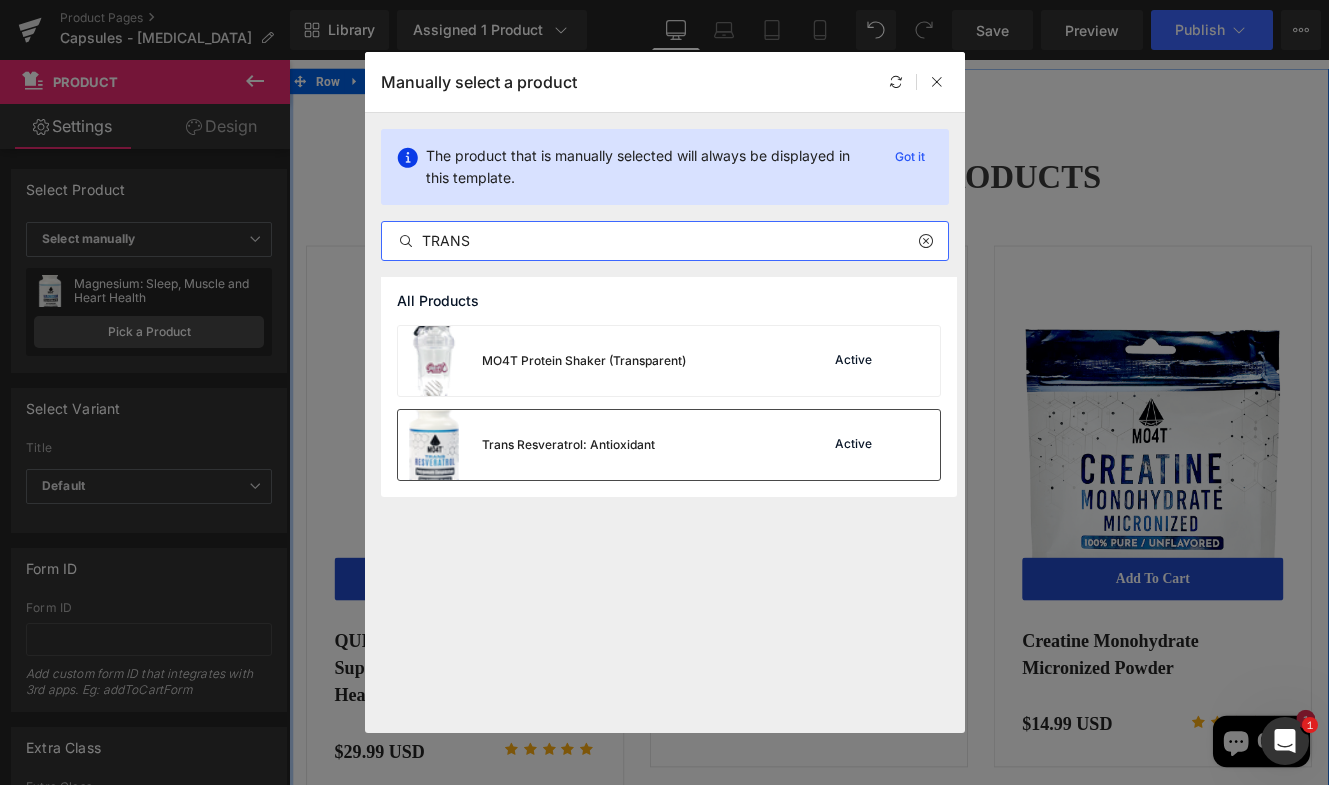 type on "TRANS" 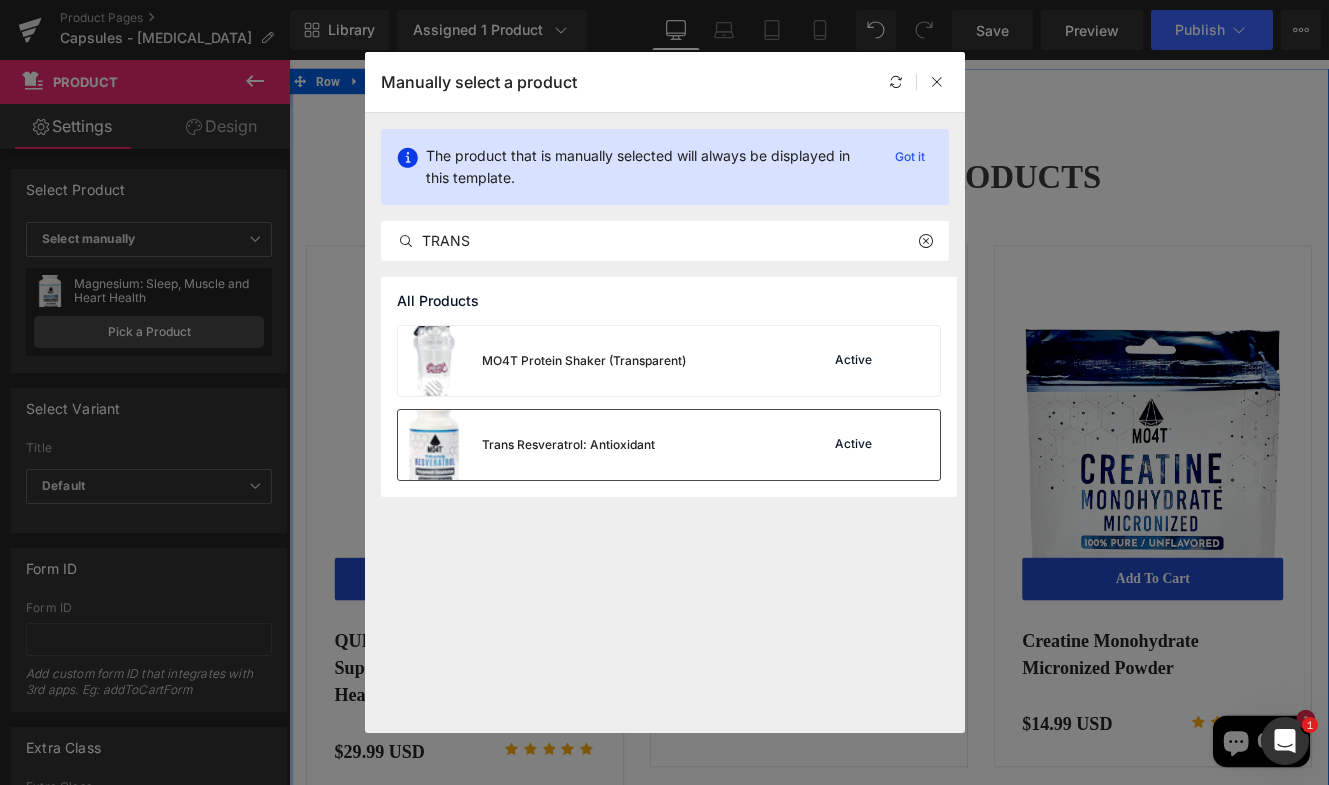 click on "Trans Resveratrol: Antioxidant" at bounding box center [568, 445] 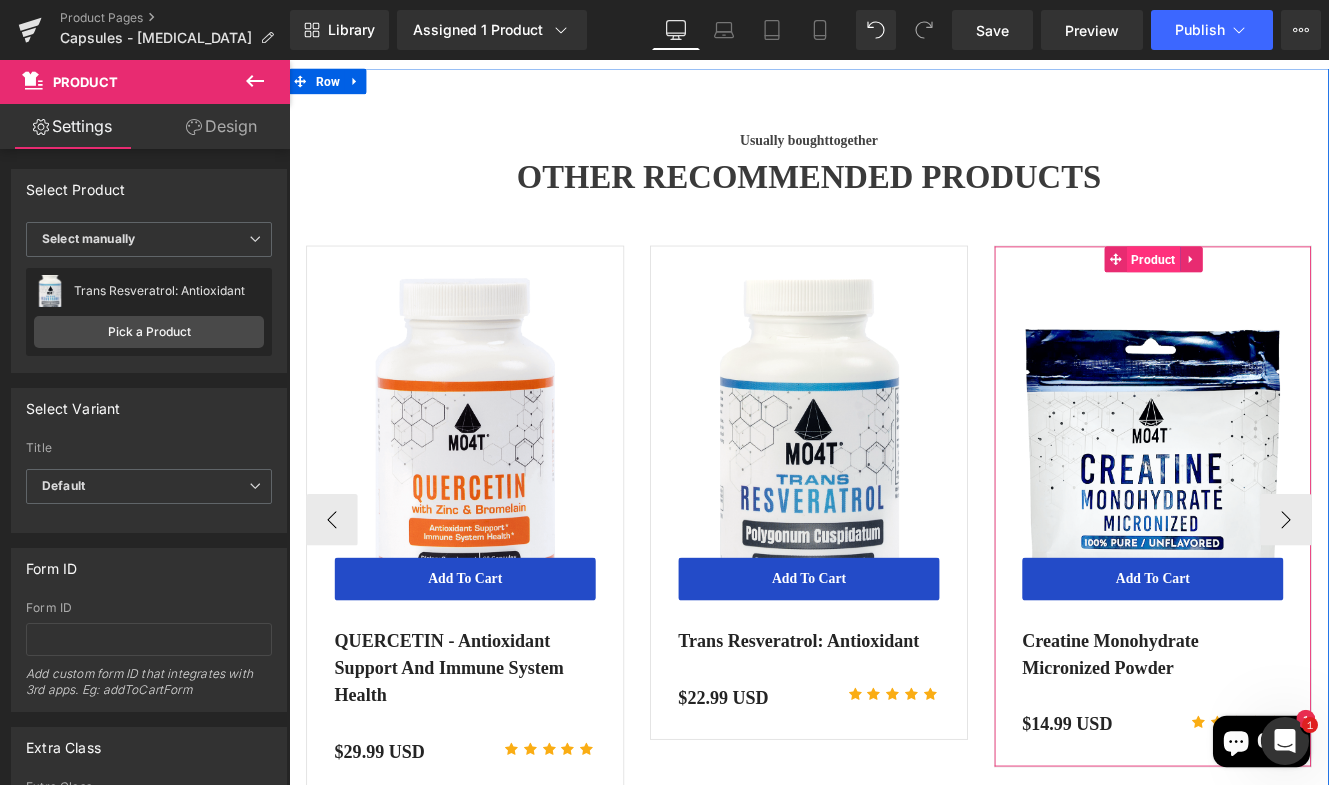 click on "Product" at bounding box center (1295, 292) 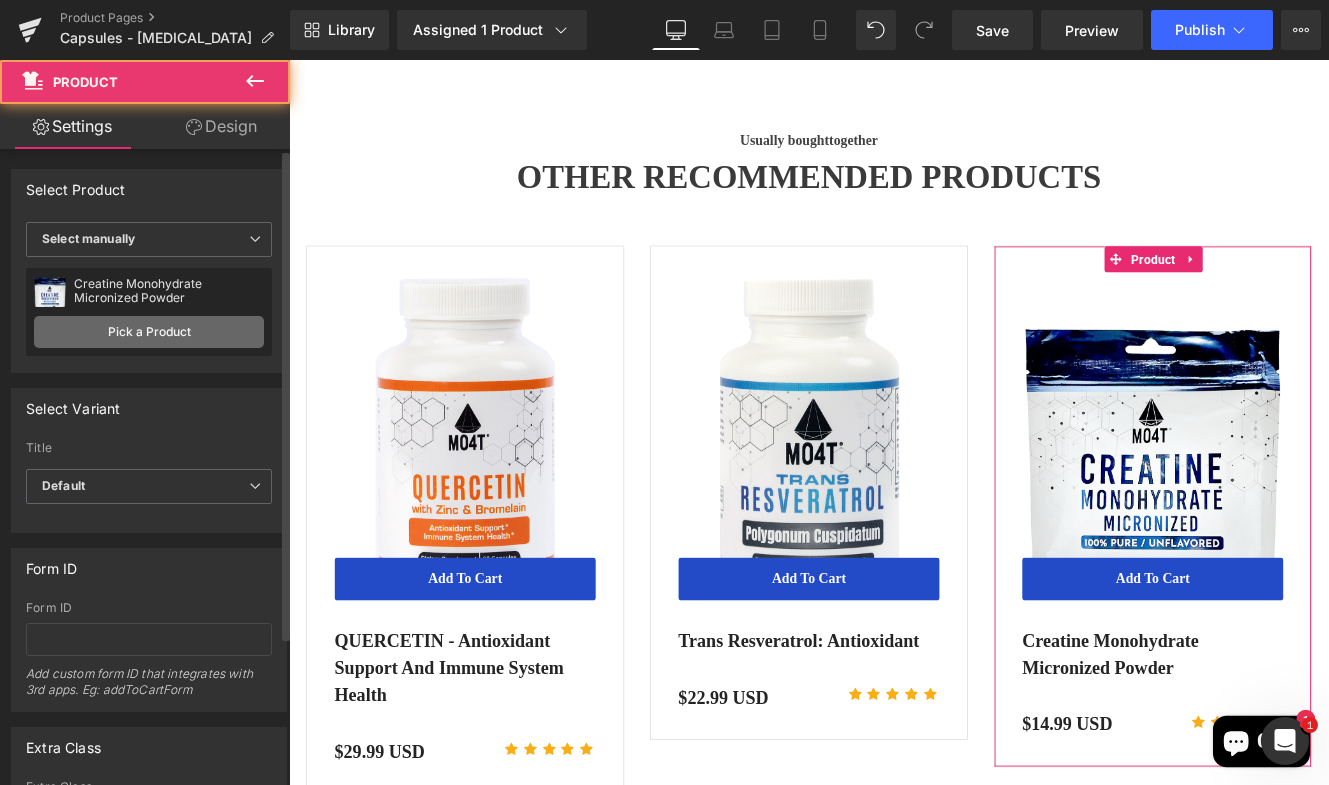 click on "Pick a Product" at bounding box center [149, 332] 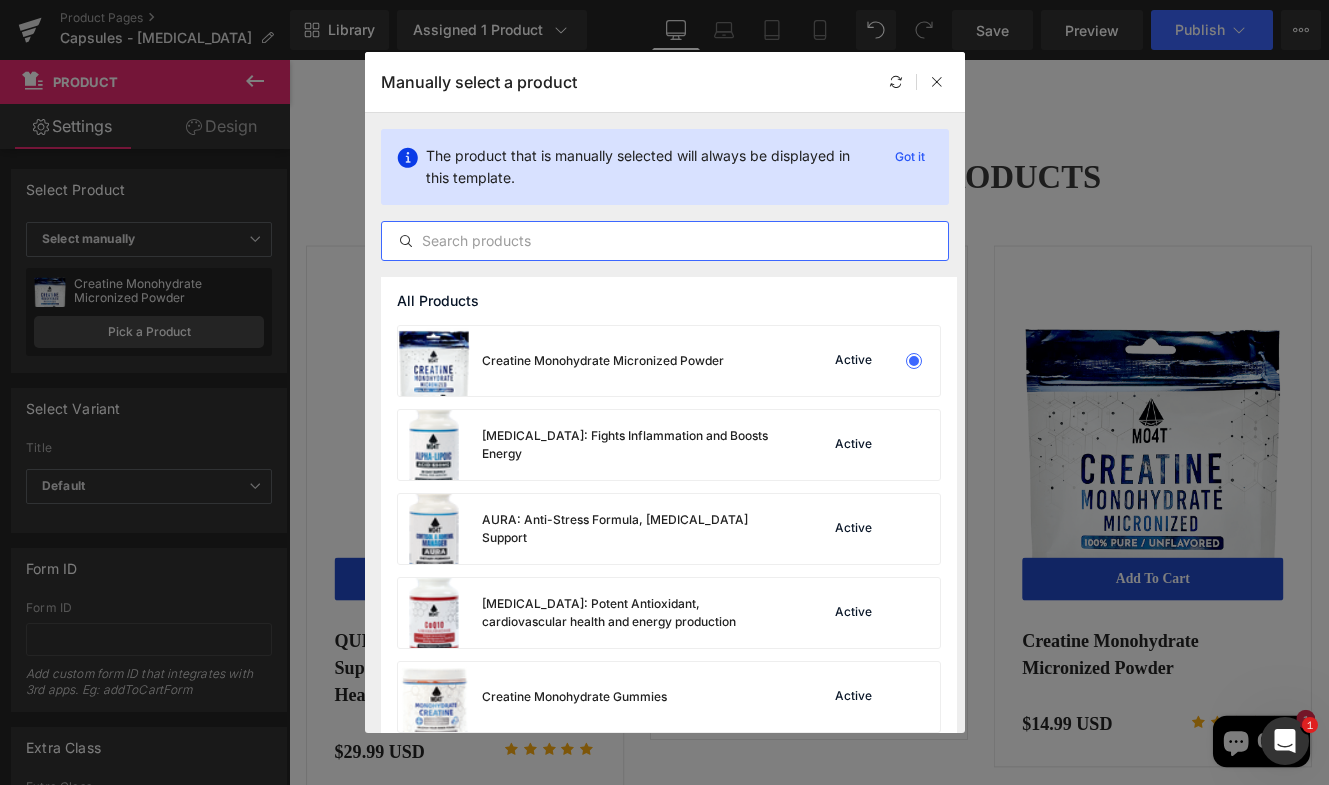 click at bounding box center [665, 241] 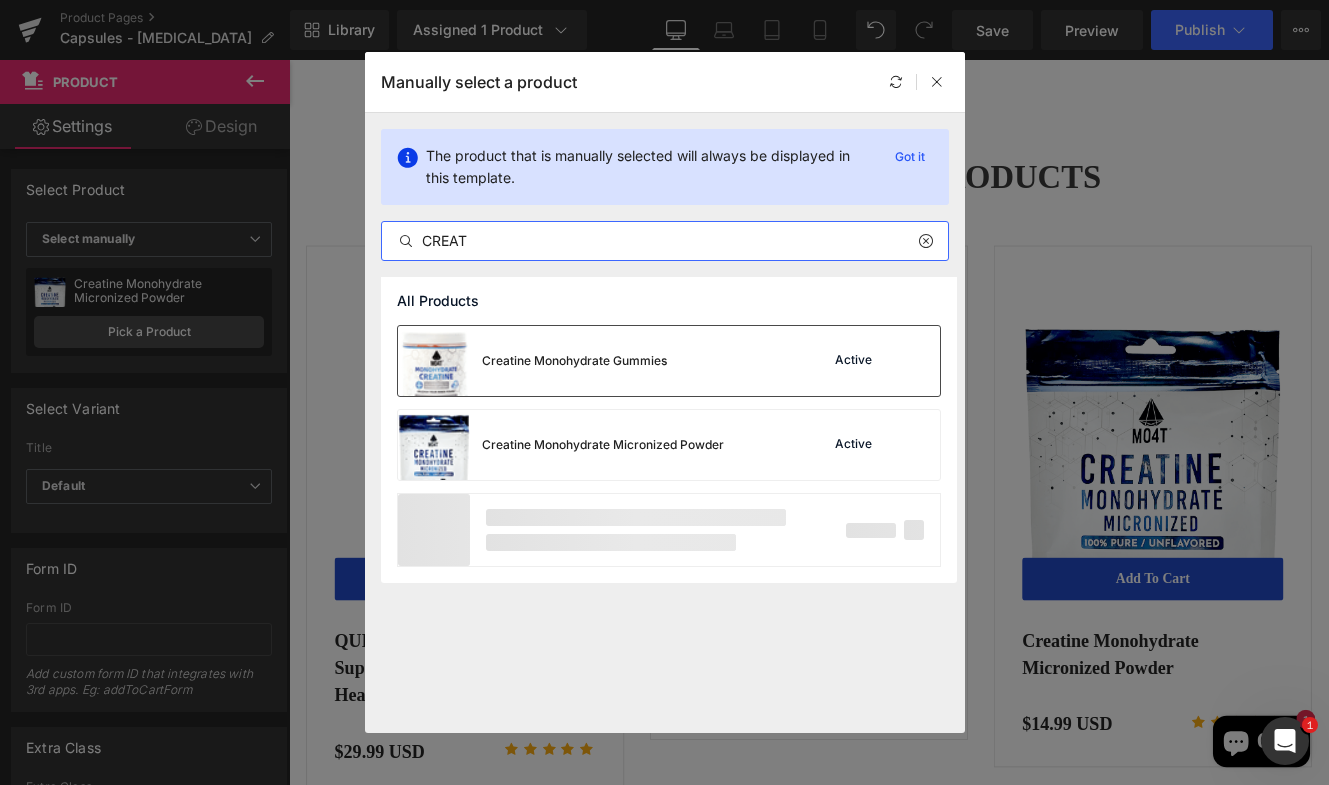 type on "CREAT" 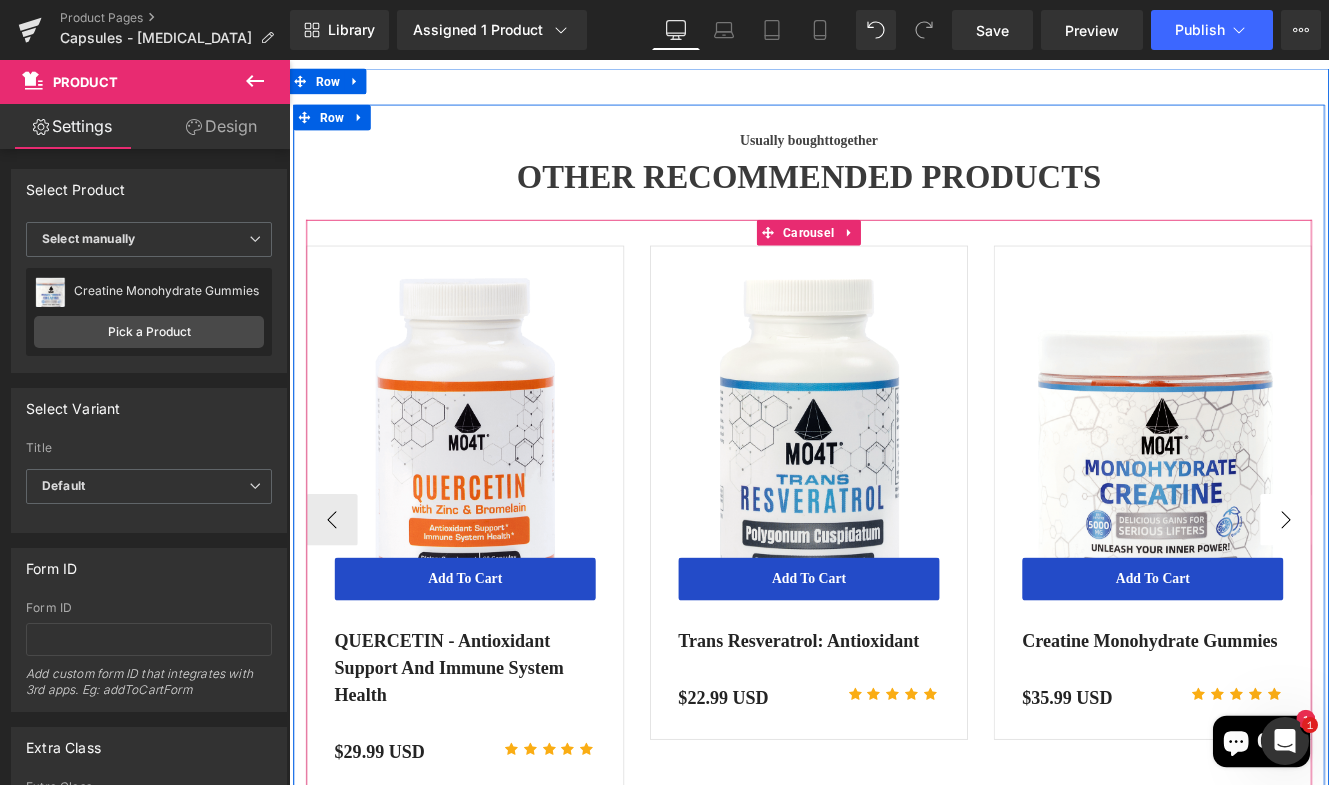 click on "›" at bounding box center [1449, 595] 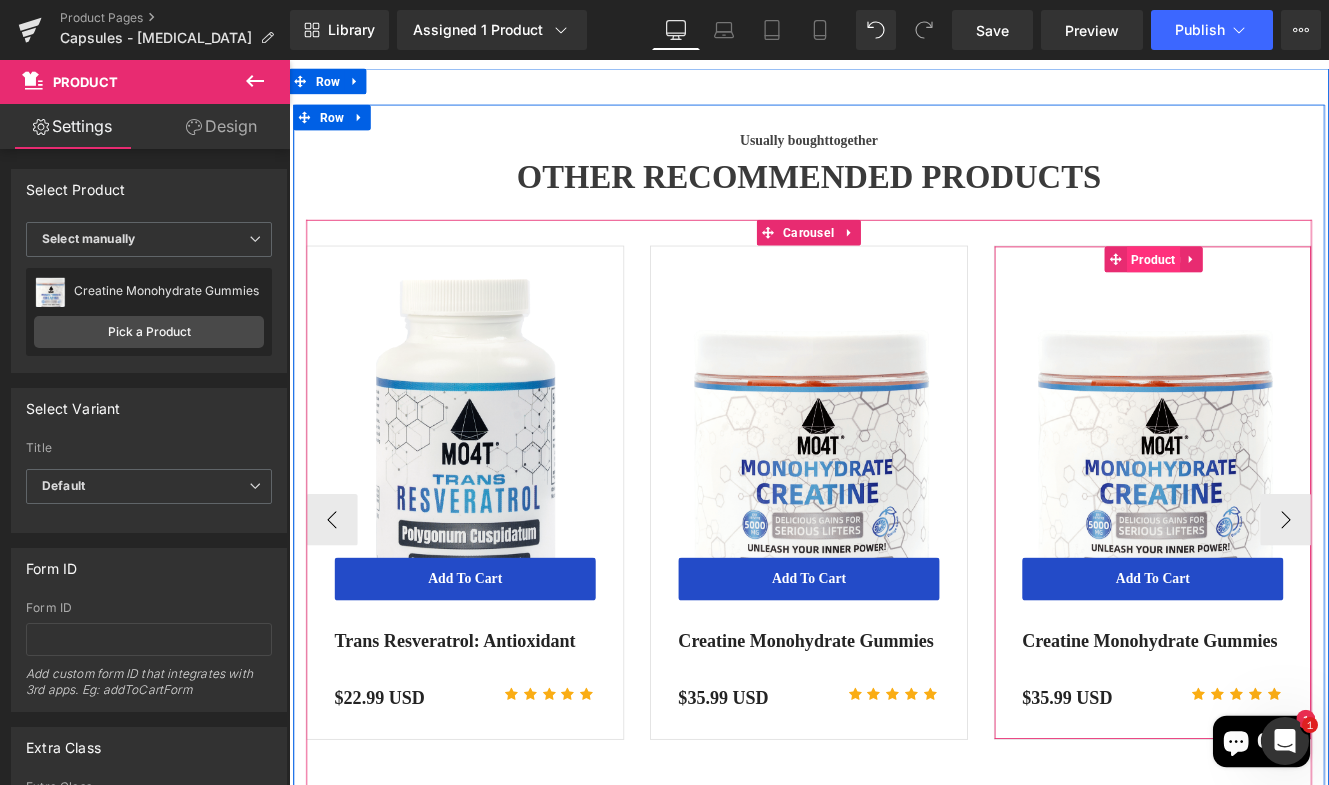 click on "Product" at bounding box center (1295, 292) 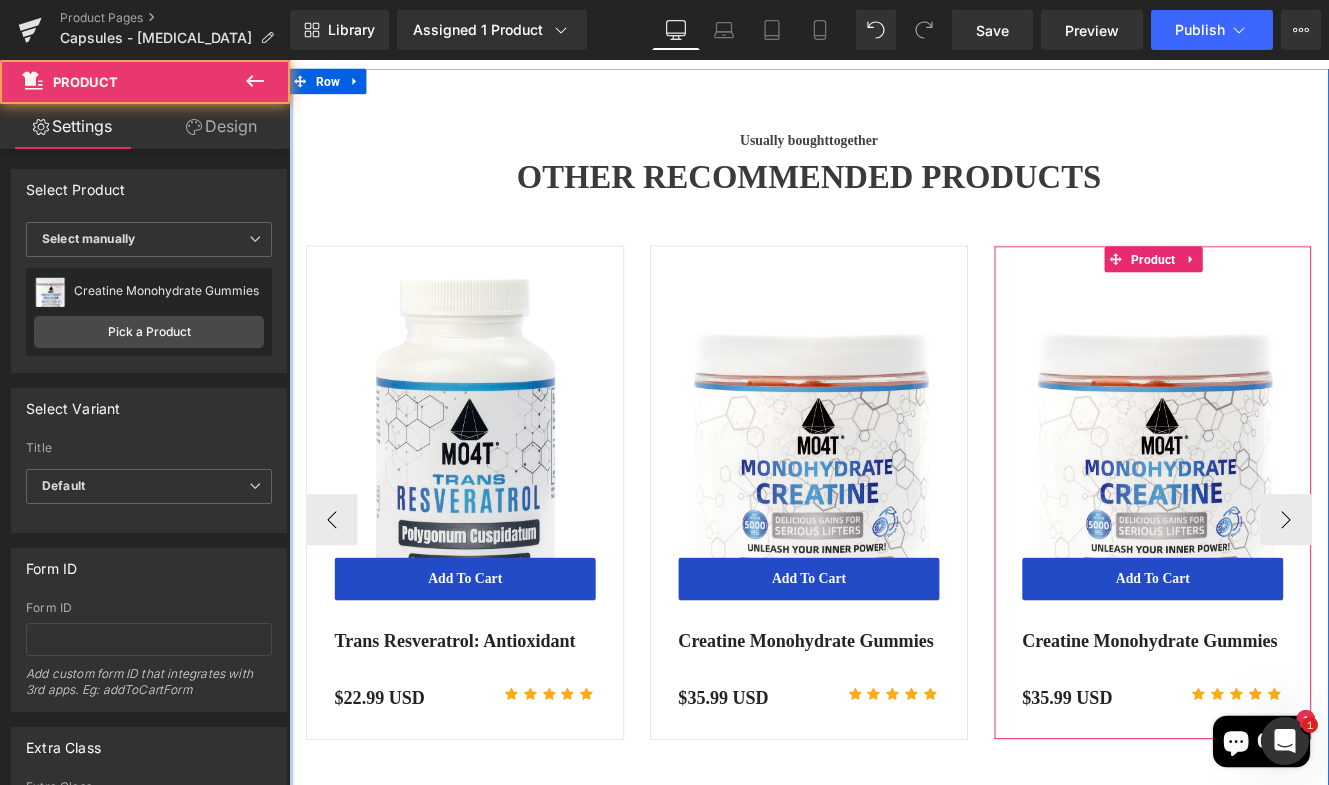 click on "Pick a Product" at bounding box center (149, 332) 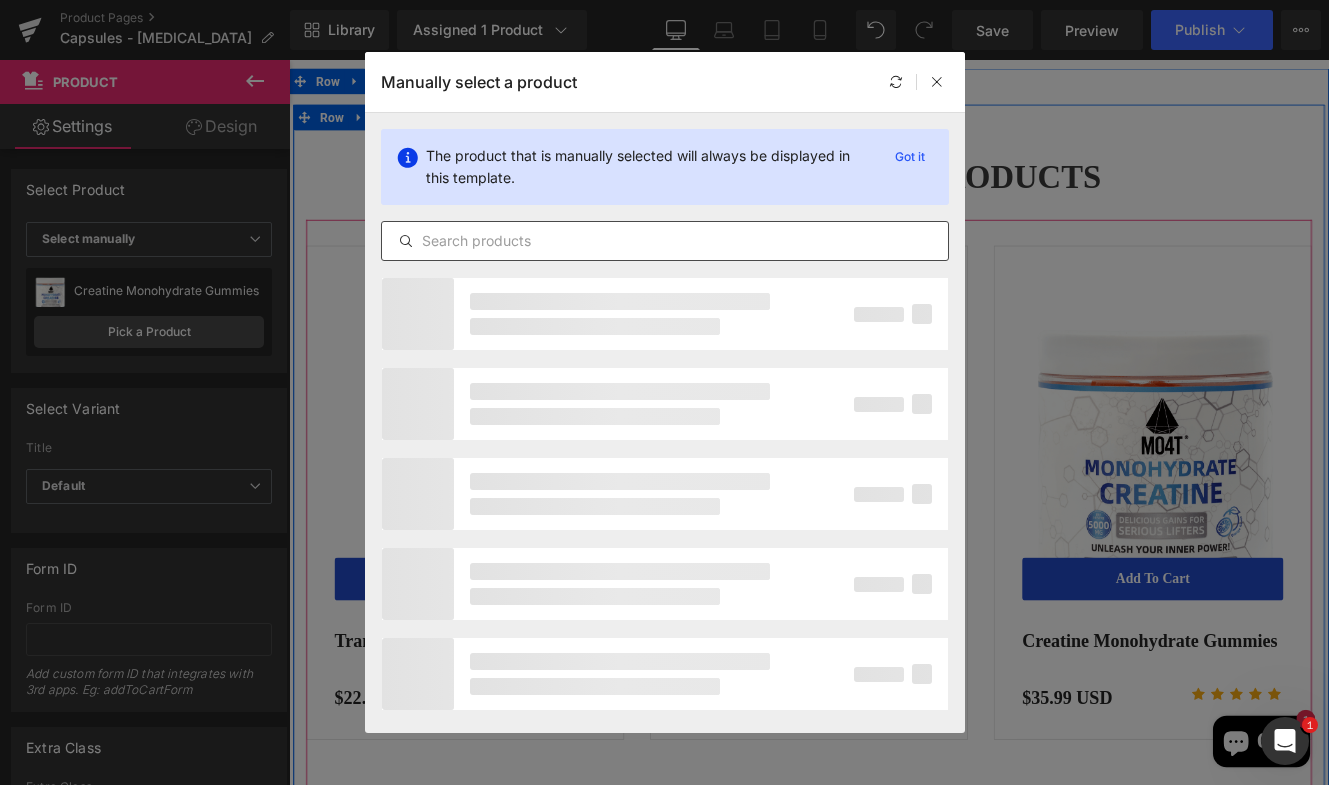 click at bounding box center [665, 241] 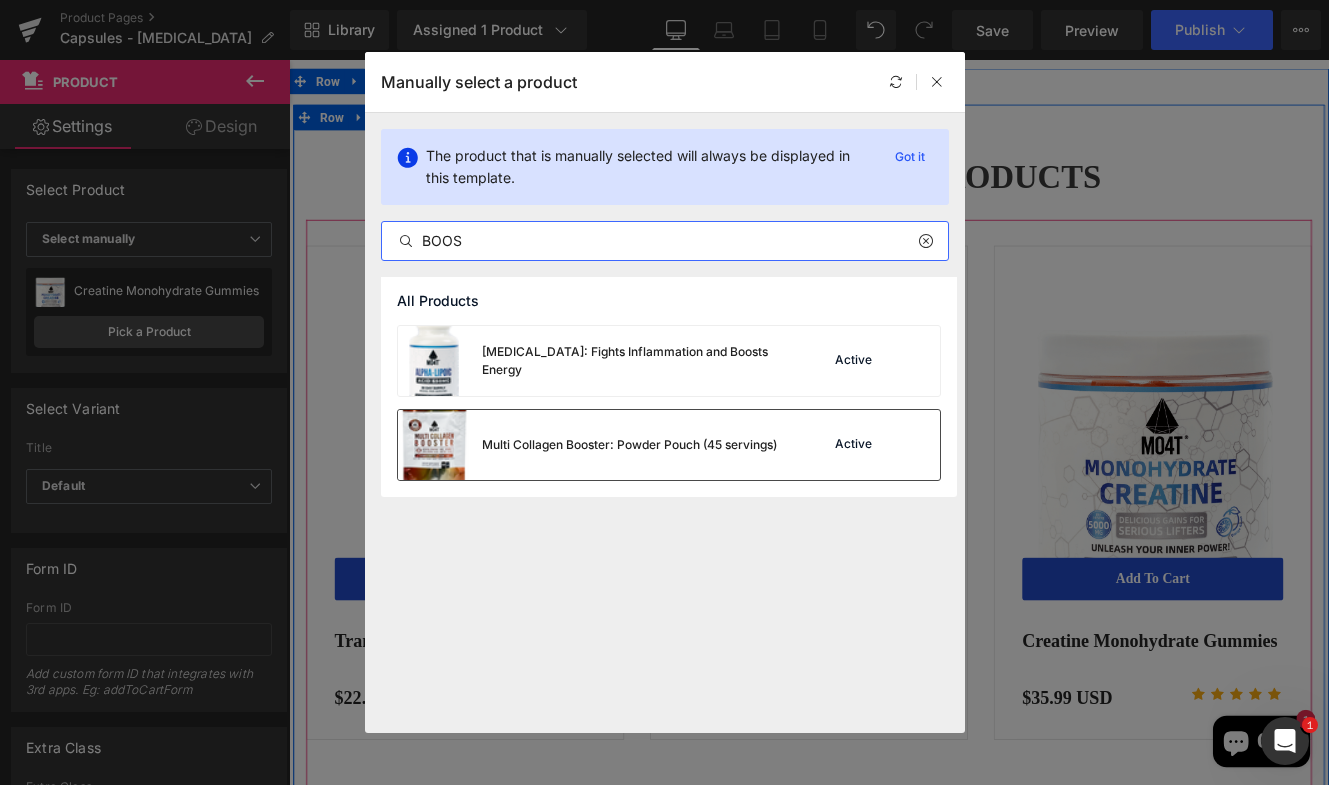 type on "BOOS" 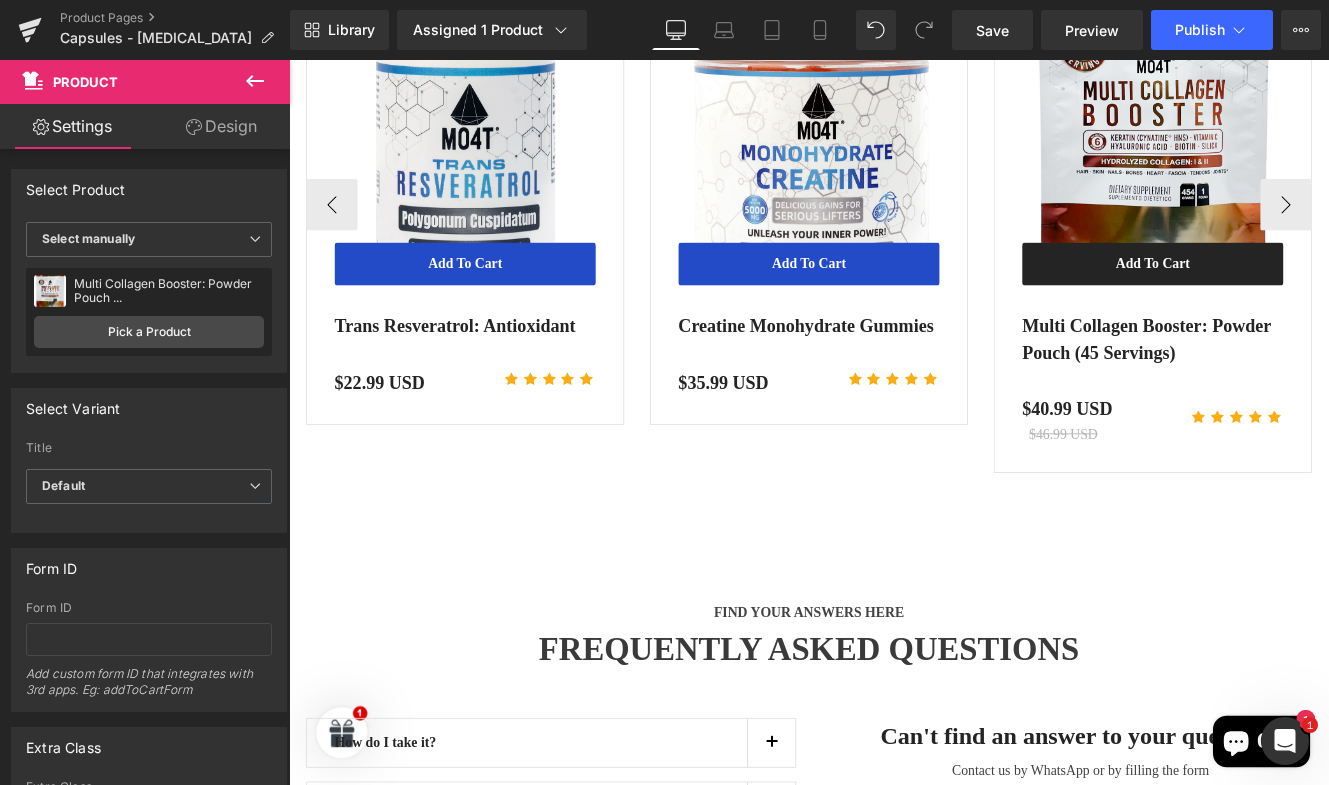 scroll, scrollTop: 5244, scrollLeft: 0, axis: vertical 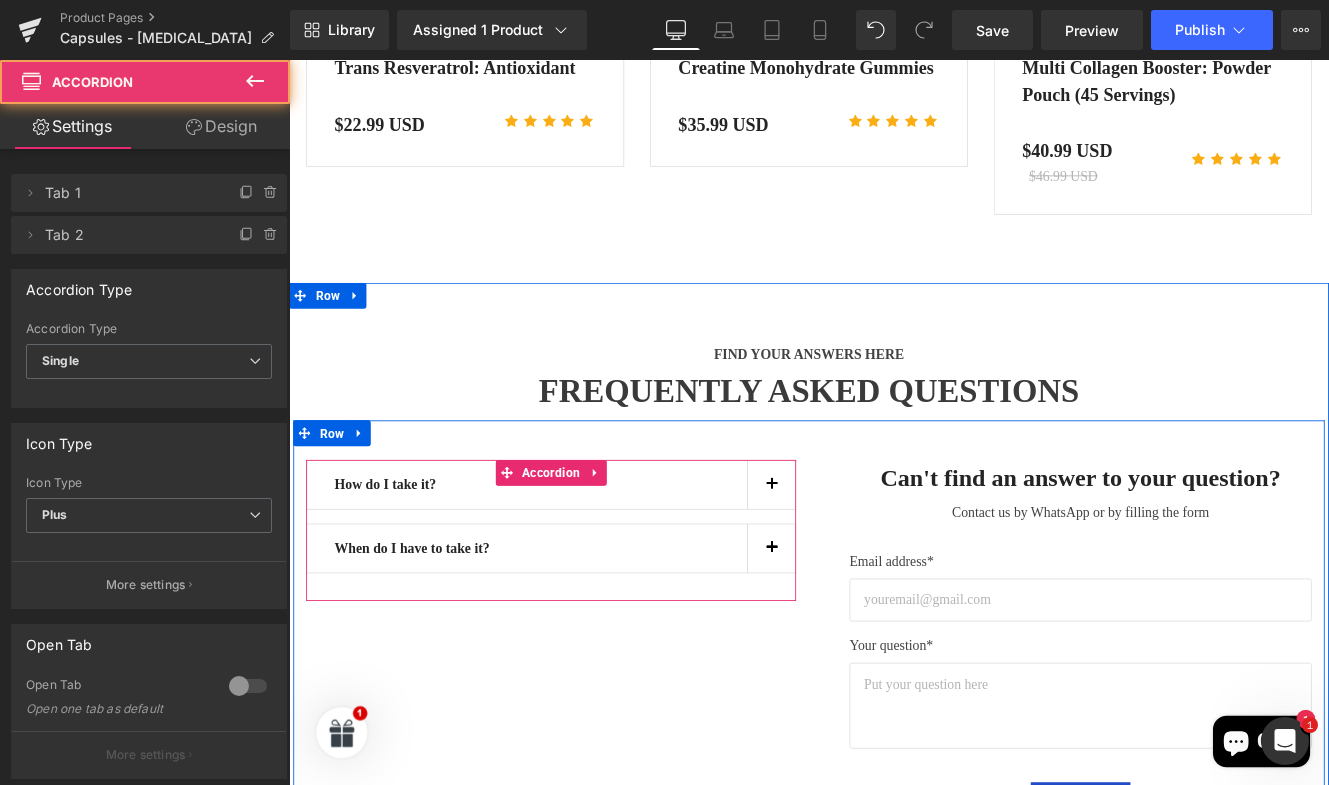 click at bounding box center [850, 554] 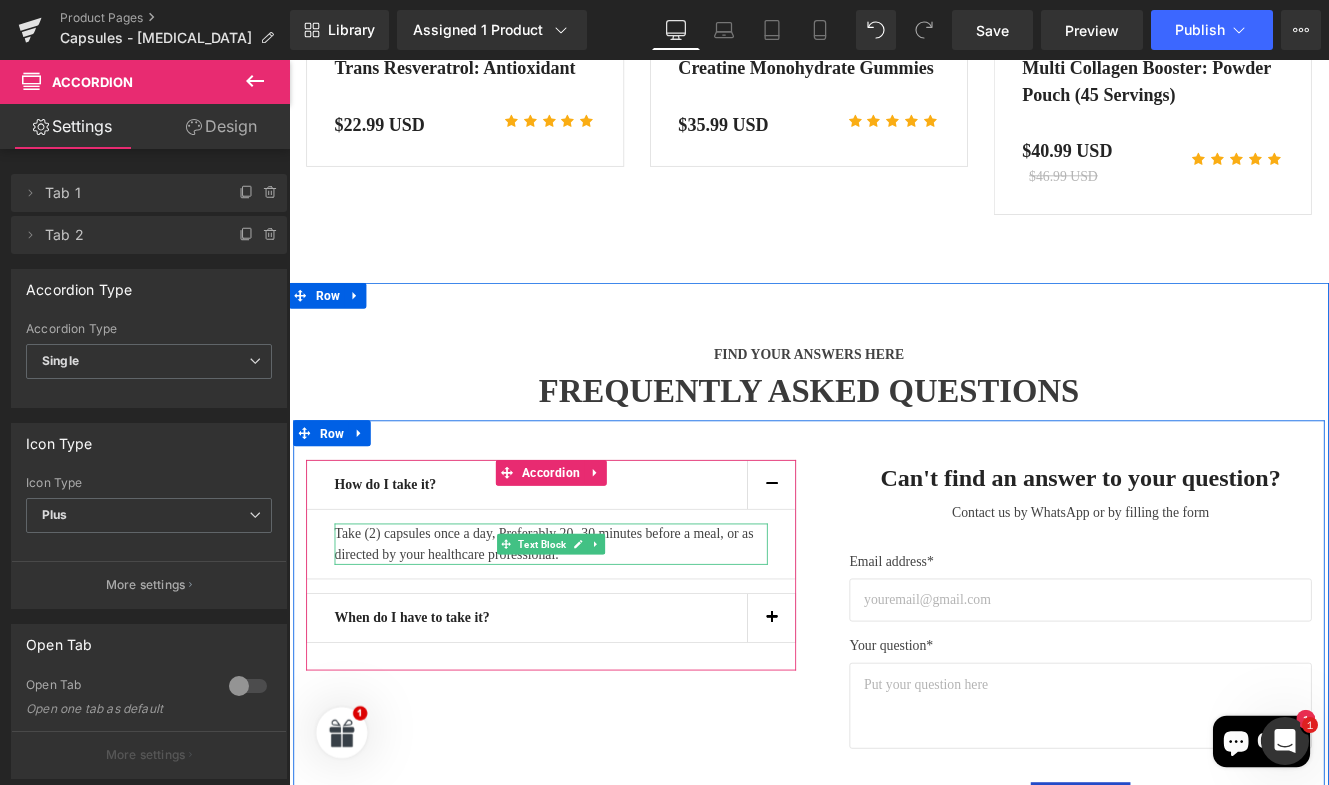 click on "Take (2) capsules once a day, Preferably 20 -30 minutes before a meal, or as directed by your healthcare professional." at bounding box center [594, 623] 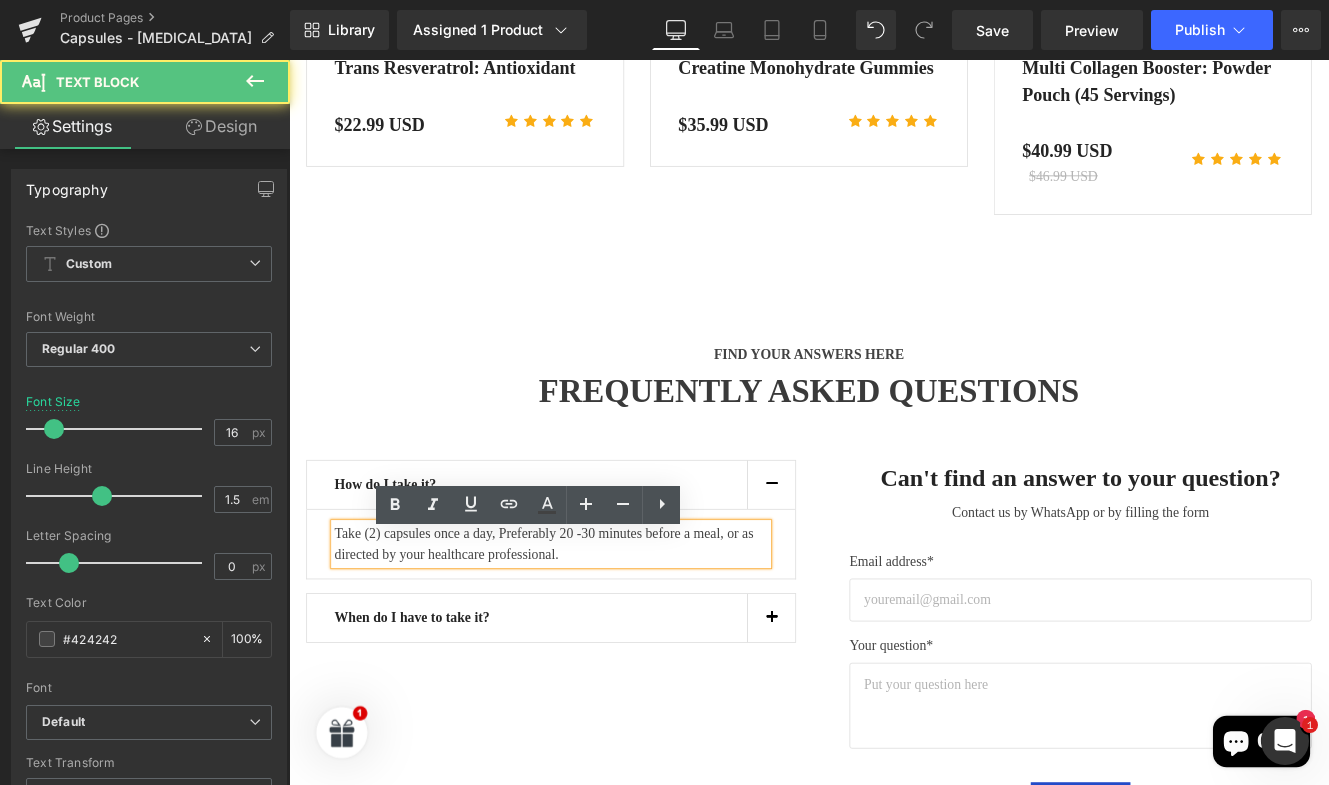 drag, startPoint x: 660, startPoint y: 652, endPoint x: 350, endPoint y: 634, distance: 310.52216 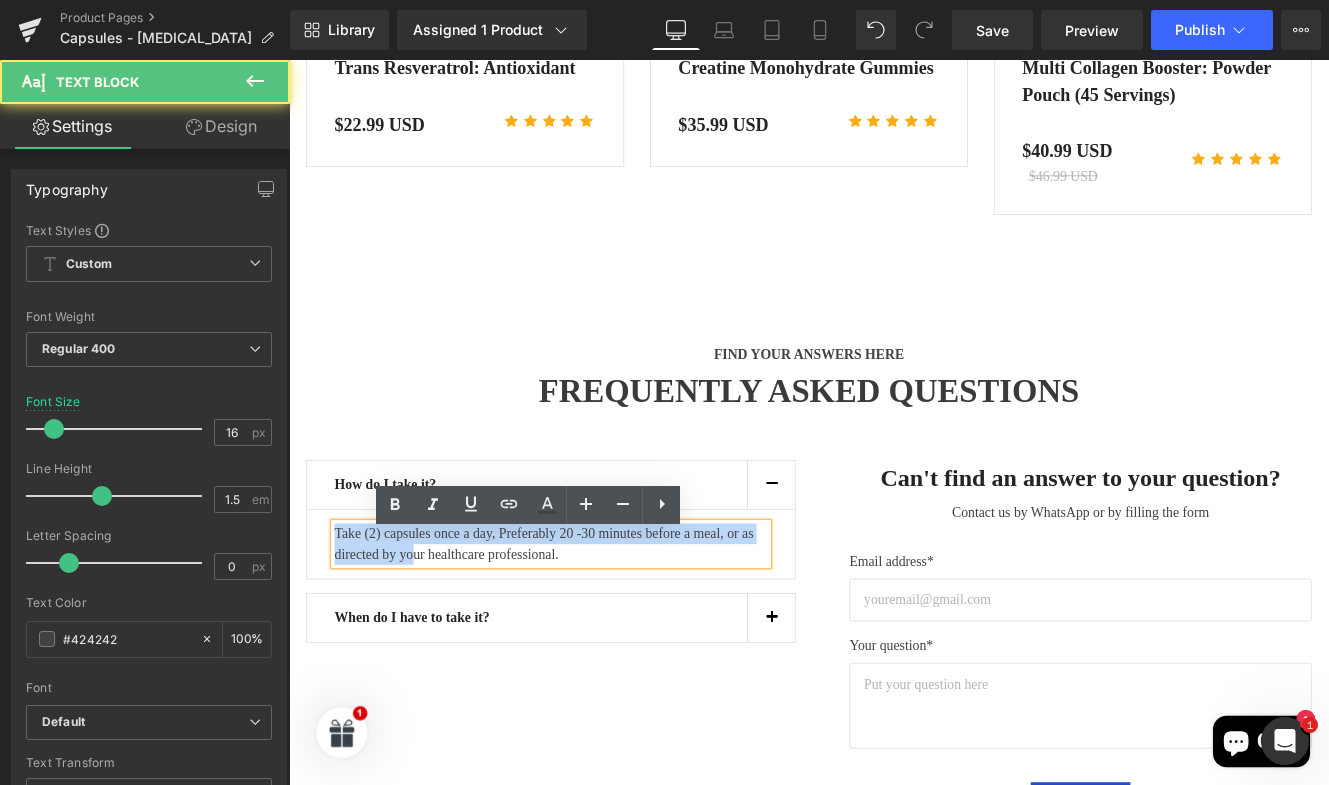 click on "Take (2) capsules once a day, Preferably 20 -30 minutes before a meal, or as directed by your healthcare professional." at bounding box center [594, 623] 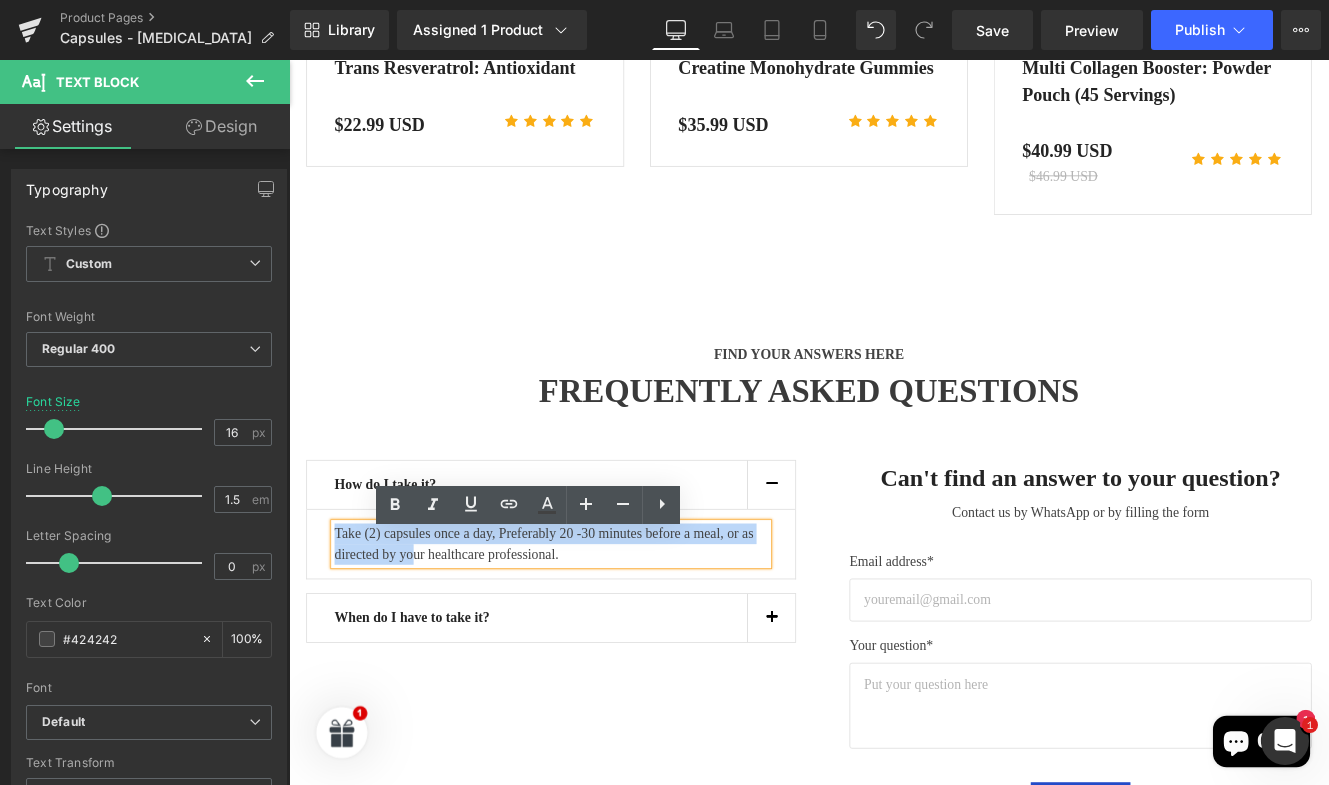 drag, startPoint x: 380, startPoint y: 641, endPoint x: 337, endPoint y: 621, distance: 47.423622 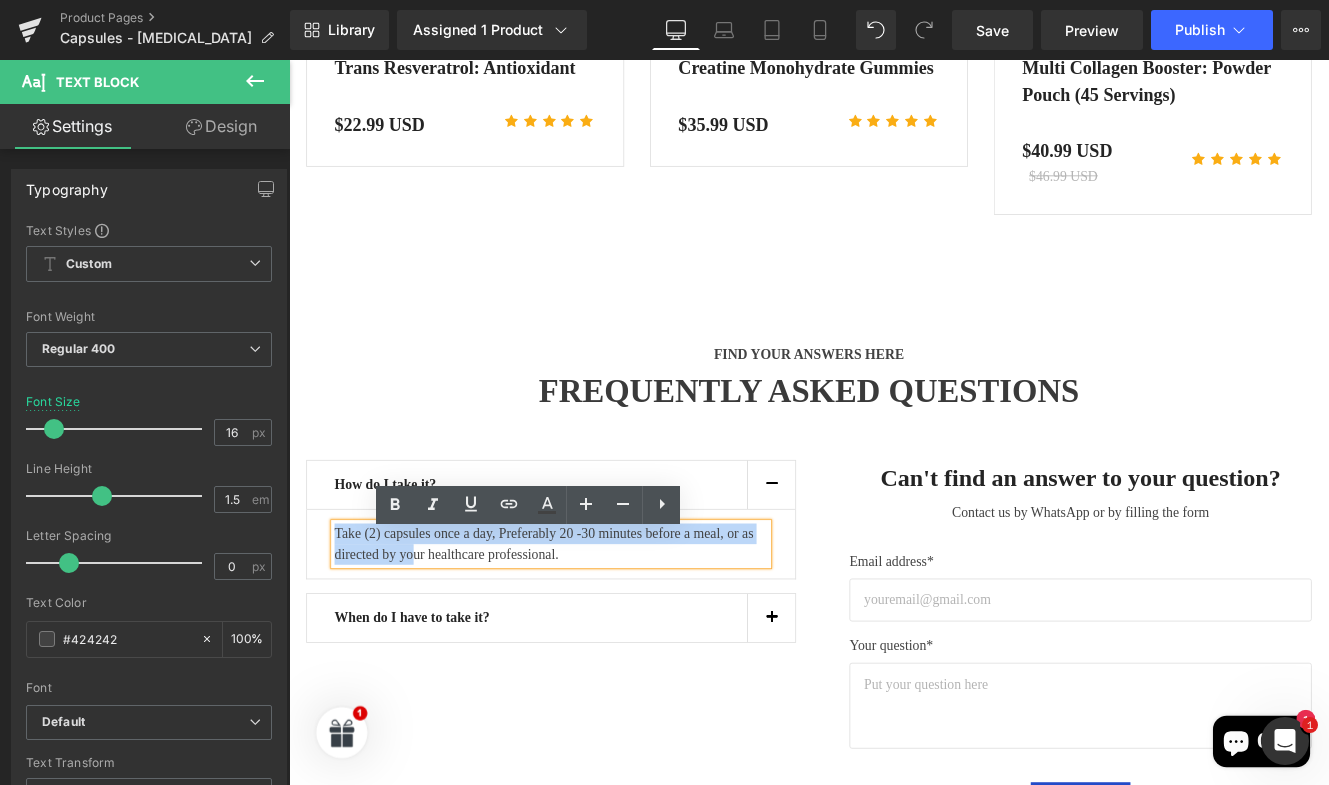 click on "Take (2) capsules once a day, Preferably 20 -30 minutes before a meal, or as directed by your healthcare professional." at bounding box center [594, 623] 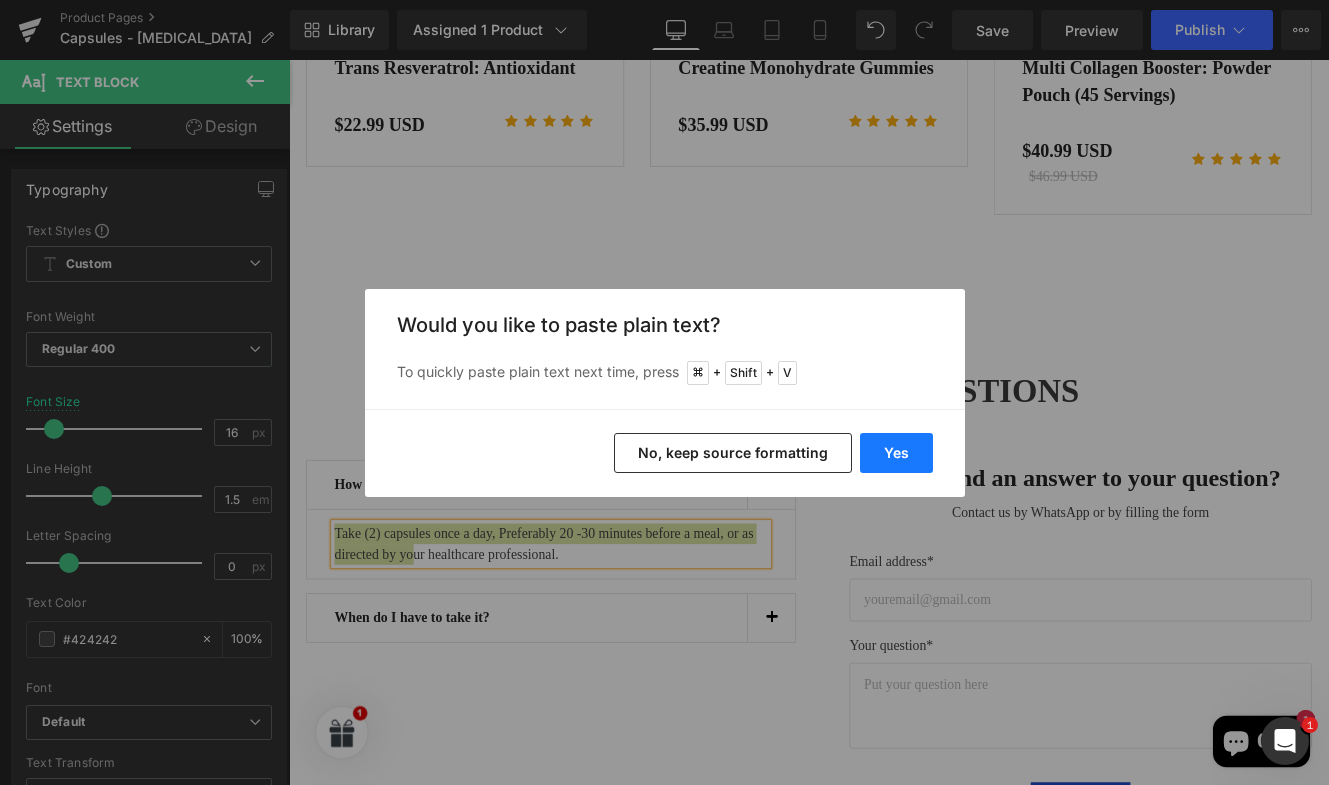 click on "Yes" at bounding box center [896, 453] 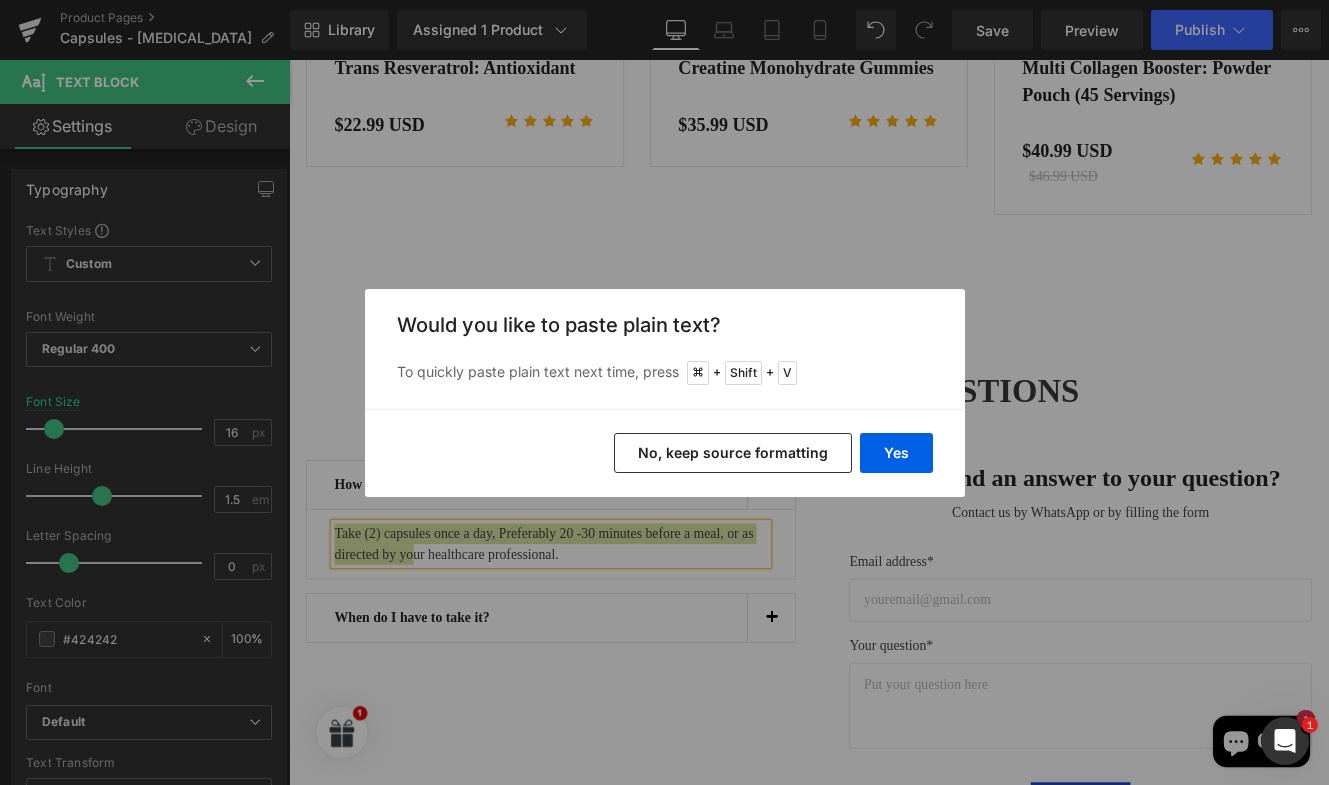 type 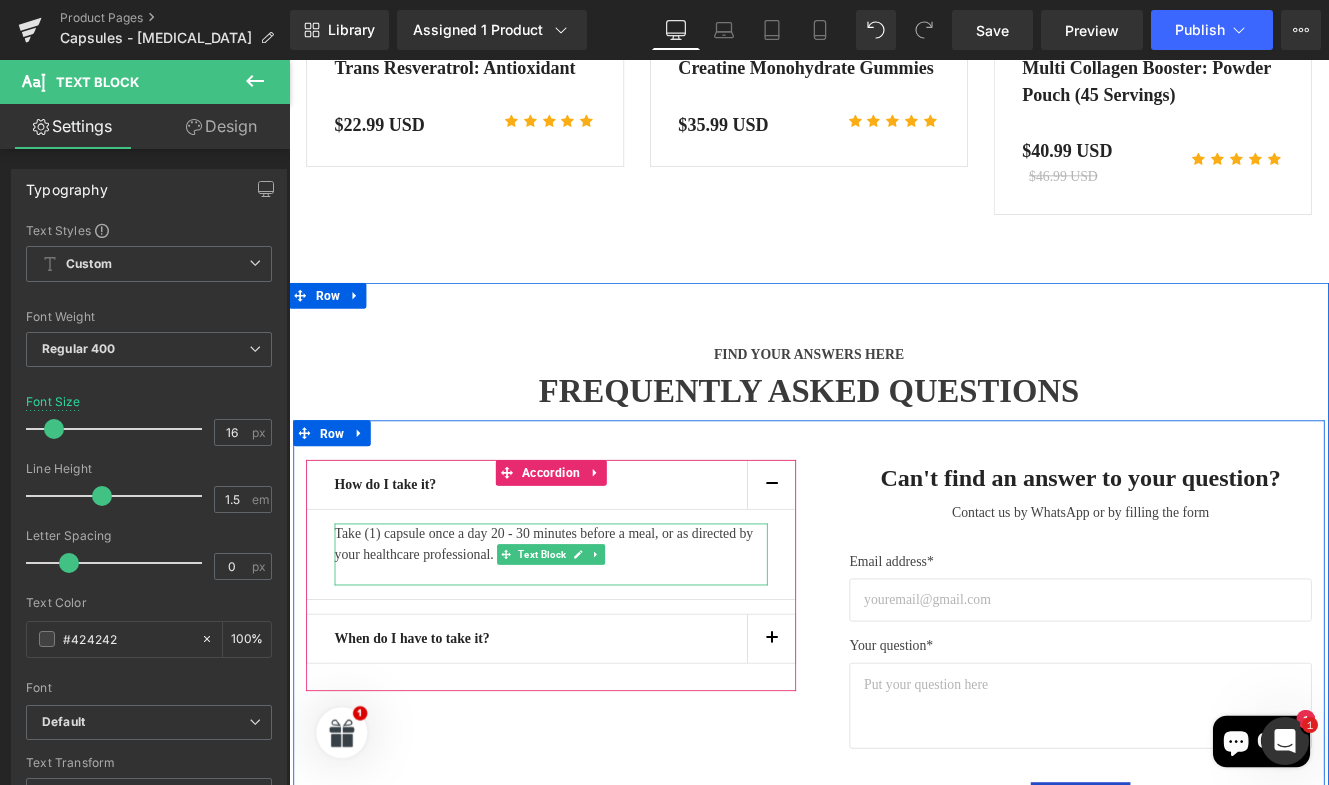click on "Take (1) capsule once a day 20 - 30 minutes before a meal, or as directed by your healthcare professional.
Text Block" at bounding box center [594, 635] 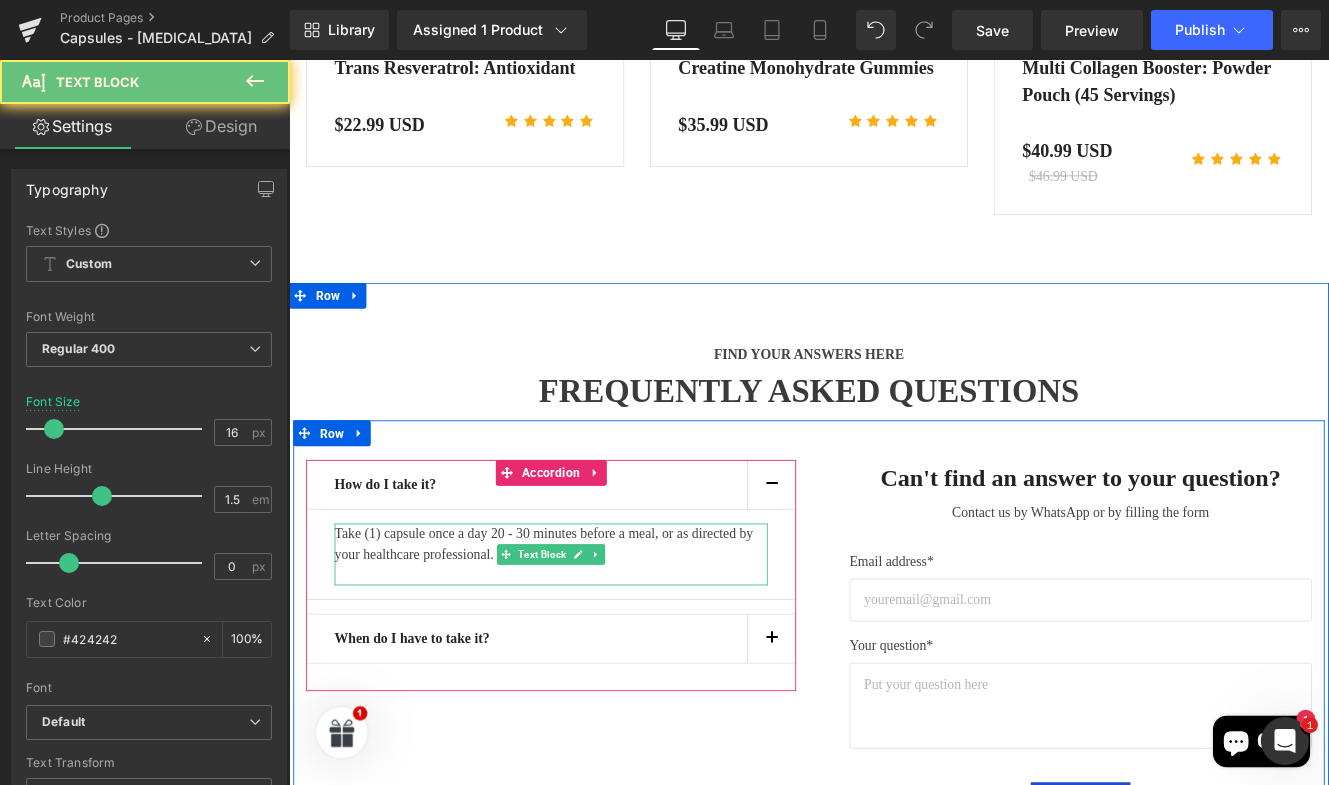click on "Take (1) capsule once a day 20 - 30 minutes before a meal, or as directed by your healthcare professional." at bounding box center (594, 623) 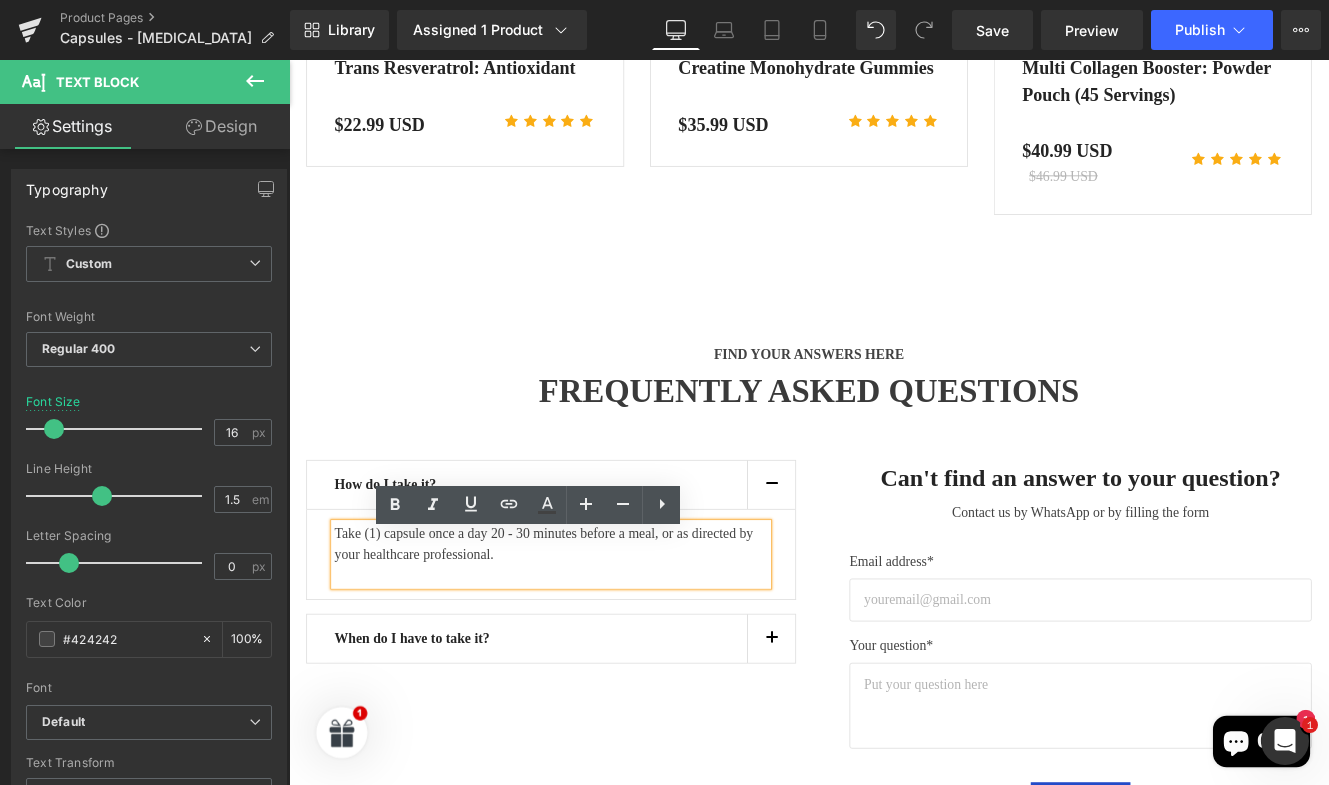 click at bounding box center [594, 659] 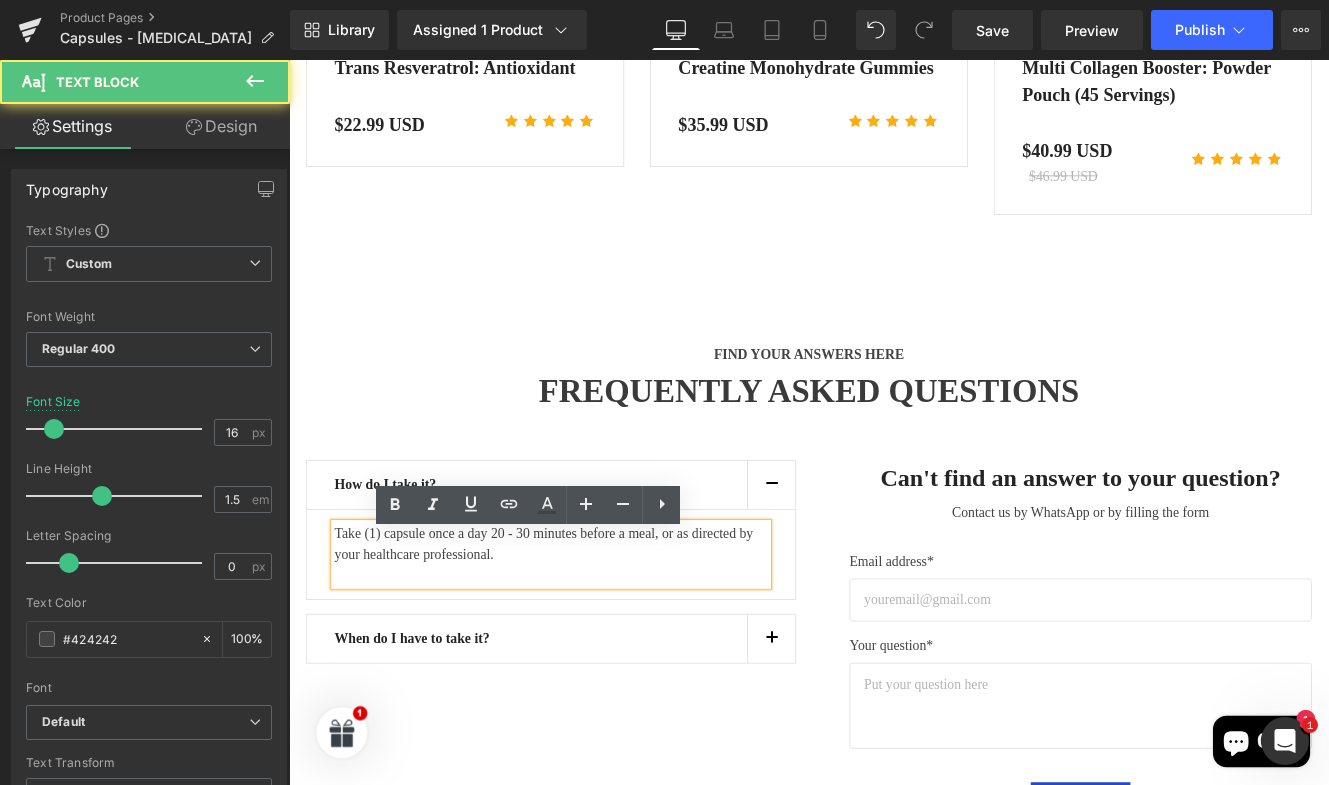 click at bounding box center (594, 659) 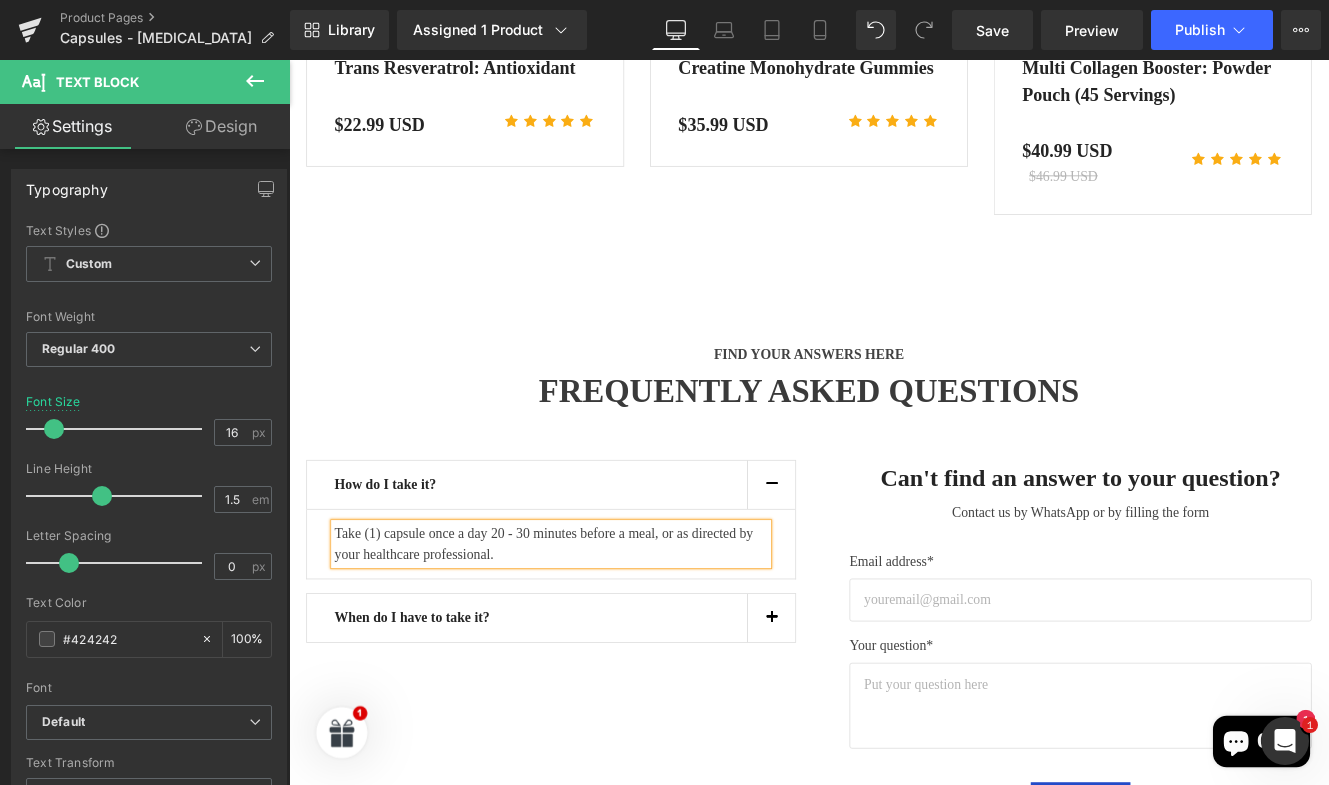 click at bounding box center [850, 709] 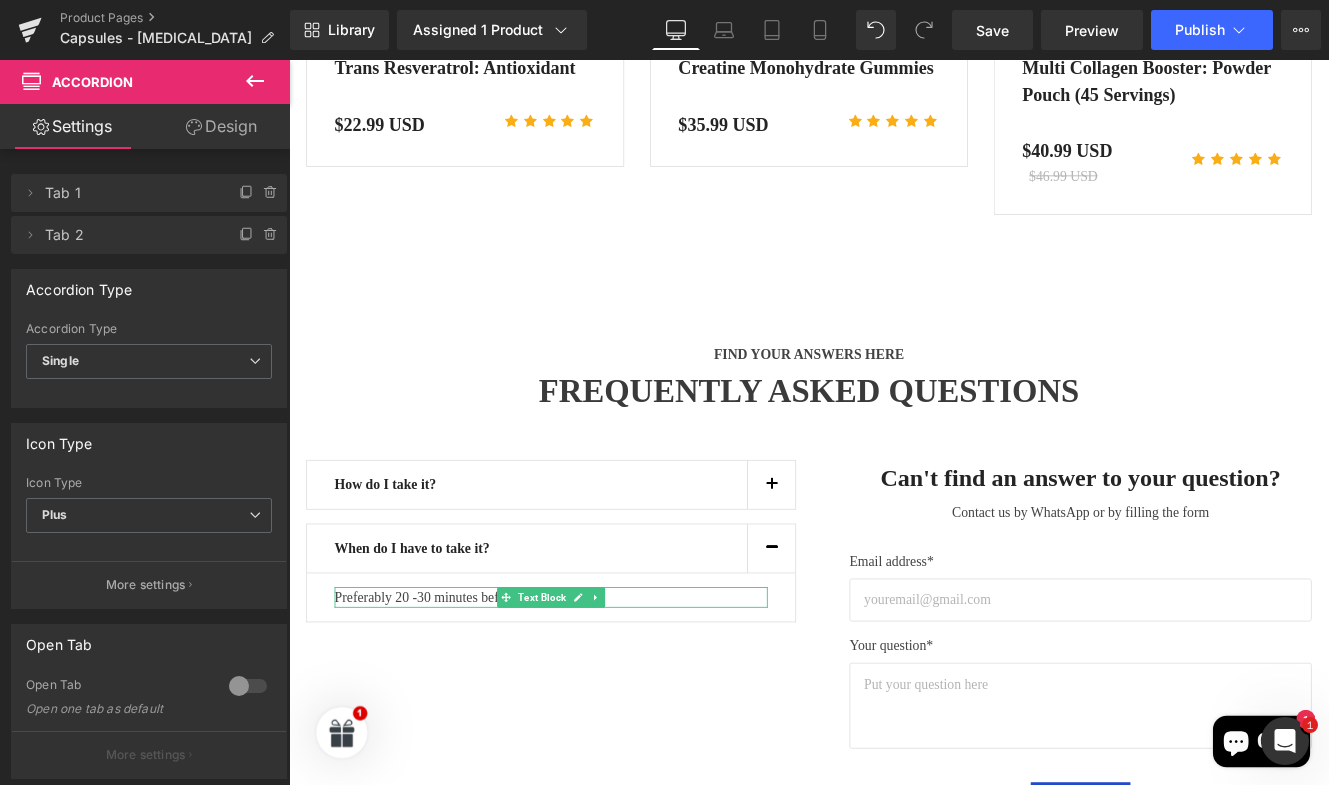 click on "Preferably 20 -30 minutes before a meal" at bounding box center [594, 685] 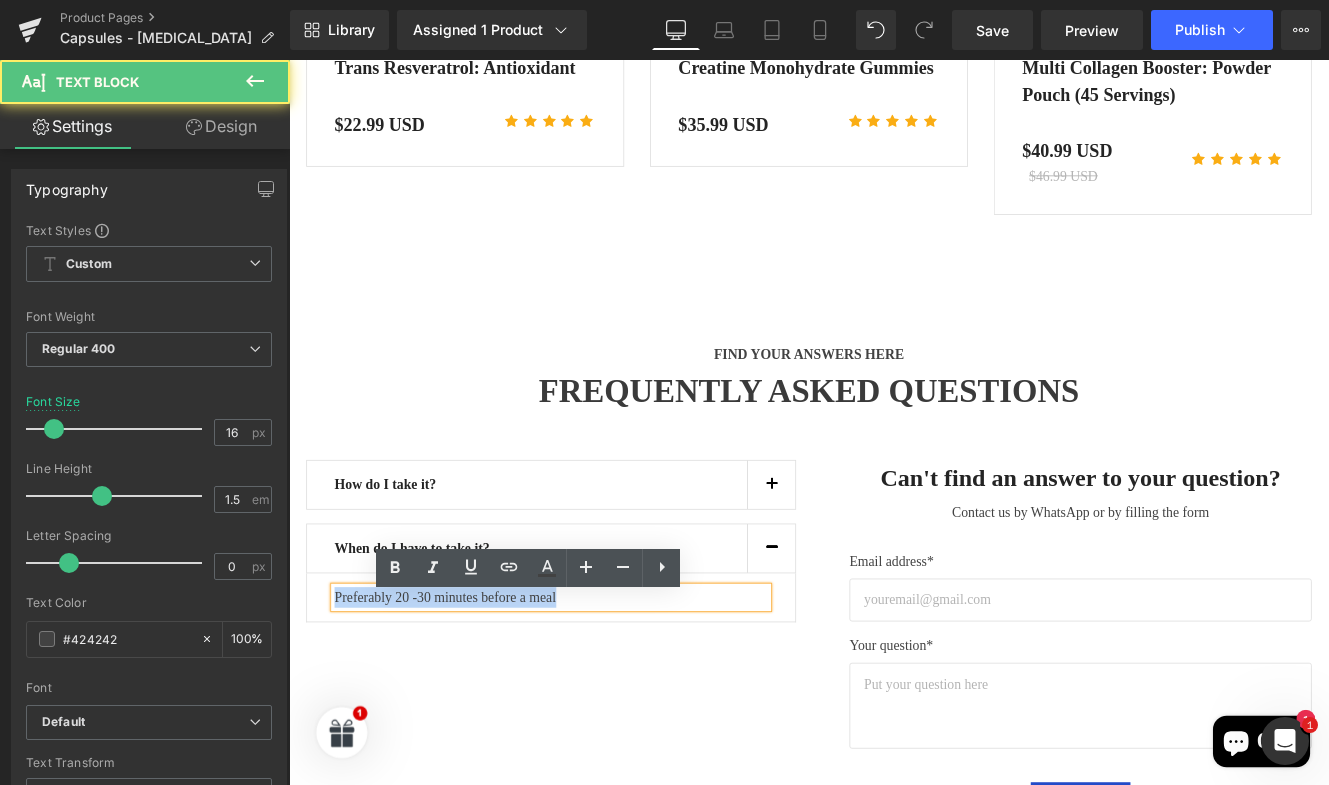 click on "Preferably 20 -30 minutes before a meal" at bounding box center (594, 685) 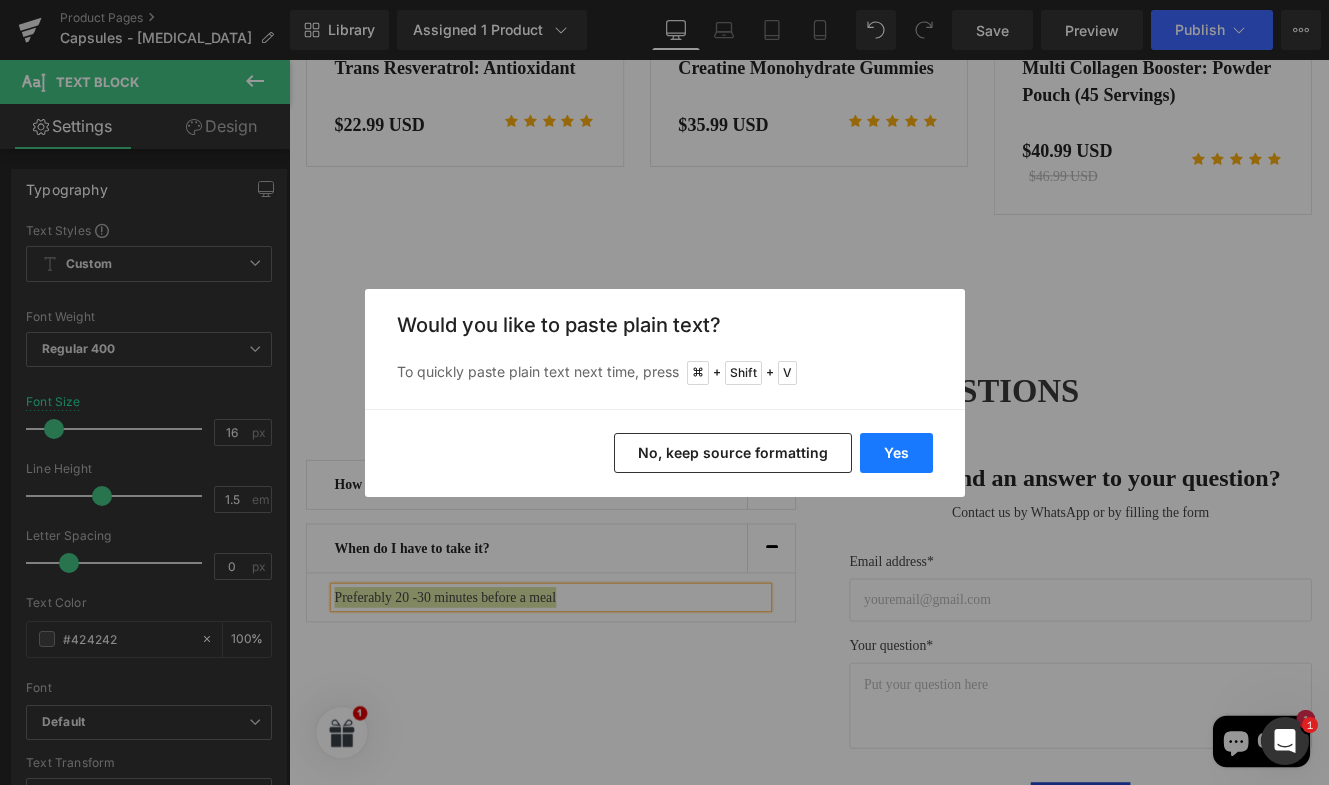 click on "Yes" at bounding box center (896, 453) 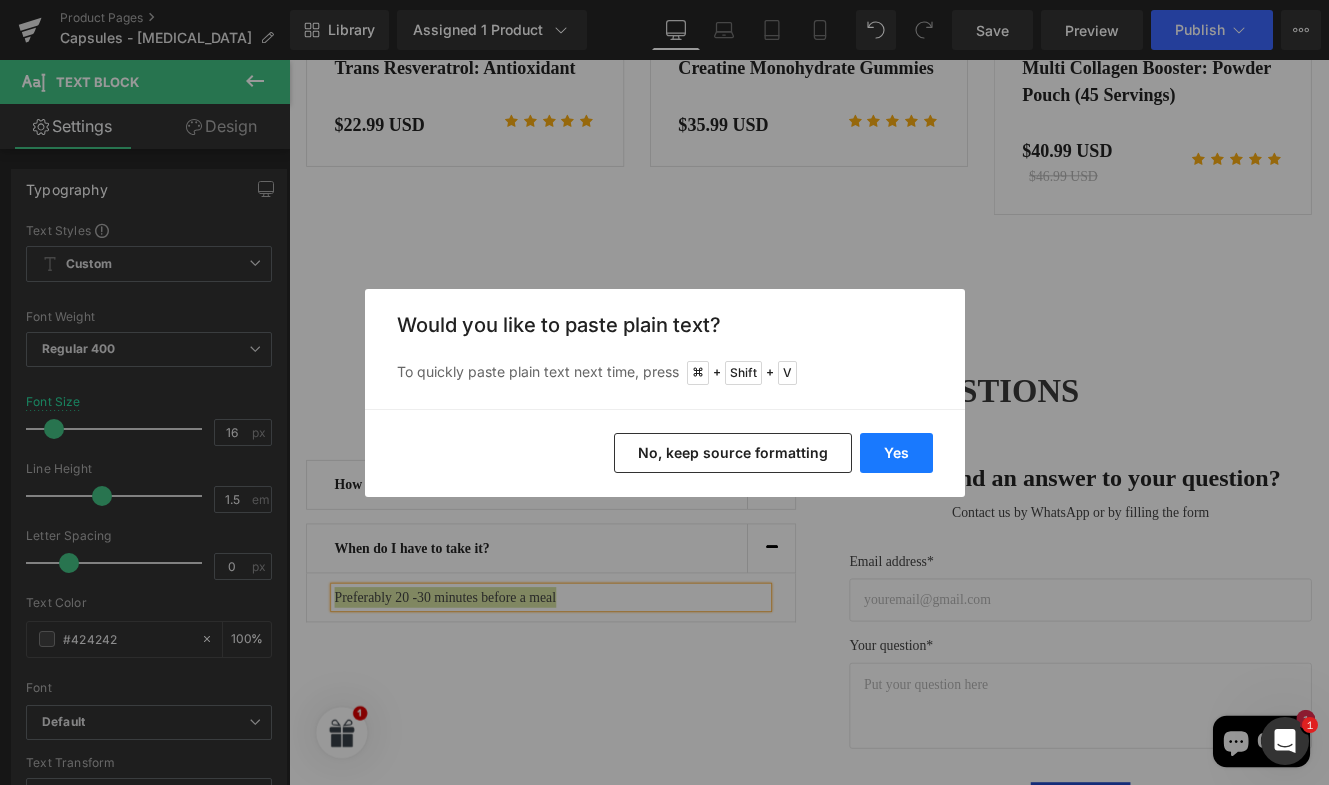 type 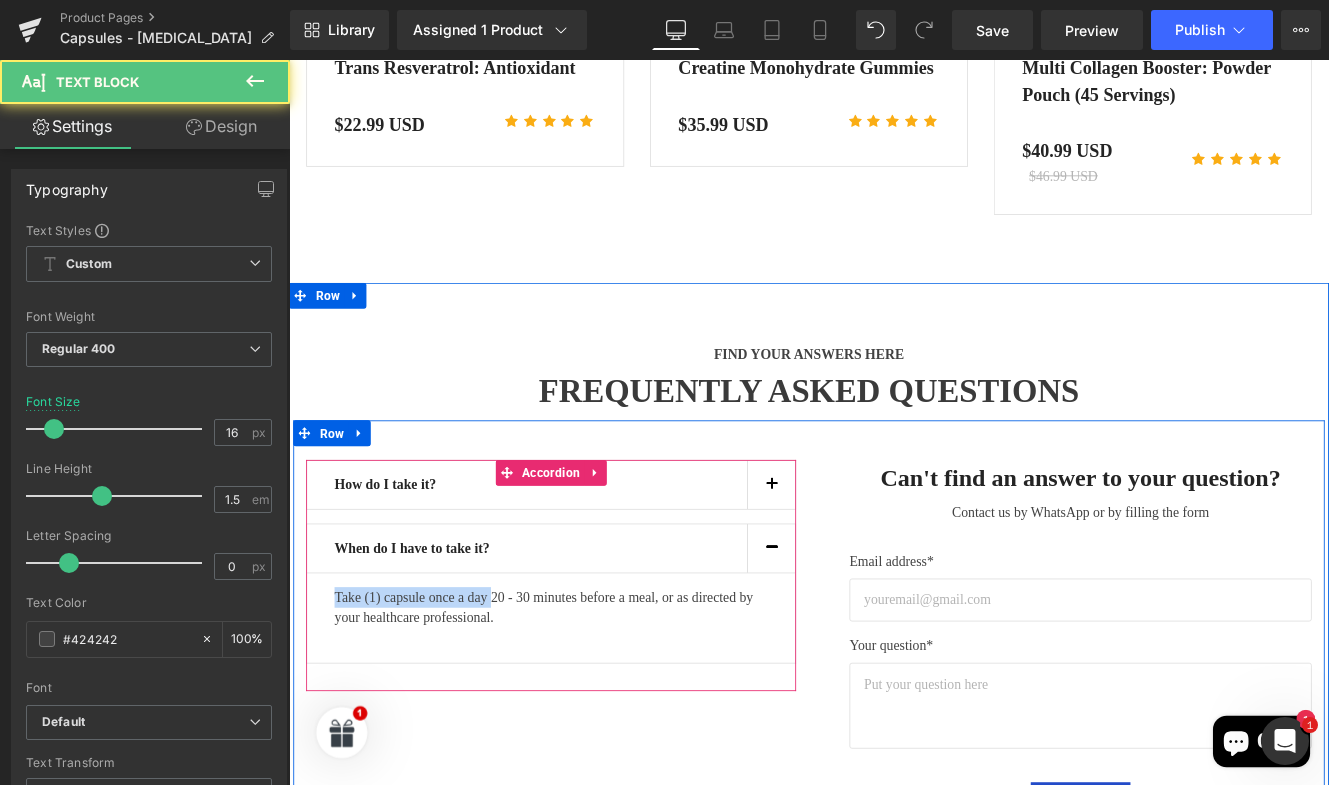drag, startPoint x: 521, startPoint y: 695, endPoint x: 312, endPoint y: 694, distance: 209.0024 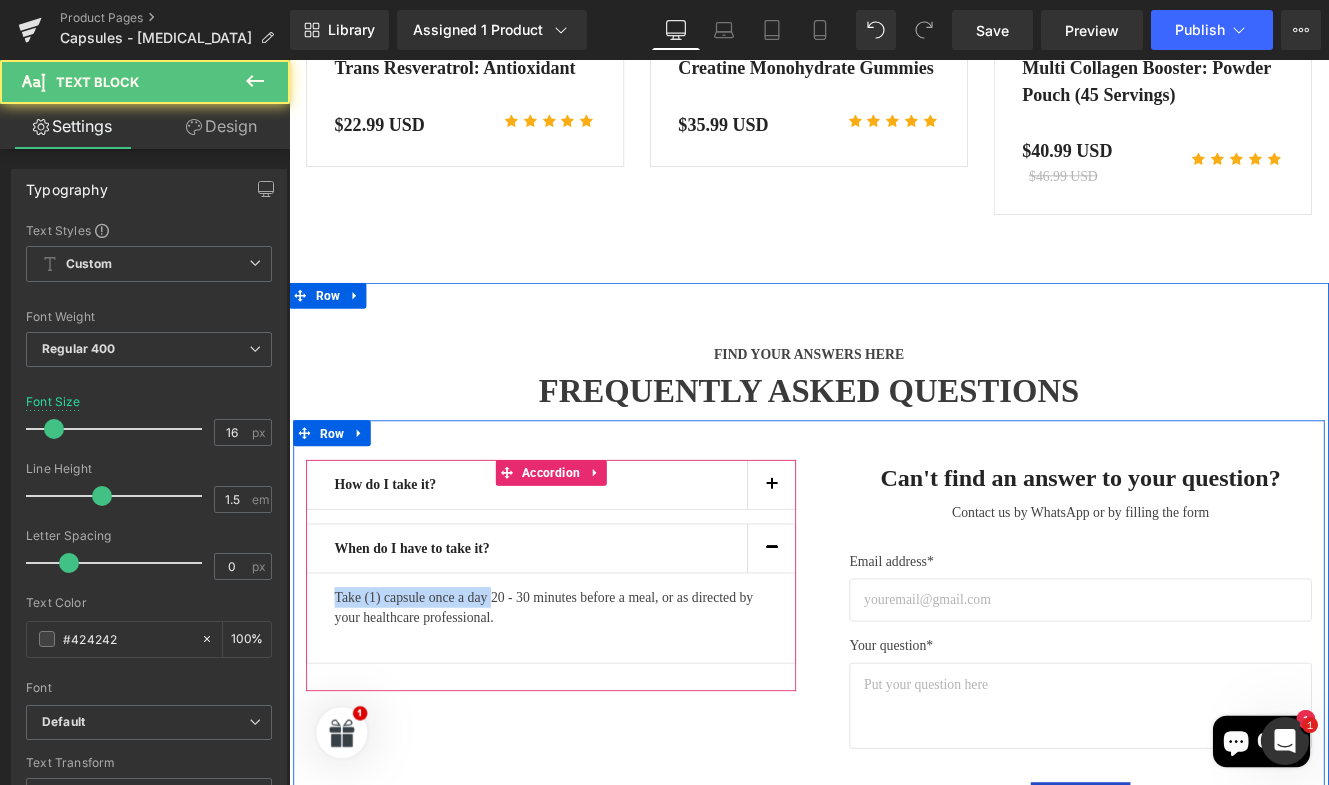 click on "Take (1) capsule once a day 20 - 30 minutes before a meal, or as directed by your healthcare professional.  Text Block" at bounding box center [594, 709] 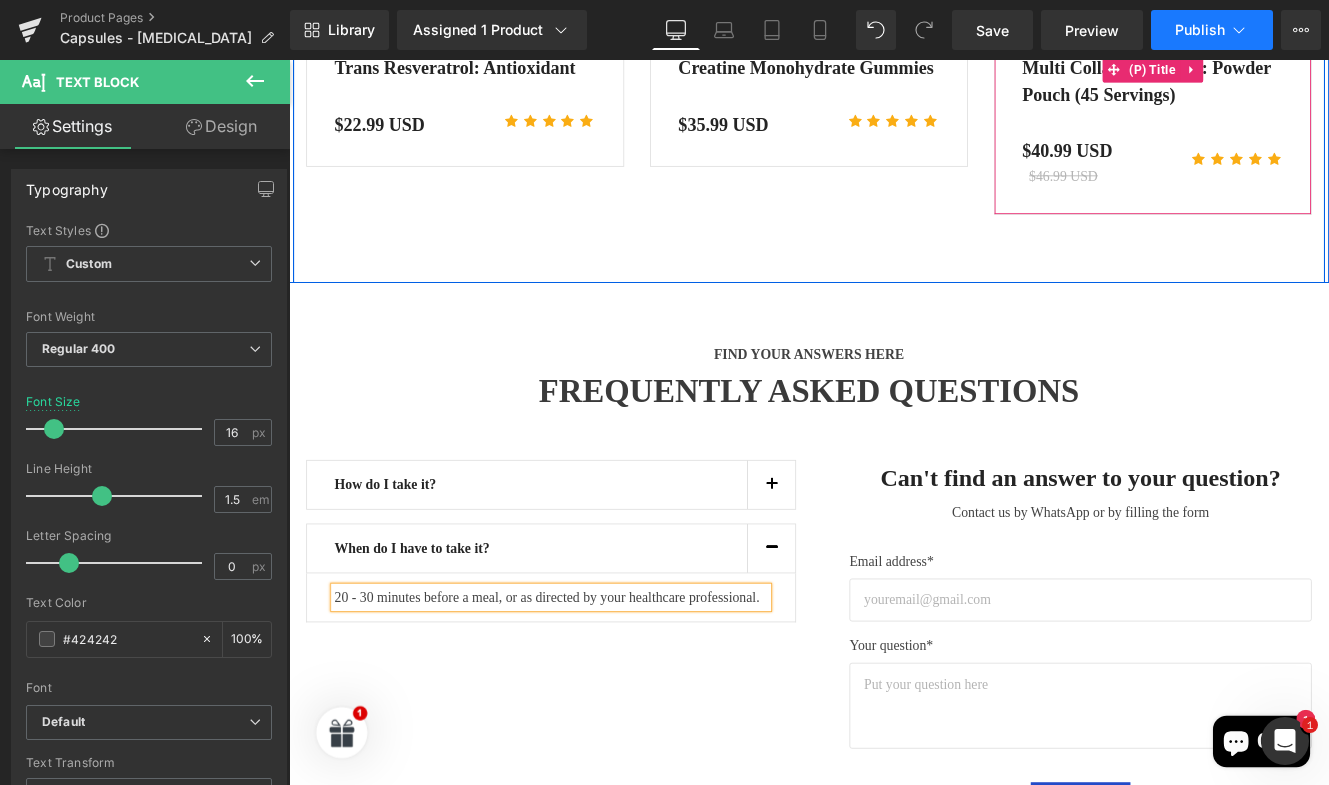 click on "Publish" at bounding box center (1200, 30) 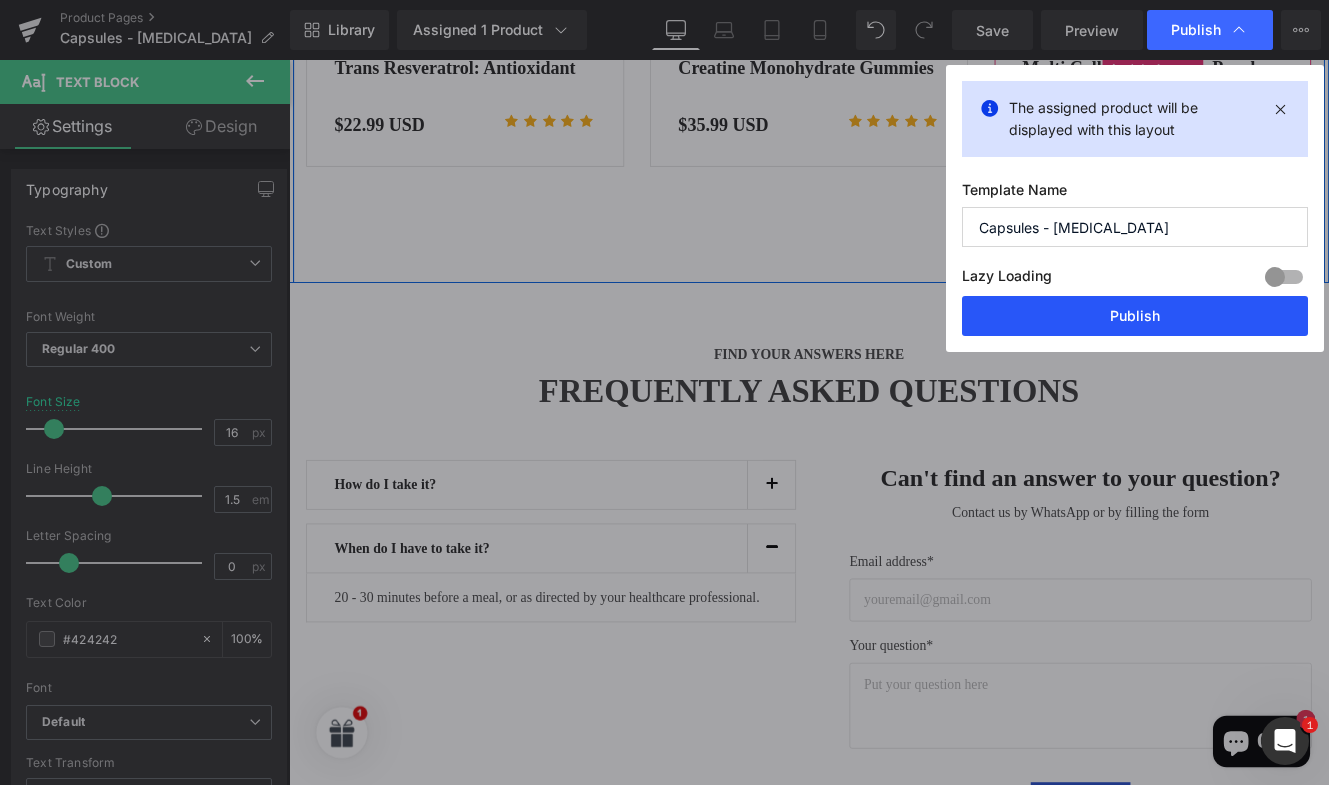 click on "Publish" at bounding box center (1135, 316) 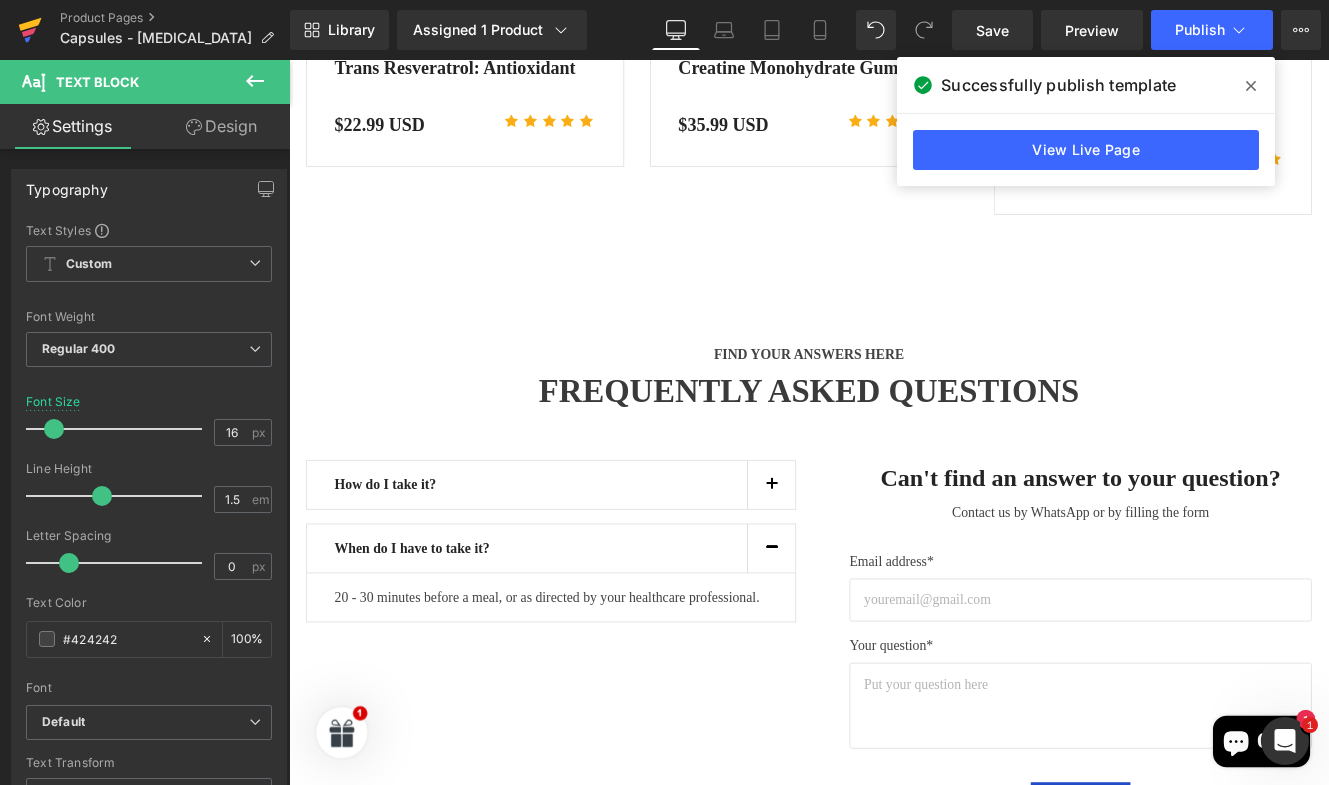 click 